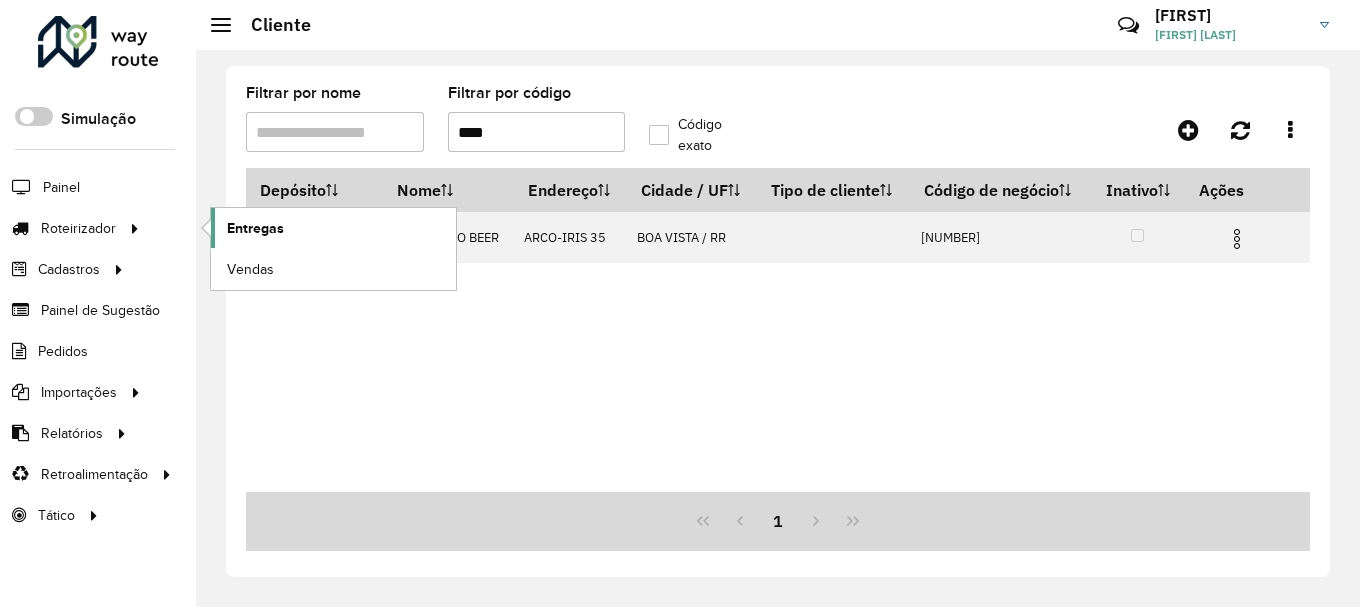 scroll, scrollTop: 0, scrollLeft: 0, axis: both 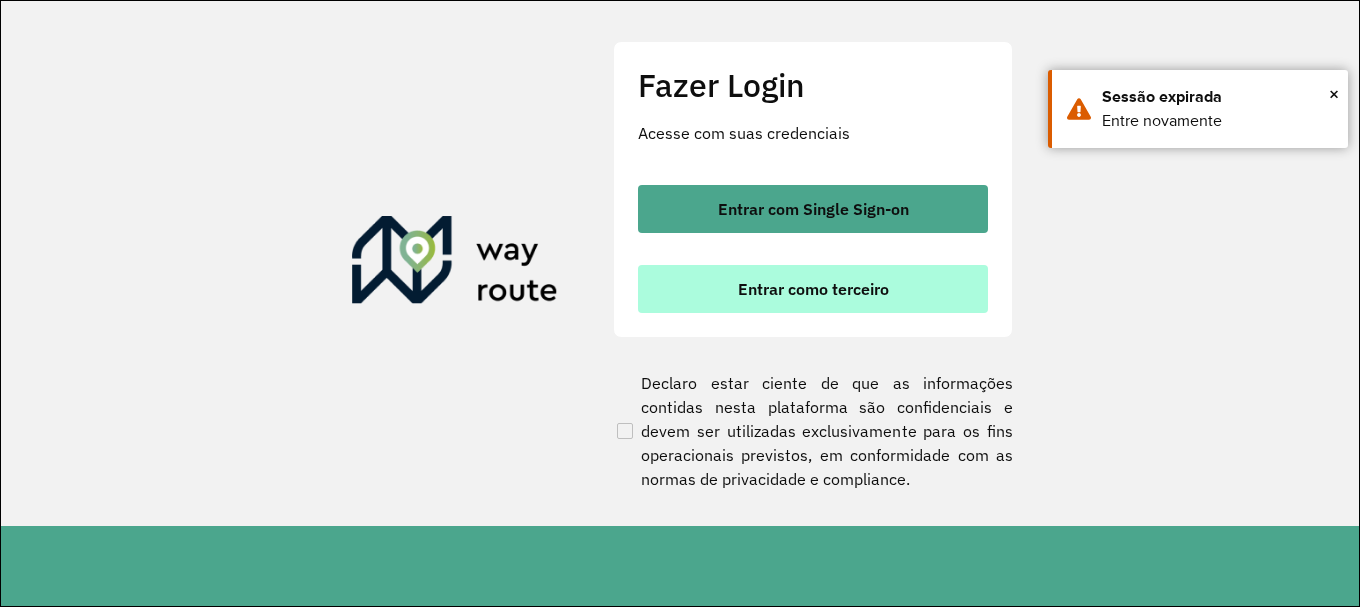 click on "Entrar como terceiro" at bounding box center (813, 289) 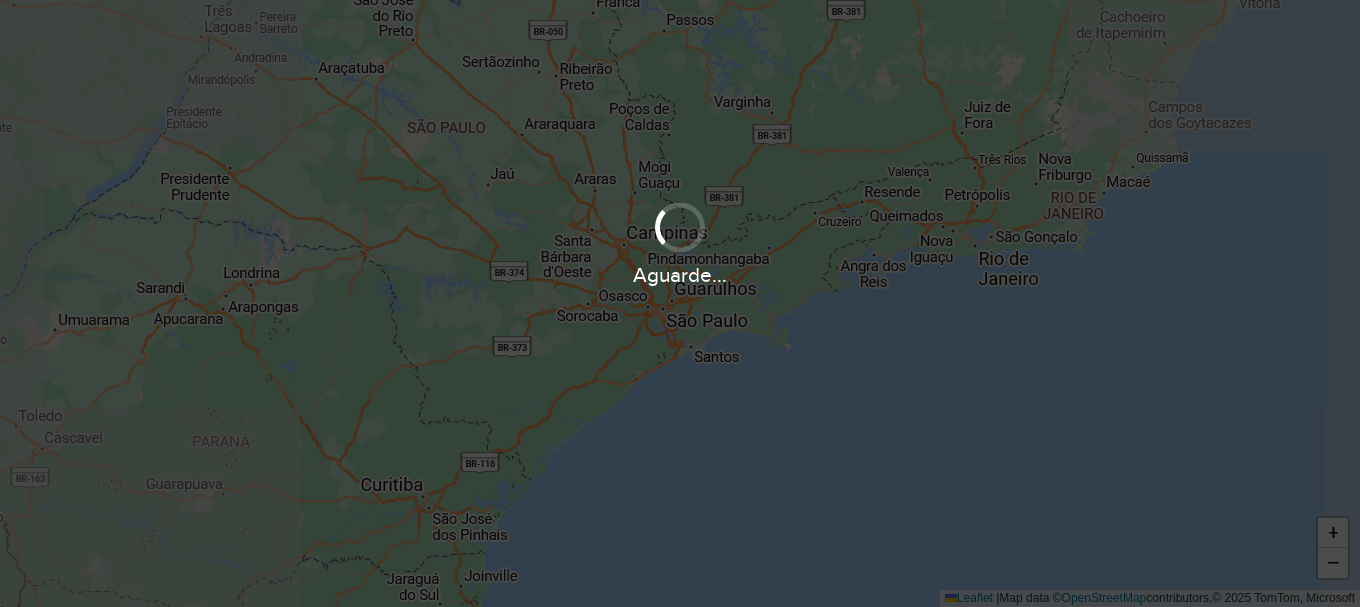 scroll, scrollTop: 0, scrollLeft: 0, axis: both 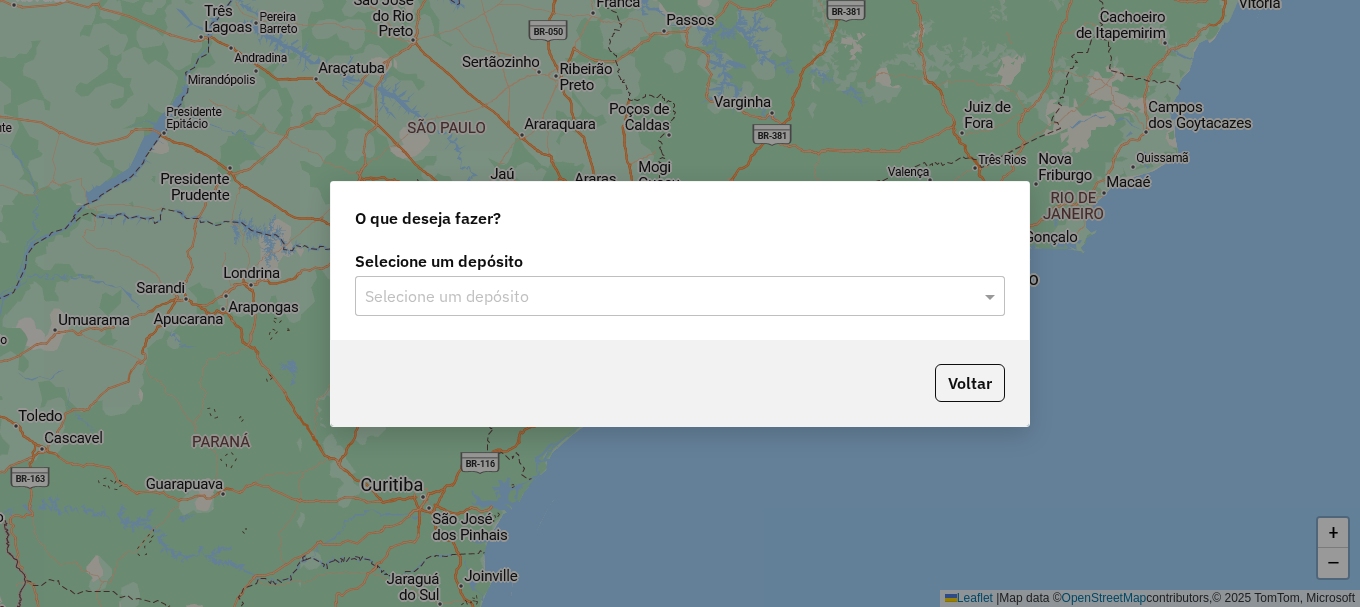 click 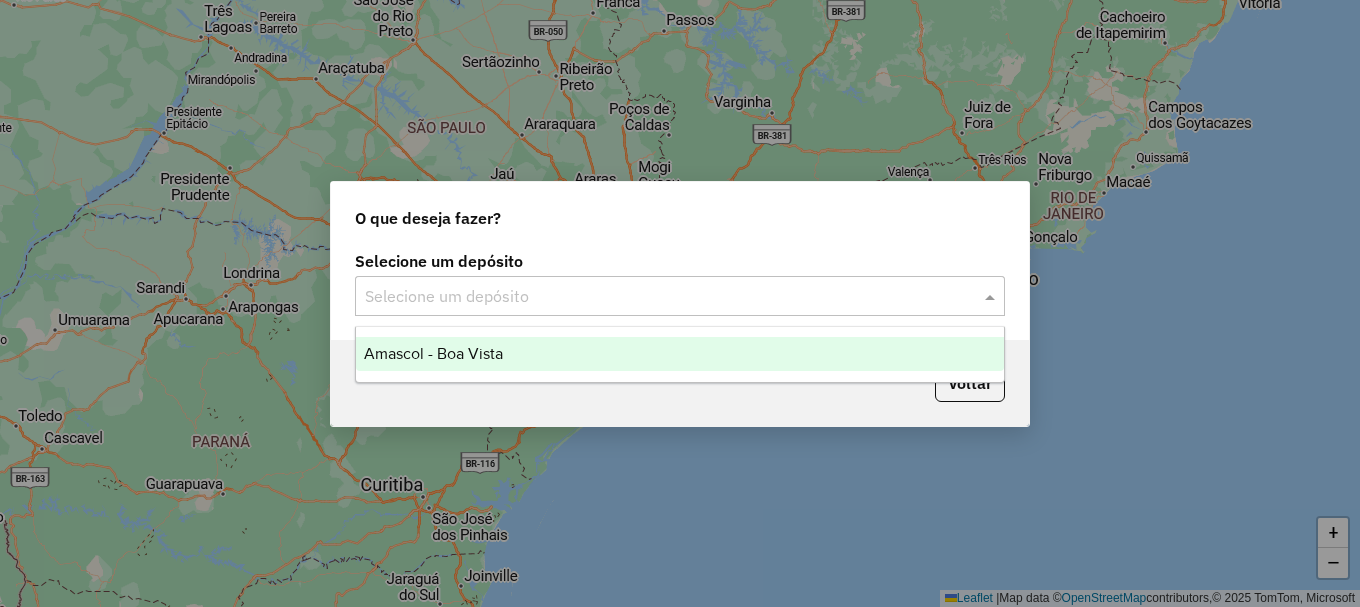 click on "Amascol - Boa Vista" at bounding box center [680, 354] 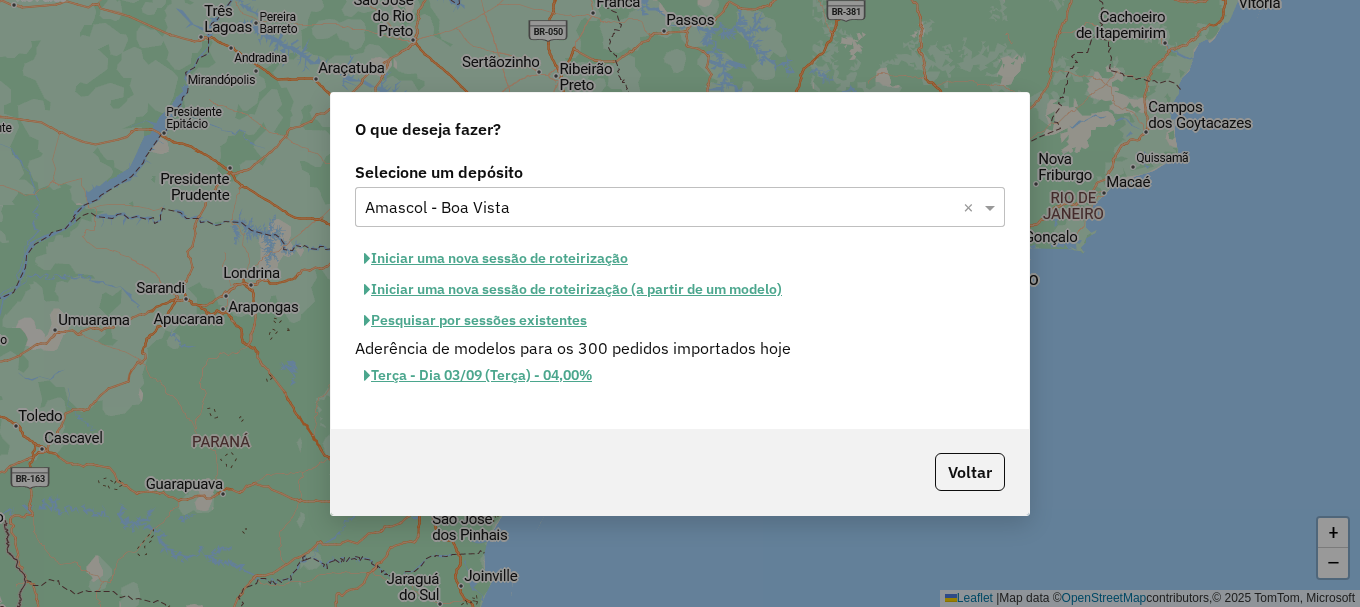 click on "Iniciar uma nova sessão de roteirização" 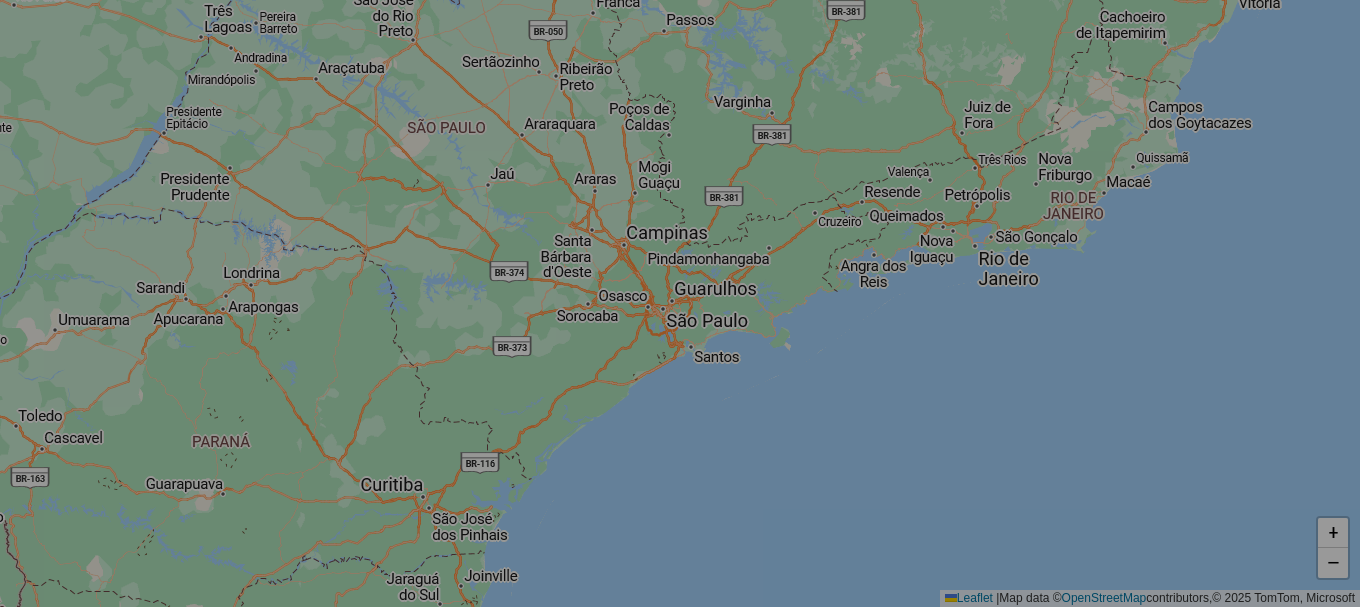 select on "*" 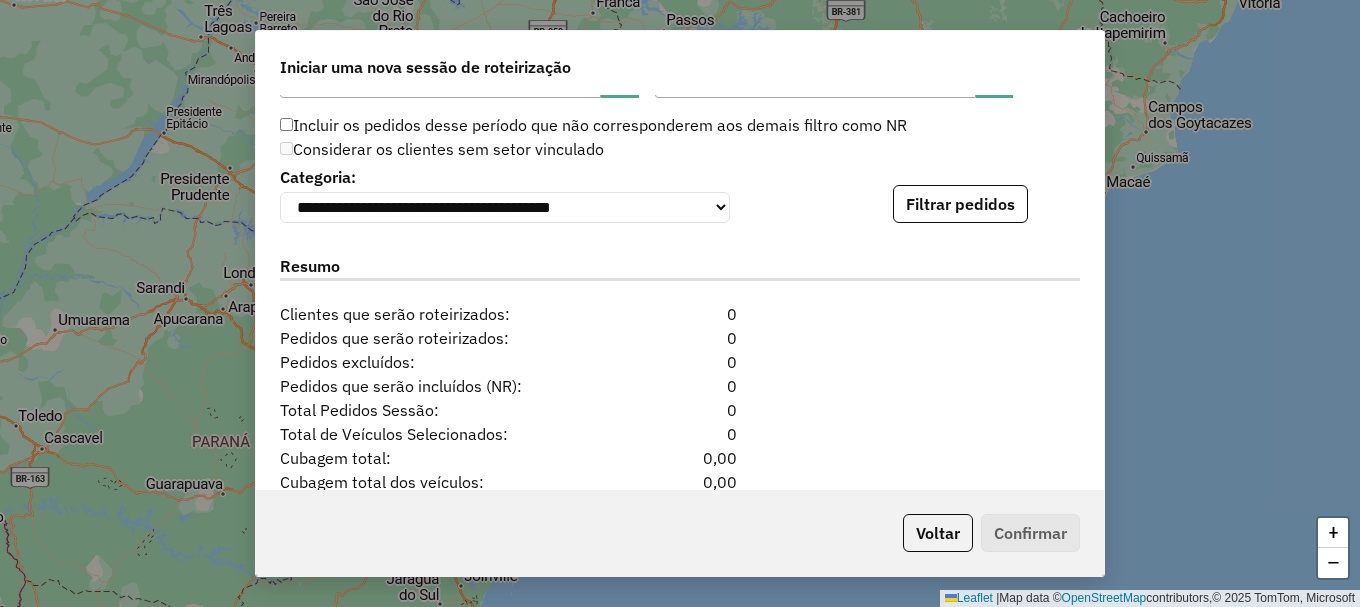 scroll, scrollTop: 1941, scrollLeft: 0, axis: vertical 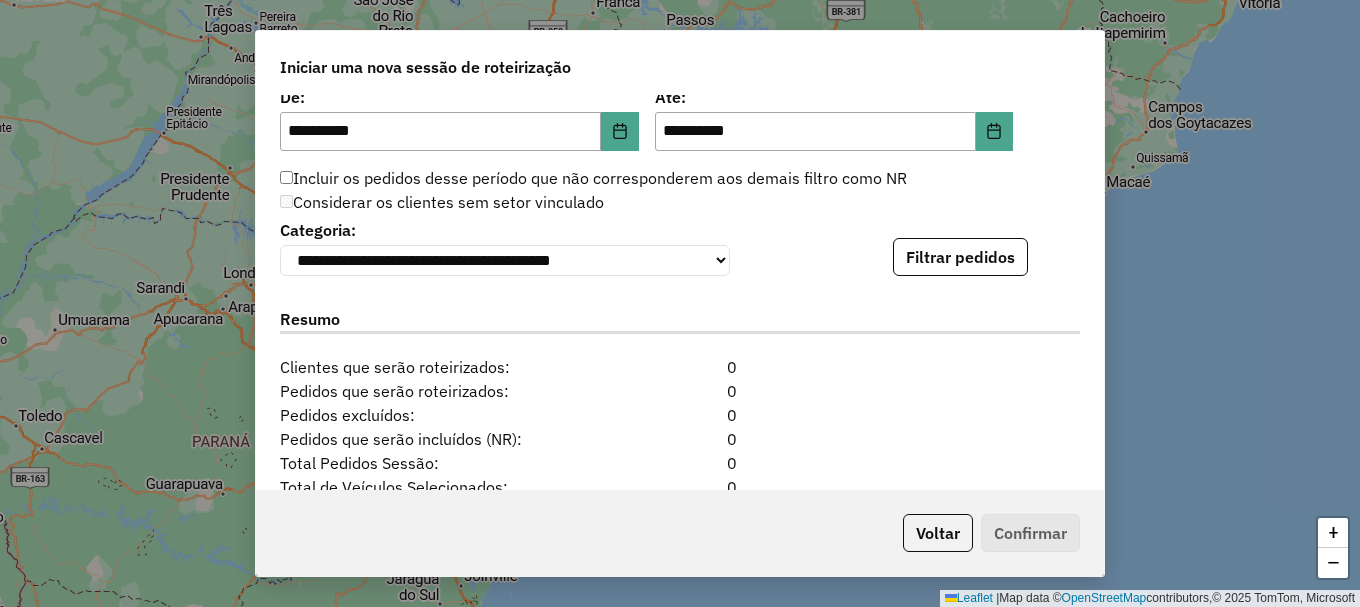 click on "Filtrar pedidos" 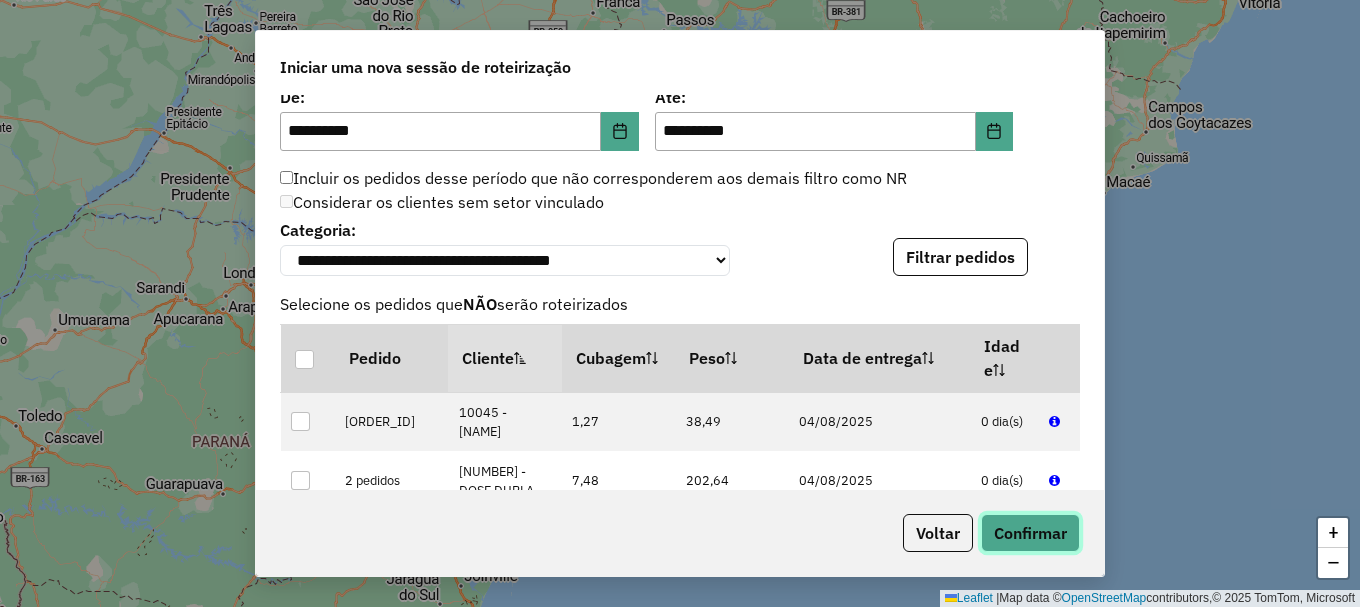 click on "Confirmar" 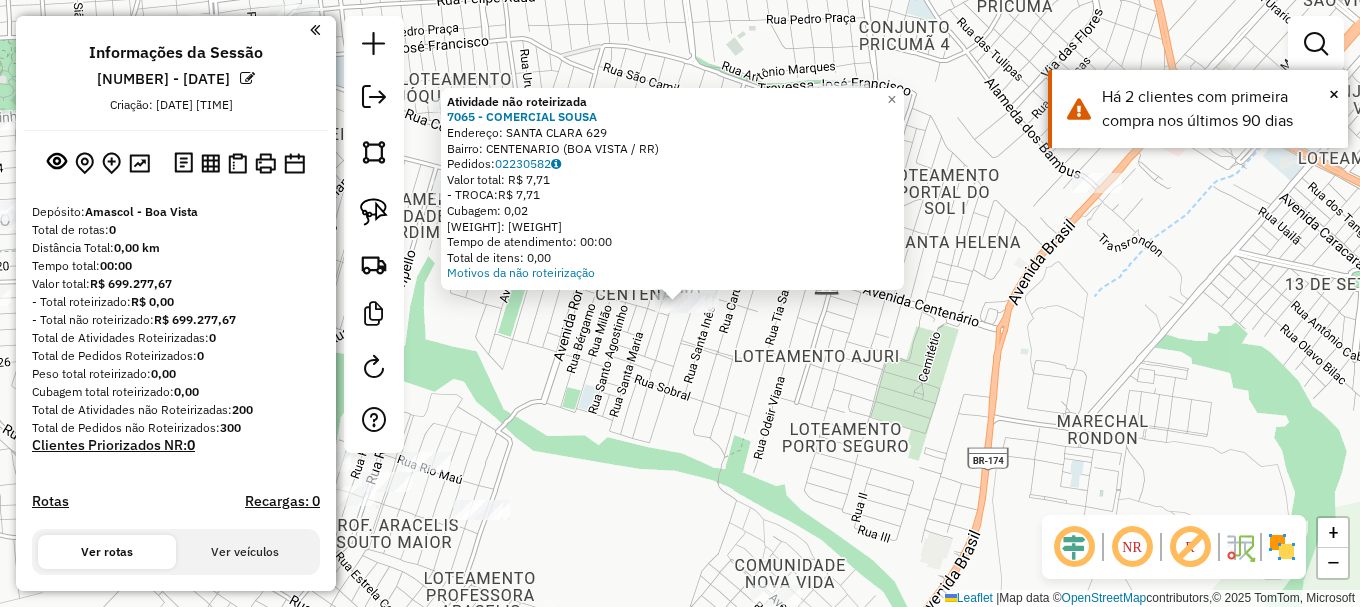 click on "Atividade não roteirizada [NUMBER] - [COMPANY]  Endereço:  [STREET] [NUMBER]   Bairro: [NEIGHBORHOOD] ([CITY] / RR)   Pedidos:  02230582   Valor total: [CURRENCY] [PRICE]   - TROCA:  [CURRENCY] [PRICE]   Cubagem: [VOLUME]   Peso: [WEIGHT]   Tempo de atendimento: [TIME]   Total de itens: [NUMBER]  Motivos da não roteirização × Janela de atendimento Grade de atendimento Capacidade Transportadoras Veículos Cliente Pedidos  Rotas Selecione os dias de semana para filtrar as janelas de atendimento  Seg   Ter   Qua   Qui   Sex   Sáb   Dom  Informe o período da janela de atendimento: De: Até:  Filtrar exatamente a janela do cliente  Considerar janela de atendimento padrão  Selecione os dias de semana para filtrar as grades de atendimento  Seg   Ter   Qua   Qui   Sex   Sáb   Dom   Considerar clientes sem dia de atendimento cadastrado  Clientes fora do dia de atendimento selecionado Filtrar as atividades entre os valores definidos abaixo:  Peso mínimo:   Peso máximo:   Cubagem mínima:   Cubagem máxima:   De:   Até:   De:   Até:  Nome: +" 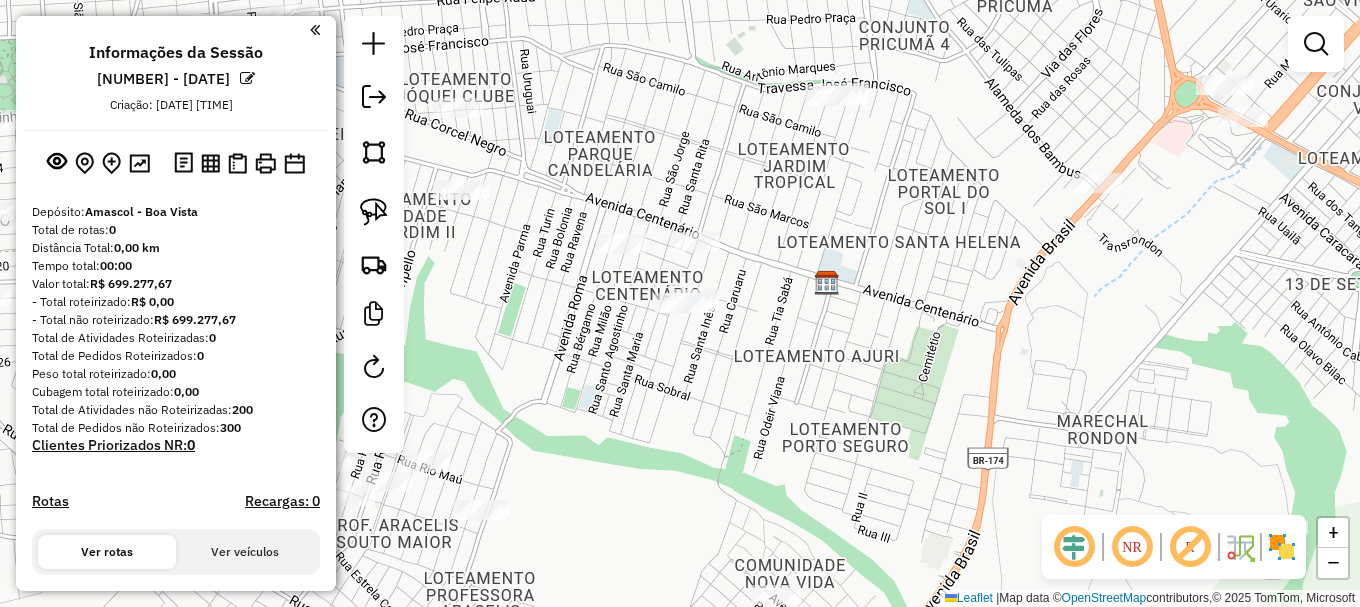 click 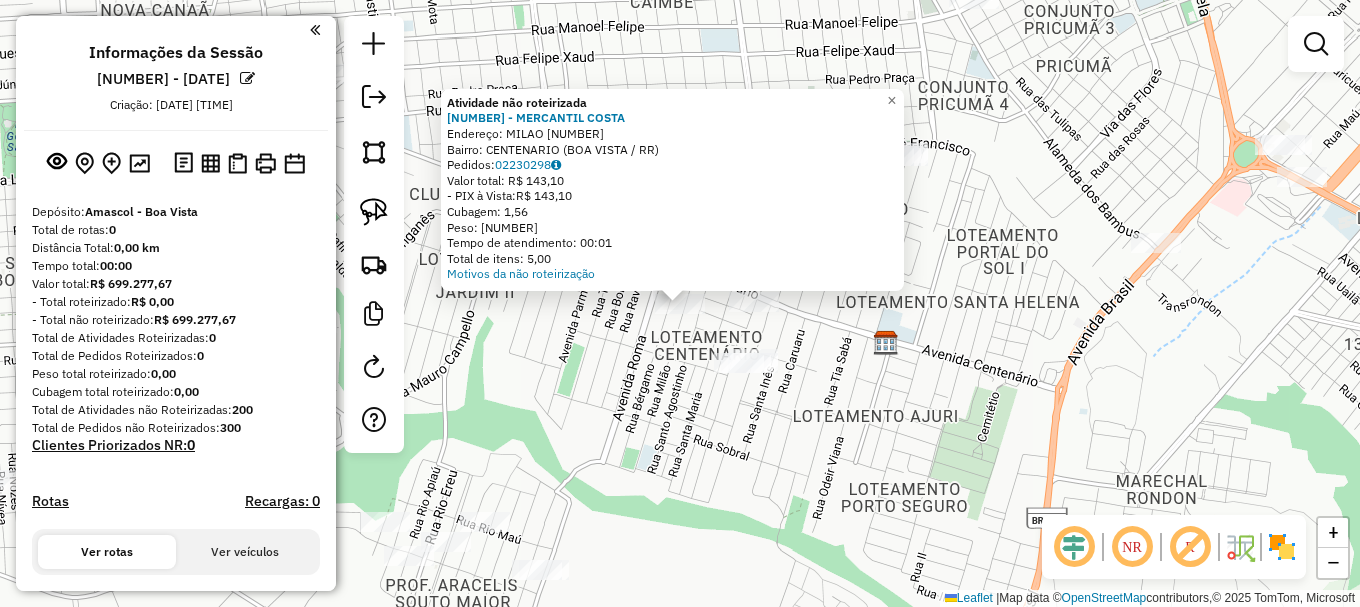click on "Atividade não roteirizada [NUMBER] - MERCANTIL COSTA Endereço: MILAO [NUMBER] Bairro: CENTENARIO (BOA VISTA / [STATE]) Pedidos: [ORDER_ID] Valor total: [CURRENCY] [PRICE] - PIX à Vista: [CURRENCY] [PRICE] Cubagem: [PRICE] Peso: [PRICE] Tempo de atendimento: [TIME] Total de itens: [PRICE] Motivos da não roteirização × Janela de atendimento Grade de atendimento Capacidade Transportadoras Veículos Cliente Pedidos Rotas Selecione os dias de semana para filtrar as janelas de atendimento Seg Ter Qua Qui Sex Sáb Dom Informe o período da janela de atendimento: De: Até: Filtrar exatamente a janela do cliente Considerar janela de atendimento padrão Selecione os dias de semana para filtrar as grades de atendimento Seg Ter Qua Qui Sex Sáb Dom Considerar clientes sem dia de atendimento cadastrado Clientes fora do dia de atendimento selecionado Filtrar as atividades entre os valores definidos abaixo: Peso mínimo: Peso máximo: Cubagem mínima: Cubagem máxima: De: Até: De: Até:" 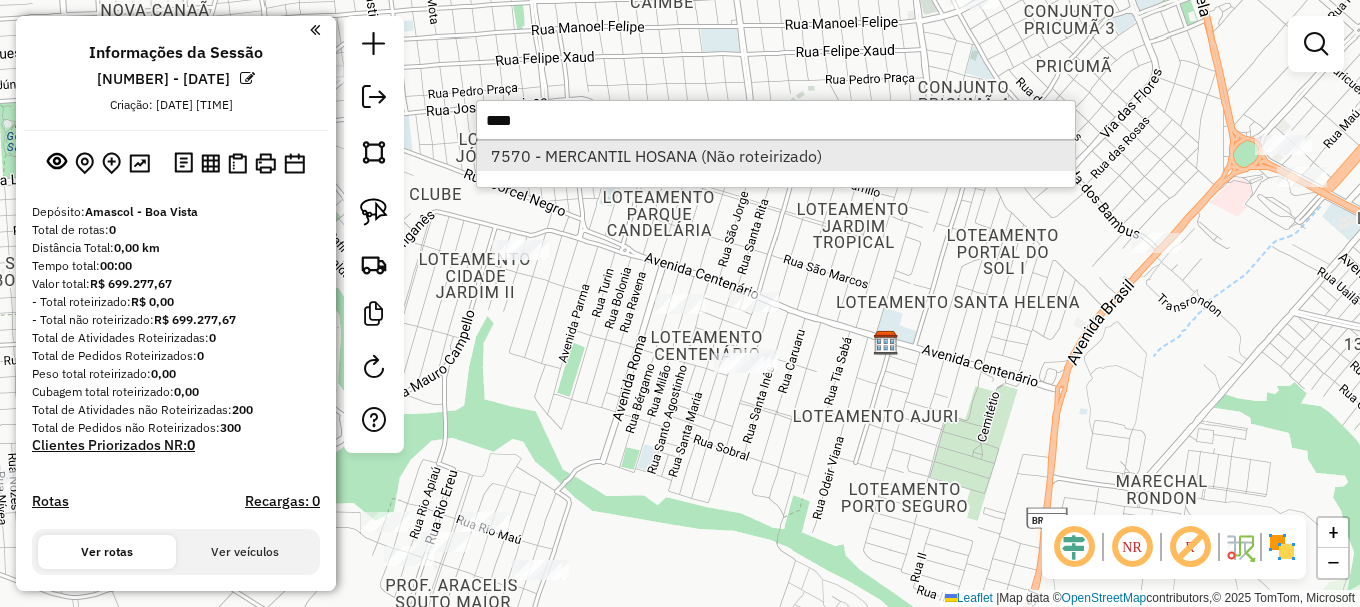 type on "****" 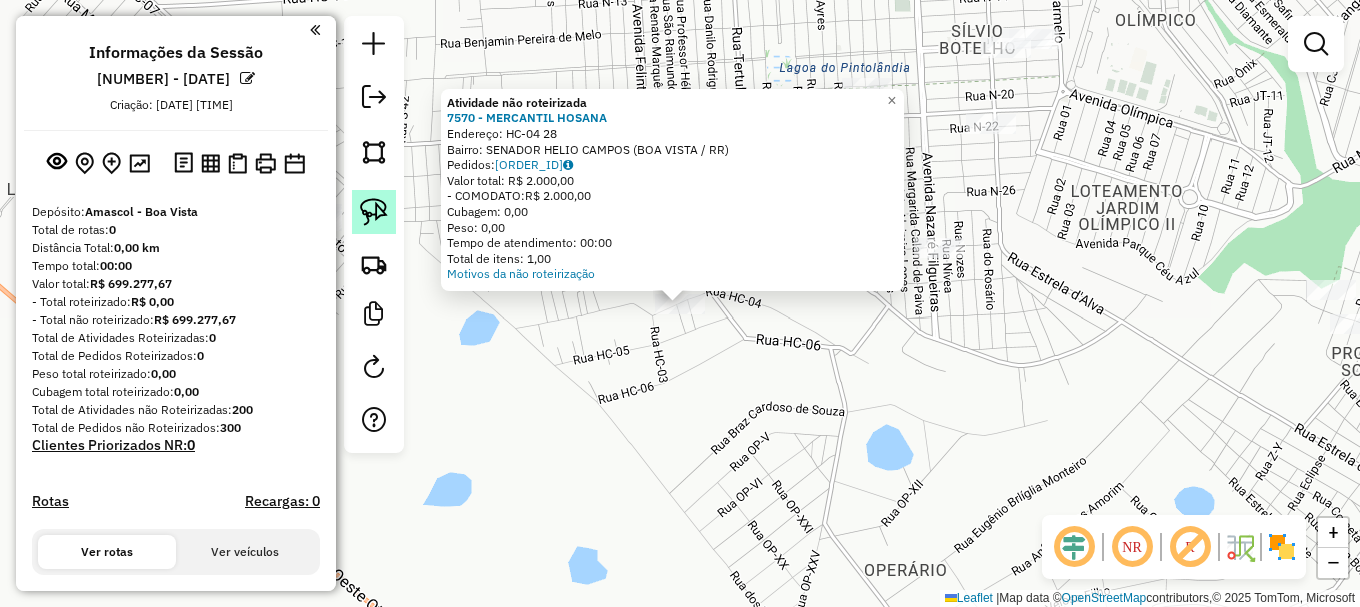 click 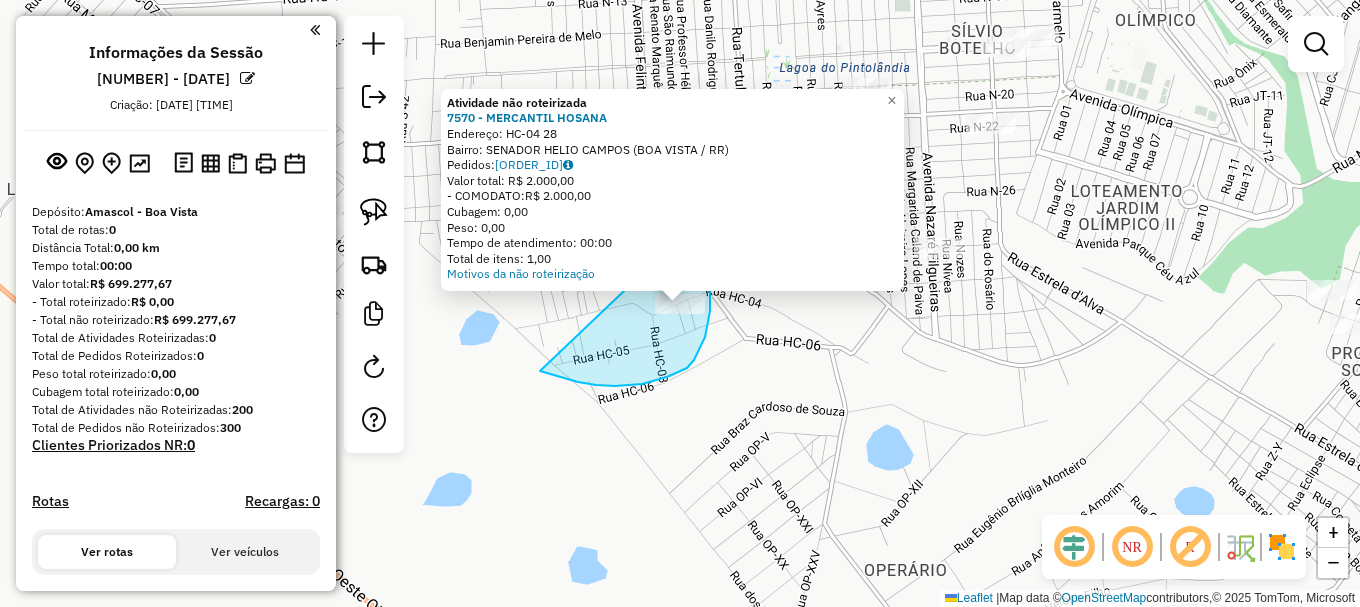 drag, startPoint x: 667, startPoint y: 377, endPoint x: 687, endPoint y: 231, distance: 147.3635 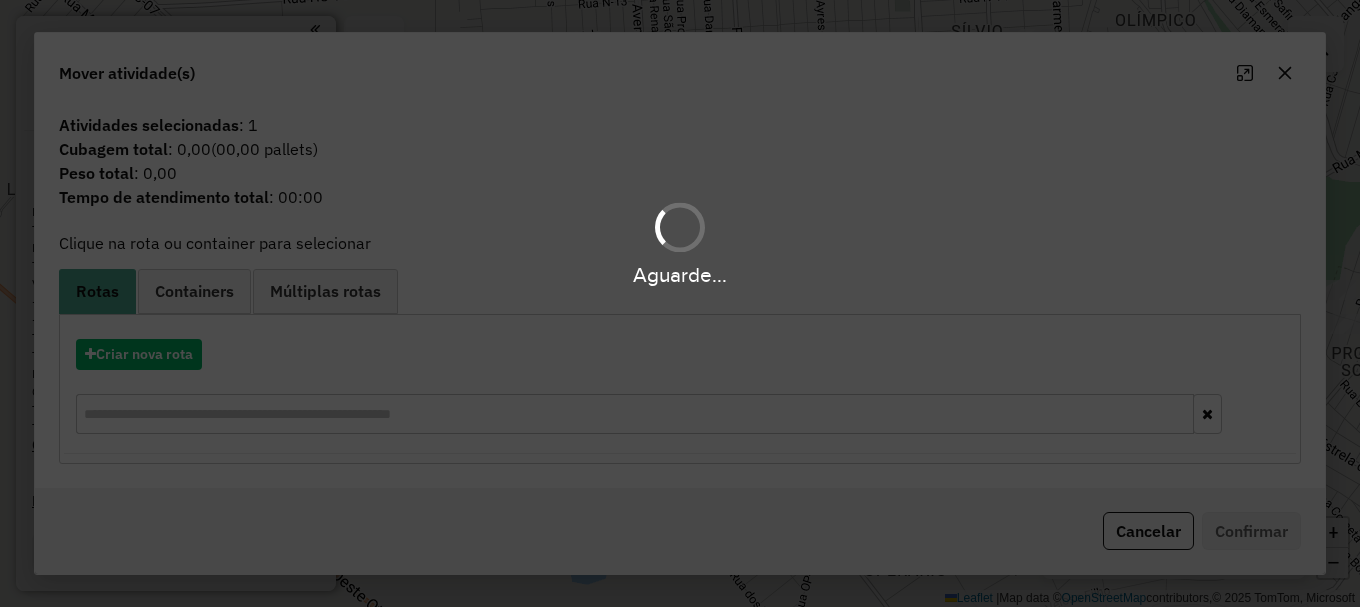 click on "Aguarde..." at bounding box center (680, 303) 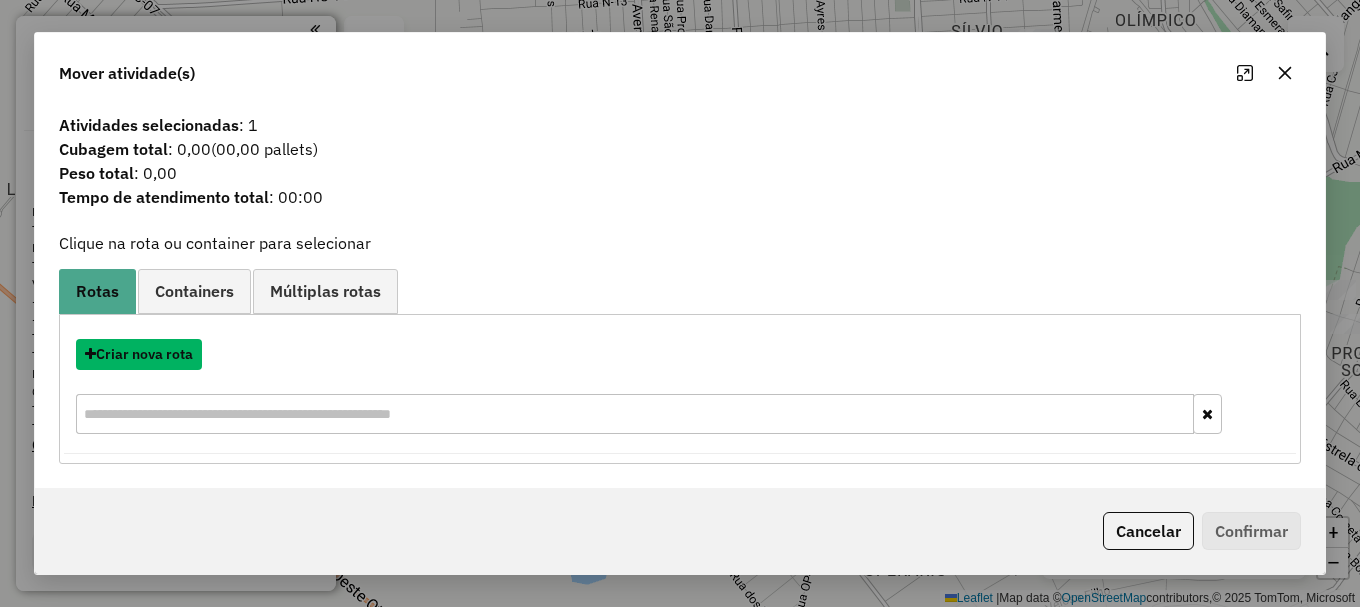 click on "Criar nova rota" at bounding box center [139, 354] 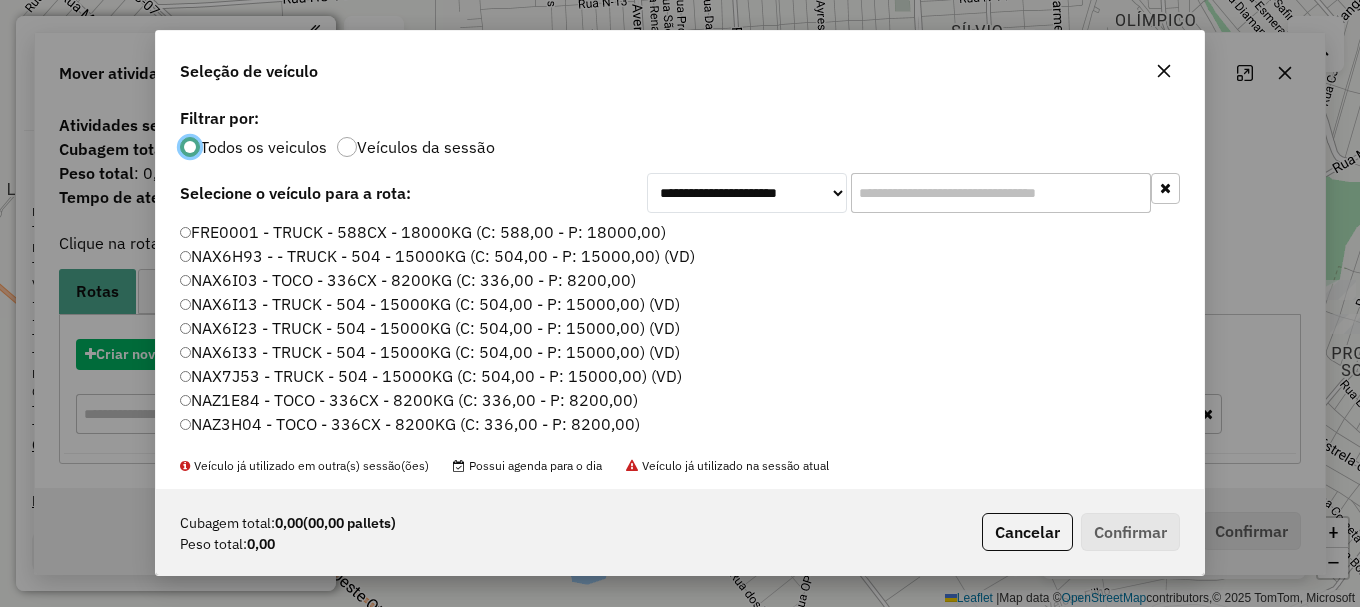 scroll, scrollTop: 11, scrollLeft: 6, axis: both 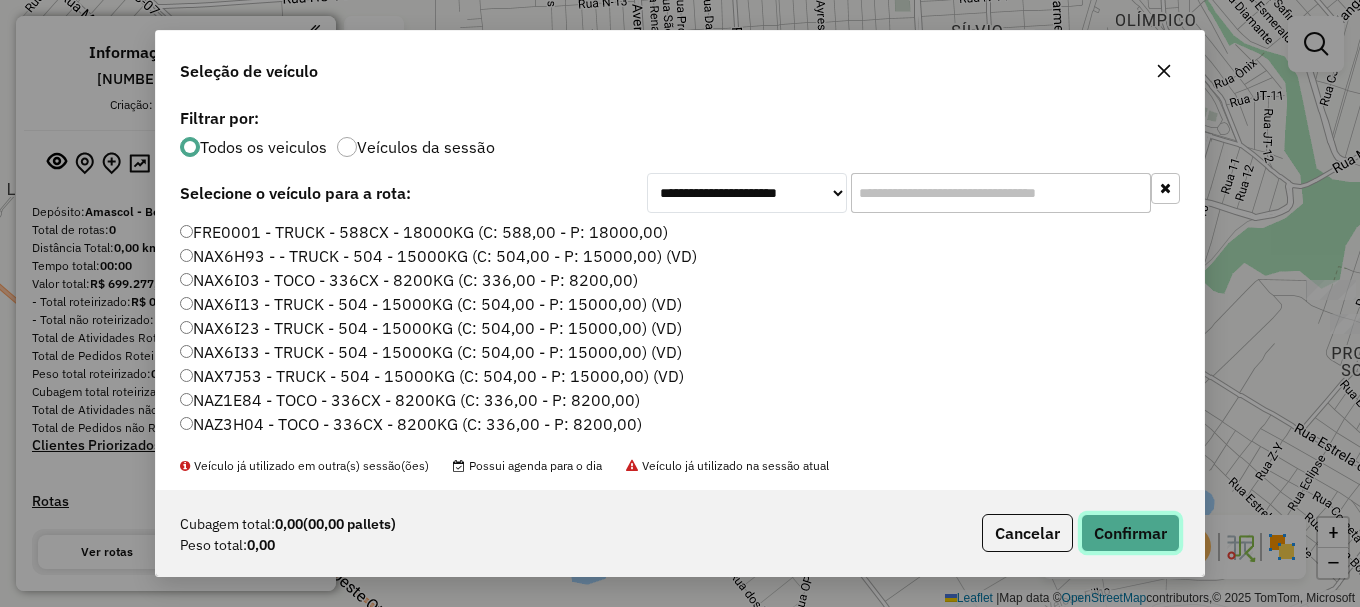 click on "Confirmar" 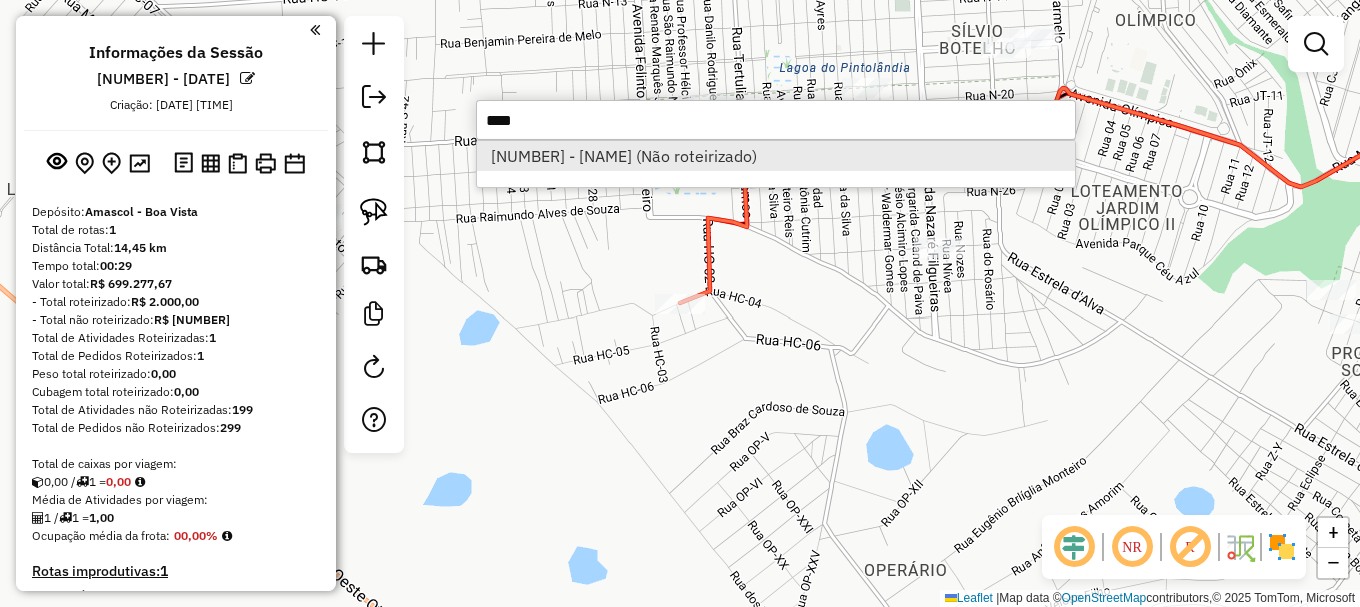 type on "****" 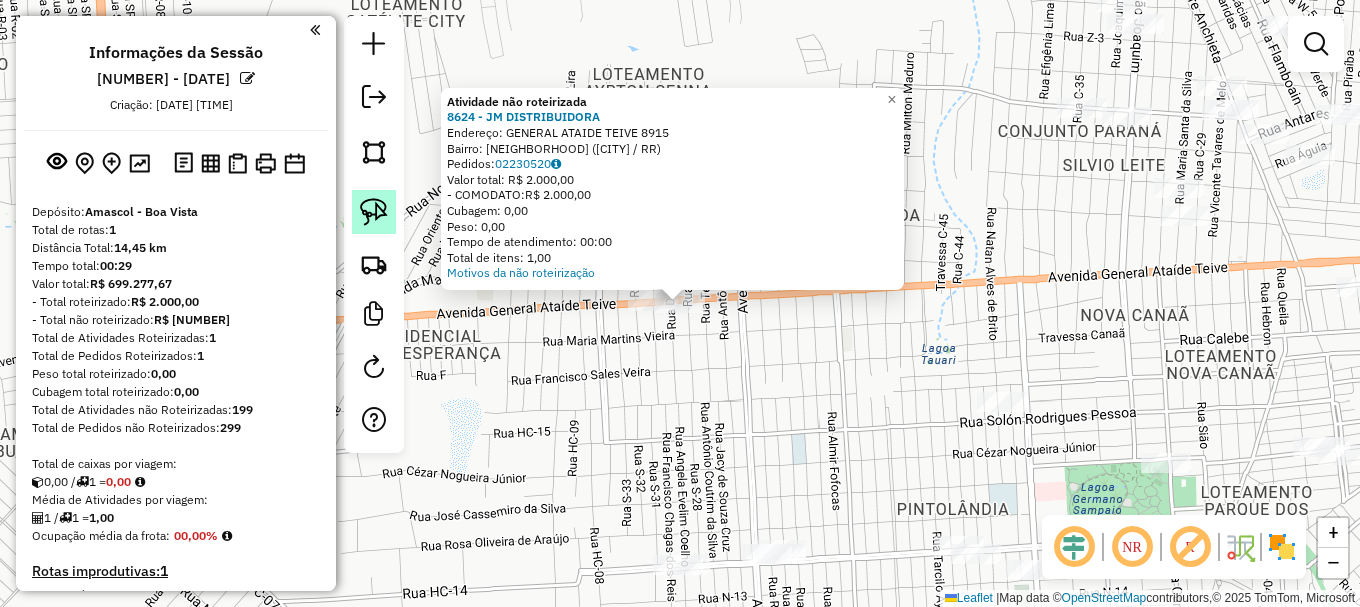 click 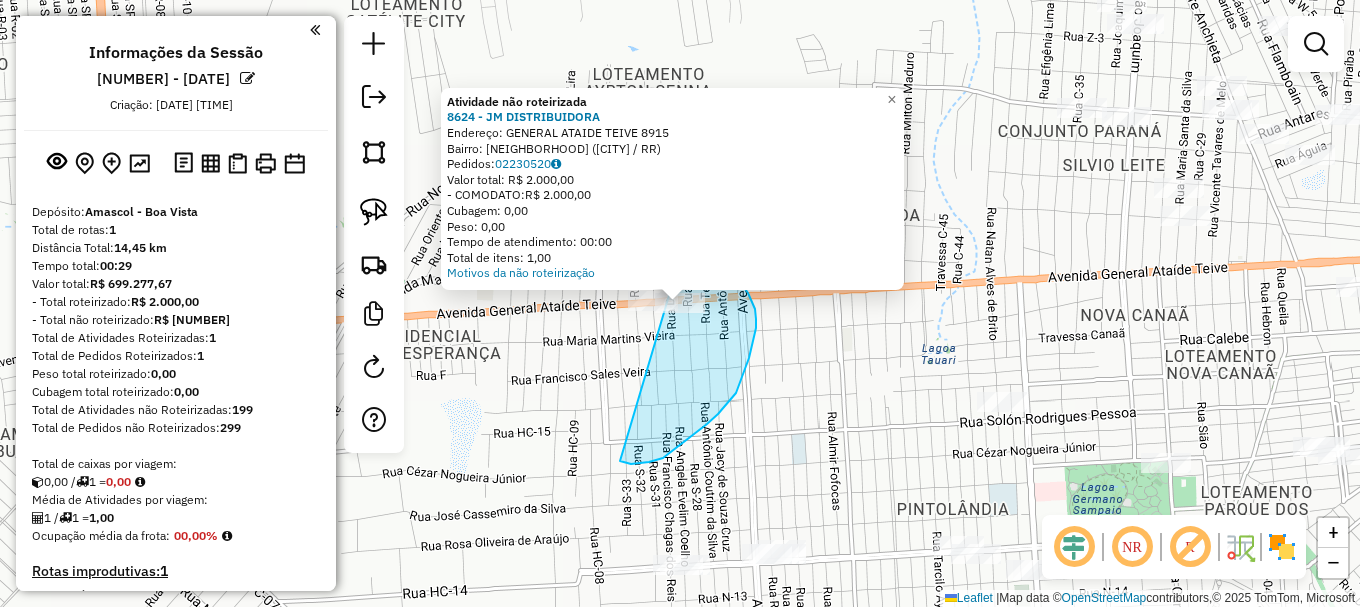 drag, startPoint x: 649, startPoint y: 462, endPoint x: 682, endPoint y: 244, distance: 220.48357 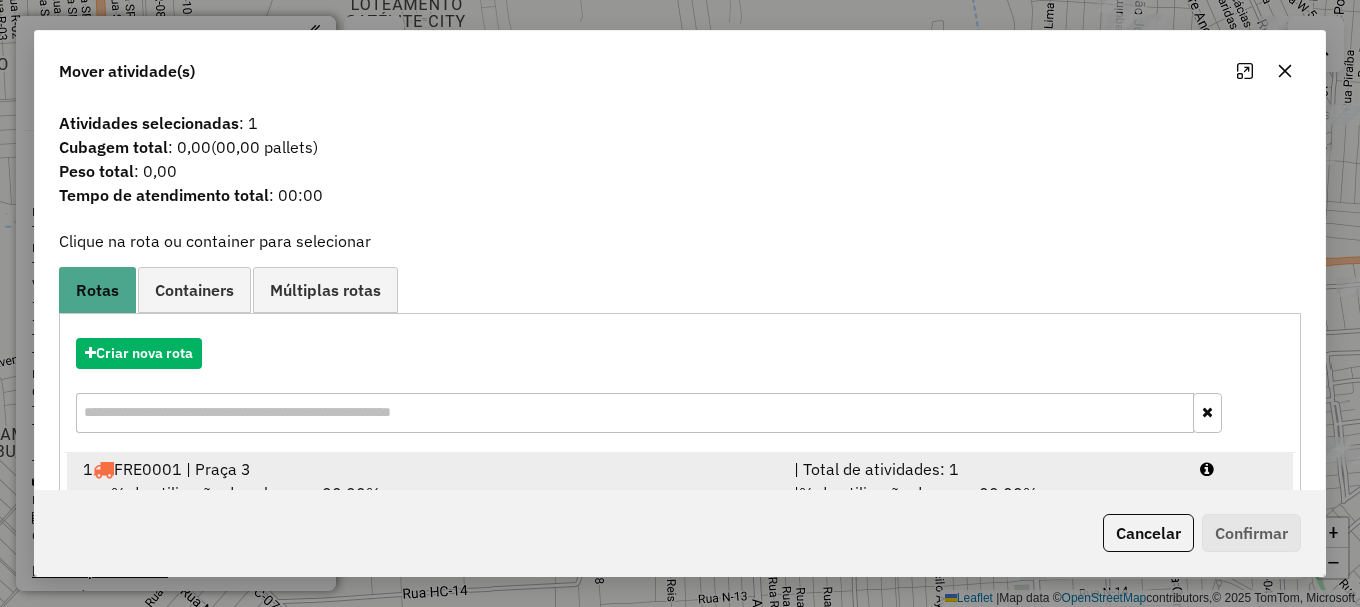 click at bounding box center (1239, 469) 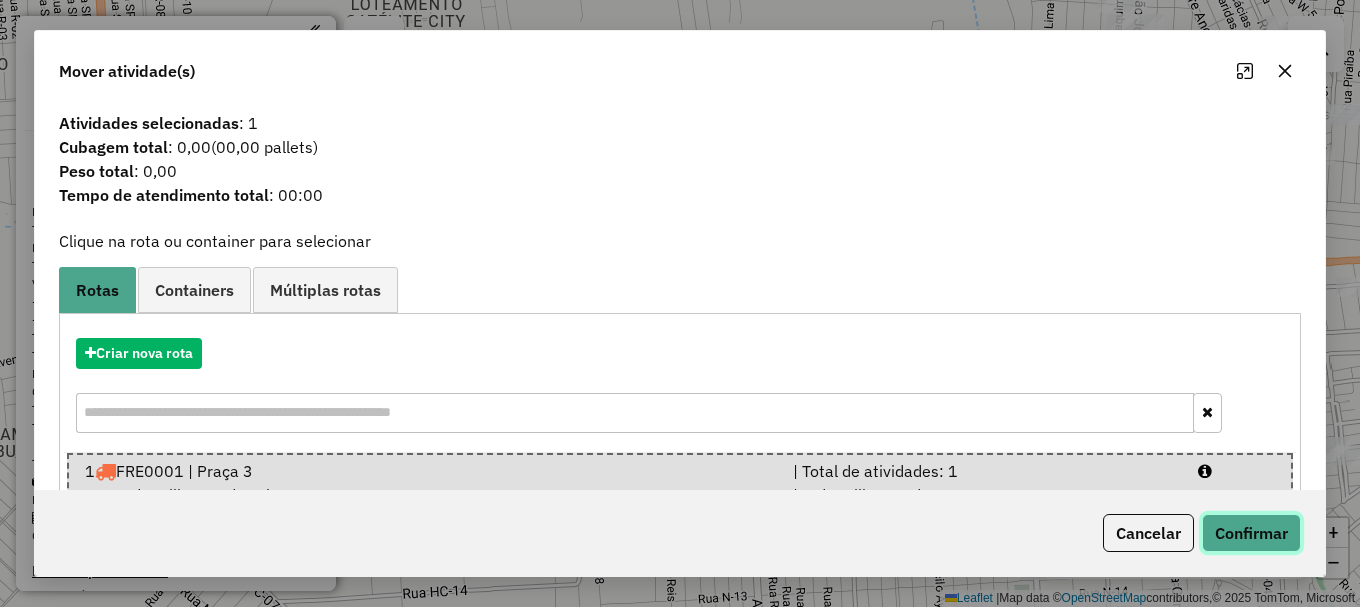 click on "Confirmar" 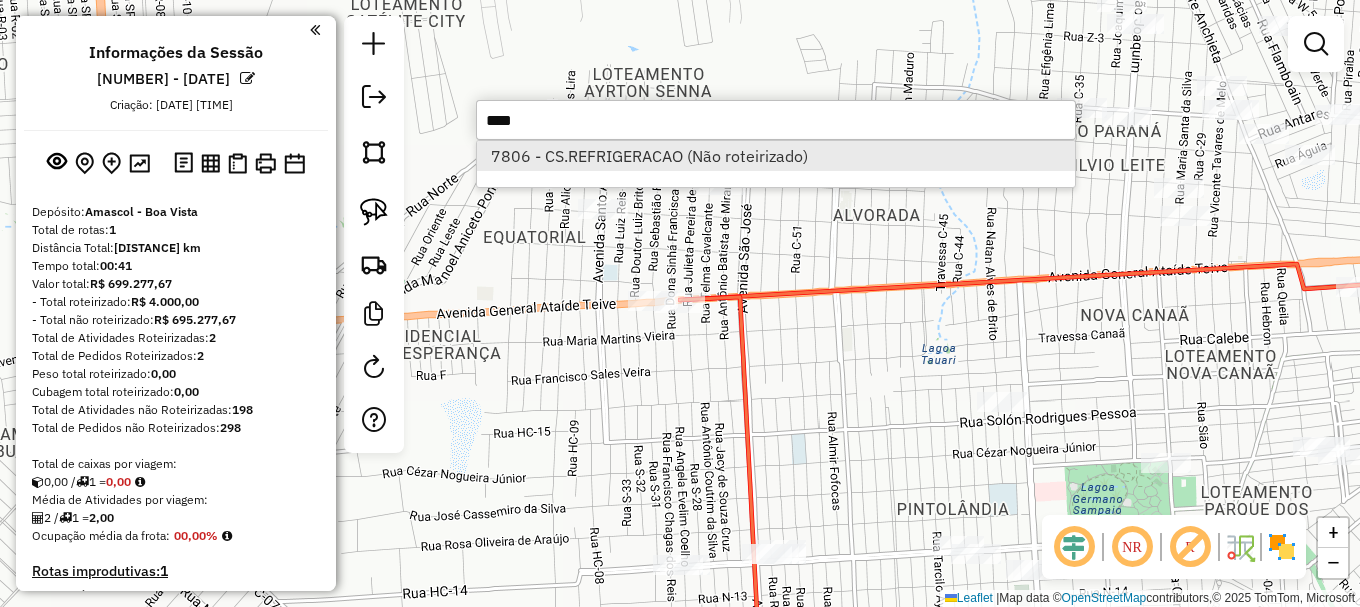 type on "****" 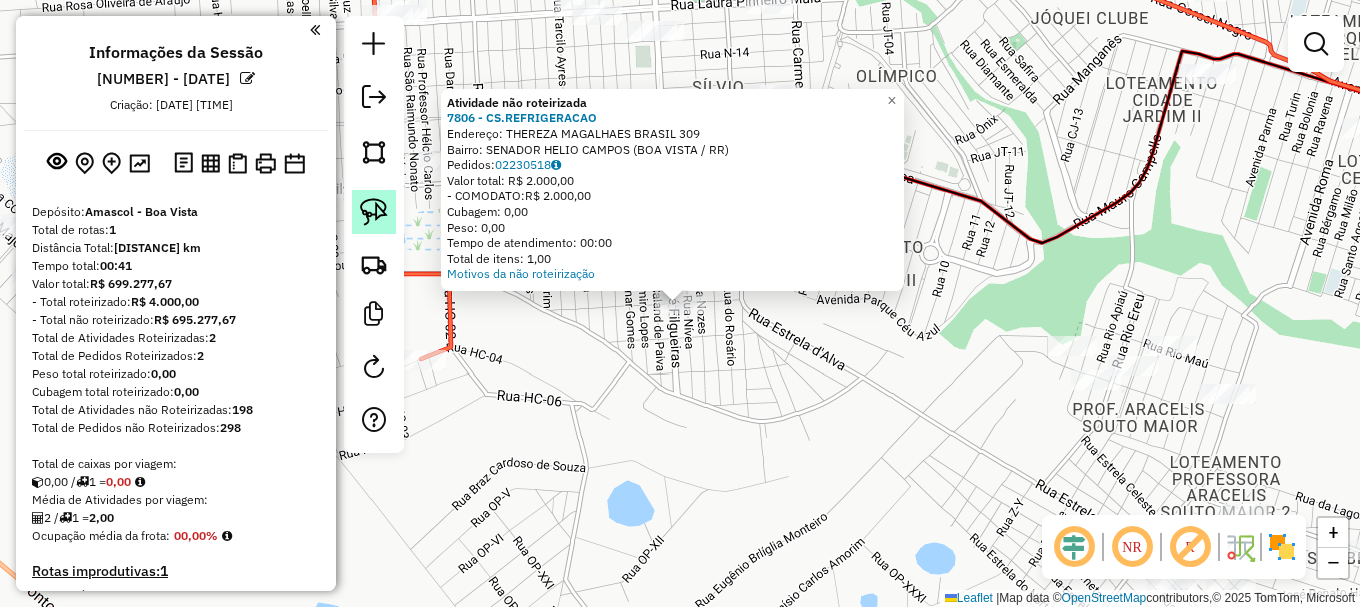 click 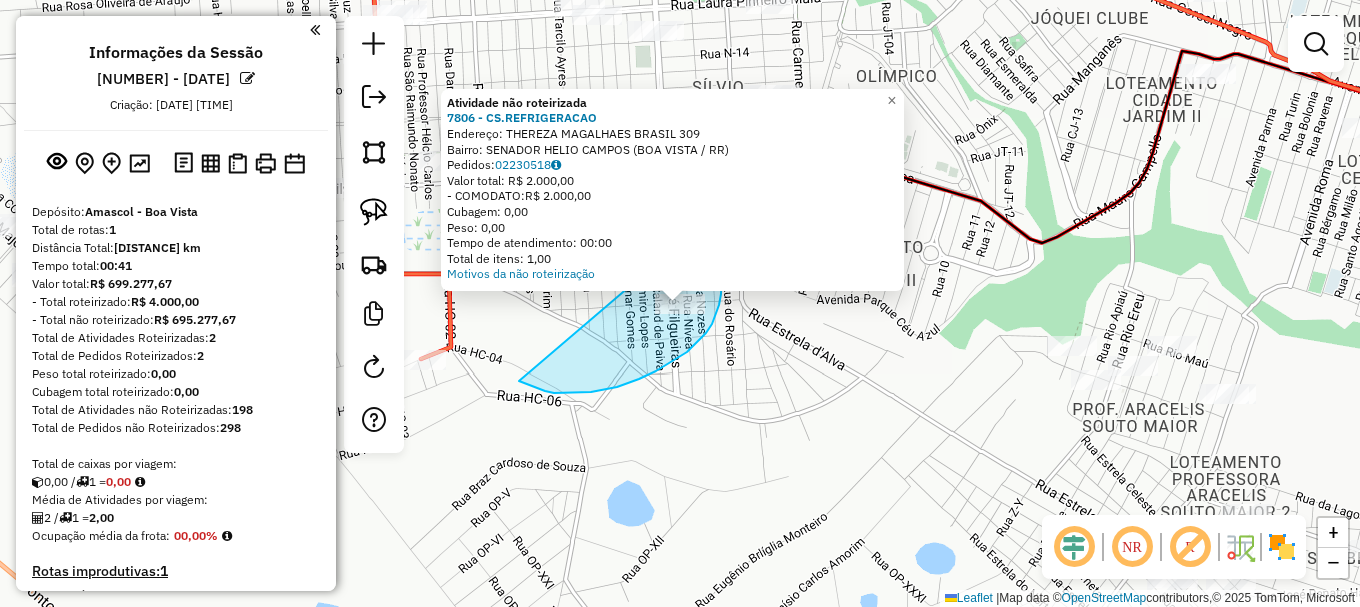 drag, startPoint x: 656, startPoint y: 371, endPoint x: 703, endPoint y: 220, distance: 158.14551 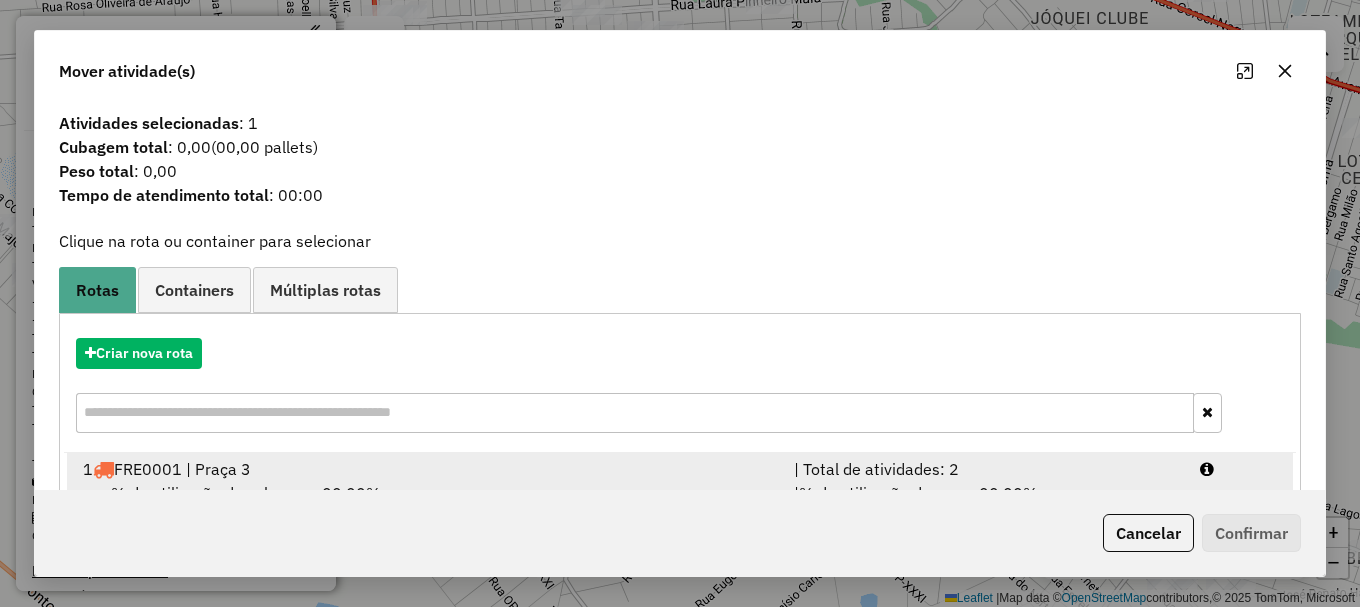 click at bounding box center (1239, 469) 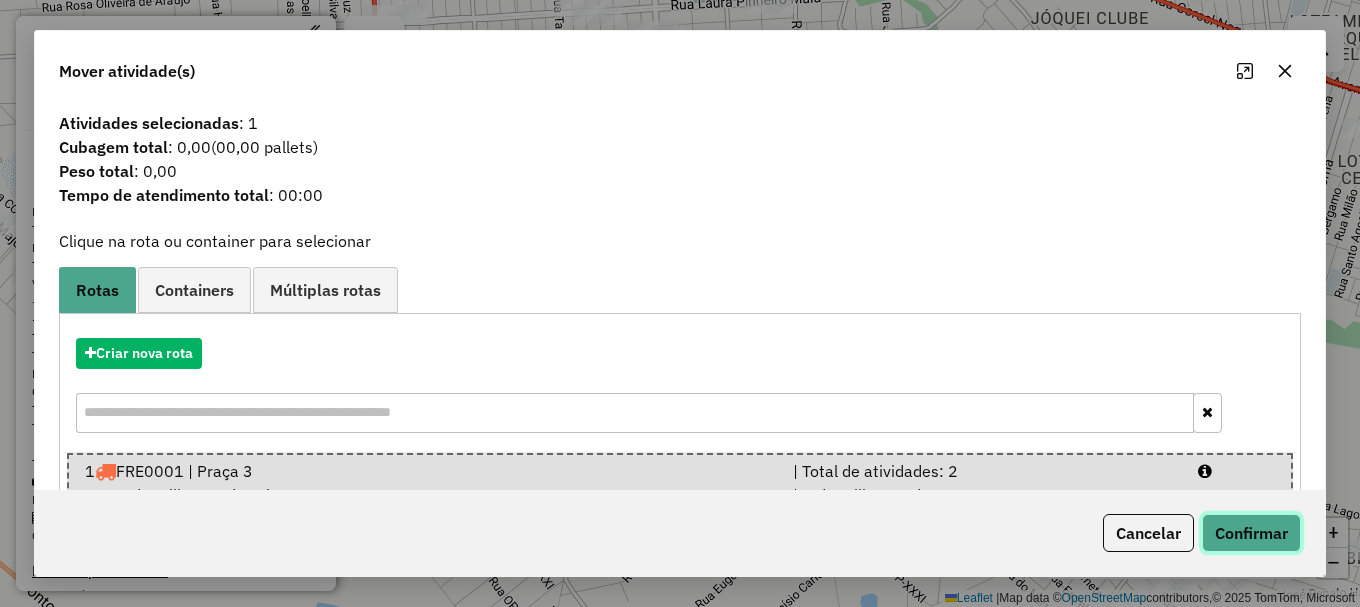 click on "Confirmar" 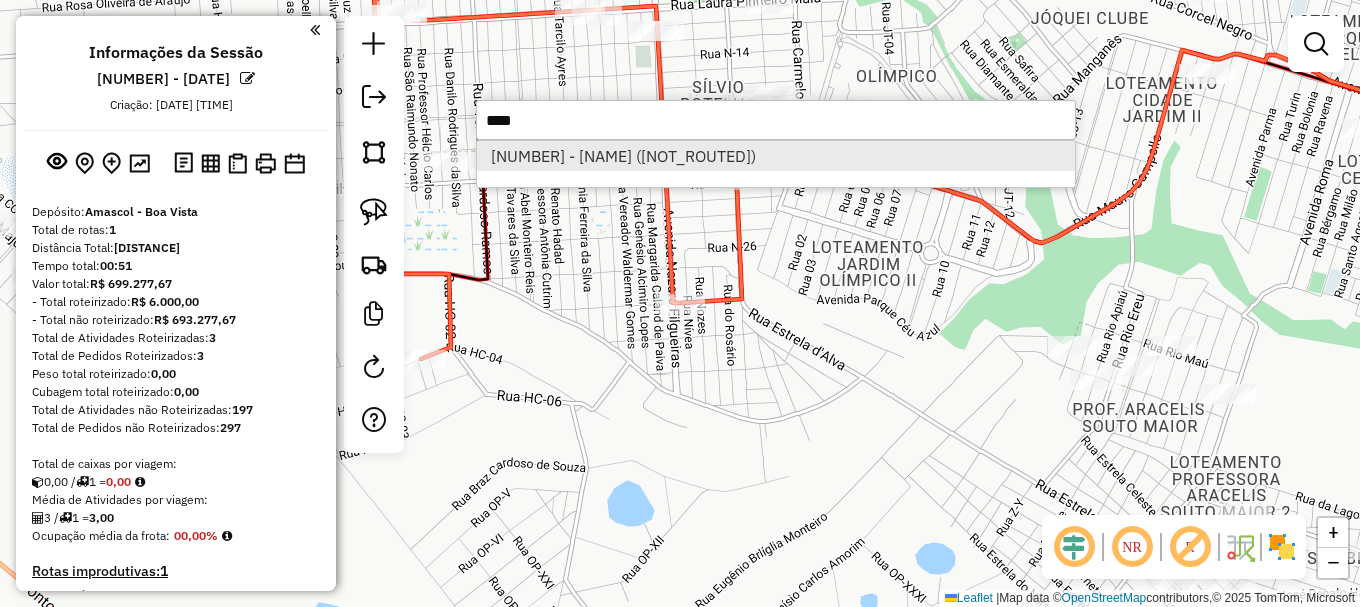 type on "****" 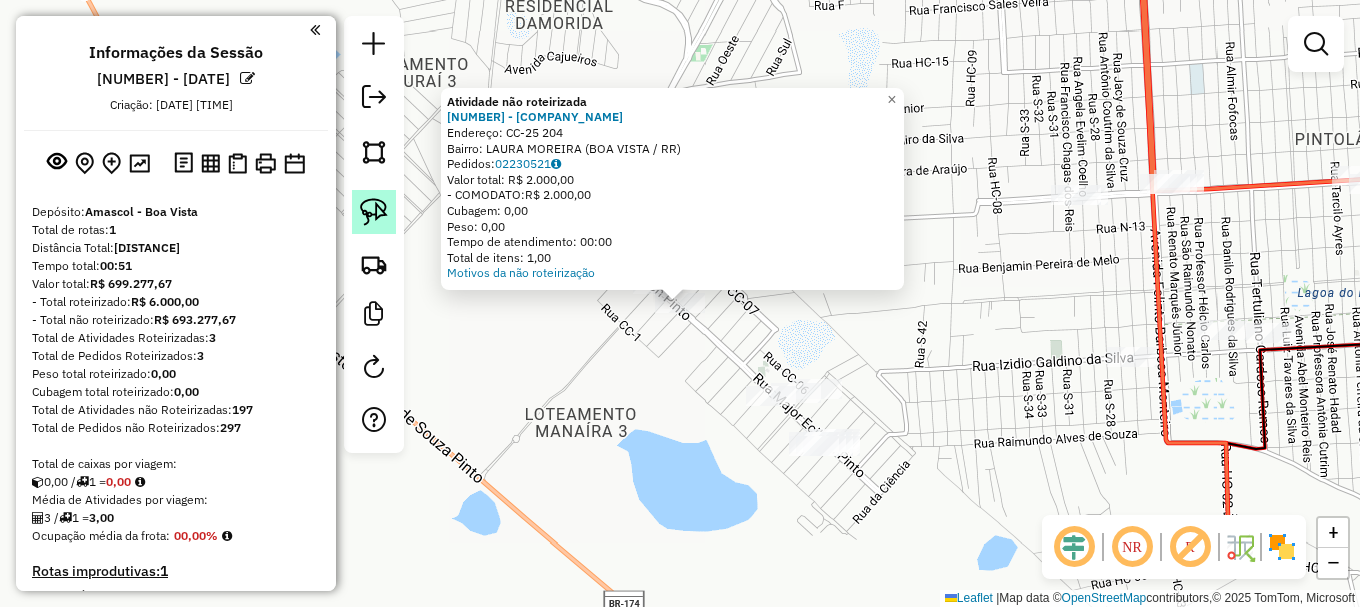 click 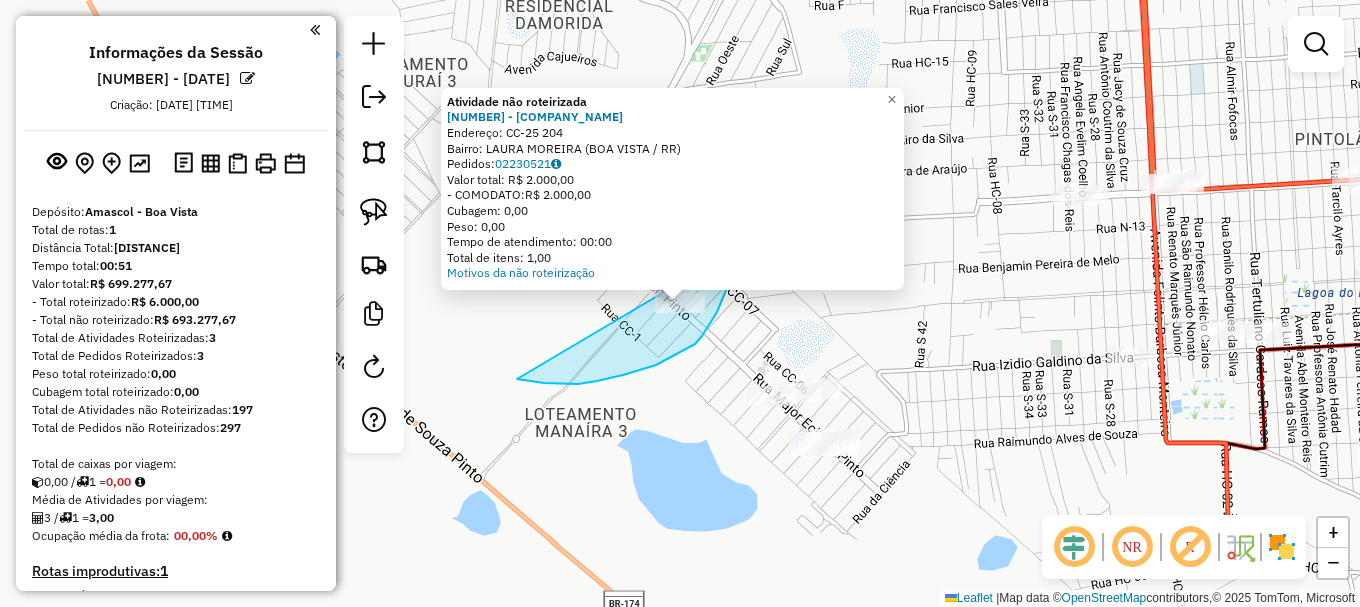 drag, startPoint x: 578, startPoint y: 384, endPoint x: 729, endPoint y: 252, distance: 200.5617 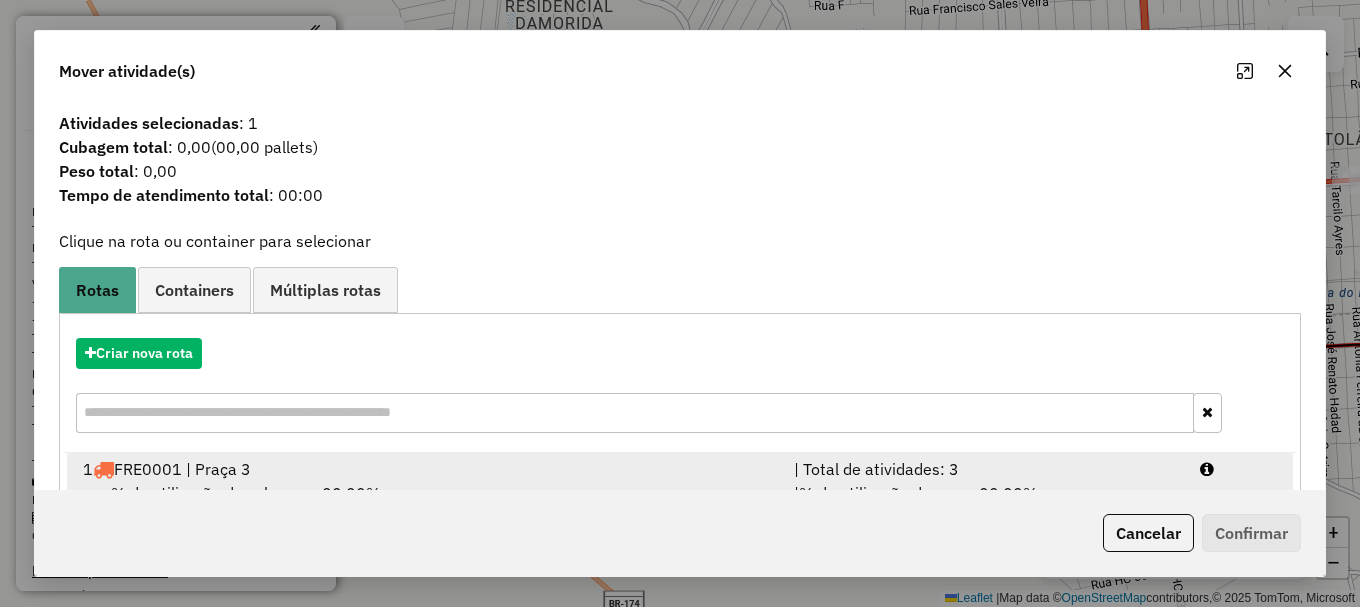 click at bounding box center (1239, 469) 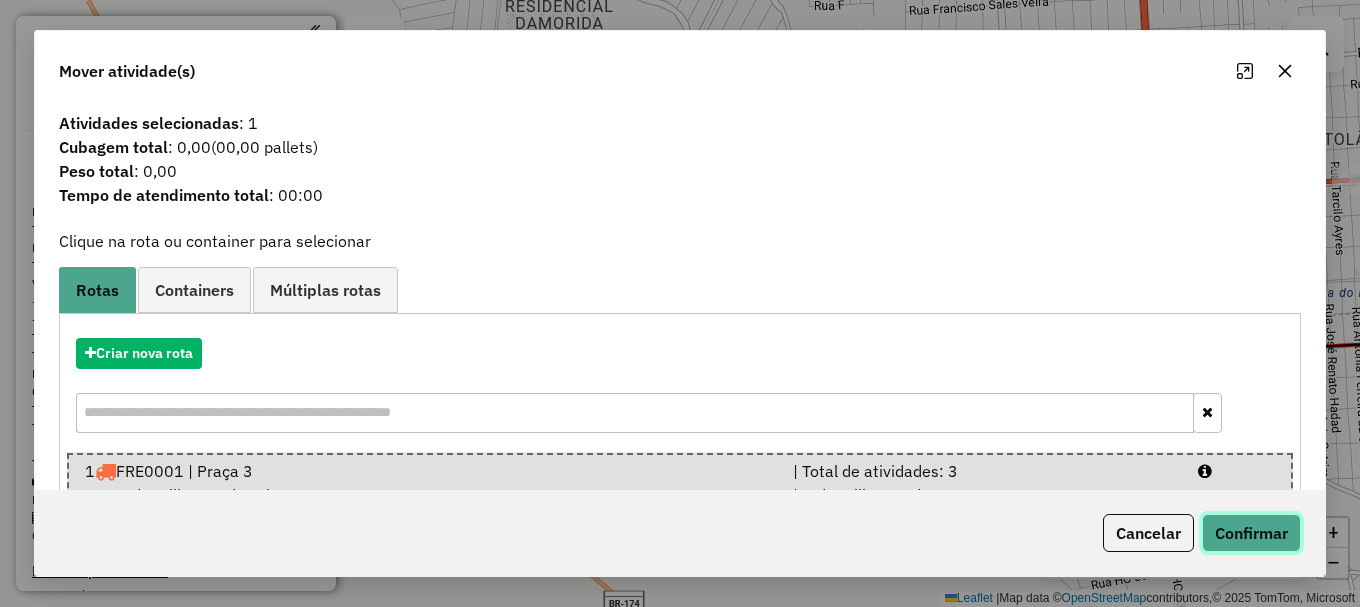 click on "Confirmar" 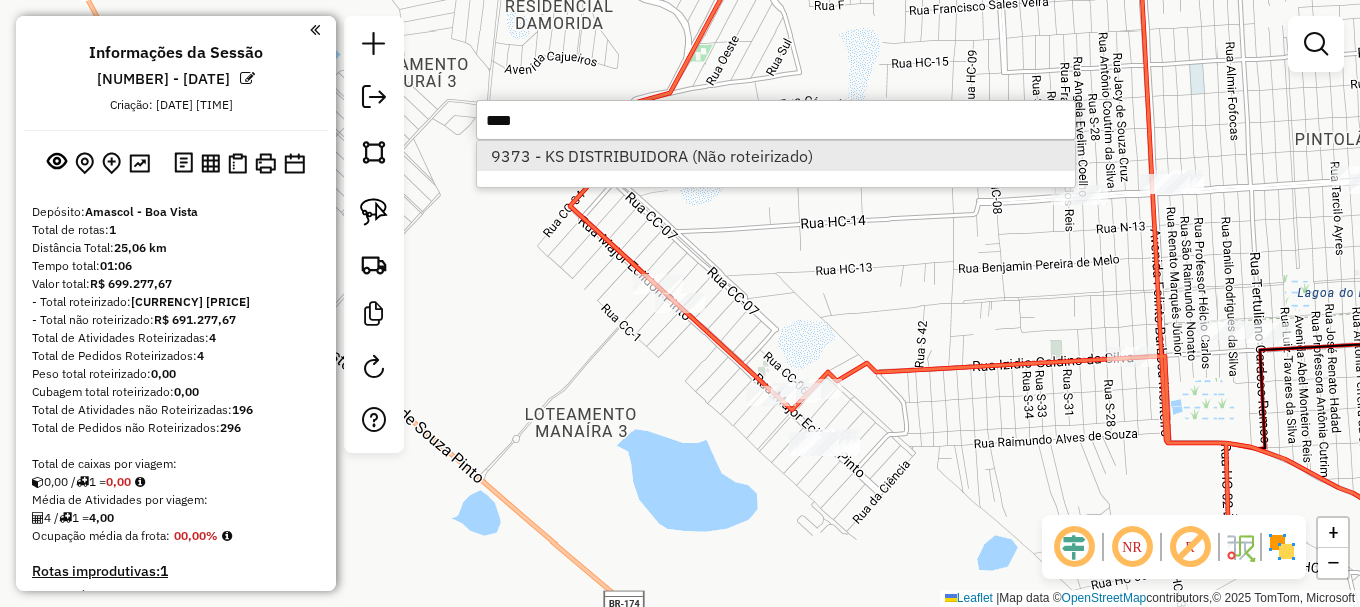 type on "****" 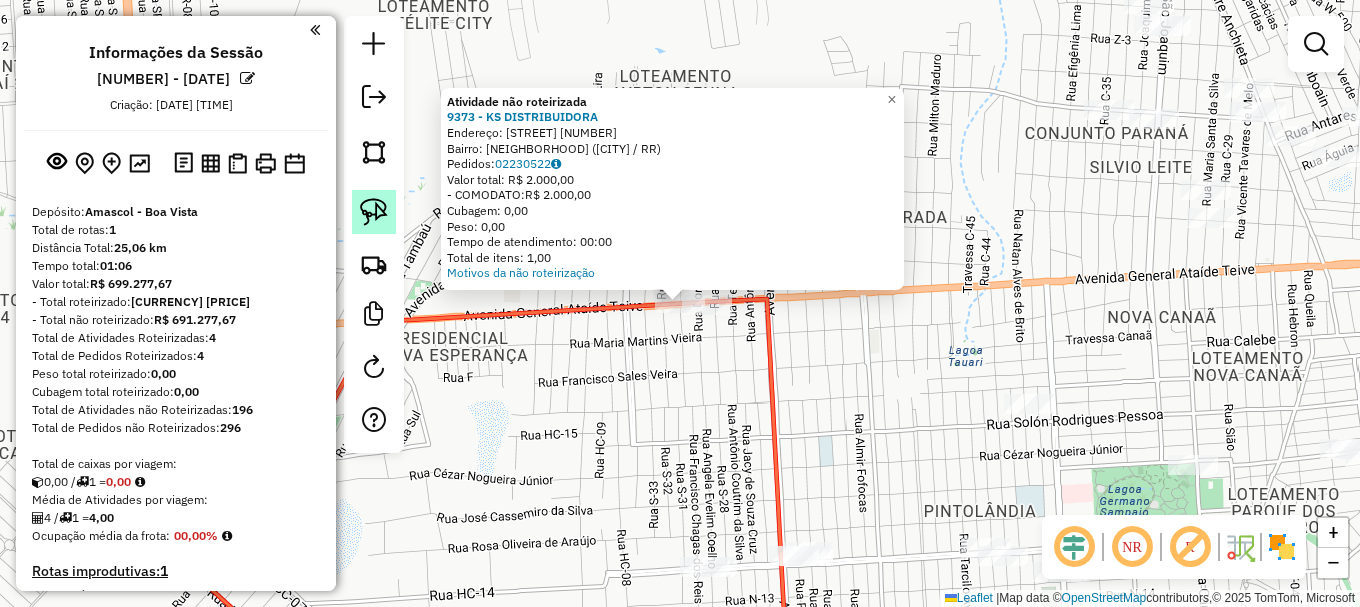 click 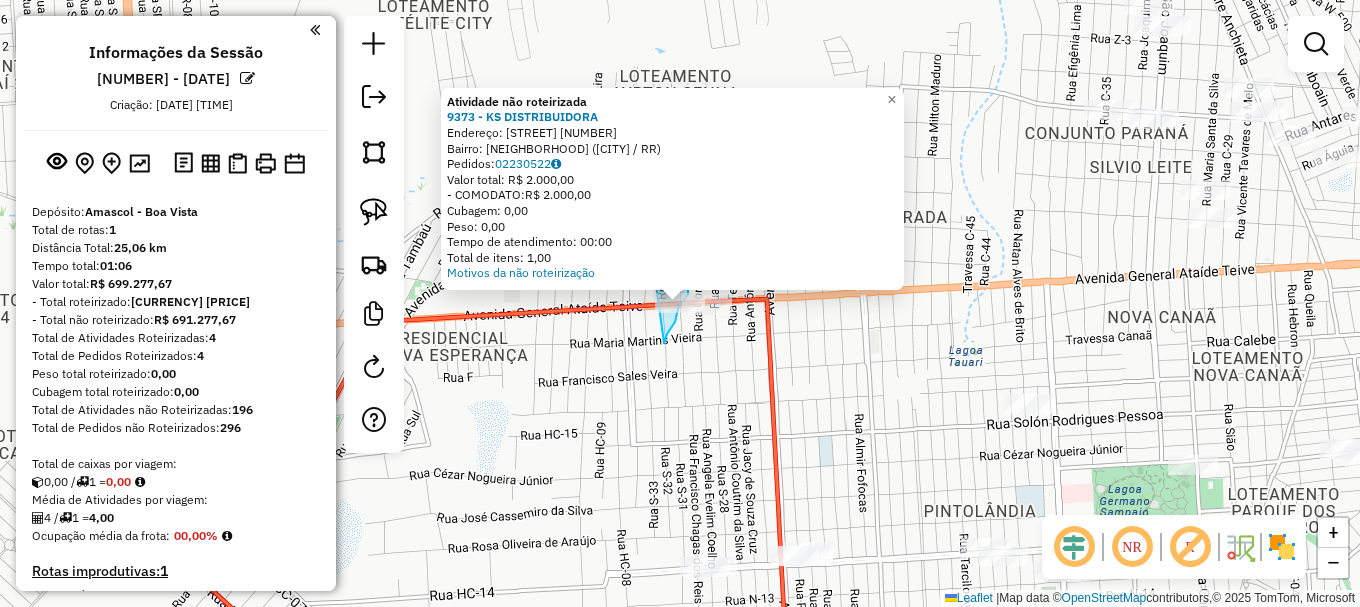 drag, startPoint x: 664, startPoint y: 343, endPoint x: 654, endPoint y: 270, distance: 73.68175 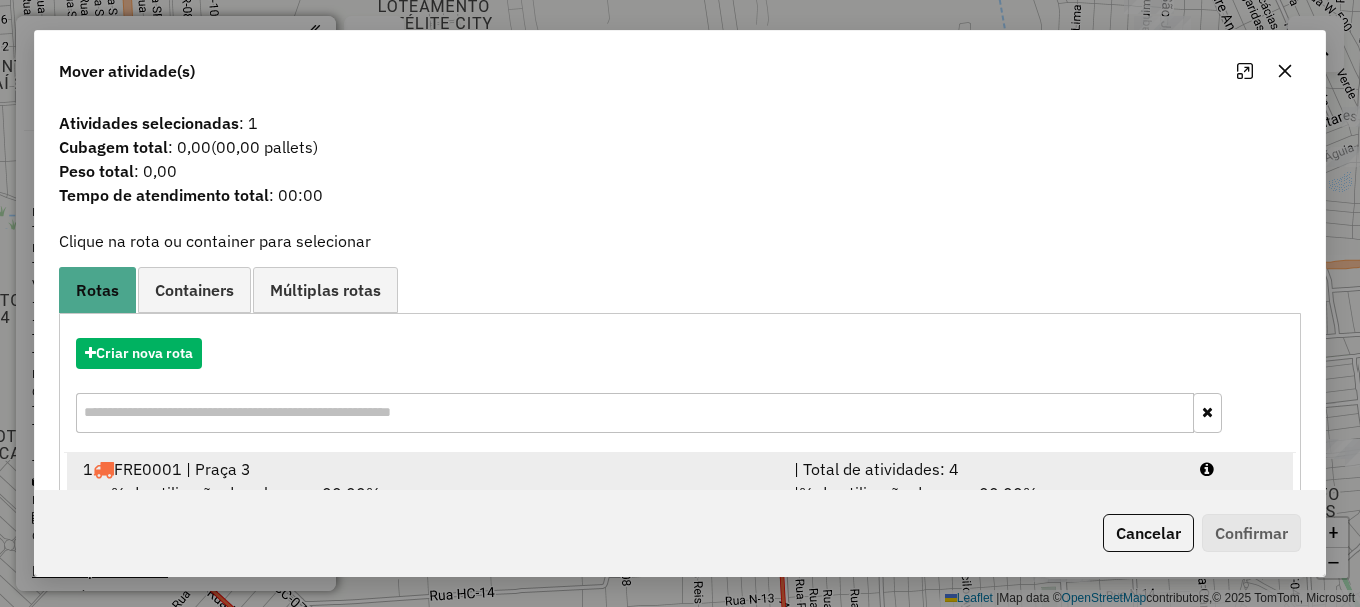 click at bounding box center [1239, 469] 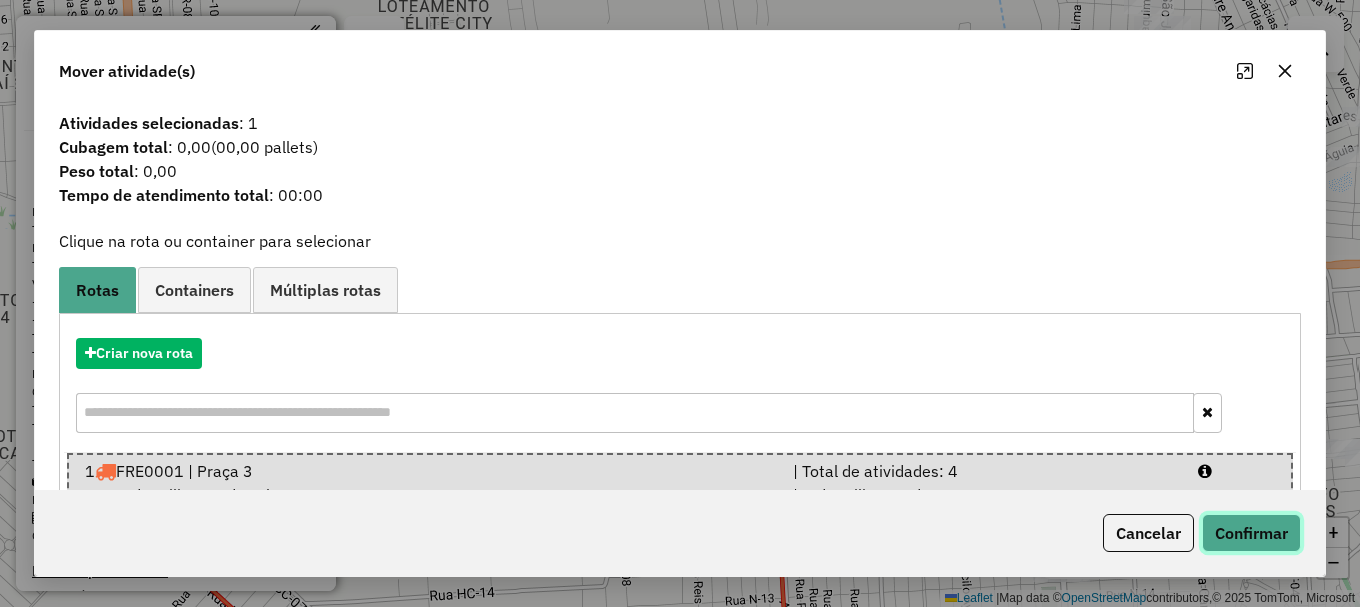 click on "Confirmar" 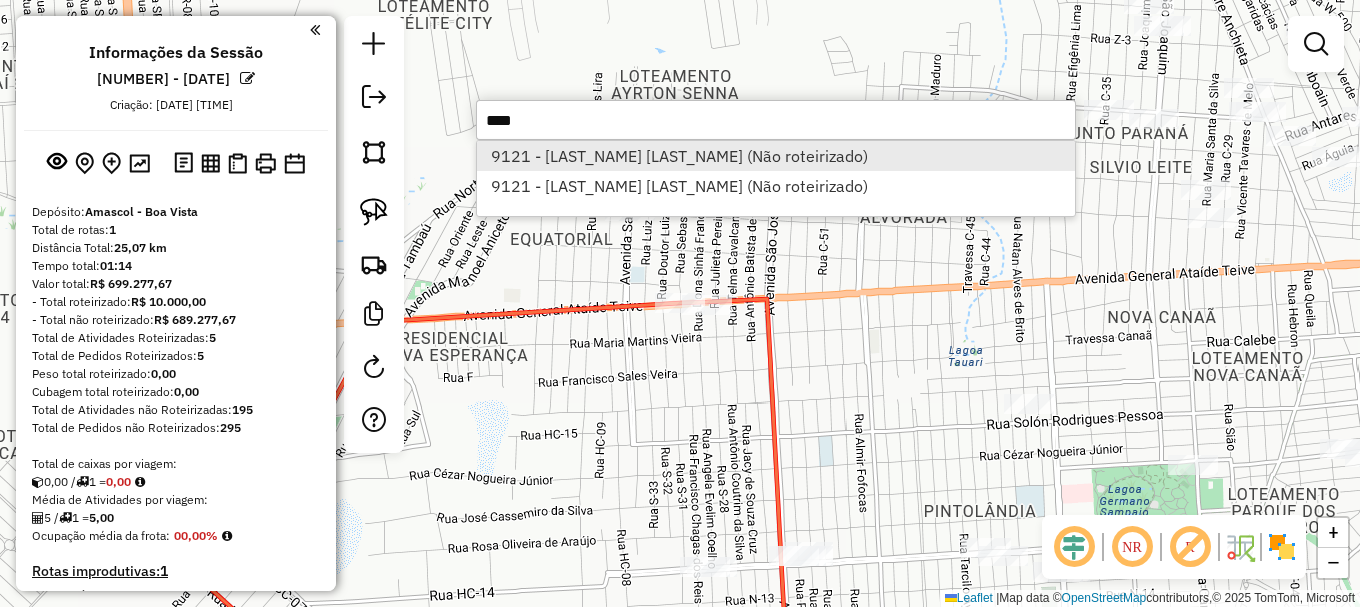 type on "****" 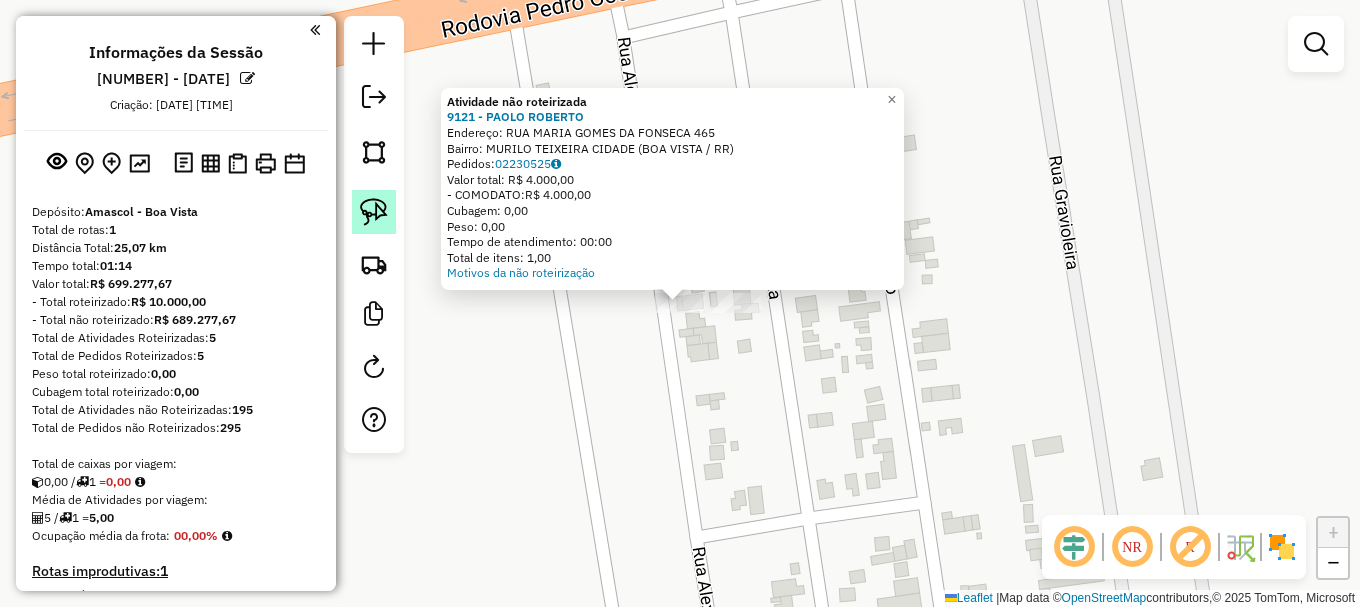 click 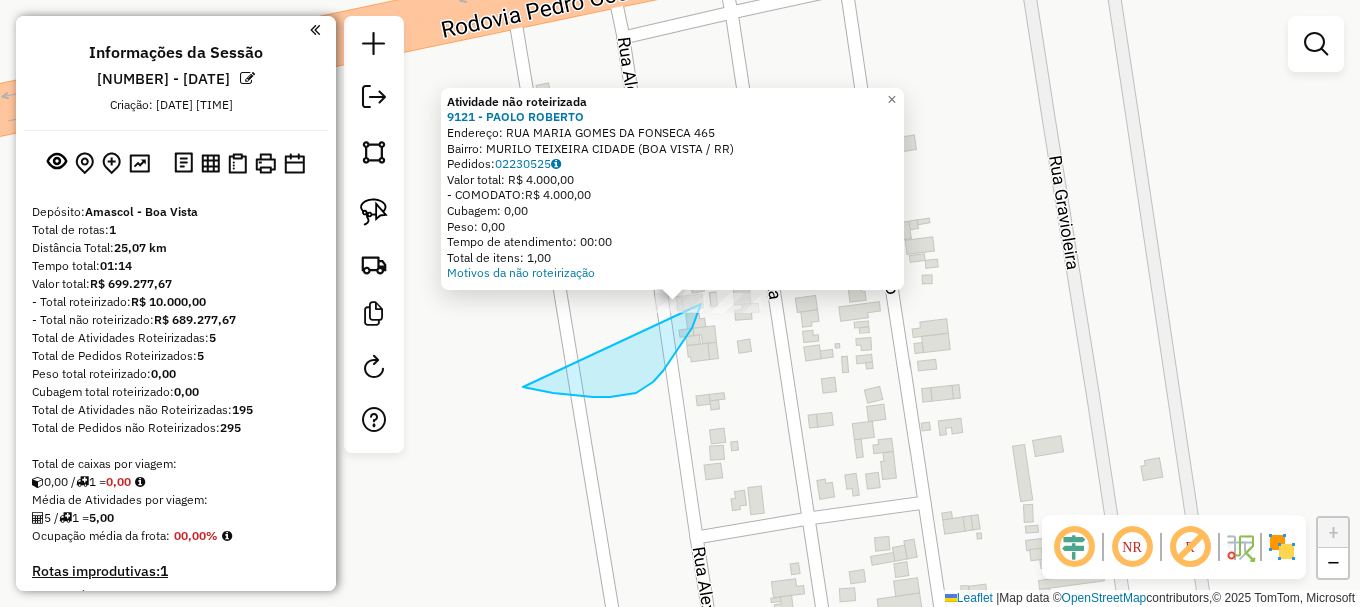 drag, startPoint x: 553, startPoint y: 393, endPoint x: 685, endPoint y: 253, distance: 192.41621 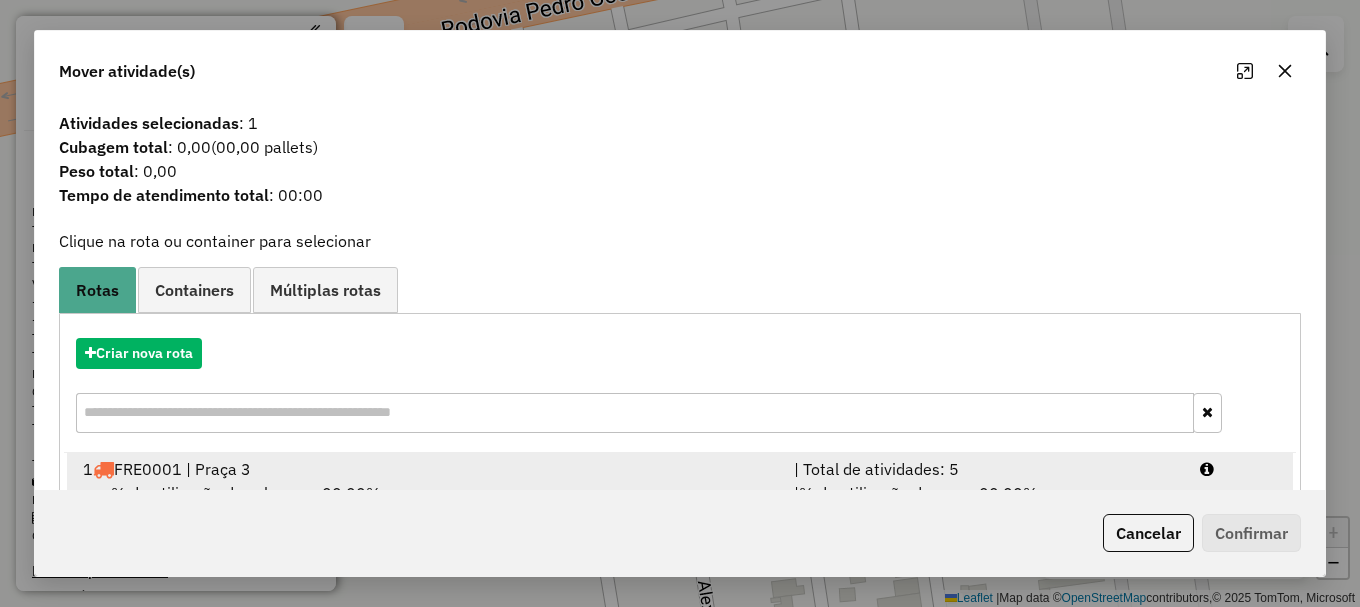 click at bounding box center (1239, 469) 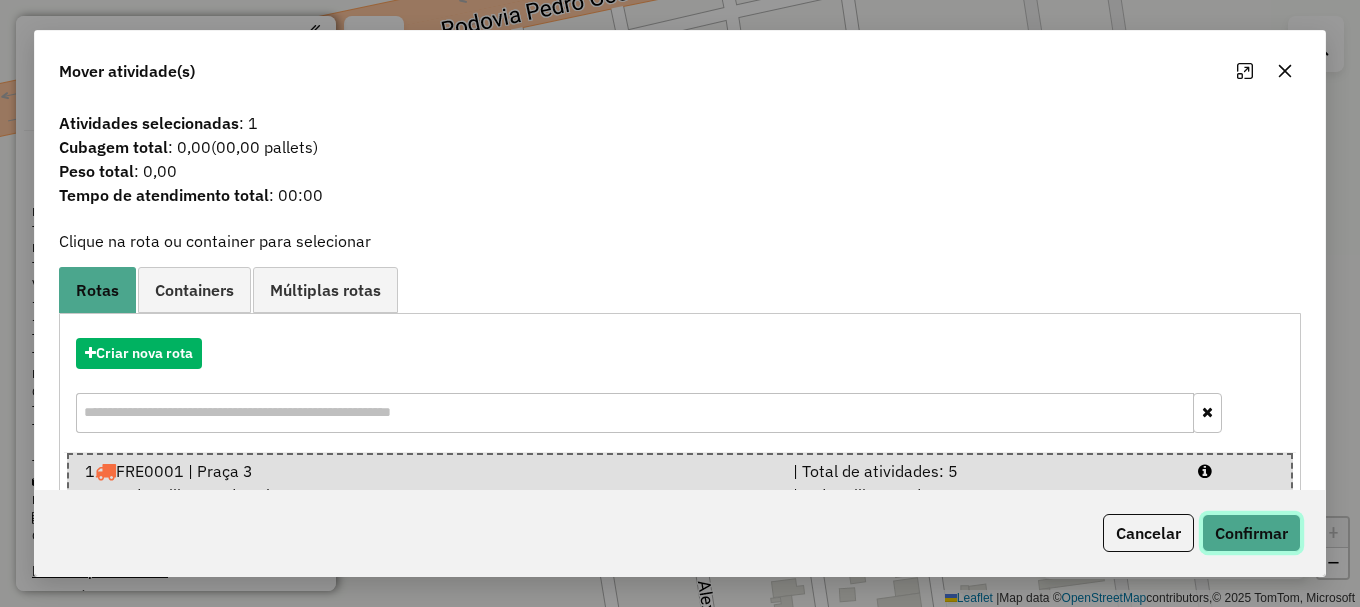 click on "Confirmar" 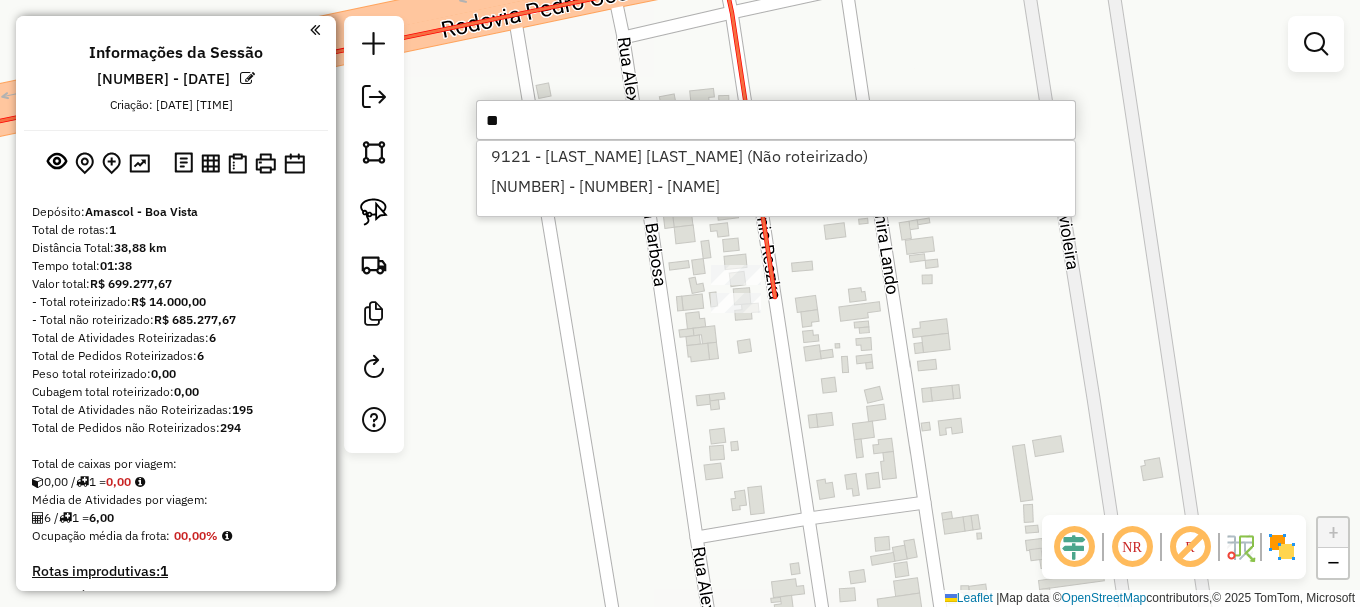 type on "*" 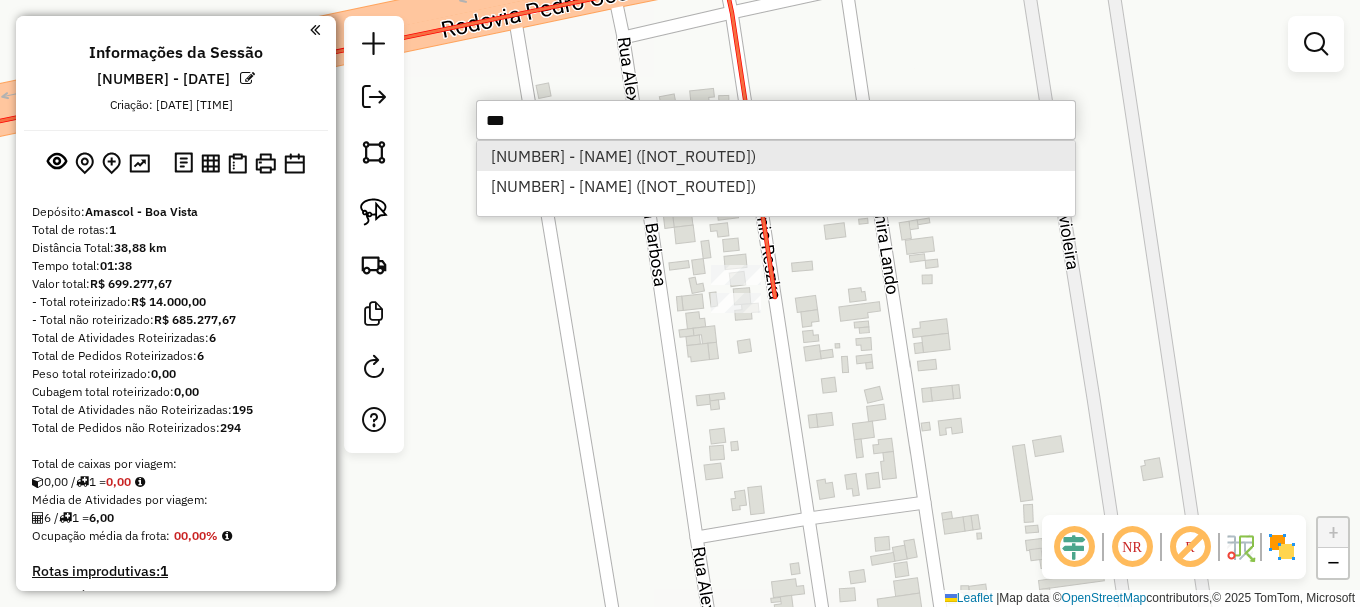 type on "***" 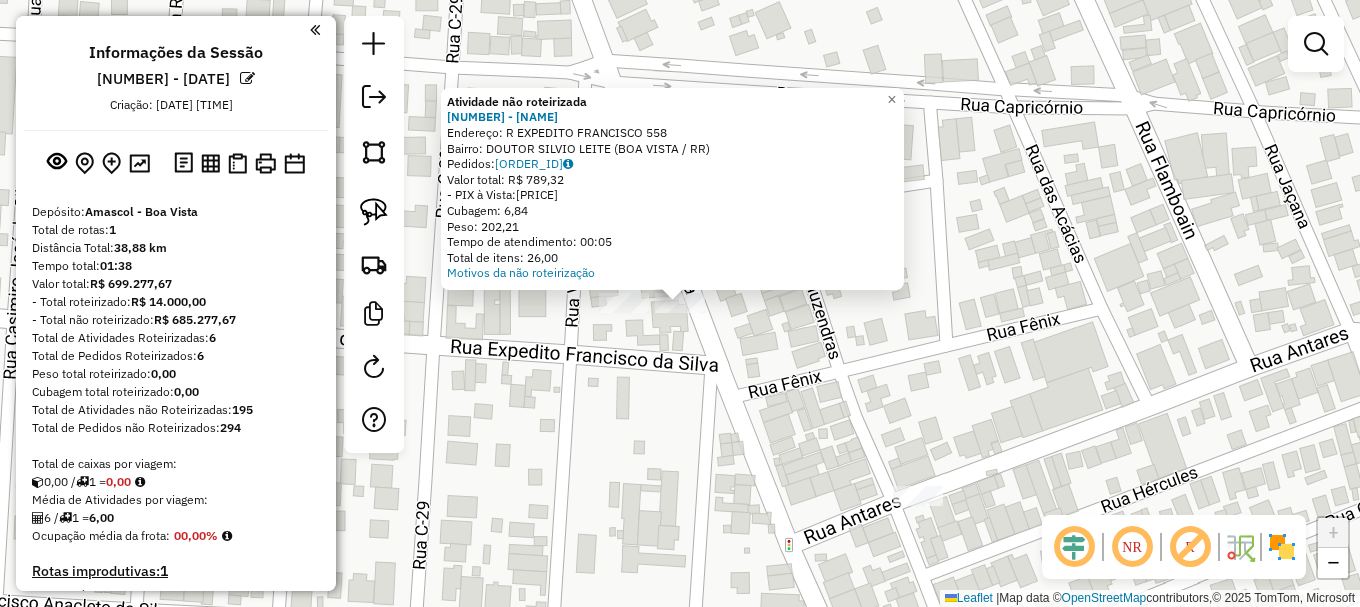 click 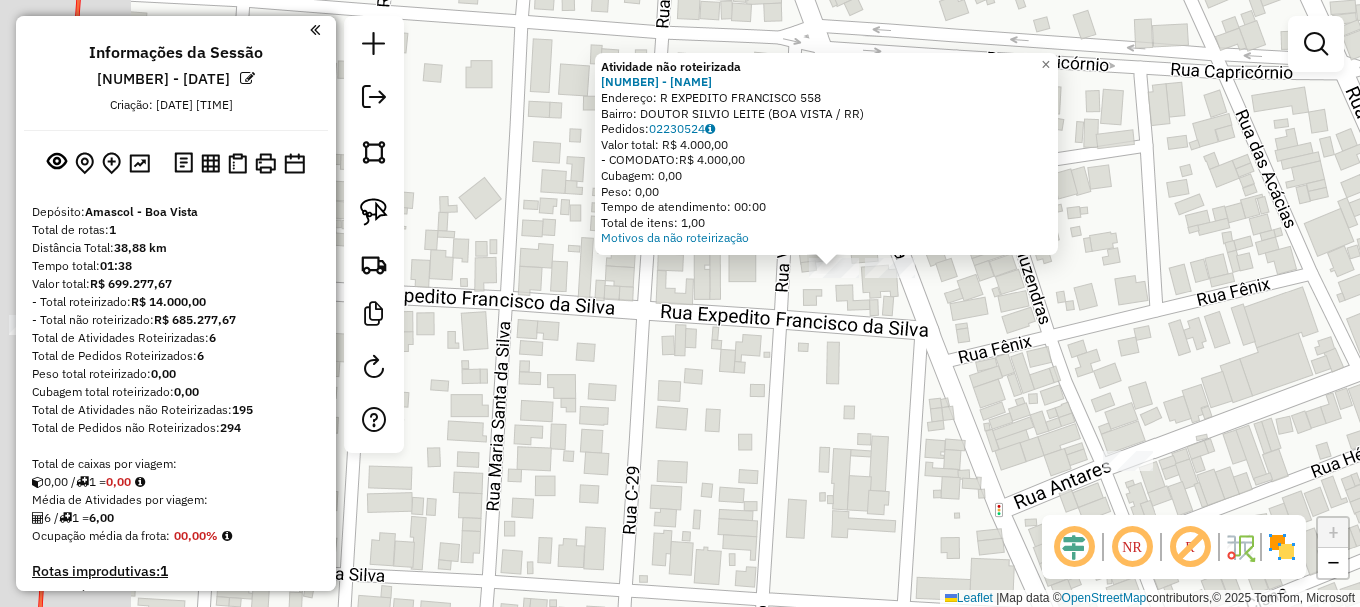drag, startPoint x: 542, startPoint y: 427, endPoint x: 549, endPoint y: 384, distance: 43.56604 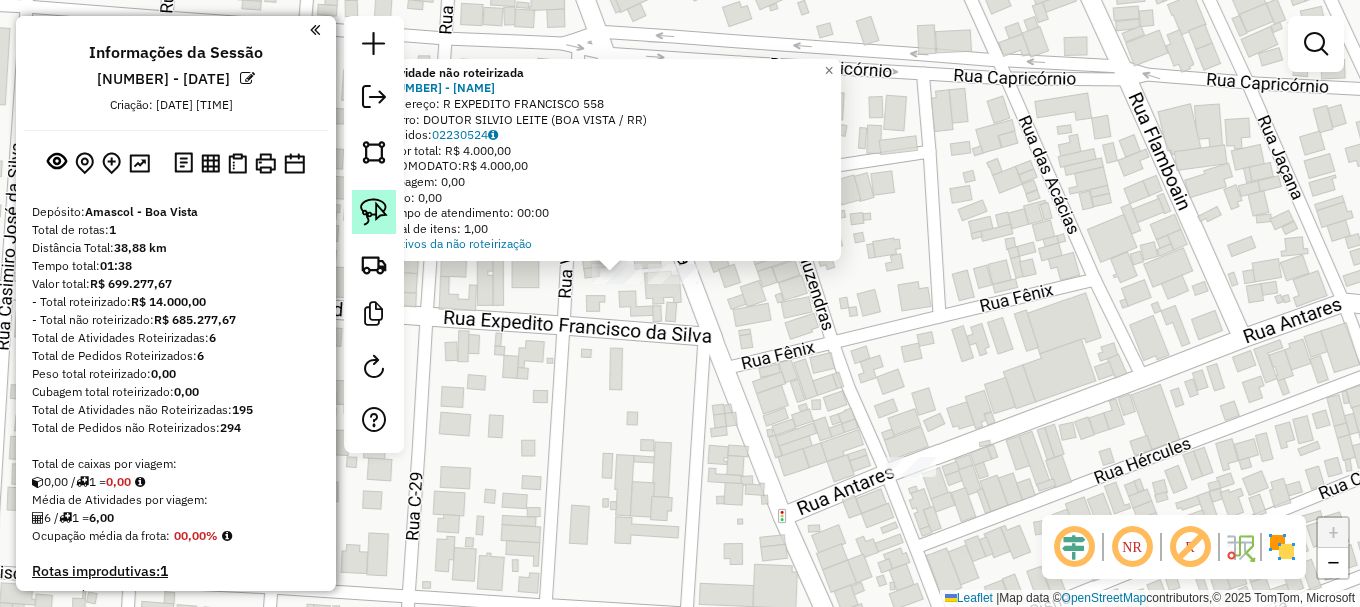 click 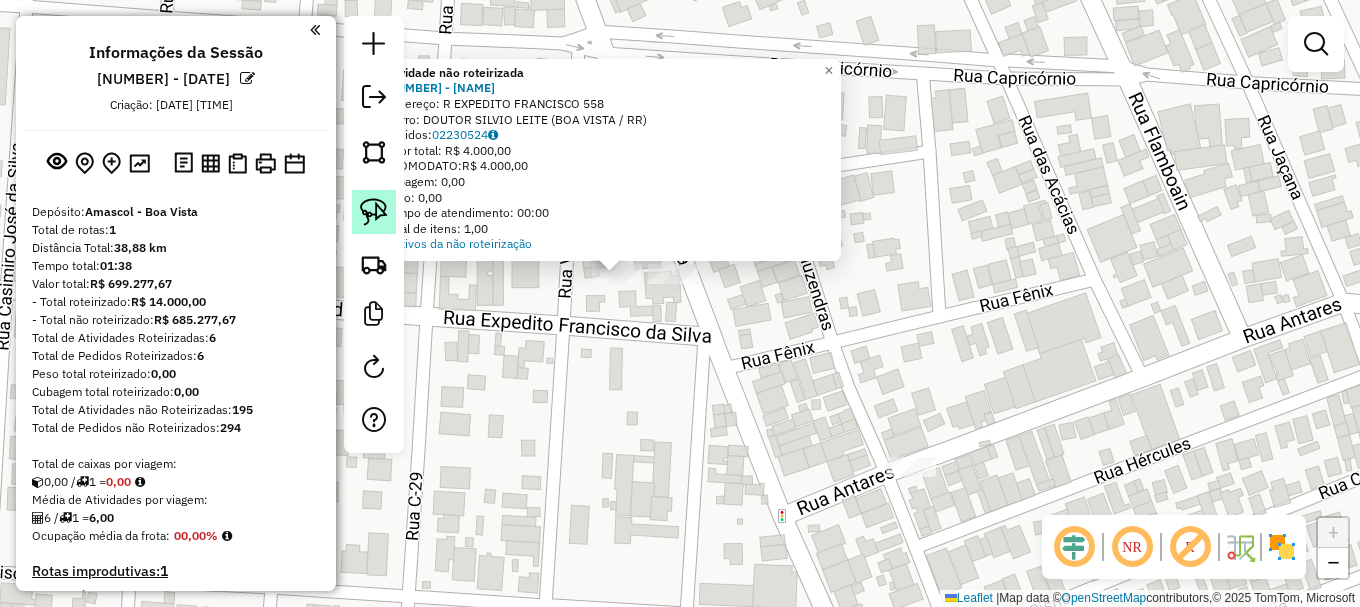 drag, startPoint x: 365, startPoint y: 223, endPoint x: 529, endPoint y: 384, distance: 229.81949 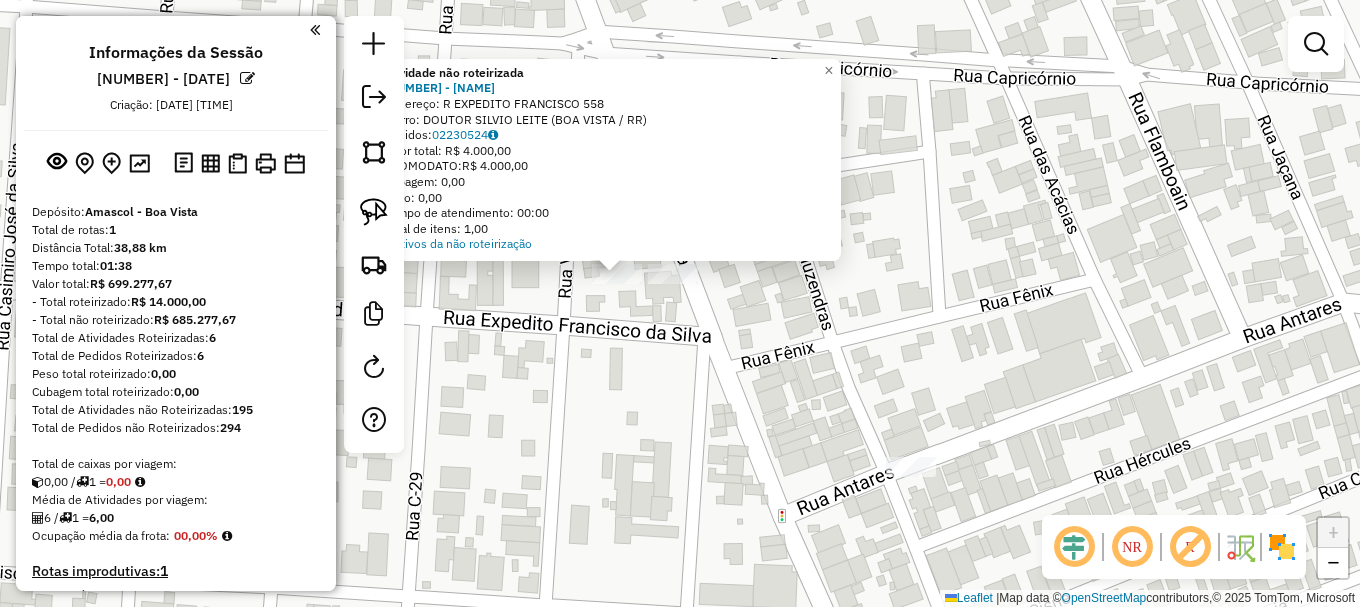 click 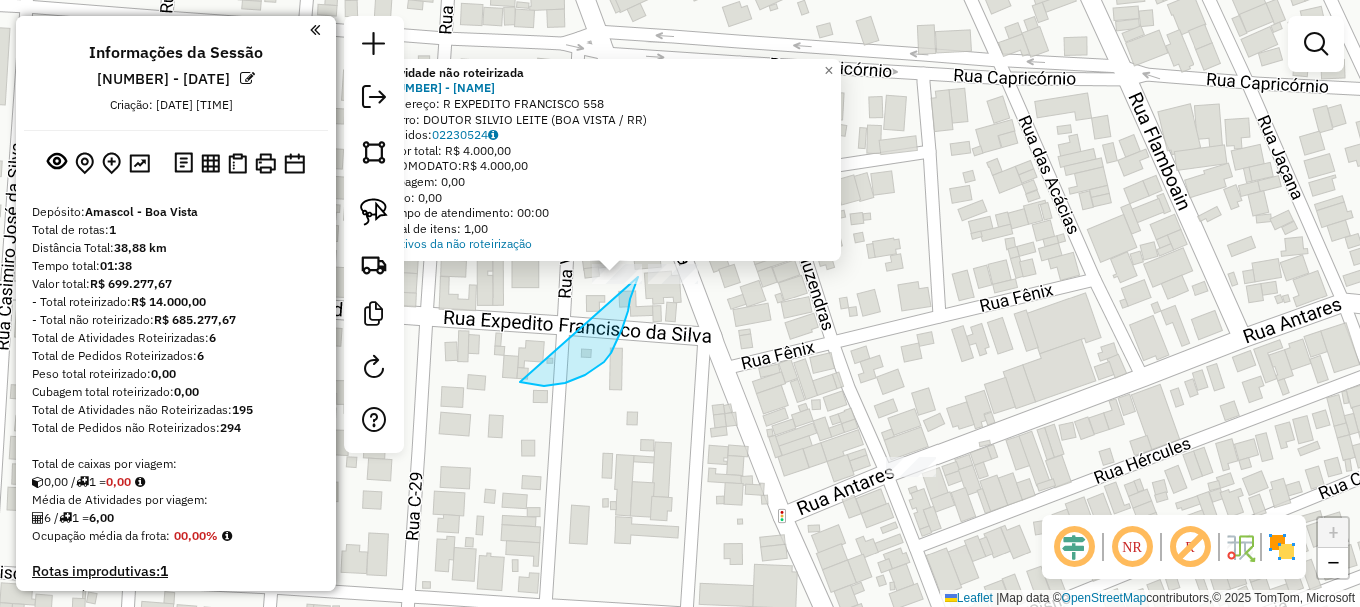 drag, startPoint x: 529, startPoint y: 384, endPoint x: 624, endPoint y: 233, distance: 178.39844 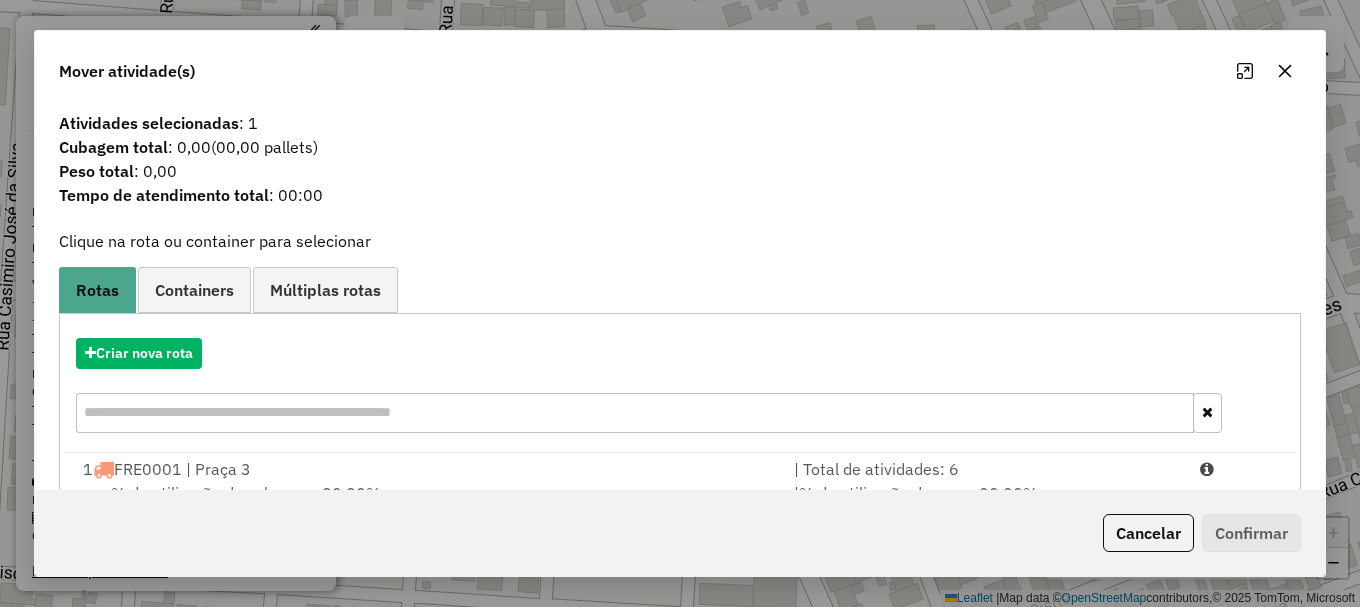 click at bounding box center [1239, 469] 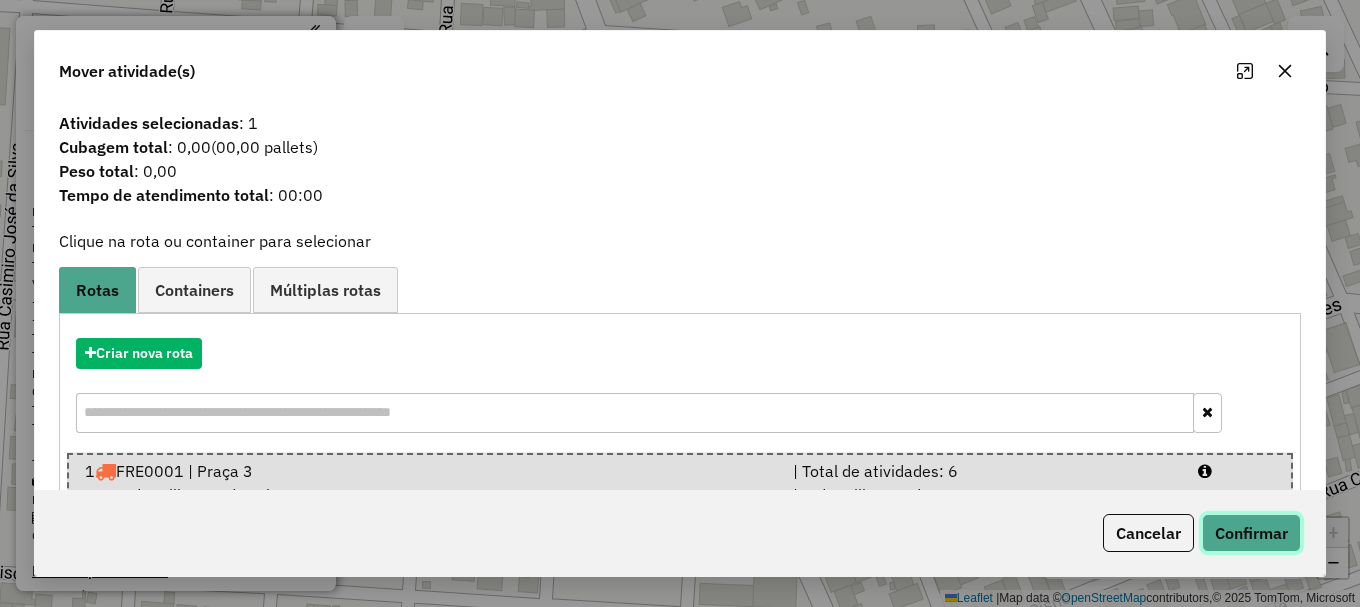click on "Confirmar" 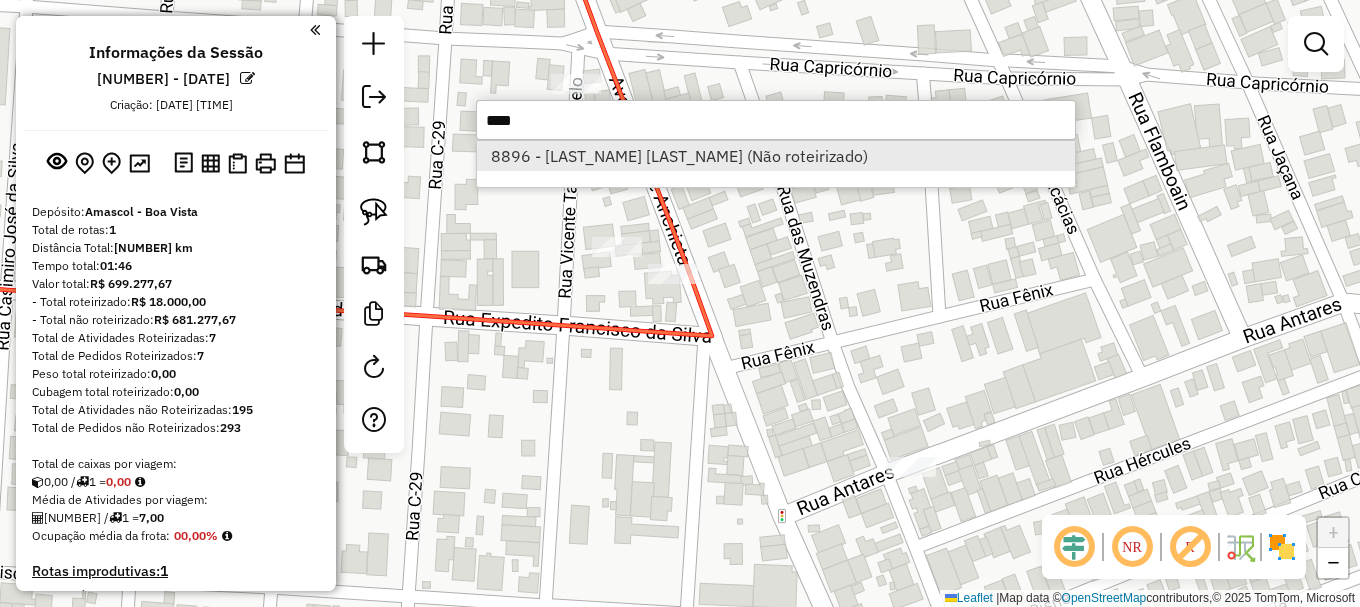 type on "****" 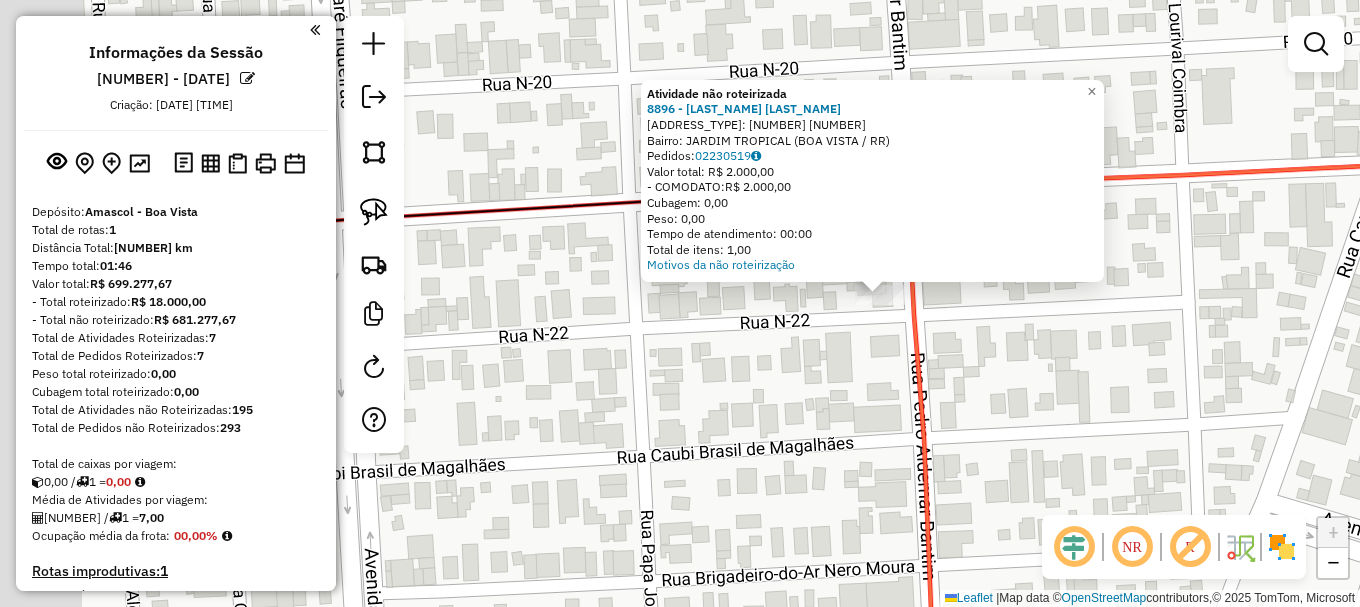 drag, startPoint x: 713, startPoint y: 356, endPoint x: 648, endPoint y: 284, distance: 97 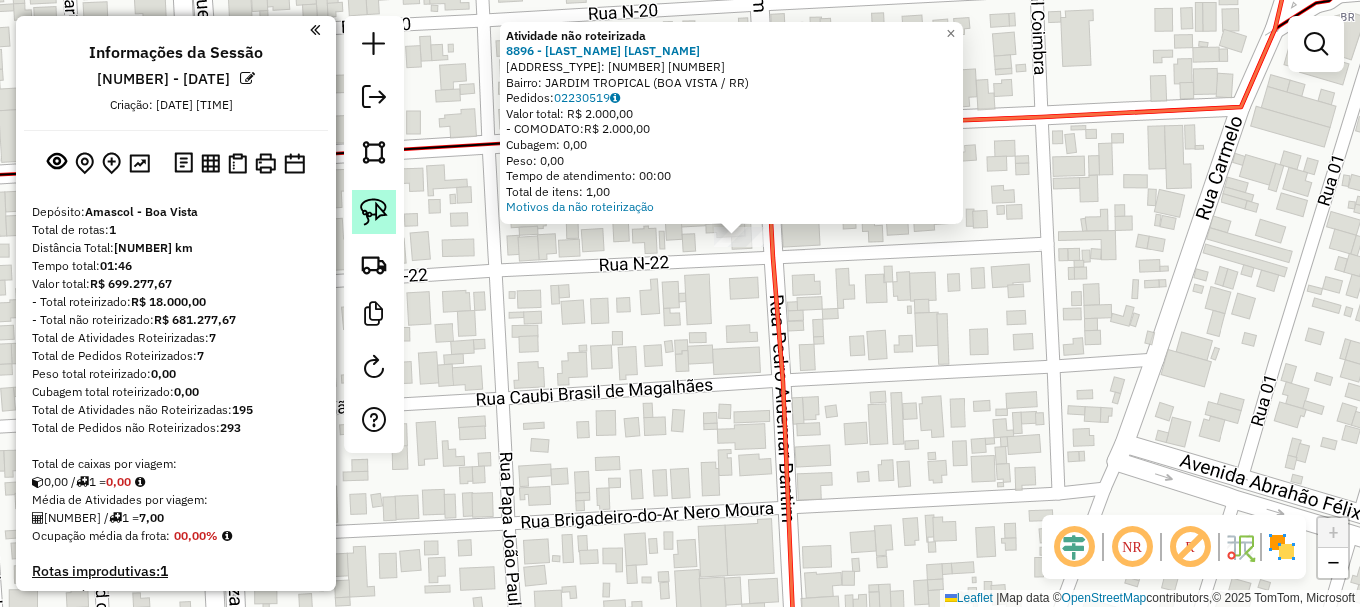 click 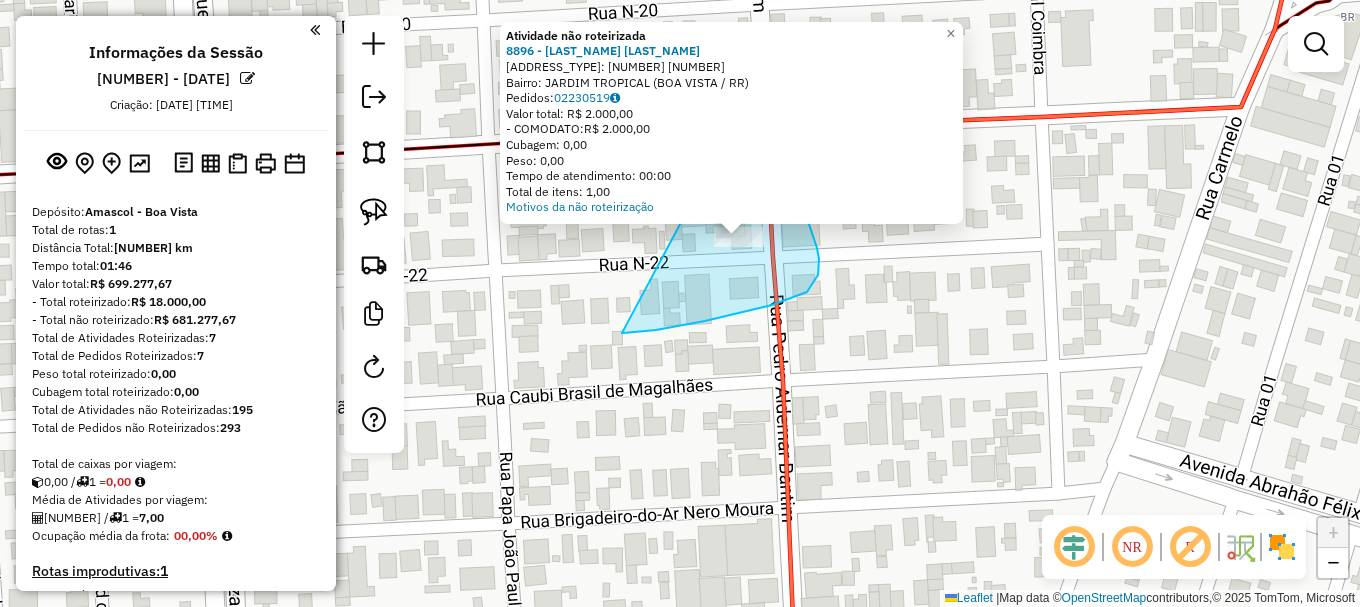 drag, startPoint x: 633, startPoint y: 333, endPoint x: 707, endPoint y: 149, distance: 198.32297 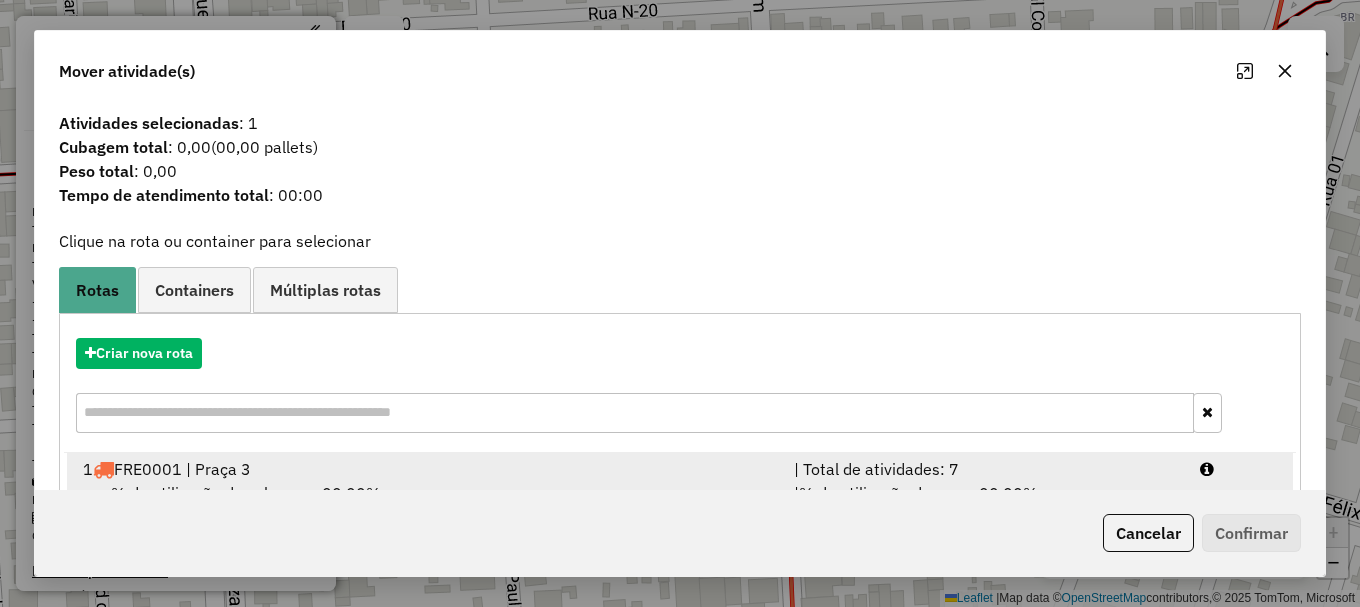 drag, startPoint x: 1231, startPoint y: 466, endPoint x: 1235, endPoint y: 492, distance: 26.305893 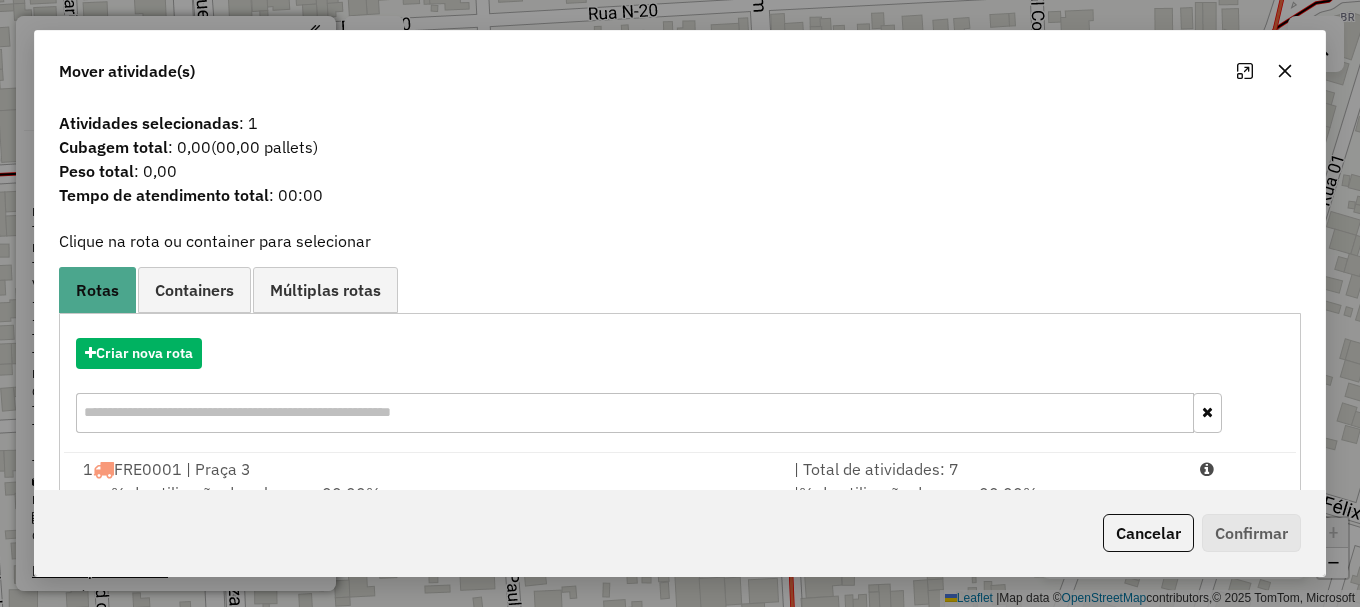 click at bounding box center [1239, 469] 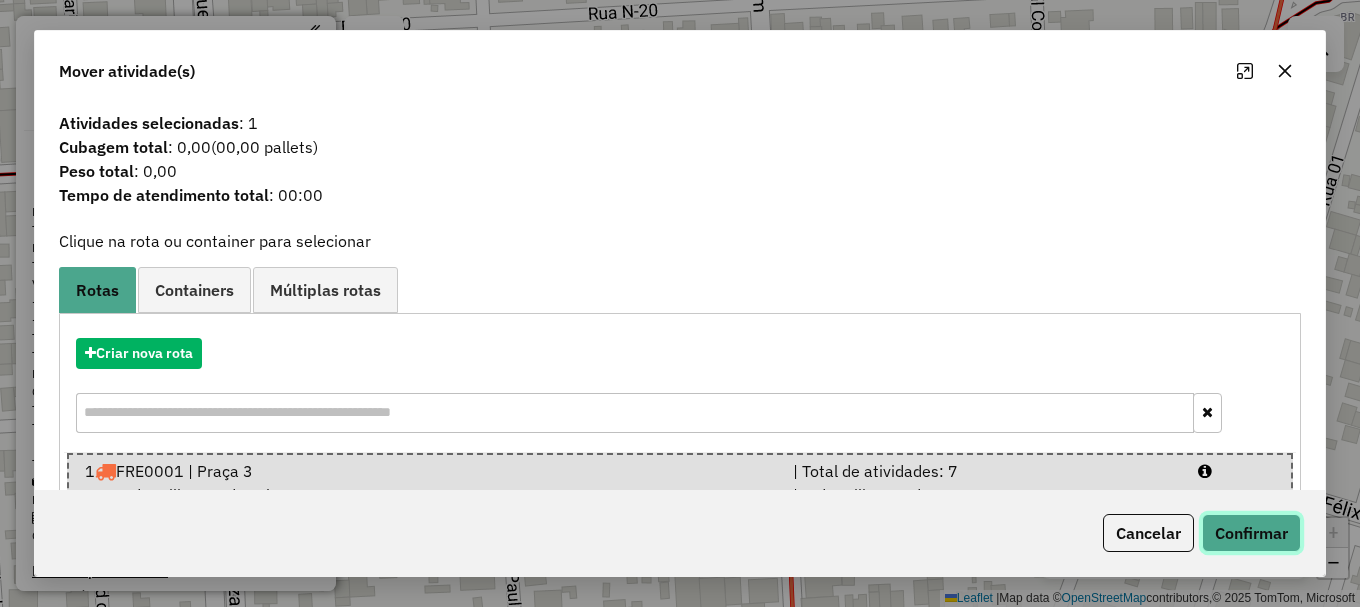 click on "Confirmar" 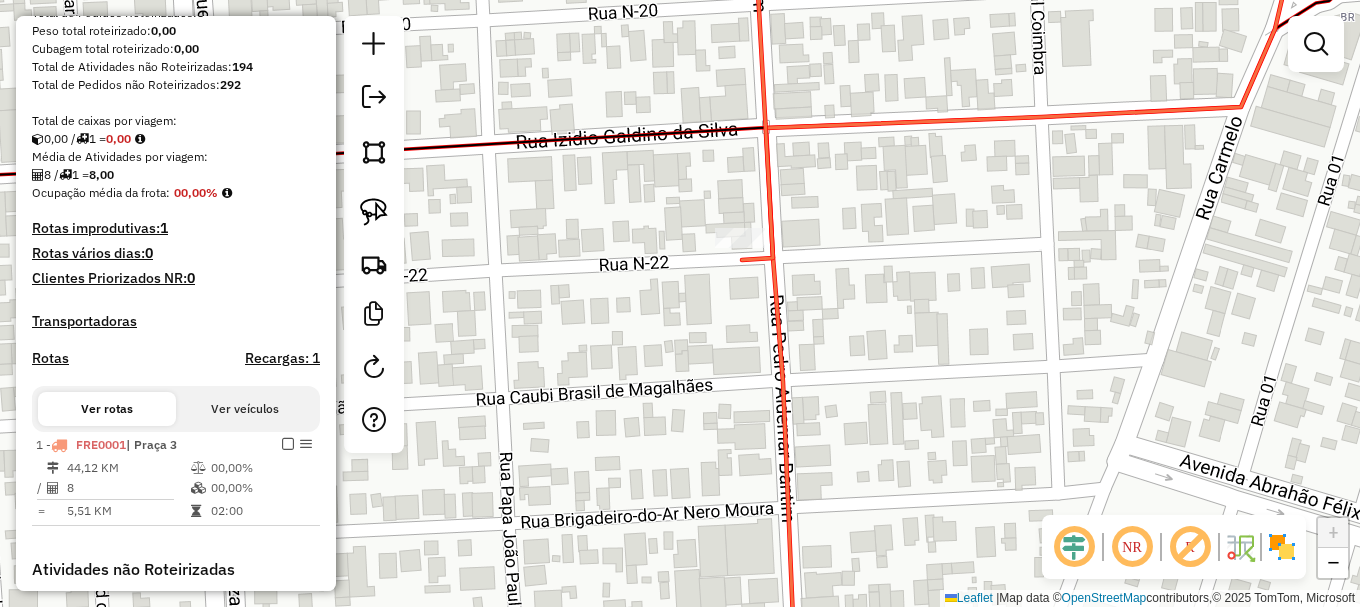 scroll, scrollTop: 500, scrollLeft: 0, axis: vertical 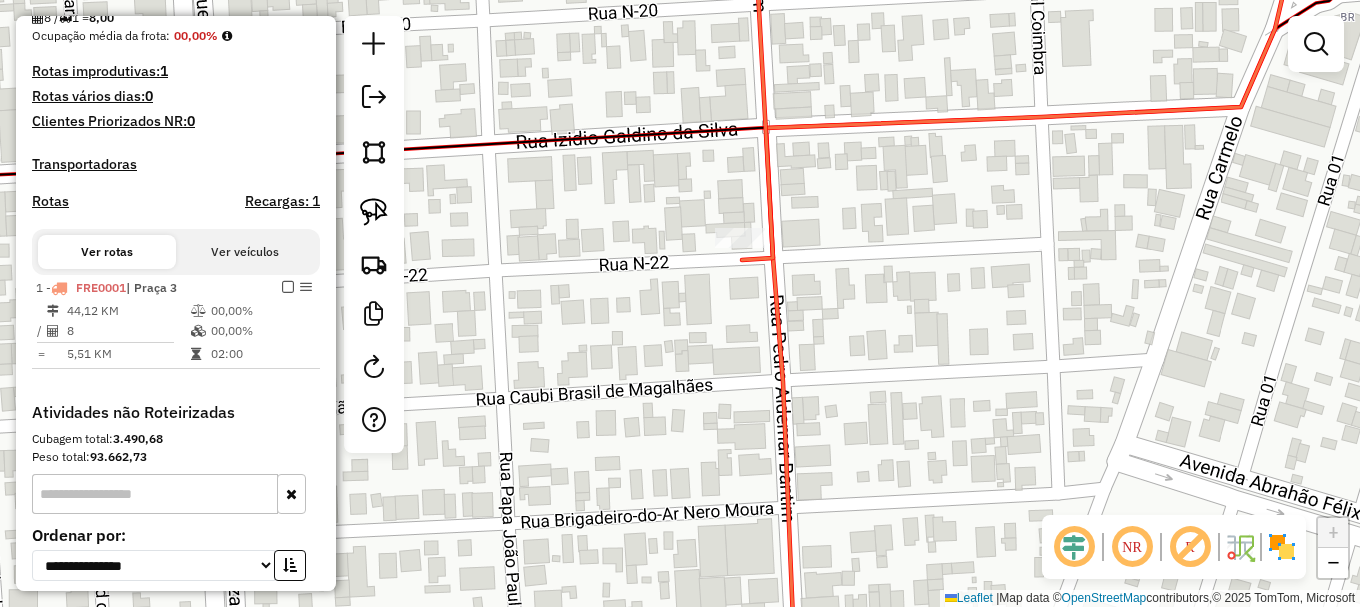 click 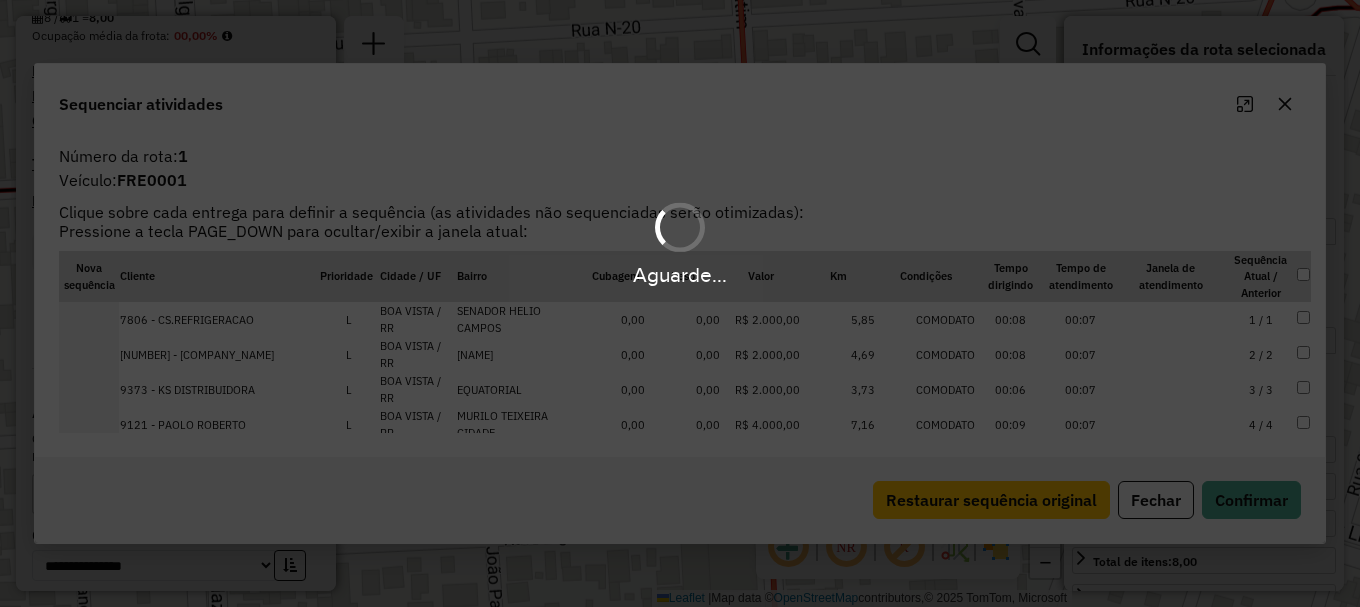 scroll, scrollTop: 672, scrollLeft: 0, axis: vertical 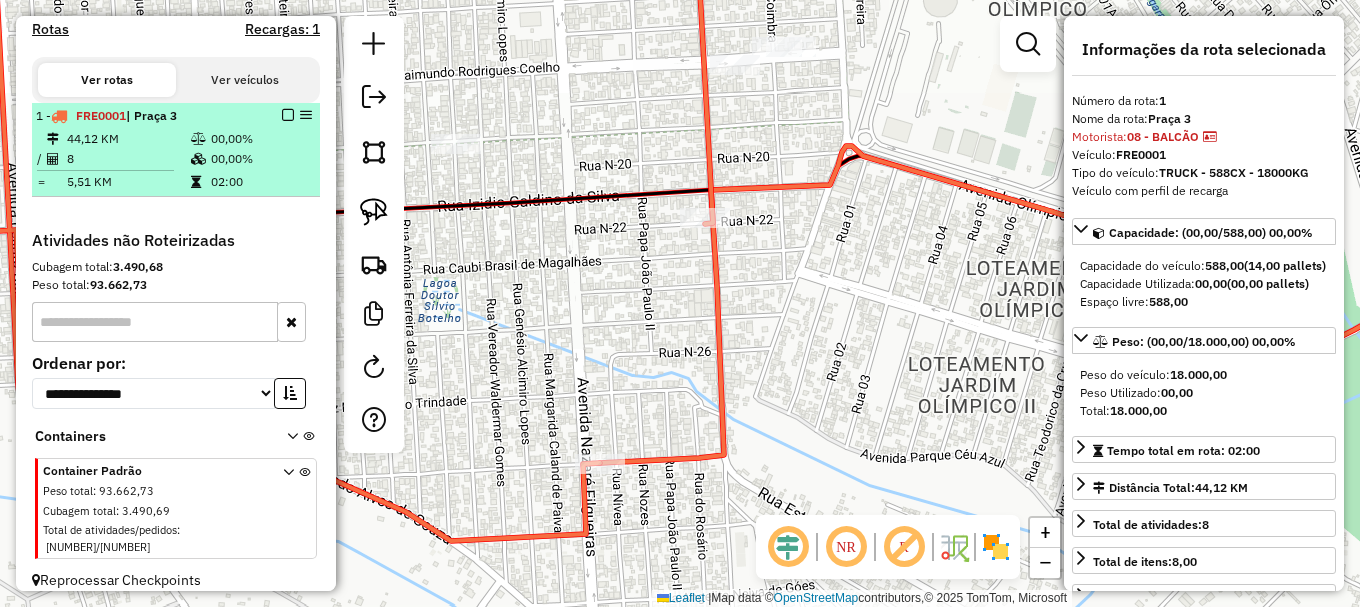 click at bounding box center [288, 115] 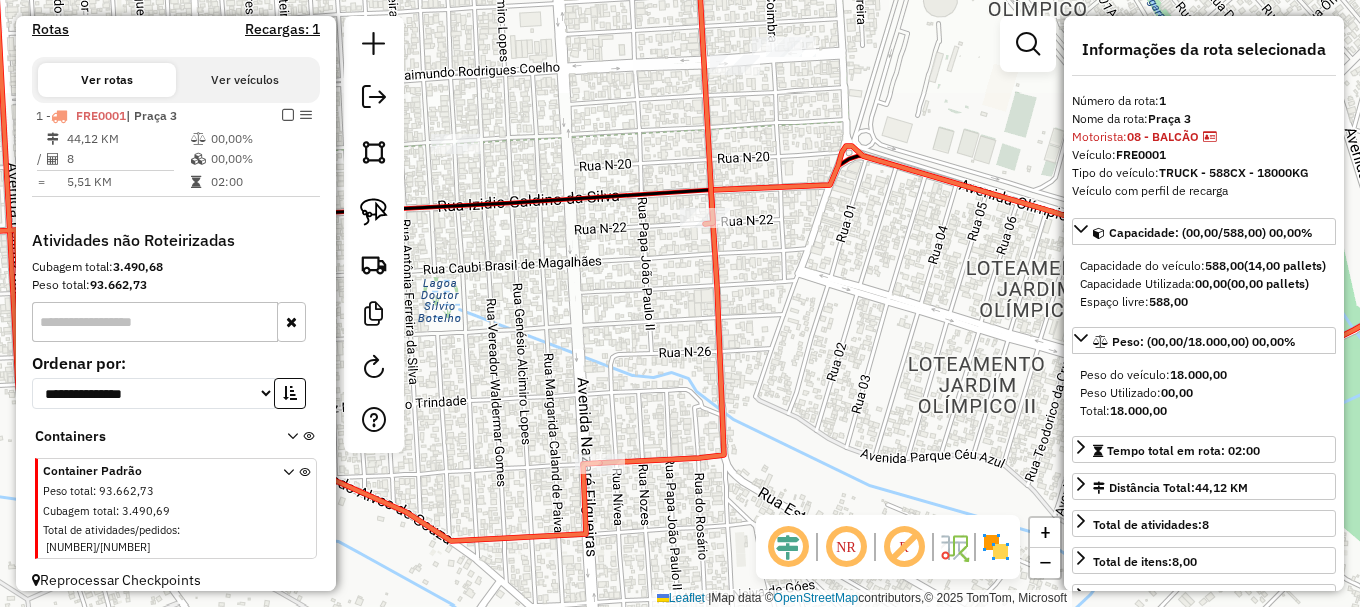 scroll, scrollTop: 605, scrollLeft: 0, axis: vertical 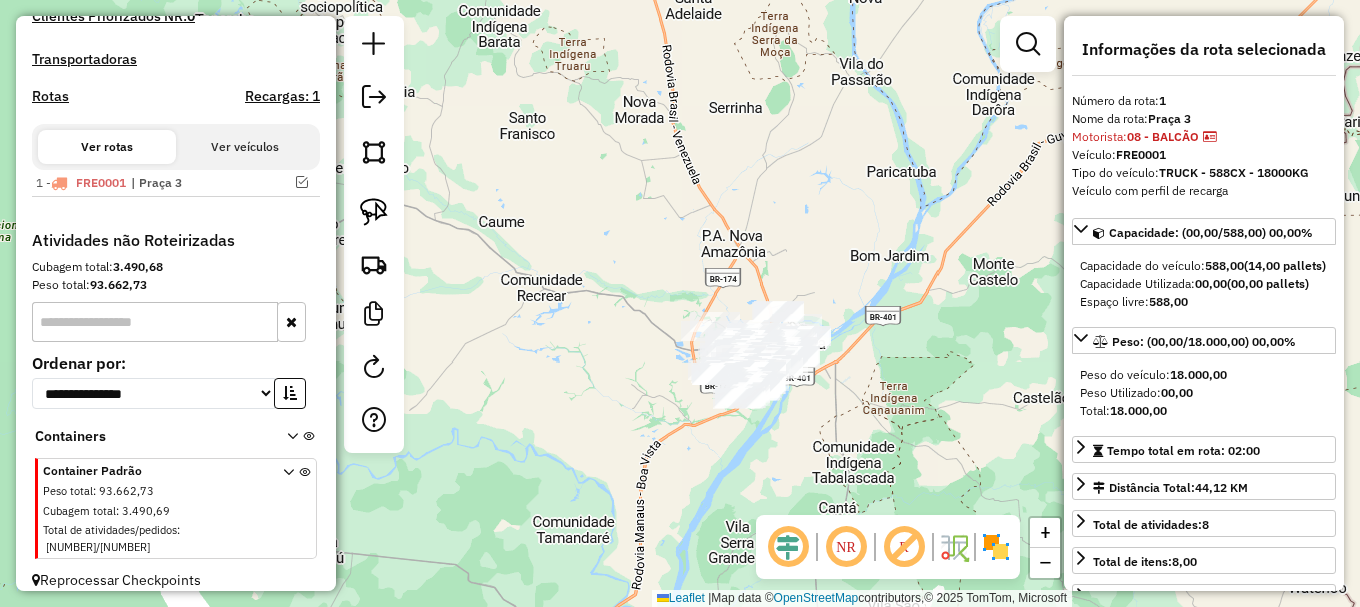 drag, startPoint x: 857, startPoint y: 470, endPoint x: 719, endPoint y: 75, distance: 418.41248 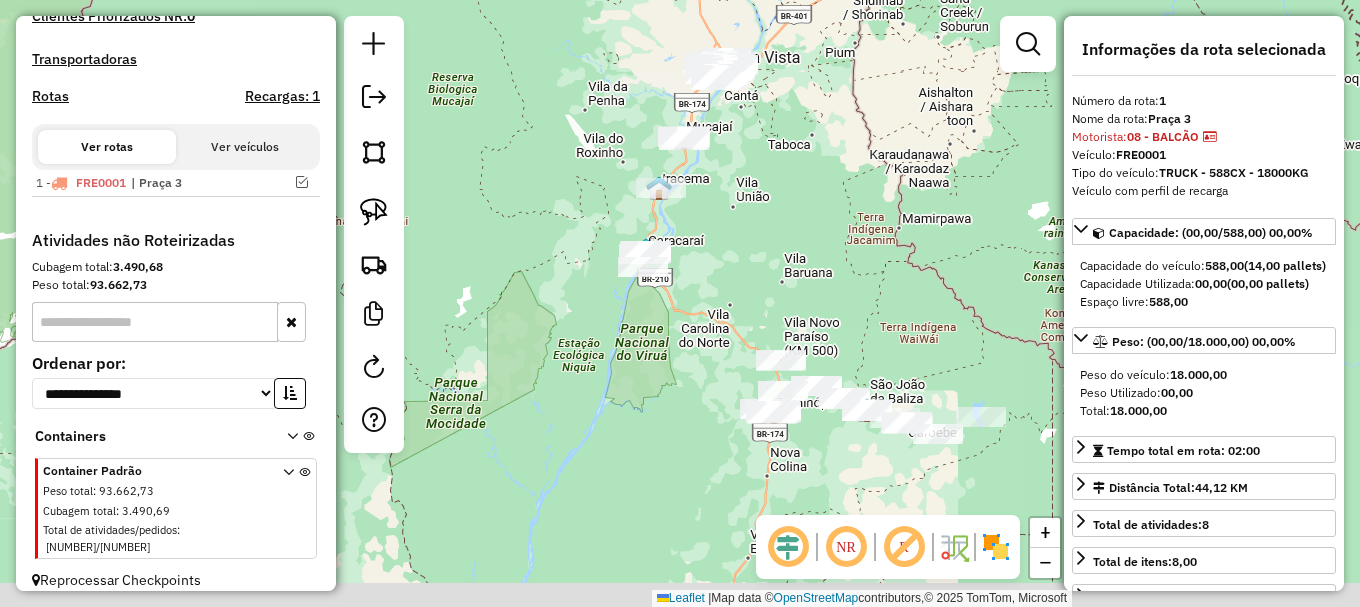 drag, startPoint x: 914, startPoint y: 411, endPoint x: 779, endPoint y: 180, distance: 267.5556 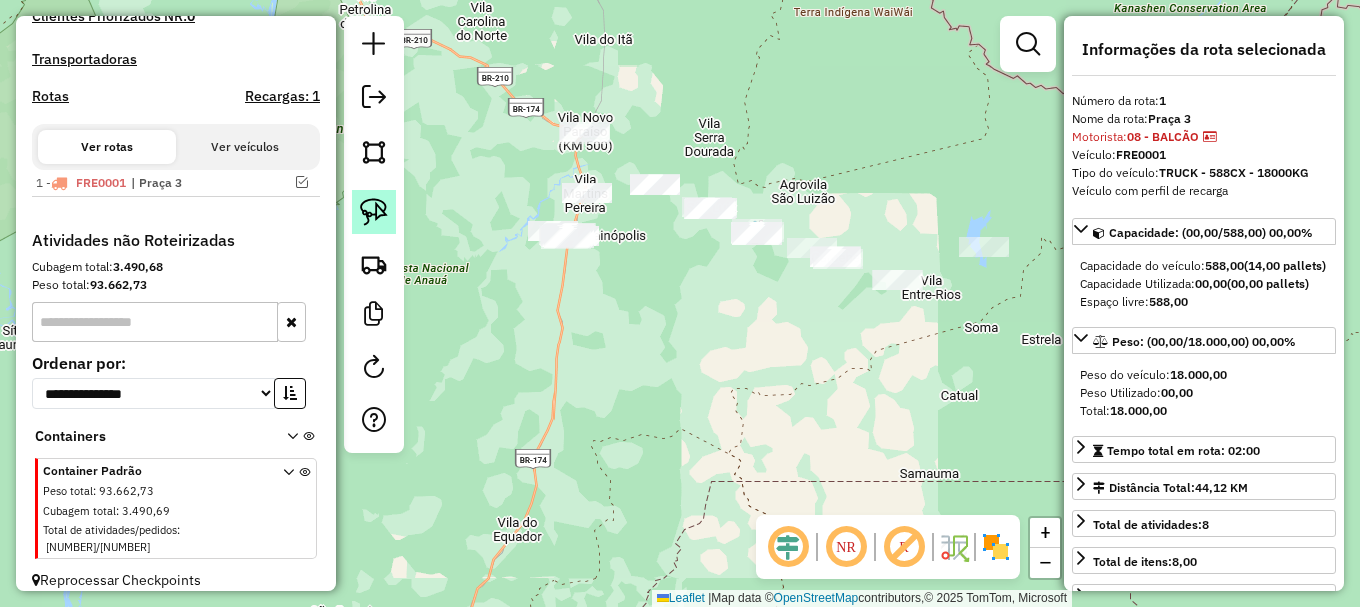 drag, startPoint x: 376, startPoint y: 204, endPoint x: 395, endPoint y: 226, distance: 29.068884 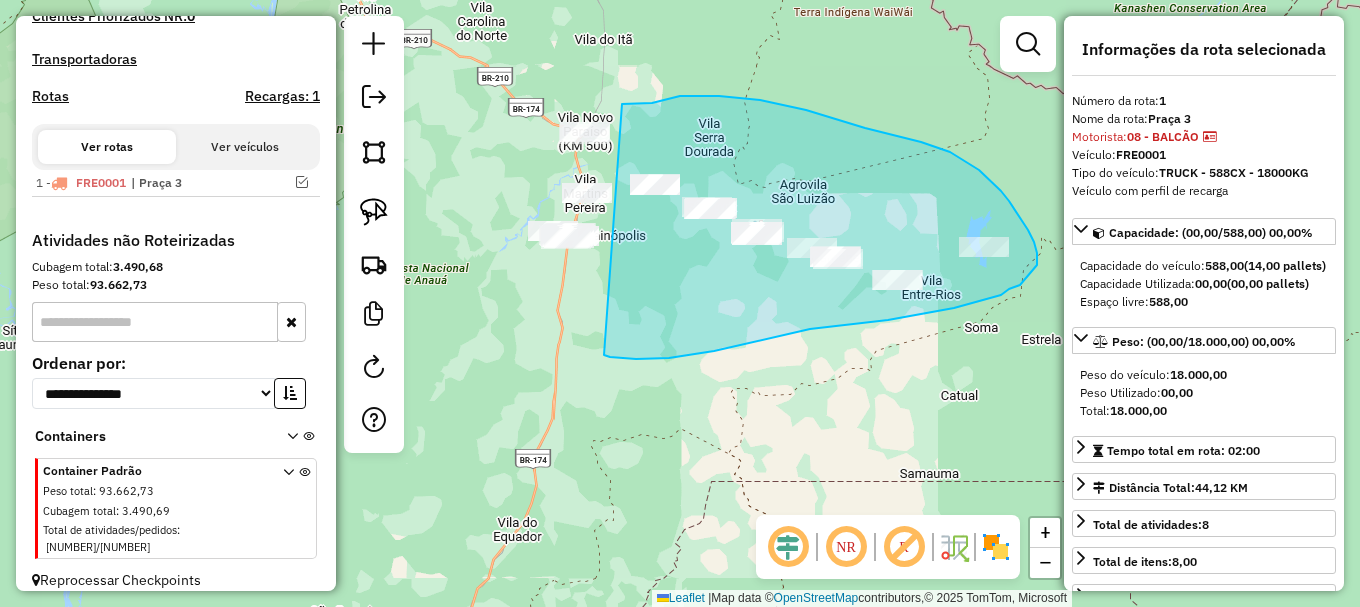 drag, startPoint x: 604, startPoint y: 355, endPoint x: 622, endPoint y: 104, distance: 251.64459 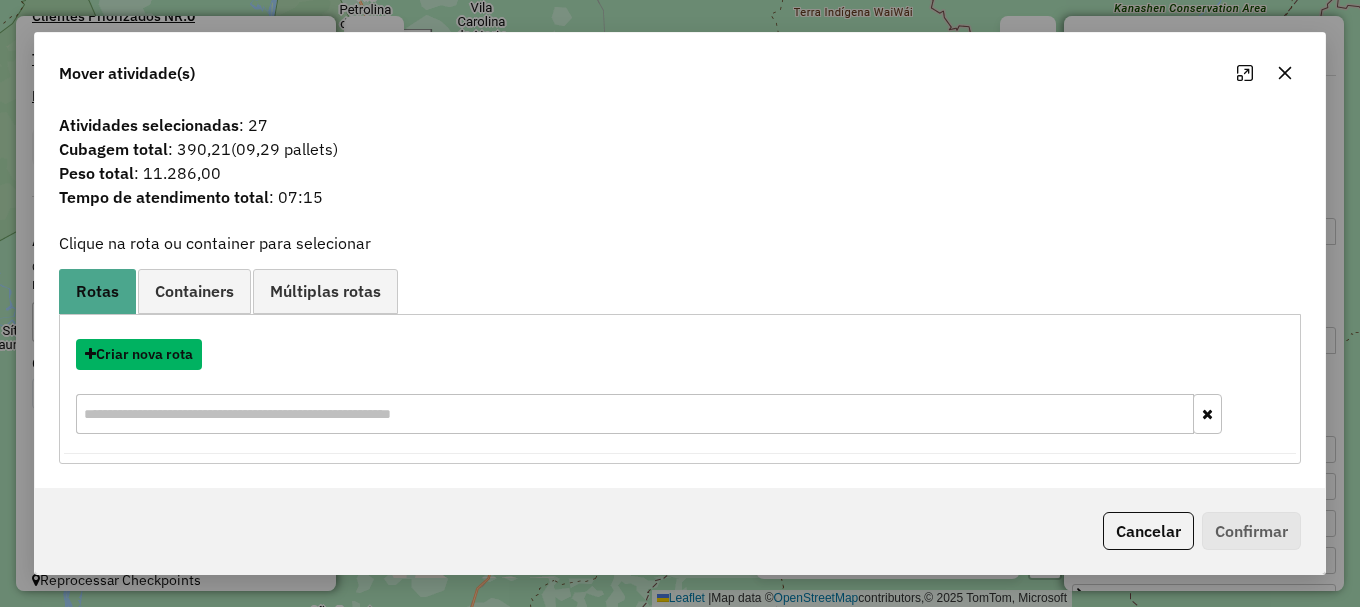 click on "Criar nova rota" at bounding box center [139, 354] 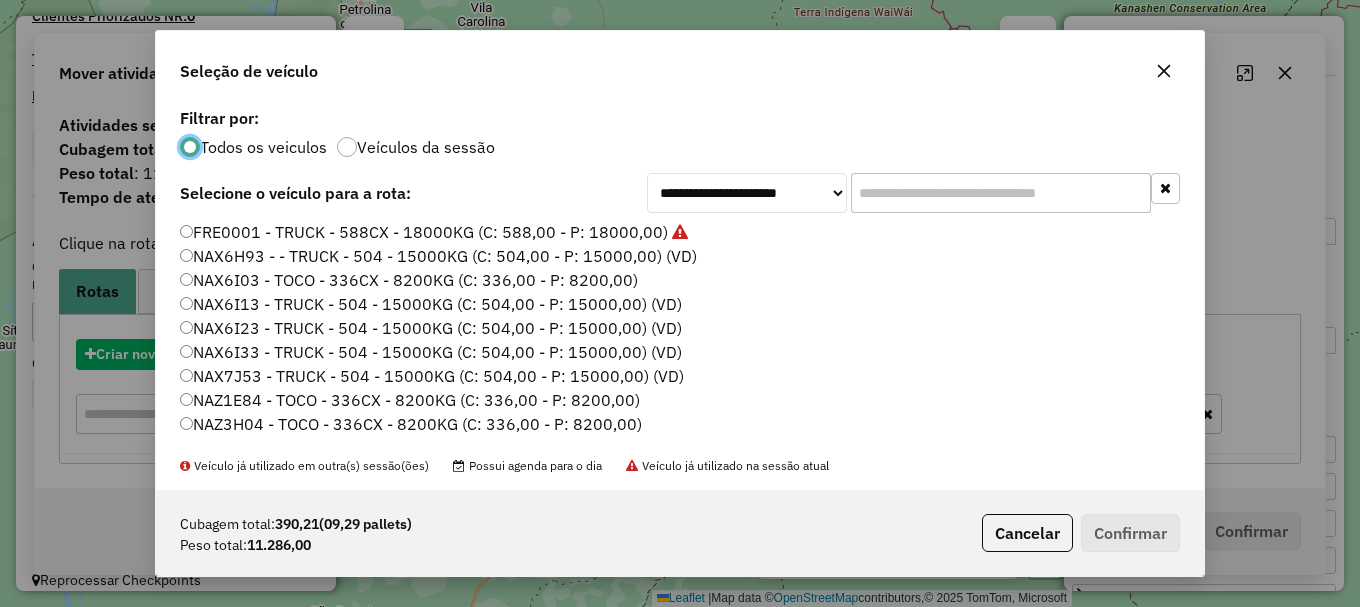 scroll, scrollTop: 11, scrollLeft: 6, axis: both 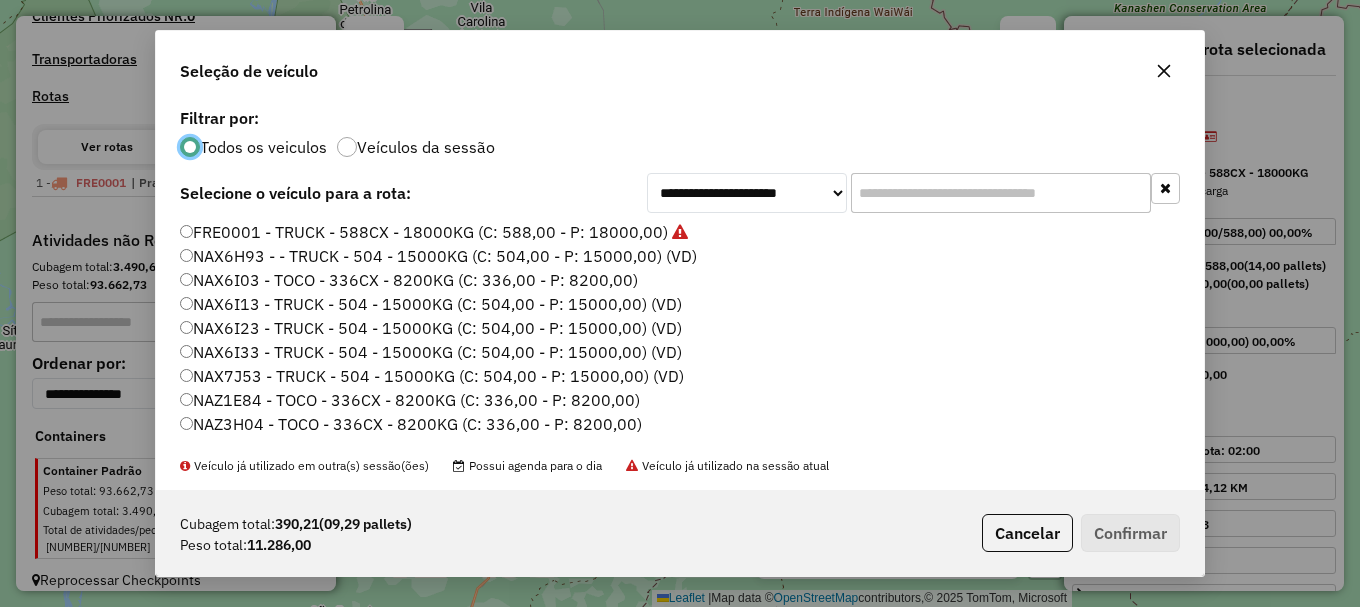 click on "NAX6H93 -  - TRUCK - 504 - 15000KG (C: 504,00 - P: 15000,00) (VD)" 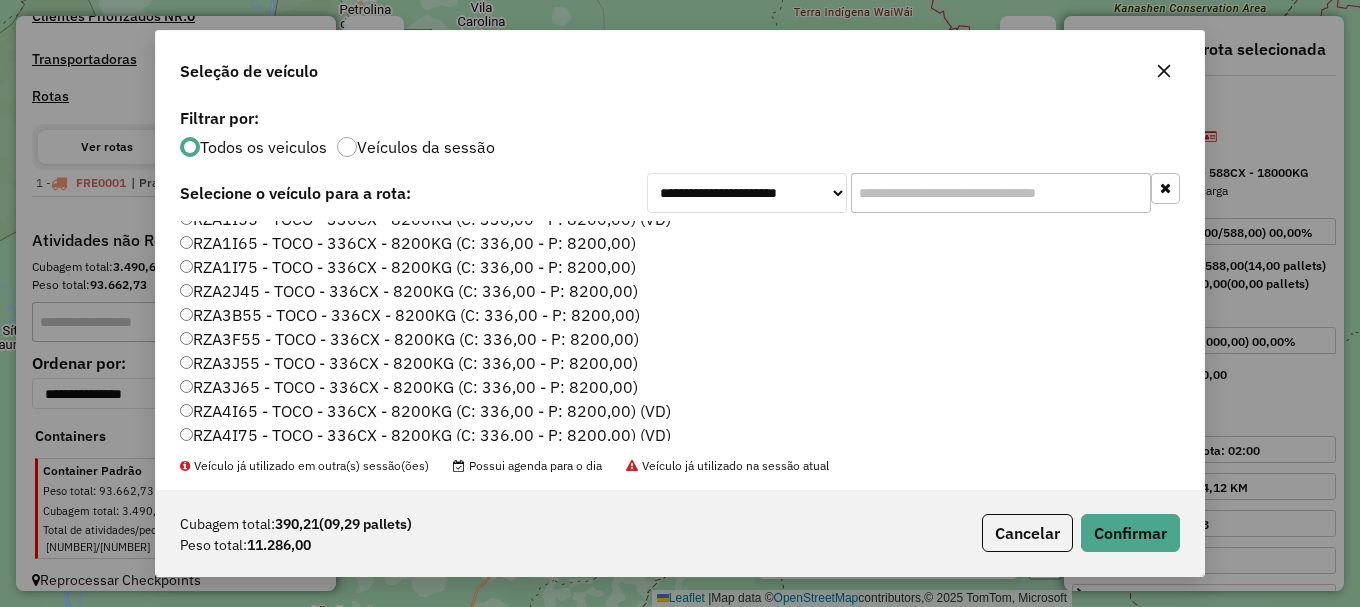 scroll, scrollTop: 668, scrollLeft: 0, axis: vertical 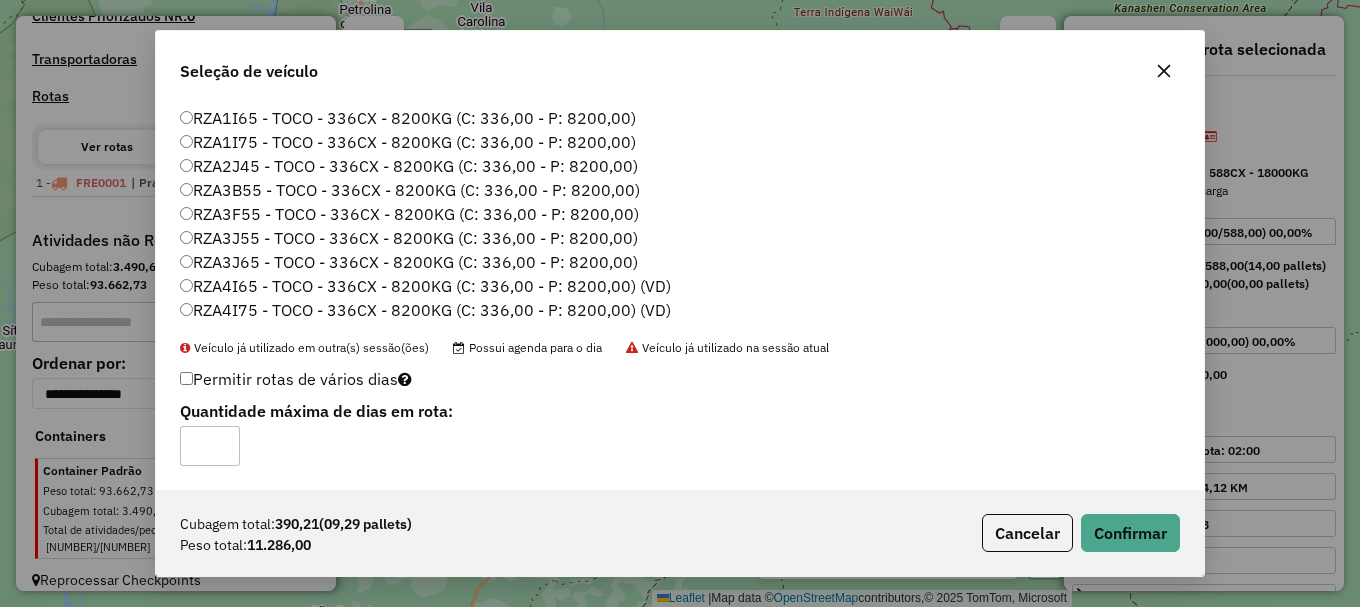 type on "*" 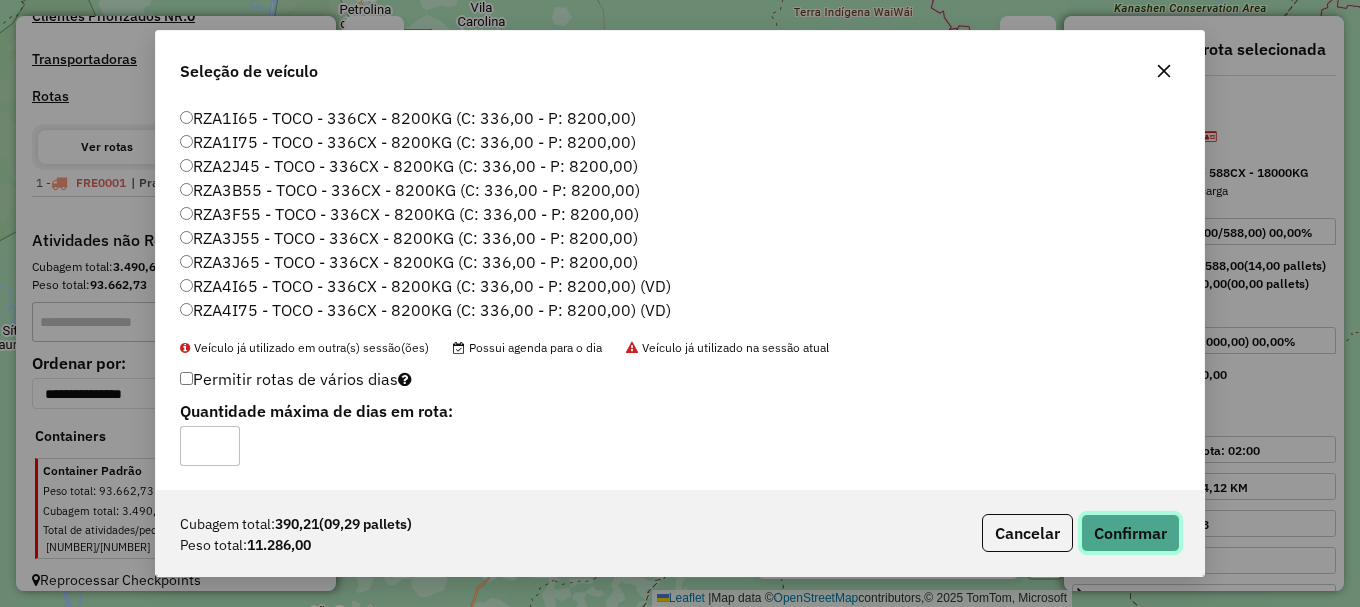 click on "Confirmar" 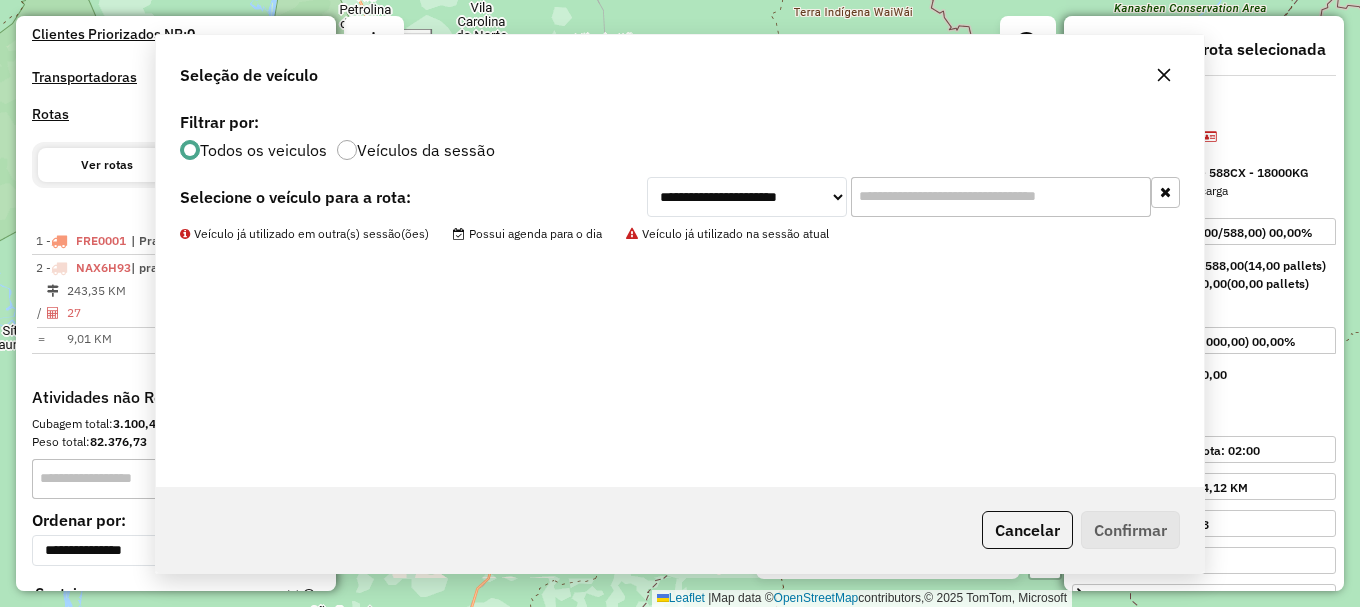 scroll, scrollTop: 728, scrollLeft: 0, axis: vertical 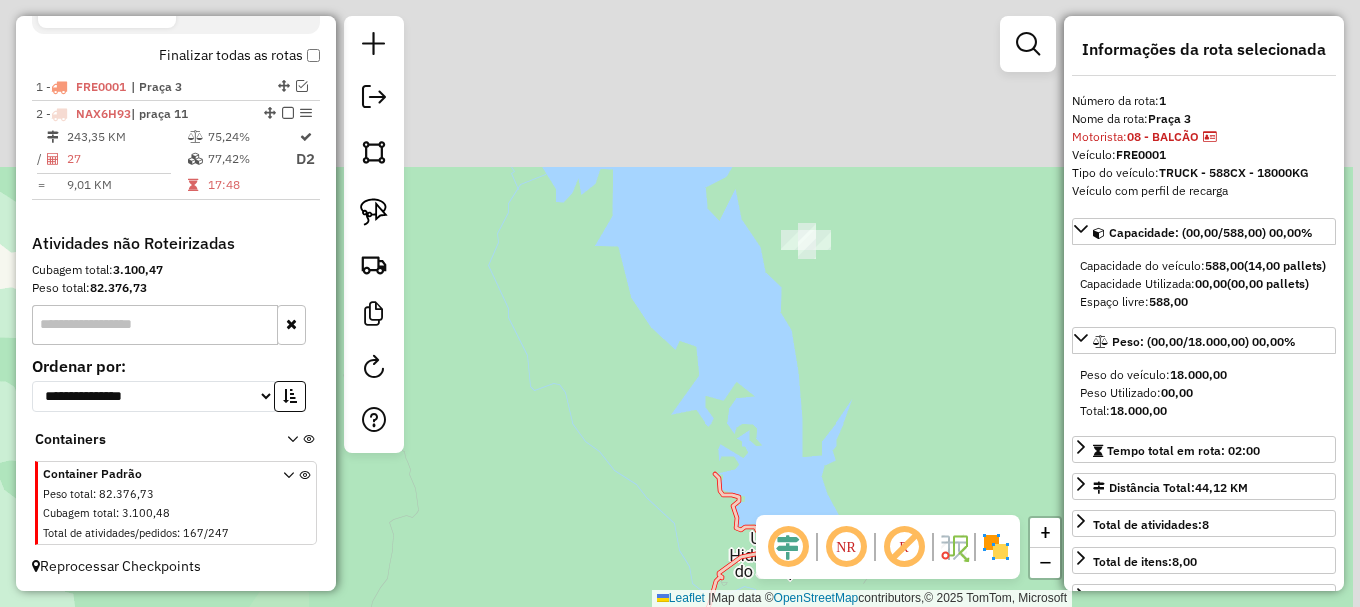 drag, startPoint x: 983, startPoint y: 117, endPoint x: 751, endPoint y: 378, distance: 349.20624 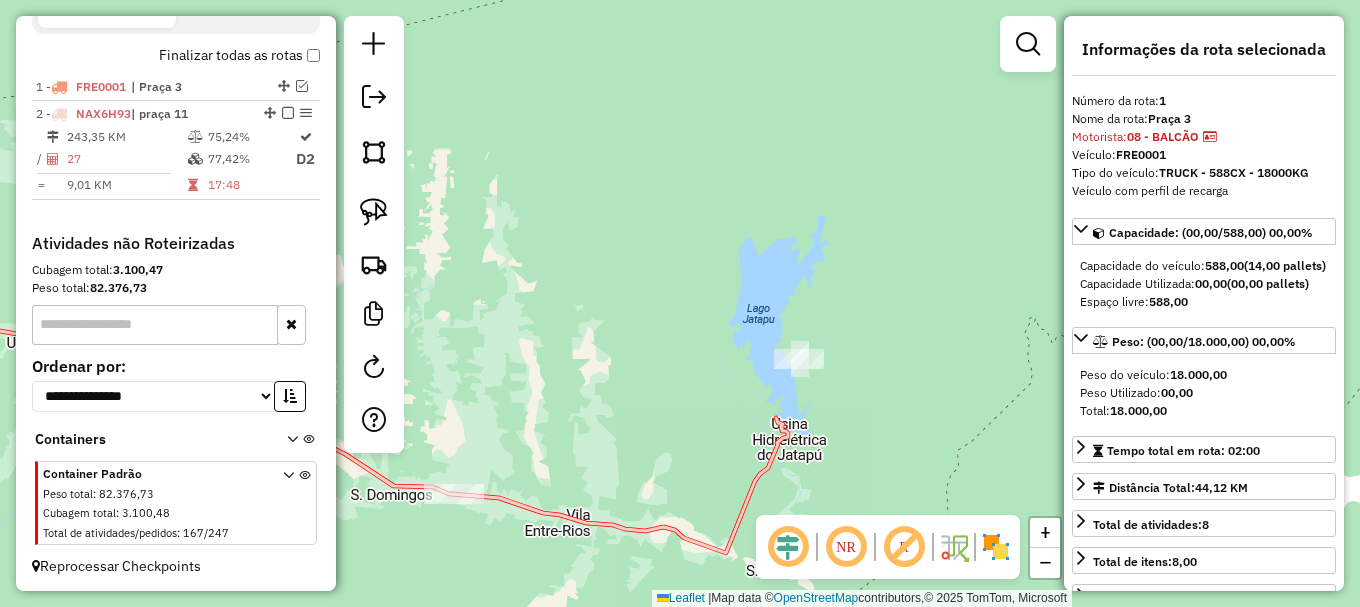 drag, startPoint x: 526, startPoint y: 412, endPoint x: 1012, endPoint y: 161, distance: 546.989 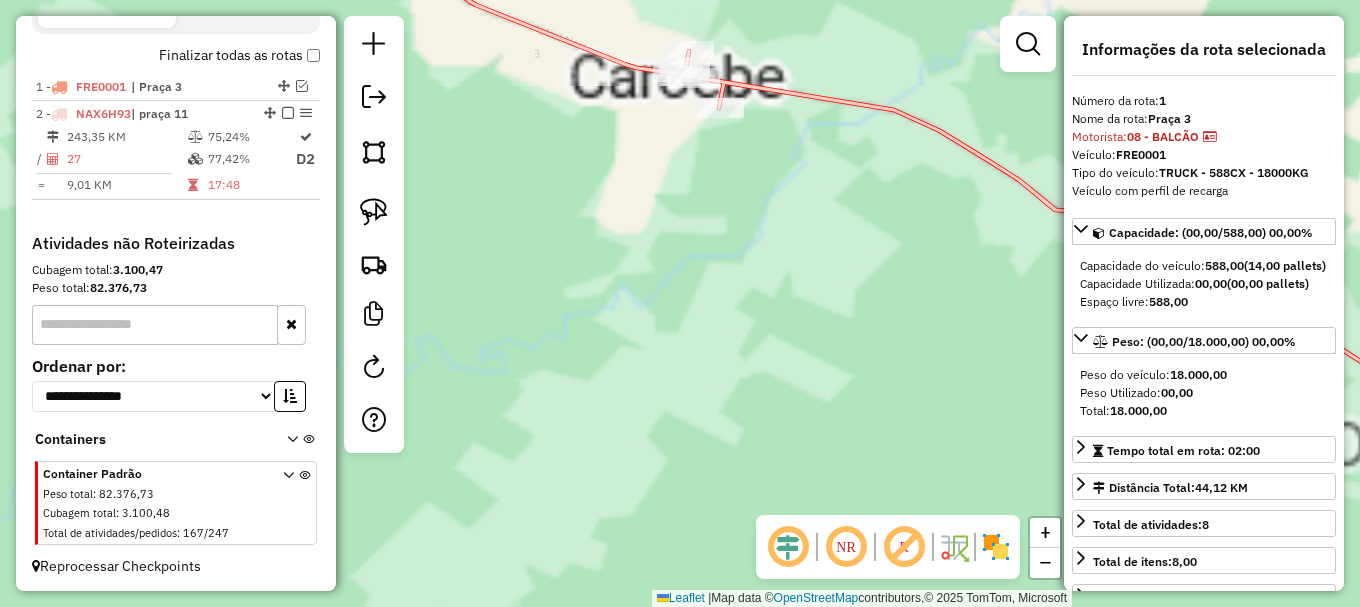 drag, startPoint x: 765, startPoint y: 200, endPoint x: 776, endPoint y: 211, distance: 15.556349 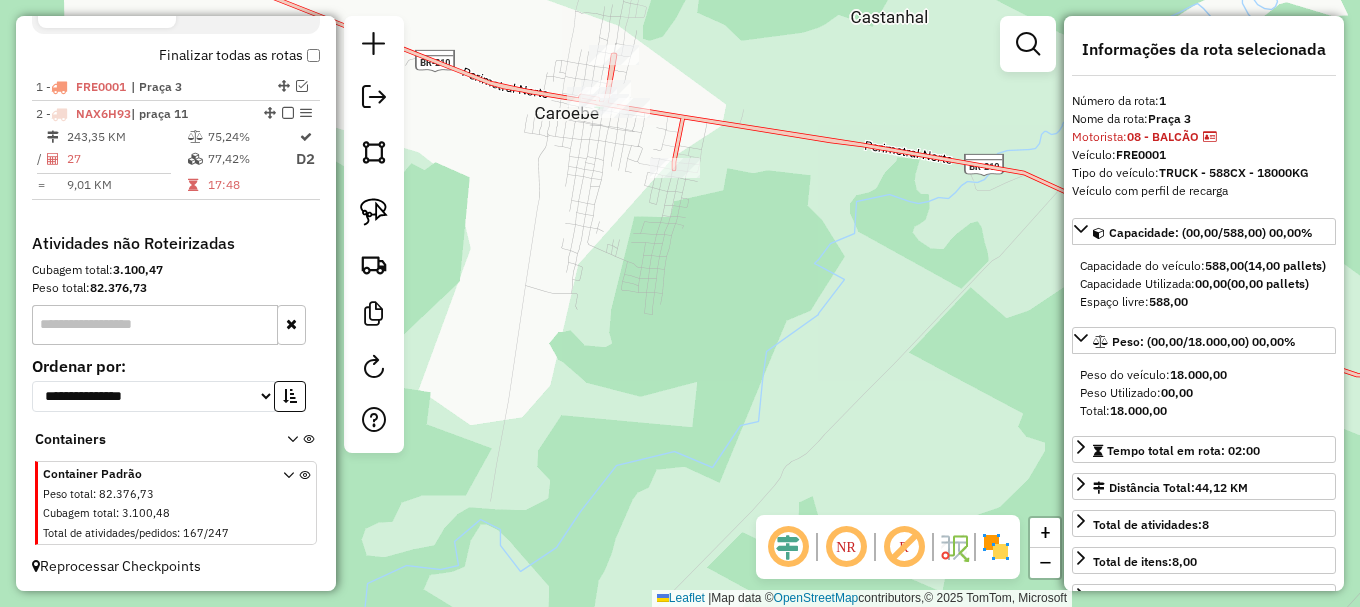 click 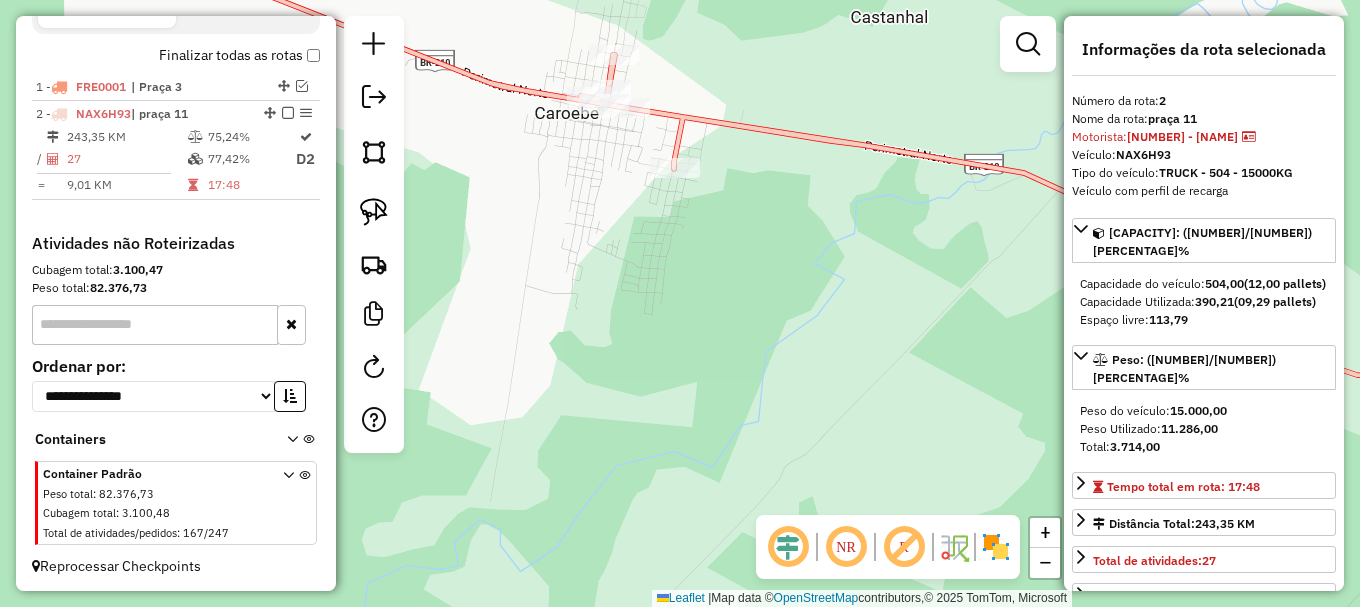 click 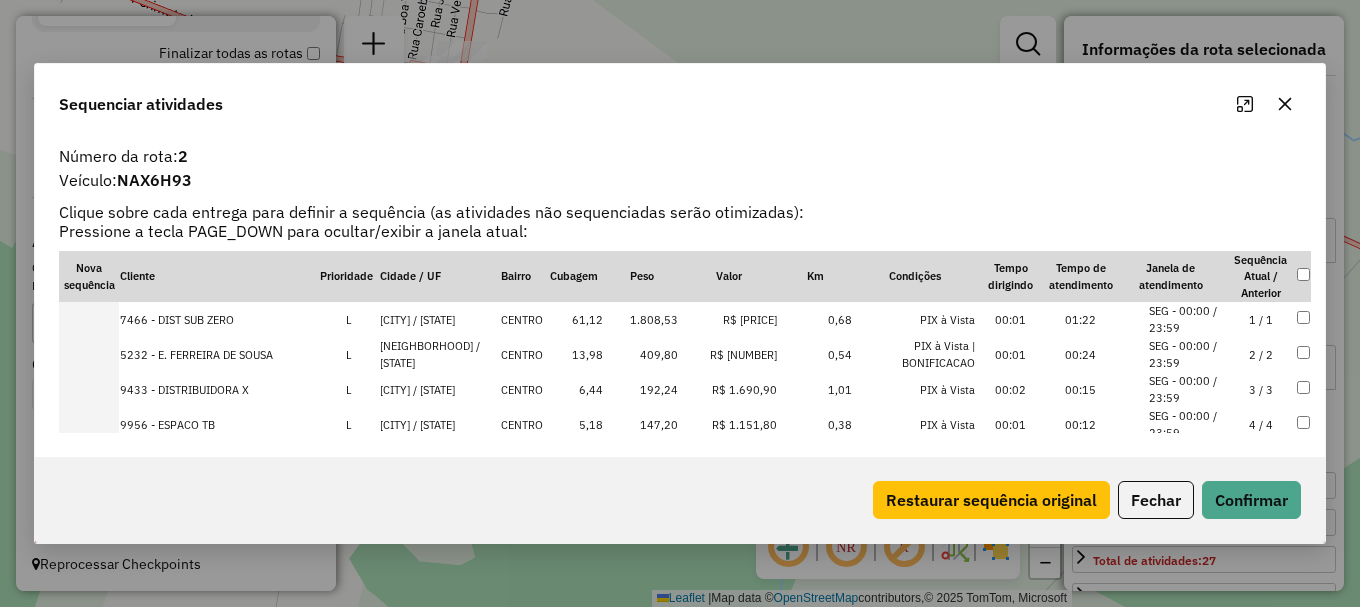 scroll, scrollTop: 100, scrollLeft: 0, axis: vertical 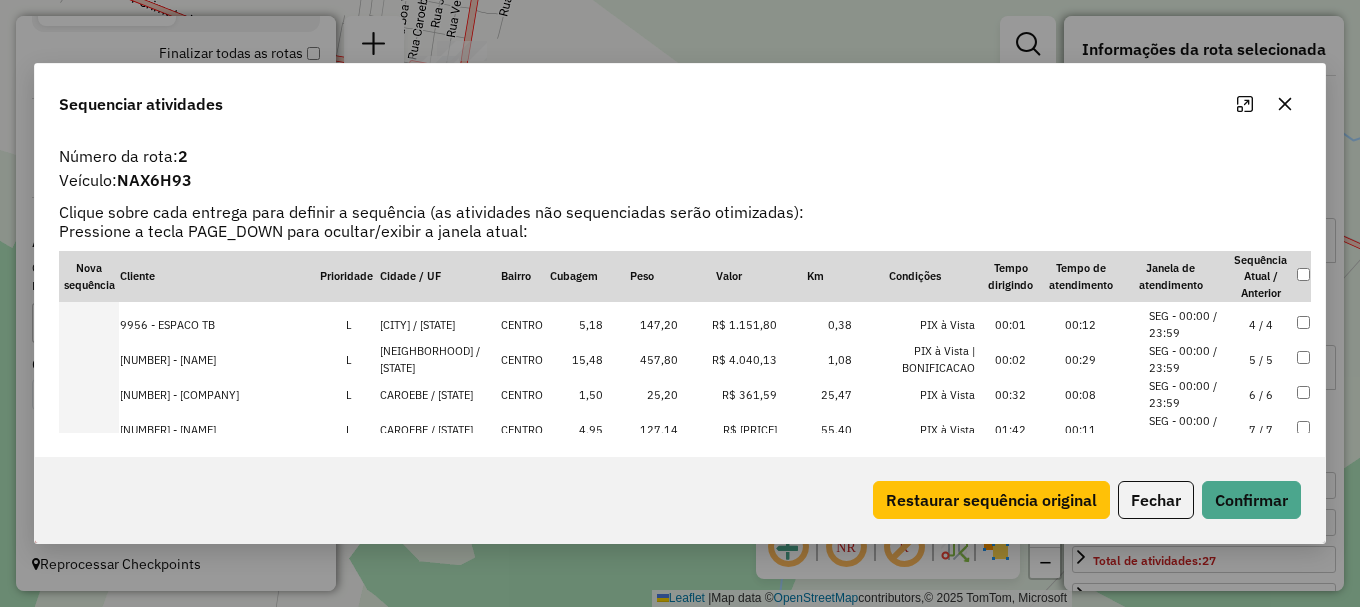 click on "SEG - 00:00 / 23:59" at bounding box center [1187, 429] 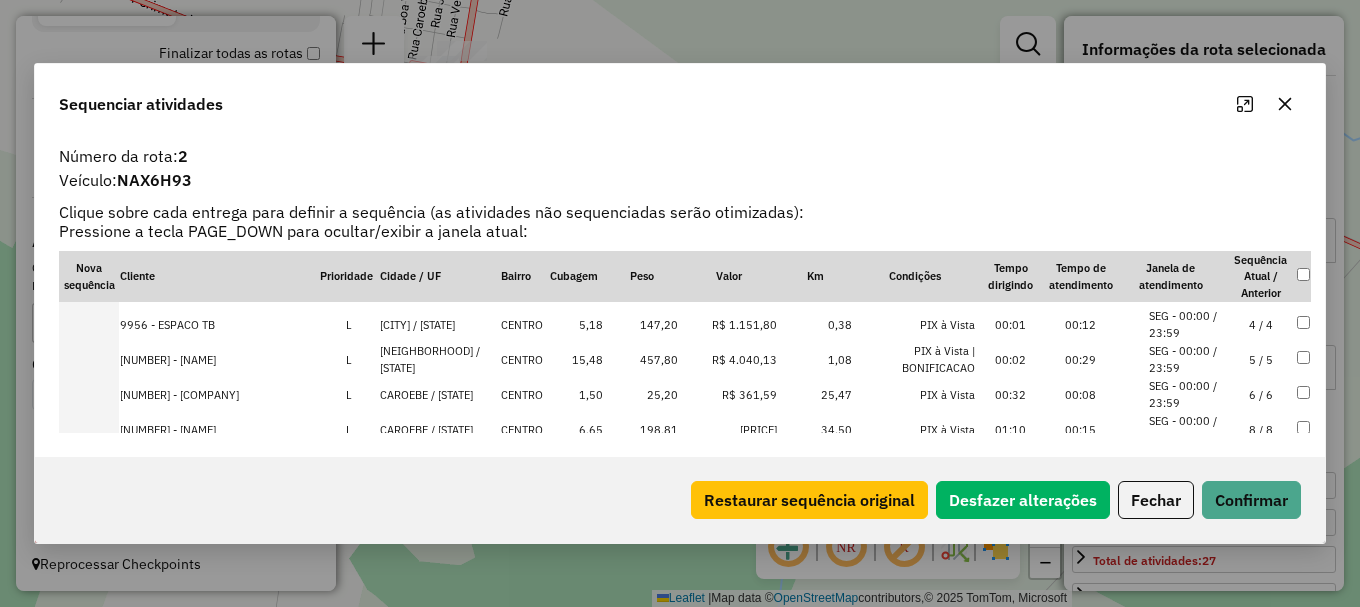 click on "SEG - 00:00 / 23:59" at bounding box center [1187, 429] 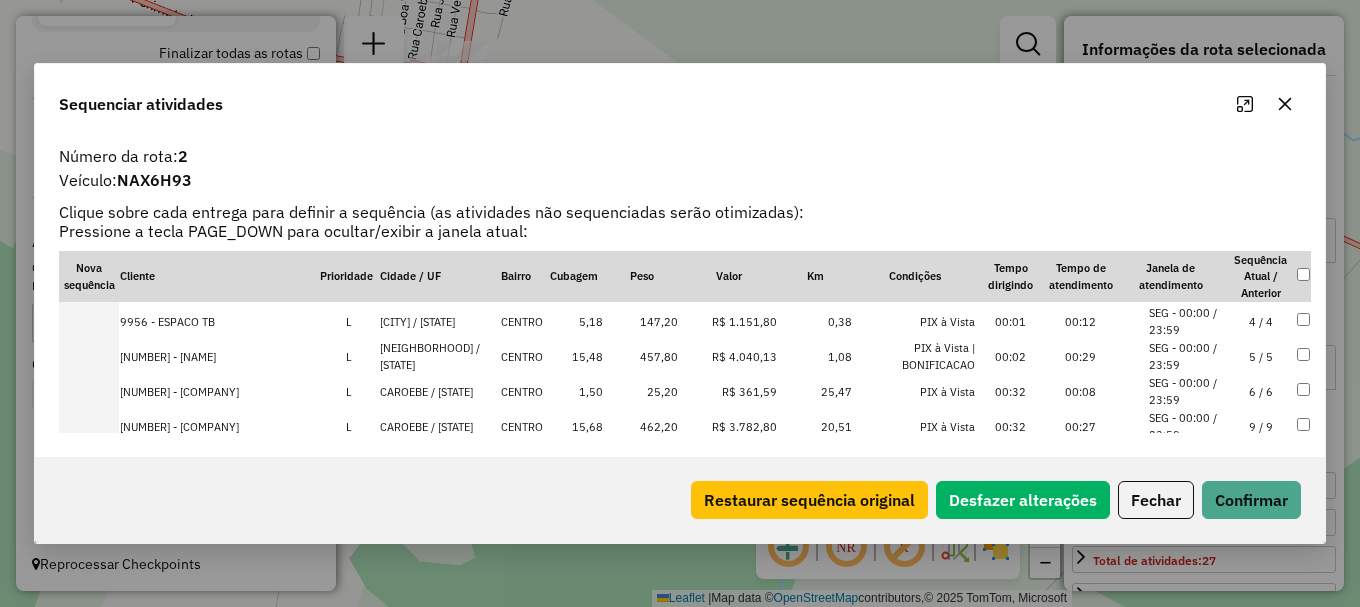 click on "SEG - 00:00 / 23:59" at bounding box center (1187, 426) 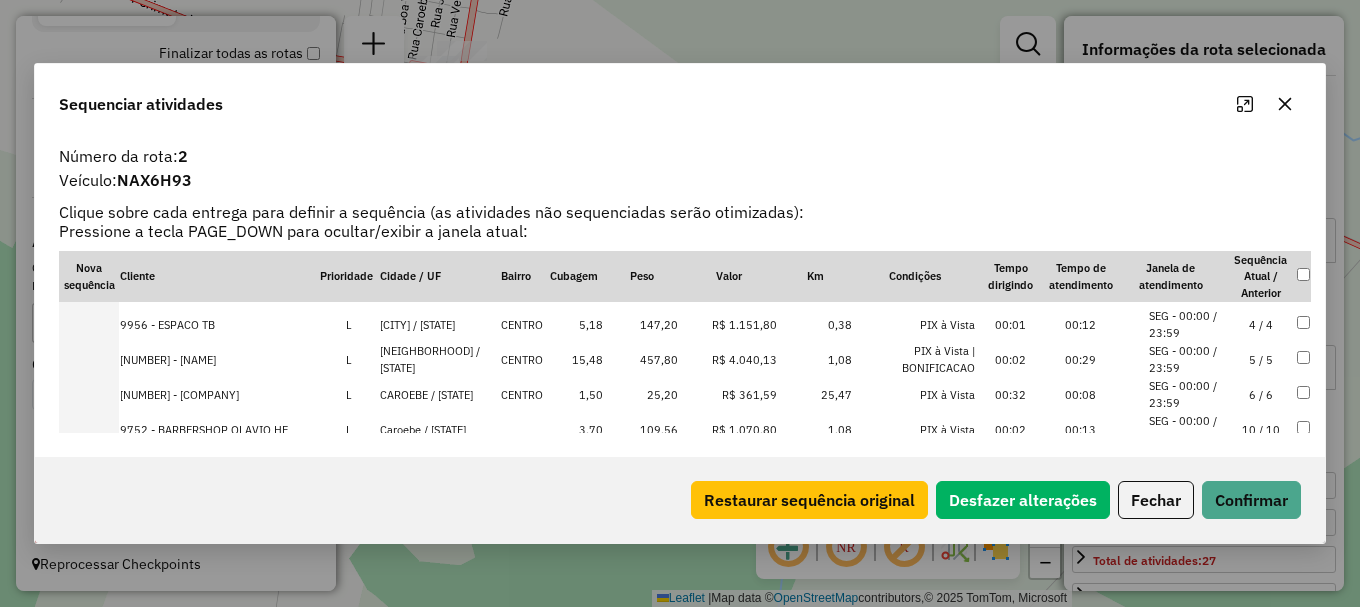 click on "SEG - 00:00 / 23:59" at bounding box center (1187, 429) 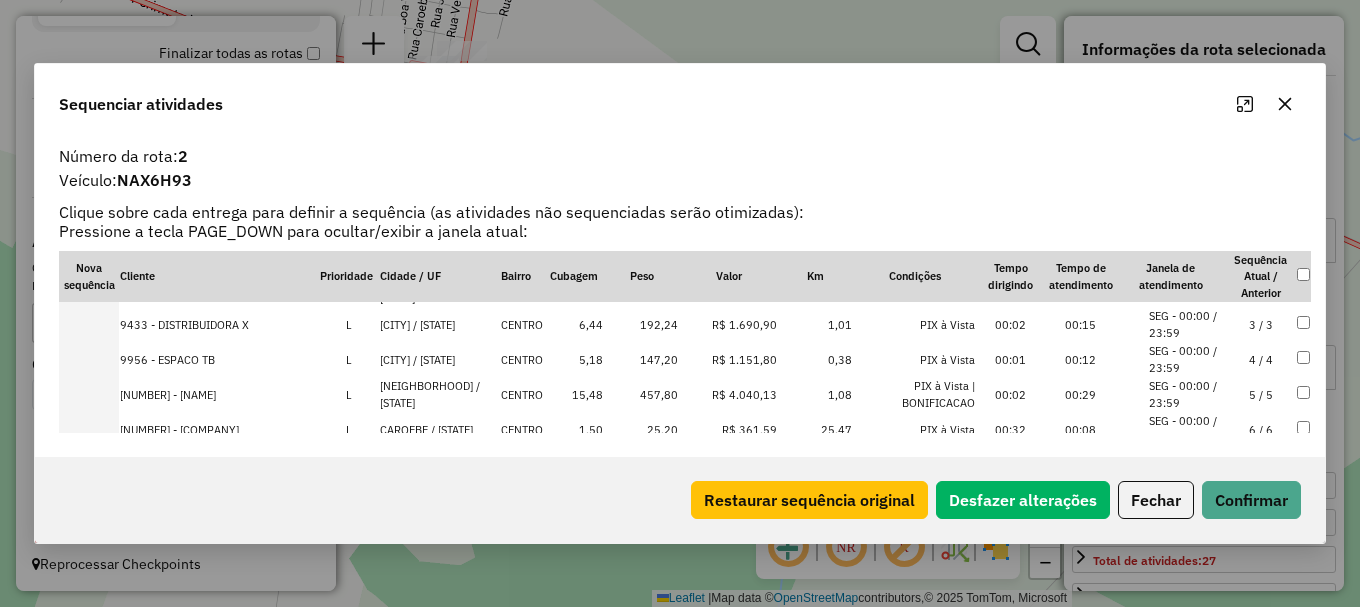 scroll, scrollTop: 240, scrollLeft: 0, axis: vertical 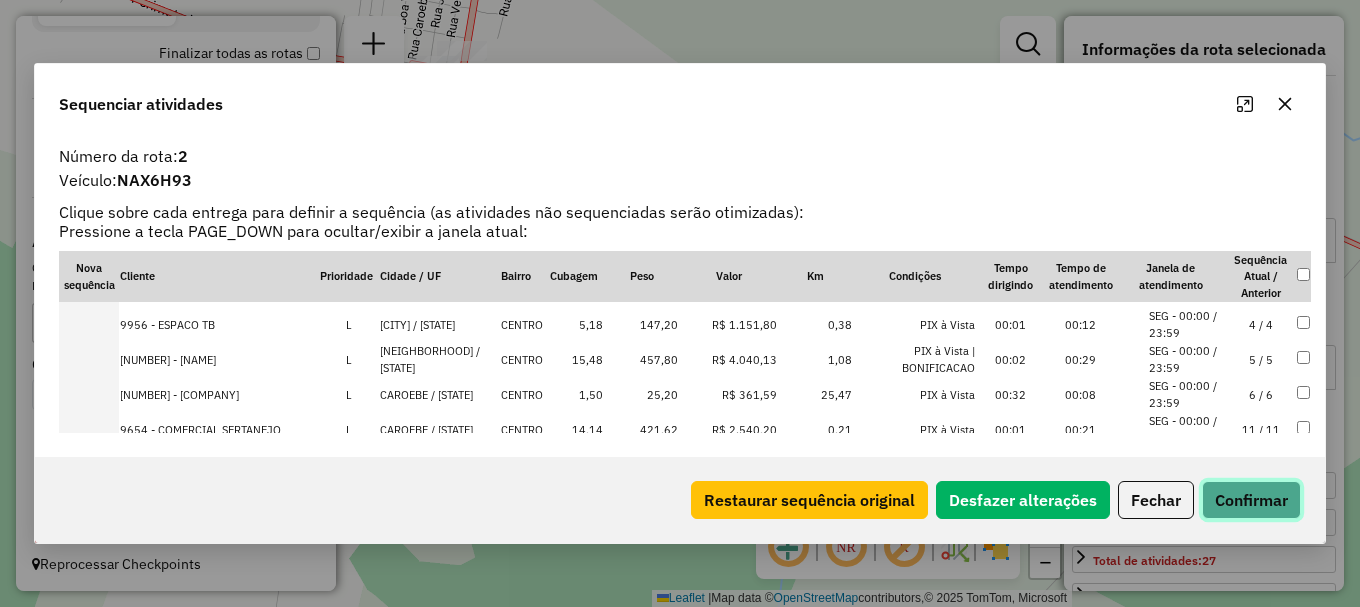 click on "Confirmar" 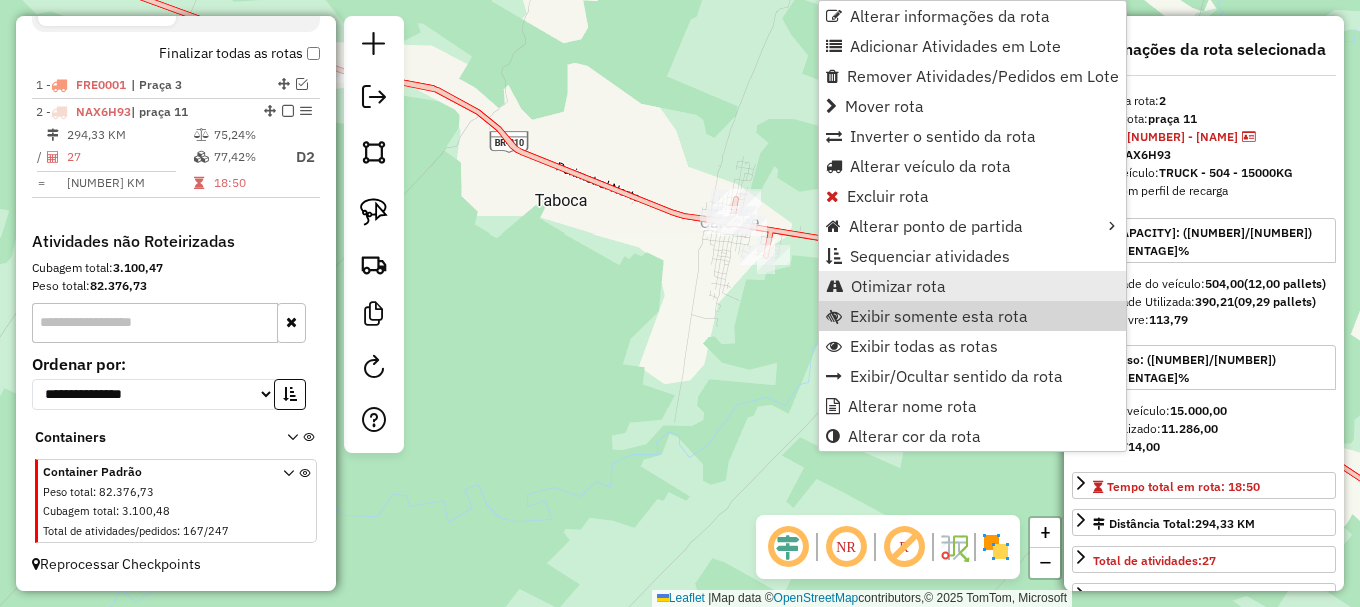 click on "Otimizar rota" at bounding box center [898, 286] 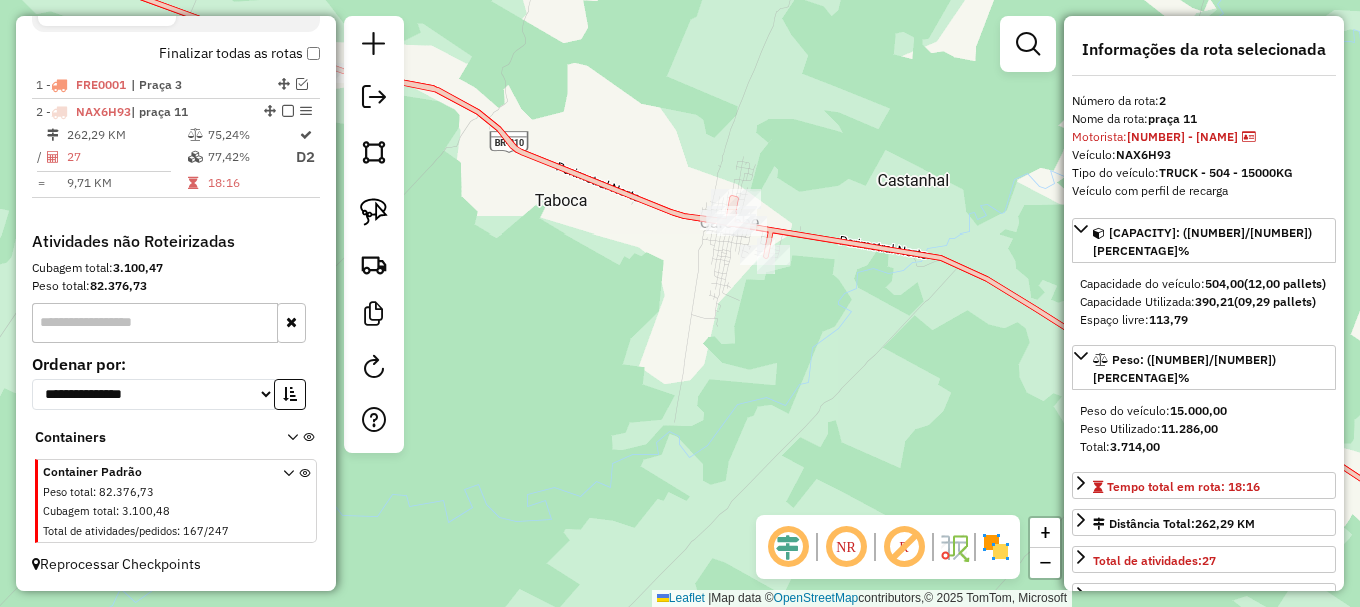 click 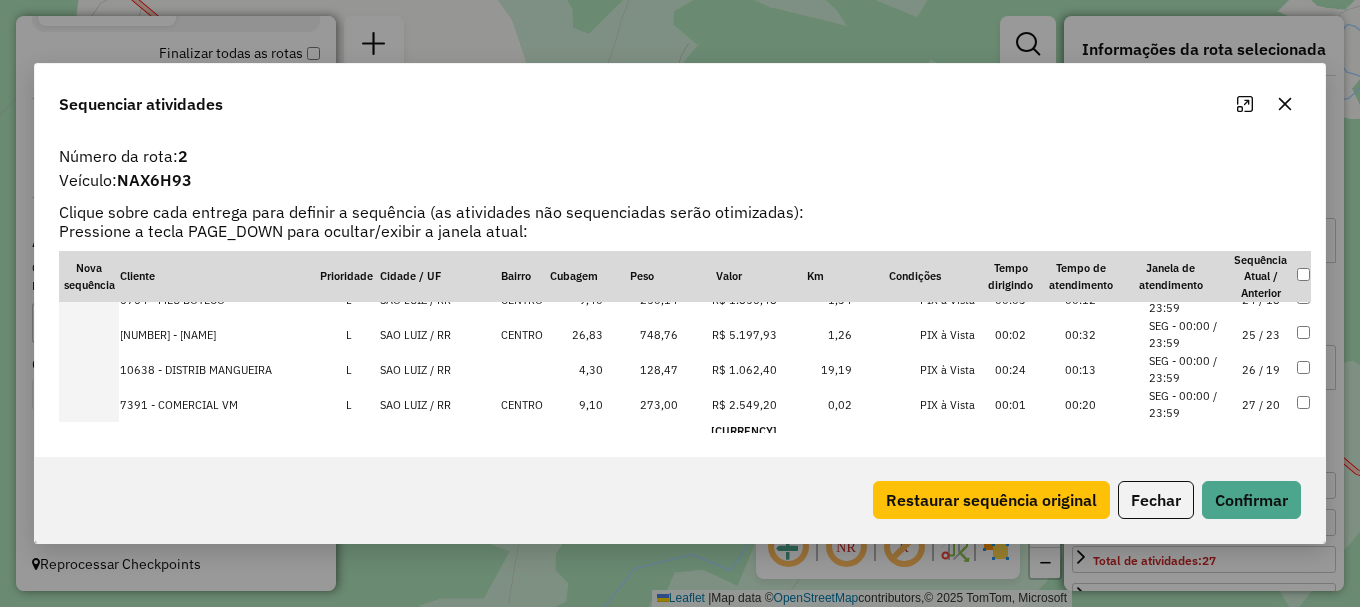 scroll, scrollTop: 833, scrollLeft: 0, axis: vertical 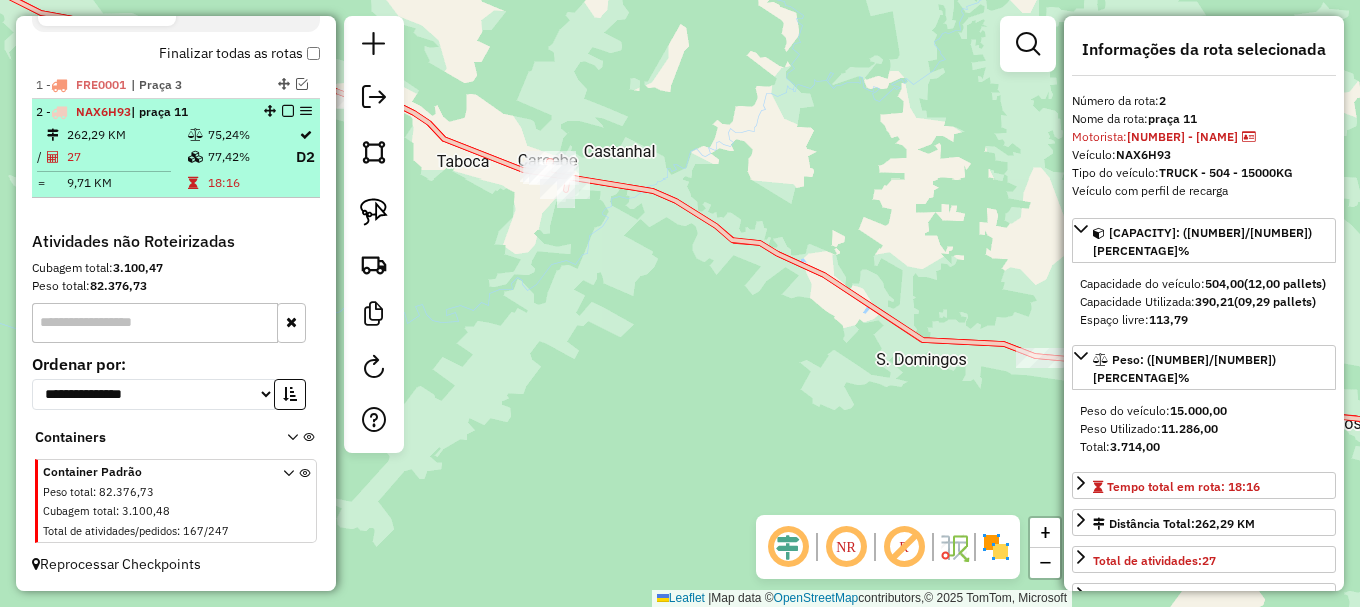 click at bounding box center [288, 111] 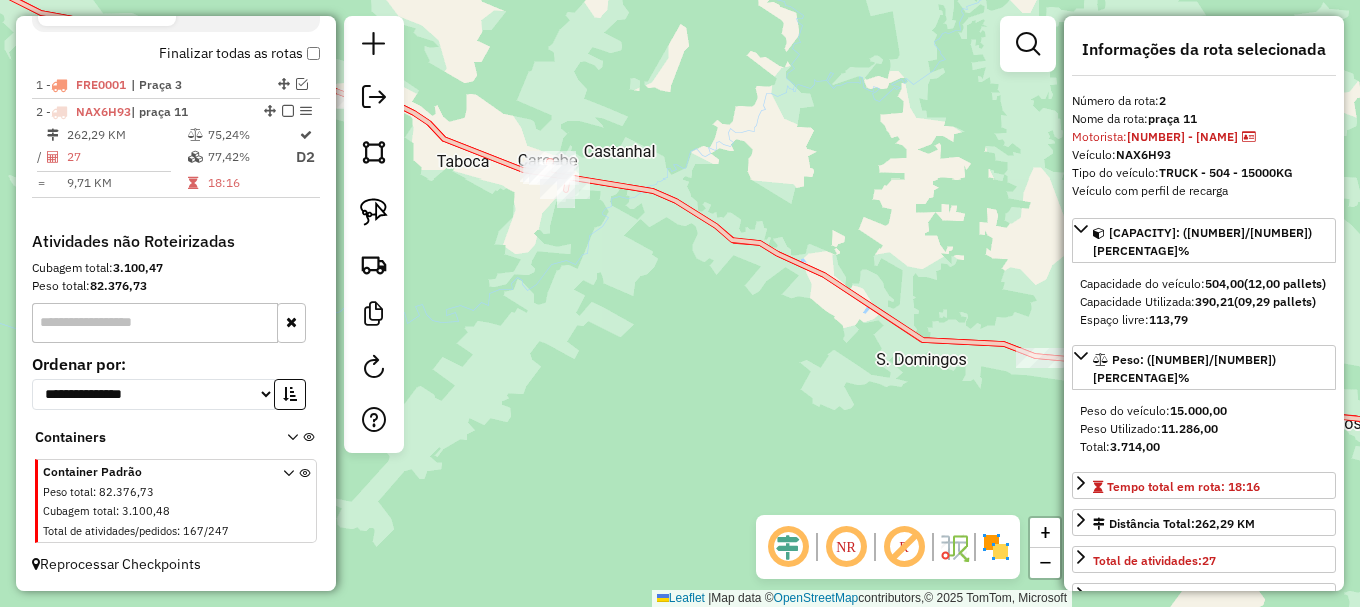 scroll, scrollTop: 690, scrollLeft: 0, axis: vertical 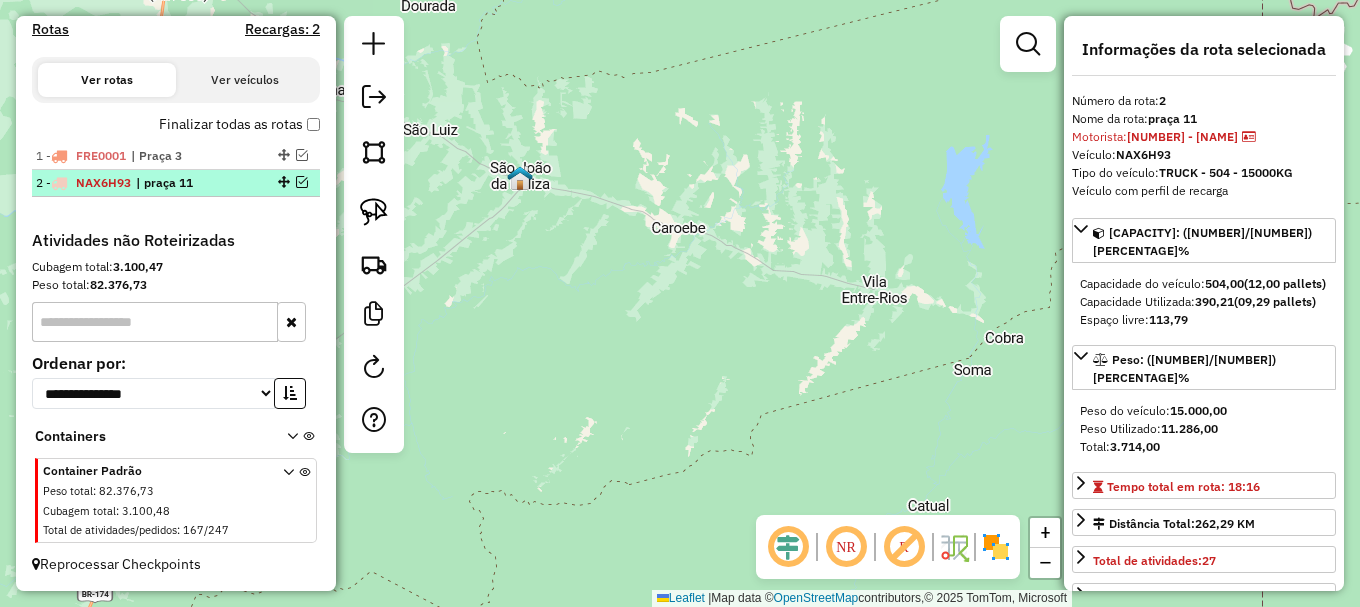 click at bounding box center (302, 182) 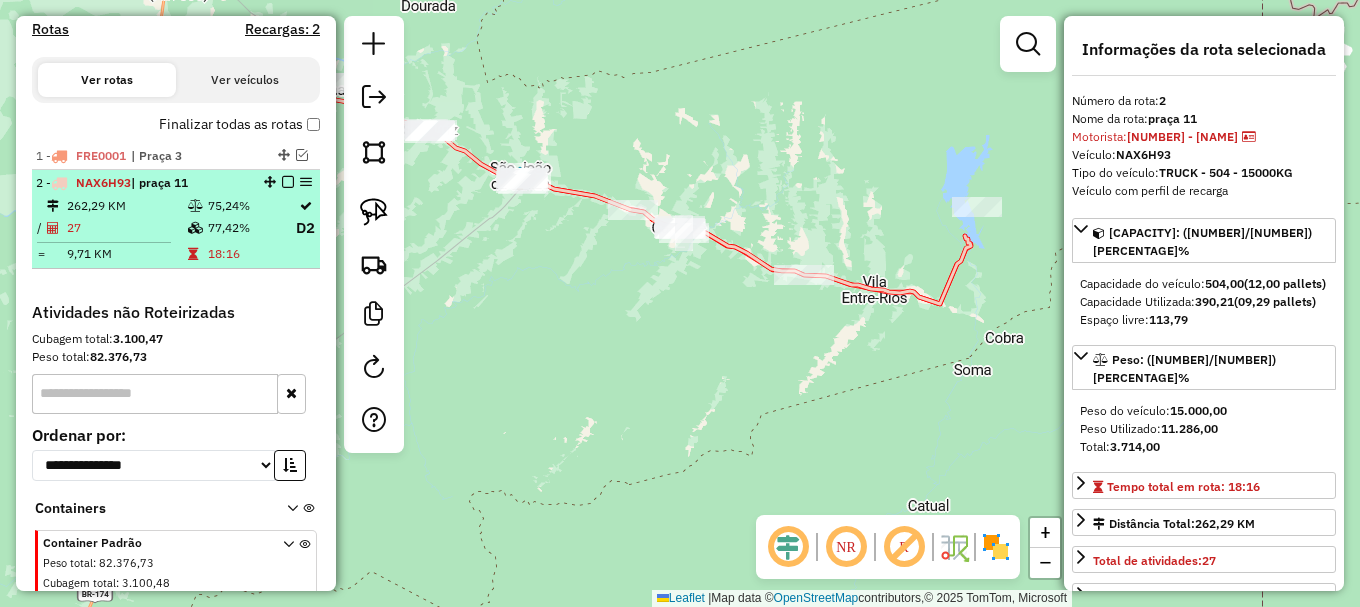 scroll, scrollTop: 761, scrollLeft: 0, axis: vertical 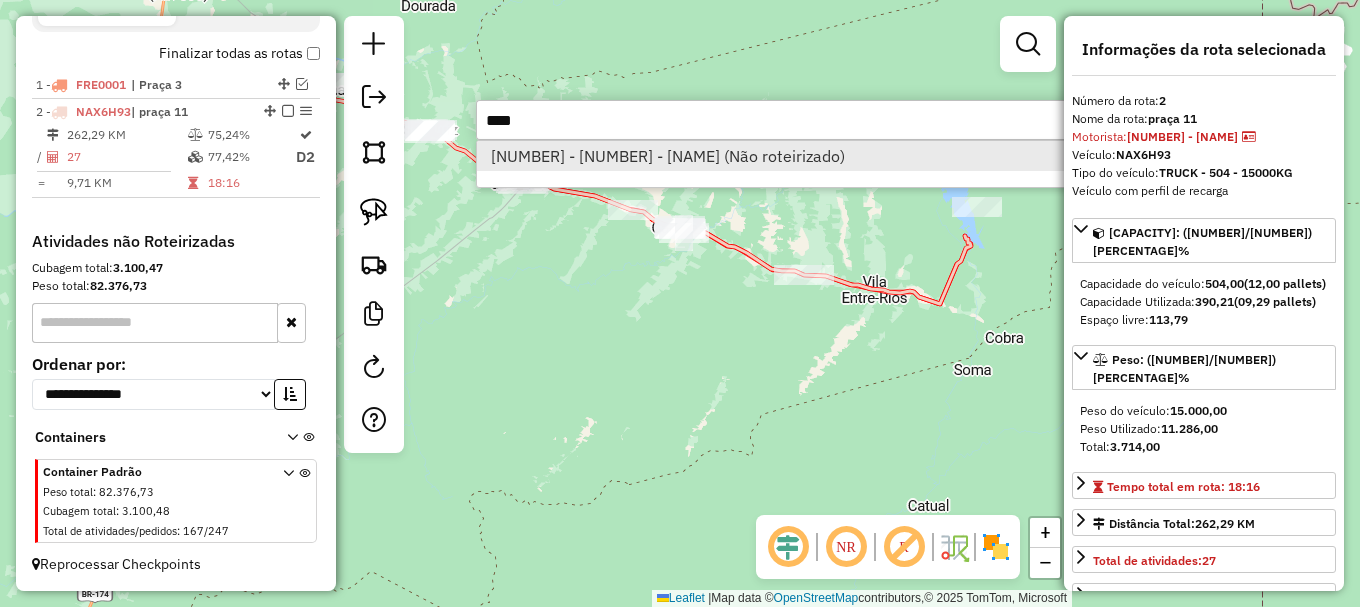 type on "****" 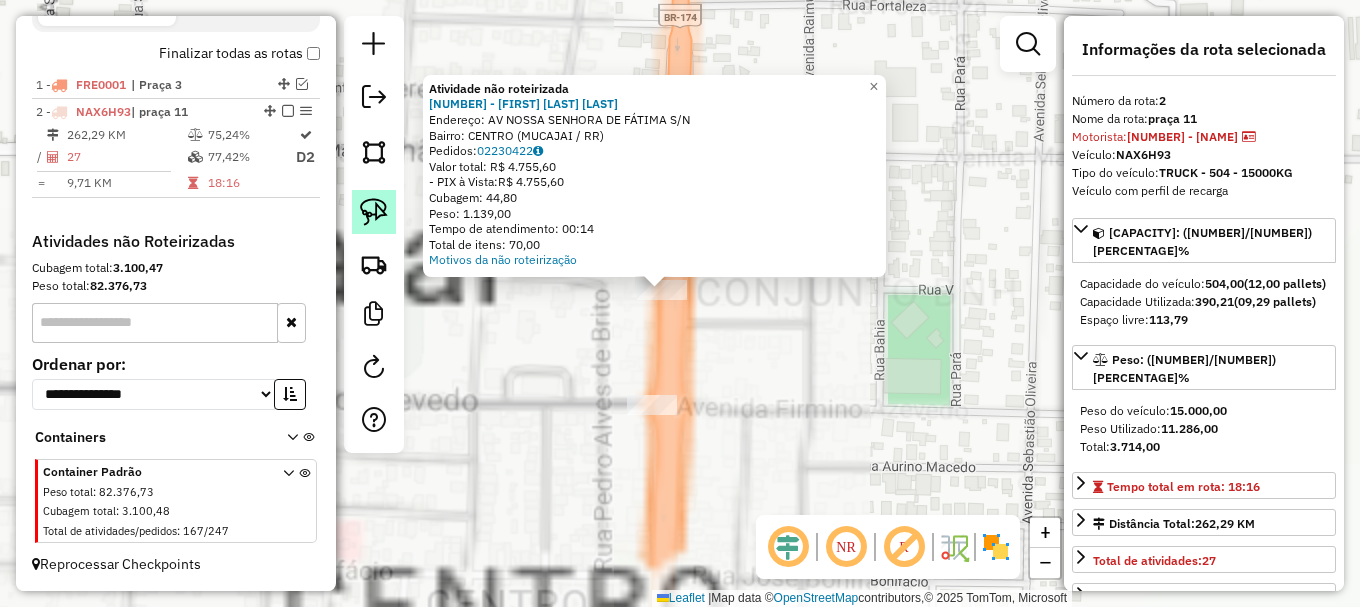 click 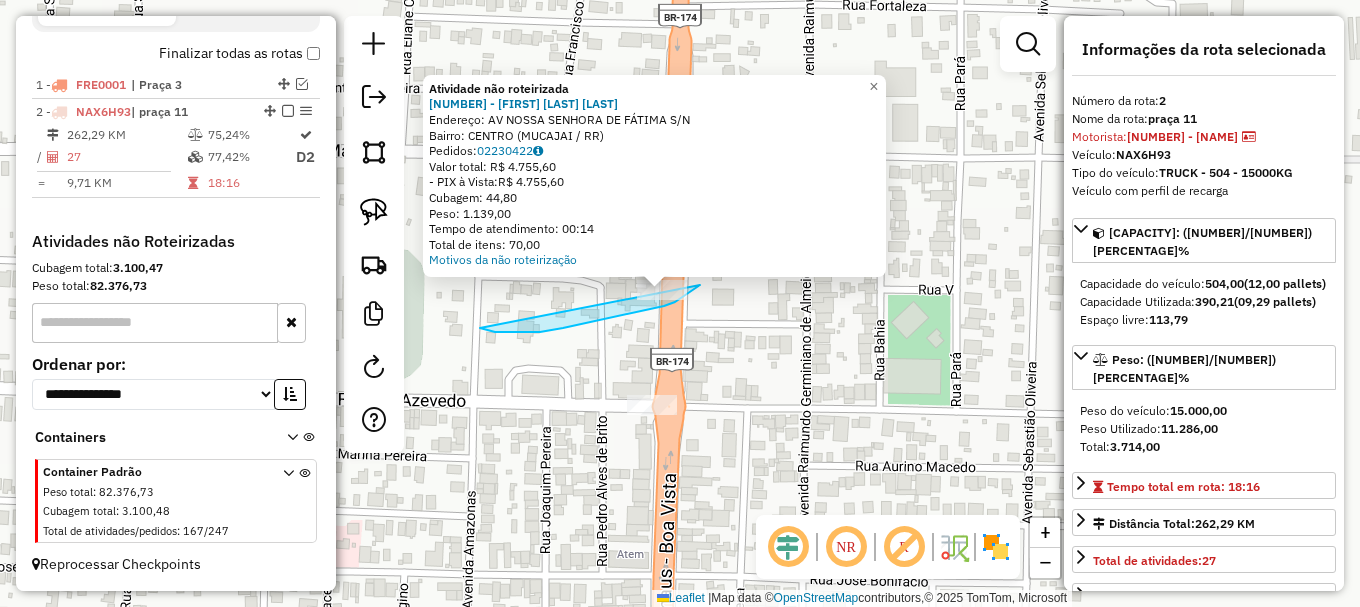 drag, startPoint x: 540, startPoint y: 332, endPoint x: 719, endPoint y: 254, distance: 195.25624 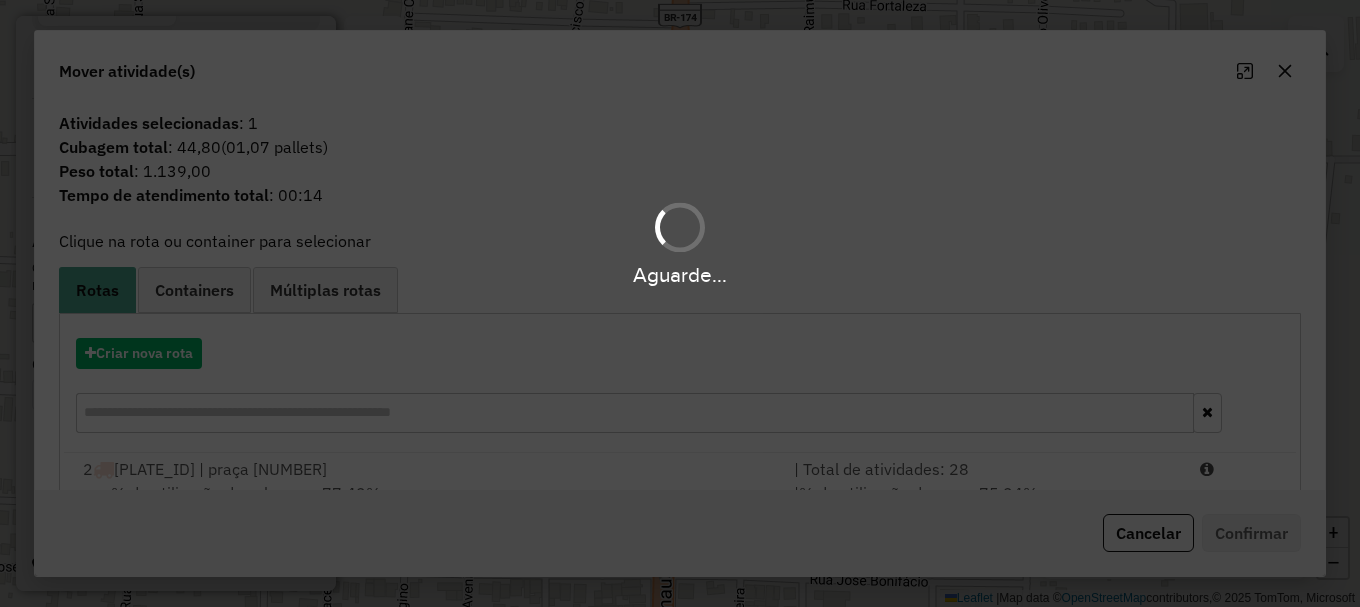 click on "Aguarde... Pop-up bloqueado! Seu navegador bloqueou automáticamente a abertura de uma nova janela. Acesse as configurações e adicione o endereço do sistema a lista de permissão. Fechar Informações da Sessão 974438 - [DATE] Criação: [DATE] [TIME] Depósito: Amascol - Boa Vista Total de rotas: 2 Distância Total: 306,40 km Tempo total: 20:16 Custo total: R$ [PRICE] Valor total: R$ [PRICE] - Total roteirizado: R$ [PRICE] - Total não roteirizado: R$ [PRICE] Total de Atividades Roteirizadas: 35 Total de Pedidos Roteirizados: 53 Peso total roteirizado: 11.286,00 Cubagem total roteirizado: 390,21 Total de Atividades não Roteirizadas: 167 Total de Pedidos não Roteirizados: 247 Total de caixas por viagem: 390,21 / 2 = 195,11 Média de Atividades por viagem: 35 / 2 = 17,50 Ocupação média da frota: 38,71% Rotas improdutivas: 1 Rotas vários dias: 1 Clientes Priorizados NR: 0 Transportadoras Rotas Recargas: 2 Ver rotas 1 - /" at bounding box center (680, 303) 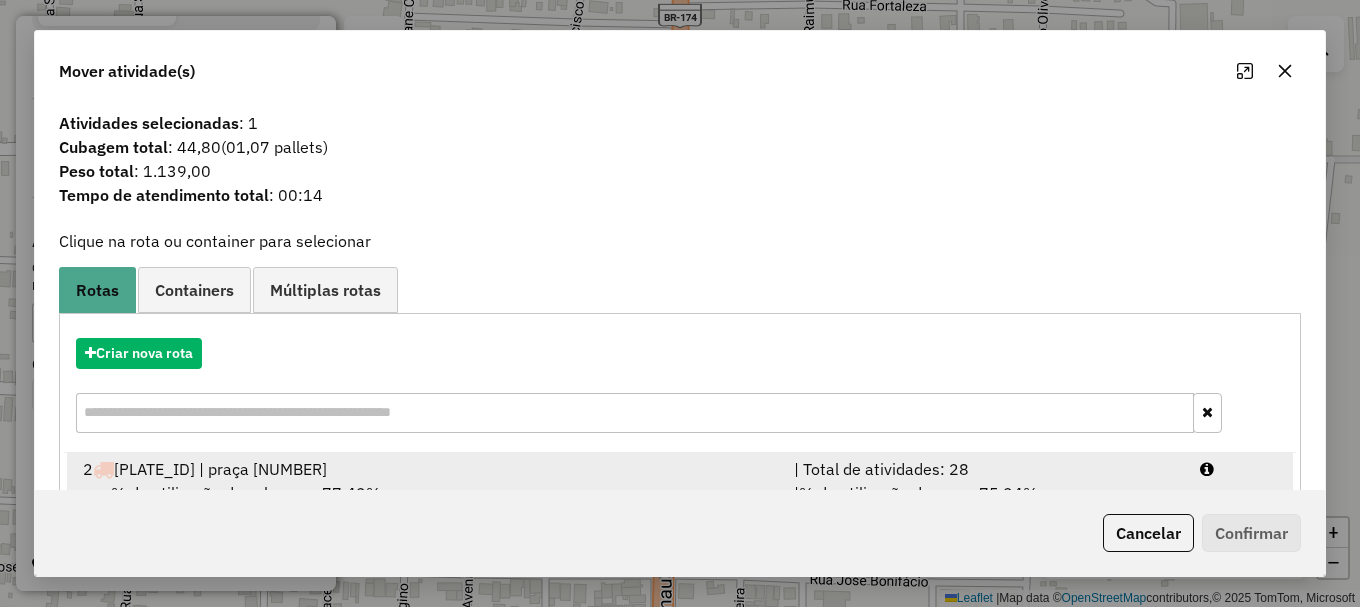 click at bounding box center (1239, 469) 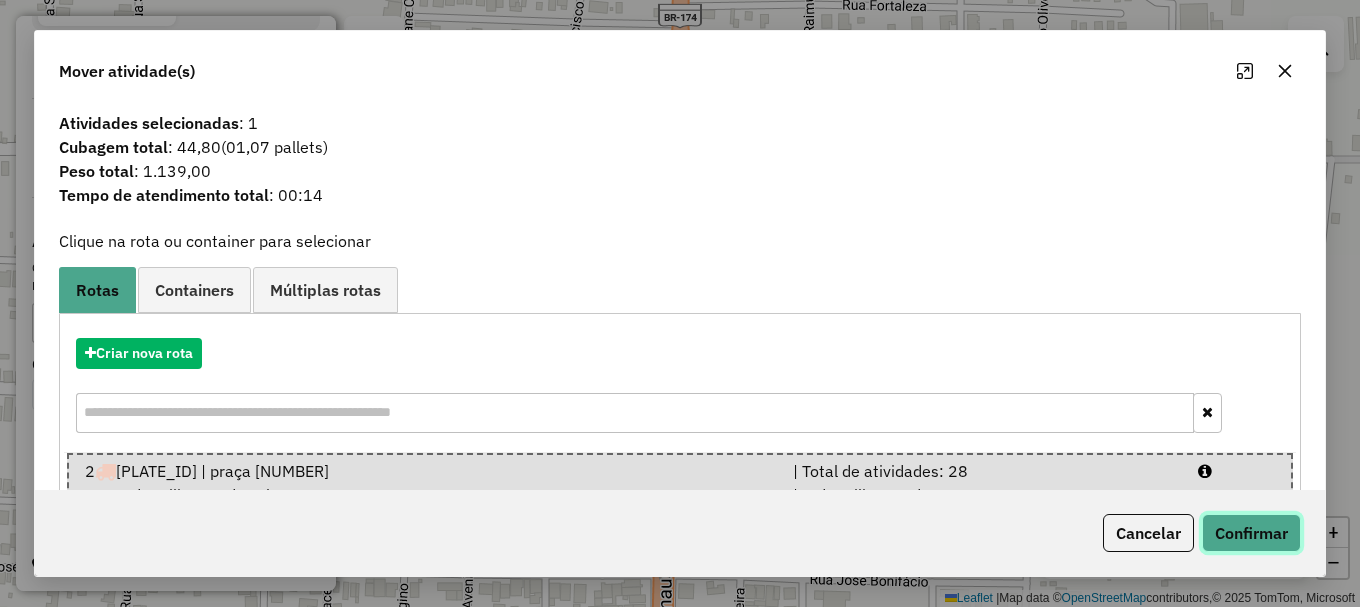 click on "Confirmar" 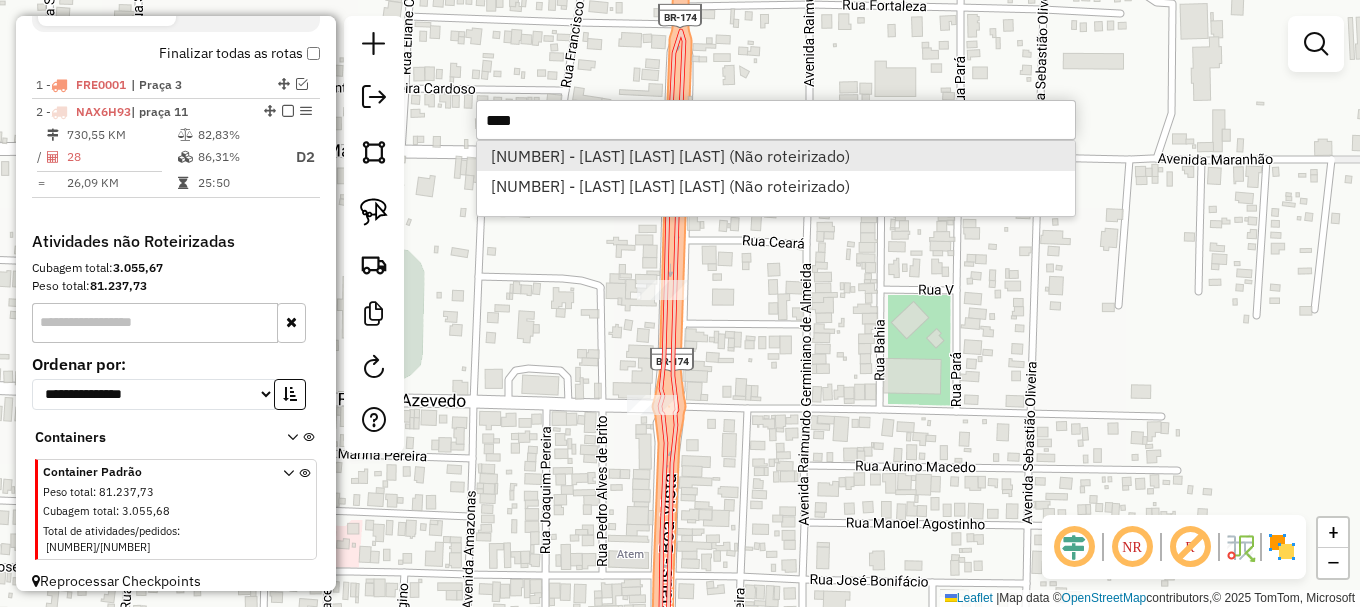 type on "****" 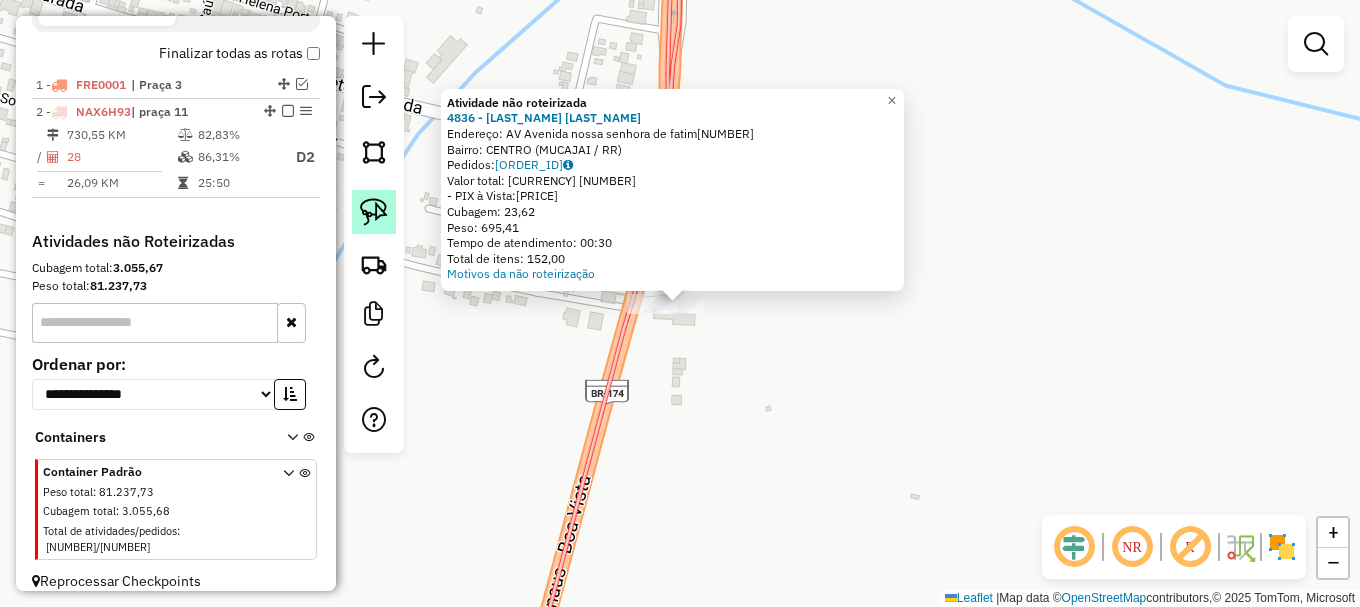 click 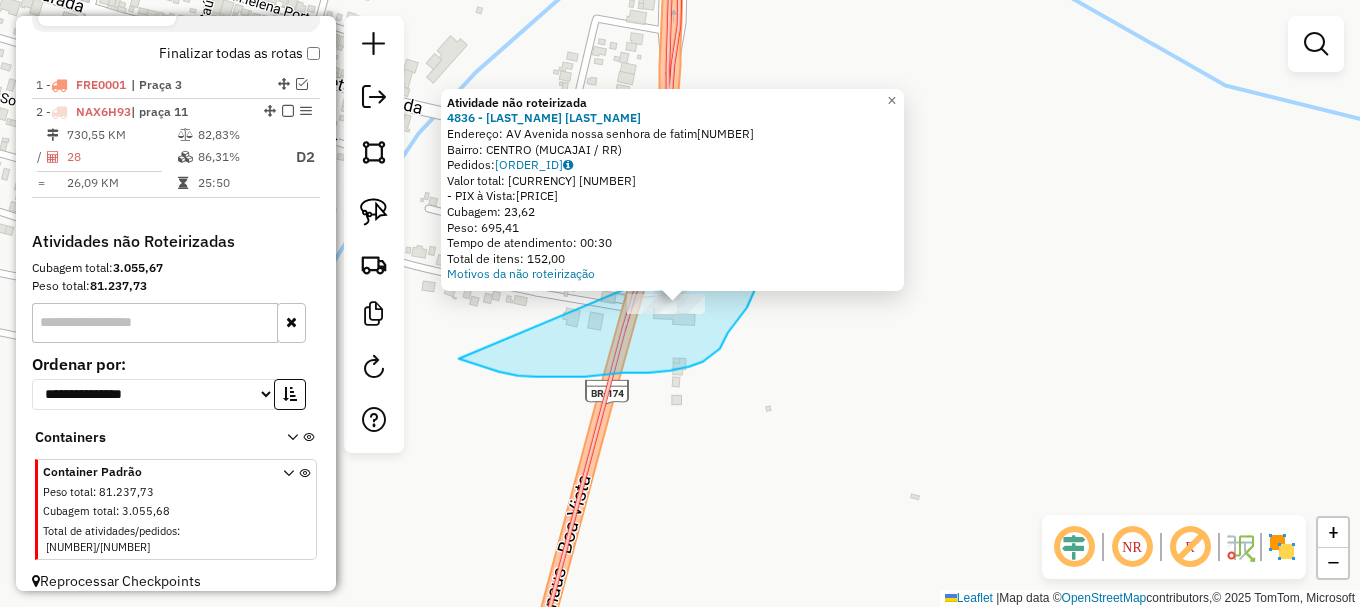 drag, startPoint x: 649, startPoint y: 372, endPoint x: 744, endPoint y: 229, distance: 171.67993 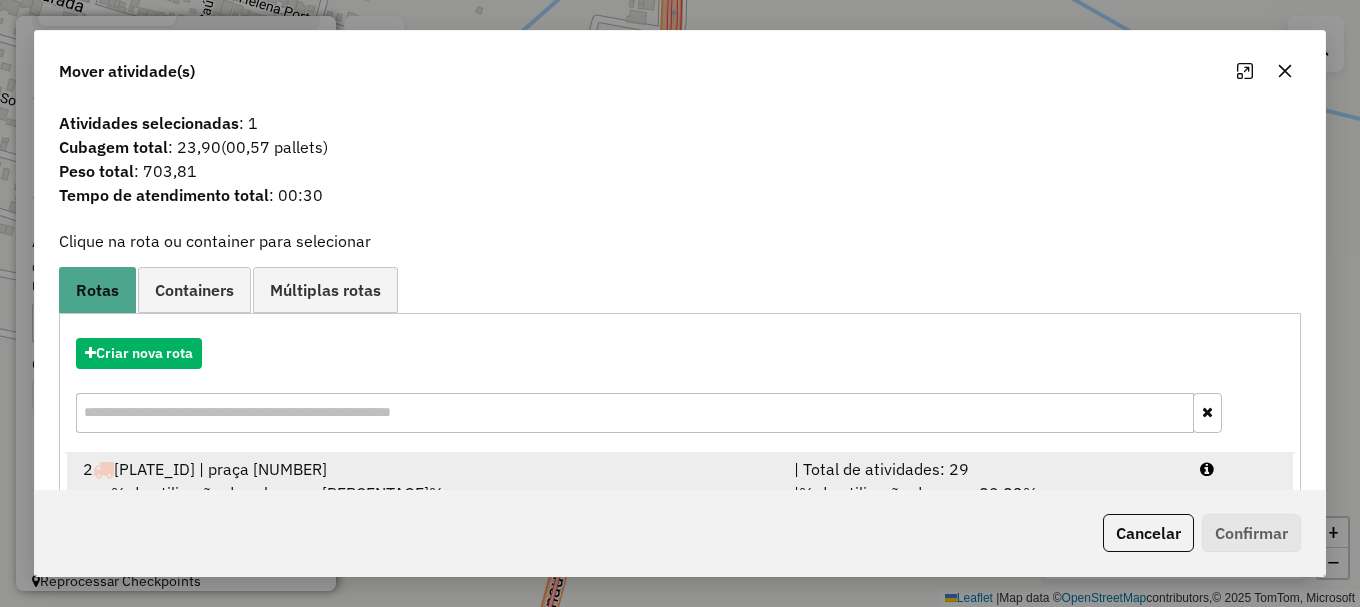 click at bounding box center (1239, 469) 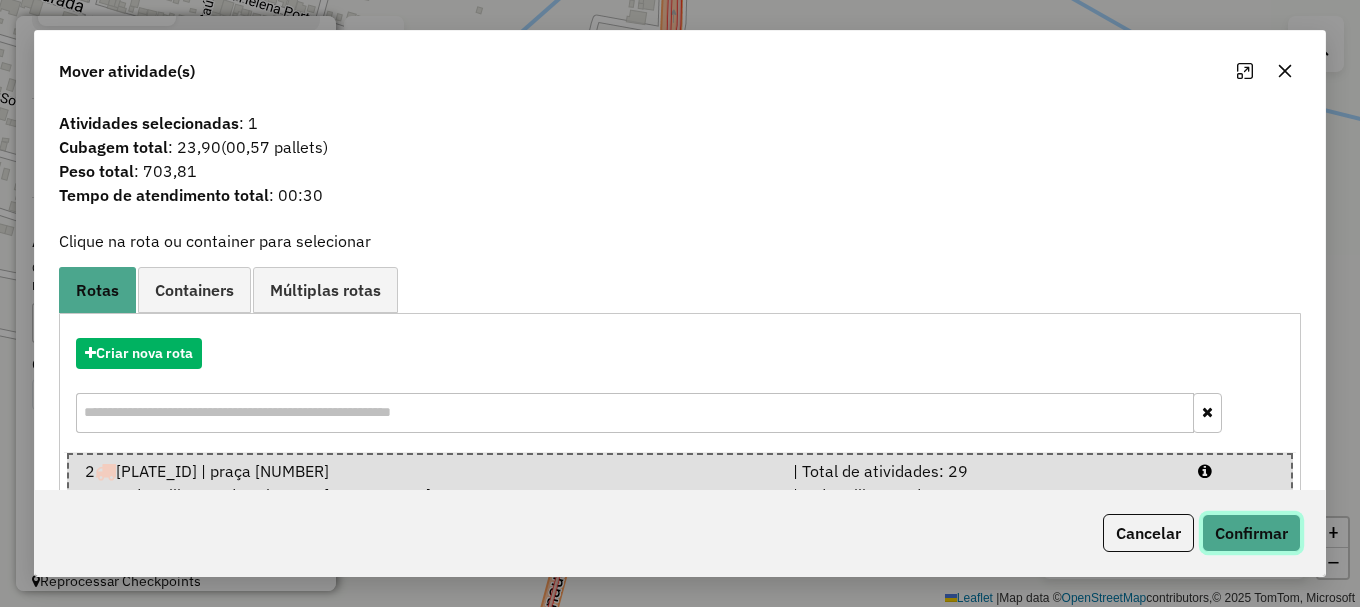 click on "Confirmar" 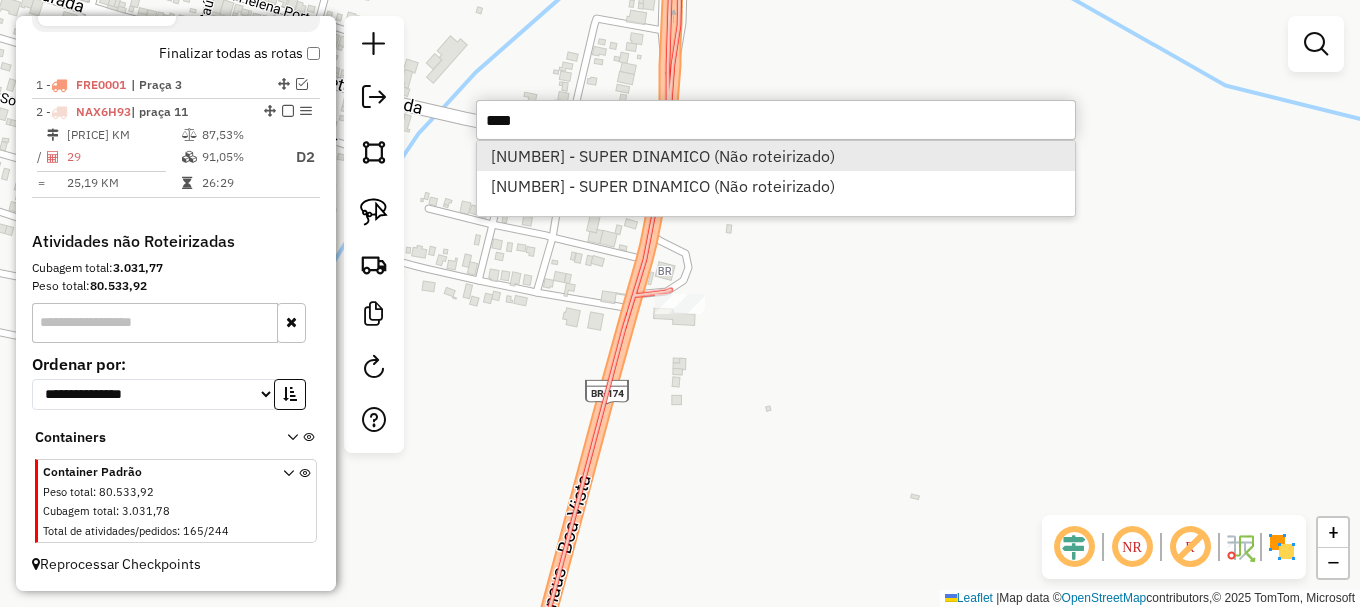 type on "****" 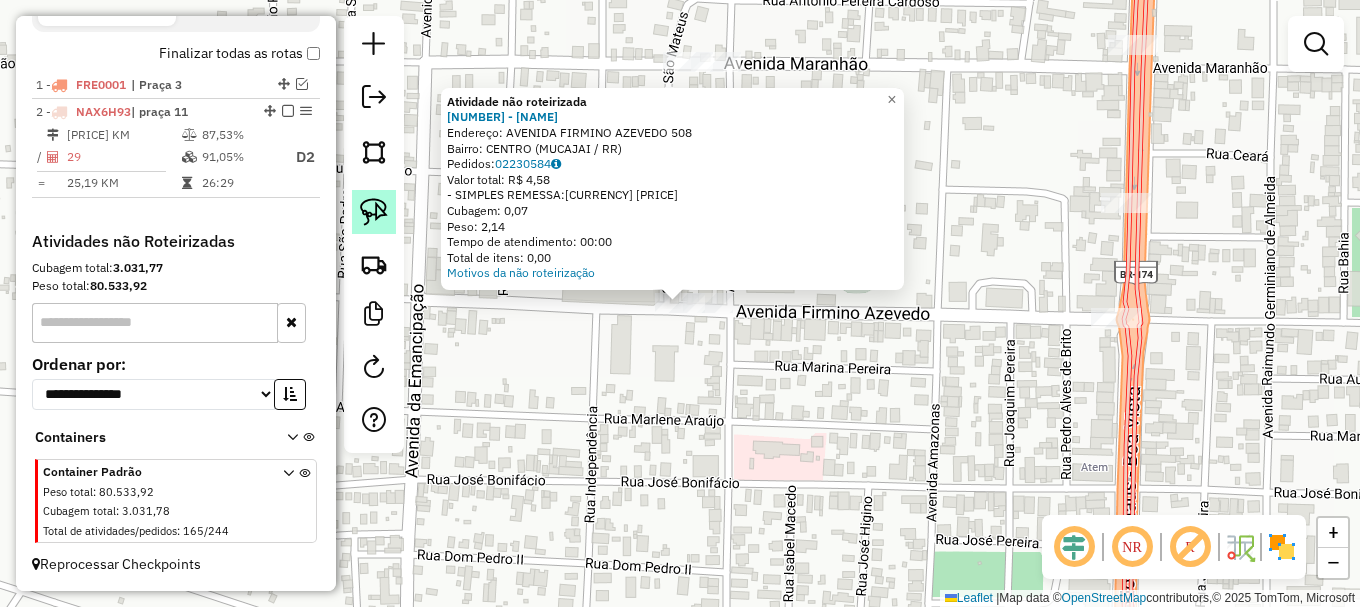 click 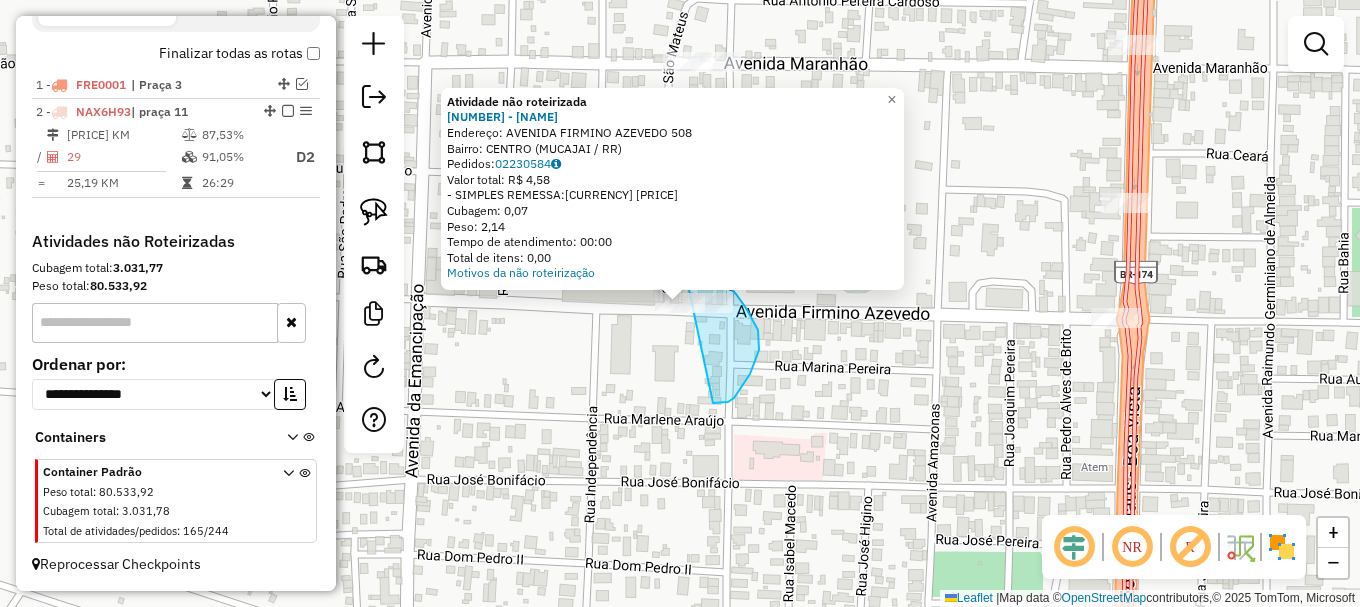 drag, startPoint x: 728, startPoint y: 402, endPoint x: 685, endPoint y: 271, distance: 137.87675 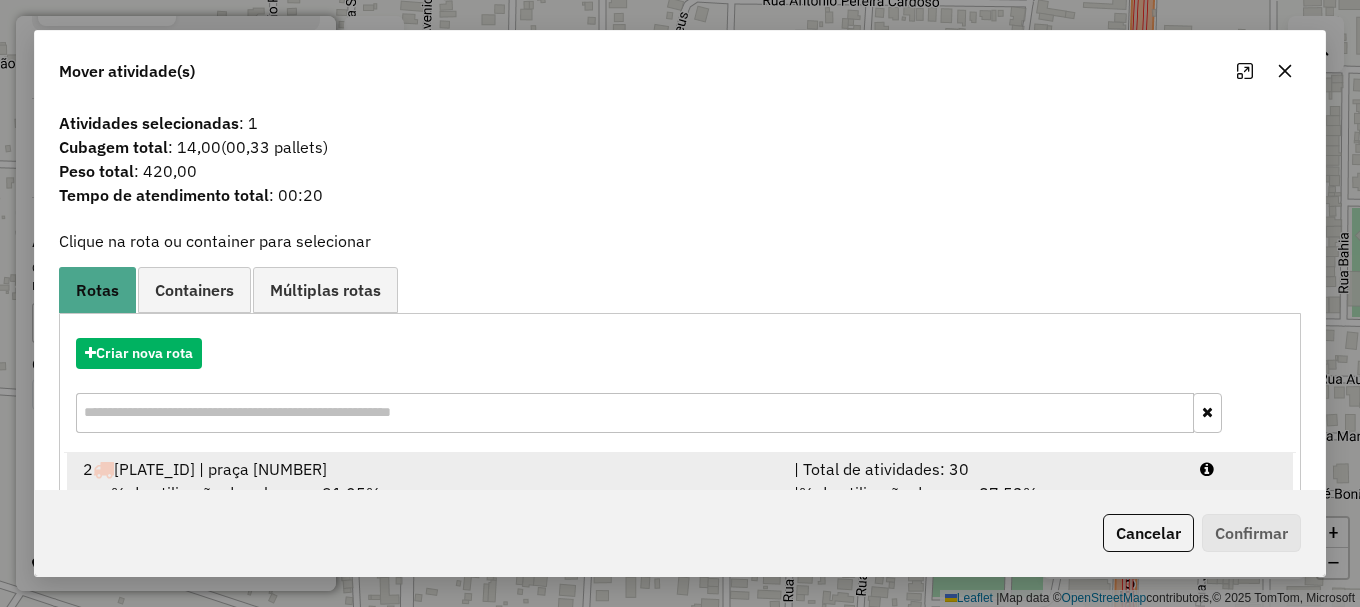 click at bounding box center [1239, 469] 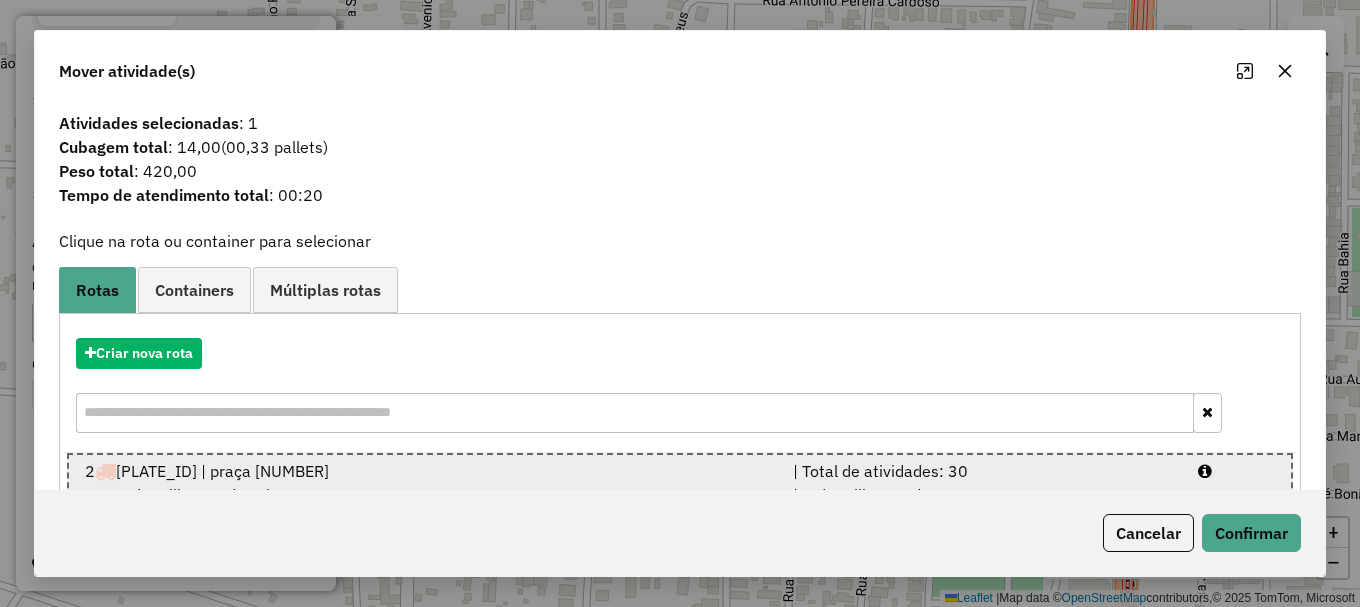 click at bounding box center [1236, 471] 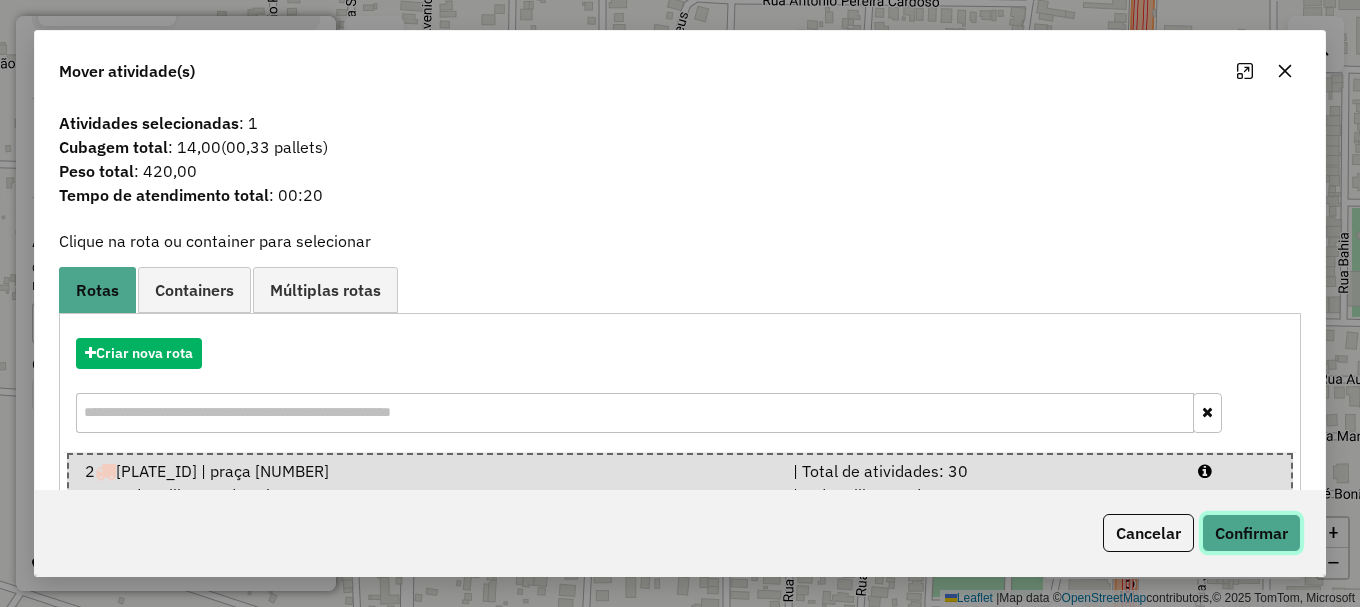 click on "Confirmar" 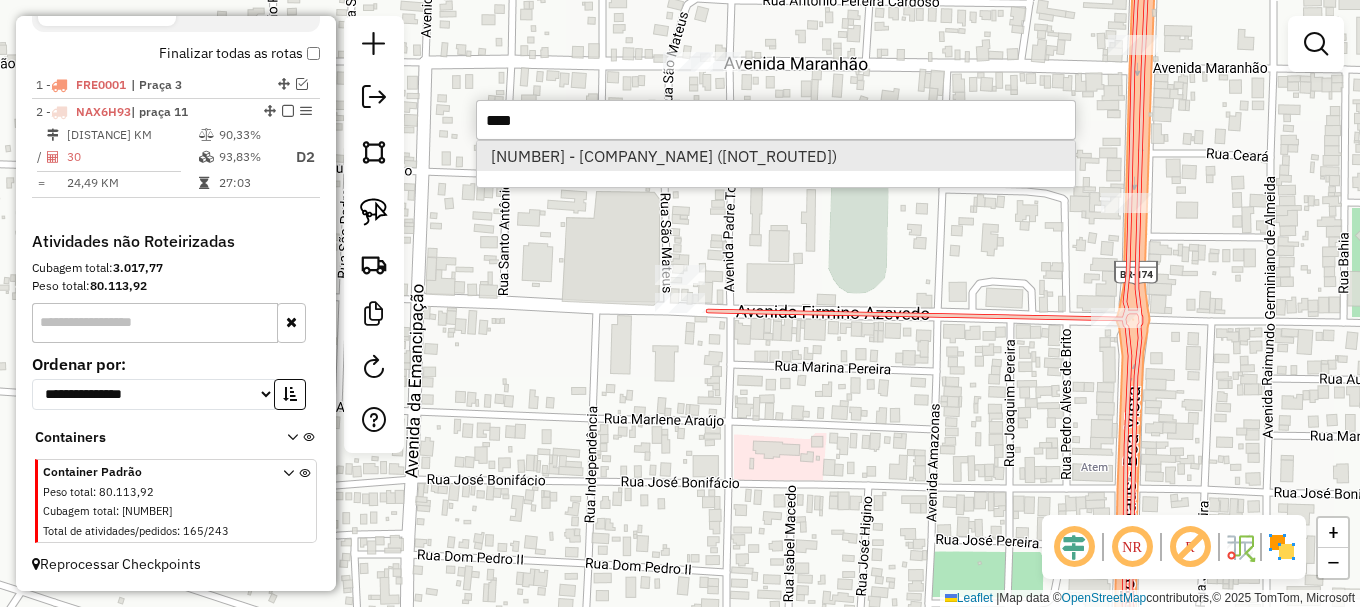 type on "****" 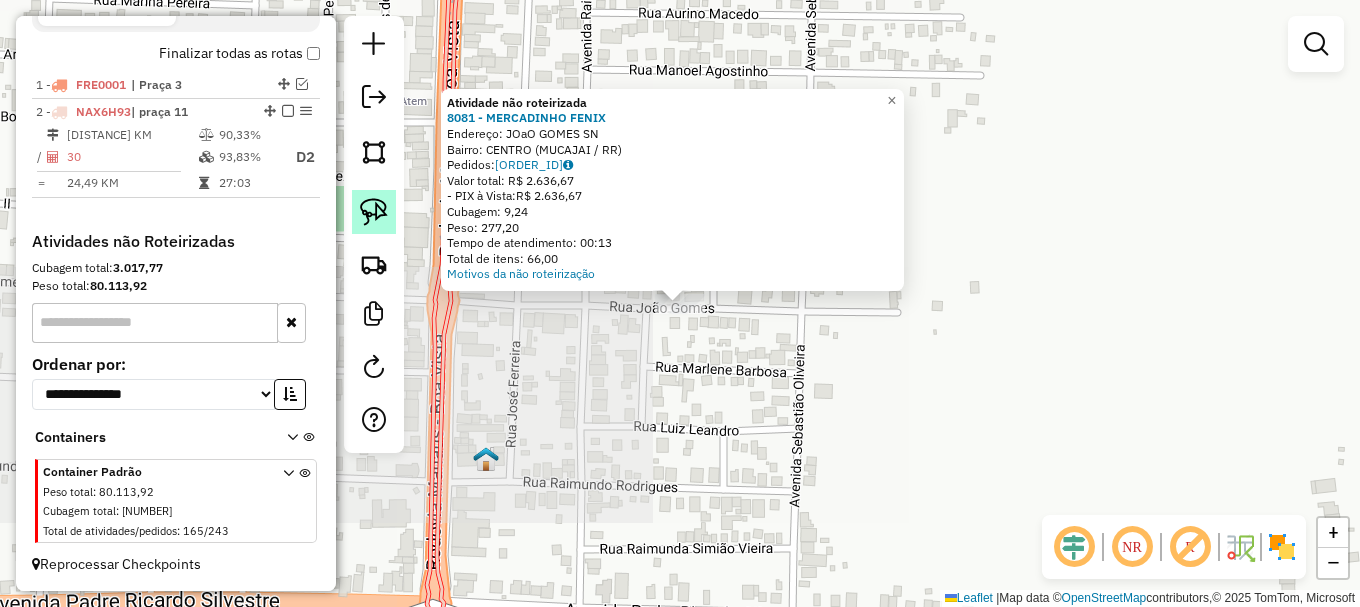 click 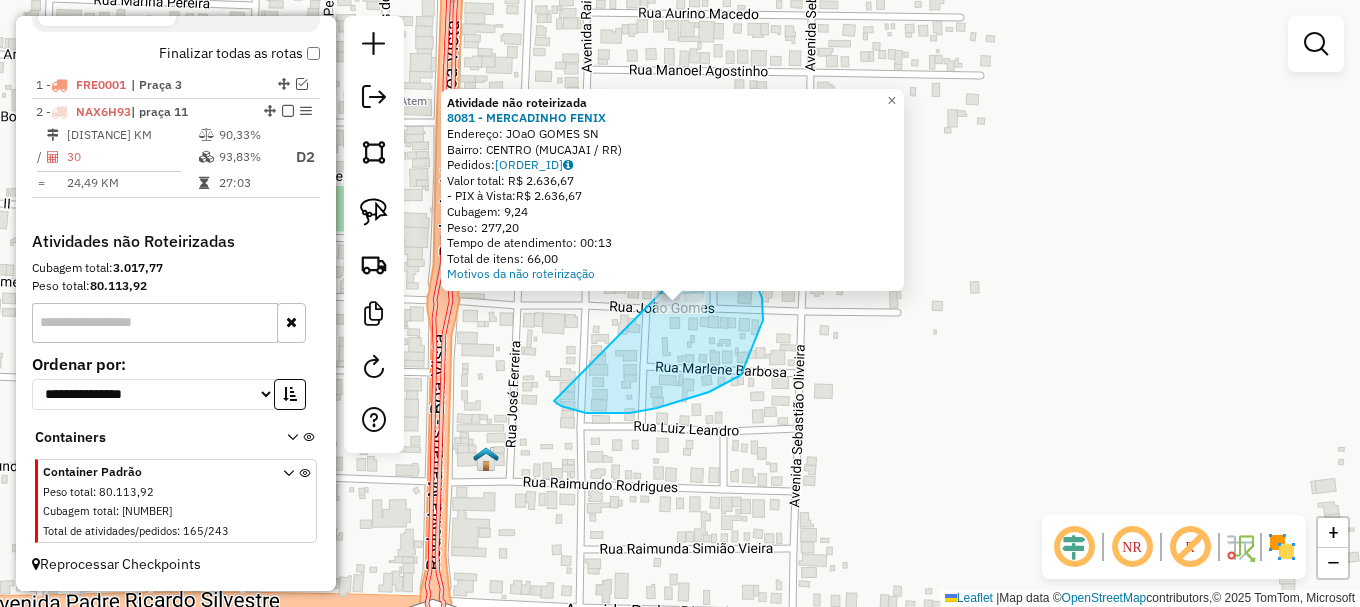 drag, startPoint x: 718, startPoint y: 388, endPoint x: 698, endPoint y: 228, distance: 161.24515 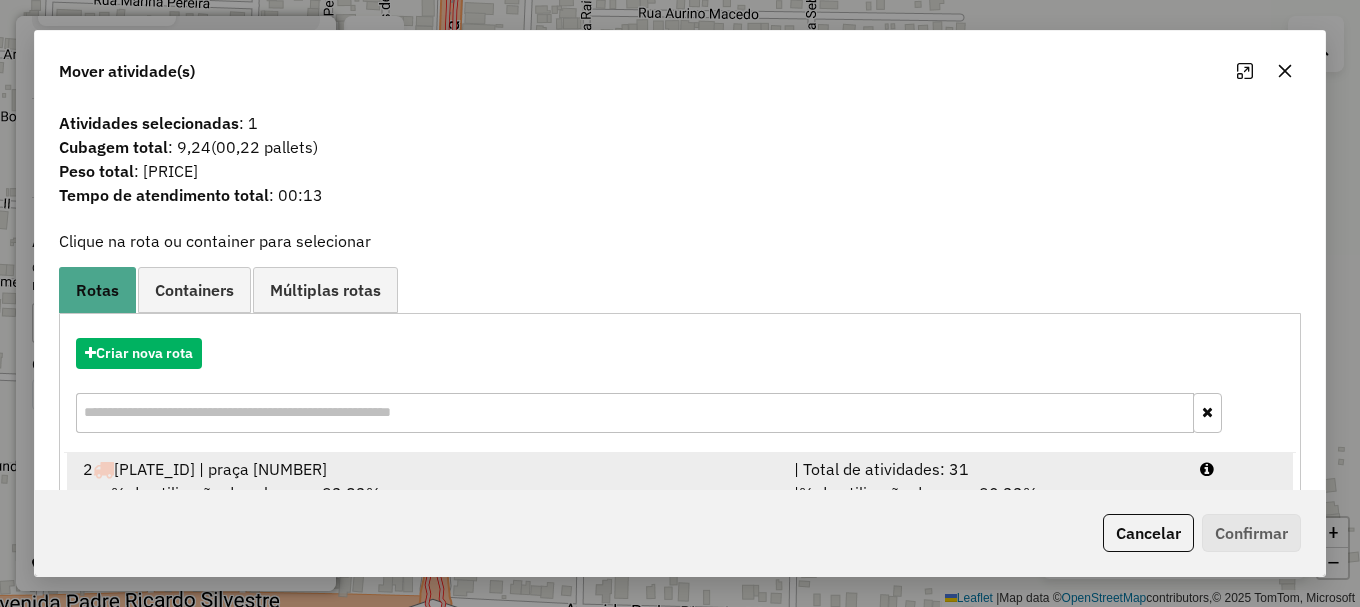 click at bounding box center [1239, 469] 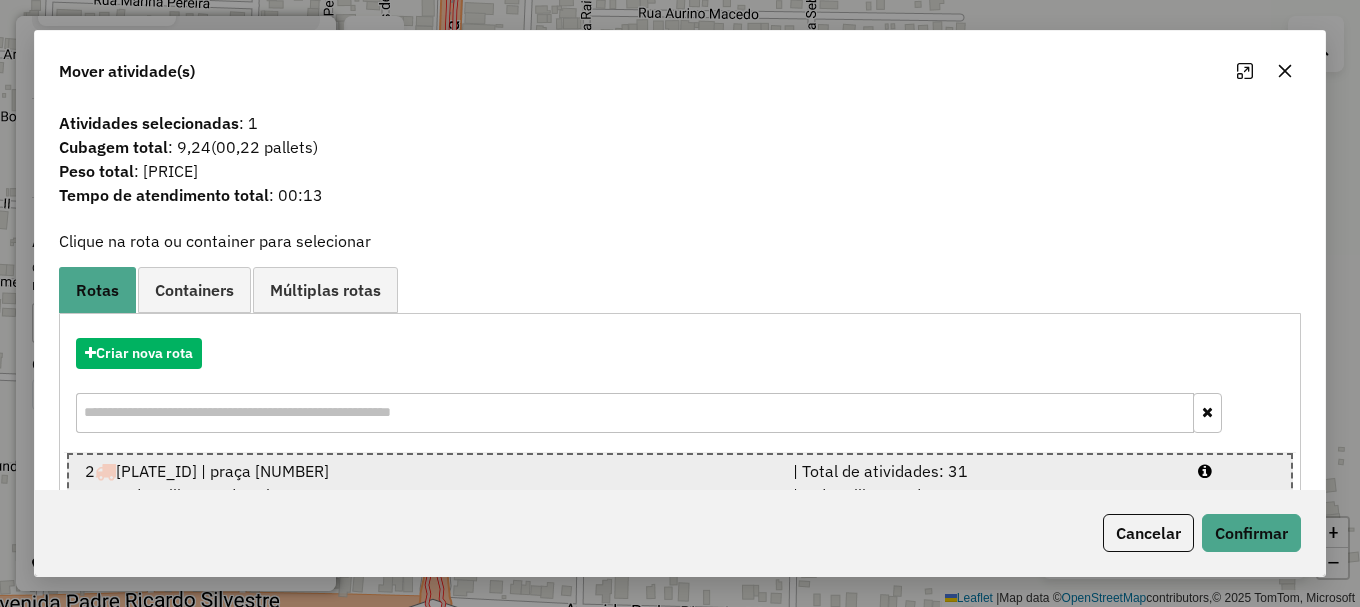 click at bounding box center (1236, 471) 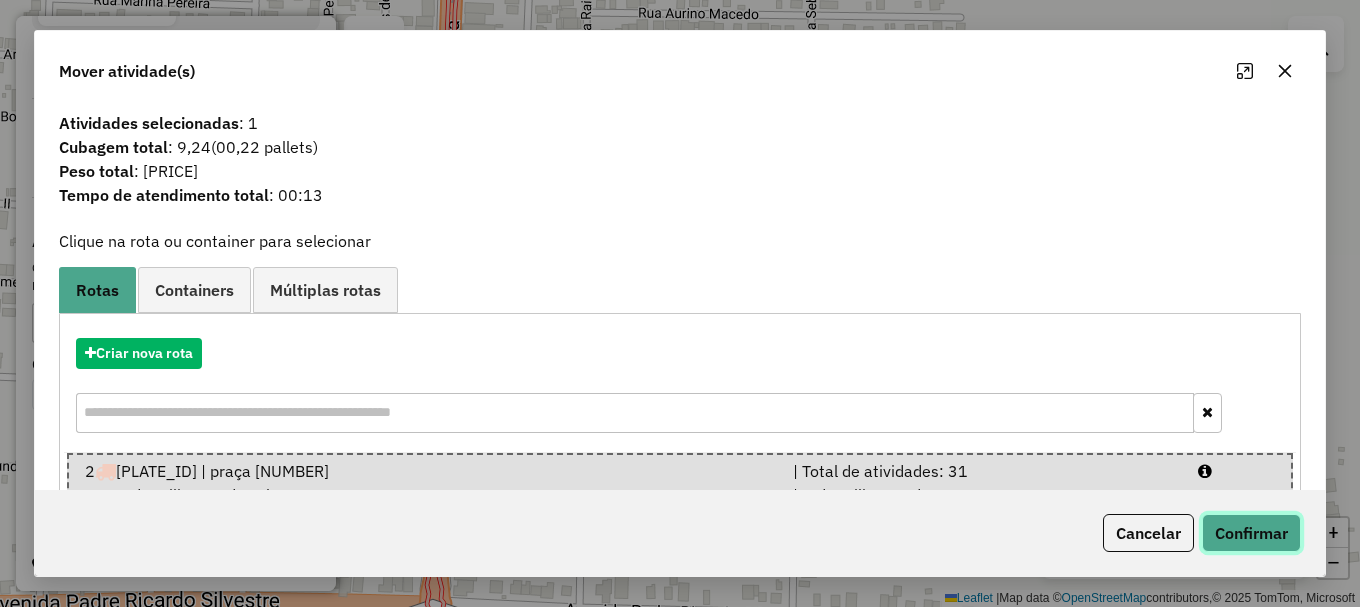 click on "Confirmar" 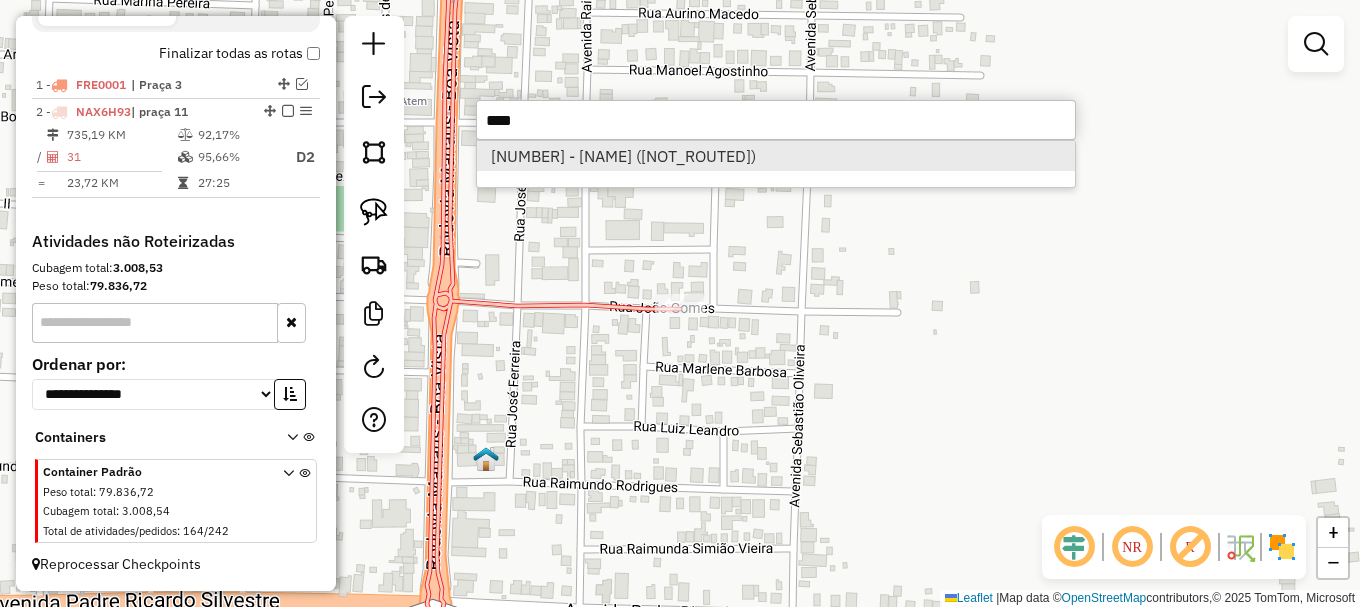 type on "****" 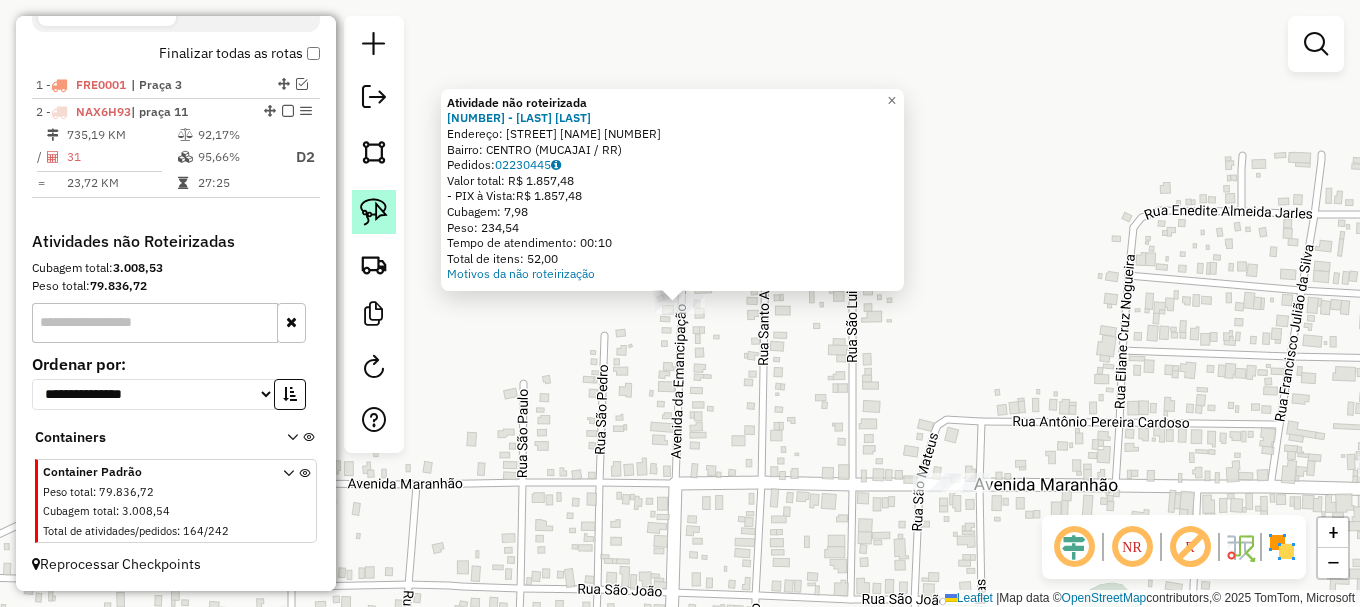 click 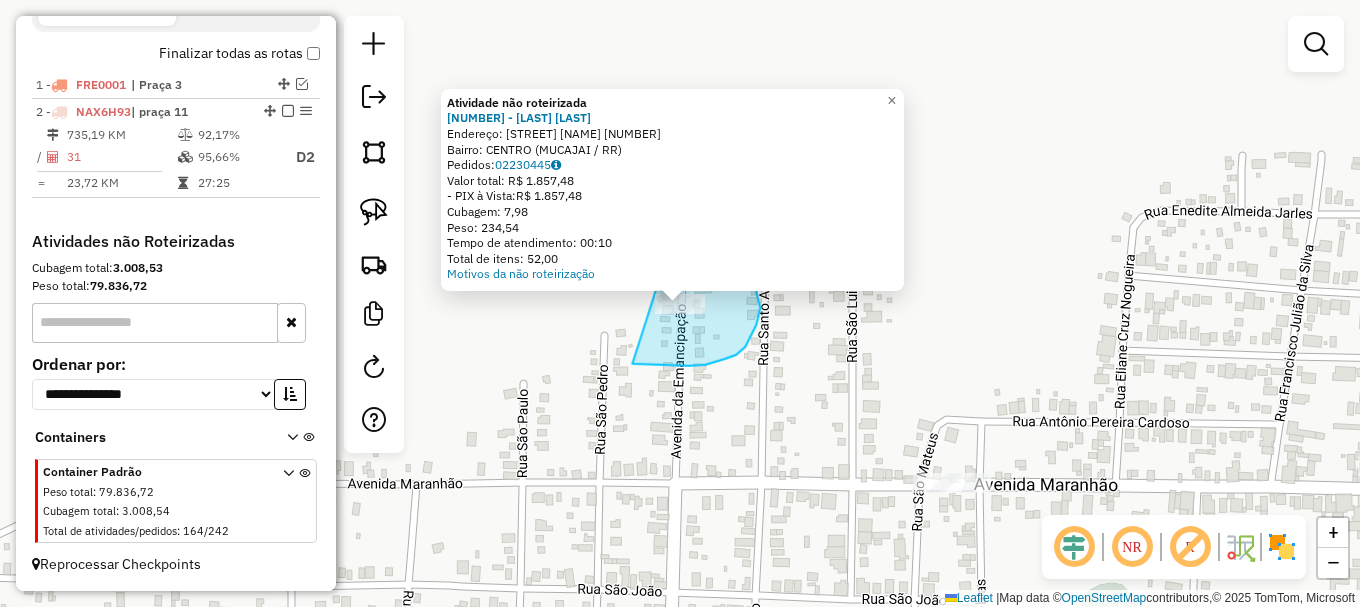 drag, startPoint x: 736, startPoint y: 354, endPoint x: 673, endPoint y: 231, distance: 138.19551 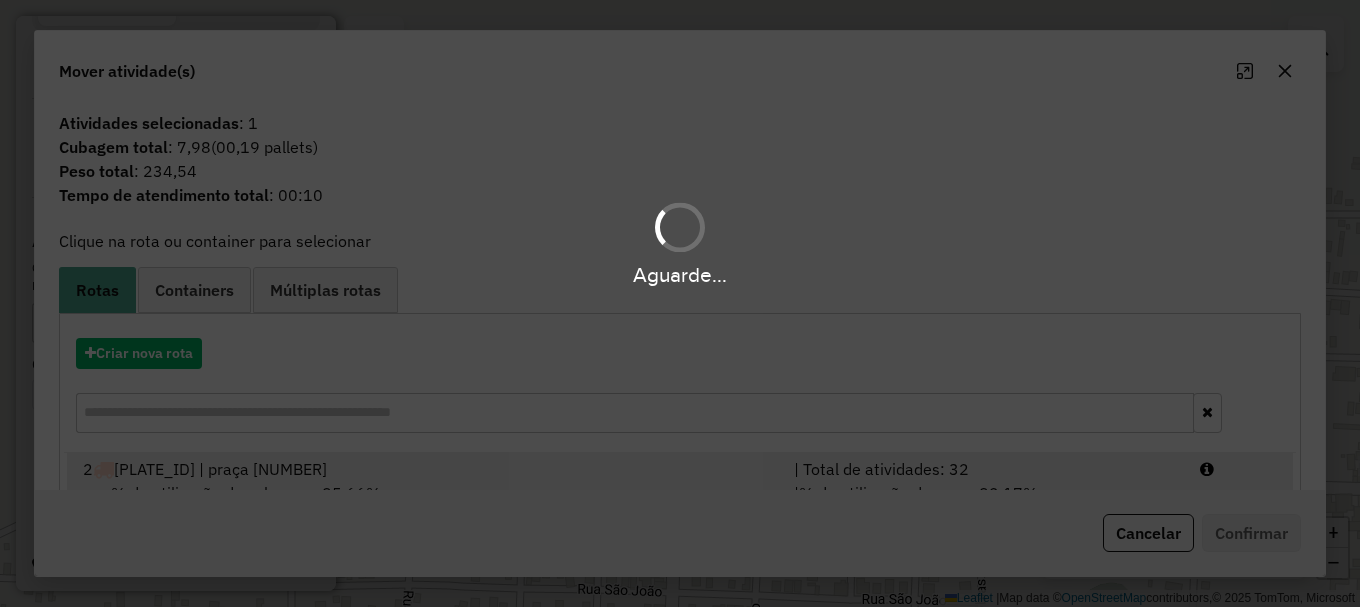 click at bounding box center (1239, 469) 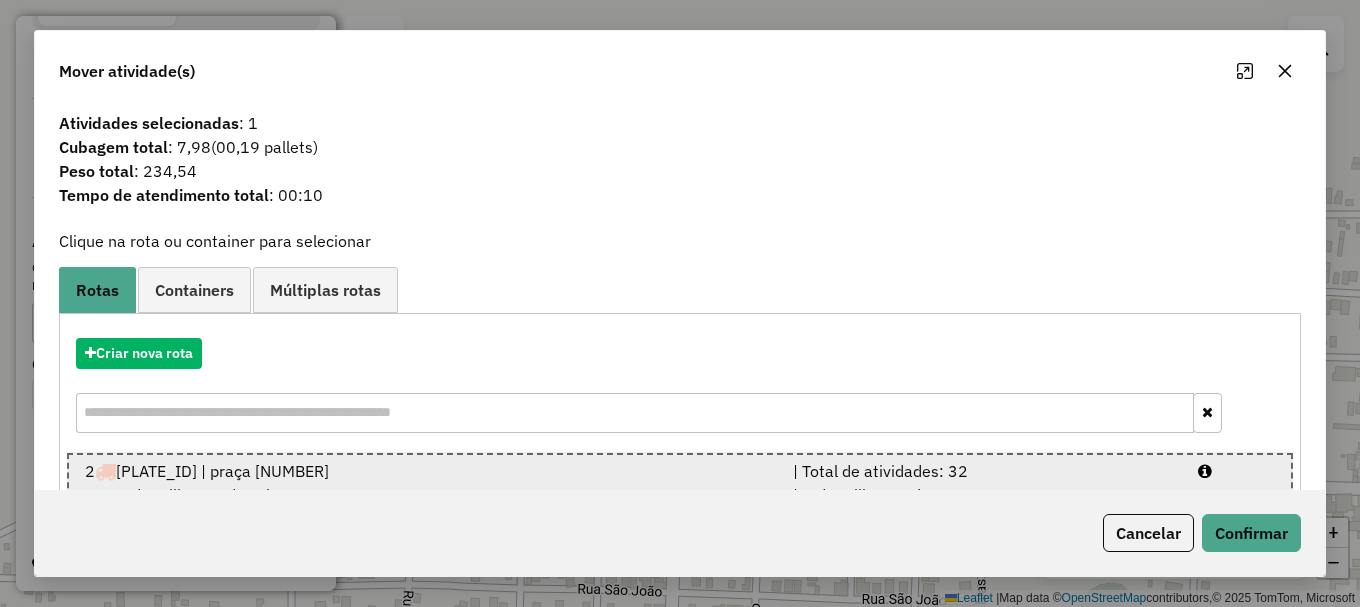 click at bounding box center [1236, 471] 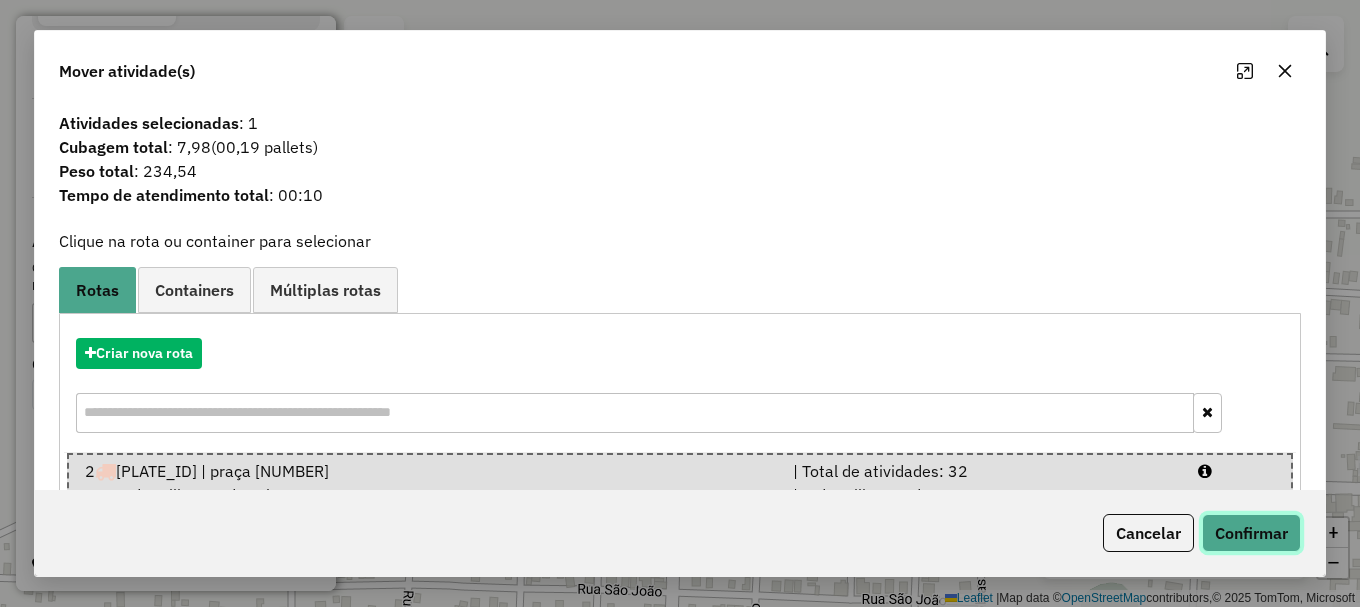 click on "Confirmar" 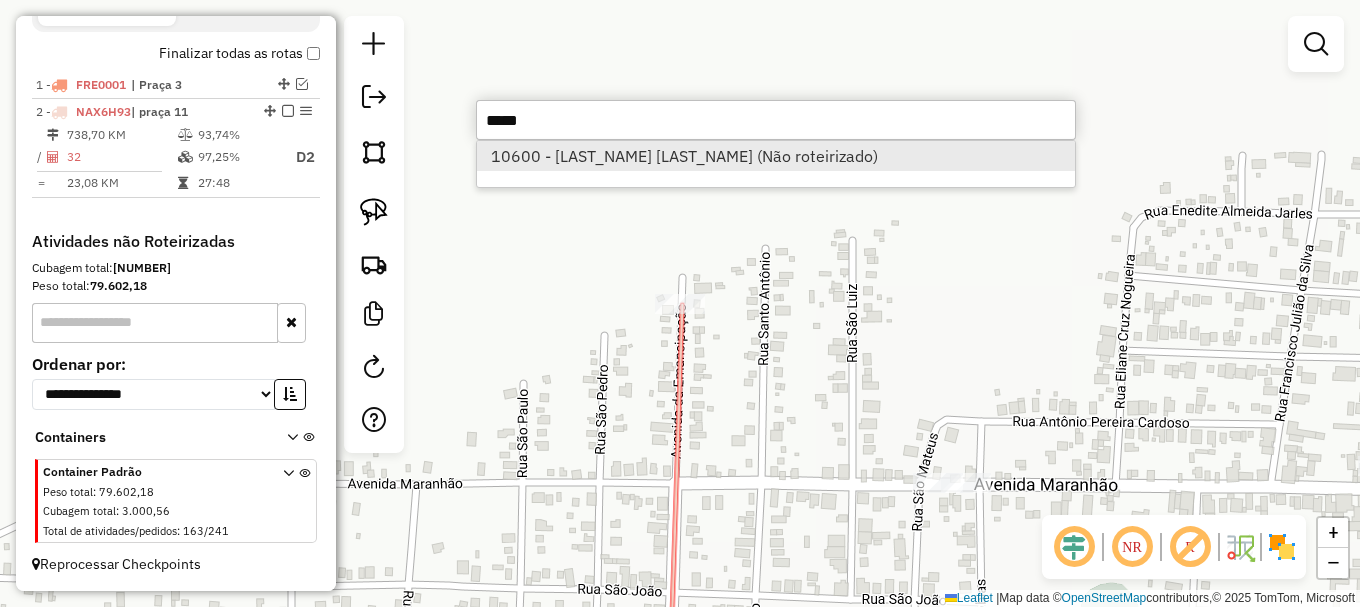 type on "*****" 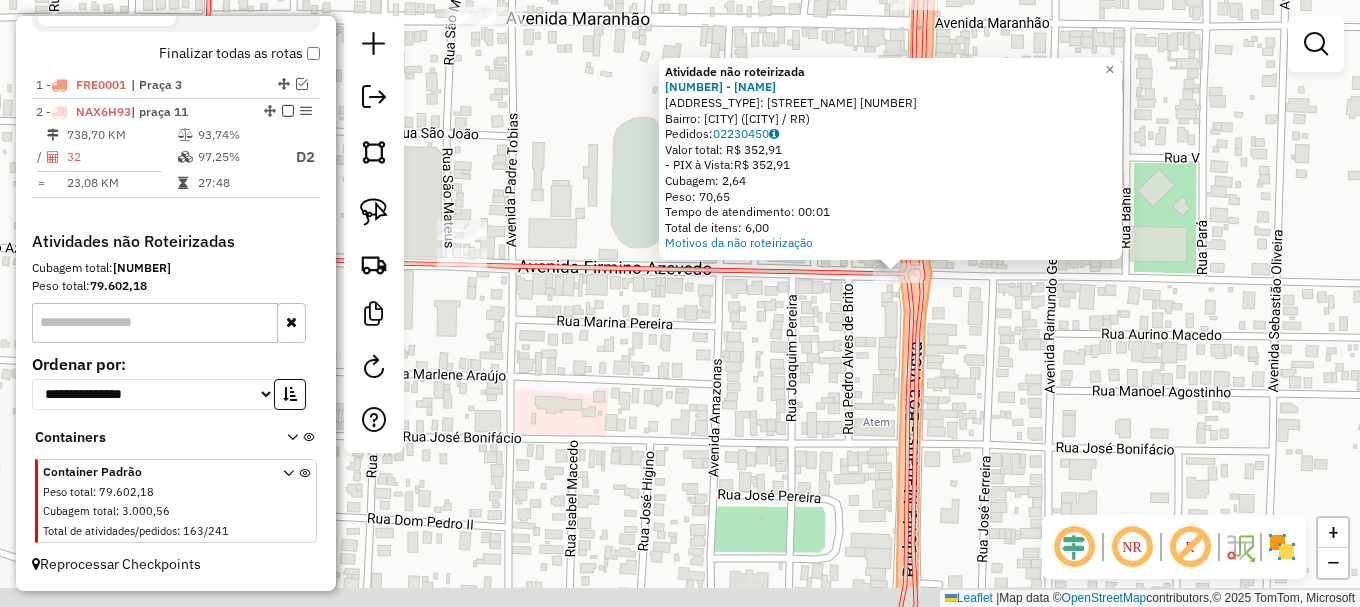 drag, startPoint x: 673, startPoint y: 364, endPoint x: 562, endPoint y: 294, distance: 131.2288 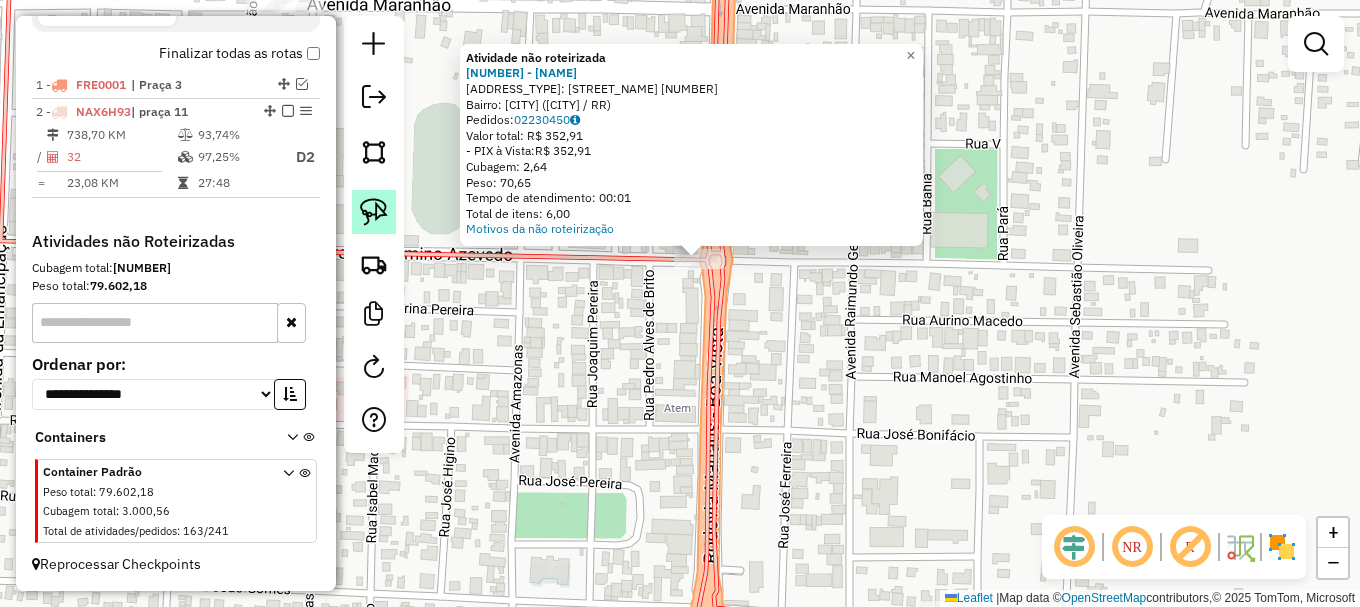 click 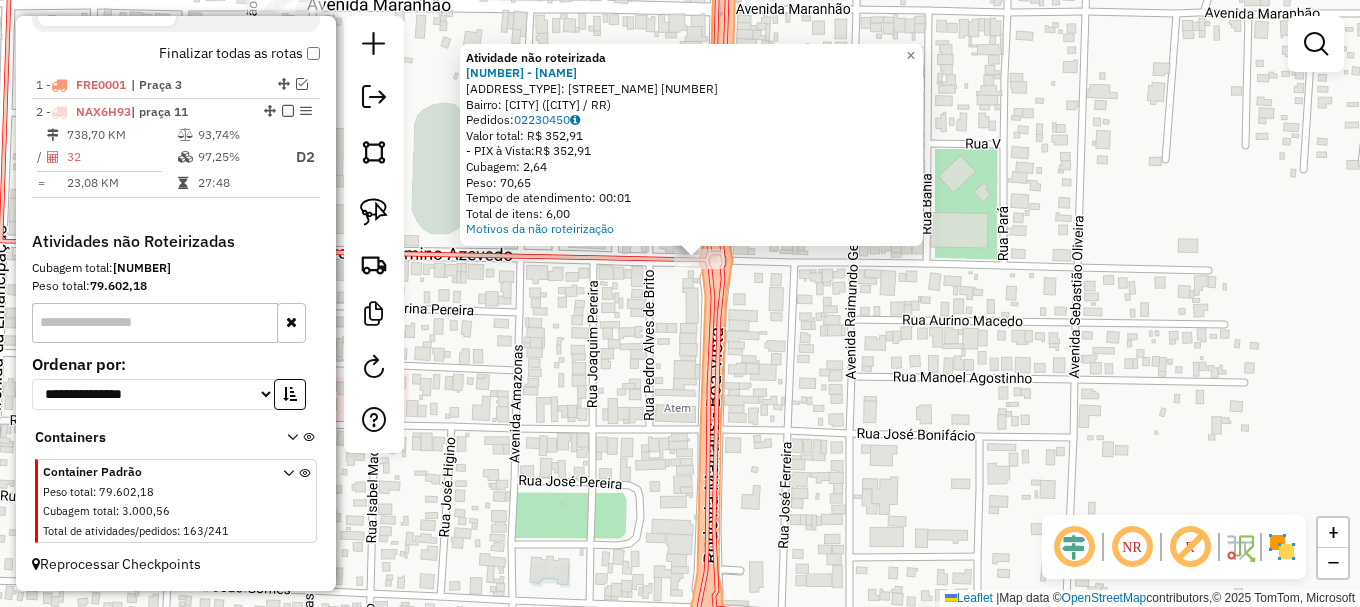 click 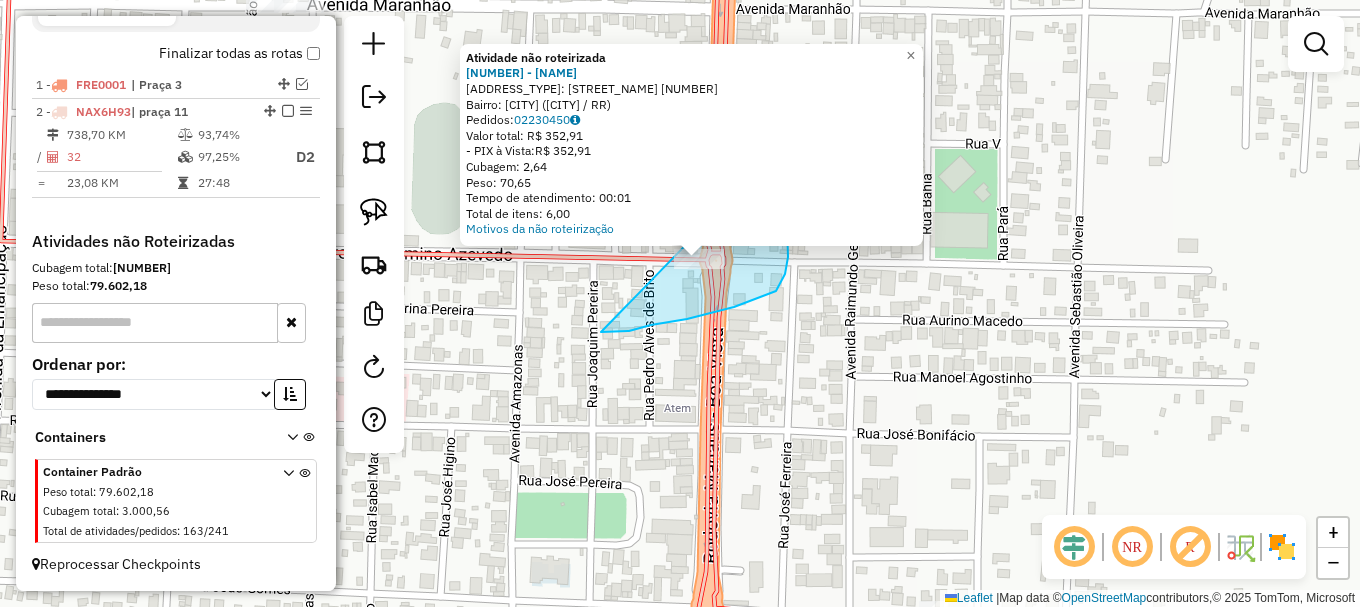 drag, startPoint x: 610, startPoint y: 332, endPoint x: 747, endPoint y: 182, distance: 203.14774 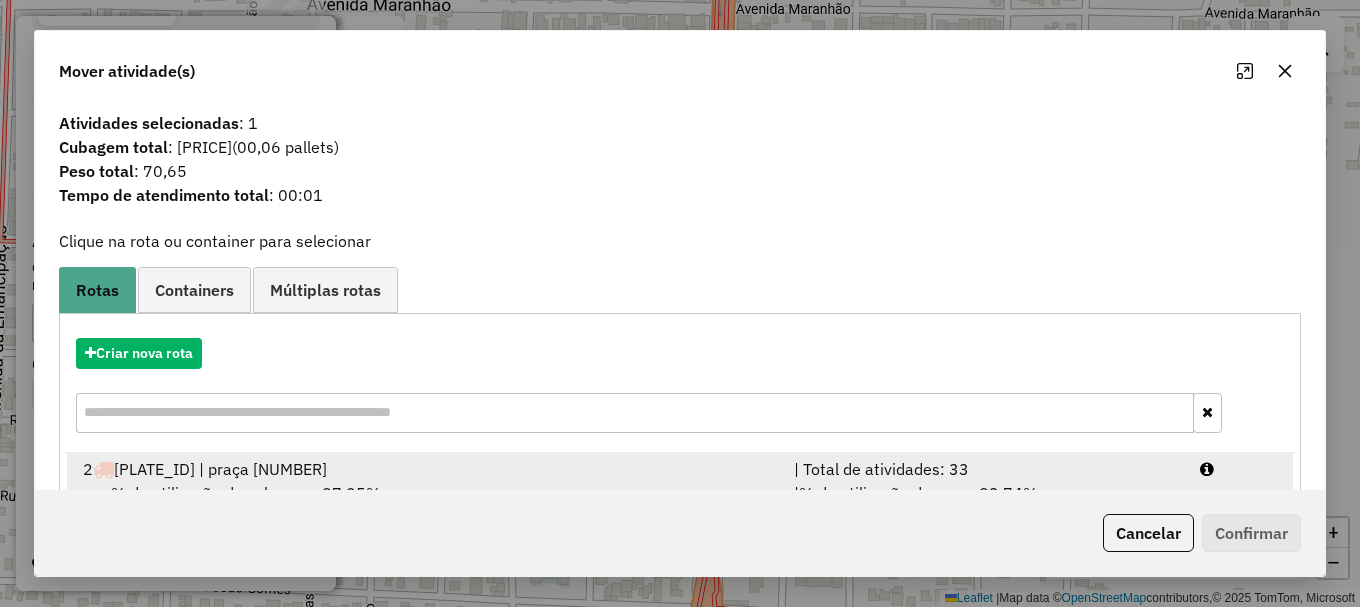 click on "Informações da Sessão [NUMBER] - [DATE]     Criação: [DATE] [TIME]   Depósito:  [COMPANY] - [CITY]  Total de rotas:  [NUMBER]  Distância Total:  [NUMBER] km  Tempo total:  [TIME]  Custo total:  R$ [PRICE]  Valor total:  R$ [PRICE]  - Total roteirizado:  R$ [PRICE]  - Total não roteirizado:  R$ [PRICE]  Total de Atividades Roteirizadas:  [NUMBER]  Total de Pedidos Roteirizados:  [NUMBER]  Peso total roteirizado:  [NUMBER]  Cubagem total roteirizado:  [NUMBER]  Total de Atividades não Roteirizadas:  [NUMBER]  Total de Pedidos não Roteirizados:  [NUMBER] Total de caixas por viagem:  [NUMBER] /   [NUMBER] =  [NUMBER] Média de Atividades por viagem:  [NUMBER] /   [NUMBER] =  [NUMBER] Ocupação média da frota:  [NUMBER]%   Rotas improdutivas:  [NUMBER]  Rotas vários dias:  [NUMBER]  Clientes Priorizados NR:  [NUMBER]  Transportadoras  Rotas  Recargas: [NUMBER]   Ver rotas   [NUMBER] -  /" at bounding box center (680, 303) 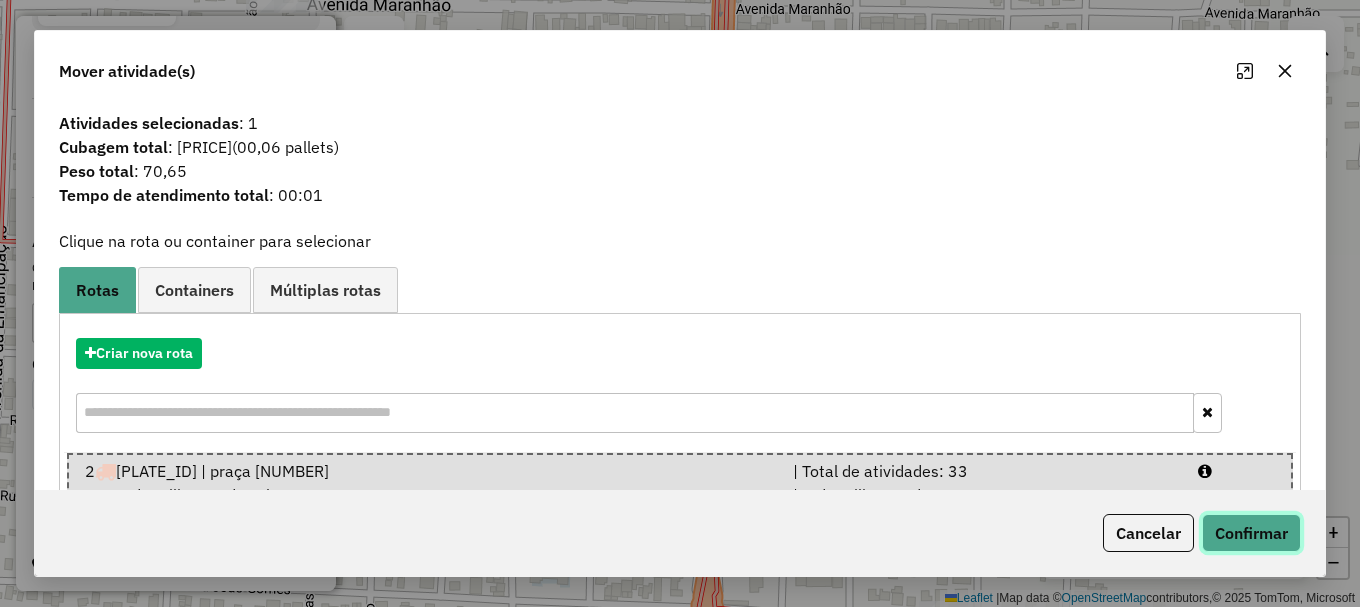 click on "Confirmar" 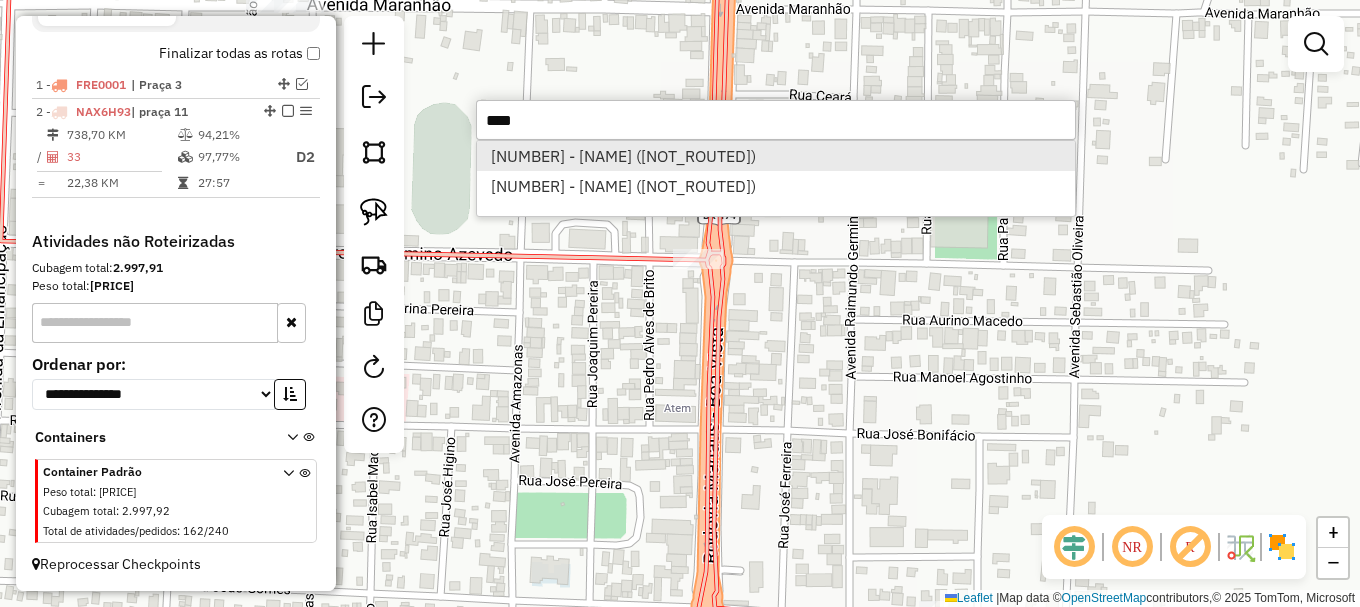 type on "****" 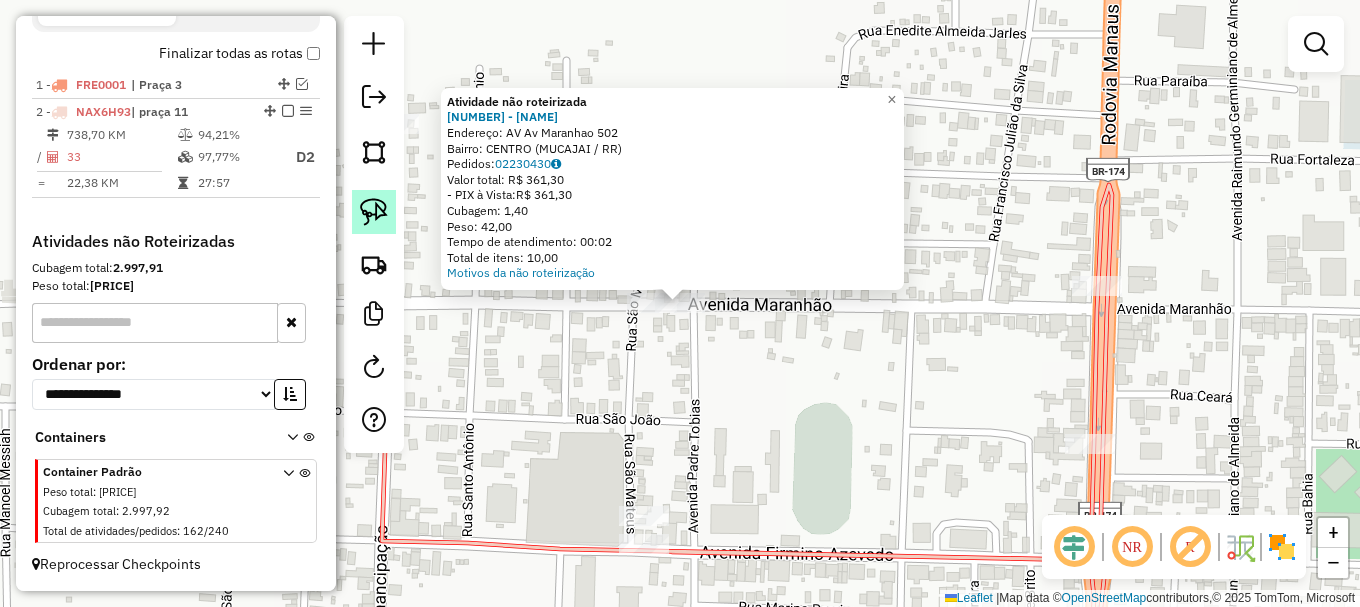 click 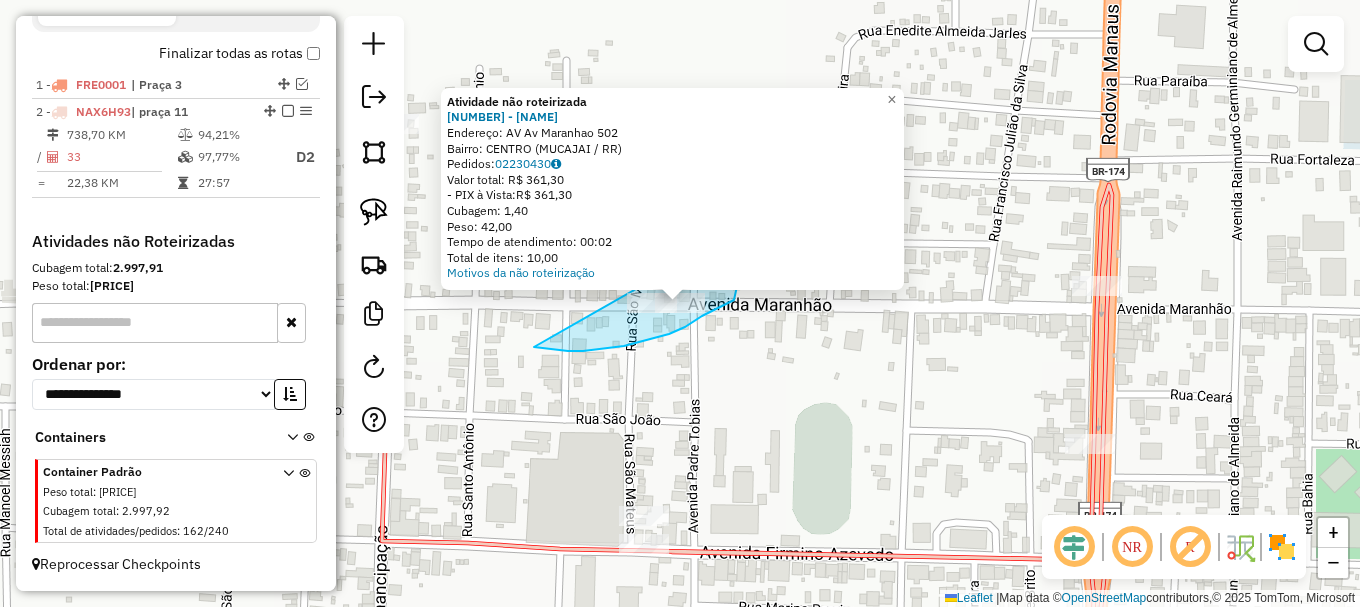drag, startPoint x: 599, startPoint y: 350, endPoint x: 715, endPoint y: 244, distance: 157.13689 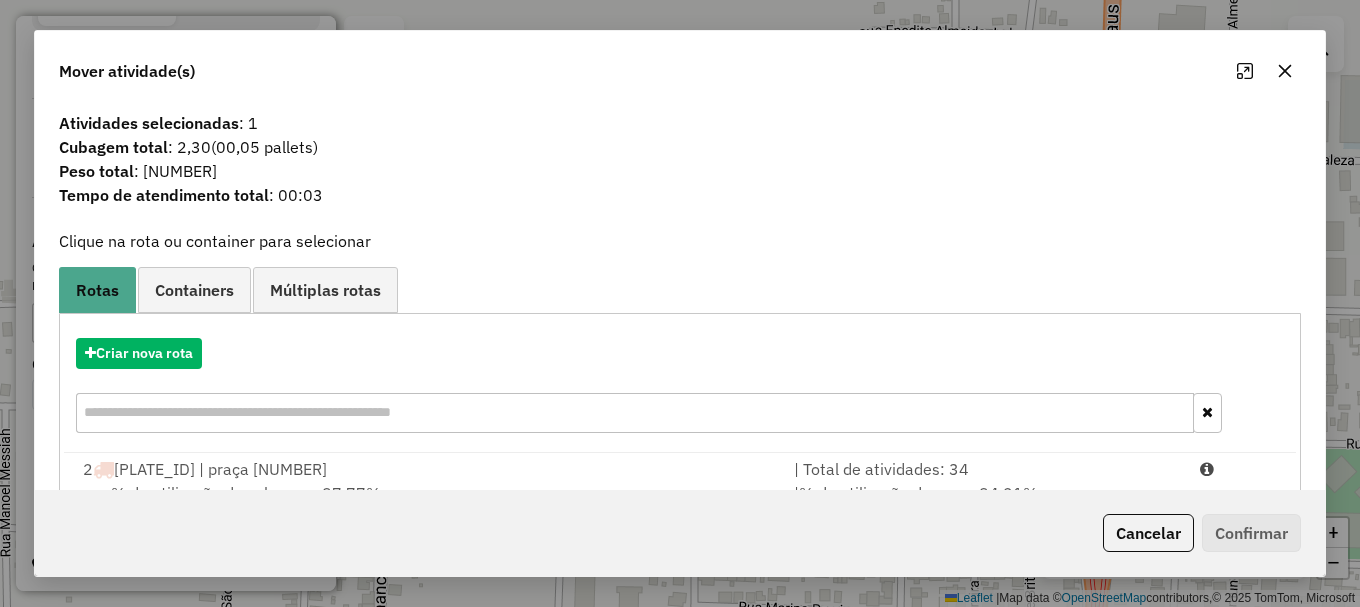 click at bounding box center (1239, 469) 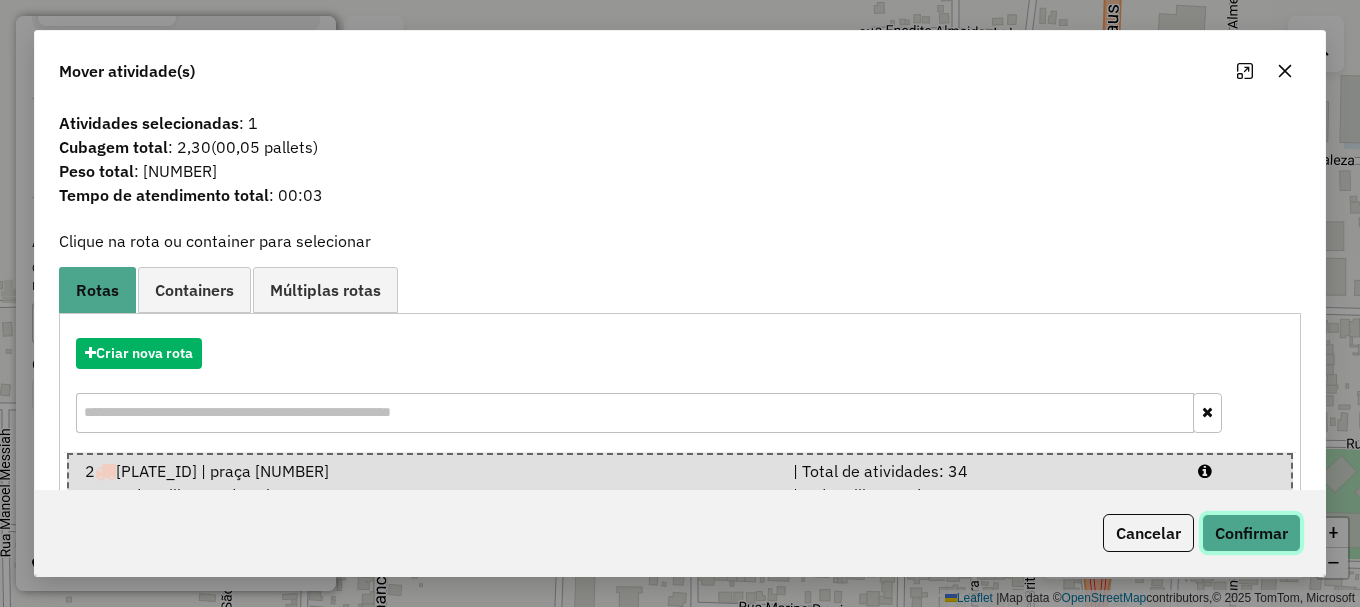 click on "Confirmar" 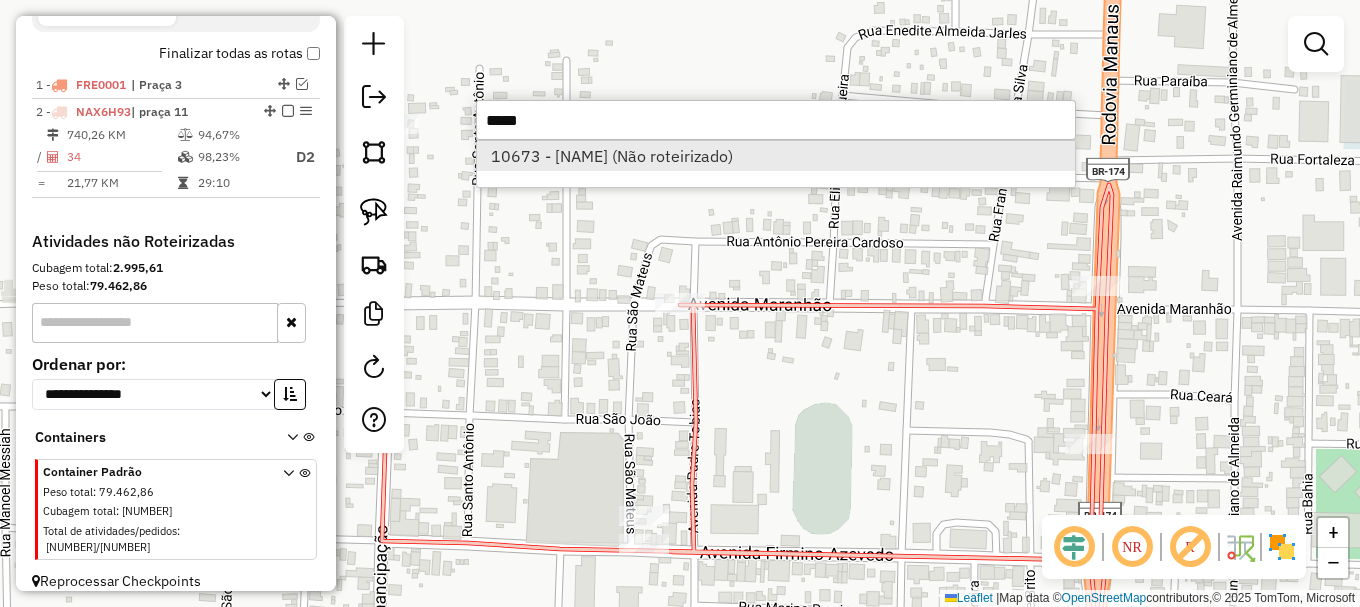 type on "*****" 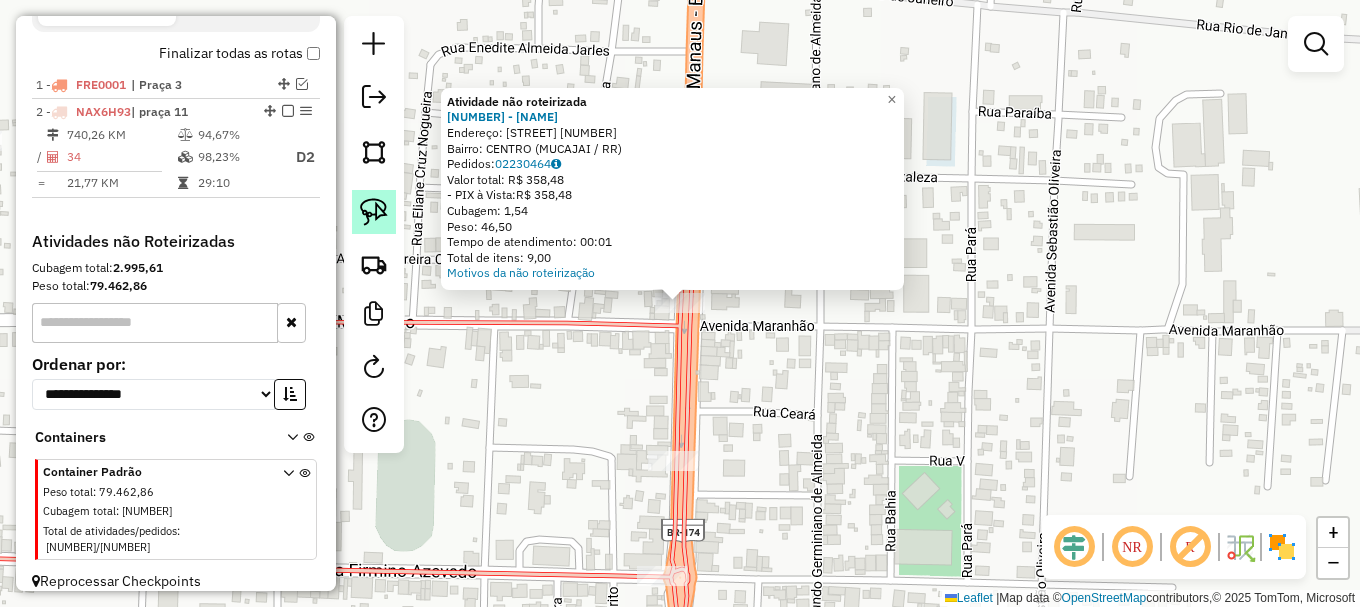 drag, startPoint x: 376, startPoint y: 217, endPoint x: 425, endPoint y: 296, distance: 92.96236 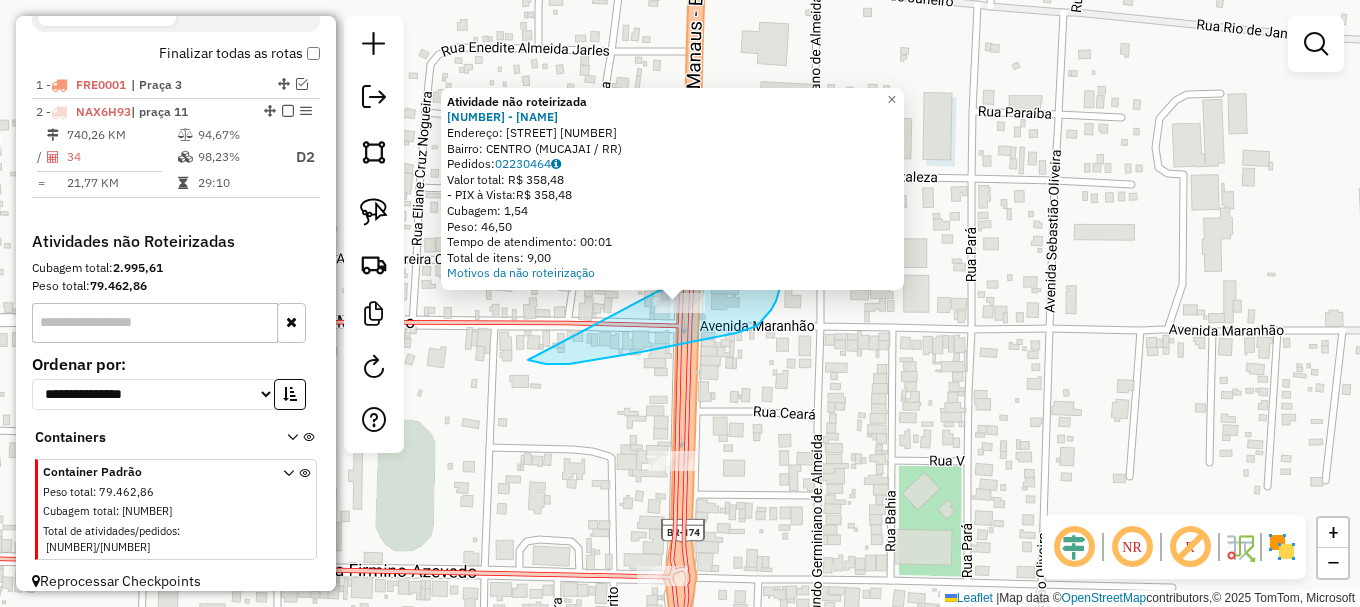 drag, startPoint x: 546, startPoint y: 364, endPoint x: 740, endPoint y: 235, distance: 232.97424 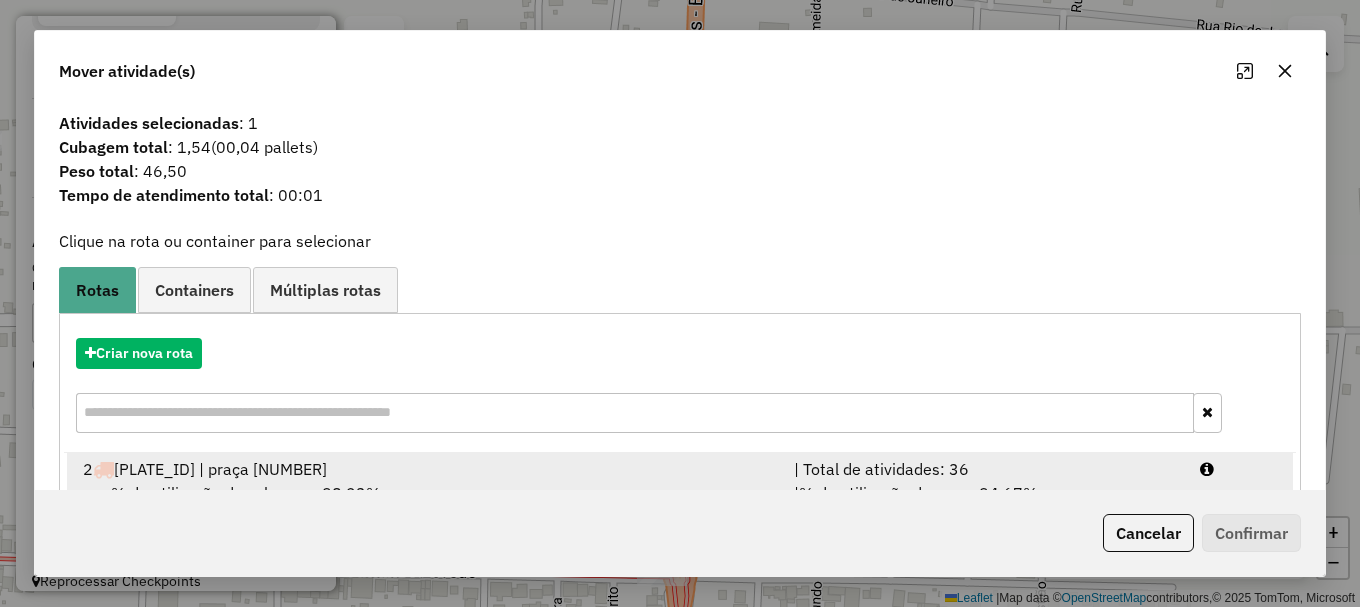 click at bounding box center (1239, 469) 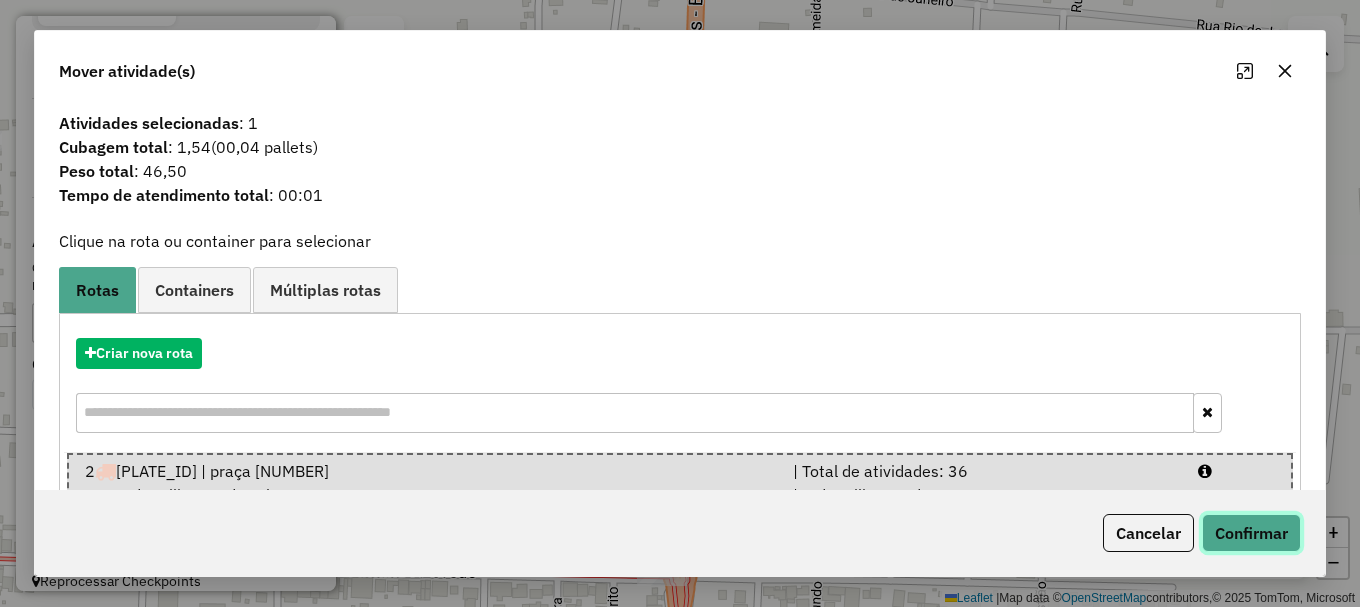 click on "Confirmar" 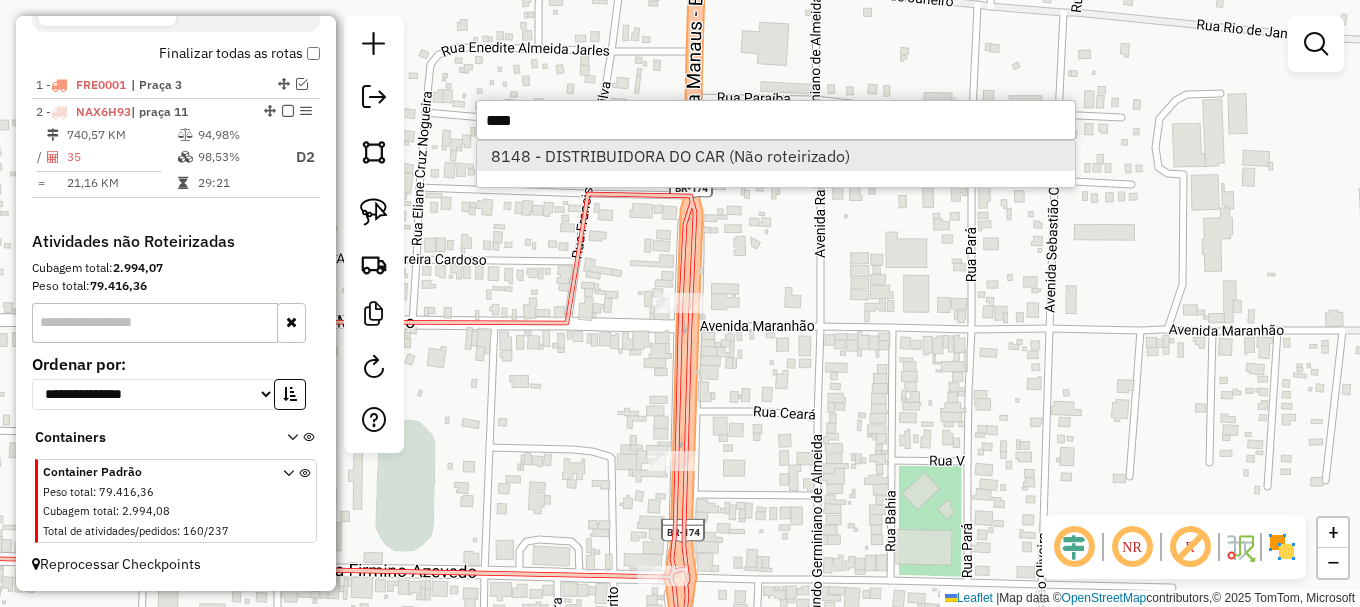 type on "****" 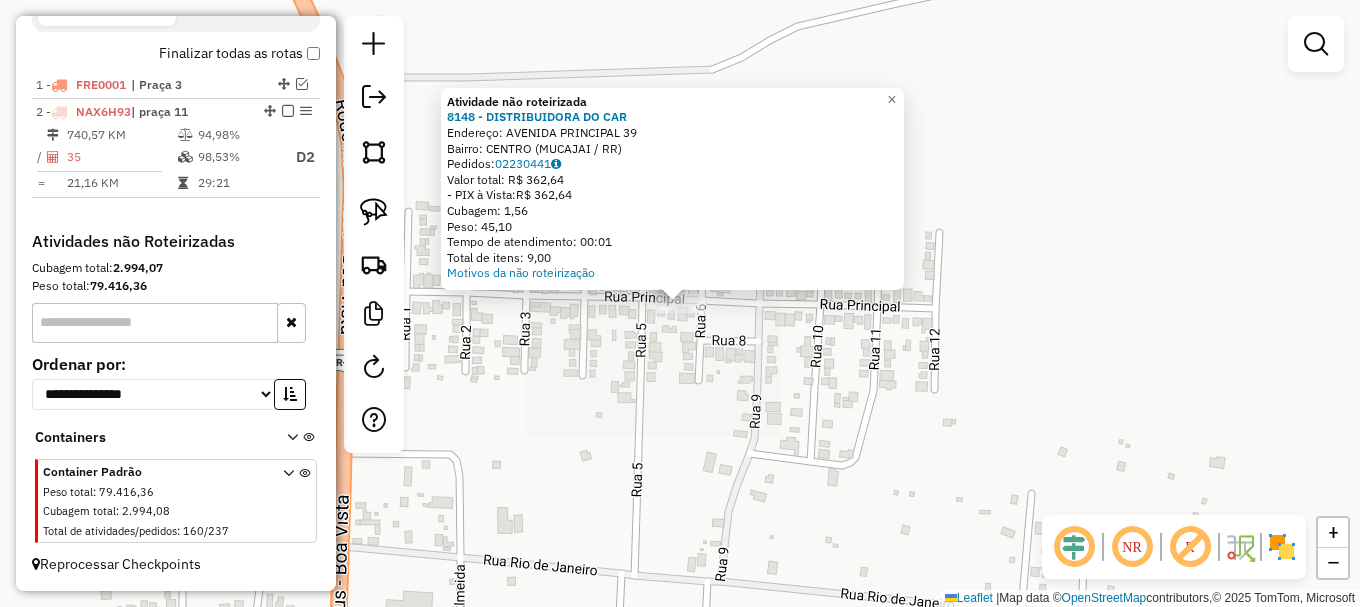drag, startPoint x: 385, startPoint y: 212, endPoint x: 413, endPoint y: 236, distance: 36.878178 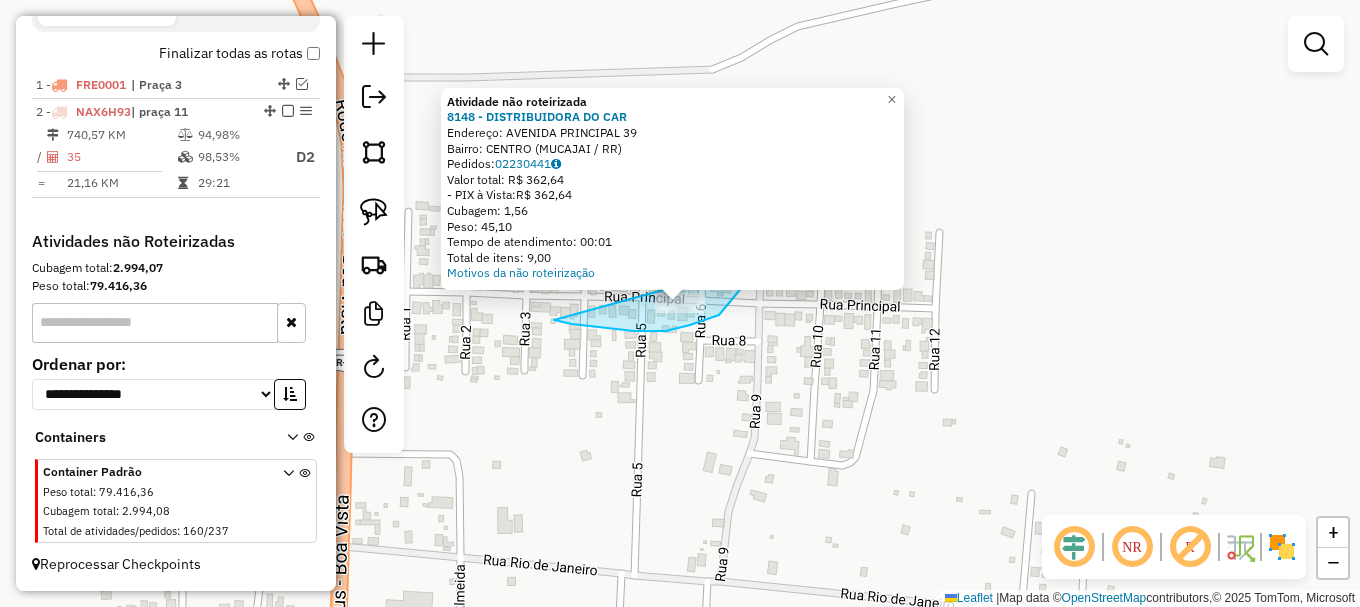 drag, startPoint x: 634, startPoint y: 331, endPoint x: 750, endPoint y: 260, distance: 136.00368 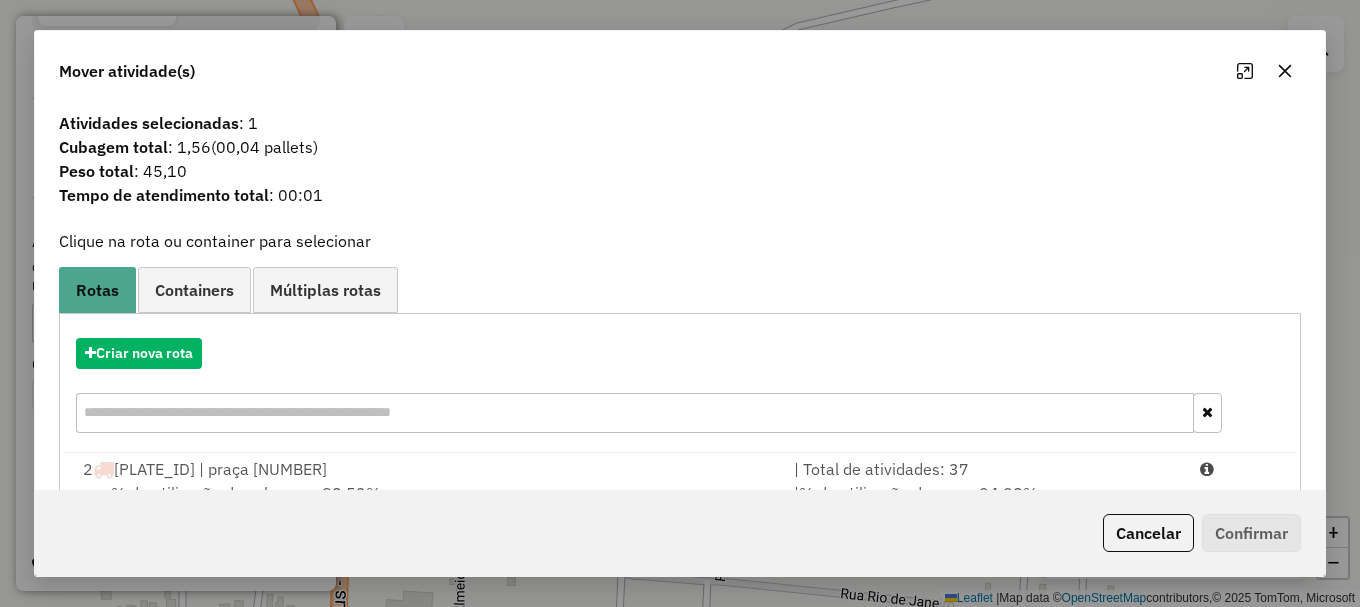 drag, startPoint x: 972, startPoint y: 464, endPoint x: 1040, endPoint y: 508, distance: 80.99383 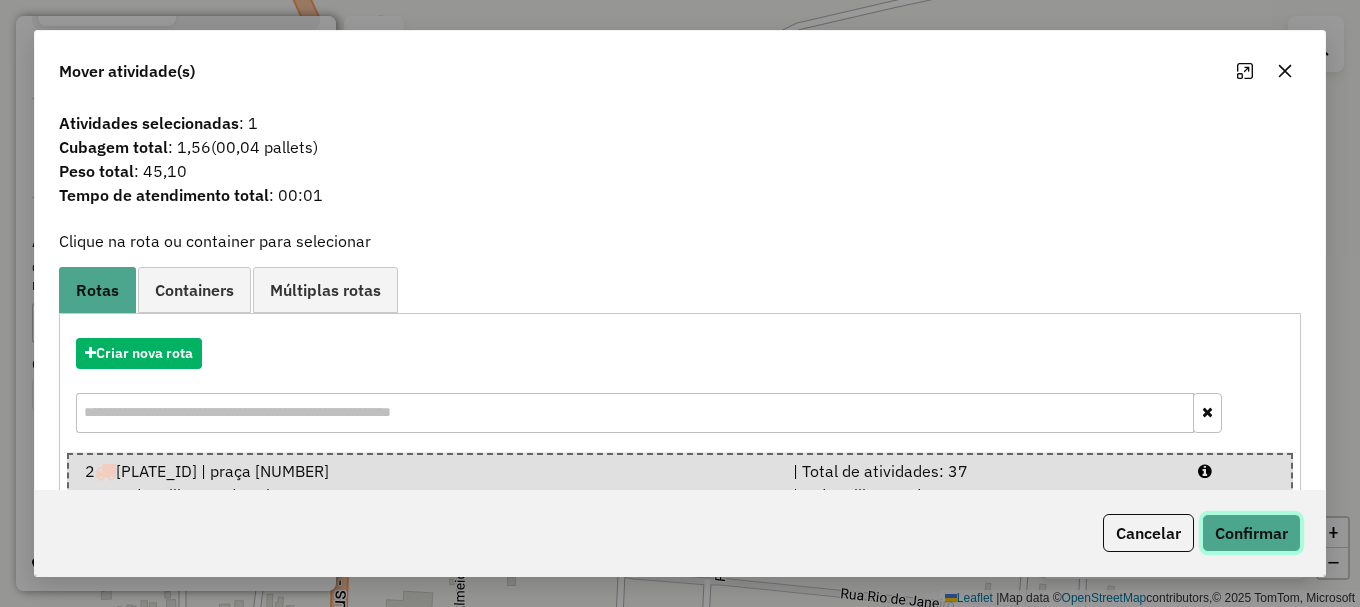 click on "Confirmar" 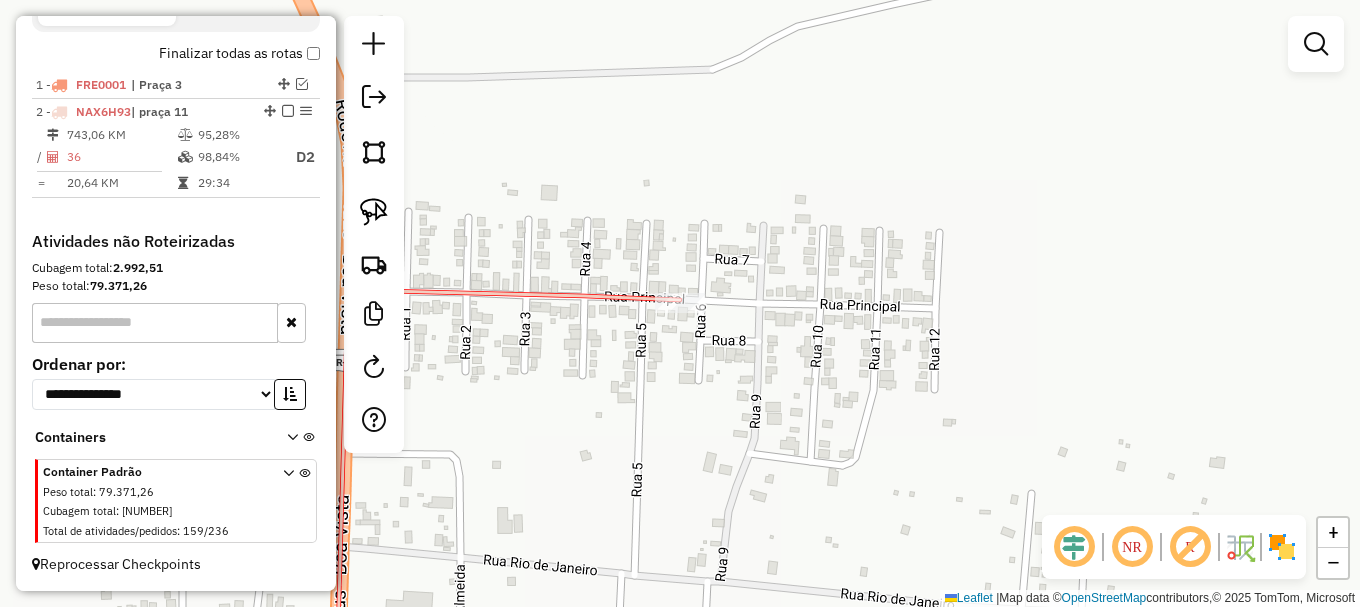 click on "Janela de atendimento Grade de atendimento Capacidade Transportadoras Veículos Cliente Pedidos  Rotas Selecione os dias de semana para filtrar as janelas de atendimento  Seg   Ter   Qua   Qui   Sex   Sáb   Dom  Informe o período da janela de atendimento: De: Até:  Filtrar exatamente a janela do cliente  Considerar janela de atendimento padrão  Selecione os dias de semana para filtrar as grades de atendimento  Seg   Ter   Qua   Qui   Sex   Sáb   Dom   Considerar clientes sem dia de atendimento cadastrado  Clientes fora do dia de atendimento selecionado Filtrar as atividades entre os valores definidos abaixo:  Peso mínimo:   Peso máximo:   Cubagem mínima:   Cubagem máxima:   De:   Até:  Filtrar as atividades entre o tempo de atendimento definido abaixo:  De:   Até:   Considerar capacidade total dos clientes não roteirizados Transportadora: Selecione um ou mais itens Tipo de veículo: Selecione um ou mais itens Veículo: Selecione um ou mais itens Motorista: Selecione um ou mais itens Nome: Rótulo:" 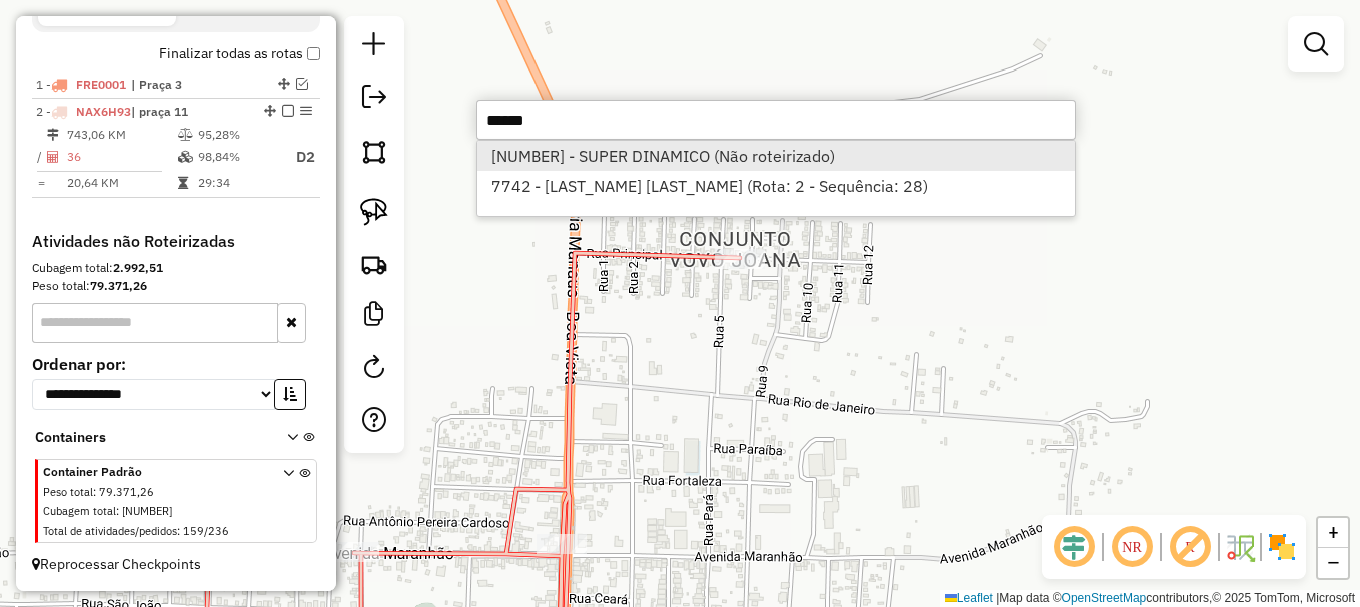 type on "******" 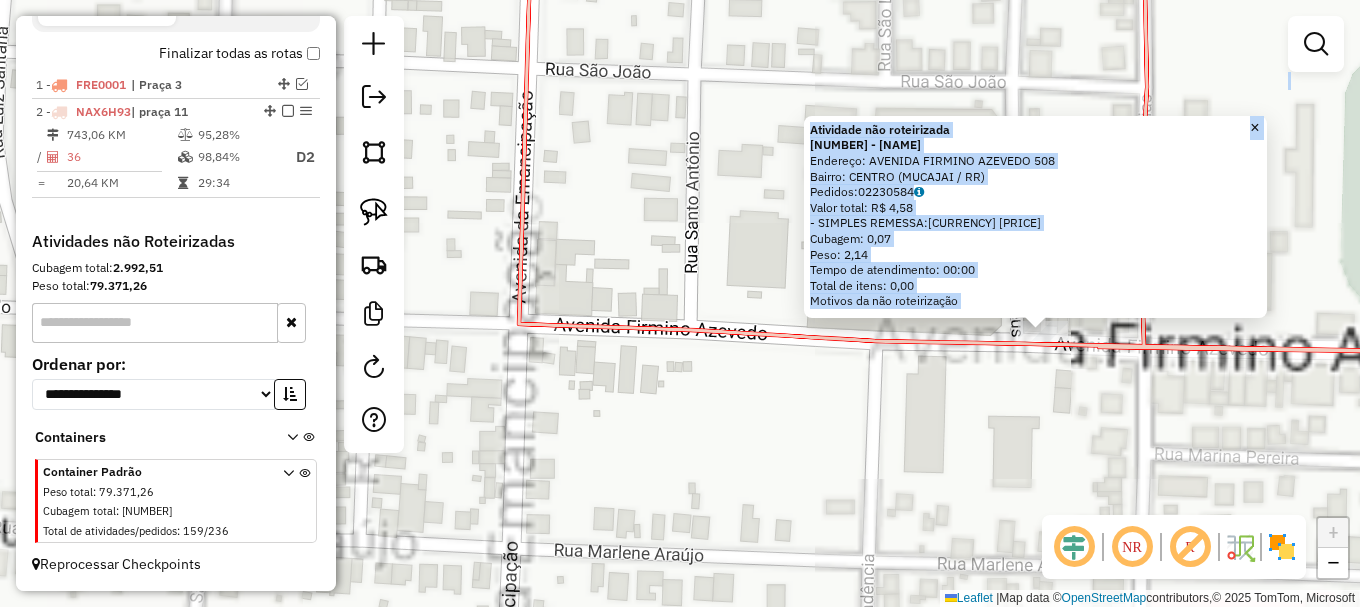 drag, startPoint x: 622, startPoint y: 341, endPoint x: 597, endPoint y: 280, distance: 65.9242 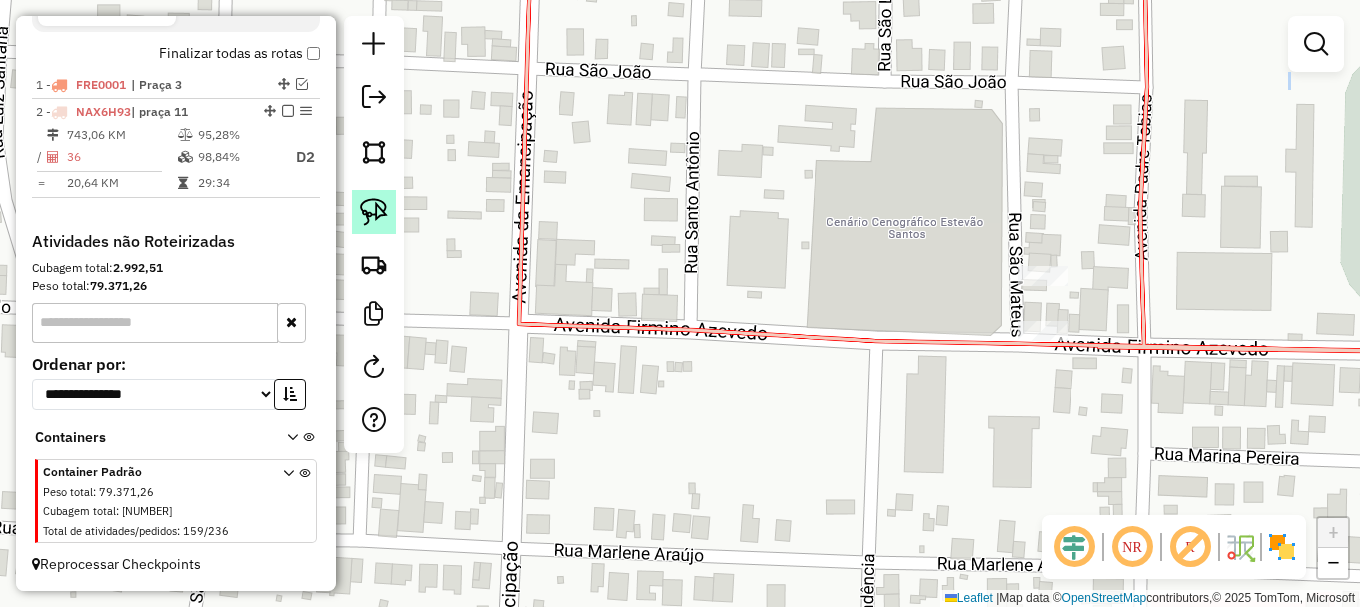 click 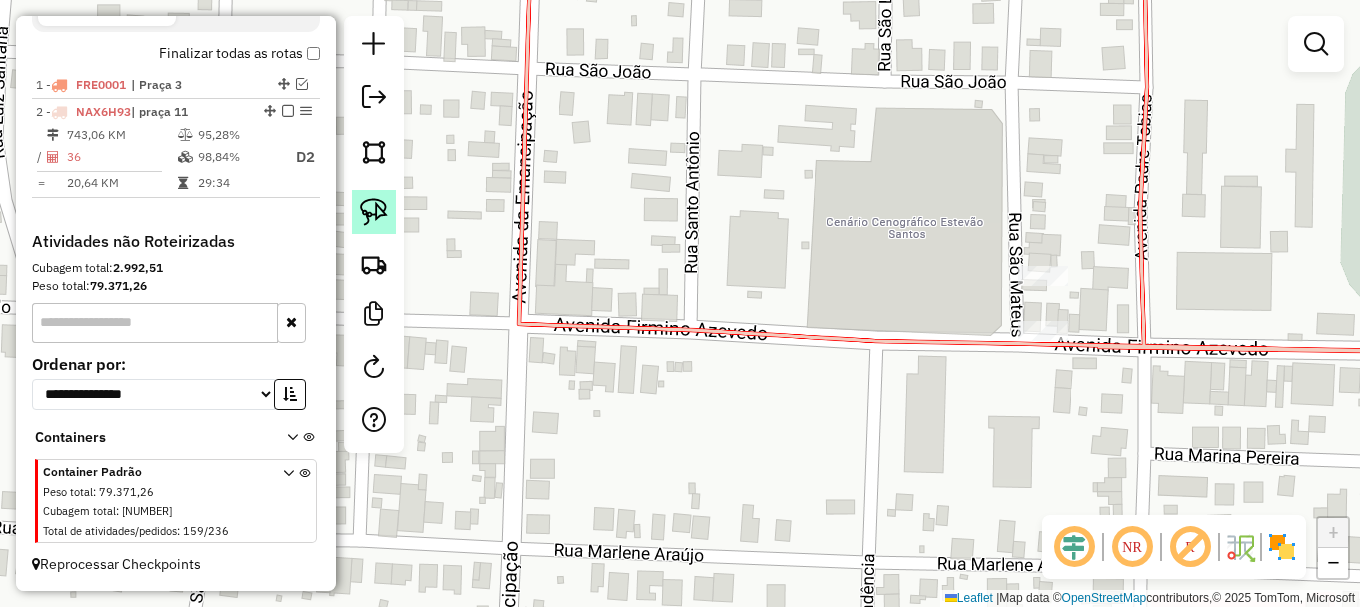 drag, startPoint x: 384, startPoint y: 217, endPoint x: 572, endPoint y: 368, distance: 241.13274 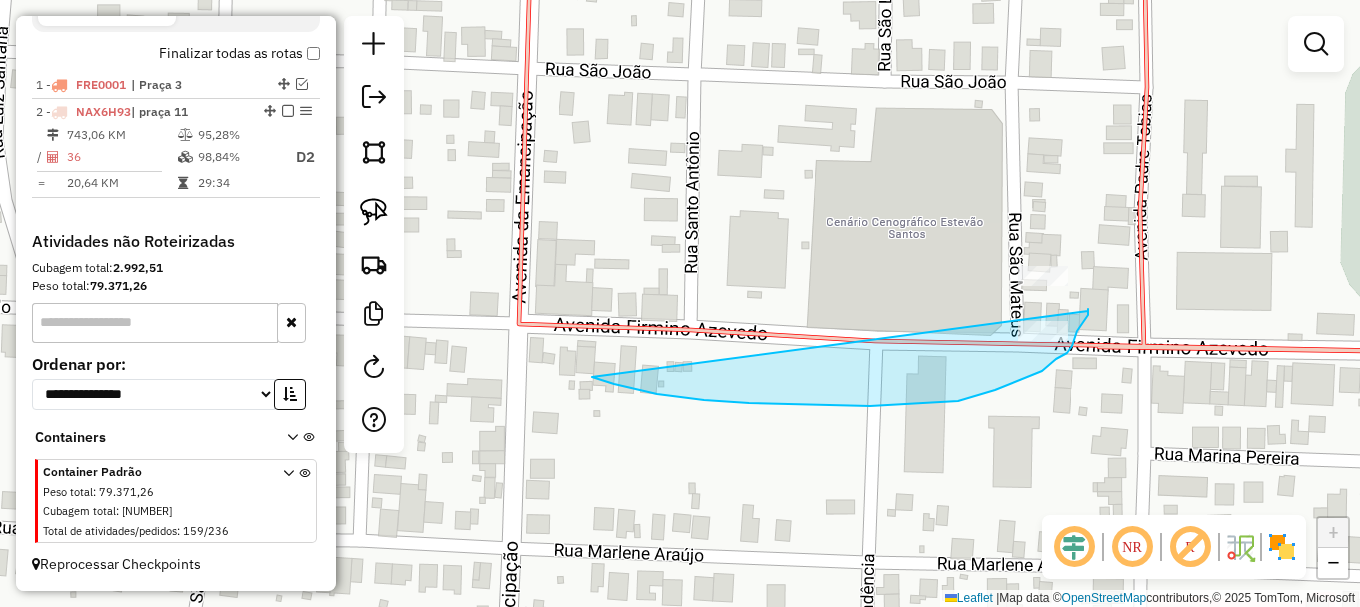 drag, startPoint x: 799, startPoint y: 404, endPoint x: 1088, endPoint y: 311, distance: 303.59512 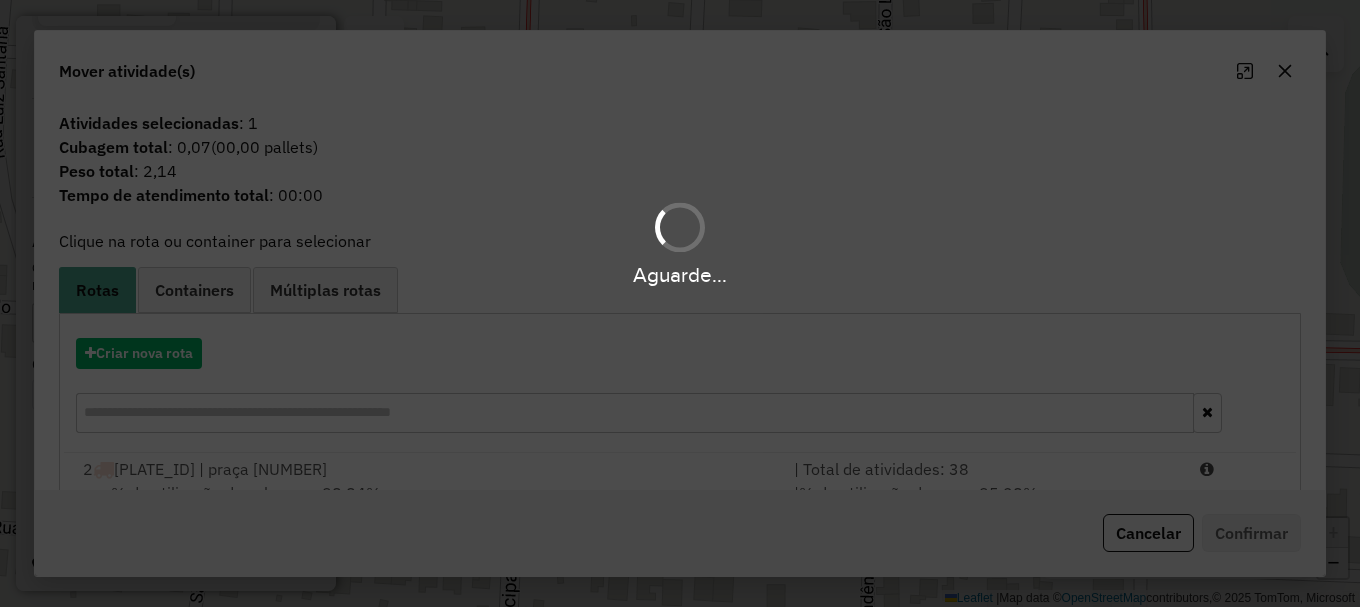 click on "Aguarde..." at bounding box center (680, 303) 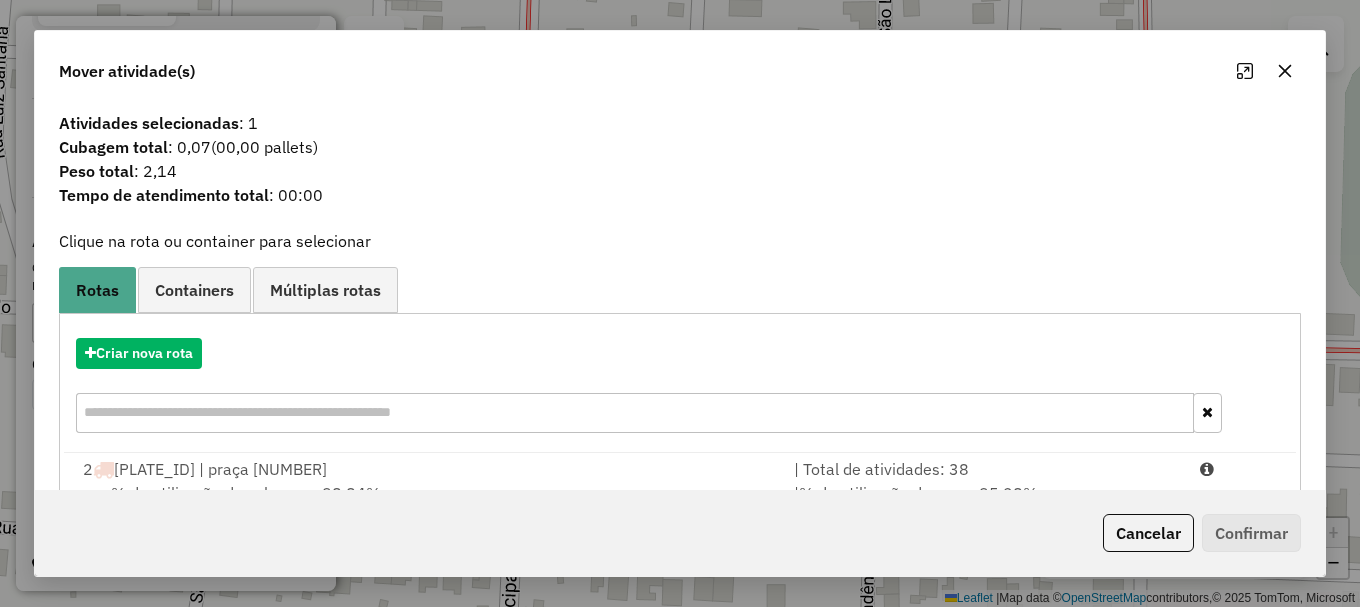 click at bounding box center (1239, 469) 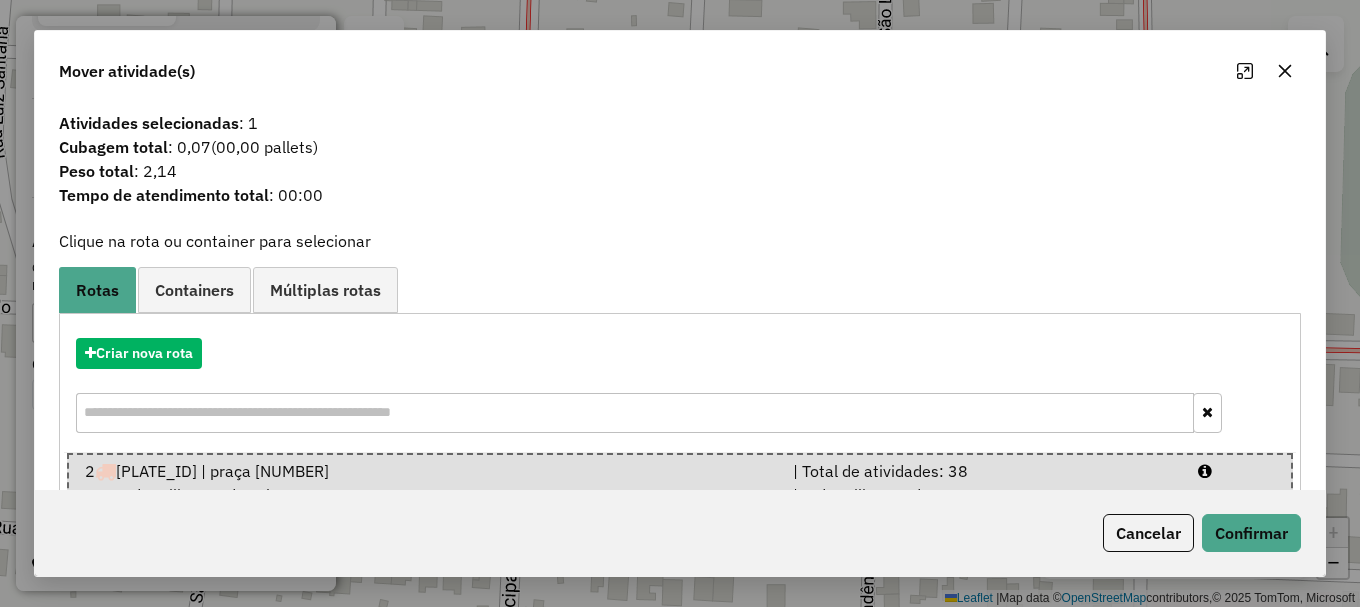 click at bounding box center [1236, 471] 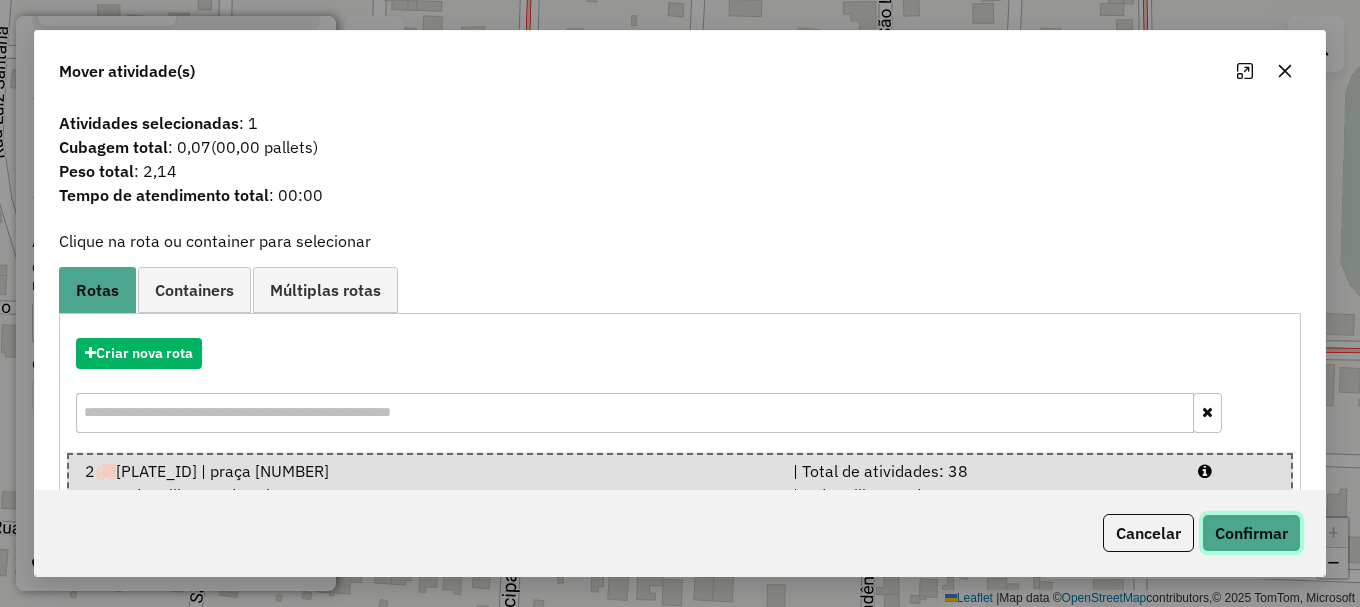 click on "Confirmar" 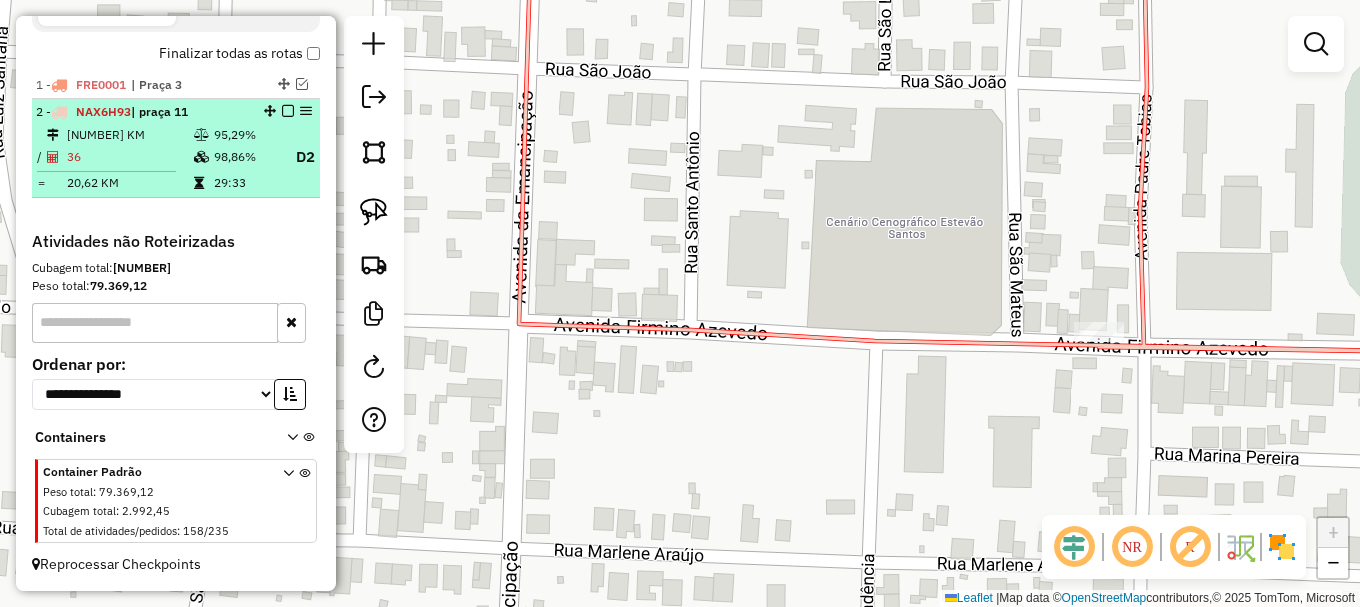 click at bounding box center (288, 111) 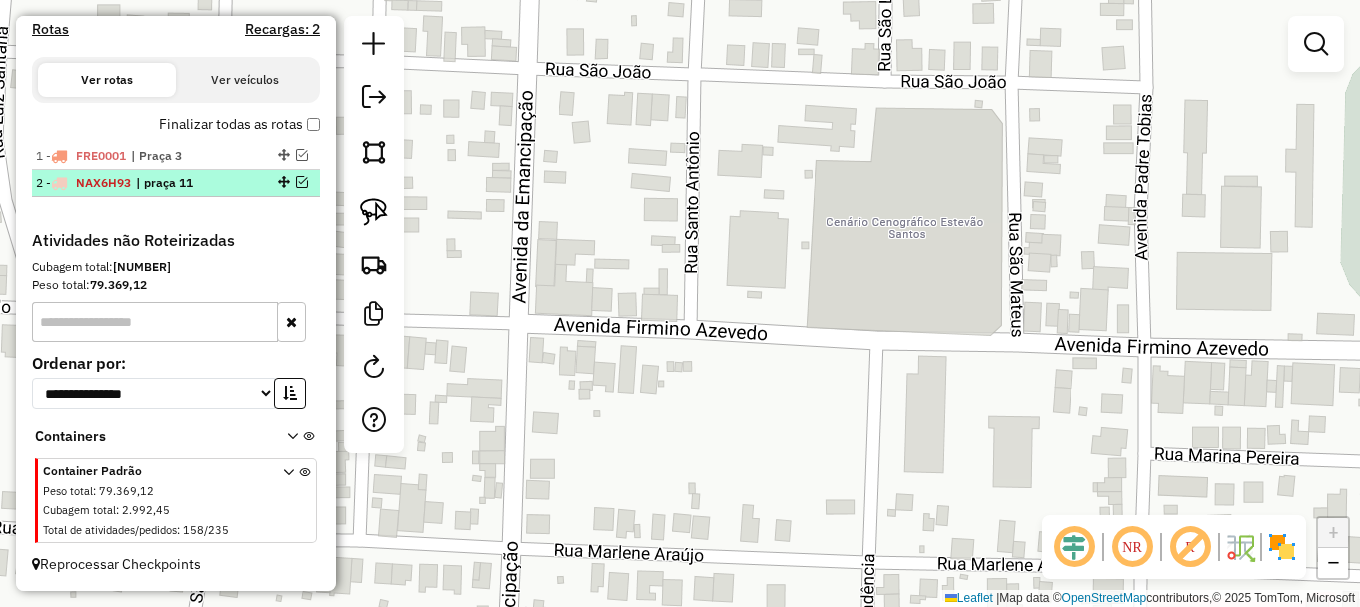 scroll, scrollTop: 690, scrollLeft: 0, axis: vertical 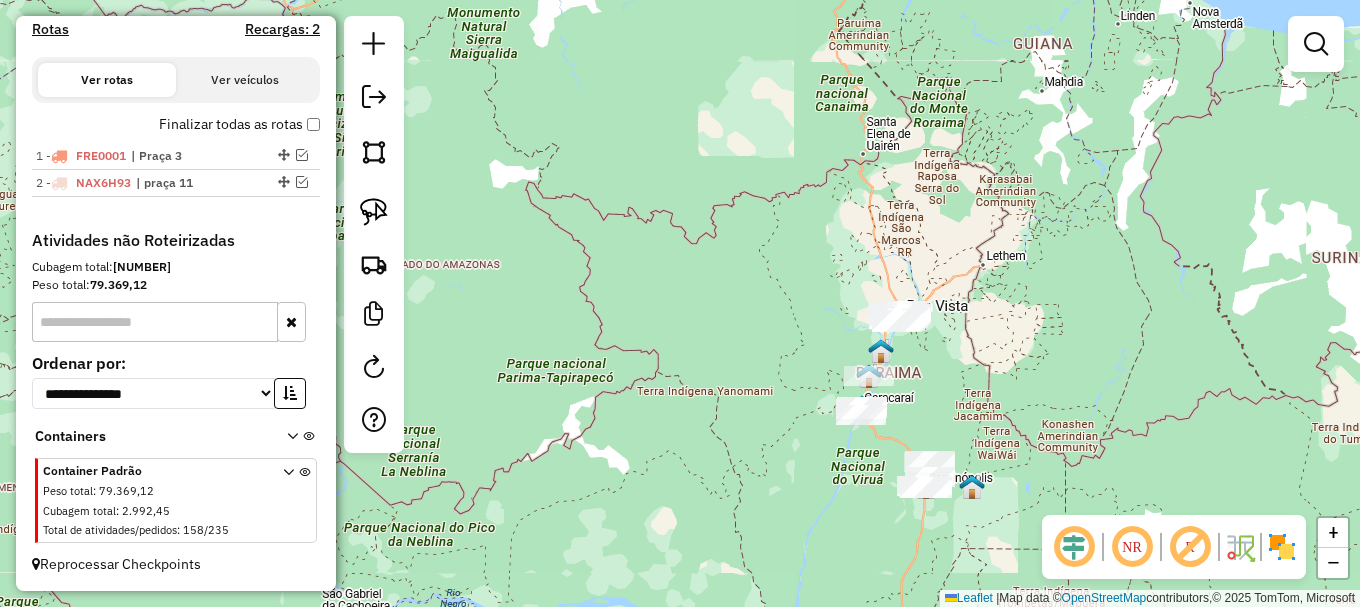 drag, startPoint x: 942, startPoint y: 417, endPoint x: 906, endPoint y: 268, distance: 153.28731 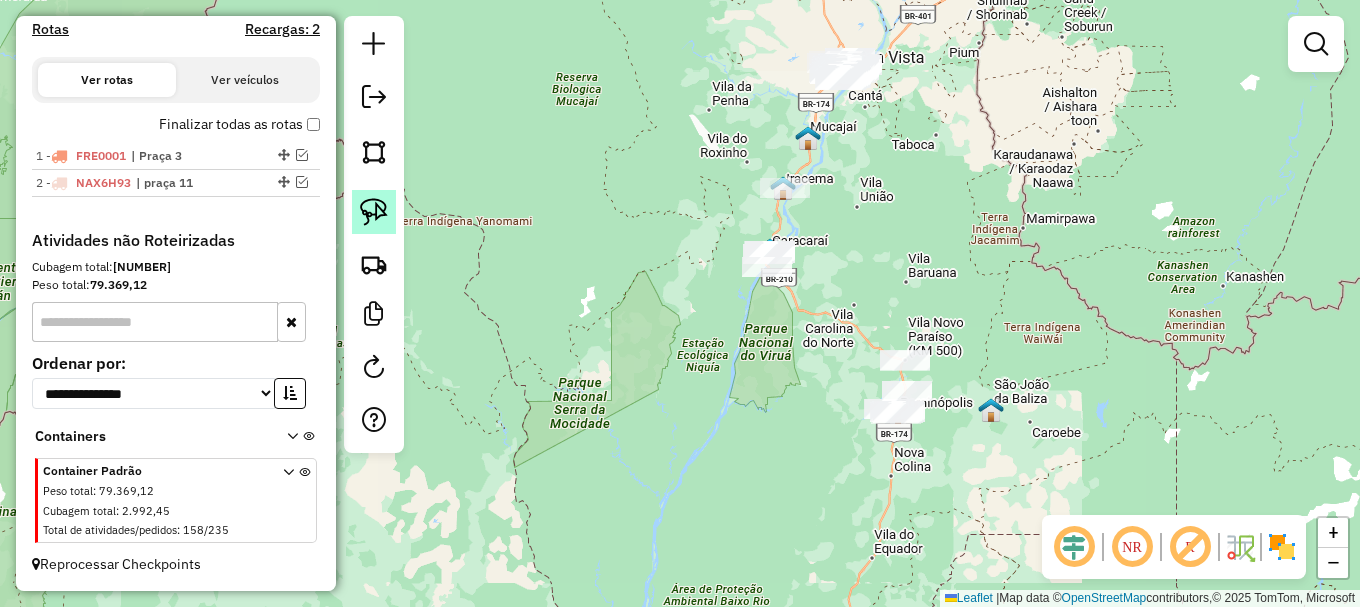 click 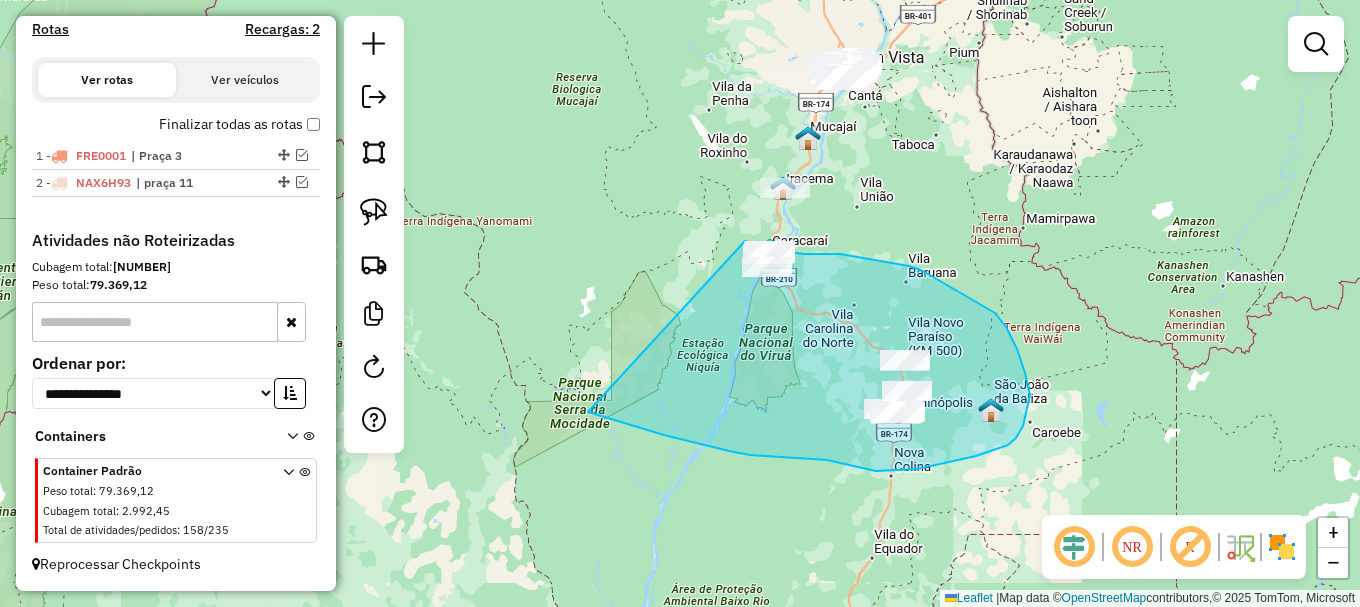 drag, startPoint x: 588, startPoint y: 412, endPoint x: 737, endPoint y: 240, distance: 227.56317 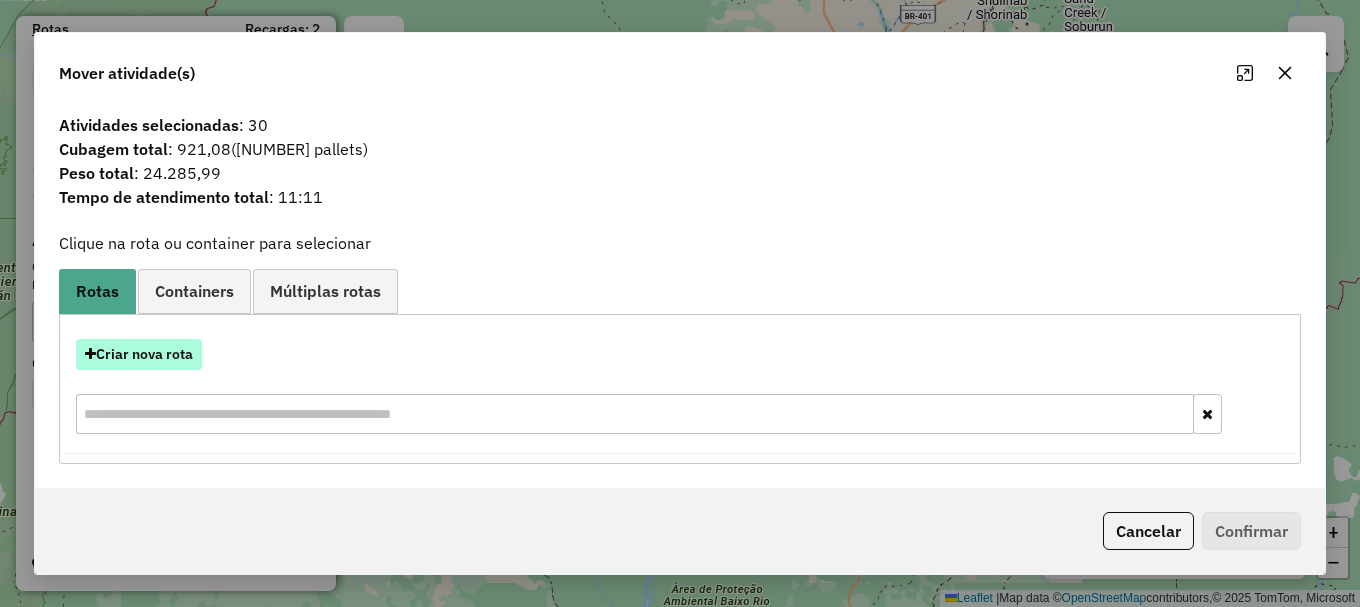 click on "Criar nova rota" at bounding box center (139, 354) 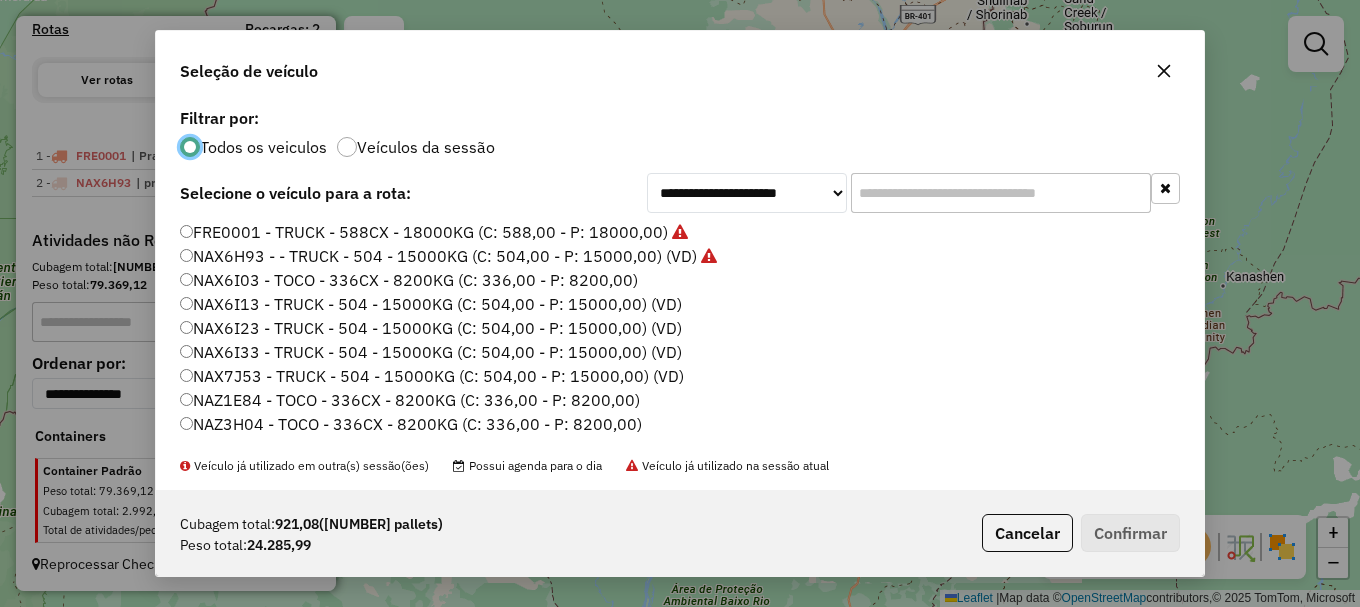 scroll, scrollTop: 11, scrollLeft: 6, axis: both 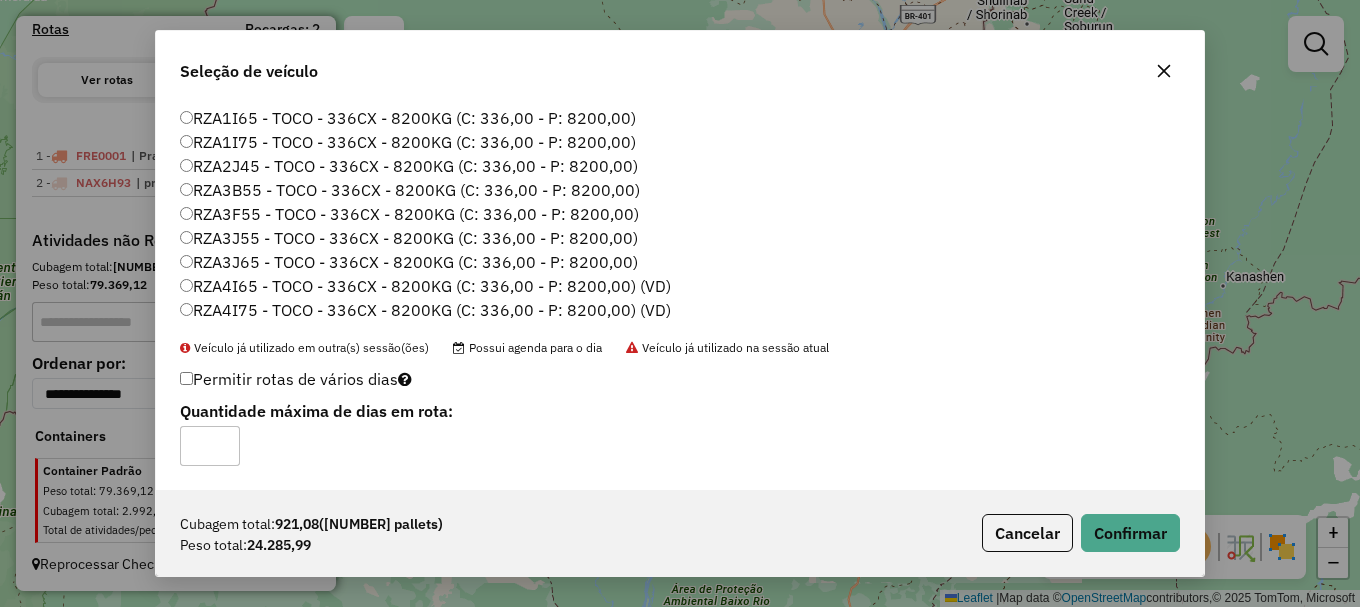 type on "*" 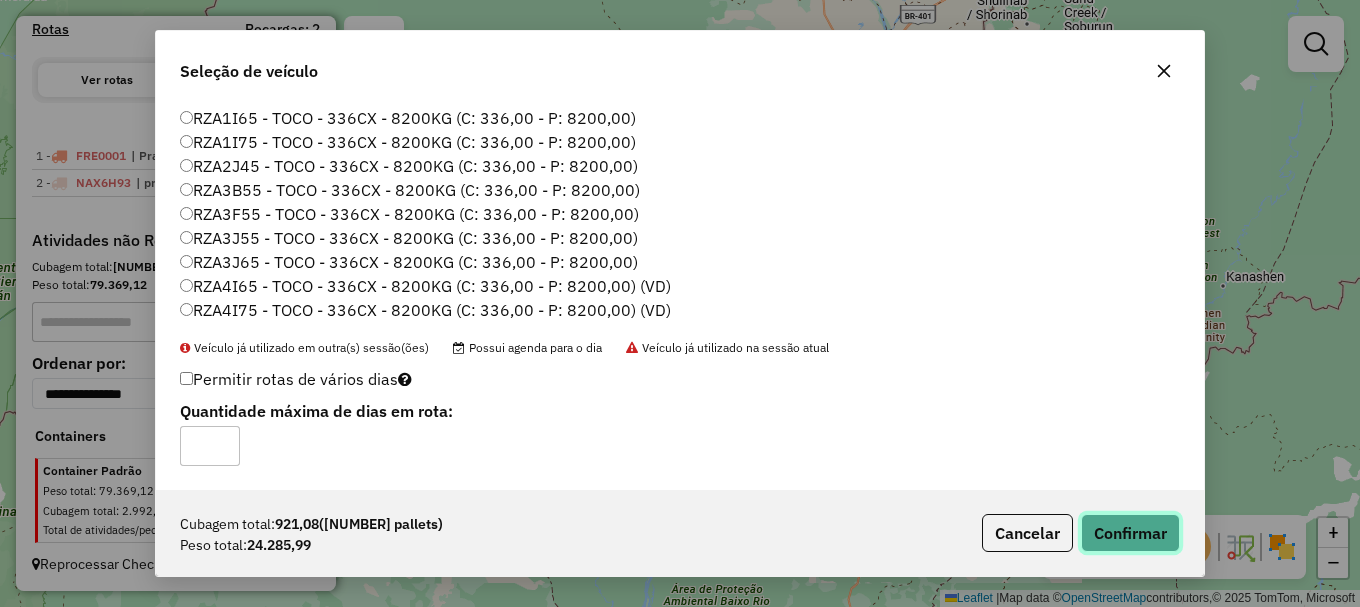 click on "Confirmar" 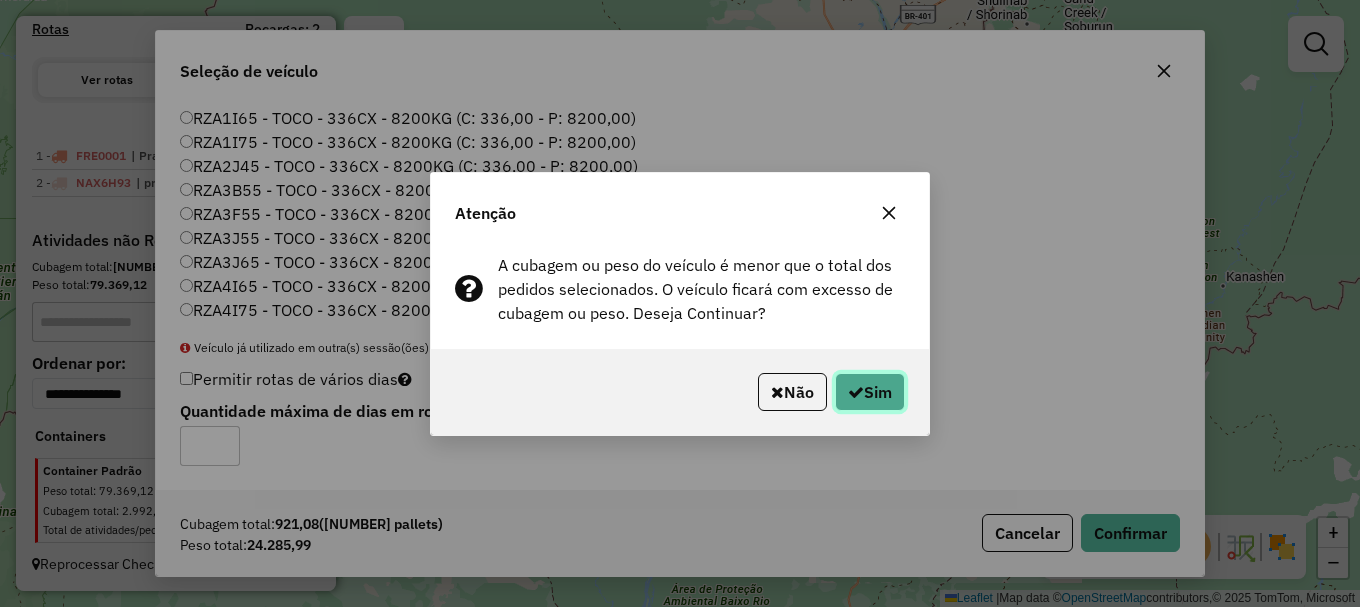click on "Sim" 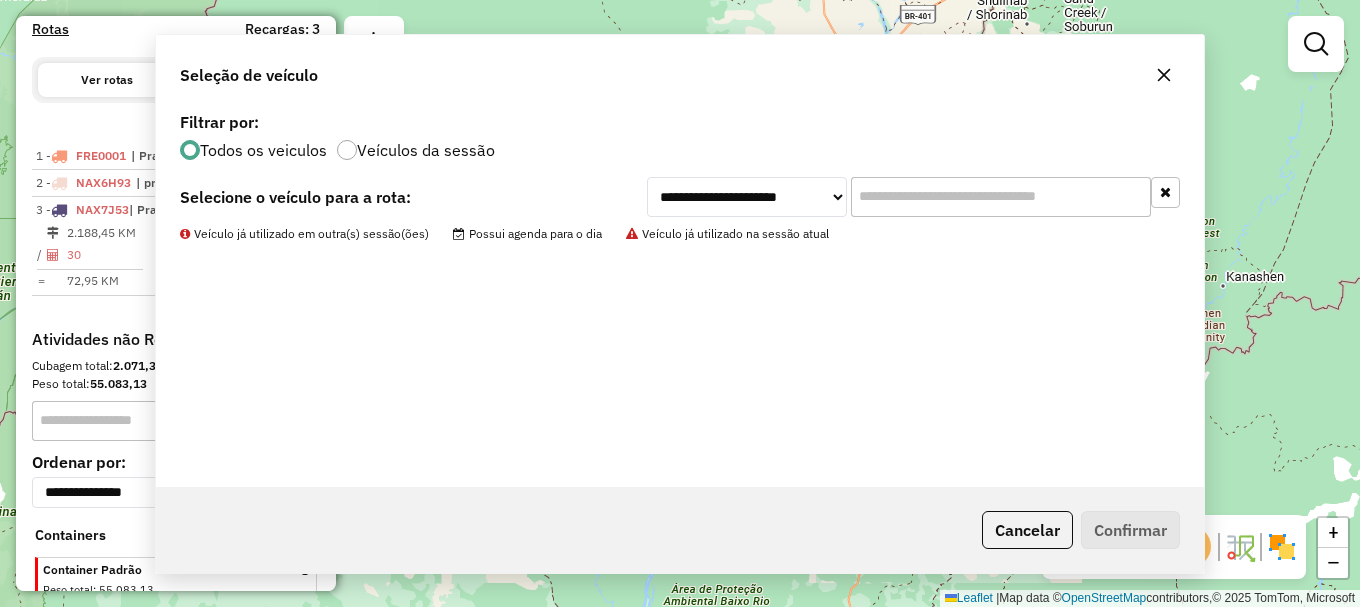 scroll, scrollTop: 761, scrollLeft: 0, axis: vertical 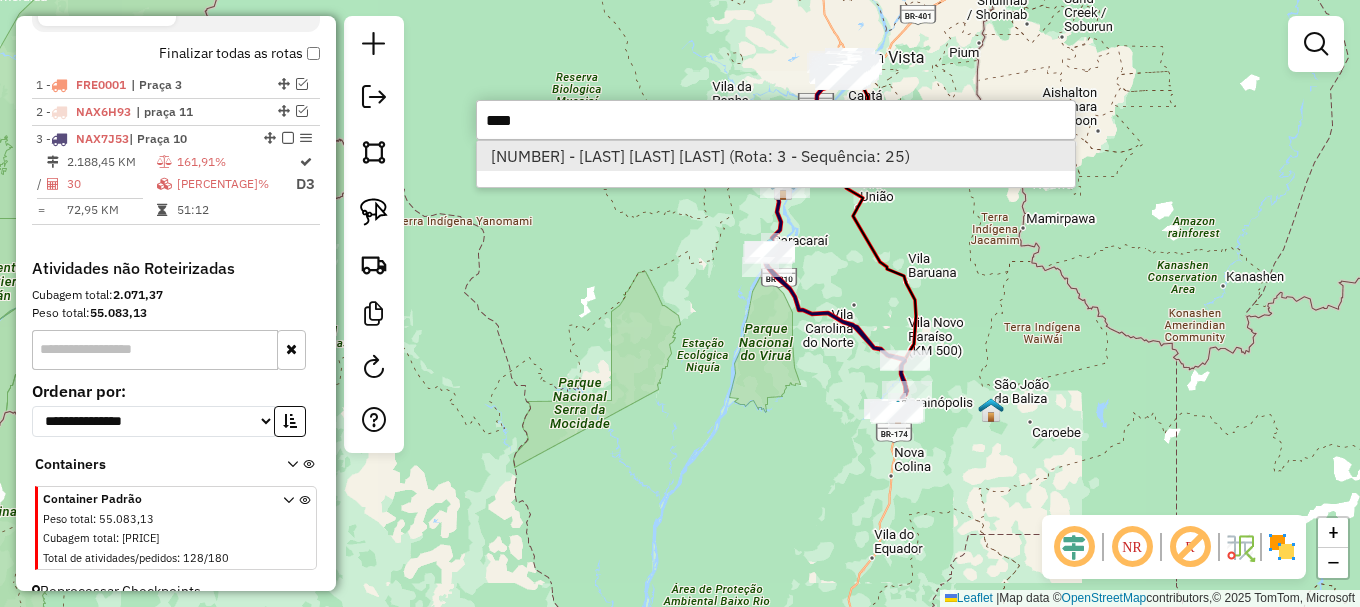 type on "****" 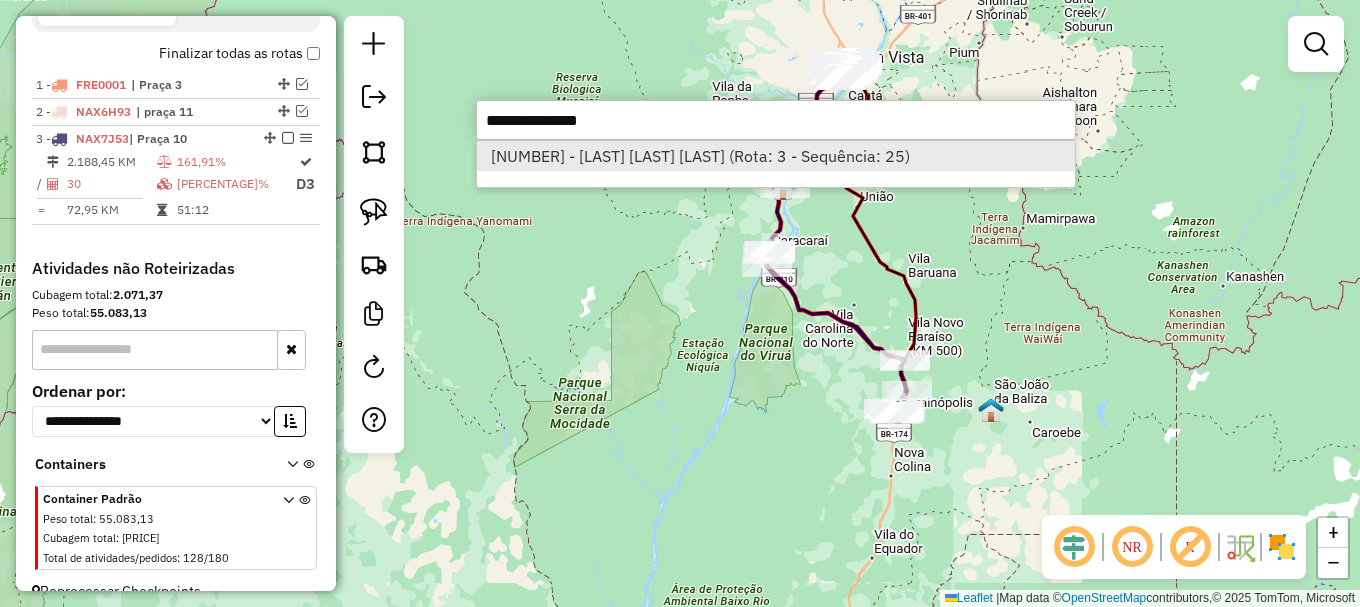 select on "**********" 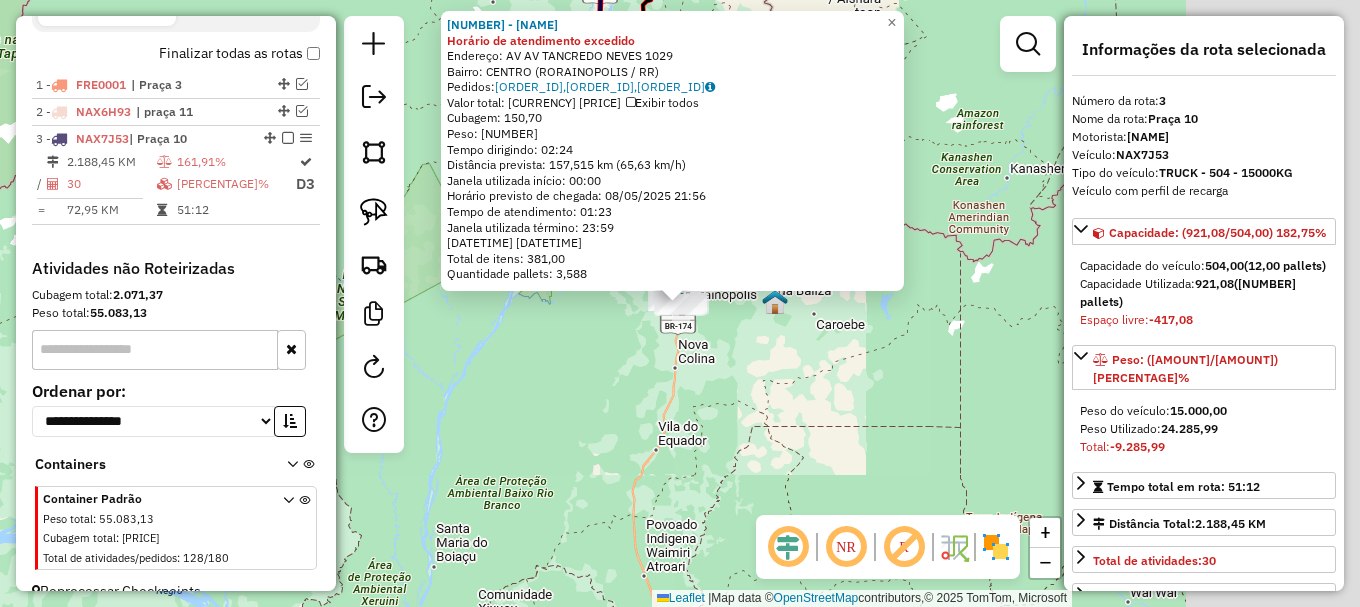 scroll, scrollTop: 788, scrollLeft: 0, axis: vertical 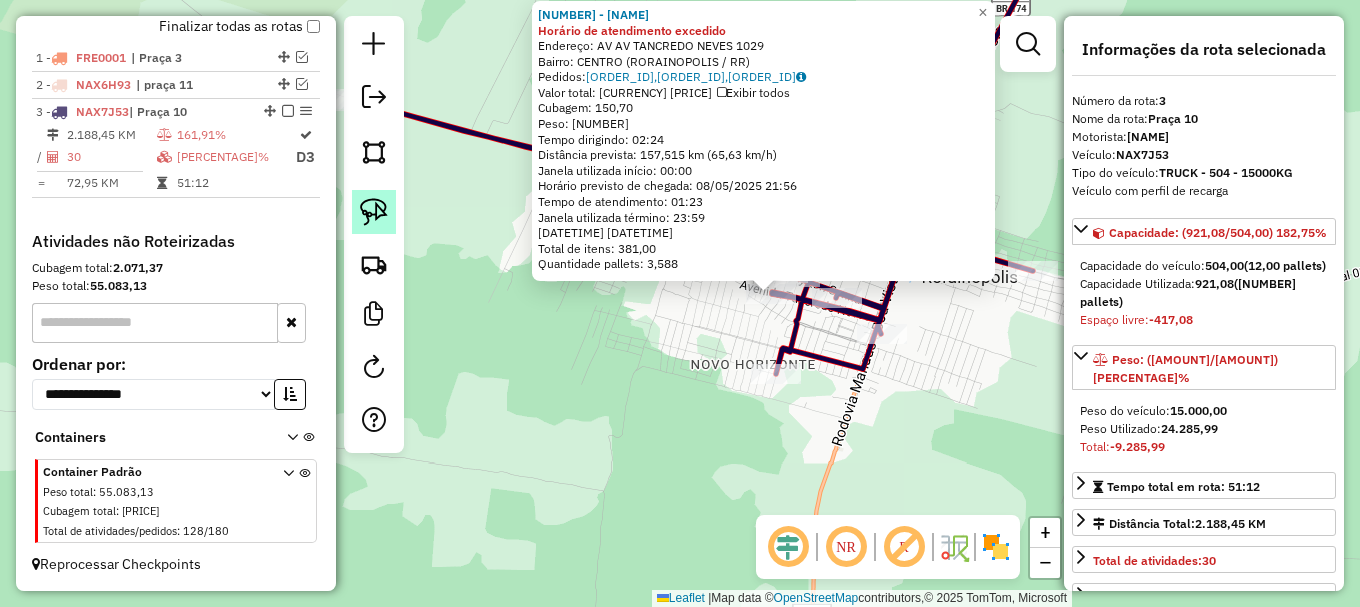 drag, startPoint x: 376, startPoint y: 207, endPoint x: 435, endPoint y: 276, distance: 90.78546 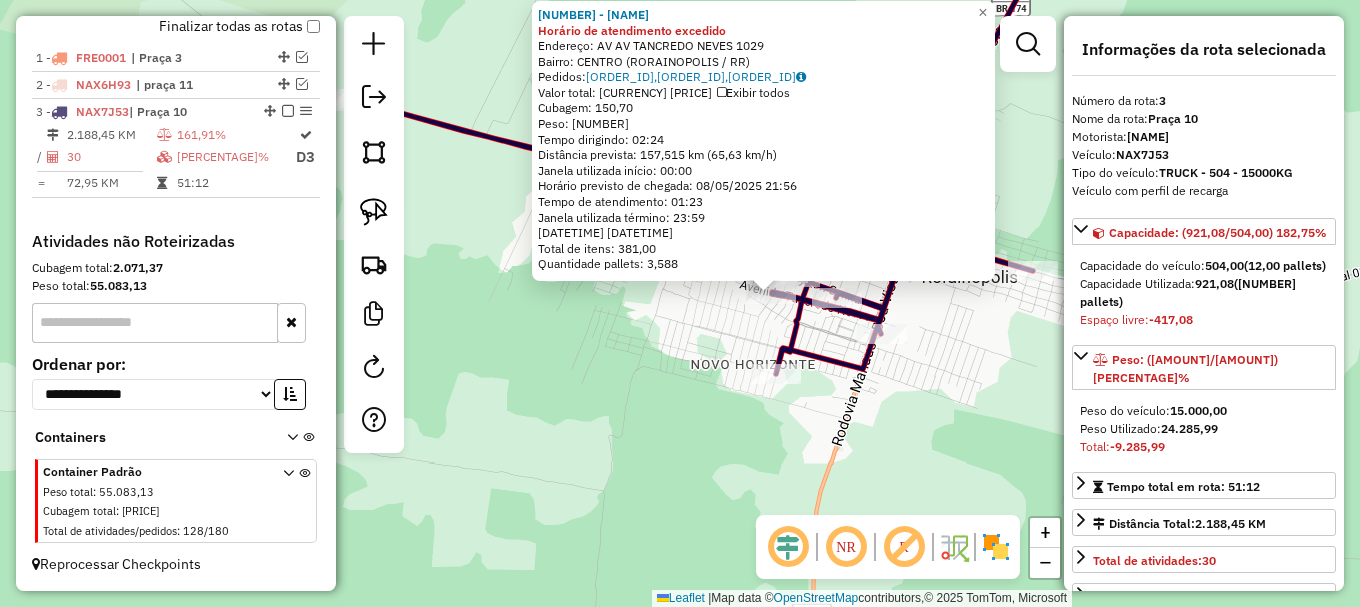 click 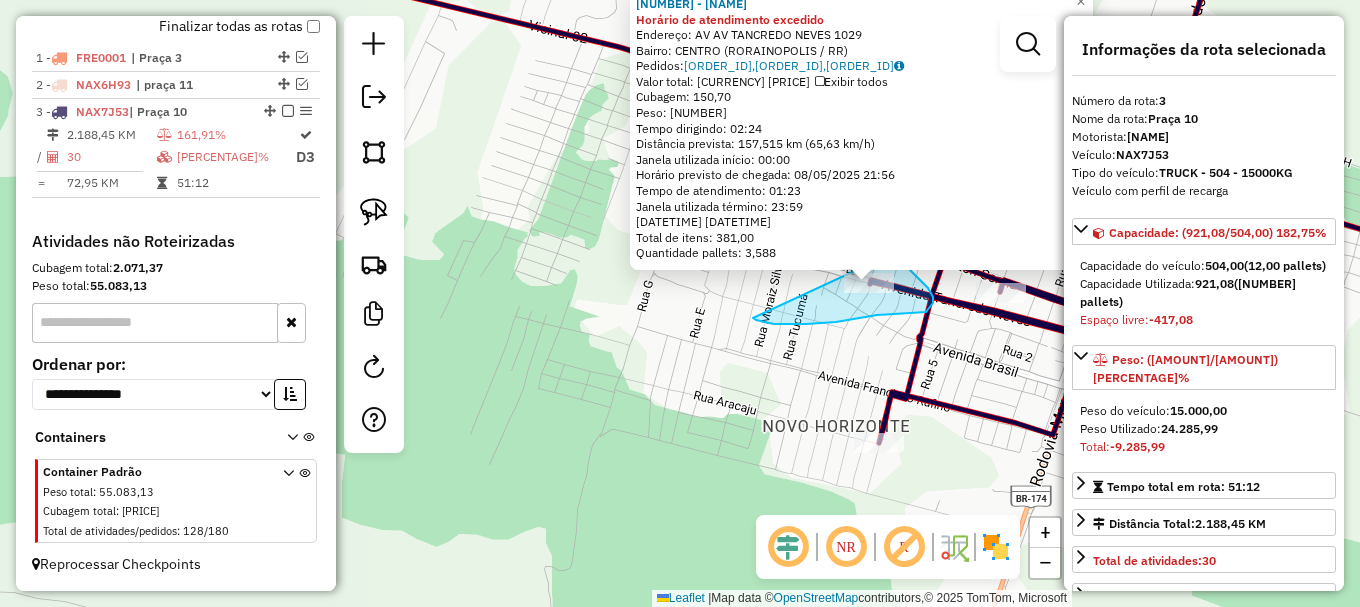 drag, startPoint x: 764, startPoint y: 322, endPoint x: 875, endPoint y: 249, distance: 132.8533 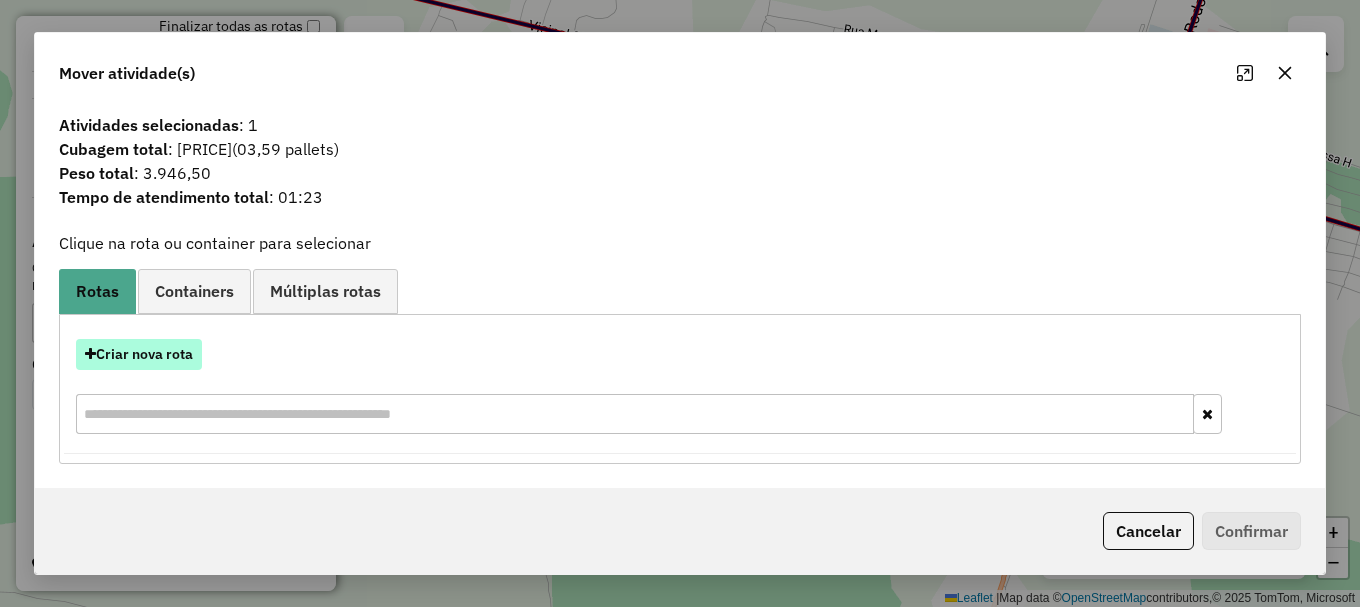 click on "Criar nova rota" at bounding box center [139, 354] 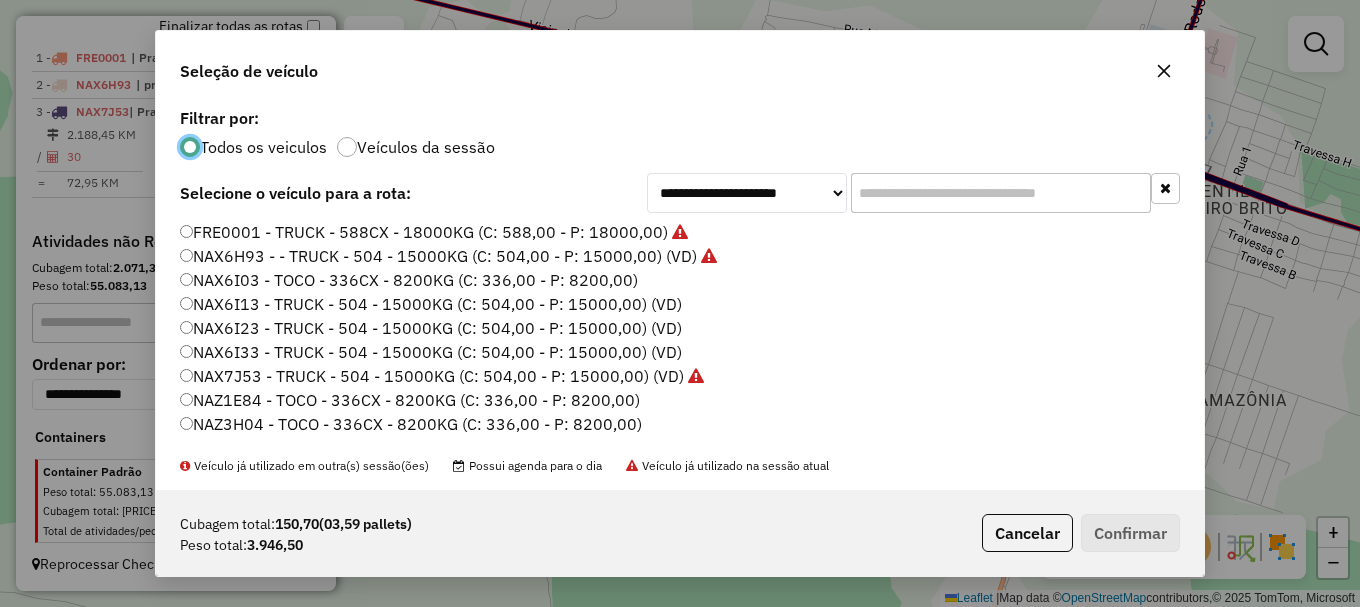 scroll, scrollTop: 11, scrollLeft: 6, axis: both 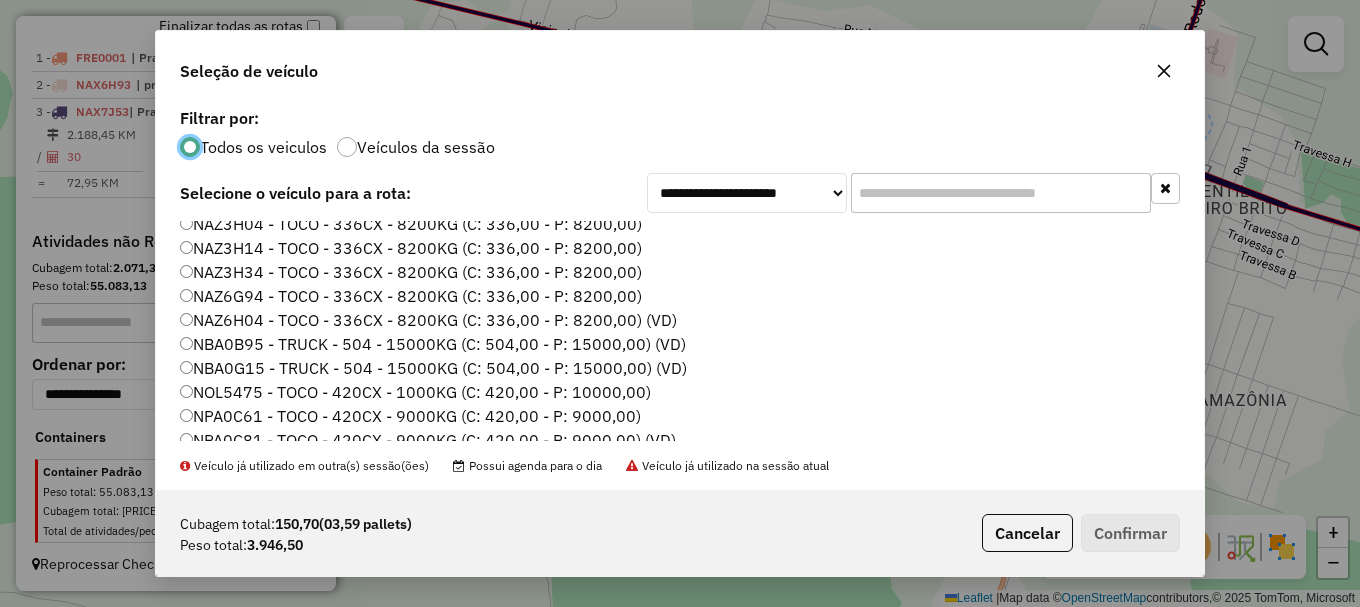 click on "NBA0B95 - TRUCK - 504 - 15000KG (C: 504,00 - P: 15000,00) (VD)" 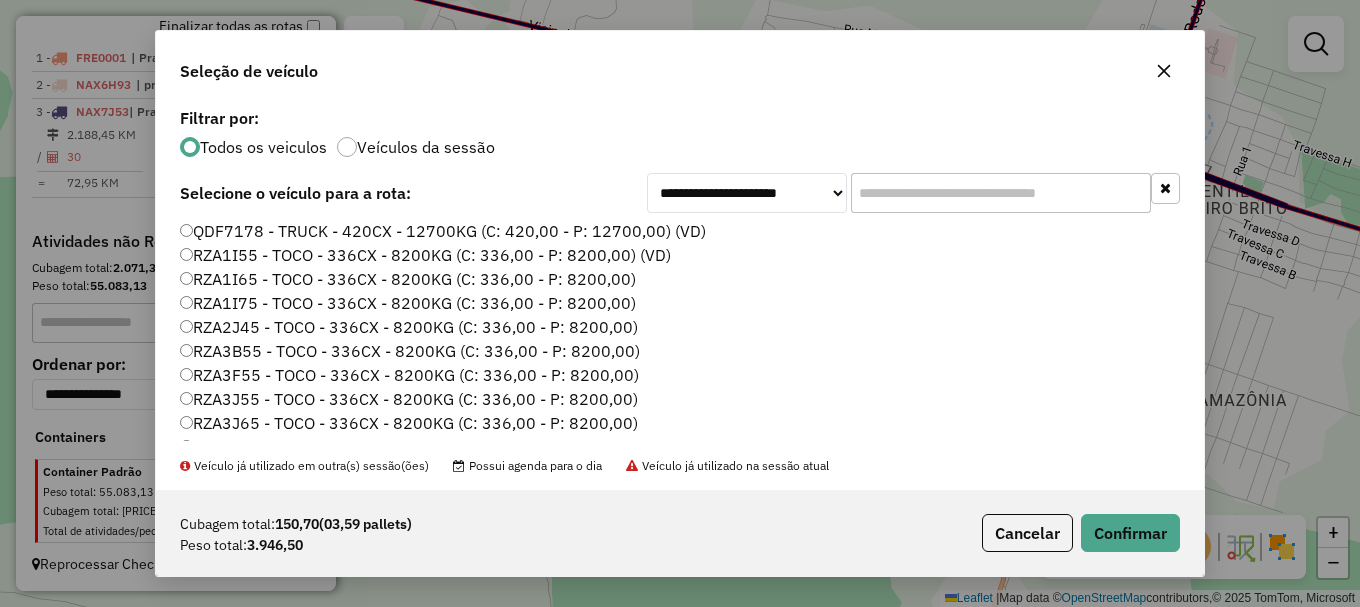 scroll, scrollTop: 668, scrollLeft: 0, axis: vertical 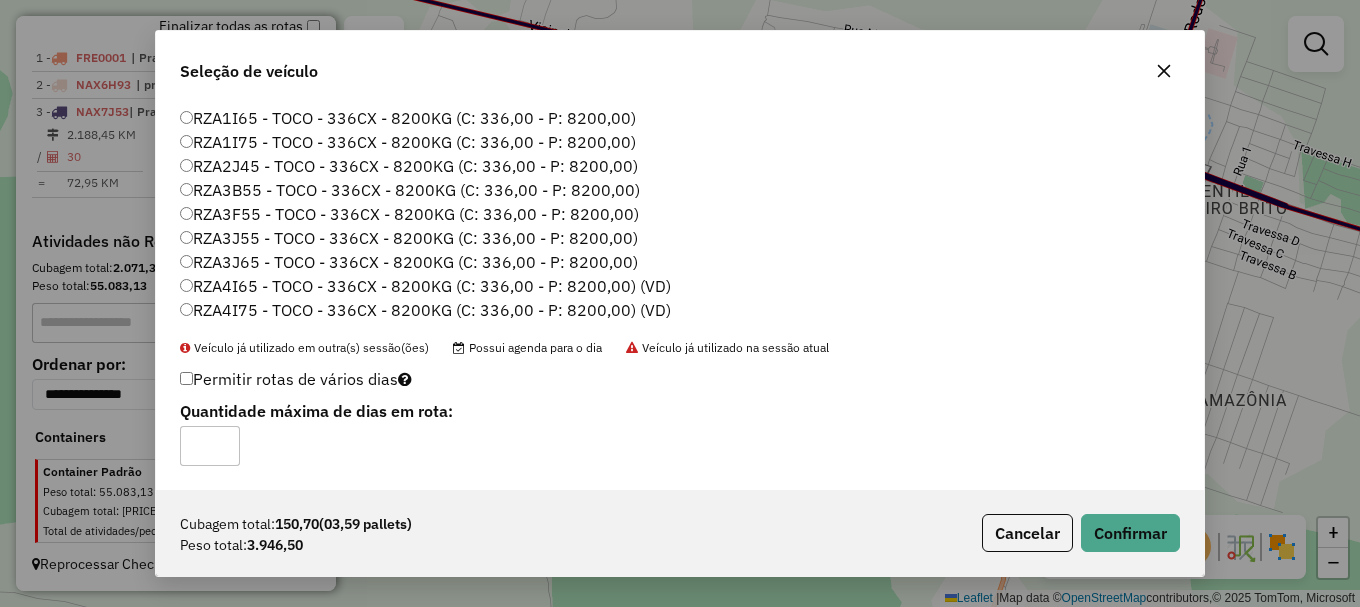 type on "*" 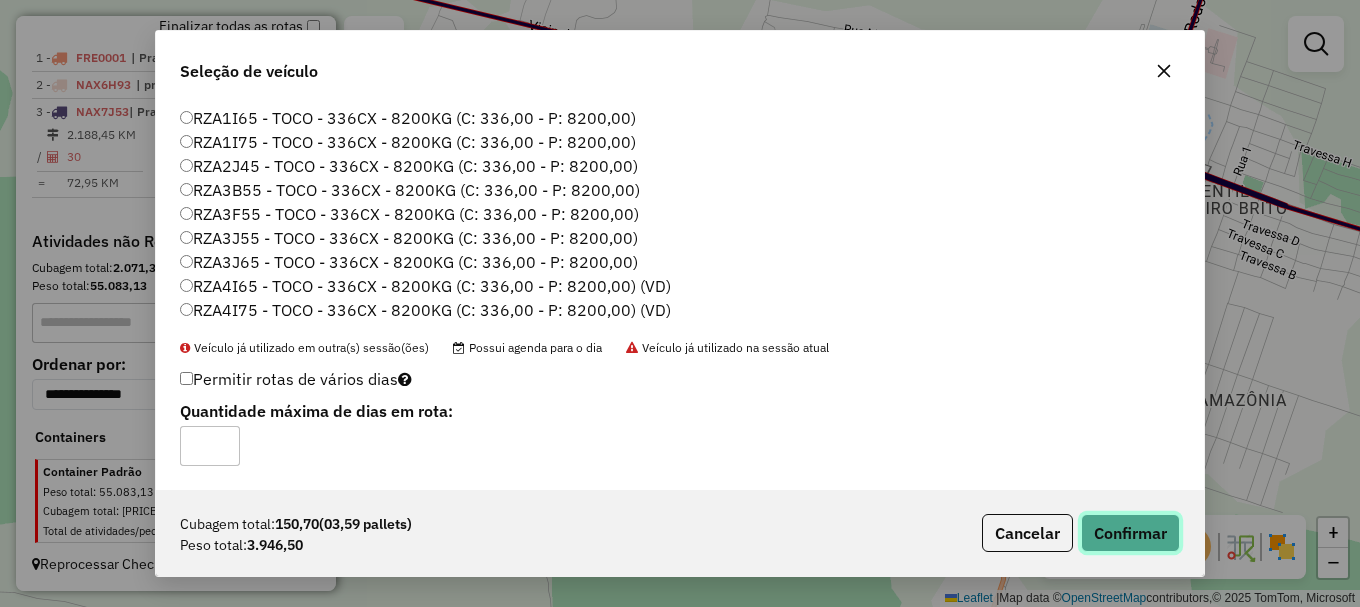 click on "Confirmar" 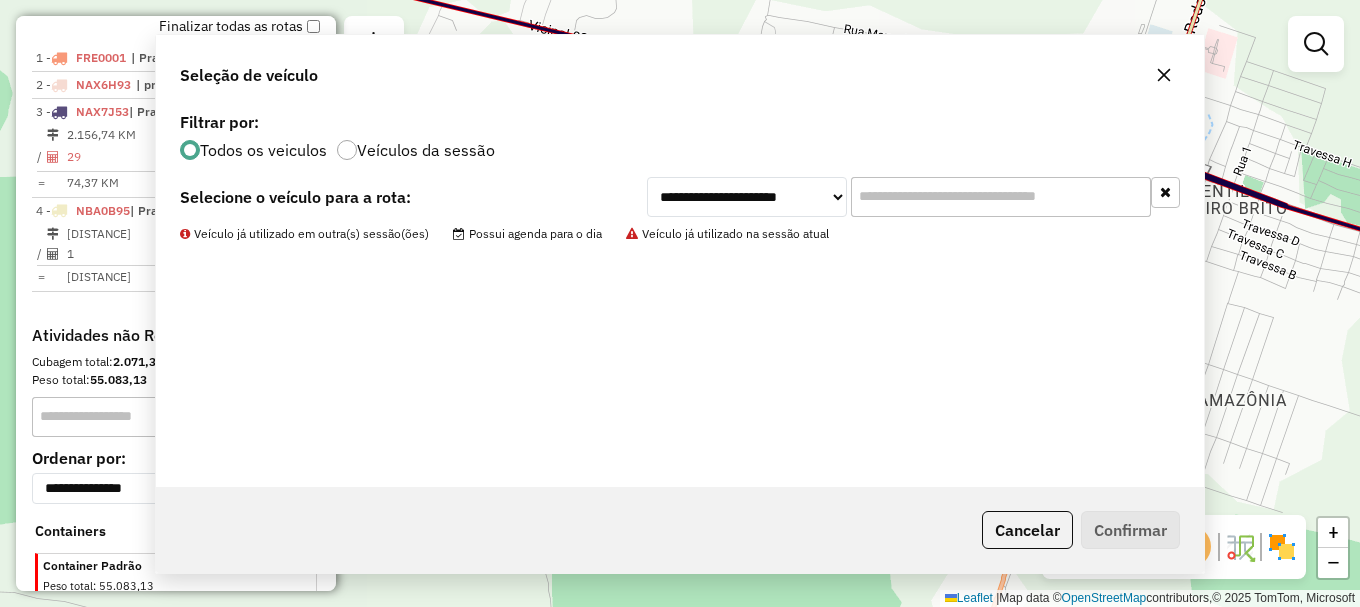 scroll, scrollTop: 0, scrollLeft: 0, axis: both 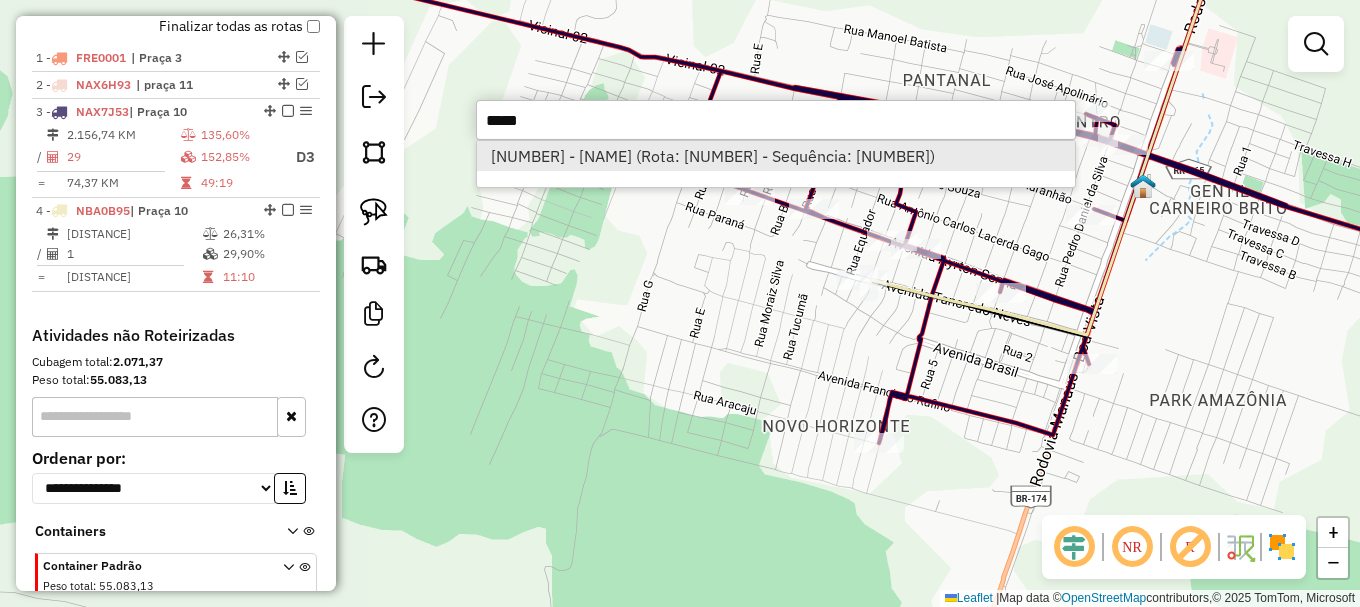 type on "*****" 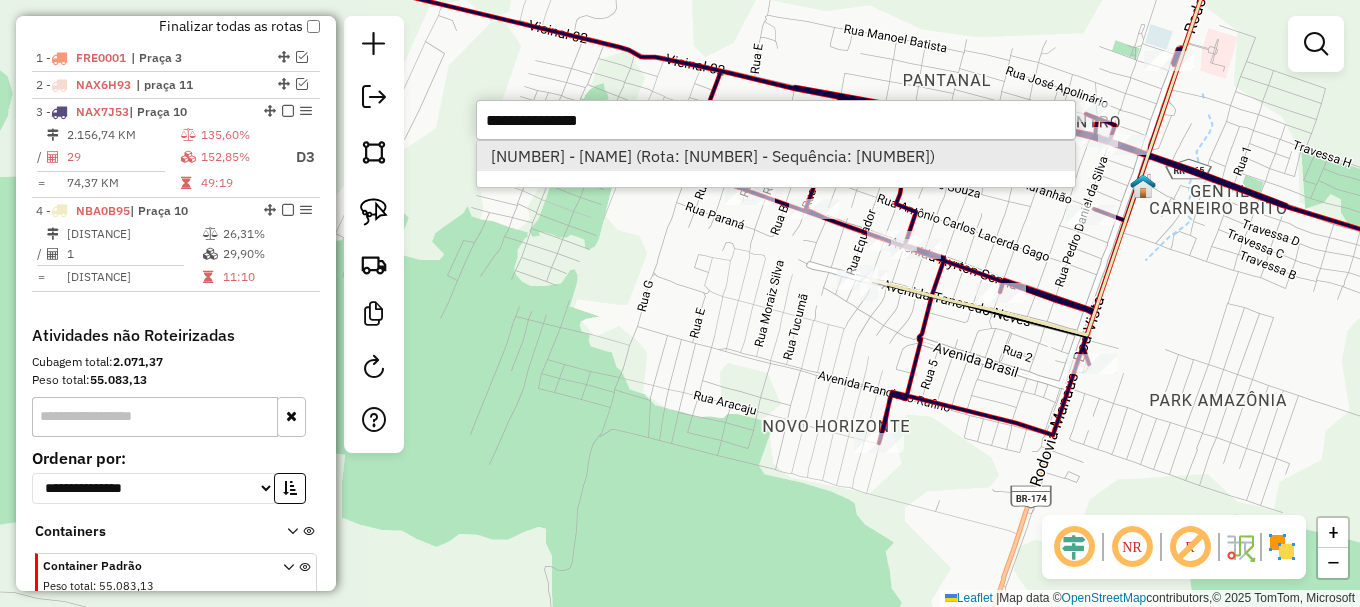 select on "**********" 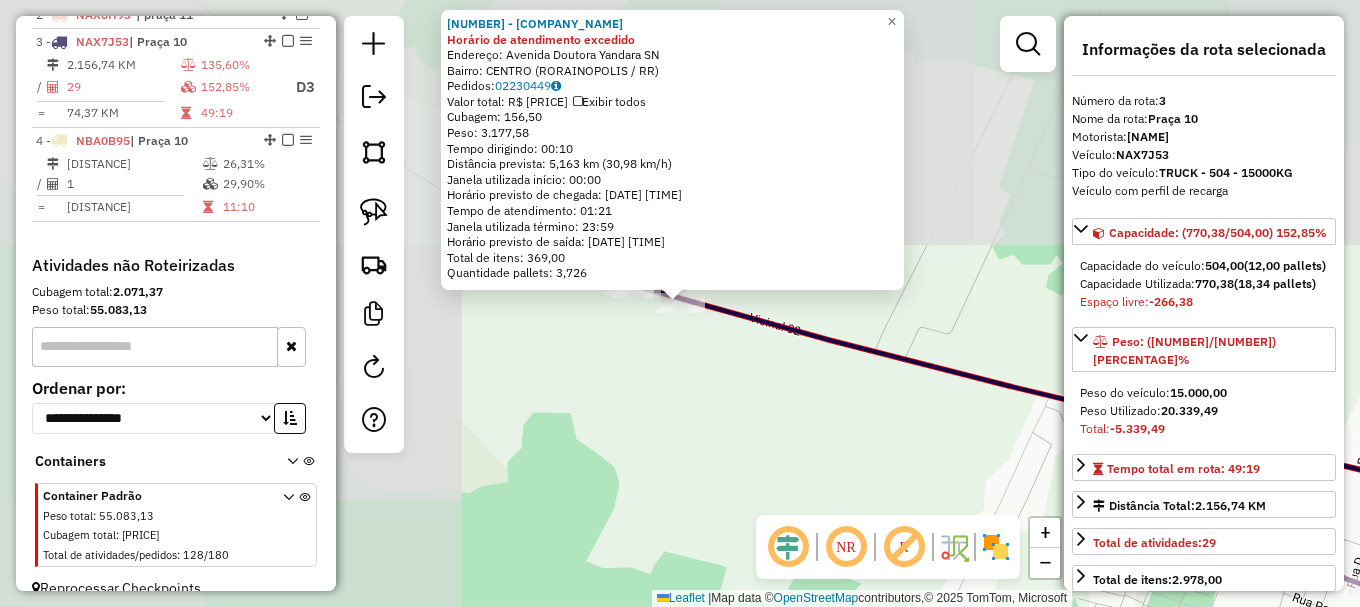 scroll, scrollTop: 871, scrollLeft: 0, axis: vertical 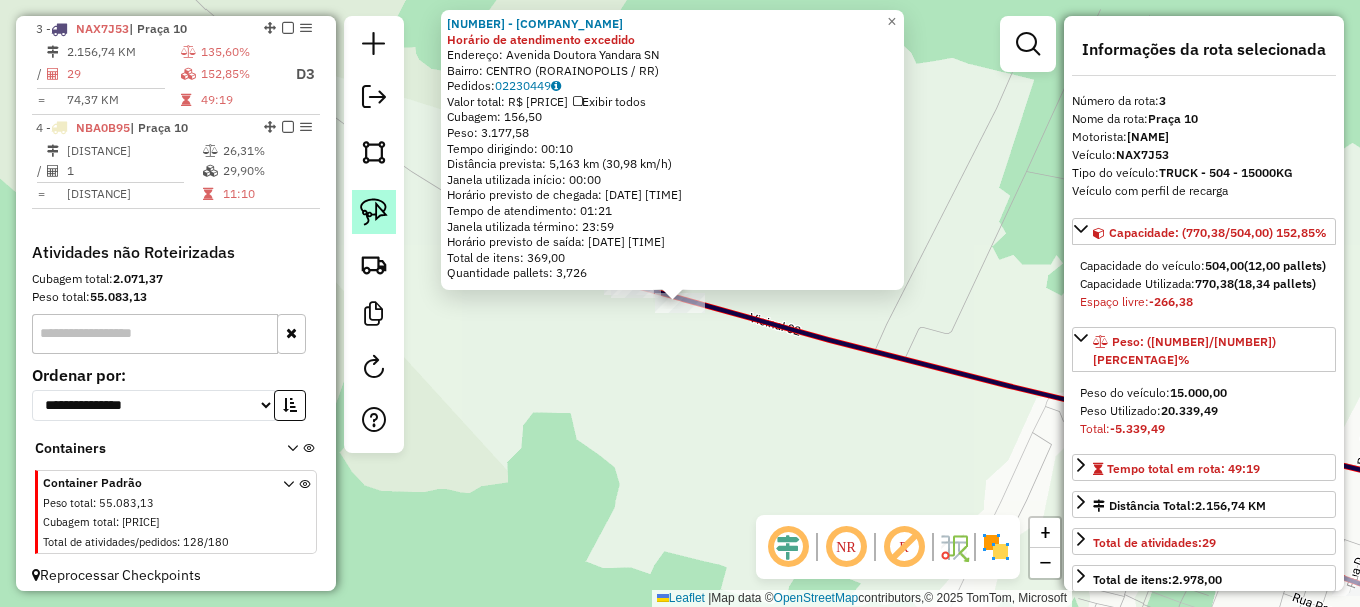 drag, startPoint x: 384, startPoint y: 207, endPoint x: 400, endPoint y: 224, distance: 23.345236 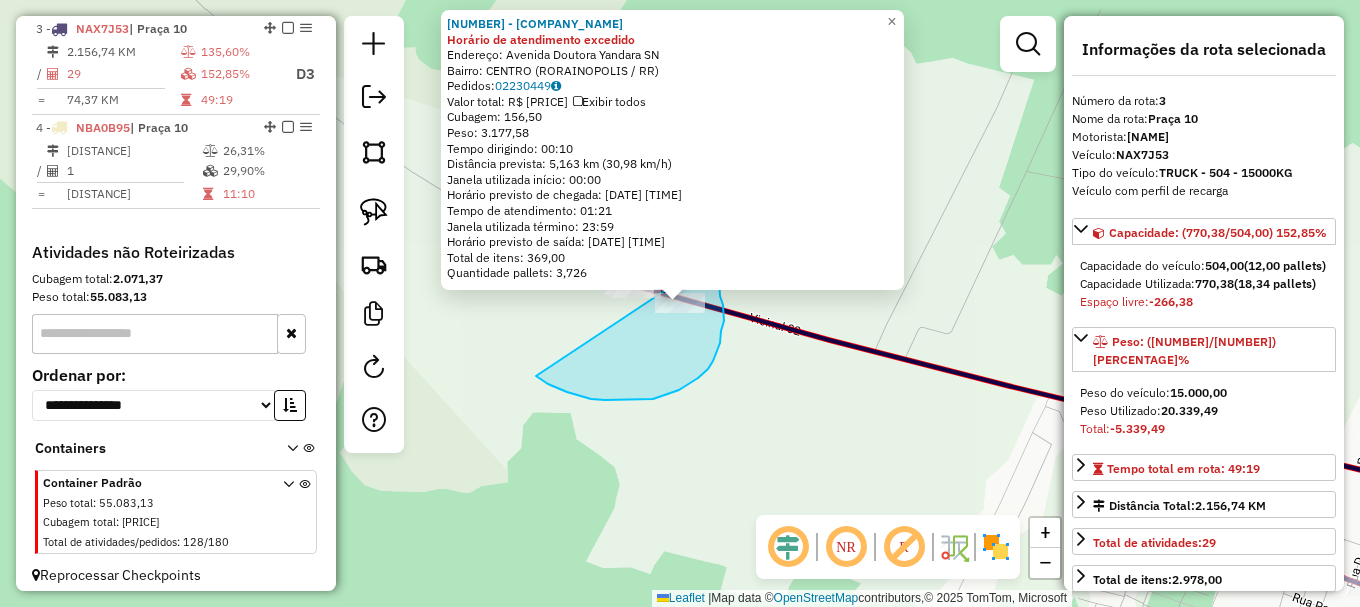 drag, startPoint x: 591, startPoint y: 399, endPoint x: 711, endPoint y: 260, distance: 183.63278 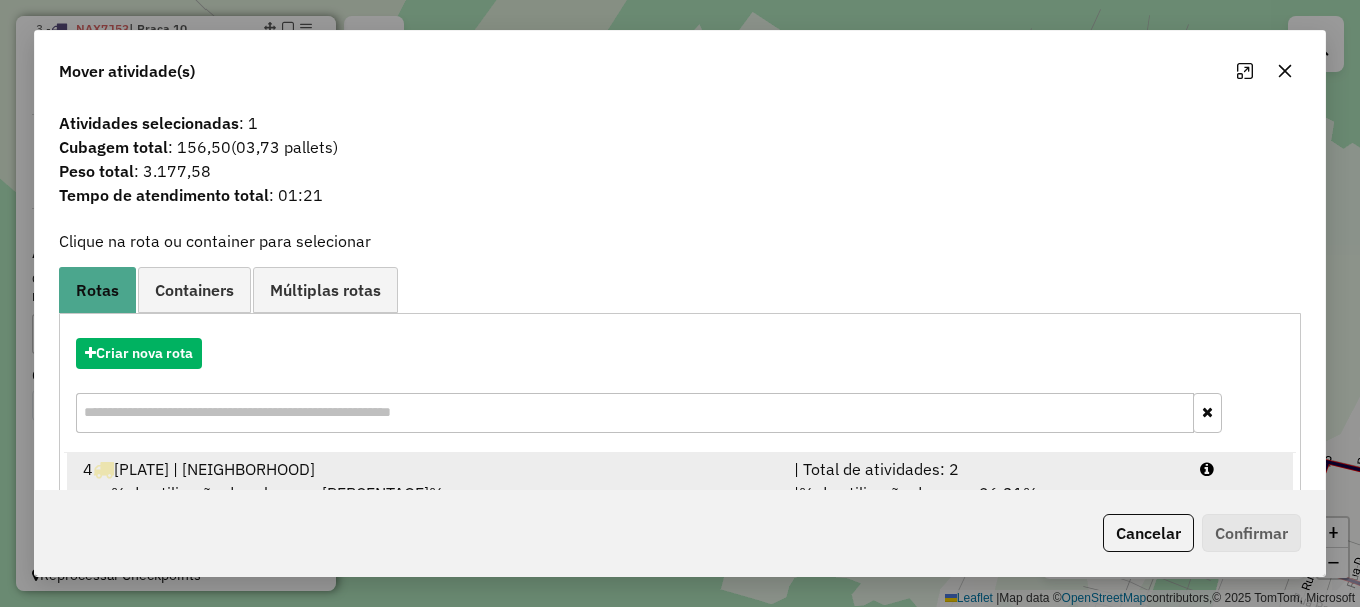 click at bounding box center (1239, 469) 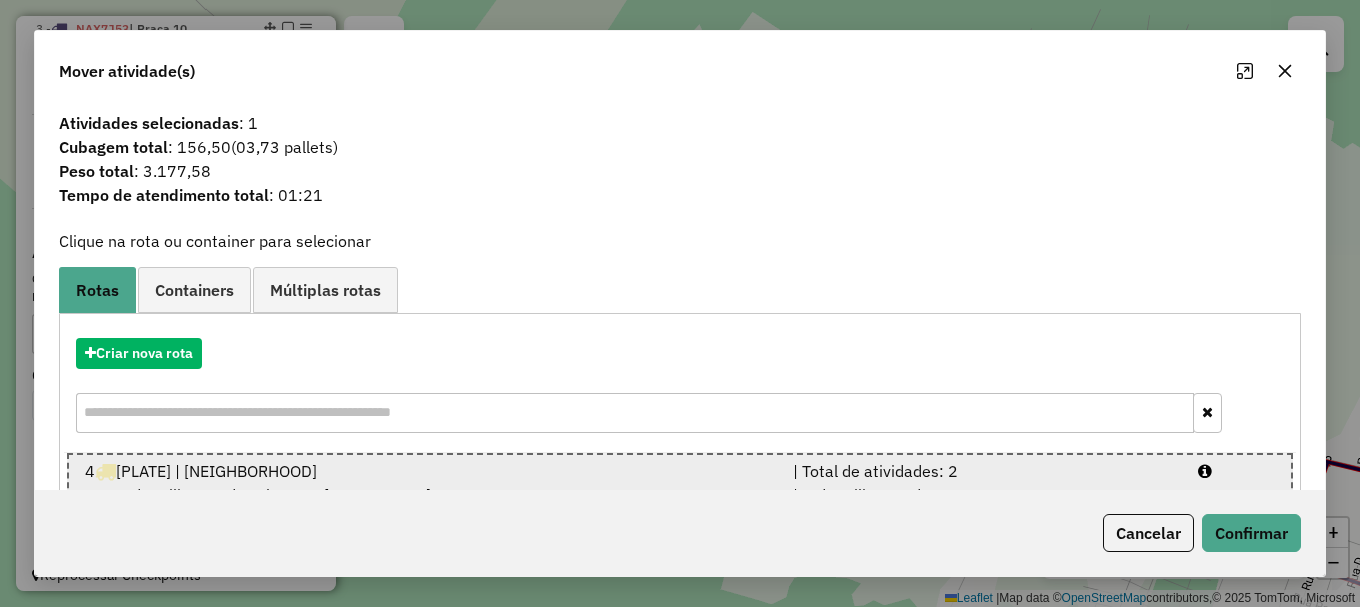 click at bounding box center (1236, 471) 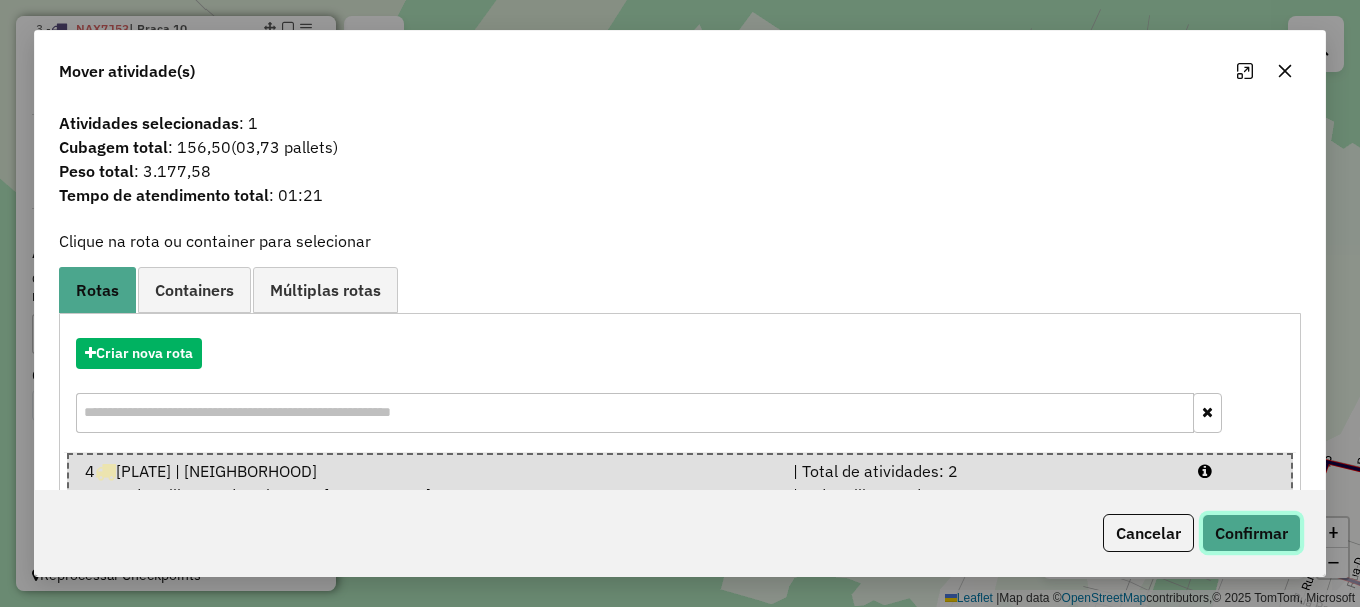 click on "Confirmar" 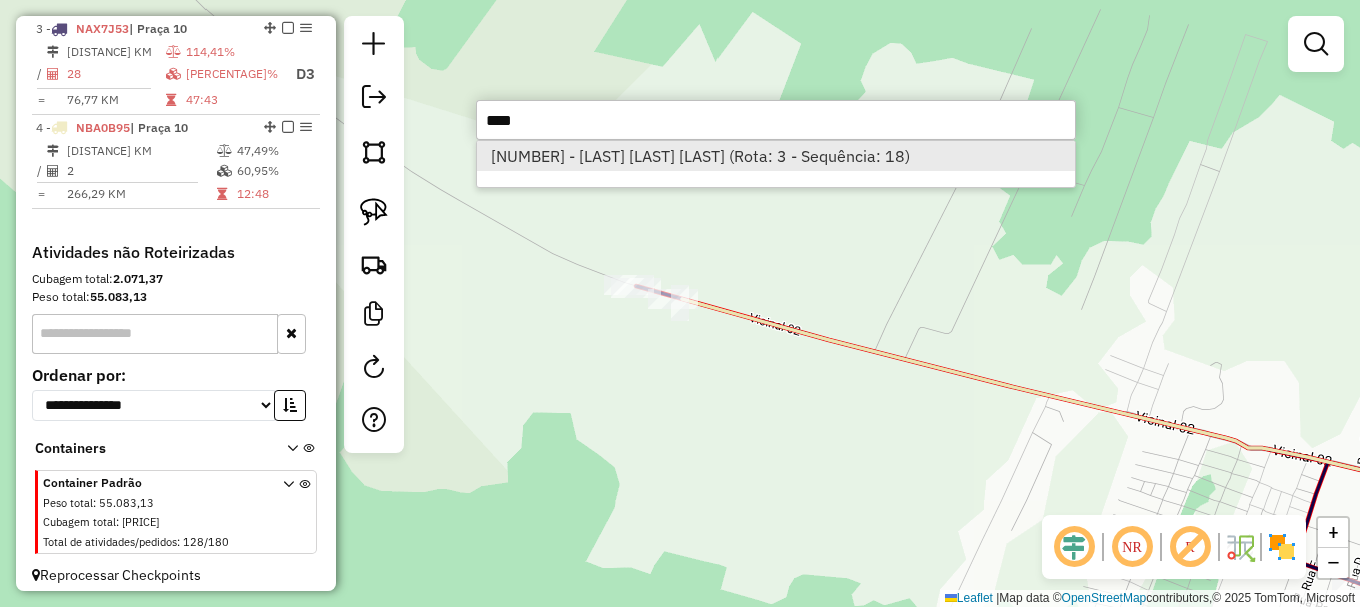 type on "****" 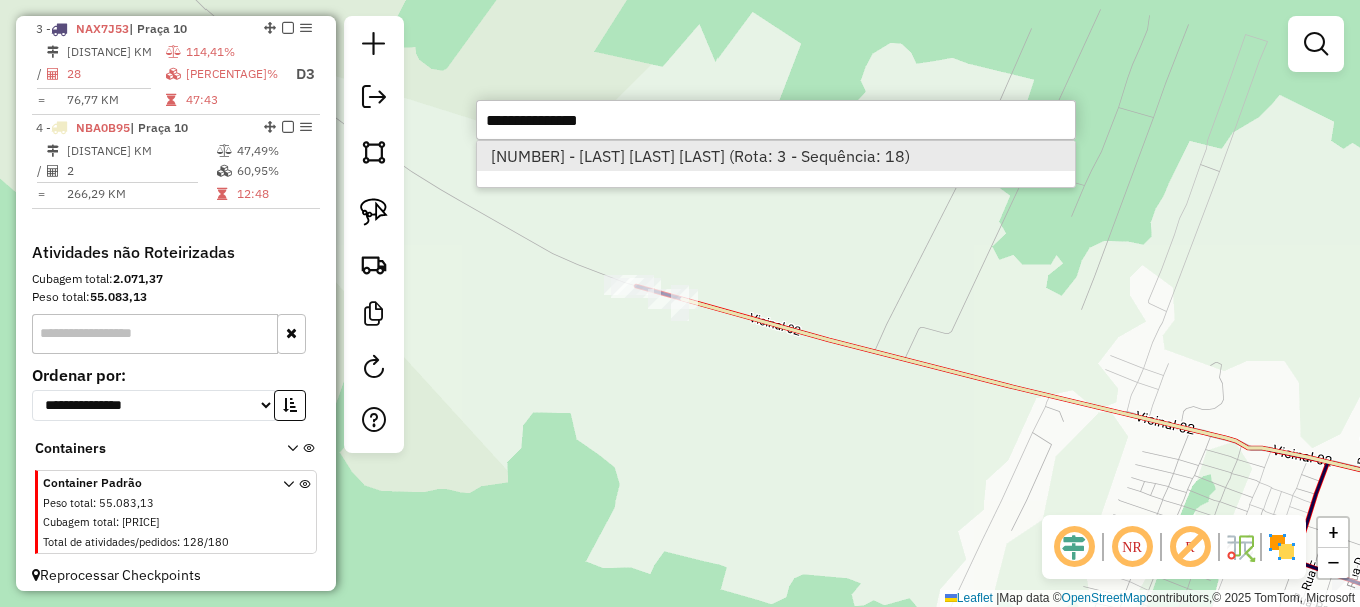 select on "**********" 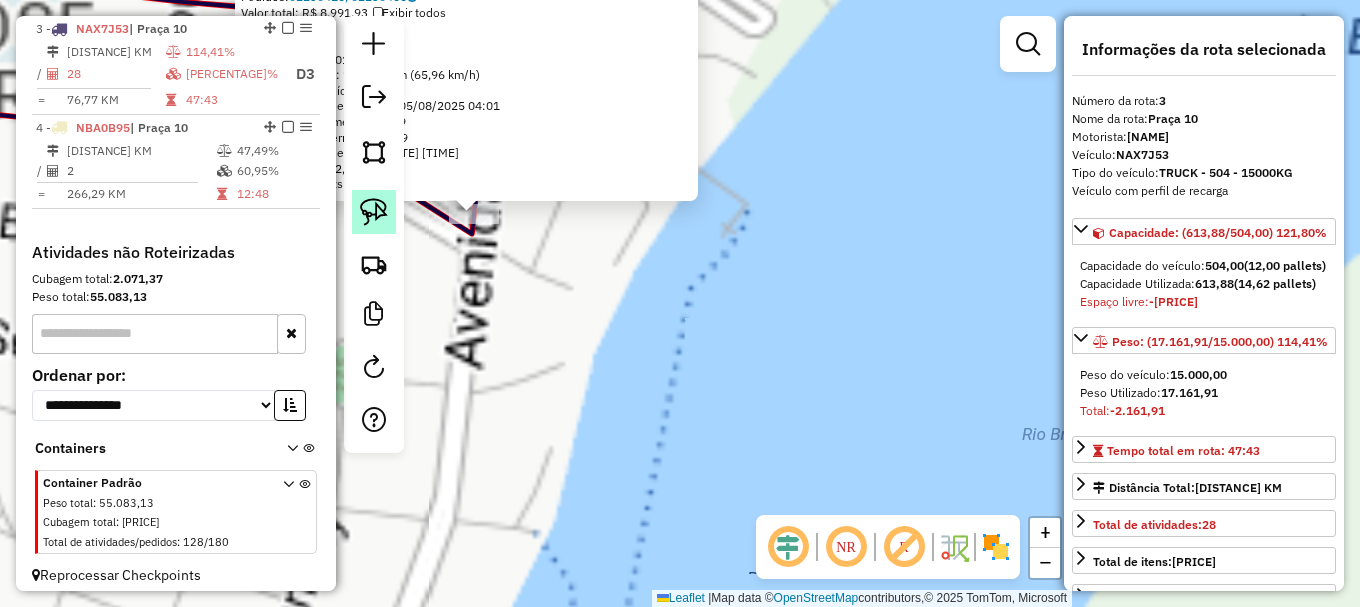 click 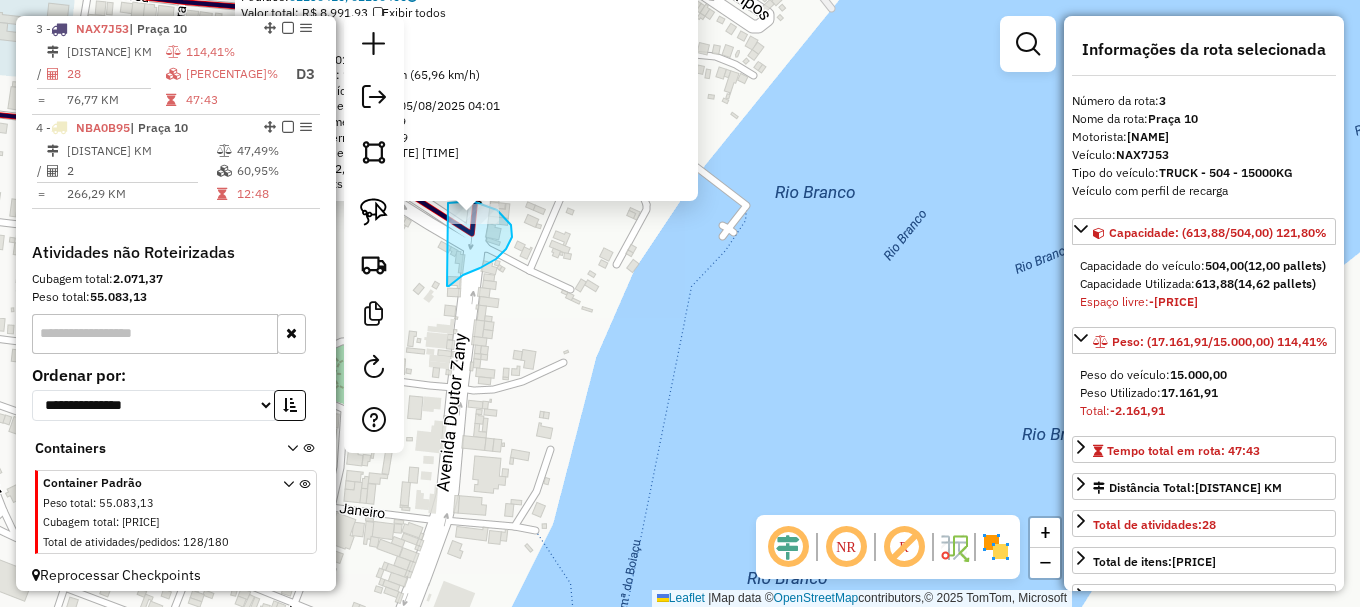 drag, startPoint x: 447, startPoint y: 286, endPoint x: 448, endPoint y: 203, distance: 83.00603 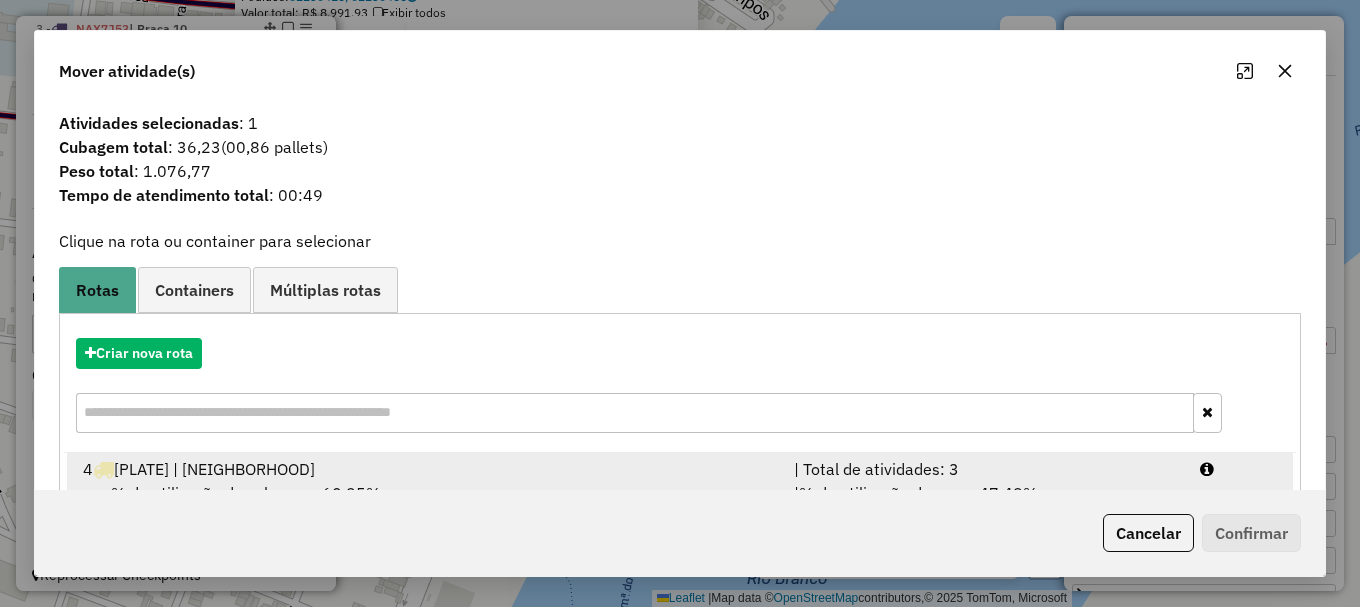 click at bounding box center [1239, 469] 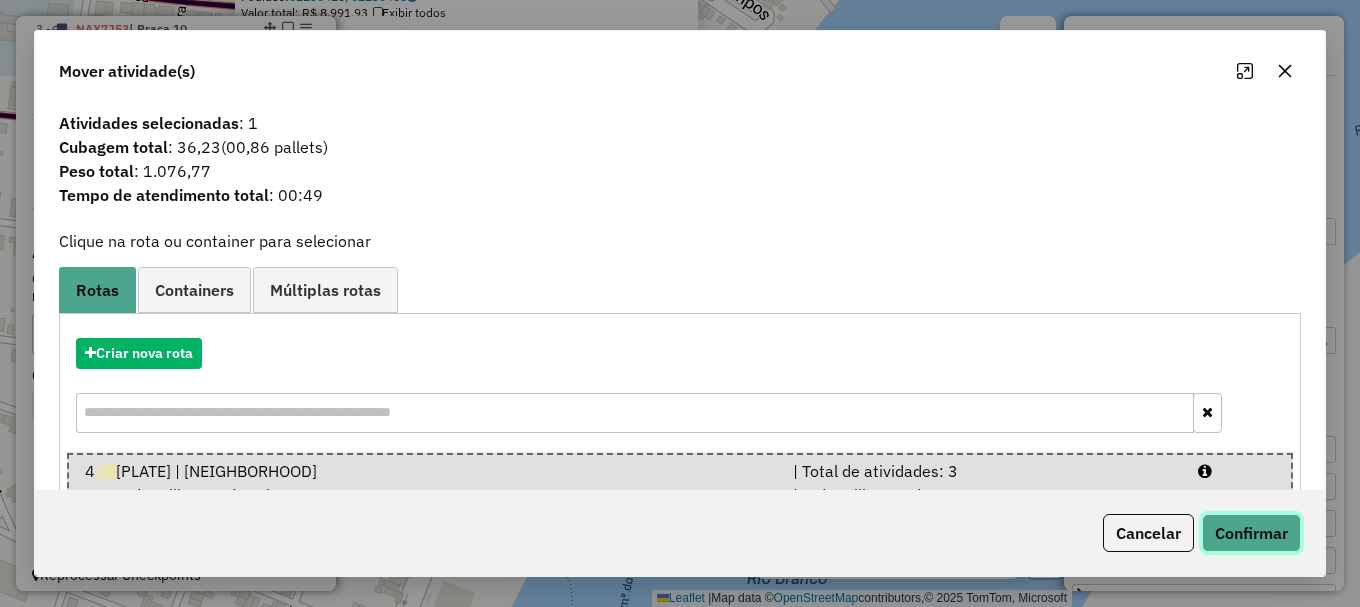 click on "Confirmar" 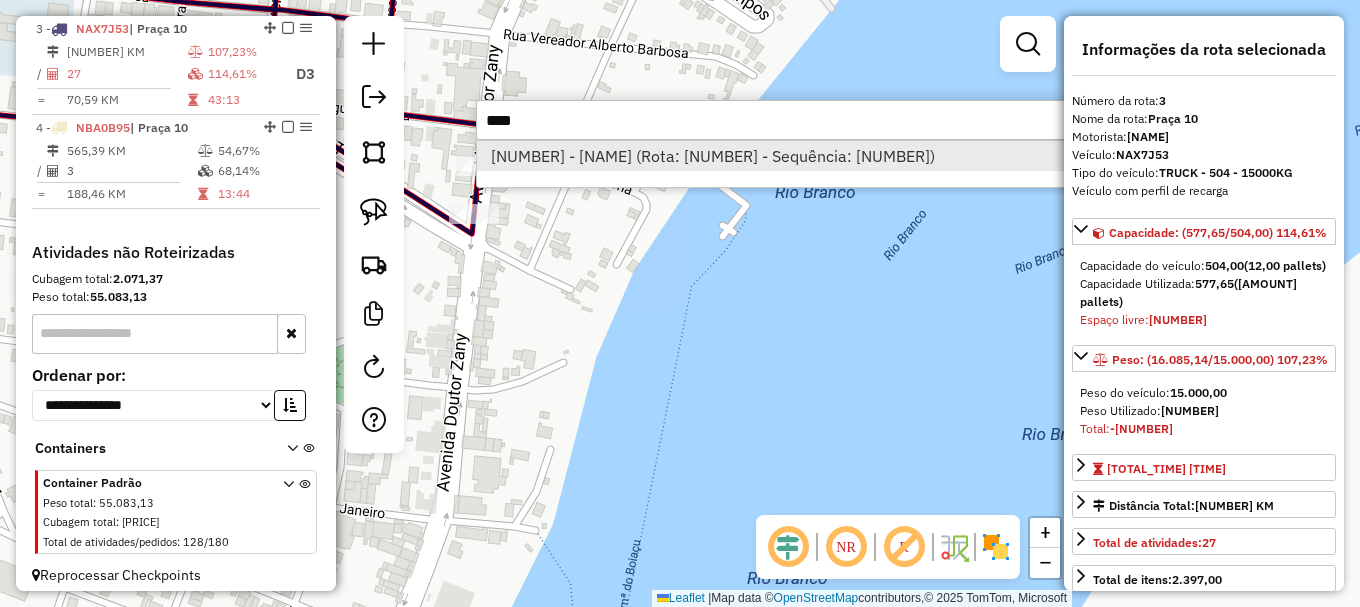 type on "****" 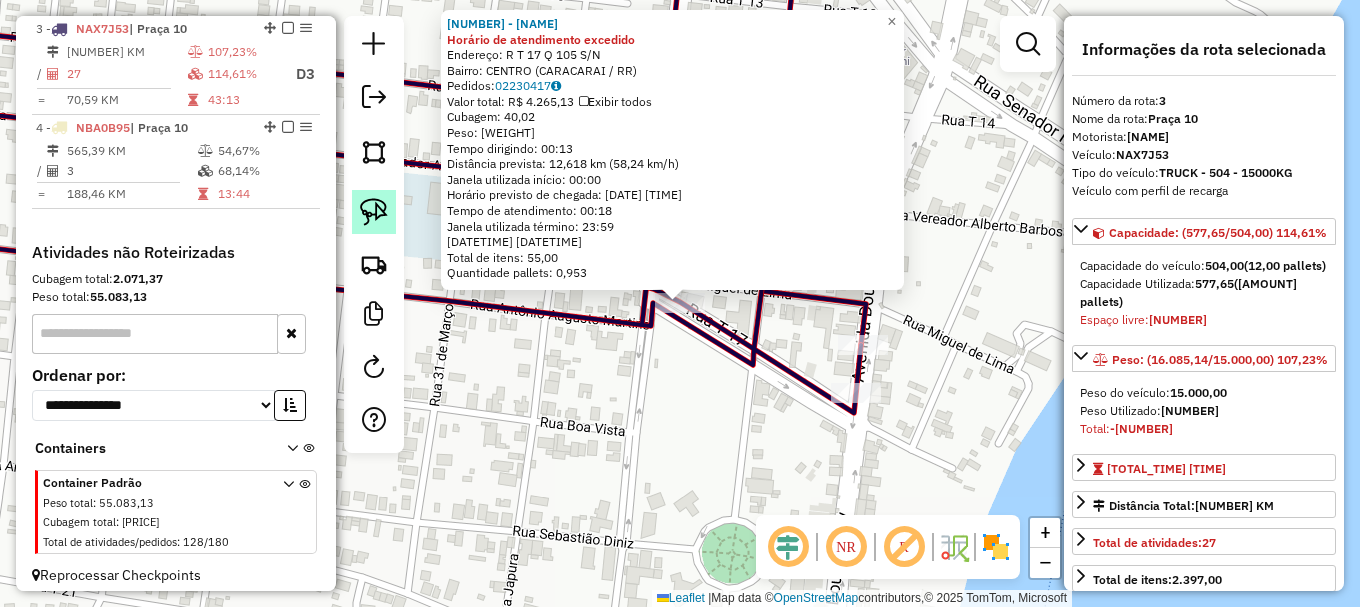 click 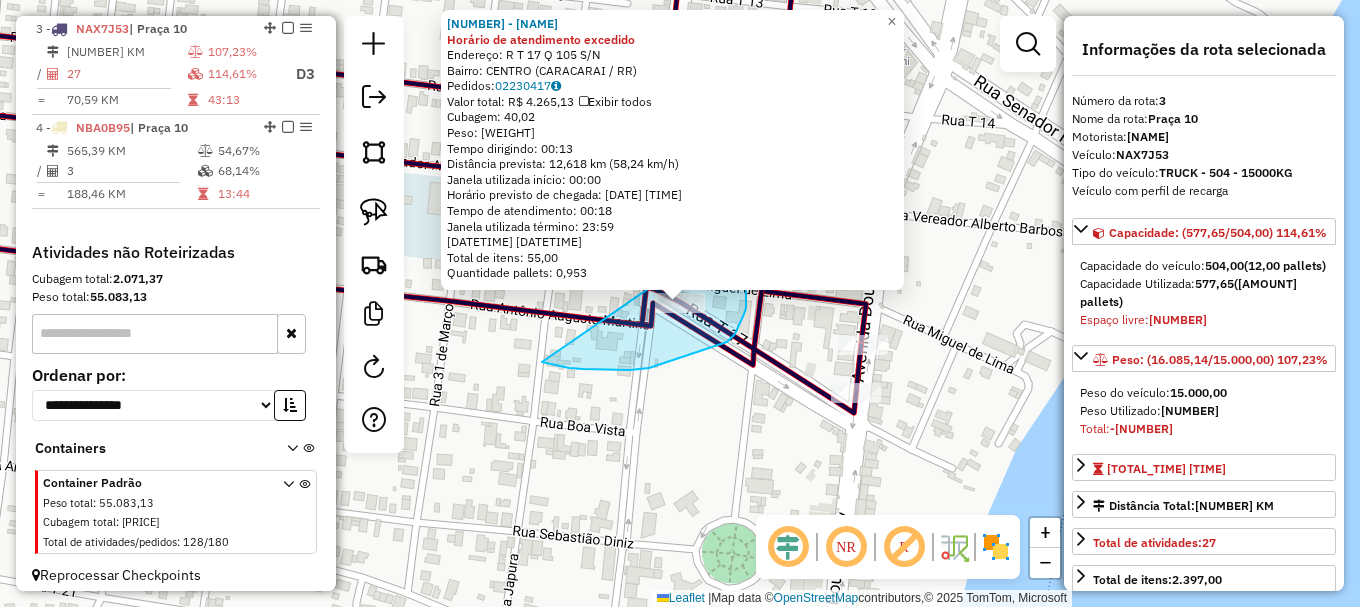 drag, startPoint x: 583, startPoint y: 369, endPoint x: 709, endPoint y: 234, distance: 184.66457 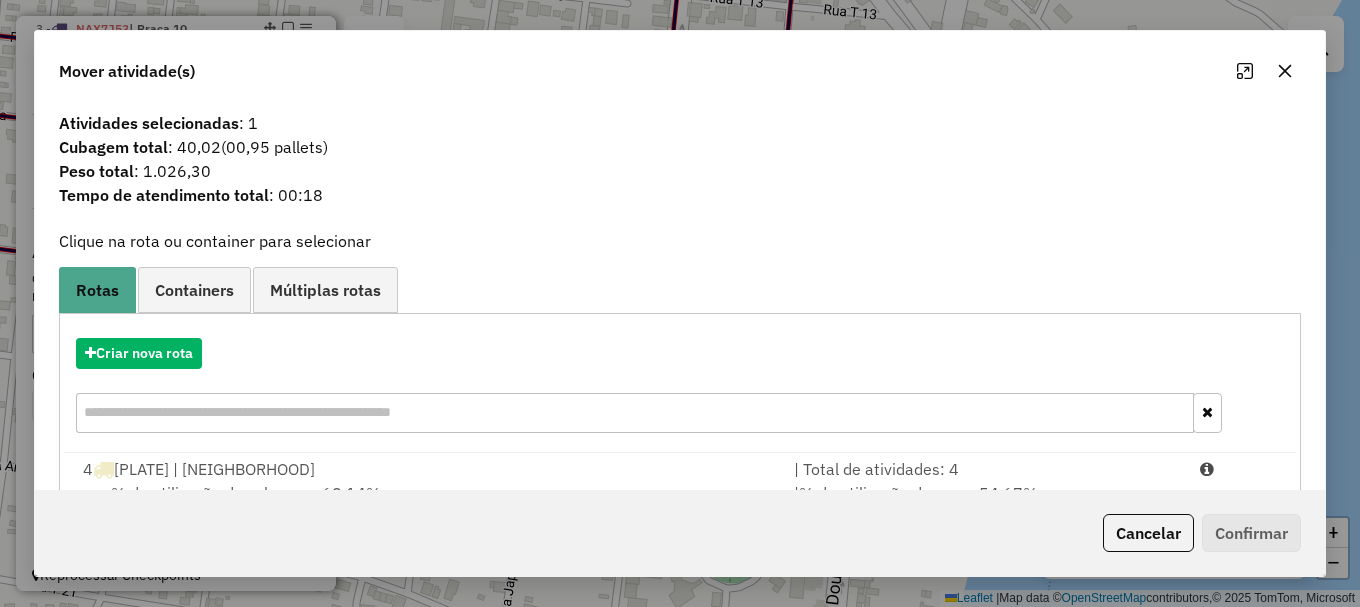 click at bounding box center [1239, 469] 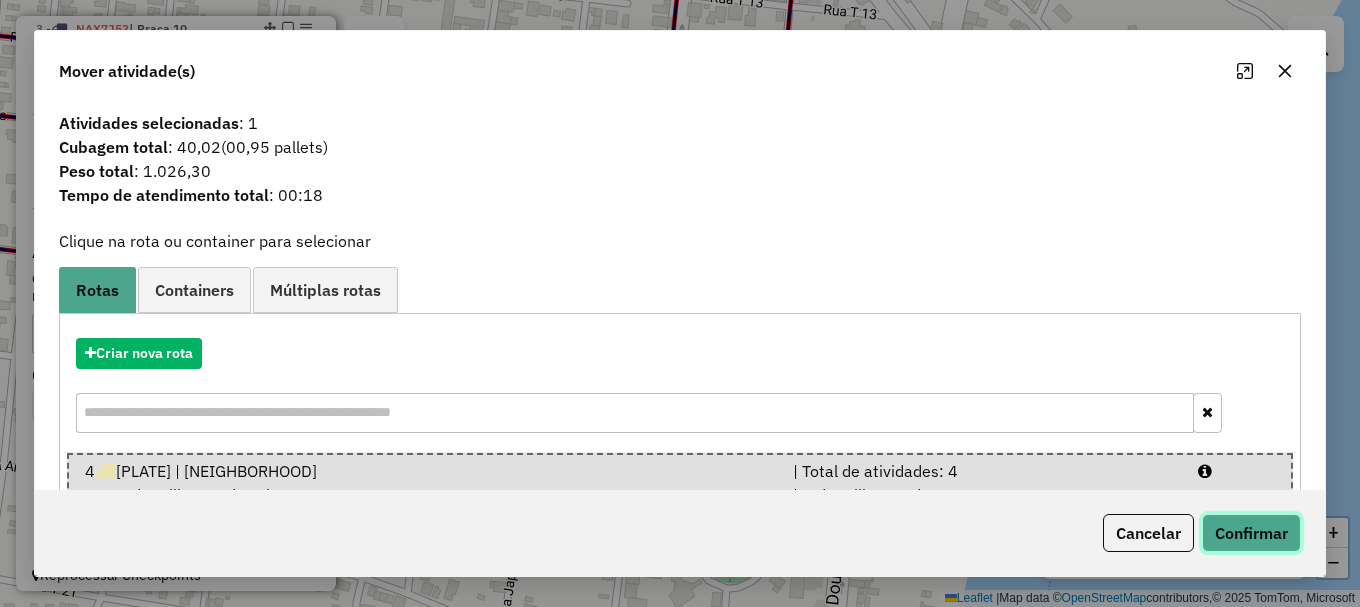 click on "Confirmar" 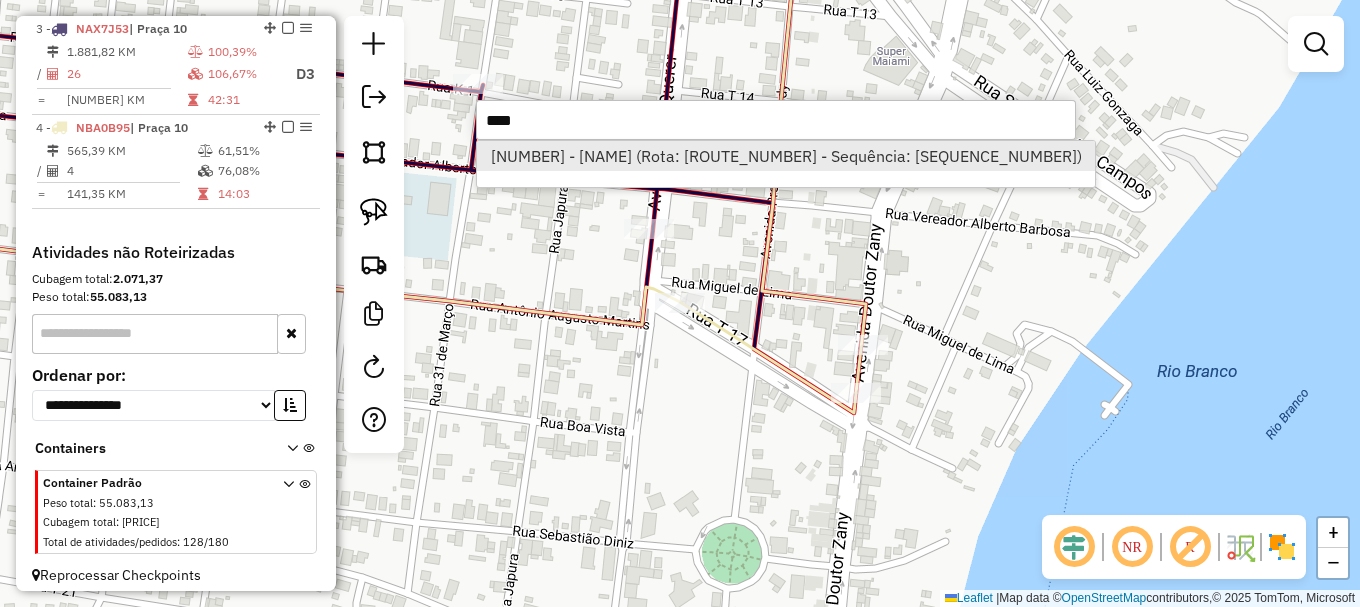 type on "****" 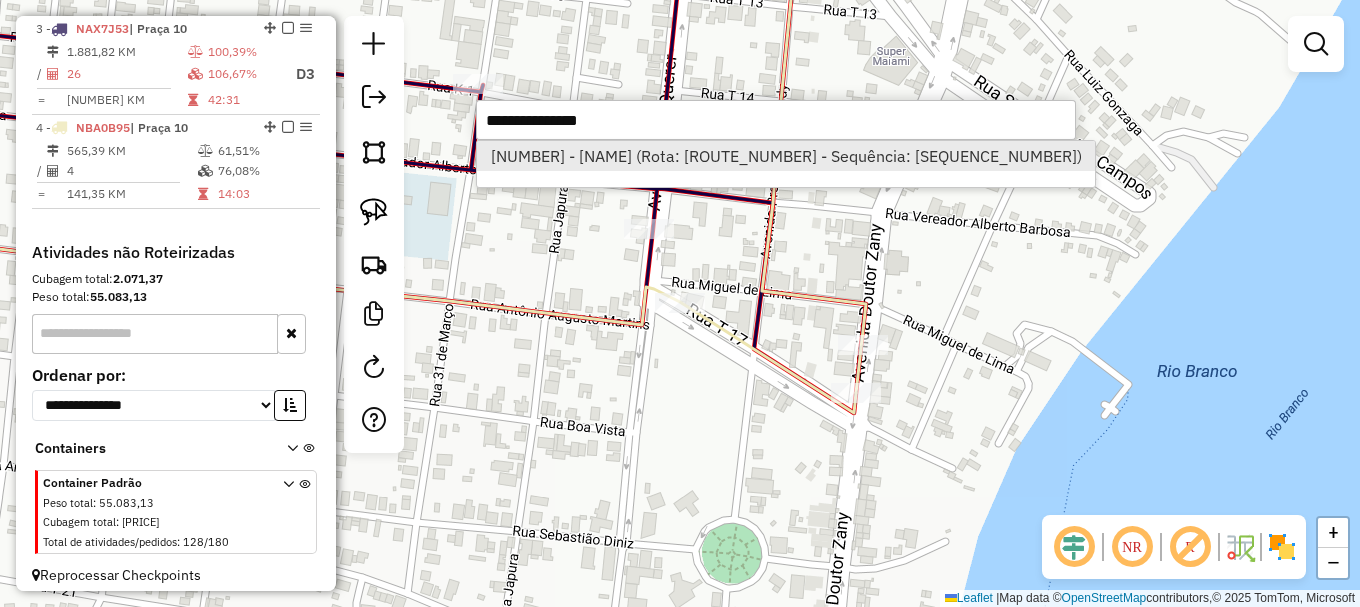 select on "**********" 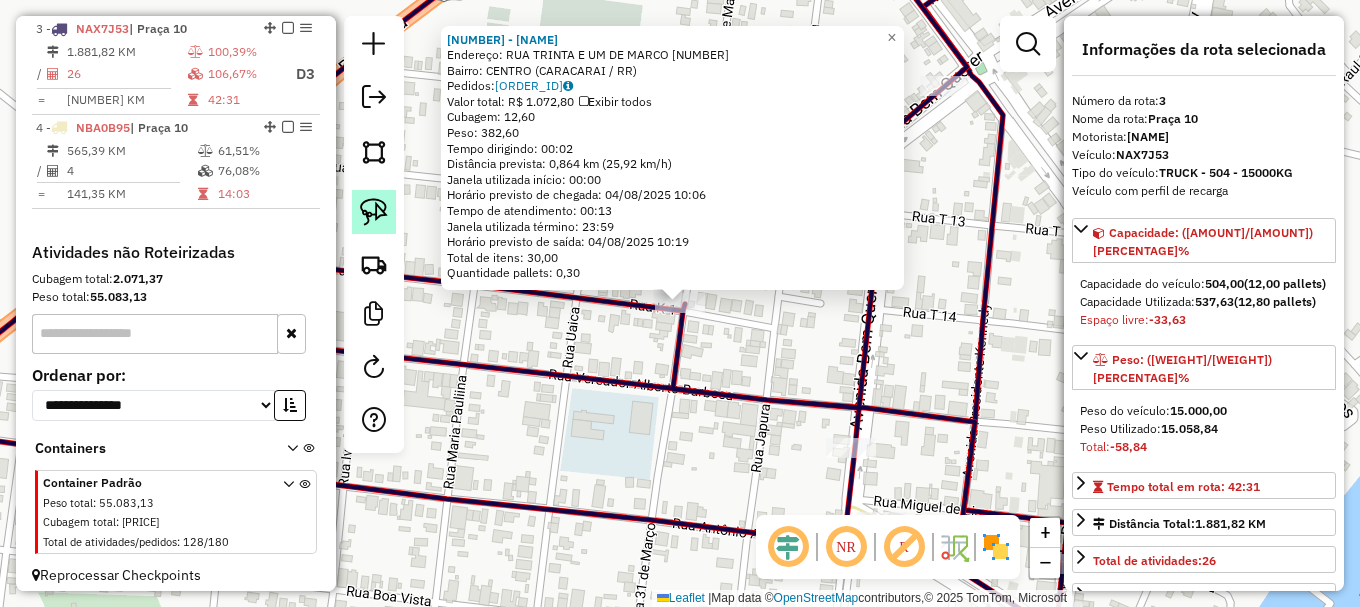 click 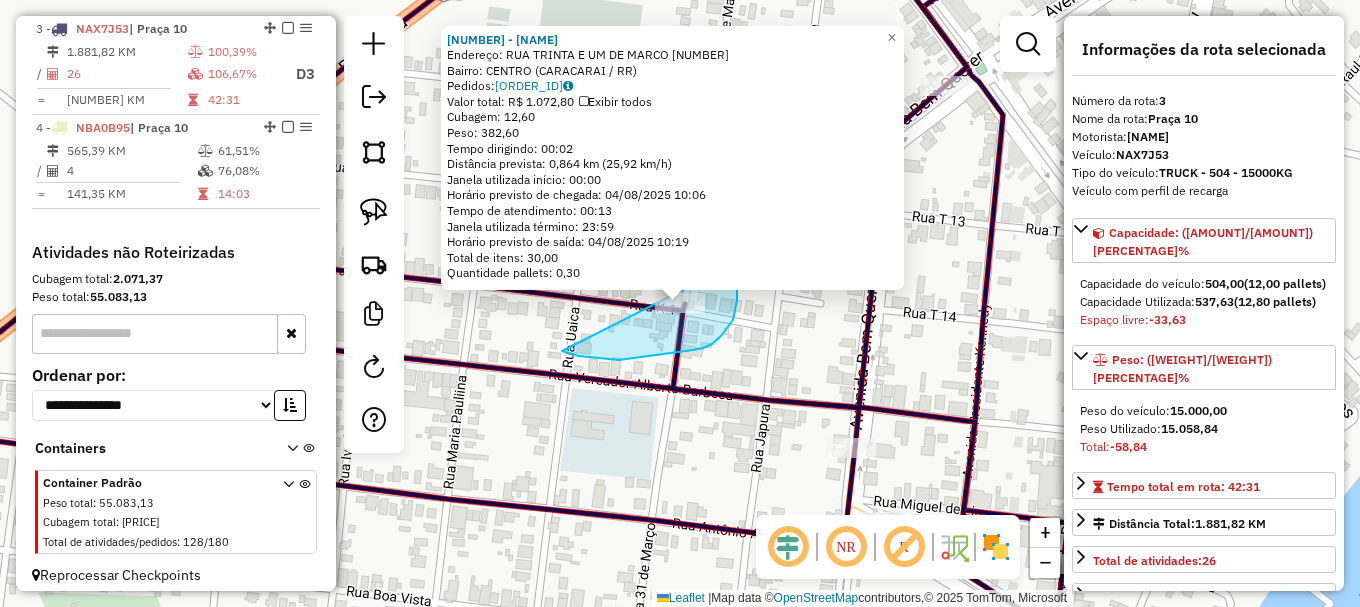 drag, startPoint x: 606, startPoint y: 359, endPoint x: 707, endPoint y: 251, distance: 147.86818 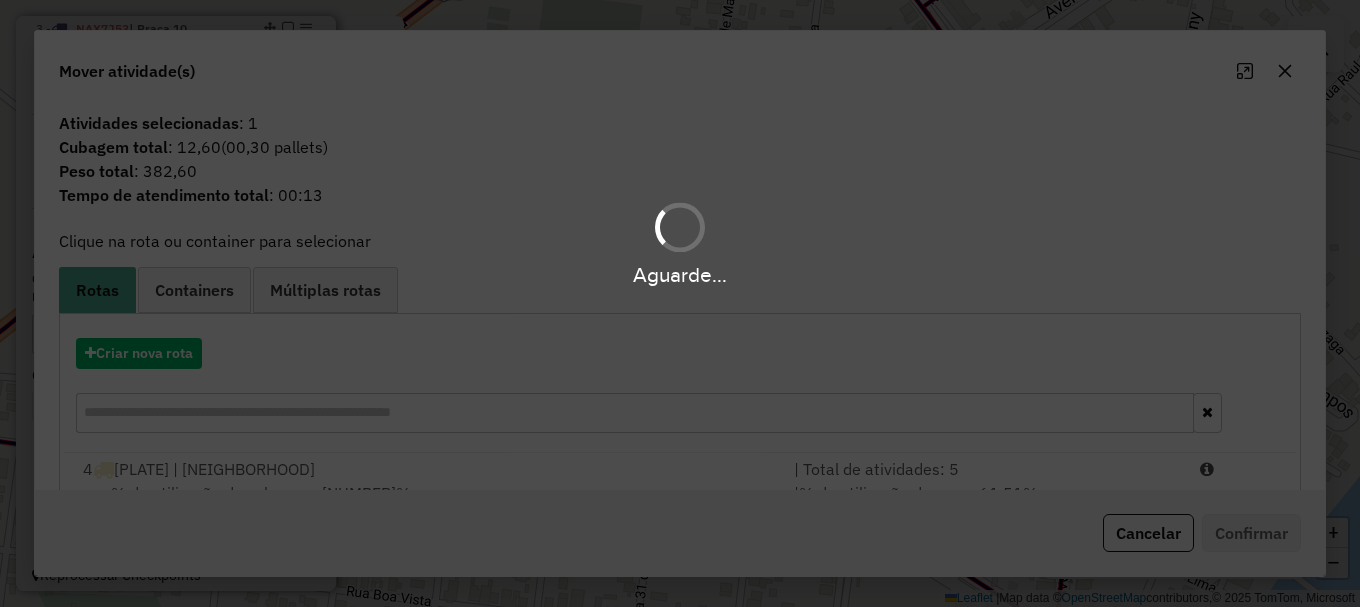 click on "Aguarde..." at bounding box center [680, 303] 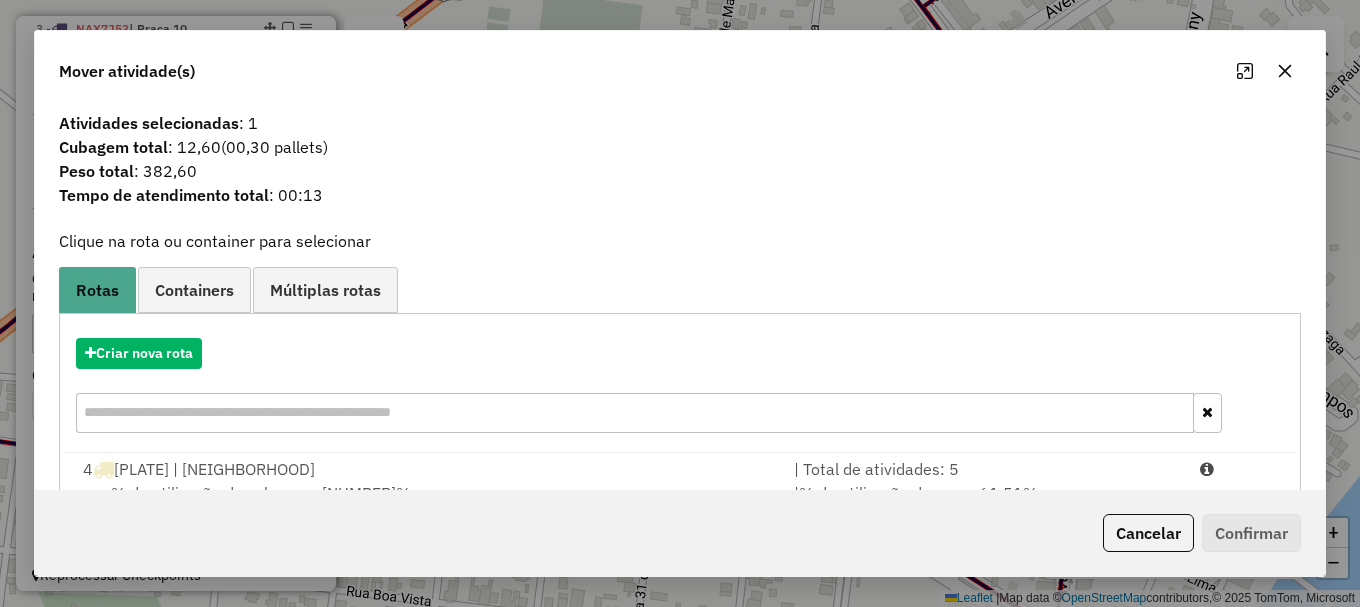 click at bounding box center [1239, 469] 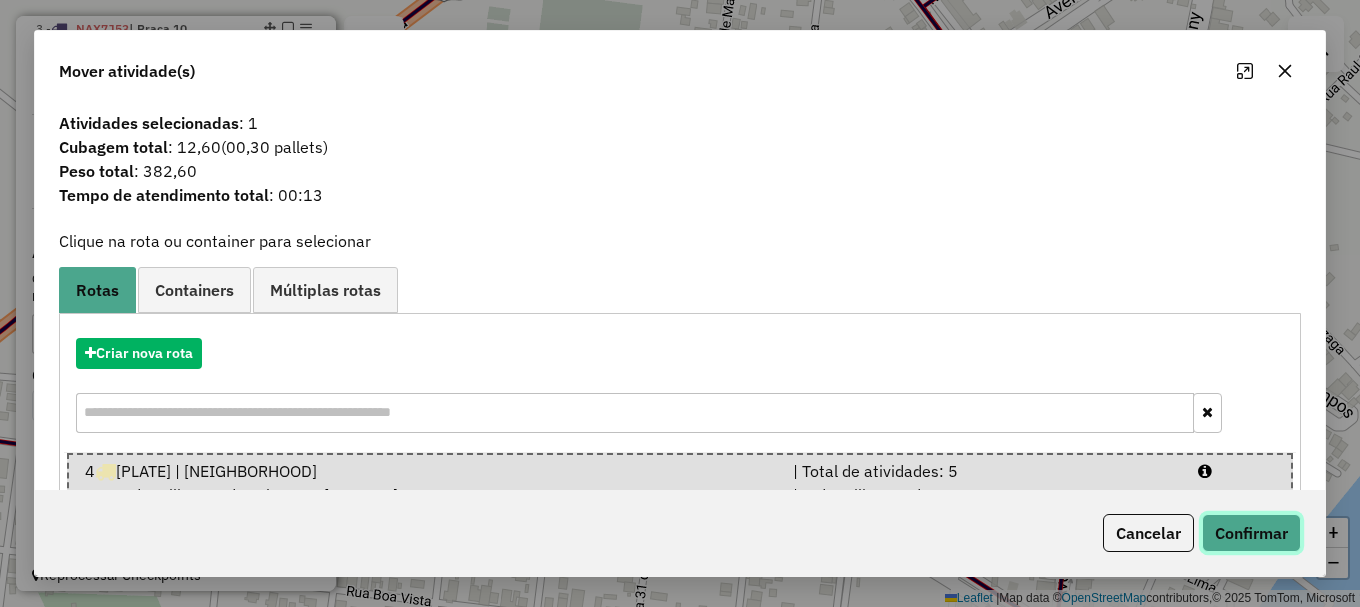 click on "Confirmar" 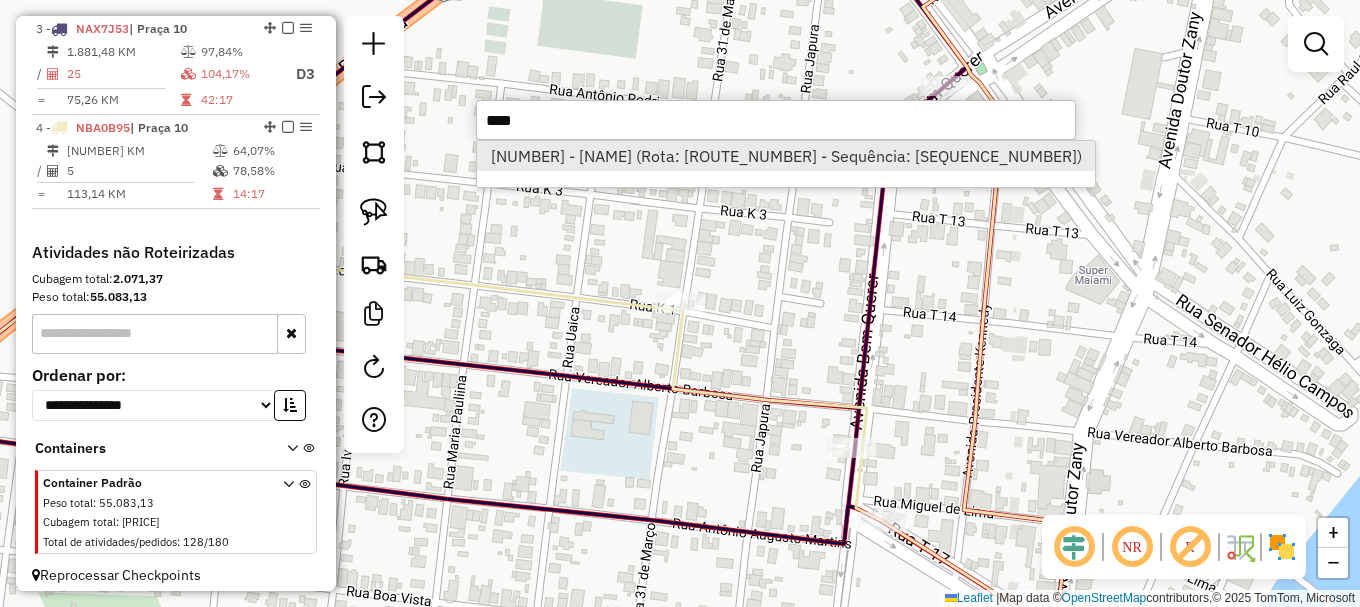 type on "****" 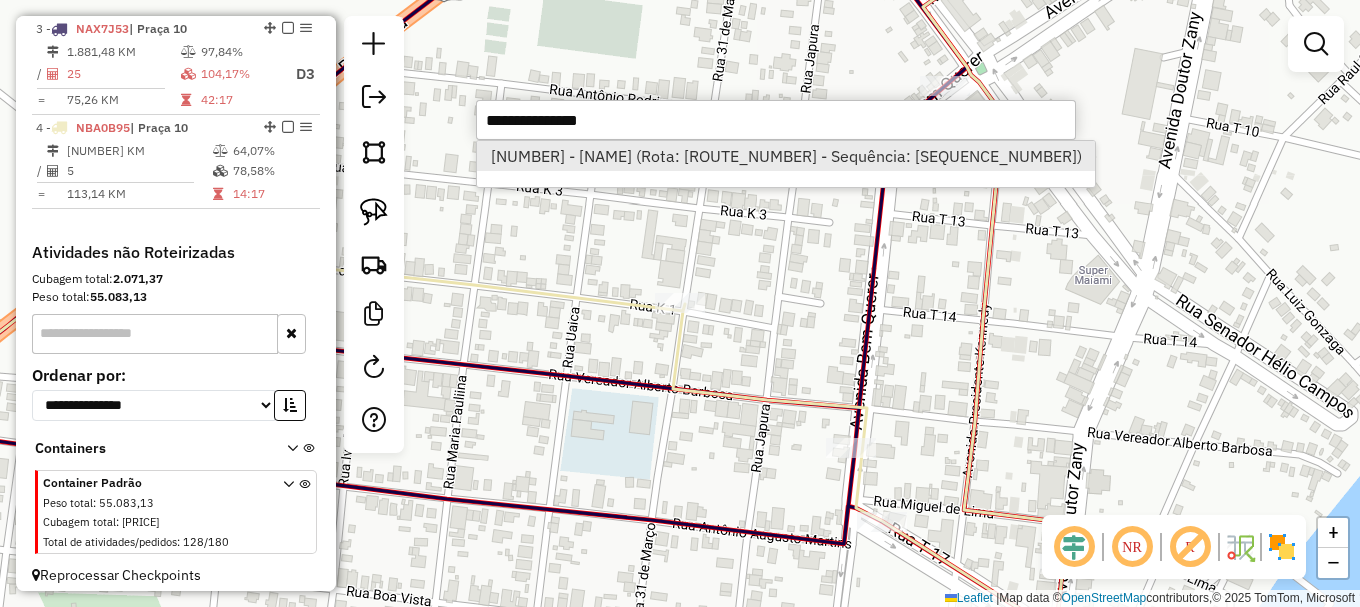 select on "**********" 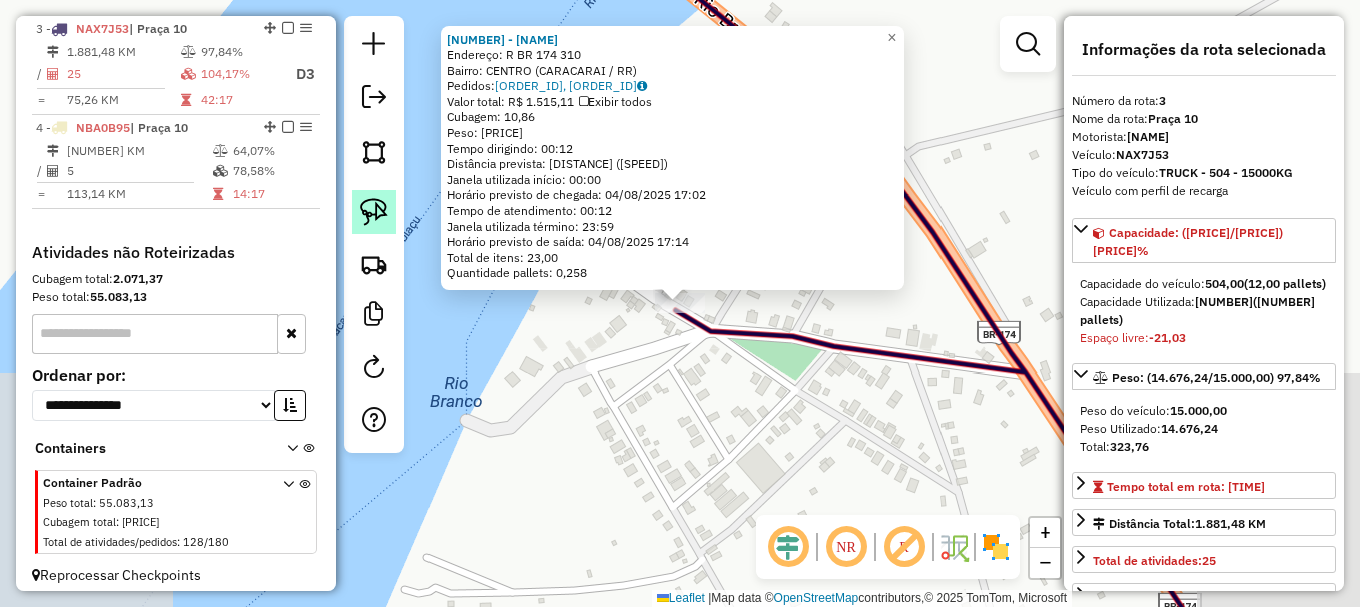 click 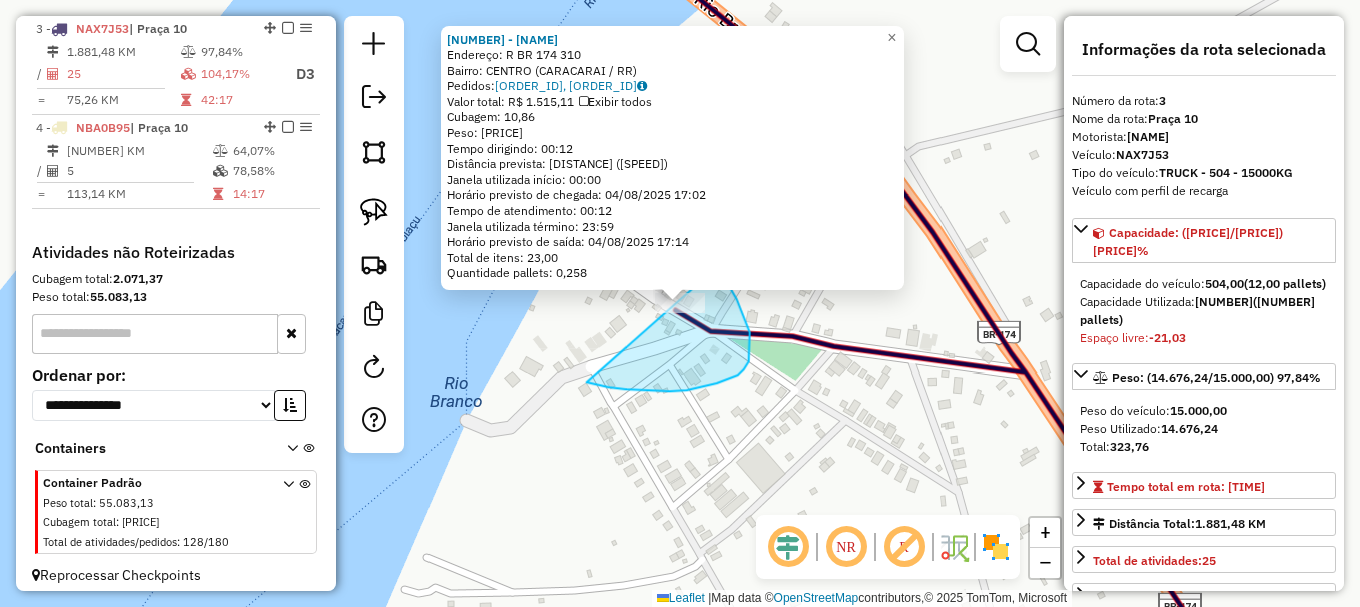 drag, startPoint x: 609, startPoint y: 387, endPoint x: 684, endPoint y: 236, distance: 168.60011 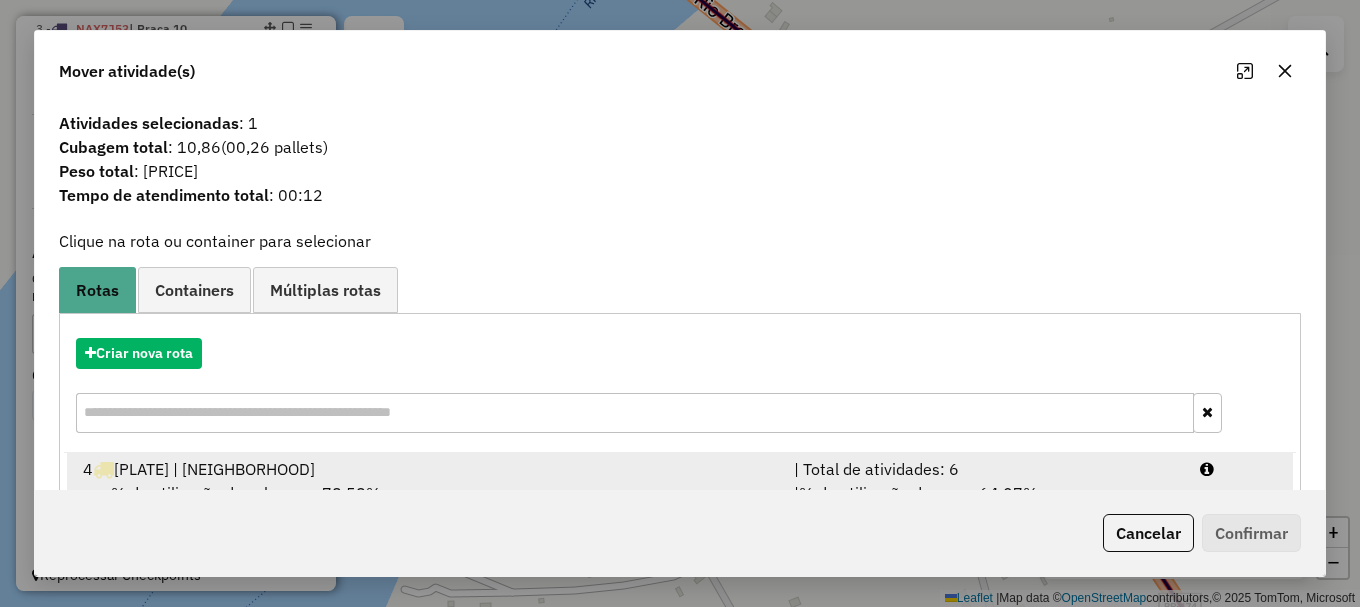 click at bounding box center [1239, 469] 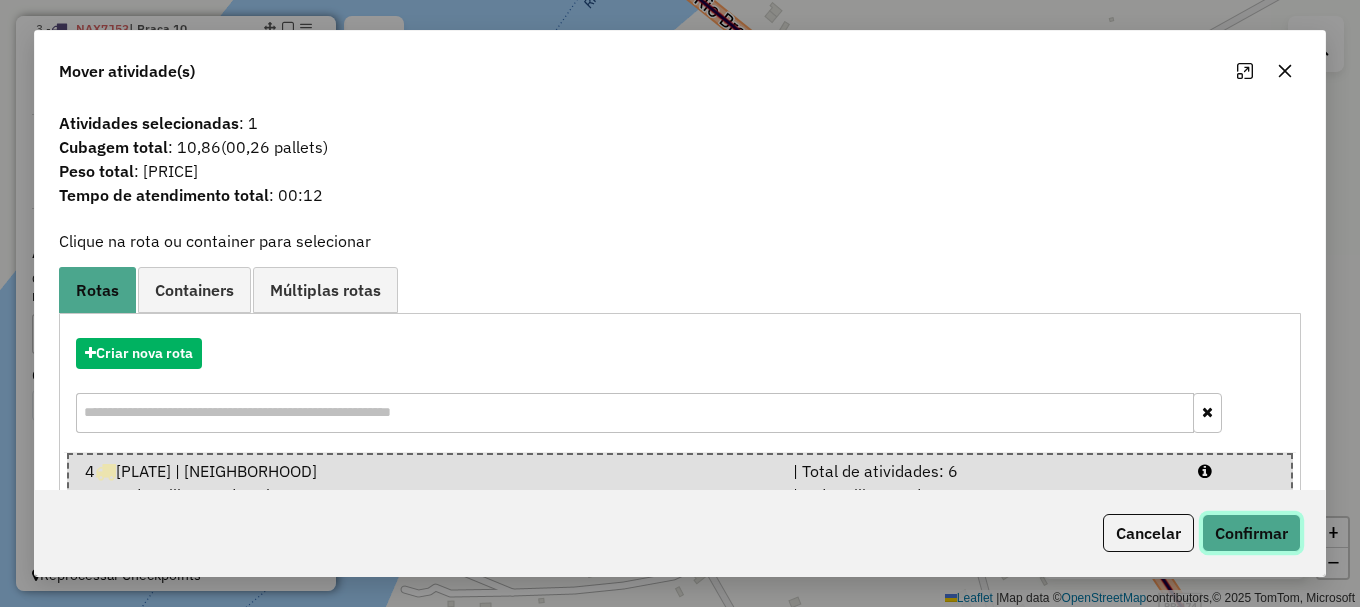 click on "Confirmar" 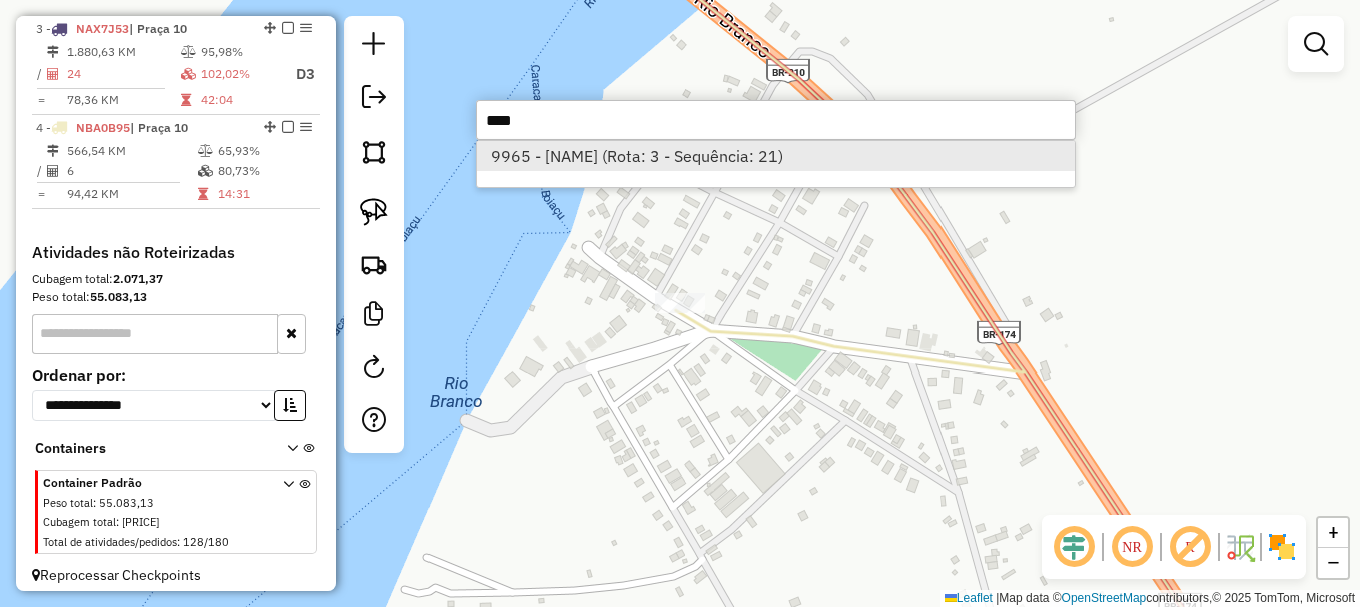type on "****" 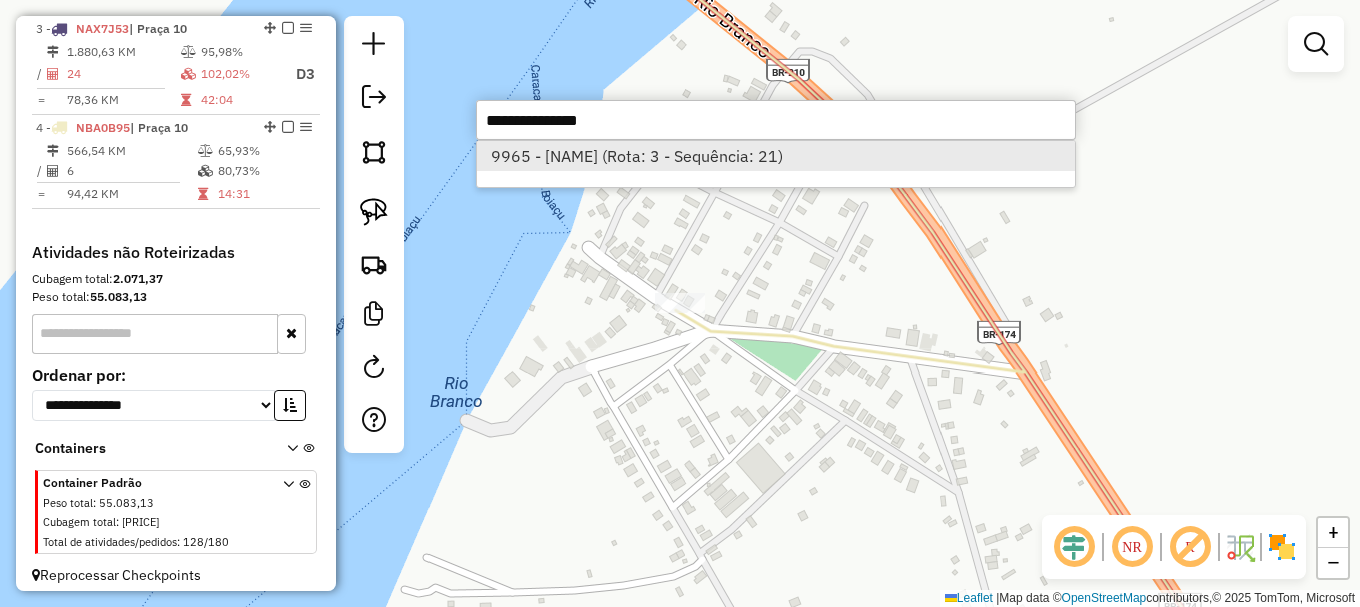 select on "**********" 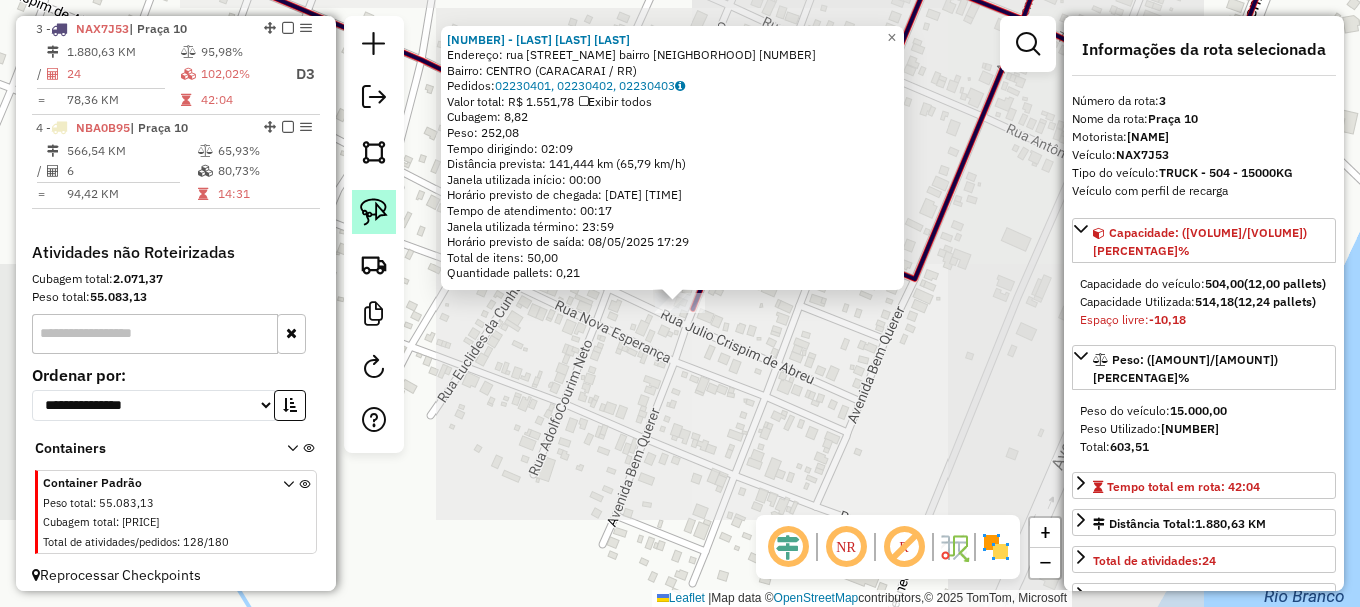 click 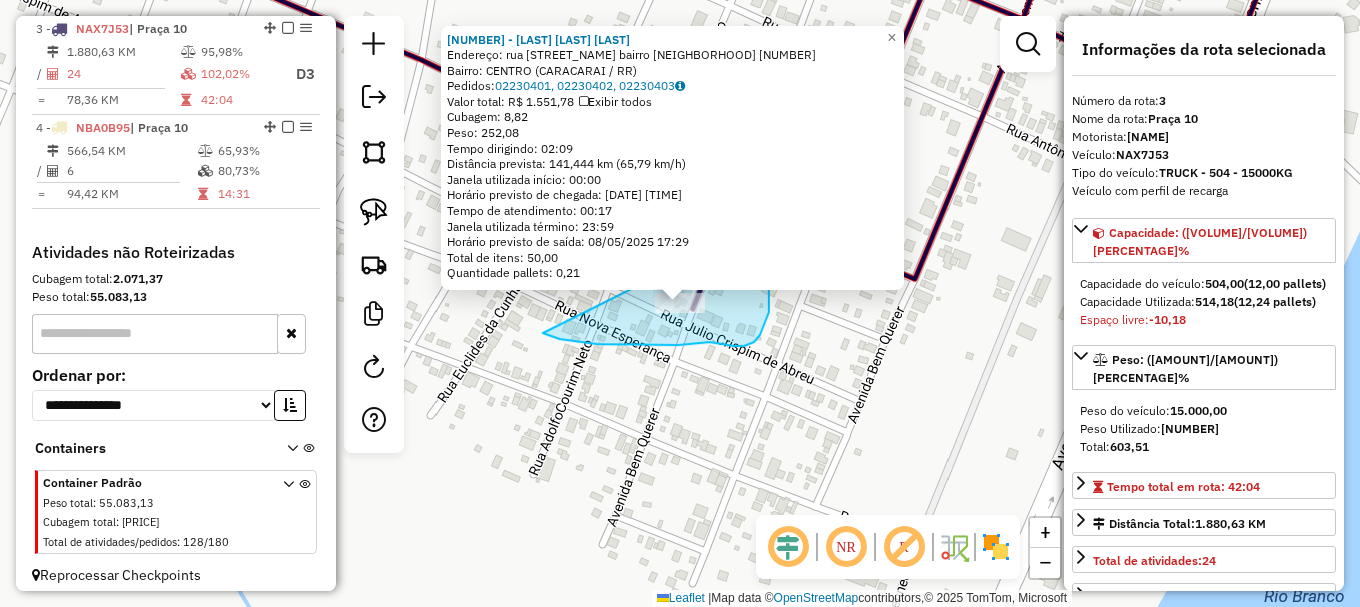 drag, startPoint x: 576, startPoint y: 342, endPoint x: 732, endPoint y: 239, distance: 186.93582 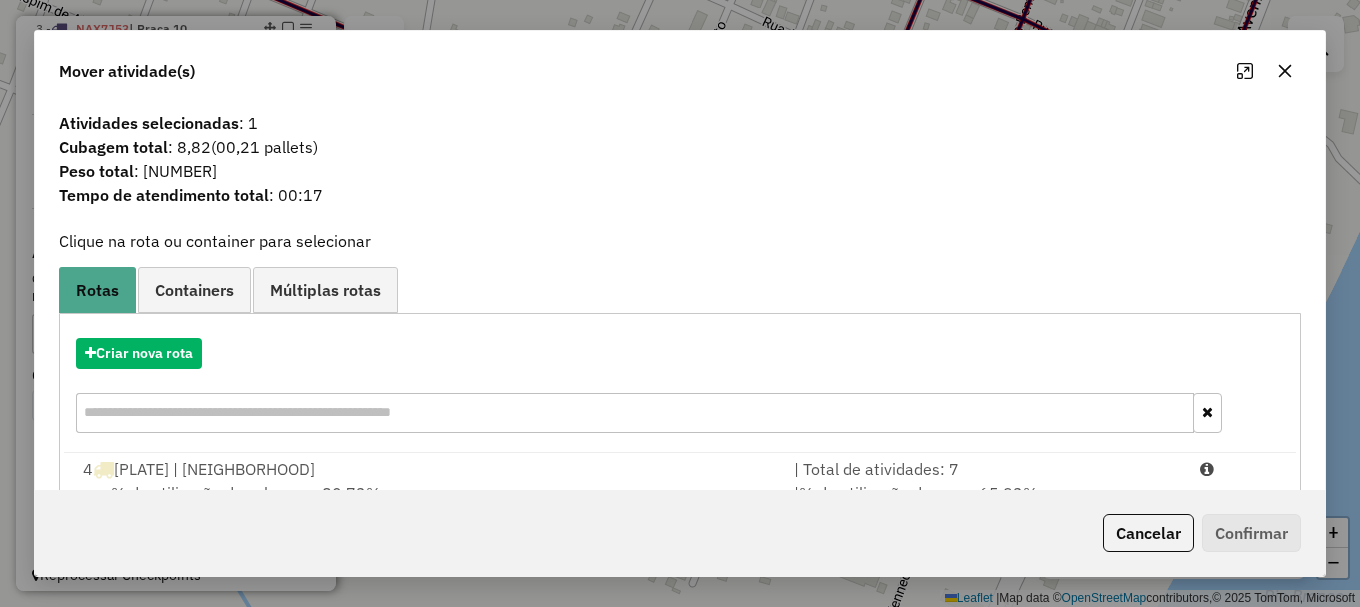 click at bounding box center (1239, 469) 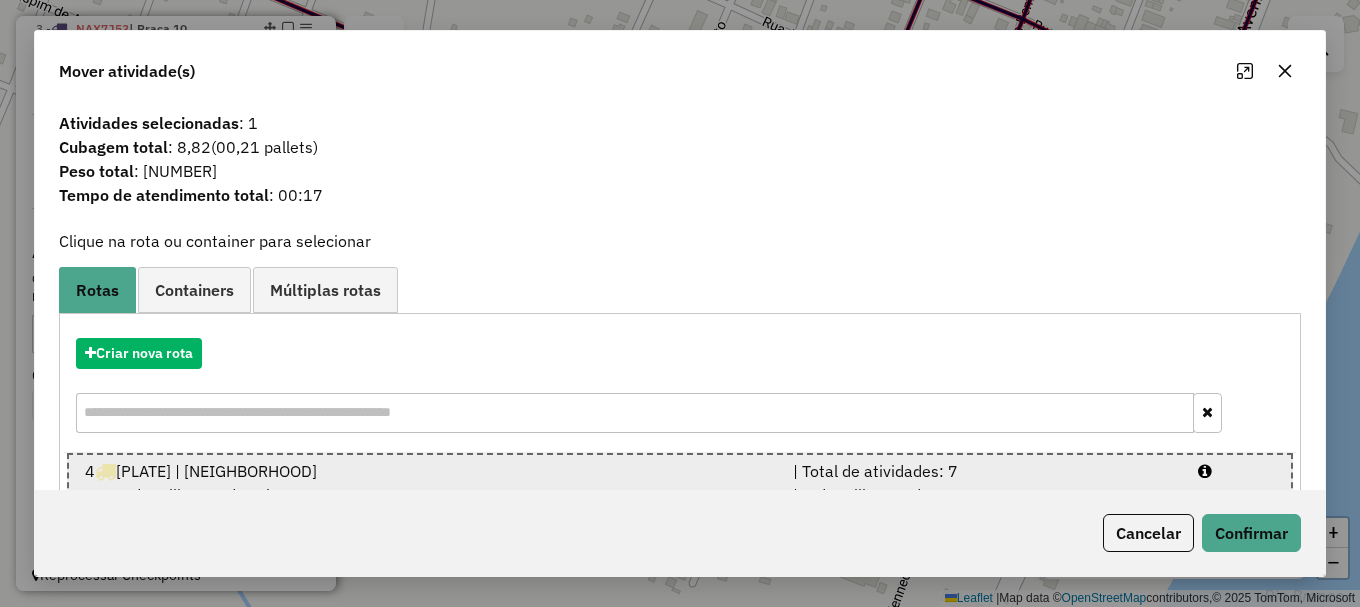 click at bounding box center [1236, 471] 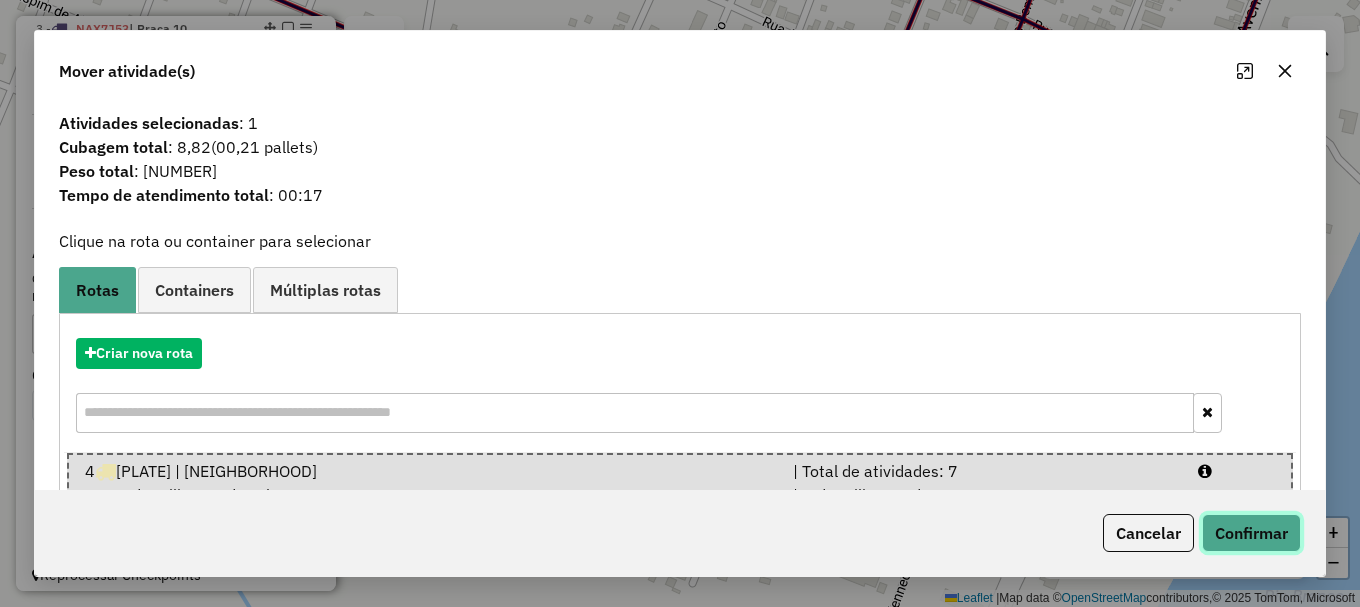 click on "Confirmar" 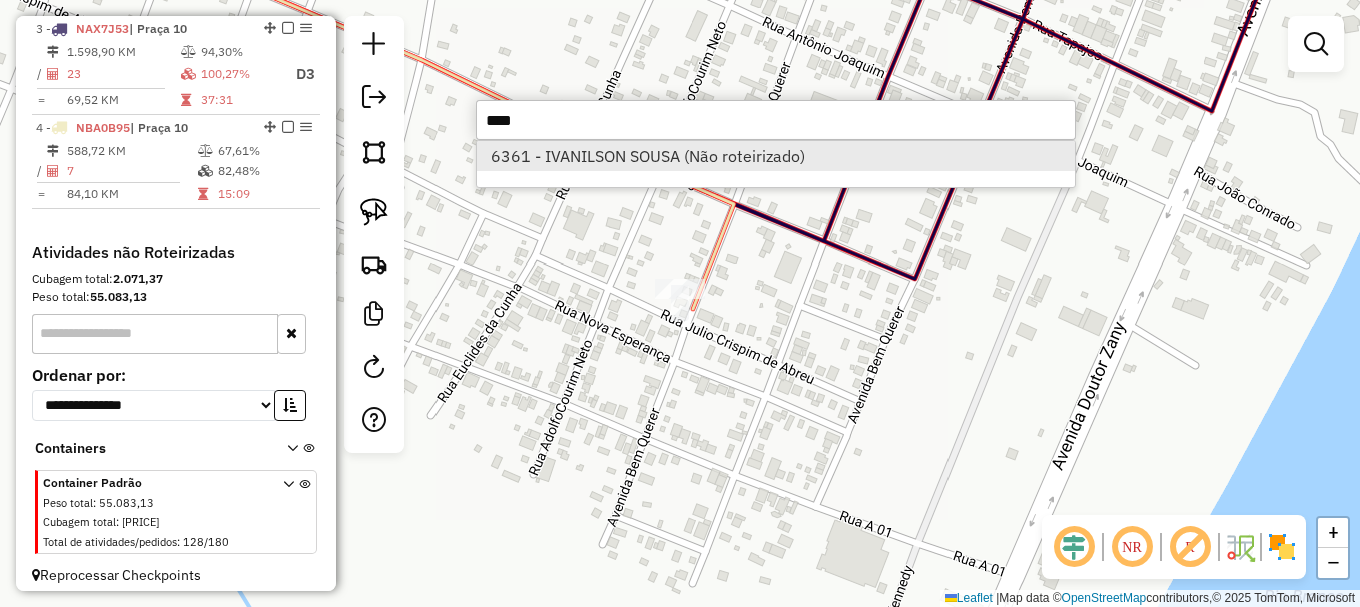 type on "****" 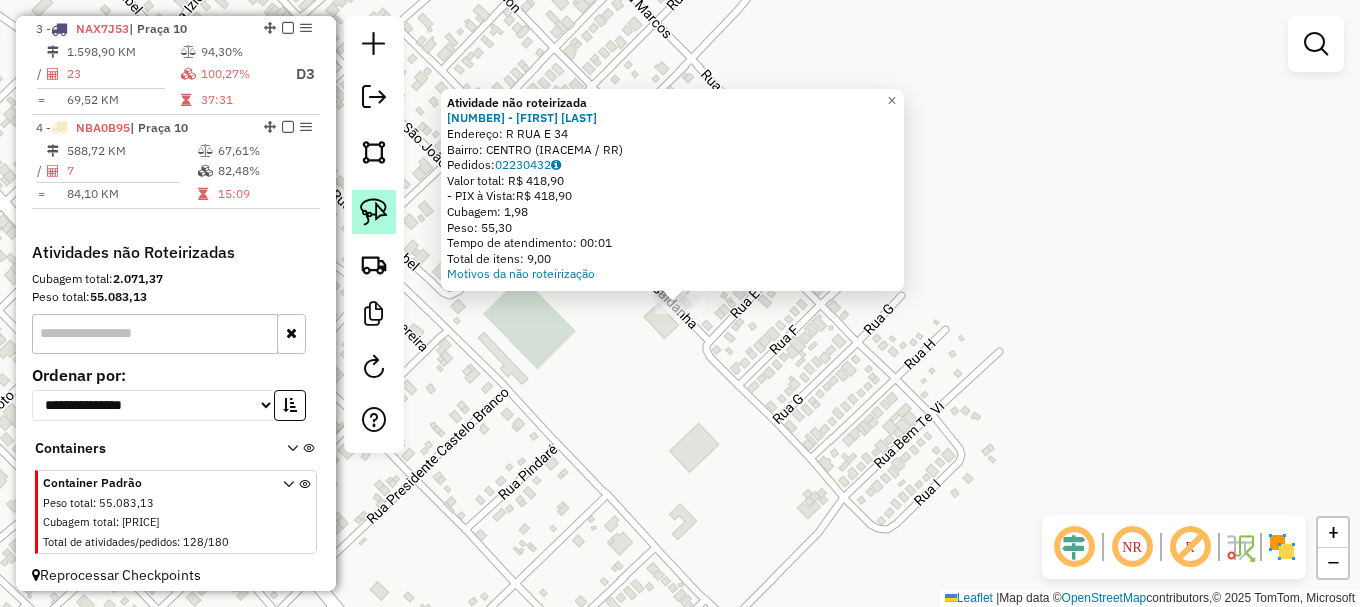 click 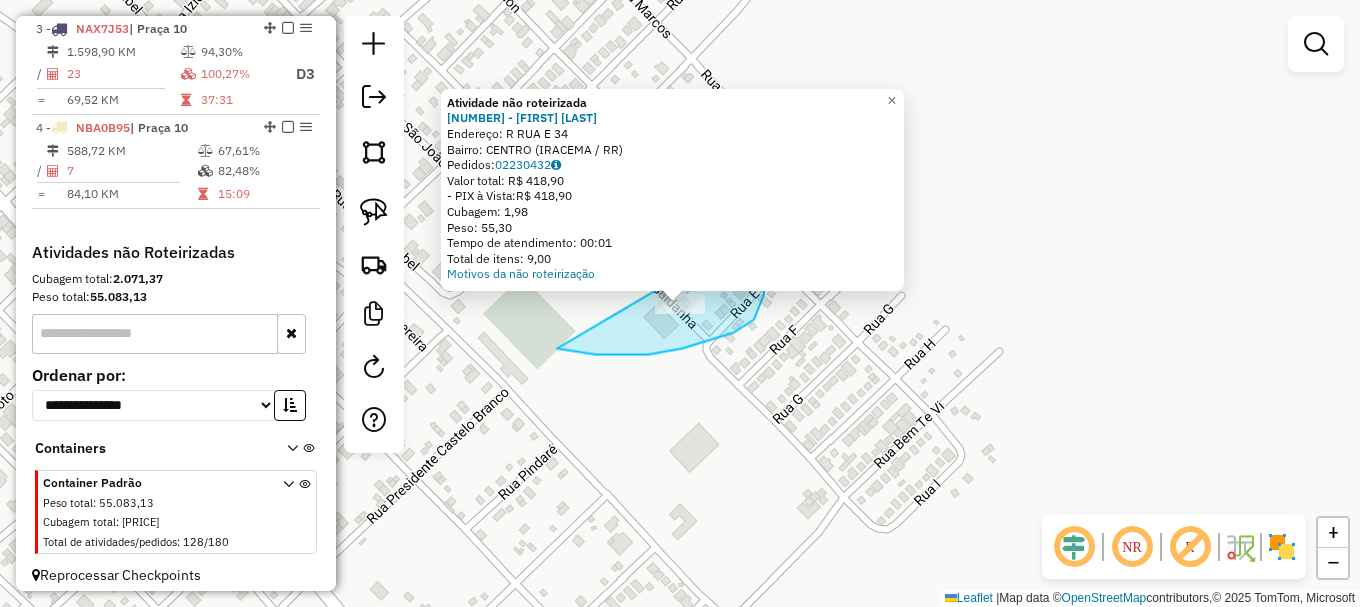 drag, startPoint x: 579, startPoint y: 352, endPoint x: 739, endPoint y: 241, distance: 194.73315 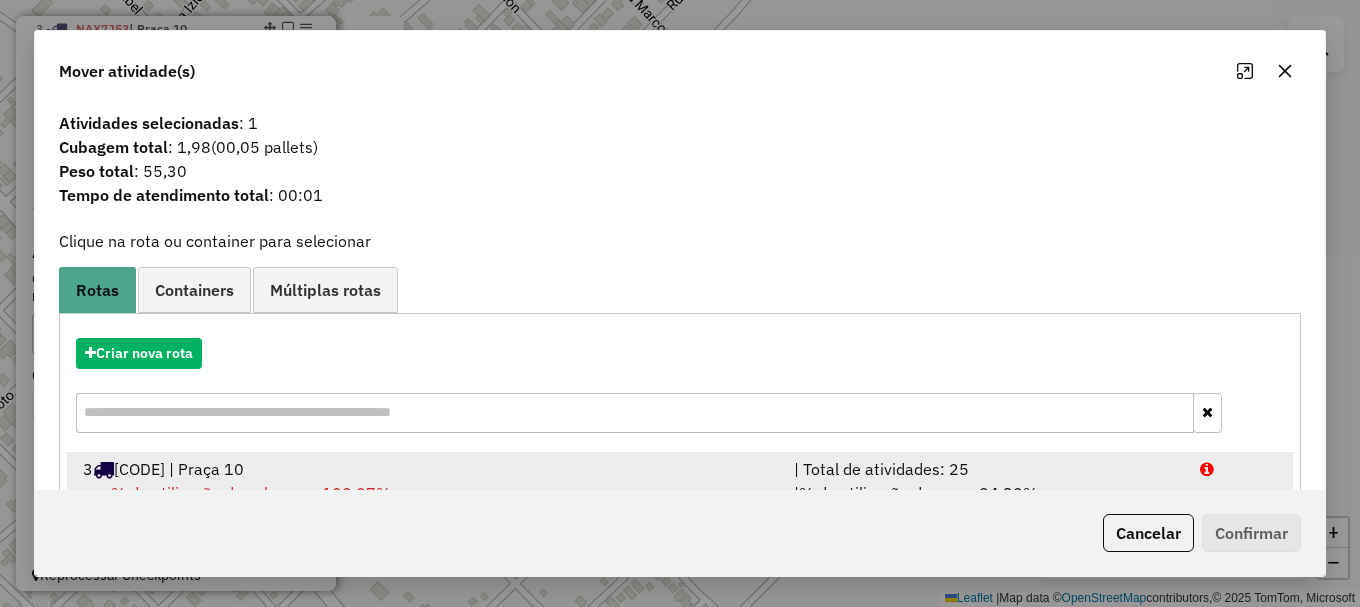 click at bounding box center (1239, 469) 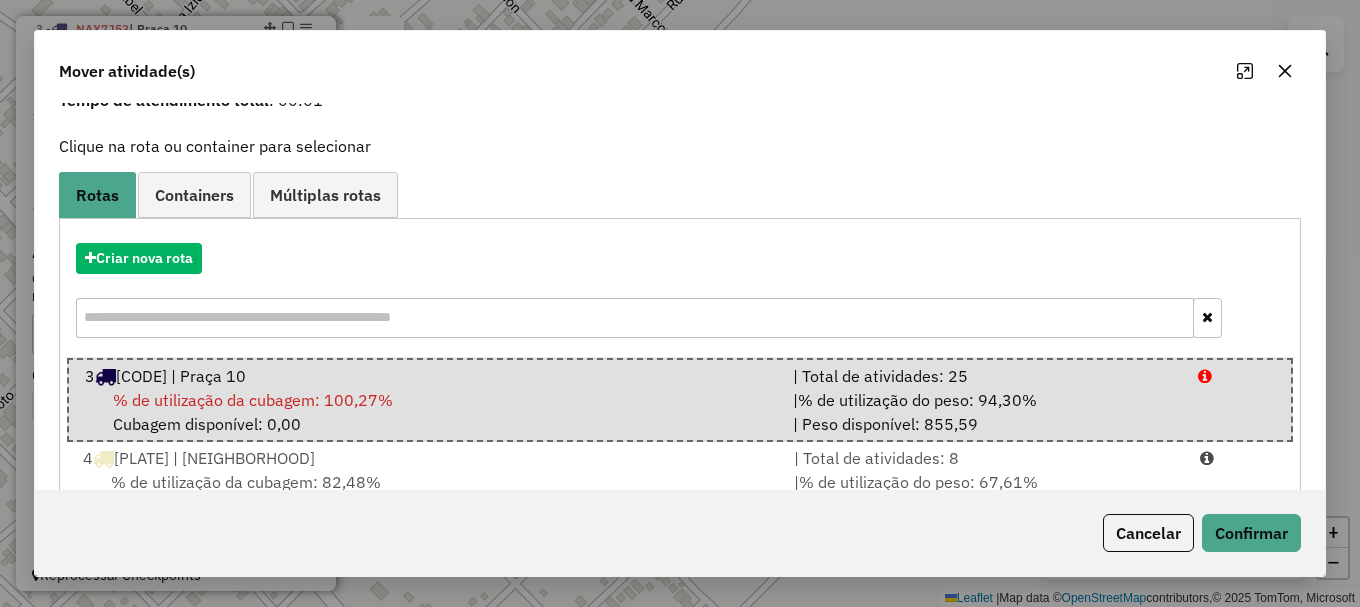 scroll, scrollTop: 162, scrollLeft: 0, axis: vertical 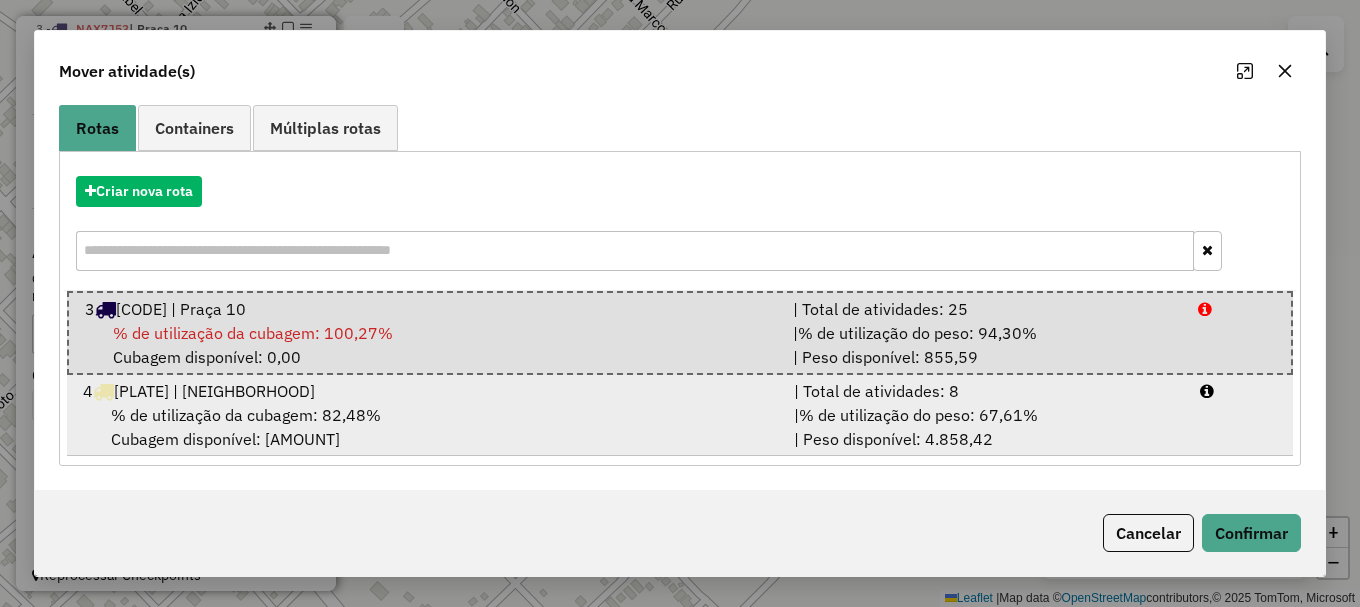 click on "[PLATE] | [NEIGHBORHOOD]  | Total de atividades: [NUMBER]  % de utilização da cubagem: [PERCENTAGE]%  Cubagem disponível: [AMOUNT]   |  % de utilização do peso: [PERCENTAGE]%  | Peso disponível: [AMOUNT]" at bounding box center [680, 415] 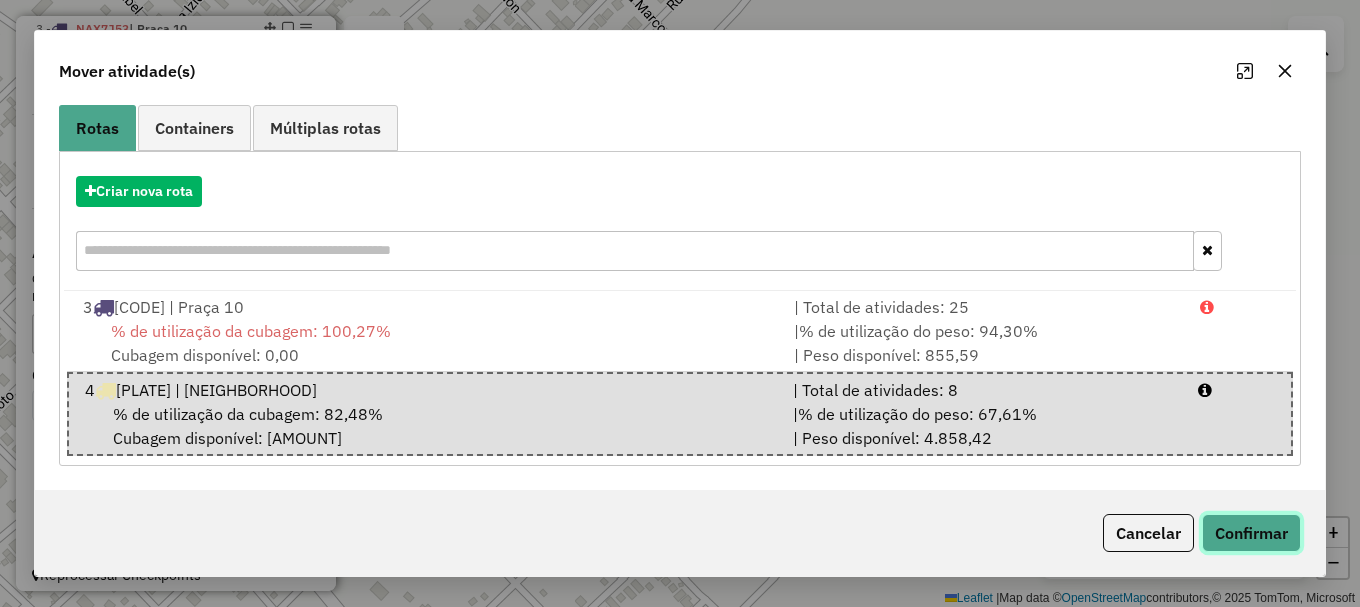 click on "Confirmar" 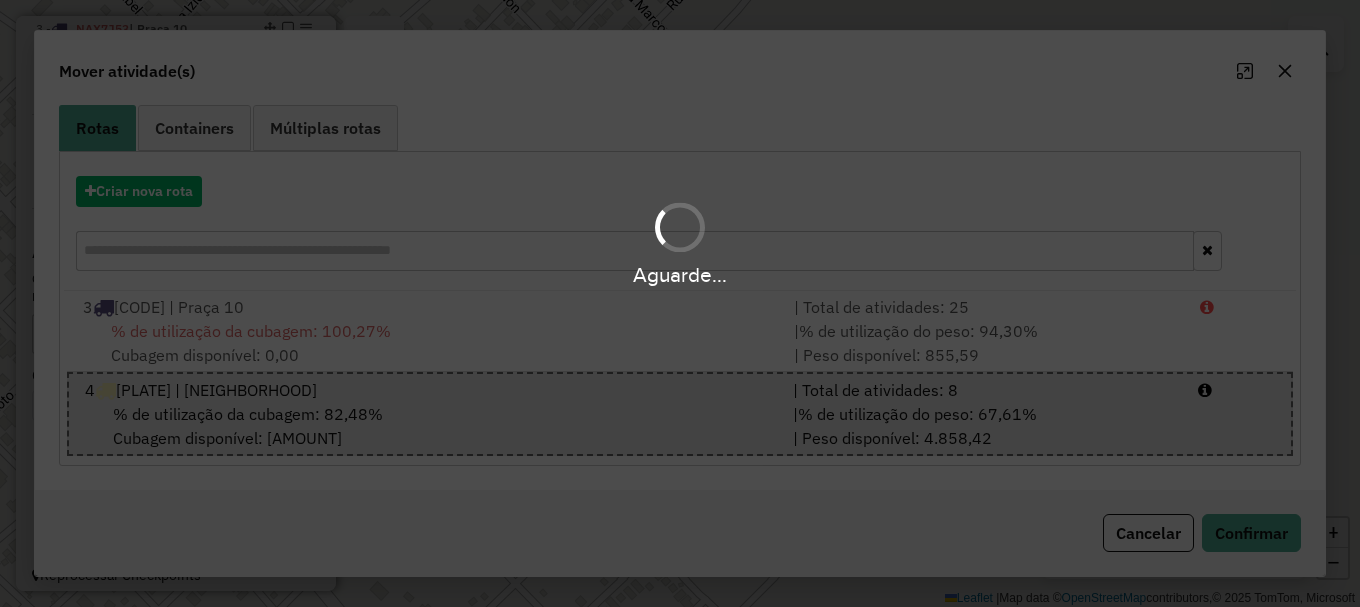 scroll, scrollTop: 0, scrollLeft: 0, axis: both 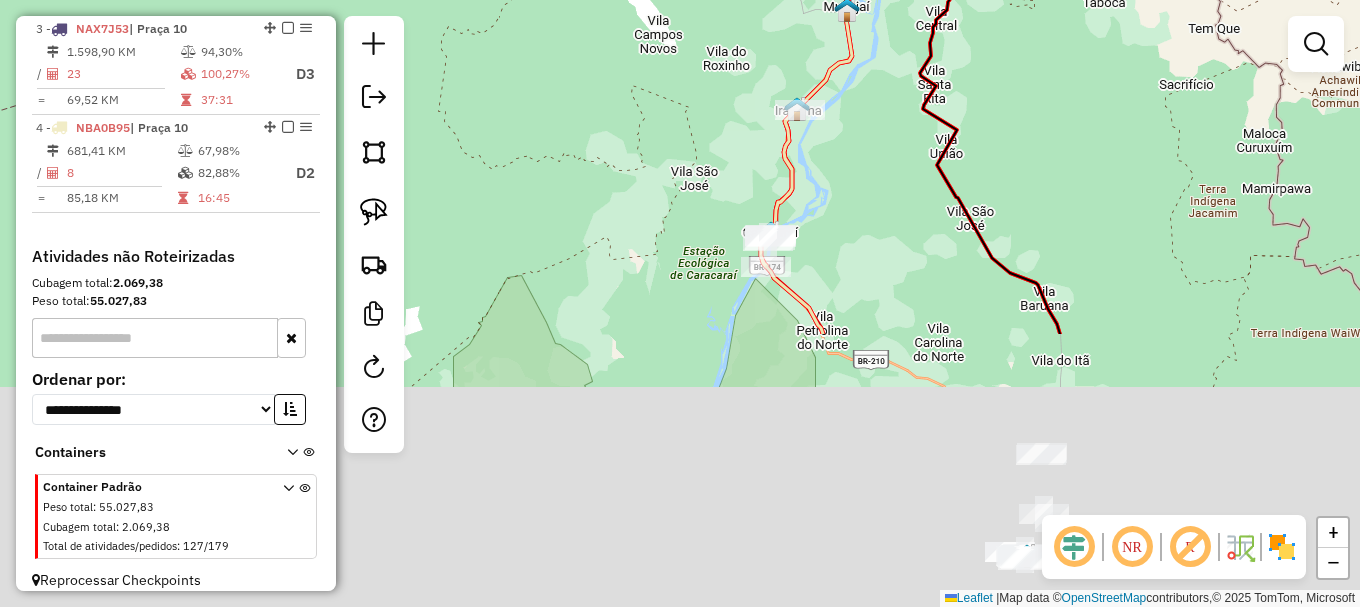 drag, startPoint x: 666, startPoint y: 333, endPoint x: 718, endPoint y: 99, distance: 239.70816 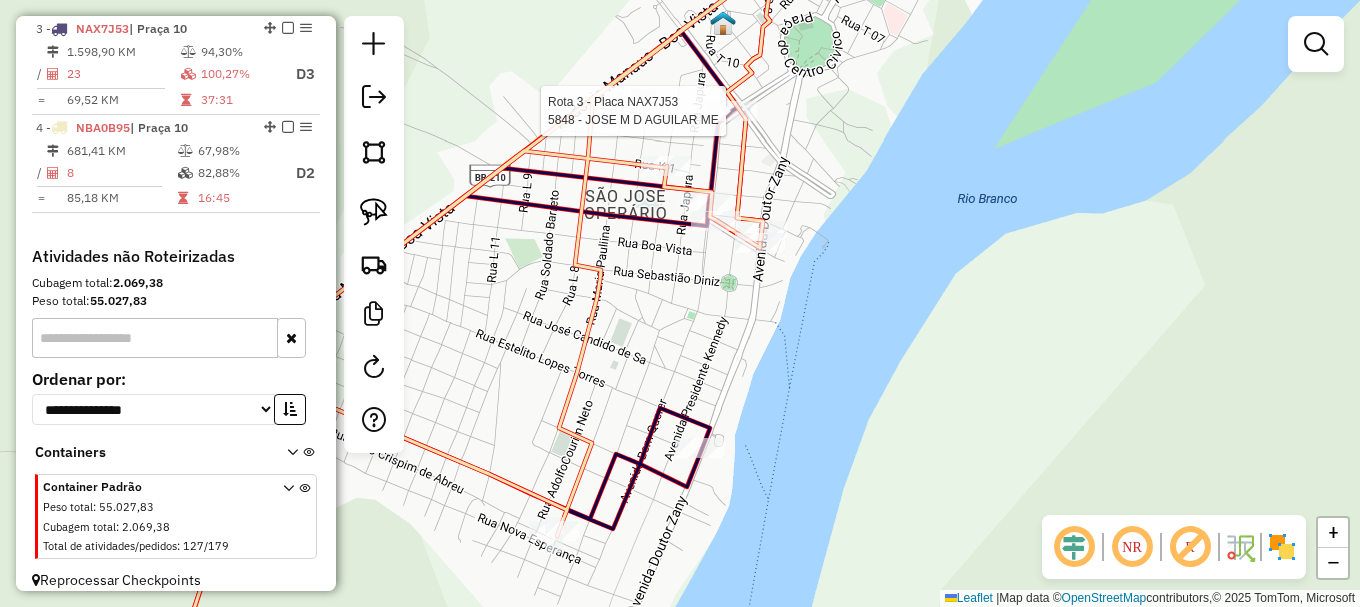 select on "**********" 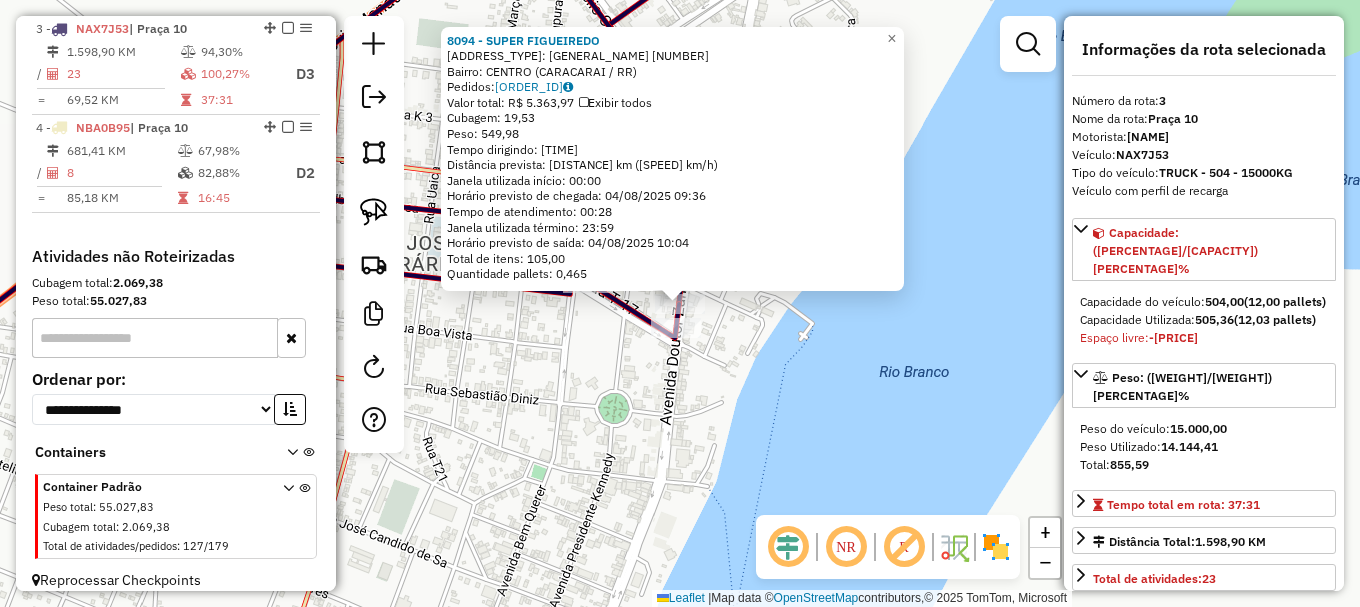 drag, startPoint x: 693, startPoint y: 467, endPoint x: 807, endPoint y: 145, distance: 341.58453 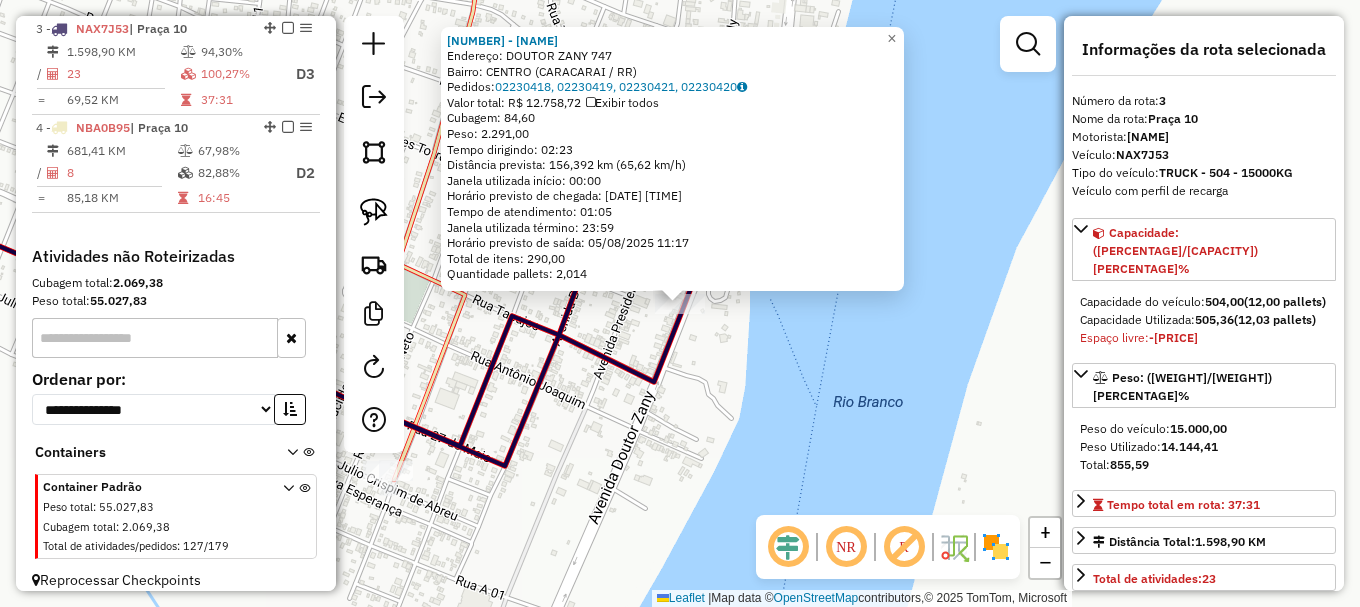 click on "[NUMBER] - J C T S Endereço: DOUTOR ZANY [NUMBER] Bairro: CENTRO (CARACARAI / [STATE]) Pedidos: [ORDER_ID], [ORDER_ID], [ORDER_ID], [ORDER_ID] Valor total: [CURRENCY] [PRICE] Exibir todos Cubagem: [PRICE] Peso: [PRICE] Tempo dirigindo: [TIME] Distância prevista: [PRICE] km ([PRICE] km/h) Janela utilizada início: [TIME] Horário previsto de chegada: [DATE] [TIME] Tempo de atendimento: [TIME] Janela utilizada término: [TIME] Horário previsto de saída: [DATE] [TIME] Total de itens: [PRICE] Quantidade pallets: [PRICE] × Janela de atendimento Grade de atendimento Capacidade Transportadoras Veículos Cliente Pedidos Rotas Selecione os dias de semana para filtrar as janelas de atendimento Seg Ter Qua Qui Sex Sáb Dom Informe o período da janela de atendimento: De: Até: Filtrar exatamente a janela do cliente Considerar janela de atendimento padrão Selecione os dias de semana para filtrar as grades de atendimento Seg Ter Qua Qui Sex Sáb Dom Peso mínimo: Peso máximo: De:" 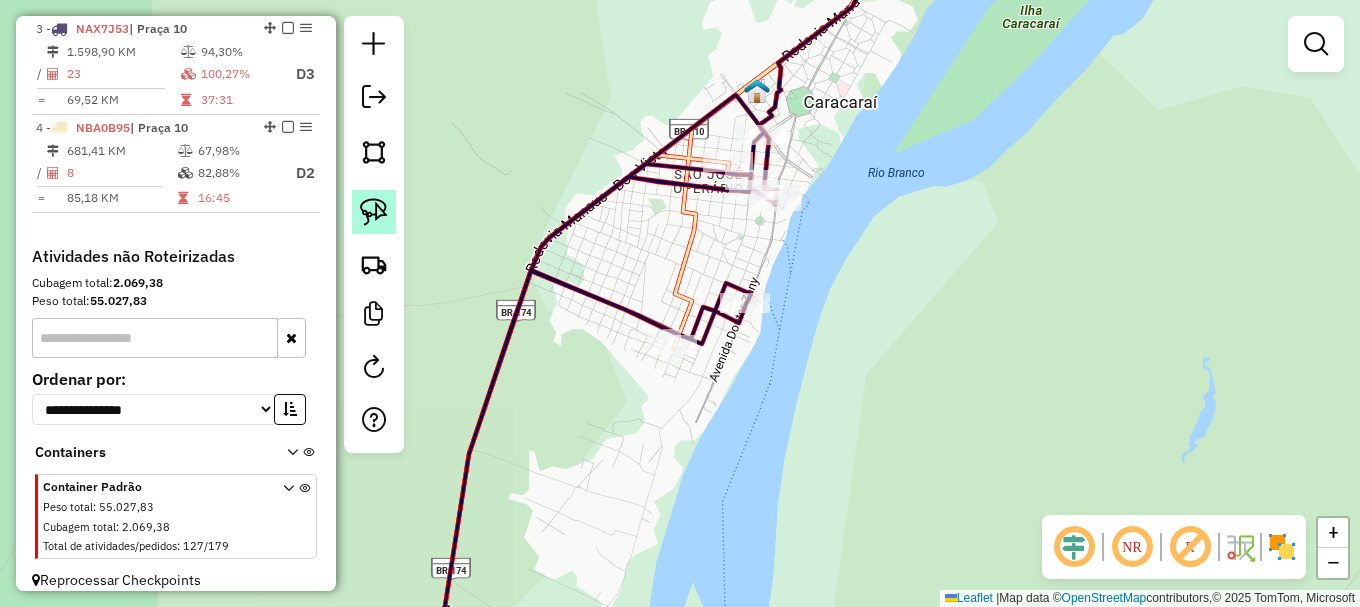 click 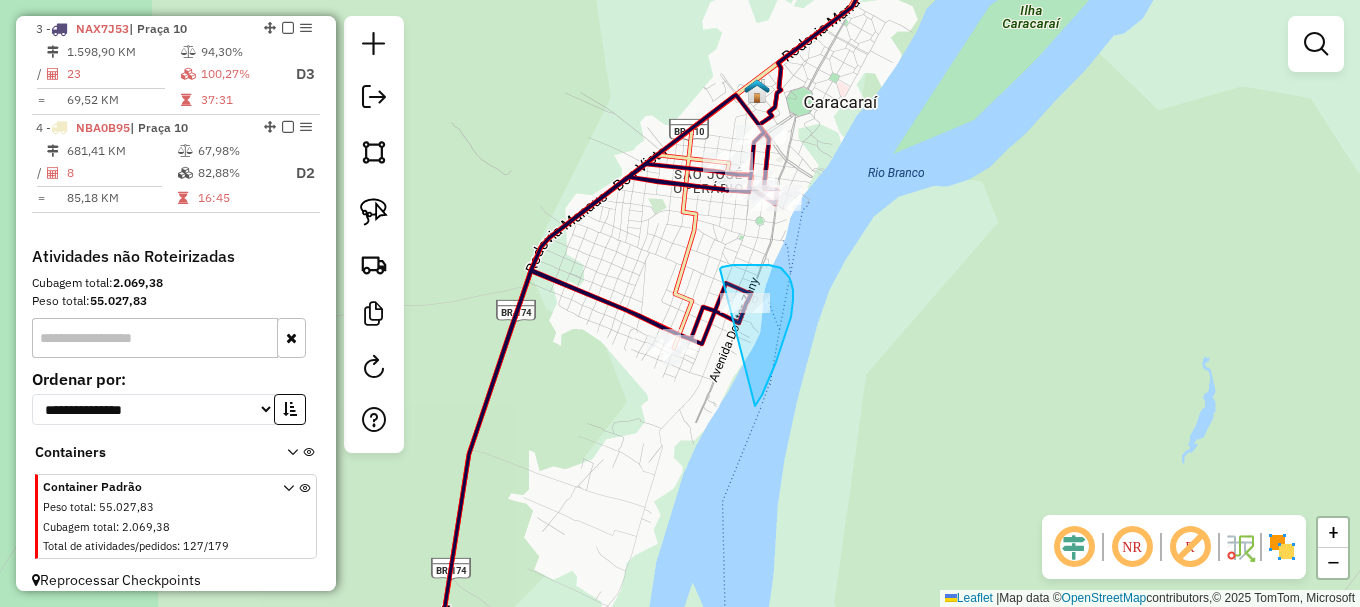drag, startPoint x: 785, startPoint y: 334, endPoint x: 701, endPoint y: 274, distance: 103.227905 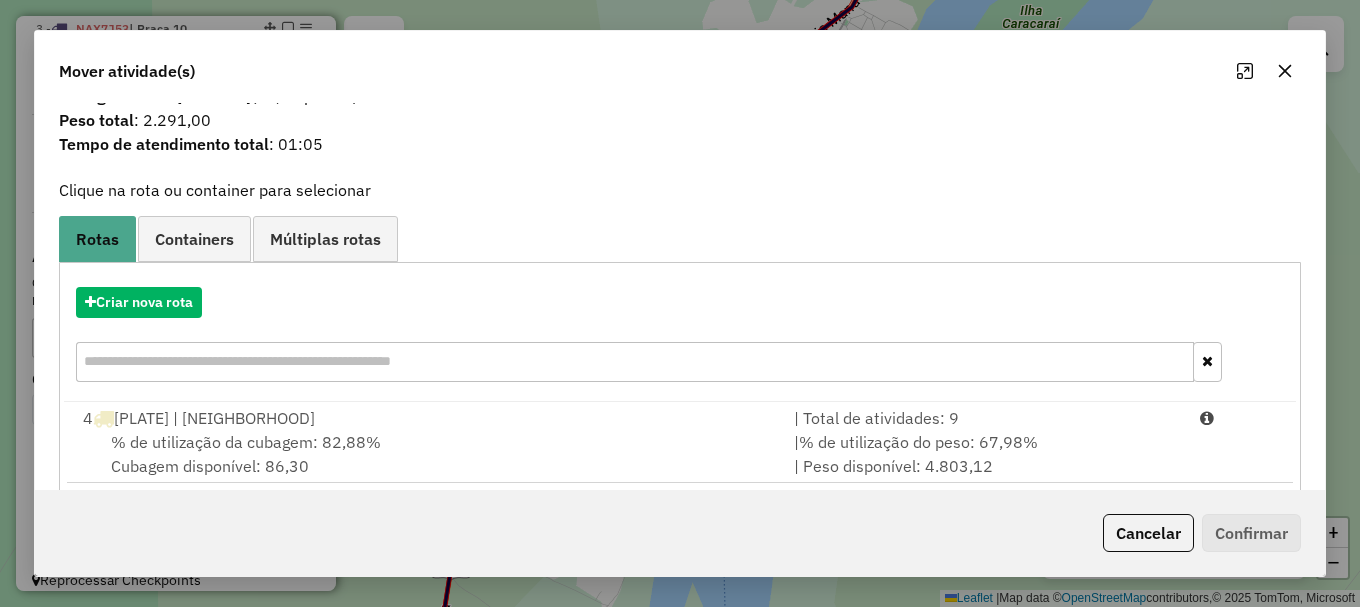 scroll, scrollTop: 78, scrollLeft: 0, axis: vertical 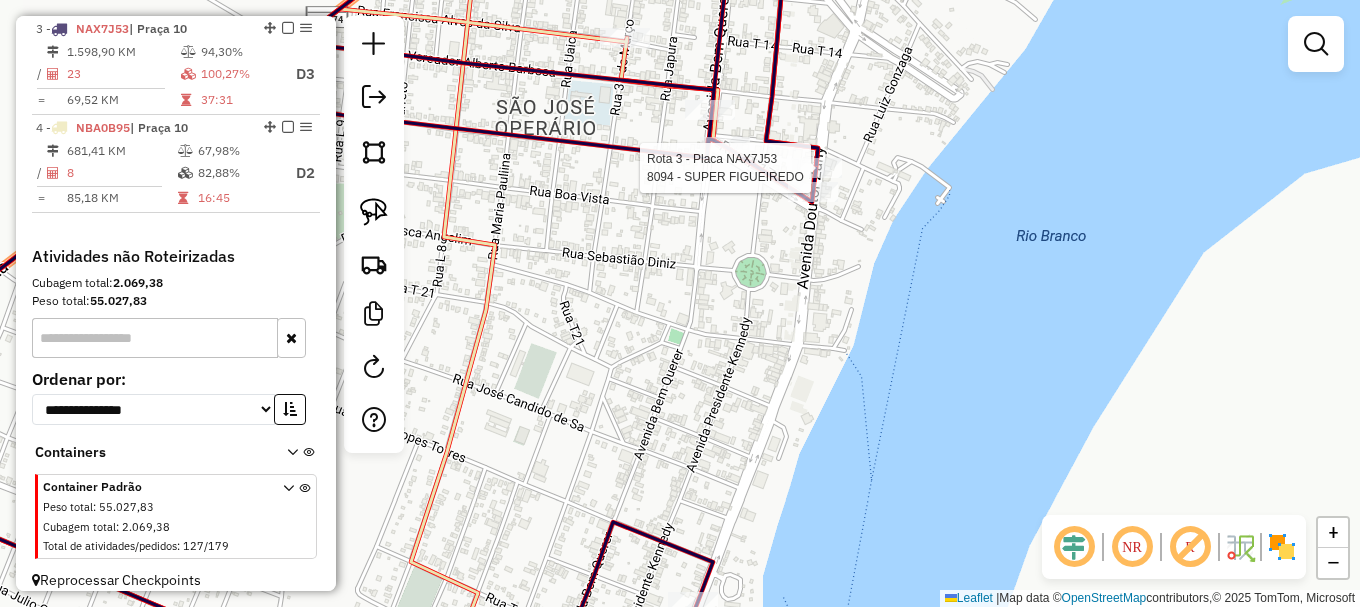 select on "**********" 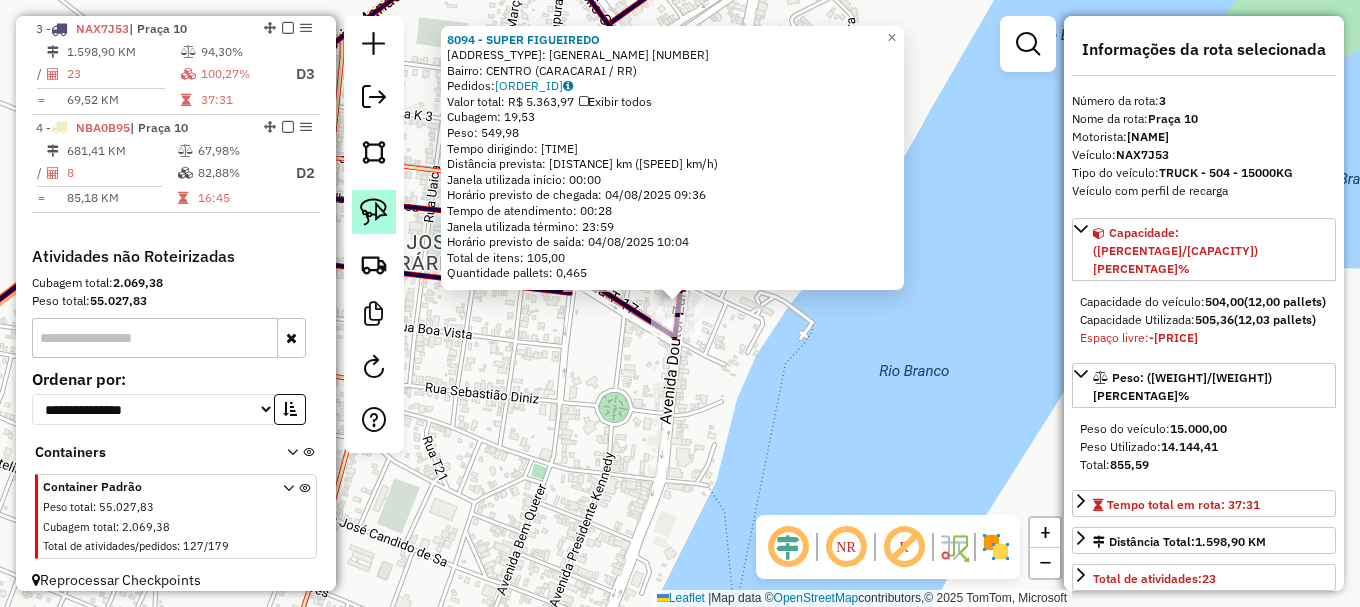 drag, startPoint x: 381, startPoint y: 211, endPoint x: 439, endPoint y: 304, distance: 109.60383 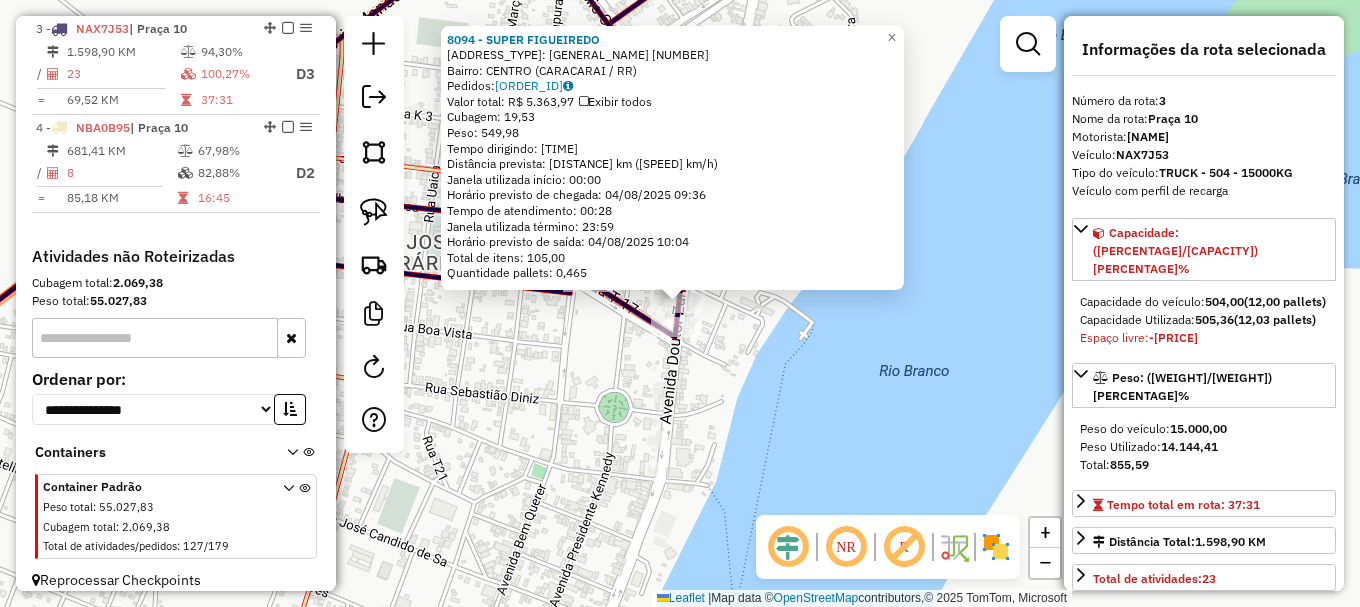 click 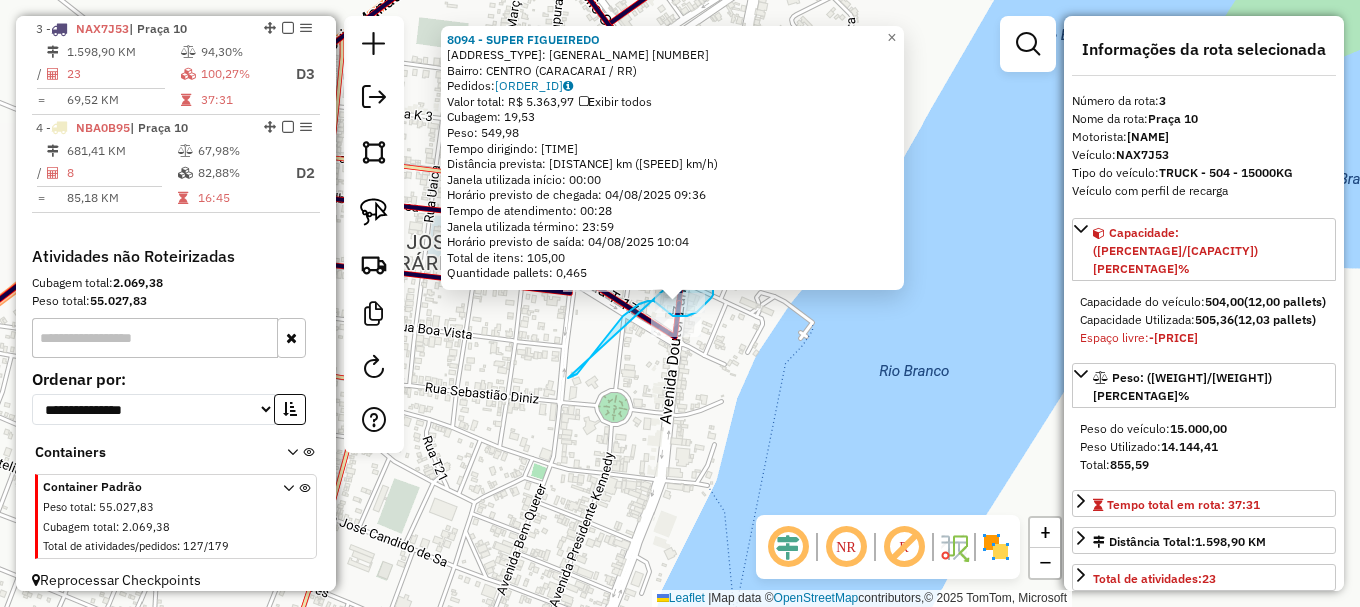 drag, startPoint x: 568, startPoint y: 378, endPoint x: 693, endPoint y: 263, distance: 169.85287 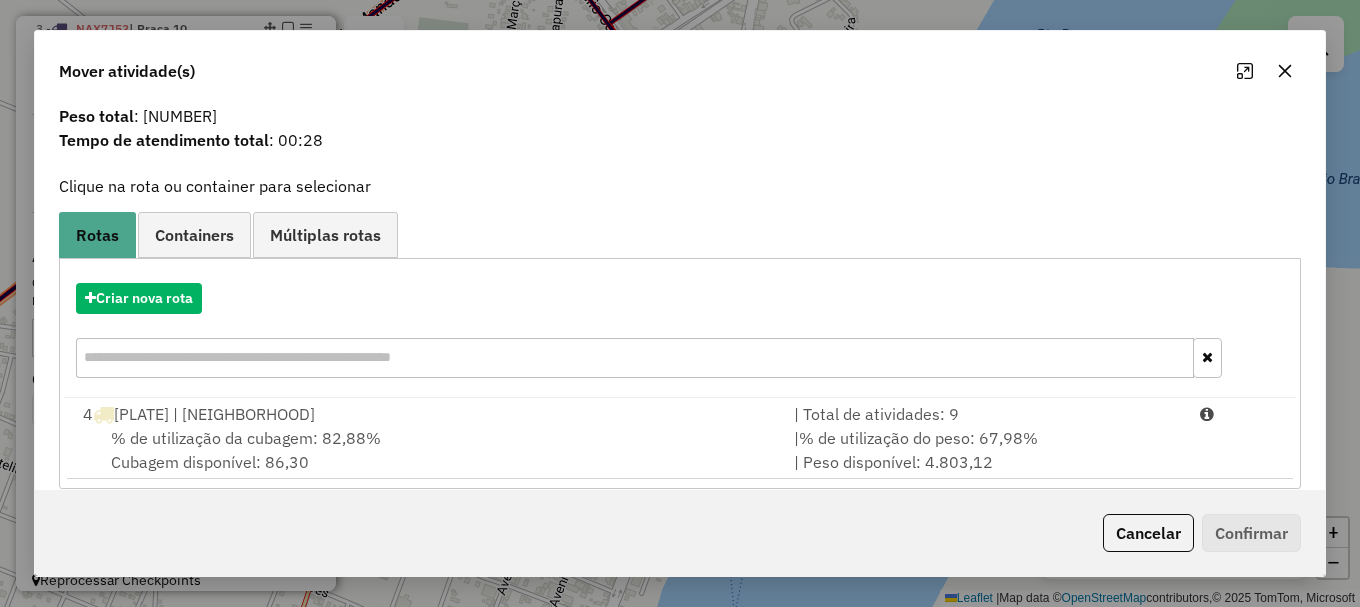 scroll, scrollTop: 78, scrollLeft: 0, axis: vertical 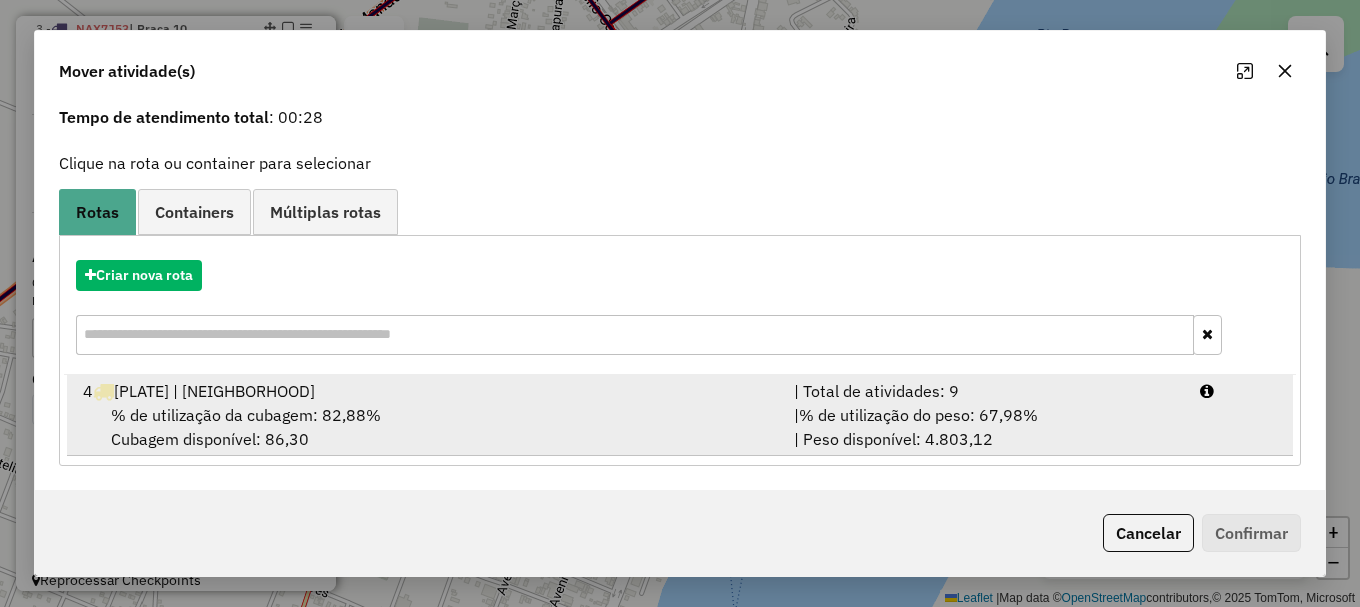 click on "[NUMBER] NBA0B95 | Praça [NUMBER] | Total de atividades: [NUMBER] % de utilização da cubagem: [PRICE]% Cubagem disponível: [PRICE] | % de utilização do peso: [PRICE]% | Peso disponível: [PRICE]" at bounding box center (680, 415) 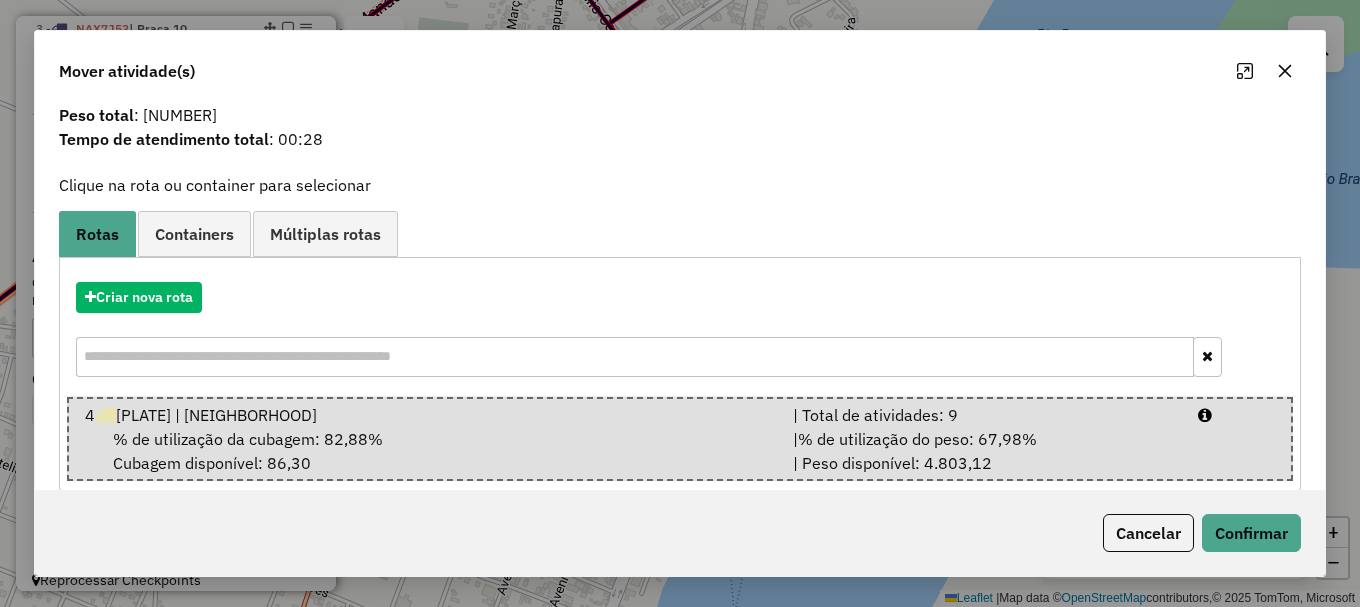 scroll, scrollTop: 81, scrollLeft: 0, axis: vertical 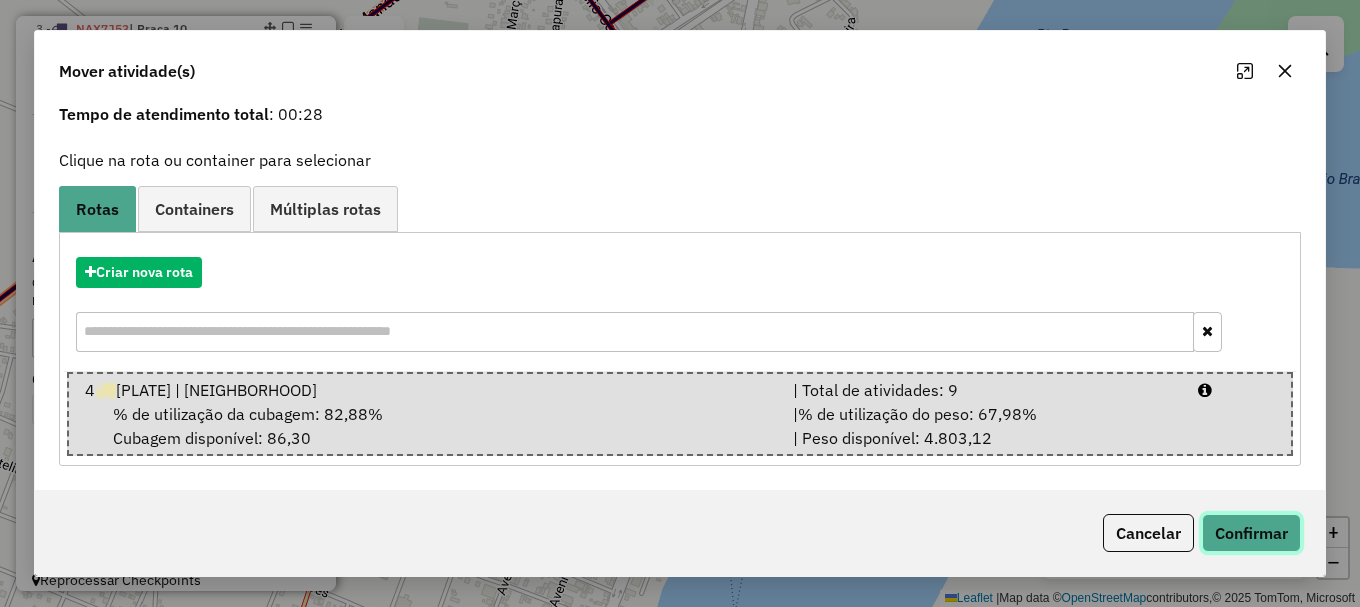 click on "Confirmar" 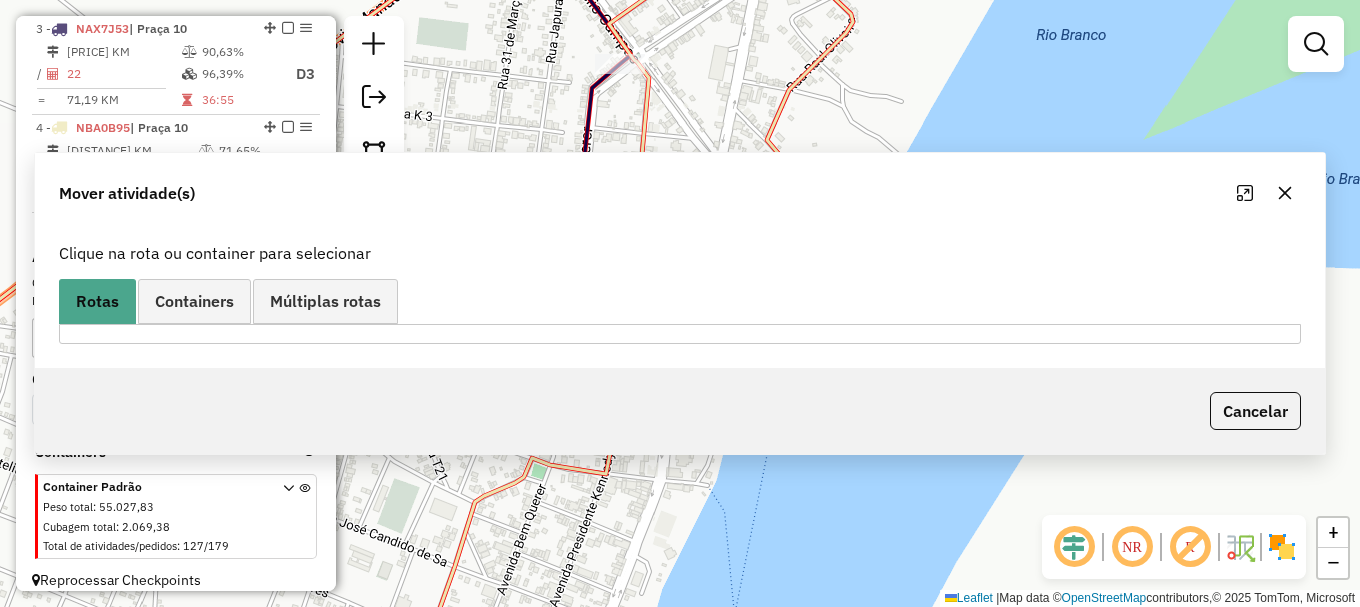 scroll, scrollTop: 0, scrollLeft: 0, axis: both 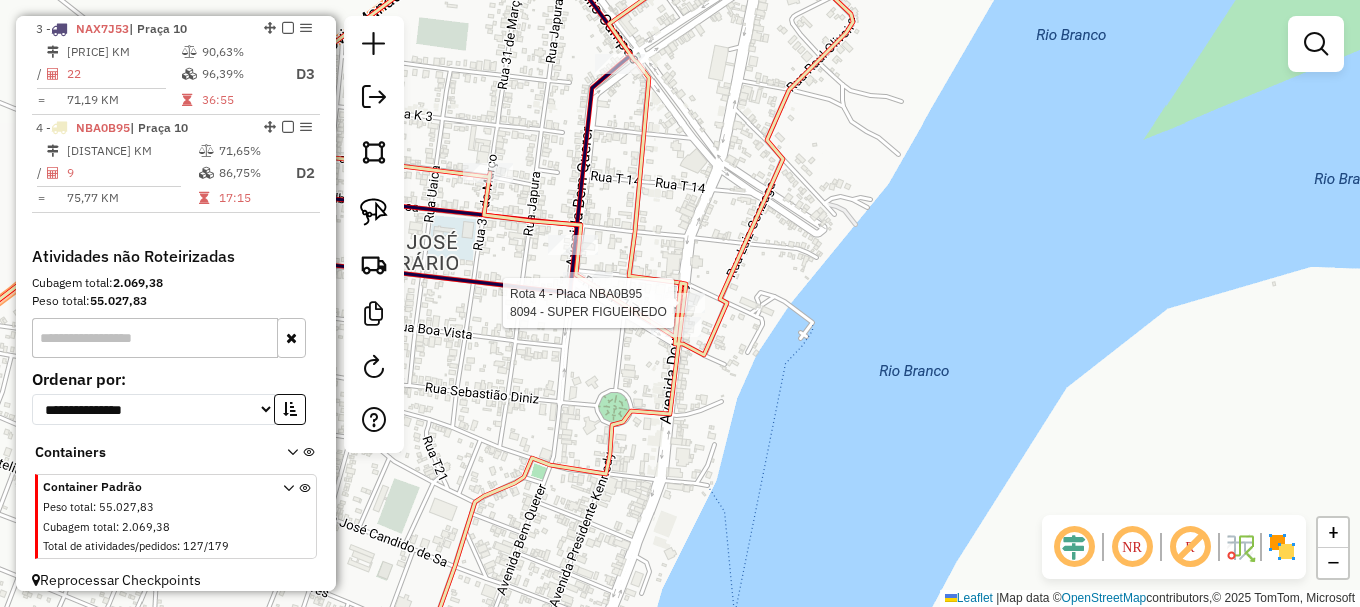 select on "**********" 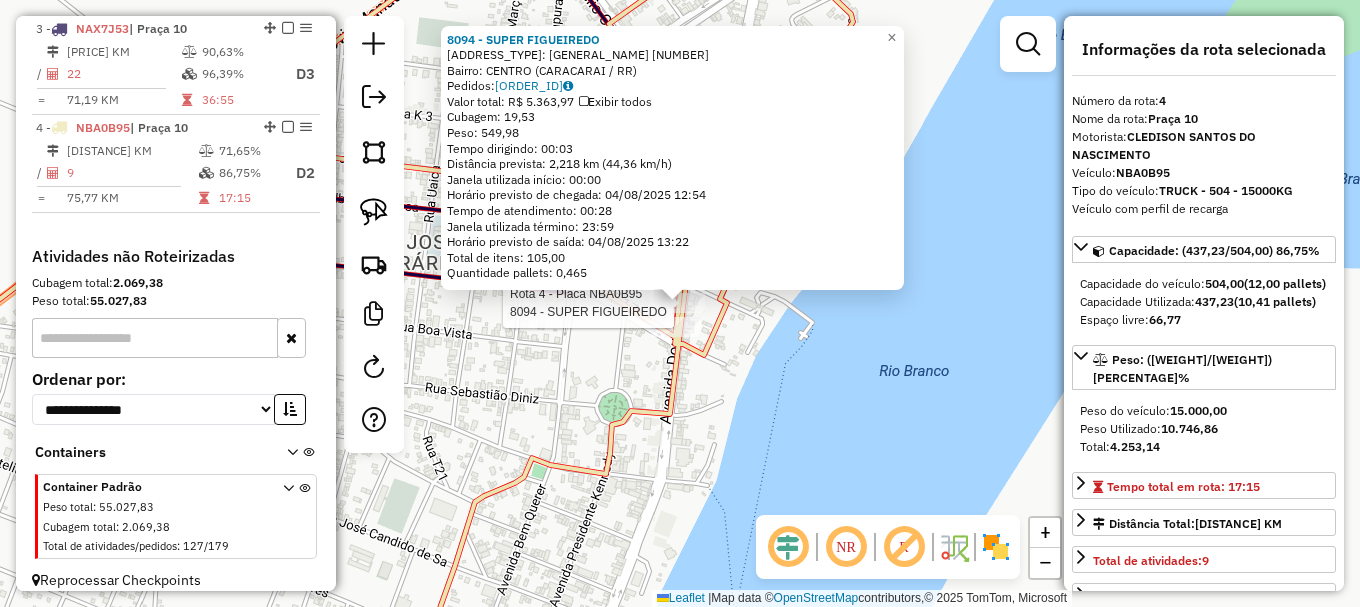 scroll, scrollTop: 887, scrollLeft: 0, axis: vertical 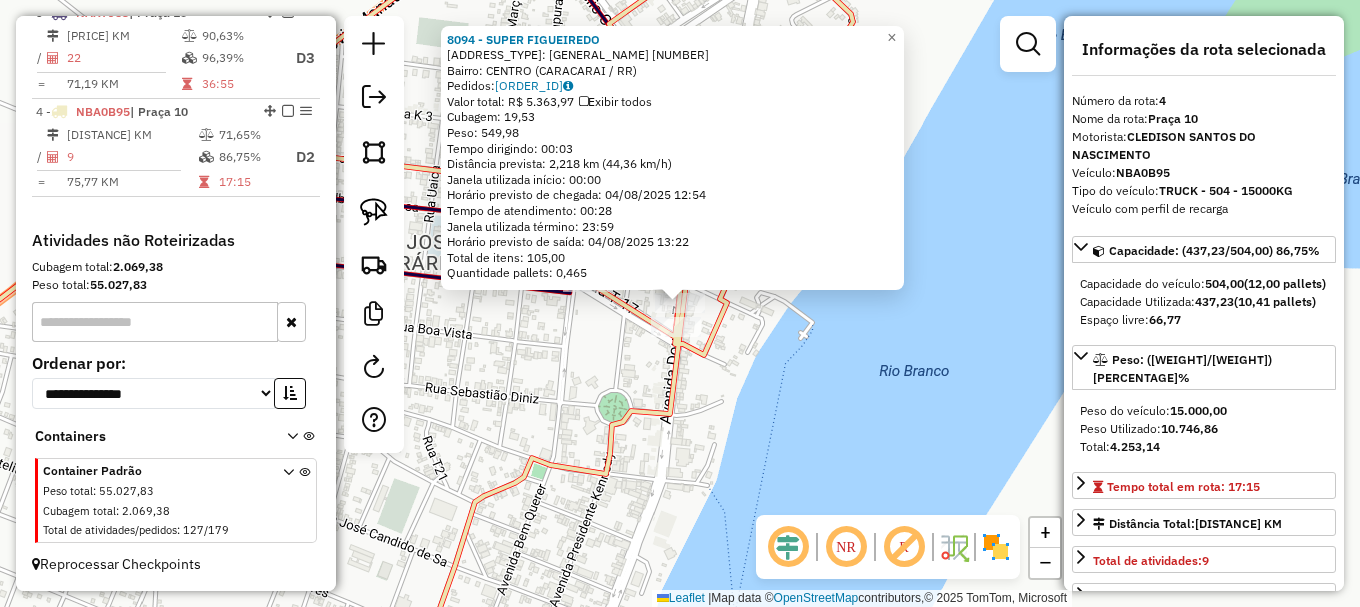 click on "Rota [NUMBER] - Placa [PLATE] [NUMBER] - [NAME] [NUMBER] - [COMPANY_NAME] Endereço: [STREET_NAME] [NUMBER] Bairro: [NEIGHBORHOOD] ([CITY] / [STATE]) Pedidos: [ORDER_ID] Valor total: [CURRENCY] [AMOUNT] Exibir todos Cubagem: [CUBAGE] Peso: [WEIGHT] Tempo dirigindo: [TIME] Distância prevista: [DISTANCE] km ([SPEED] km/h) Janela utilizada início: [TIME] Horário previsto de chegada: [DATE] [TIME] Tempo de atendimento: [TIME] Janela utilizada término: [TIME] Horário previsto de saída: [DATE] [TIME] Total de itens: [ITEMS] Quantidade pallets: [PALLETS] × Janela de atendimento Grade de atendimento Capacidade Transportadoras Veículos Cliente Pedidos Rotas Selecione os dias de semana para filtrar as janelas de atendimento Seg Ter Qua Qui Sex Sáb Dom Informe o período da janela de atendimento: De: Até: Filtrar exatamente a janela do cliente Considerar janela de atendimento padrão Selecione os dias de semana para filtrar as grades de atendimento Seg Ter Qua Qui Sex Sáb Dom De: De:" 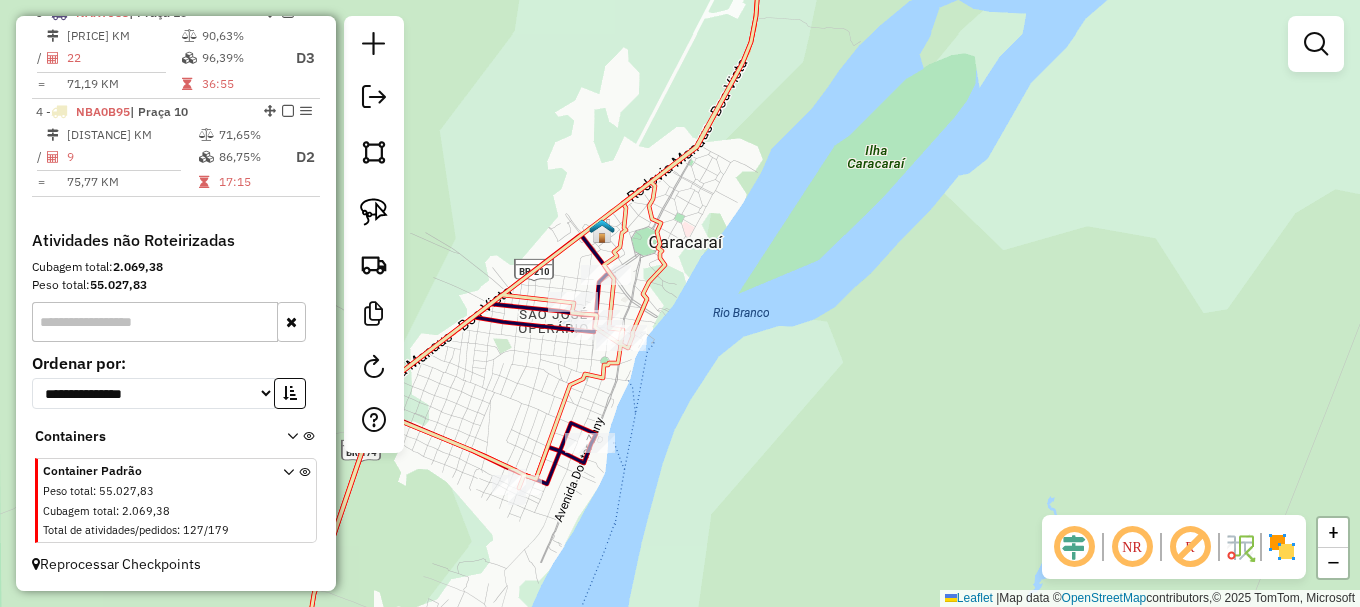 drag, startPoint x: 496, startPoint y: 365, endPoint x: 700, endPoint y: 345, distance: 204.97804 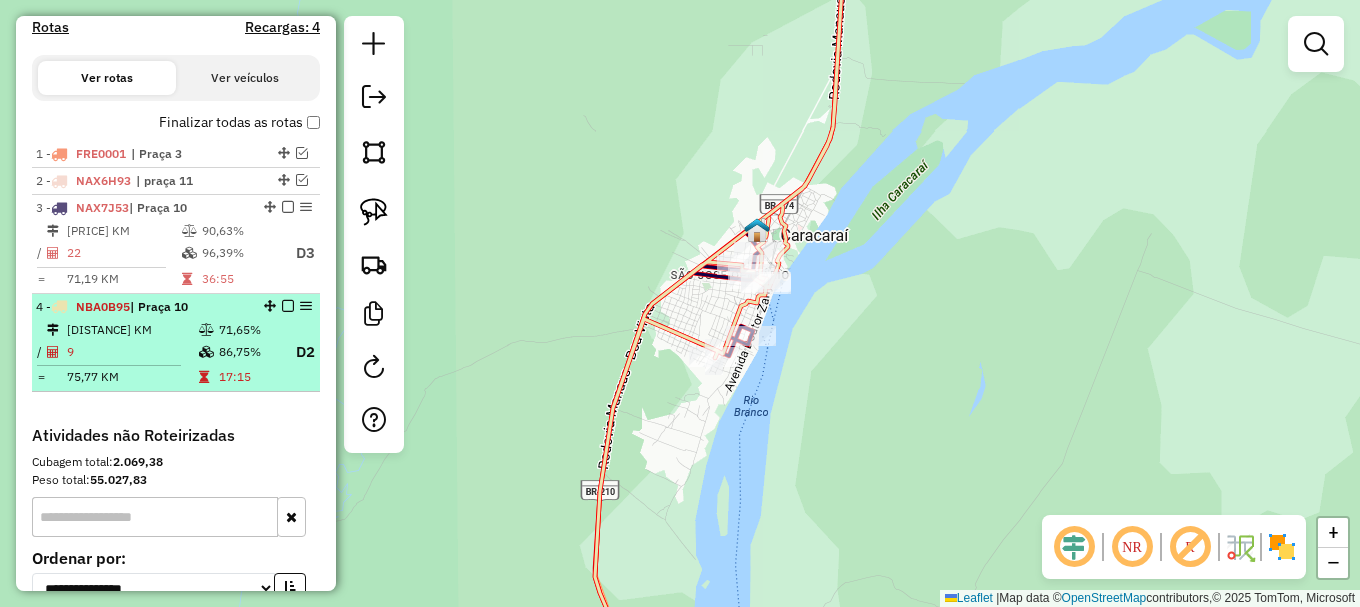 scroll, scrollTop: 687, scrollLeft: 0, axis: vertical 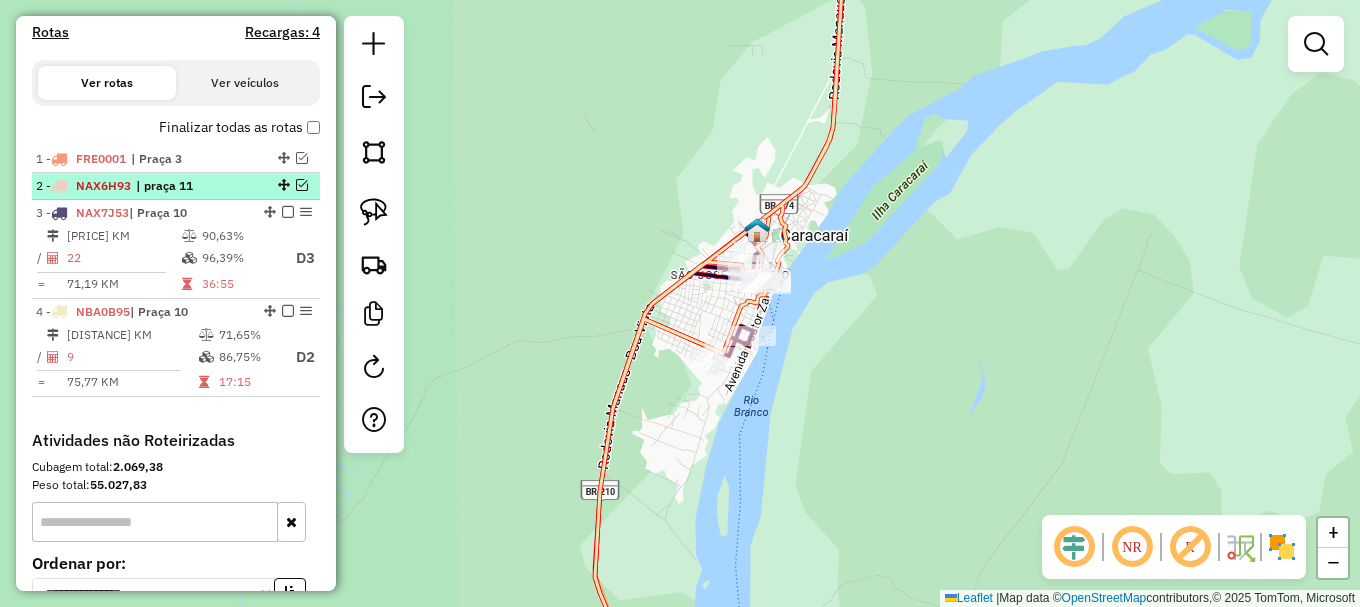click at bounding box center (302, 185) 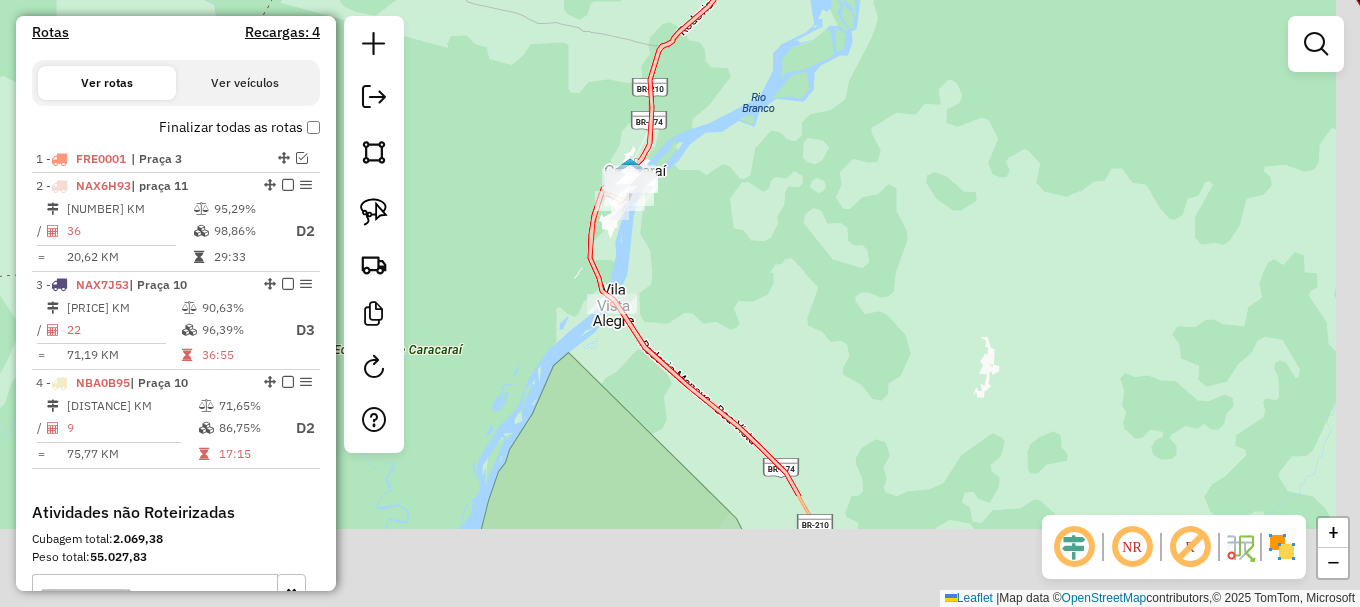 drag, startPoint x: 886, startPoint y: 465, endPoint x: 668, endPoint y: 82, distance: 440.69604 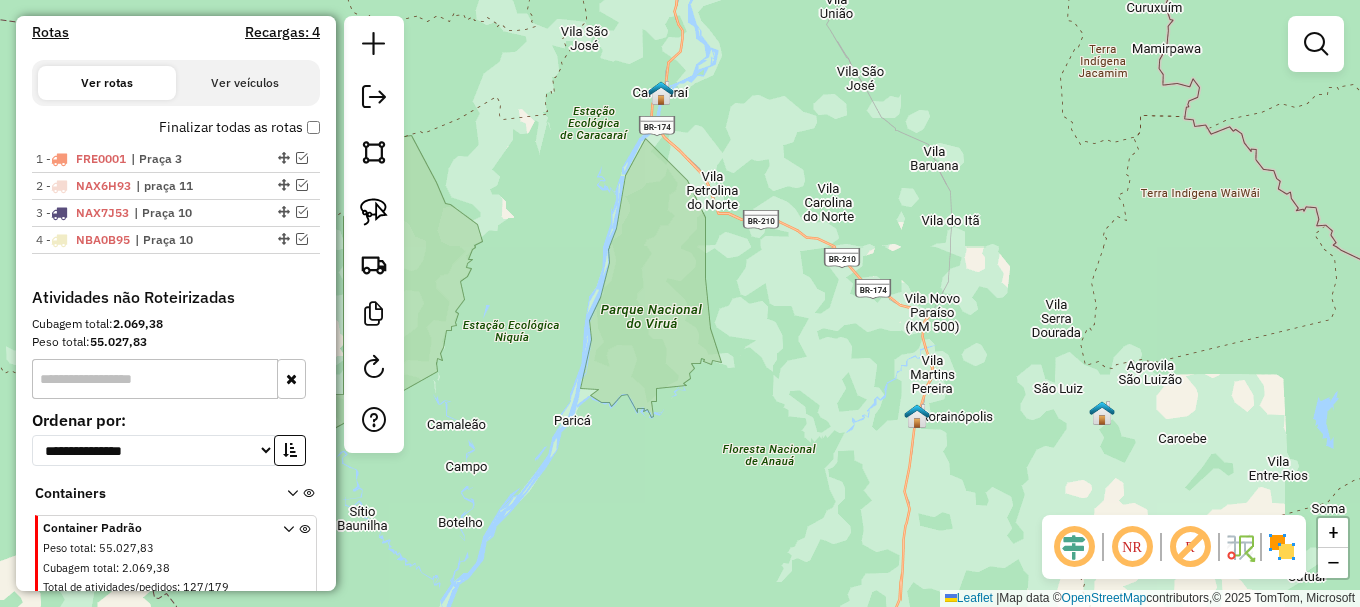click on "Janela de atendimento Grade de atendimento Capacidade Transportadoras Veículos Cliente Pedidos  Rotas Selecione os dias de semana para filtrar as janelas de atendimento  Seg   Ter   Qua   Qui   Sex   Sáb   Dom  Informe o período da janela de atendimento: De: Até:  Filtrar exatamente a janela do cliente  Considerar janela de atendimento padrão  Selecione os dias de semana para filtrar as grades de atendimento  Seg   Ter   Qua   Qui   Sex   Sáb   Dom   Considerar clientes sem dia de atendimento cadastrado  Clientes fora do dia de atendimento selecionado Filtrar as atividades entre os valores definidos abaixo:  Peso mínimo:   Peso máximo:   Cubagem mínima:   Cubagem máxima:   De:   Até:  Filtrar as atividades entre o tempo de atendimento definido abaixo:  De:   Até:   Considerar capacidade total dos clientes não roteirizados Transportadora: Selecione um ou mais itens Tipo de veículo: Selecione um ou mais itens Veículo: Selecione um ou mais itens Motorista: Selecione um ou mais itens Nome: Rótulo:" 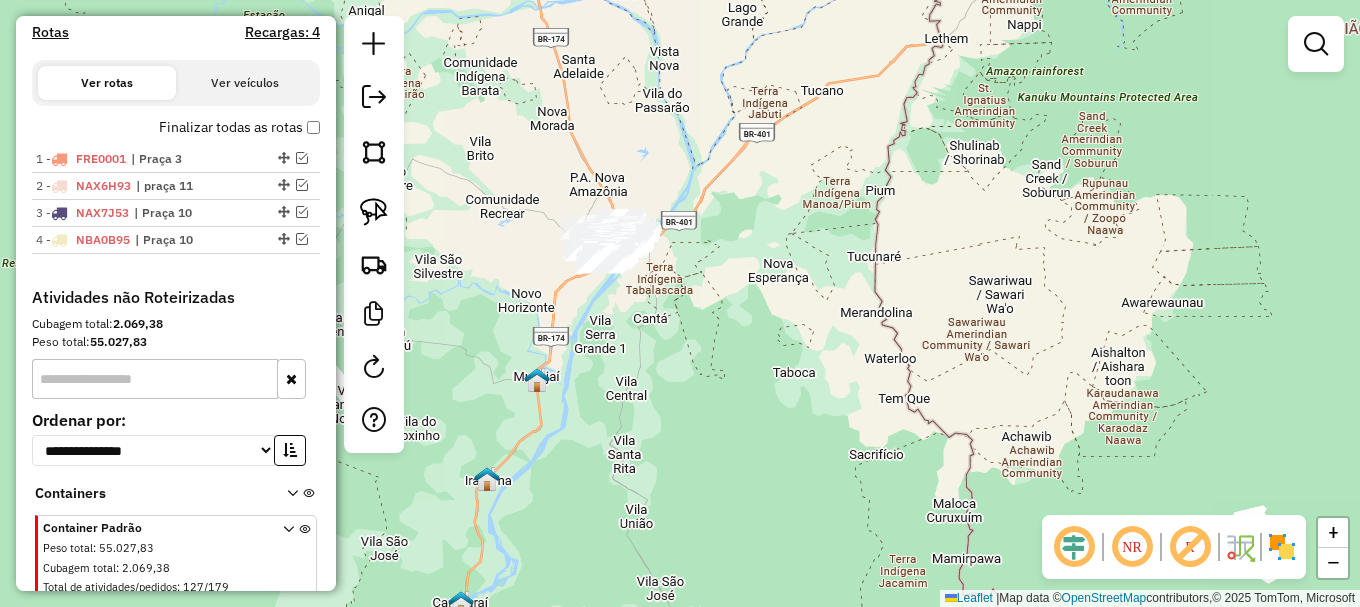drag, startPoint x: 783, startPoint y: 219, endPoint x: 691, endPoint y: 354, distance: 163.36769 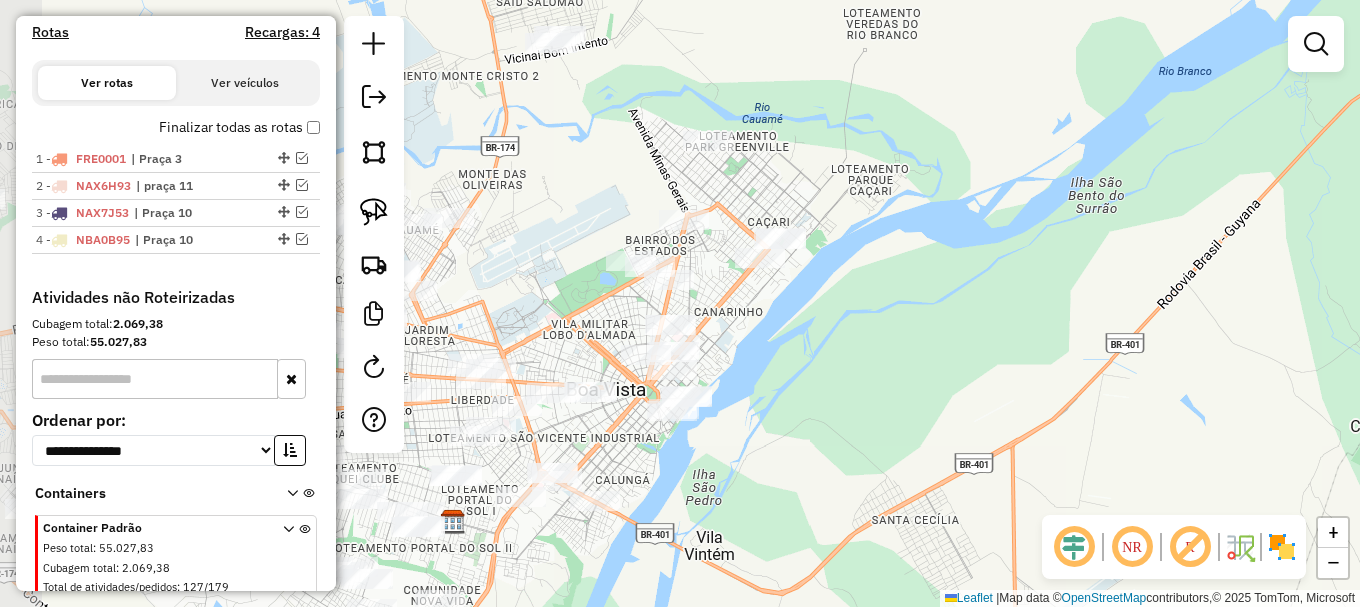 drag, startPoint x: 691, startPoint y: 247, endPoint x: 795, endPoint y: 351, distance: 147.07822 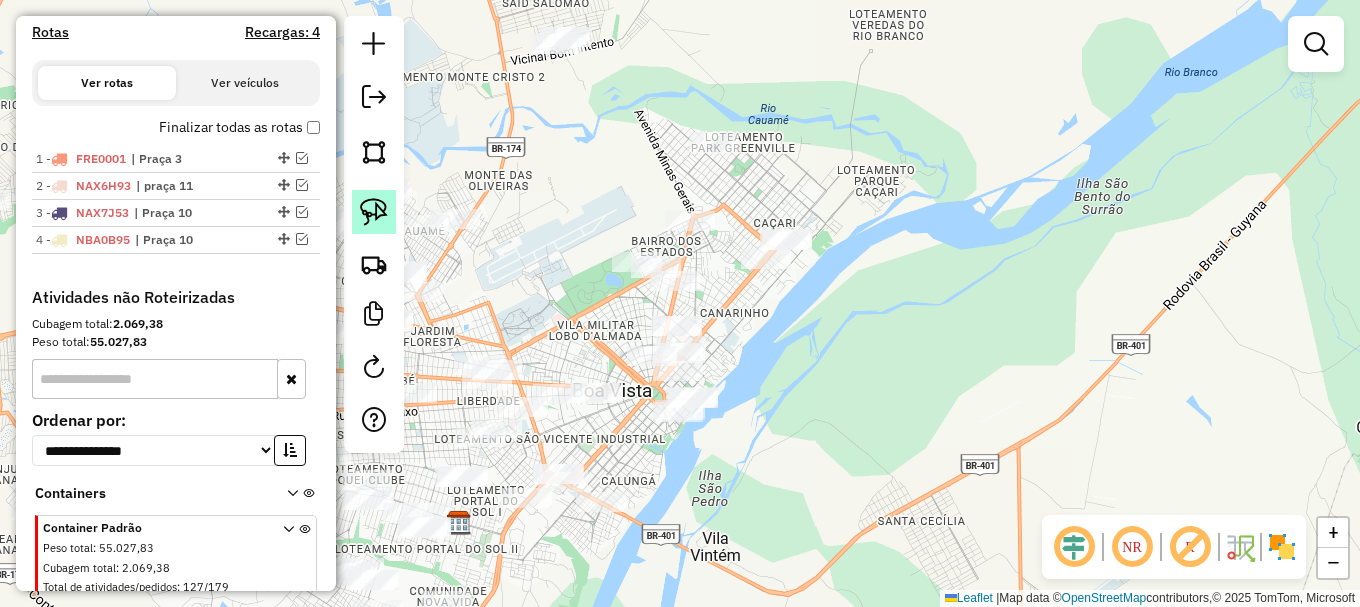 click 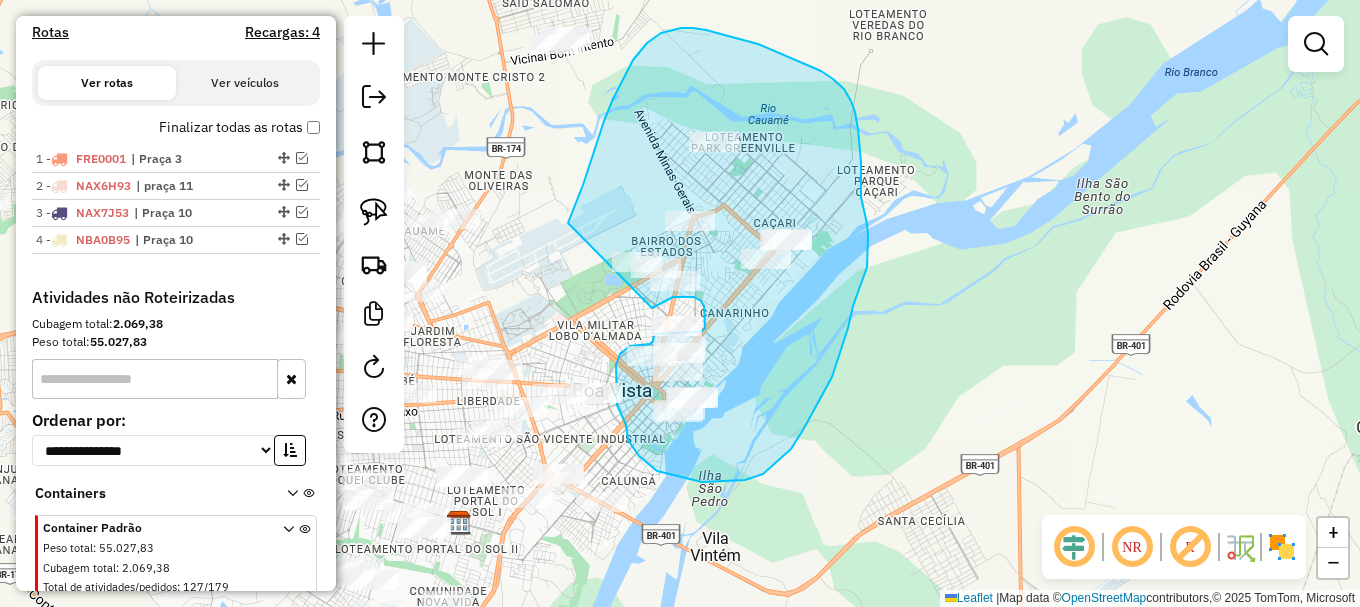 drag, startPoint x: 569, startPoint y: 220, endPoint x: 630, endPoint y: 314, distance: 112.05802 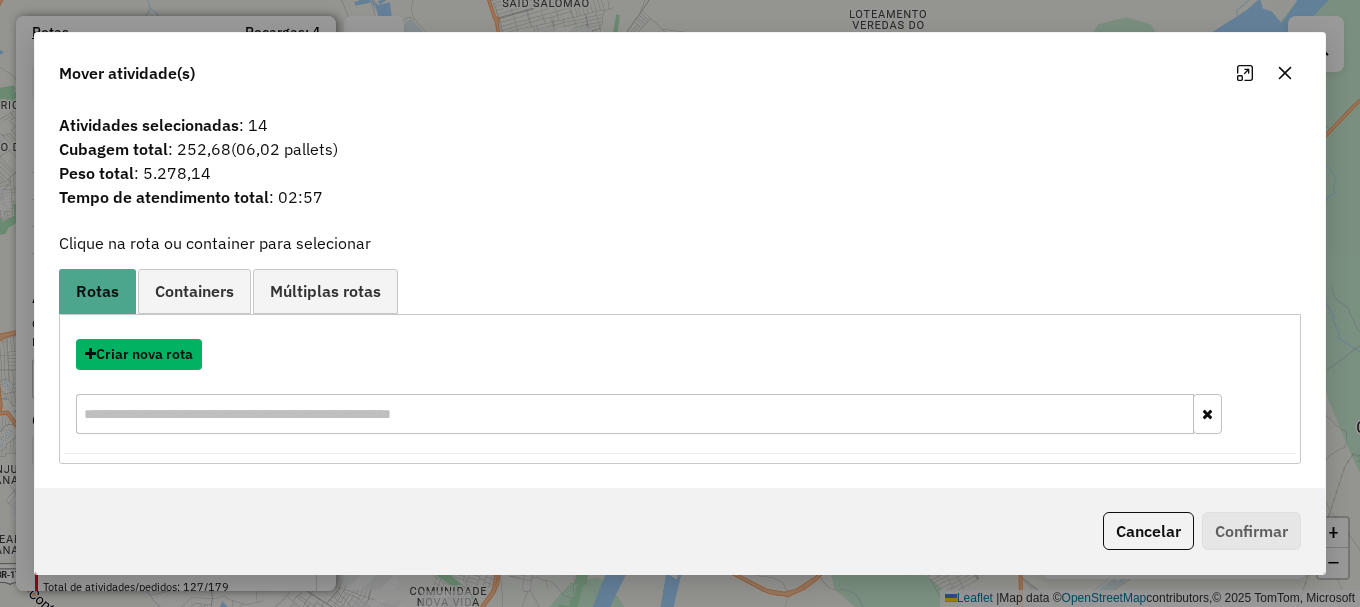 click on "Criar nova rota" at bounding box center [139, 354] 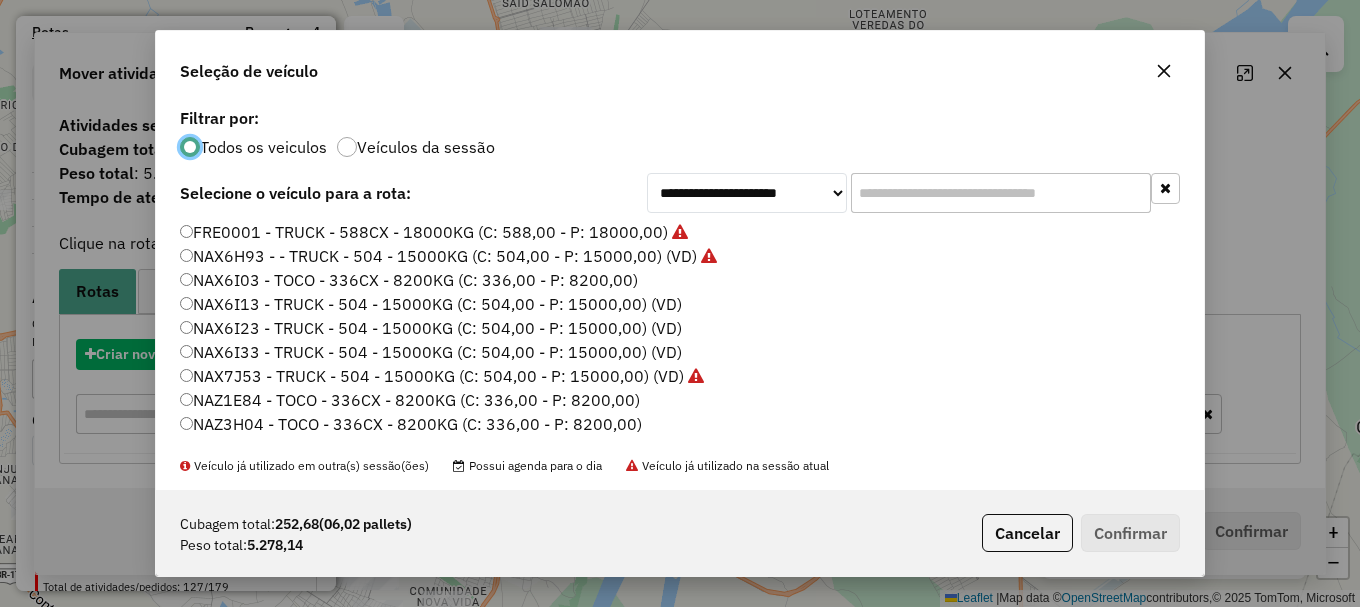 scroll, scrollTop: 11, scrollLeft: 6, axis: both 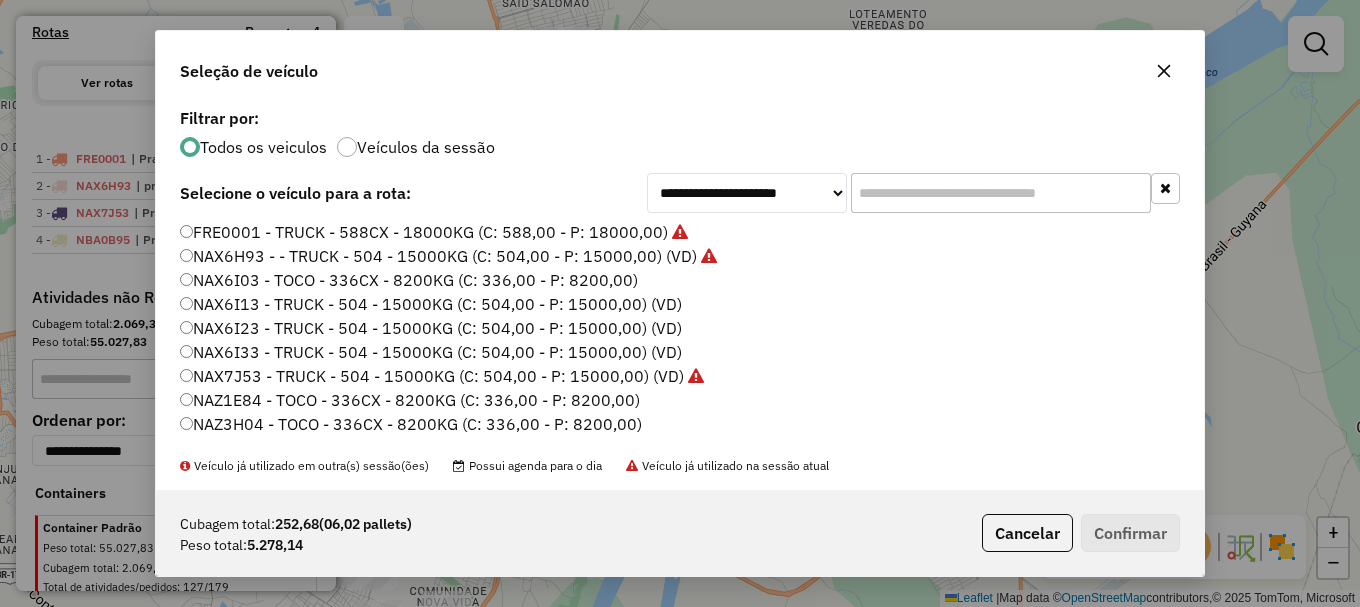 click on "NAZ3H04 - TOCO - 336CX - 8200KG (C: 336,00 - P: 8200,00)" 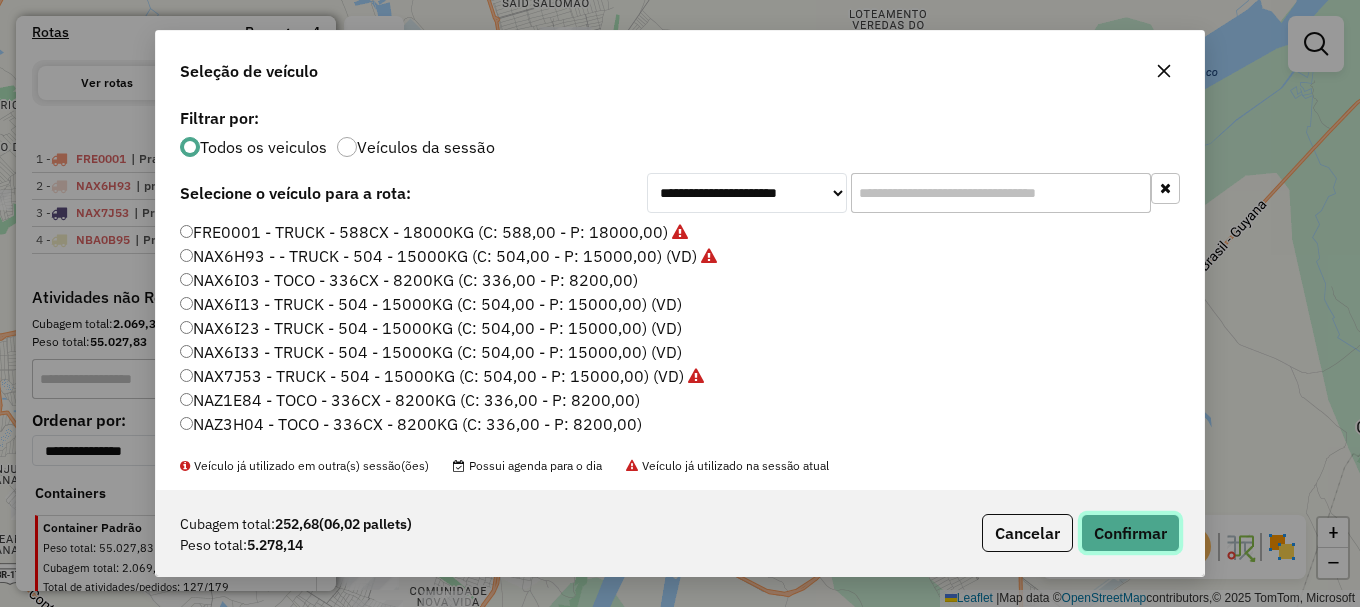click on "Confirmar" 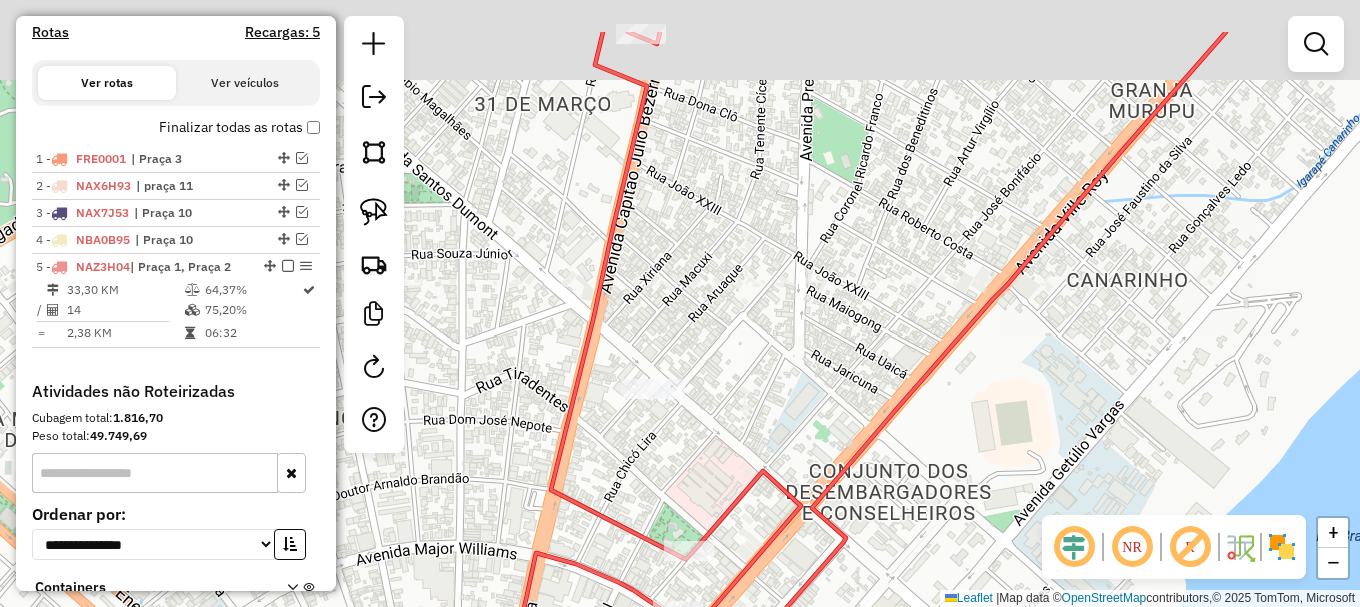 drag, startPoint x: 685, startPoint y: 169, endPoint x: 703, endPoint y: 278, distance: 110.47624 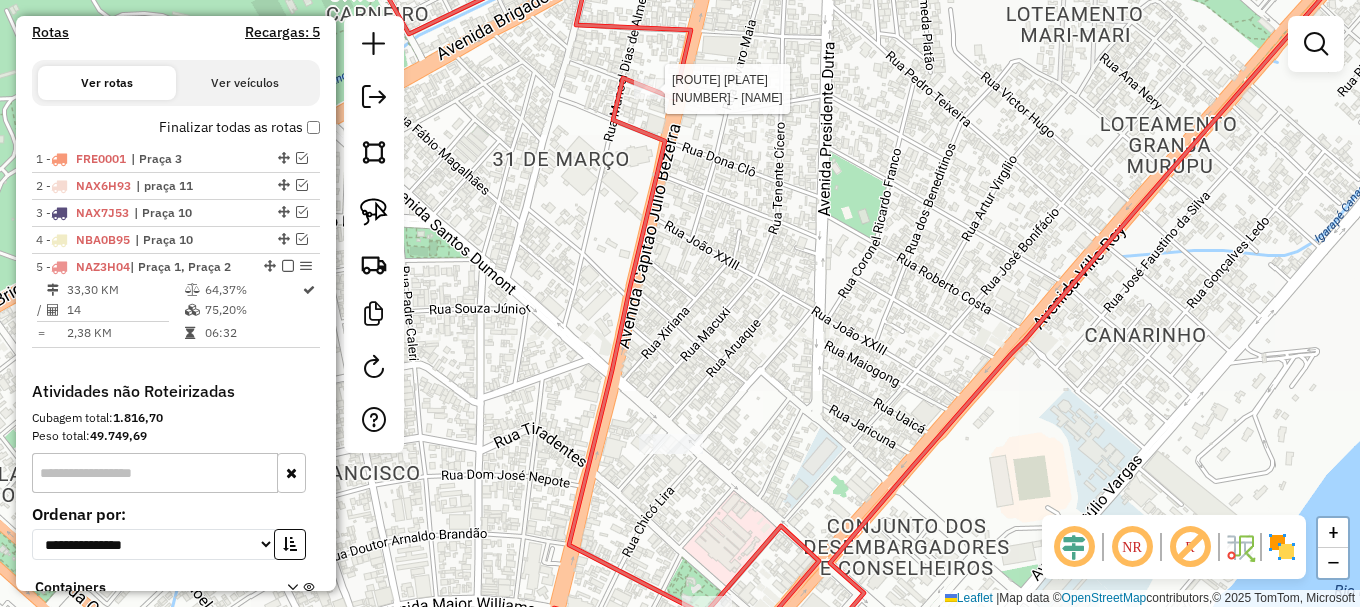 select on "**********" 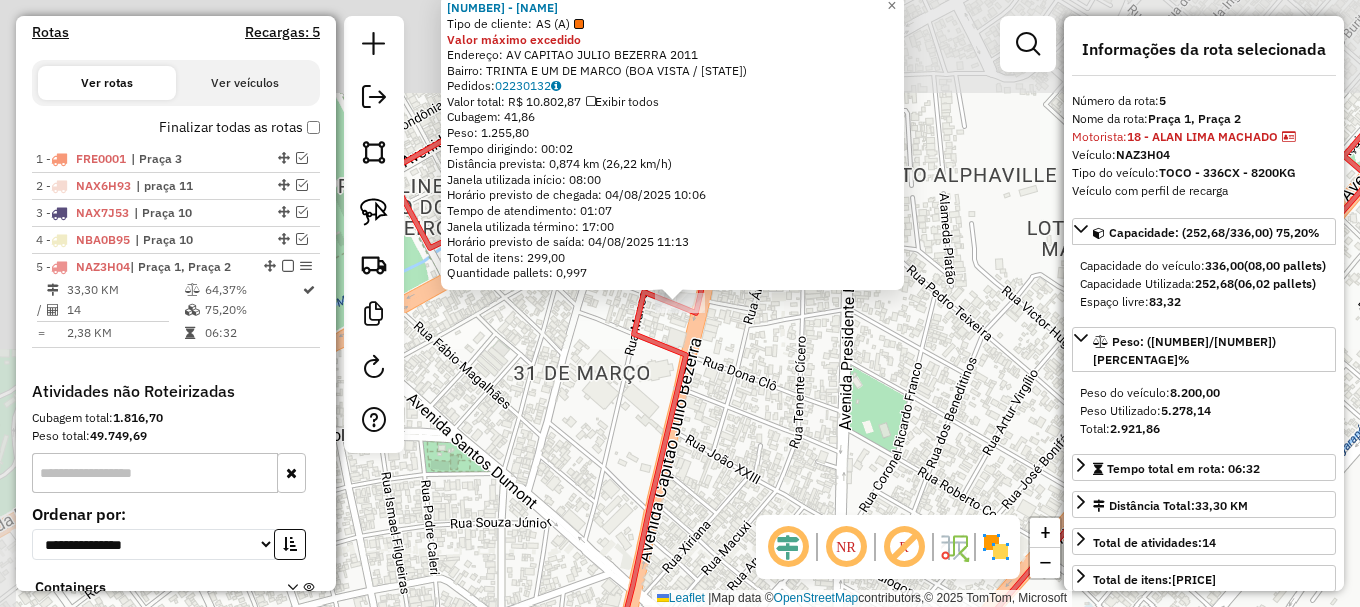 scroll, scrollTop: 838, scrollLeft: 0, axis: vertical 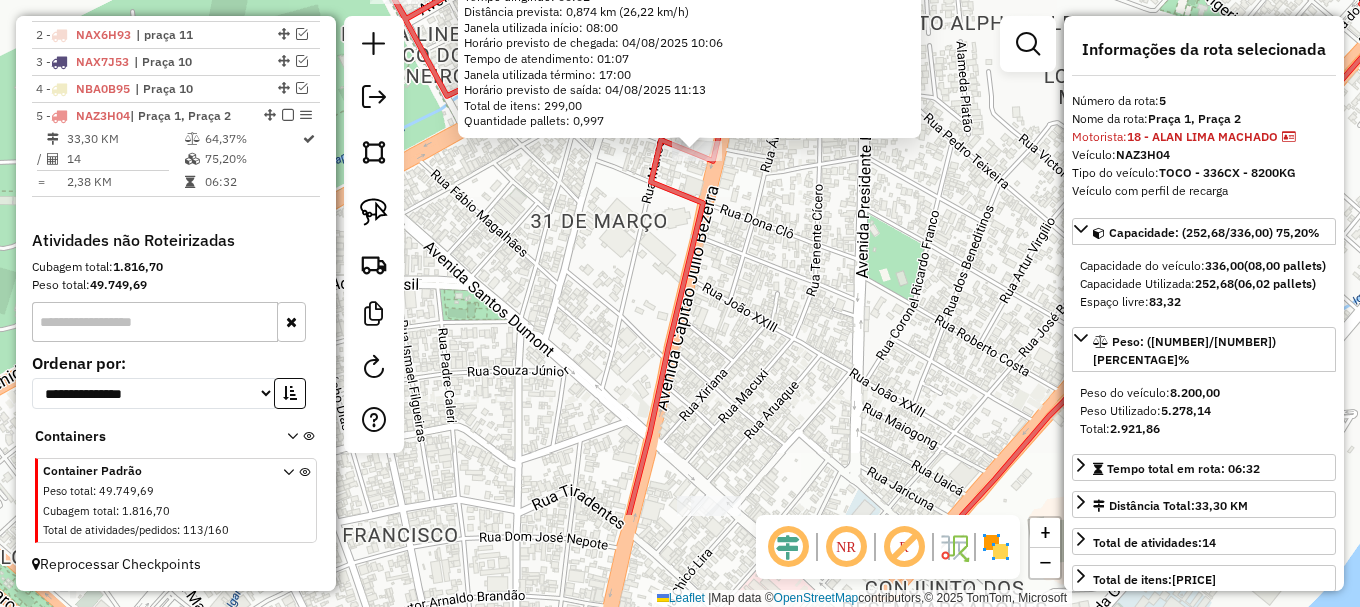 drag, startPoint x: 779, startPoint y: 435, endPoint x: 786, endPoint y: 138, distance: 297.0825 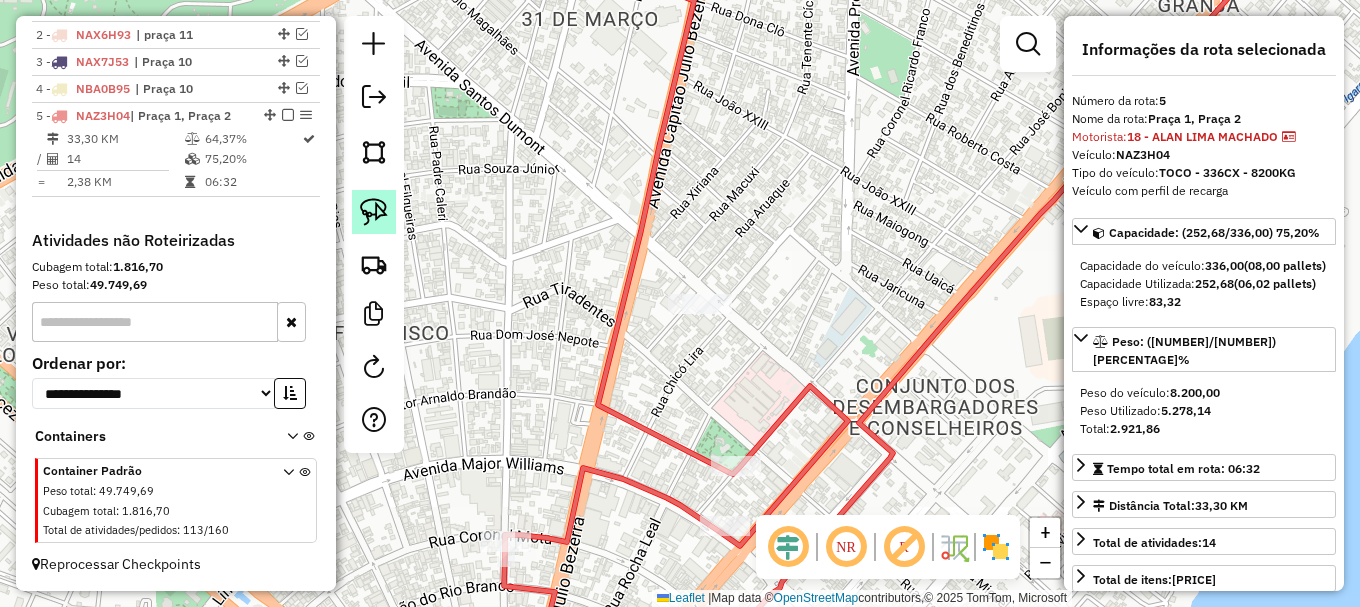 click 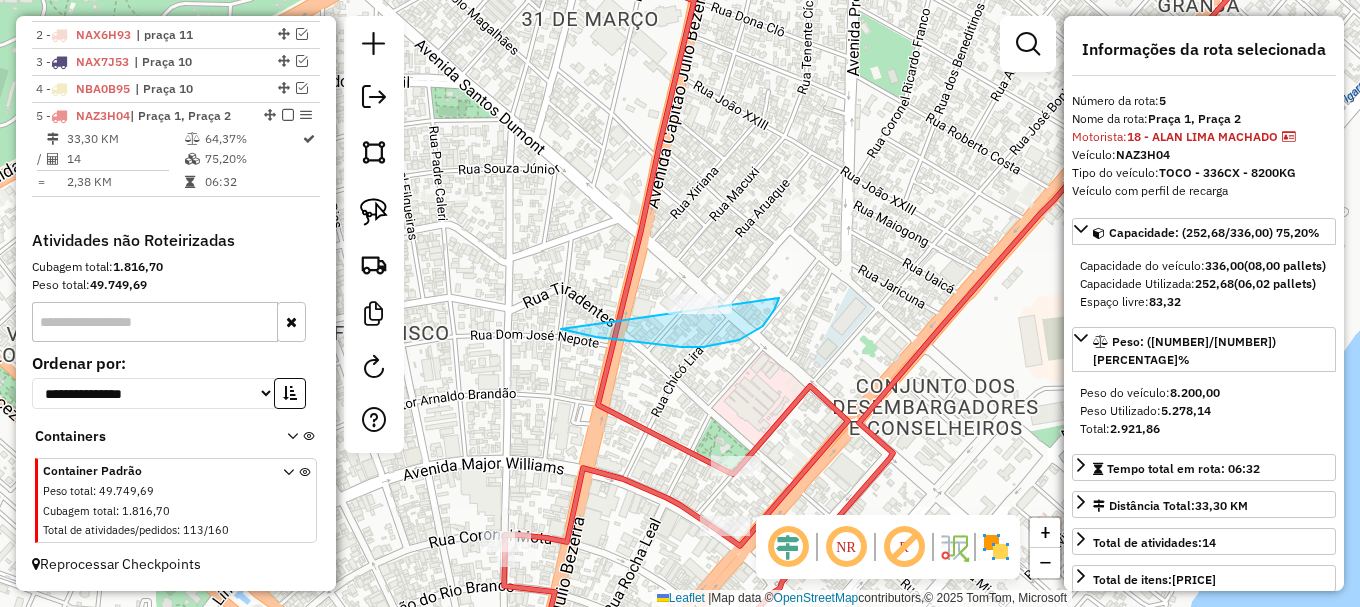 drag, startPoint x: 596, startPoint y: 337, endPoint x: 755, endPoint y: 215, distance: 200.41208 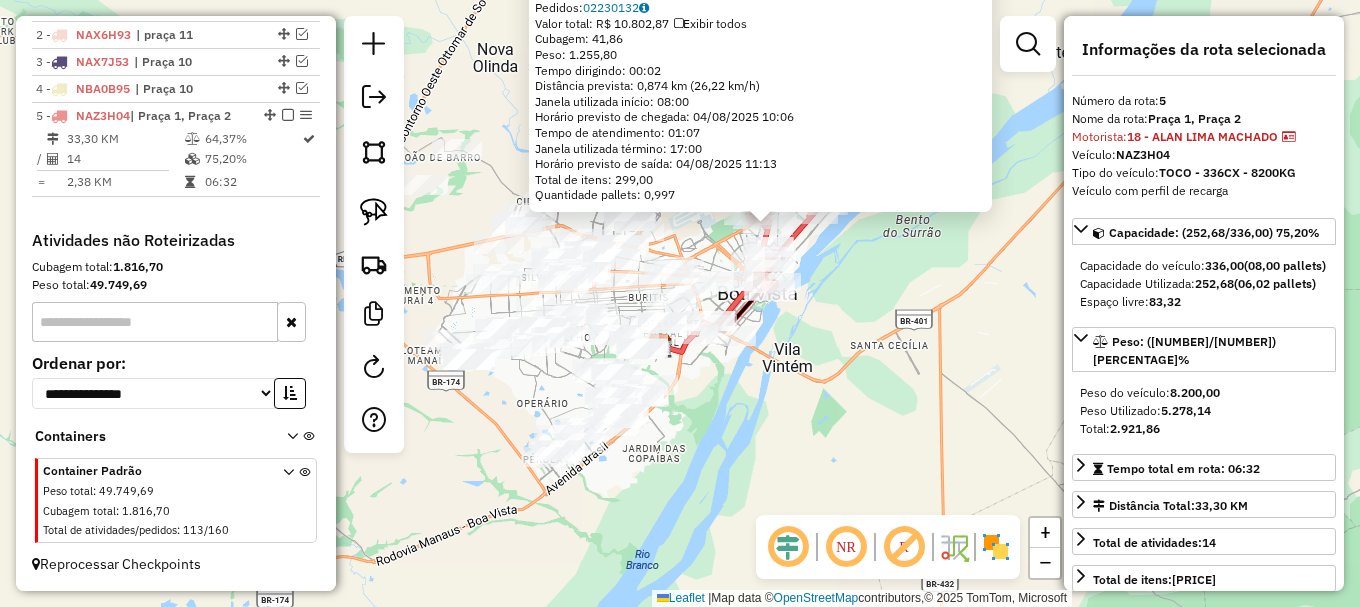 drag, startPoint x: 777, startPoint y: 388, endPoint x: 771, endPoint y: 334, distance: 54.33231 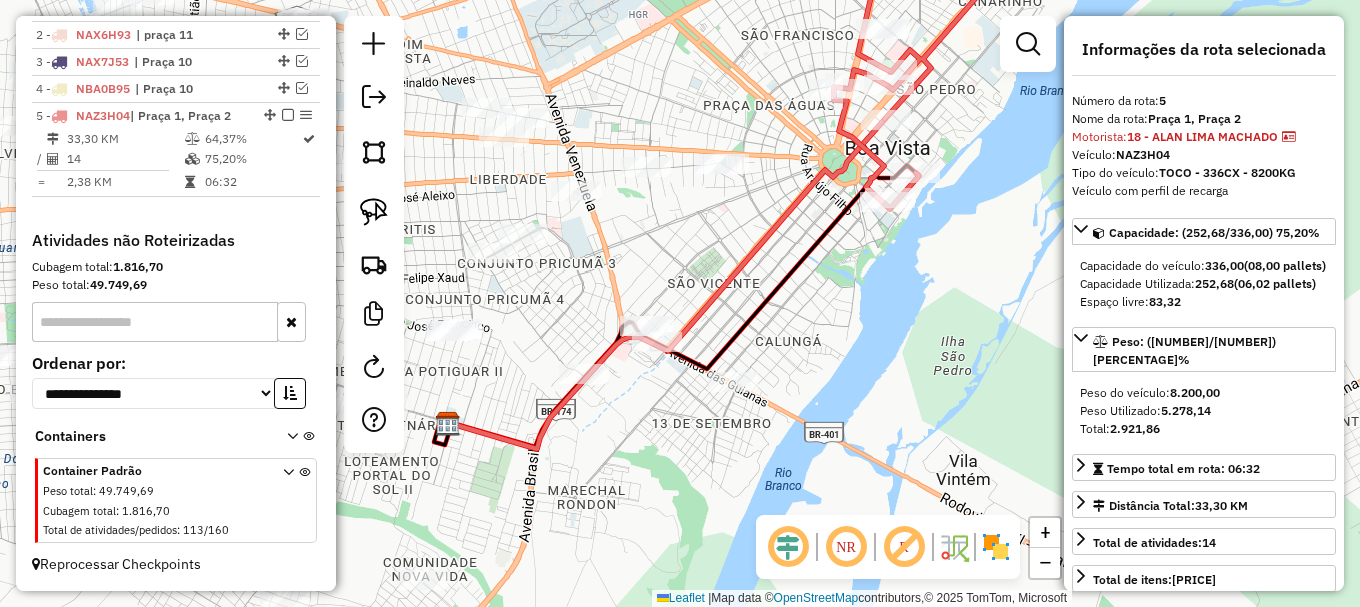drag, startPoint x: 767, startPoint y: 311, endPoint x: 835, endPoint y: 322, distance: 68.88396 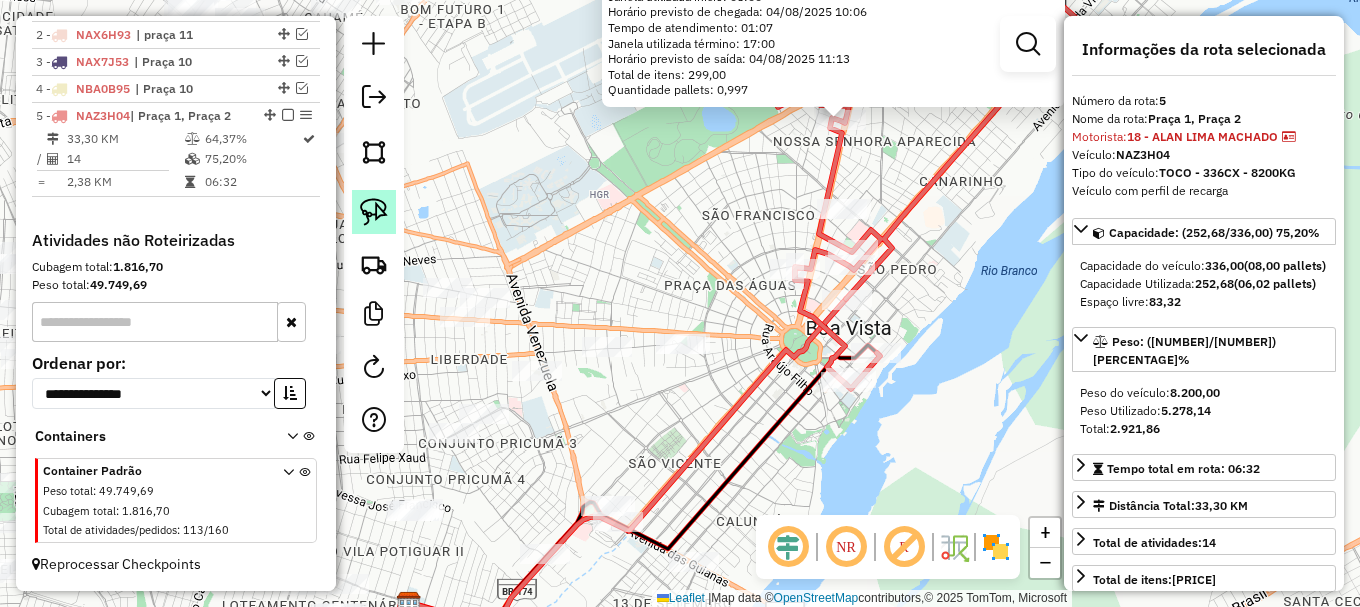 drag, startPoint x: 357, startPoint y: 207, endPoint x: 419, endPoint y: 215, distance: 62.514 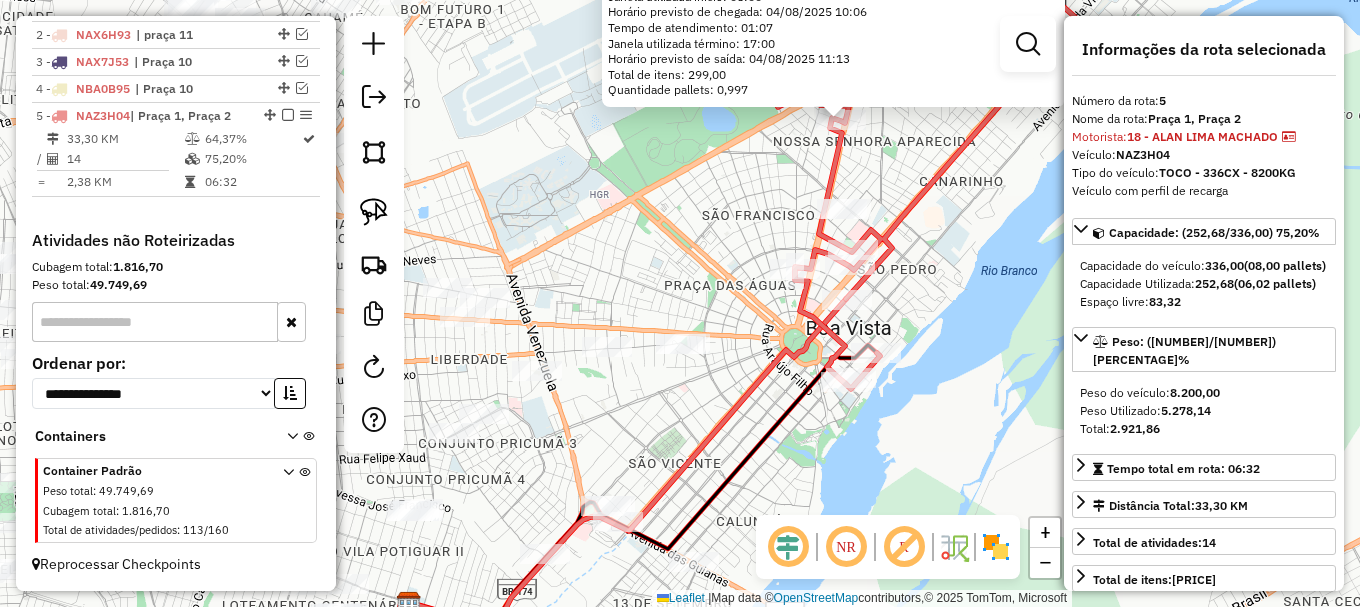 click 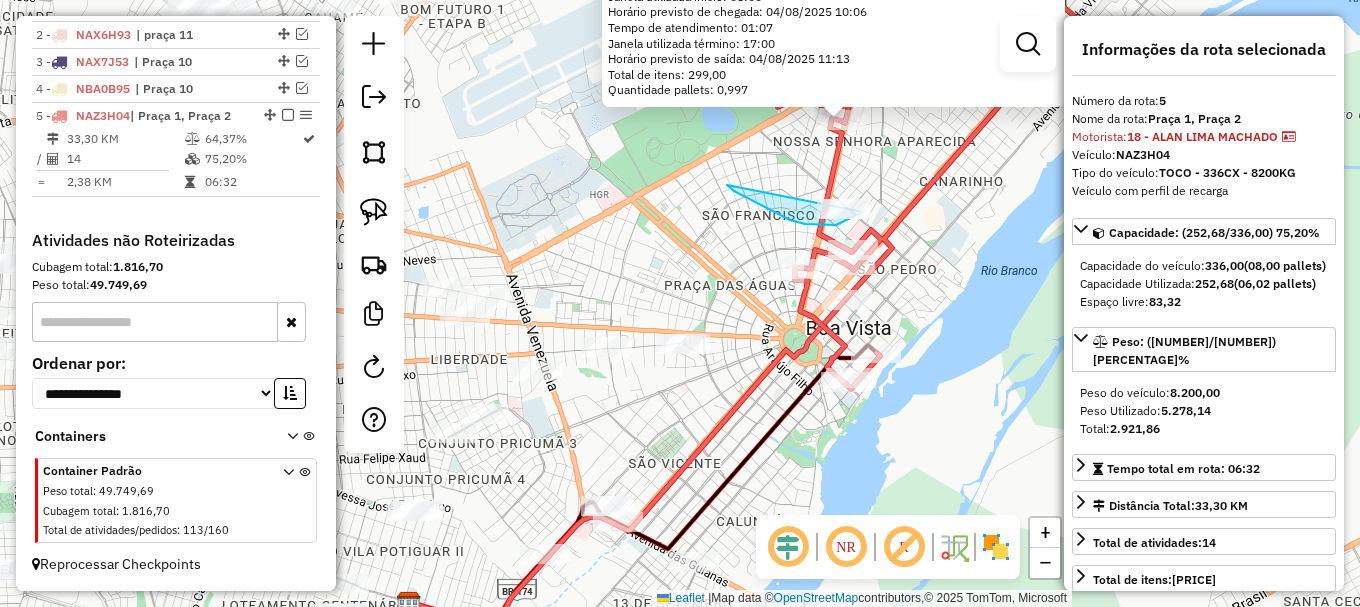 drag, startPoint x: 746, startPoint y: 197, endPoint x: 901, endPoint y: 179, distance: 156.04166 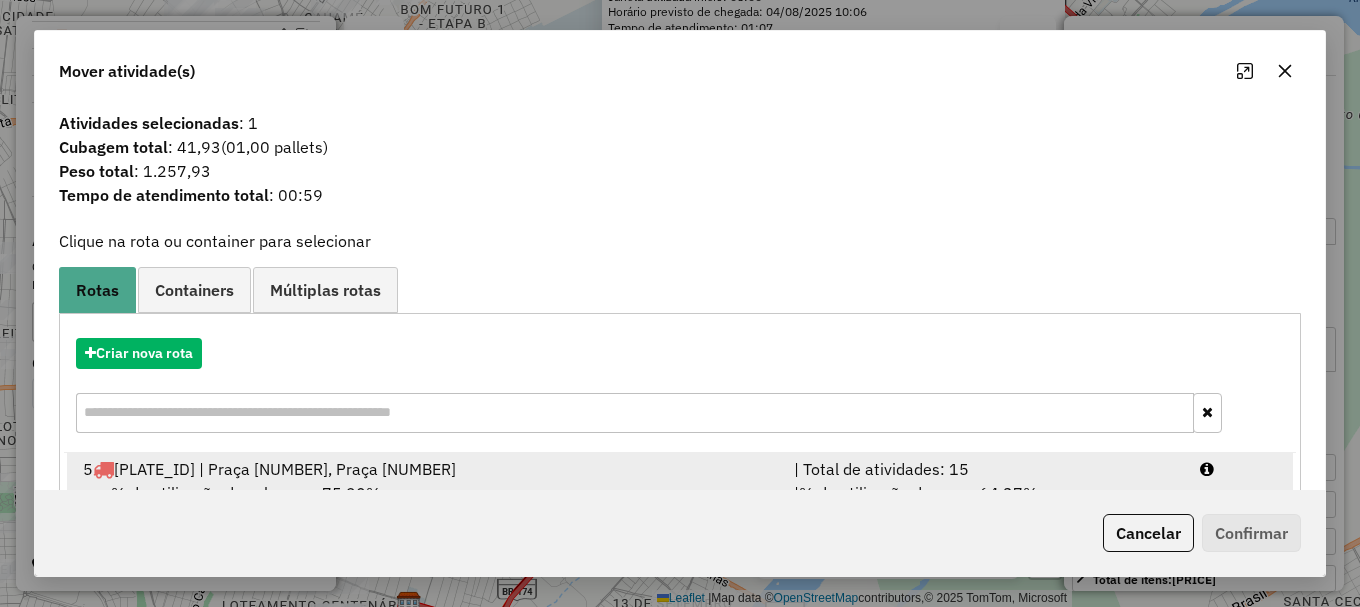 click at bounding box center (1239, 469) 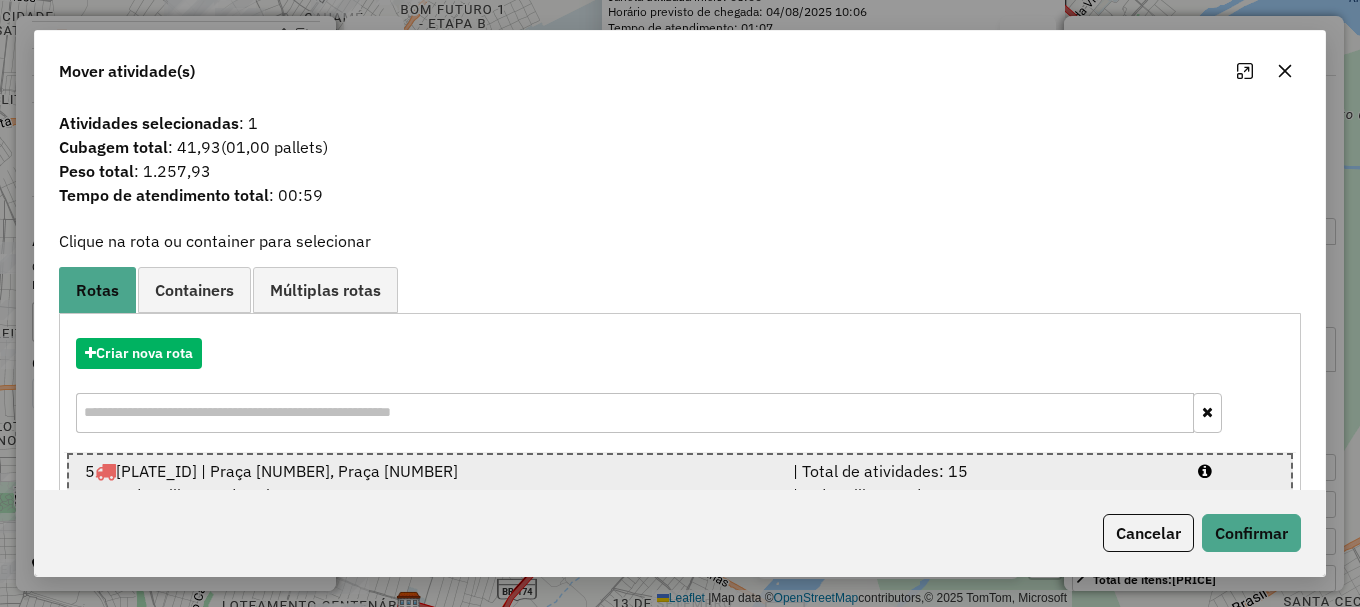 click at bounding box center (1236, 471) 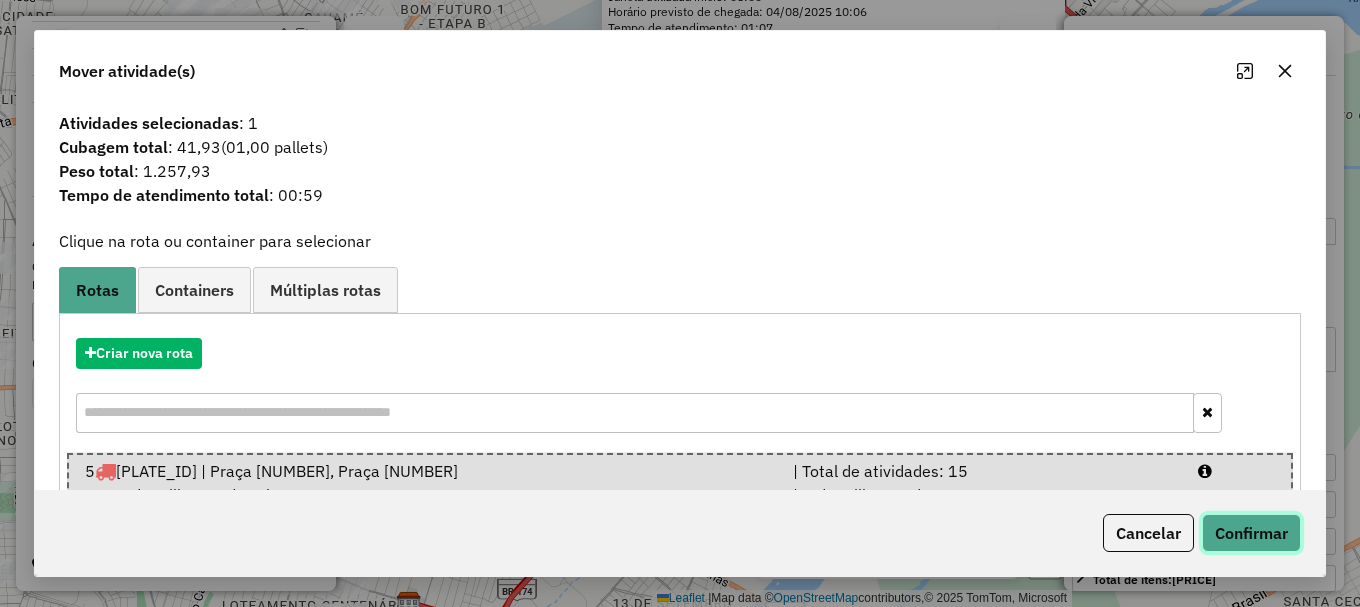 click on "Confirmar" 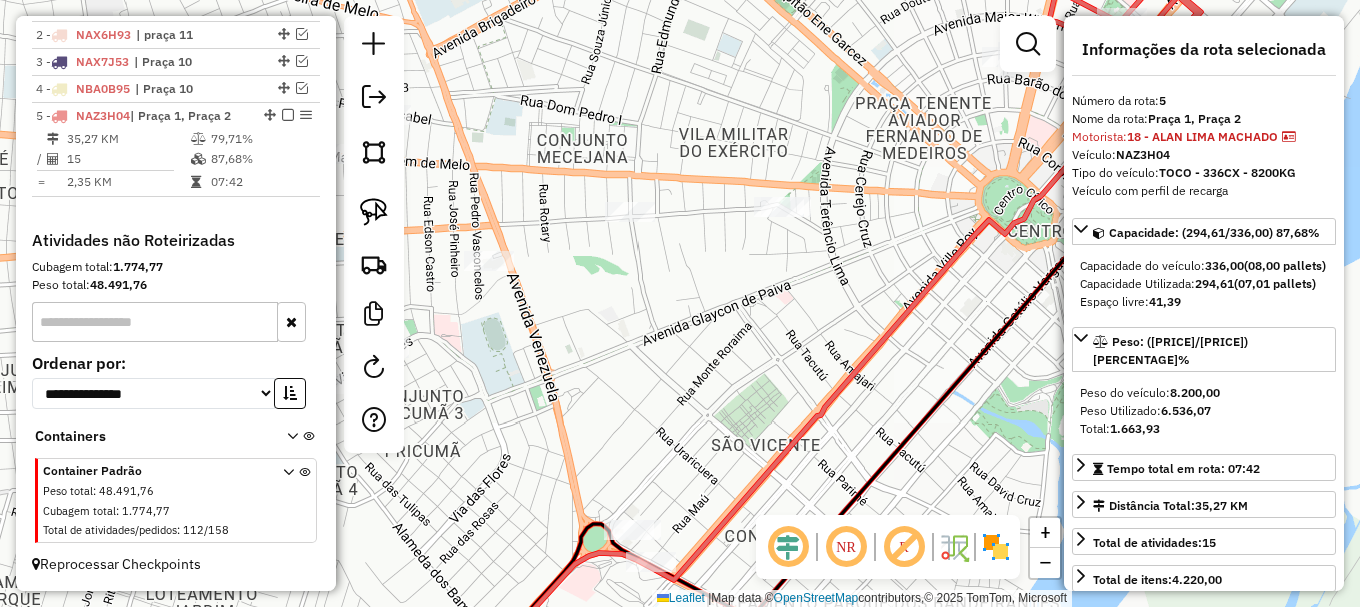 drag, startPoint x: 371, startPoint y: 219, endPoint x: 407, endPoint y: 274, distance: 65.734314 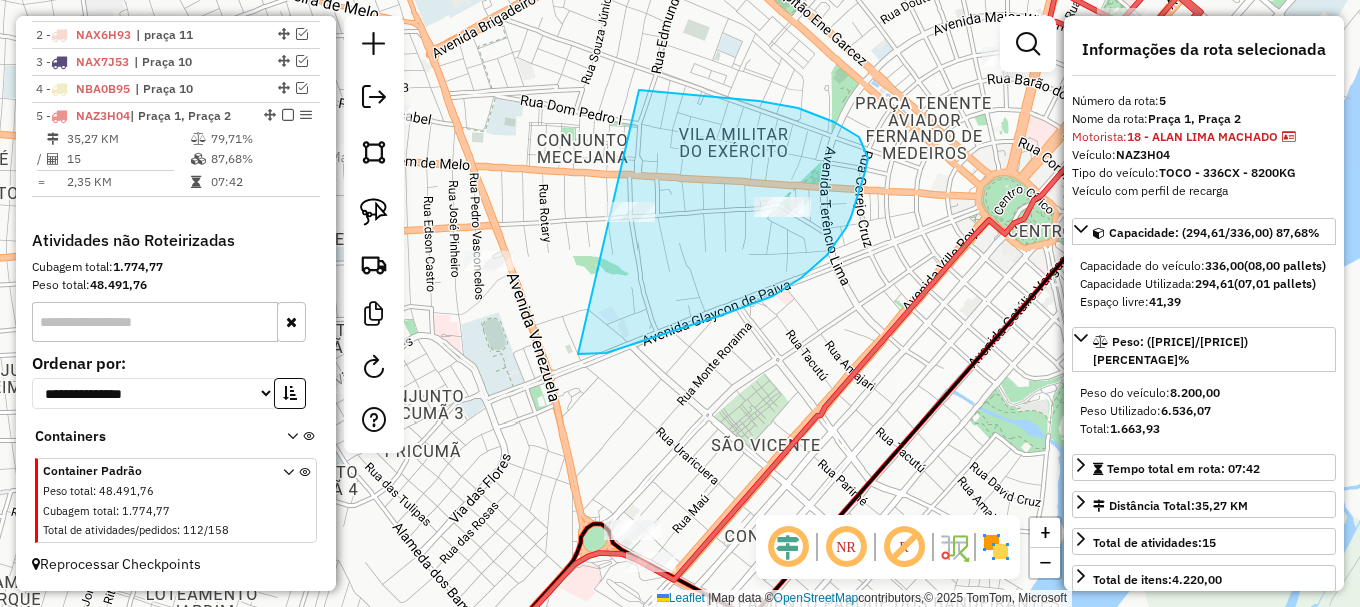drag, startPoint x: 589, startPoint y: 354, endPoint x: 612, endPoint y: 90, distance: 265 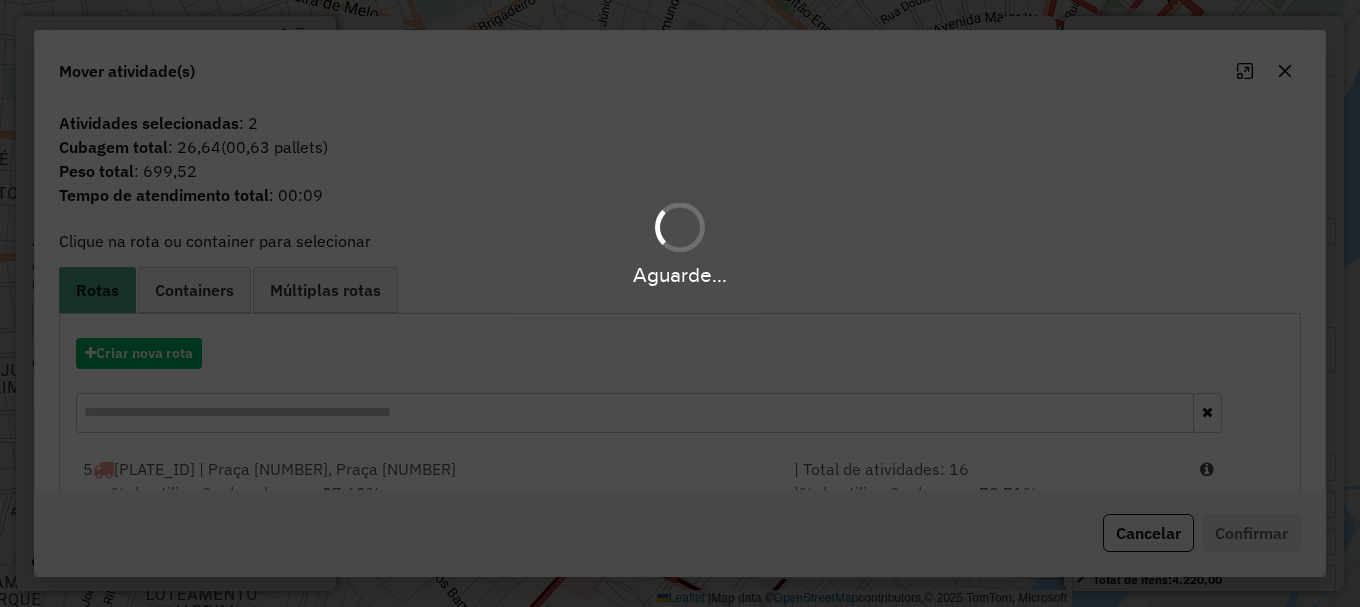 click at bounding box center [1239, 469] 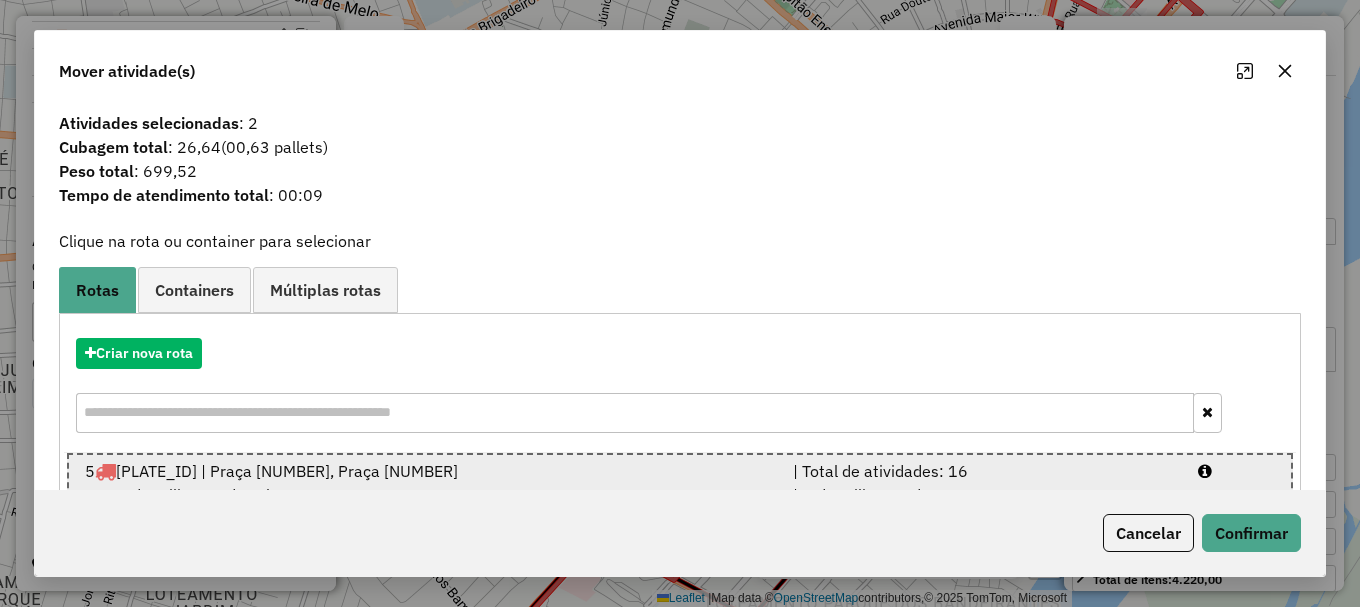 click at bounding box center (1236, 471) 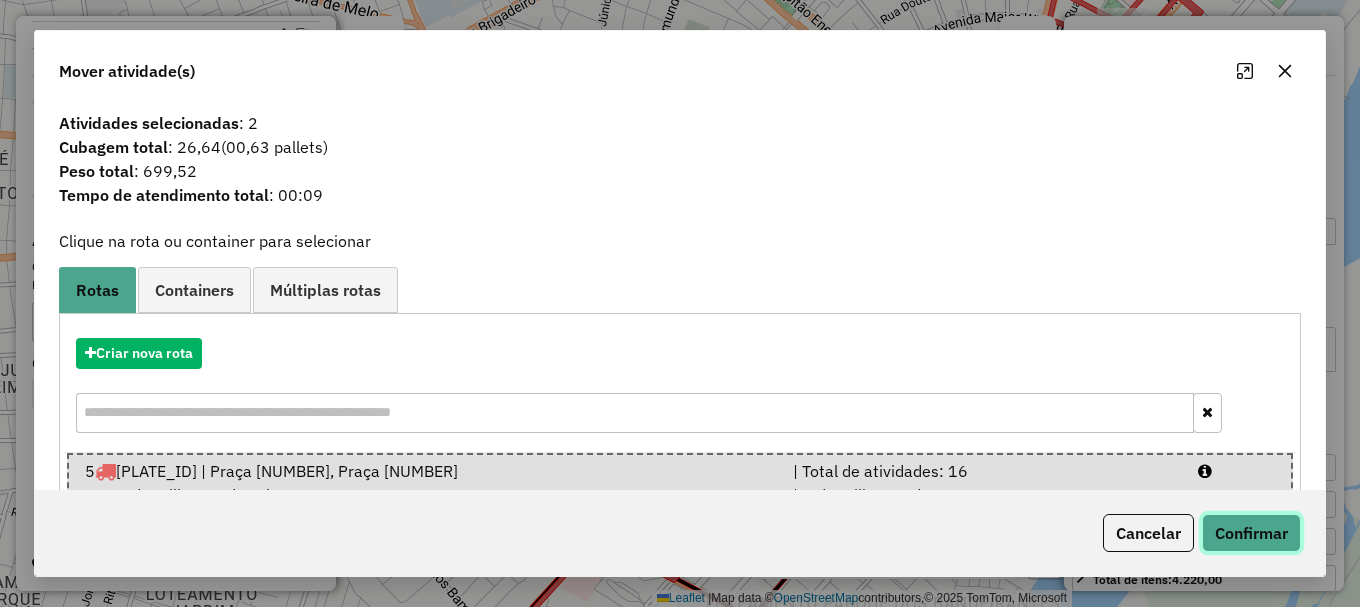 click on "Confirmar" 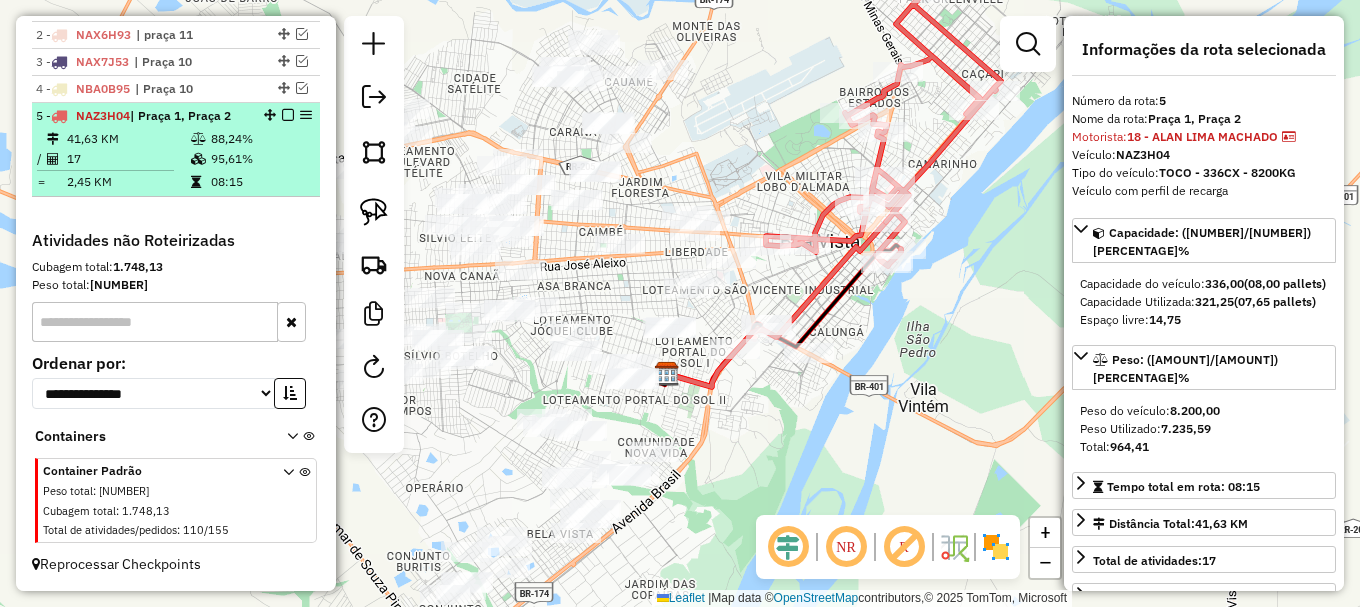 click at bounding box center [288, 115] 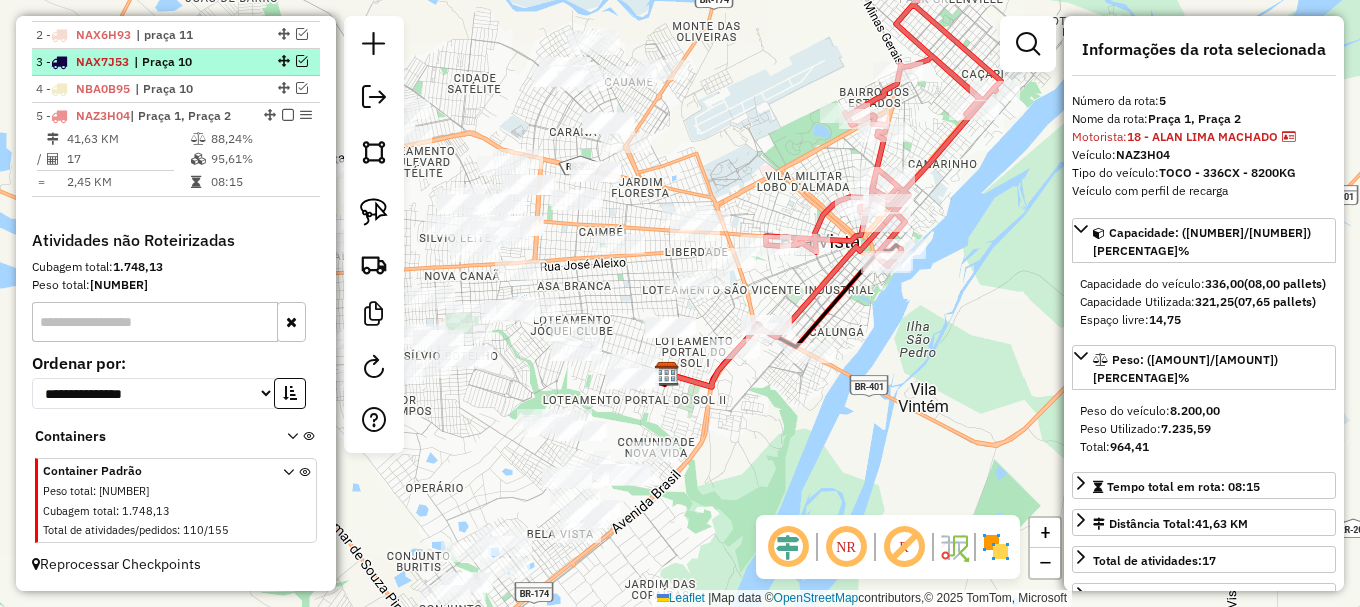 scroll, scrollTop: 771, scrollLeft: 0, axis: vertical 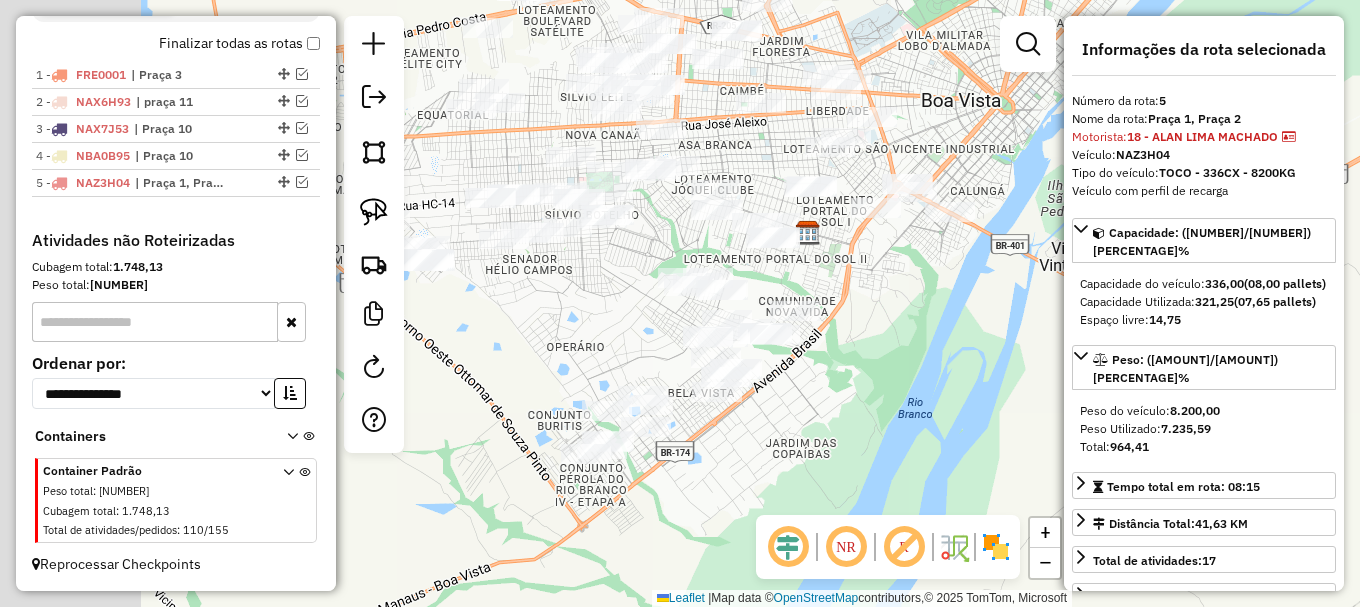 drag, startPoint x: 870, startPoint y: 353, endPoint x: 881, endPoint y: 320, distance: 34.785053 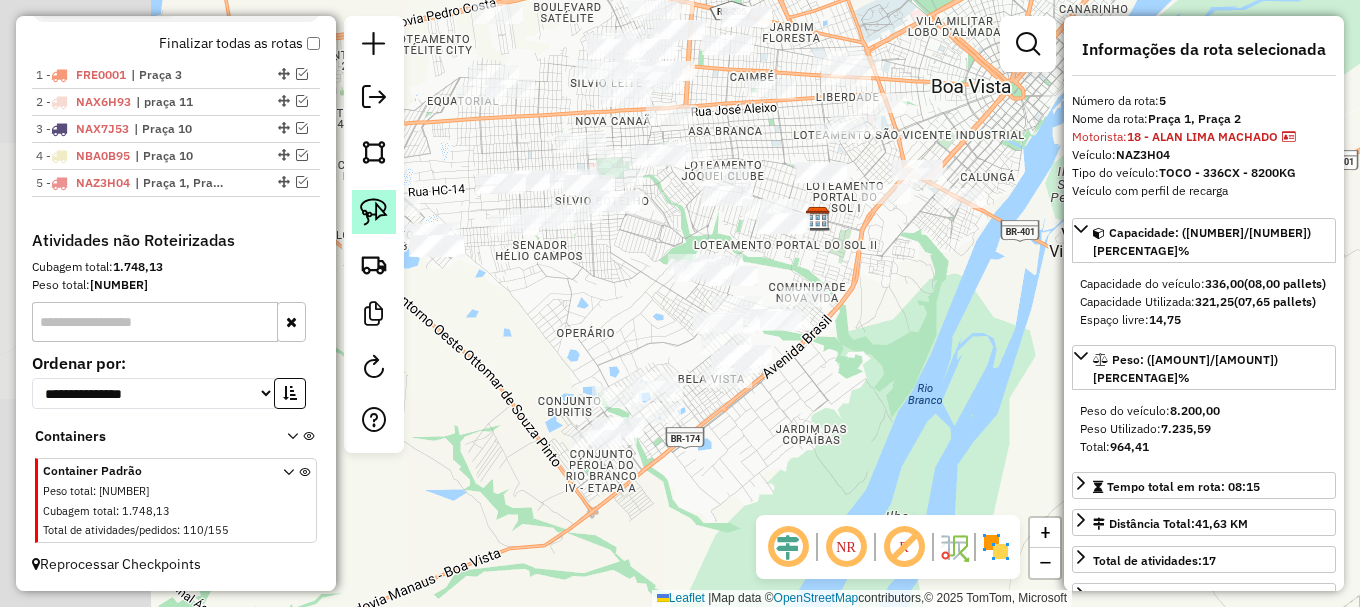 click 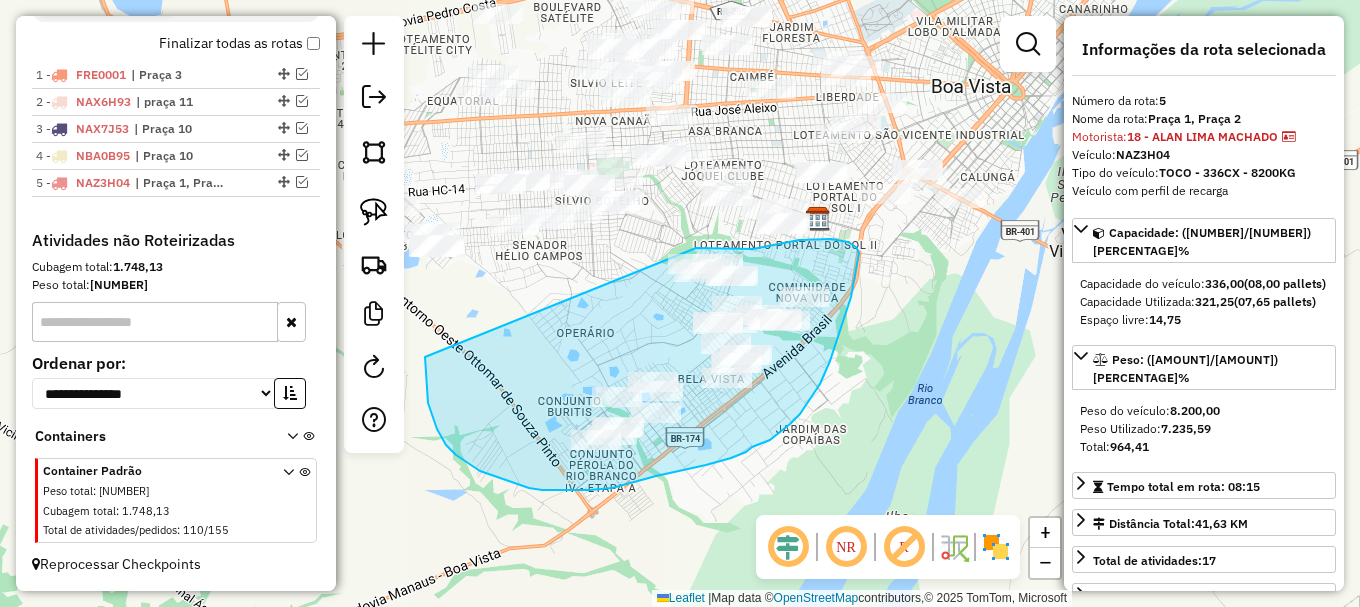 drag, startPoint x: 428, startPoint y: 403, endPoint x: 676, endPoint y: 244, distance: 294.59293 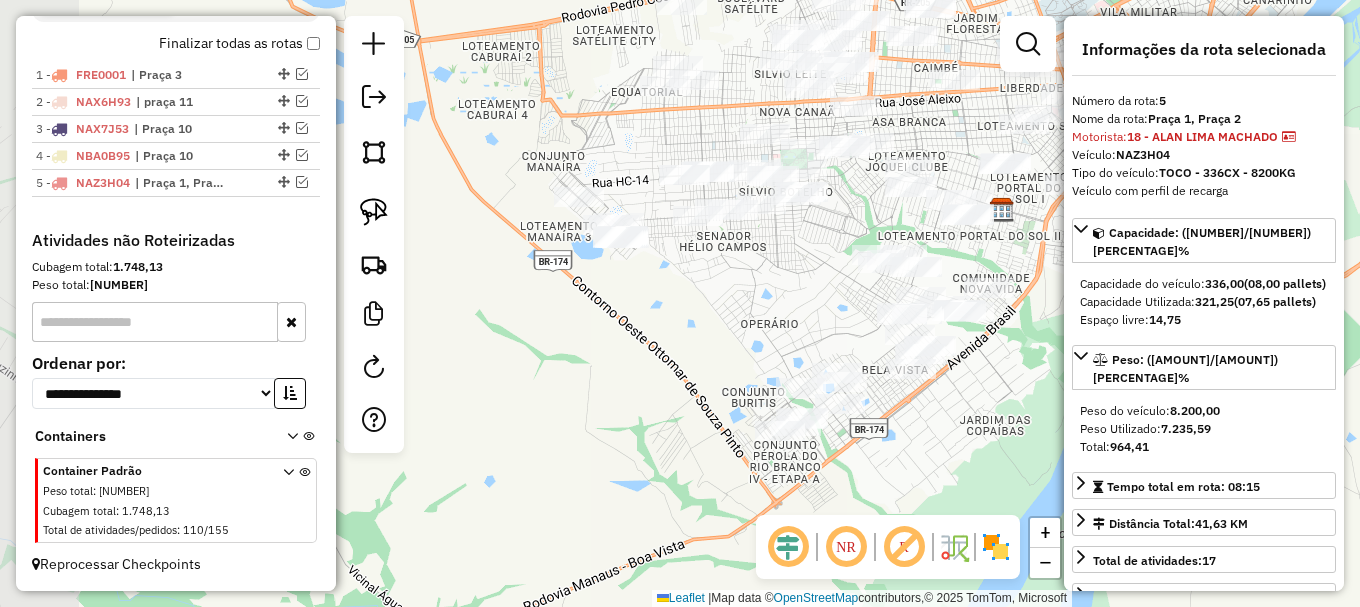 drag, startPoint x: 680, startPoint y: 281, endPoint x: 813, endPoint y: 283, distance: 133.01503 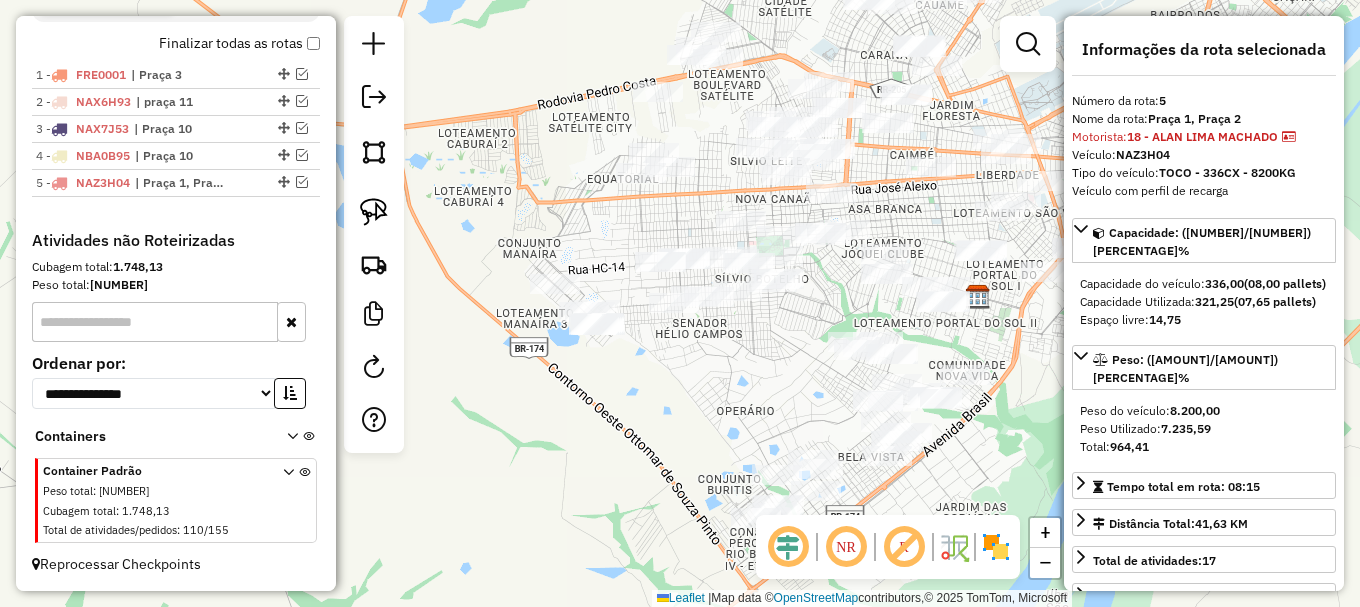 drag, startPoint x: 724, startPoint y: 310, endPoint x: 716, endPoint y: 337, distance: 28.160255 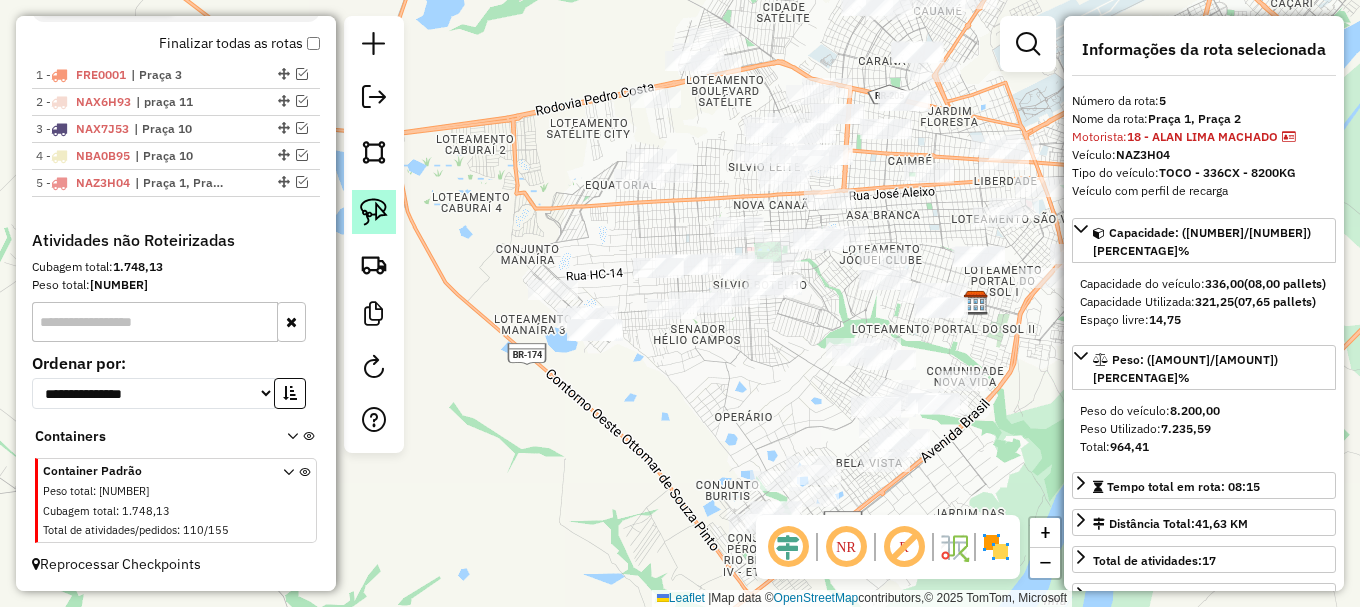 click 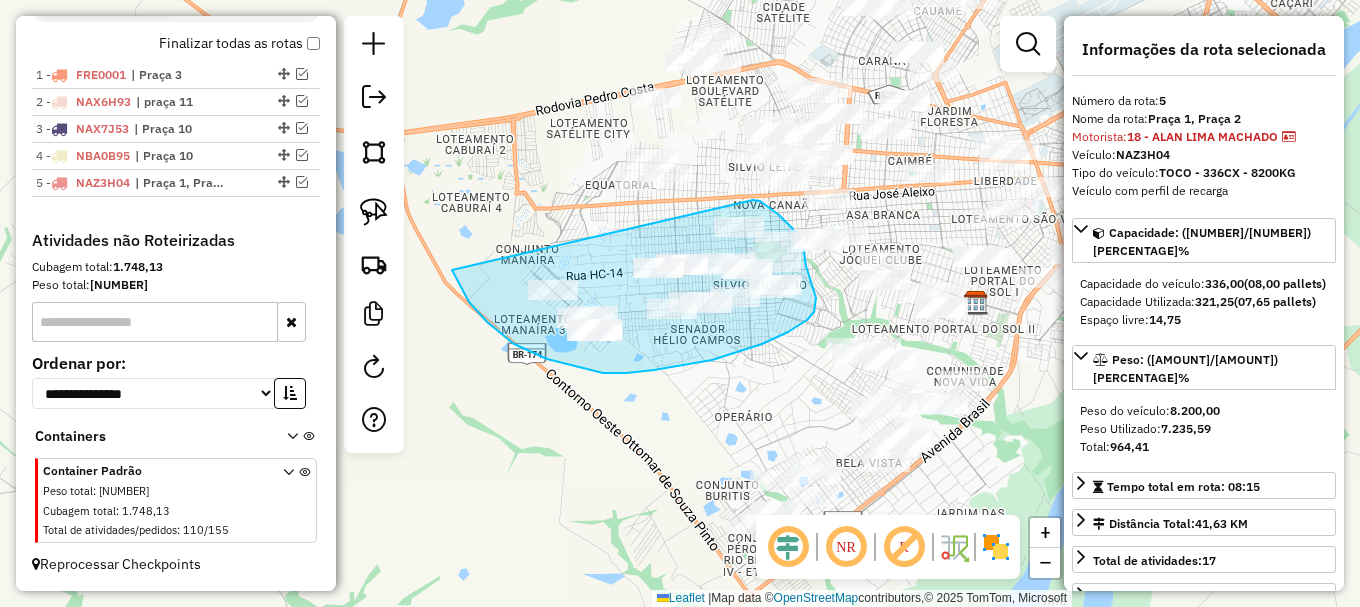 drag, startPoint x: 452, startPoint y: 270, endPoint x: 753, endPoint y: 200, distance: 309.03235 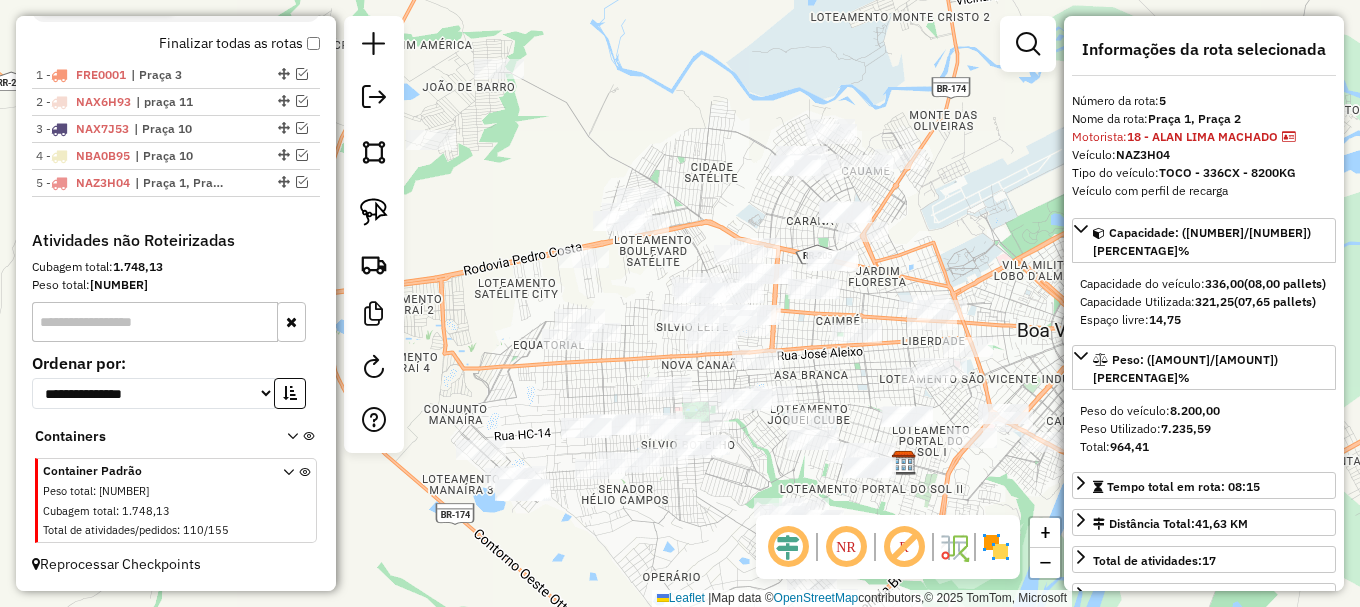 drag, startPoint x: 623, startPoint y: 298, endPoint x: 543, endPoint y: 454, distance: 175.31685 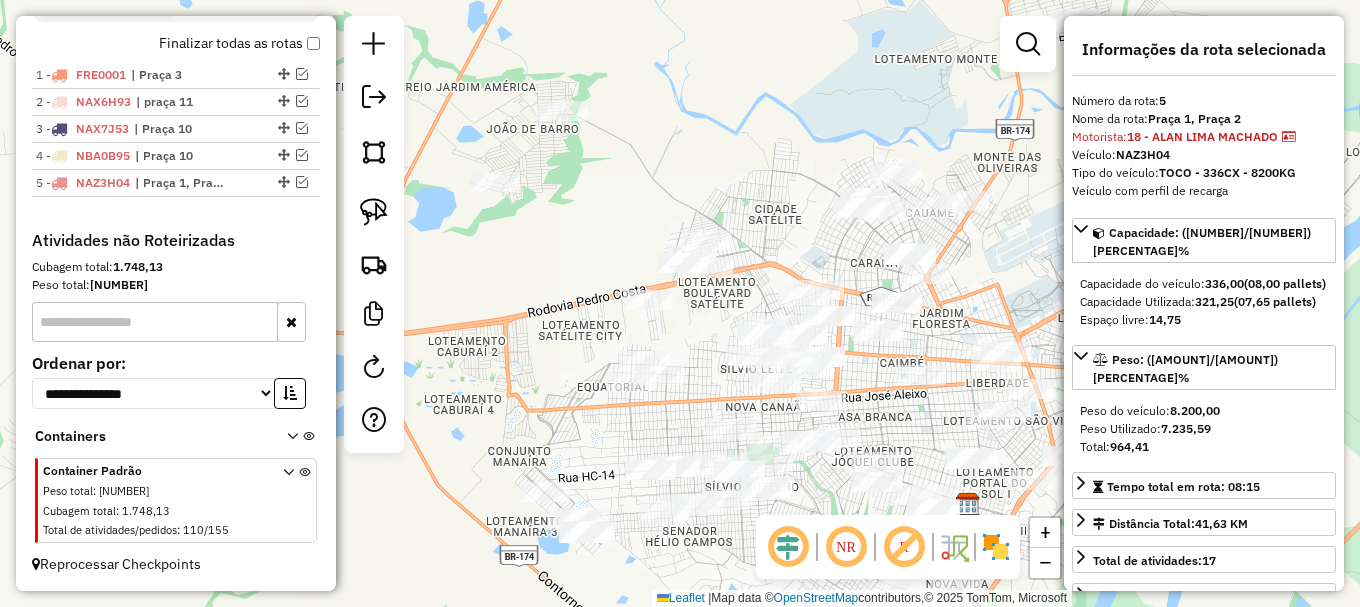 drag, startPoint x: 754, startPoint y: 234, endPoint x: 768, endPoint y: 224, distance: 17.20465 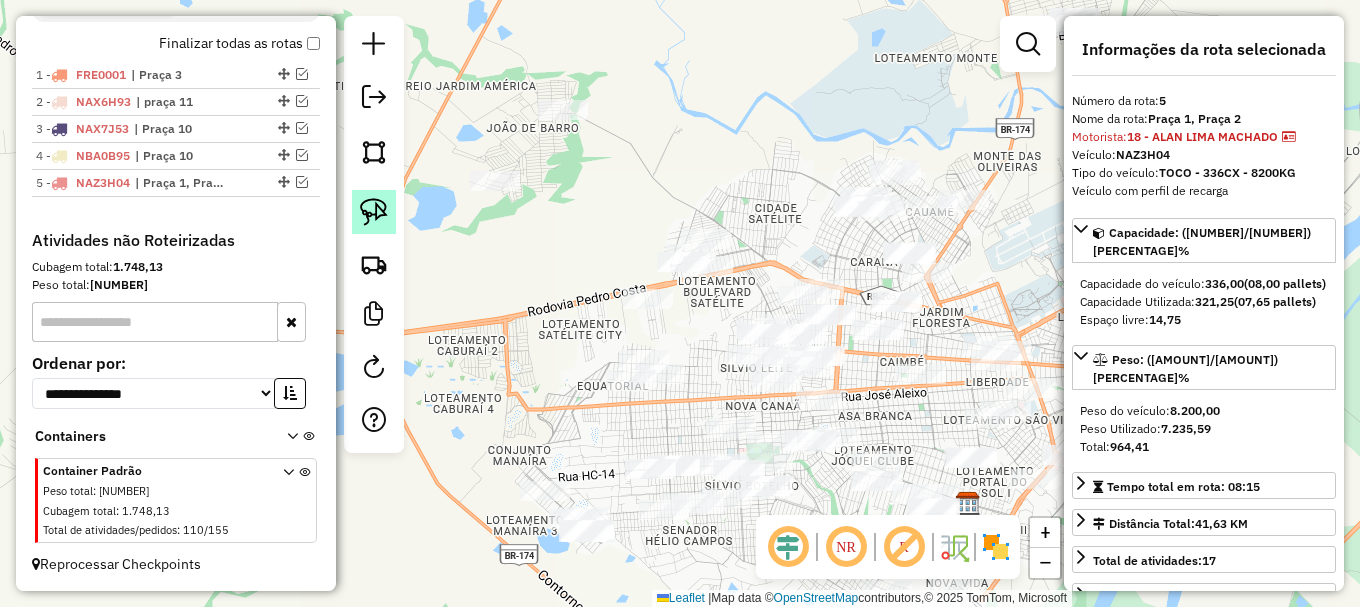drag, startPoint x: 377, startPoint y: 212, endPoint x: 393, endPoint y: 219, distance: 17.464249 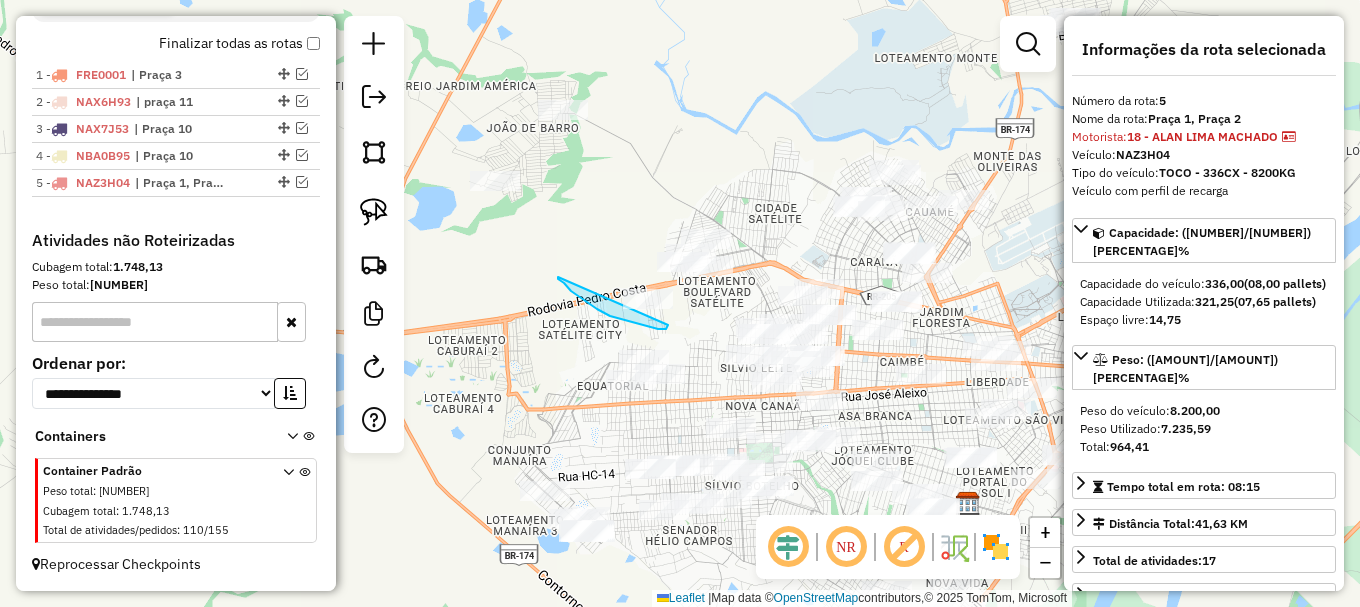 drag, startPoint x: 579, startPoint y: 297, endPoint x: 647, endPoint y: 317, distance: 70.88018 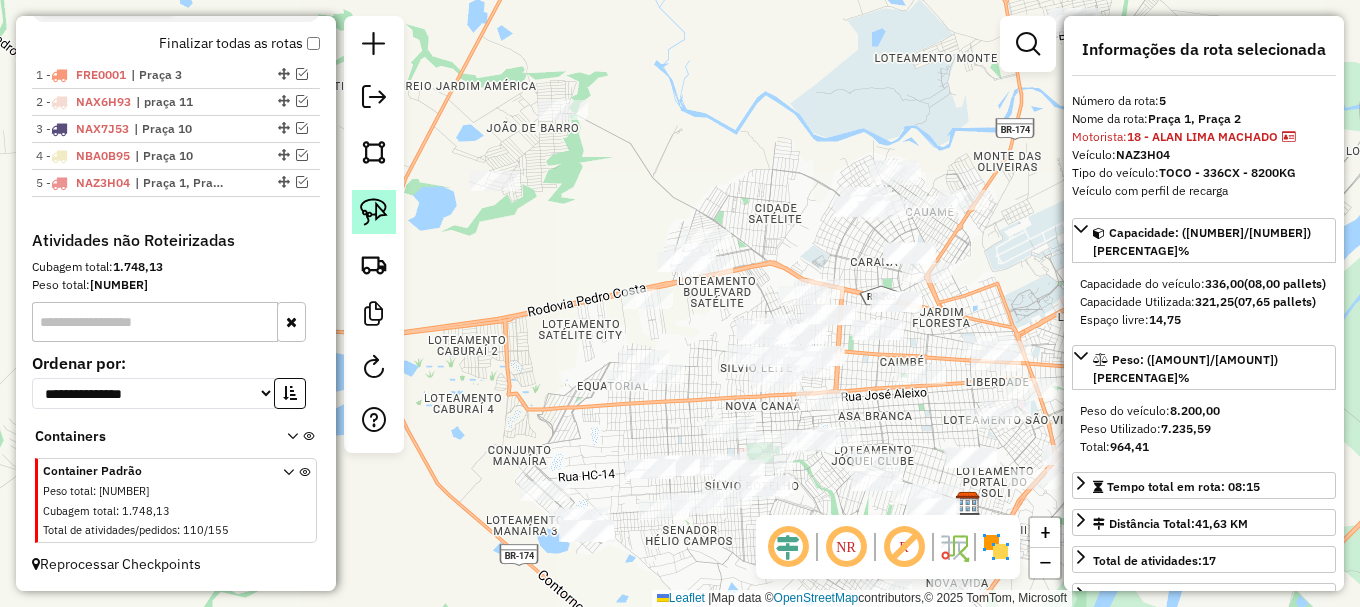 click 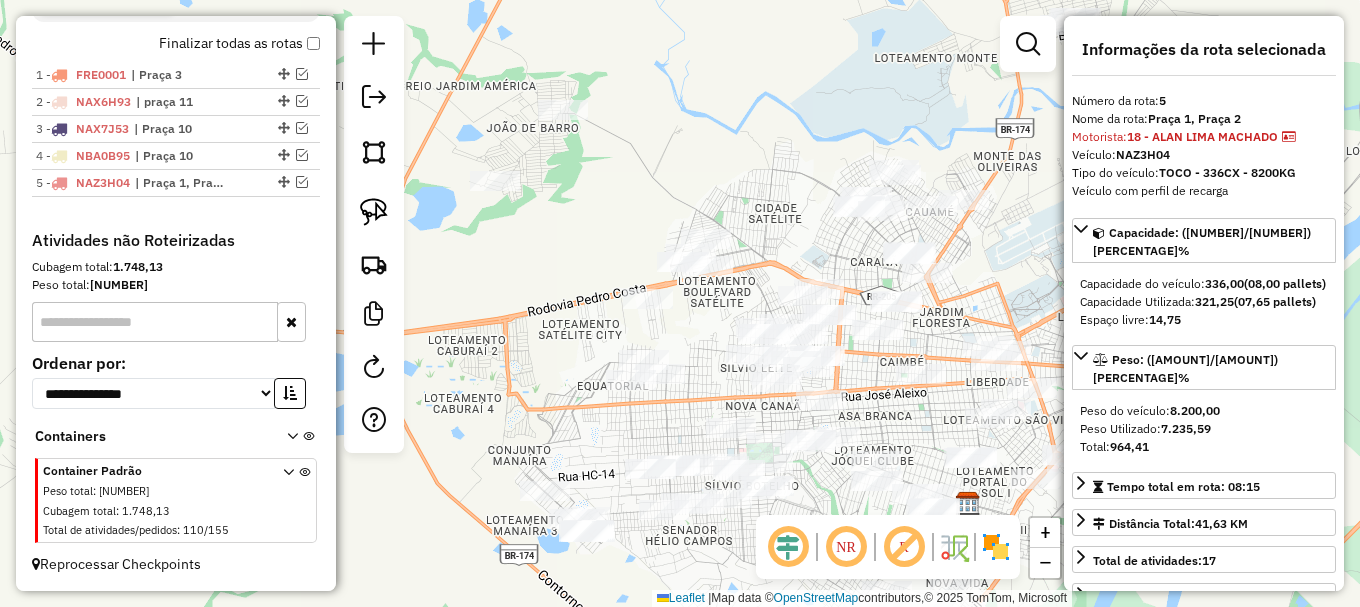 drag, startPoint x: 360, startPoint y: 207, endPoint x: 497, endPoint y: 299, distance: 165.02425 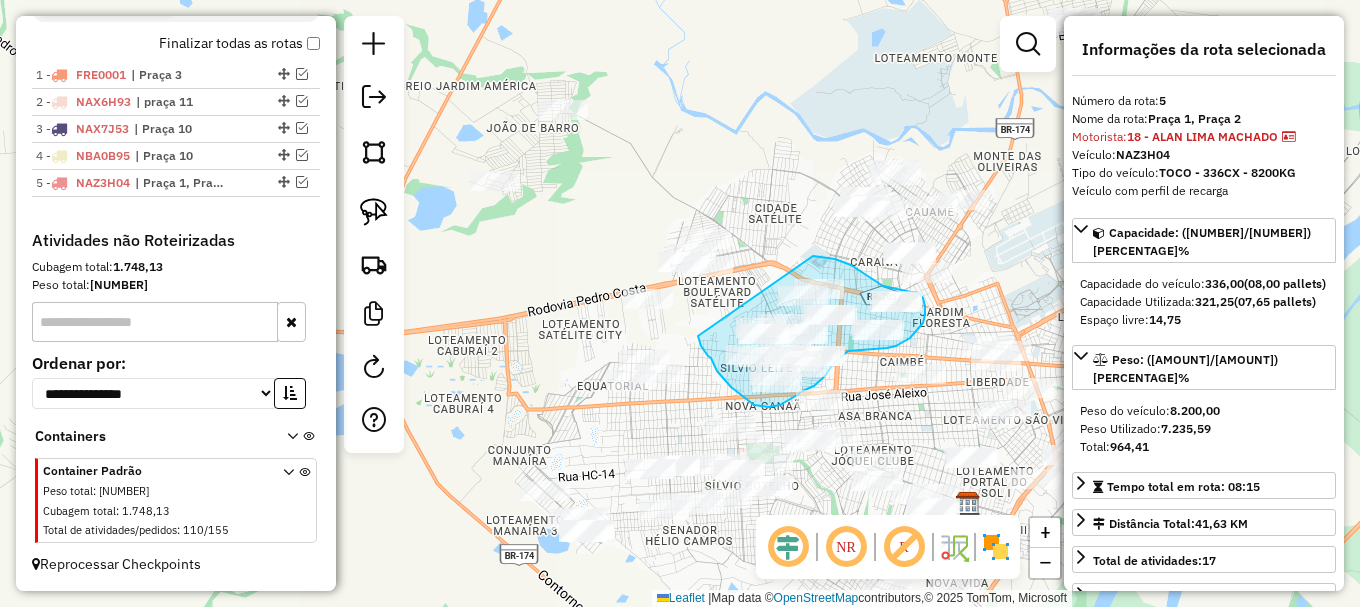 drag, startPoint x: 698, startPoint y: 336, endPoint x: 813, endPoint y: 256, distance: 140.08926 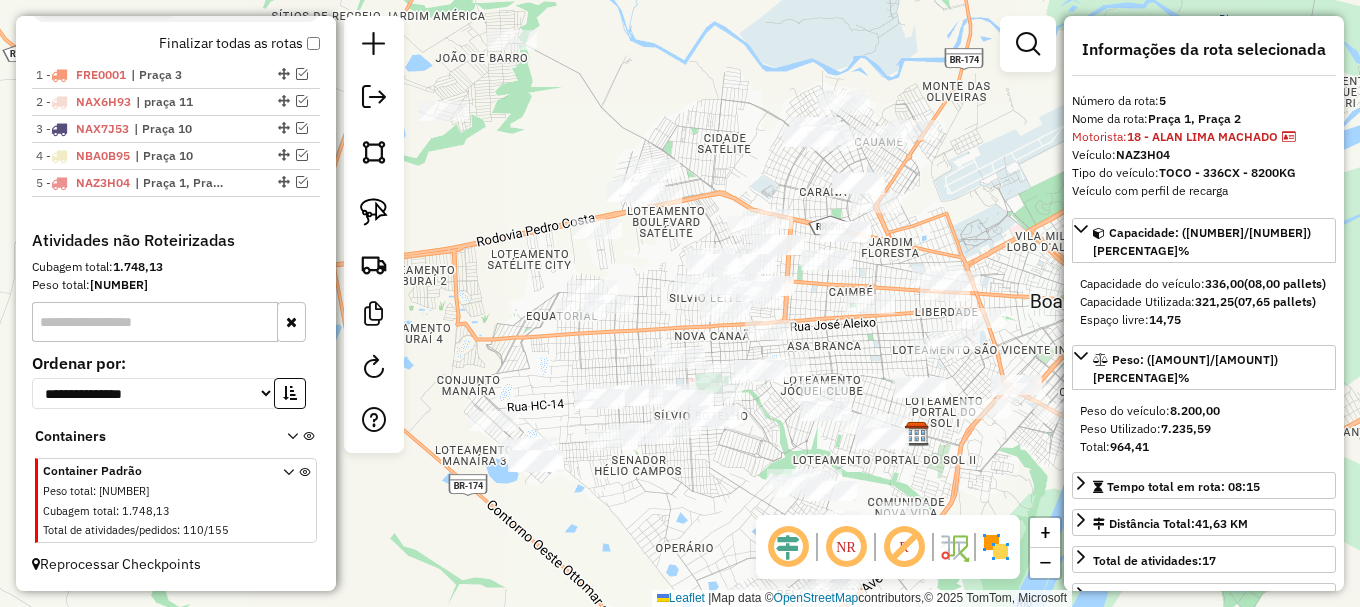 drag, startPoint x: 642, startPoint y: 394, endPoint x: 523, endPoint y: 217, distance: 213.28384 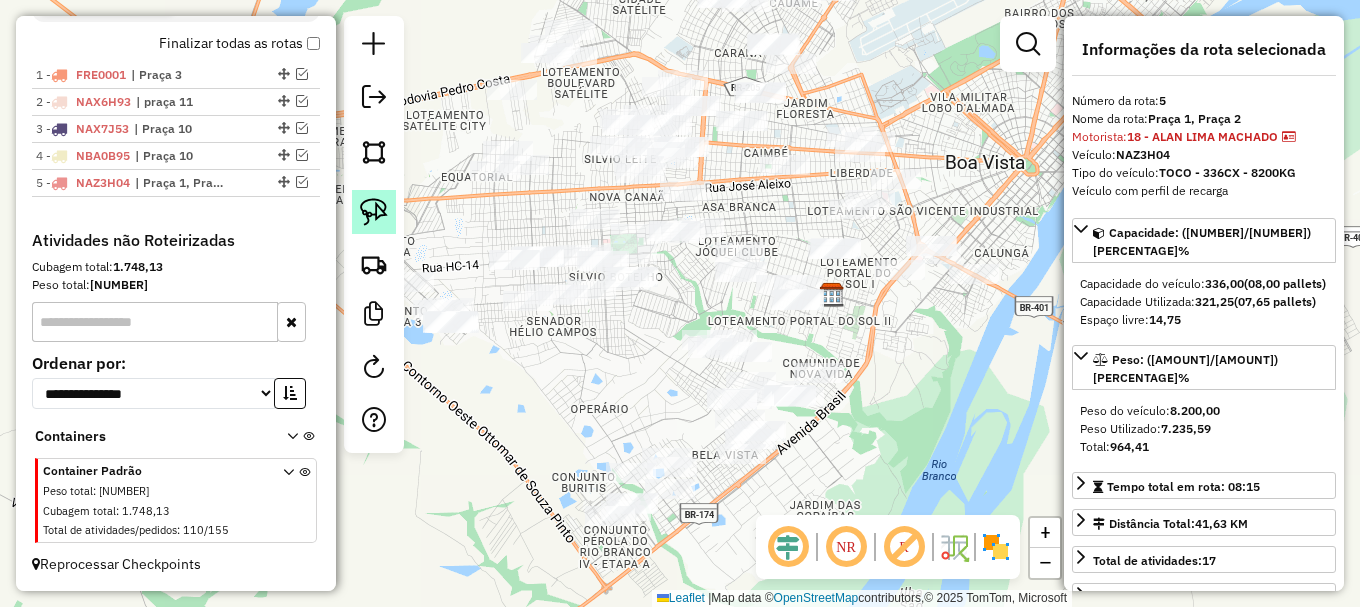 click 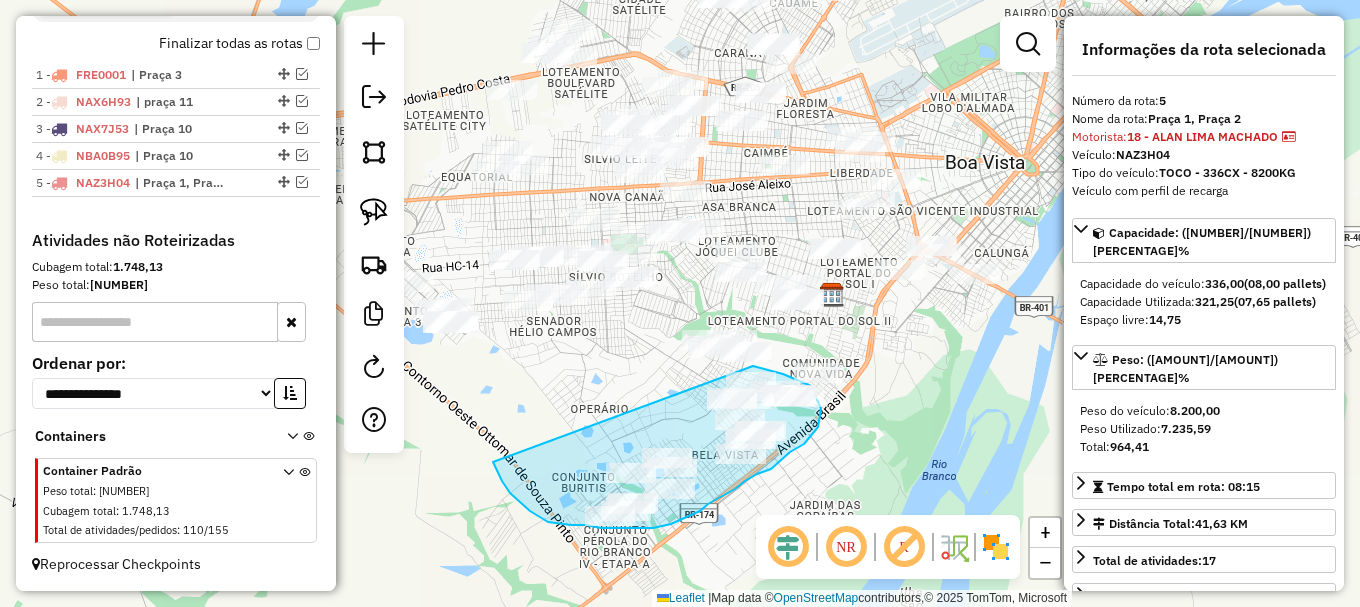 drag, startPoint x: 494, startPoint y: 463, endPoint x: 744, endPoint y: 366, distance: 268.15854 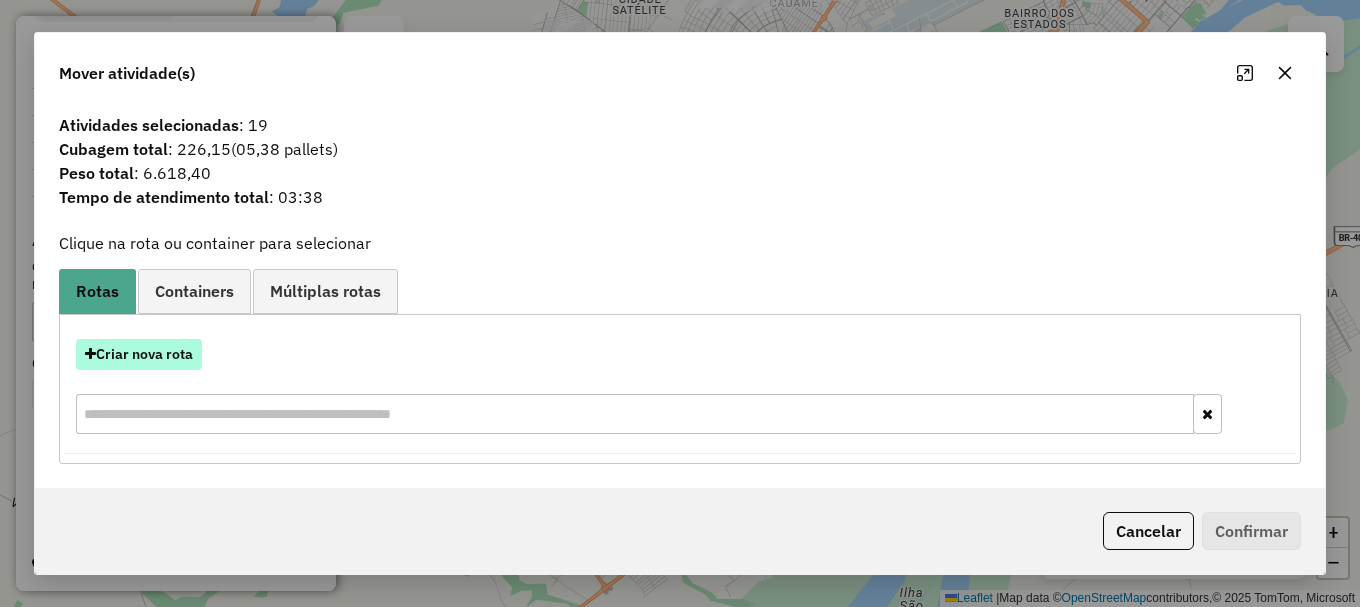 click on "Criar nova rota" at bounding box center (139, 354) 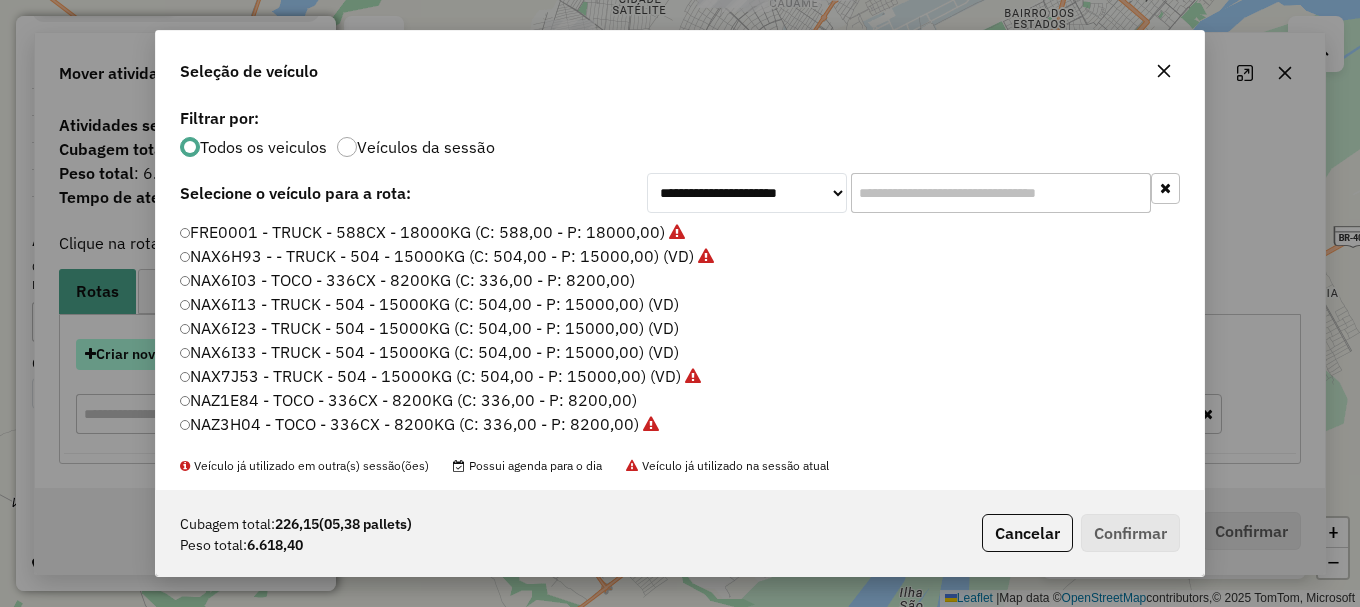 scroll, scrollTop: 11, scrollLeft: 6, axis: both 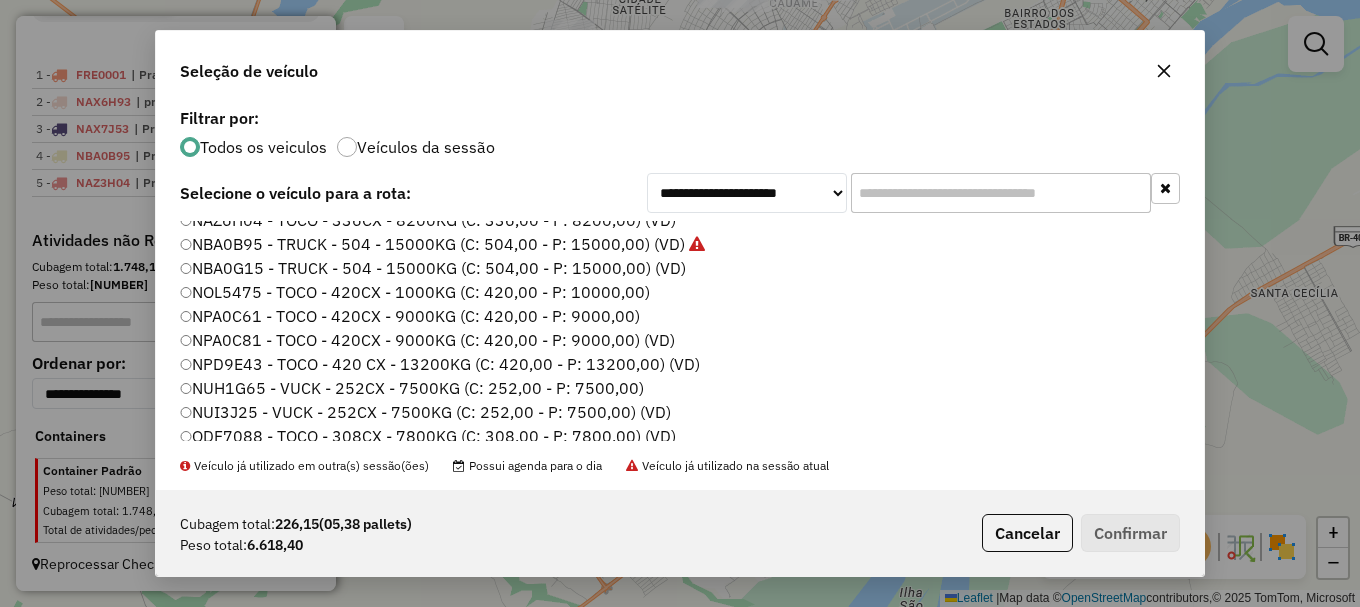click on "NUH1G65 - VUCK - 252CX - 7500KG (C: 252,00 - P: 7500,00)" 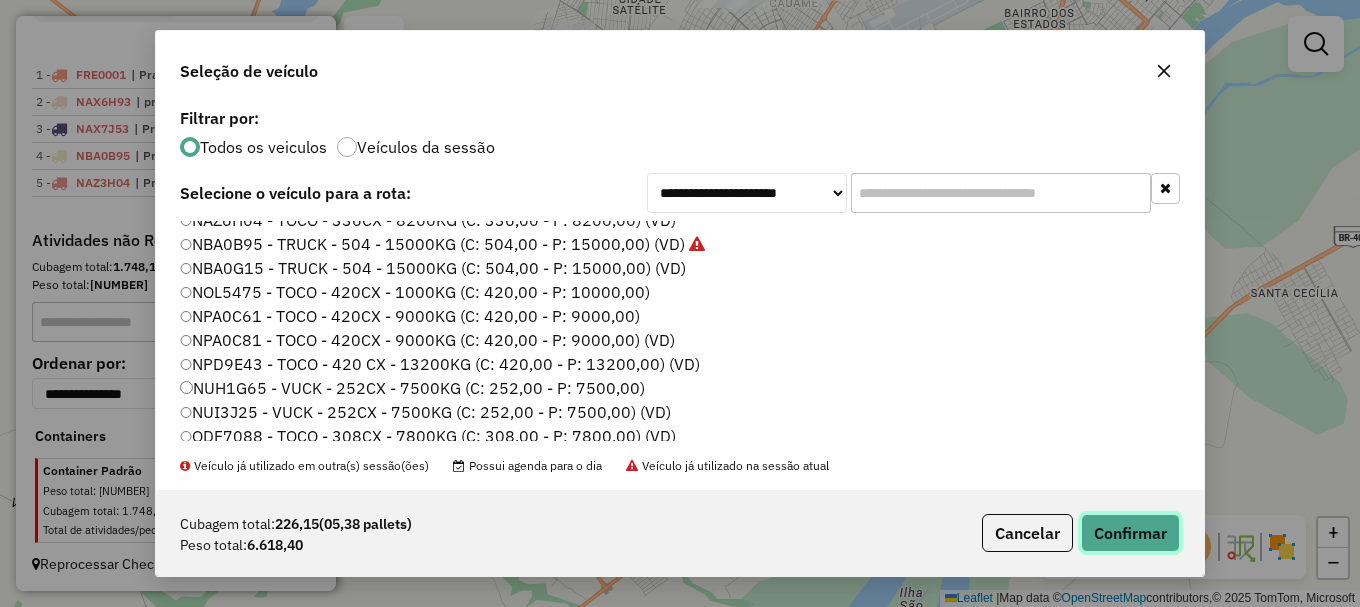 click on "Confirmar" 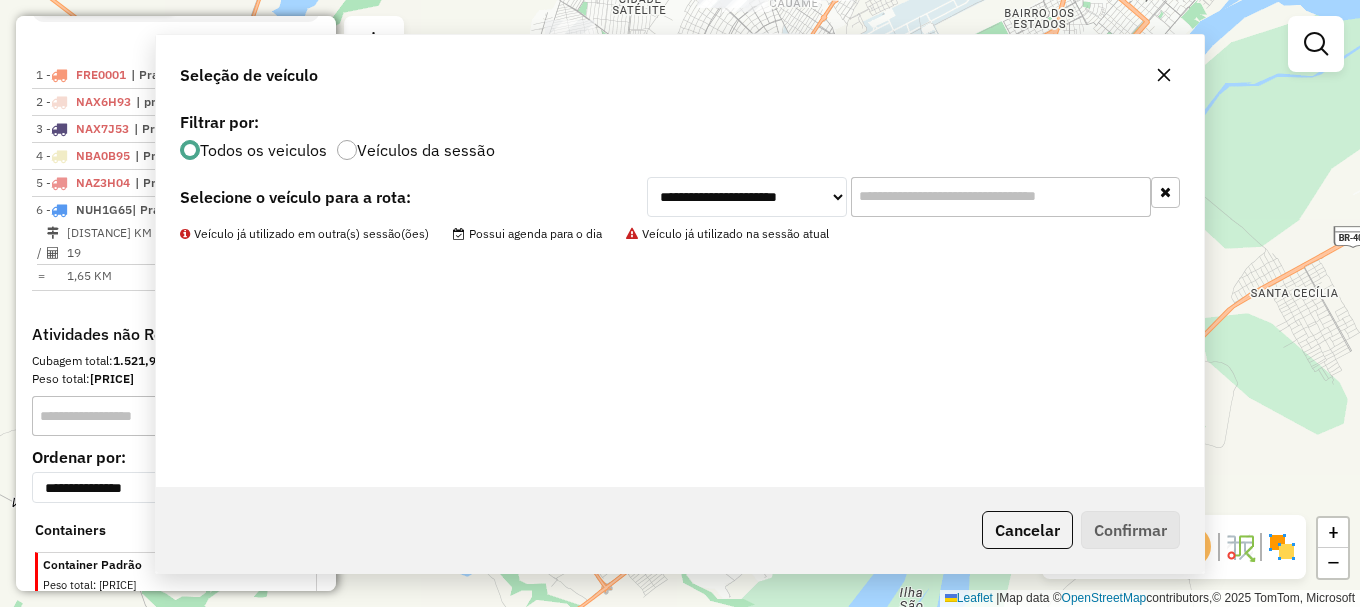scroll, scrollTop: 838, scrollLeft: 0, axis: vertical 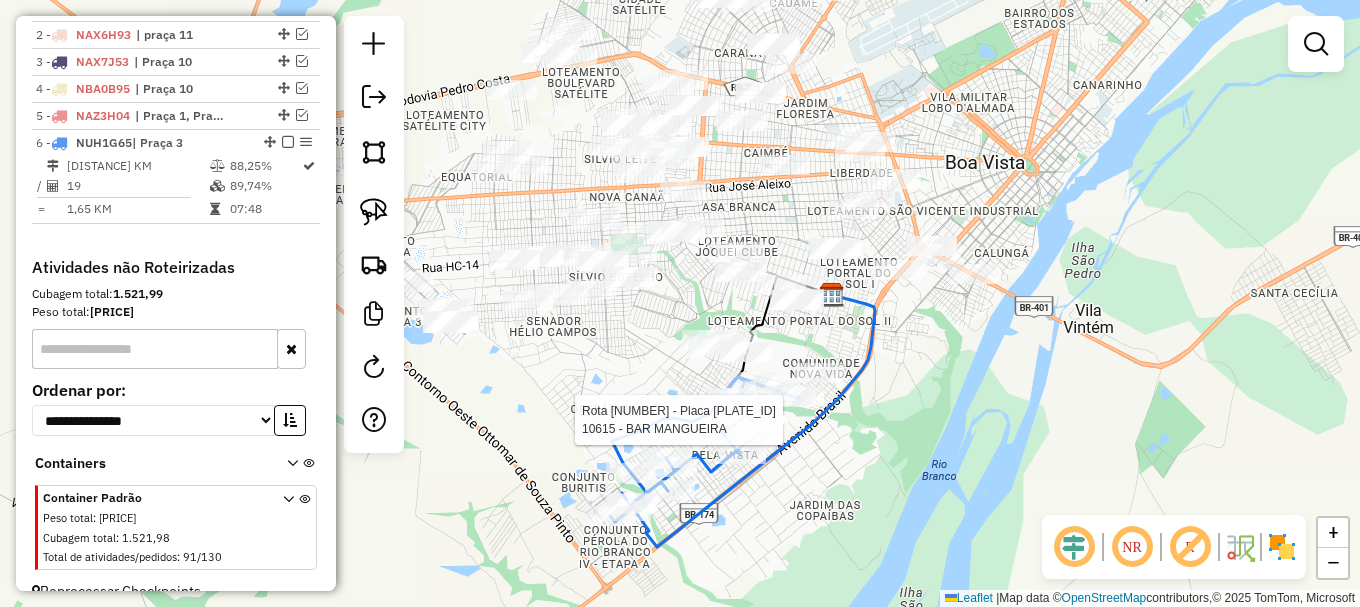 select on "**********" 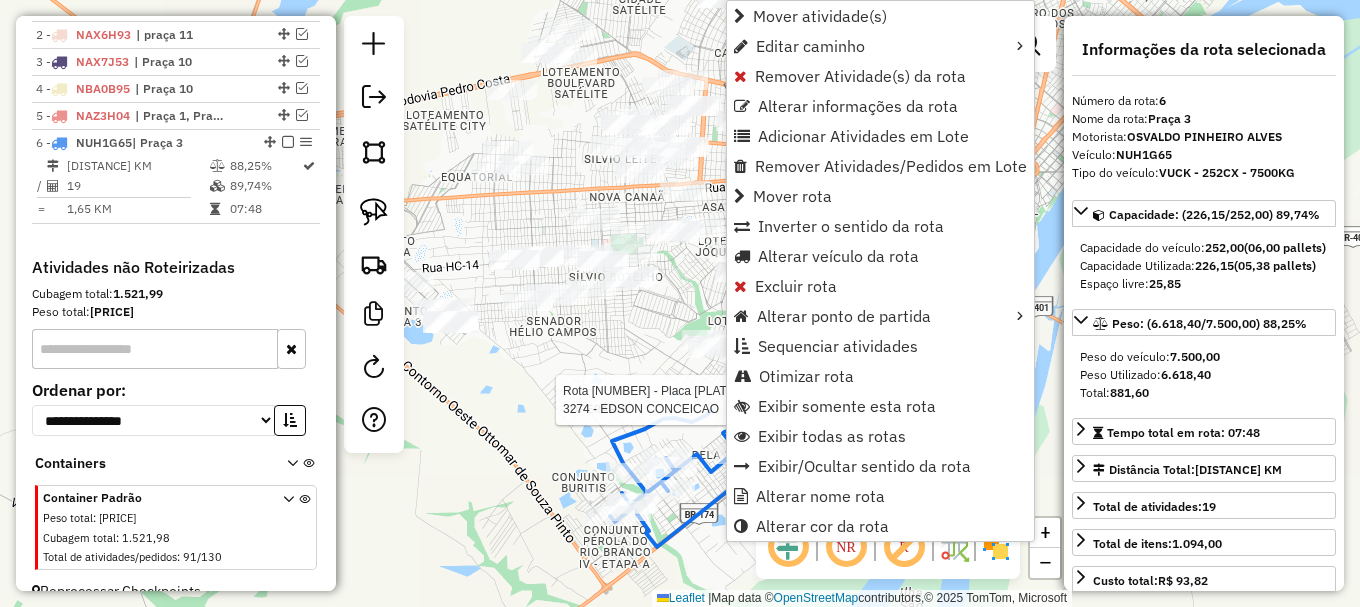 scroll, scrollTop: 865, scrollLeft: 0, axis: vertical 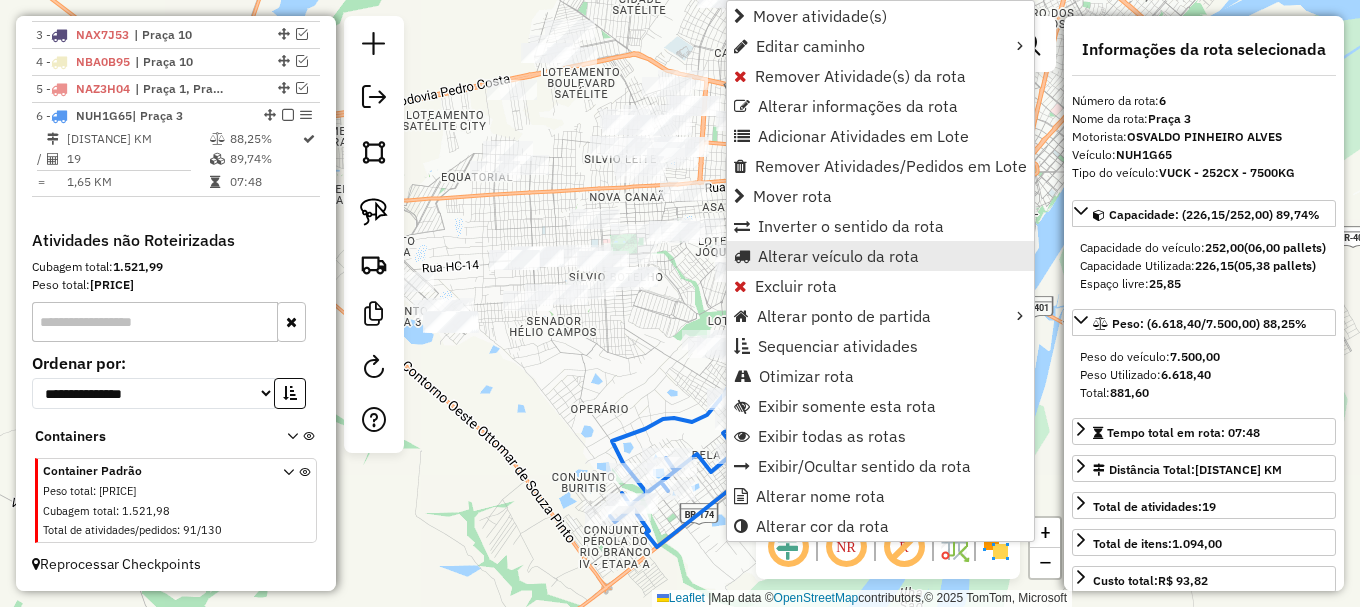click on "Alterar veículo da rota" at bounding box center [838, 256] 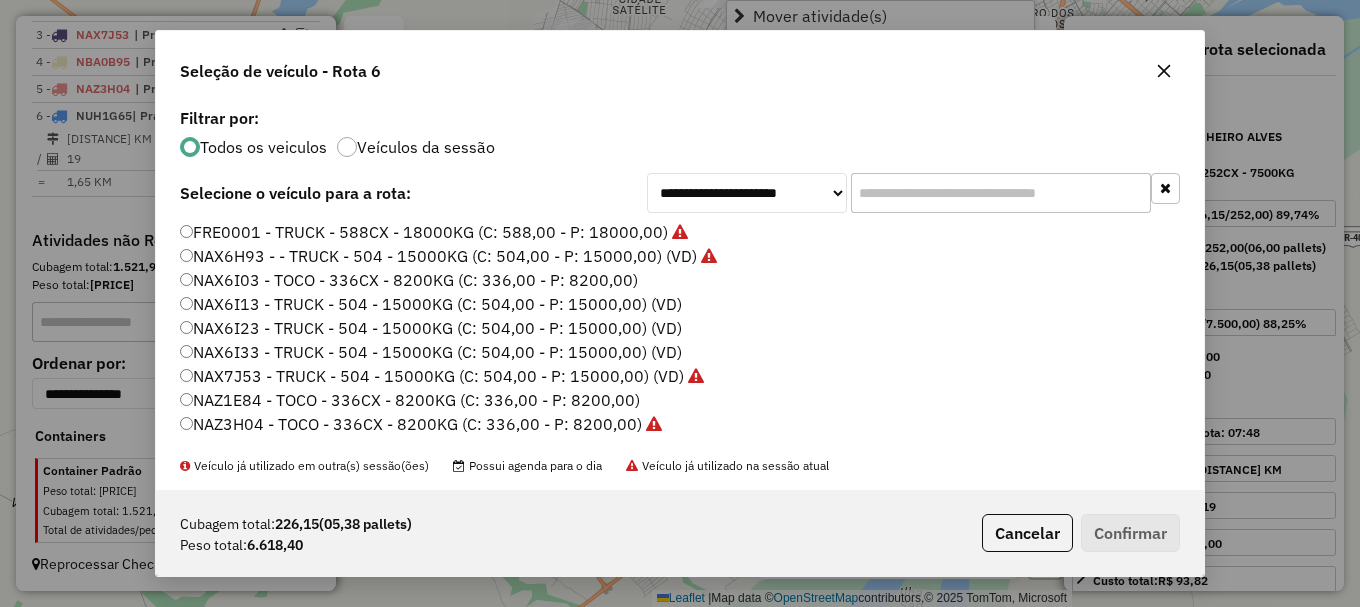 scroll, scrollTop: 11, scrollLeft: 6, axis: both 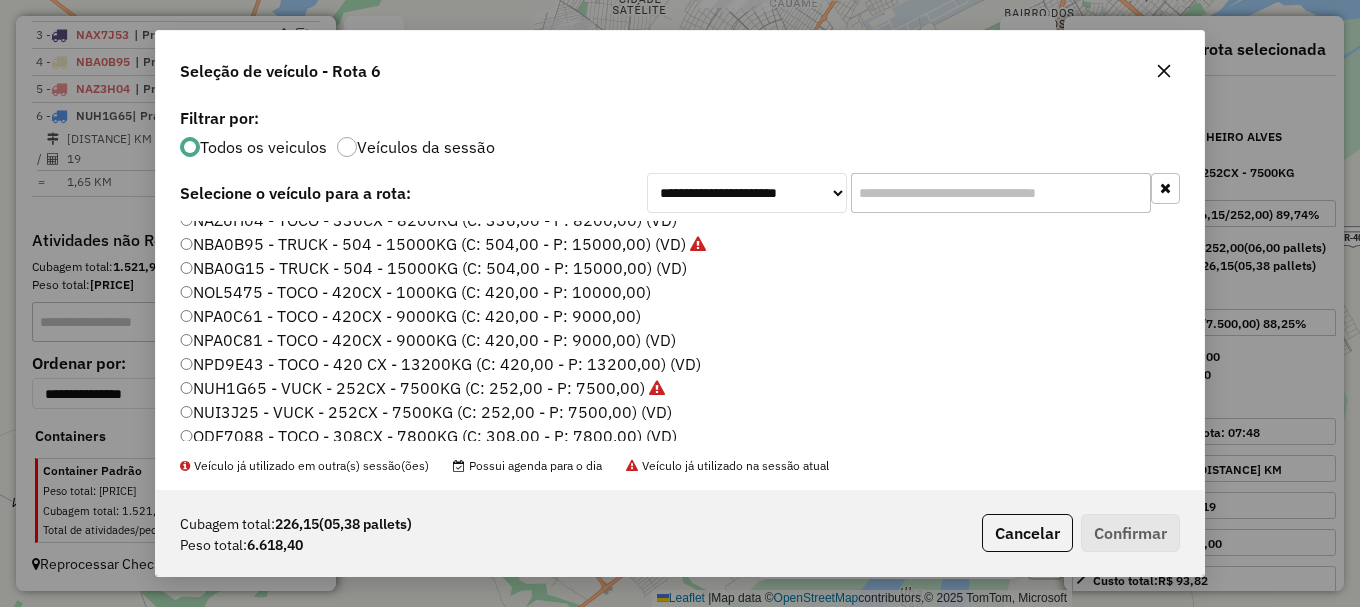 click on "NUI3J25 - VUCK - 252CX - 7500KG (C: 252,00 - P: 7500,00) (VD)" 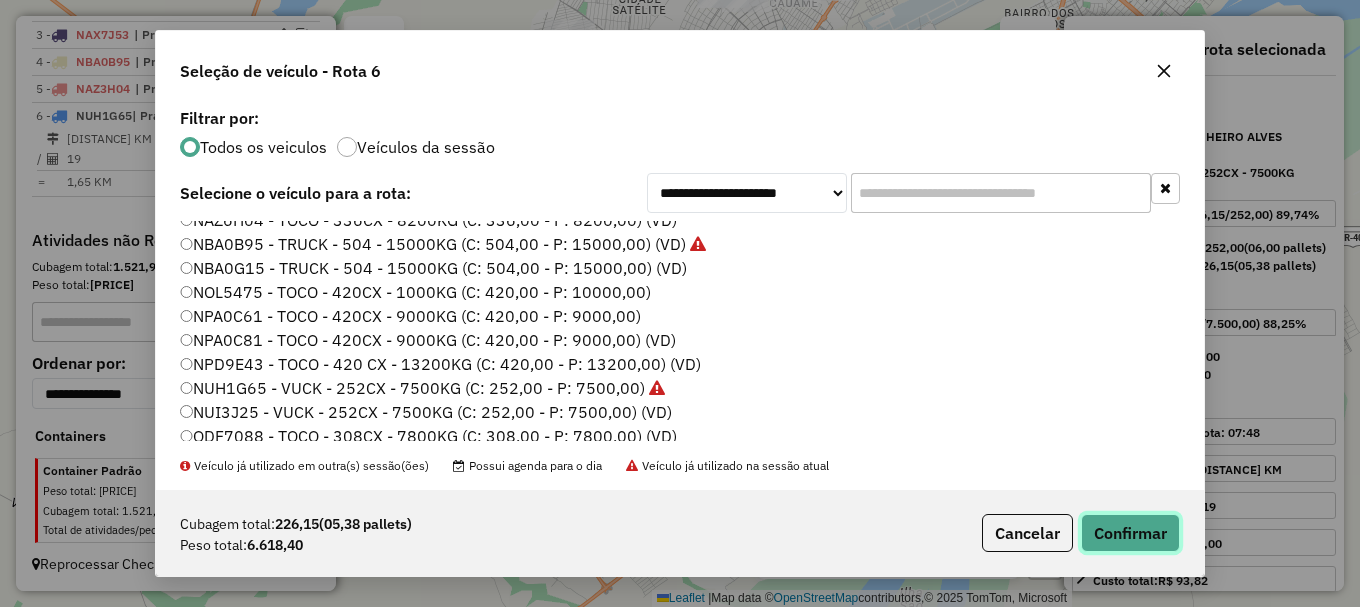click on "Confirmar" 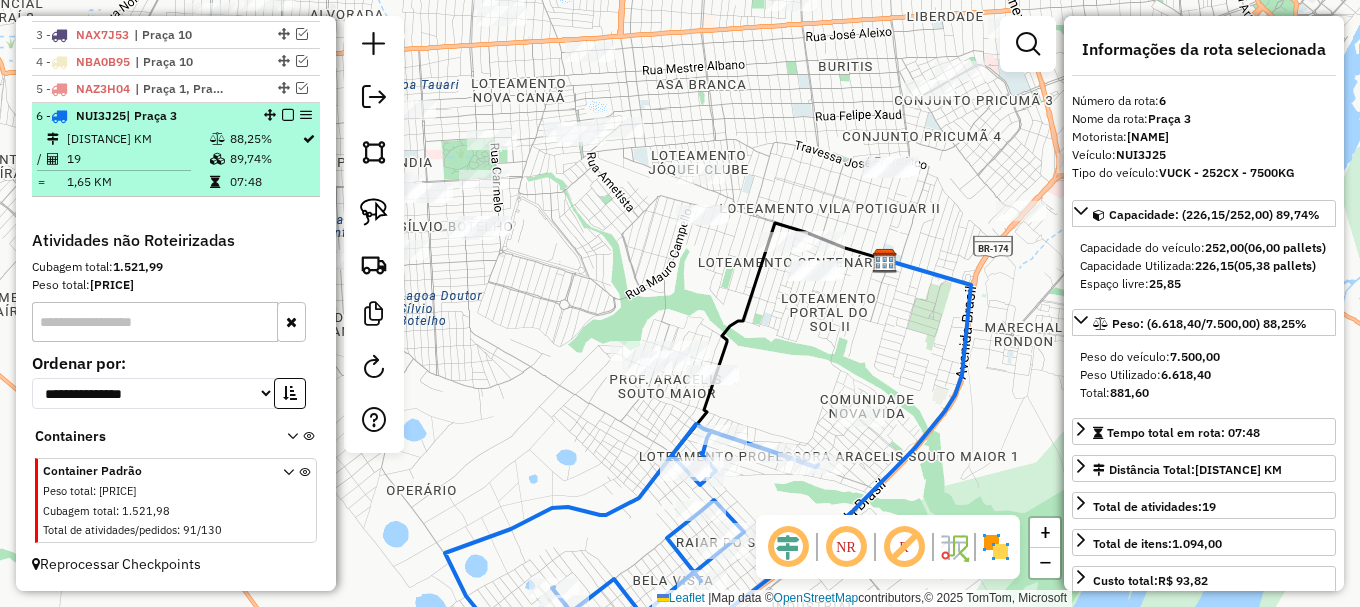 click at bounding box center [288, 115] 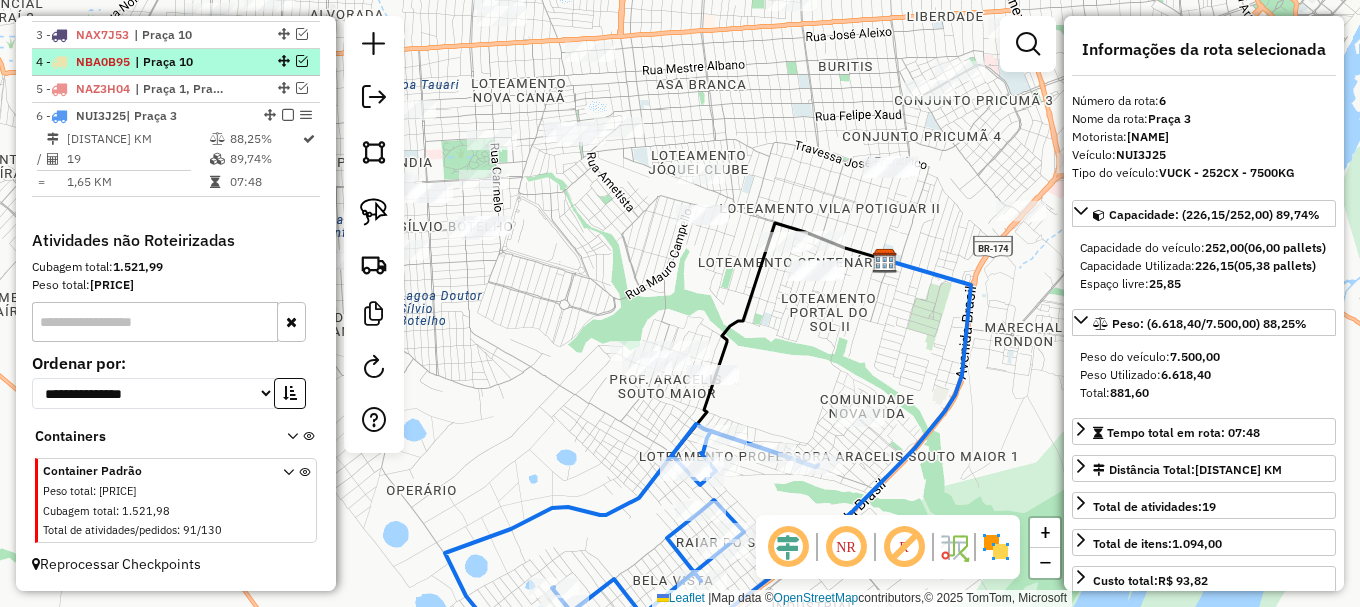 scroll, scrollTop: 798, scrollLeft: 0, axis: vertical 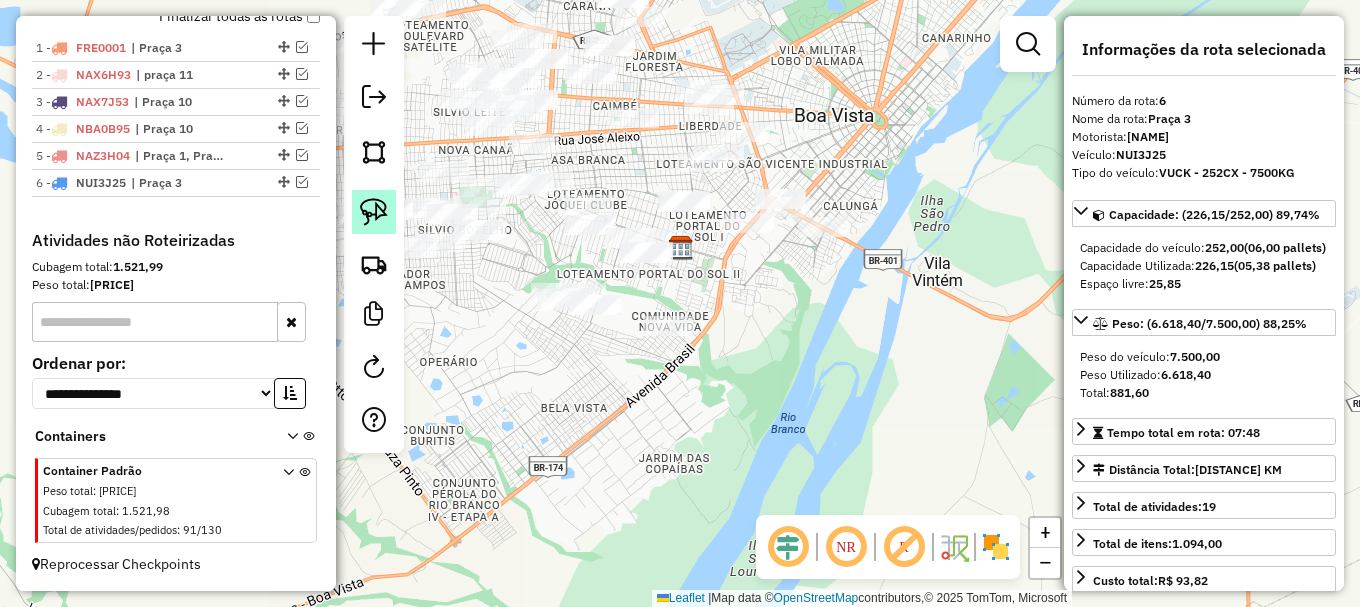 drag, startPoint x: 385, startPoint y: 205, endPoint x: 419, endPoint y: 286, distance: 87.84646 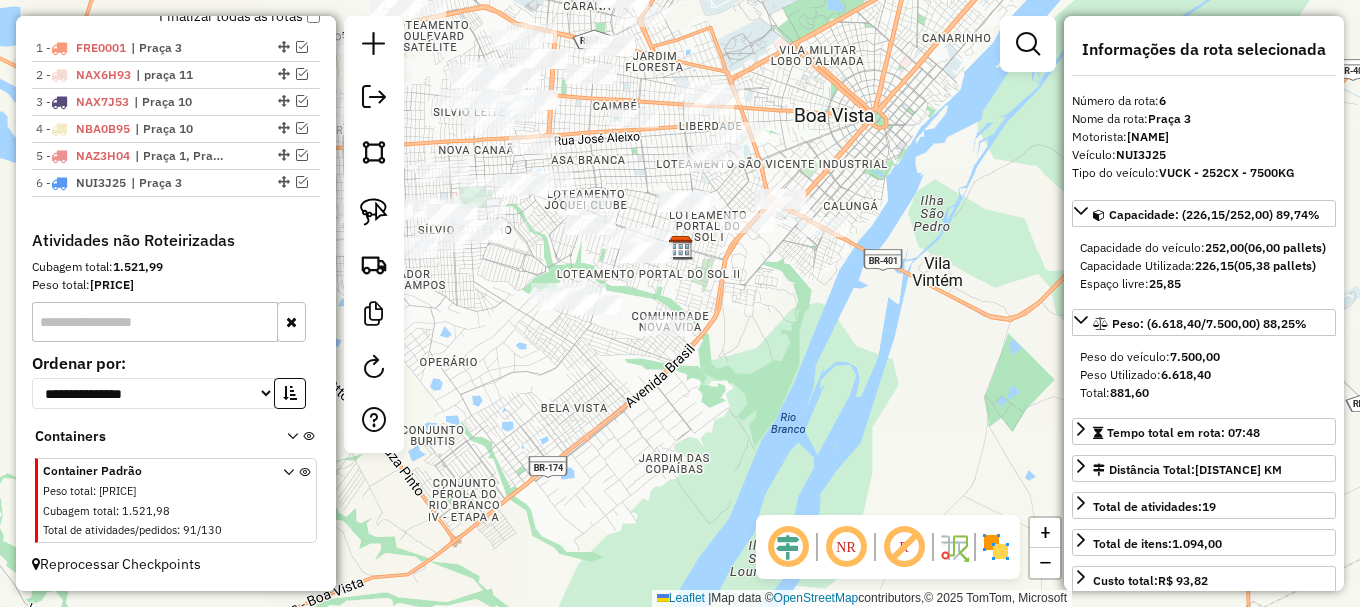 click 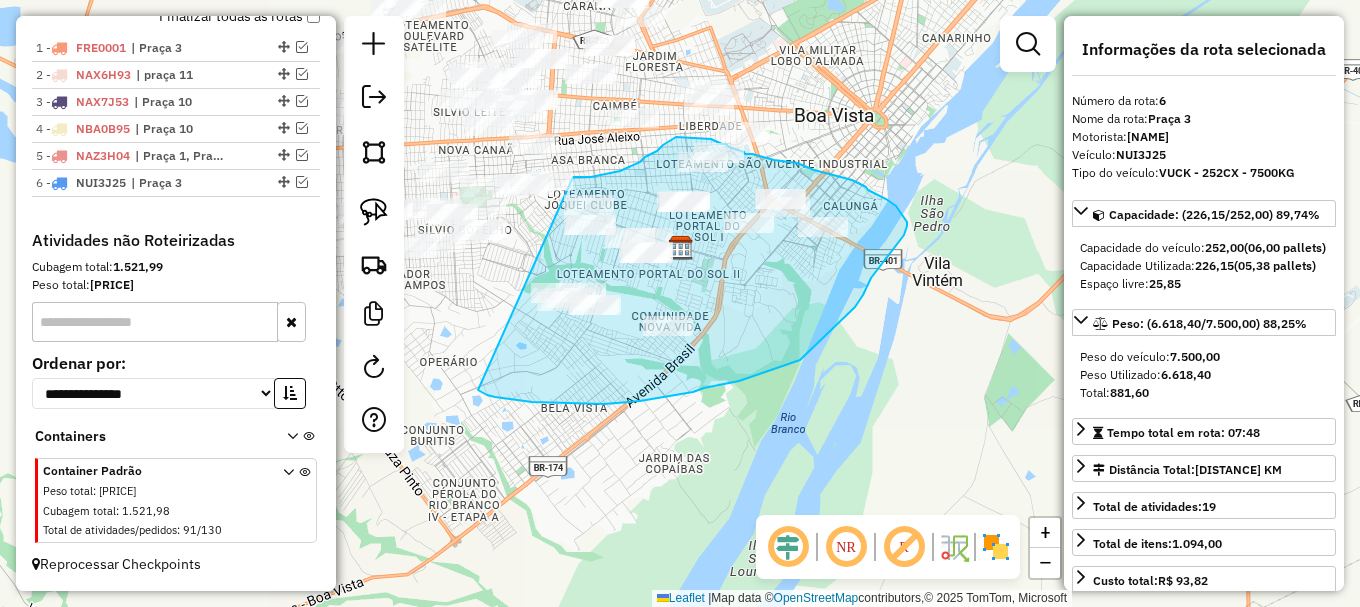 click on "Janela de atendimento Grade de atendimento Capacidade Transportadoras Veículos Cliente Pedidos  Rotas Selecione os dias de semana para filtrar as janelas de atendimento  Seg   Ter   Qua   Qui   Sex   Sáb   Dom  Informe o período da janela de atendimento: De: Até:  Filtrar exatamente a janela do cliente  Considerar janela de atendimento padrão  Selecione os dias de semana para filtrar as grades de atendimento  Seg   Ter   Qua   Qui   Sex   Sáb   Dom   Considerar clientes sem dia de atendimento cadastrado  Clientes fora do dia de atendimento selecionado Filtrar as atividades entre os valores definidos abaixo:  Peso mínimo:   Peso máximo:   Cubagem mínima:   Cubagem máxima:   De:   Até:  Filtrar as atividades entre o tempo de atendimento definido abaixo:  De:   Até:   Considerar capacidade total dos clientes não roteirizados Transportadora: Selecione um ou mais itens Tipo de veículo: Selecione um ou mais itens Veículo: Selecione um ou mais itens Motorista: Selecione um ou mais itens Nome: Rótulo:" 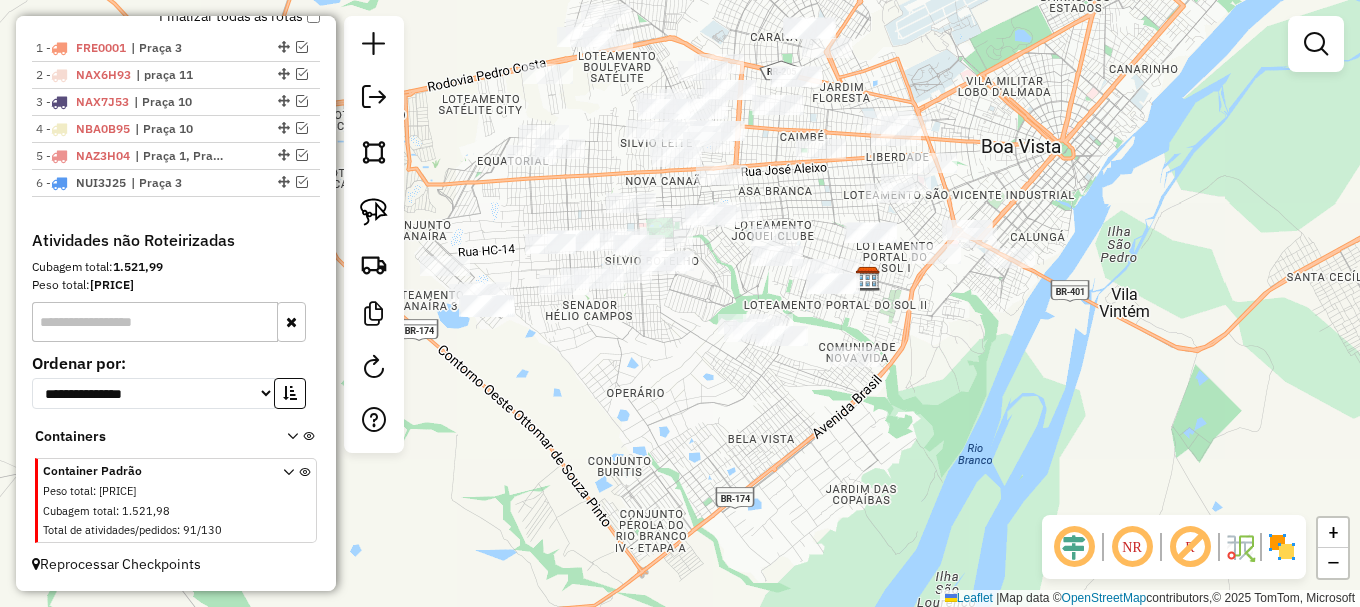 drag, startPoint x: 563, startPoint y: 392, endPoint x: 732, endPoint y: 417, distance: 170.83911 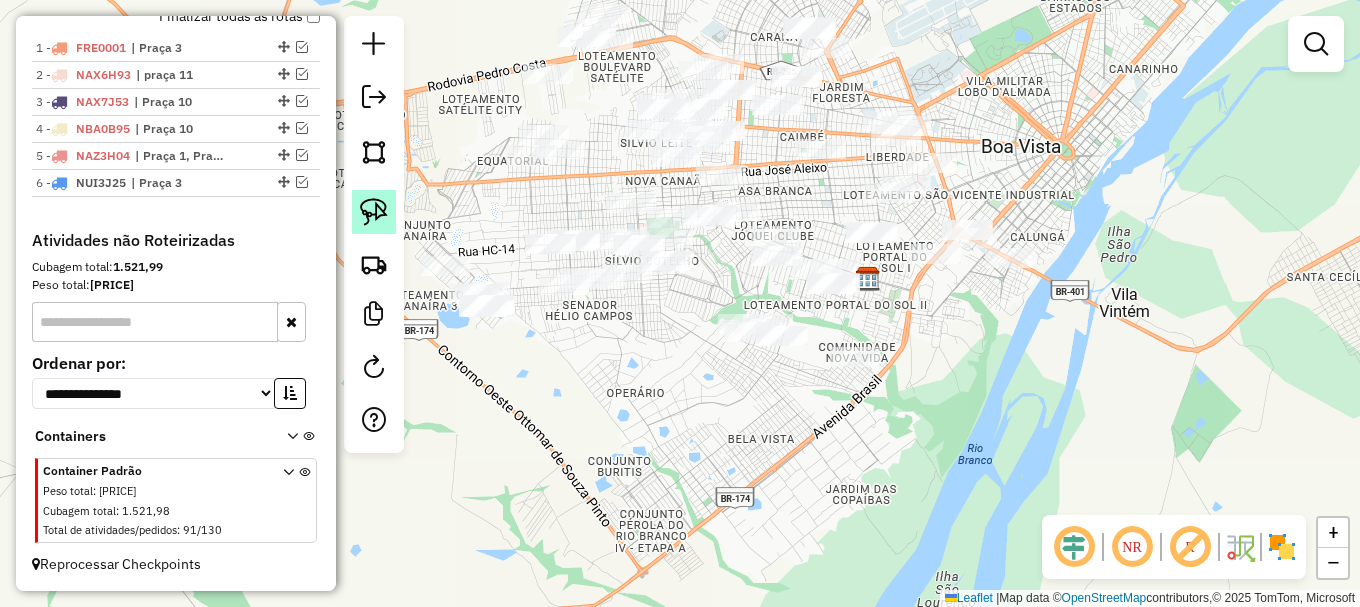 click 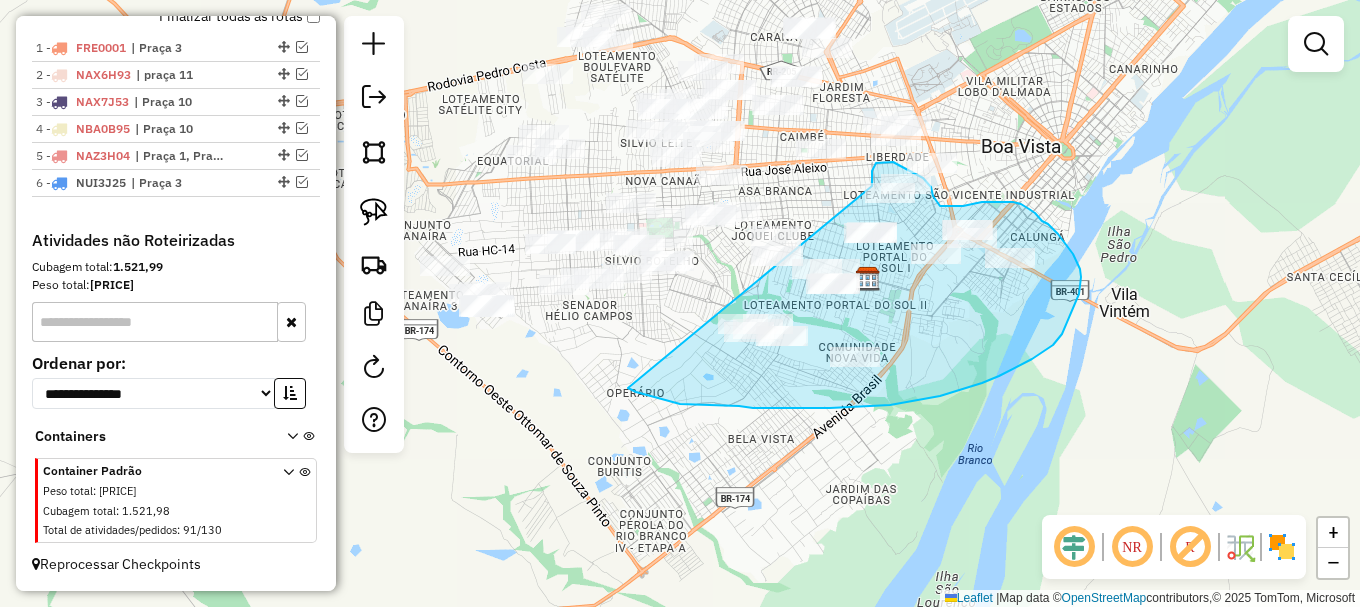 click on "Janela de atendimento Grade de atendimento Capacidade Transportadoras Veículos Cliente Pedidos  Rotas Selecione os dias de semana para filtrar as janelas de atendimento  Seg   Ter   Qua   Qui   Sex   Sáb   Dom  Informe o período da janela de atendimento: De: Até:  Filtrar exatamente a janela do cliente  Considerar janela de atendimento padrão  Selecione os dias de semana para filtrar as grades de atendimento  Seg   Ter   Qua   Qui   Sex   Sáb   Dom   Considerar clientes sem dia de atendimento cadastrado  Clientes fora do dia de atendimento selecionado Filtrar as atividades entre os valores definidos abaixo:  Peso mínimo:   Peso máximo:   Cubagem mínima:   Cubagem máxima:   De:   Até:  Filtrar as atividades entre o tempo de atendimento definido abaixo:  De:   Até:   Considerar capacidade total dos clientes não roteirizados Transportadora: Selecione um ou mais itens Tipo de veículo: Selecione um ou mais itens Veículo: Selecione um ou mais itens Motorista: Selecione um ou mais itens Nome: Rótulo:" 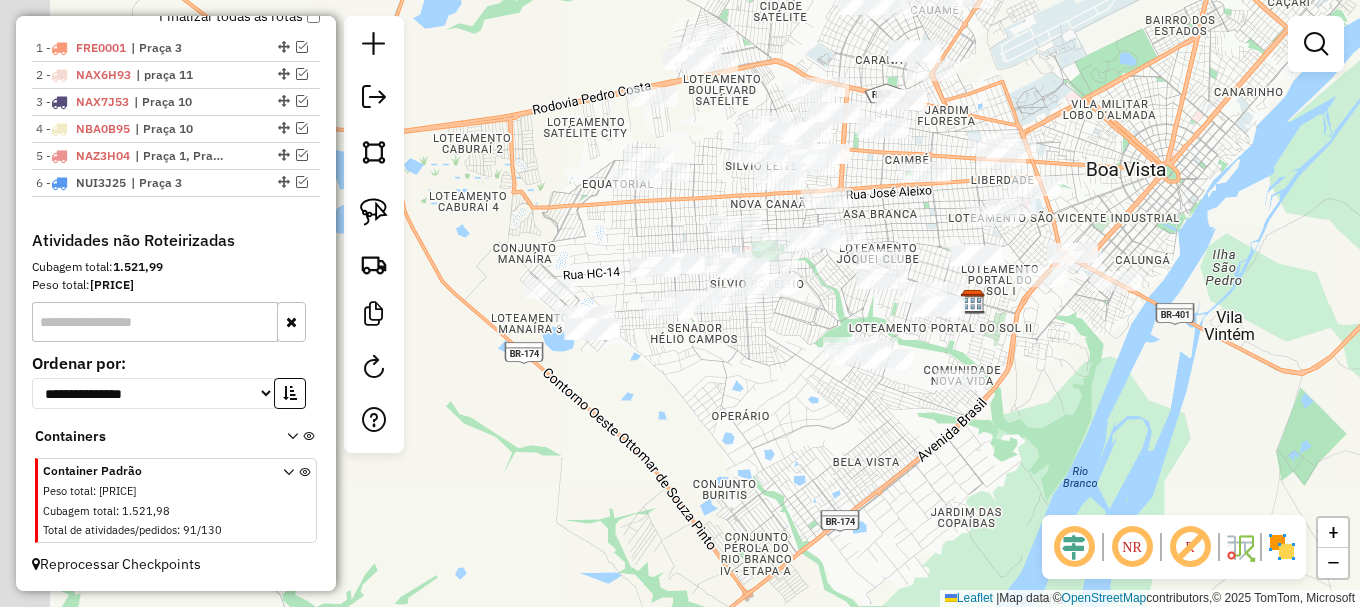 drag, startPoint x: 610, startPoint y: 369, endPoint x: 753, endPoint y: 378, distance: 143.28294 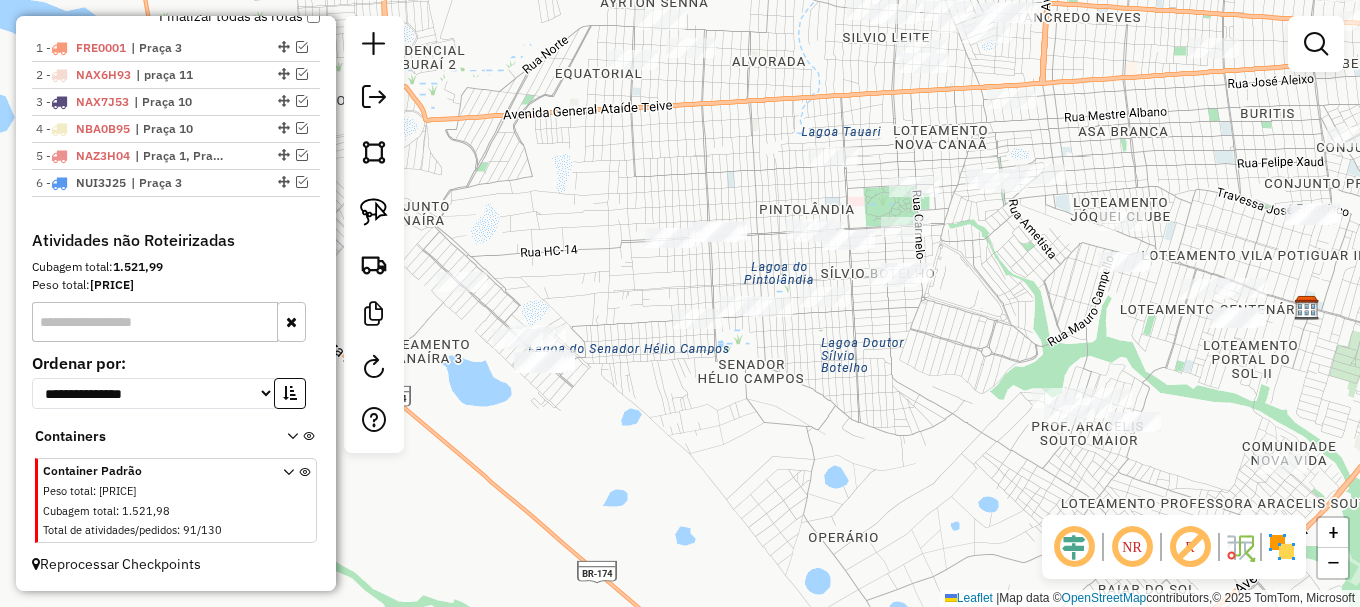 drag, startPoint x: 867, startPoint y: 366, endPoint x: 896, endPoint y: 363, distance: 29.15476 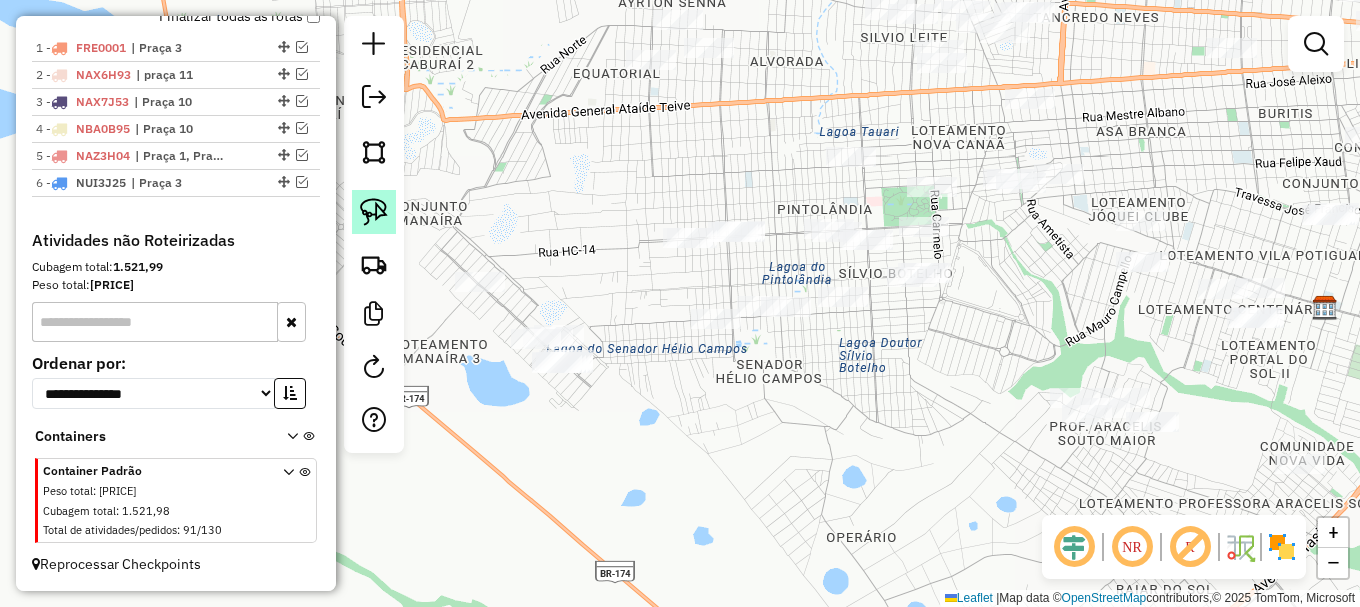 click 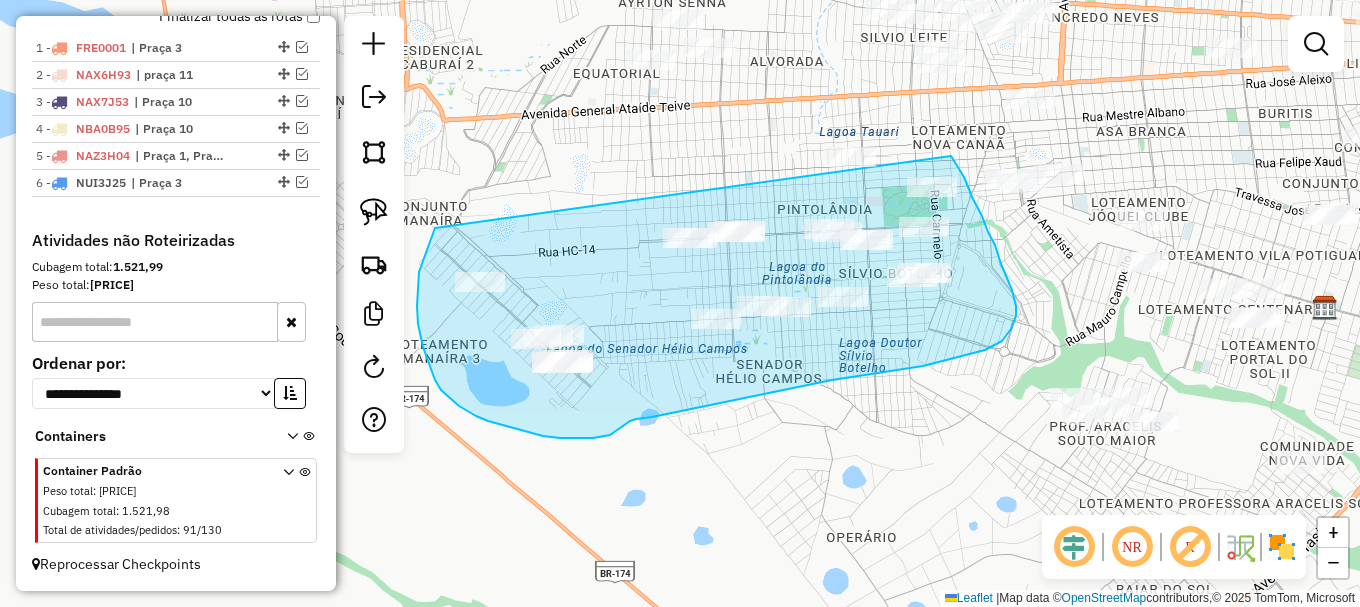 drag, startPoint x: 432, startPoint y: 234, endPoint x: 924, endPoint y: 128, distance: 503.28918 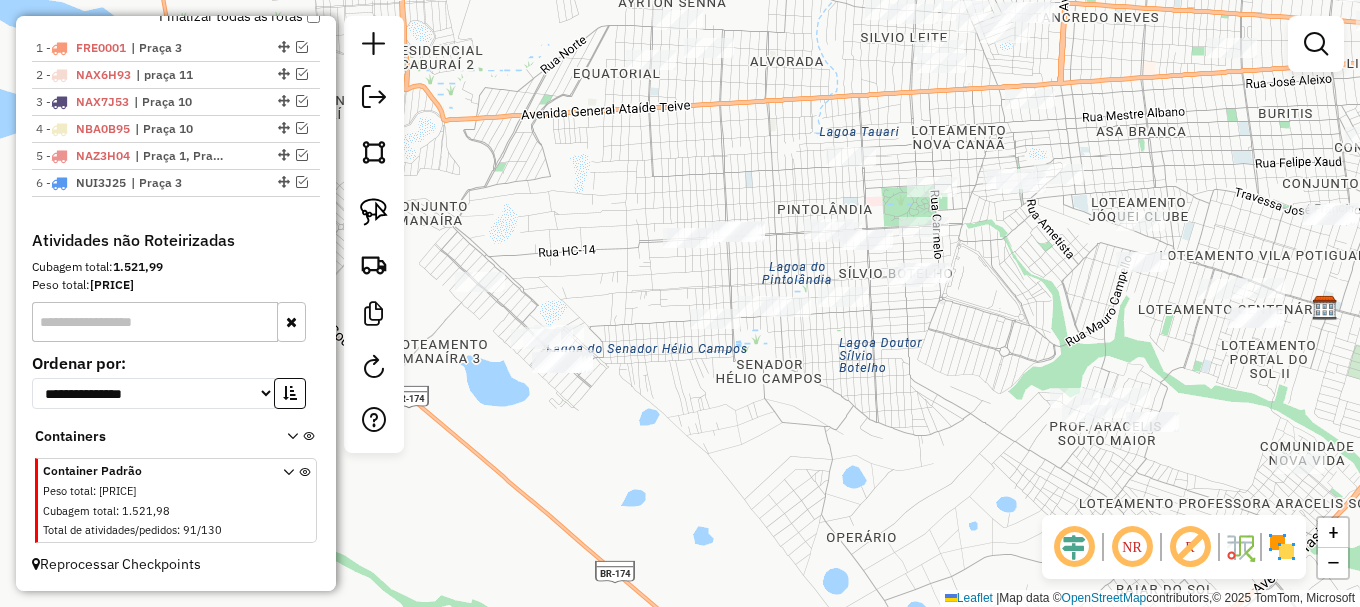 drag, startPoint x: 373, startPoint y: 206, endPoint x: 470, endPoint y: 225, distance: 98.84331 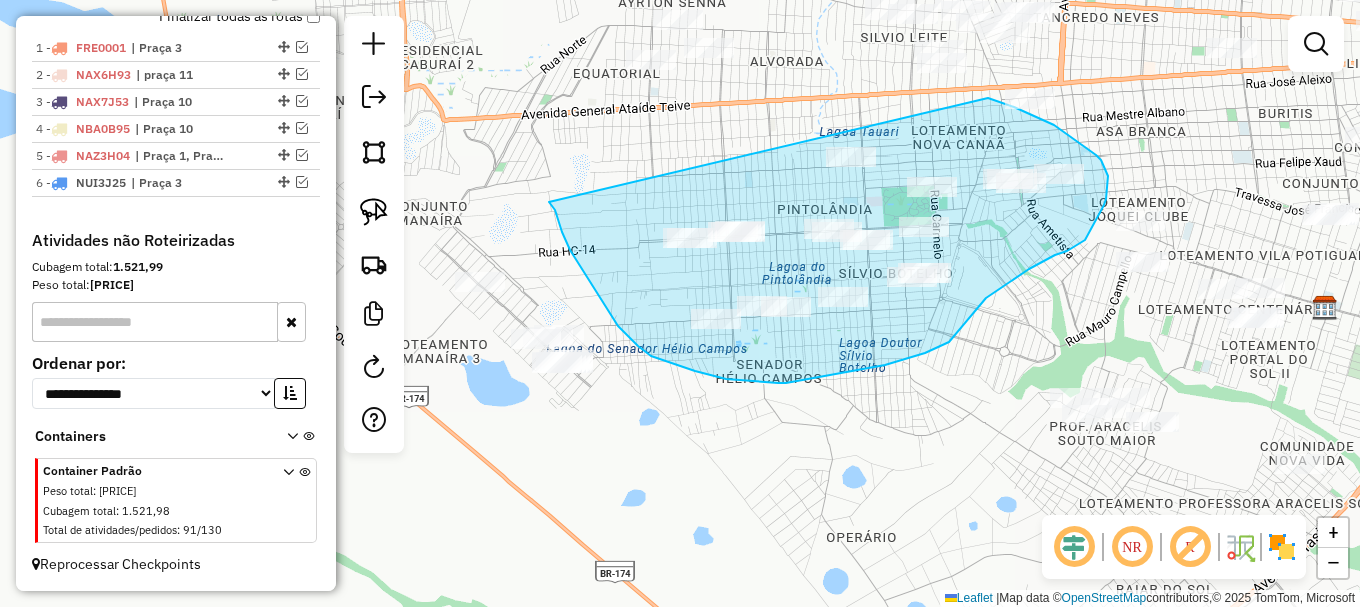 drag, startPoint x: 578, startPoint y: 264, endPoint x: 980, endPoint y: 102, distance: 433.41434 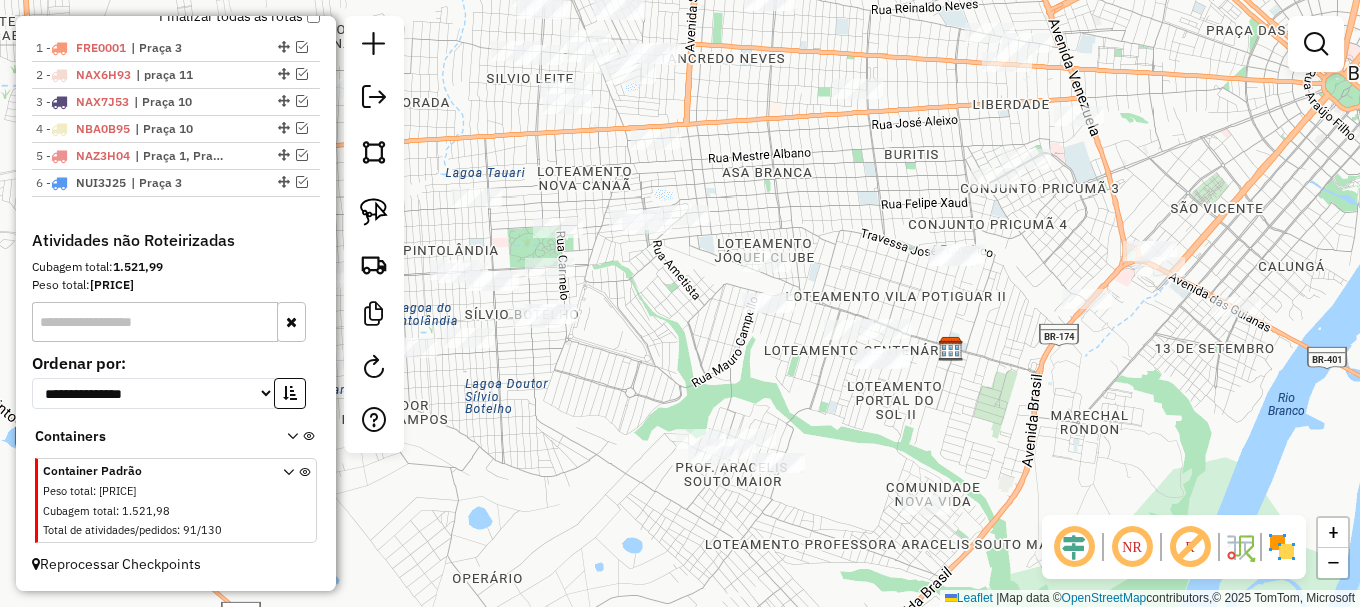 drag, startPoint x: 988, startPoint y: 308, endPoint x: 728, endPoint y: 378, distance: 269.25824 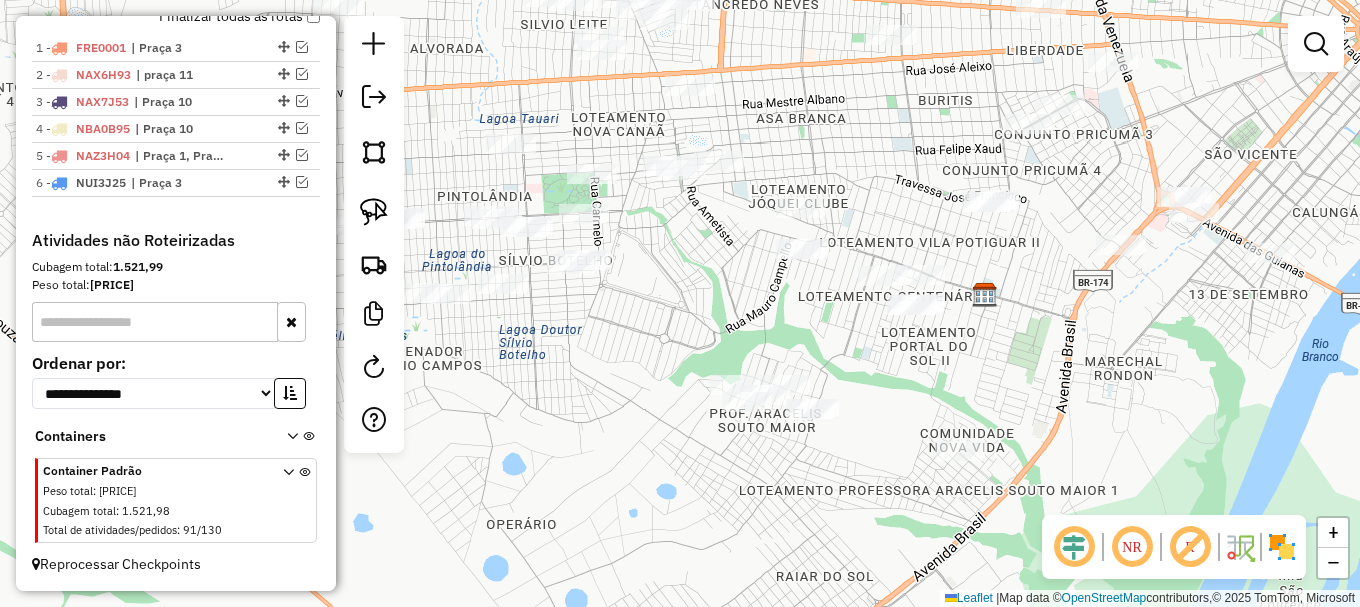 drag, startPoint x: 714, startPoint y: 378, endPoint x: 749, endPoint y: 321, distance: 66.88796 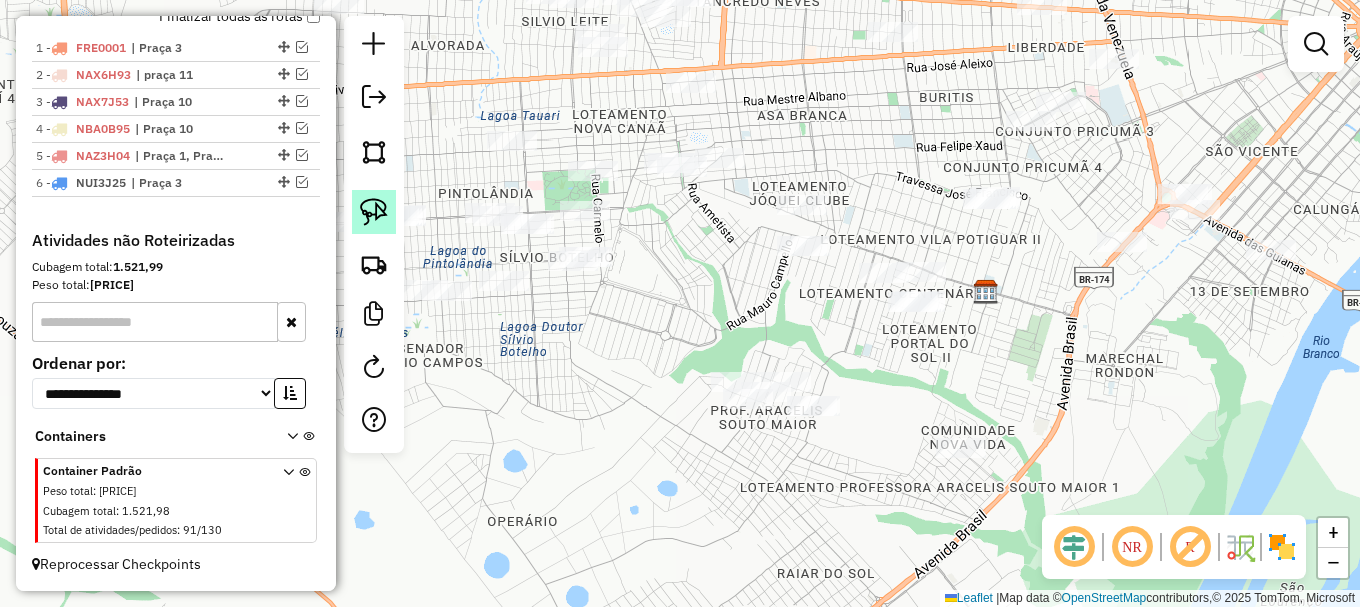 click 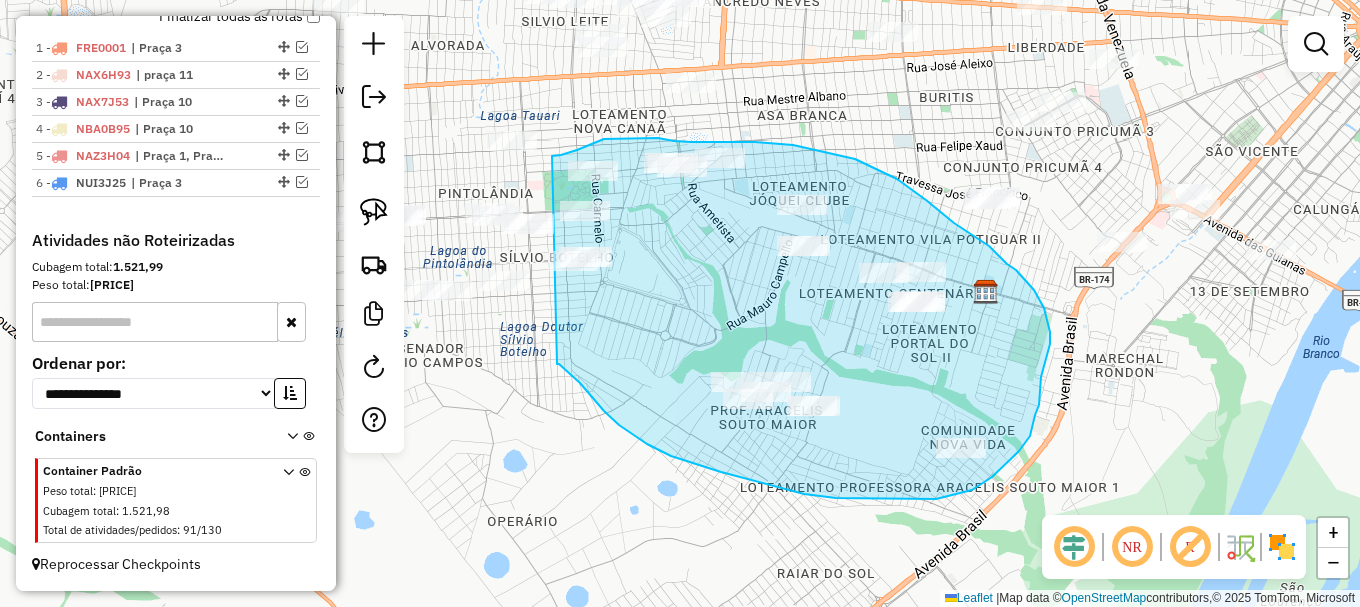 drag, startPoint x: 567, startPoint y: 371, endPoint x: 551, endPoint y: 156, distance: 215.59453 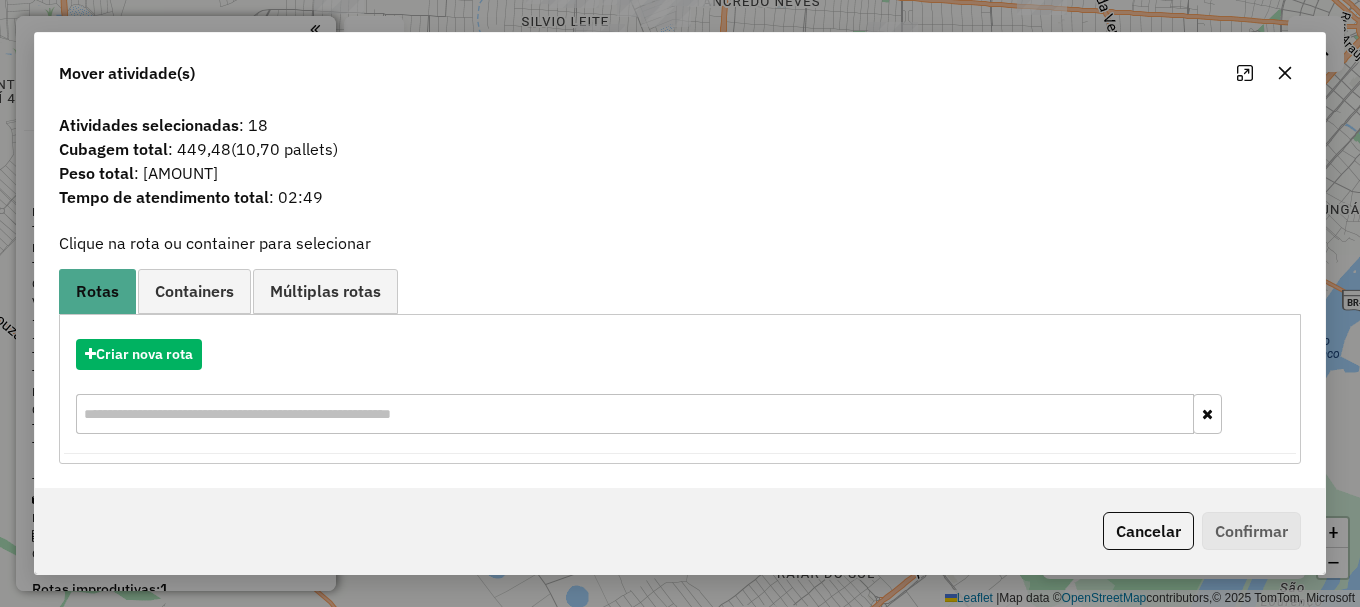 scroll, scrollTop: 0, scrollLeft: 0, axis: both 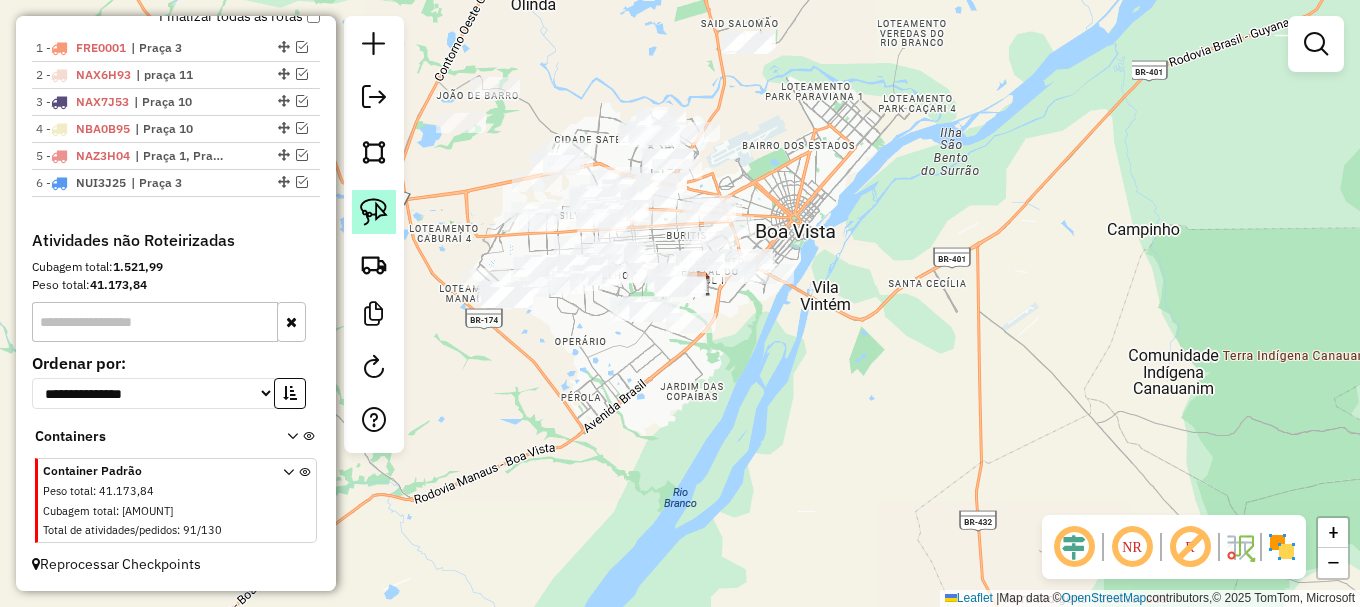 click 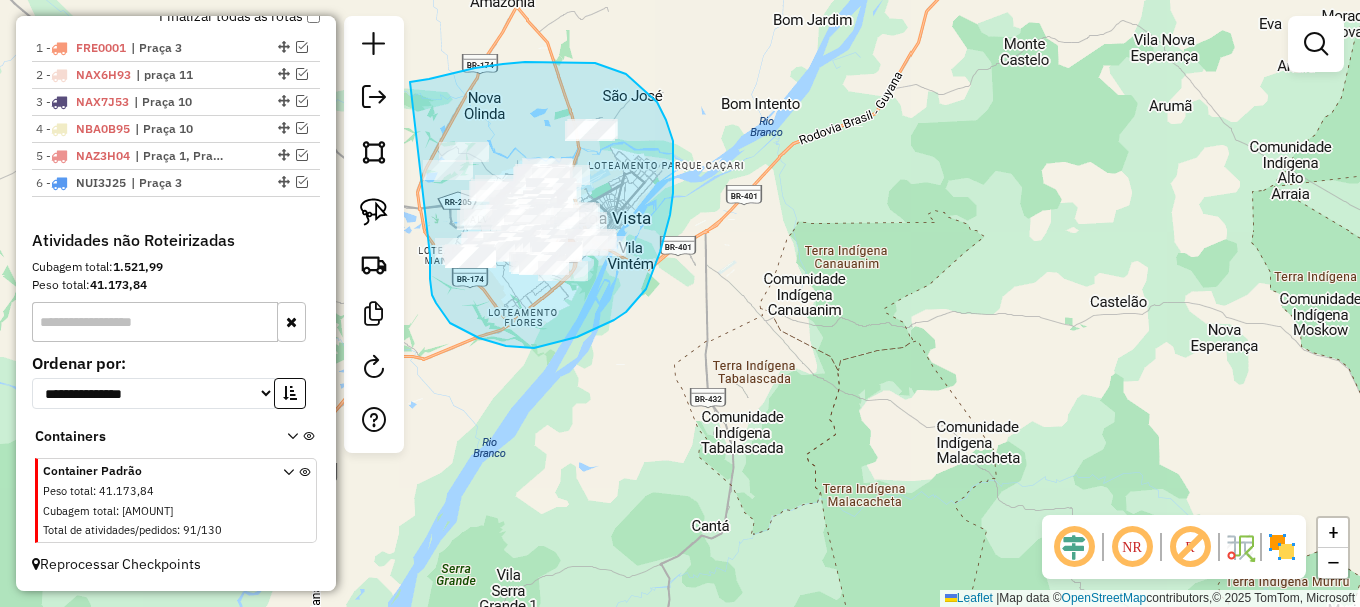 drag, startPoint x: 430, startPoint y: 255, endPoint x: 410, endPoint y: 82, distance: 174.15224 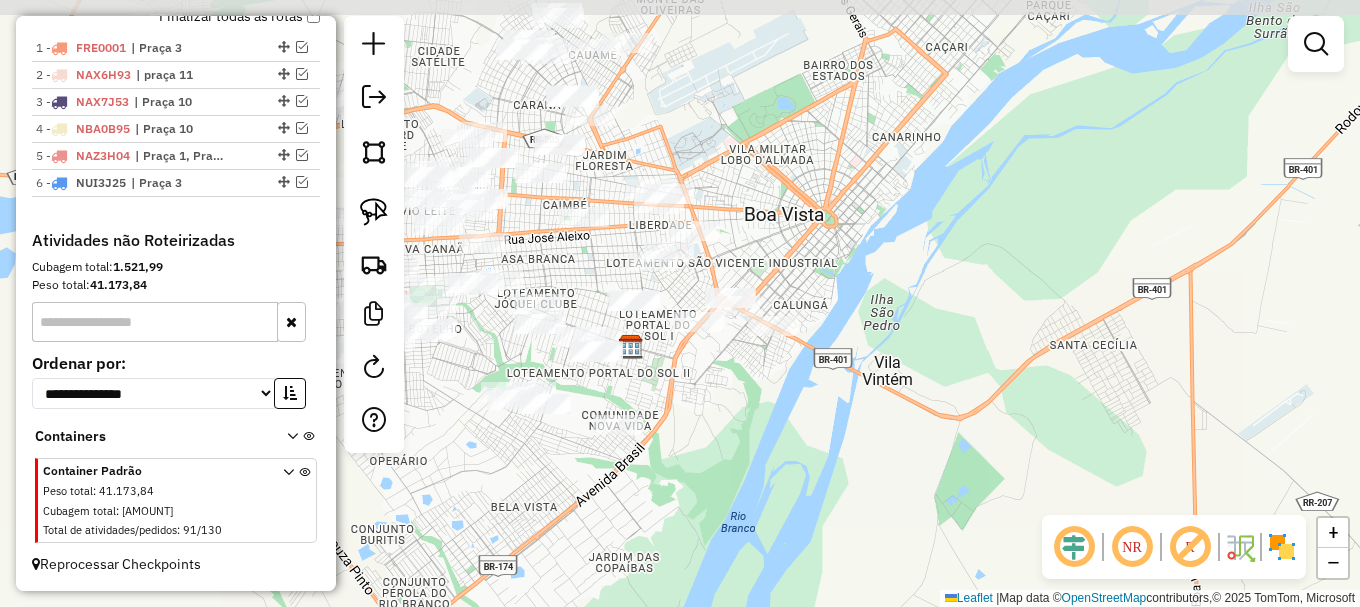 drag, startPoint x: 599, startPoint y: 294, endPoint x: 716, endPoint y: 387, distance: 149.45903 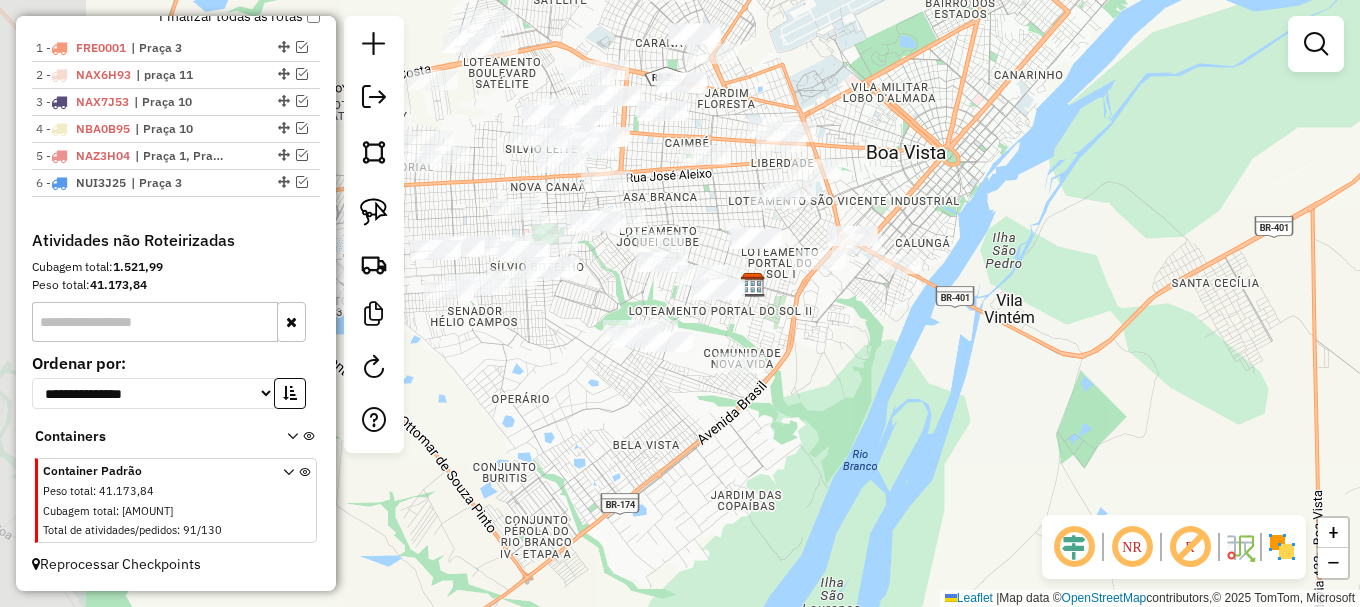 drag, startPoint x: 710, startPoint y: 403, endPoint x: 832, endPoint y: 341, distance: 136.85028 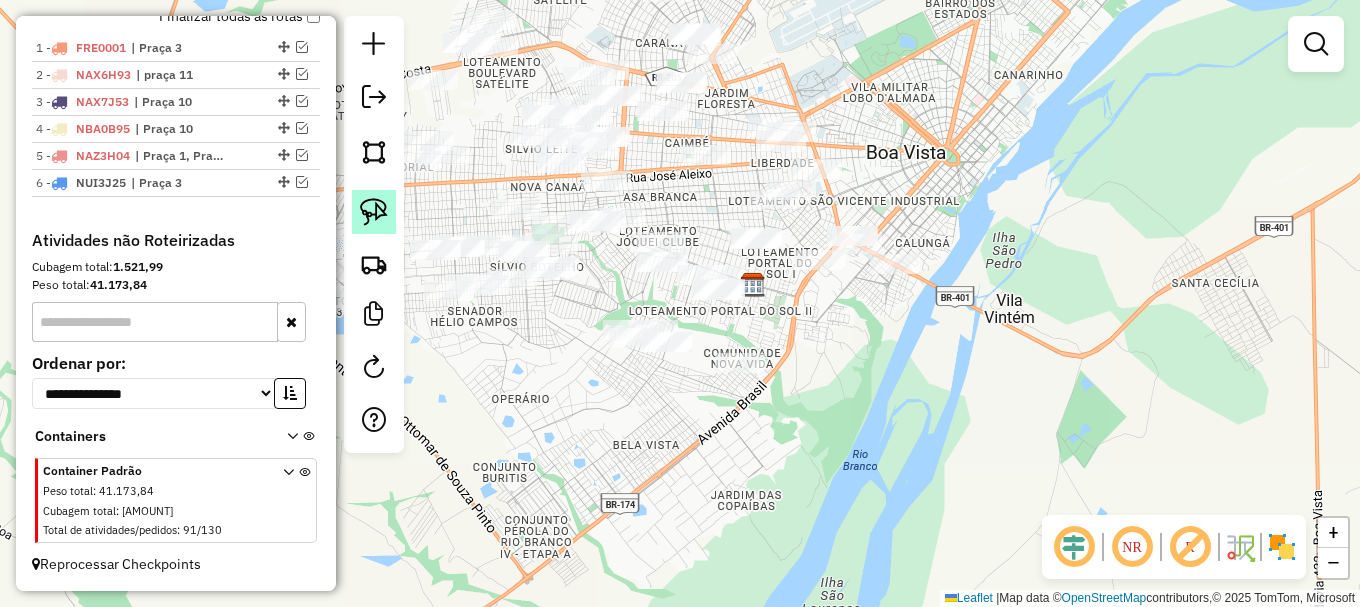 click 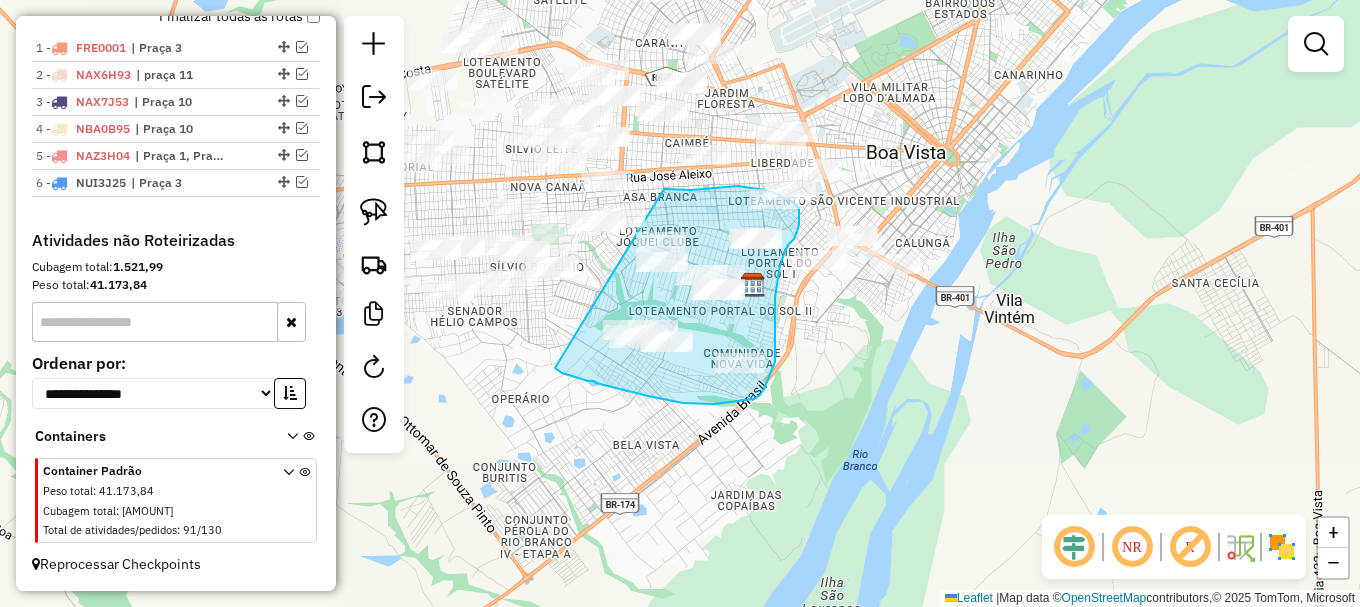 drag, startPoint x: 565, startPoint y: 374, endPoint x: 664, endPoint y: 189, distance: 209.82373 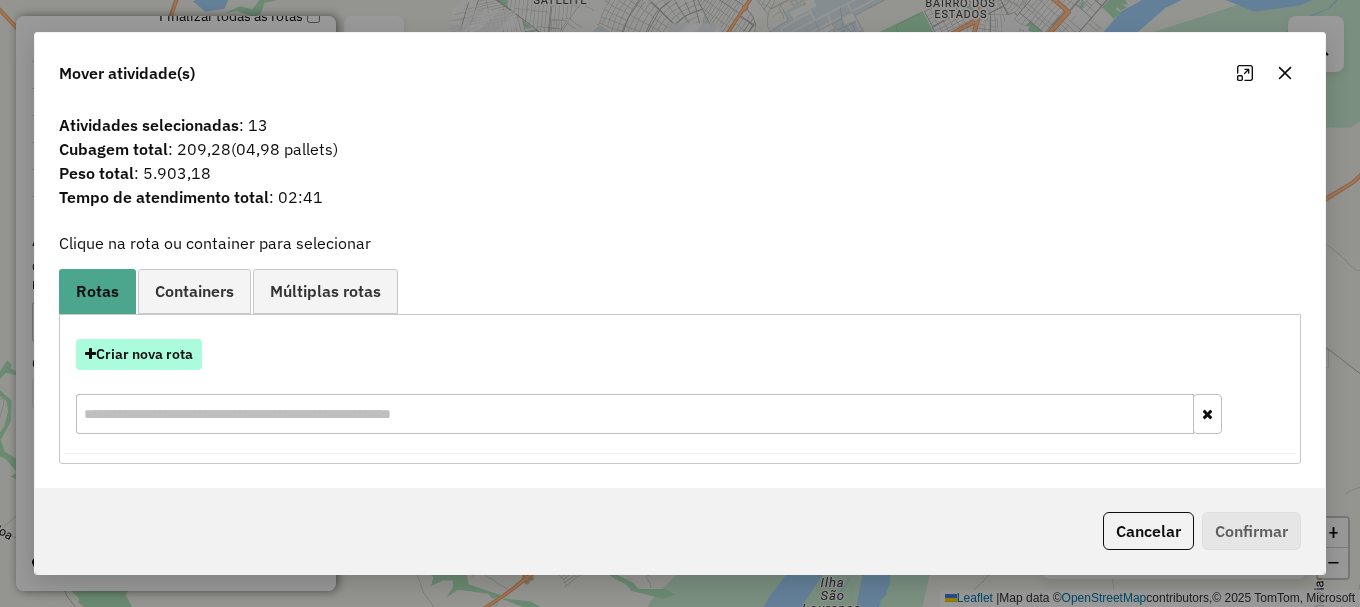 click on "Criar nova rota" at bounding box center [139, 354] 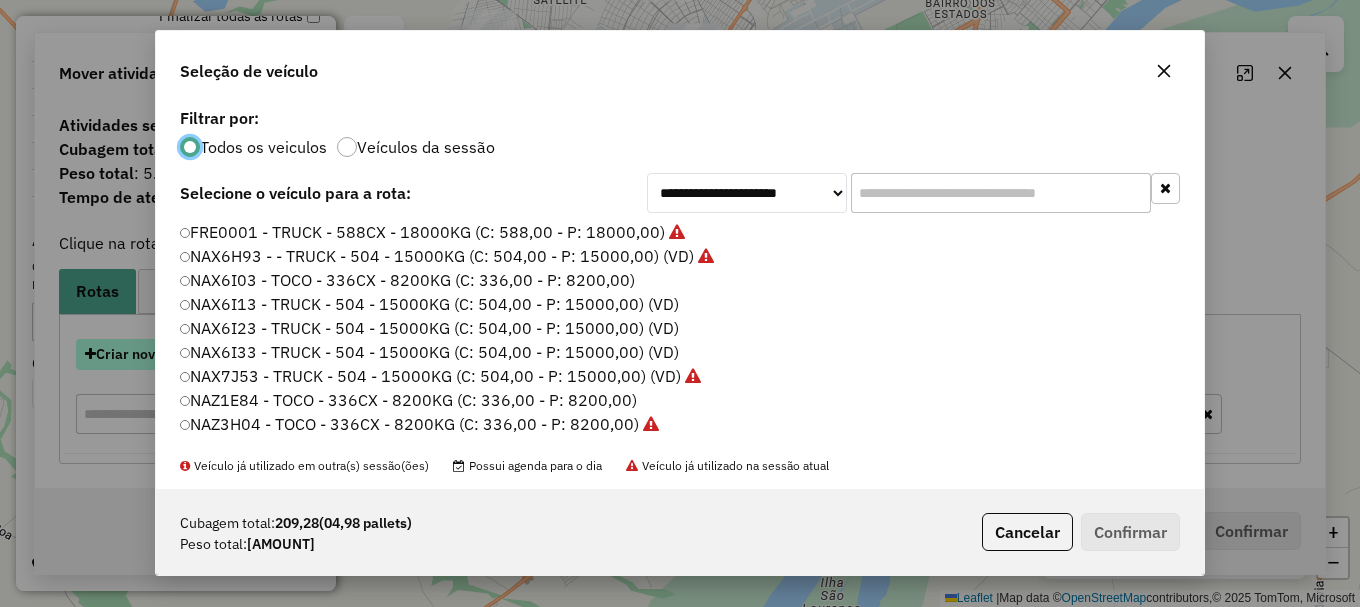scroll, scrollTop: 11, scrollLeft: 6, axis: both 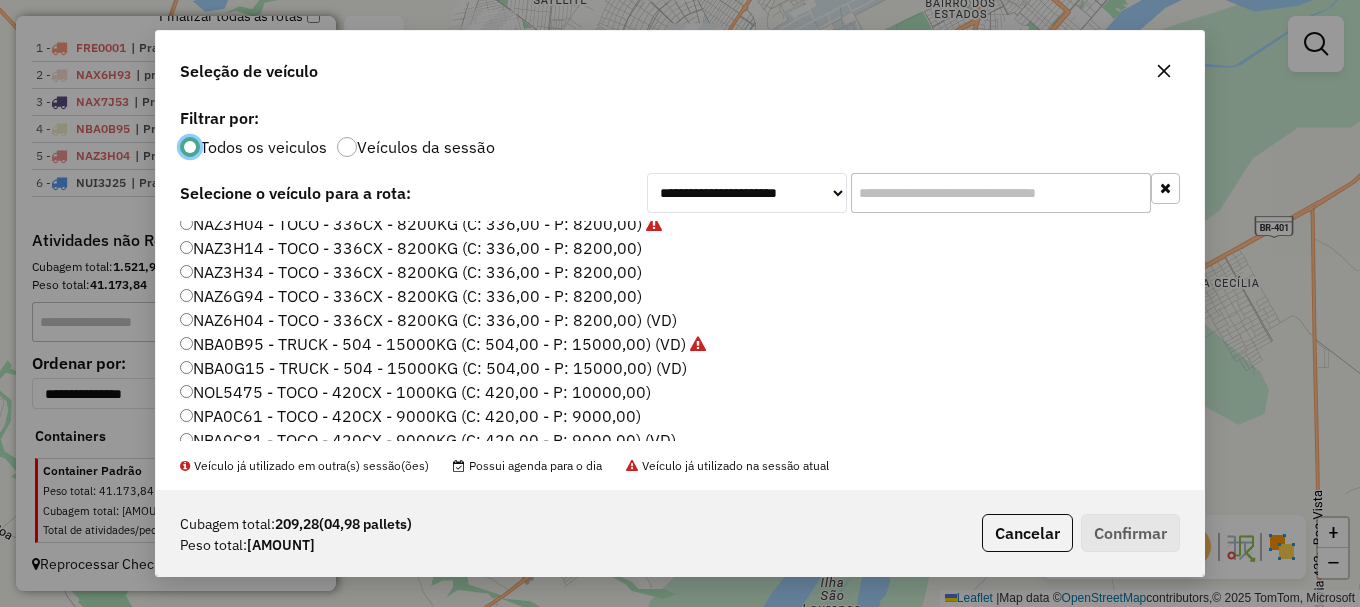 click on "NAZ6G94 - TOCO - 336CX - 8200KG (C: 336,00 - P: 8200,00)" 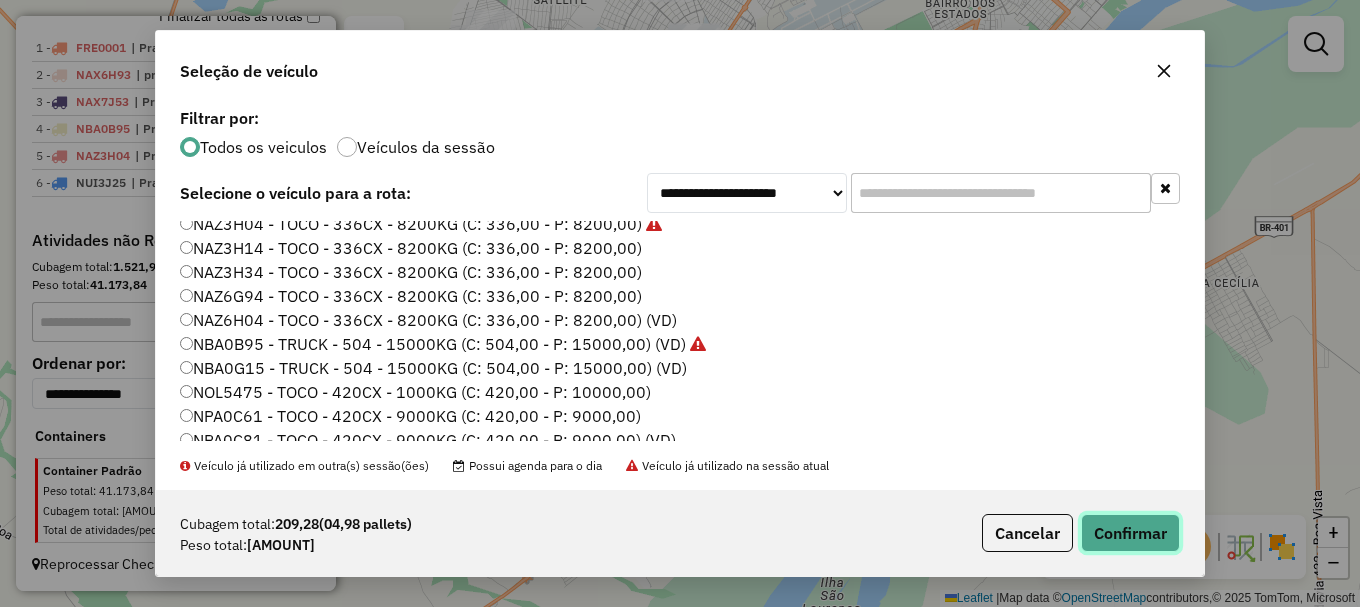 click on "Confirmar" 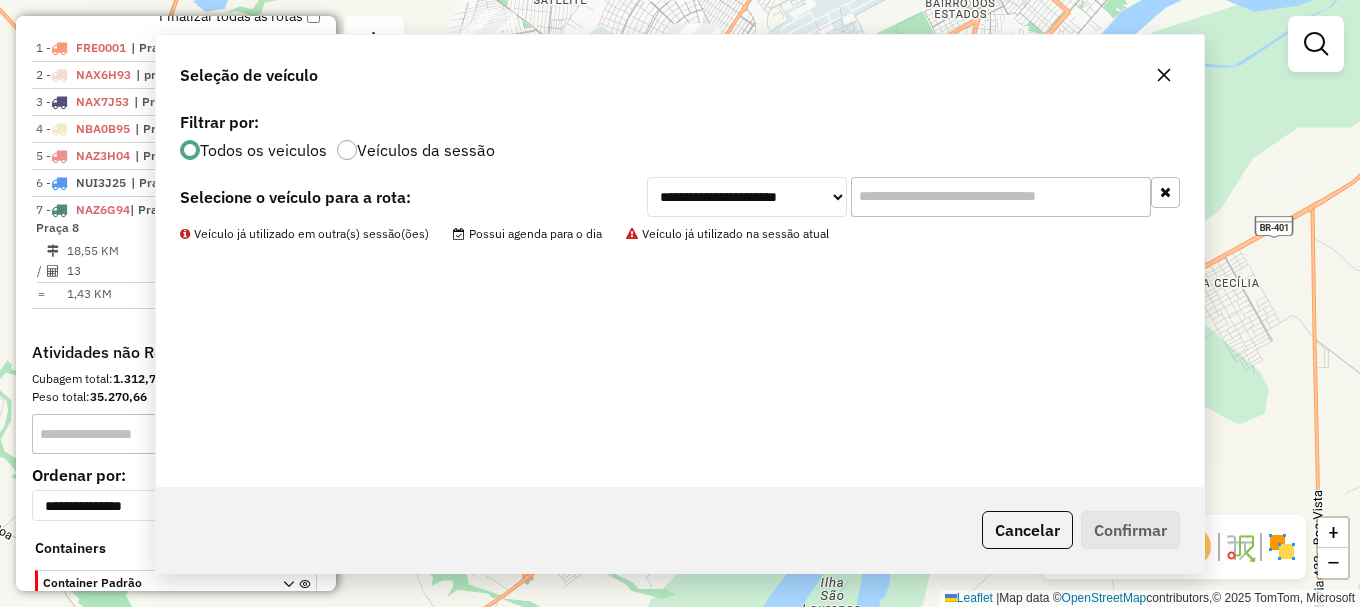 scroll, scrollTop: 865, scrollLeft: 0, axis: vertical 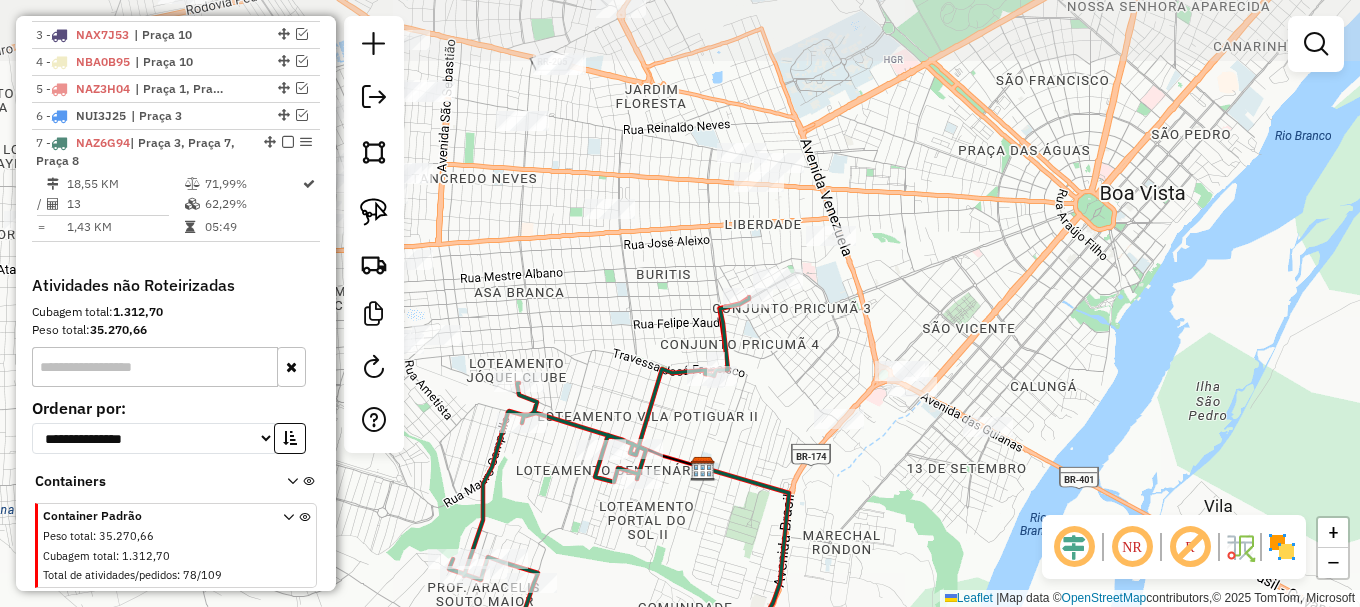 drag, startPoint x: 807, startPoint y: 234, endPoint x: 804, endPoint y: 328, distance: 94.04786 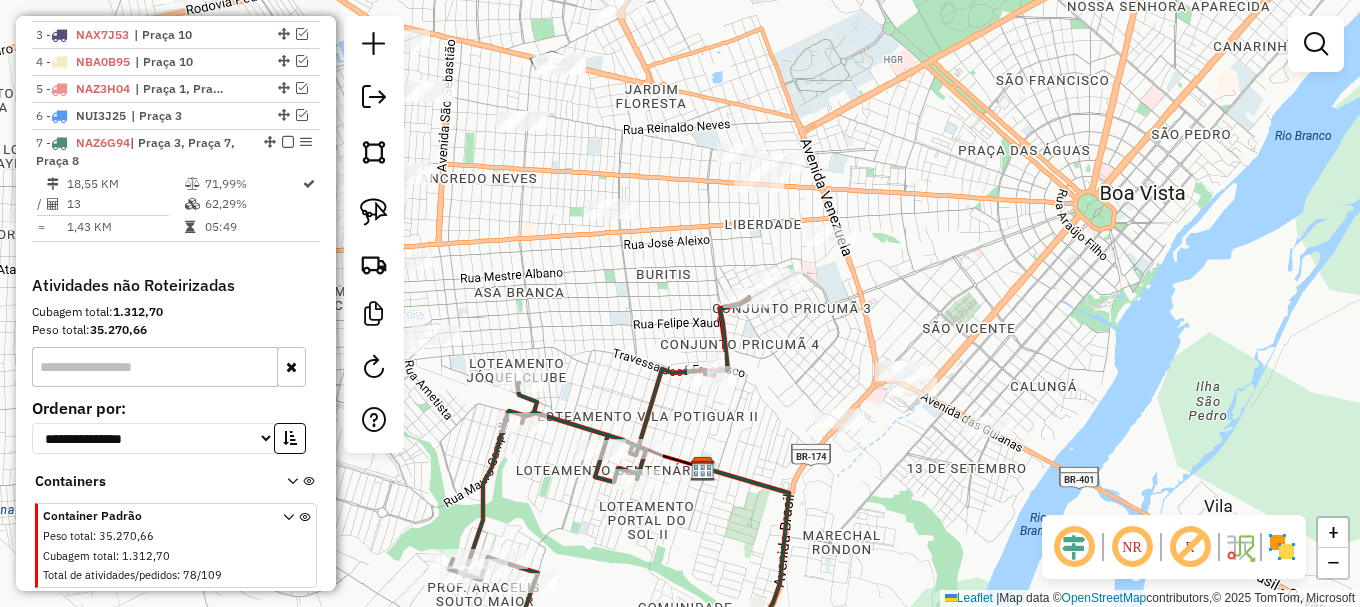 drag, startPoint x: 383, startPoint y: 222, endPoint x: 571, endPoint y: 353, distance: 229.1397 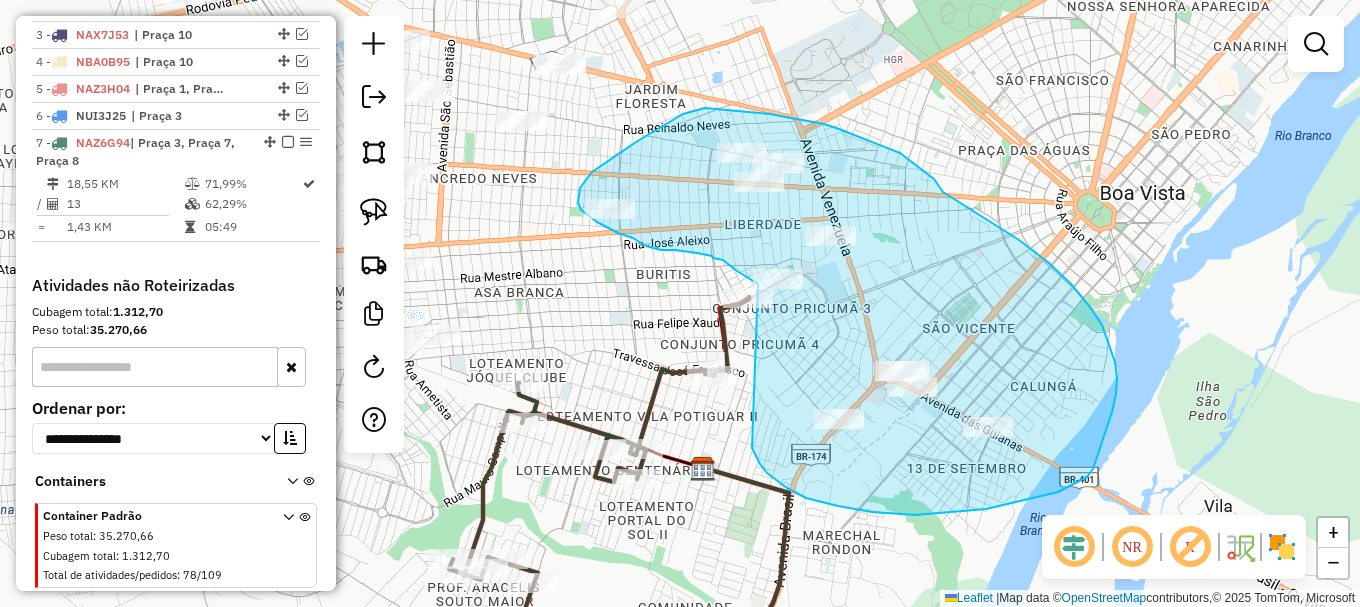 click on "Janela de atendimento Grade de atendimento Capacidade Transportadoras Veículos Cliente Pedidos  Rotas Selecione os dias de semana para filtrar as janelas de atendimento  Seg   Ter   Qua   Qui   Sex   Sáb   Dom  Informe o período da janela de atendimento: De: Até:  Filtrar exatamente a janela do cliente  Considerar janela de atendimento padrão  Selecione os dias de semana para filtrar as grades de atendimento  Seg   Ter   Qua   Qui   Sex   Sáb   Dom   Considerar clientes sem dia de atendimento cadastrado  Clientes fora do dia de atendimento selecionado Filtrar as atividades entre os valores definidos abaixo:  Peso mínimo:   Peso máximo:   Cubagem mínima:   Cubagem máxima:   De:   Até:  Filtrar as atividades entre o tempo de atendimento definido abaixo:  De:   Até:   Considerar capacidade total dos clientes não roteirizados Transportadora: Selecione um ou mais itens Tipo de veículo: Selecione um ou mais itens Veículo: Selecione um ou mais itens Motorista: Selecione um ou mais itens Nome: Rótulo:" 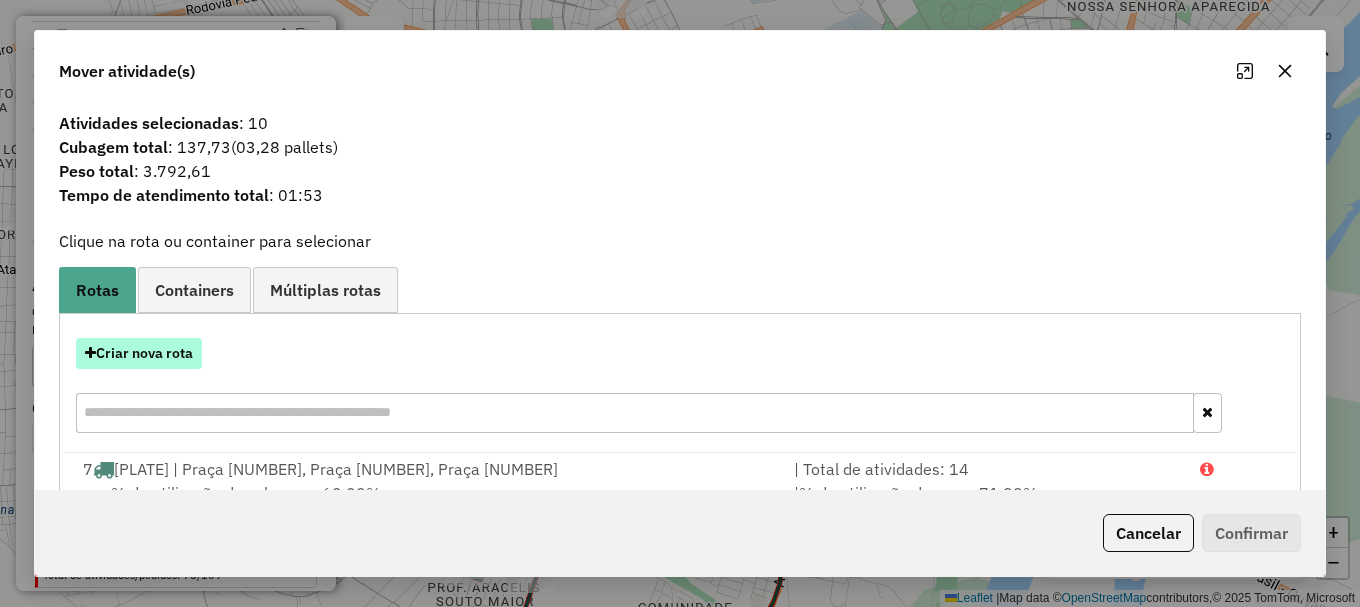 click on "Criar nova rota" at bounding box center (139, 353) 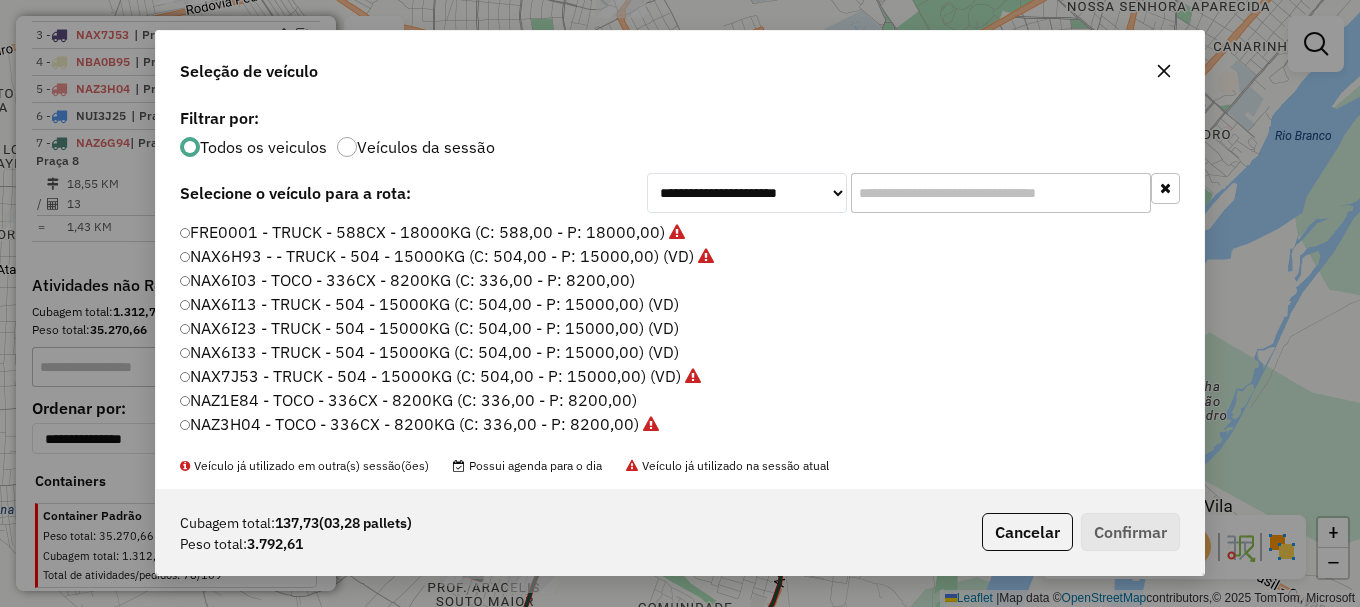 scroll, scrollTop: 11, scrollLeft: 6, axis: both 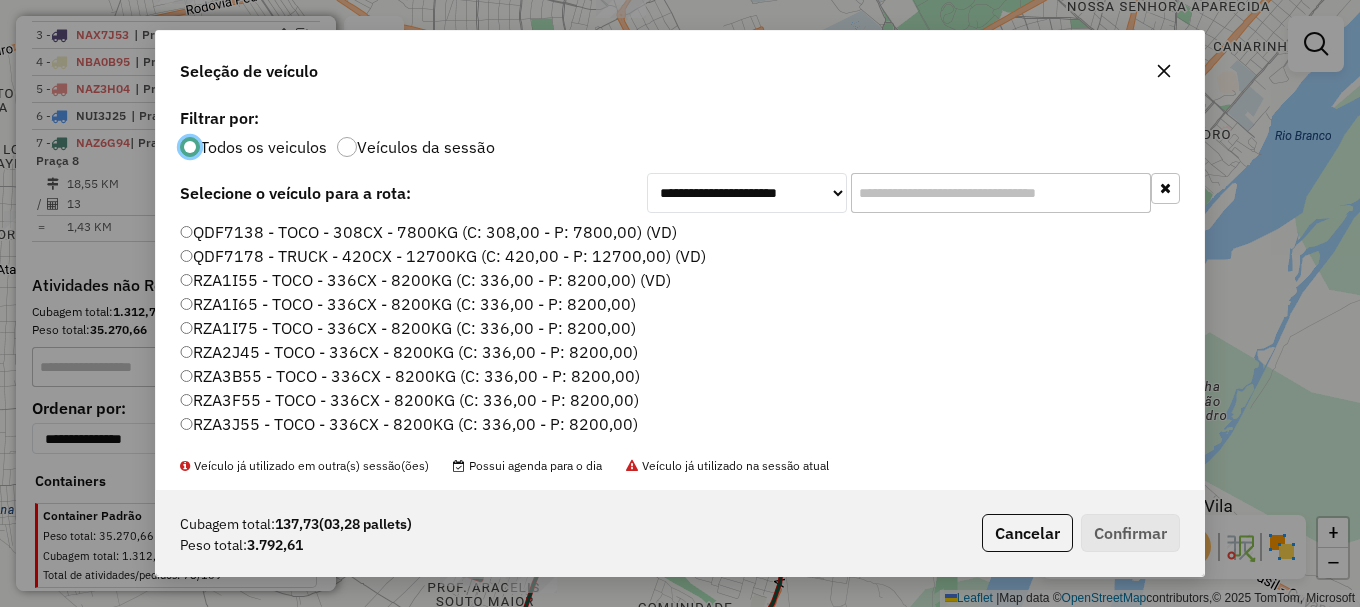 click on "RZA3B55 - TOCO - 336CX - 8200KG (C: 336,00 - P: 8200,00)" 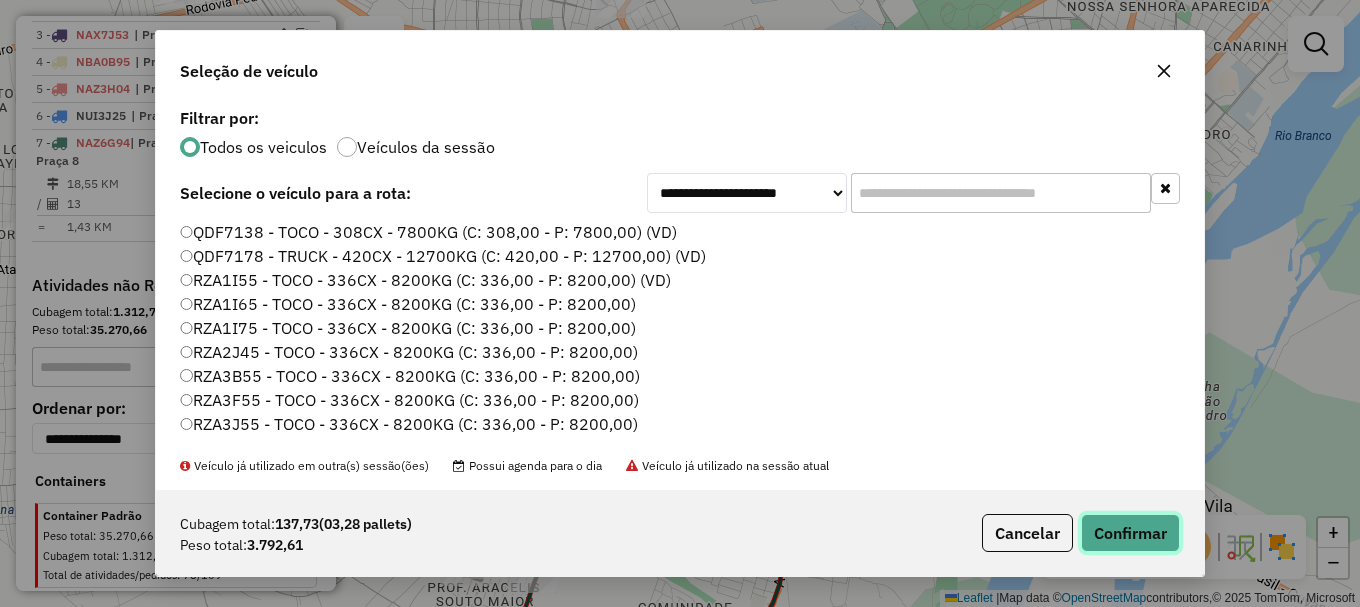 click on "Confirmar" 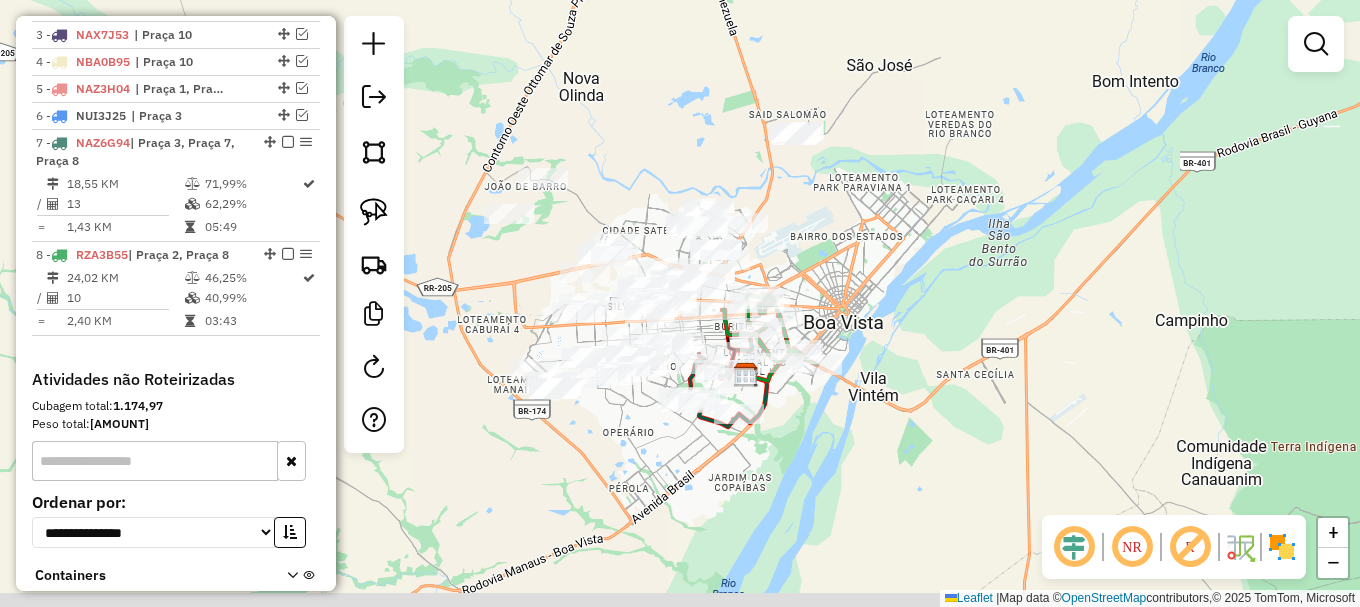 drag, startPoint x: 1019, startPoint y: 361, endPoint x: 882, endPoint y: 235, distance: 186.13167 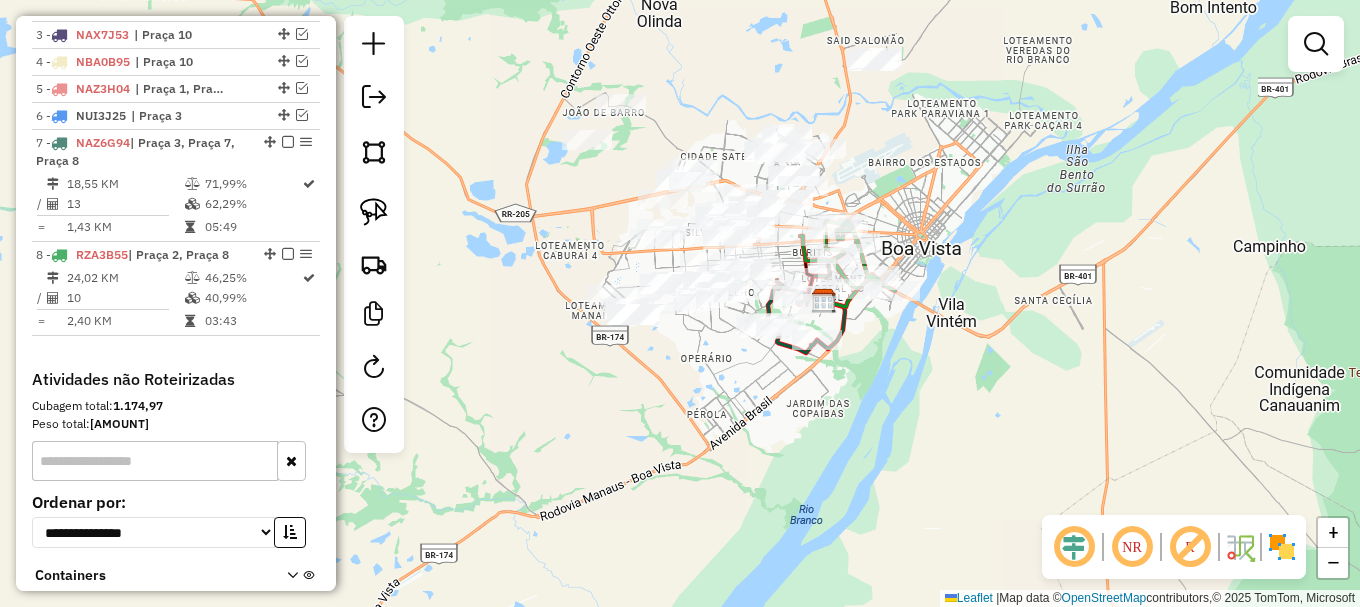 drag, startPoint x: 883, startPoint y: 232, endPoint x: 1032, endPoint y: 256, distance: 150.9205 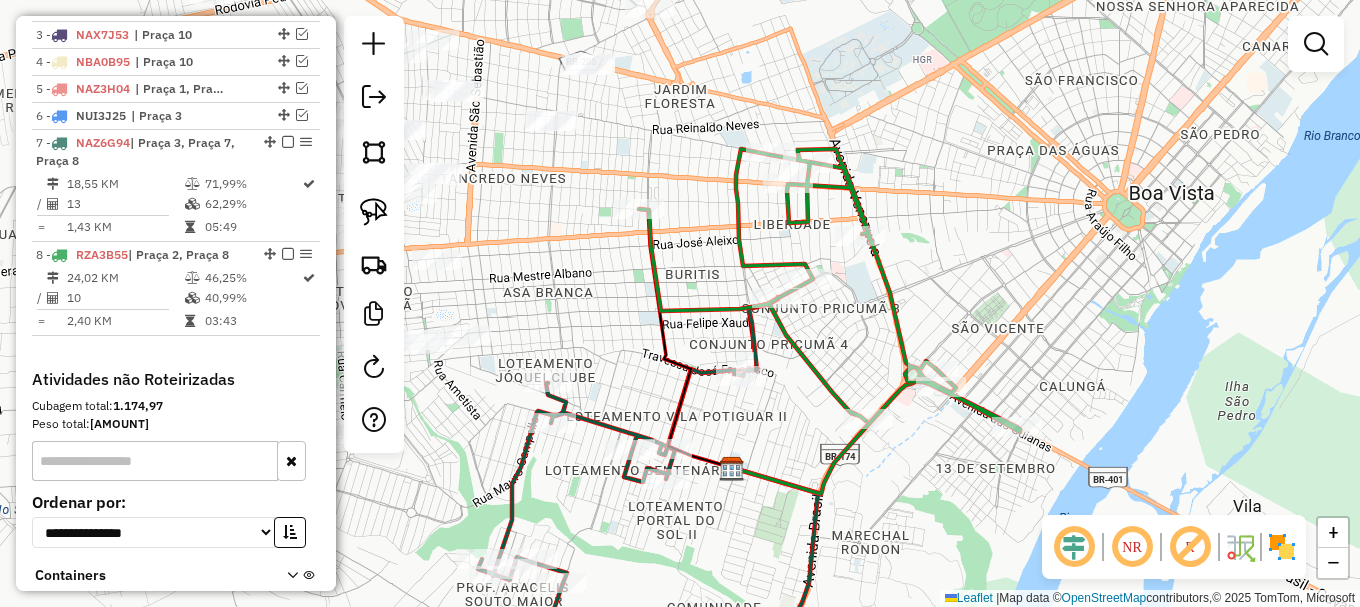 drag, startPoint x: 665, startPoint y: 127, endPoint x: 762, endPoint y: 47, distance: 125.73385 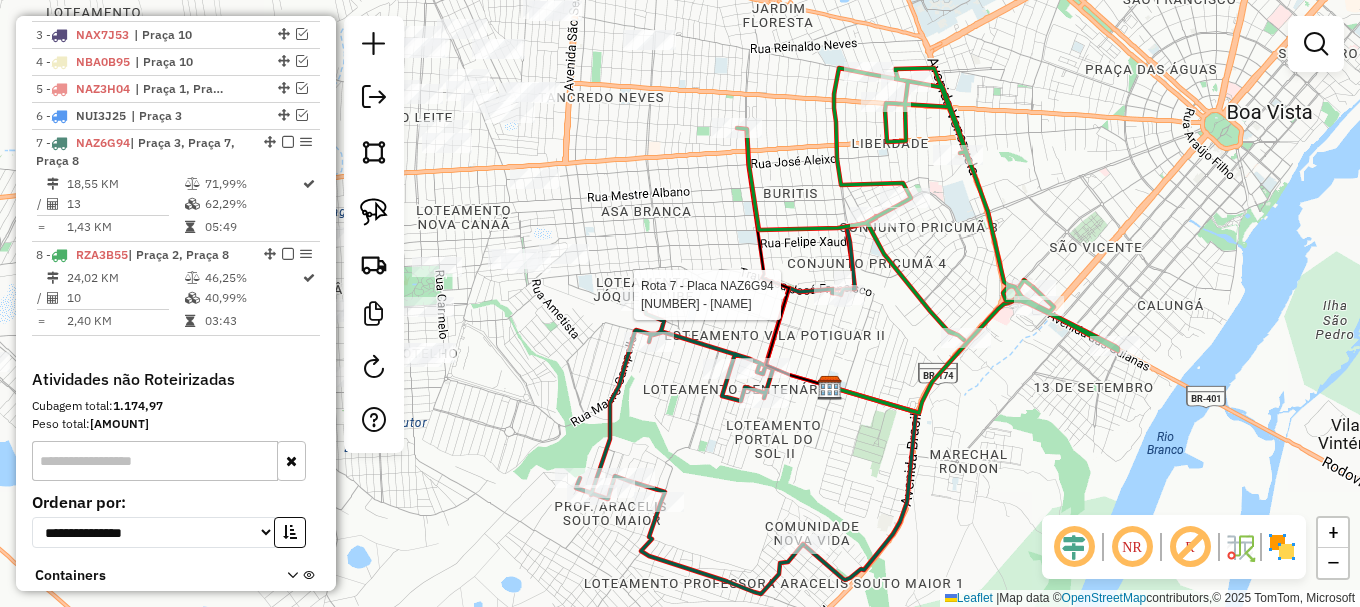 select on "**********" 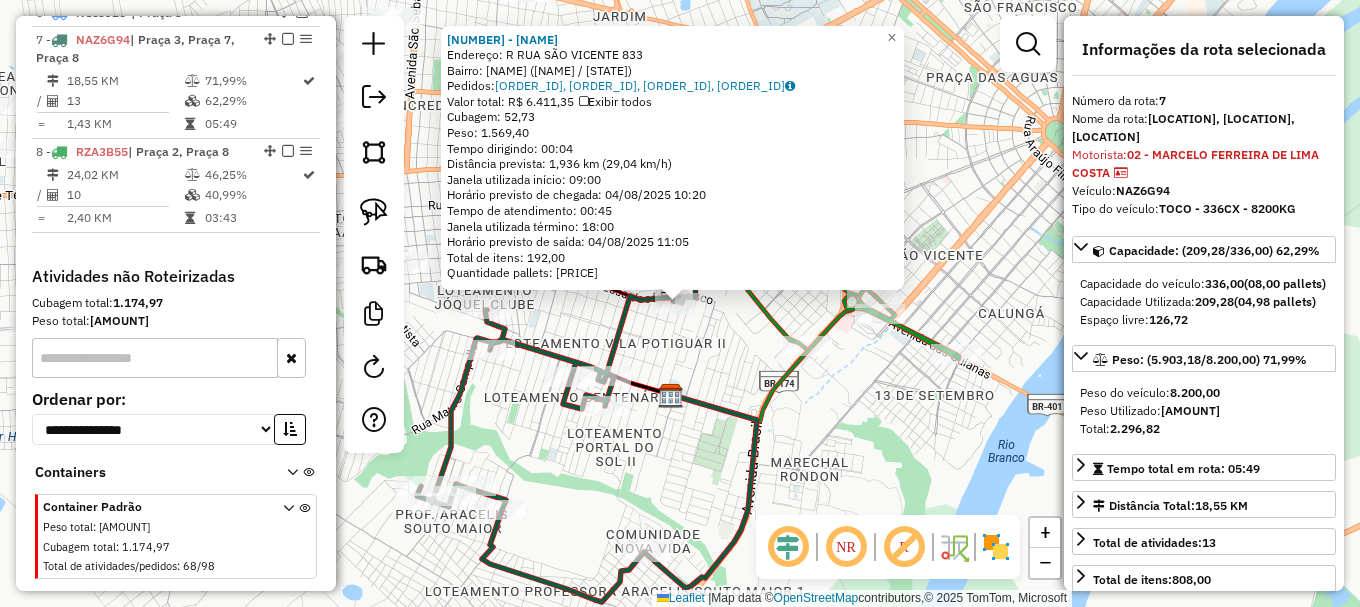 scroll, scrollTop: 979, scrollLeft: 0, axis: vertical 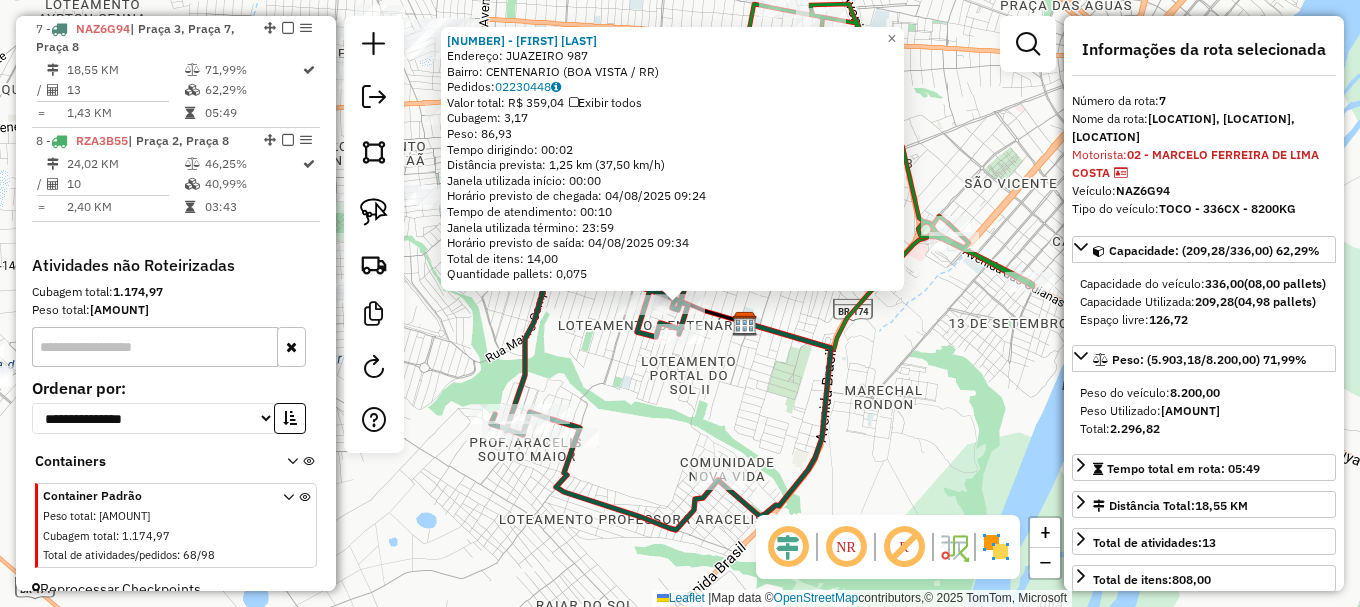 click at bounding box center [1028, 44] 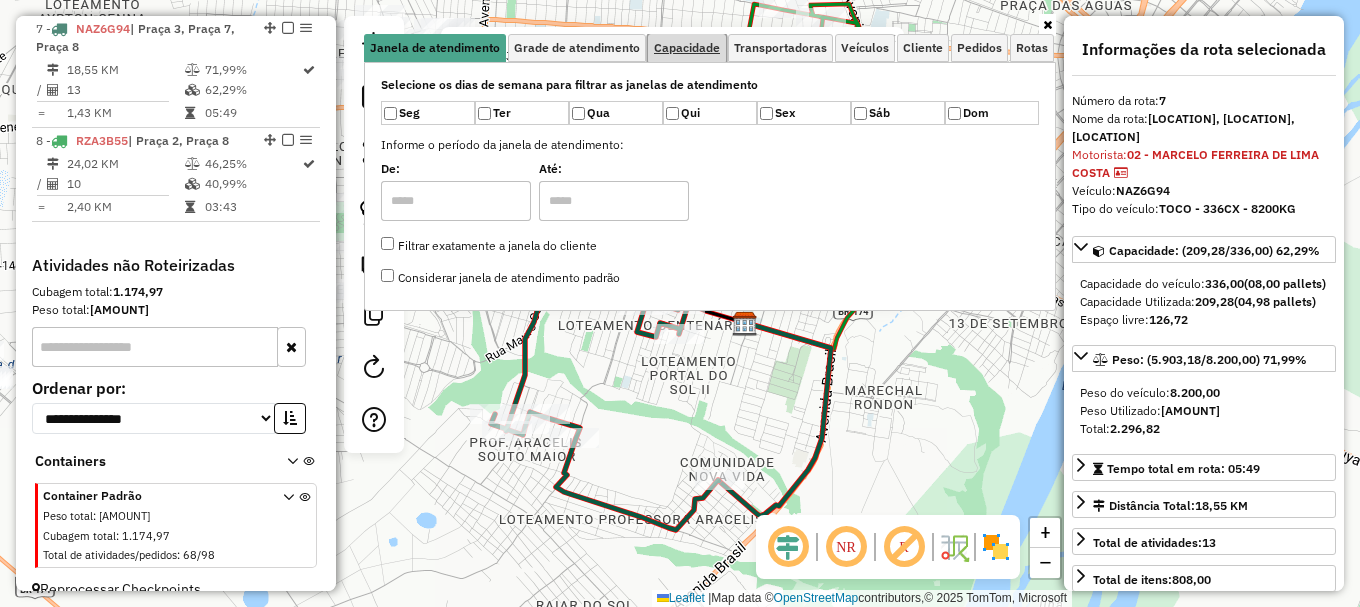 click on "Capacidade" at bounding box center (687, 48) 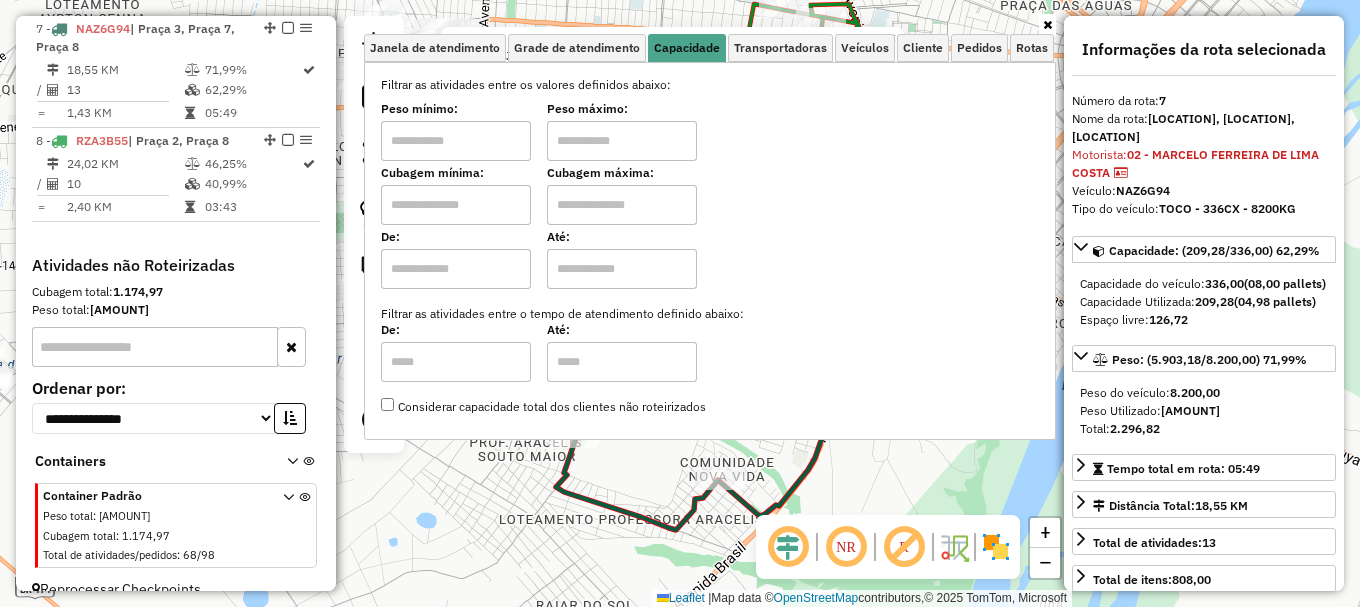 click at bounding box center [456, 205] 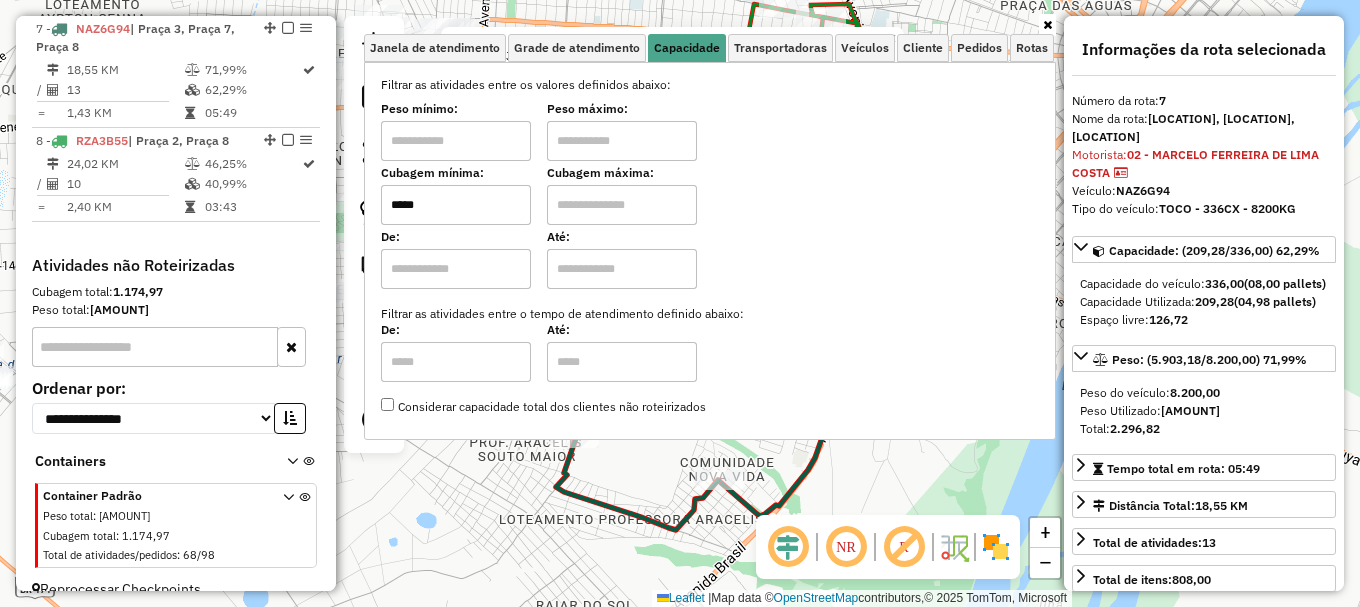 drag, startPoint x: 610, startPoint y: 212, endPoint x: 632, endPoint y: 225, distance: 25.553865 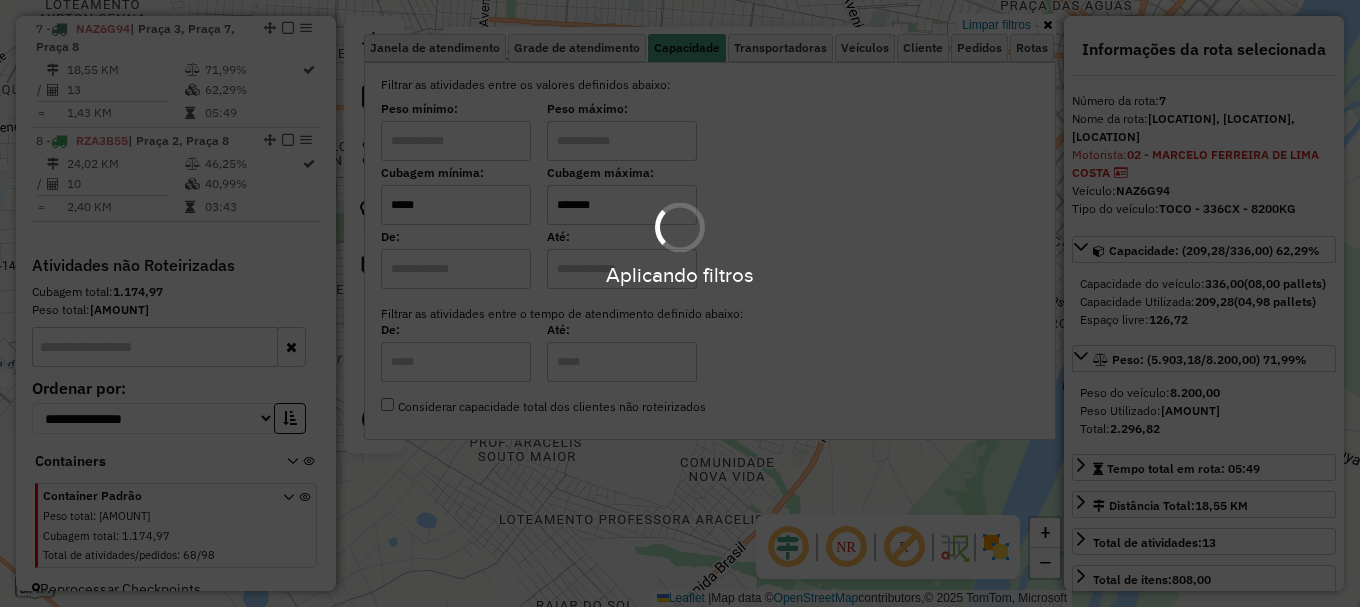 click on "Aplicando filtros" at bounding box center (680, 303) 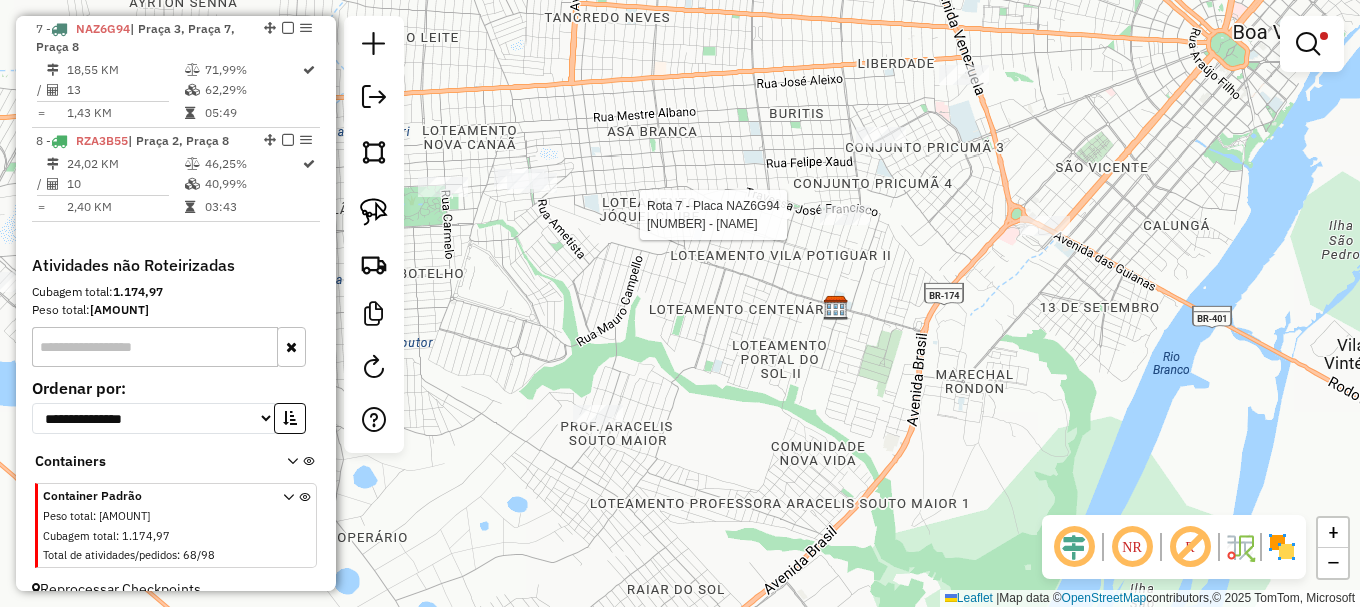 select on "**********" 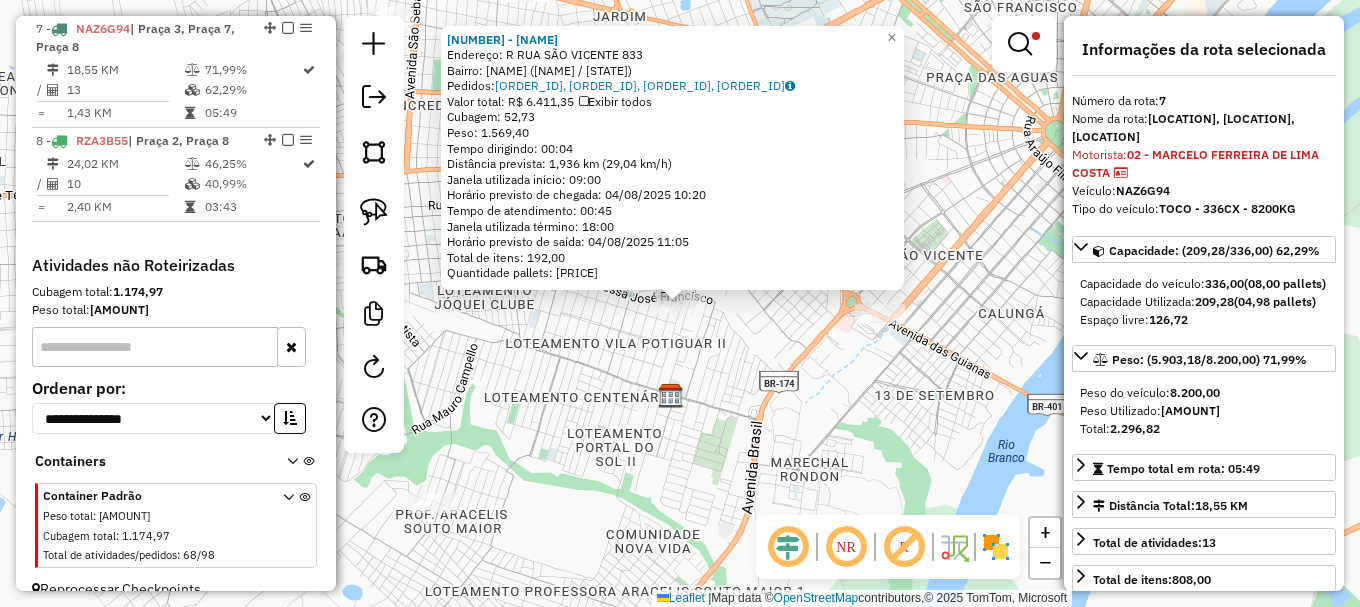 click on "4611 - FRANCISCO MARIO TABO  Endereço: R   RUA SÃO VICENTE               833   Bairro: CINTURAO VERDE (BOA VISTA / RR)   Pedidos:  02230286, 02230573, 02230574, 02230575   Valor total: R$ 6.411,35   Exibir todos   Cubagem: 52,73  Peso: 1.569,40  Tempo dirigindo: 00:04   Distância prevista: 1,936 km (29,04 km/h)   Janela utilizada início: 09:00   Horário previsto de chegada: 04/08/2025 10:20   Tempo de atendimento: 00:45   Janela utilizada término: 18:00   Horário previsto de saída: 04/08/2025 11:05   Total de itens: 192,00   Quantidade pallets: 1,255  × Limpar filtros Janela de atendimento Grade de atendimento Capacidade Transportadoras Veículos Cliente Pedidos  Rotas Selecione os dias de semana para filtrar as janelas de atendimento  Seg   Ter   Qua   Qui   Sex   Sáb   Dom  Informe o período da janela de atendimento: De: Até:  Filtrar exatamente a janela do cliente  Considerar janela de atendimento padrão  Selecione os dias de semana para filtrar as grades de atendimento  Seg   Ter   Qua   Qui" 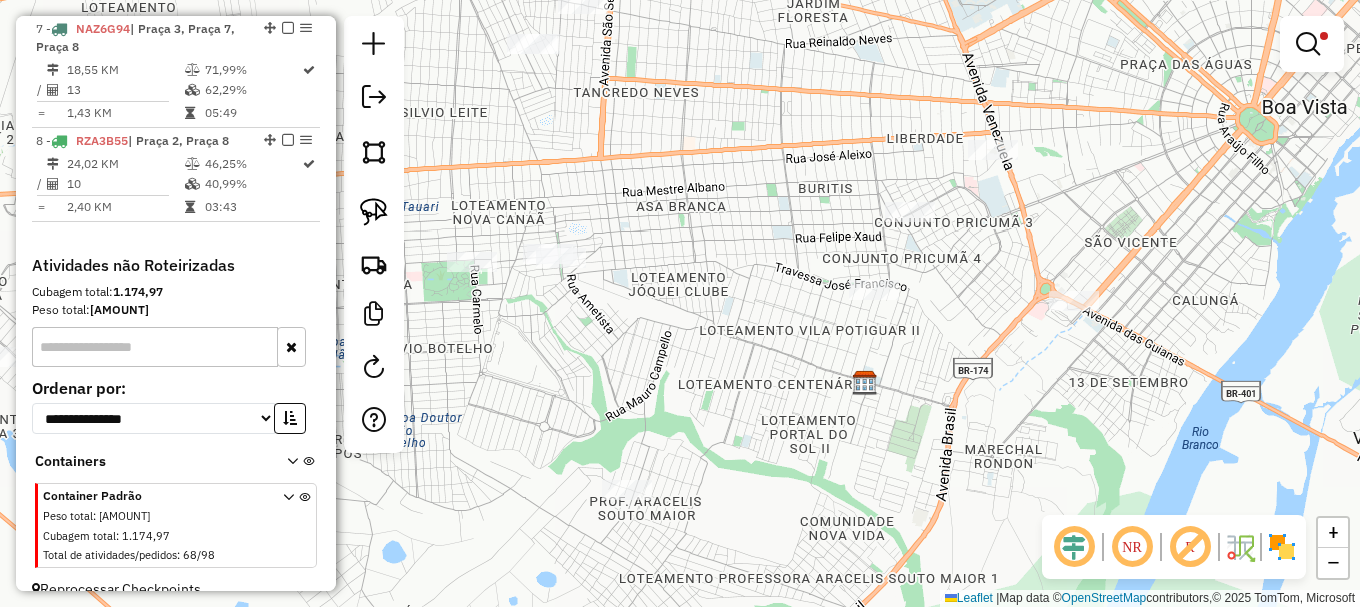 drag, startPoint x: 511, startPoint y: 366, endPoint x: 466, endPoint y: 277, distance: 99.72964 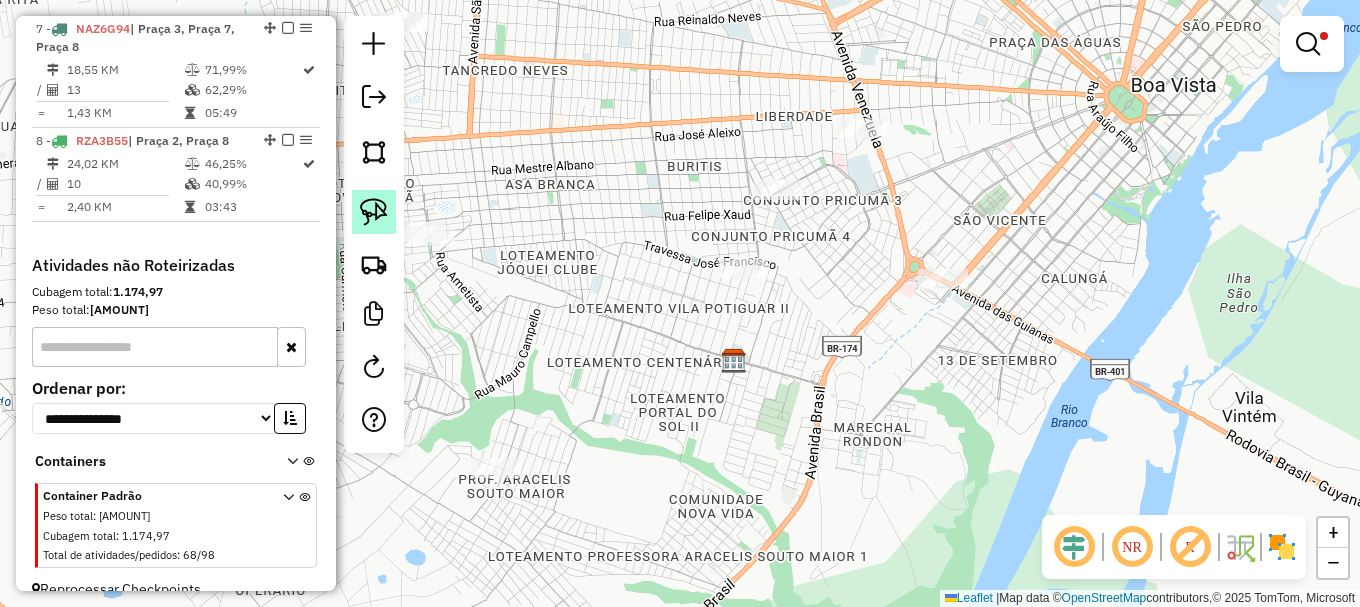 click 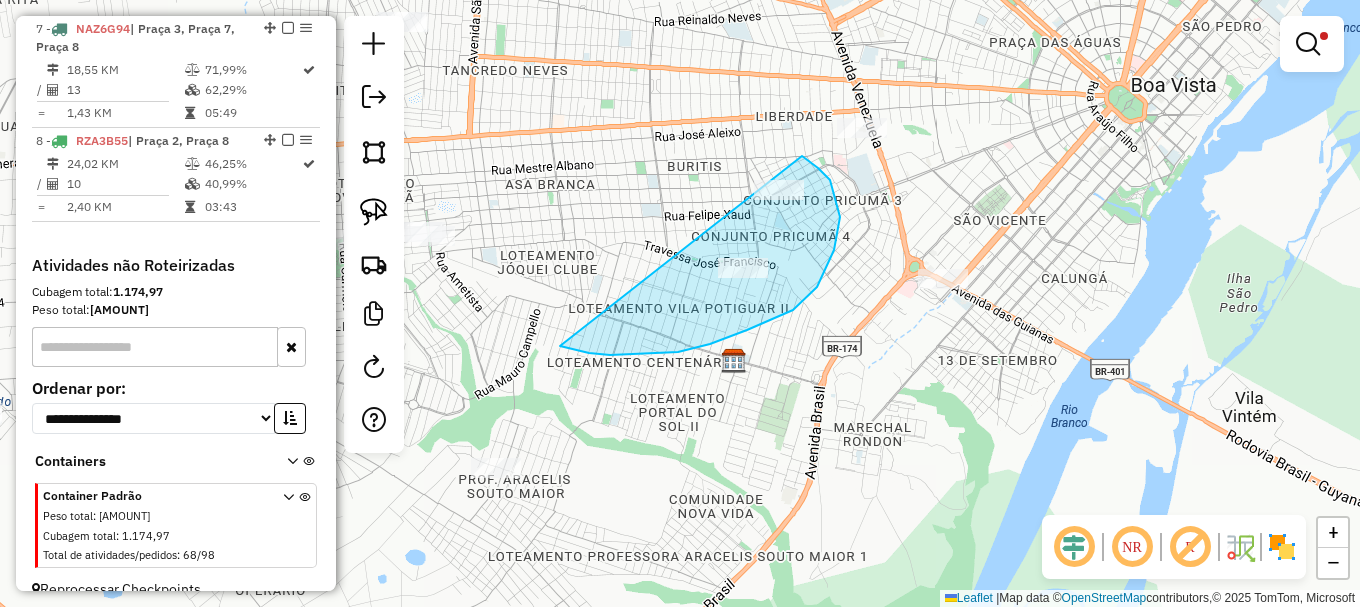 drag, startPoint x: 747, startPoint y: 330, endPoint x: 773, endPoint y: 121, distance: 210.61102 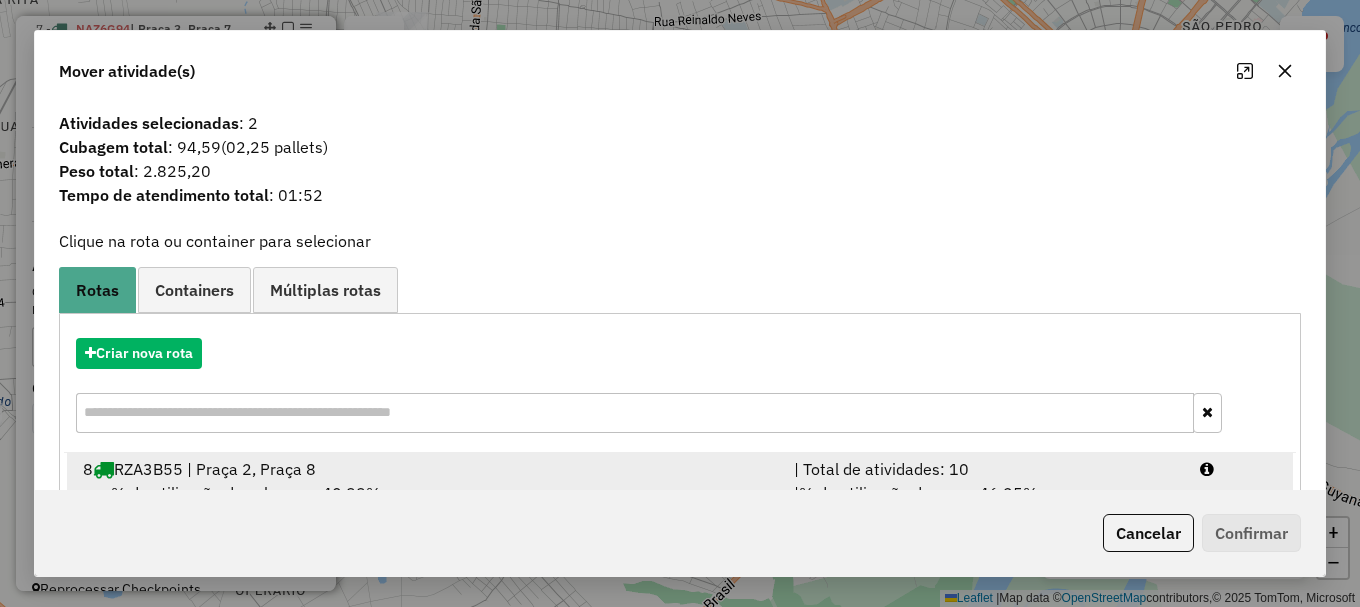 scroll, scrollTop: 78, scrollLeft: 0, axis: vertical 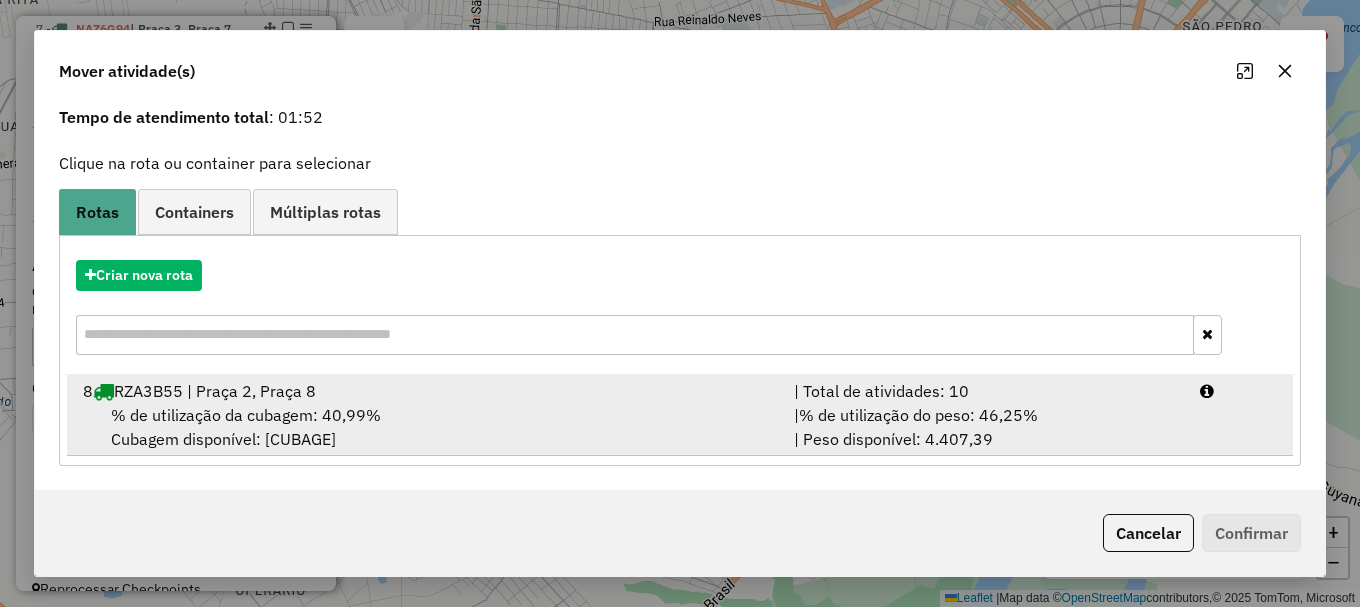 click at bounding box center (1239, 391) 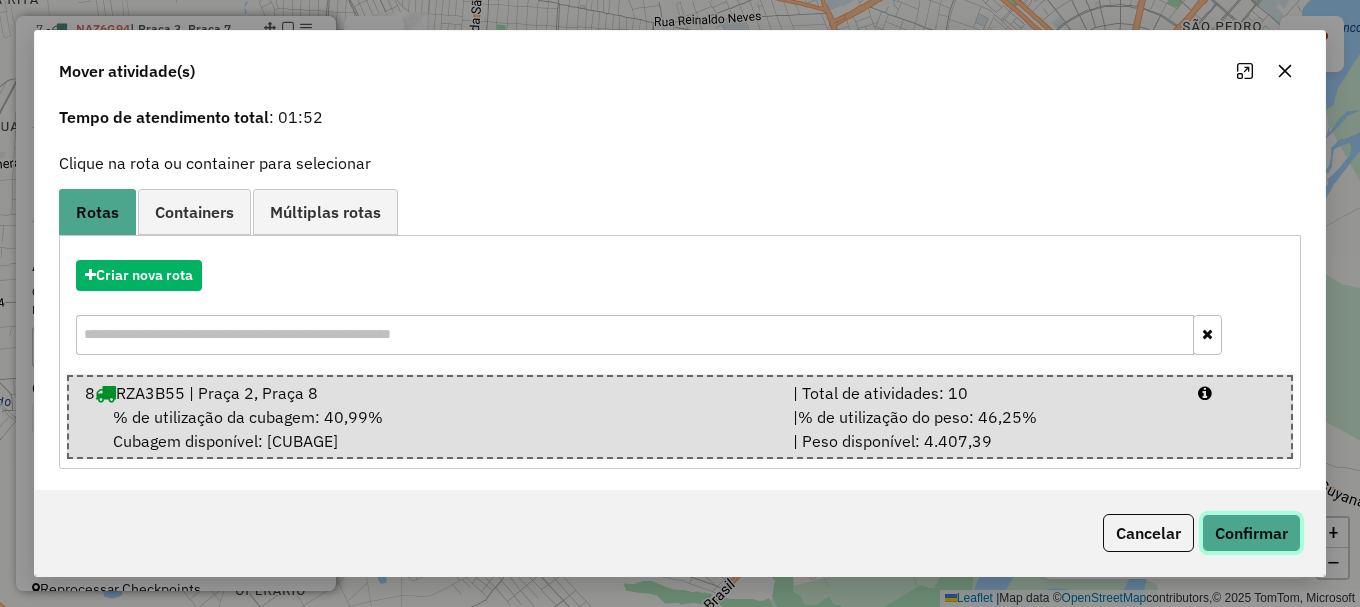 click on "Confirmar" 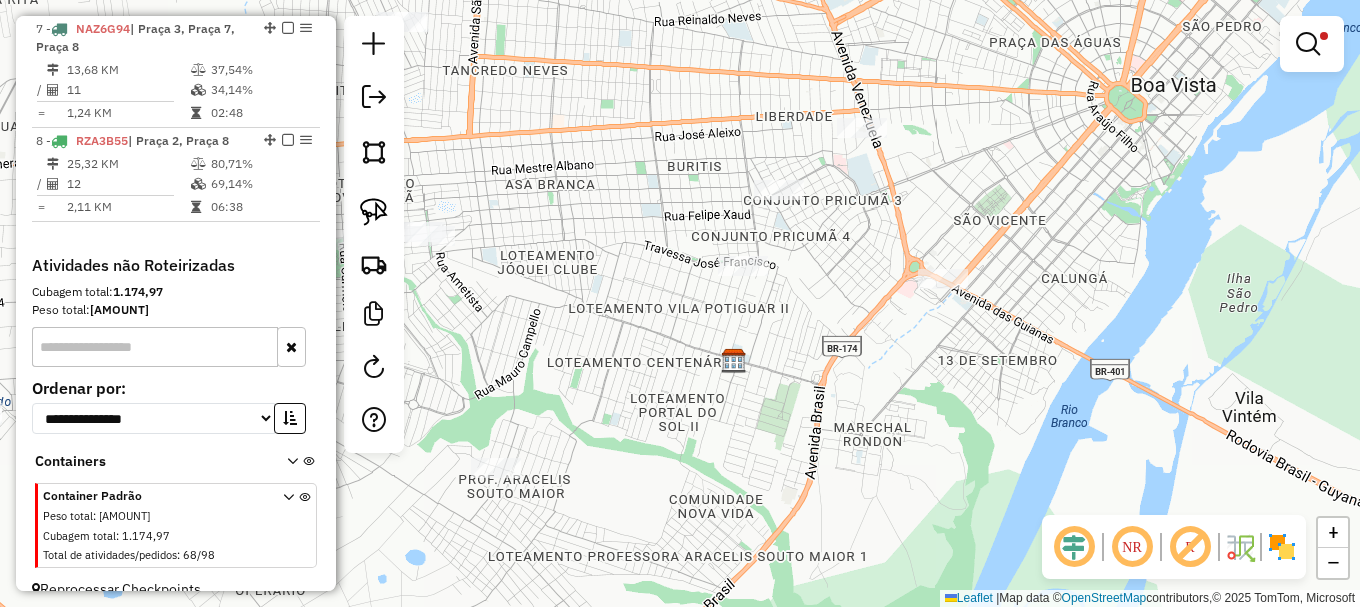 scroll, scrollTop: 0, scrollLeft: 0, axis: both 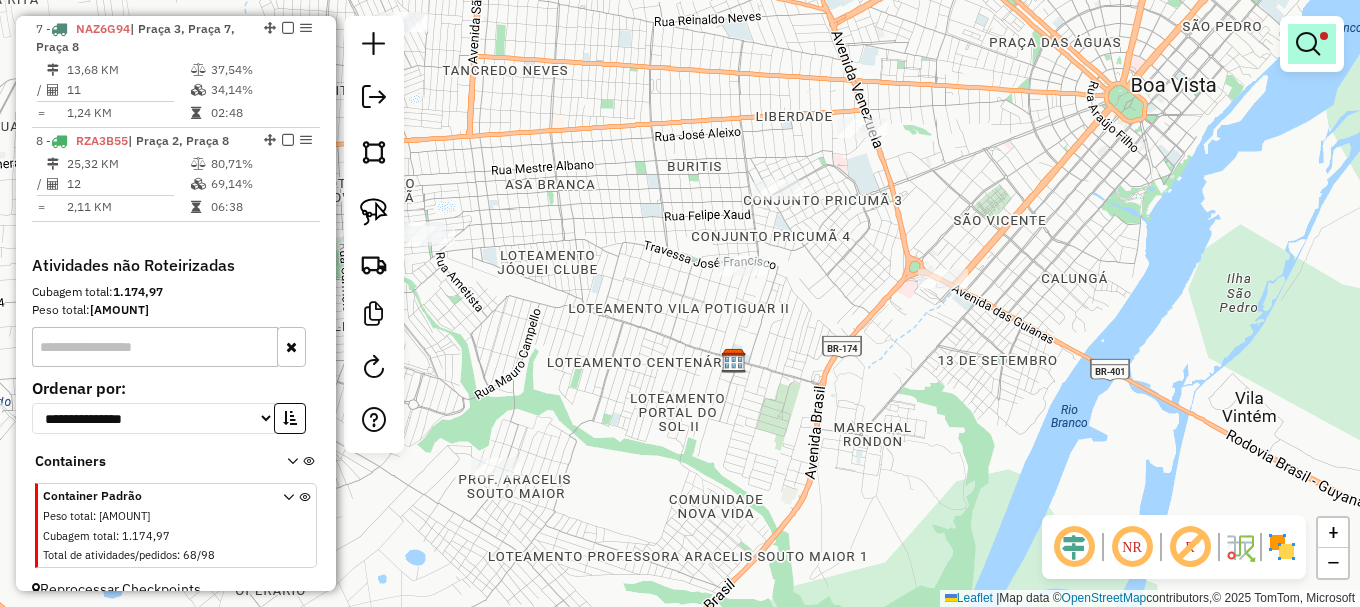 click at bounding box center [1308, 44] 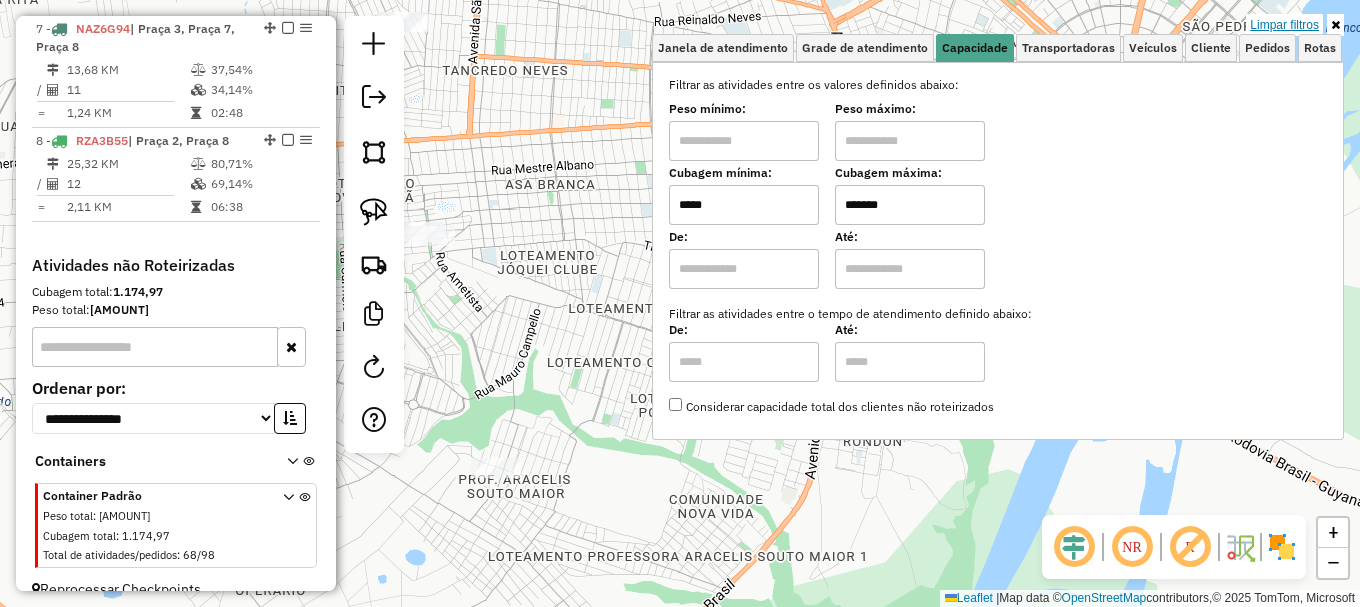 click on "Limpar filtros" at bounding box center [1284, 25] 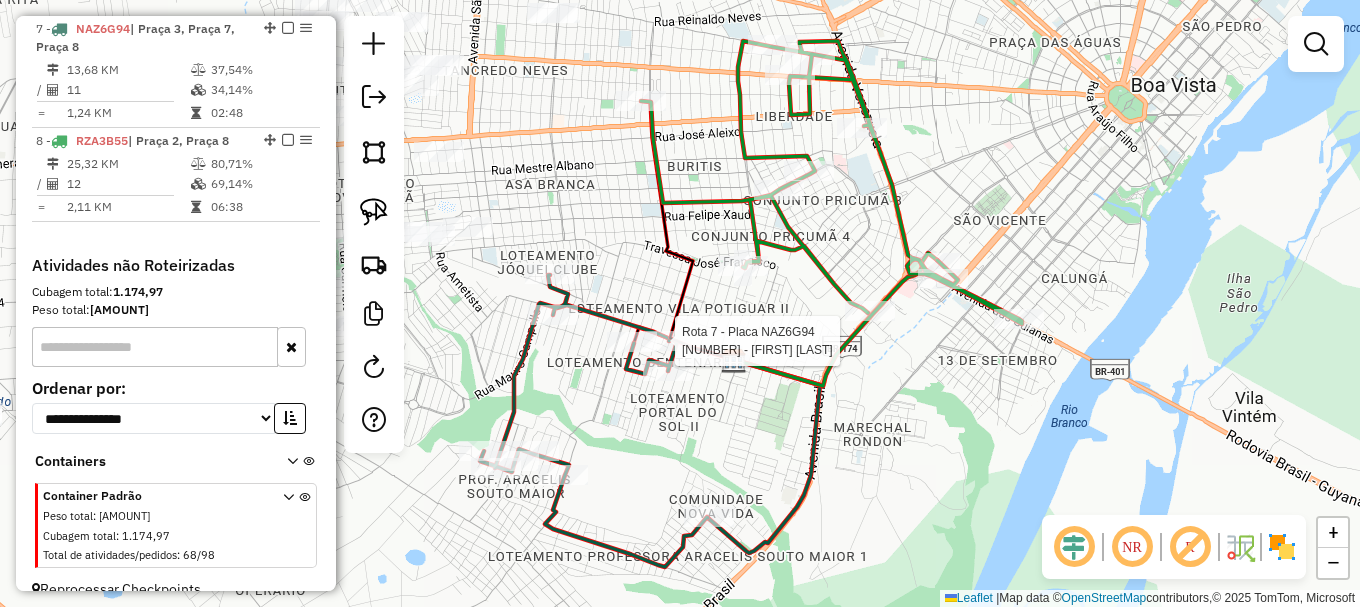 select on "**********" 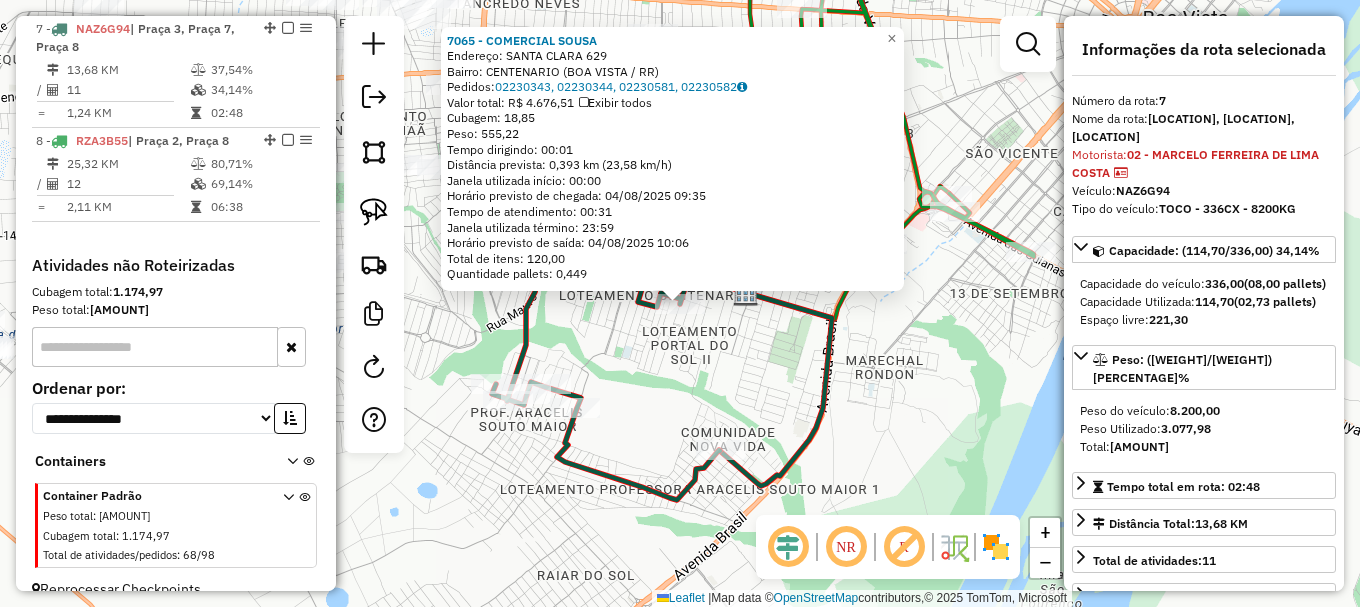 click on "7065 - COMERCIAL SOUSA  Endereço:  SANTA CLARA 629   Bairro: CENTENARIO (BOA VISTA / RR)   Pedidos:  02230343, 02230344, 02230581, 02230582   Valor total: R$ 4.676,51   Exibir todos   Cubagem: 18,85  Peso: 555,22  Tempo dirigindo: 00:01   Distância prevista: 0,393 km (23,58 km/h)   Janela utilizada início: 00:00   Horário previsto de chegada: 04/08/2025 09:35   Tempo de atendimento: 00:31   Janela utilizada término: 23:59   Horário previsto de saída: 04/08/2025 10:06   Total de itens: 120,00   Quantidade pallets: 0,449  × Janela de atendimento Grade de atendimento Capacidade Transportadoras Veículos Cliente Pedidos  Rotas Selecione os dias de semana para filtrar as janelas de atendimento  Seg   Ter   Qua   Qui   Sex   Sáb   Dom  Informe o período da janela de atendimento: De: Até:  Filtrar exatamente a janela do cliente  Considerar janela de atendimento padrão  Selecione os dias de semana para filtrar as grades de atendimento  Seg   Ter   Qua   Qui   Sex   Sáb   Dom   Peso mínimo:   De:   De:" 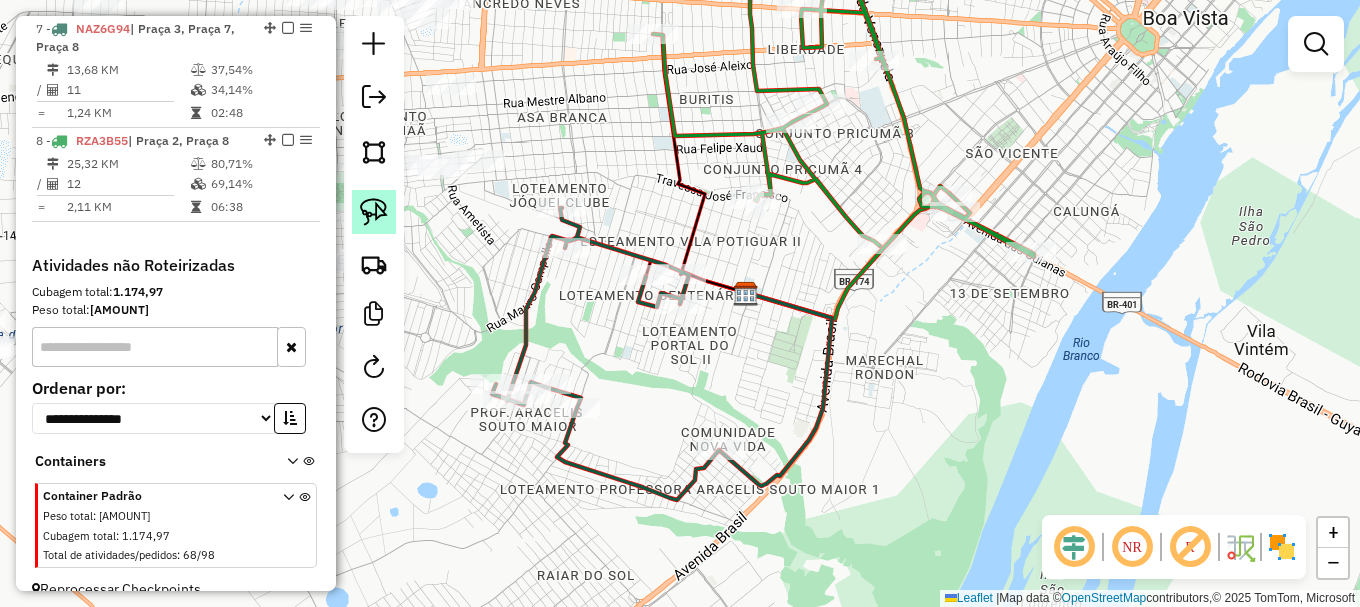 click 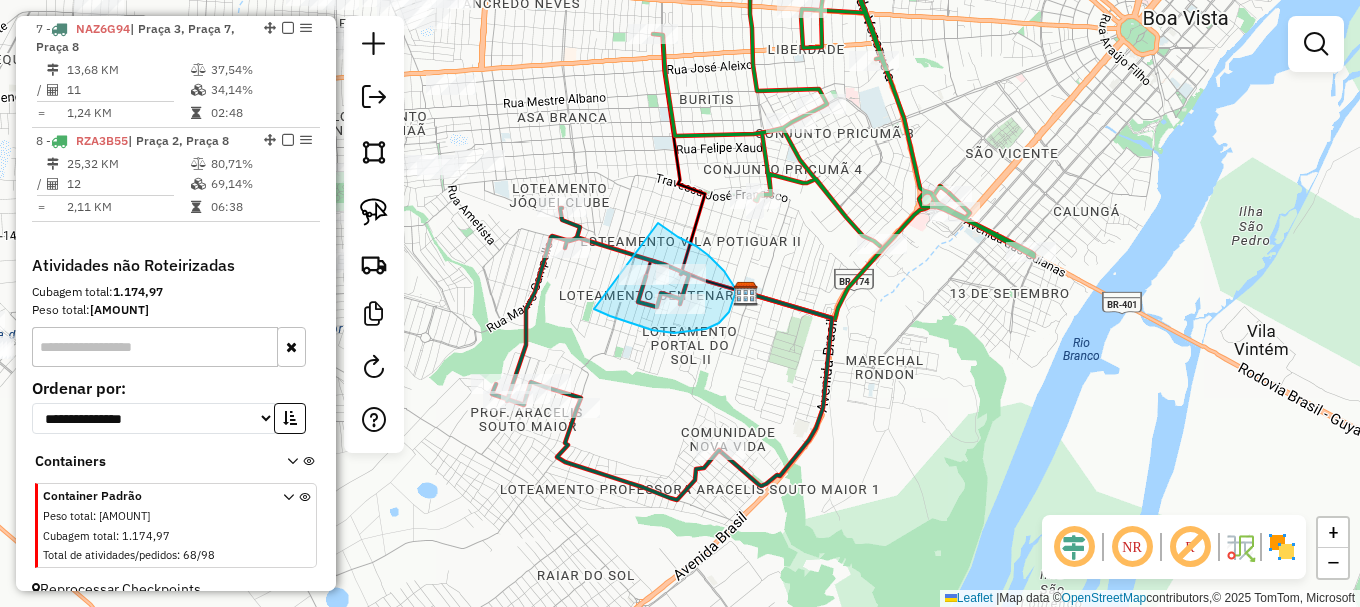 drag, startPoint x: 674, startPoint y: 333, endPoint x: 657, endPoint y: 222, distance: 112.29426 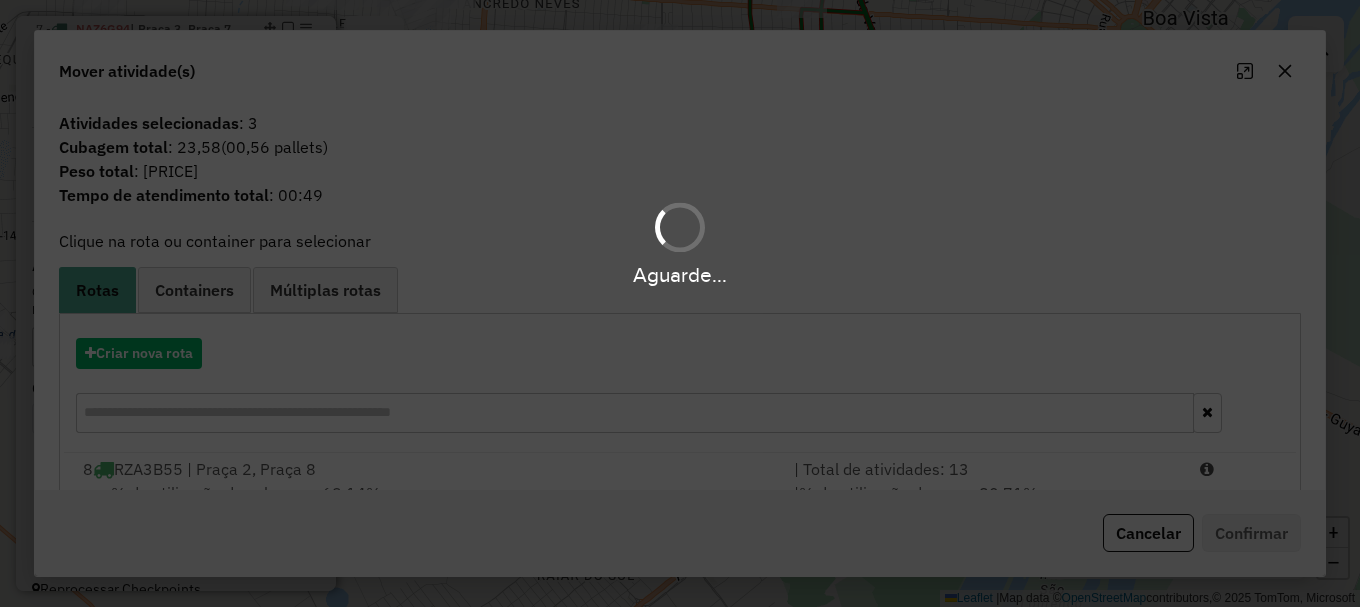 click on "Aguarde..." at bounding box center [680, 303] 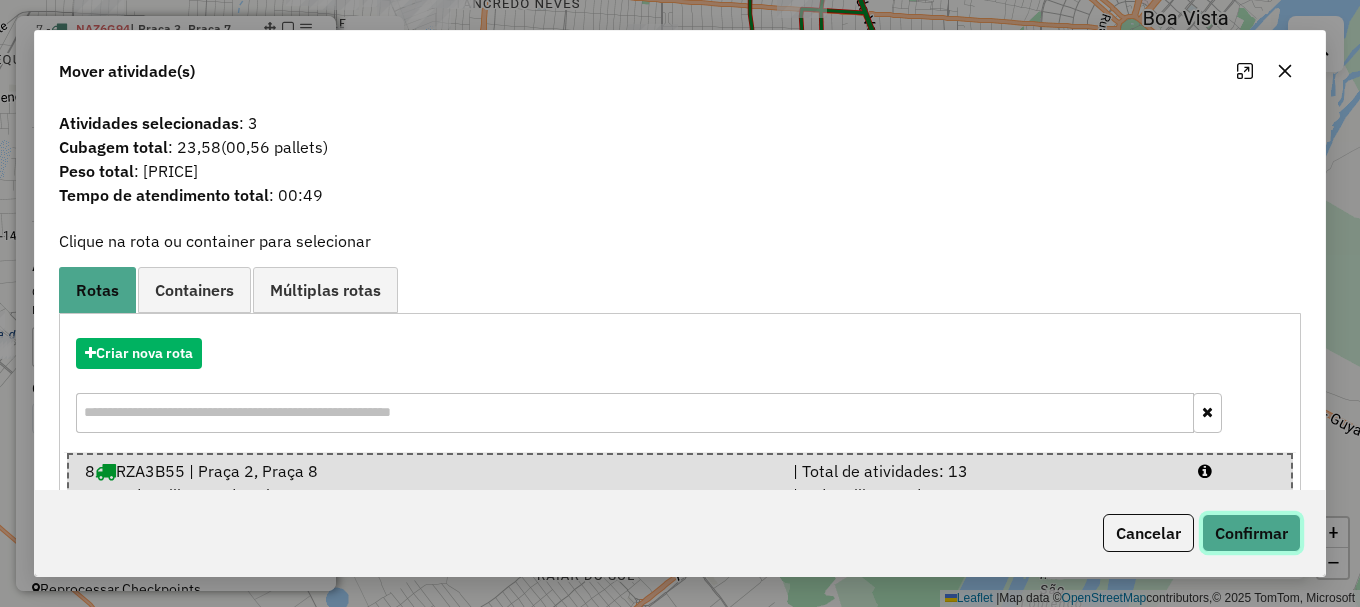 click on "Confirmar" 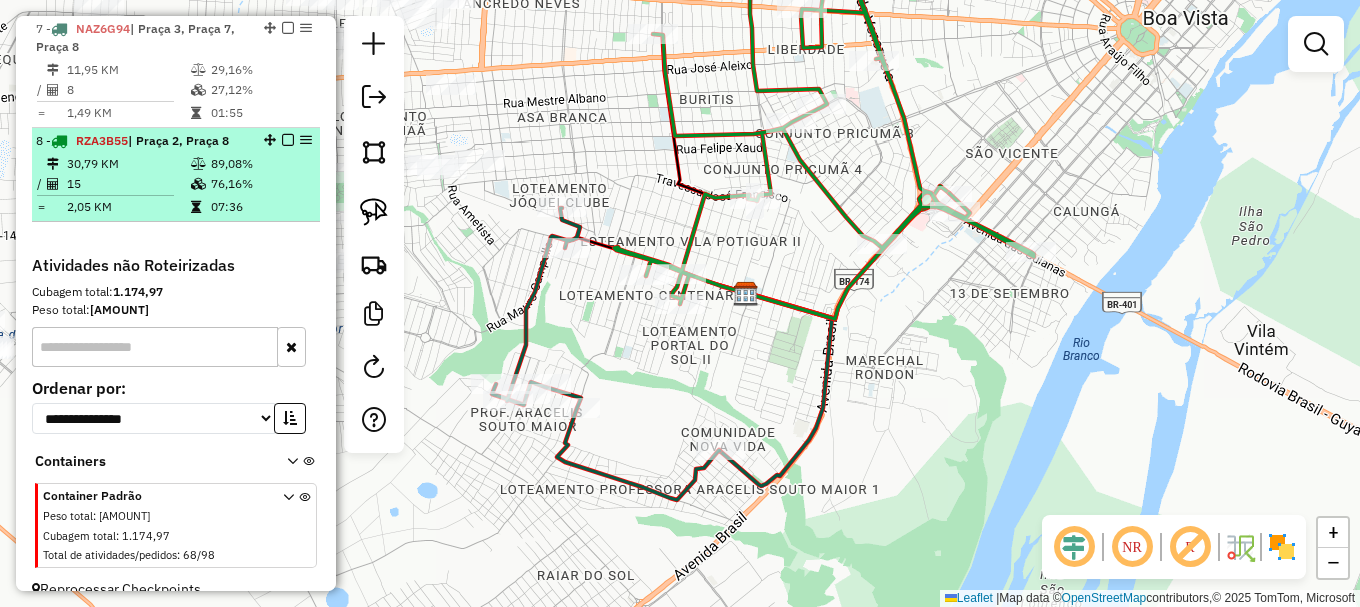 click at bounding box center [288, 140] 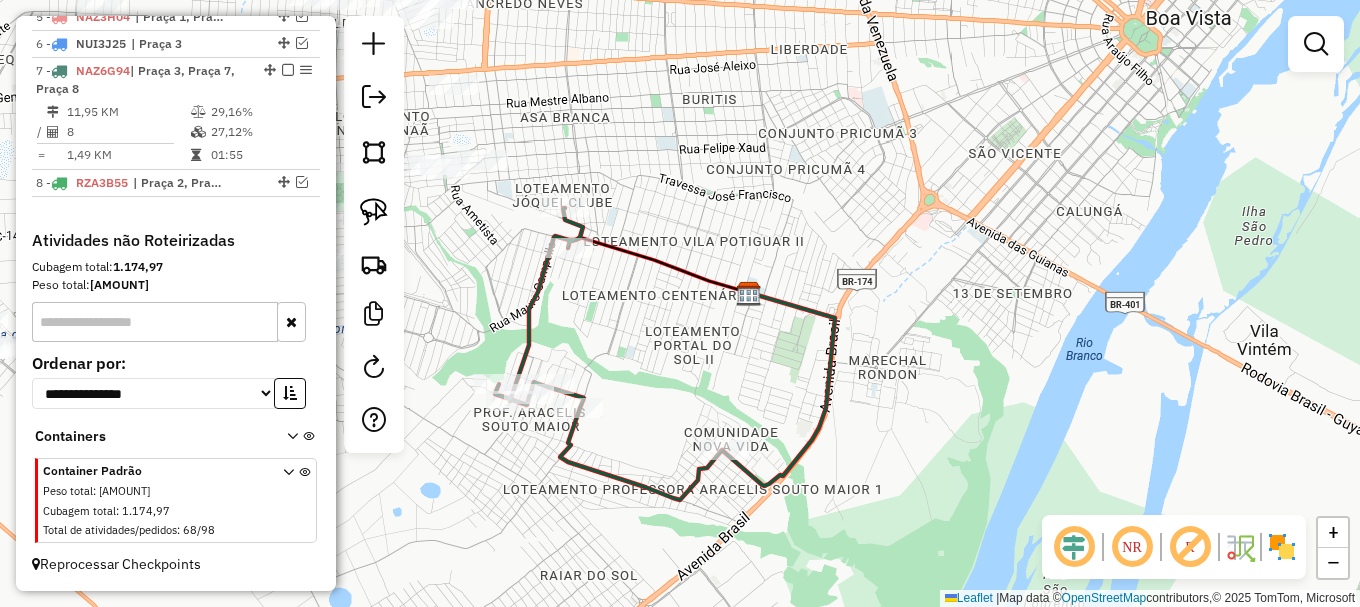 drag, startPoint x: 625, startPoint y: 164, endPoint x: 914, endPoint y: 157, distance: 289.08478 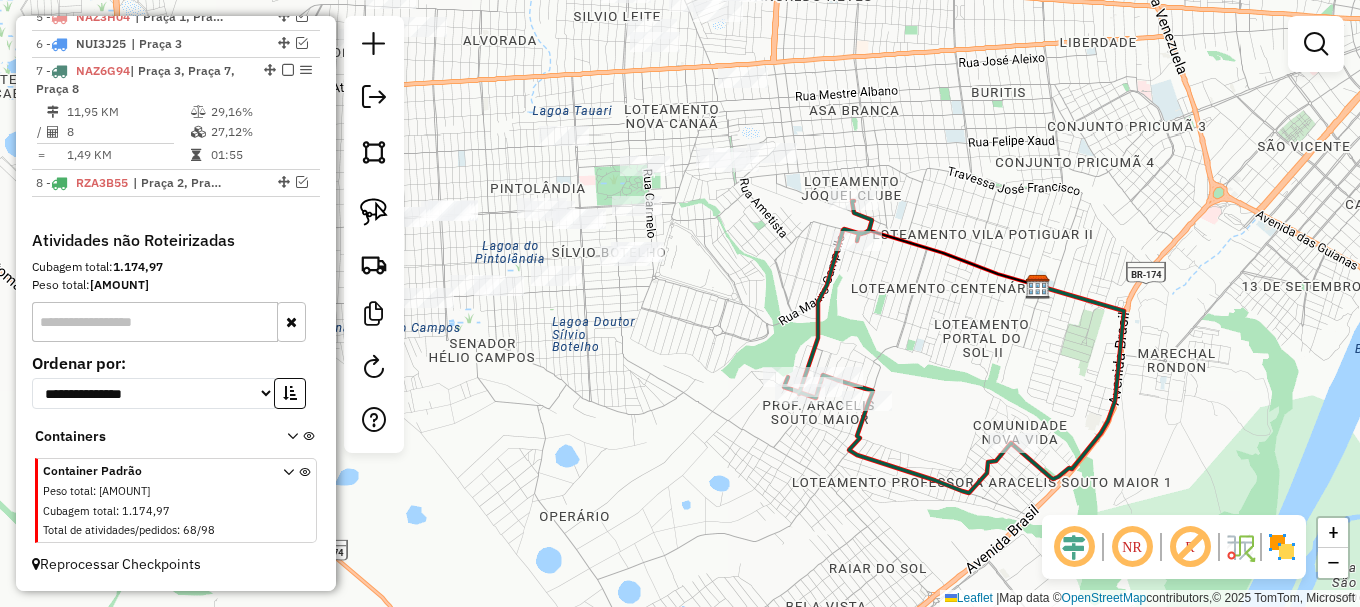 click on "Janela de atendimento Grade de atendimento Capacidade Transportadoras Veículos Cliente Pedidos  Rotas Selecione os dias de semana para filtrar as janelas de atendimento  Seg   Ter   Qua   Qui   Sex   Sáb   Dom  Informe o período da janela de atendimento: De: Até:  Filtrar exatamente a janela do cliente  Considerar janela de atendimento padrão  Selecione os dias de semana para filtrar as grades de atendimento  Seg   Ter   Qua   Qui   Sex   Sáb   Dom   Considerar clientes sem dia de atendimento cadastrado  Clientes fora do dia de atendimento selecionado Filtrar as atividades entre os valores definidos abaixo:  Peso mínimo:   Peso máximo:   Cubagem mínima:   Cubagem máxima:   De:   Até:  Filtrar as atividades entre o tempo de atendimento definido abaixo:  De:   Até:   Considerar capacidade total dos clientes não roteirizados Transportadora: Selecione um ou mais itens Tipo de veículo: Selecione um ou mais itens Veículo: Selecione um ou mais itens Motorista: Selecione um ou mais itens Nome: Rótulo:" 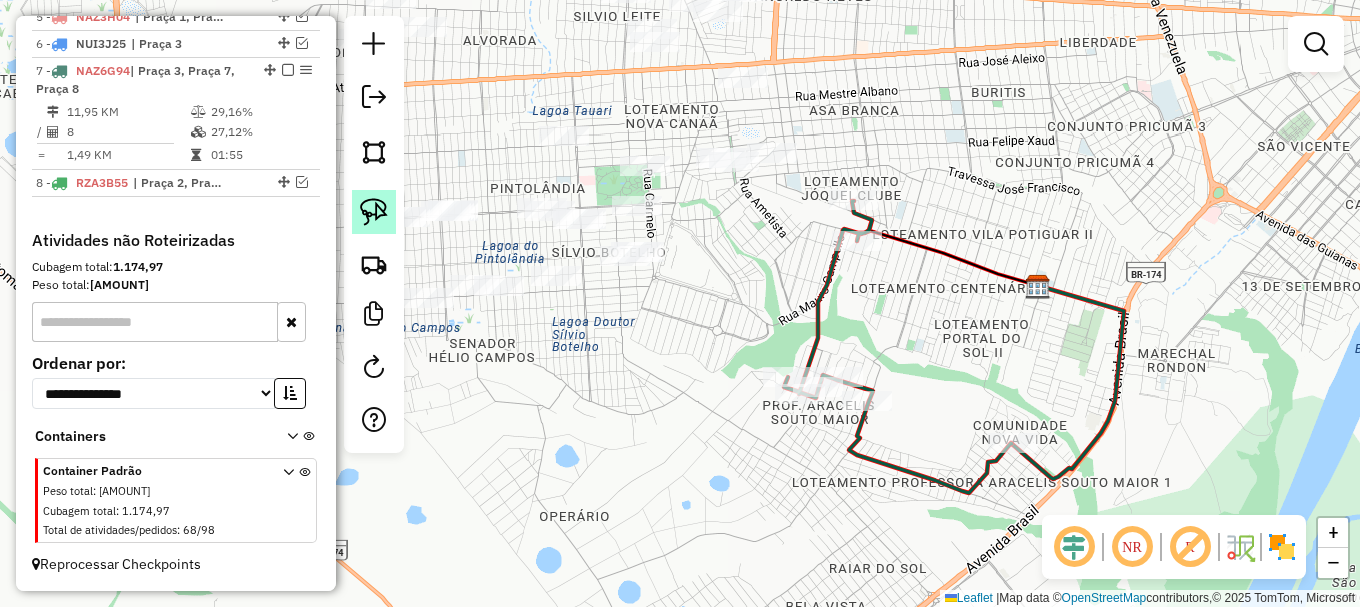 click 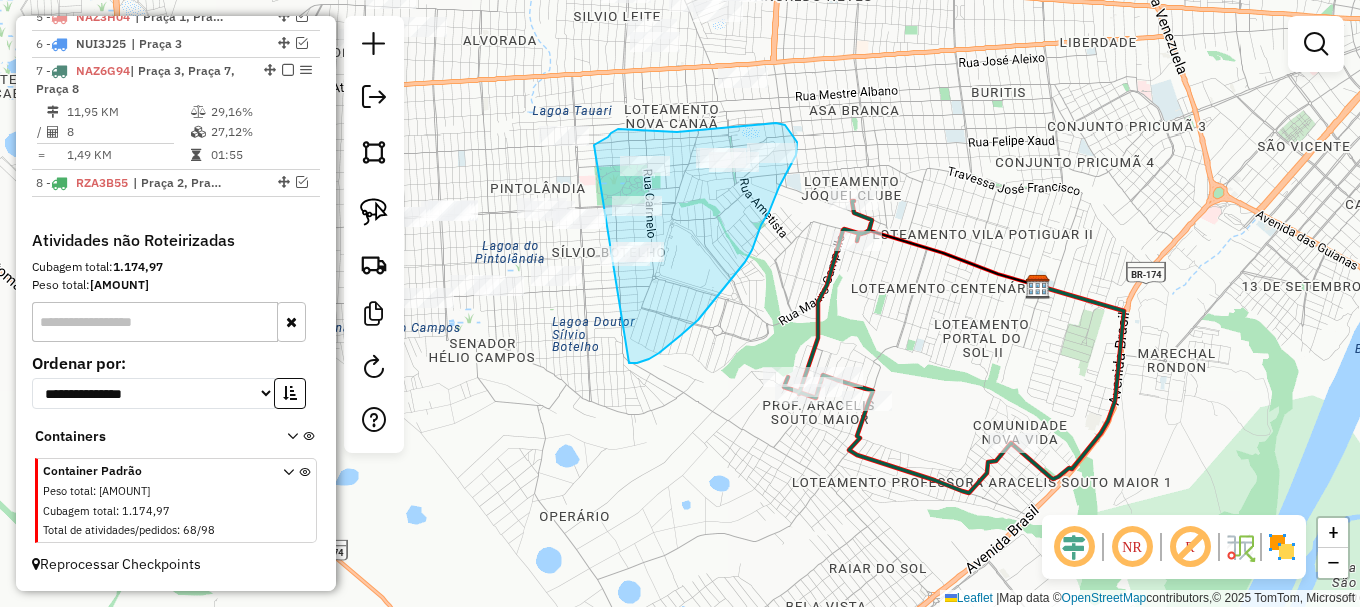drag, startPoint x: 724, startPoint y: 289, endPoint x: 593, endPoint y: 145, distance: 194.67152 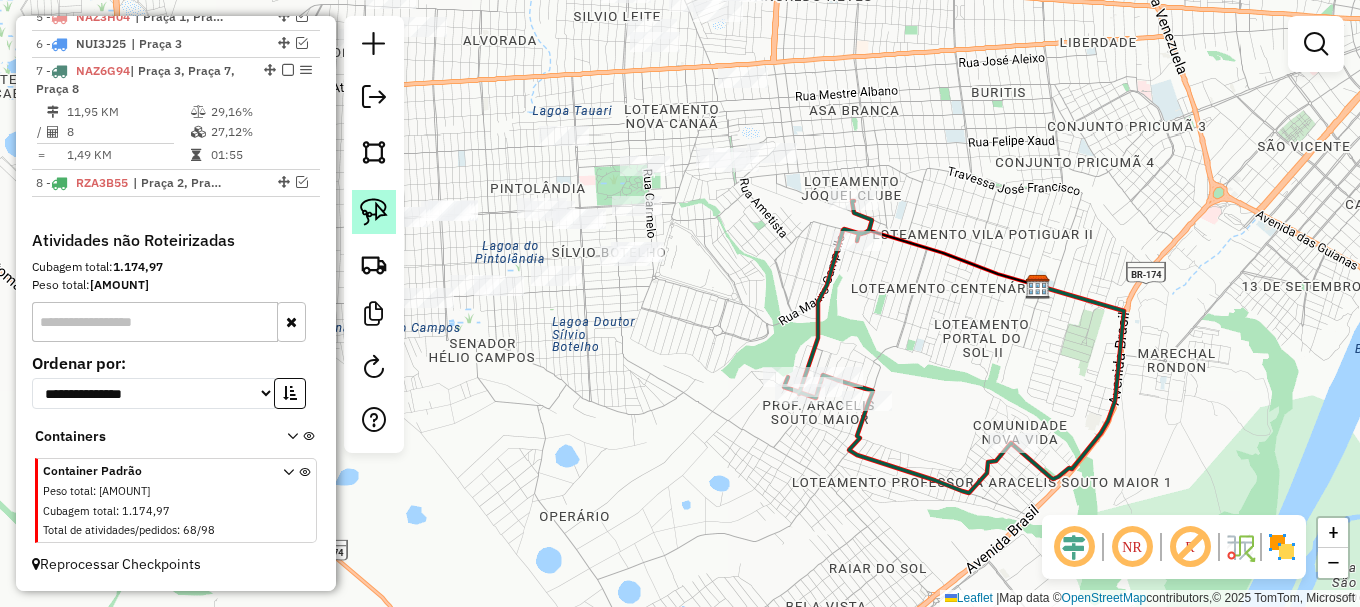 drag, startPoint x: 373, startPoint y: 212, endPoint x: 390, endPoint y: 231, distance: 25.495098 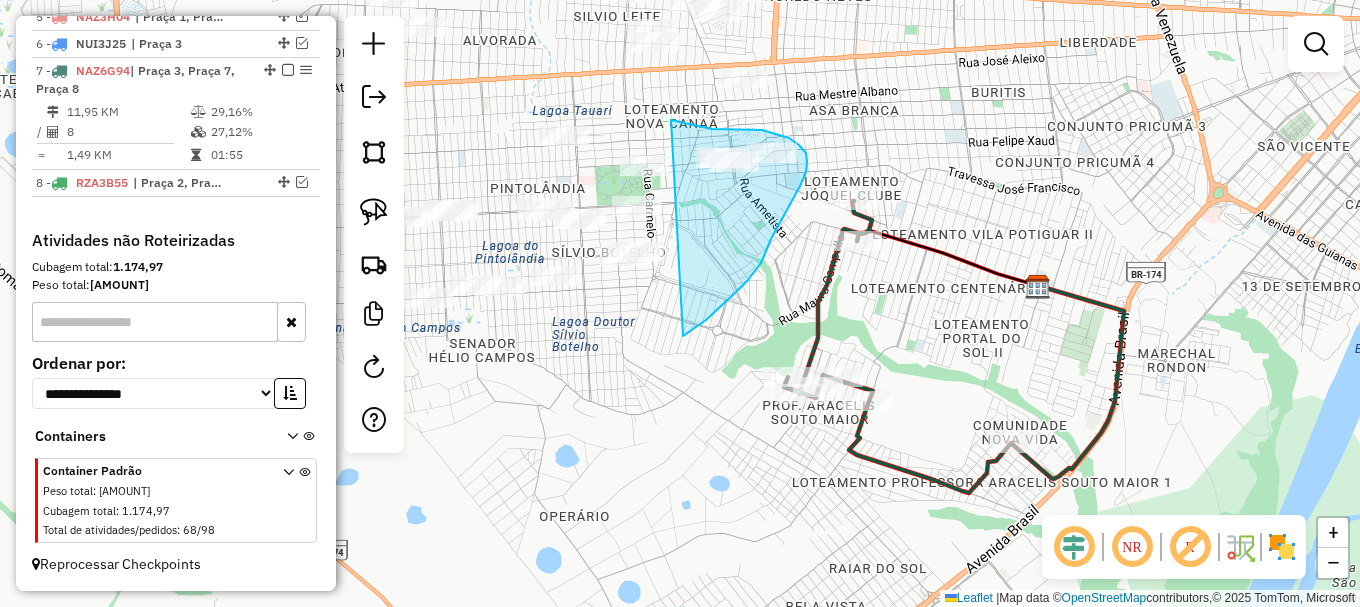drag, startPoint x: 748, startPoint y: 280, endPoint x: 664, endPoint y: 120, distance: 180.70972 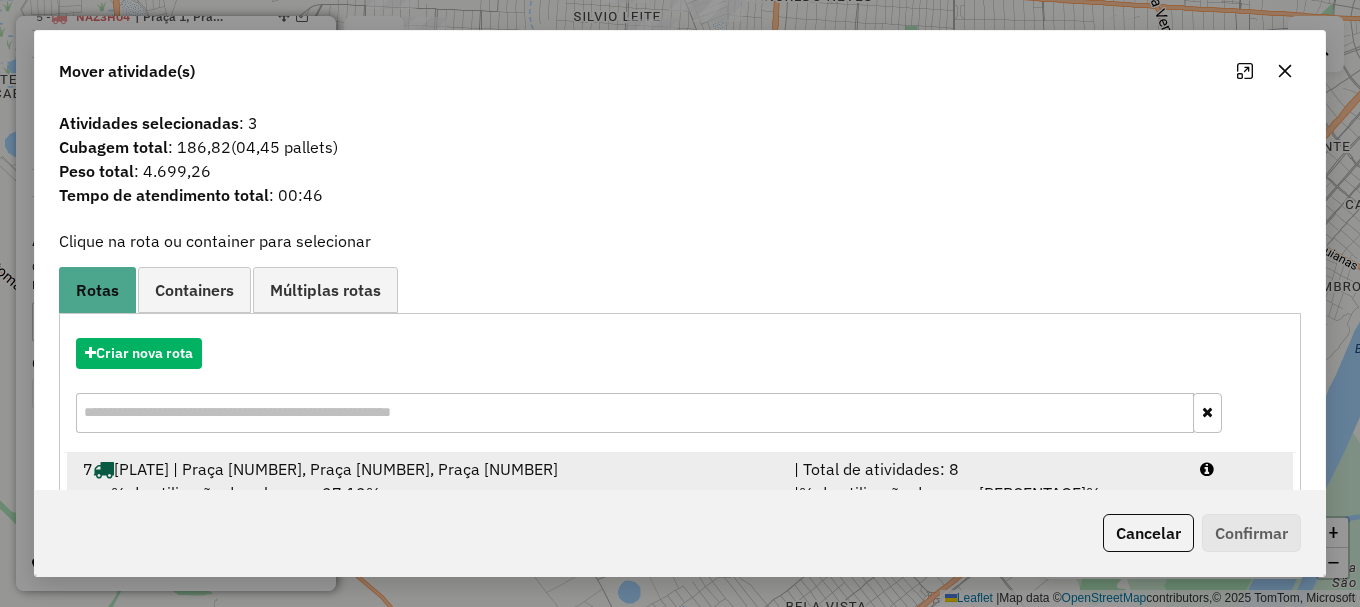 click at bounding box center (1239, 469) 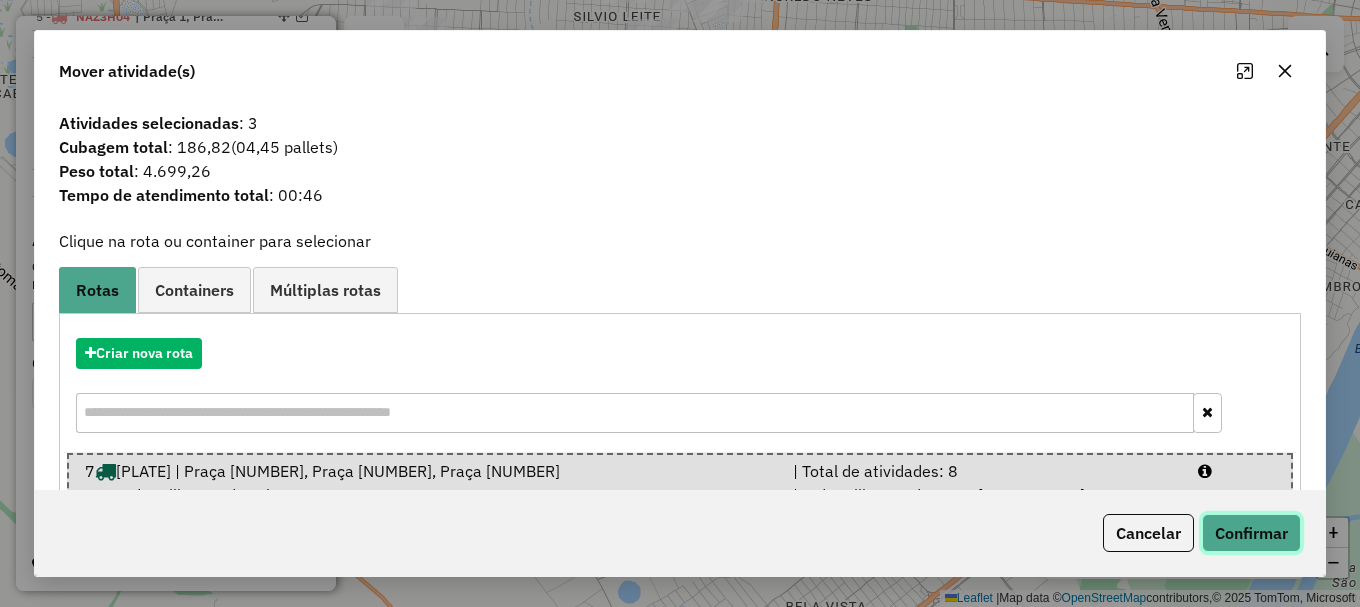 click on "Confirmar" 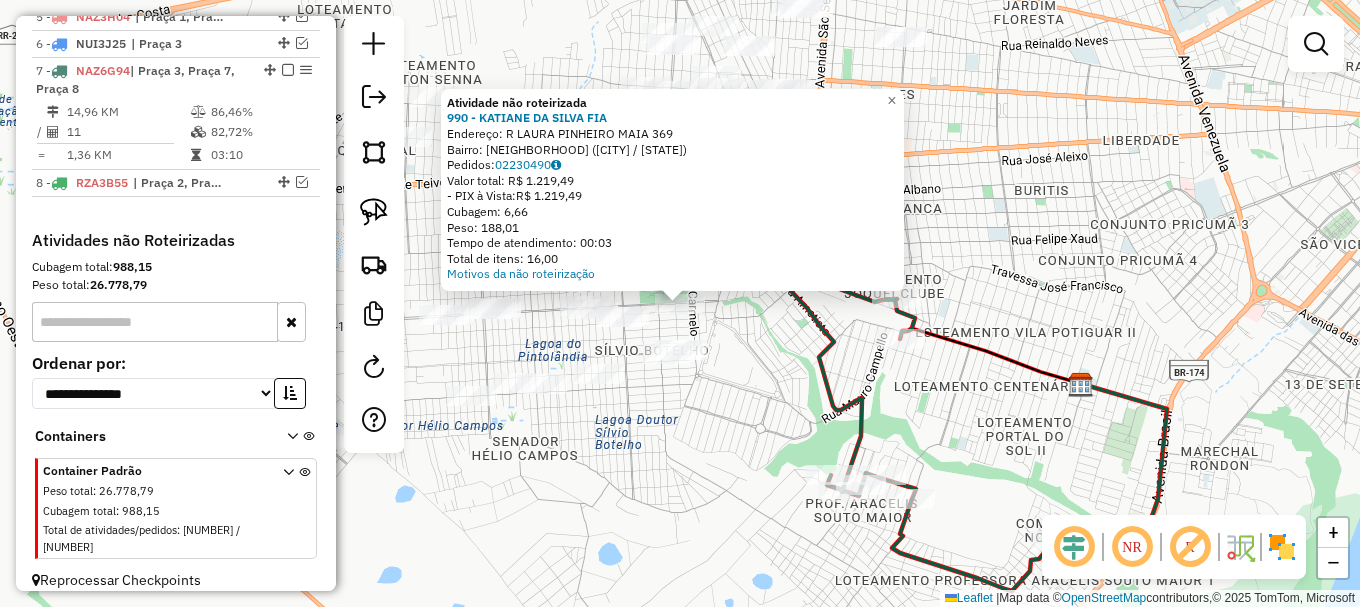 click on "Atividade não roteirizada 990 - KATIANE DA SILVA FIA  Endereço: R   LAURA PINHEIRO MAIA           369   Bairro: PINTOLANDIA (BOA VISTA / RR)   Pedidos:  02230490   Valor total: R$ 1.219,49   - PIX à Vista:  R$ 1.219,49   Cubagem: 6,66   Peso: 188,01   Tempo de atendimento: 00:03   Total de itens: 16,00  Motivos da não roteirização × Janela de atendimento Grade de atendimento Capacidade Transportadoras Veículos Cliente Pedidos  Rotas Selecione os dias de semana para filtrar as janelas de atendimento  Seg   Ter   Qua   Qui   Sex   Sáb   Dom  Informe o período da janela de atendimento: De: Até:  Filtrar exatamente a janela do cliente  Considerar janela de atendimento padrão  Selecione os dias de semana para filtrar as grades de atendimento  Seg   Ter   Qua   Qui   Sex   Sáb   Dom   Considerar clientes sem dia de atendimento cadastrado  Clientes fora do dia de atendimento selecionado Filtrar as atividades entre os valores definidos abaixo:  Peso mínimo:   Peso máximo:   Cubagem mínima:   De:  De:" 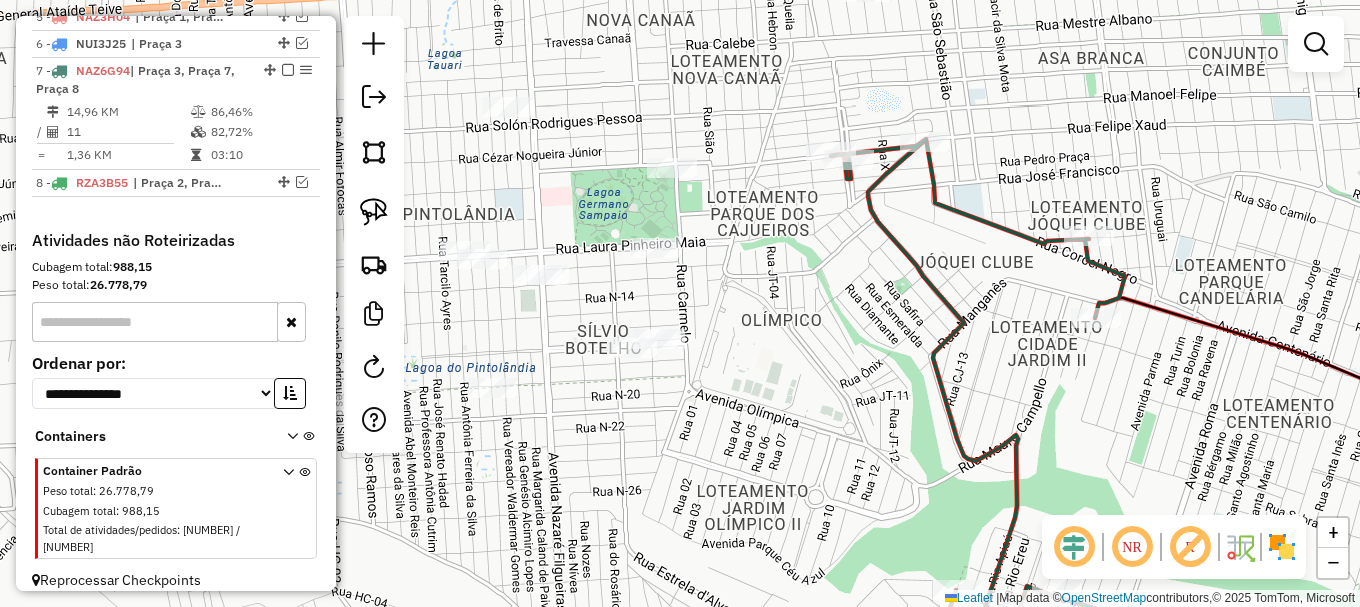 drag, startPoint x: 387, startPoint y: 211, endPoint x: 510, endPoint y: 316, distance: 161.72198 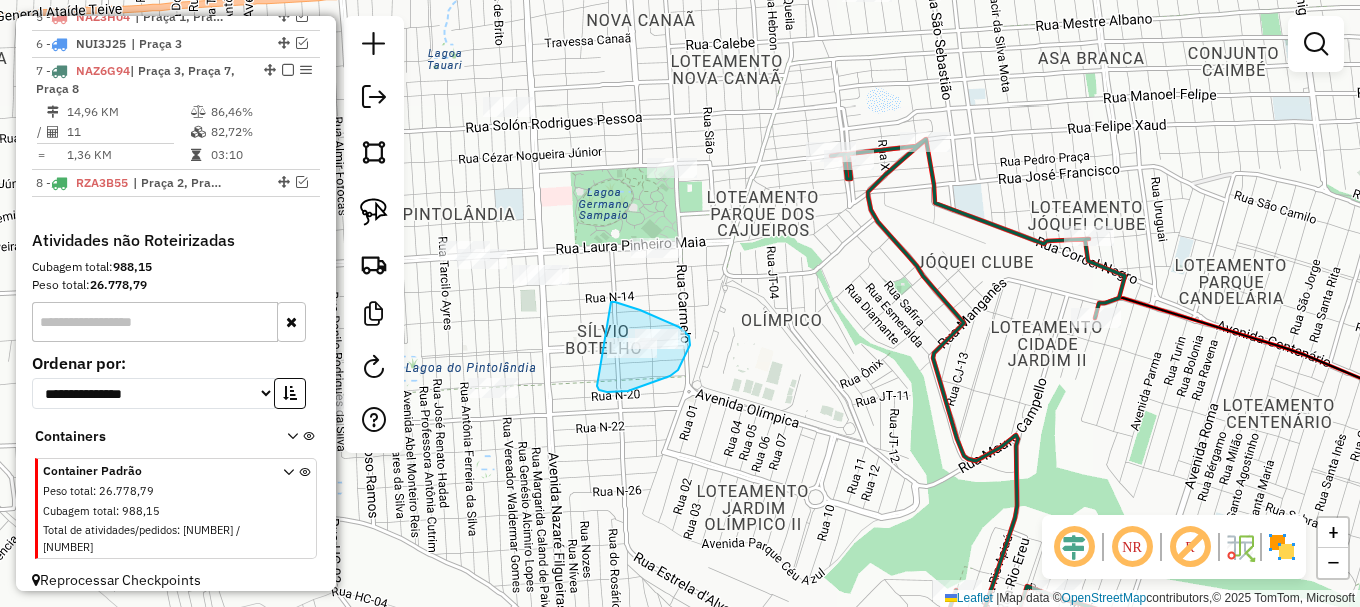 drag, startPoint x: 601, startPoint y: 390, endPoint x: 611, endPoint y: 301, distance: 89.560036 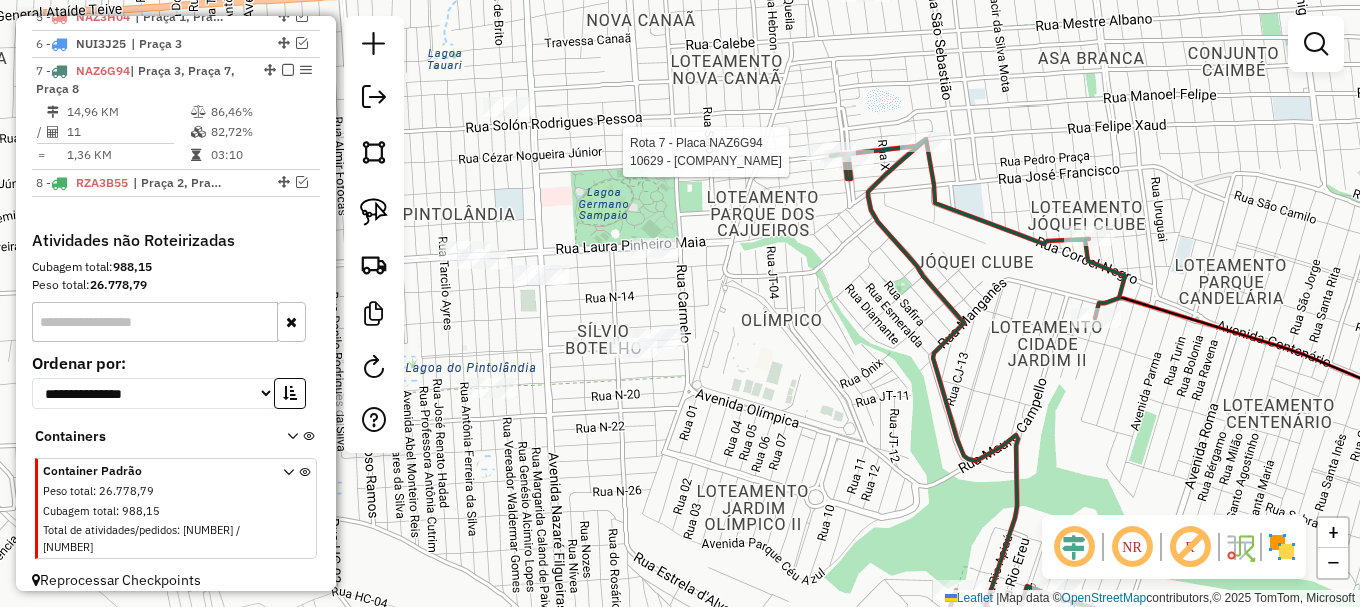 select on "**********" 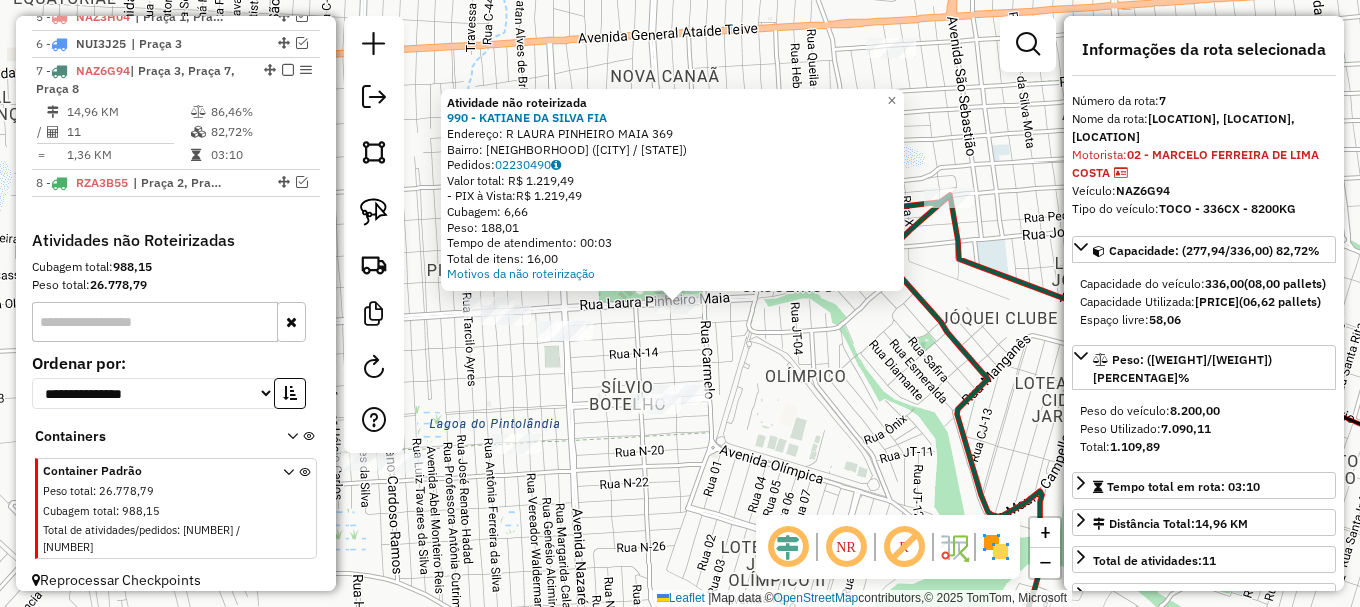click on "Atividade não roteirizada 990 - KATIANE DA SILVA FIA  Endereço: R   LAURA PINHEIRO MAIA           369   Bairro: PINTOLANDIA (BOA VISTA / RR)   Pedidos:  02230490   Valor total: R$ 1.219,49   - PIX à Vista:  R$ 1.219,49   Cubagem: 6,66   Peso: 188,01   Tempo de atendimento: 00:03   Total de itens: 16,00  Motivos da não roteirização × Janela de atendimento Grade de atendimento Capacidade Transportadoras Veículos Cliente Pedidos  Rotas Selecione os dias de semana para filtrar as janelas de atendimento  Seg   Ter   Qua   Qui   Sex   Sáb   Dom  Informe o período da janela de atendimento: De: Até:  Filtrar exatamente a janela do cliente  Considerar janela de atendimento padrão  Selecione os dias de semana para filtrar as grades de atendimento  Seg   Ter   Qua   Qui   Sex   Sáb   Dom   Considerar clientes sem dia de atendimento cadastrado  Clientes fora do dia de atendimento selecionado Filtrar as atividades entre os valores definidos abaixo:  Peso mínimo:   Peso máximo:   Cubagem mínima:   De:  De:" 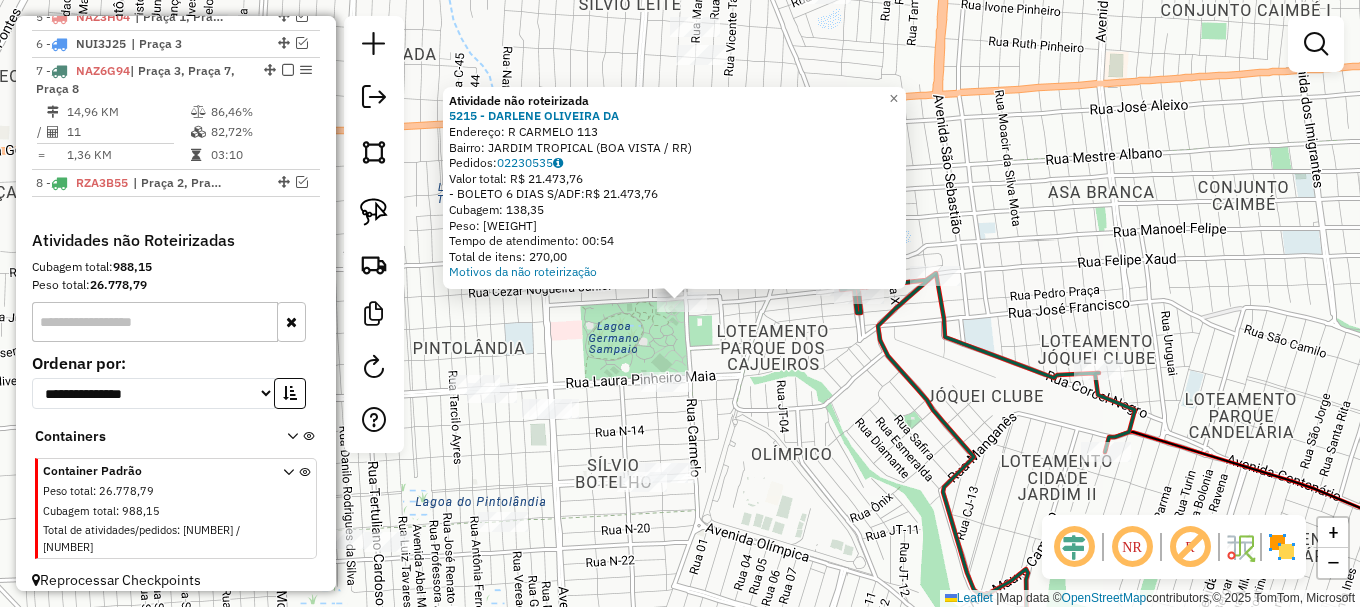 click on "Atividade não roteirizada 5215 - DARLENE OLIVEIRA DA  Endereço: R   CARMELO                       113   Bairro: JARDIM TROPICAL (BOA VISTA / RR)   Pedidos:  02230535   Valor total: R$ 21.473,76   - BOLETO 6 DIAS S/ADF:  R$ 21.473,76   Cubagem: 138,35   Peso: 3.570,45   Tempo de atendimento: 00:54   Total de itens: 270,00  Motivos da não roteirização × Janela de atendimento Grade de atendimento Capacidade Transportadoras Veículos Cliente Pedidos  Rotas Selecione os dias de semana para filtrar as janelas de atendimento  Seg   Ter   Qua   Qui   Sex   Sáb   Dom  Informe o período da janela de atendimento: De: Até:  Filtrar exatamente a janela do cliente  Considerar janela de atendimento padrão  Selecione os dias de semana para filtrar as grades de atendimento  Seg   Ter   Qua   Qui   Sex   Sáb   Dom   Considerar clientes sem dia de atendimento cadastrado  Clientes fora do dia de atendimento selecionado Filtrar as atividades entre os valores definidos abaixo:  Peso mínimo:   Peso máximo:   De:   De:" 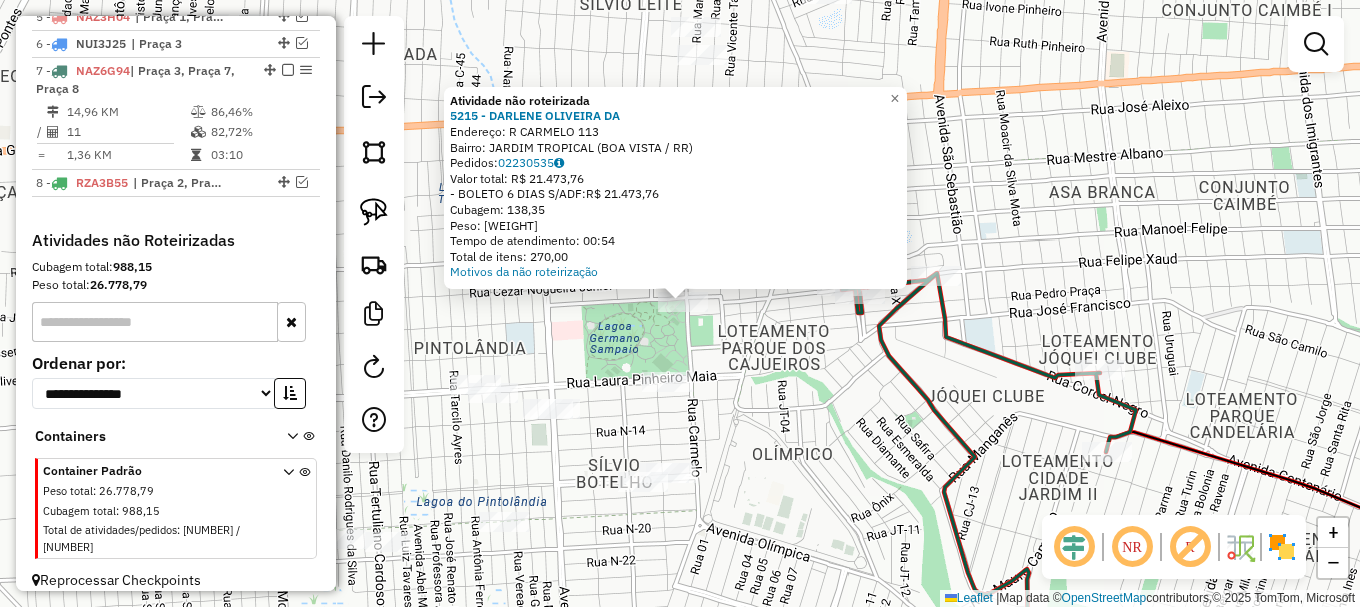 click on "Atividade não roteirizada 5215 - DARLENE OLIVEIRA DA  Endereço: R   CARMELO                       113   Bairro: JARDIM TROPICAL (BOA VISTA / RR)   Pedidos:  02230535   Valor total: R$ 21.473,76   - BOLETO 6 DIAS S/ADF:  R$ 21.473,76   Cubagem: 138,35   Peso: 3.570,45   Tempo de atendimento: 00:54   Total de itens: 270,00  Motivos da não roteirização × Janela de atendimento Grade de atendimento Capacidade Transportadoras Veículos Cliente Pedidos  Rotas Selecione os dias de semana para filtrar as janelas de atendimento  Seg   Ter   Qua   Qui   Sex   Sáb   Dom  Informe o período da janela de atendimento: De: Até:  Filtrar exatamente a janela do cliente  Considerar janela de atendimento padrão  Selecione os dias de semana para filtrar as grades de atendimento  Seg   Ter   Qua   Qui   Sex   Sáb   Dom   Considerar clientes sem dia de atendimento cadastrado  Clientes fora do dia de atendimento selecionado Filtrar as atividades entre os valores definidos abaixo:  Peso mínimo:   Peso máximo:   De:   De:" 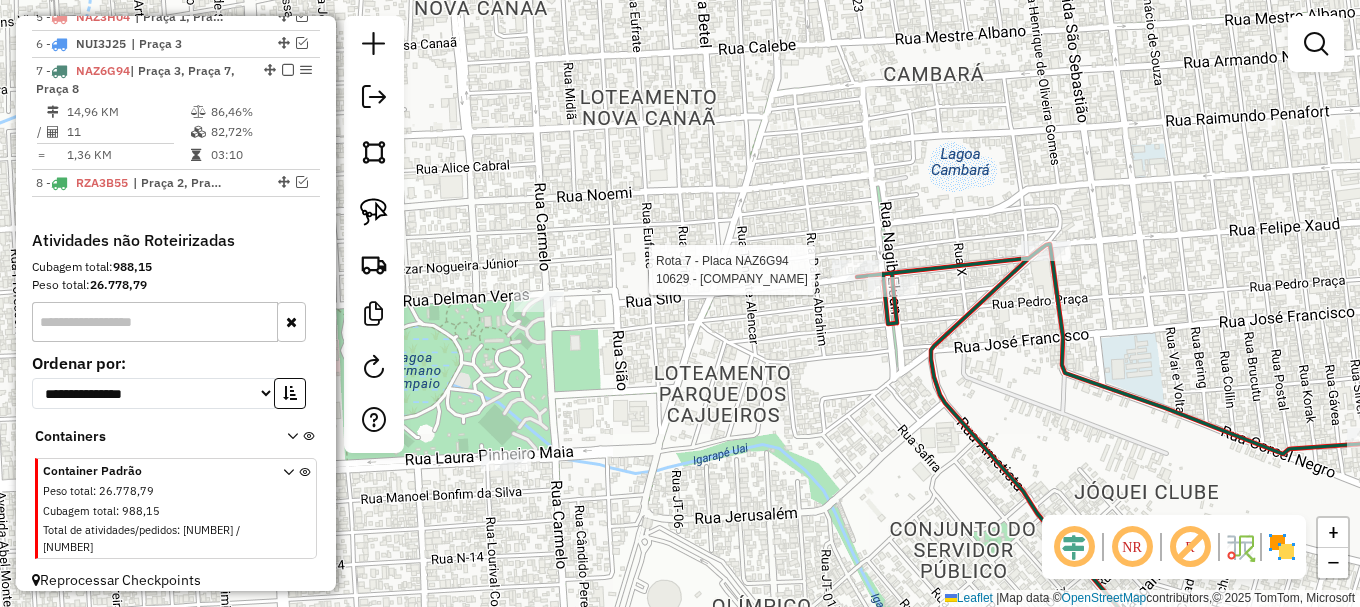 select on "**********" 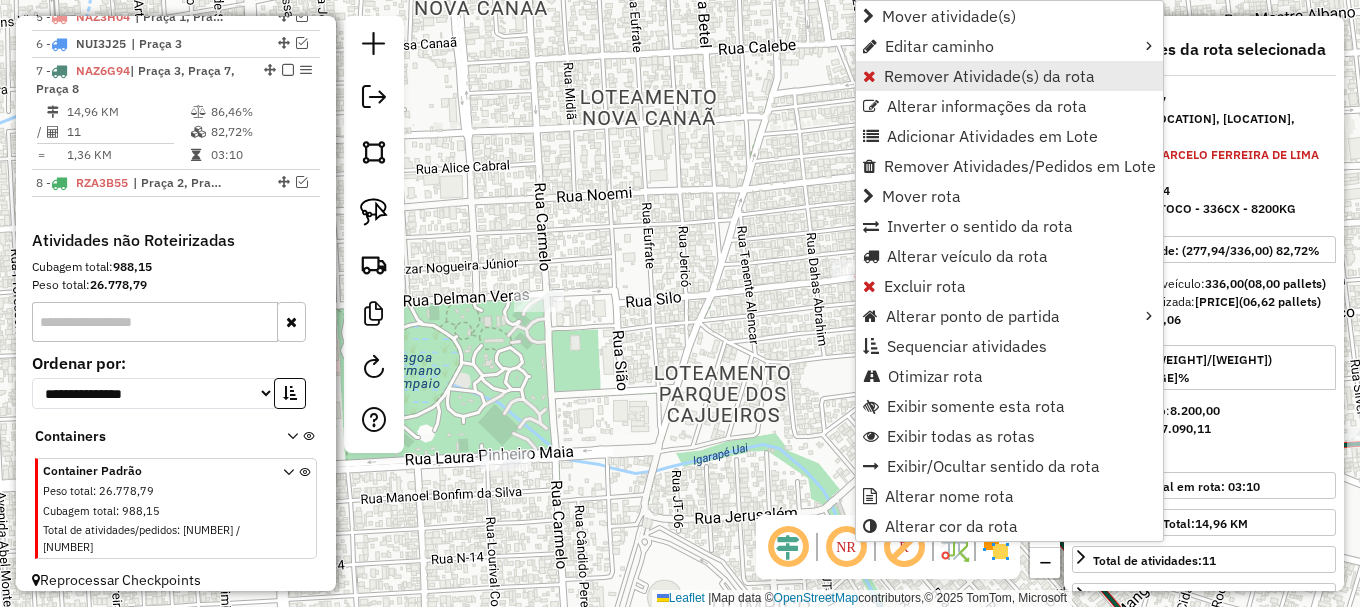 click on "Remover Atividade(s) da rota" at bounding box center (989, 76) 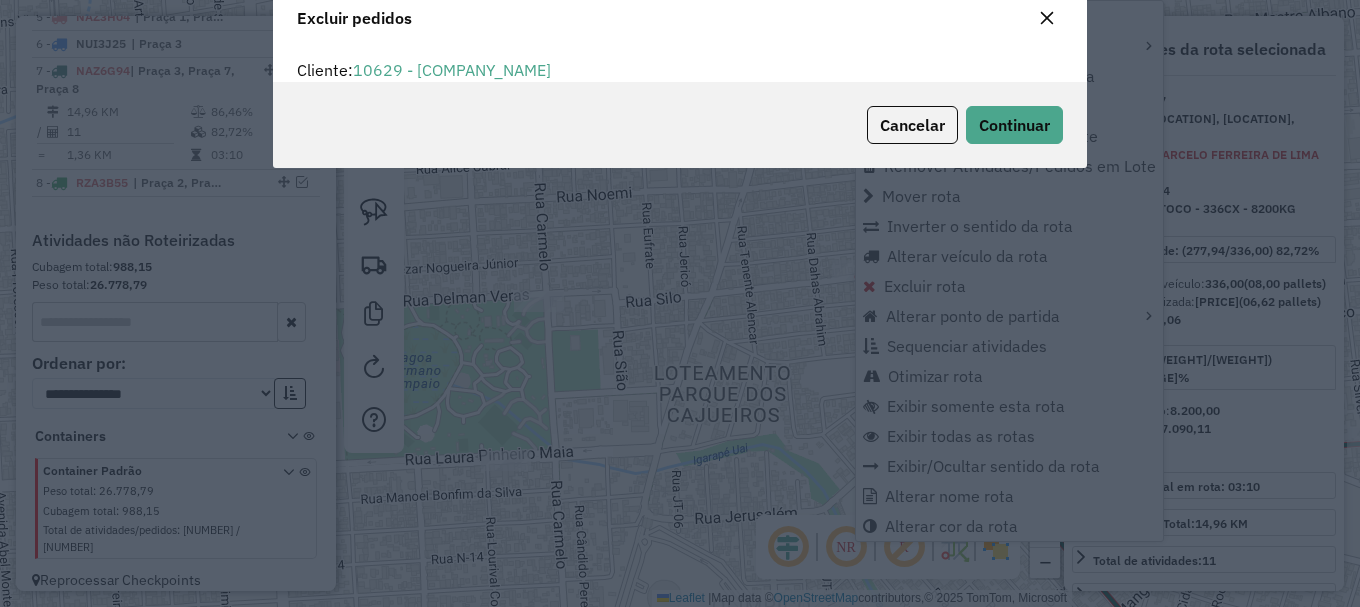 scroll, scrollTop: 12, scrollLeft: 6, axis: both 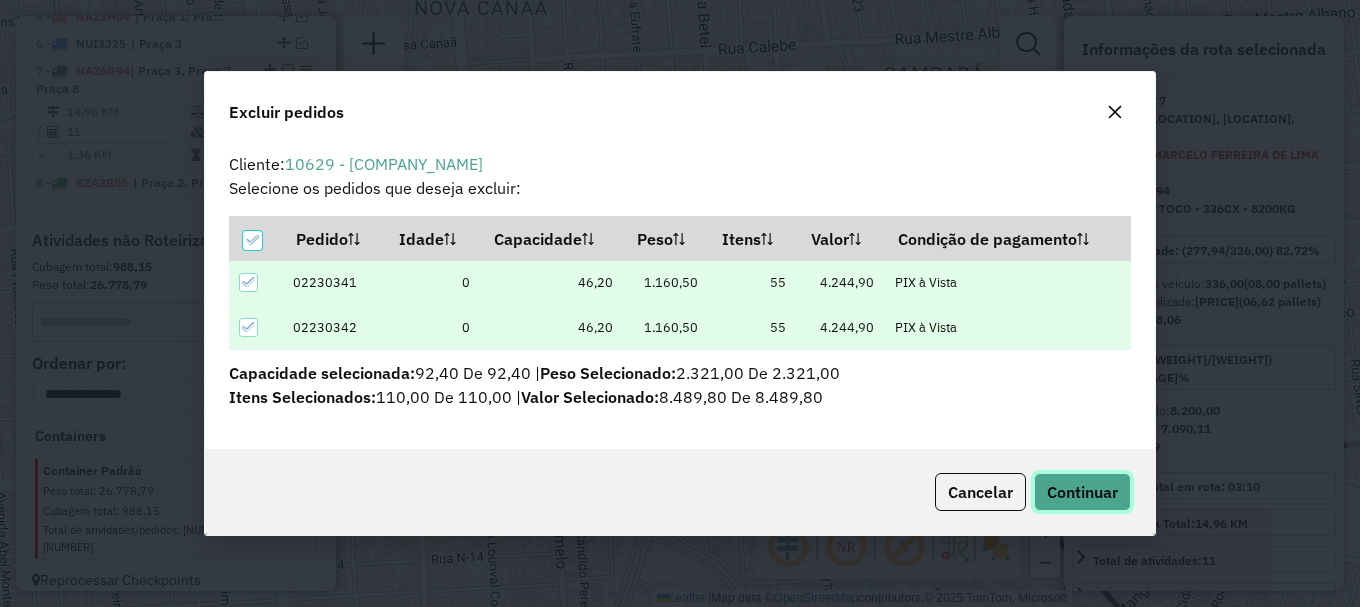 click on "Continuar" 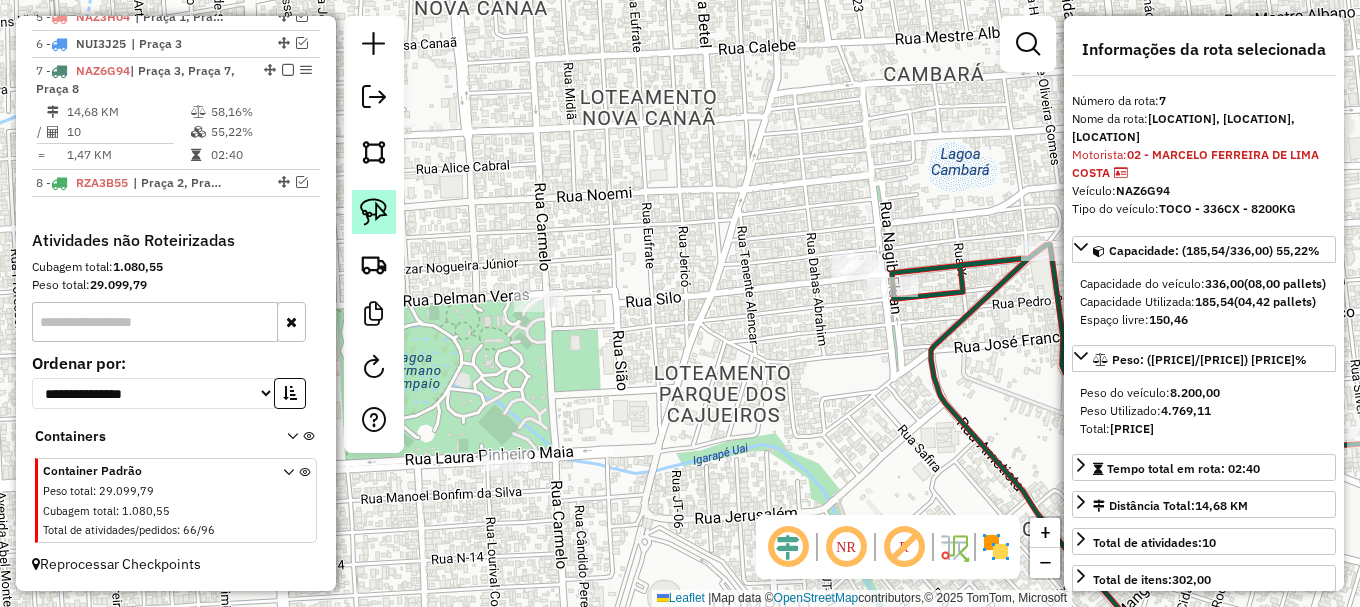 drag, startPoint x: 376, startPoint y: 210, endPoint x: 423, endPoint y: 318, distance: 117.7837 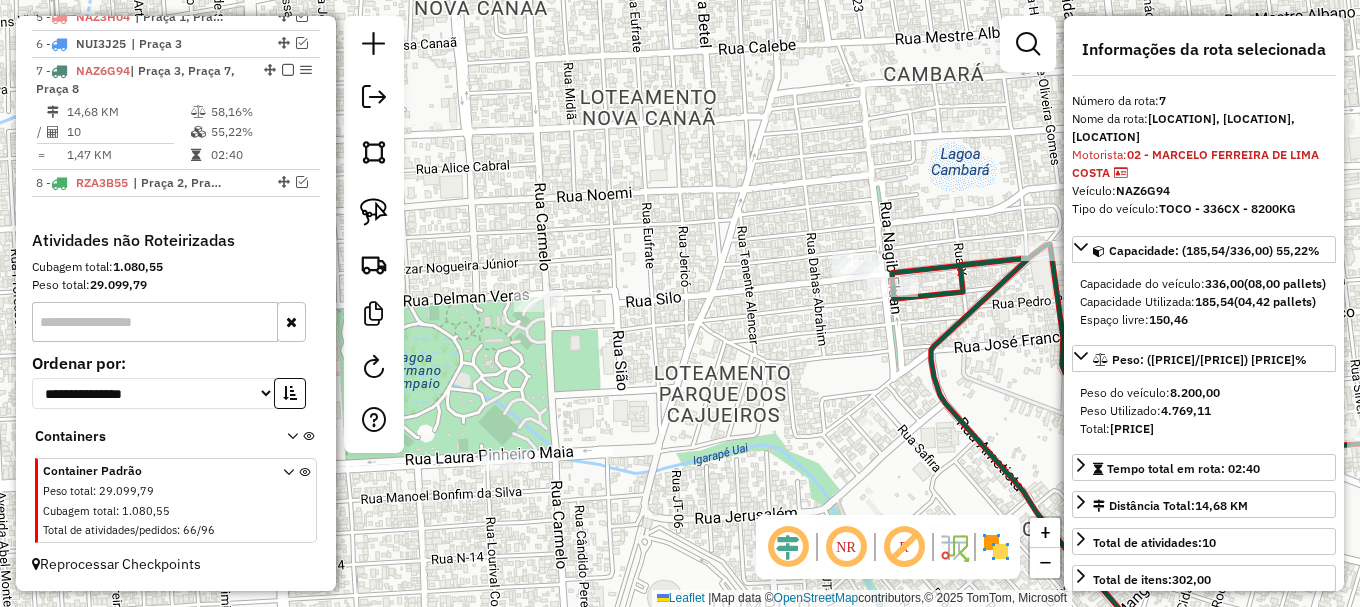click 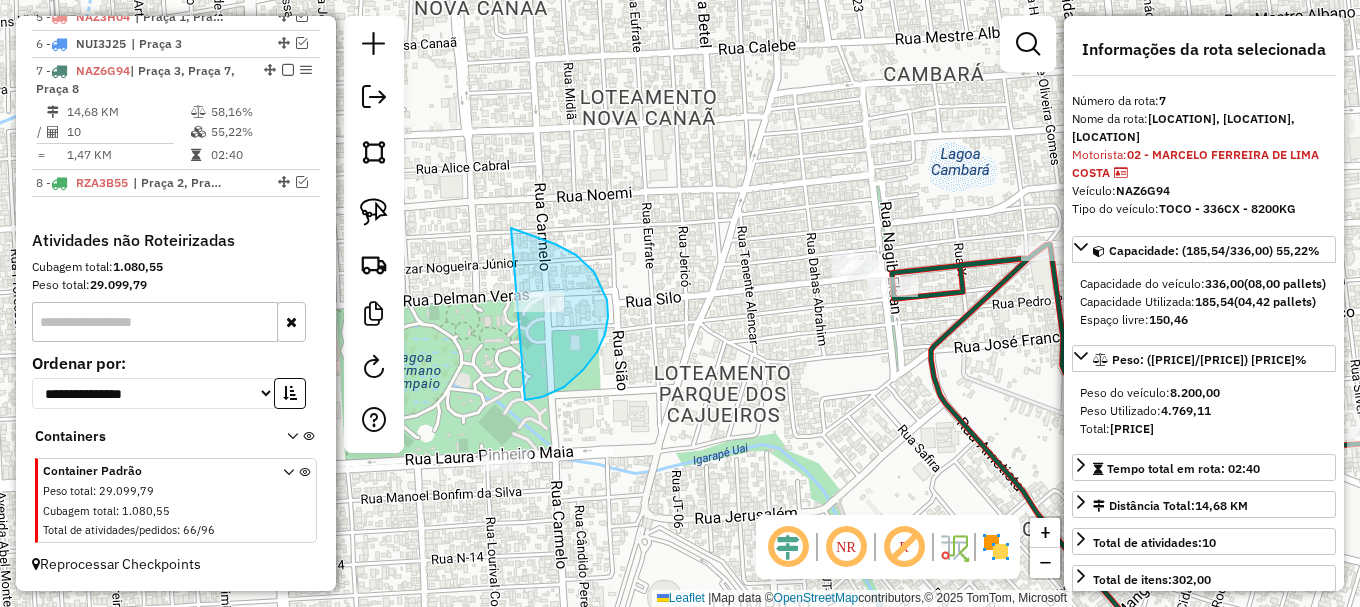 drag, startPoint x: 583, startPoint y: 370, endPoint x: 486, endPoint y: 209, distance: 187.96277 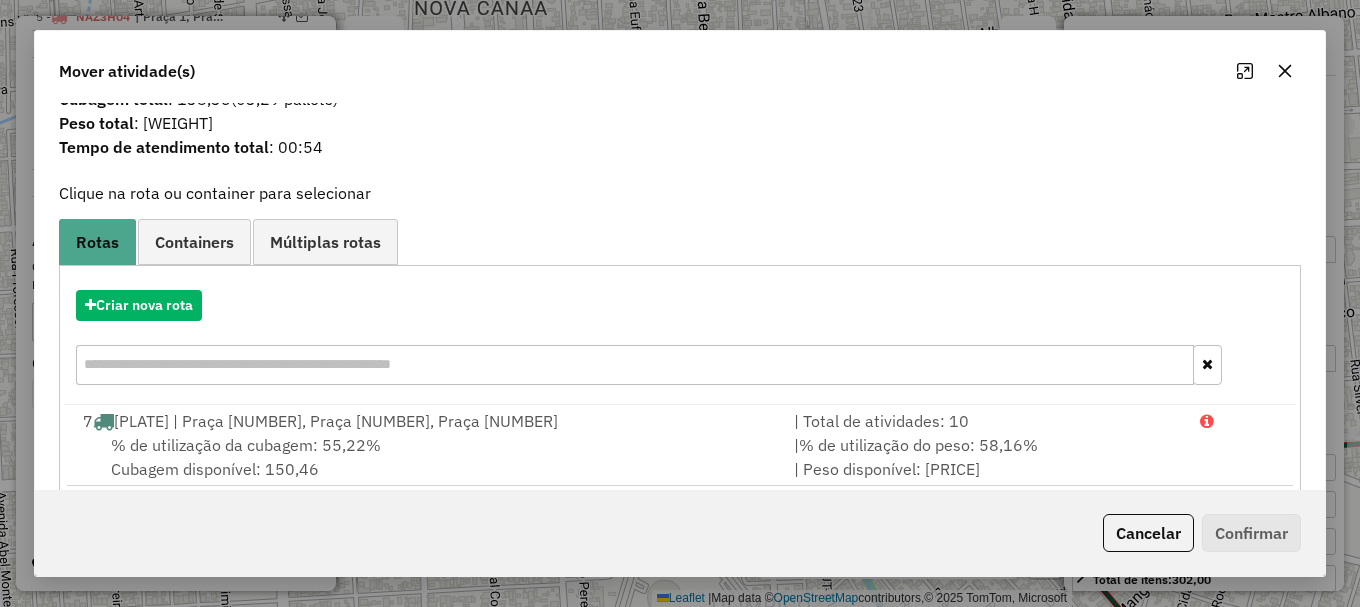 scroll, scrollTop: 0, scrollLeft: 0, axis: both 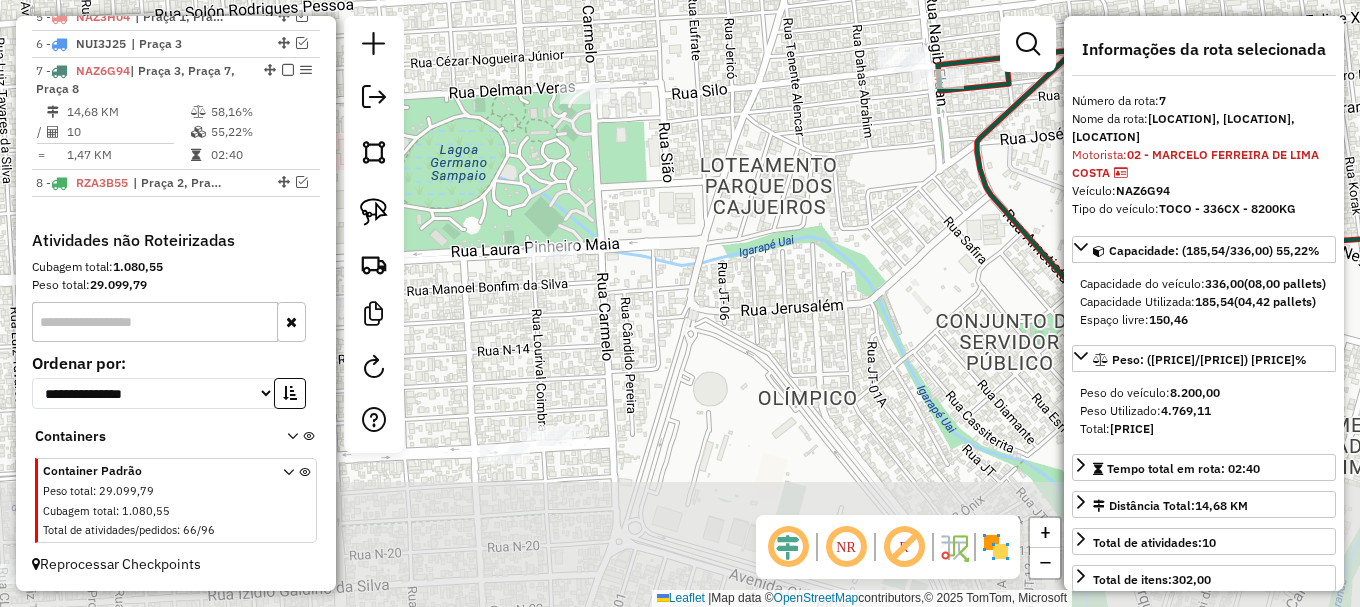 drag, startPoint x: 727, startPoint y: 287, endPoint x: 820, endPoint y: 139, distance: 174.79416 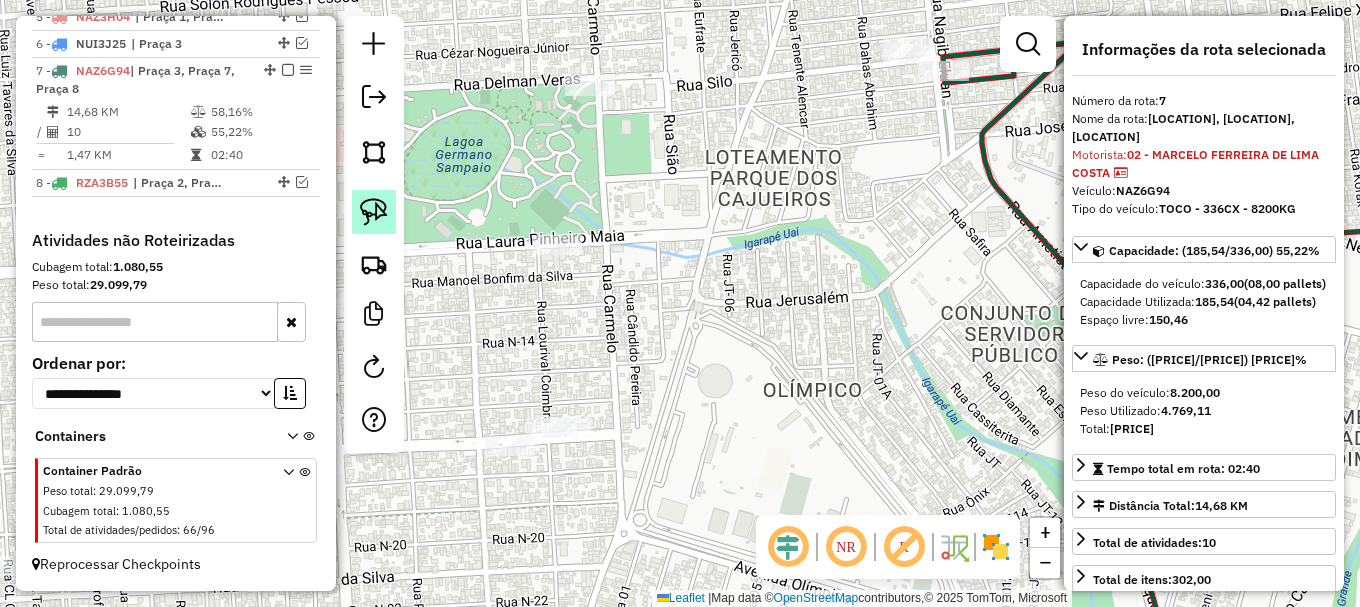 click 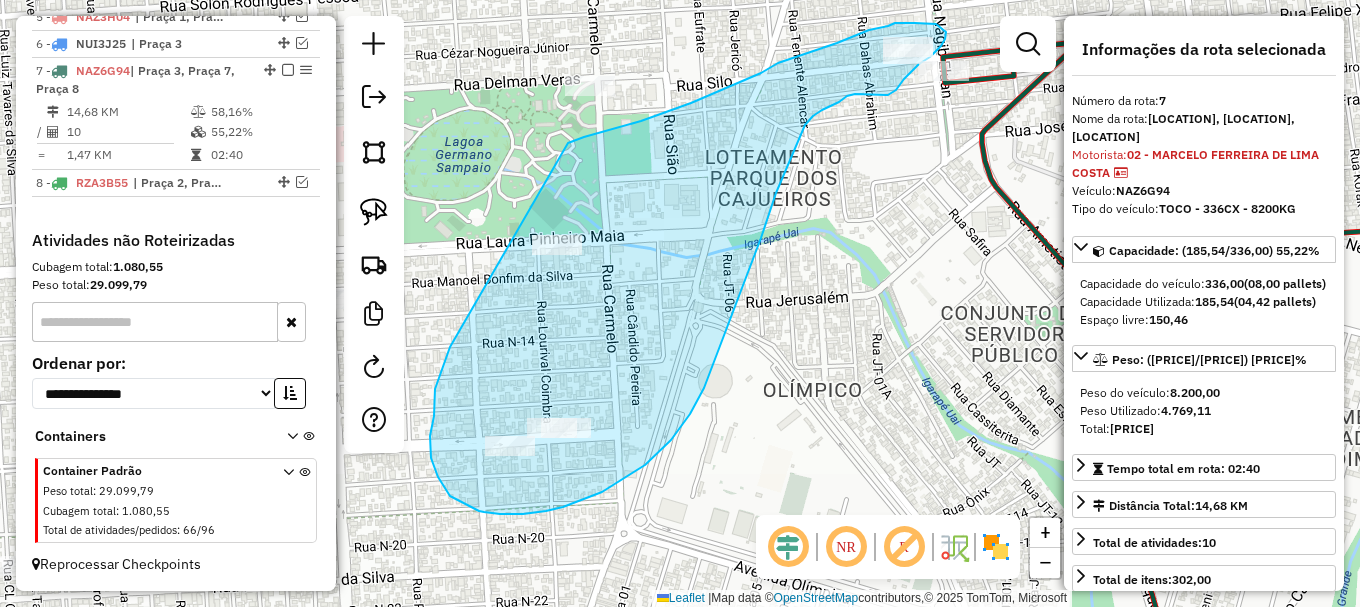 drag, startPoint x: 434, startPoint y: 395, endPoint x: 548, endPoint y: 149, distance: 271.13095 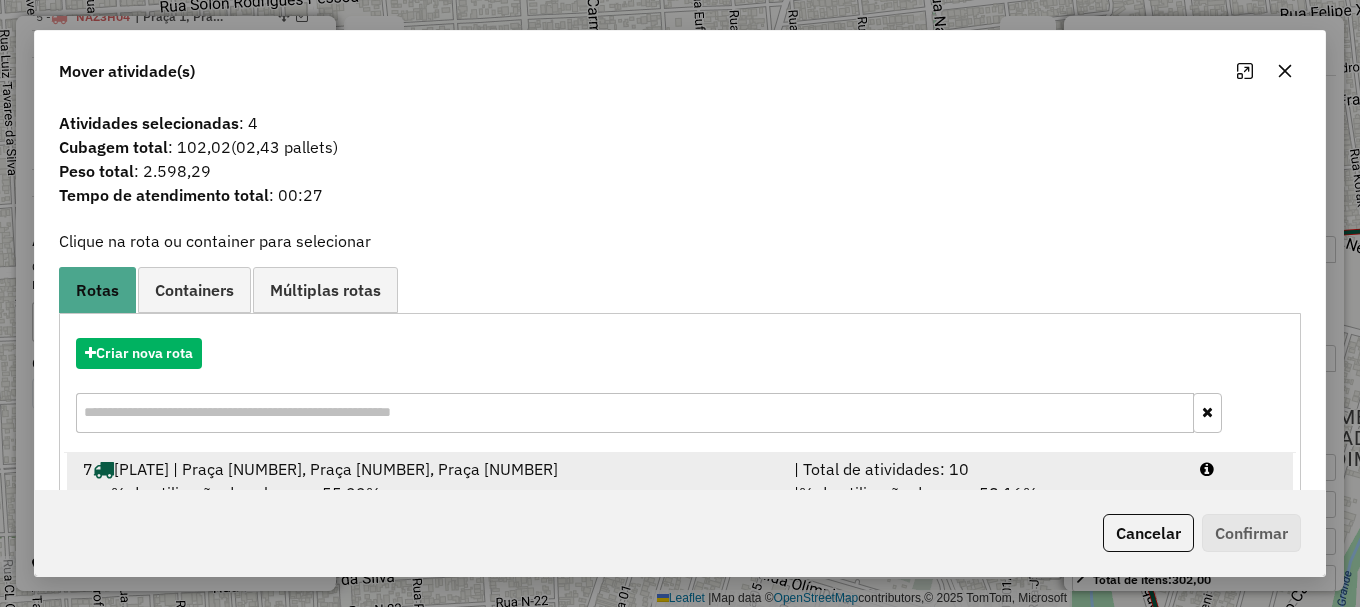 click at bounding box center (1239, 469) 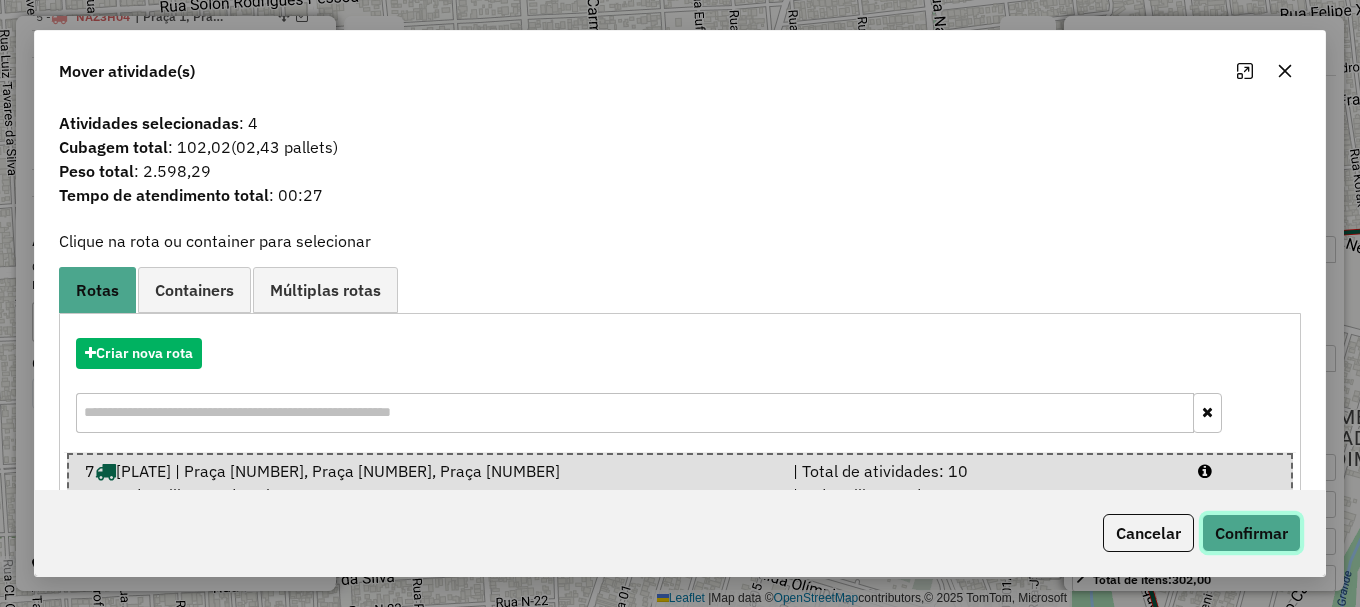click on "Confirmar" 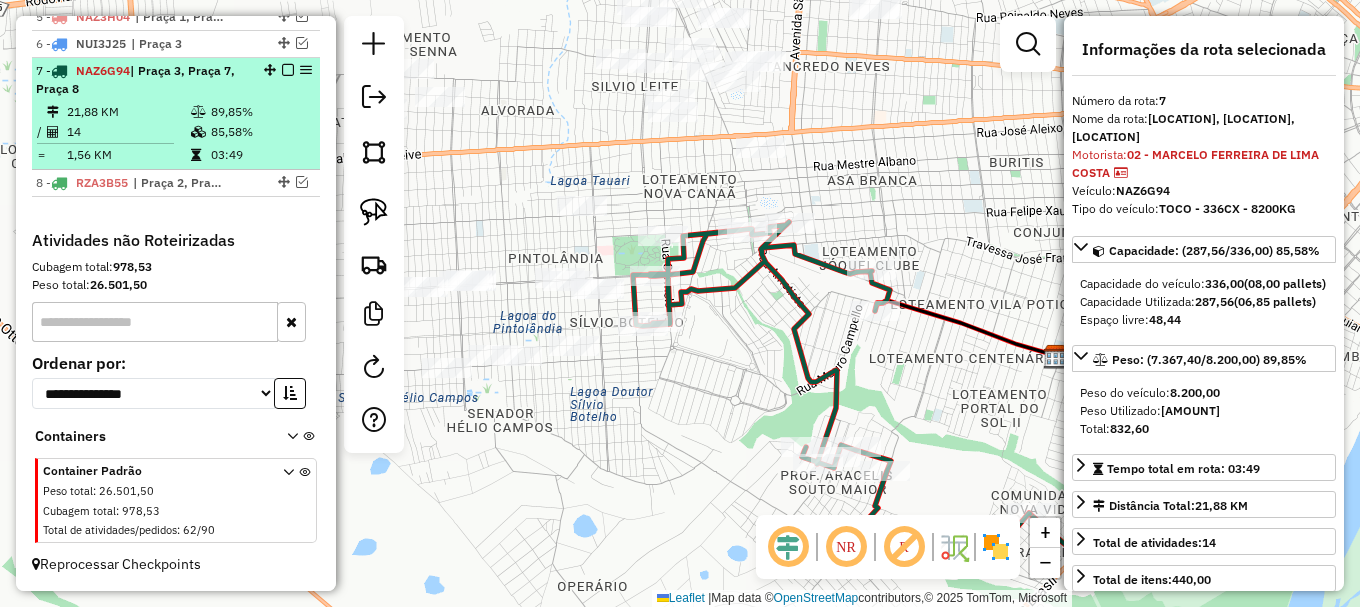 click at bounding box center [288, 70] 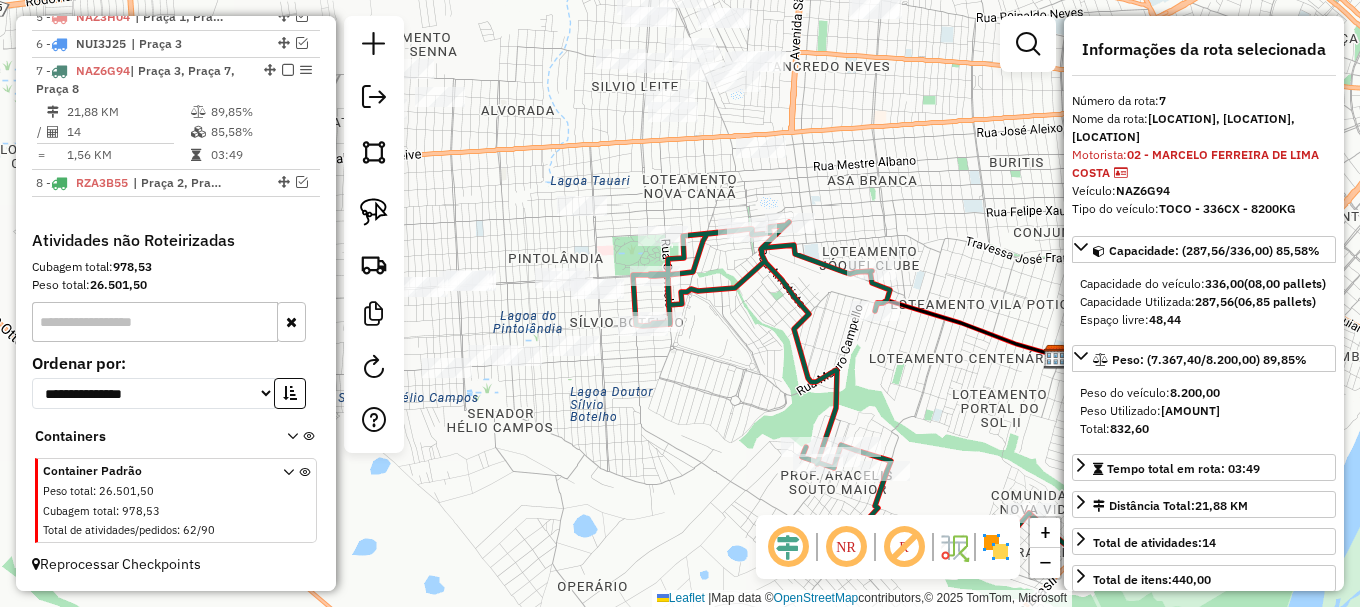 scroll, scrollTop: 852, scrollLeft: 0, axis: vertical 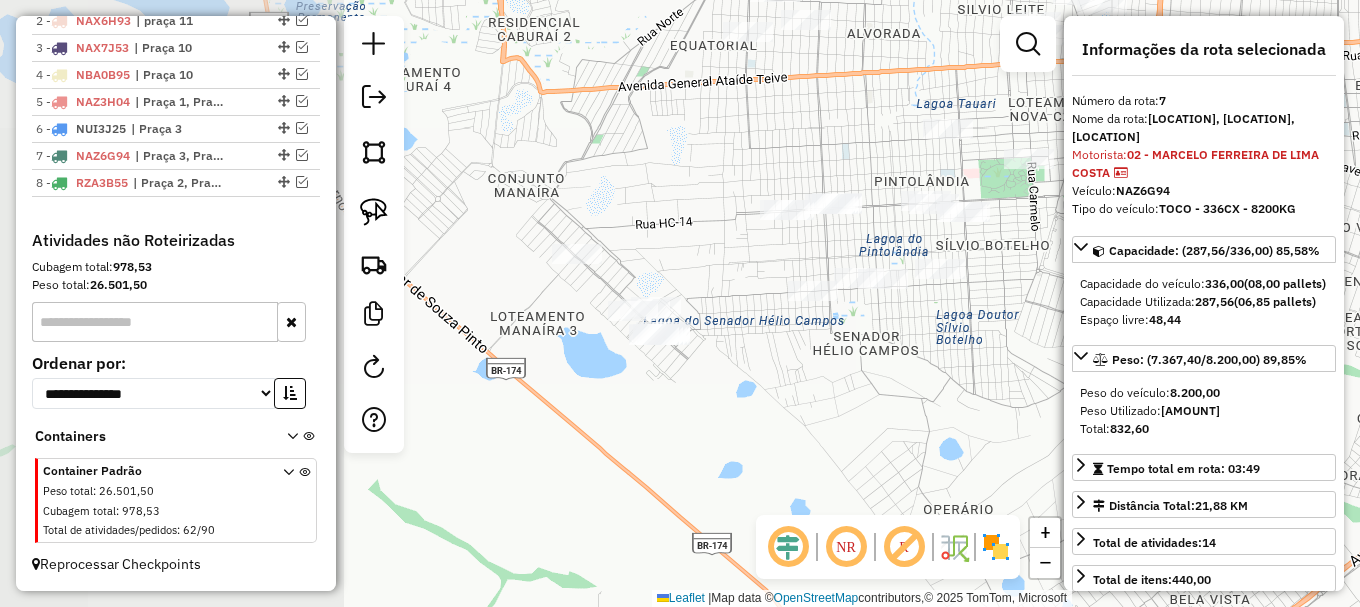 drag, startPoint x: 624, startPoint y: 484, endPoint x: 956, endPoint y: 406, distance: 341.03958 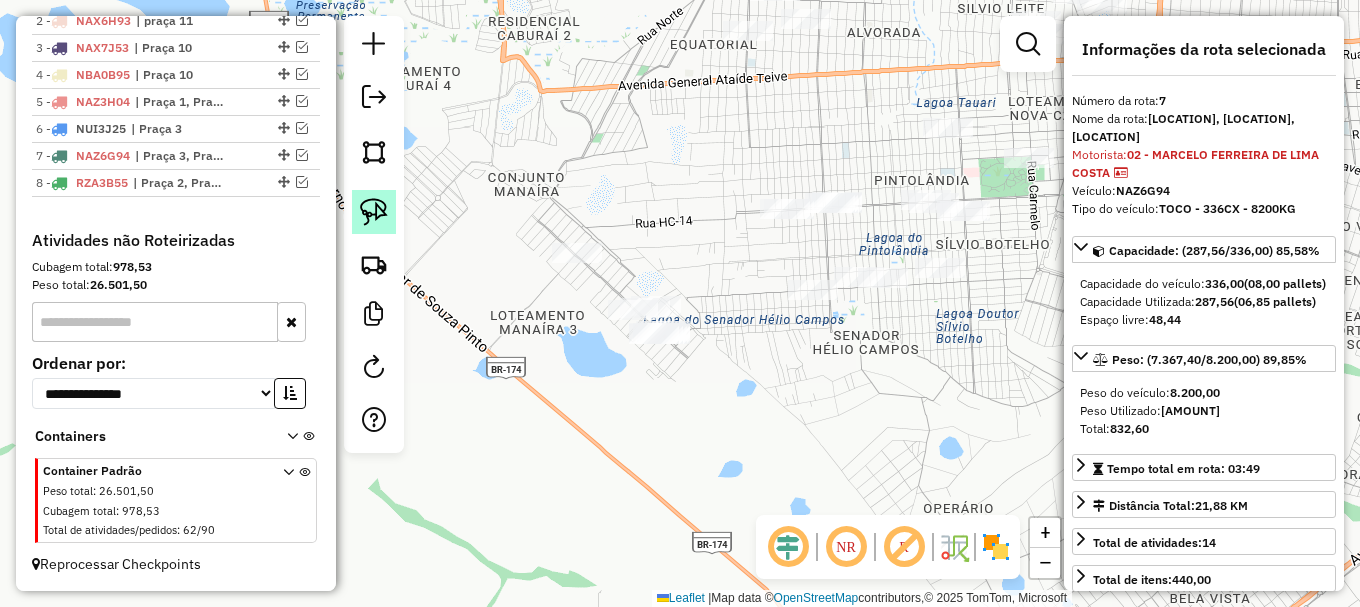 click 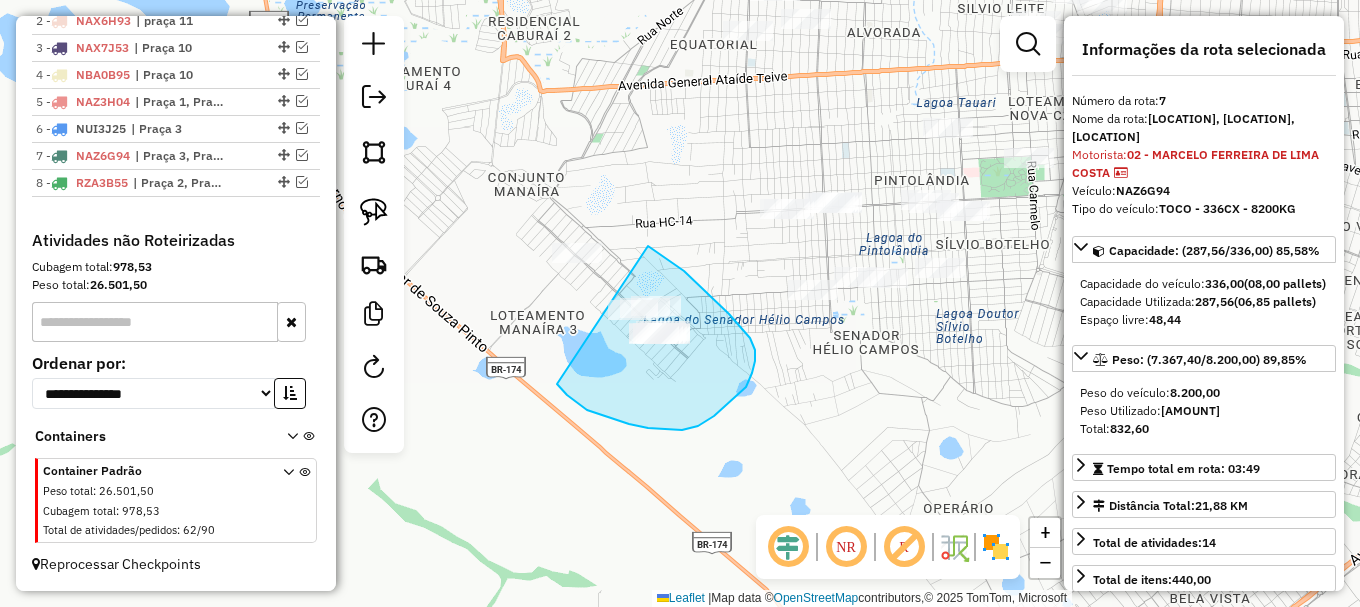drag, startPoint x: 587, startPoint y: 410, endPoint x: 511, endPoint y: 173, distance: 248.88753 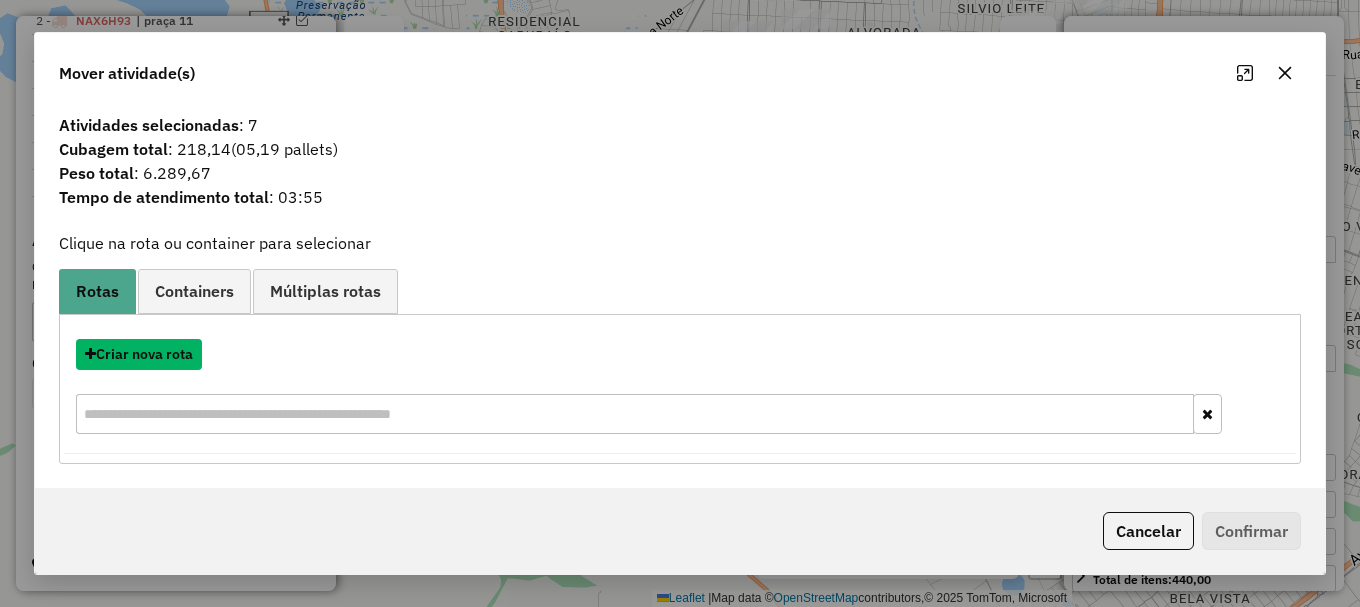 click on "Criar nova rota" at bounding box center [139, 354] 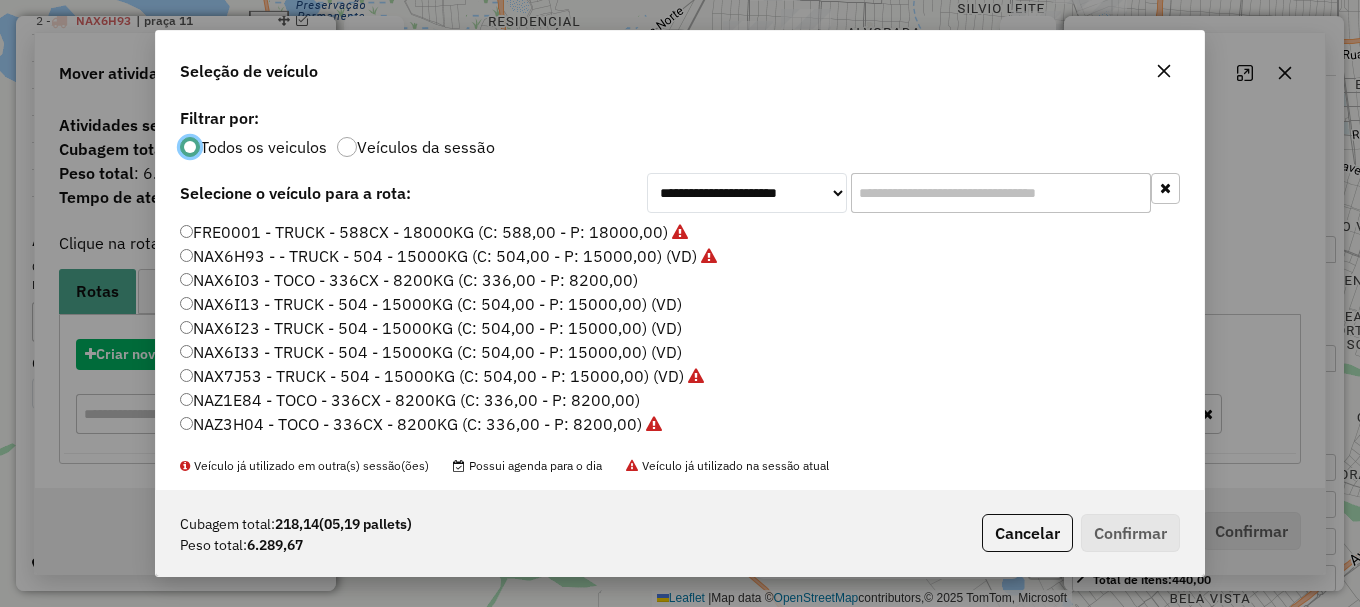 scroll, scrollTop: 11, scrollLeft: 6, axis: both 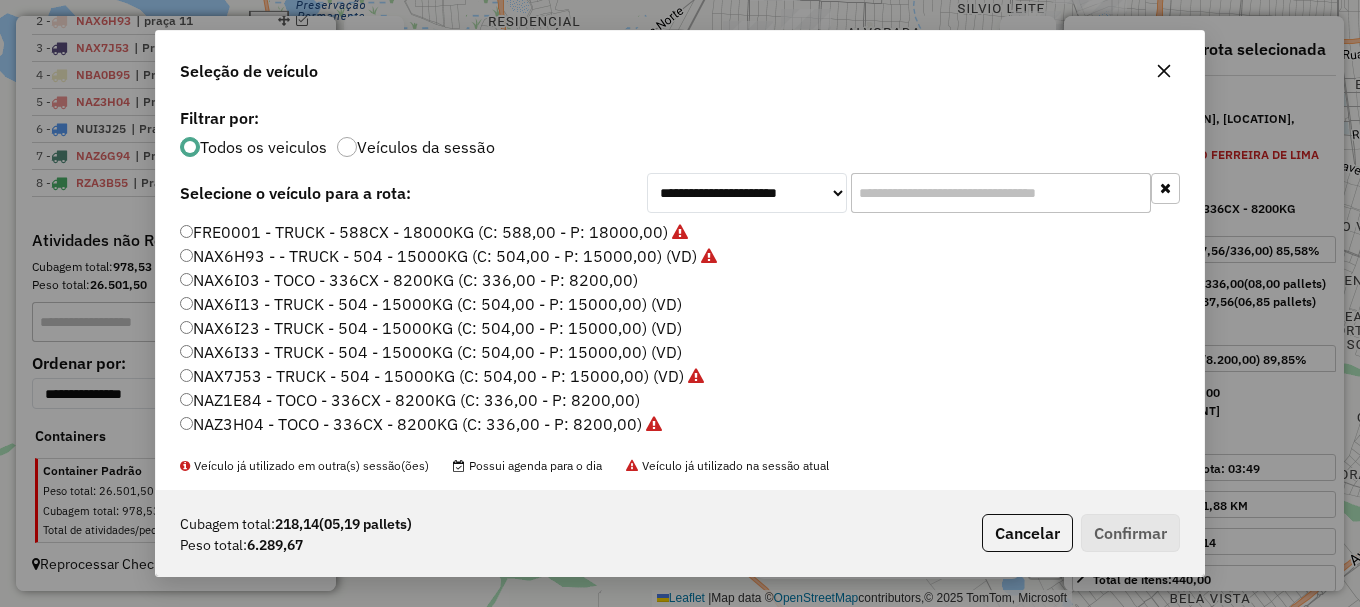click on "NAX6I03 - TOCO - 336CX - 8200KG (C: 336,00 - P: 8200,00)" 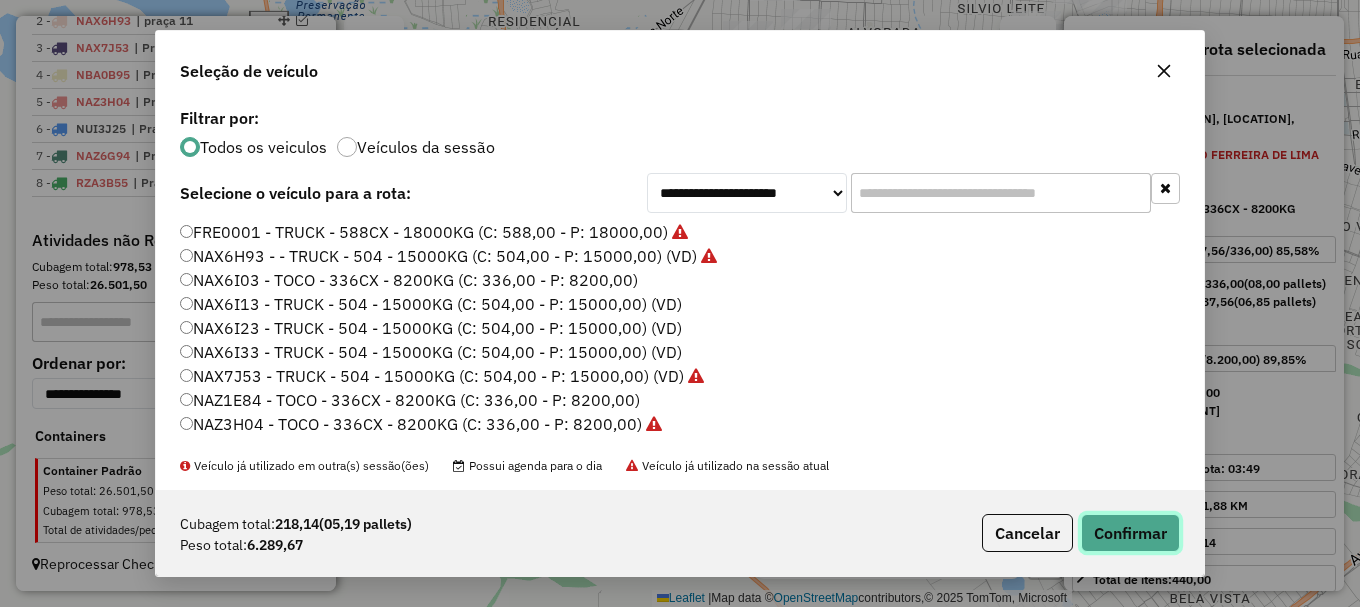 click on "Confirmar" 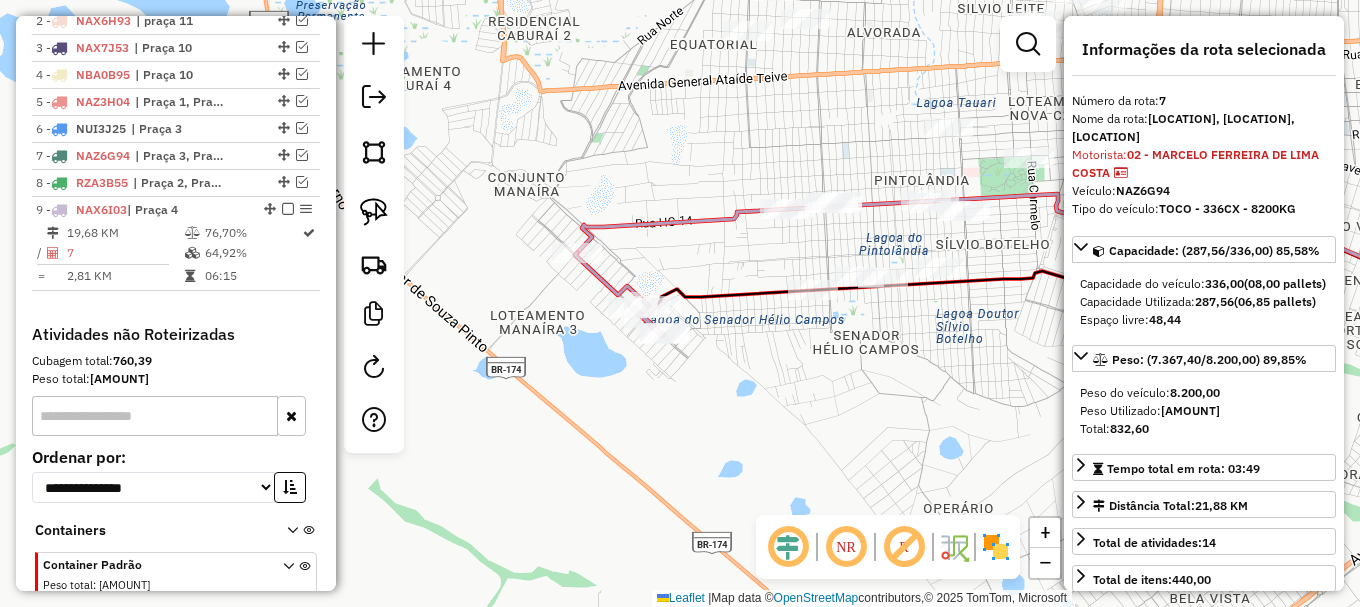 scroll, scrollTop: 946, scrollLeft: 0, axis: vertical 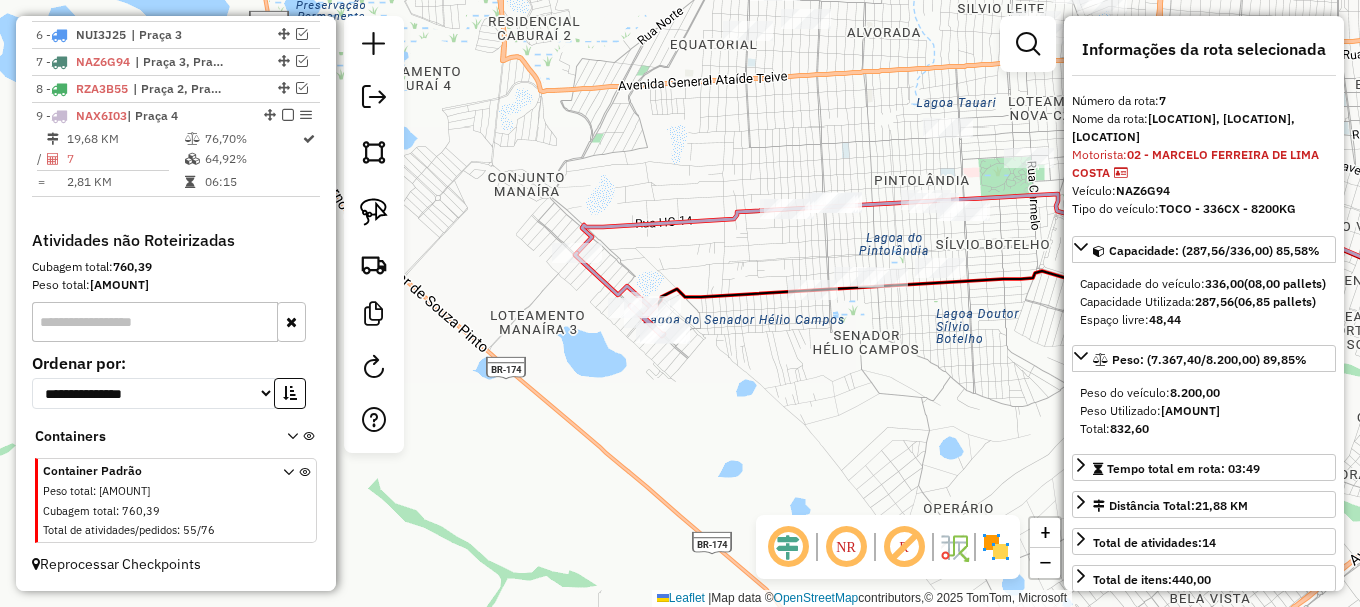 click on "Janela de atendimento Grade de atendimento Capacidade Transportadoras Veículos Cliente Pedidos  Rotas Selecione os dias de semana para filtrar as janelas de atendimento  Seg   Ter   Qua   Qui   Sex   Sáb   Dom  Informe o período da janela de atendimento: De: Até:  Filtrar exatamente a janela do cliente  Considerar janela de atendimento padrão  Selecione os dias de semana para filtrar as grades de atendimento  Seg   Ter   Qua   Qui   Sex   Sáb   Dom   Considerar clientes sem dia de atendimento cadastrado  Clientes fora do dia de atendimento selecionado Filtrar as atividades entre os valores definidos abaixo:  Peso mínimo:   Peso máximo:   Cubagem mínima:   Cubagem máxima:   De:   Até:  Filtrar as atividades entre o tempo de atendimento definido abaixo:  De:   Até:   Considerar capacidade total dos clientes não roteirizados Transportadora: Selecione um ou mais itens Tipo de veículo: Selecione um ou mais itens Veículo: Selecione um ou mais itens Motorista: Selecione um ou mais itens Nome: Rótulo:" 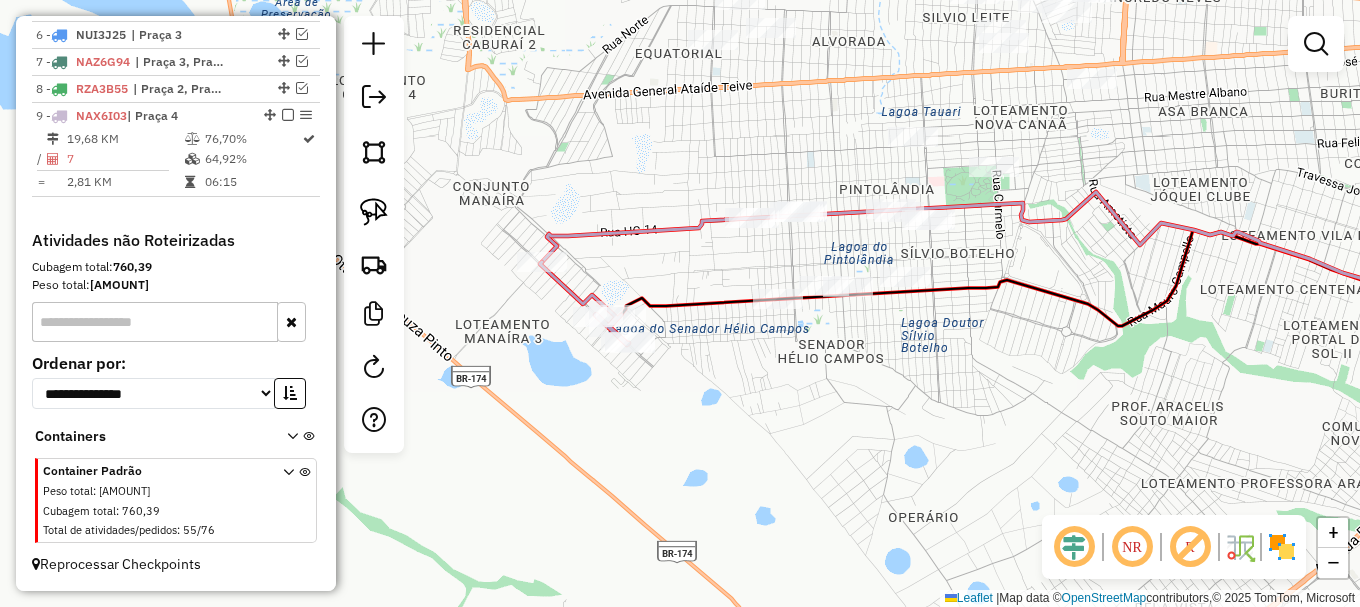 drag, startPoint x: 902, startPoint y: 368, endPoint x: 834, endPoint y: 381, distance: 69.2315 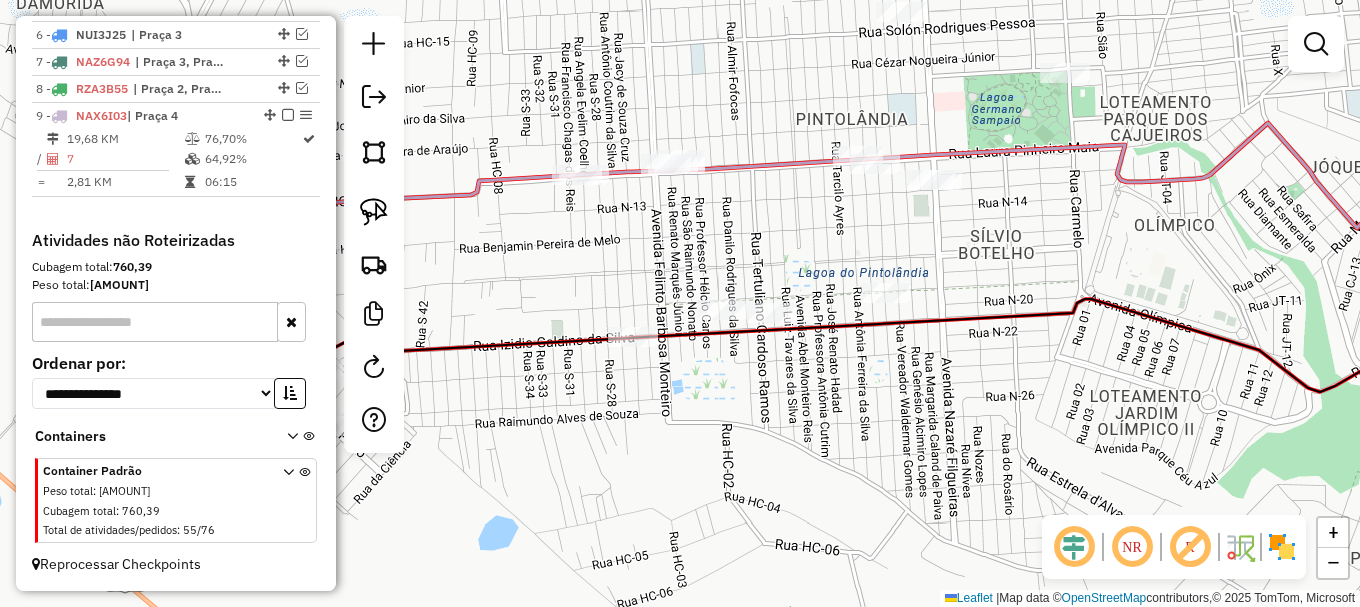 click 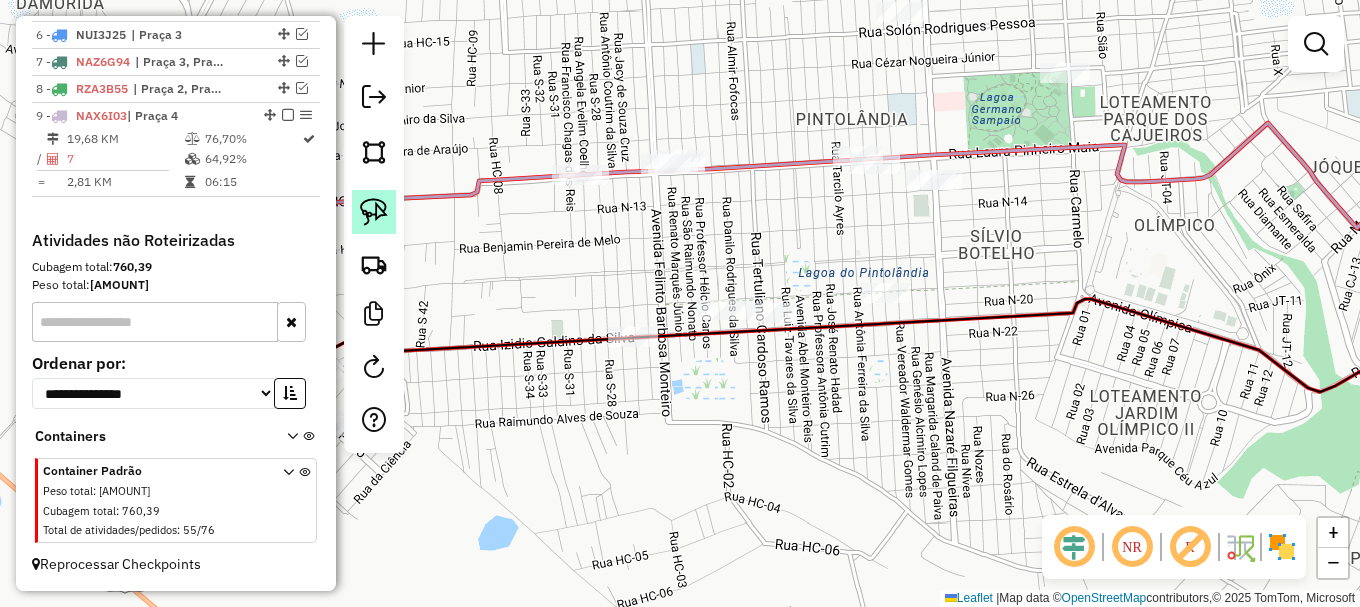 click 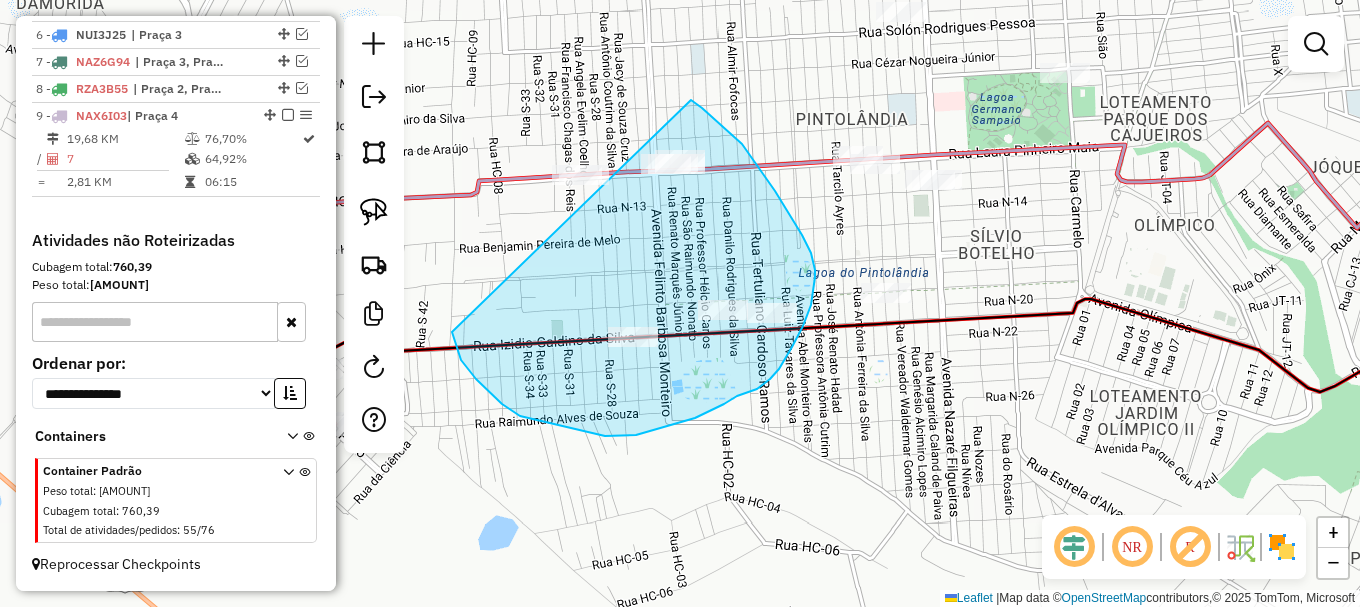 drag, startPoint x: 533, startPoint y: 420, endPoint x: 550, endPoint y: 71, distance: 349.4138 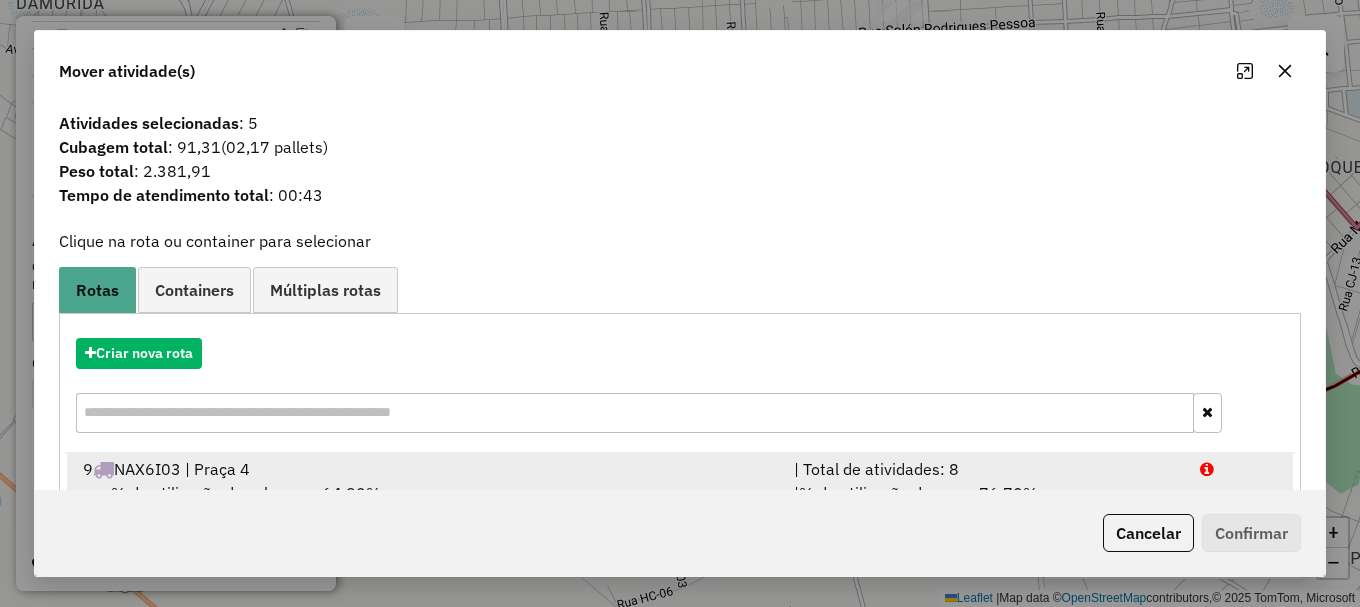 click at bounding box center (1239, 469) 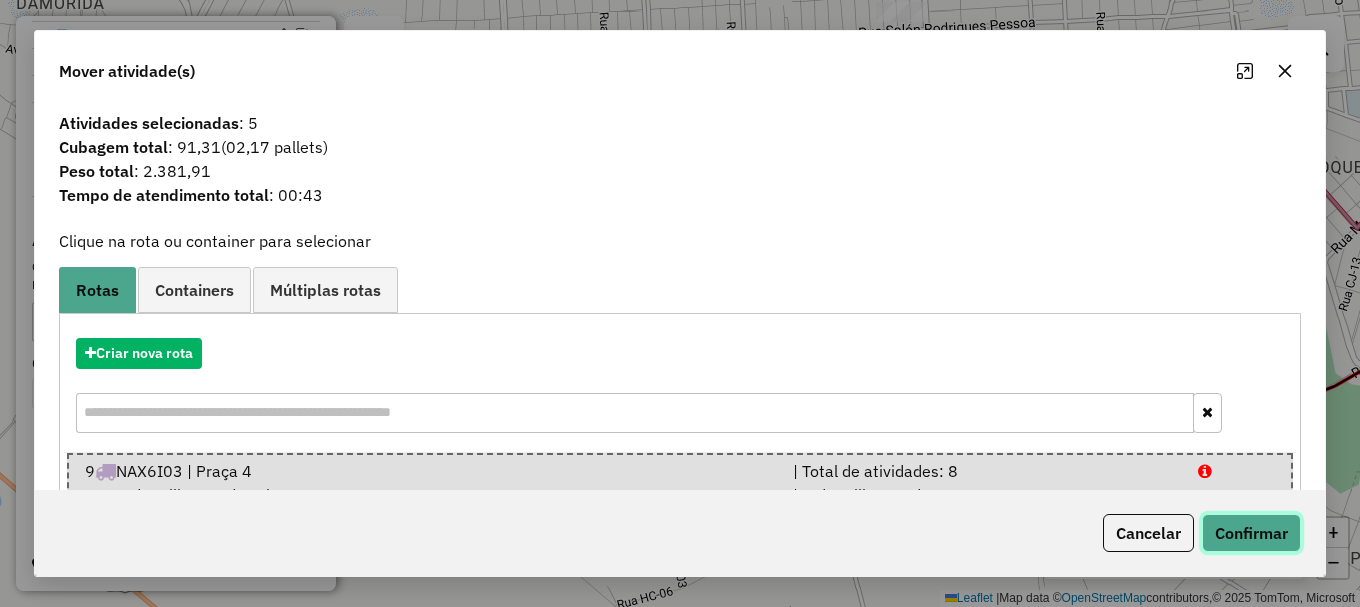 click on "Confirmar" 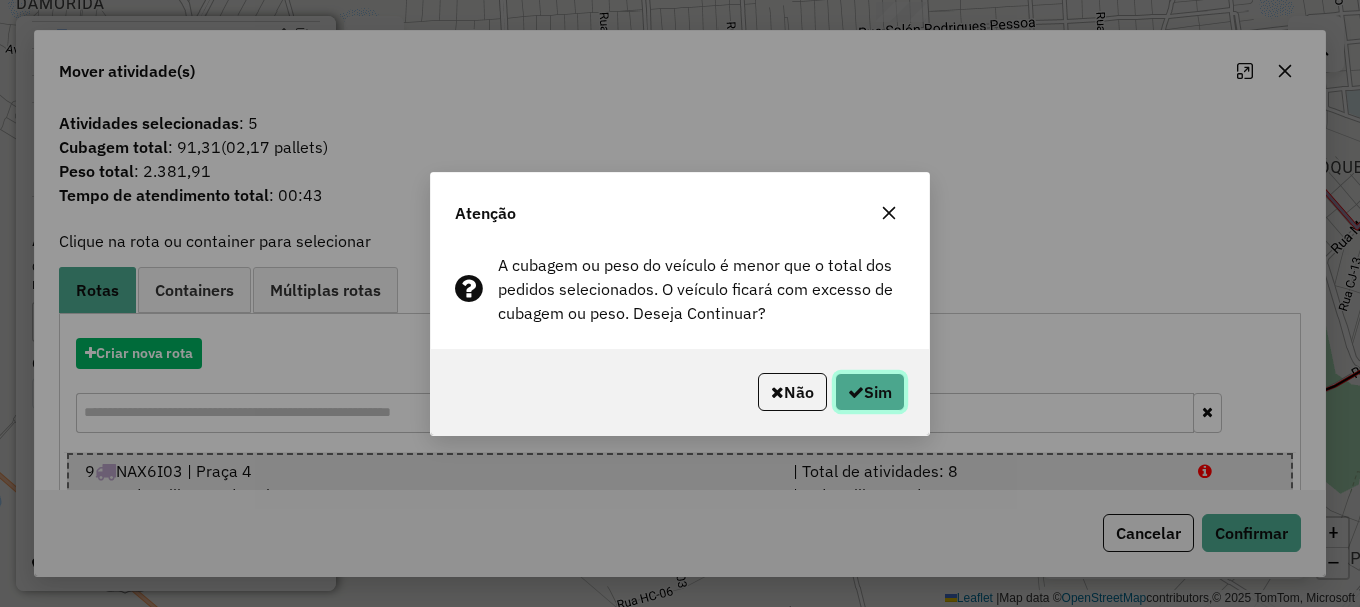 click 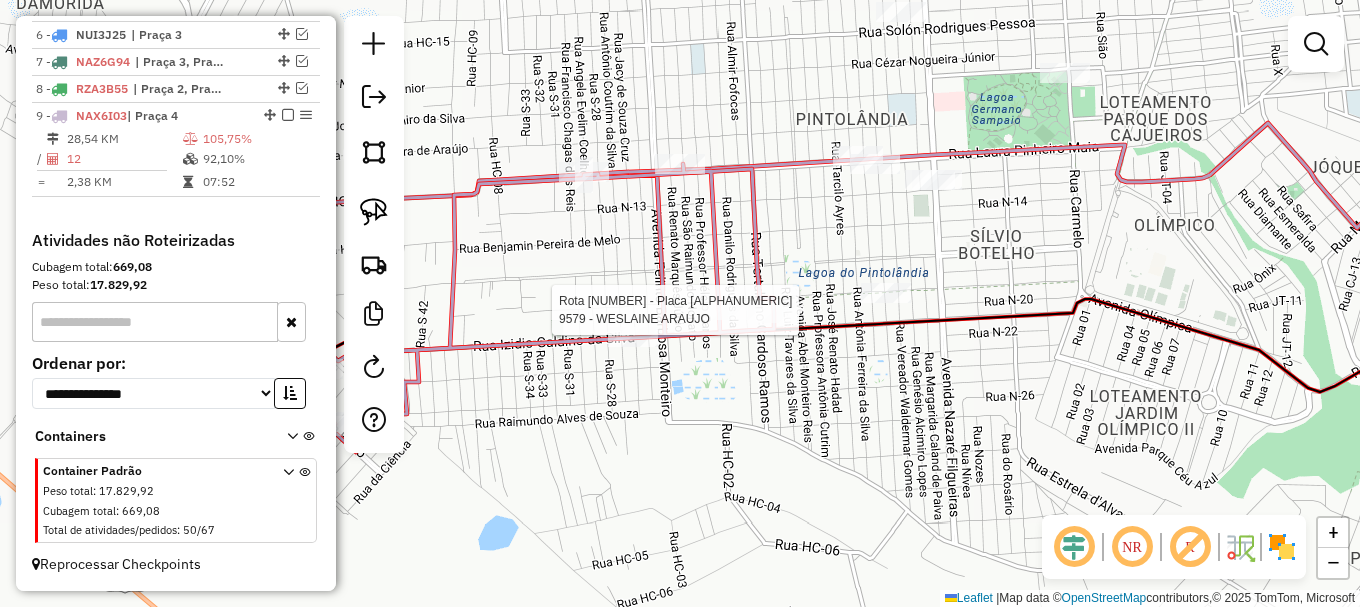 select on "**********" 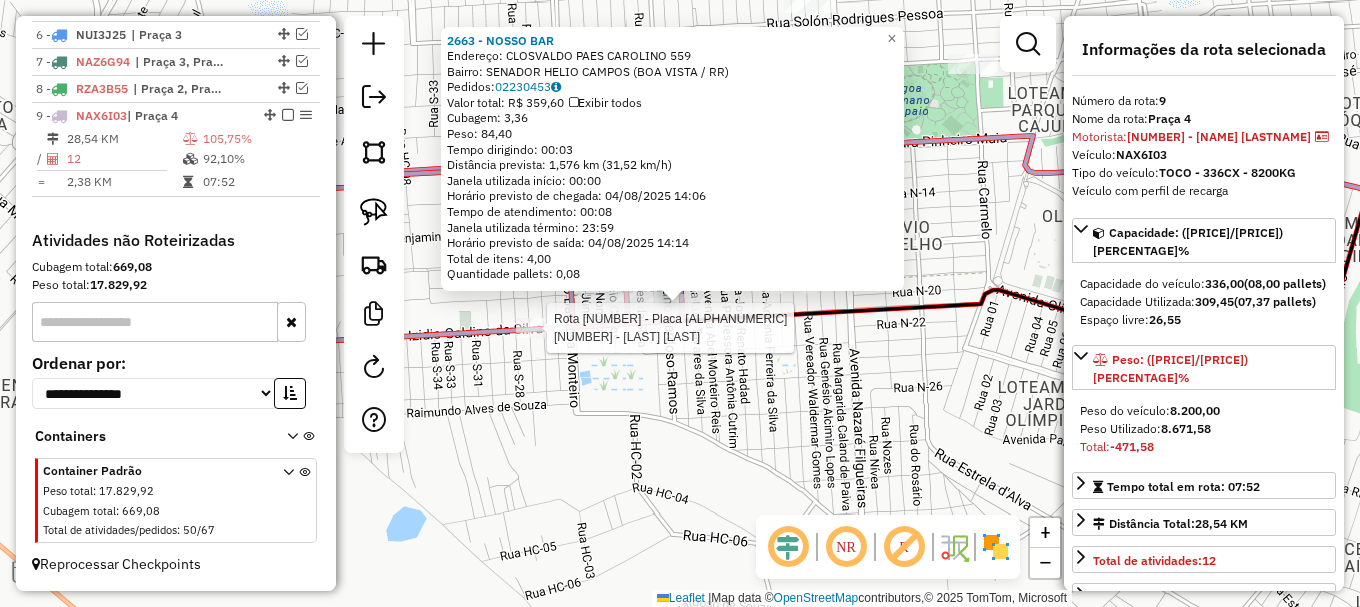 click 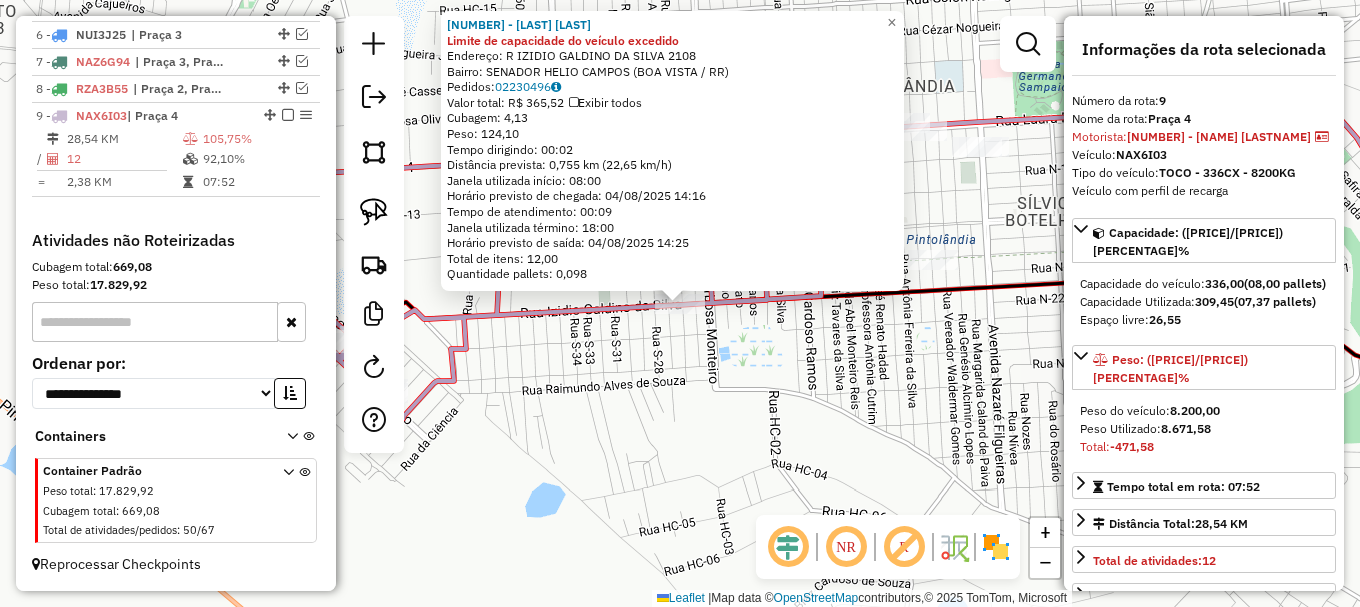 click on "978 - ROSIMAR SILVA DA PON Limite de capacidade do veículo excedido  Endereço: R   IZIDIO GALDINO DA SILVA       2108   Bairro: SENADOR HELIO CAMPOS (BOA VISTA / RR)   Pedidos:  02230496   Valor total: R$ 365,52   Exibir todos   Cubagem: 4,13  Peso: 124,10  Tempo dirigindo: 00:02   Distância prevista: 0,755 km (22,65 km/h)   Janela utilizada início: 08:00   Horário previsto de chegada: 04/08/2025 14:16   Tempo de atendimento: 00:09   Janela utilizada término: 18:00   Horário previsto de saída: 04/08/2025 14:25   Total de itens: 12,00   Quantidade pallets: 0,098  × Janela de atendimento Grade de atendimento Capacidade Transportadoras Veículos Cliente Pedidos  Rotas Selecione os dias de semana para filtrar as janelas de atendimento  Seg   Ter   Qua   Qui   Sex   Sáb   Dom  Informe o período da janela de atendimento: De: Até:  Filtrar exatamente a janela do cliente  Considerar janela de atendimento padrão  Selecione os dias de semana para filtrar as grades de atendimento  Seg   Ter   Qua   Qui  De:" 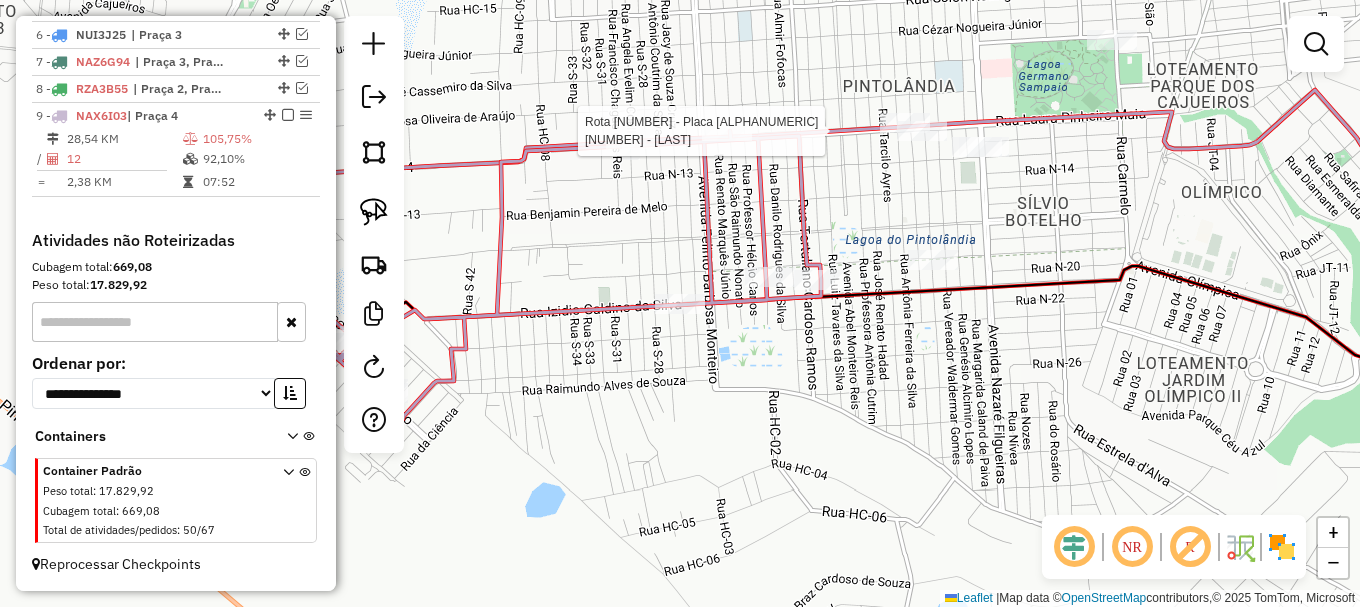 select on "**********" 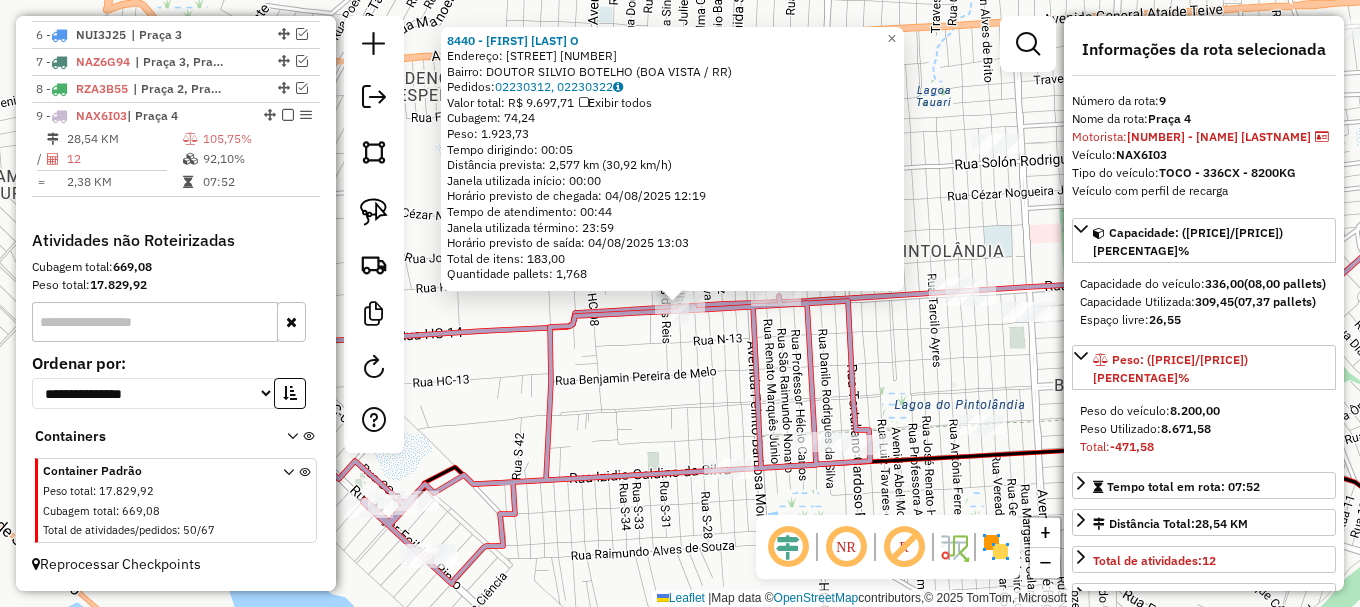 click 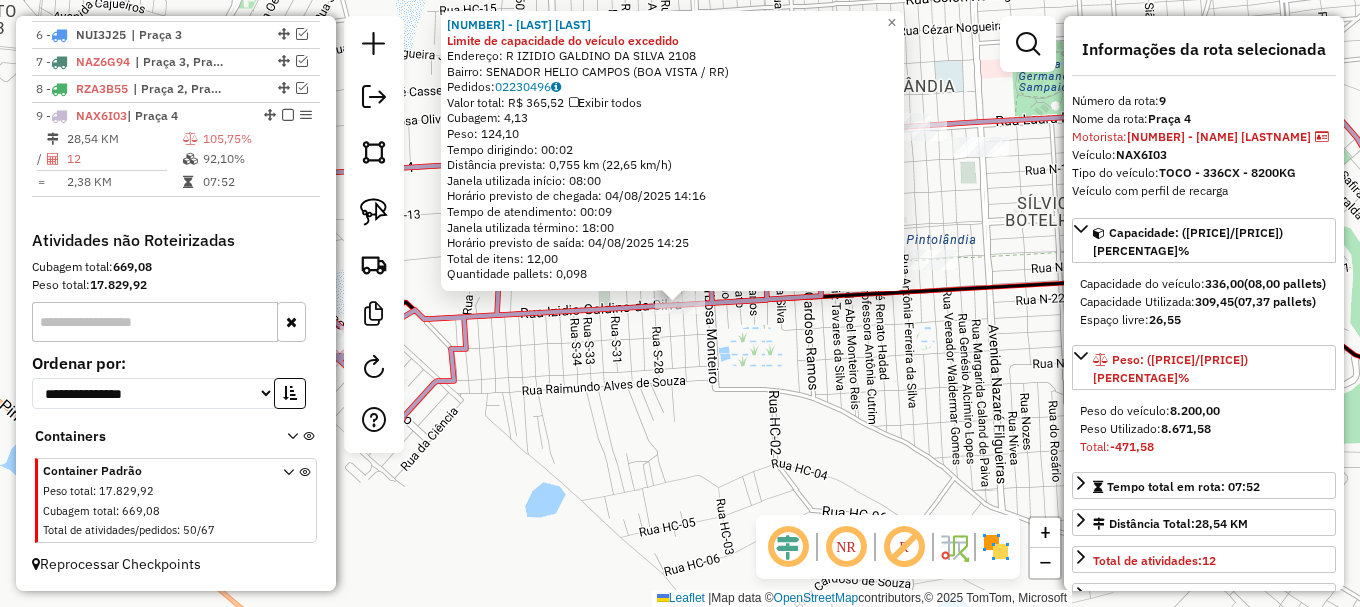 click on "978 - ROSIMAR SILVA DA PON Limite de capacidade do veículo excedido  Endereço: R   IZIDIO GALDINO DA SILVA       2108   Bairro: SENADOR HELIO CAMPOS (BOA VISTA / RR)   Pedidos:  02230496   Valor total: R$ 365,52   Exibir todos   Cubagem: 4,13  Peso: 124,10  Tempo dirigindo: 00:02   Distância prevista: 0,755 km (22,65 km/h)   Janela utilizada início: 08:00   Horário previsto de chegada: 04/08/2025 14:16   Tempo de atendimento: 00:09   Janela utilizada término: 18:00   Horário previsto de saída: 04/08/2025 14:25   Total de itens: 12,00   Quantidade pallets: 0,098  × Janela de atendimento Grade de atendimento Capacidade Transportadoras Veículos Cliente Pedidos  Rotas Selecione os dias de semana para filtrar as janelas de atendimento  Seg   Ter   Qua   Qui   Sex   Sáb   Dom  Informe o período da janela de atendimento: De: Até:  Filtrar exatamente a janela do cliente  Considerar janela de atendimento padrão  Selecione os dias de semana para filtrar as grades de atendimento  Seg   Ter   Qua   Qui  De:" 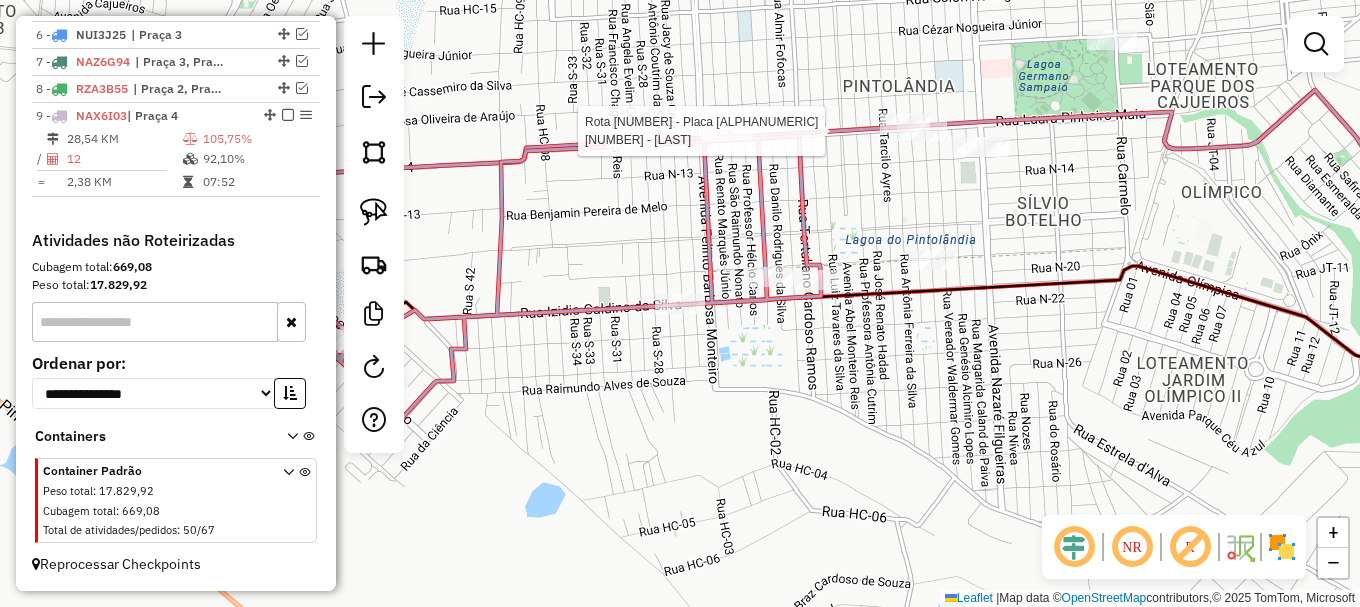 select on "**********" 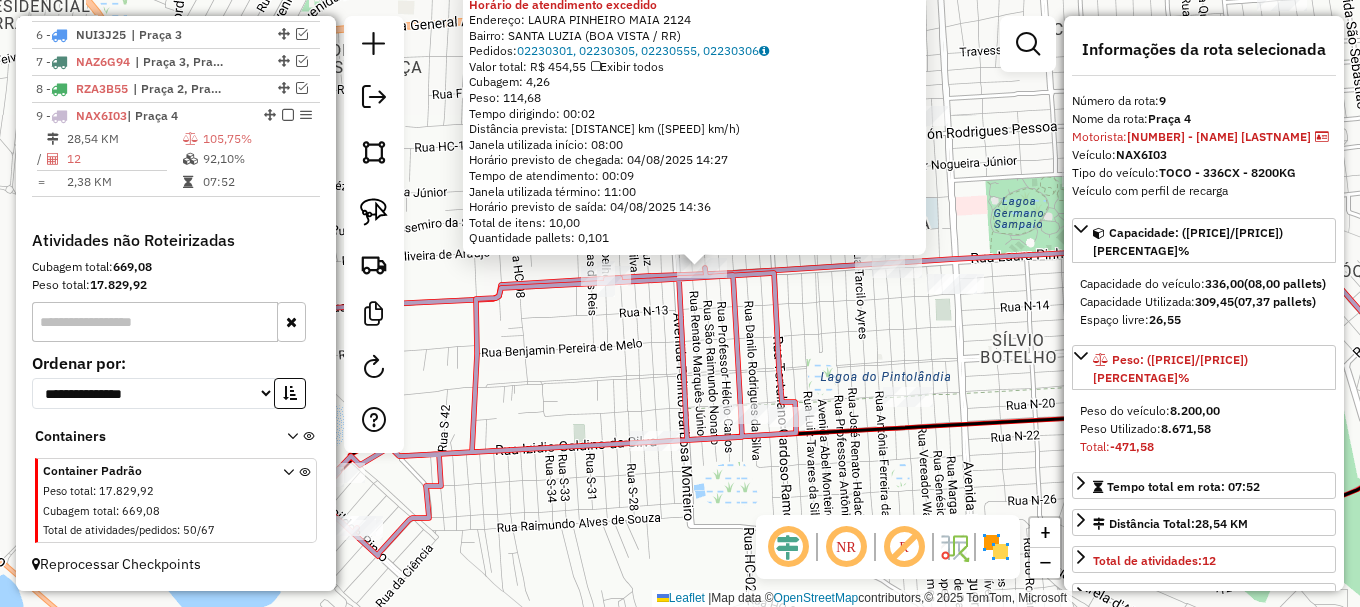 drag, startPoint x: 748, startPoint y: 319, endPoint x: 764, endPoint y: 294, distance: 29.681644 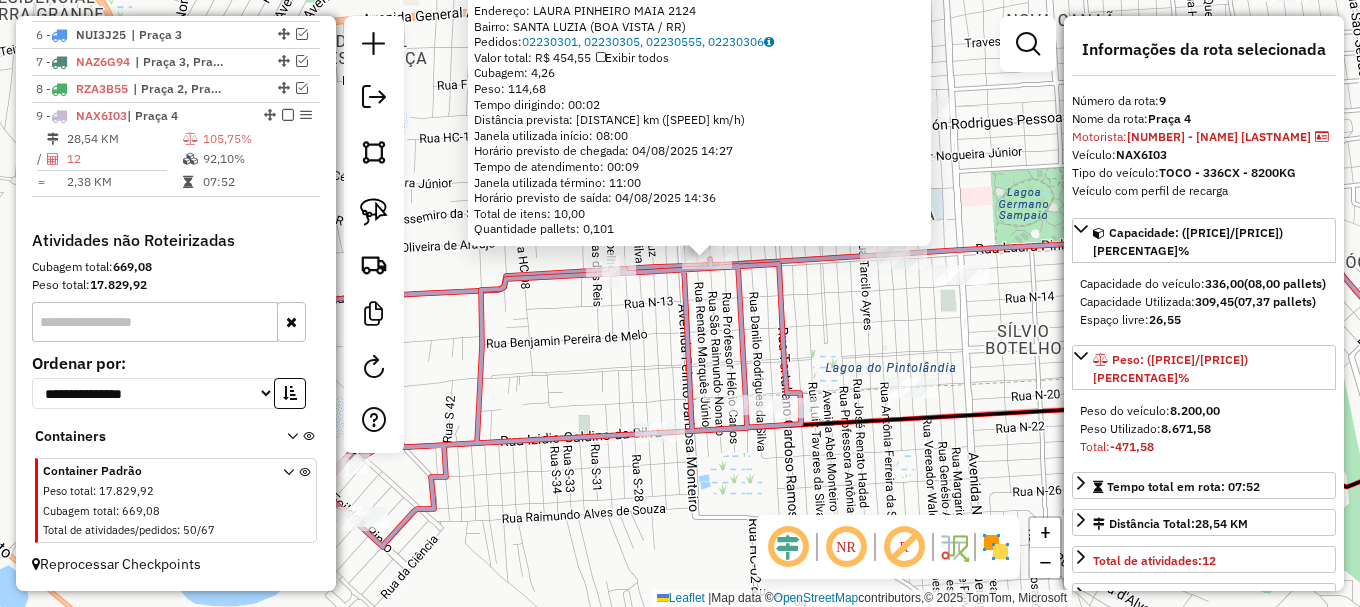 drag, startPoint x: 628, startPoint y: 382, endPoint x: 716, endPoint y: 332, distance: 101.21265 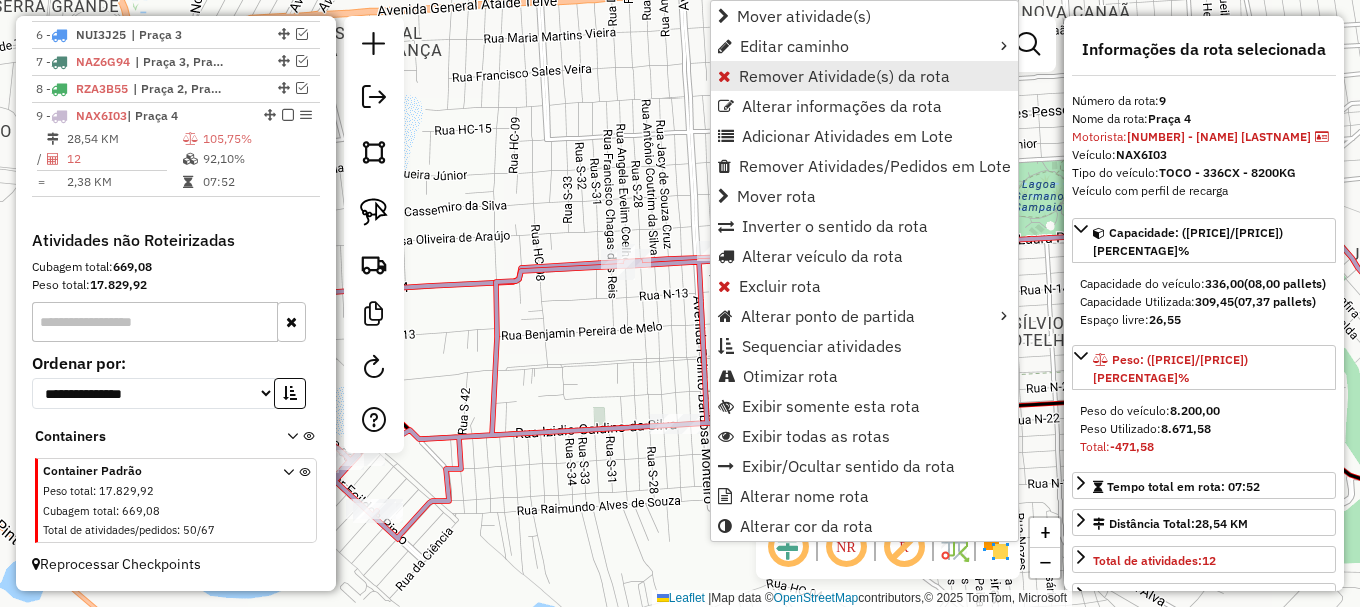 click on "Remover Atividade(s) da rota" at bounding box center [844, 76] 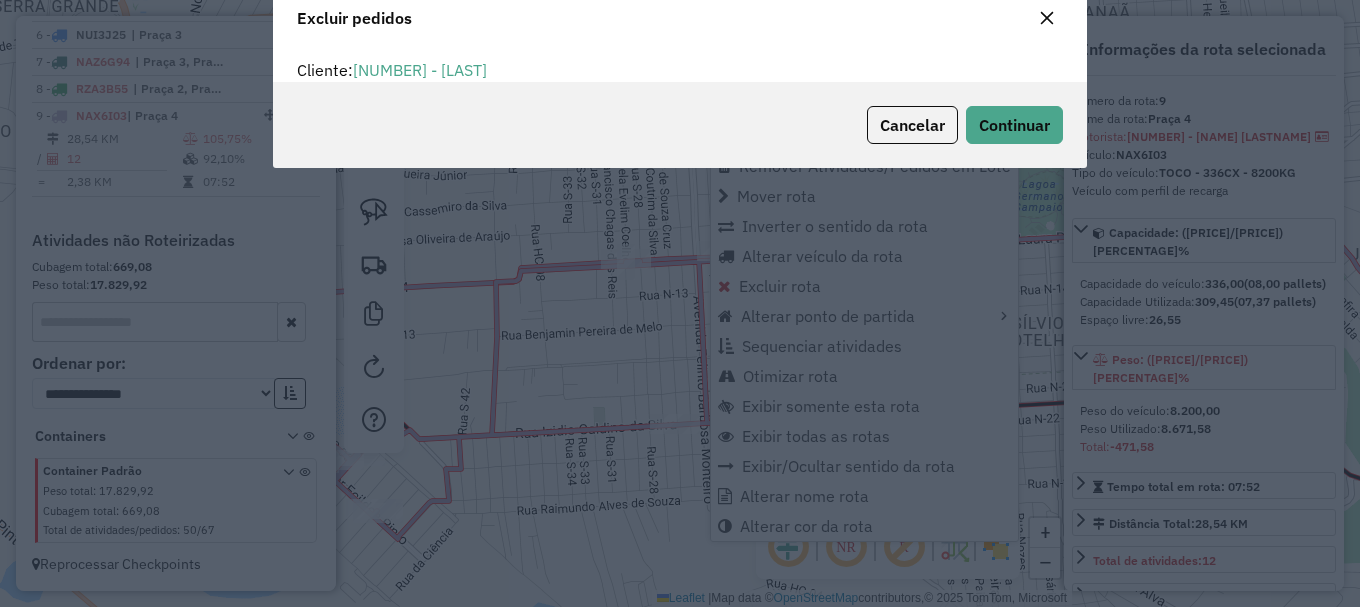scroll, scrollTop: 12, scrollLeft: 6, axis: both 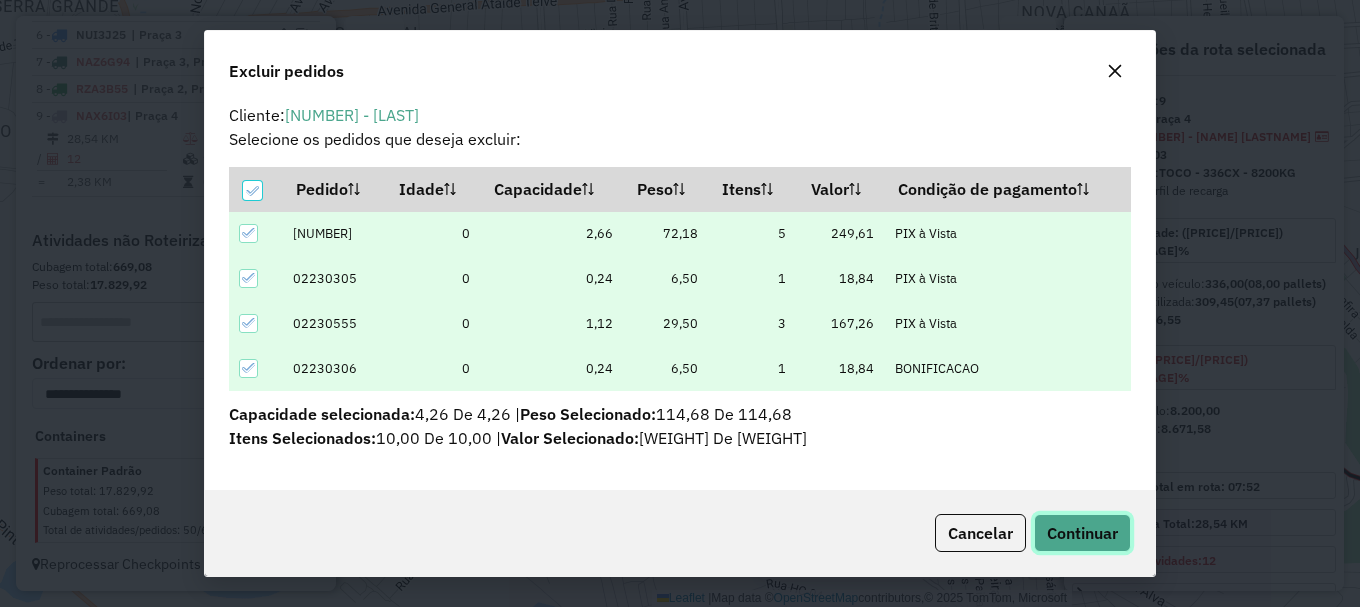 click on "Continuar" 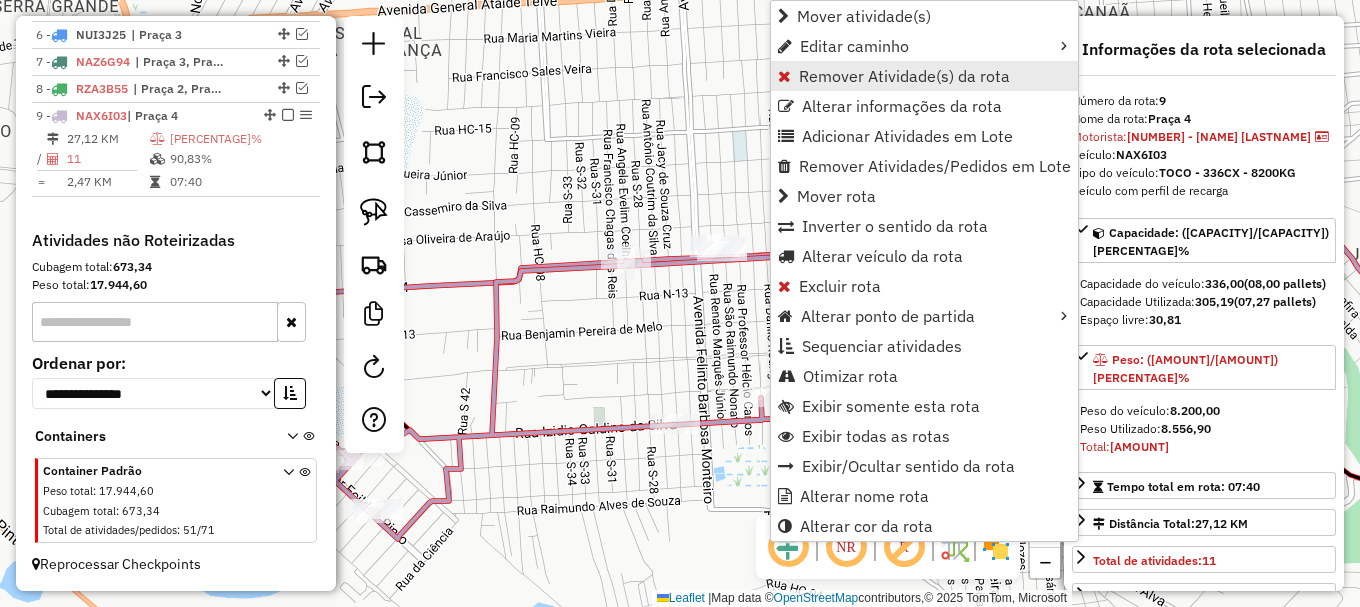click on "Remover Atividade(s) da rota" at bounding box center (904, 76) 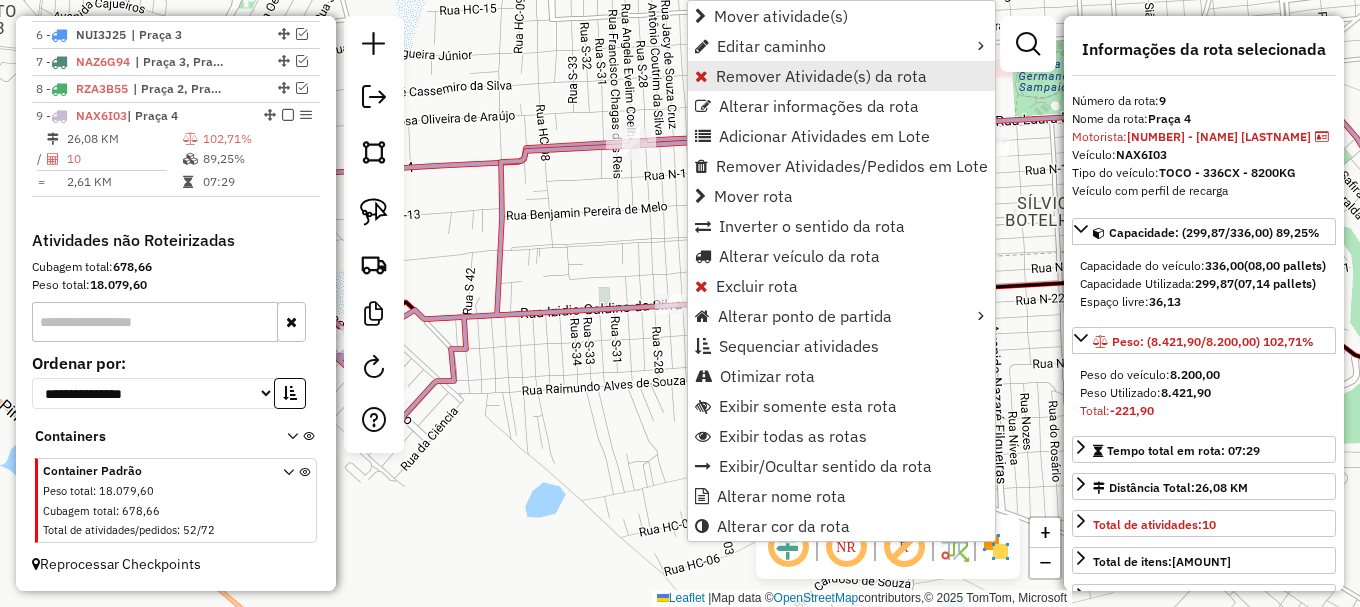 click on "Remover Atividade(s) da rota" at bounding box center (821, 76) 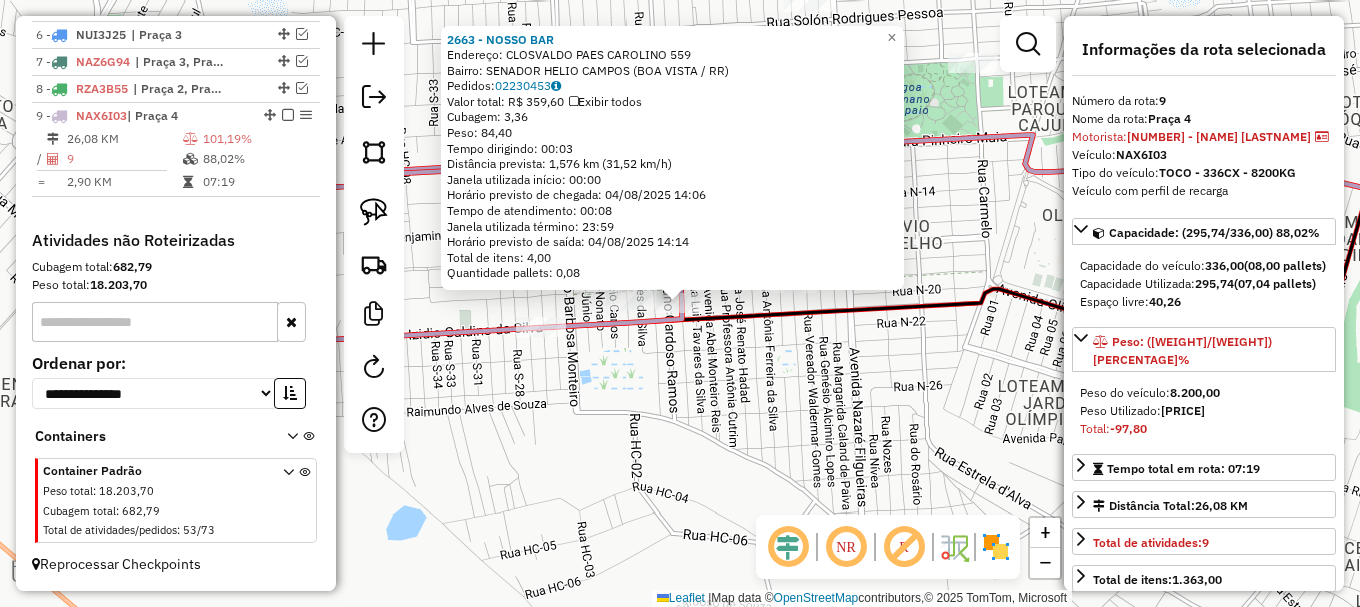 click on "2663 - NOSSO BAR  Endereço: CLOSVALDO PAES CAROLINO 559   Bairro: SENADOR HELIO CAMPOS (BOA VISTA / RR)   Pedidos:  02230453   Valor total: R$ 359,60   Exibir todos   Cubagem: 3,36  Peso: 84,40  Tempo dirigindo: 00:03   Distância prevista: 1,576 km (31,52 km/h)   Janela utilizada início: 00:00   Horário previsto de chegada: 04/08/2025 14:06   Tempo de atendimento: 00:08   Janela utilizada término: 23:59   Horário previsto de saída: 04/08/2025 14:14   Total de itens: 4,00   Quantidade pallets: 0,08  × Janela de atendimento Grade de atendimento Capacidade Transportadoras Veículos Cliente Pedidos  Rotas Selecione os dias de semana para filtrar as janelas de atendimento  Seg   Ter   Qua   Qui   Sex   Sáb   Dom  Informe o período da janela de atendimento: De: Até:  Filtrar exatamente a janela do cliente  Considerar janela de atendimento padrão  Selecione os dias de semana para filtrar as grades de atendimento  Seg   Ter   Qua   Qui   Sex   Sáb   Dom   Clientes fora do dia de atendimento selecionado +" 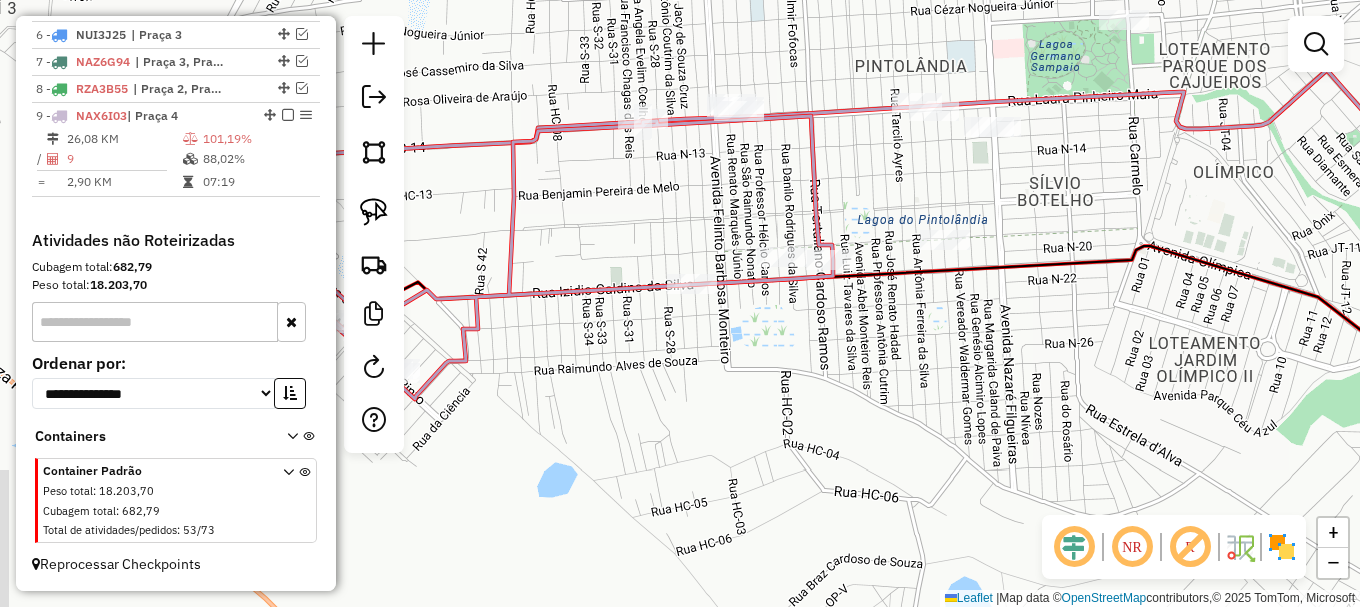 drag, startPoint x: 680, startPoint y: 394, endPoint x: 834, endPoint y: 350, distance: 160.16241 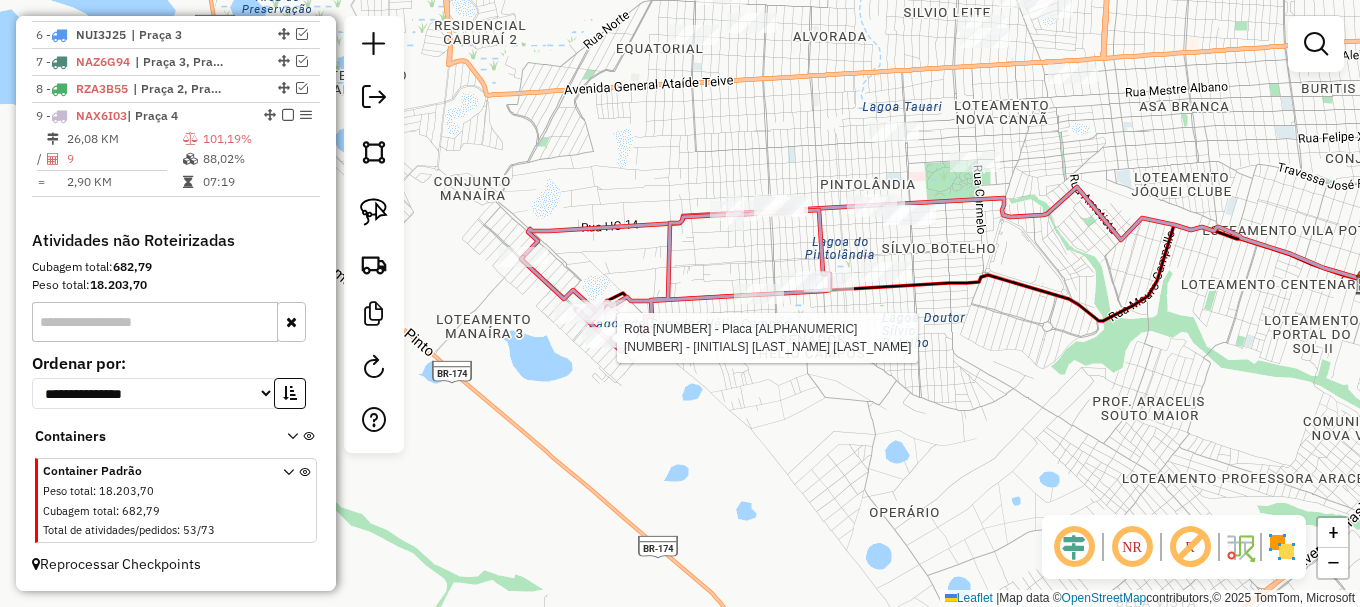select on "**********" 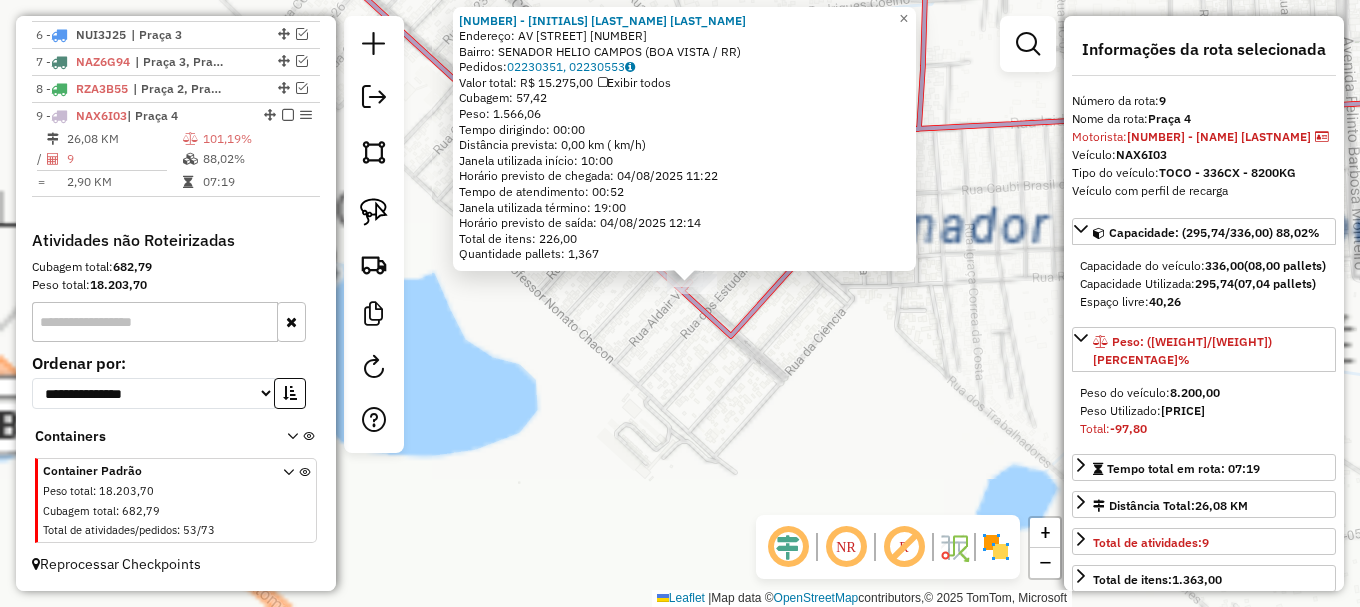 click on "4992 - A DE OLIVEIRA MAGALH  Endereço: AV  FELINTO BARBOSA MONTEIRO      1175   Bairro: SENADOR HELIO CAMPOS (BOA VISTA / RR)   Pedidos:  02230351, 02230553   Valor total: R$ 15.275,00   Exibir todos   Cubagem: 57,42  Peso: 1.566,06  Tempo dirigindo: 00:00   Distância prevista: 0,00 km ( km/h)   Janela utilizada início: 10:00   Horário previsto de chegada: 04/08/2025 11:22   Tempo de atendimento: 00:52   Janela utilizada término: 19:00   Horário previsto de saída: 04/08/2025 12:14   Total de itens: 226,00   Quantidade pallets: 1,367  × Janela de atendimento Grade de atendimento Capacidade Transportadoras Veículos Cliente Pedidos  Rotas Selecione os dias de semana para filtrar as janelas de atendimento  Seg   Ter   Qua   Qui   Sex   Sáb   Dom  Informe o período da janela de atendimento: De: Até:  Filtrar exatamente a janela do cliente  Considerar janela de atendimento padrão  Selecione os dias de semana para filtrar as grades de atendimento  Seg   Ter   Qua   Qui   Sex   Sáb   Dom   De:   Até:" 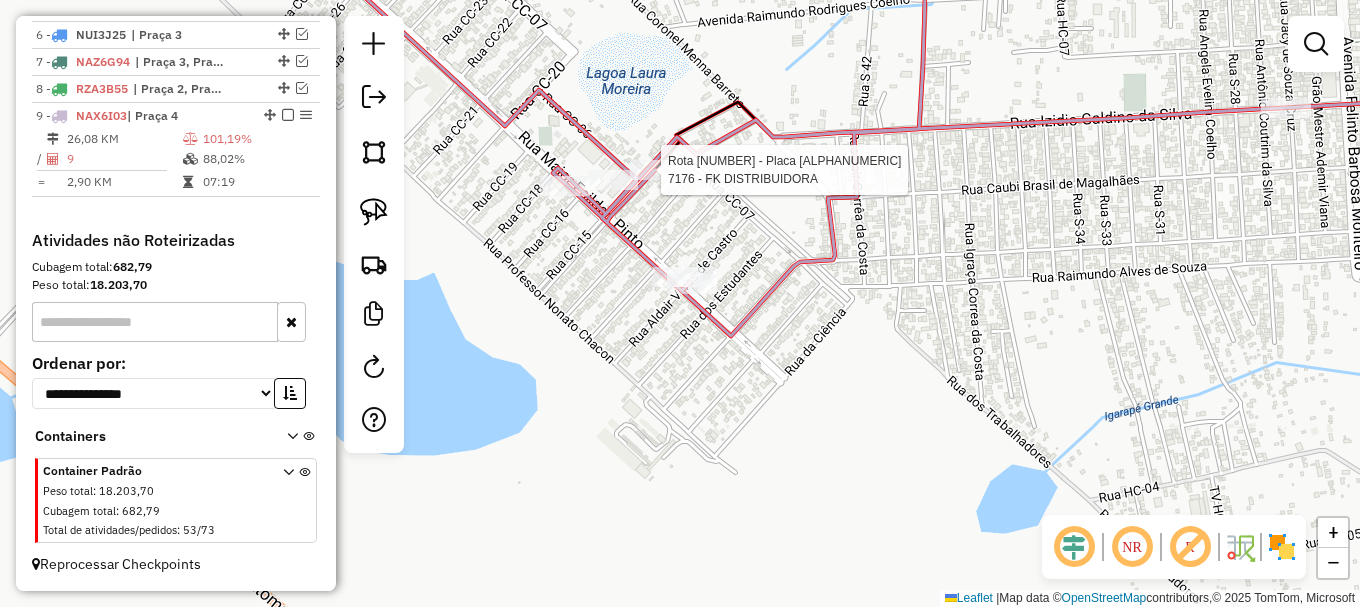 select on "**********" 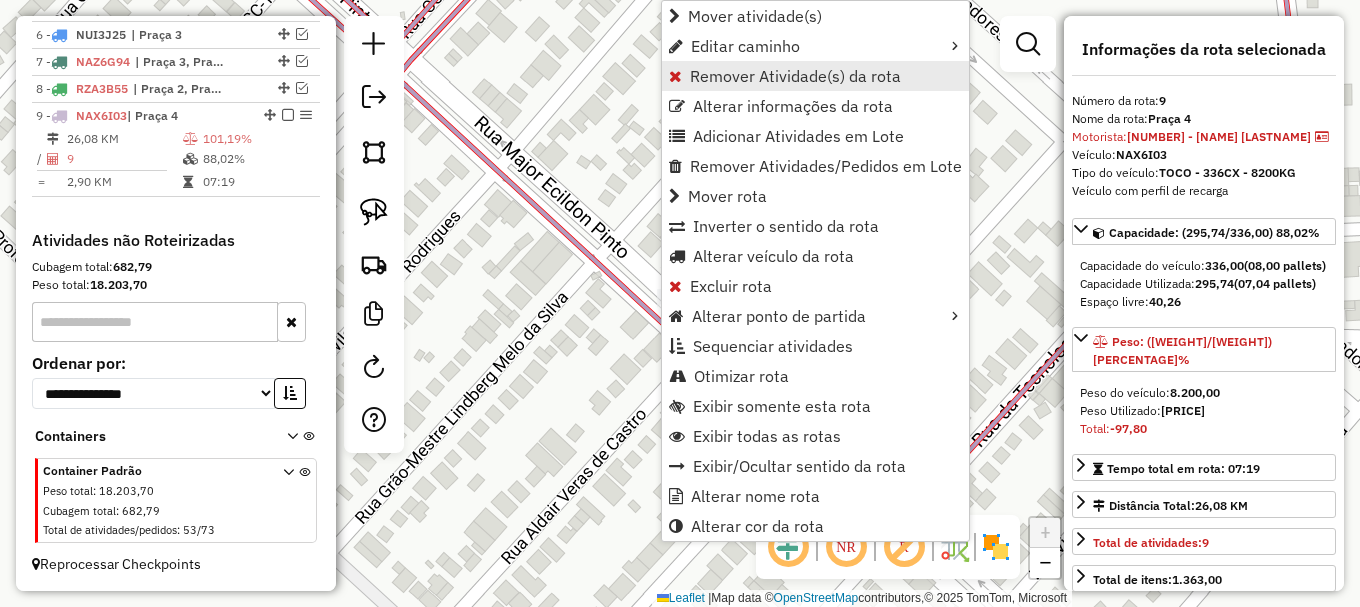 click on "Remover Atividade(s) da rota" at bounding box center [795, 76] 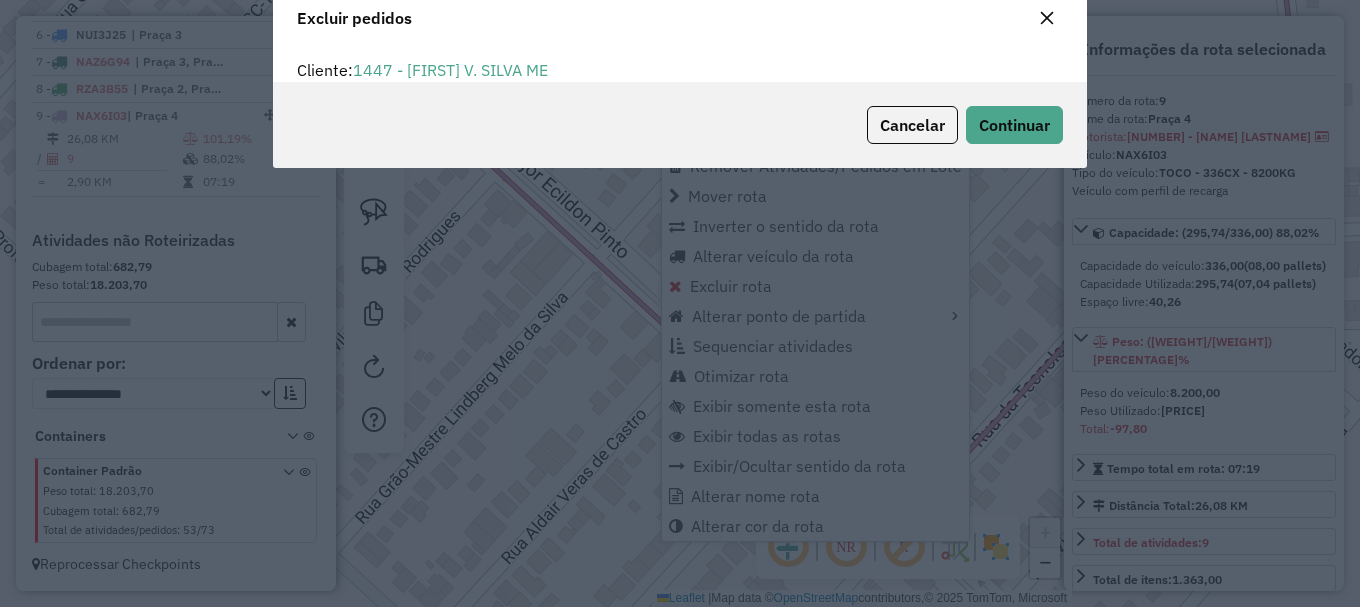 scroll, scrollTop: 82, scrollLeft: 0, axis: vertical 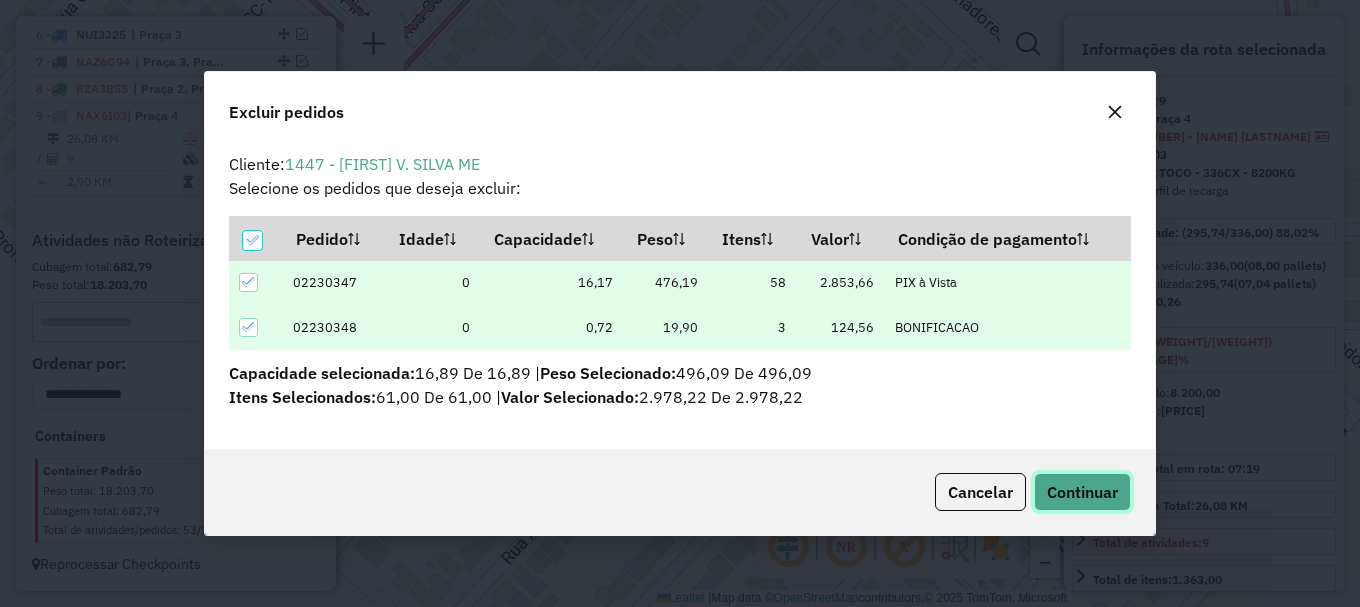 click on "Continuar" 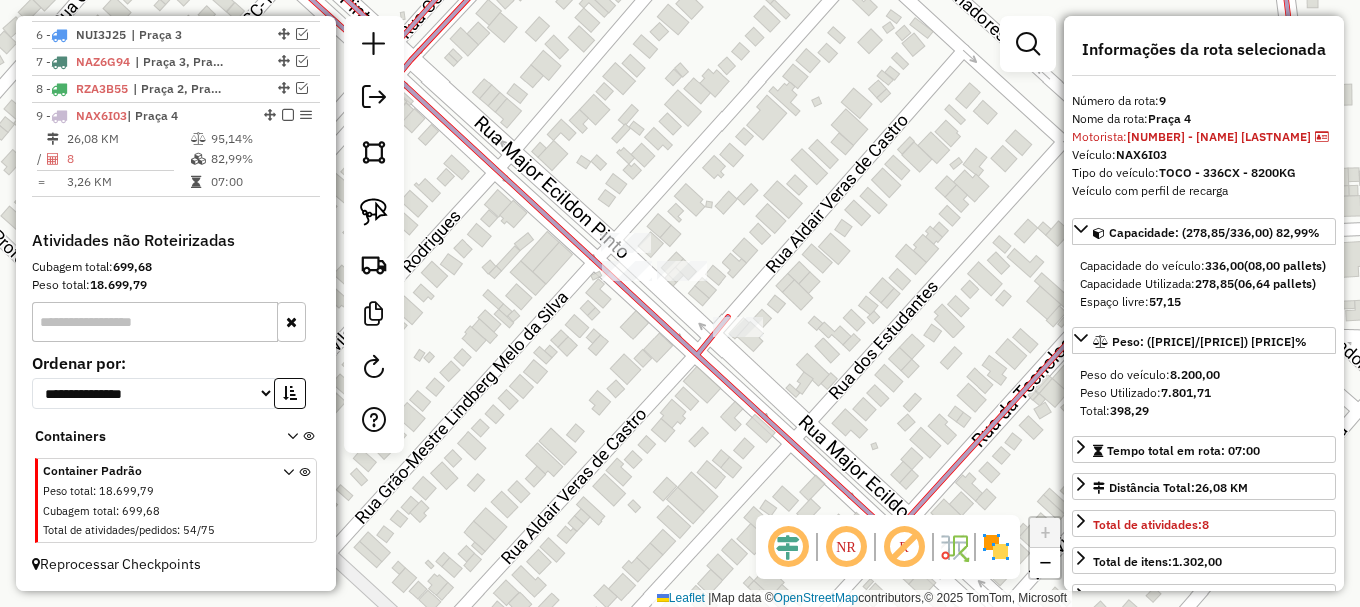 drag, startPoint x: 990, startPoint y: 239, endPoint x: 631, endPoint y: 398, distance: 392.6347 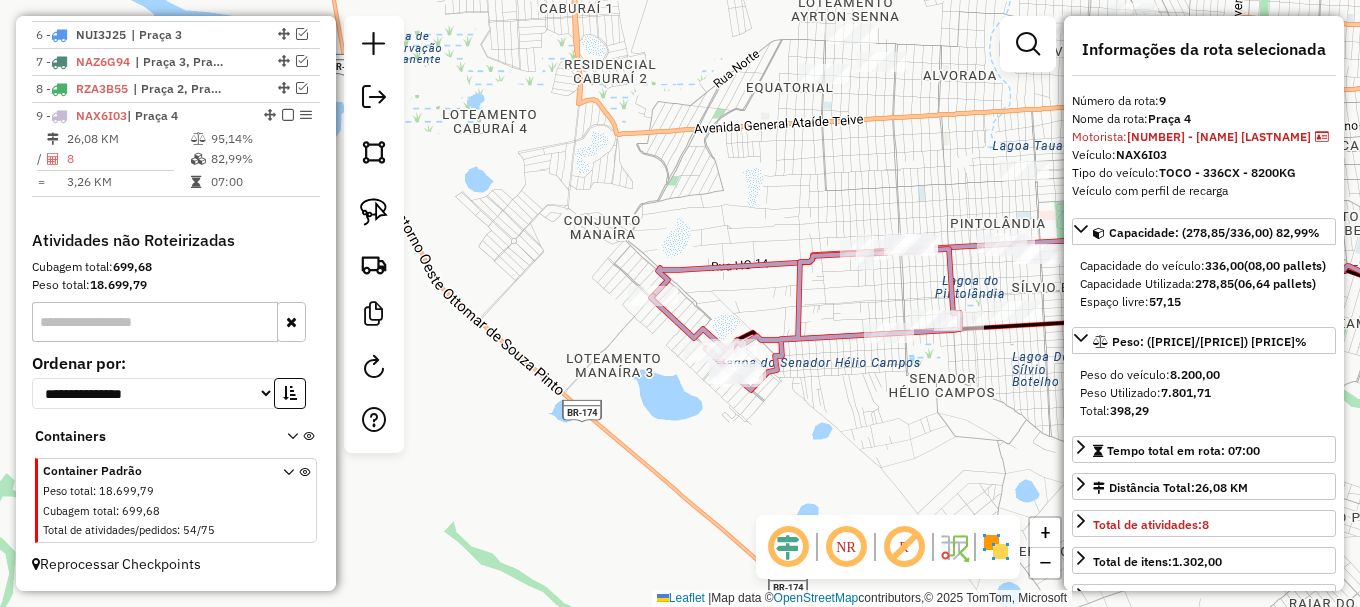 drag, startPoint x: 836, startPoint y: 296, endPoint x: 692, endPoint y: 311, distance: 144.77914 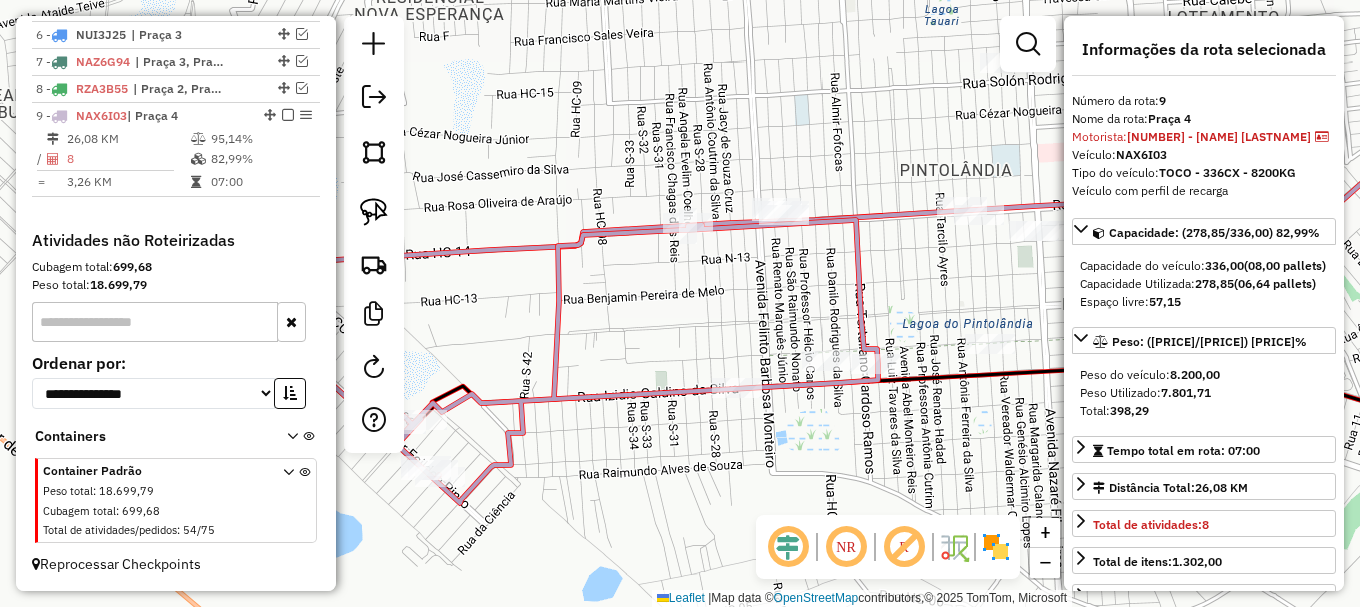 drag, startPoint x: 395, startPoint y: 203, endPoint x: 418, endPoint y: 246, distance: 48.76474 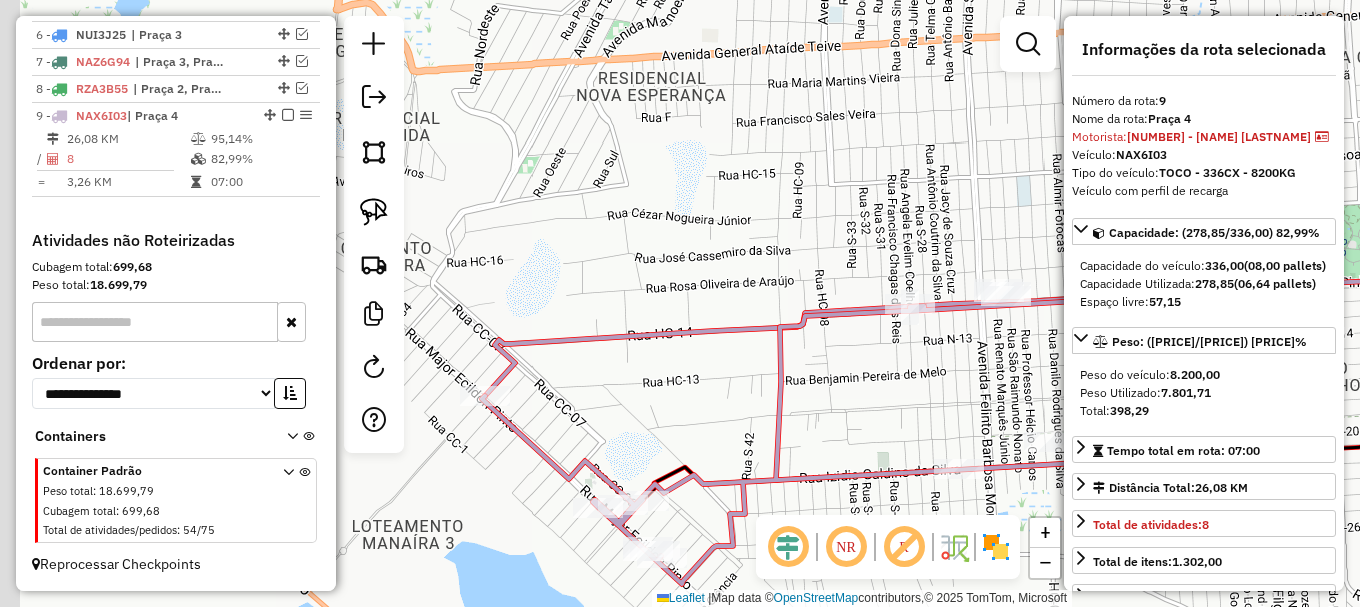 drag, startPoint x: 535, startPoint y: 475, endPoint x: 550, endPoint y: 333, distance: 142.79005 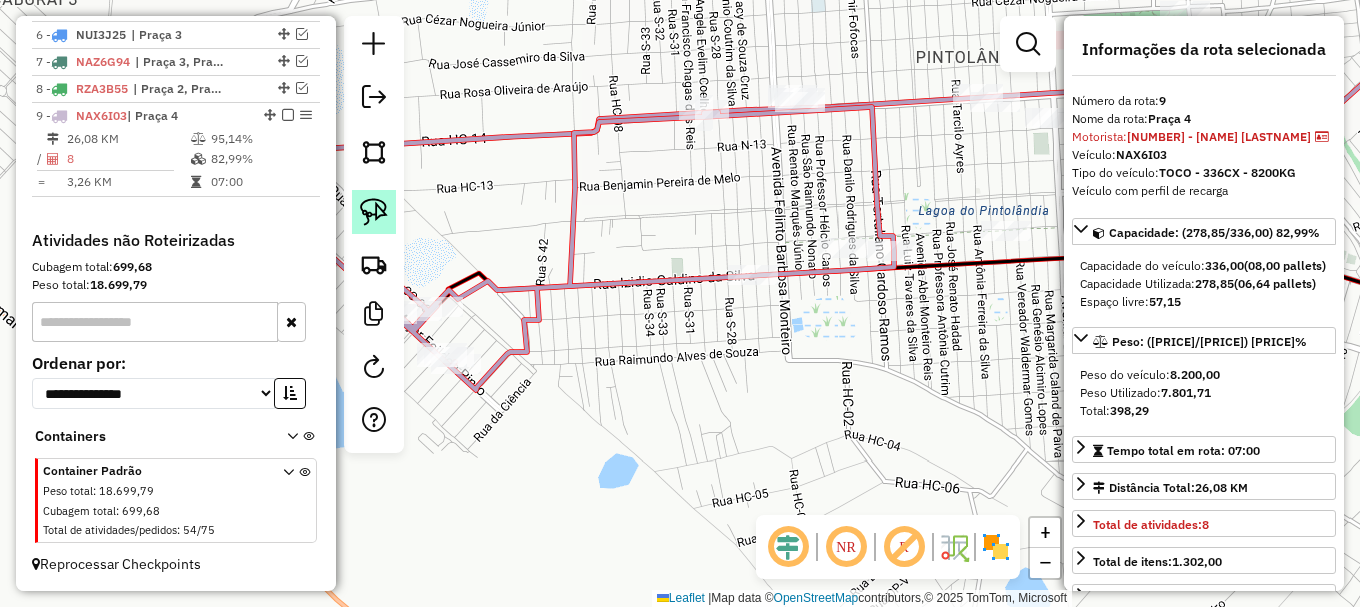 click 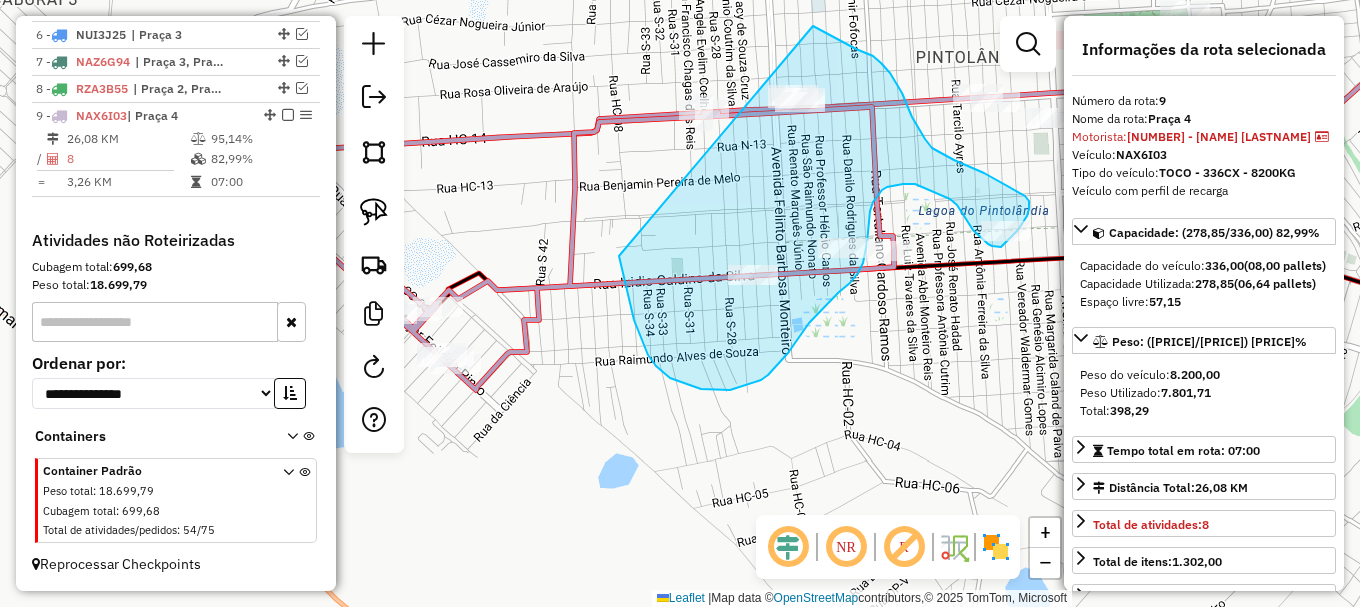 drag, startPoint x: 619, startPoint y: 256, endPoint x: 812, endPoint y: 26, distance: 300.24823 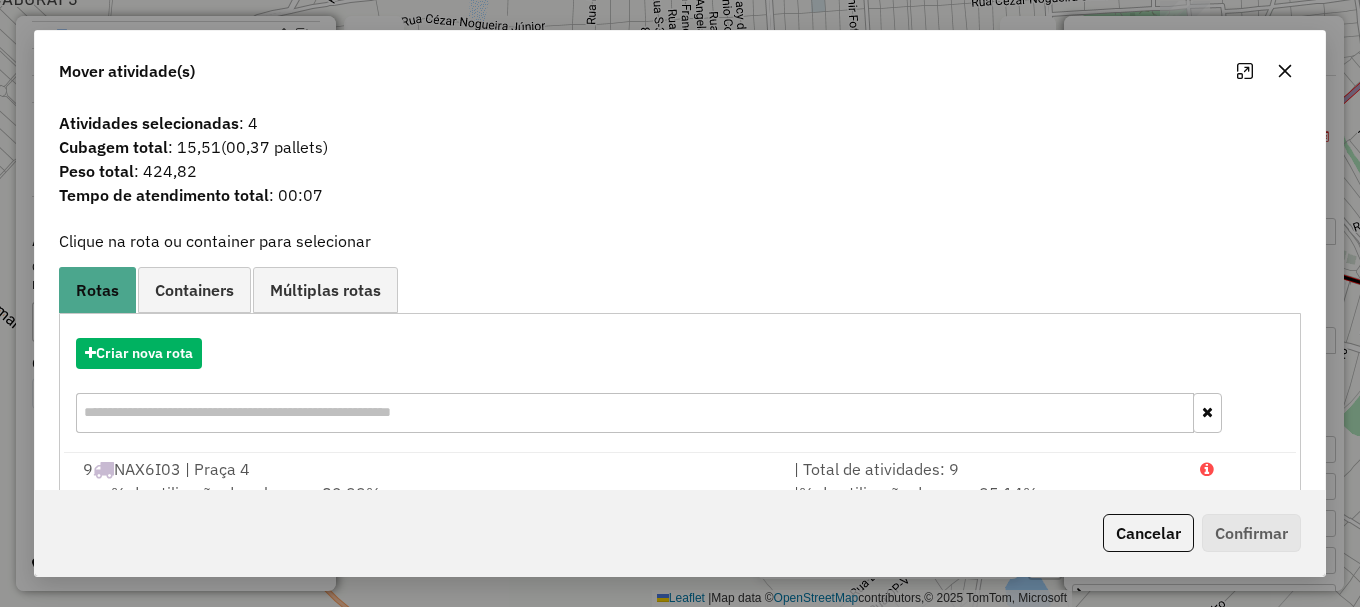 click at bounding box center [1239, 469] 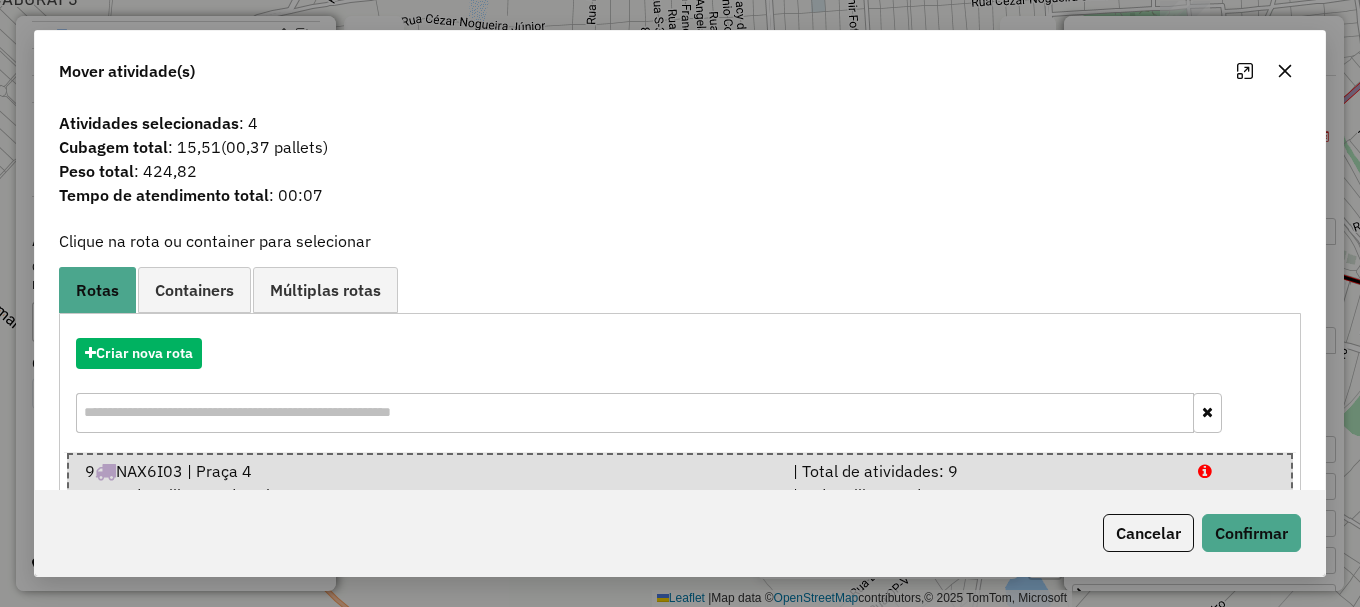 click at bounding box center [1236, 471] 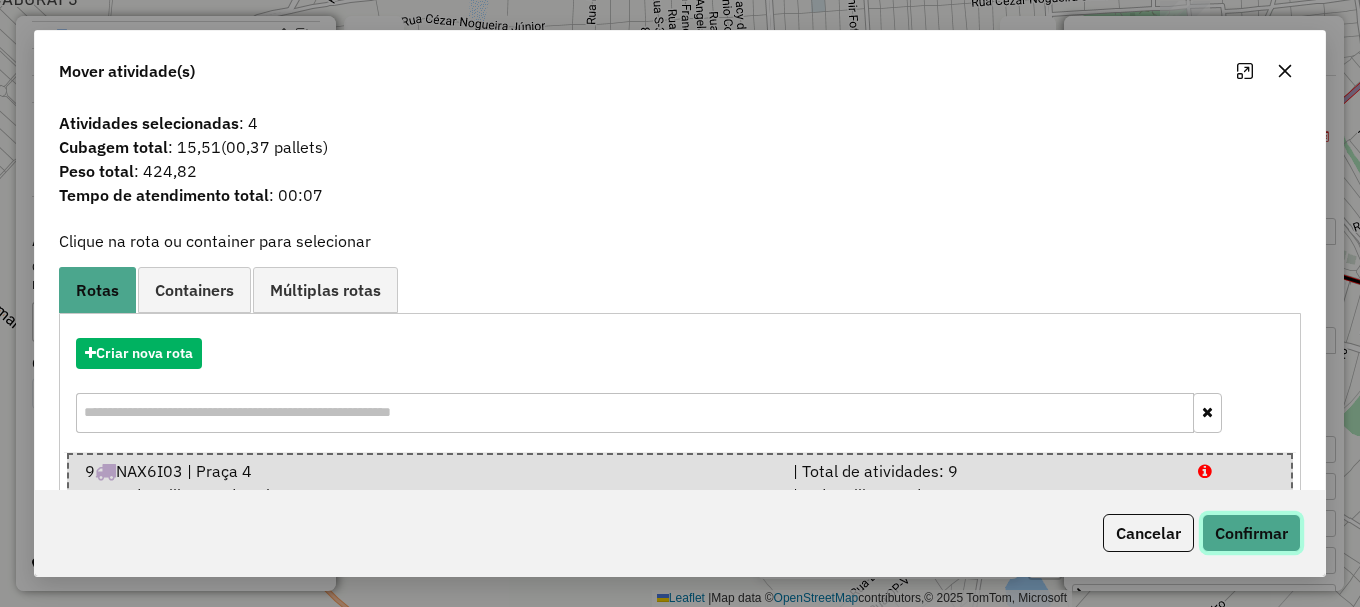 click on "Confirmar" 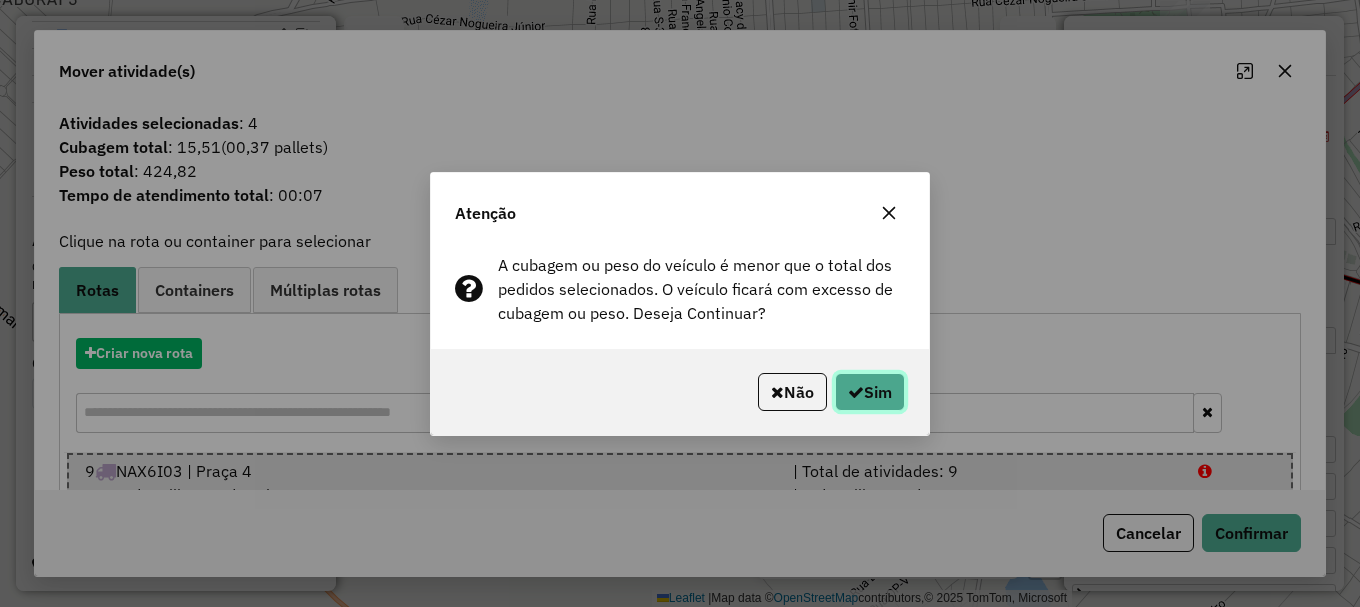 click 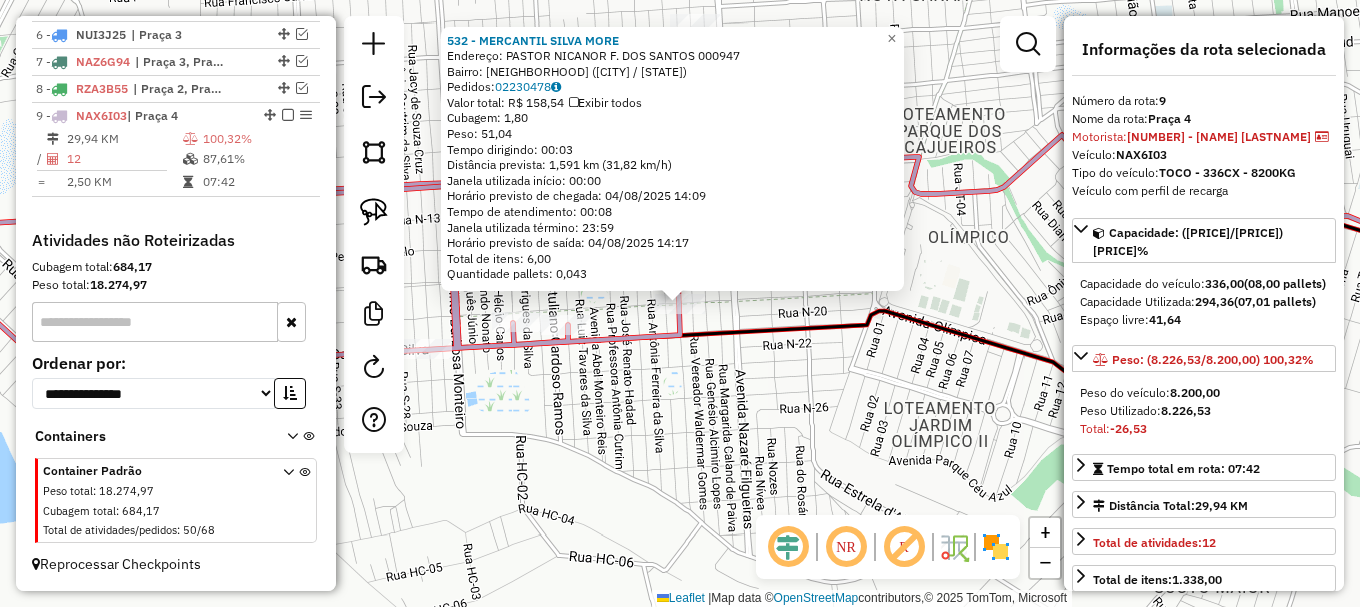 click on "532 - MERCANTIL SILVA MORE  Endereço:  PASTOR NICANOR F. DOS SANTOS 000947   Bairro: PINTOLANDIA (BOA VISTA / RR)   Pedidos:  02230478   Valor total: R$ 158,54   Exibir todos   Cubagem: 1,80  Peso: 51,04  Tempo dirigindo: 00:03   Distância prevista: 1,591 km (31,82 km/h)   Janela utilizada início: 00:00   Horário previsto de chegada: 04/08/2025 14:09   Tempo de atendimento: 00:08   Janela utilizada término: 23:59   Horário previsto de saída: 04/08/2025 14:17   Total de itens: 6,00   Quantidade pallets: 0,043  × Janela de atendimento Grade de atendimento Capacidade Transportadoras Veículos Cliente Pedidos  Rotas Selecione os dias de semana para filtrar as janelas de atendimento  Seg   Ter   Qua   Qui   Sex   Sáb   Dom  Informe o período da janela de atendimento: De: Até:  Filtrar exatamente a janela do cliente  Considerar janela de atendimento padrão  Selecione os dias de semana para filtrar as grades de atendimento  Seg   Ter   Qua   Qui   Sex   Sáb   Dom   Peso mínimo:   Peso máximo:   De:  +" 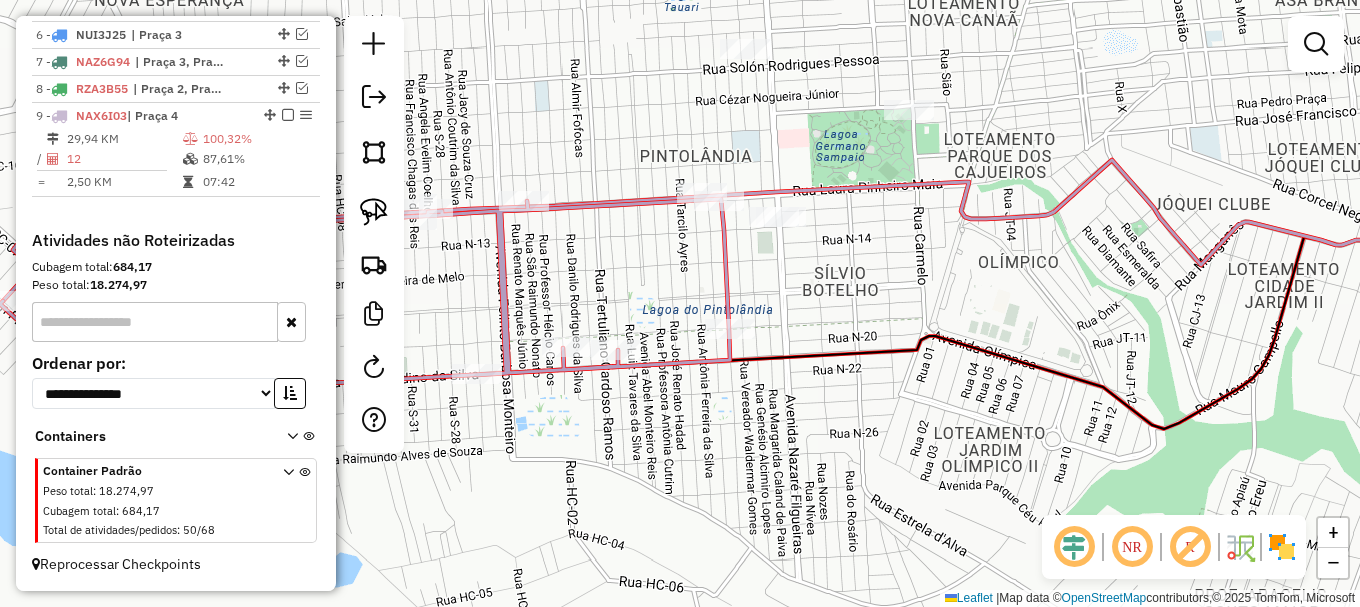 drag, startPoint x: 584, startPoint y: 258, endPoint x: 714, endPoint y: 295, distance: 135.16287 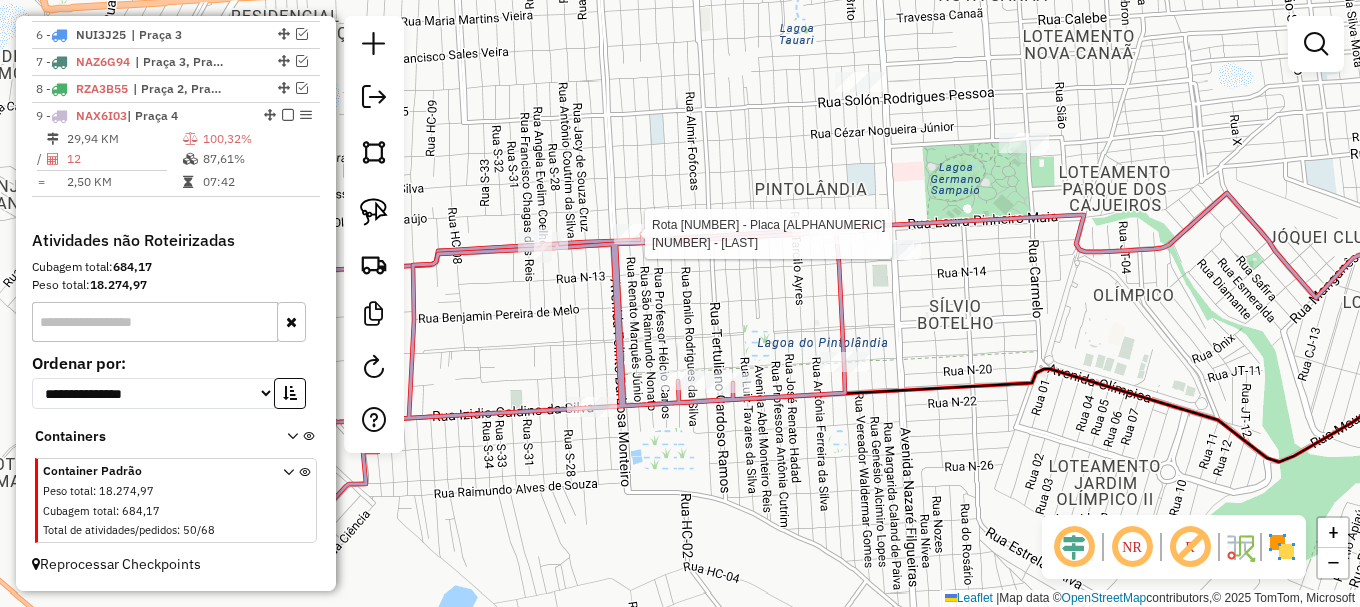 select on "**********" 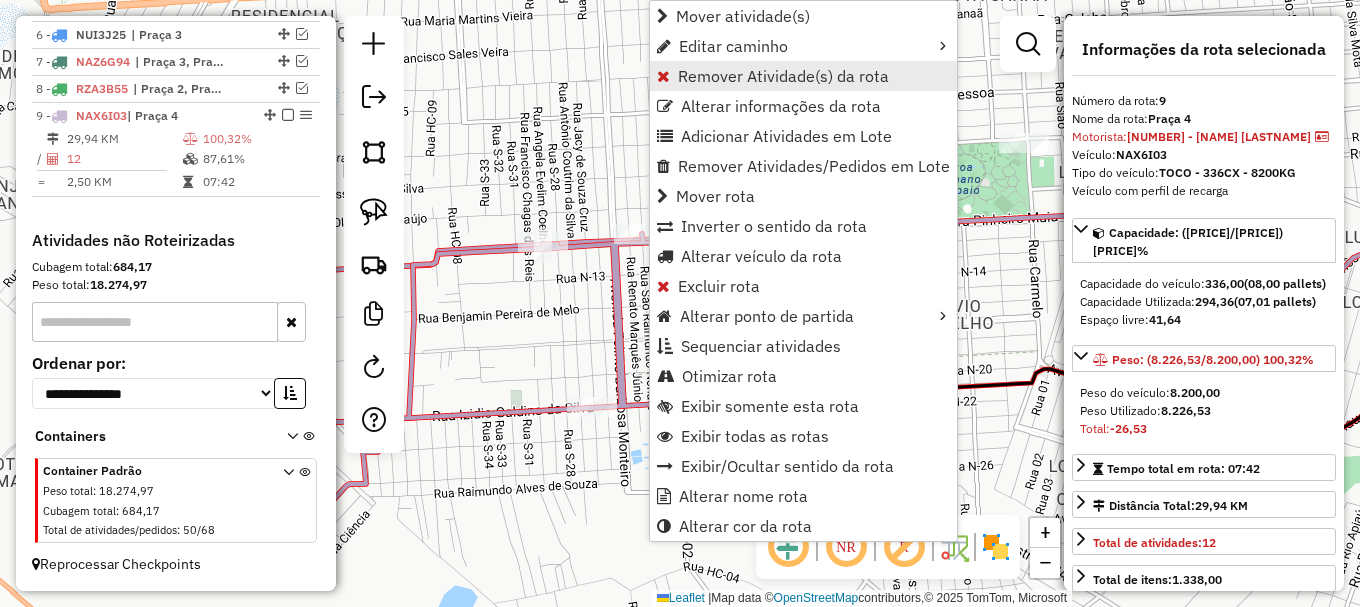 click on "Remover Atividade(s) da rota" at bounding box center [783, 76] 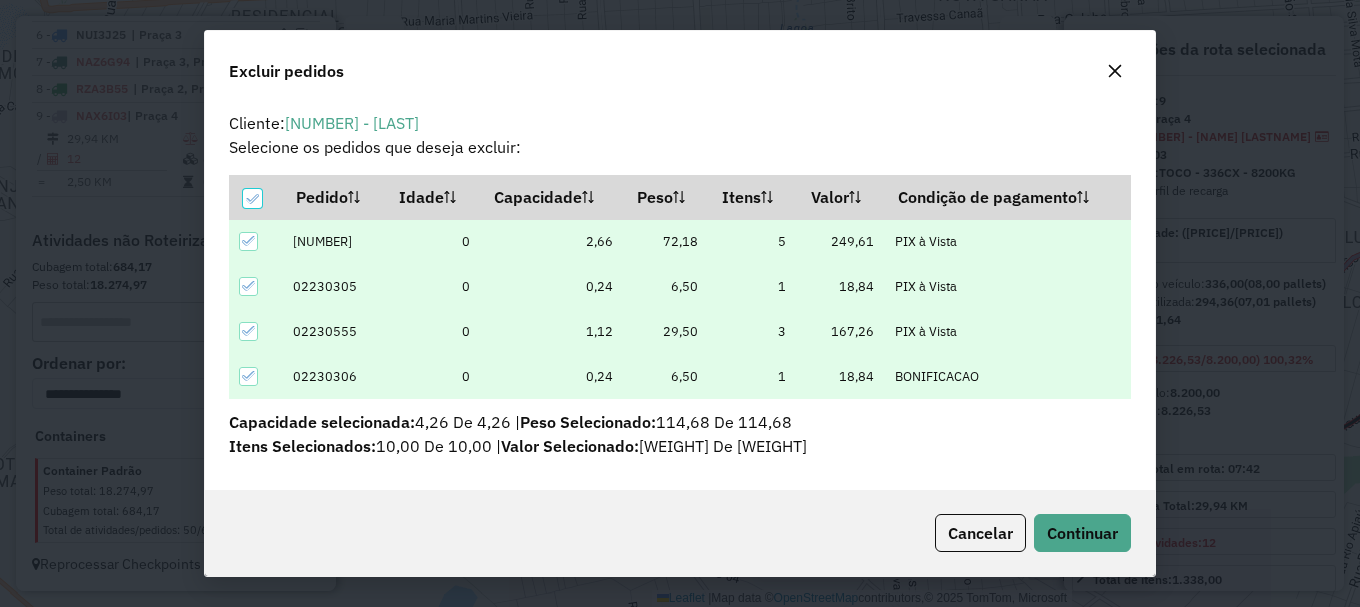 scroll, scrollTop: 8, scrollLeft: 0, axis: vertical 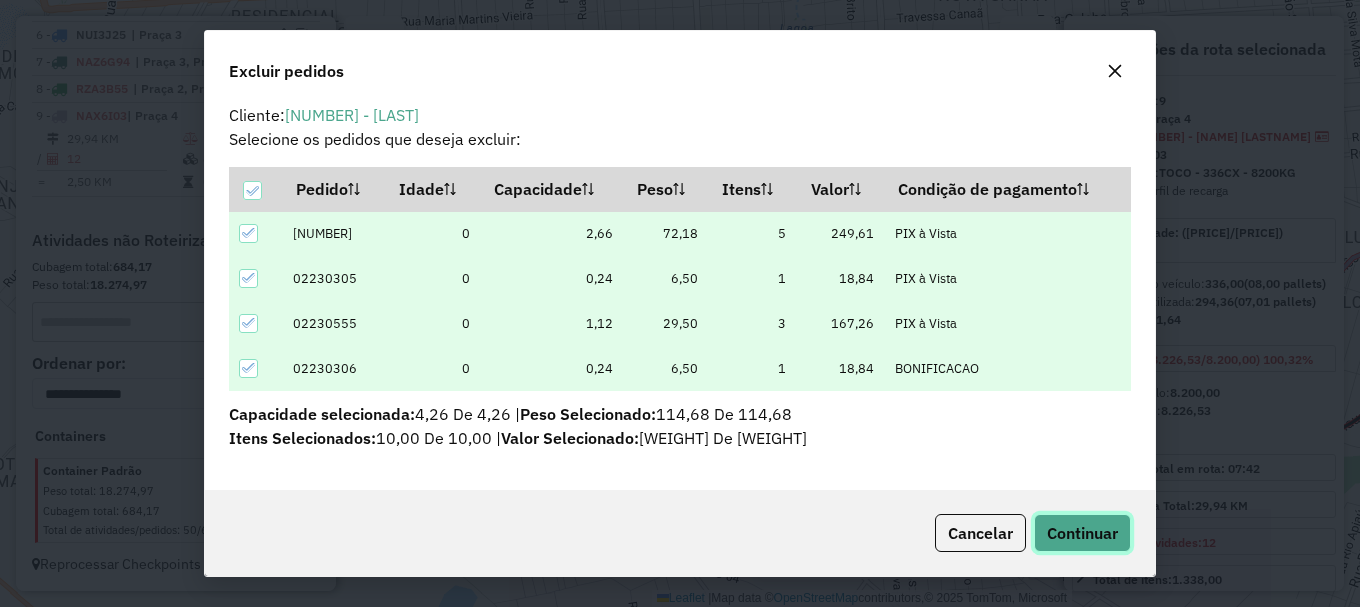 click on "Continuar" 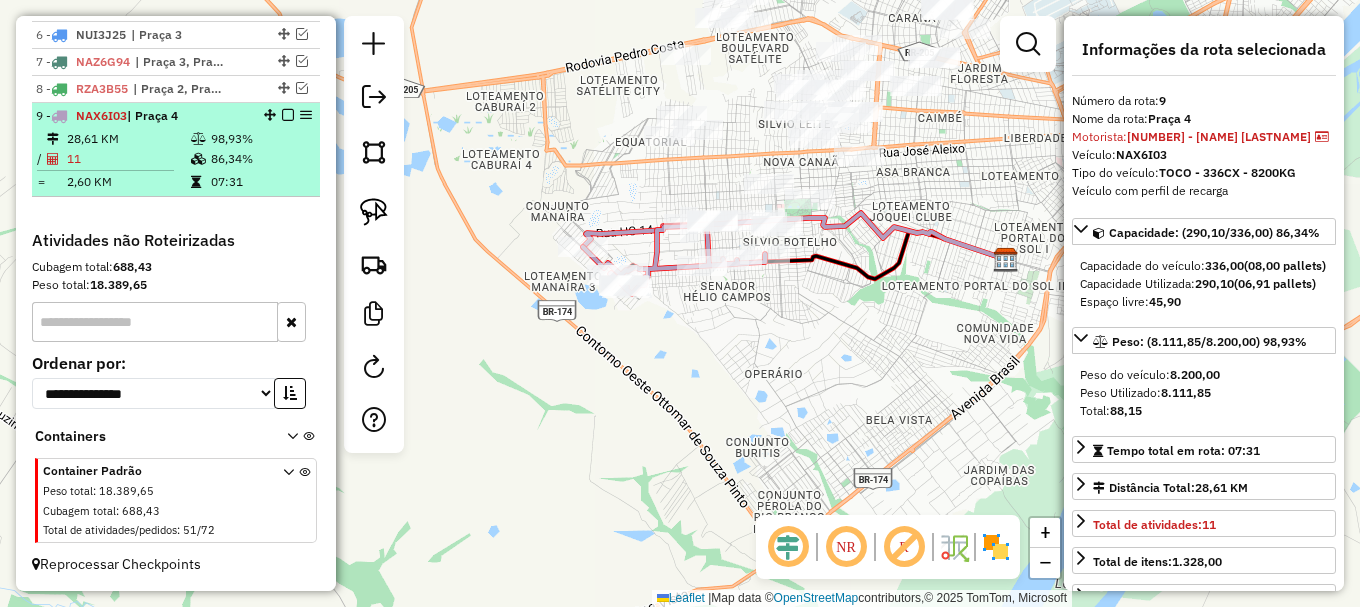 click at bounding box center (288, 115) 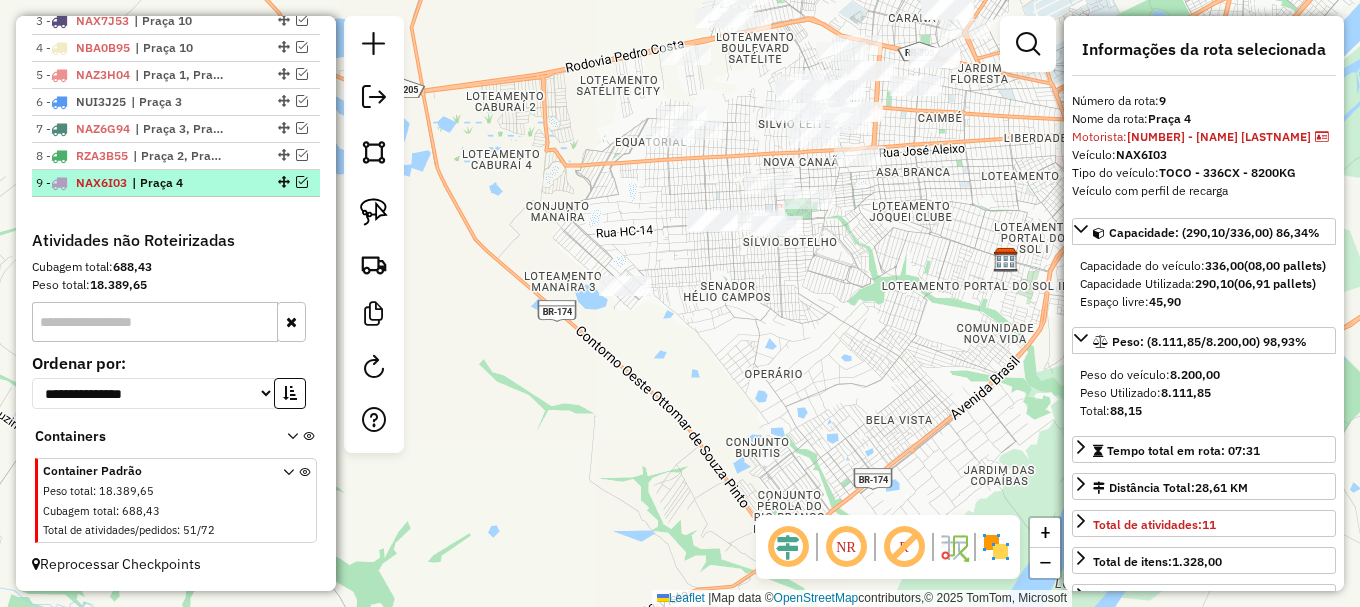 scroll, scrollTop: 879, scrollLeft: 0, axis: vertical 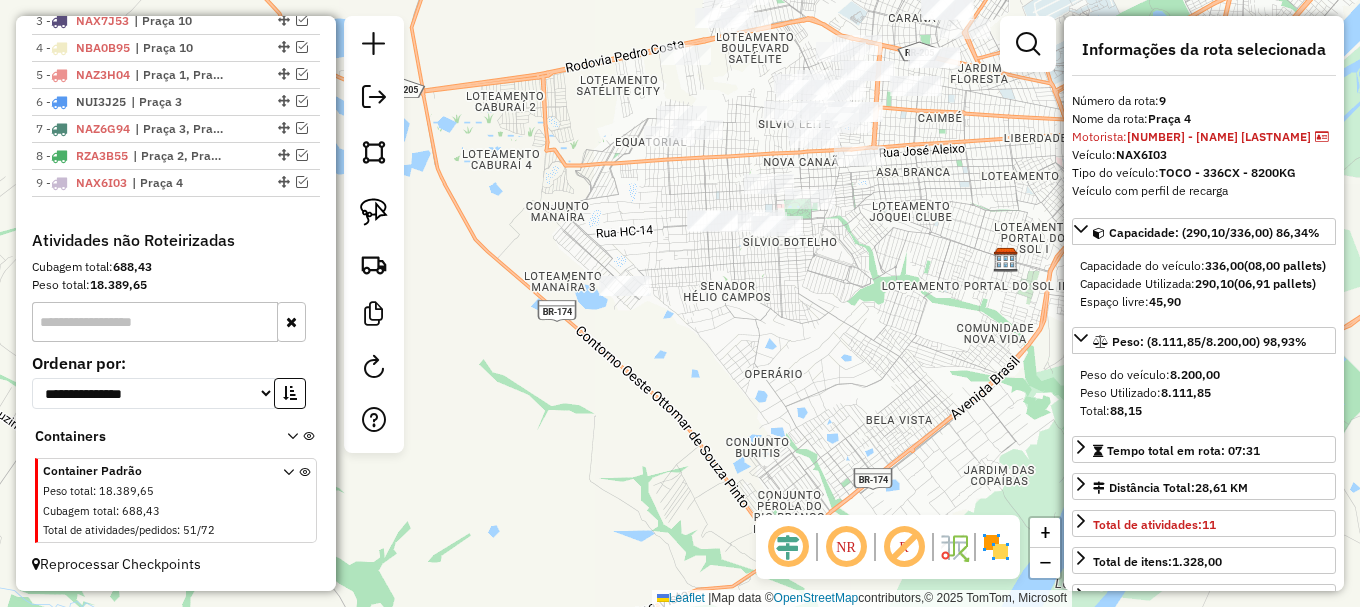 drag, startPoint x: 370, startPoint y: 213, endPoint x: 423, endPoint y: 256, distance: 68.24954 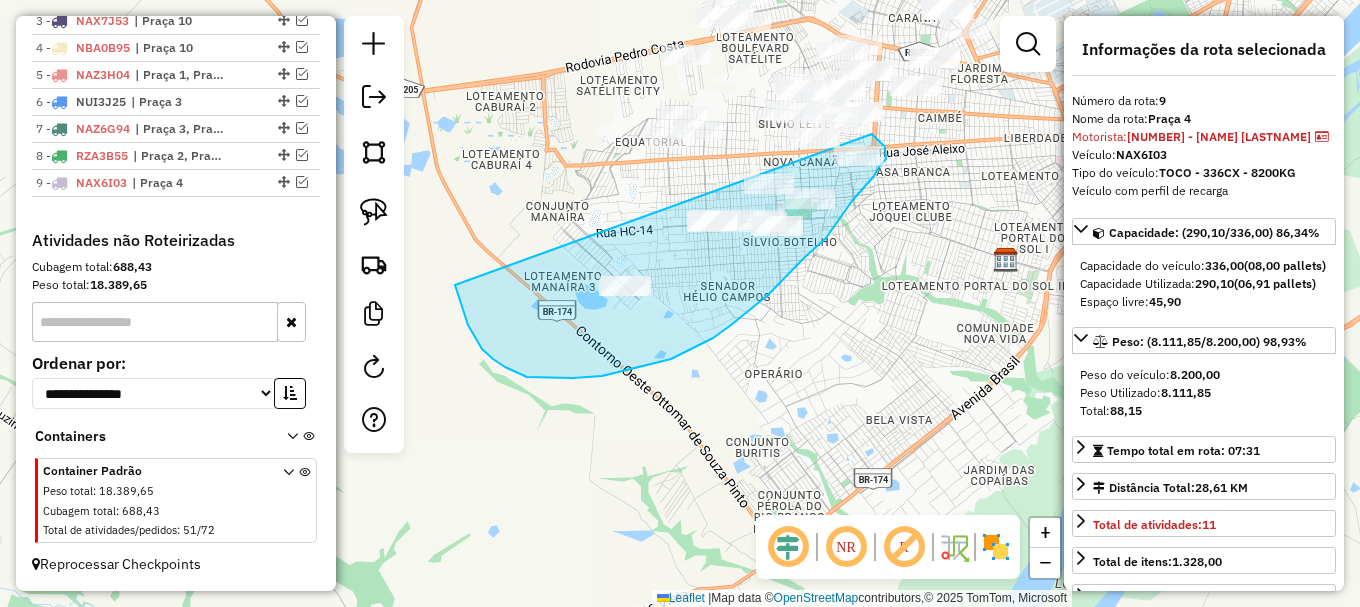 drag, startPoint x: 468, startPoint y: 325, endPoint x: 869, endPoint y: 134, distance: 444.1644 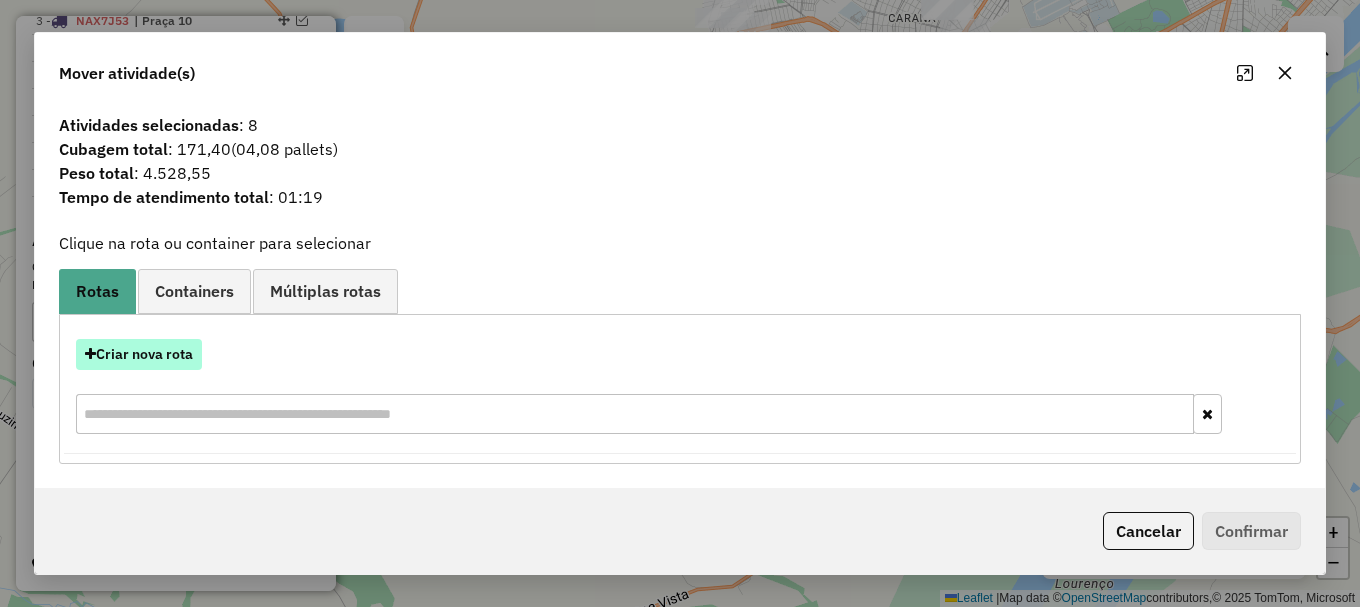 click on "Criar nova rota" at bounding box center (139, 354) 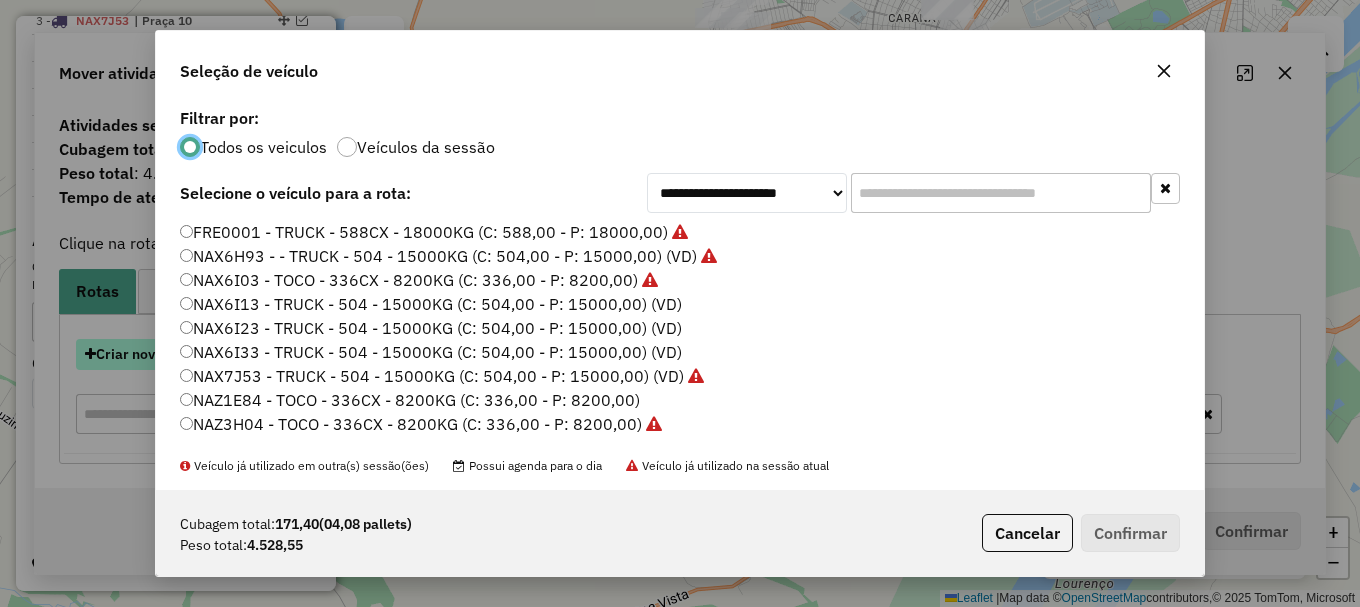 scroll, scrollTop: 11, scrollLeft: 6, axis: both 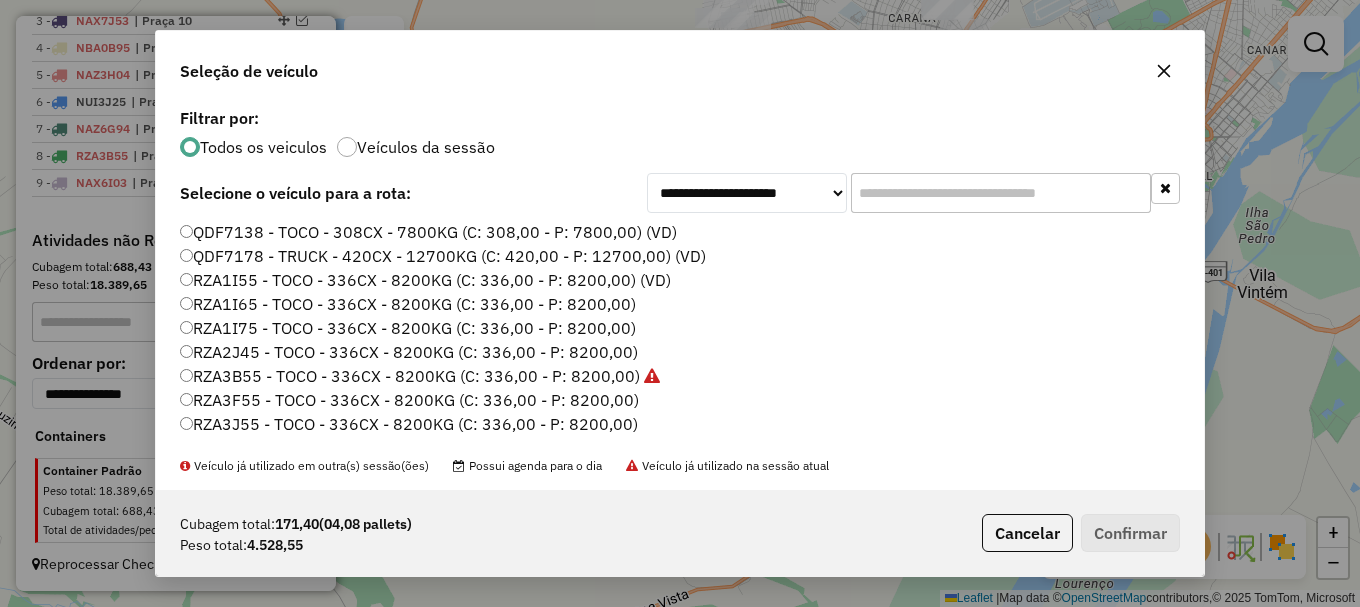 click on "RZA1I75 - TOCO - 336CX - 8200KG (C: 336,00 - P: 8200,00)" 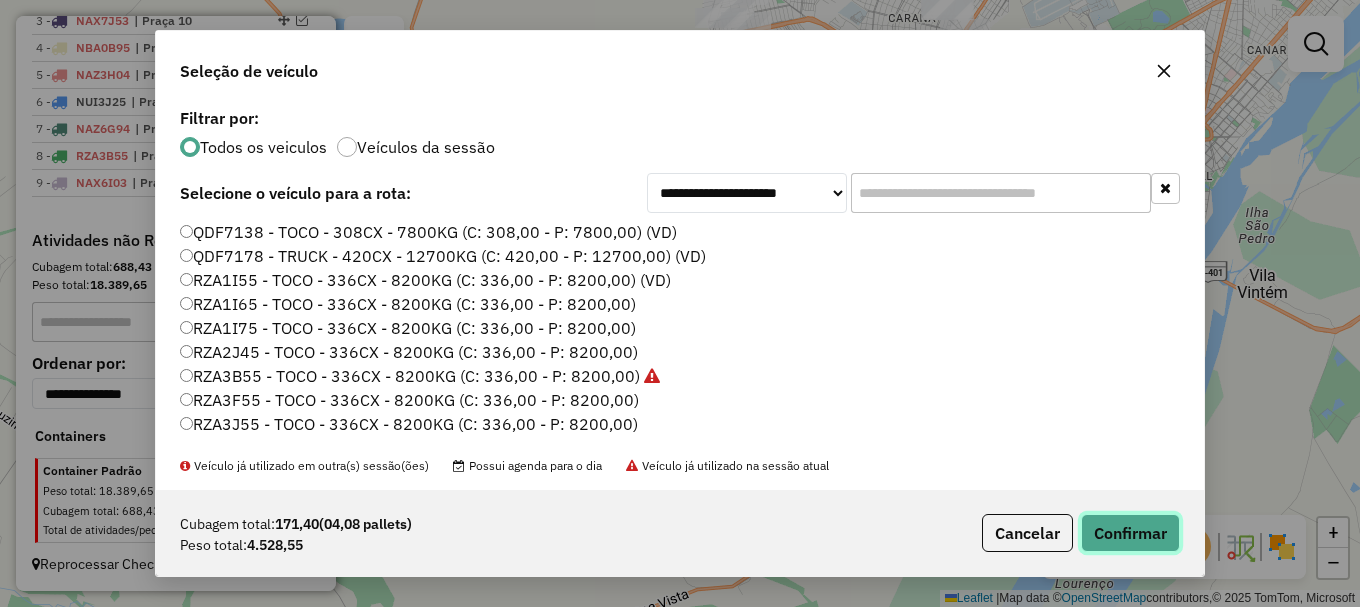 click on "Confirmar" 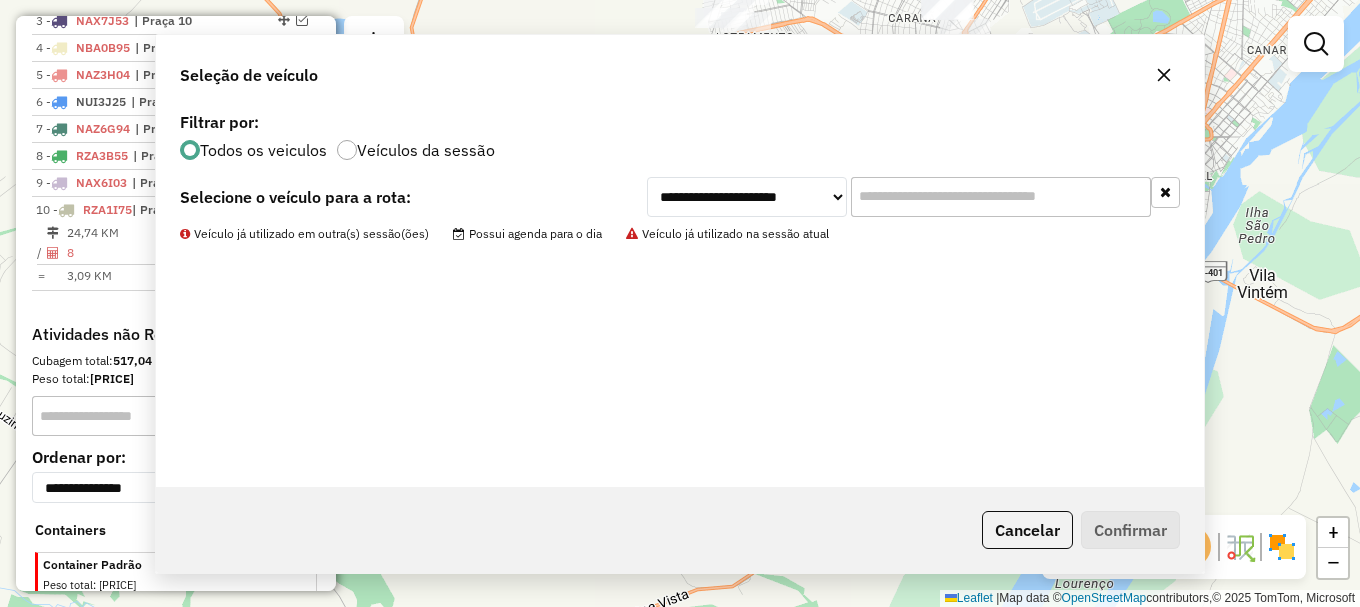 scroll, scrollTop: 973, scrollLeft: 0, axis: vertical 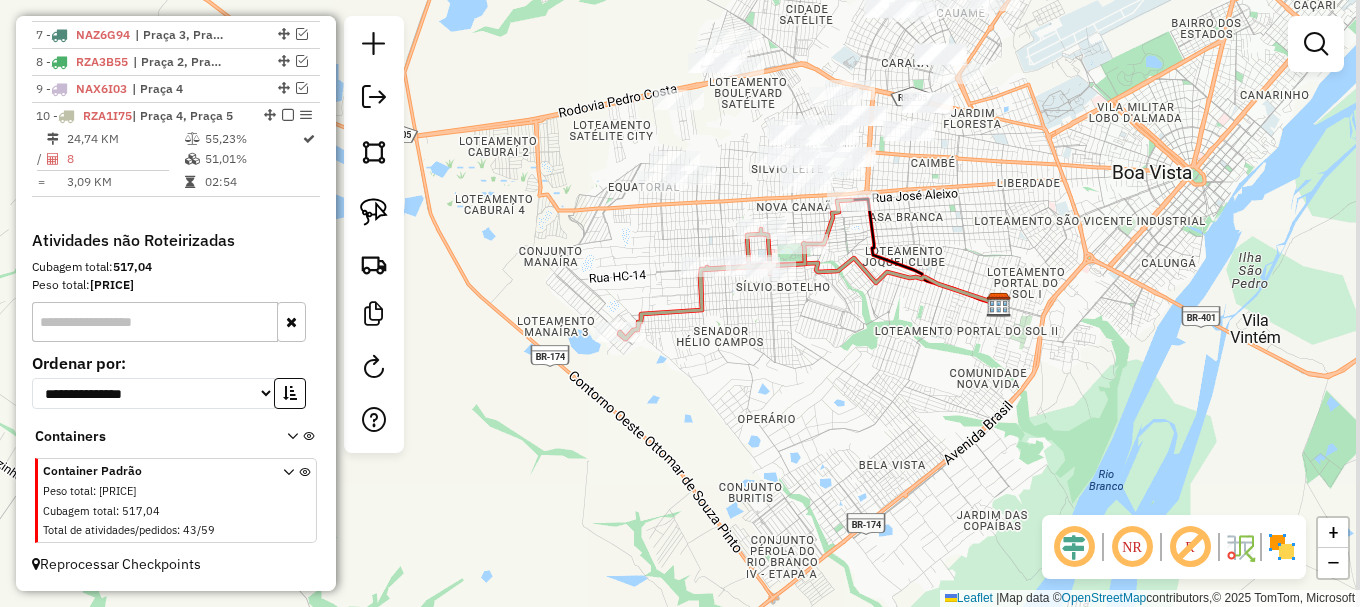 drag, startPoint x: 926, startPoint y: 140, endPoint x: 924, endPoint y: 304, distance: 164.01219 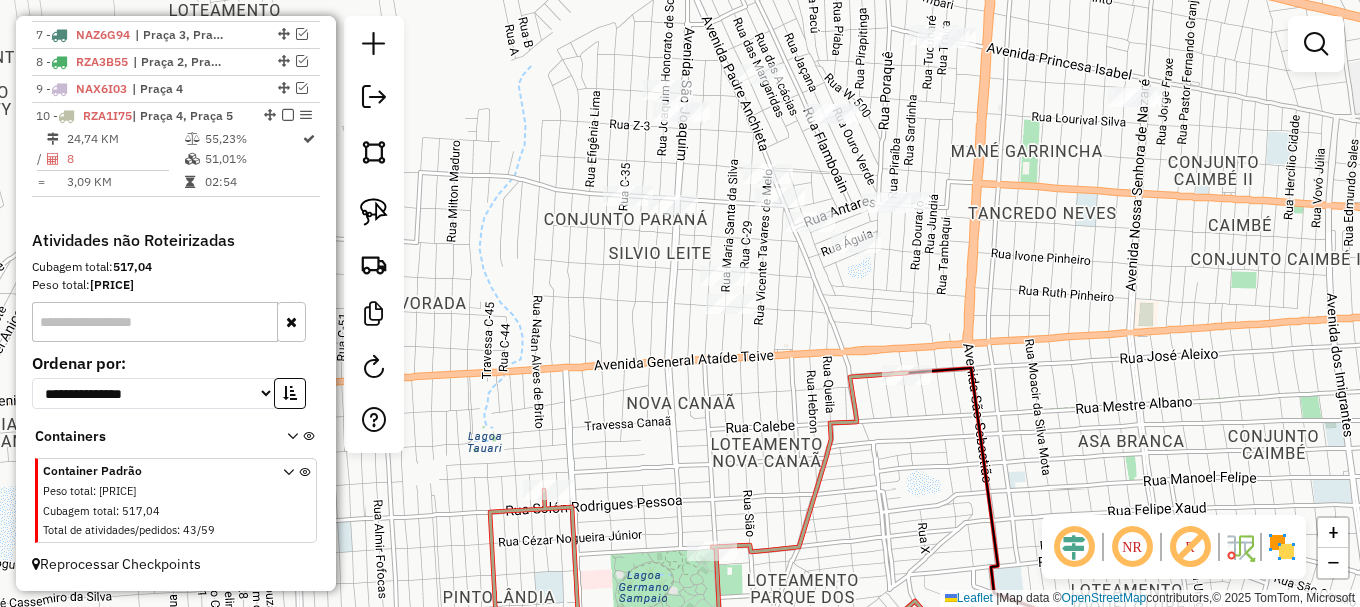 drag, startPoint x: 378, startPoint y: 213, endPoint x: 452, endPoint y: 314, distance: 125.207825 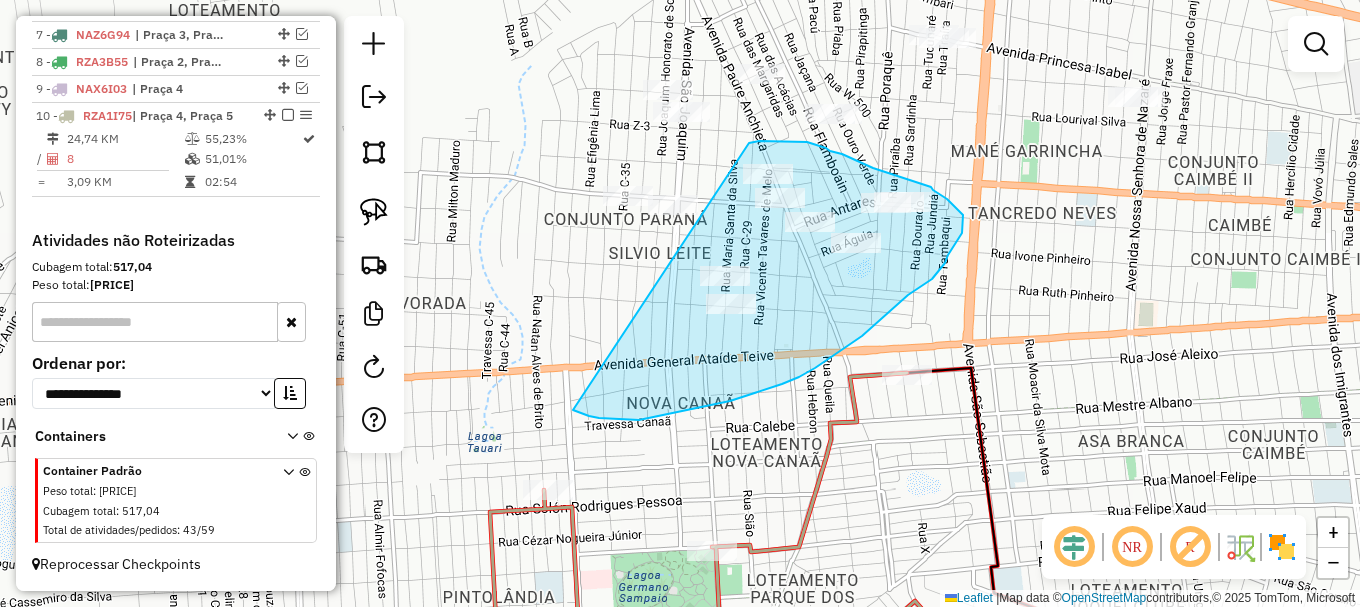 drag, startPoint x: 599, startPoint y: 418, endPoint x: 749, endPoint y: 143, distance: 313.2491 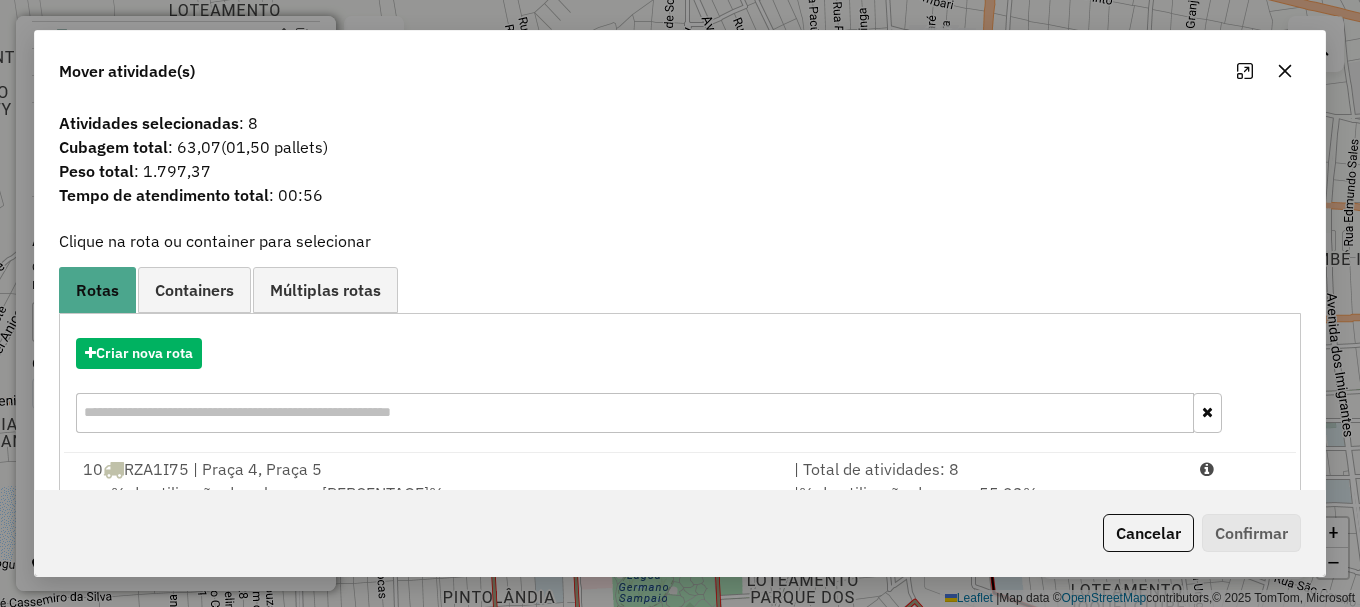 drag, startPoint x: 1231, startPoint y: 475, endPoint x: 1246, endPoint y: 498, distance: 27.45906 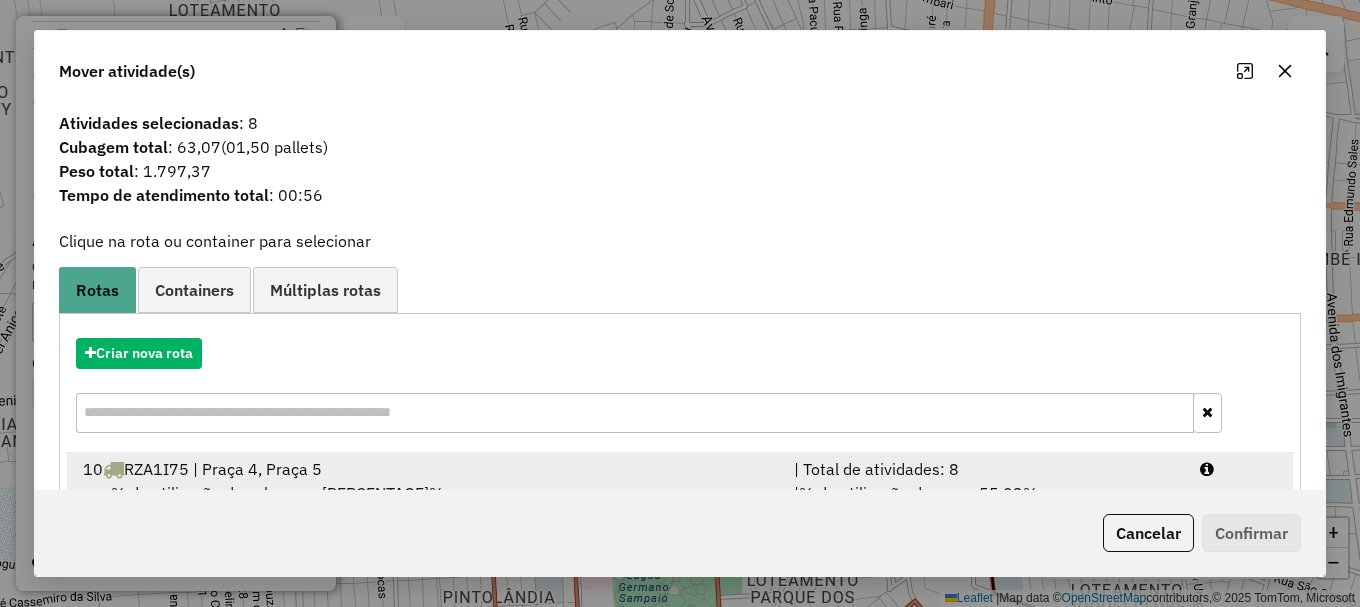 click on "| Total de atividades: 8" at bounding box center [985, 469] 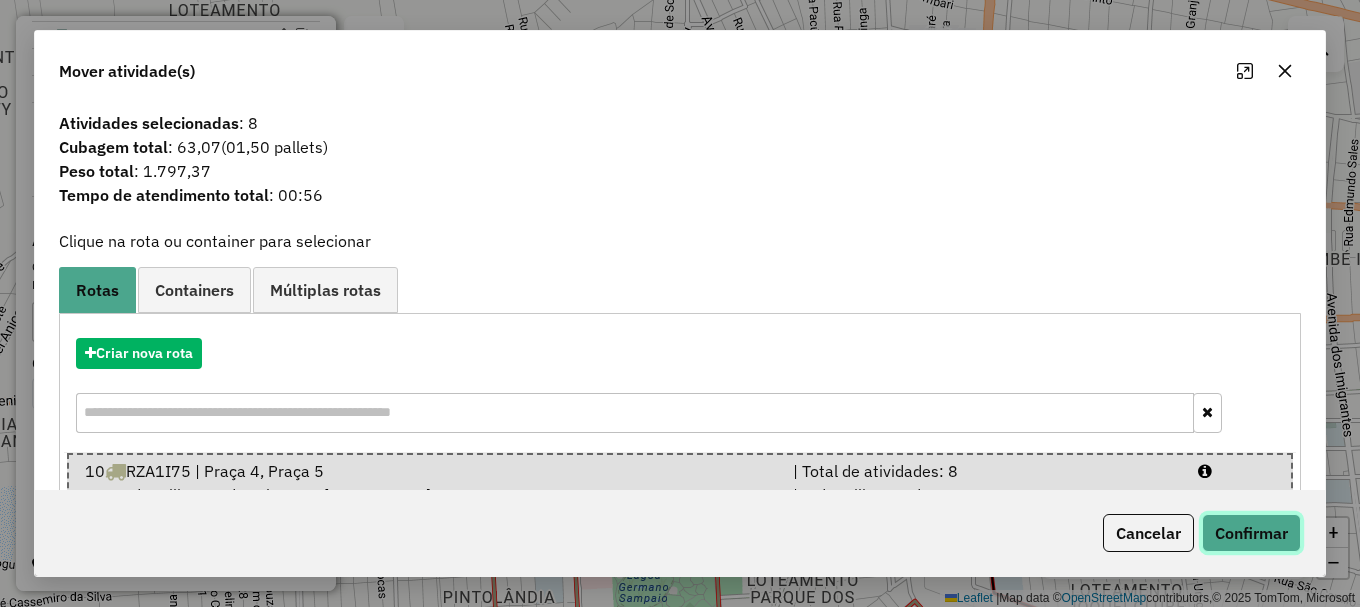 click on "Confirmar" 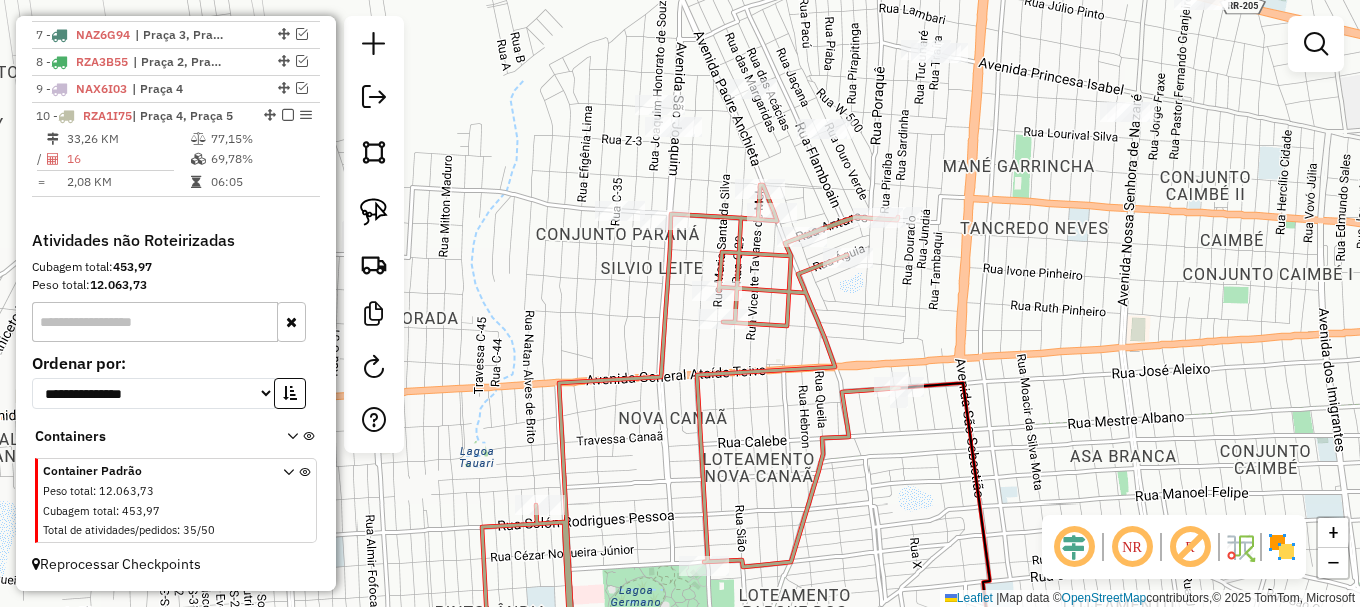 drag, startPoint x: 658, startPoint y: 326, endPoint x: 622, endPoint y: 307, distance: 40.706264 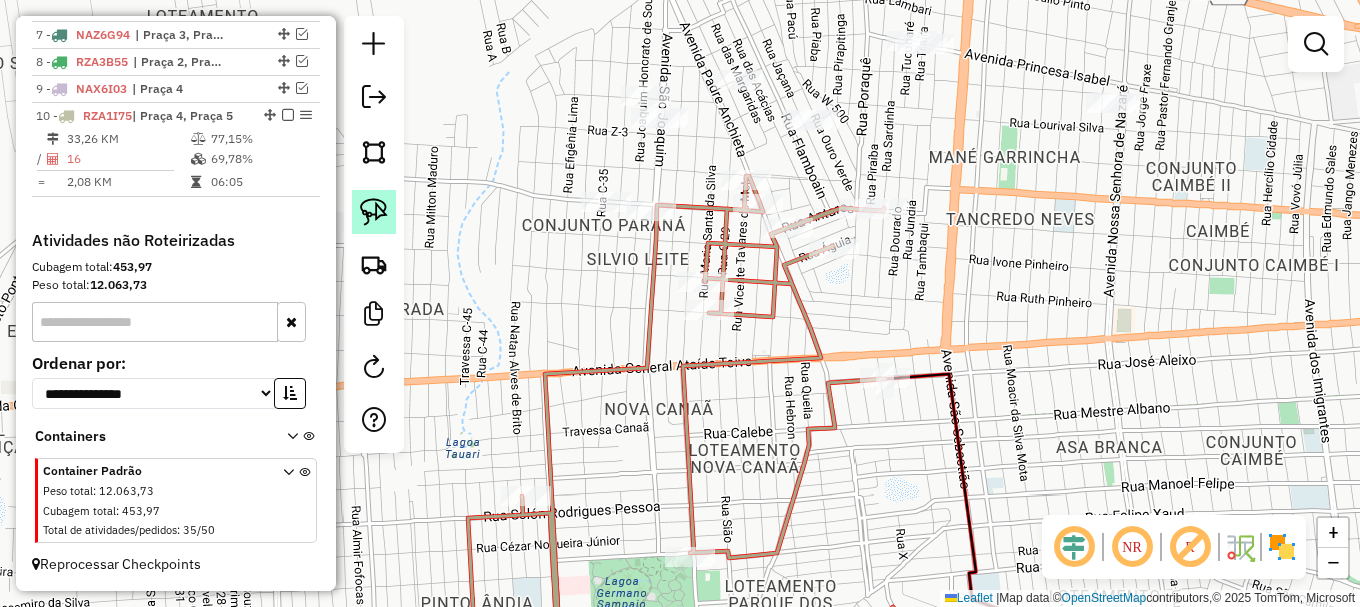 click 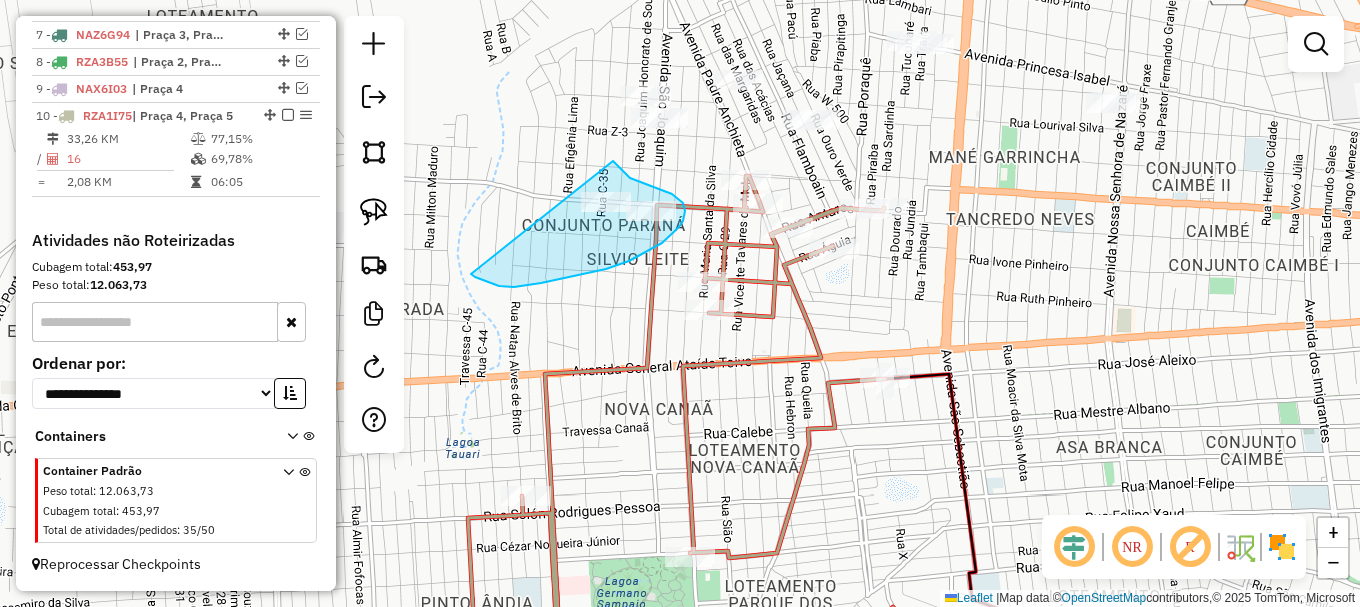 drag, startPoint x: 514, startPoint y: 287, endPoint x: 613, endPoint y: 161, distance: 160.24045 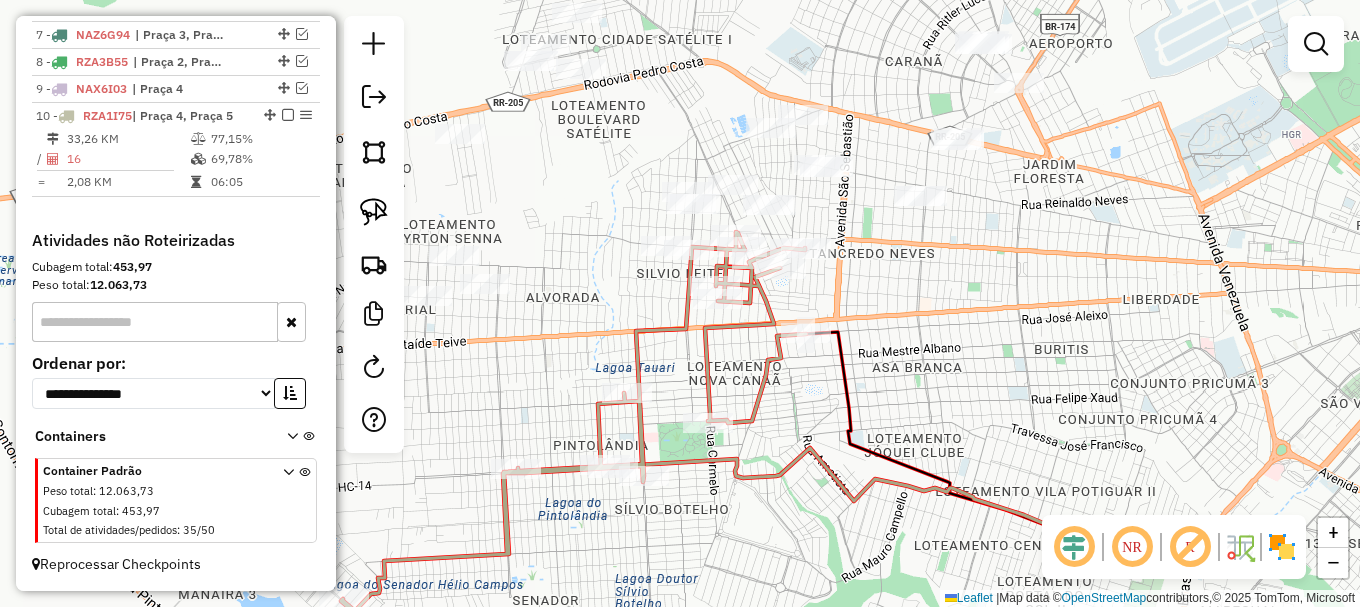 drag, startPoint x: 935, startPoint y: 339, endPoint x: 1041, endPoint y: 449, distance: 152.76125 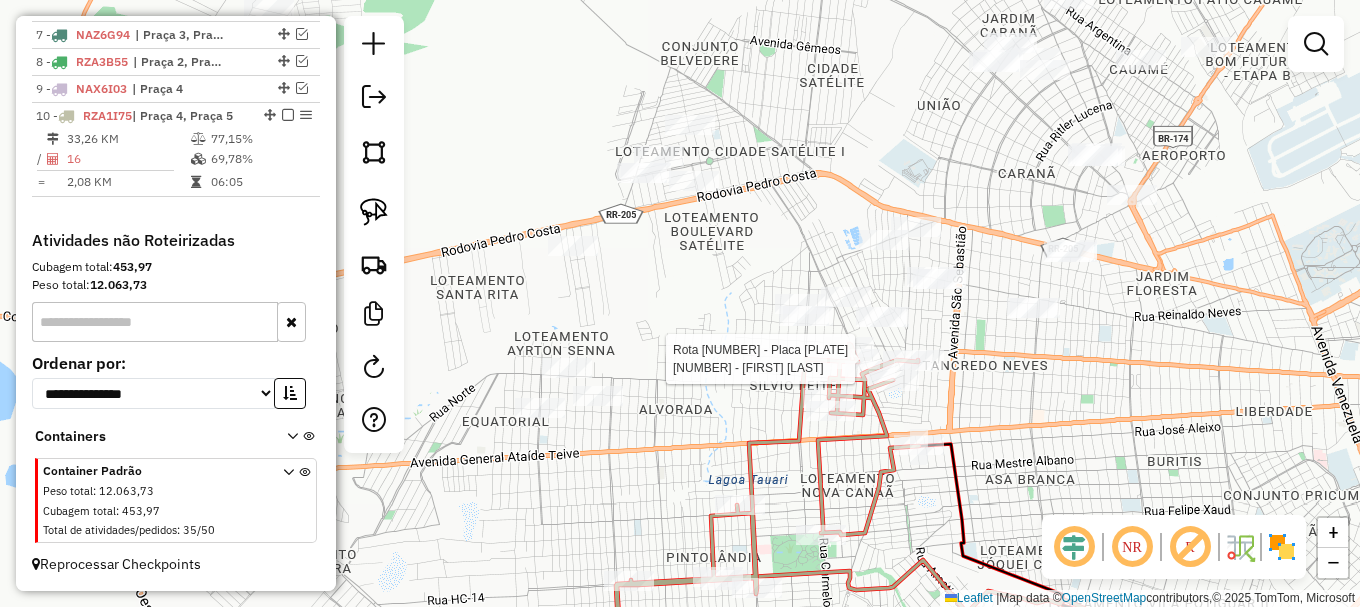 select on "**********" 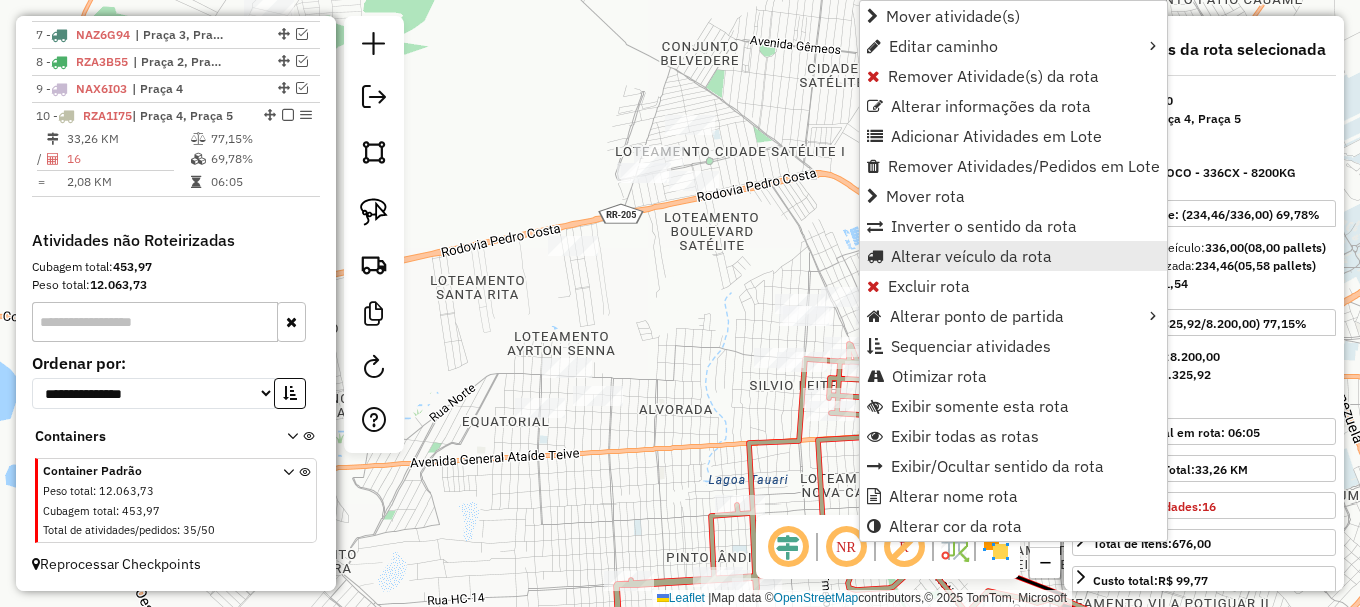 click on "Alterar veículo da rota" at bounding box center (971, 256) 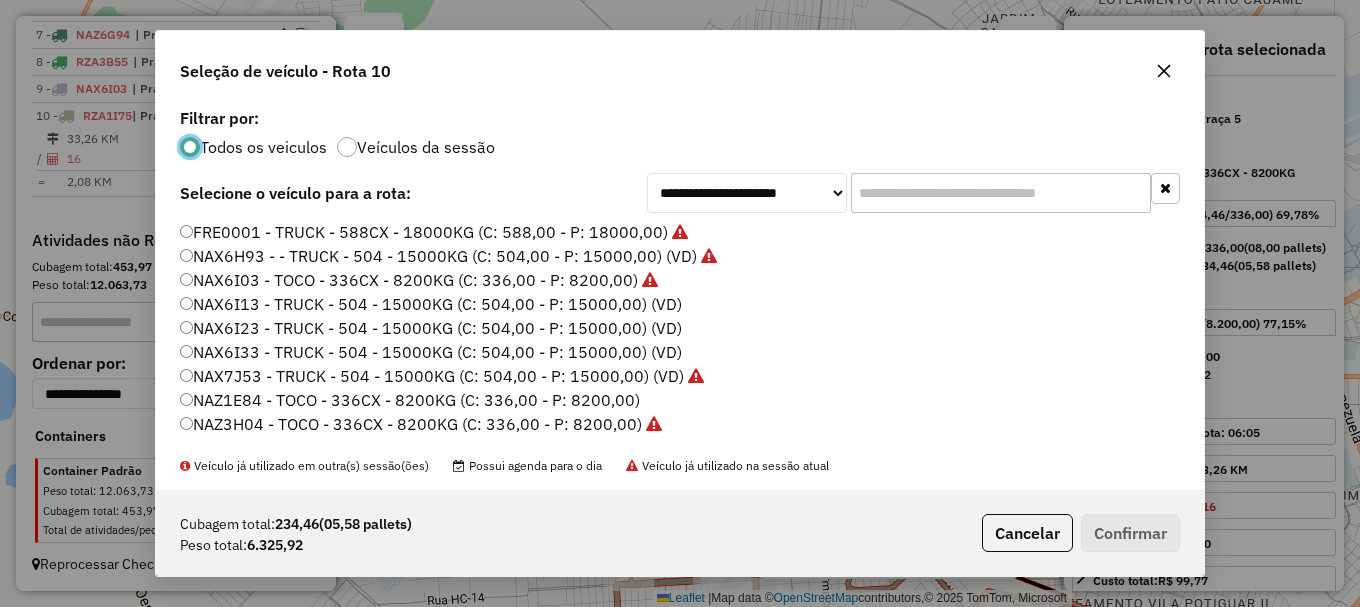scroll, scrollTop: 11, scrollLeft: 6, axis: both 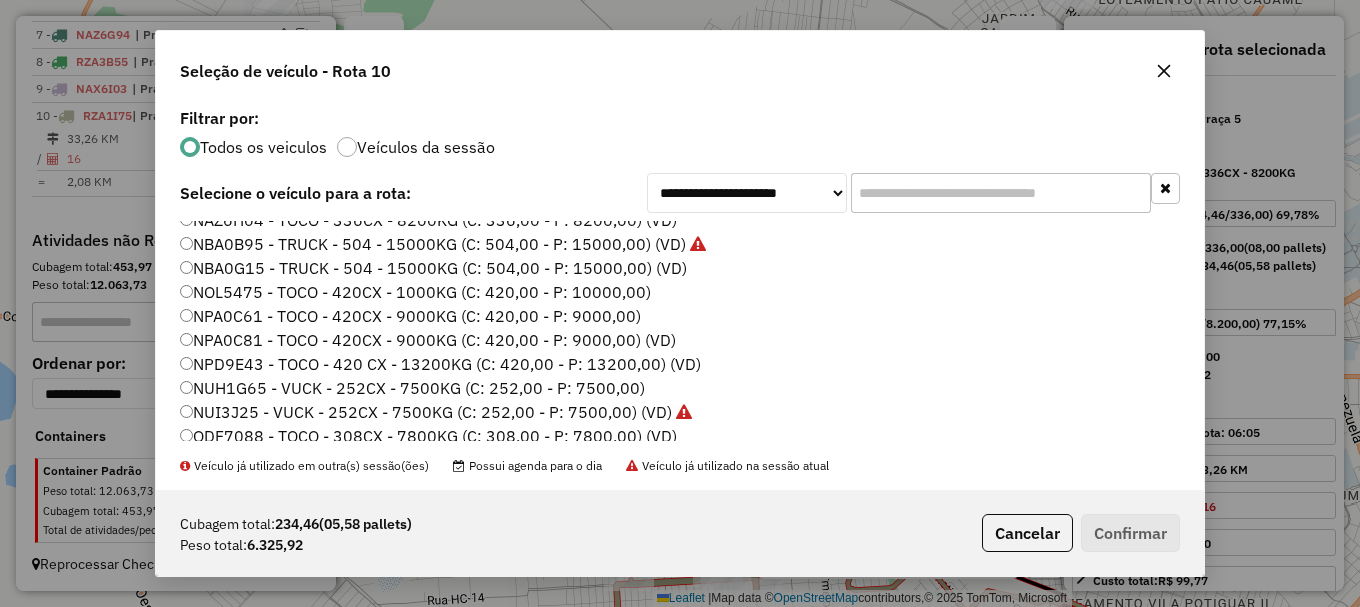 click on "NUH1G65 - VUCK - 252CX - 7500KG (C: 252,00 - P: 7500,00)" 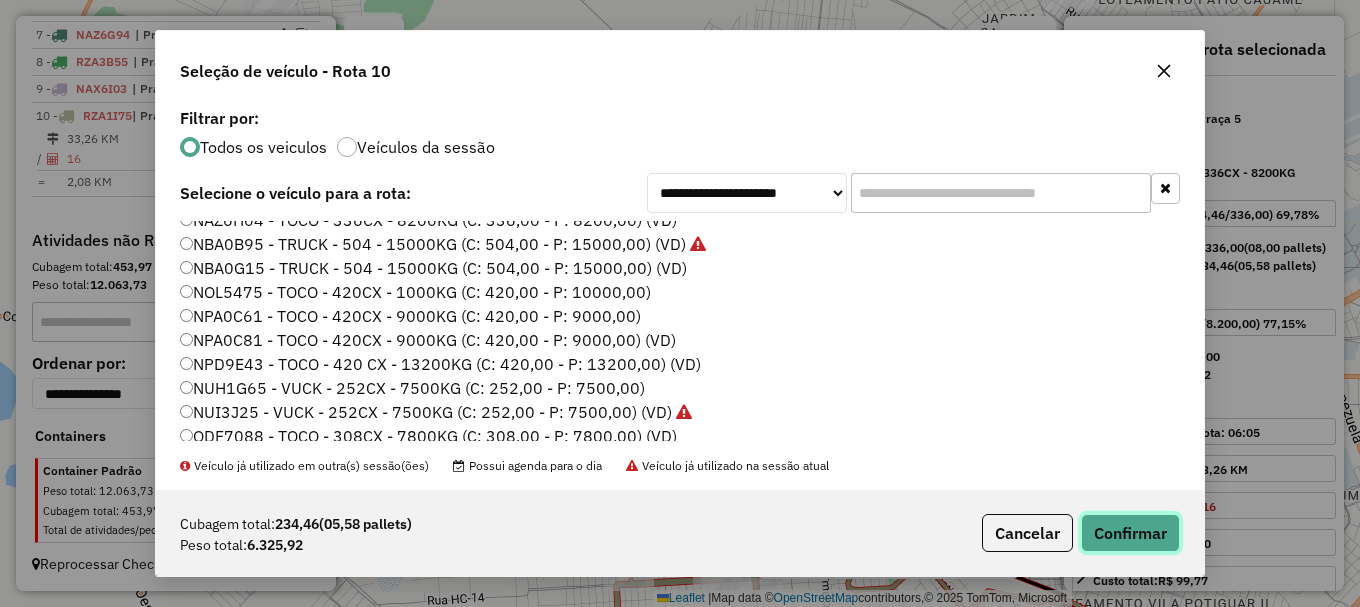 click on "Confirmar" 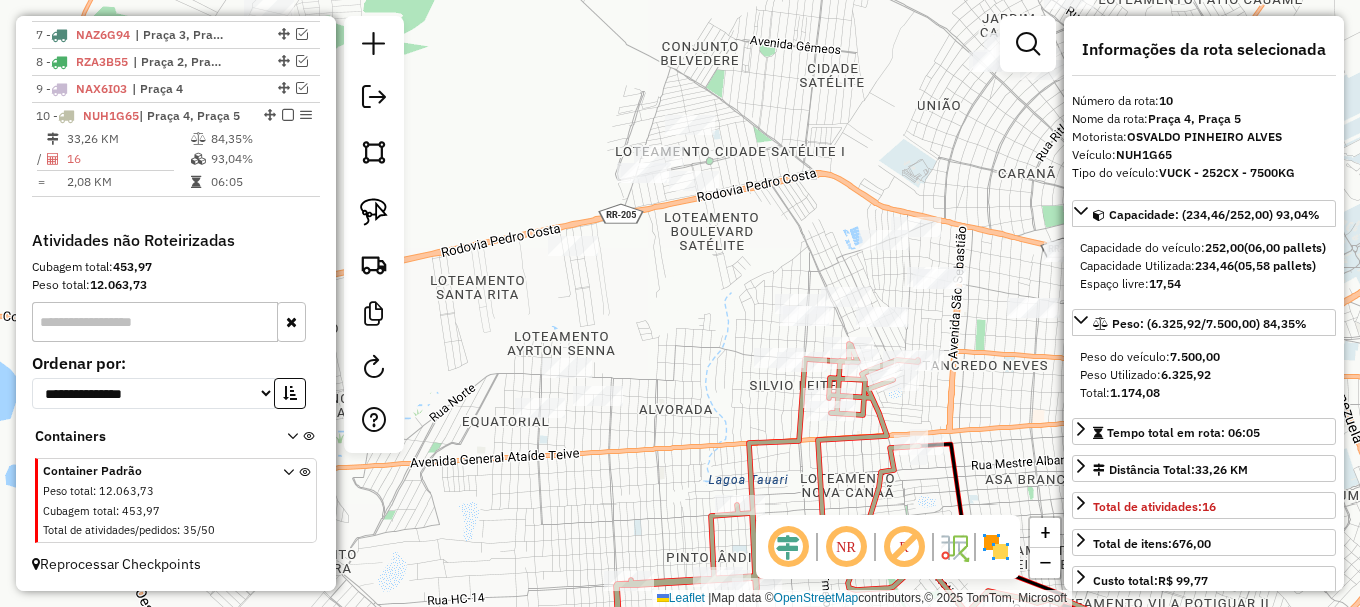 drag, startPoint x: 679, startPoint y: 353, endPoint x: 693, endPoint y: 343, distance: 17.20465 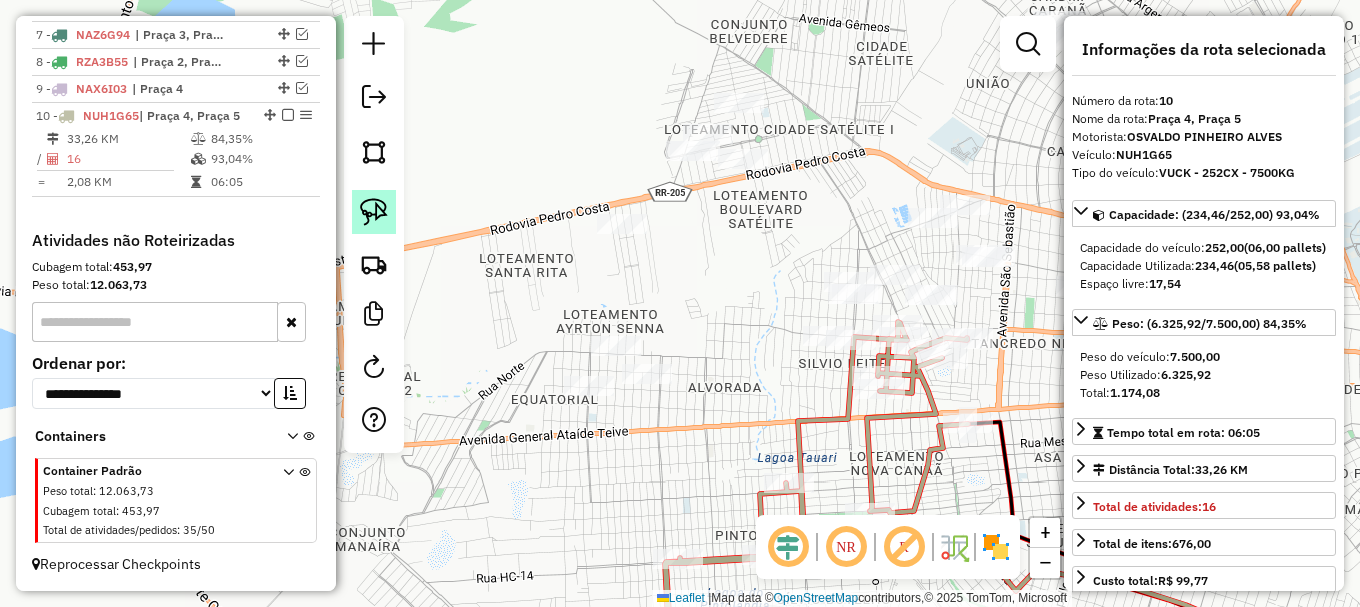 click 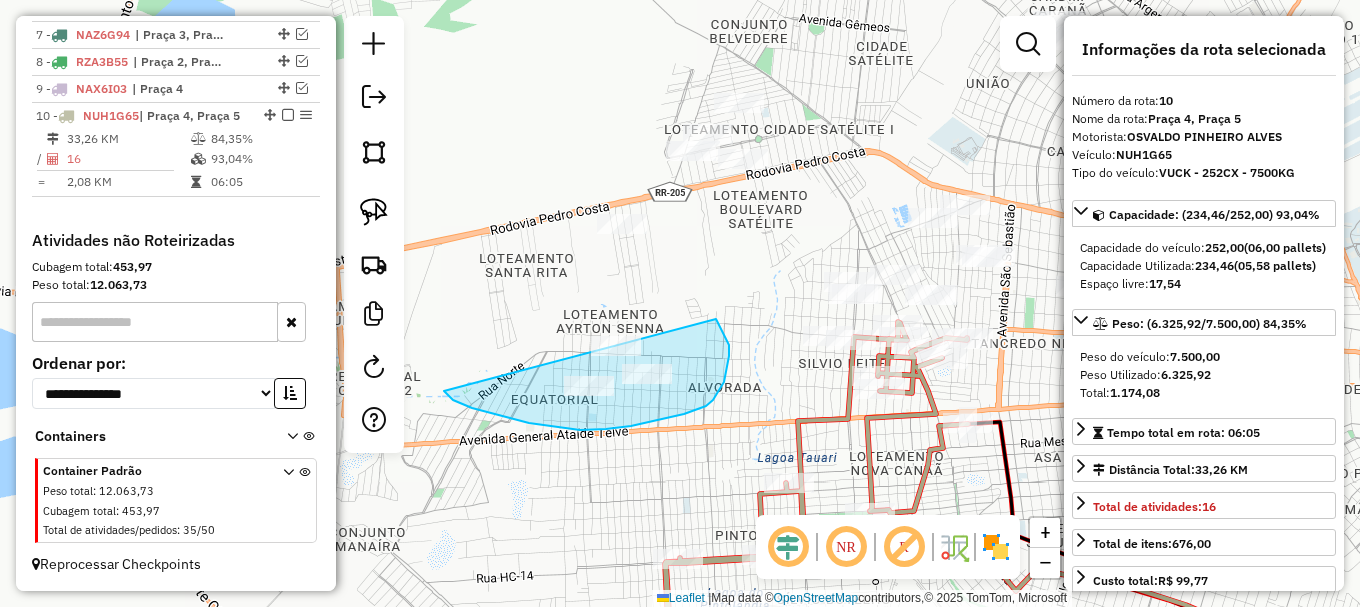 drag, startPoint x: 446, startPoint y: 394, endPoint x: 687, endPoint y: 285, distance: 264.5033 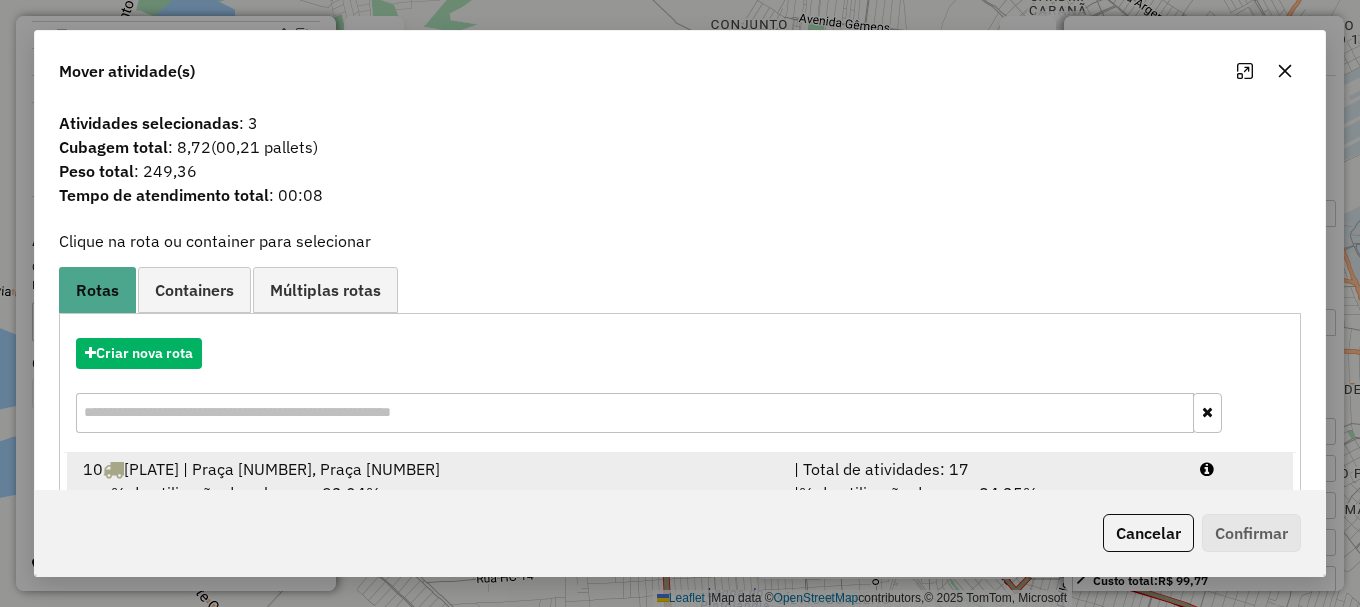 click at bounding box center [1239, 469] 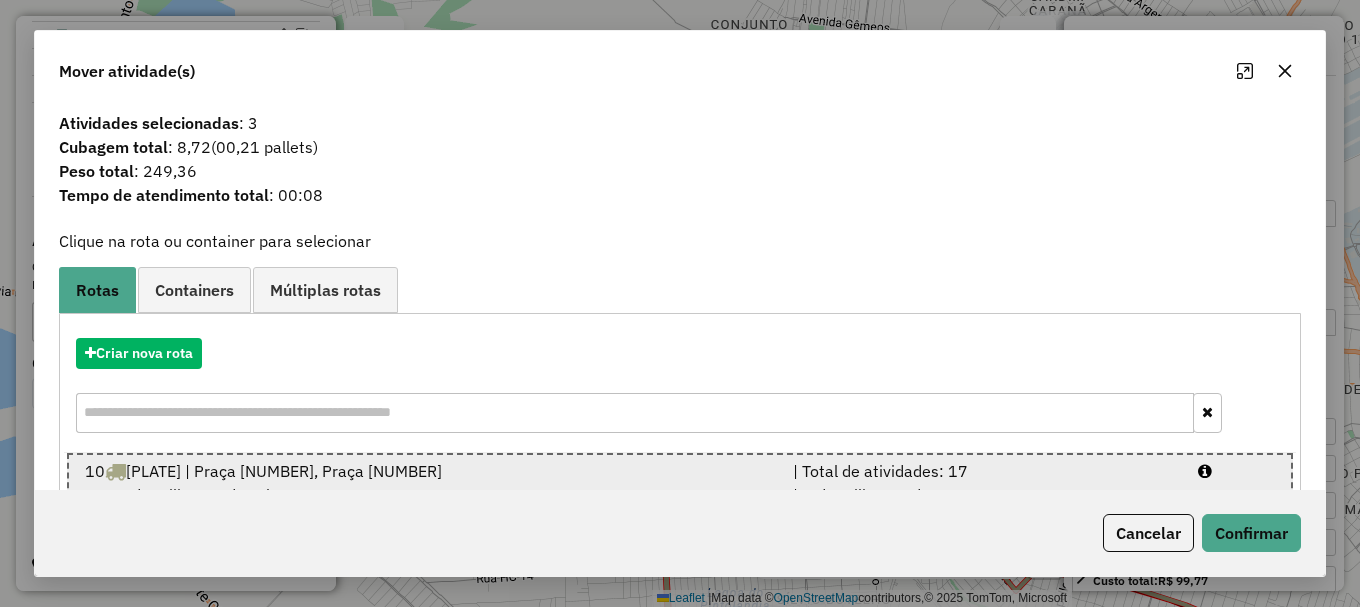 click on "10  NUH1G65 | Praça 4, Praça 5  | Total de atividades: 17  % de utilização da cubagem: 93,04%  Cubagem disponível: 17,54   |  % de utilização do peso: 84,35%  | Peso disponível: 1.174,08" at bounding box center (680, 495) 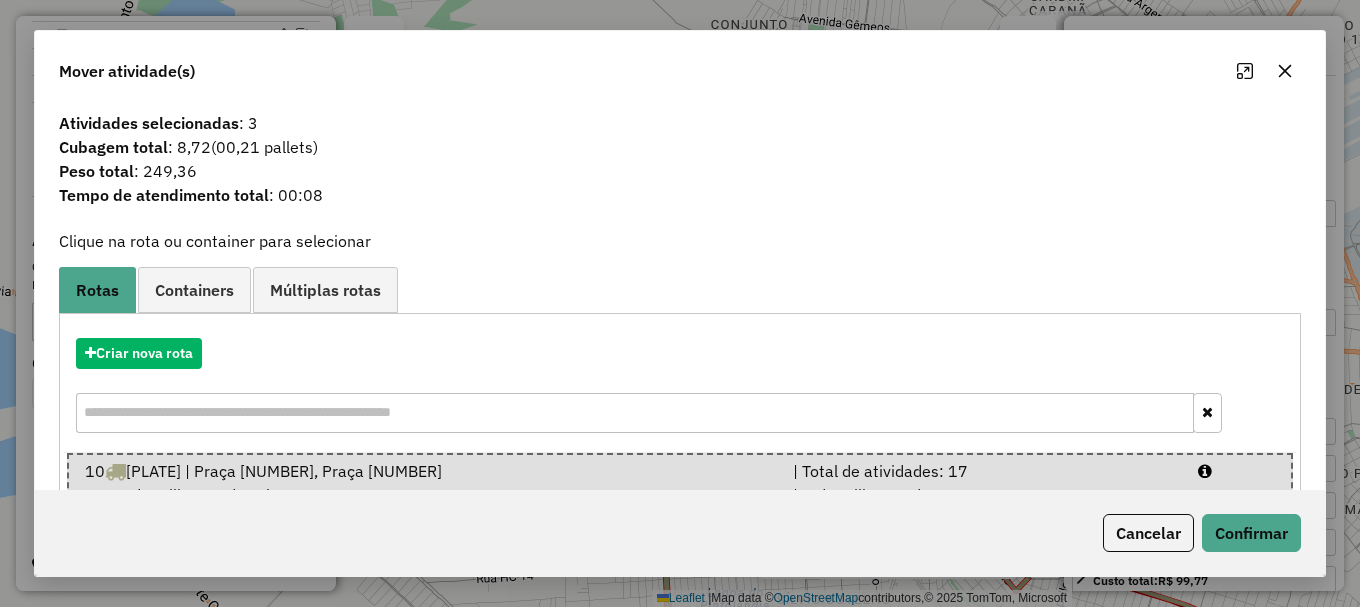 scroll, scrollTop: 15, scrollLeft: 0, axis: vertical 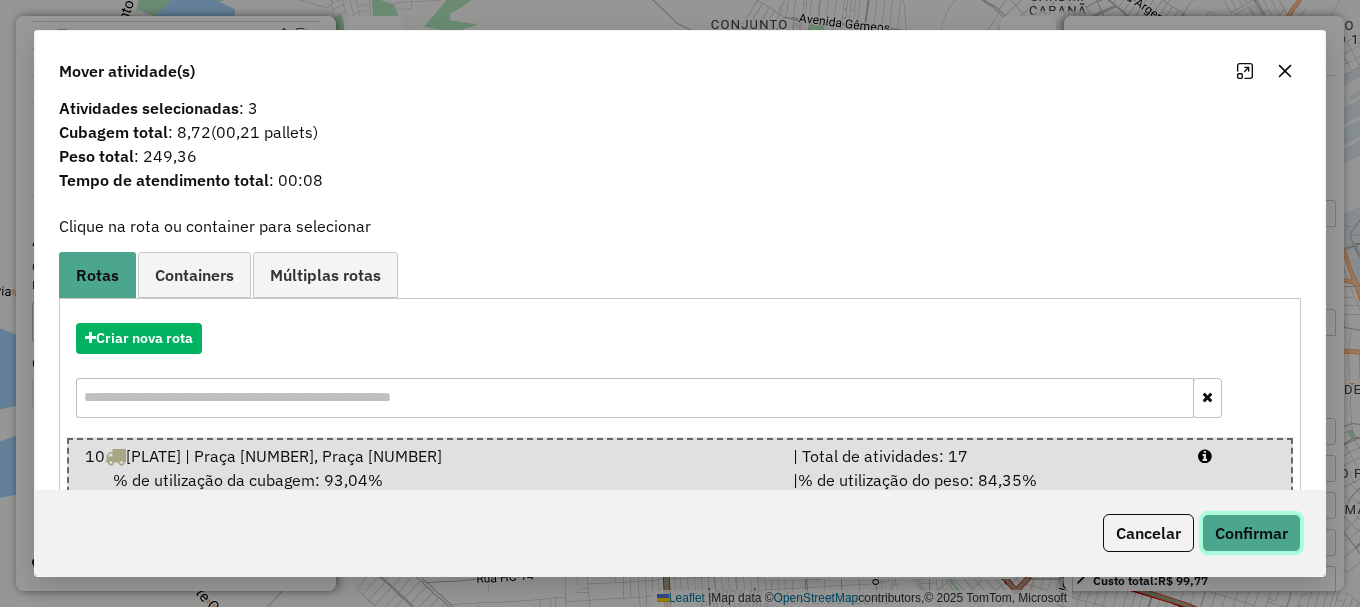 click on "Confirmar" 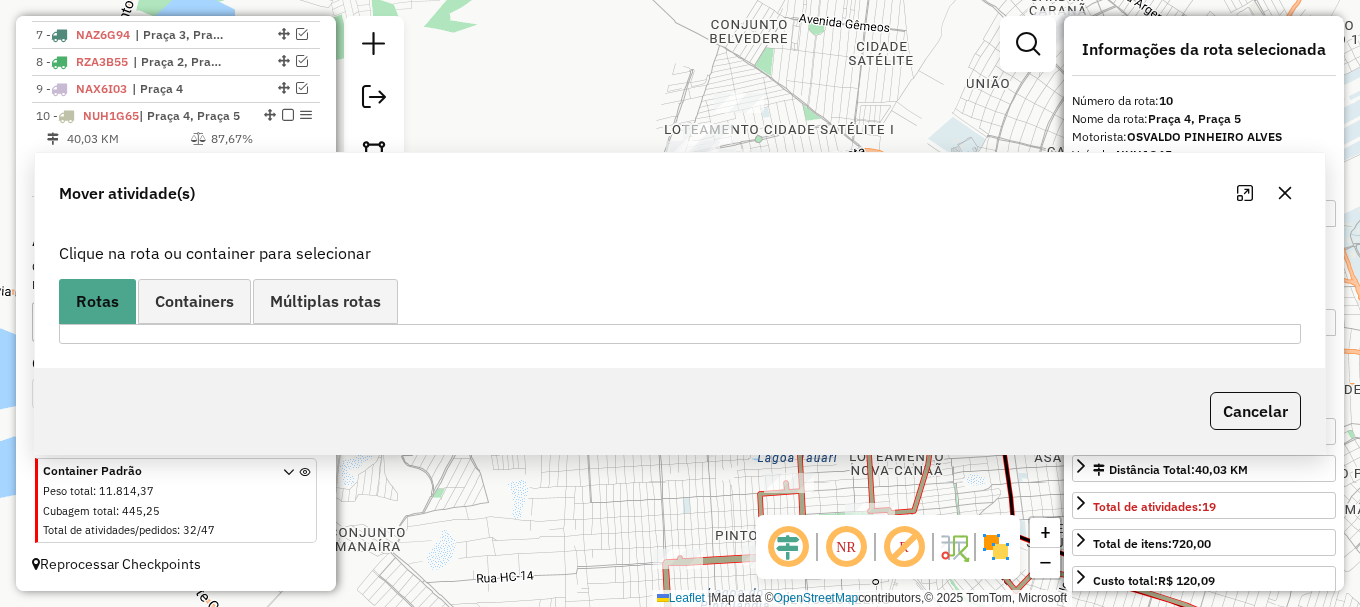 scroll, scrollTop: 0, scrollLeft: 0, axis: both 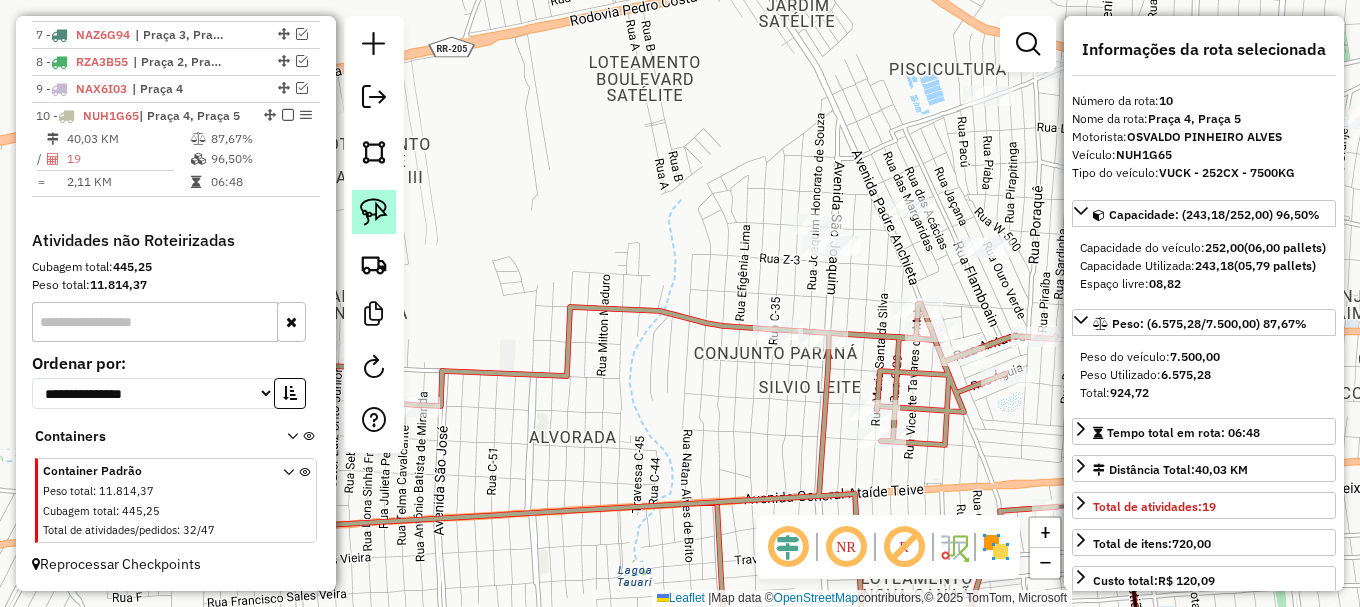 click 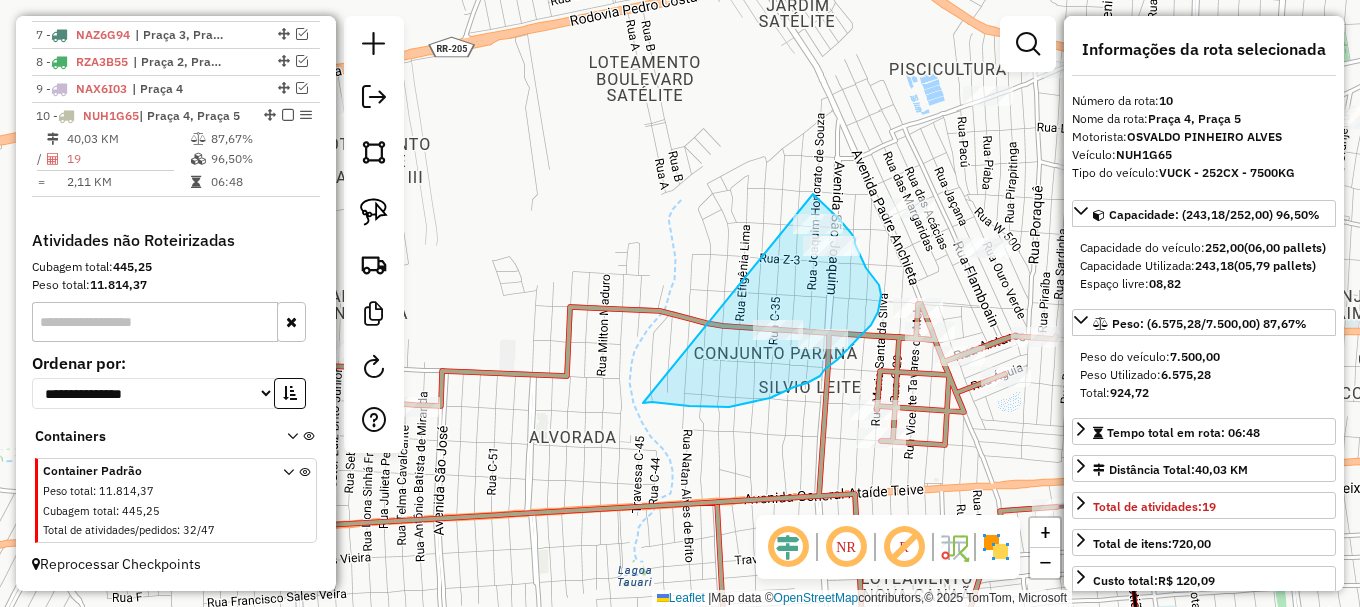 drag, startPoint x: 646, startPoint y: 402, endPoint x: 813, endPoint y: 194, distance: 266.7452 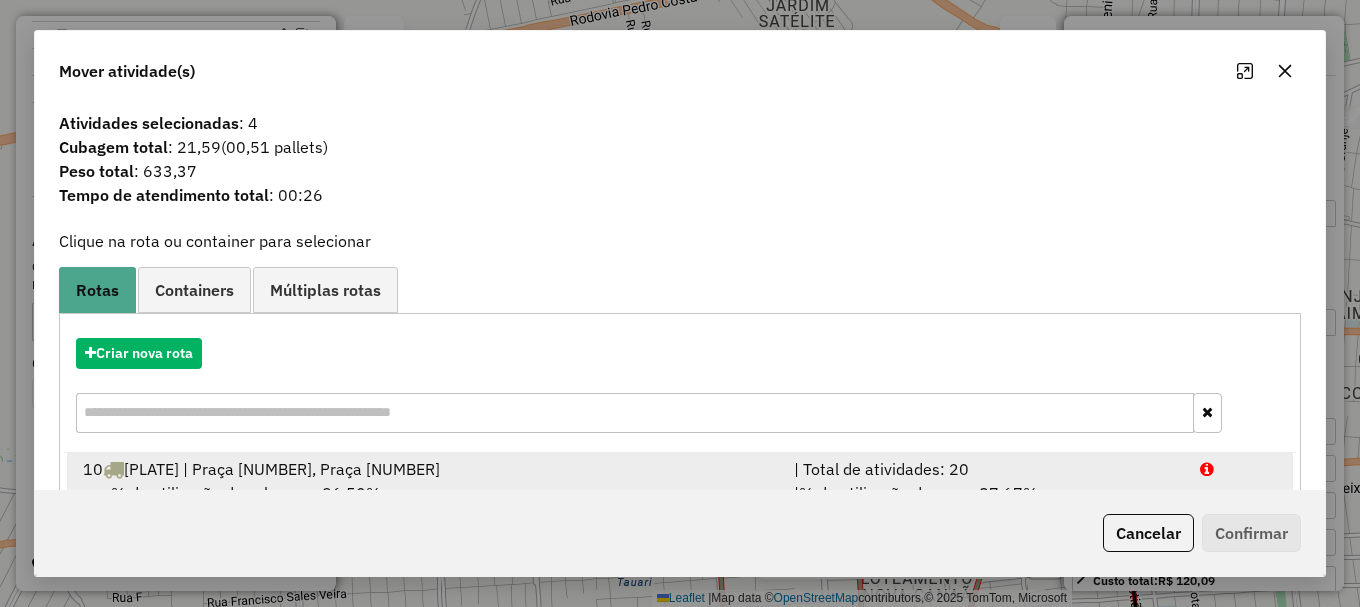 click at bounding box center [1239, 469] 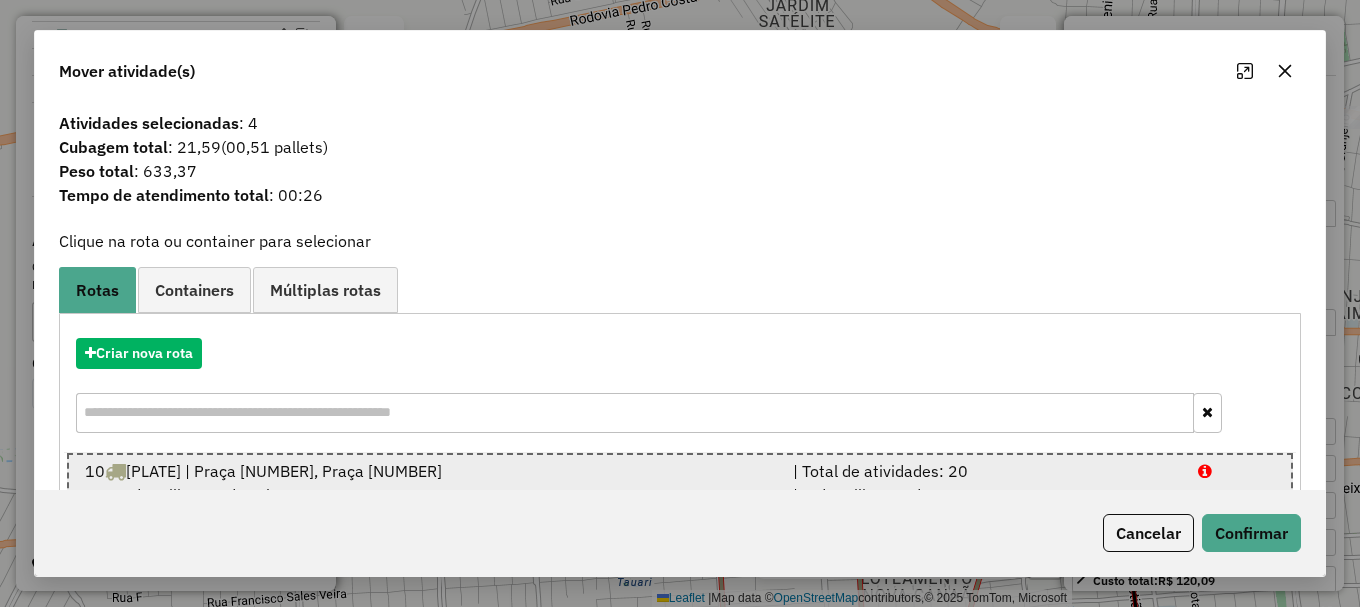 click at bounding box center [1236, 471] 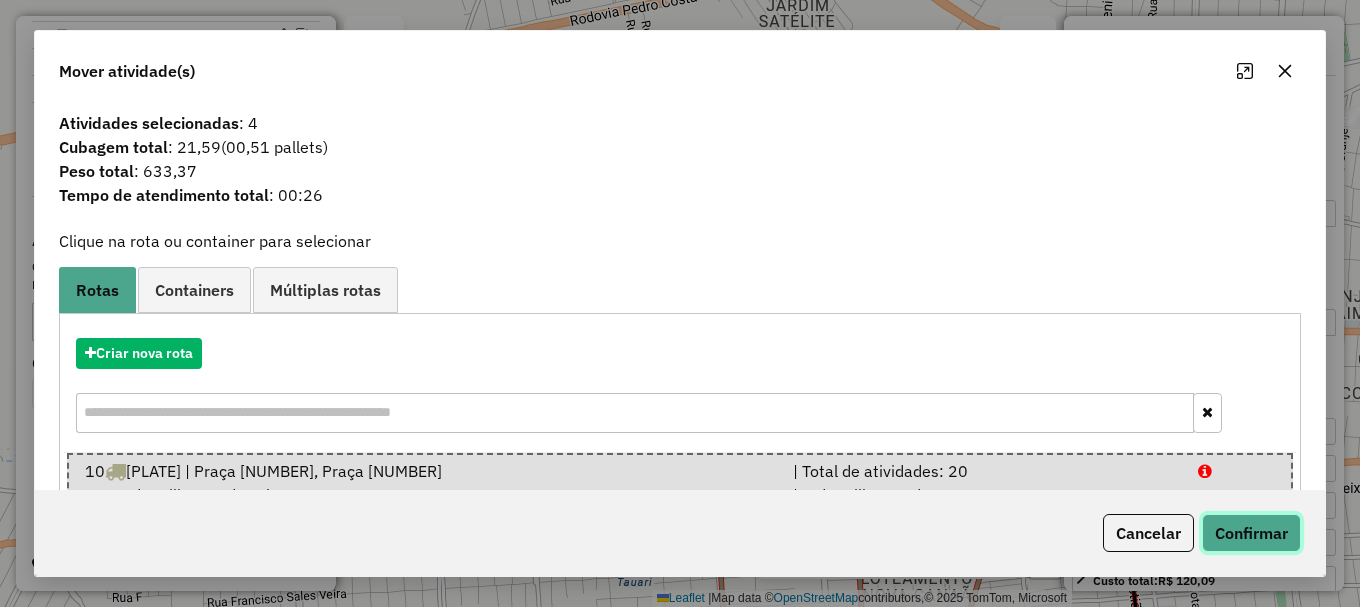 click on "Confirmar" 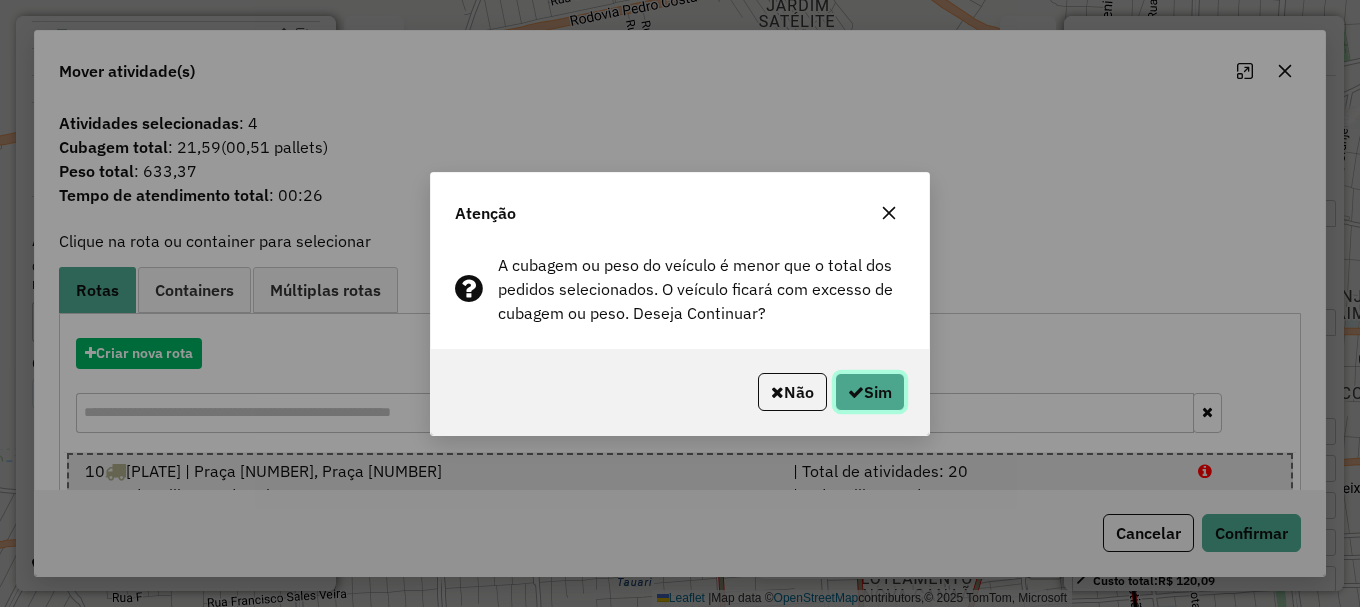 click on "Sim" 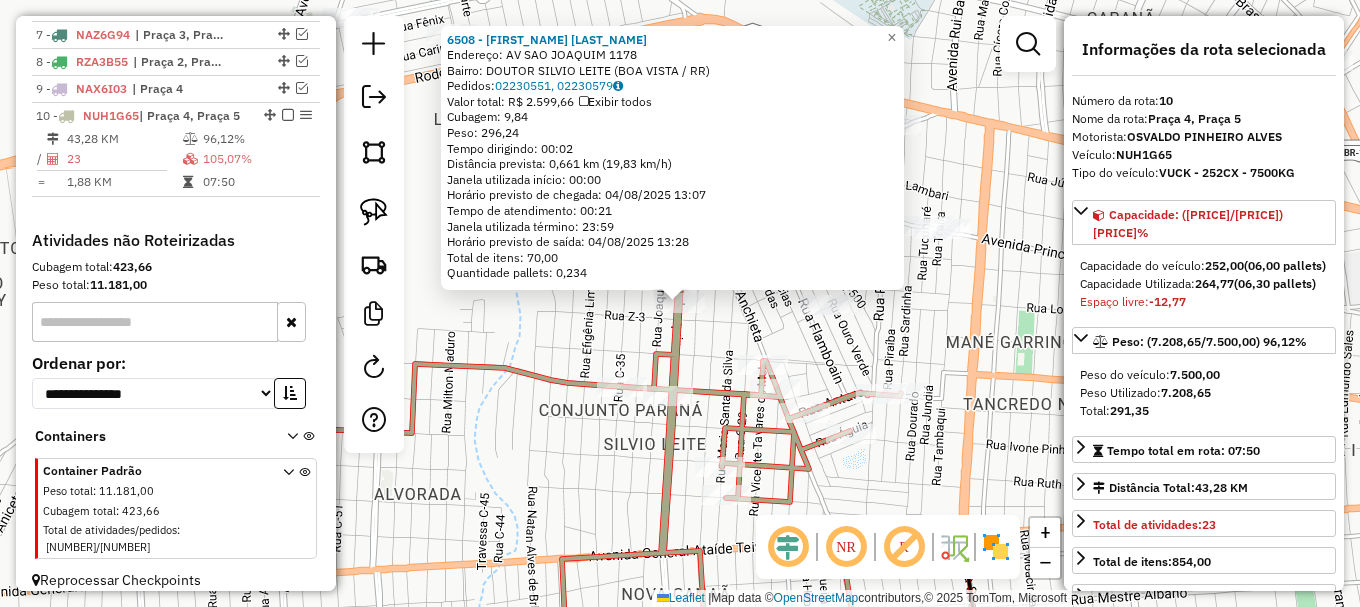 click on "6508 - HENRIQUE SOUSA LIMA  Endereço: AV  SAO JOAQUIM                   1178   Bairro: DOUTOR SILVIO LEITE (BOA VISTA / RR)   Pedidos:  02230551, 02230579   Valor total: R$ 2.599,66   Exibir todos   Cubagem: 9,84  Peso: 296,24  Tempo dirigindo: 00:02   Distância prevista: 0,661 km (19,83 km/h)   Janela utilizada início: 00:00   Horário previsto de chegada: 04/08/2025 13:07   Tempo de atendimento: 00:21   Janela utilizada término: 23:59   Horário previsto de saída: 04/08/2025 13:28   Total de itens: 70,00   Quantidade pallets: 0,234  × Janela de atendimento Grade de atendimento Capacidade Transportadoras Veículos Cliente Pedidos  Rotas Selecione os dias de semana para filtrar as janelas de atendimento  Seg   Ter   Qua   Qui   Sex   Sáb   Dom  Informe o período da janela de atendimento: De: Até:  Filtrar exatamente a janela do cliente  Considerar janela de atendimento padrão  Selecione os dias de semana para filtrar as grades de atendimento  Seg   Ter   Qua   Qui   Sex   Sáb   Dom   Peso mínimo:" 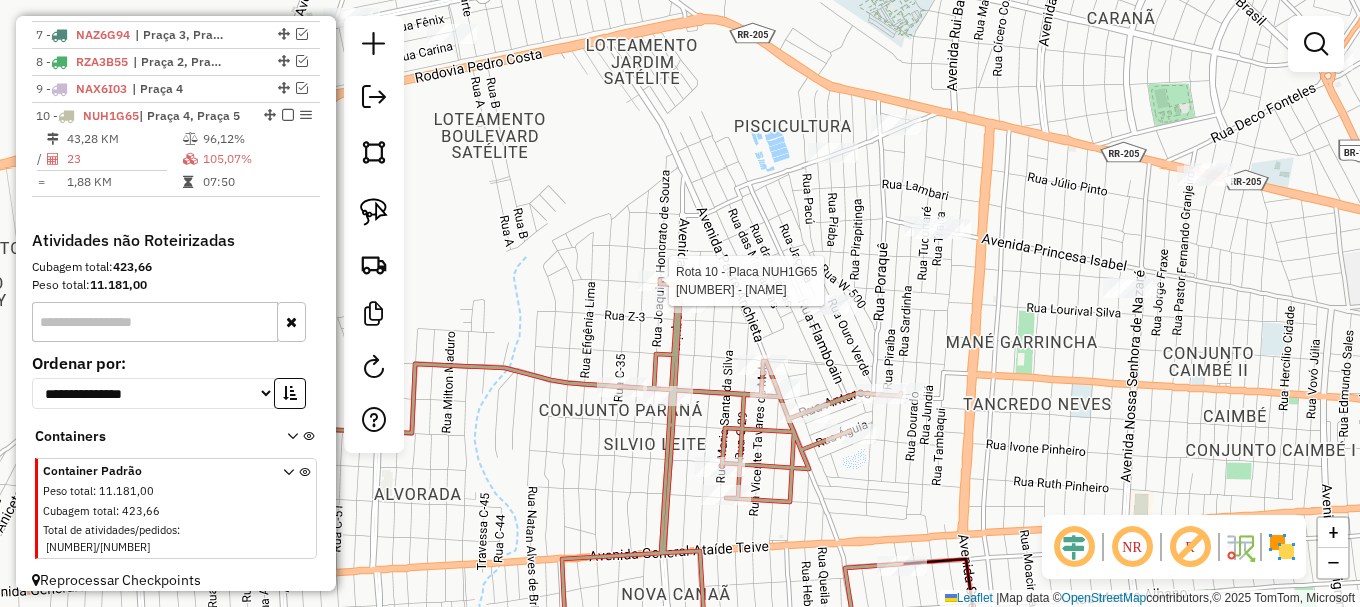 select on "**********" 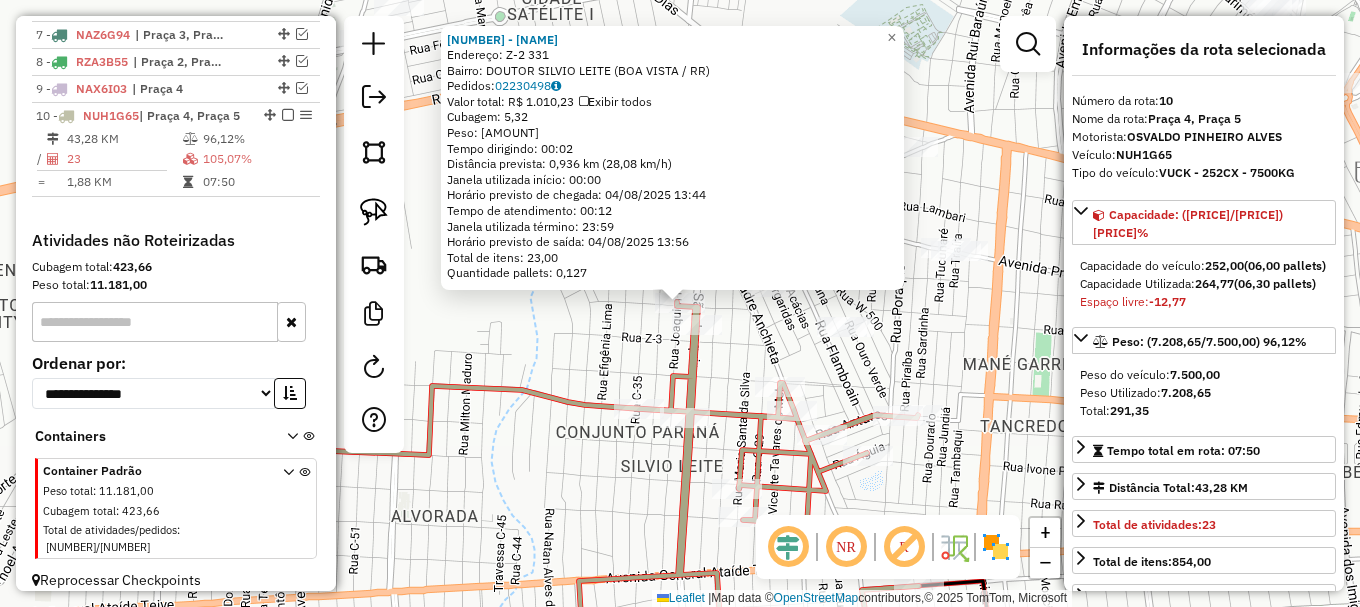 click 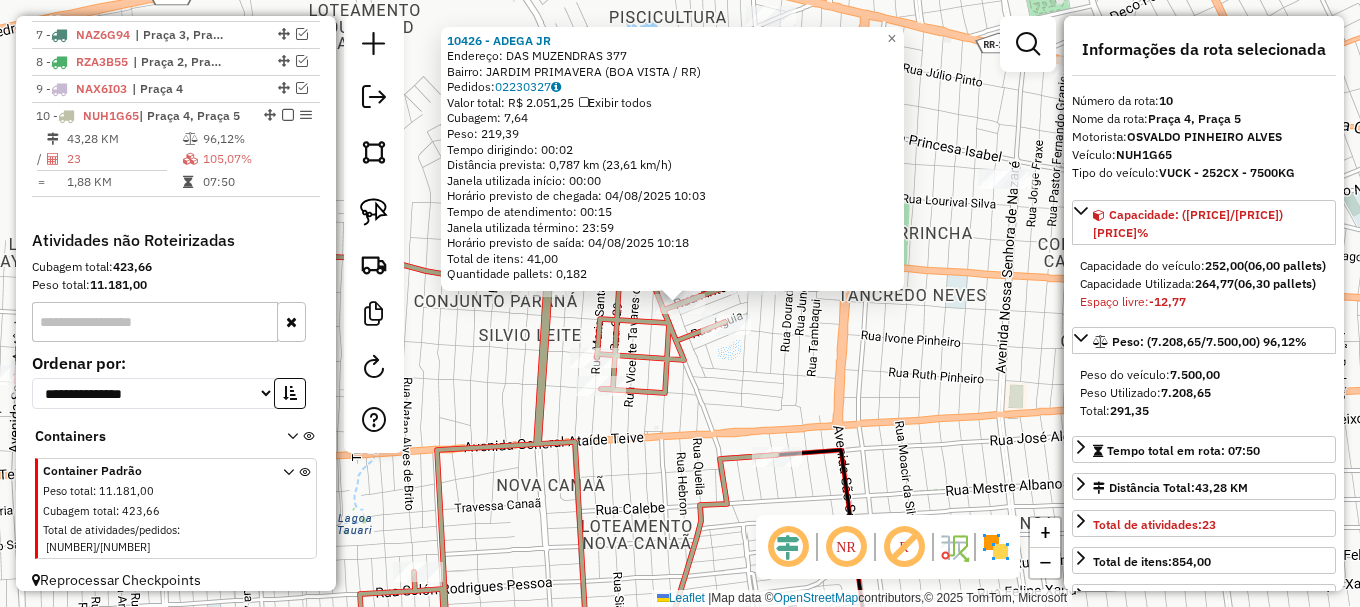 click on "10426 - ADEGA JR  Endereço: DAS MUZENDRAS 377   Bairro: JARDIM PRIMAVERA (BOA VISTA / RR)   Pedidos:  02230327   Valor total: R$ 2.051,25   Exibir todos   Cubagem: 7,64  Peso: 219,39  Tempo dirigindo: 00:02   Distância prevista: 0,787 km (23,61 km/h)   Janela utilizada início: 00:00   Horário previsto de chegada: 04/08/2025 10:03   Tempo de atendimento: 00:15   Janela utilizada término: 23:59   Horário previsto de saída: 04/08/2025 10:18   Total de itens: 41,00   Quantidade pallets: 0,182  × Janela de atendimento Grade de atendimento Capacidade Transportadoras Veículos Cliente Pedidos  Rotas Selecione os dias de semana para filtrar as janelas de atendimento  Seg   Ter   Qua   Qui   Sex   Sáb   Dom  Informe o período da janela de atendimento: De: Até:  Filtrar exatamente a janela do cliente  Considerar janela de atendimento padrão  Selecione os dias de semana para filtrar as grades de atendimento  Seg   Ter   Qua   Qui   Sex   Sáb   Dom   Considerar clientes sem dia de atendimento cadastrado De:" 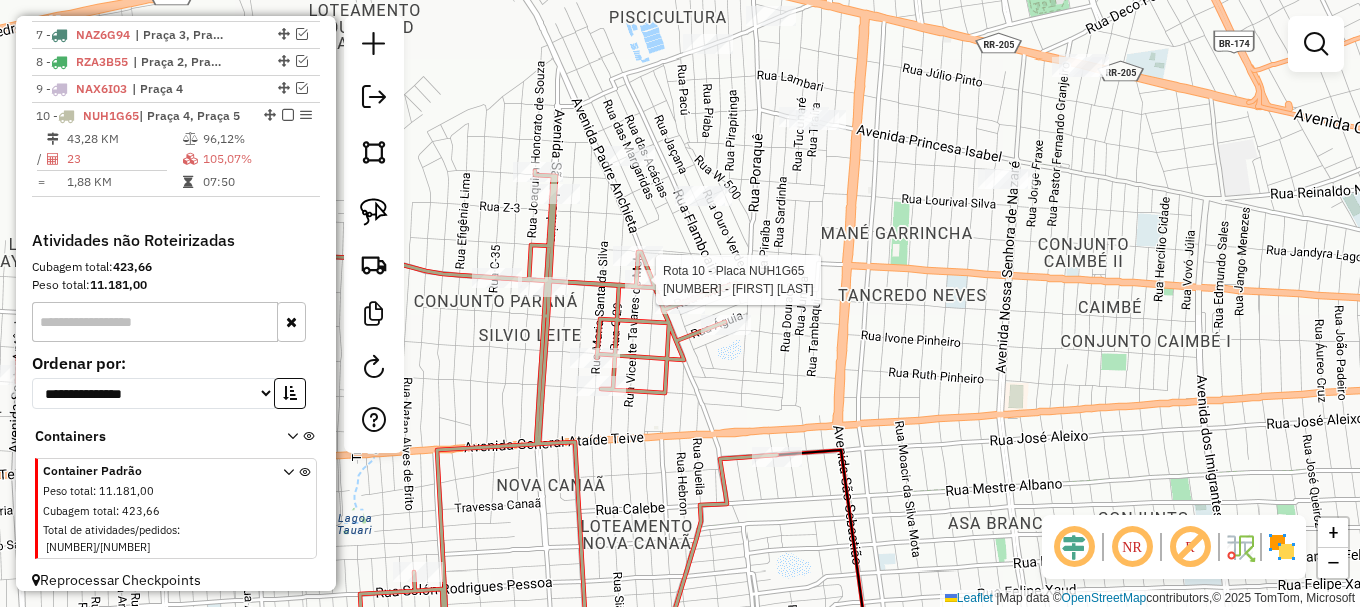 select on "**********" 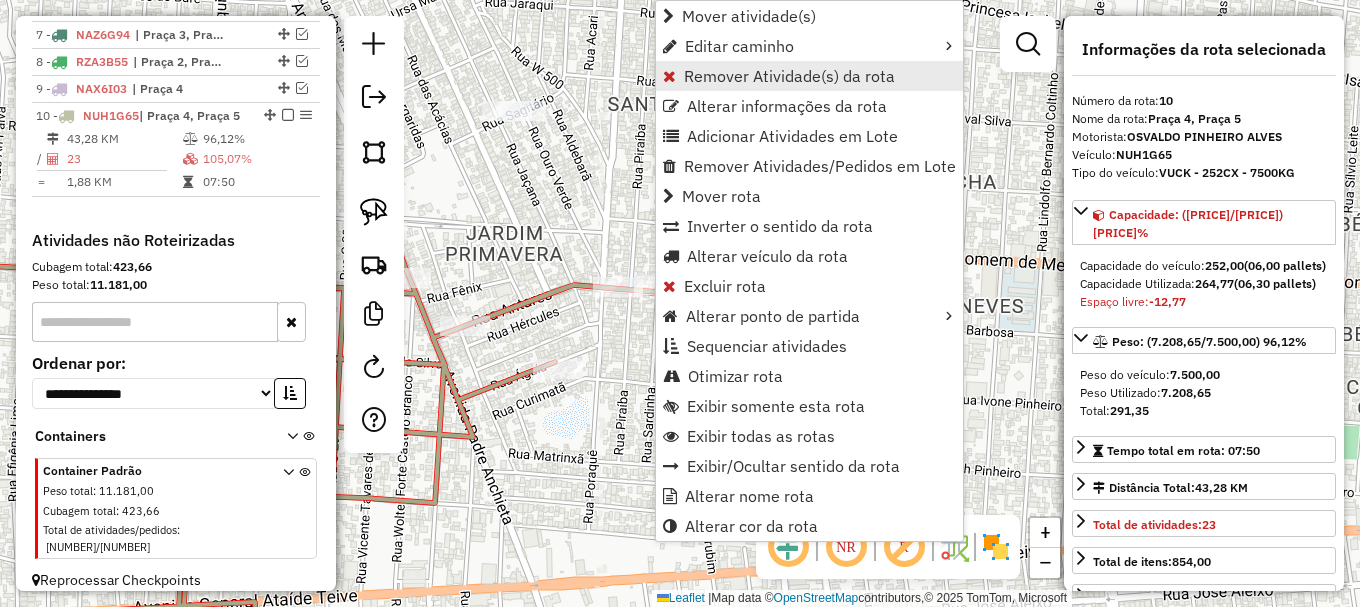 click on "Remover Atividade(s) da rota" at bounding box center [789, 76] 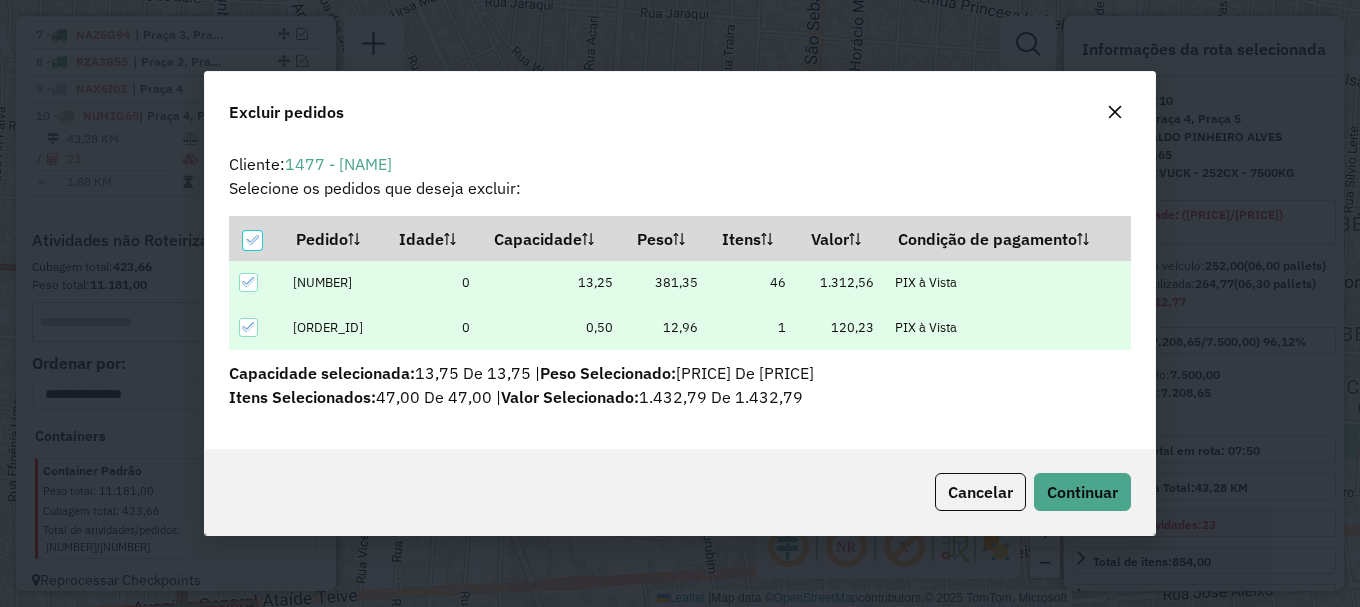 scroll, scrollTop: 0, scrollLeft: 0, axis: both 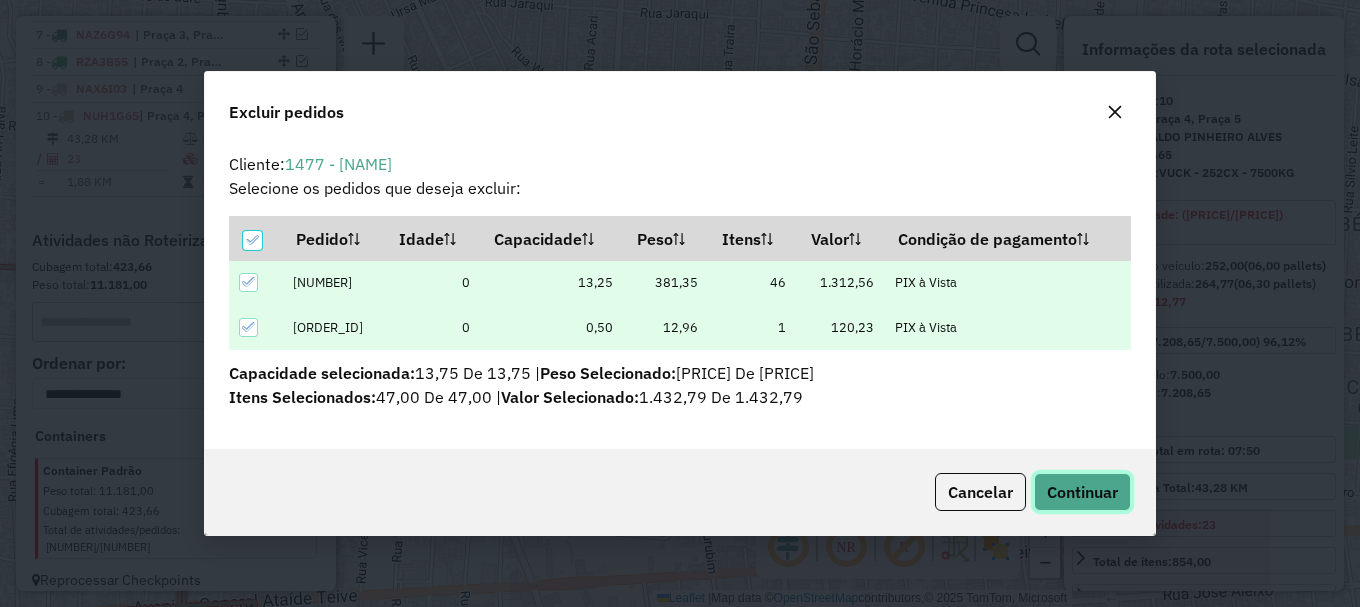 click on "Continuar" 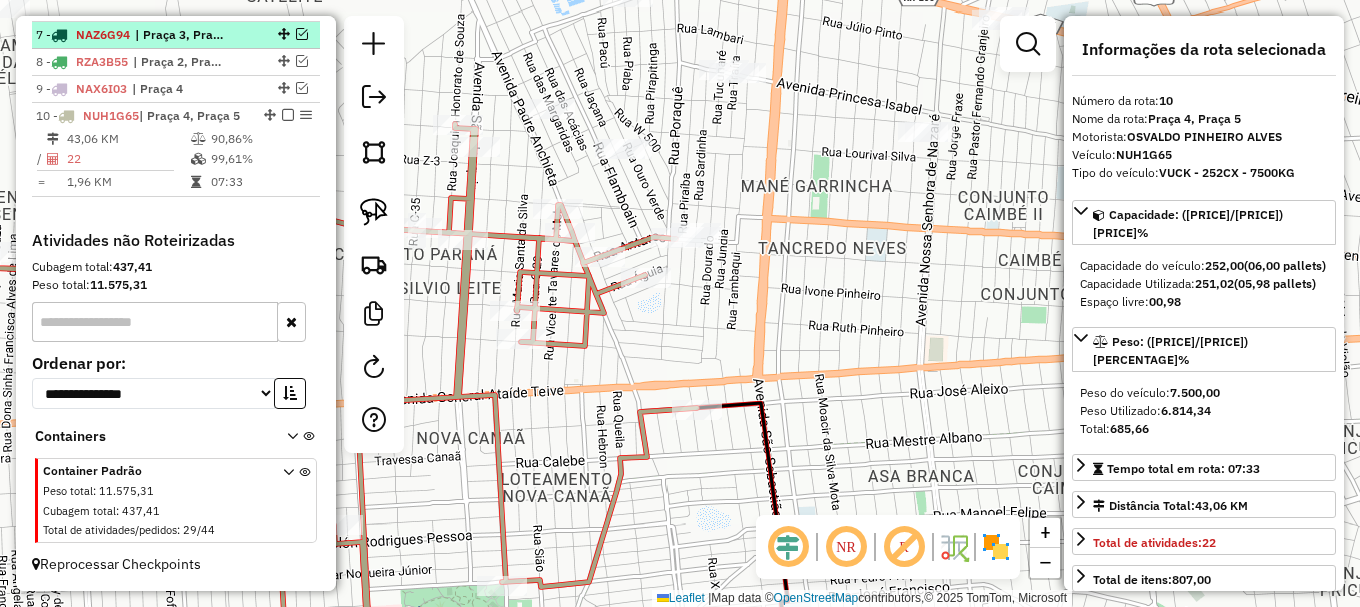 click at bounding box center [288, 115] 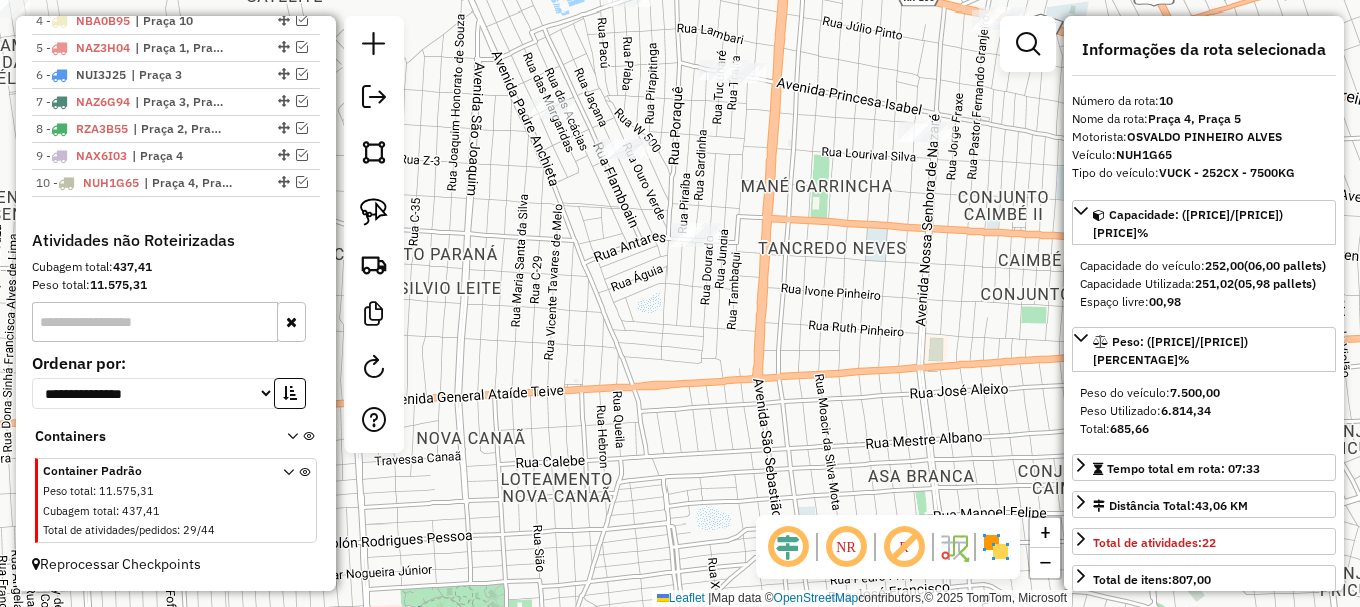 scroll, scrollTop: 906, scrollLeft: 0, axis: vertical 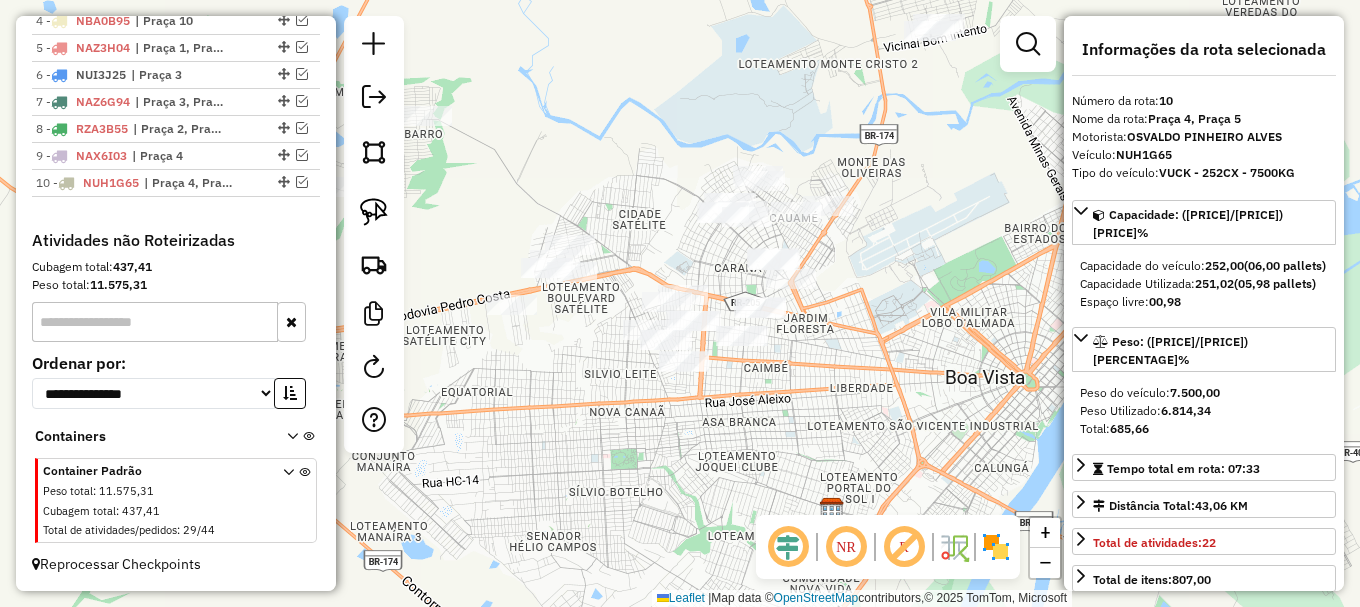 drag, startPoint x: 704, startPoint y: 327, endPoint x: 734, endPoint y: 500, distance: 175.5819 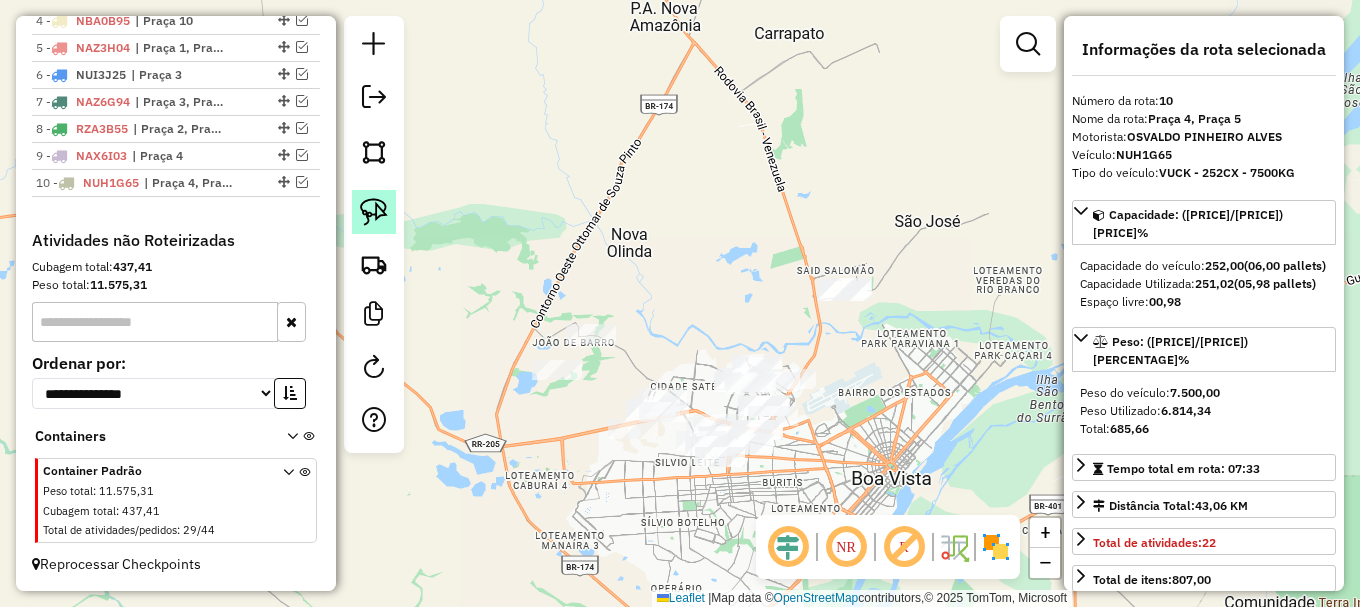 drag, startPoint x: 375, startPoint y: 200, endPoint x: 387, endPoint y: 218, distance: 21.633308 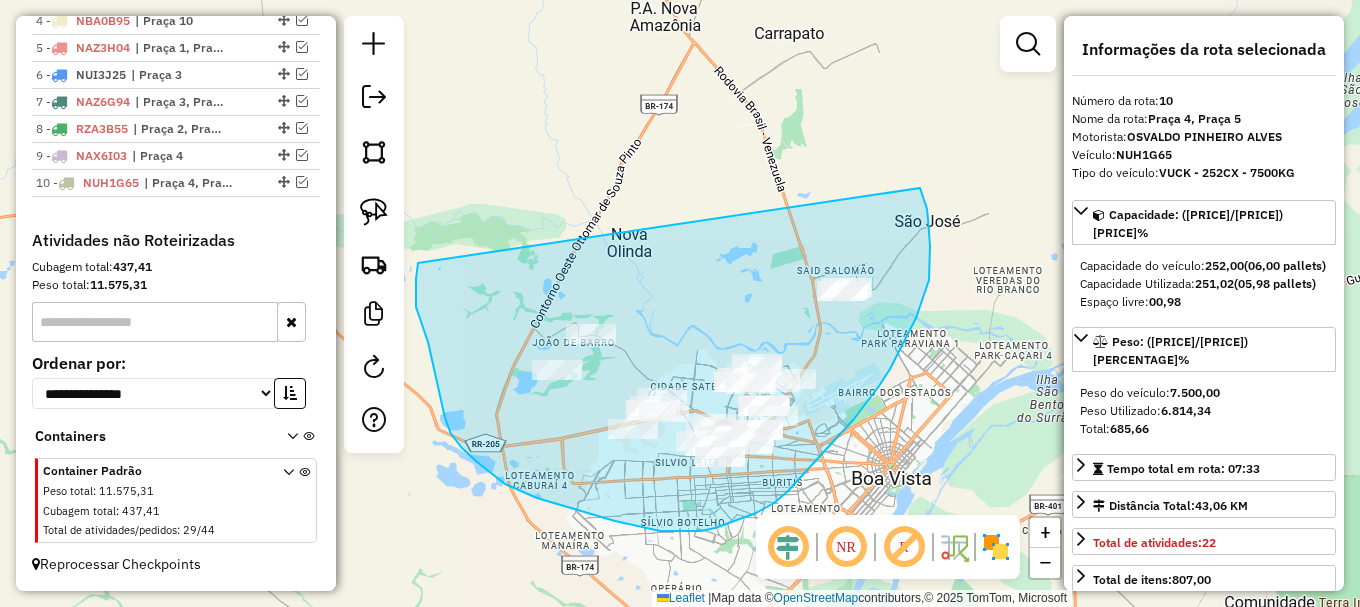 drag, startPoint x: 417, startPoint y: 268, endPoint x: 906, endPoint y: 179, distance: 497.0332 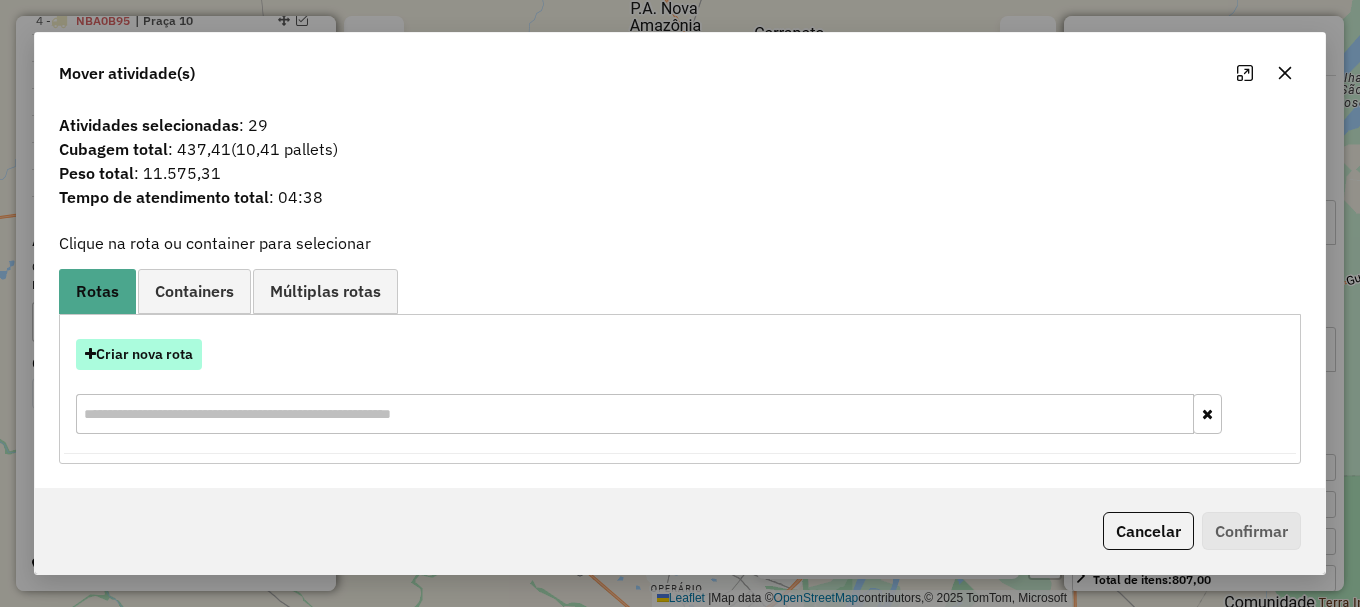 click on "Criar nova rota" at bounding box center [139, 354] 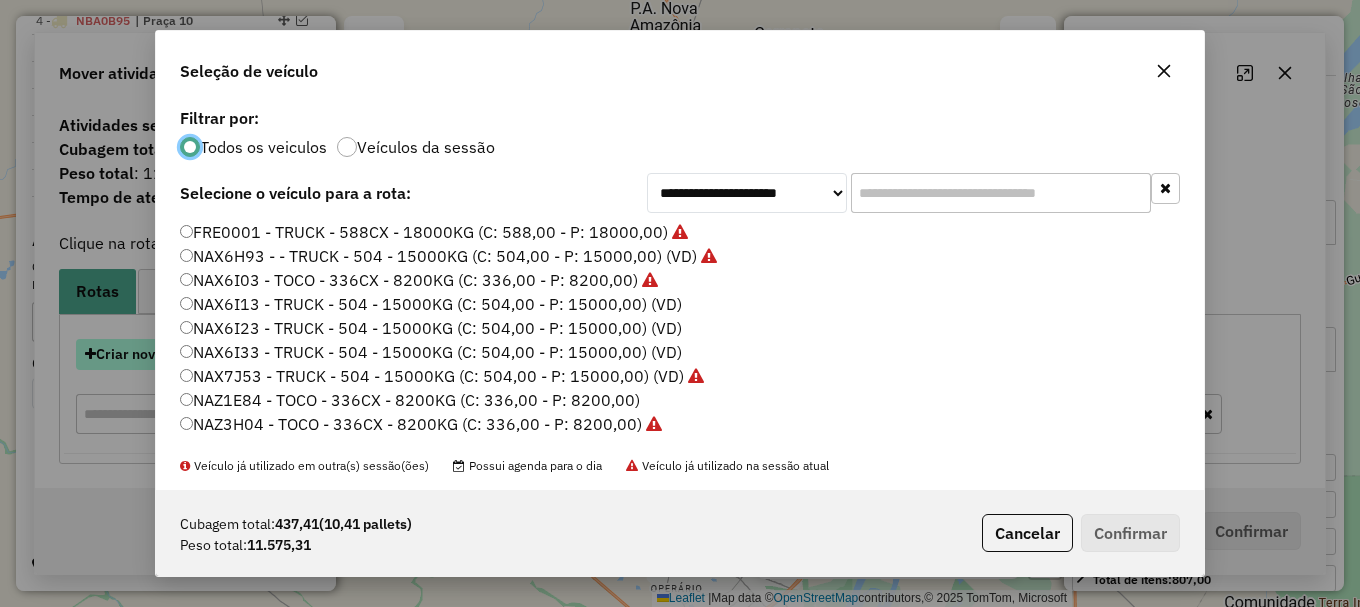 scroll, scrollTop: 11, scrollLeft: 6, axis: both 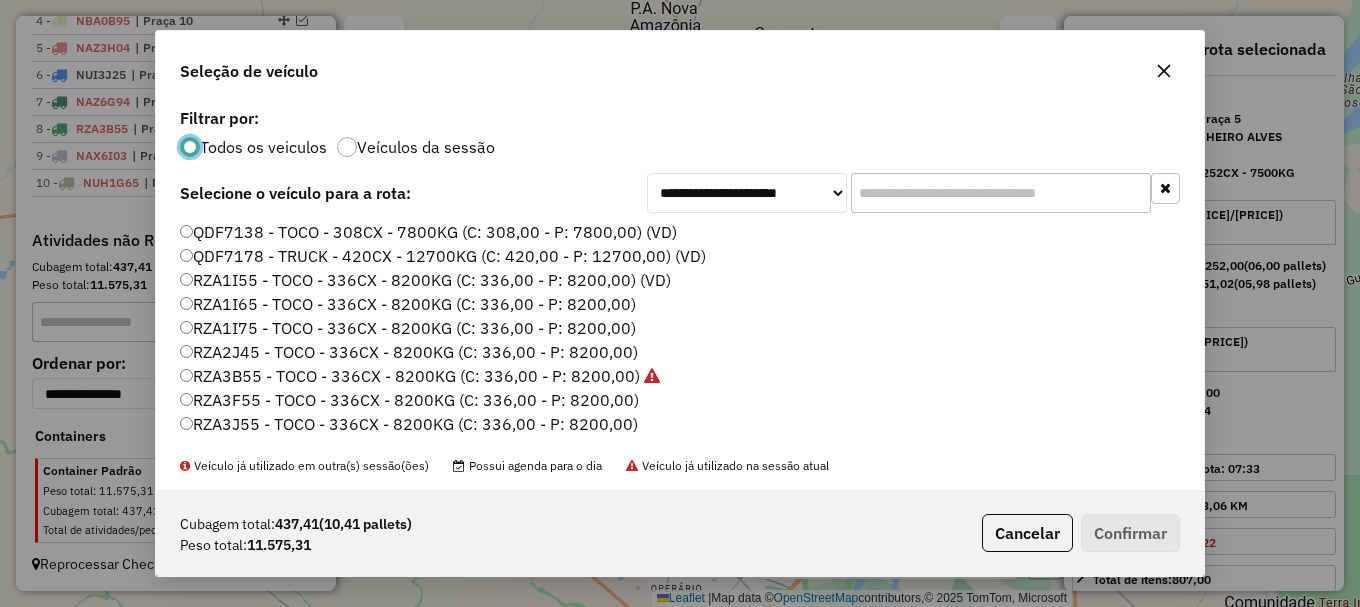 click on "RZA1I75 - TOCO - 336CX - 8200KG (C: 336,00 - P: 8200,00)" 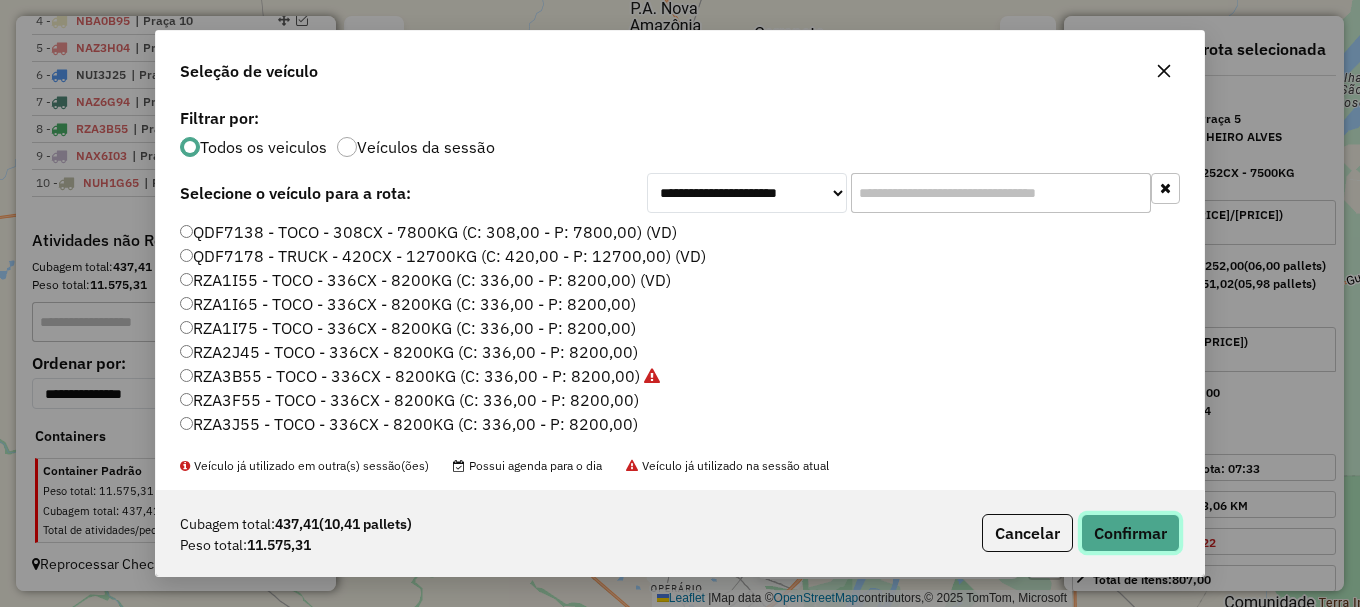 click on "Confirmar" 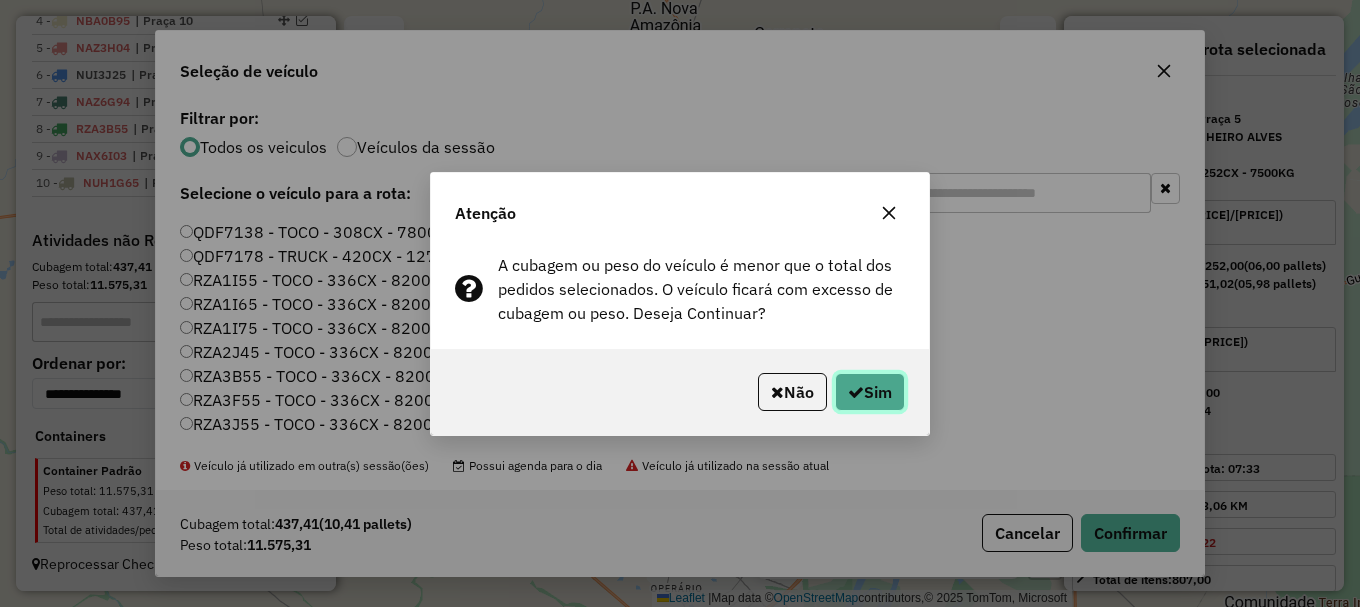 click on "Sim" 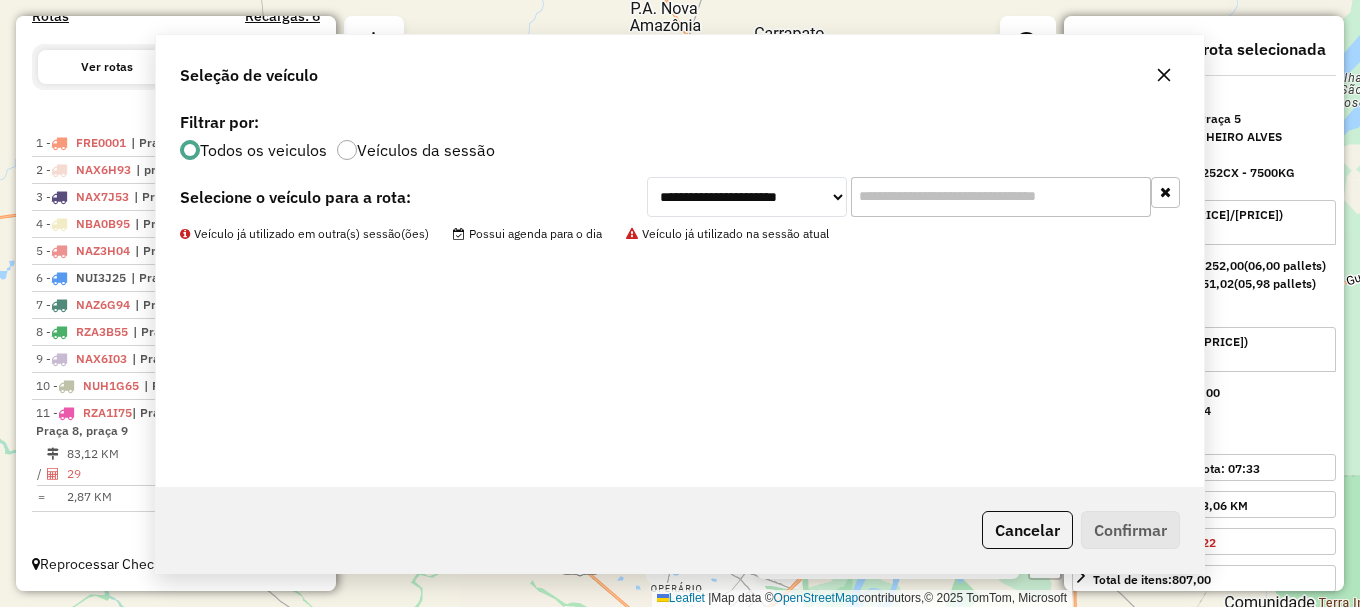 scroll, scrollTop: 703, scrollLeft: 0, axis: vertical 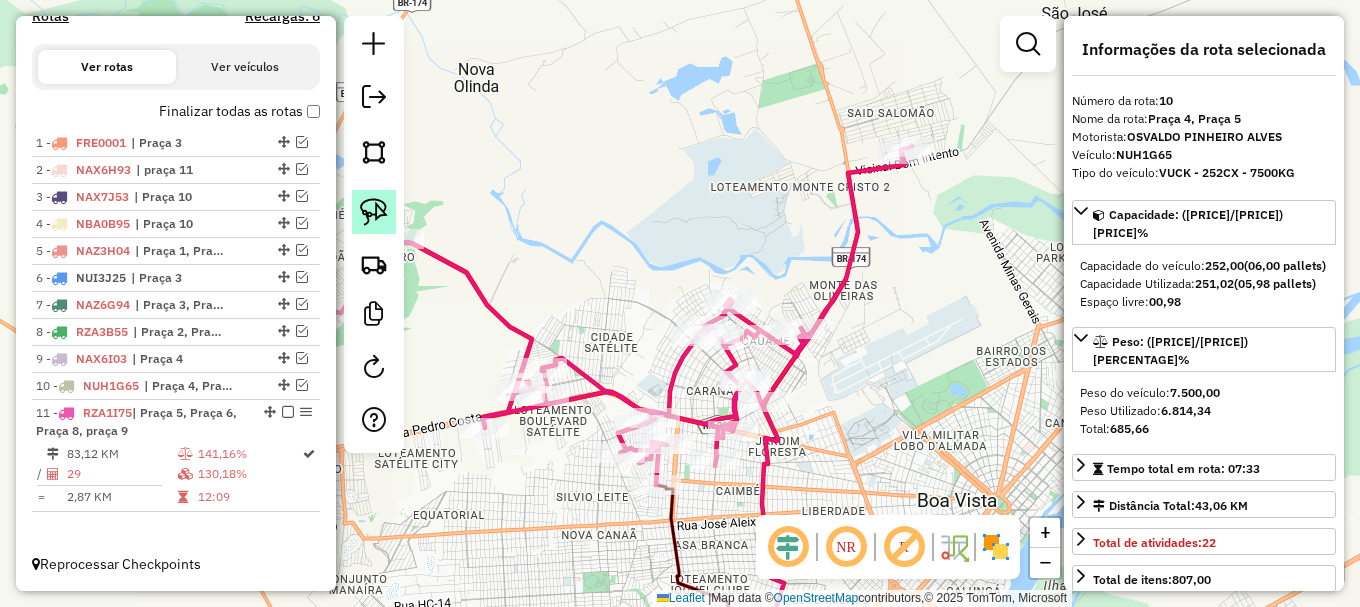 click 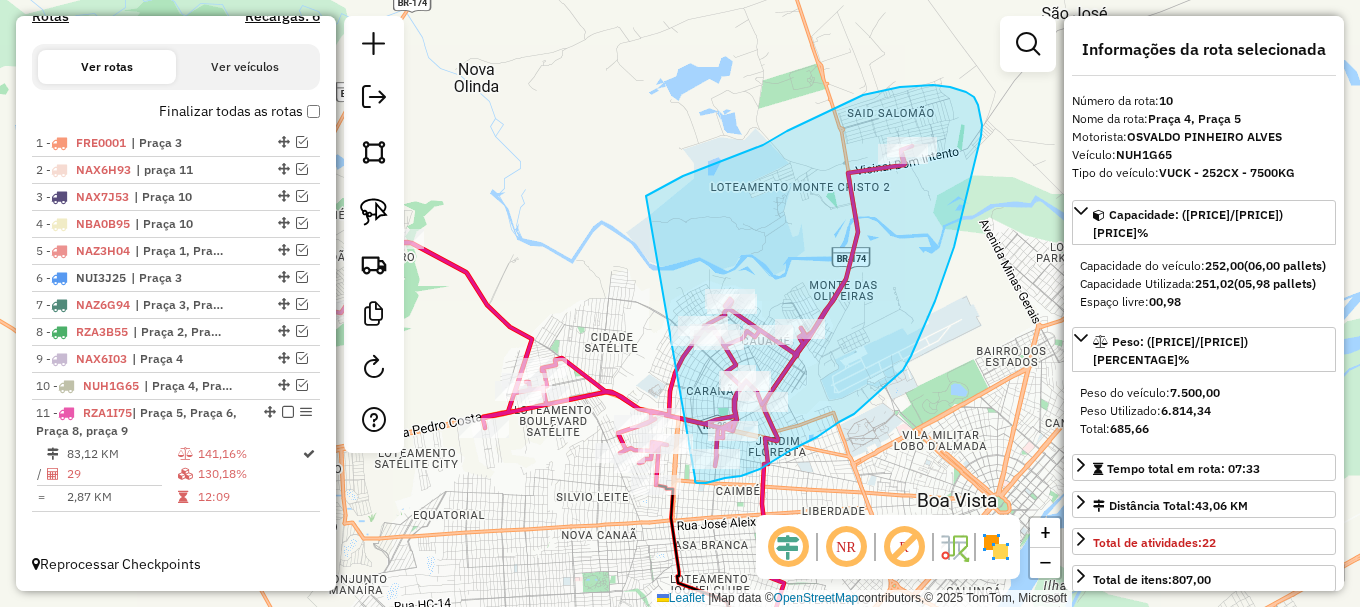 drag, startPoint x: 648, startPoint y: 195, endPoint x: 696, endPoint y: 476, distance: 285.07016 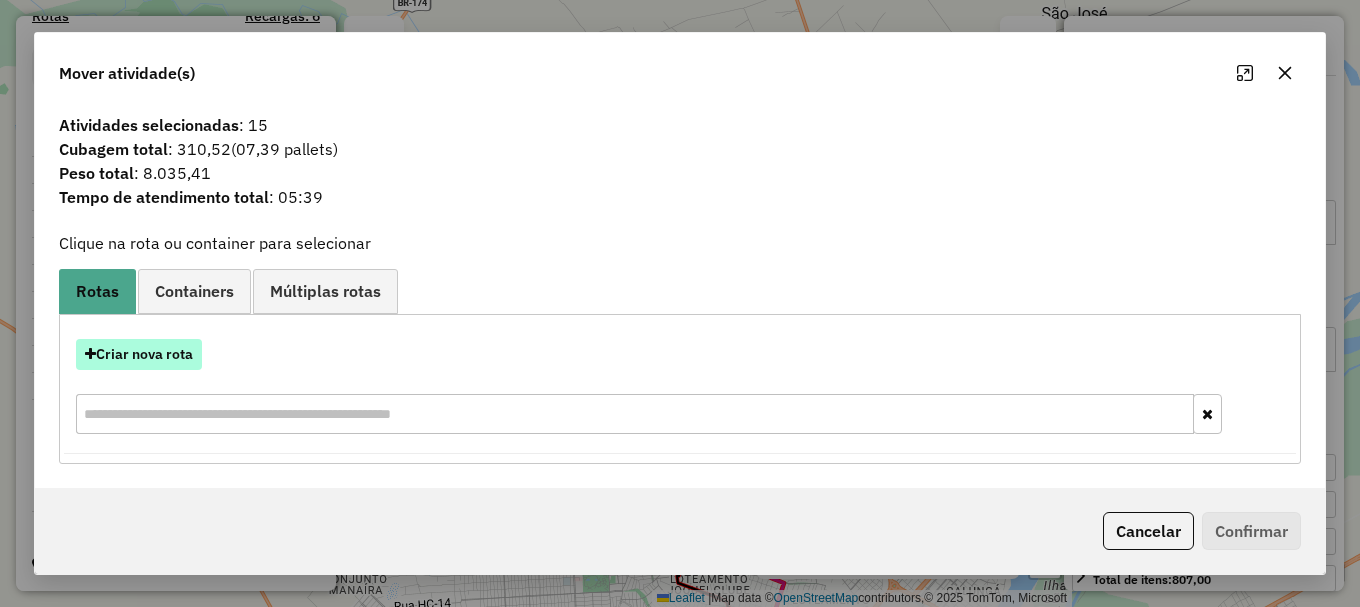 click on "Criar nova rota" at bounding box center (139, 354) 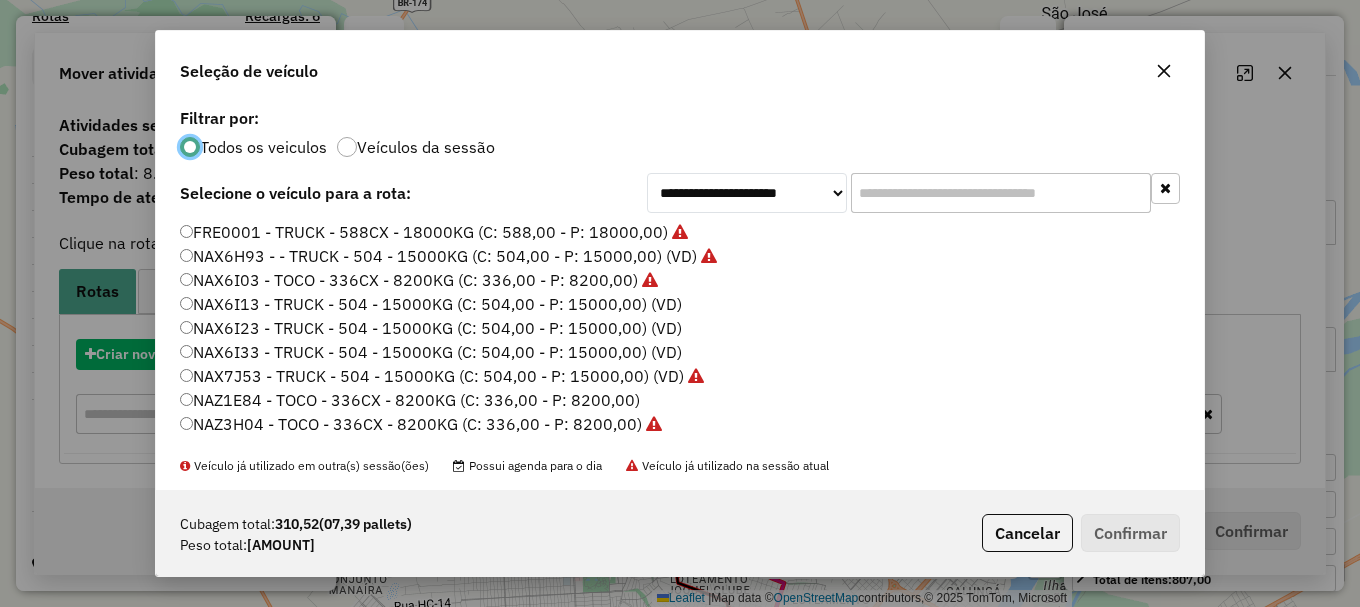 scroll, scrollTop: 11, scrollLeft: 6, axis: both 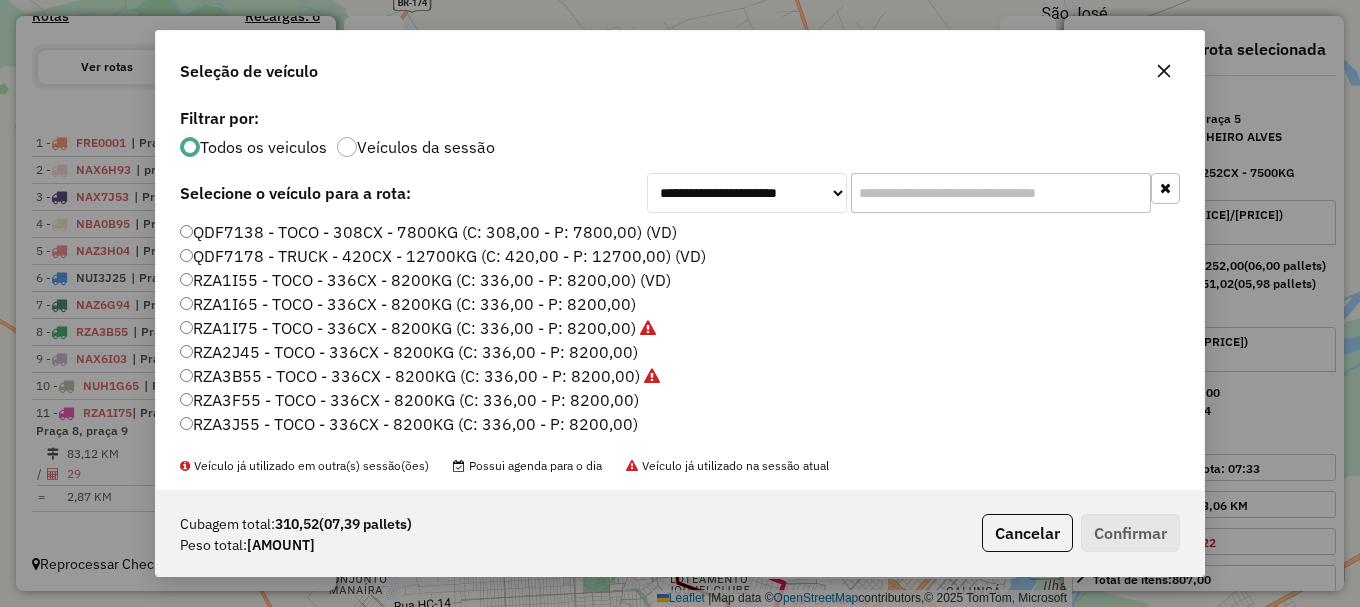 click on "RZA3J55 - TOCO - 336CX - 8200KG (C: 336,00 - P: 8200,00)" 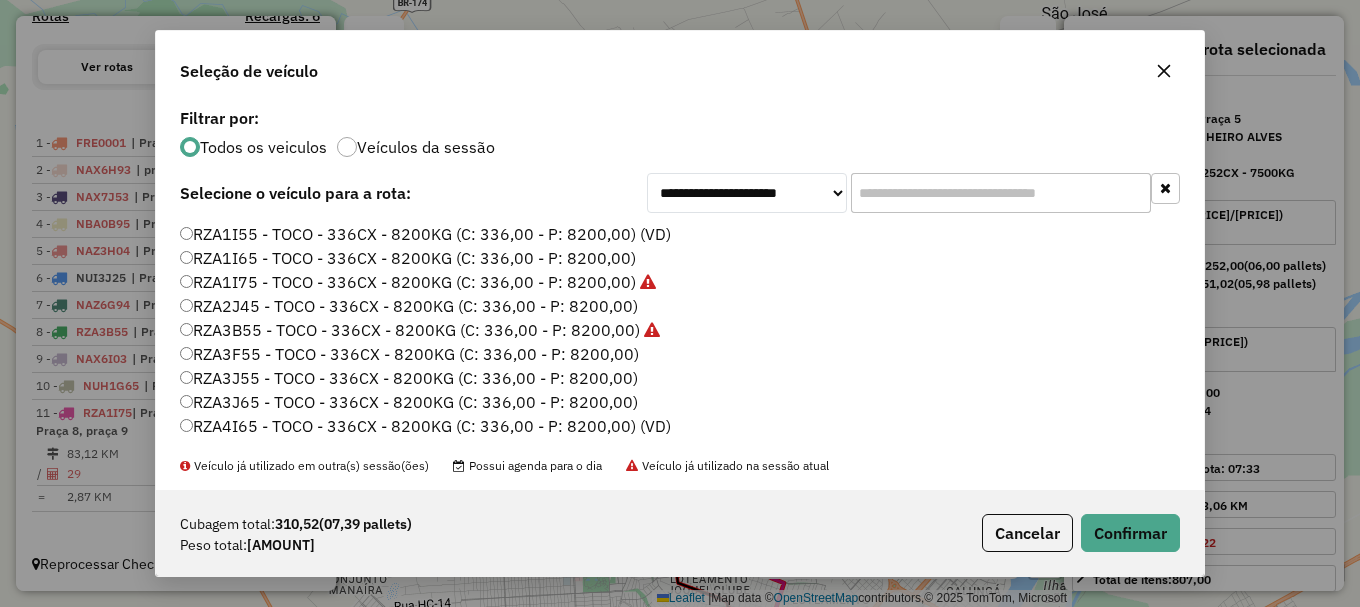 scroll, scrollTop: 668, scrollLeft: 0, axis: vertical 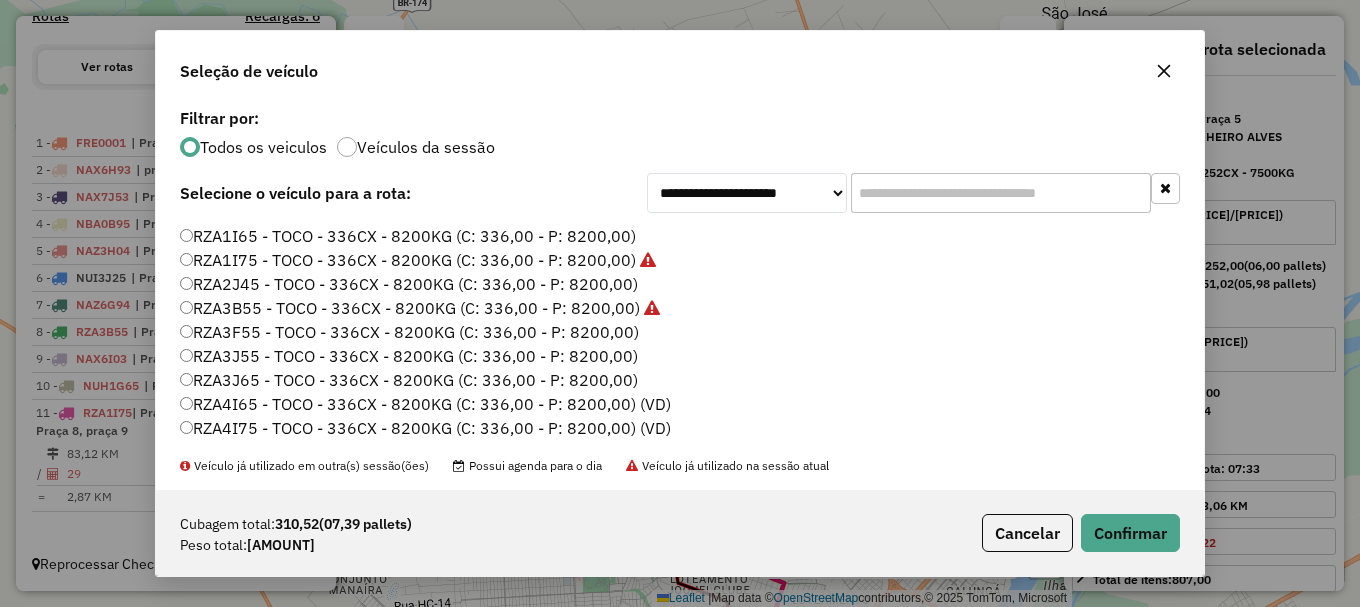 click on "RZA3J65 - TOCO - 336CX - 8200KG (C: 336,00 - P: 8200,00)" 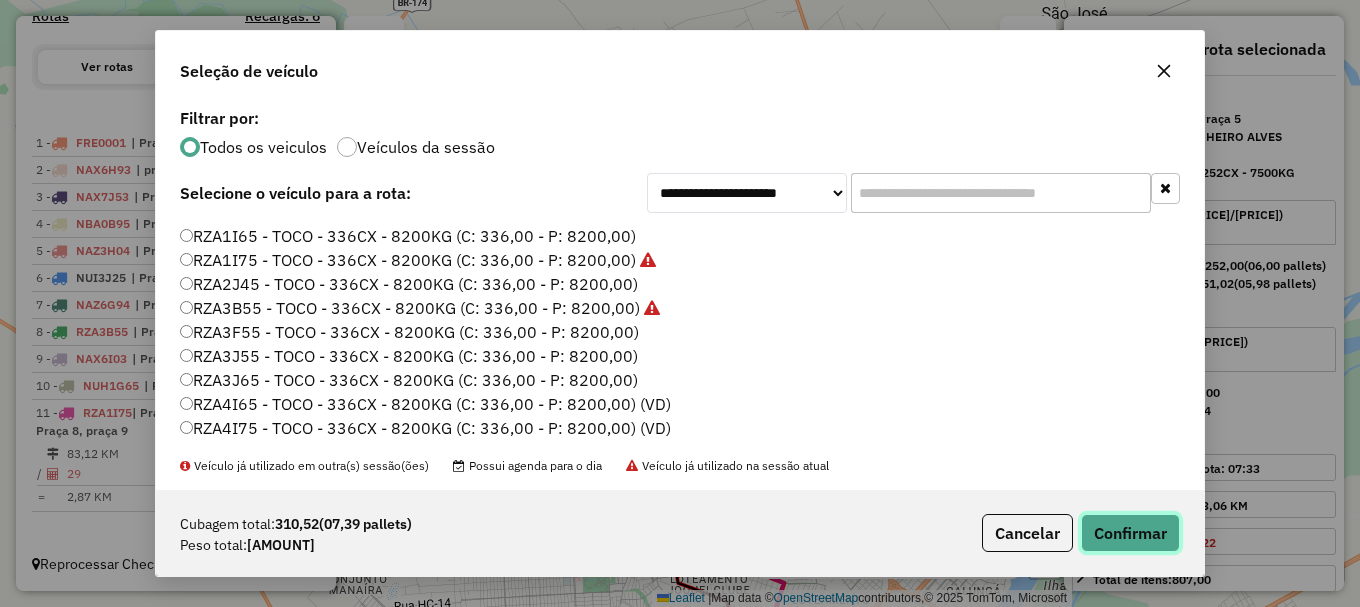 click on "Confirmar" 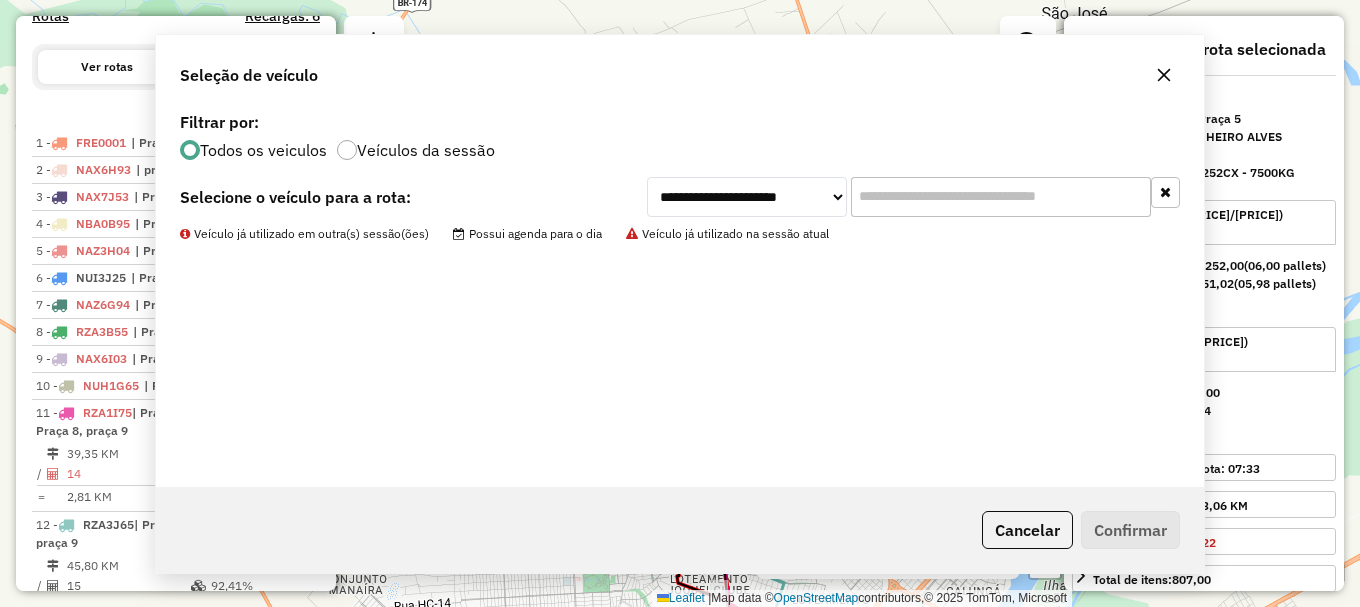 scroll, scrollTop: 815, scrollLeft: 0, axis: vertical 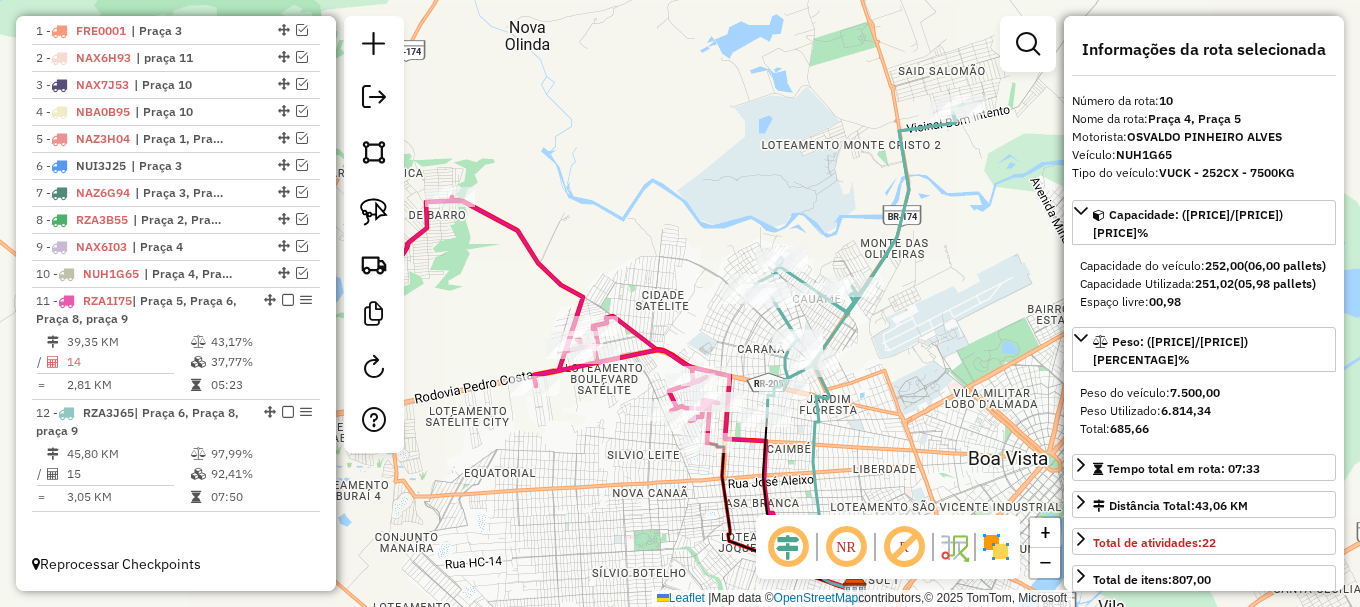 drag, startPoint x: 653, startPoint y: 234, endPoint x: 720, endPoint y: 156, distance: 102.825096 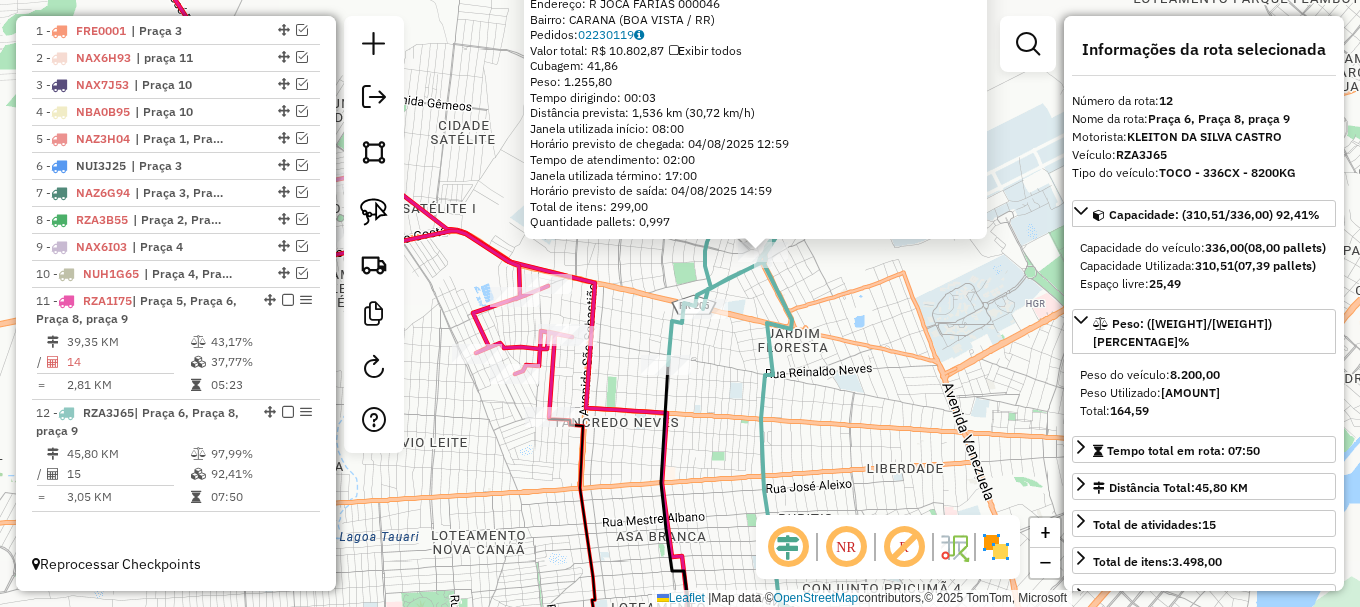 click on "512 - ARAUJO E SARAIVA LTD  Tipo de cliente:   AS (A)   Endereço: R   JOCA FARIAS                   000046   Bairro: CARANA (BOA VISTA / RR)   Pedidos:  02230119   Valor total: R$ 10.802,87   Exibir todos   Cubagem: 41,86  Peso: 1.255,80  Tempo dirigindo: 00:03   Distância prevista: 1,536 km (30,72 km/h)   Janela utilizada início: 08:00   Horário previsto de chegada: 04/08/2025 12:59   Tempo de atendimento: 02:00   Janela utilizada término: 17:00   Horário previsto de saída: 04/08/2025 14:59   Total de itens: 299,00   Quantidade pallets: 0,997  × Janela de atendimento Grade de atendimento Capacidade Transportadoras Veículos Cliente Pedidos  Rotas Selecione os dias de semana para filtrar as janelas de atendimento  Seg   Ter   Qua   Qui   Sex   Sáb   Dom  Informe o período da janela de atendimento: De: Até:  Filtrar exatamente a janela do cliente  Considerar janela de atendimento padrão  Selecione os dias de semana para filtrar as grades de atendimento  Seg   Ter   Qua   Qui   Sex   Sáb   Dom  De:" 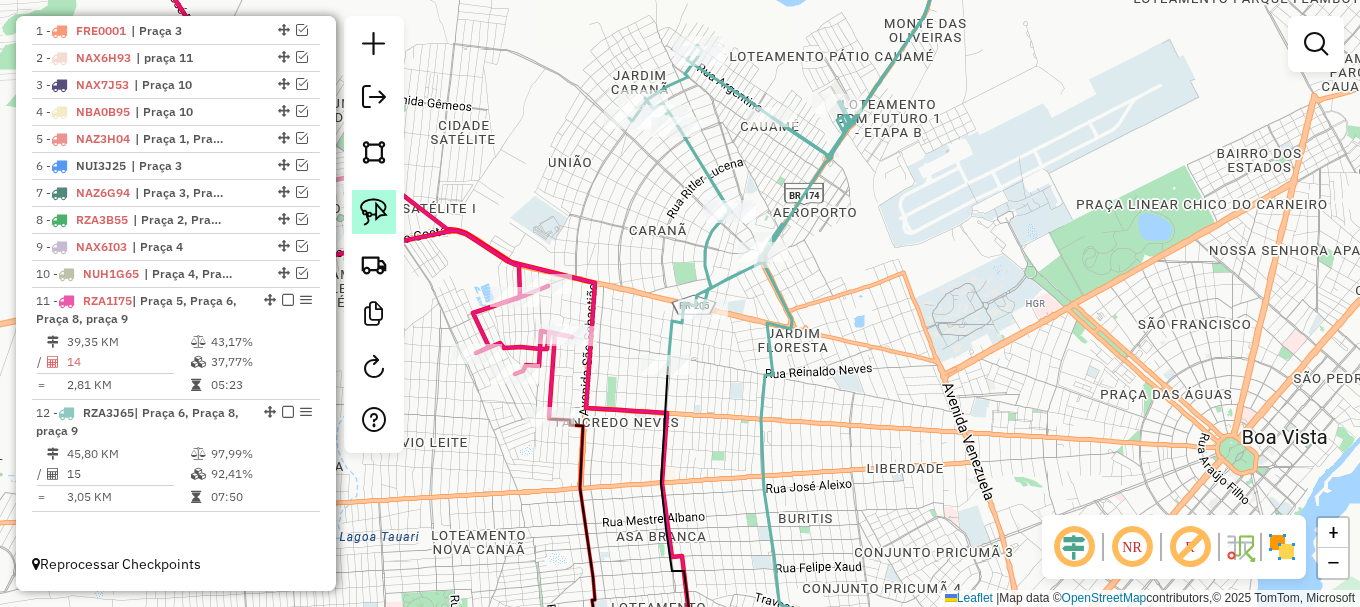 click 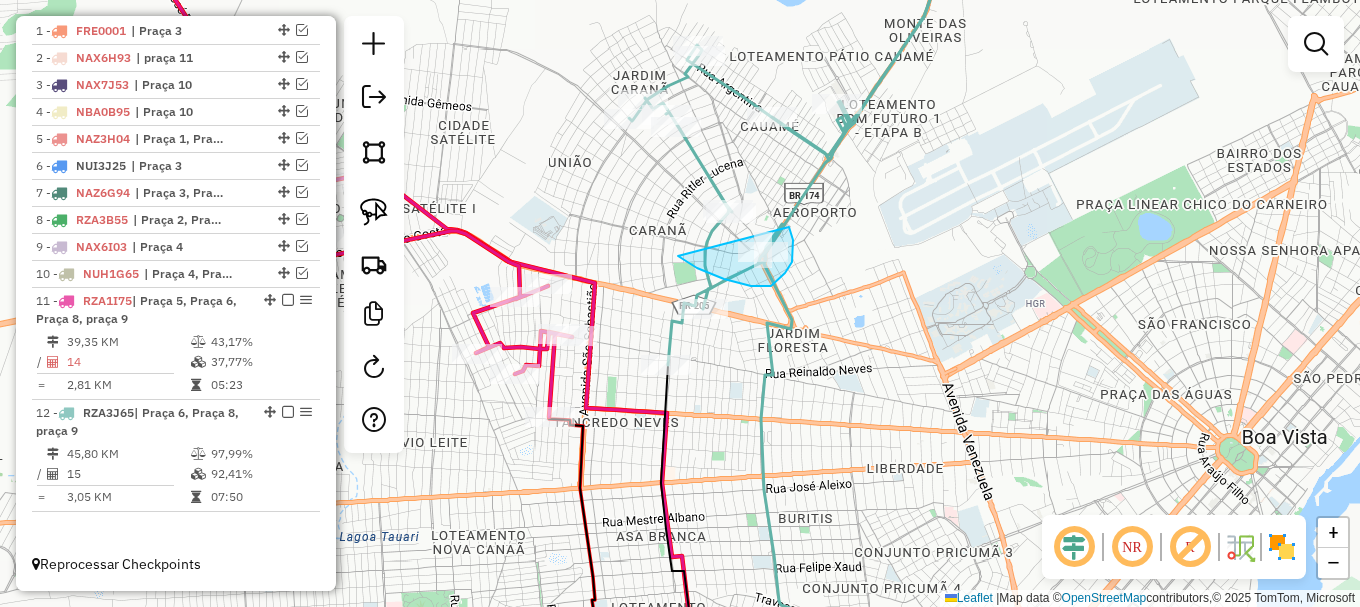 drag, startPoint x: 681, startPoint y: 258, endPoint x: 788, endPoint y: 223, distance: 112.578865 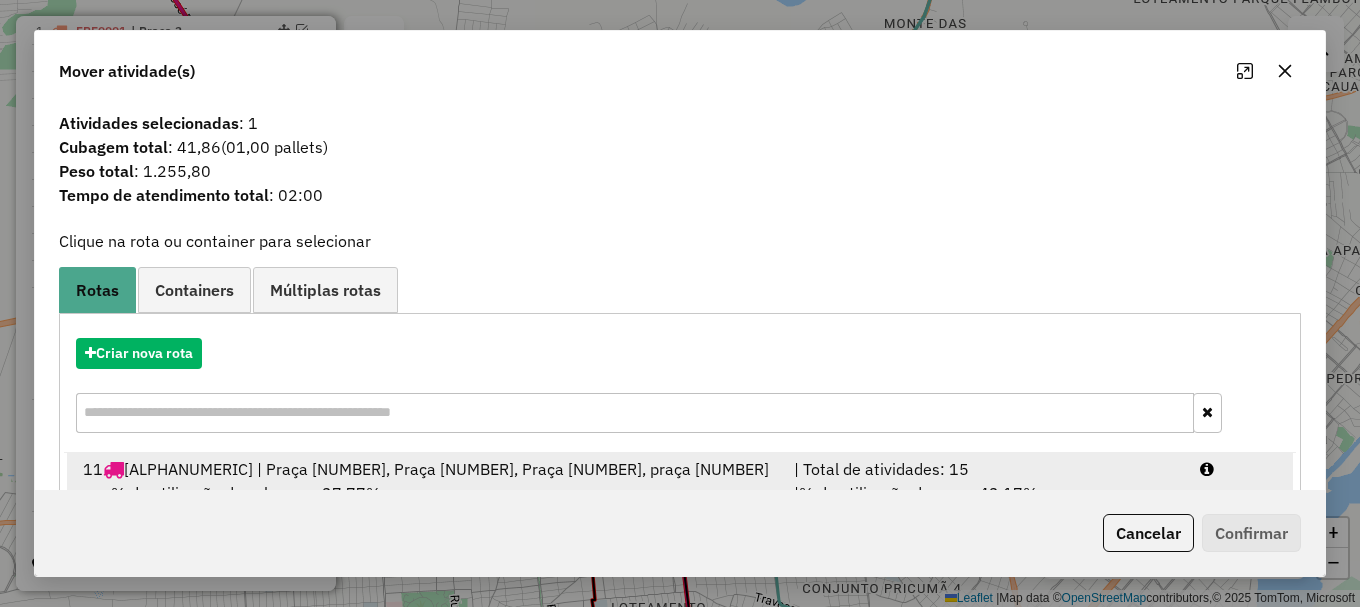 click at bounding box center (1239, 469) 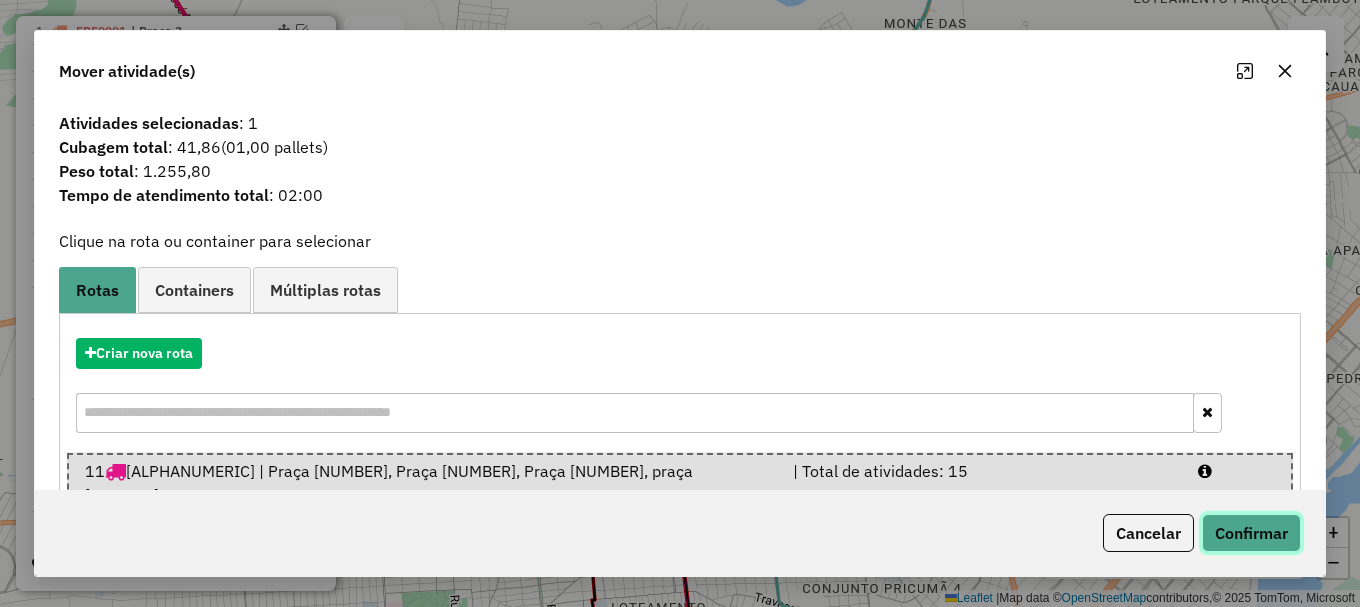 click on "Confirmar" 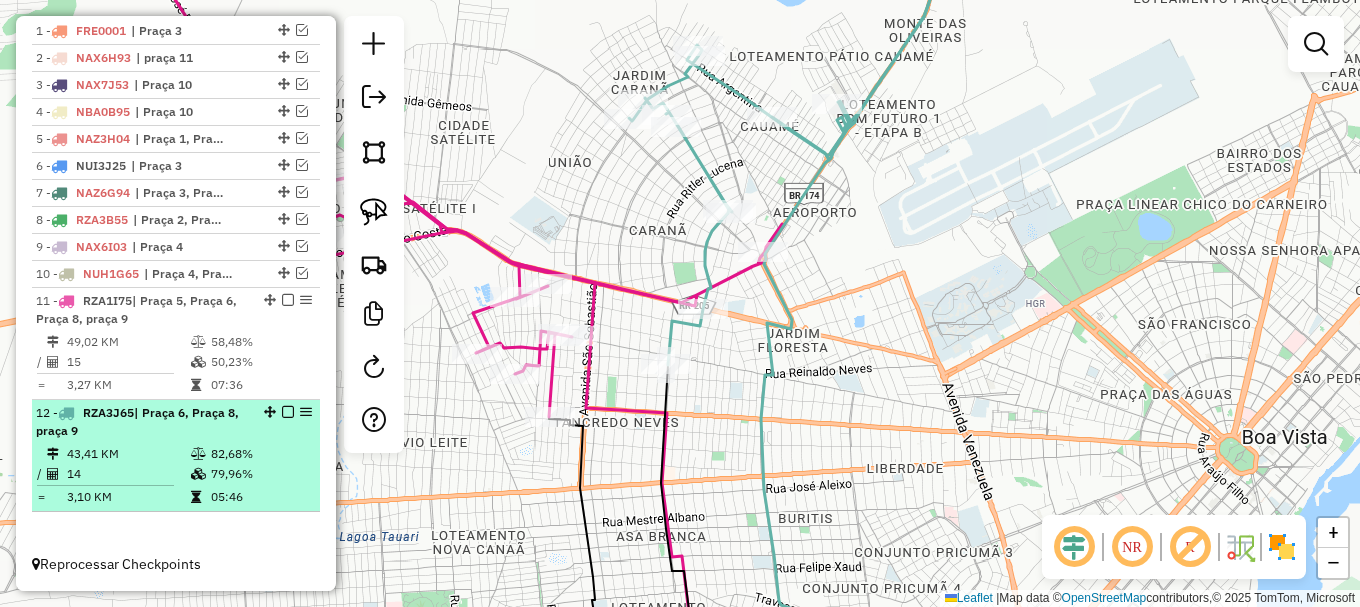 click at bounding box center (288, 412) 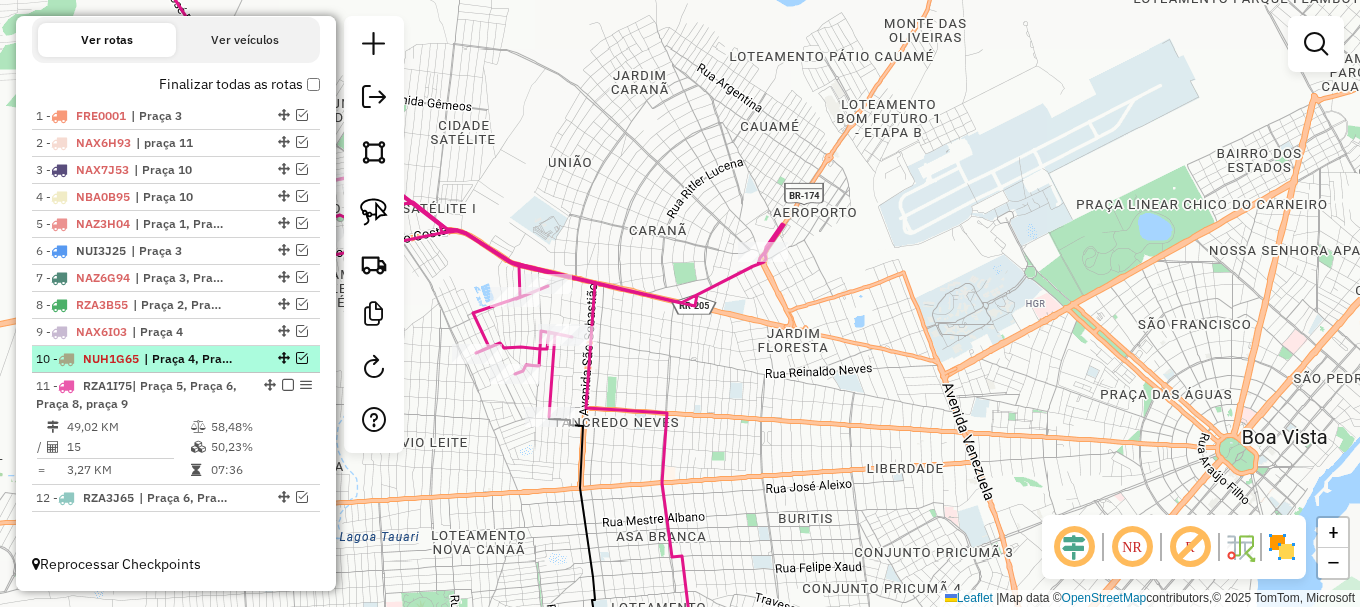 click at bounding box center [302, 358] 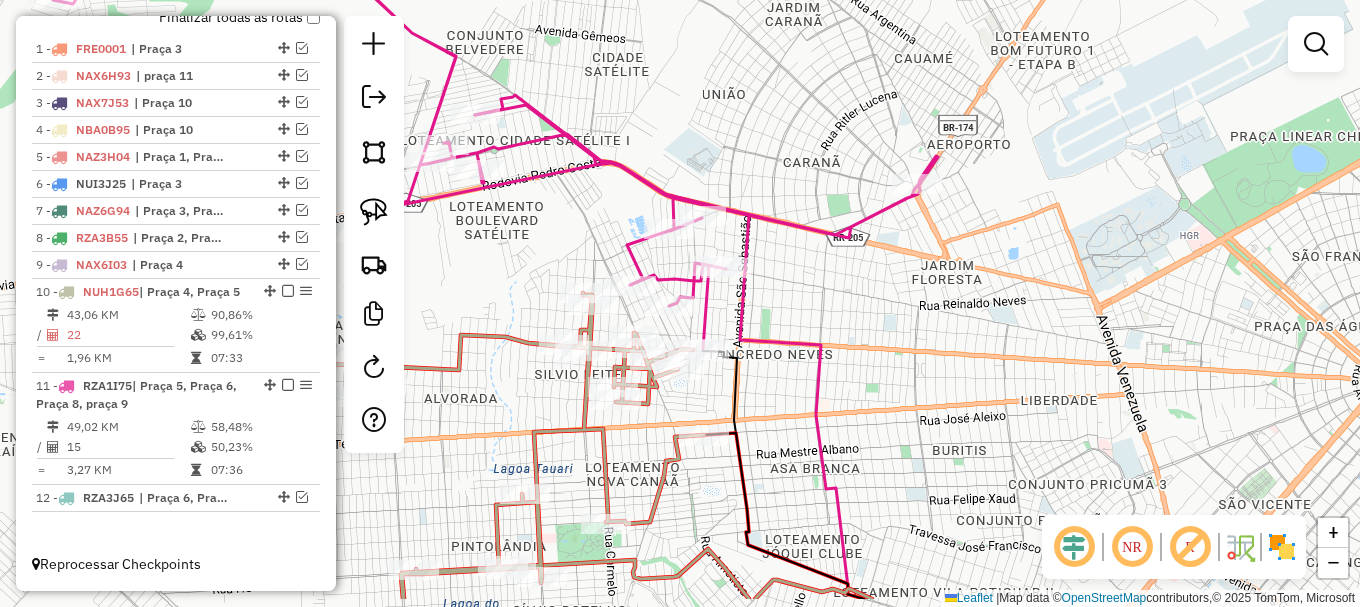 drag, startPoint x: 493, startPoint y: 243, endPoint x: 780, endPoint y: 121, distance: 311.85413 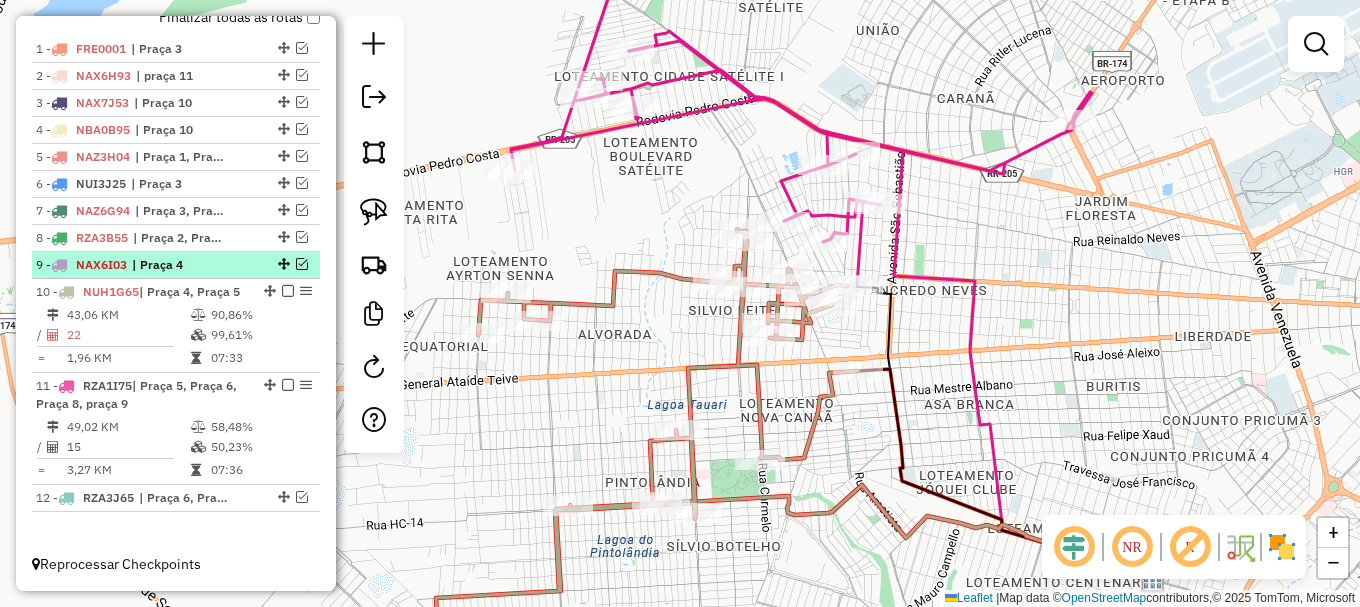 click at bounding box center (302, 264) 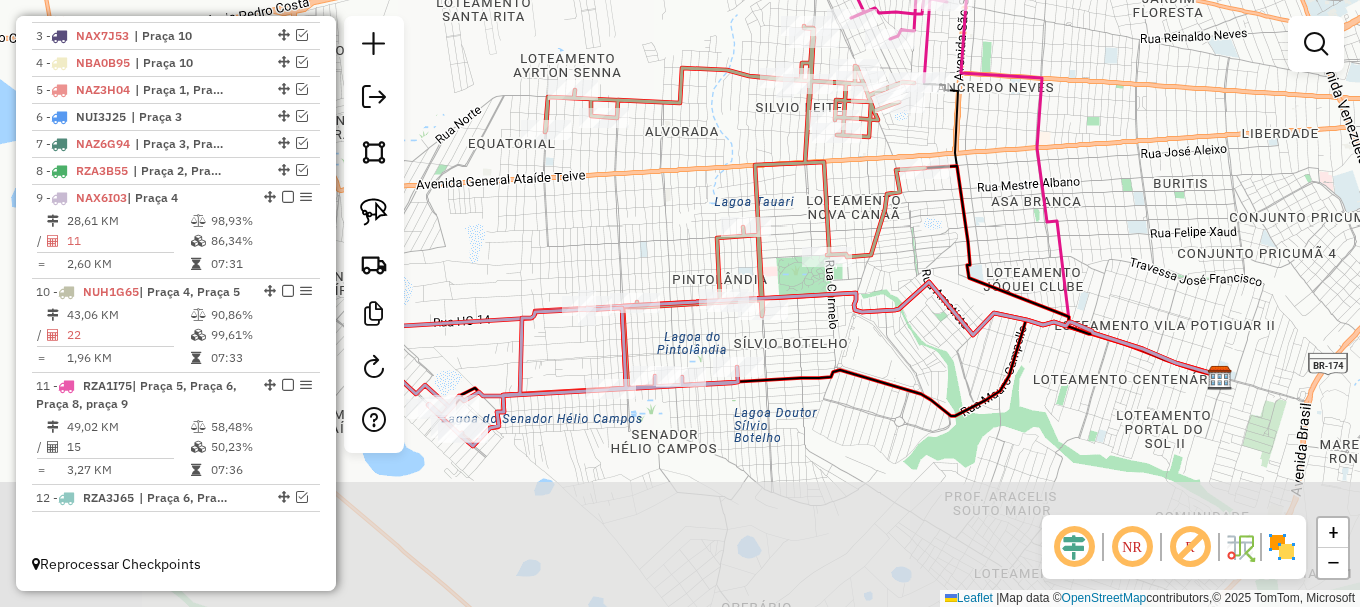 drag, startPoint x: 533, startPoint y: 377, endPoint x: 601, endPoint y: 173, distance: 215.03488 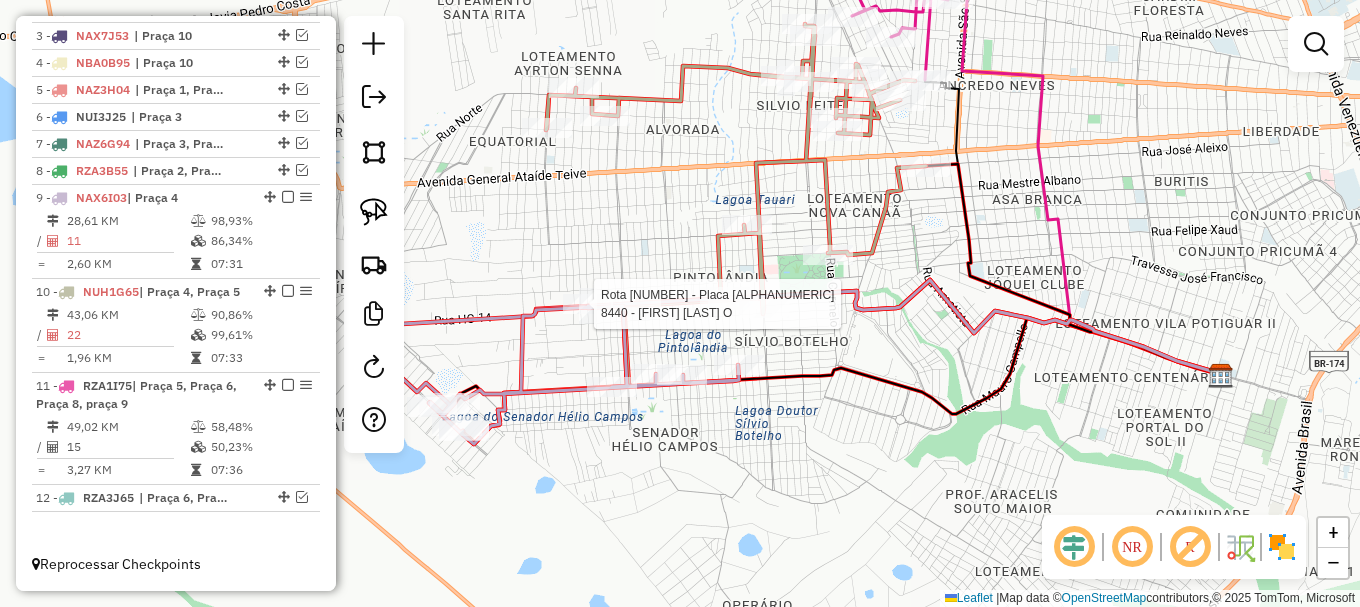 select on "**********" 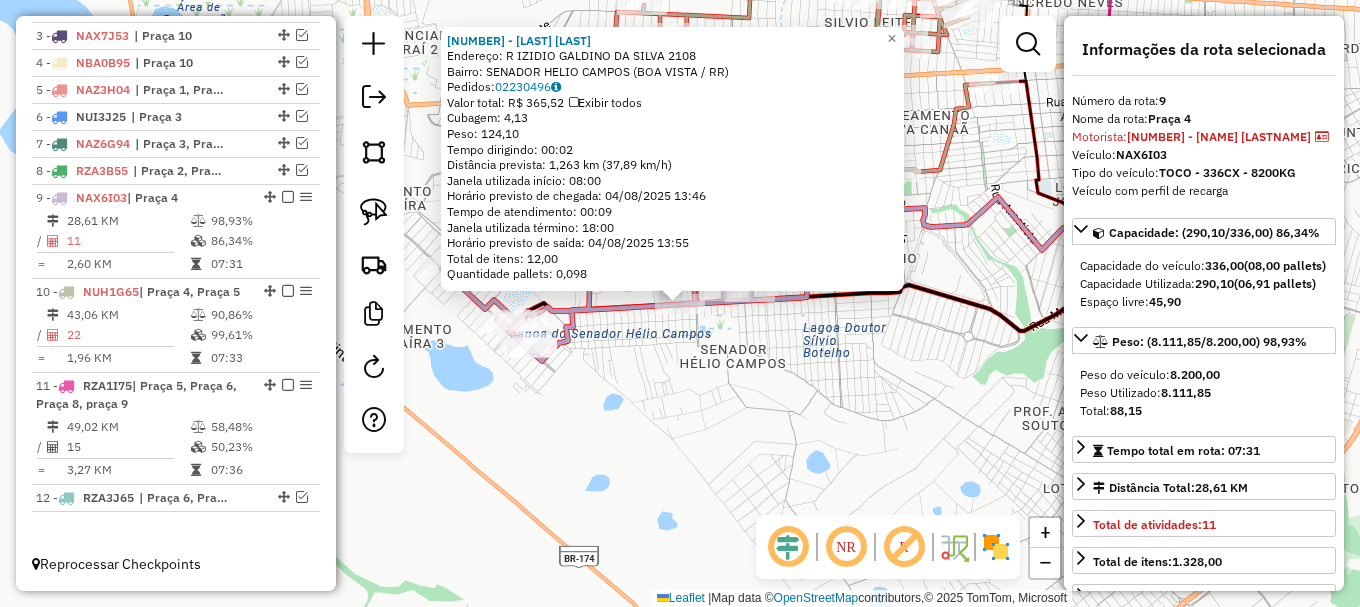 click on "978 - ROSIMAR SILVA DA PON  Endereço: R   IZIDIO GALDINO DA SILVA       2108   Bairro: SENADOR HELIO CAMPOS (BOA VISTA / RR)   Pedidos:  02230496   Valor total: R$ 365,52   Exibir todos   Cubagem: 4,13  Peso: 124,10  Tempo dirigindo: 00:02   Distância prevista: 1,263 km (37,89 km/h)   Janela utilizada início: 08:00   Horário previsto de chegada: 04/08/2025 13:46   Tempo de atendimento: 00:09   Janela utilizada término: 18:00   Horário previsto de saída: 04/08/2025 13:55   Total de itens: 12,00   Quantidade pallets: 0,098  × Janela de atendimento Grade de atendimento Capacidade Transportadoras Veículos Cliente Pedidos  Rotas Selecione os dias de semana para filtrar as janelas de atendimento  Seg   Ter   Qua   Qui   Sex   Sáb   Dom  Informe o período da janela de atendimento: De: Até:  Filtrar exatamente a janela do cliente  Considerar janela de atendimento padrão  Selecione os dias de semana para filtrar as grades de atendimento  Seg   Ter   Qua   Qui   Sex   Sáb   Dom   Peso mínimo:   De:  De:" 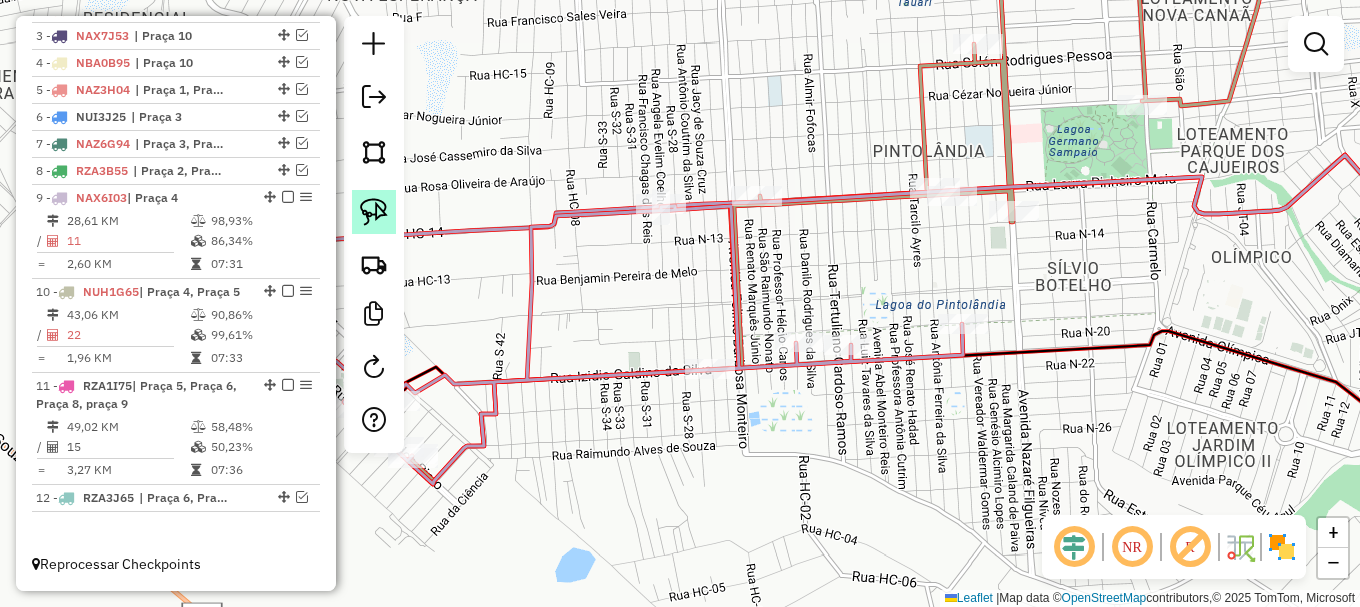 drag, startPoint x: 387, startPoint y: 208, endPoint x: 427, endPoint y: 228, distance: 44.72136 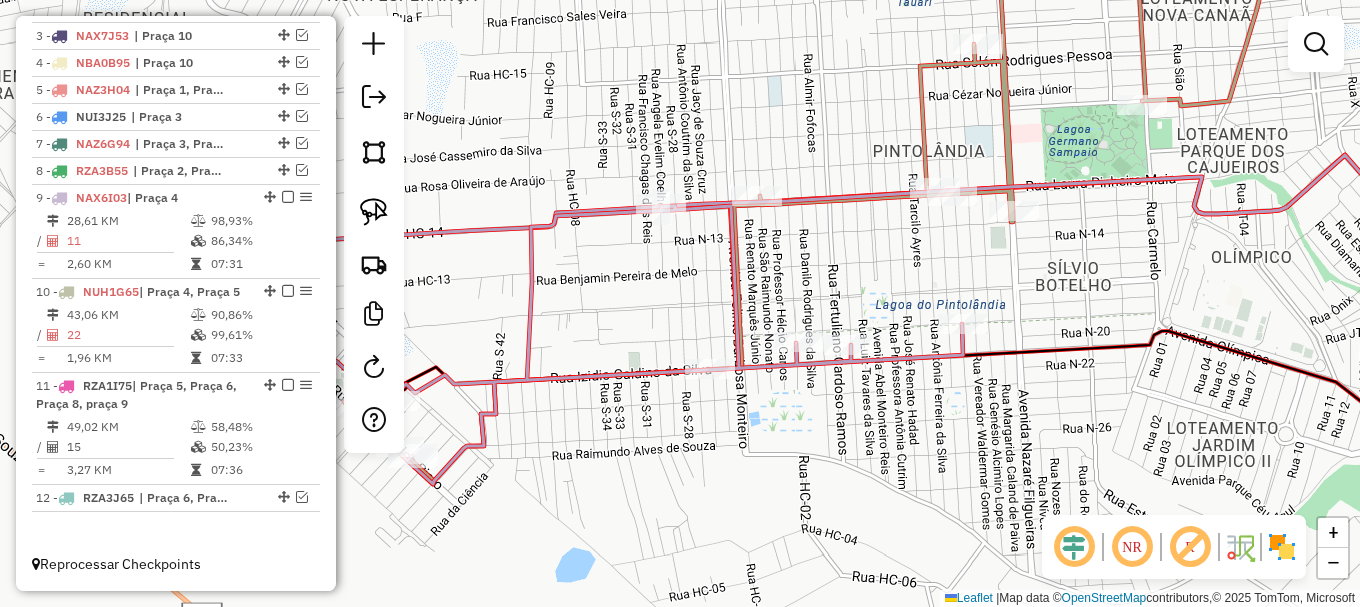 click 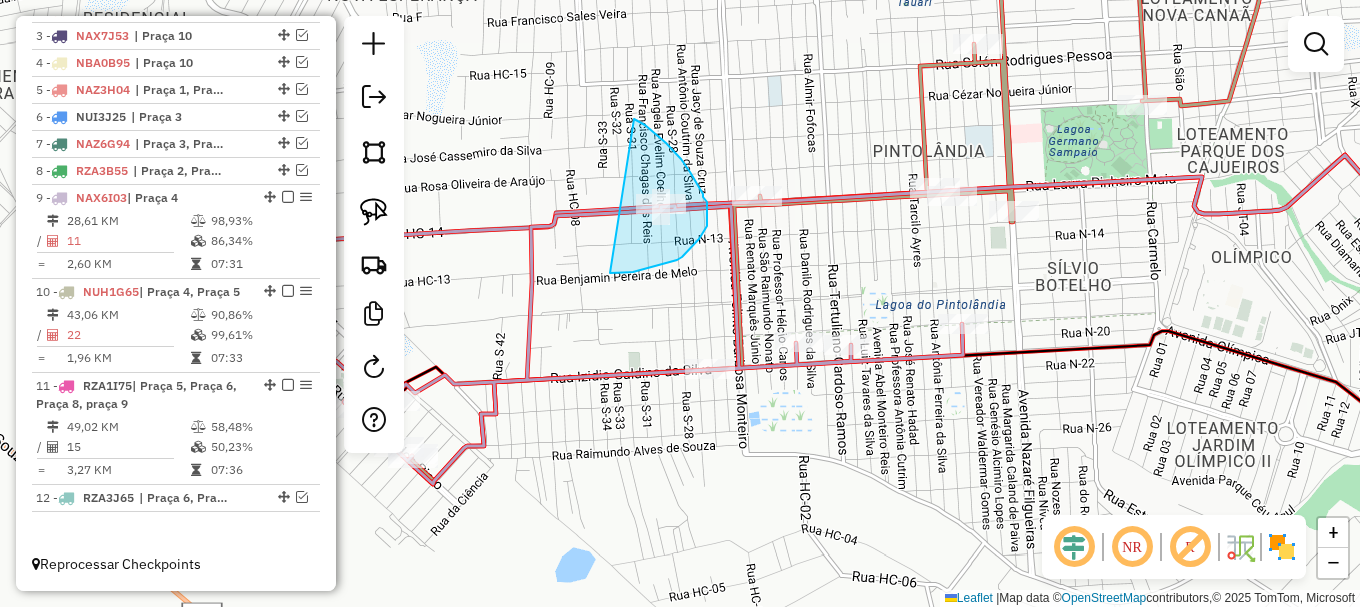 drag, startPoint x: 626, startPoint y: 273, endPoint x: 634, endPoint y: 119, distance: 154.20766 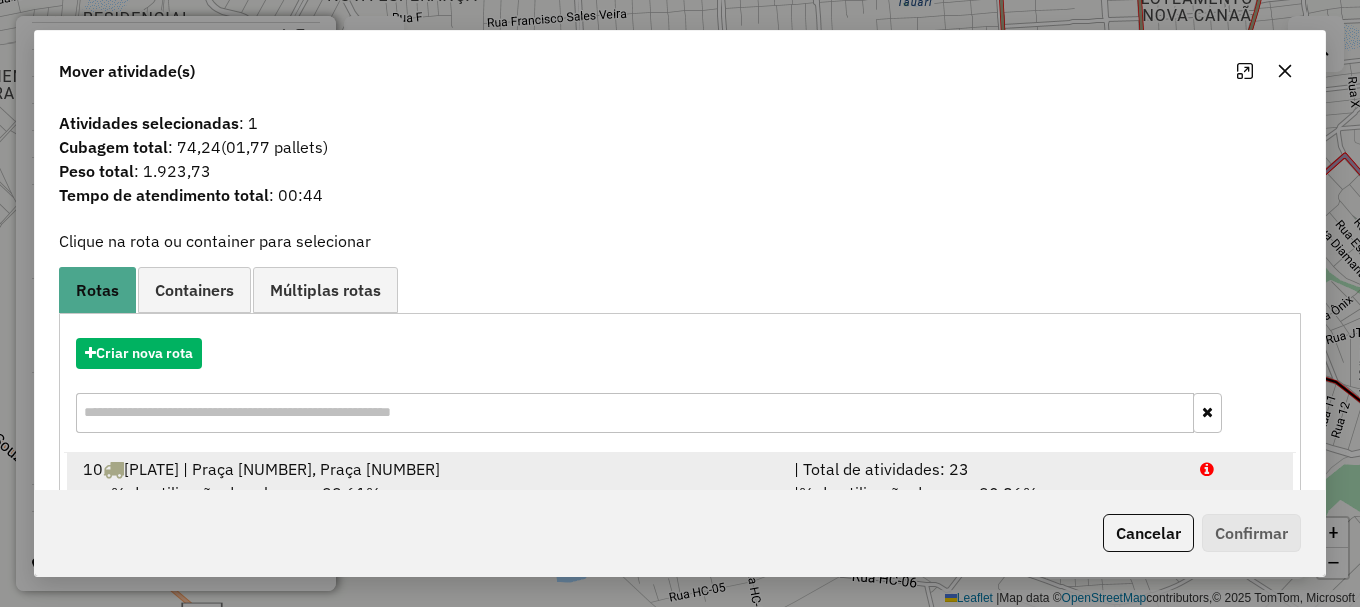 click at bounding box center [1239, 469] 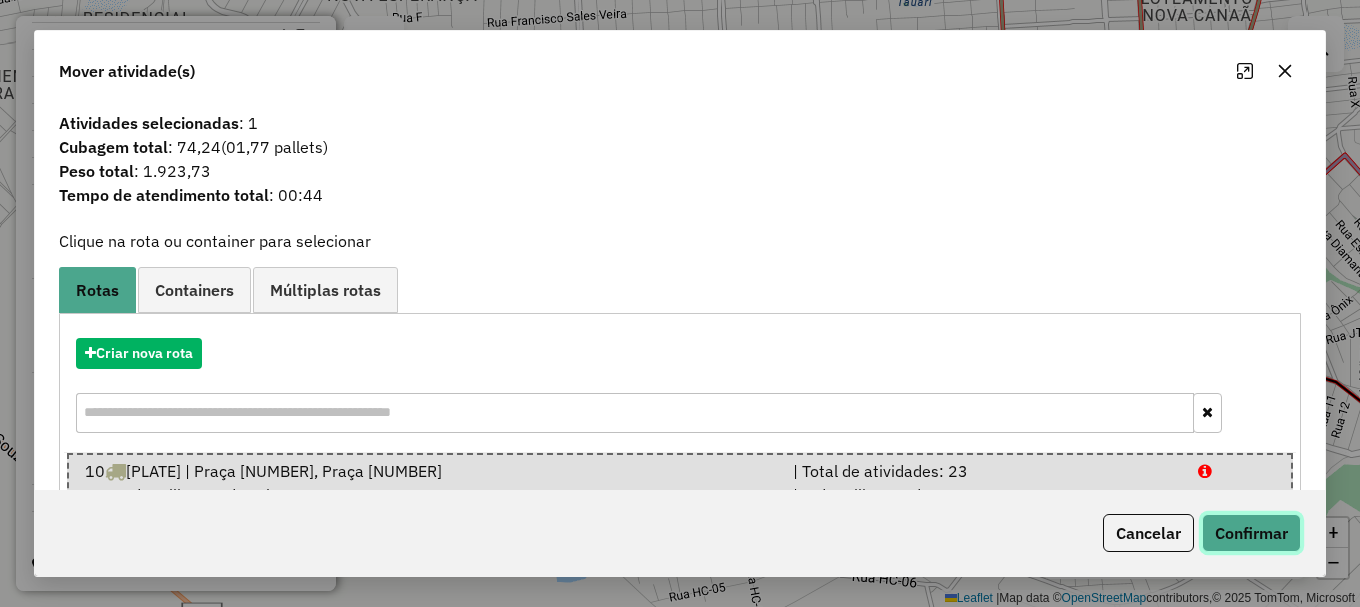 click on "Confirmar" 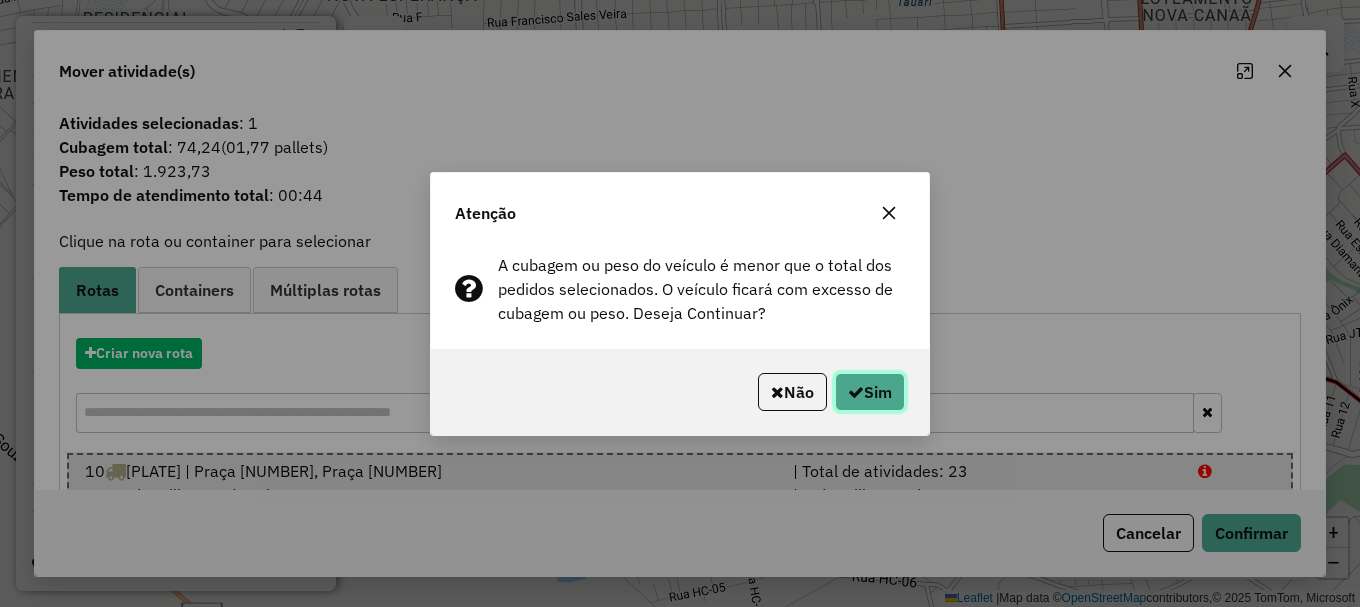 click on "Sim" 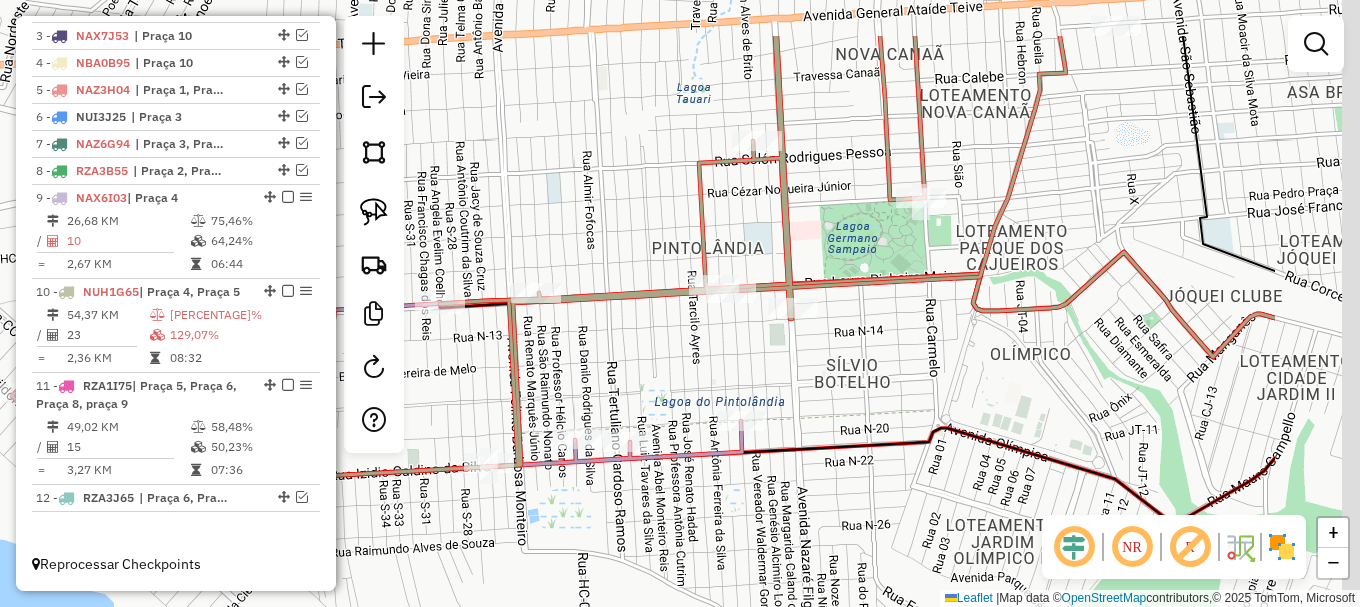 drag, startPoint x: 962, startPoint y: 399, endPoint x: 738, endPoint y: 497, distance: 244.49948 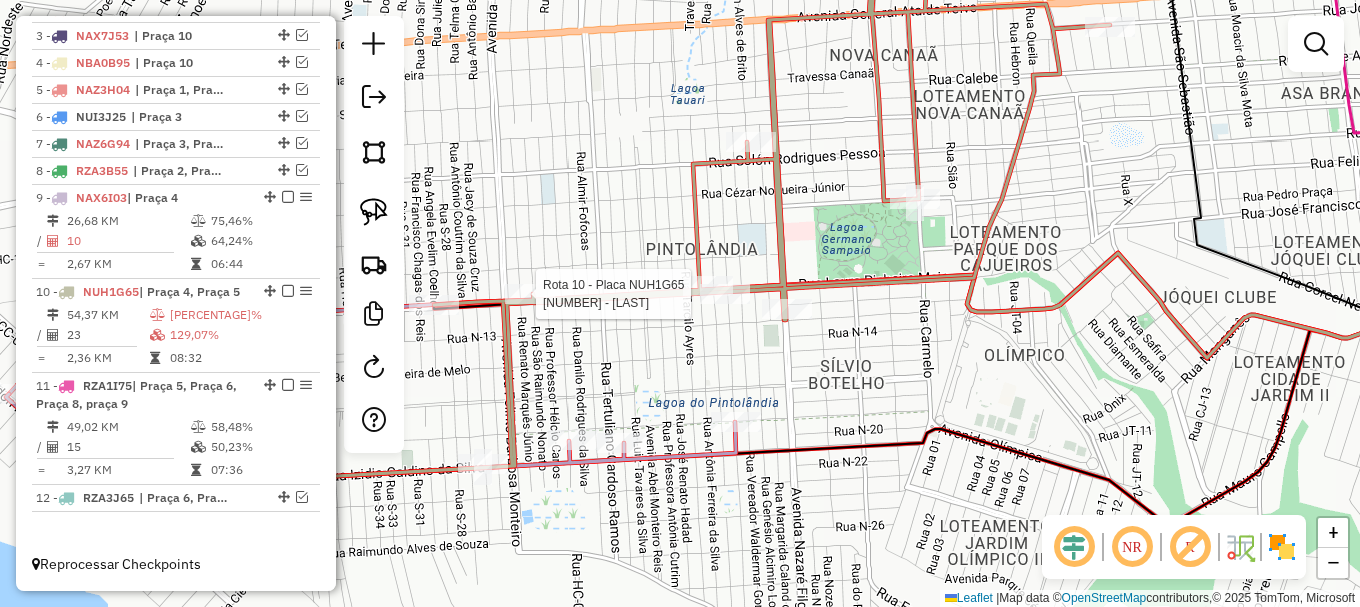 select on "**********" 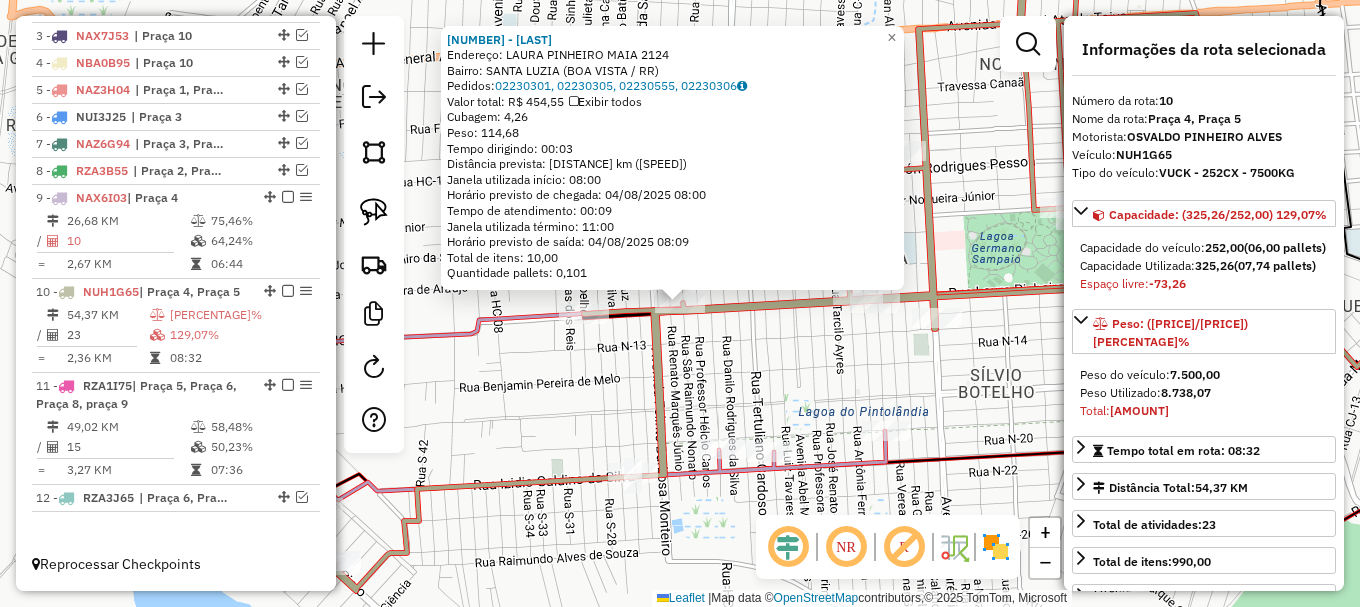click on "4568 - DIST. BECKMAN  Endereço:  LAURA PINHEIRO MAIA 2124   Bairro: SANTA LUZIA (BOA VISTA / RR)   Pedidos:  02230301, 02230305, 02230555, 02230306   Valor total: R$ 454,55   Exibir todos   Cubagem: 4,26  Peso: 114,68  Tempo dirigindo: 00:03   Distância prevista: 2,037 km (40,74 km/h)   Janela utilizada início: 08:00   Horário previsto de chegada: 04/08/2025 08:00   Tempo de atendimento: 00:09   Janela utilizada término: 11:00   Horário previsto de saída: 04/08/2025 08:09   Total de itens: 10,00   Quantidade pallets: 0,101  × Janela de atendimento Grade de atendimento Capacidade Transportadoras Veículos Cliente Pedidos  Rotas Selecione os dias de semana para filtrar as janelas de atendimento  Seg   Ter   Qua   Qui   Sex   Sáb   Dom  Informe o período da janela de atendimento: De: Até:  Filtrar exatamente a janela do cliente  Considerar janela de atendimento padrão  Selecione os dias de semana para filtrar as grades de atendimento  Seg   Ter   Qua   Qui   Sex   Sáb   Dom   Peso mínimo:   De:  +" 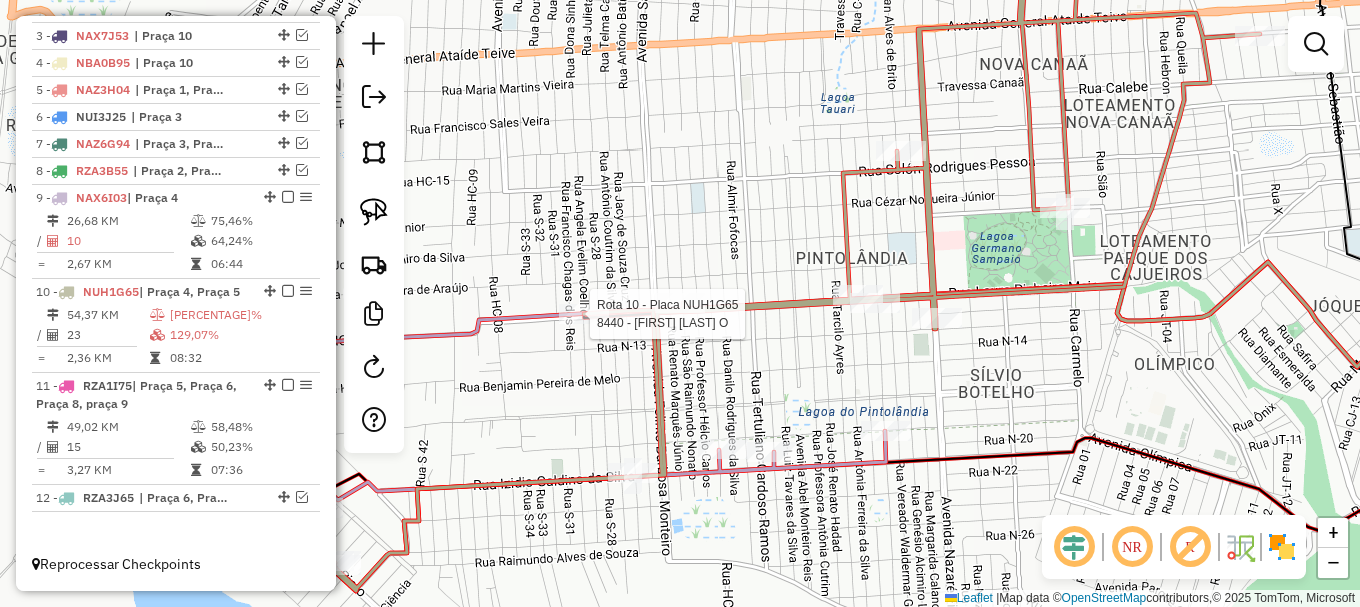 select on "**********" 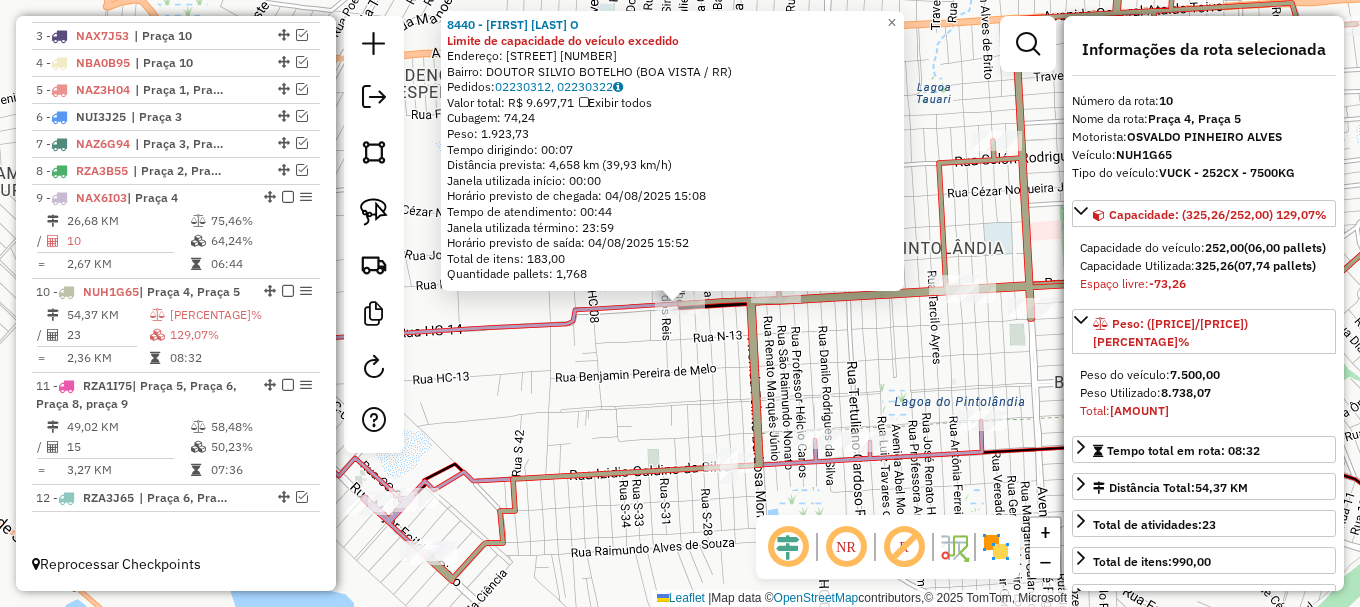 click on "8440 - ANTONIO JOSE COSTA O Limite de capacidade do veículo excedido  Endereço:  LAURA PINHEIRO MAIA 1601   Bairro: DOUTOR SILVIO BOTELHO (BOA VISTA / RR)   Pedidos:  02230312, 02230322   Valor total: R$ 9.697,71   Exibir todos   Cubagem: 74,24  Peso: 1.923,73  Tempo dirigindo: 00:07   Distância prevista: 4,658 km (39,93 km/h)   Janela utilizada início: 00:00   Horário previsto de chegada: 04/08/2025 15:08   Tempo de atendimento: 00:44   Janela utilizada término: 23:59   Horário previsto de saída: 04/08/2025 15:52   Total de itens: 183,00   Quantidade pallets: 1,768  × Janela de atendimento Grade de atendimento Capacidade Transportadoras Veículos Cliente Pedidos  Rotas Selecione os dias de semana para filtrar as janelas de atendimento  Seg   Ter   Qua   Qui   Sex   Sáb   Dom  Informe o período da janela de atendimento: De: Até:  Filtrar exatamente a janela do cliente  Considerar janela de atendimento padrão  Selecione os dias de semana para filtrar as grades de atendimento  Seg   Ter   Qua  De:" 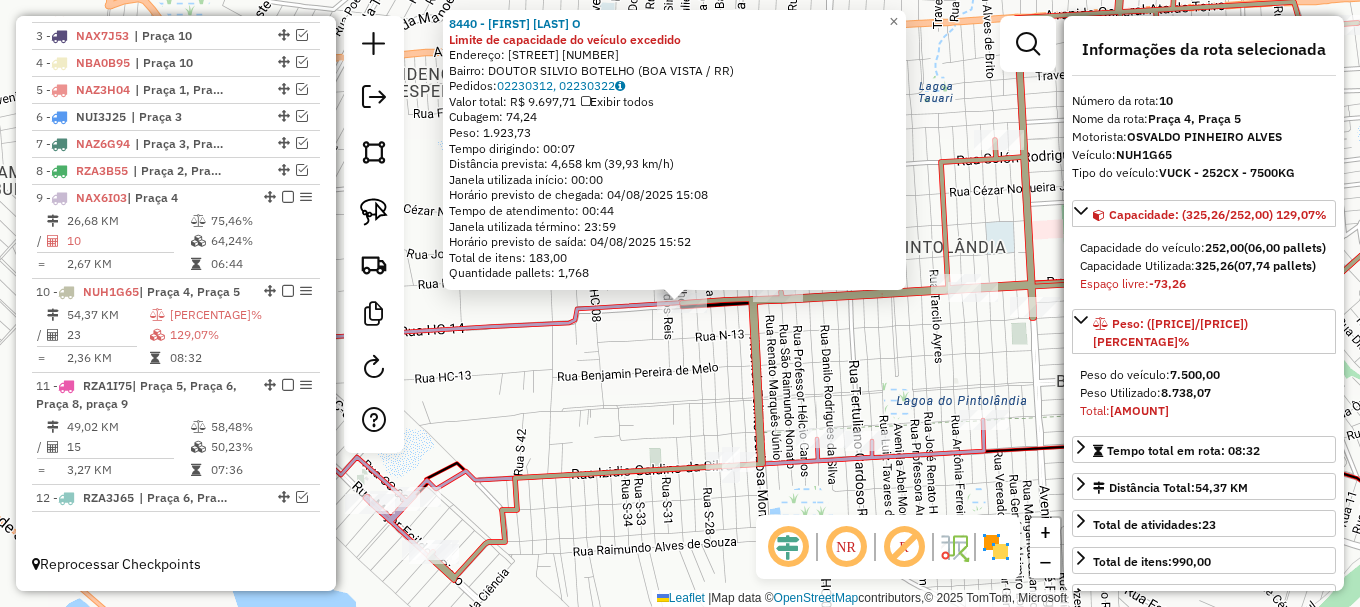 click on "8440 - ANTONIO JOSE COSTA O Limite de capacidade do veículo excedido  Endereço:  LAURA PINHEIRO MAIA 1601   Bairro: DOUTOR SILVIO BOTELHO (BOA VISTA / RR)   Pedidos:  02230312, 02230322   Valor total: R$ 9.697,71   Exibir todos   Cubagem: 74,24  Peso: 1.923,73  Tempo dirigindo: 00:07   Distância prevista: 4,658 km (39,93 km/h)   Janela utilizada início: 00:00   Horário previsto de chegada: 04/08/2025 15:08   Tempo de atendimento: 00:44   Janela utilizada término: 23:59   Horário previsto de saída: 04/08/2025 15:52   Total de itens: 183,00   Quantidade pallets: 1,768  × Janela de atendimento Grade de atendimento Capacidade Transportadoras Veículos Cliente Pedidos  Rotas Selecione os dias de semana para filtrar as janelas de atendimento  Seg   Ter   Qua   Qui   Sex   Sáb   Dom  Informe o período da janela de atendimento: De: Até:  Filtrar exatamente a janela do cliente  Considerar janela de atendimento padrão  Selecione os dias de semana para filtrar as grades de atendimento  Seg   Ter   Qua  De:" 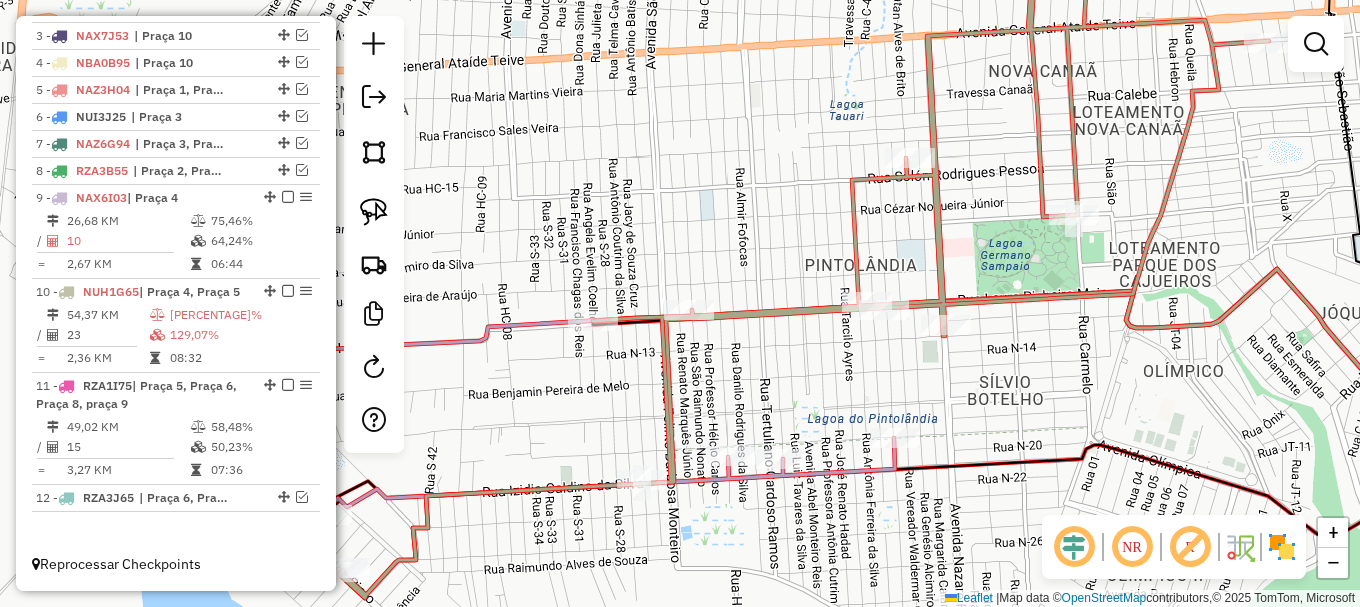 drag, startPoint x: 803, startPoint y: 363, endPoint x: 596, endPoint y: 369, distance: 207.08694 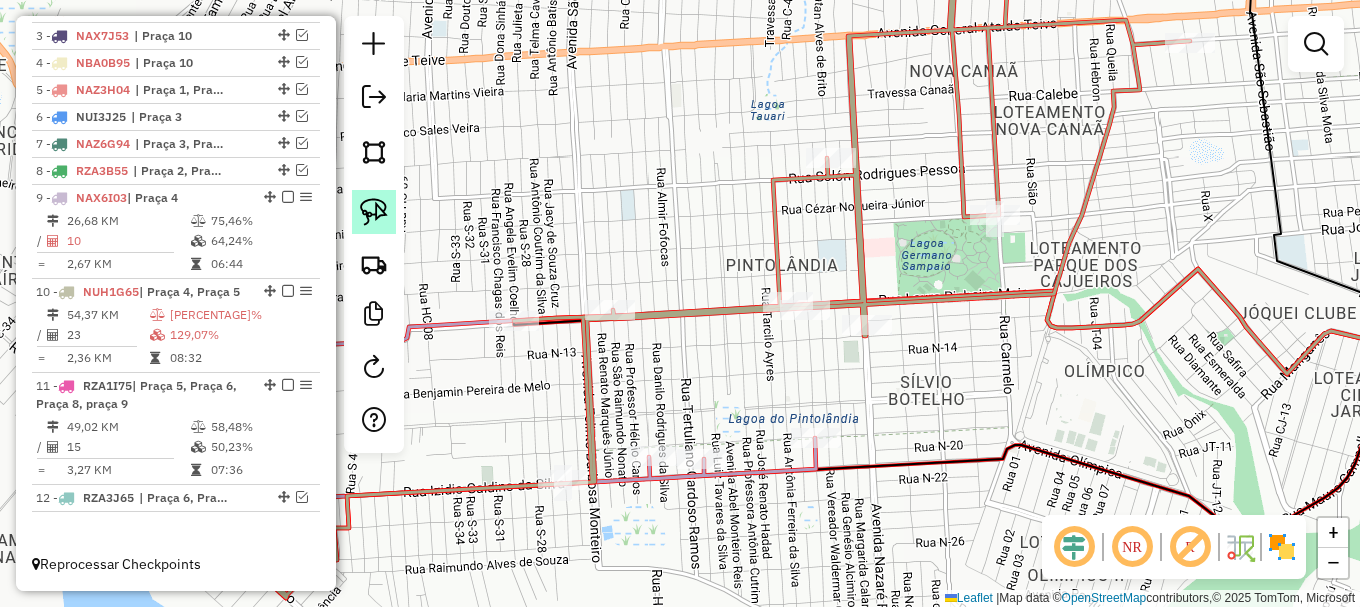 click 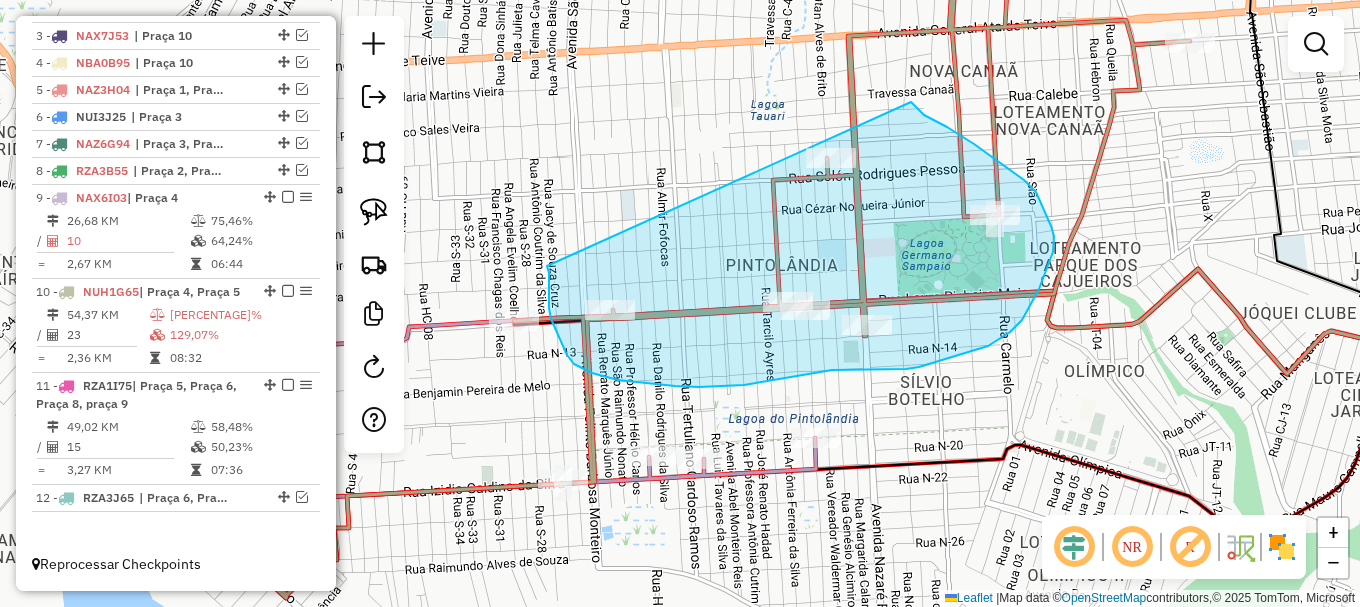 drag, startPoint x: 549, startPoint y: 292, endPoint x: 889, endPoint y: 81, distance: 400.1512 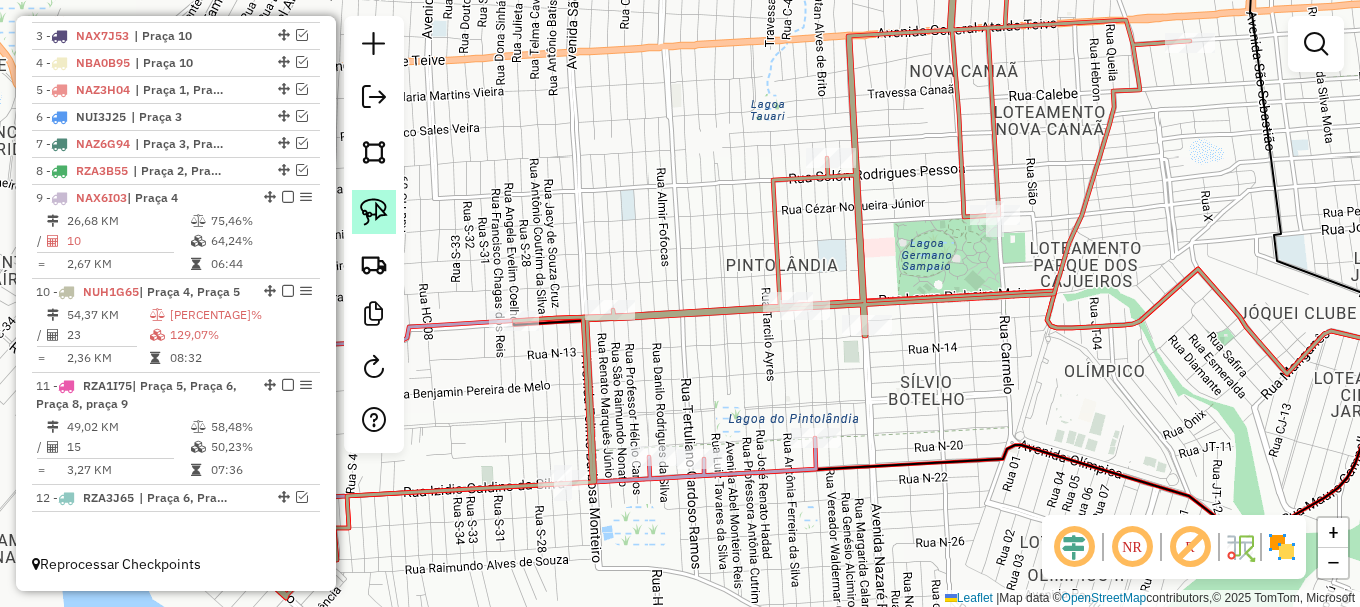 click 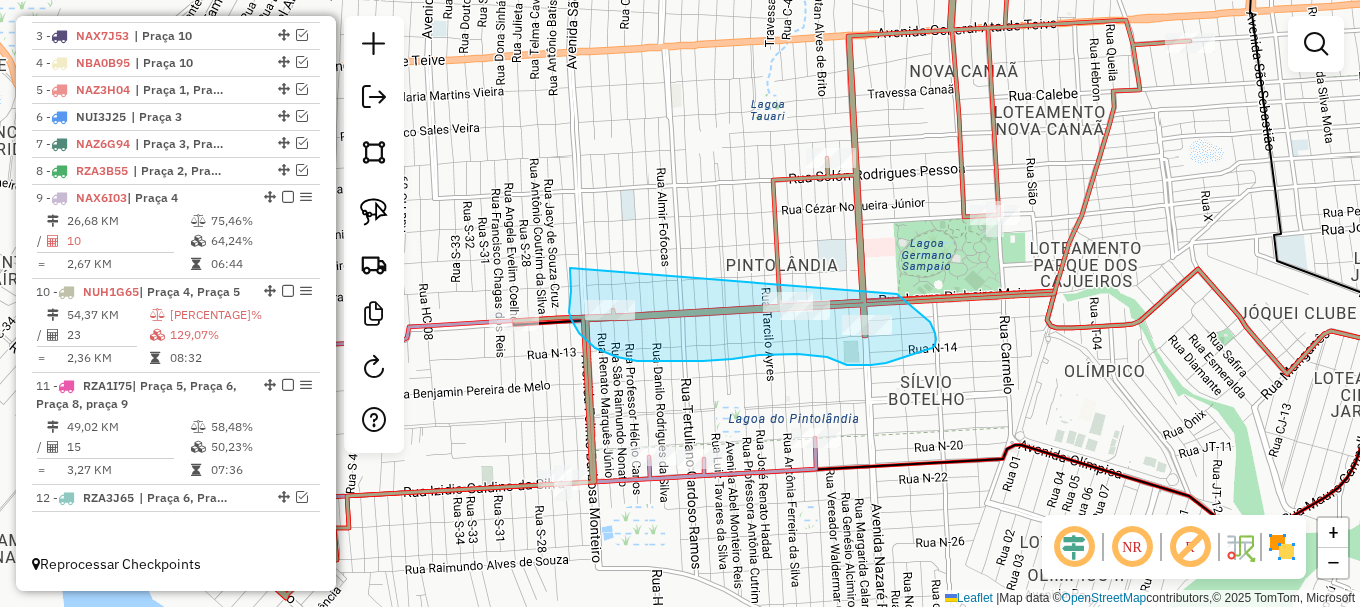 drag, startPoint x: 571, startPoint y: 272, endPoint x: 883, endPoint y: 277, distance: 312.04007 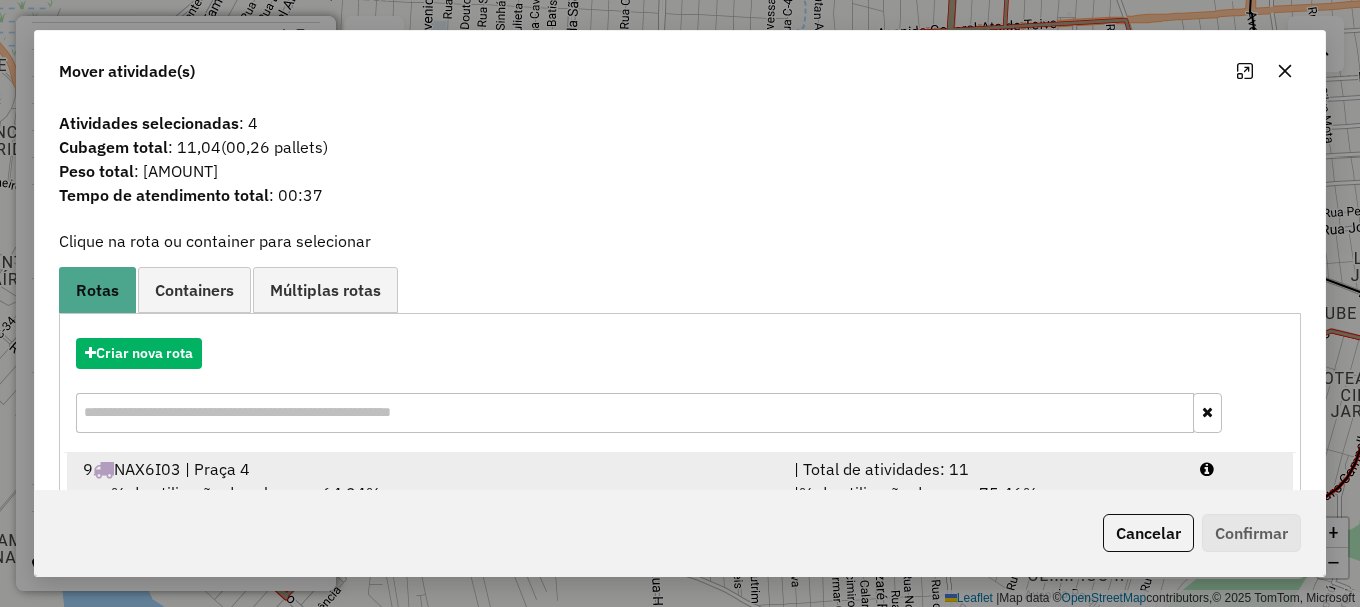 click at bounding box center (1239, 469) 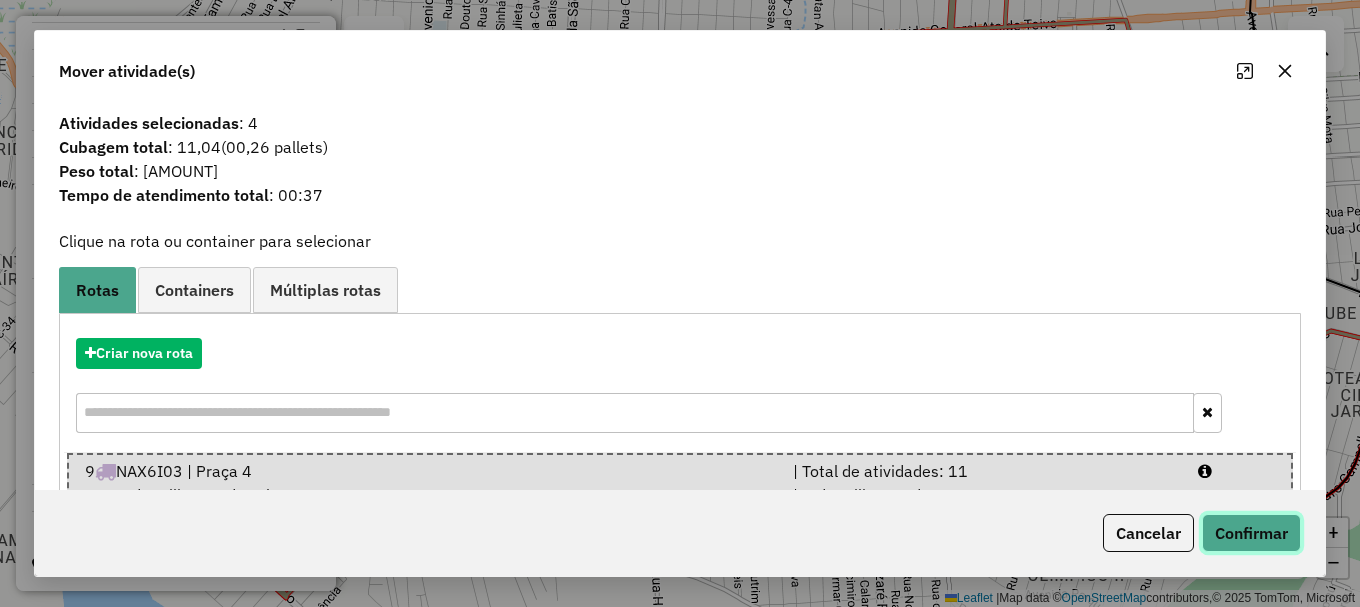 click on "Confirmar" 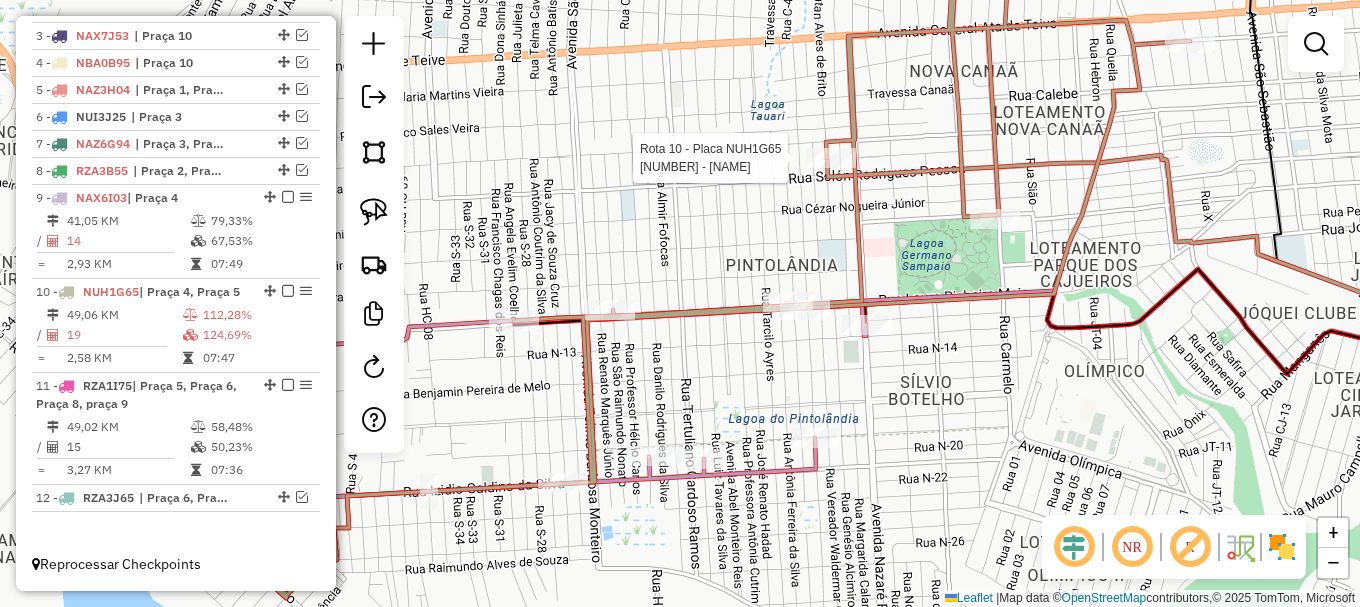 select on "**********" 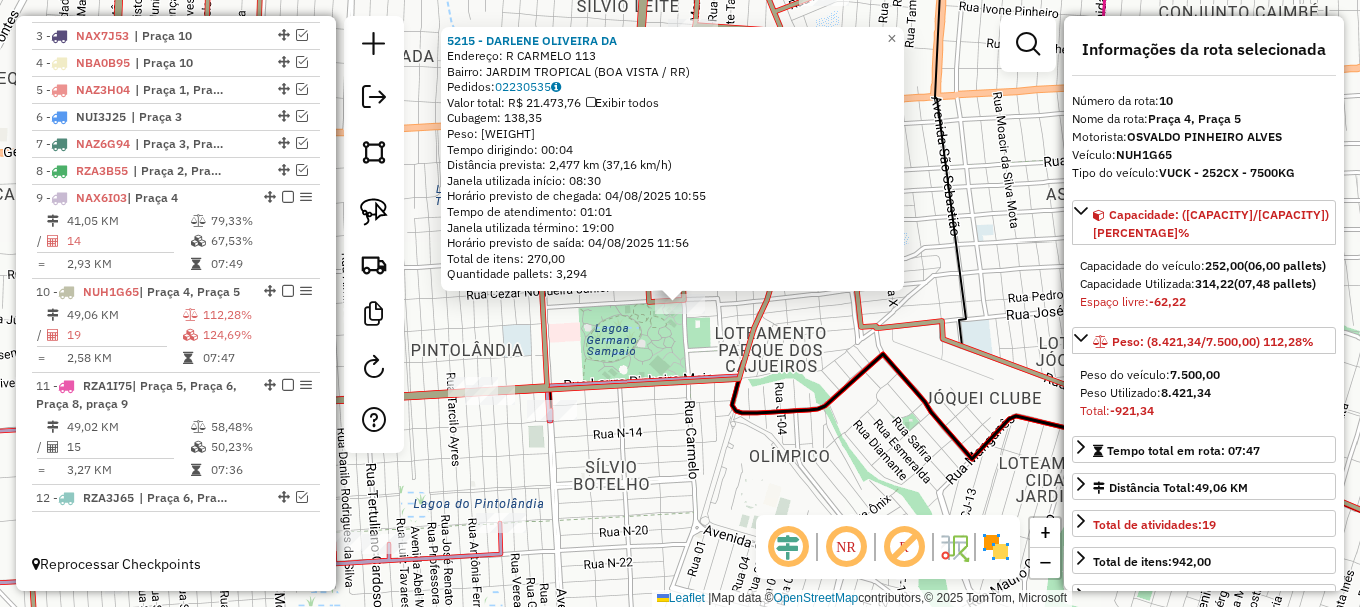 click on "5215 - DARLENE OLIVEIRA DA  Endereço: R   CARMELO                       113   Bairro: JARDIM TROPICAL (BOA VISTA / RR)   Pedidos:  02230535   Valor total: R$ 21.473,76   Exibir todos   Cubagem: 138,35  Peso: 3.570,45  Tempo dirigindo: 00:04   Distância prevista: 2,477 km (37,16 km/h)   Janela utilizada início: 08:30   Horário previsto de chegada: 04/08/2025 10:55   Tempo de atendimento: 01:01   Janela utilizada término: 19:00   Horário previsto de saída: 04/08/2025 11:56   Total de itens: 270,00   Quantidade pallets: 3,294  × Janela de atendimento Grade de atendimento Capacidade Transportadoras Veículos Cliente Pedidos  Rotas Selecione os dias de semana para filtrar as janelas de atendimento  Seg   Ter   Qua   Qui   Sex   Sáb   Dom  Informe o período da janela de atendimento: De: Até:  Filtrar exatamente a janela do cliente  Considerar janela de atendimento padrão  Selecione os dias de semana para filtrar as grades de atendimento  Seg   Ter   Qua   Qui   Sex   Sáb   Dom   Peso mínimo:   De:  +" 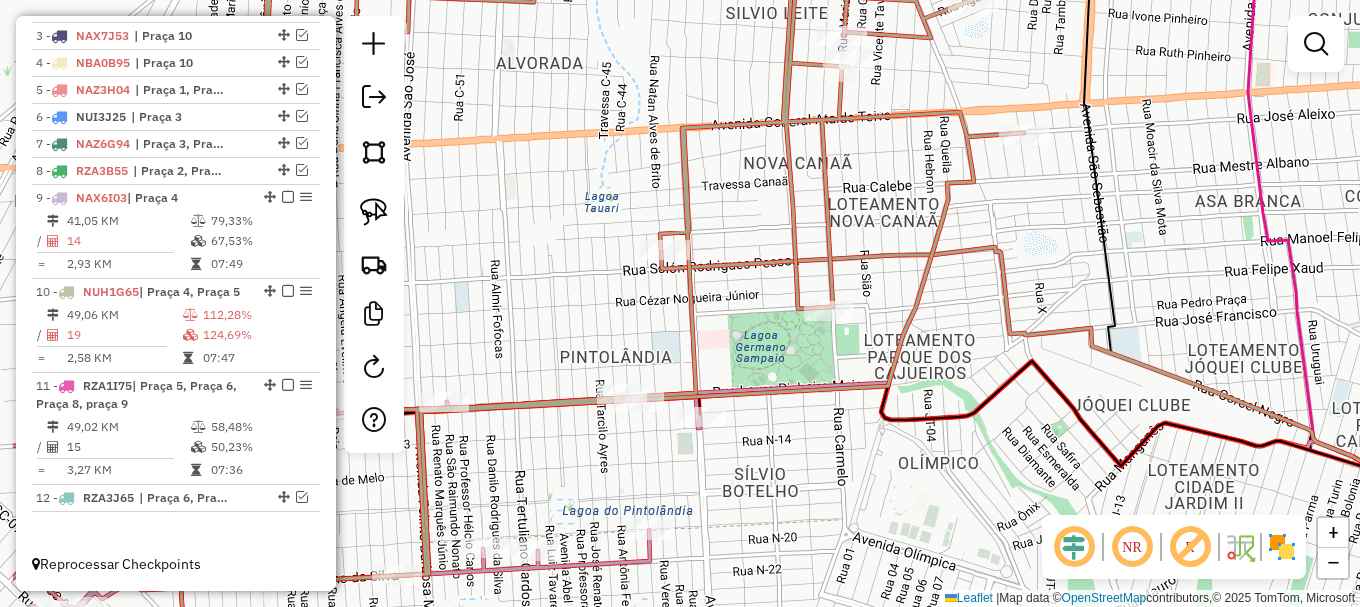 drag, startPoint x: 666, startPoint y: 382, endPoint x: 846, endPoint y: 388, distance: 180.09998 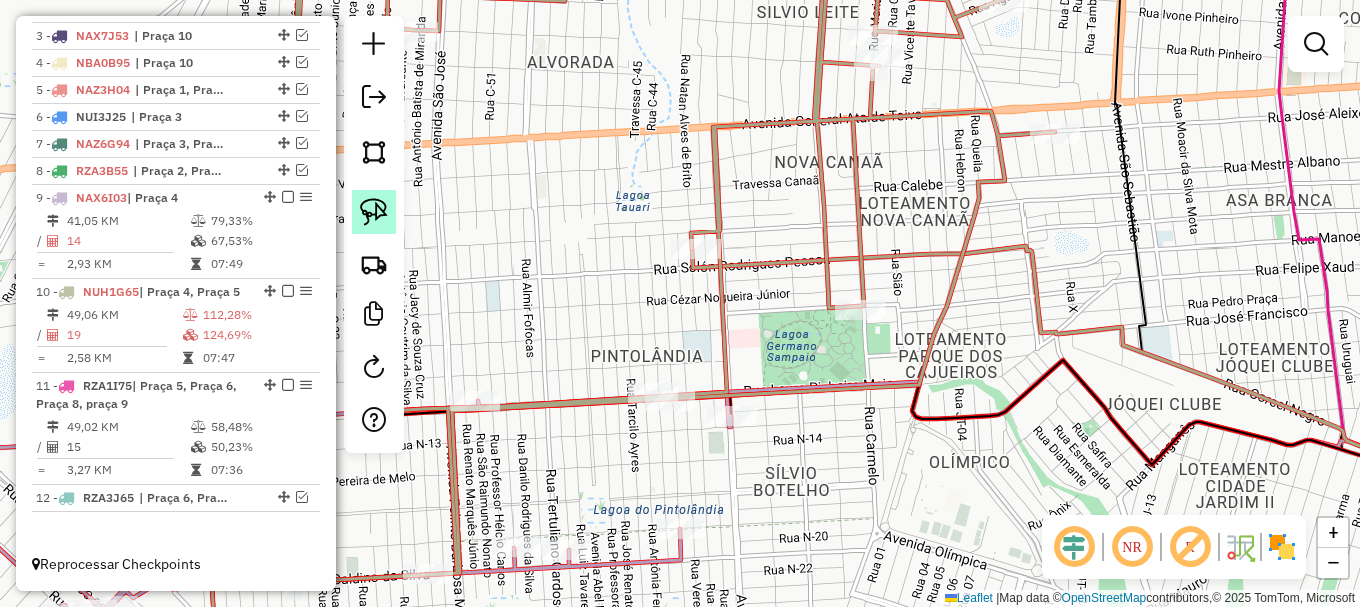 click 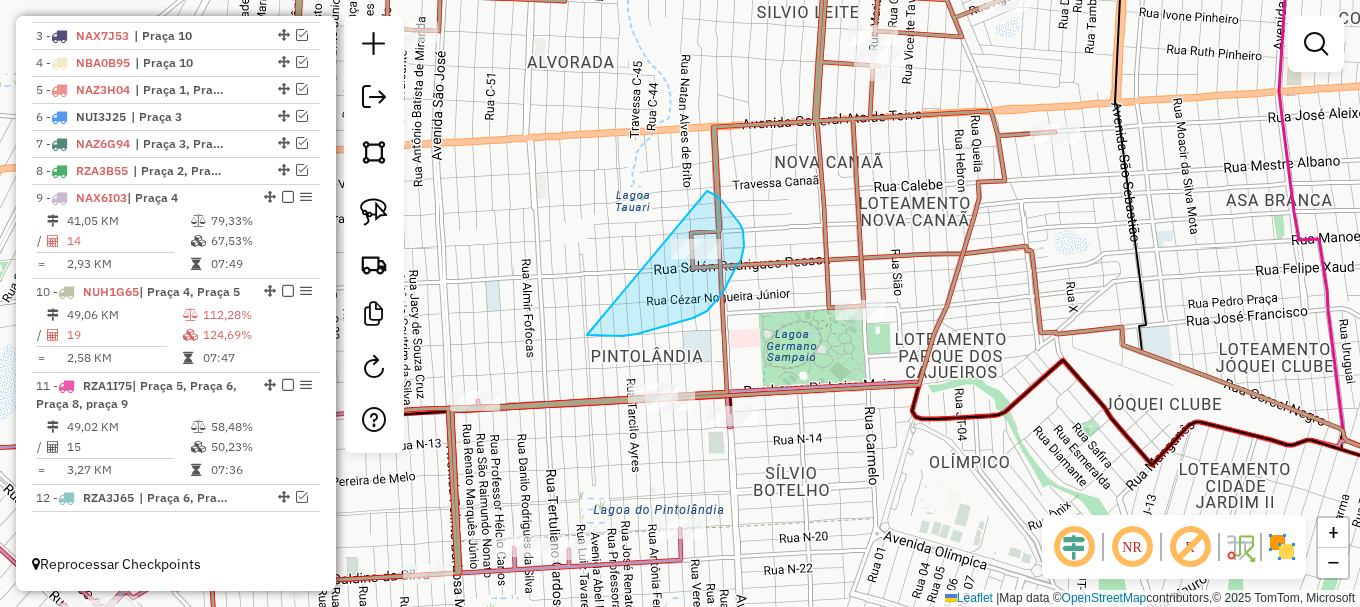 drag, startPoint x: 623, startPoint y: 336, endPoint x: 689, endPoint y: 182, distance: 167.54701 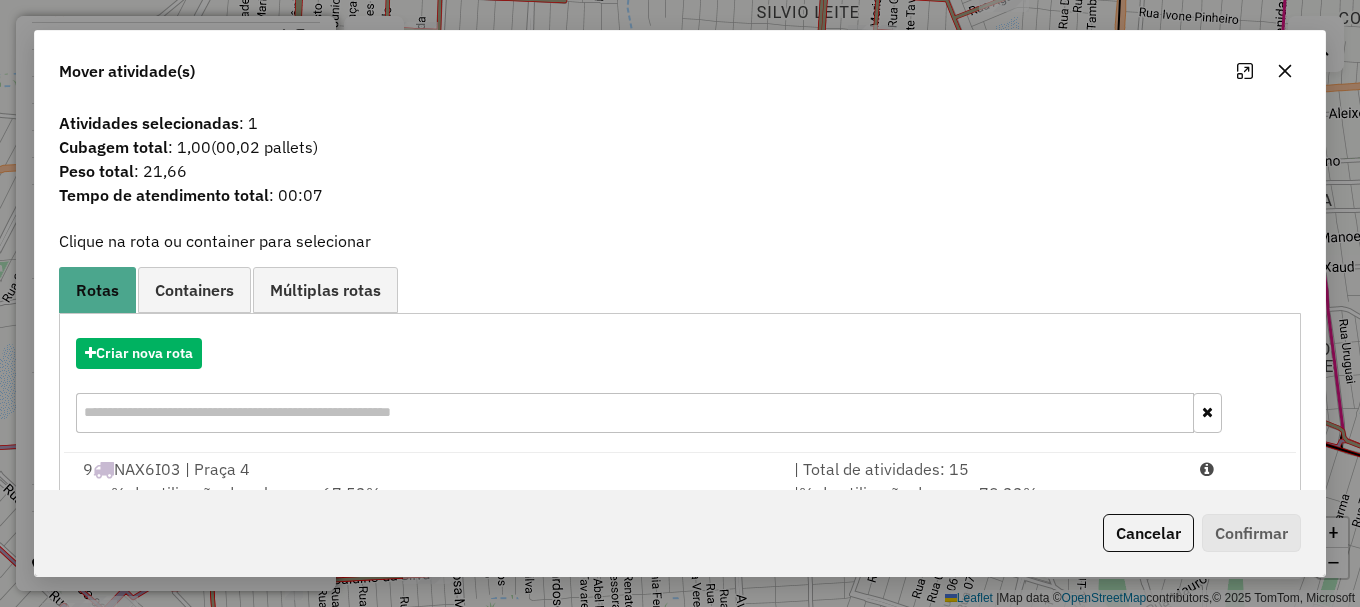 click at bounding box center [1239, 469] 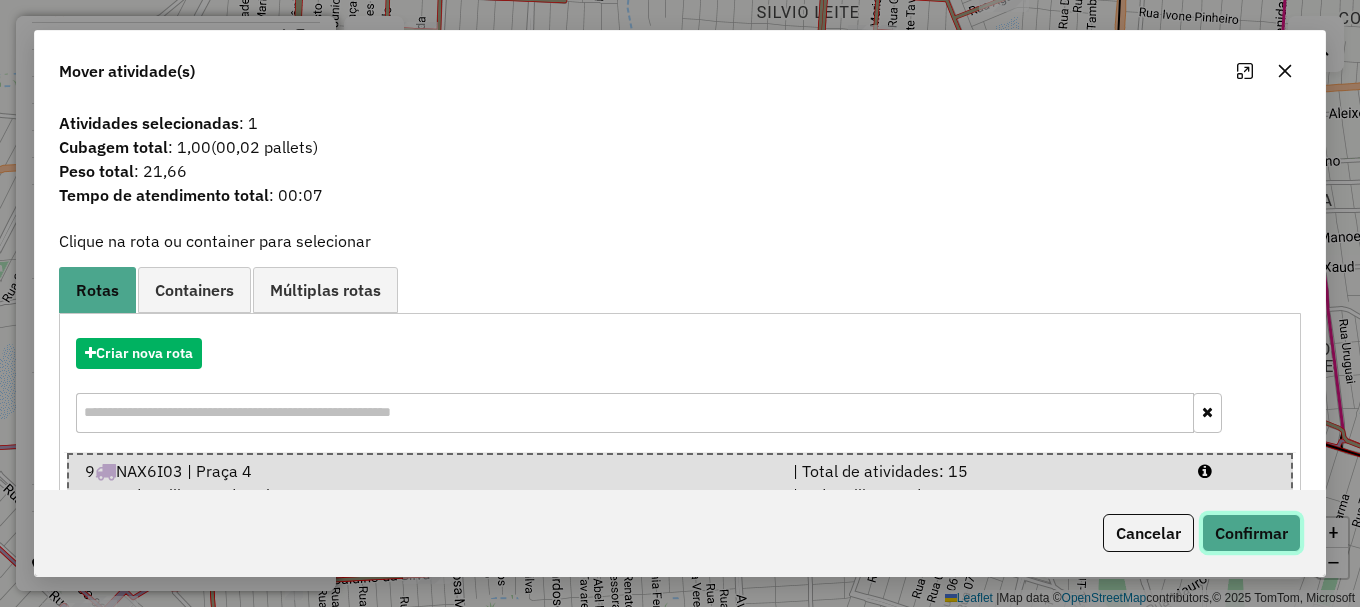 click on "Confirmar" 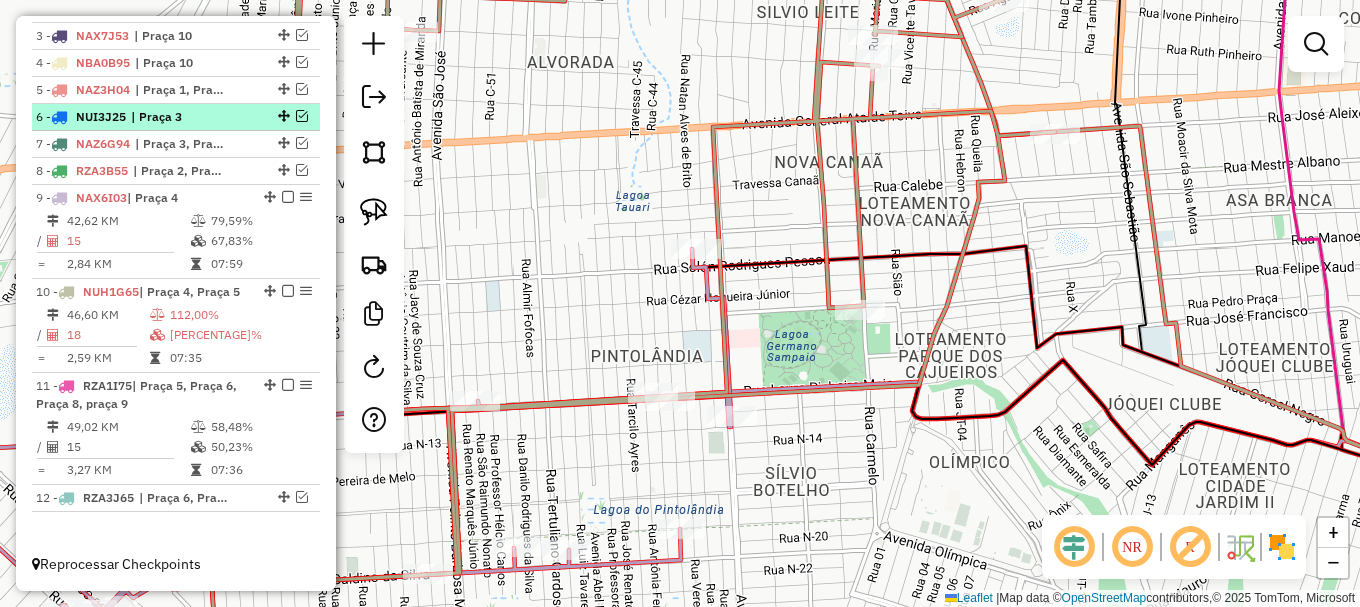 click at bounding box center [288, 197] 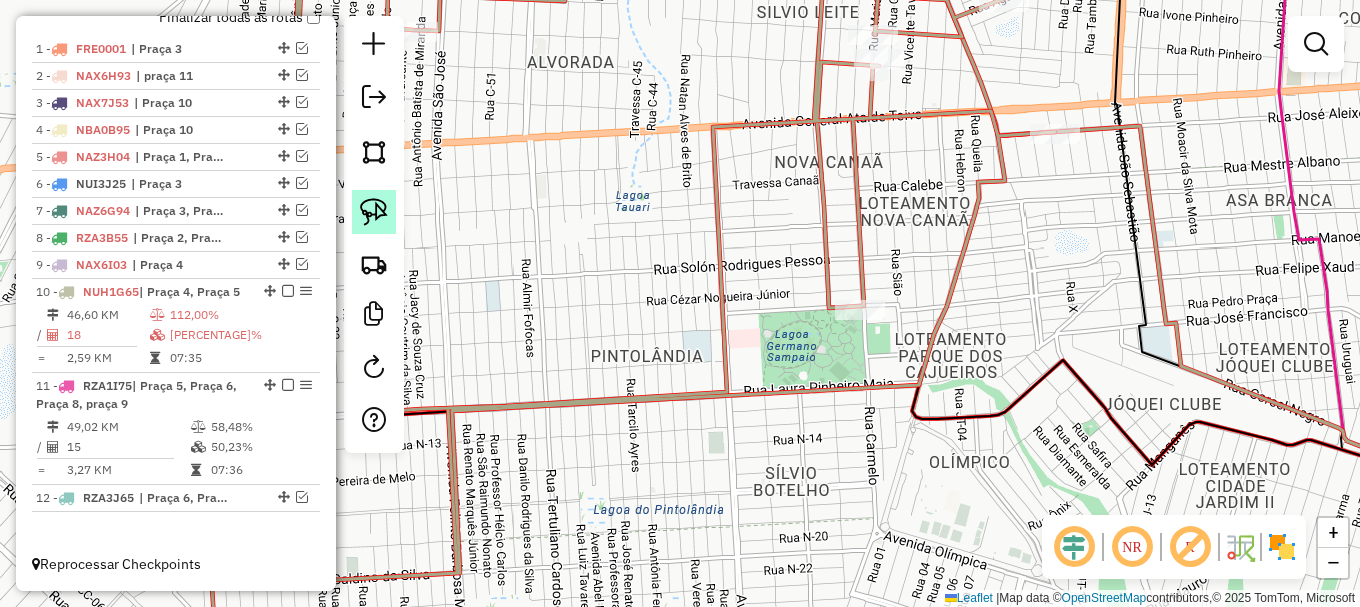 scroll, scrollTop: 797, scrollLeft: 0, axis: vertical 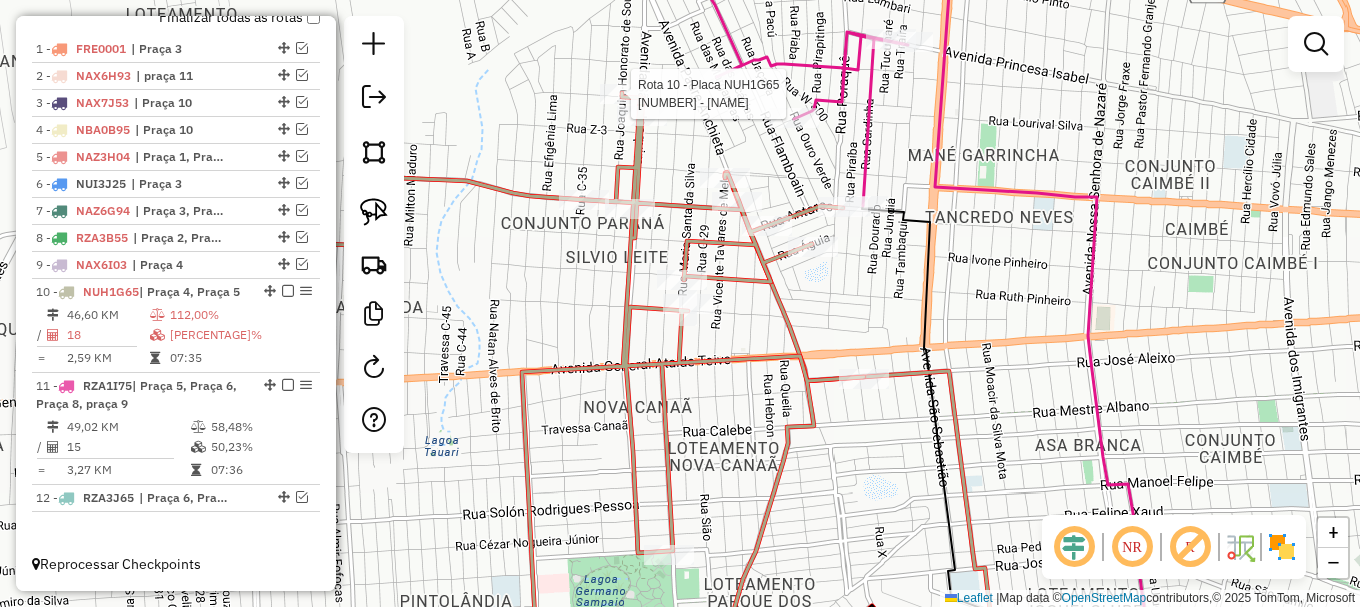 select on "**********" 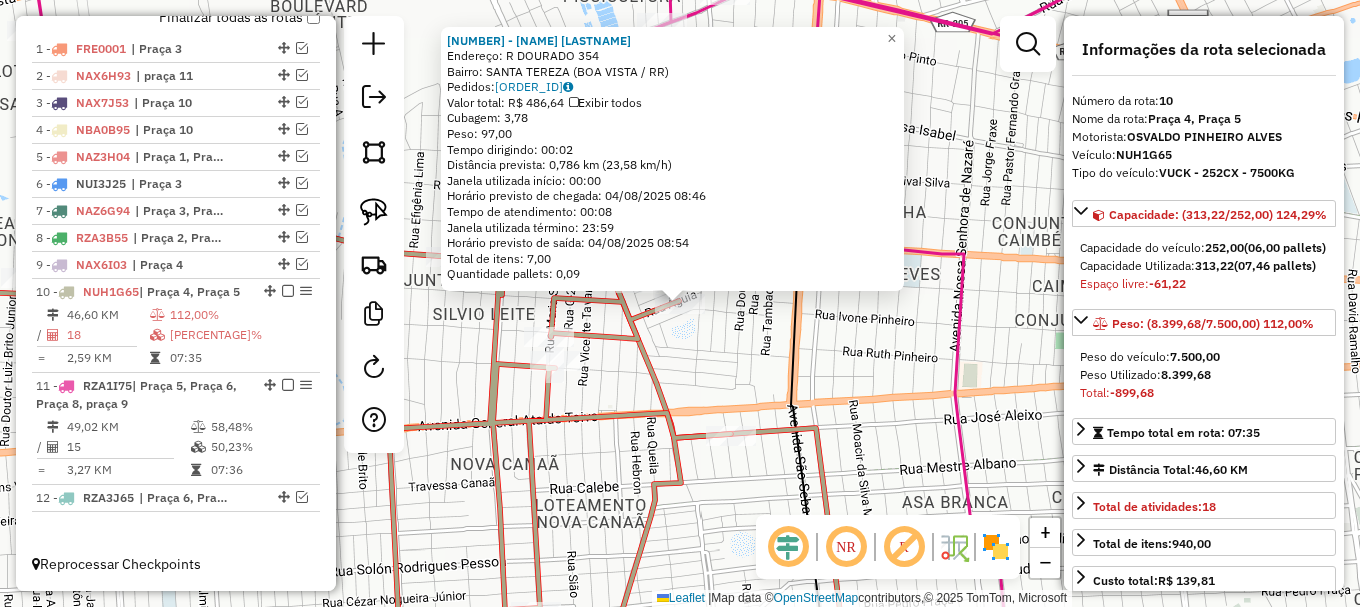 drag, startPoint x: 639, startPoint y: 332, endPoint x: 598, endPoint y: 332, distance: 41 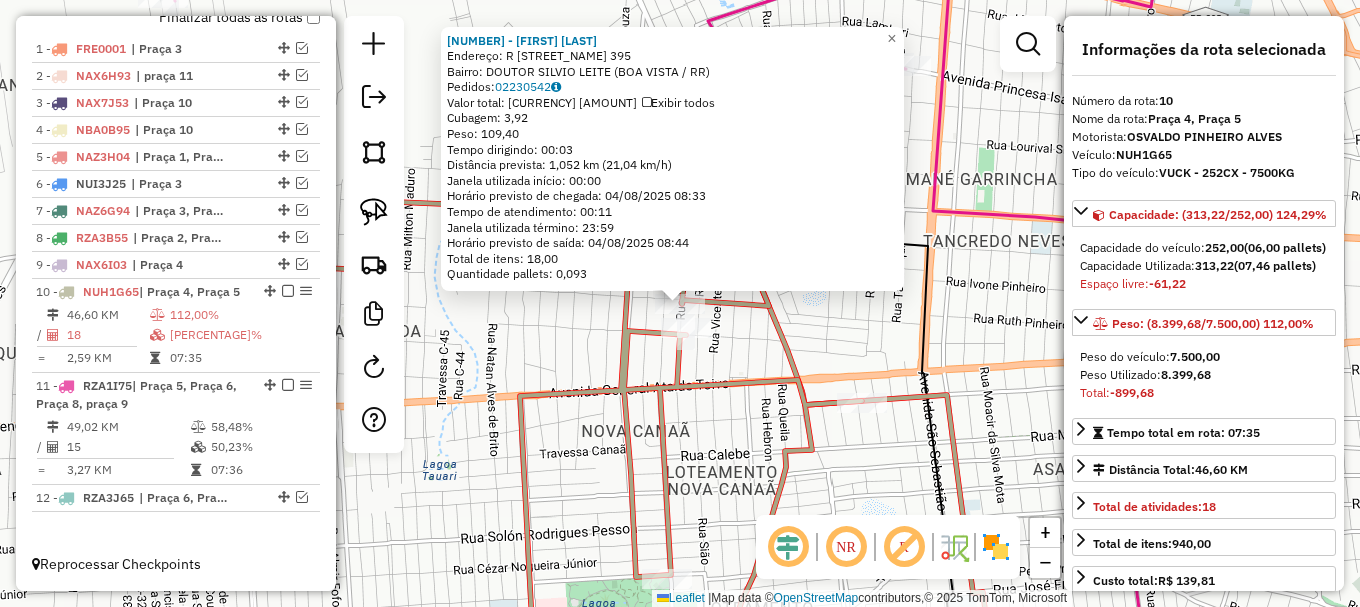 click 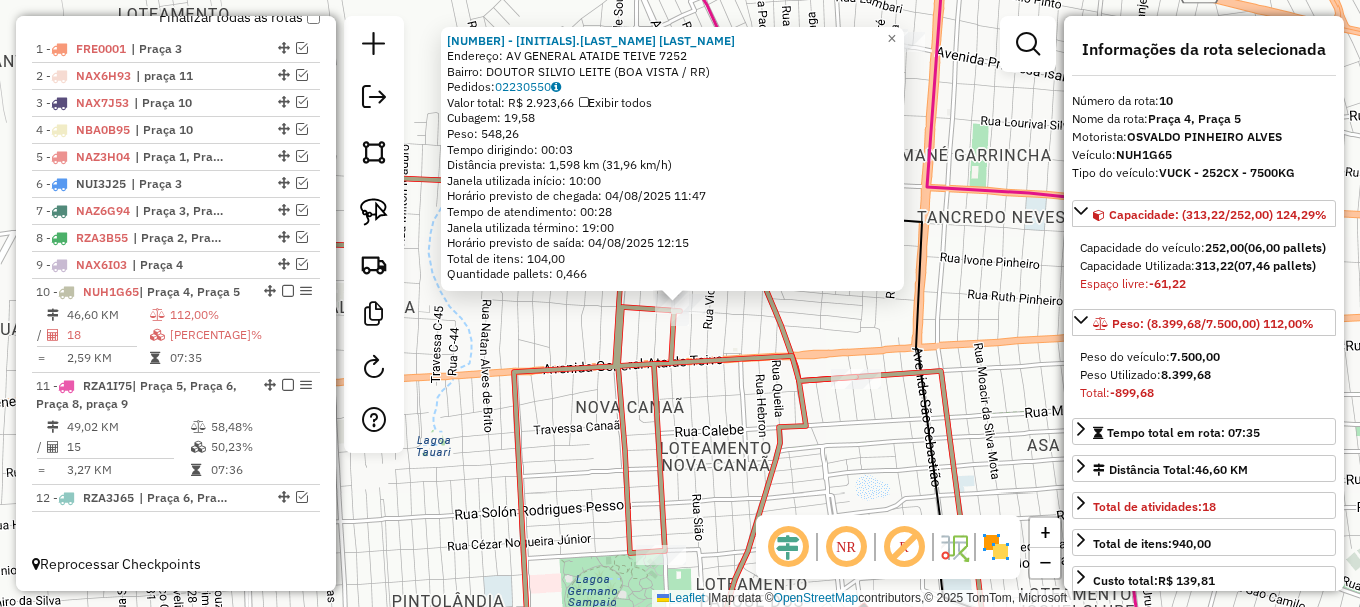 click 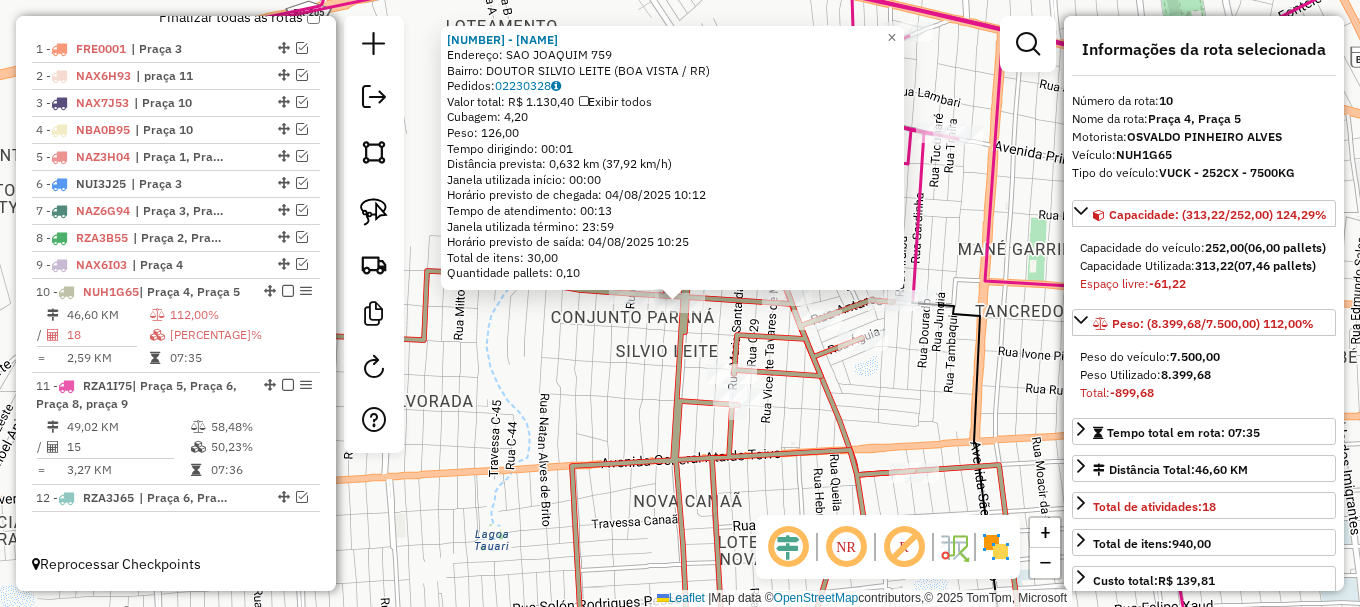 click on "Rota 10 - Placa NUH1G65  3161 - JUNIOR CESAR BATISTA 10551 - COMERCIAL UIRAMUTA  Endereço:  SAO JOAQUIM 759   Bairro: DOUTOR SILVIO LEITE (BOA VISTA / RR)   Pedidos:  02230328   Valor total: R$ 1.130,40   Exibir todos   Cubagem: 4,20  Peso: 126,00  Tempo dirigindo: 00:01   Distância prevista: 0,632 km (37,92 km/h)   Janela utilizada início: 00:00   Horário previsto de chegada: 04/08/2025 10:12   Tempo de atendimento: 00:13   Janela utilizada término: 23:59   Horário previsto de saída: 04/08/2025 10:25   Total de itens: 30,00   Quantidade pallets: 0,10  × Janela de atendimento Grade de atendimento Capacidade Transportadoras Veículos Cliente Pedidos  Rotas Selecione os dias de semana para filtrar as janelas de atendimento  Seg   Ter   Qua   Qui   Sex   Sáb   Dom  Informe o período da janela de atendimento: De: Até:  Filtrar exatamente a janela do cliente  Considerar janela de atendimento padrão  Selecione os dias de semana para filtrar as grades de atendimento  Seg   Ter   Qua   Qui   Sex   Sáb  +" 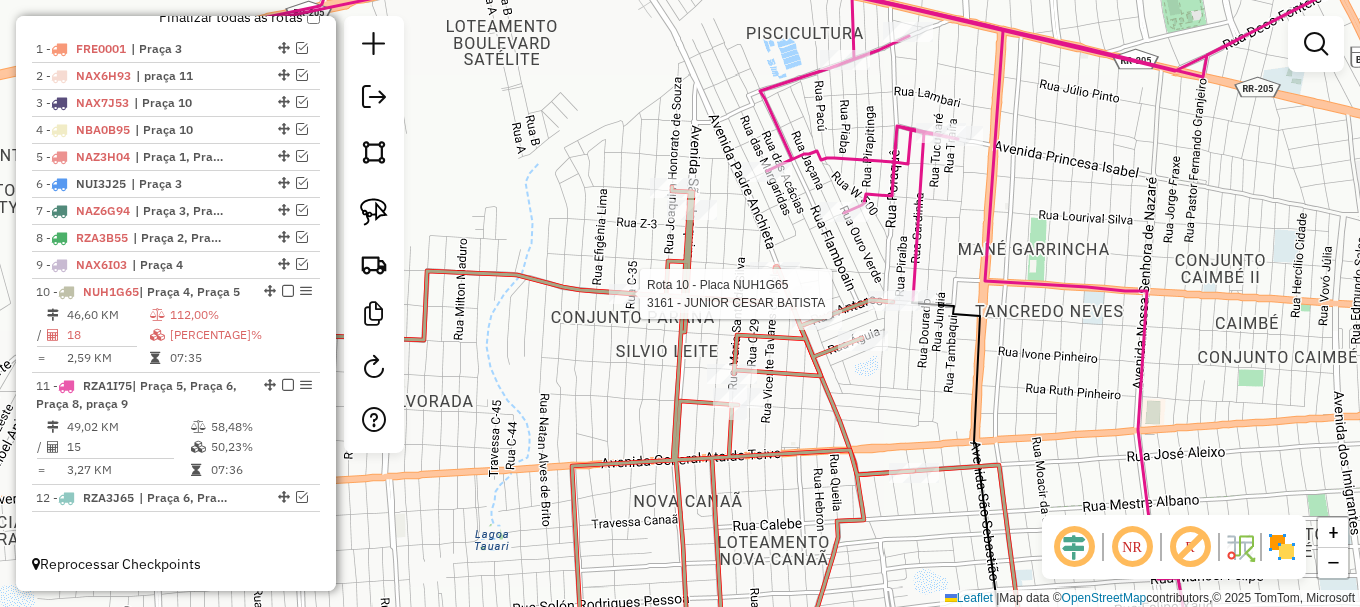 select on "**********" 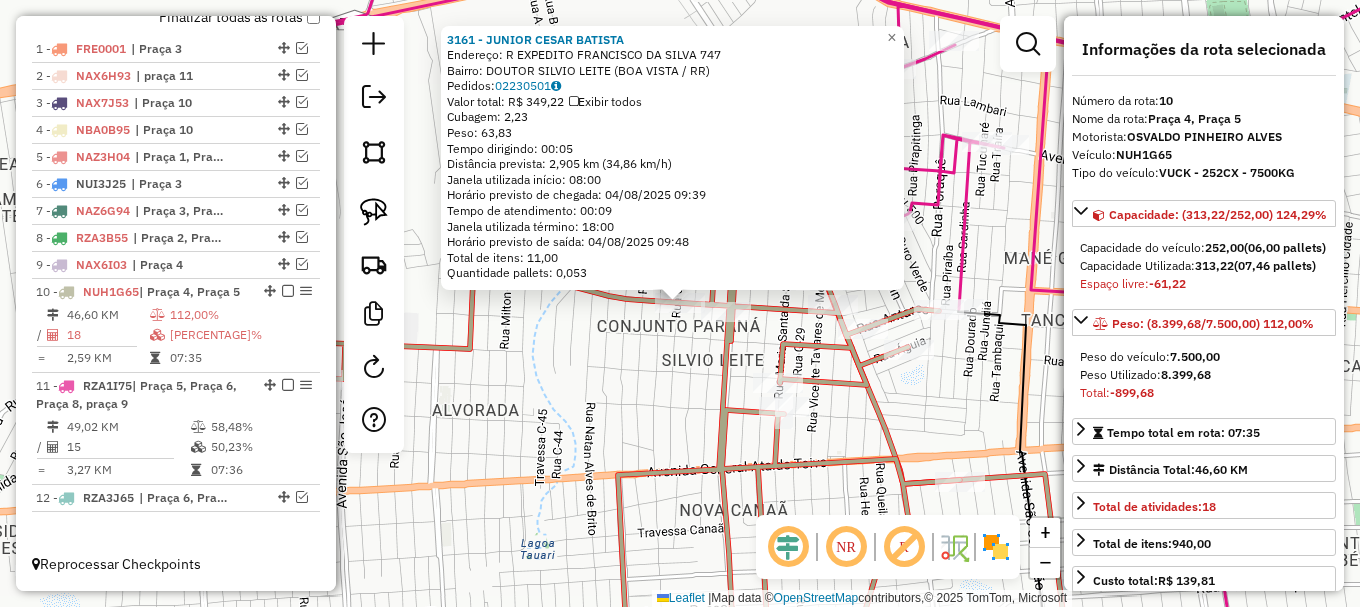 click on "3161 - JUNIOR CESAR BATISTA  Endereço: R   EXPEDITO FRANCISCO DA SILVA   747   Bairro: DOUTOR SILVIO LEITE (BOA VISTA / RR)   Pedidos:  02230501   Valor total: R$ 349,22   Exibir todos   Cubagem: 2,23  Peso: 63,83  Tempo dirigindo: 00:05   Distância prevista: 2,905 km (34,86 km/h)   Janela utilizada início: 08:00   Horário previsto de chegada: 04/08/2025 09:39   Tempo de atendimento: 00:09   Janela utilizada término: 18:00   Horário previsto de saída: 04/08/2025 09:48   Total de itens: 11,00   Quantidade pallets: 0,053  × Janela de atendimento Grade de atendimento Capacidade Transportadoras Veículos Cliente Pedidos  Rotas Selecione os dias de semana para filtrar as janelas de atendimento  Seg   Ter   Qua   Qui   Sex   Sáb   Dom  Informe o período da janela de atendimento: De: Até:  Filtrar exatamente a janela do cliente  Considerar janela de atendimento padrão  Selecione os dias de semana para filtrar as grades de atendimento  Seg   Ter   Qua   Qui   Sex   Sáb   Dom   Peso mínimo:   De:   De:" 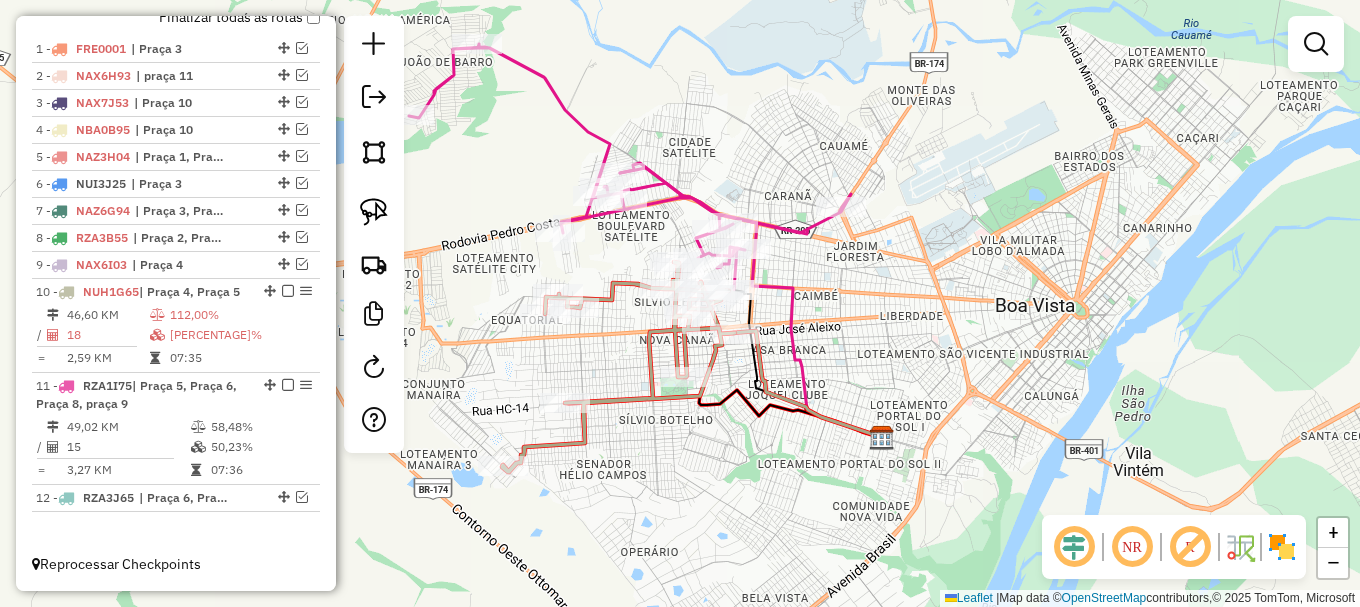 drag, startPoint x: 839, startPoint y: 314, endPoint x: 921, endPoint y: 307, distance: 82.29824 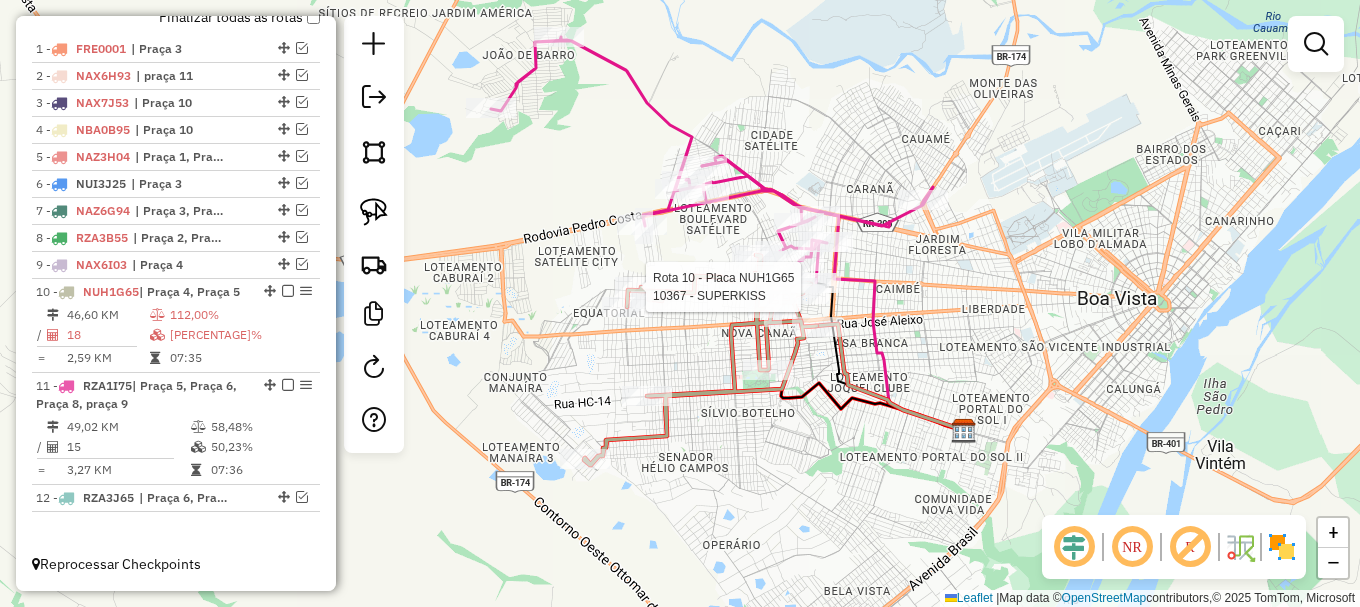 select on "**********" 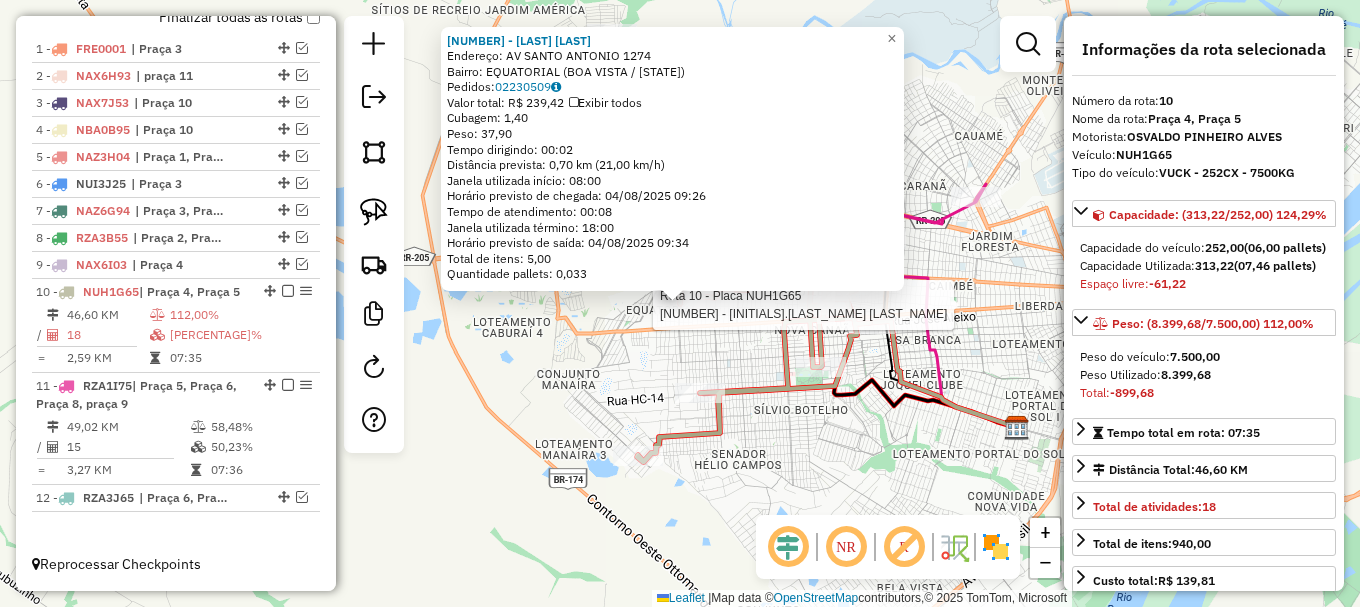 click 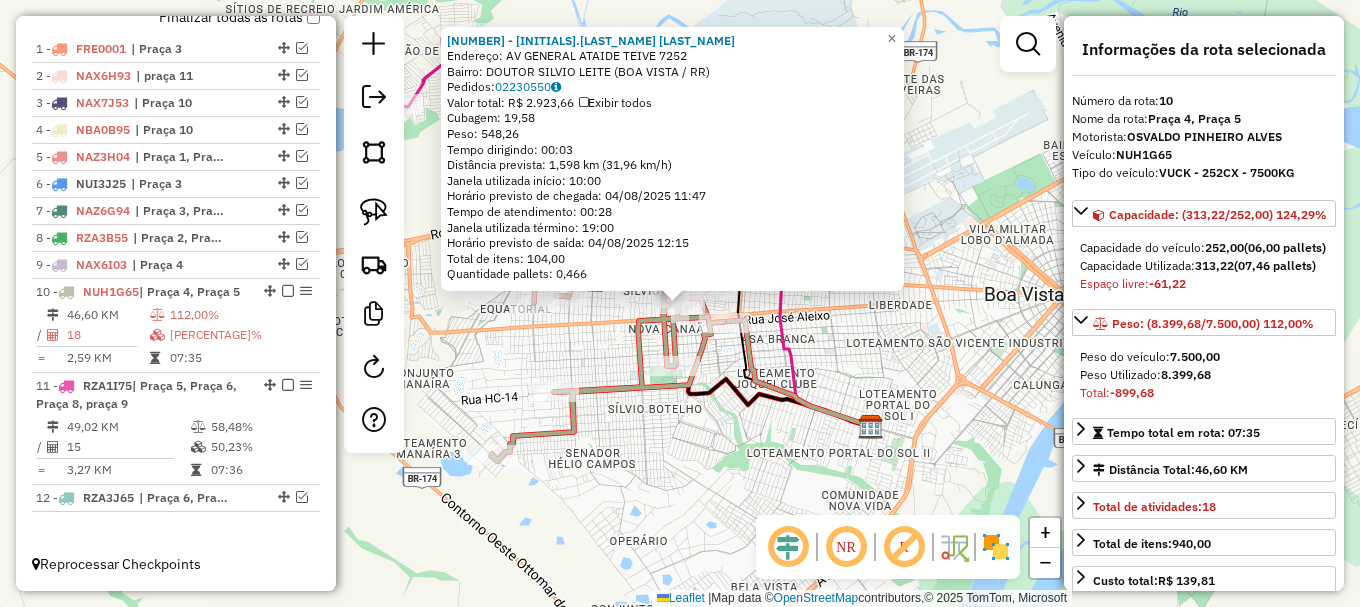 click on "Rota 10 - Placa NUH1G65  5763 - N.DA COSTA SOUZA × 5763 - N.DA COSTA SOUZA  Endereço: AV  GENERAL ATAIDE TEIVE          7252   Bairro: DOUTOR SILVIO LEITE (BOA VISTA / RR)   Pedidos:  02230550   Valor total: R$ 2.923,66   Exibir todos   Cubagem: 19,58  Peso: 548,26  Tempo dirigindo: 00:03   Distância prevista: 1,598 km (31,96 km/h)   Janela utilizada início: 10:00   Horário previsto de chegada: 04/08/2025 11:47   Tempo de atendimento: 00:28   Janela utilizada término: 19:00   Horário previsto de saída: 04/08/2025 12:15   Total de itens: 104,00   Quantidade pallets: 0,466  × Janela de atendimento Grade de atendimento Capacidade Transportadoras Veículos Cliente Pedidos  Rotas Selecione os dias de semana para filtrar as janelas de atendimento  Seg   Ter   Qua   Qui   Sex   Sáb   Dom  Informe o período da janela de atendimento: De: Até:  Filtrar exatamente a janela do cliente  Considerar janela de atendimento padrão  Selecione os dias de semana para filtrar as grades de atendimento  Seg   Ter   Qua" 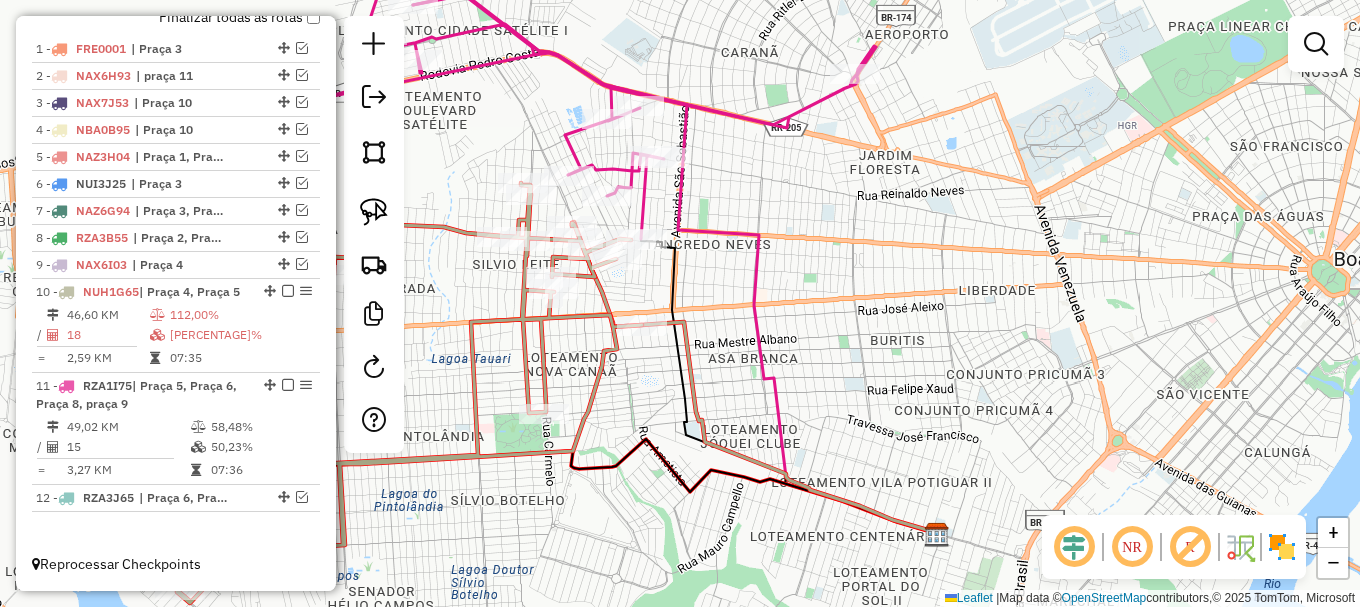 click 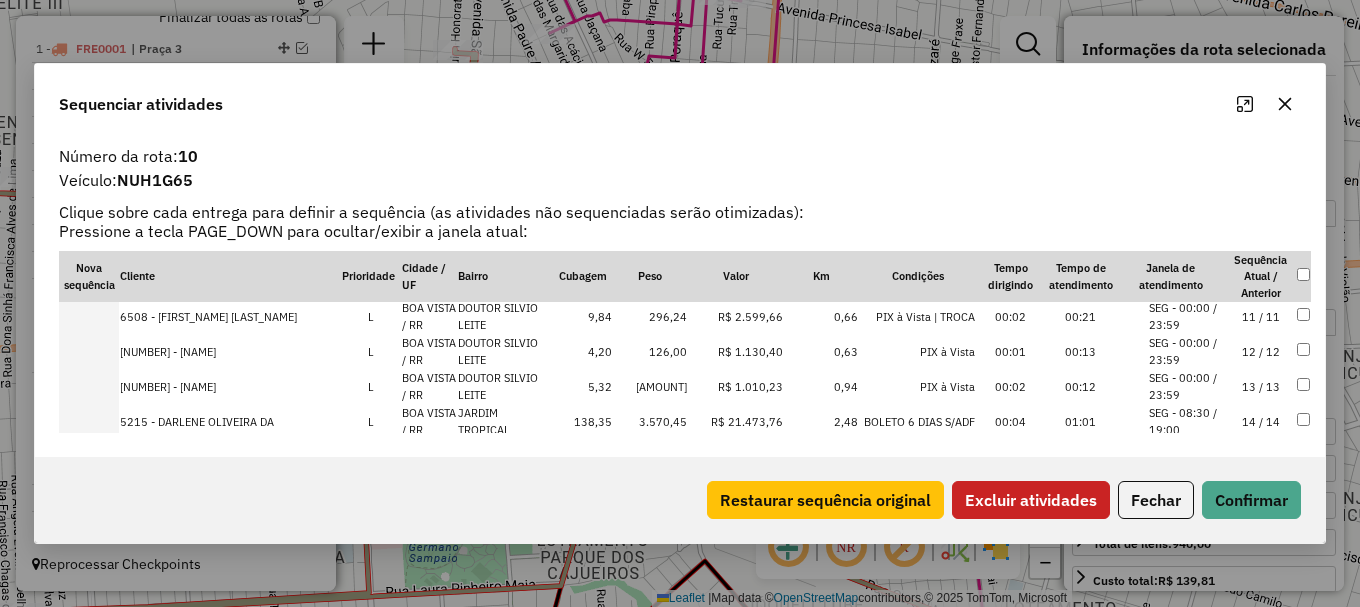 scroll, scrollTop: 318, scrollLeft: 0, axis: vertical 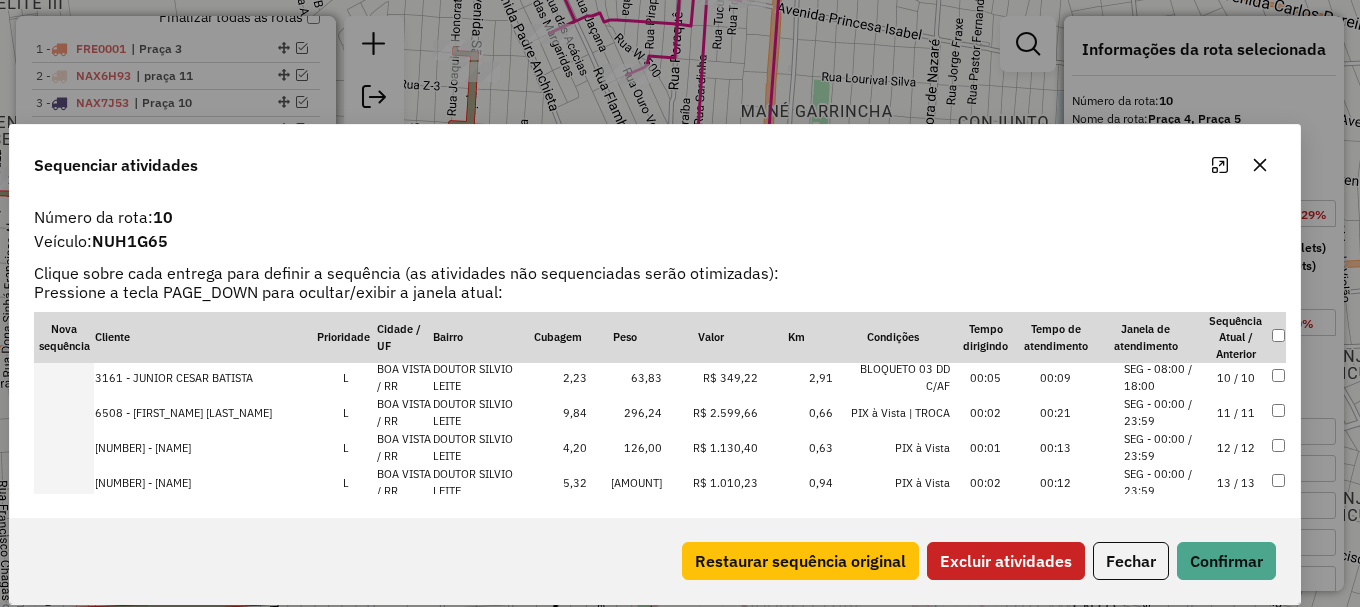 click on "Sequenciar atividades" 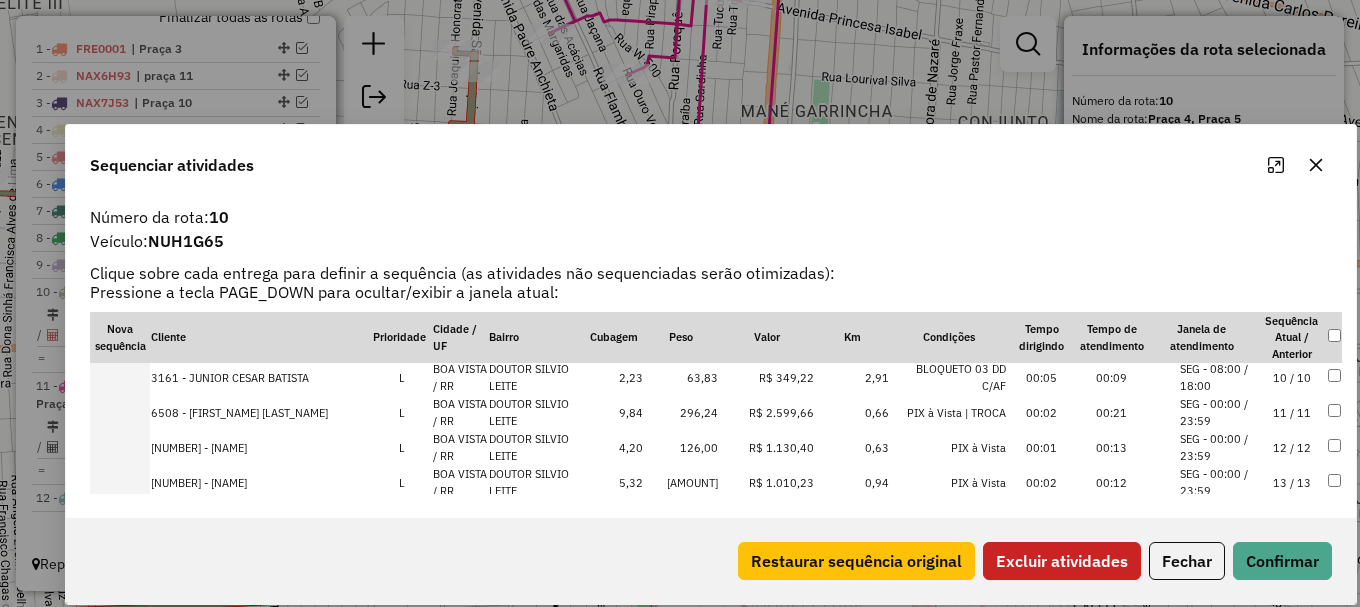 drag, startPoint x: 448, startPoint y: 203, endPoint x: 678, endPoint y: 173, distance: 231.94827 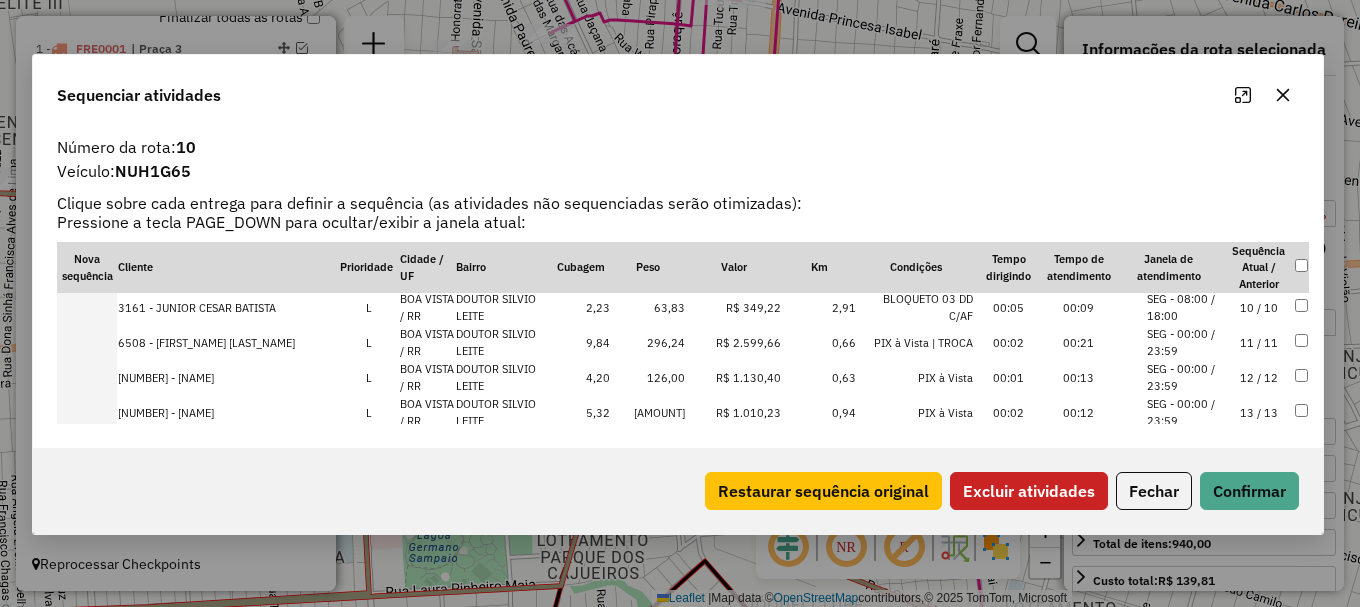 drag, startPoint x: 666, startPoint y: 142, endPoint x: 645, endPoint y: 101, distance: 46.06517 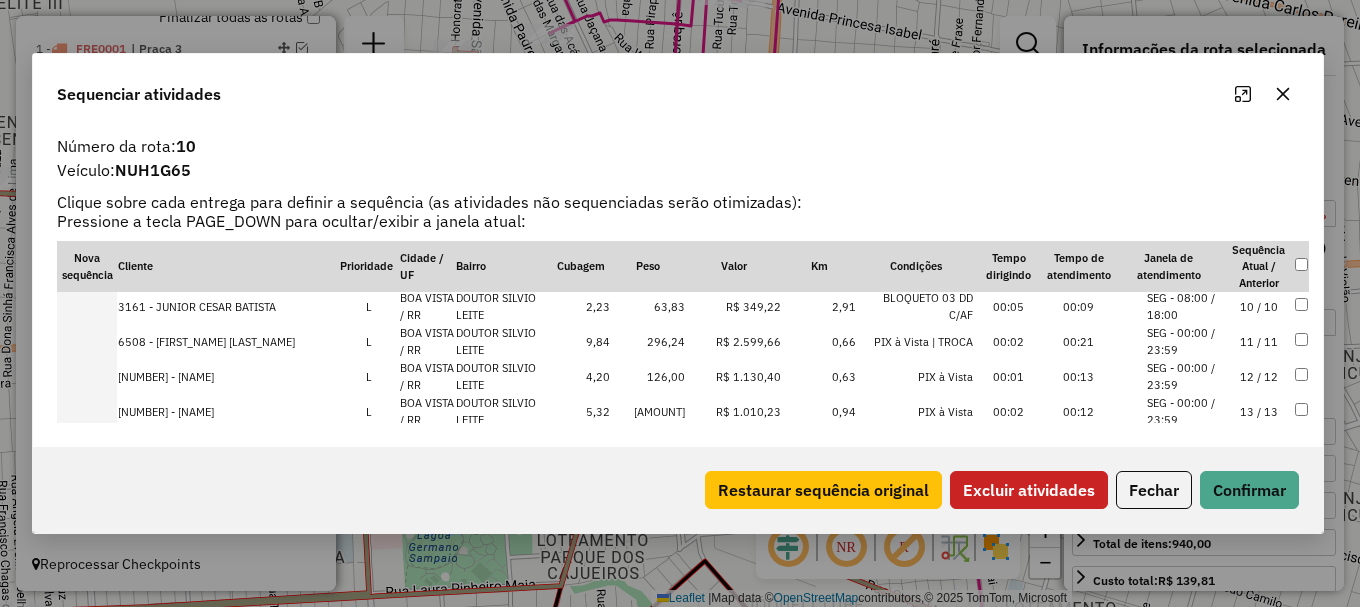 drag, startPoint x: 636, startPoint y: 49, endPoint x: 635, endPoint y: 26, distance: 23.021729 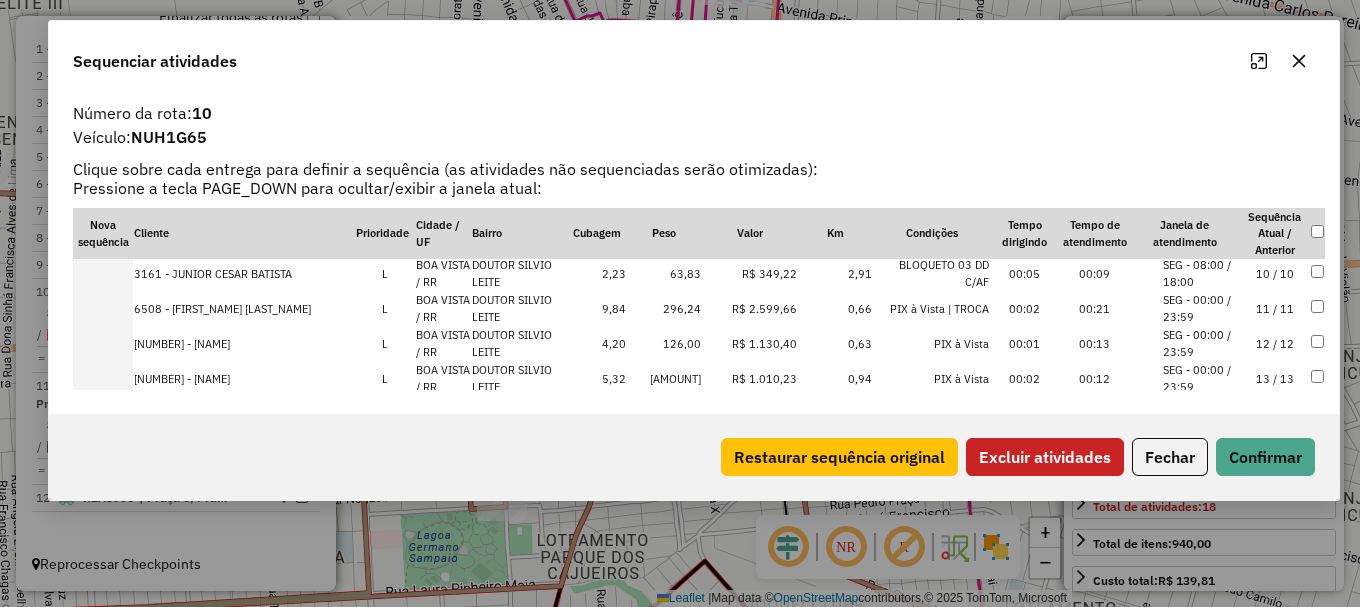 drag, startPoint x: 626, startPoint y: 86, endPoint x: 642, endPoint y: 53, distance: 36.67424 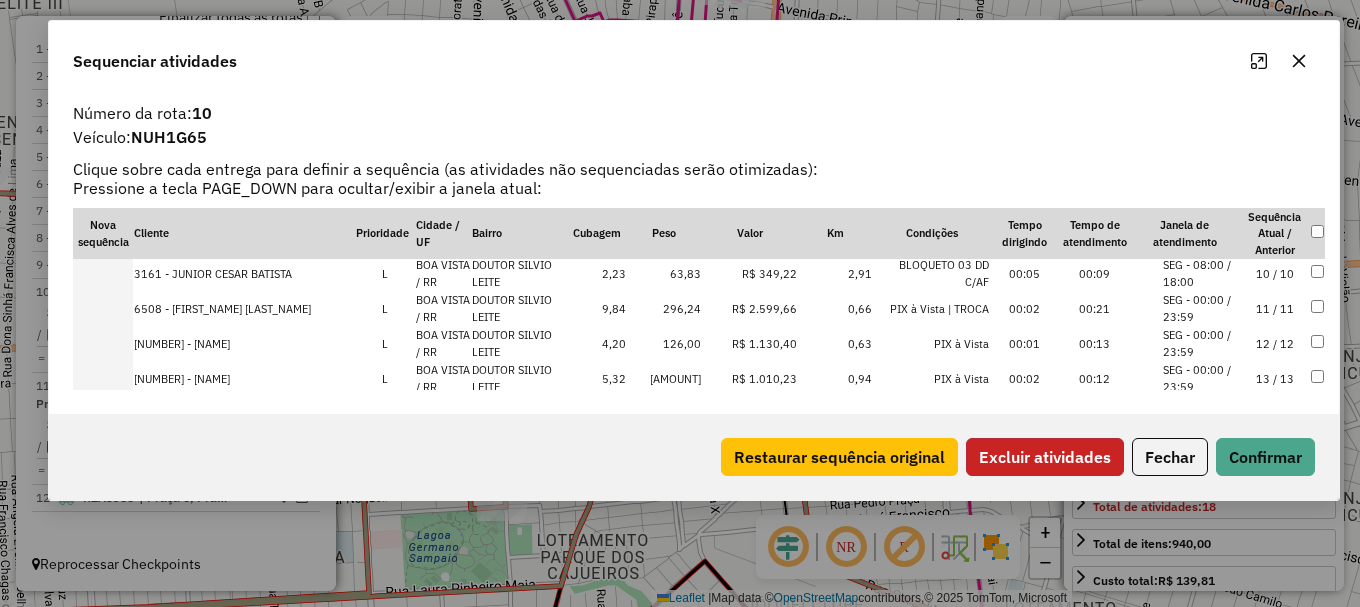 click on "Excluir atividades" 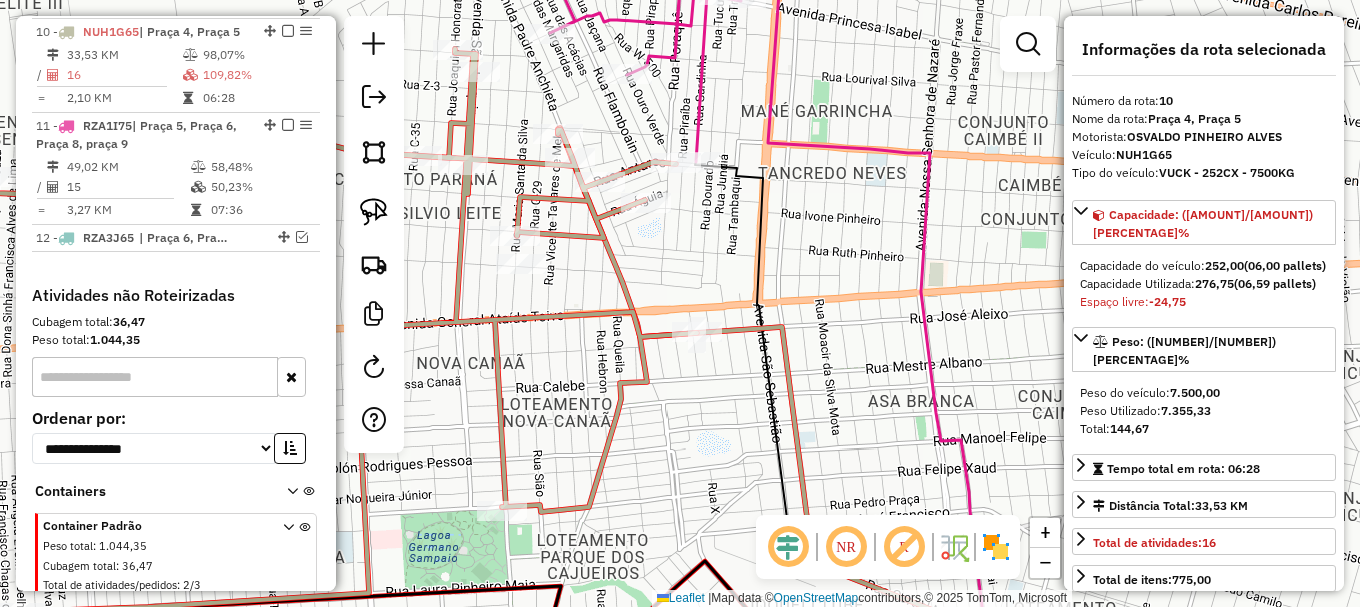 scroll, scrollTop: 1060, scrollLeft: 0, axis: vertical 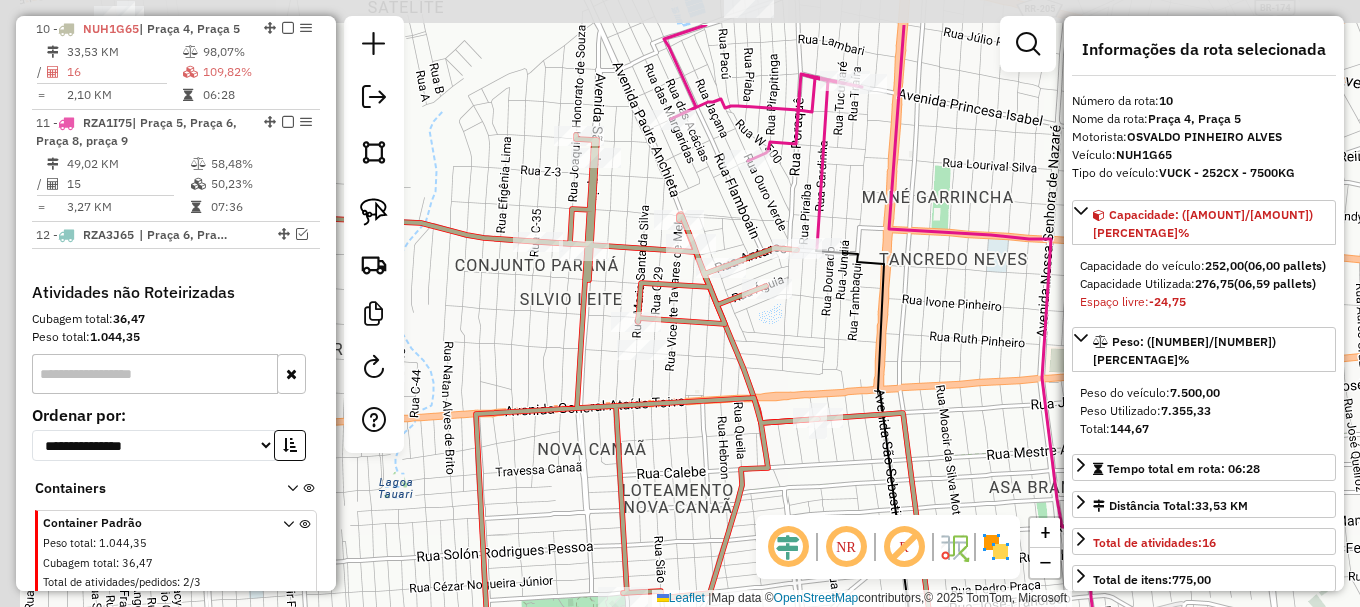 drag, startPoint x: 649, startPoint y: 252, endPoint x: 772, endPoint y: 334, distance: 147.8276 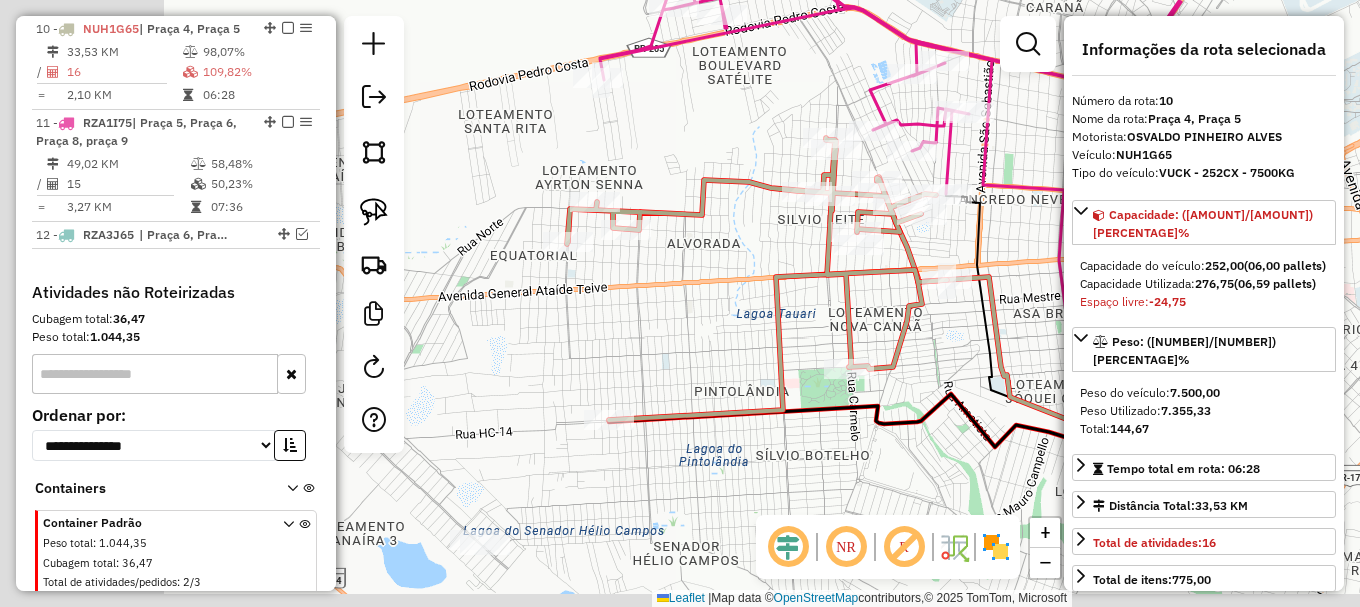 drag, startPoint x: 537, startPoint y: 418, endPoint x: 747, endPoint y: 294, distance: 243.87701 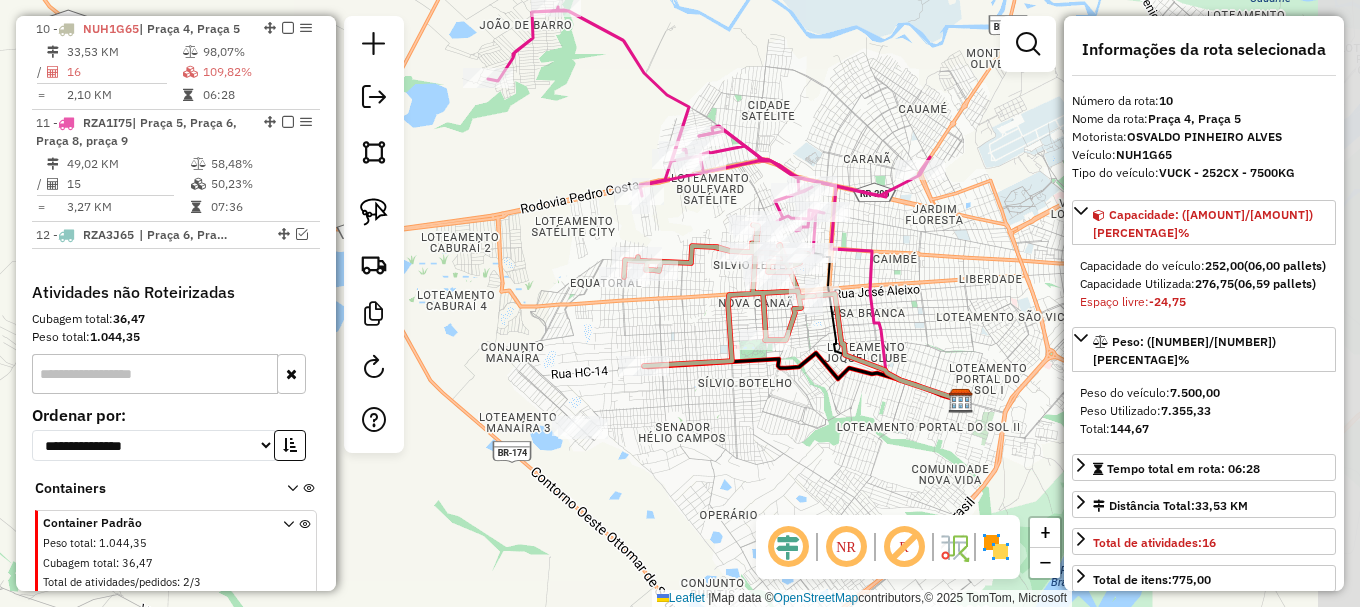 drag, startPoint x: 798, startPoint y: 403, endPoint x: 711, endPoint y: 412, distance: 87.46428 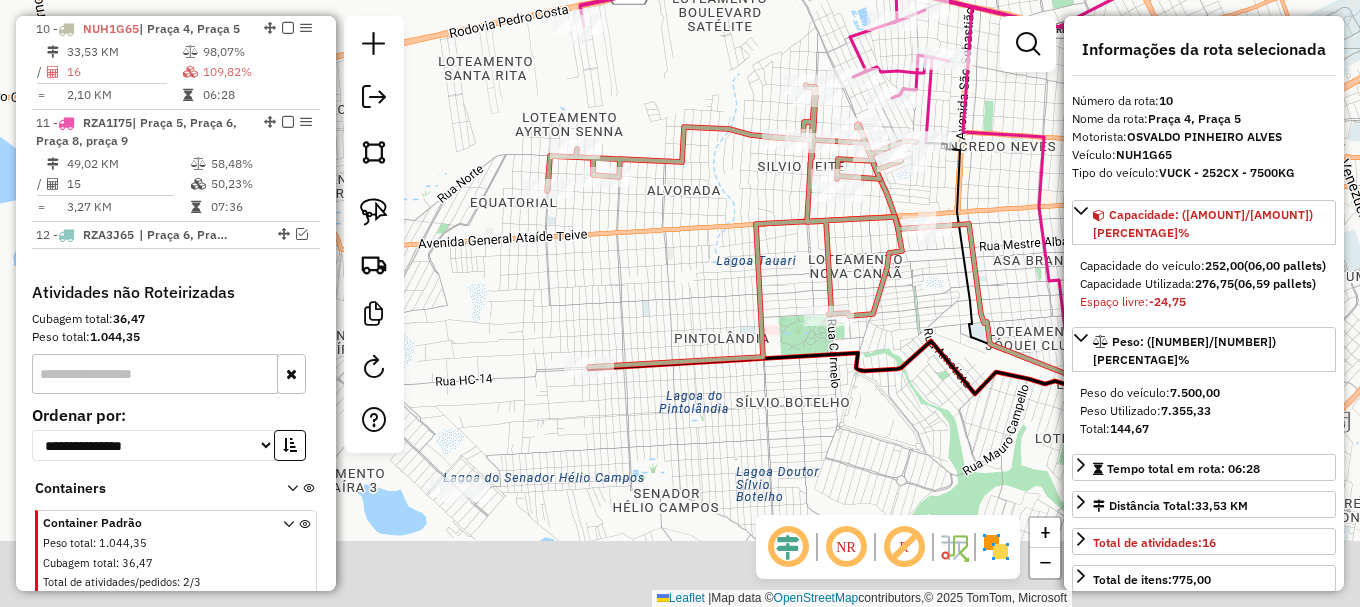drag, startPoint x: 576, startPoint y: 361, endPoint x: 713, endPoint y: 252, distance: 175.07141 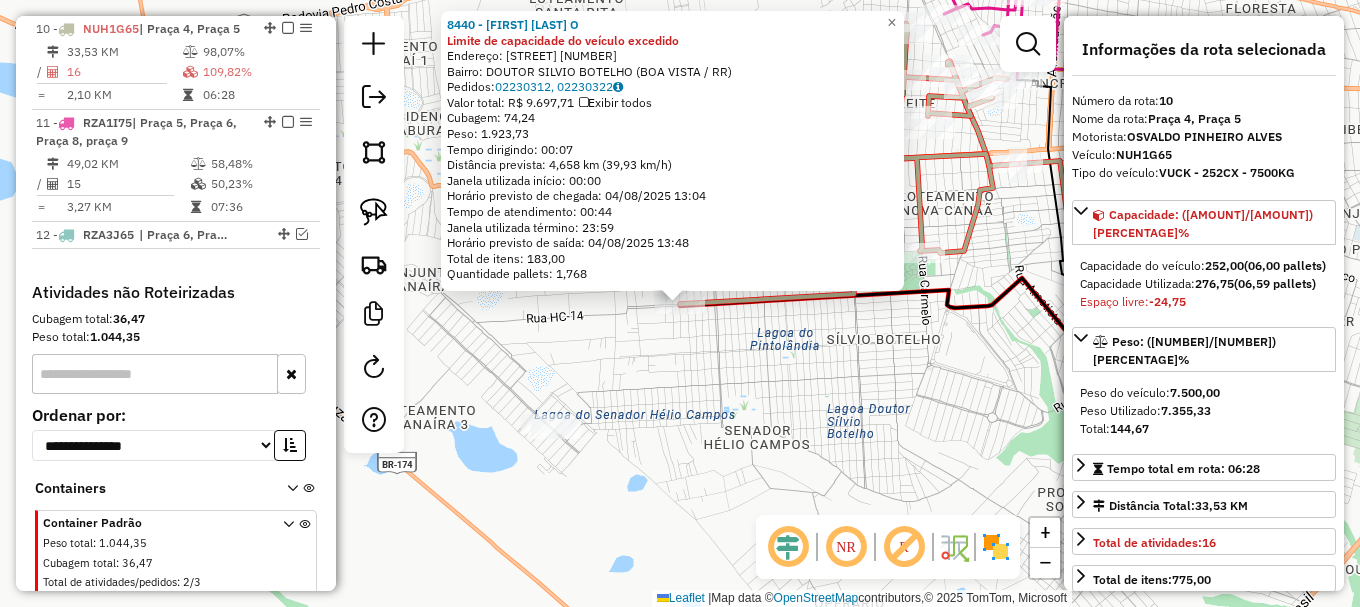 click on "8440 - ANTONIO JOSE COSTA O Limite de capacidade do veículo excedido  Endereço:  LAURA PINHEIRO MAIA 1601   Bairro: DOUTOR SILVIO BOTELHO (BOA VISTA / RR)   Pedidos:  02230312, 02230322   Valor total: R$ 9.697,71   Exibir todos   Cubagem: 74,24  Peso: 1.923,73  Tempo dirigindo: 00:07   Distância prevista: 4,658 km (39,93 km/h)   Janela utilizada início: 00:00   Horário previsto de chegada: 04/08/2025 13:04   Tempo de atendimento: 00:44   Janela utilizada término: 23:59   Horário previsto de saída: 04/08/2025 13:48   Total de itens: 183,00   Quantidade pallets: 1,768  × Janela de atendimento Grade de atendimento Capacidade Transportadoras Veículos Cliente Pedidos  Rotas Selecione os dias de semana para filtrar as janelas de atendimento  Seg   Ter   Qua   Qui   Sex   Sáb   Dom  Informe o período da janela de atendimento: De: Até:  Filtrar exatamente a janela do cliente  Considerar janela de atendimento padrão  Selecione os dias de semana para filtrar as grades de atendimento  Seg   Ter   Qua  De:" 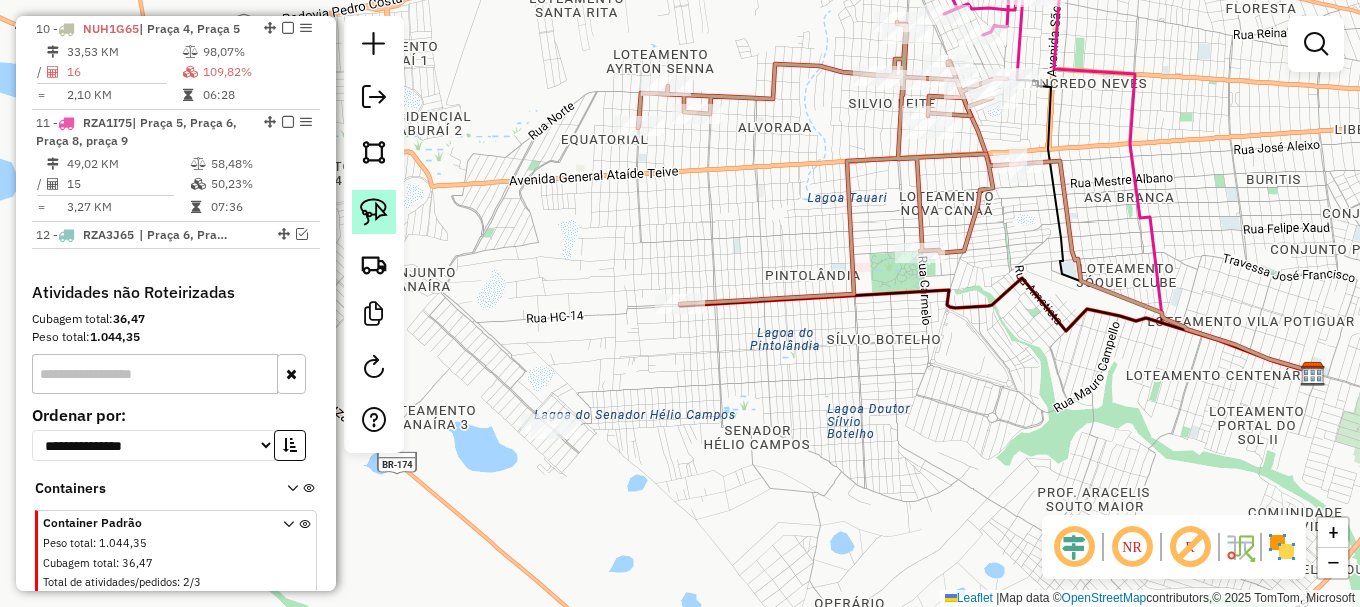 click 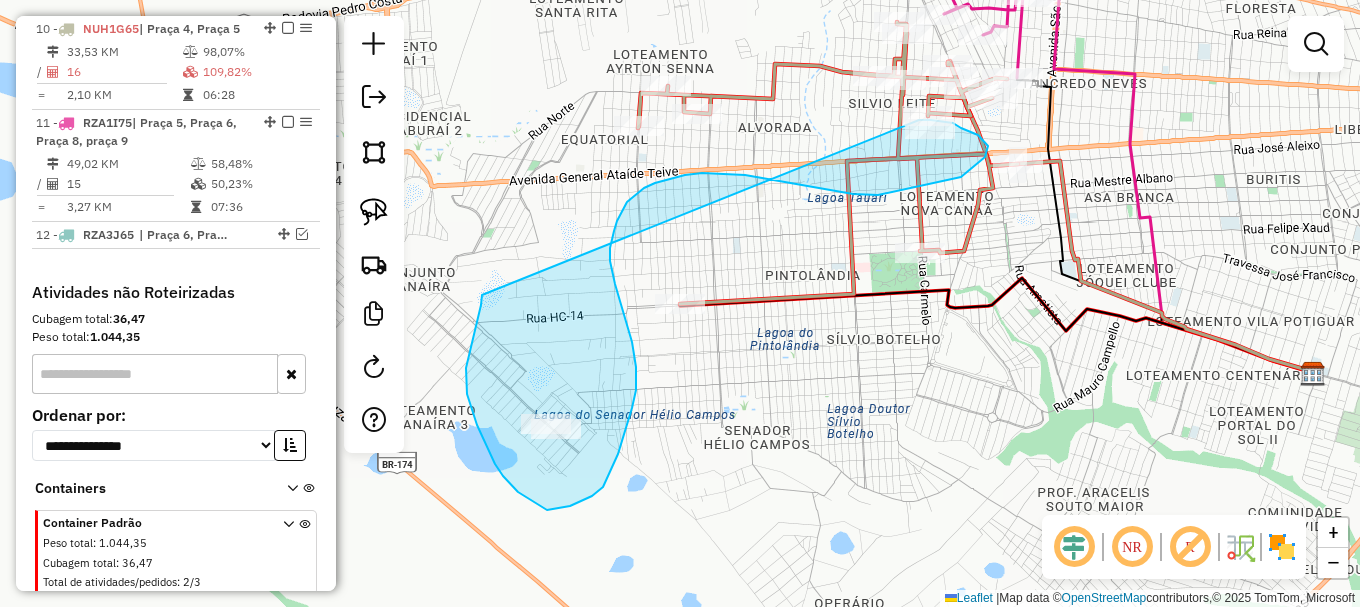 click on "Janela de atendimento Grade de atendimento Capacidade Transportadoras Veículos Cliente Pedidos  Rotas Selecione os dias de semana para filtrar as janelas de atendimento  Seg   Ter   Qua   Qui   Sex   Sáb   Dom  Informe o período da janela de atendimento: De: Até:  Filtrar exatamente a janela do cliente  Considerar janela de atendimento padrão  Selecione os dias de semana para filtrar as grades de atendimento  Seg   Ter   Qua   Qui   Sex   Sáb   Dom   Considerar clientes sem dia de atendimento cadastrado  Clientes fora do dia de atendimento selecionado Filtrar as atividades entre os valores definidos abaixo:  Peso mínimo:   Peso máximo:   Cubagem mínima:   Cubagem máxima:   De:   Até:  Filtrar as atividades entre o tempo de atendimento definido abaixo:  De:   Até:   Considerar capacidade total dos clientes não roteirizados Transportadora: Selecione um ou mais itens Tipo de veículo: Selecione um ou mais itens Veículo: Selecione um ou mais itens Motorista: Selecione um ou mais itens Nome: Rótulo:" 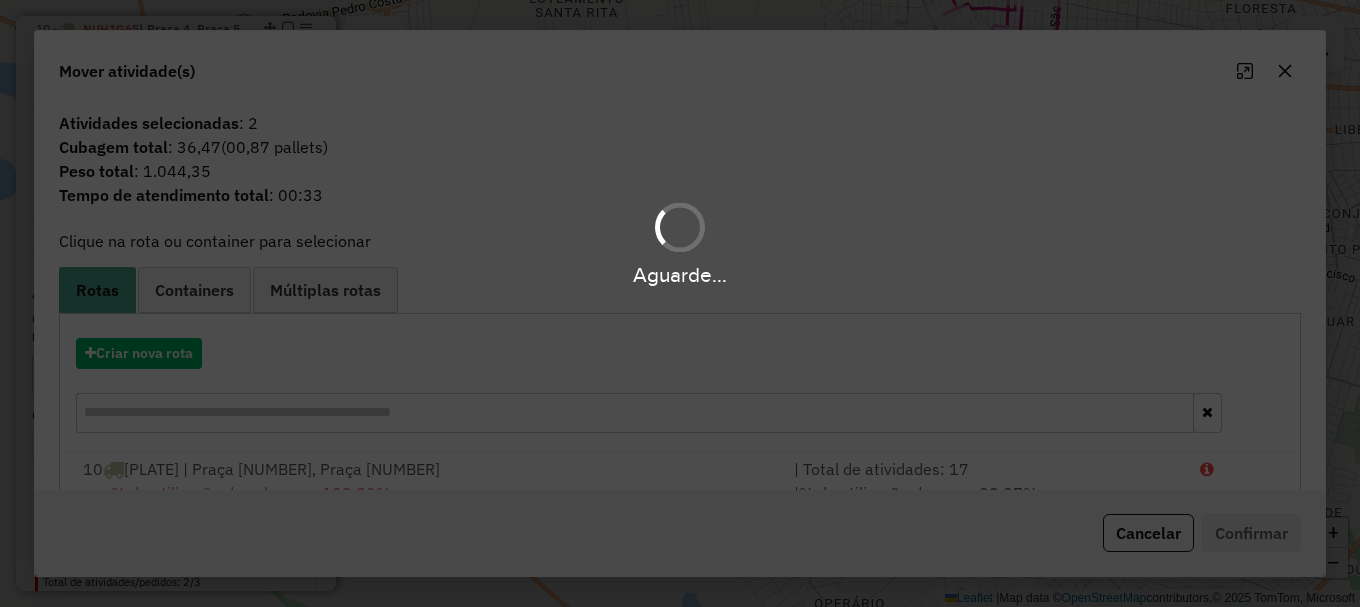 click on "Aguarde...  Pop-up bloqueado!  Seu navegador bloqueou automáticamente a abertura de uma nova janela.   Acesse as configurações e adicione o endereço do sistema a lista de permissão.   Fechar  Informações da Sessão 974438 - 04/08/2025     Criação: 02/08/2025 15:00   Depósito:  Amascol - Boa Vista  Total de rotas:  12  Distância Total:  3.328,45 km  Tempo total:  141:00  Custo total:  R$ 10.602,95  Valor total:  R$ 699.277,67  - Total roteirizado:  R$ 693.375,79  - Total não roteirizado:  R$ 5.901,88  Total de Atividades Roteirizadas:  200  Total de Pedidos Roteirizados:  297  Peso total roteirizado:  92.618,38  Cubagem total roteirizado:  3.454,21  Total de Atividades não Roteirizadas:  2  Total de Pedidos não Roteirizados:  3 Total de caixas por viagem:  3.454,21 /   12 =  287,85 Média de Atividades por viagem:  200 /   12 =  16,67 Ocupação média da frota:  81,41%   Rotas improdutivas:  1  Rotas vários dias:  3  Clientes Priorizados NR:  0  Transportadoras  Rotas  Recargas: 6   Ver rotas" at bounding box center [680, 303] 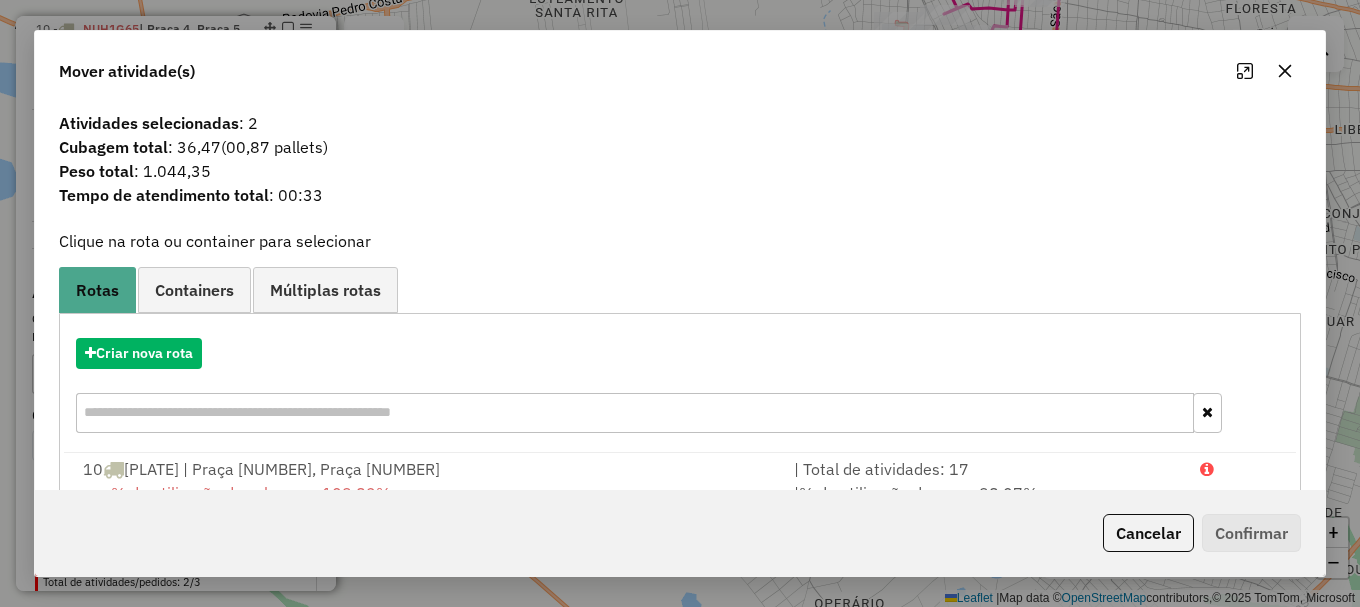 click at bounding box center [1207, 469] 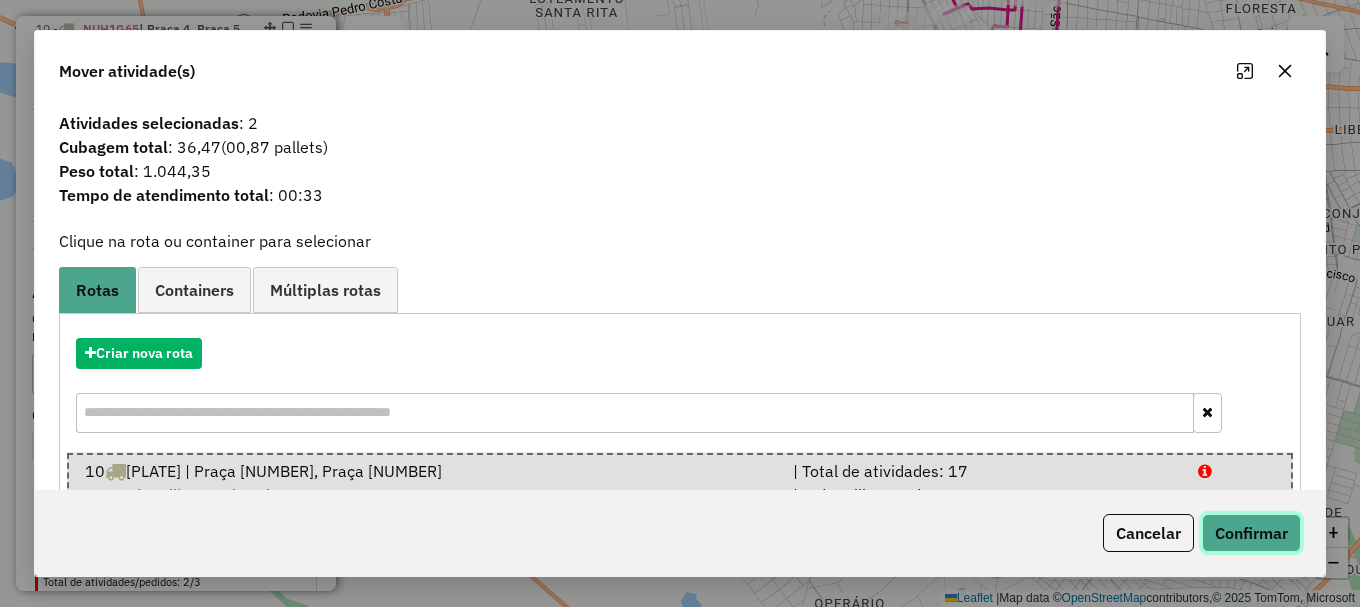 click on "Confirmar" 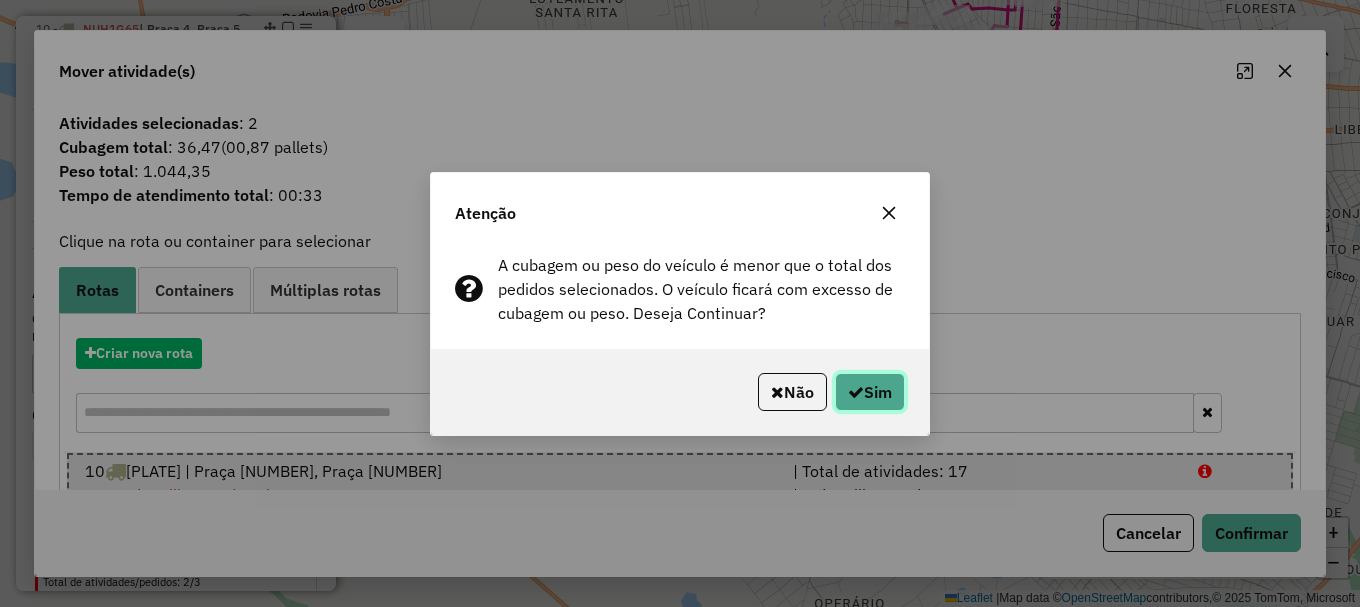 click on "Sim" 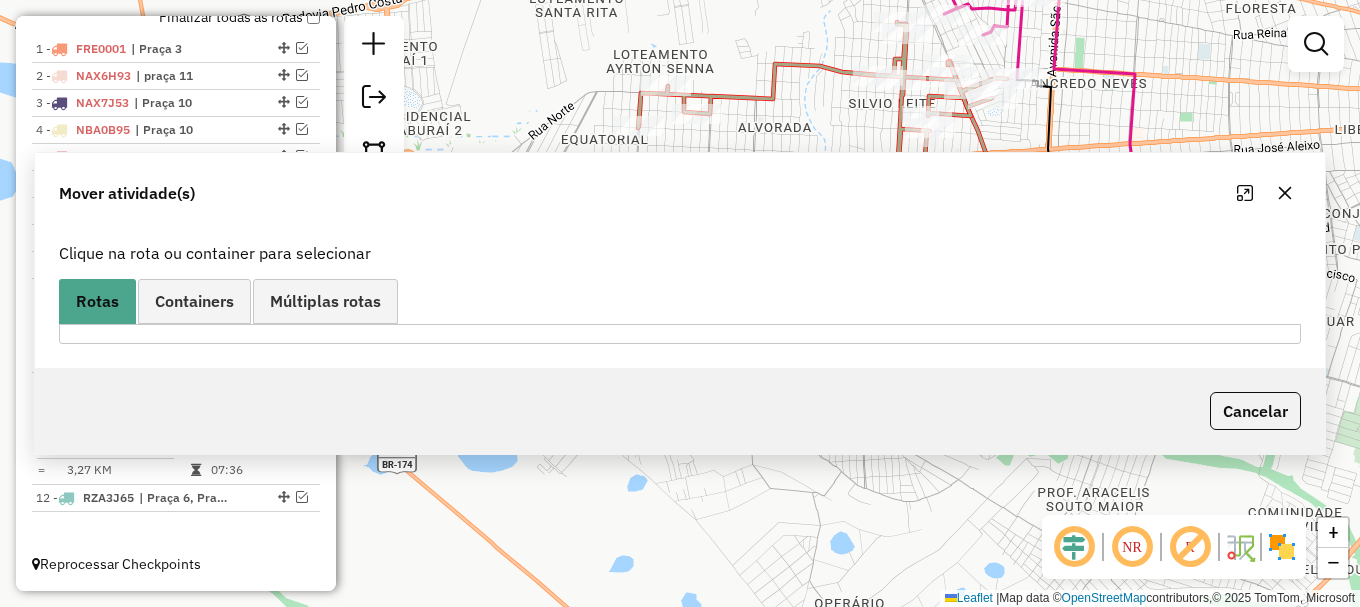 scroll, scrollTop: 797, scrollLeft: 0, axis: vertical 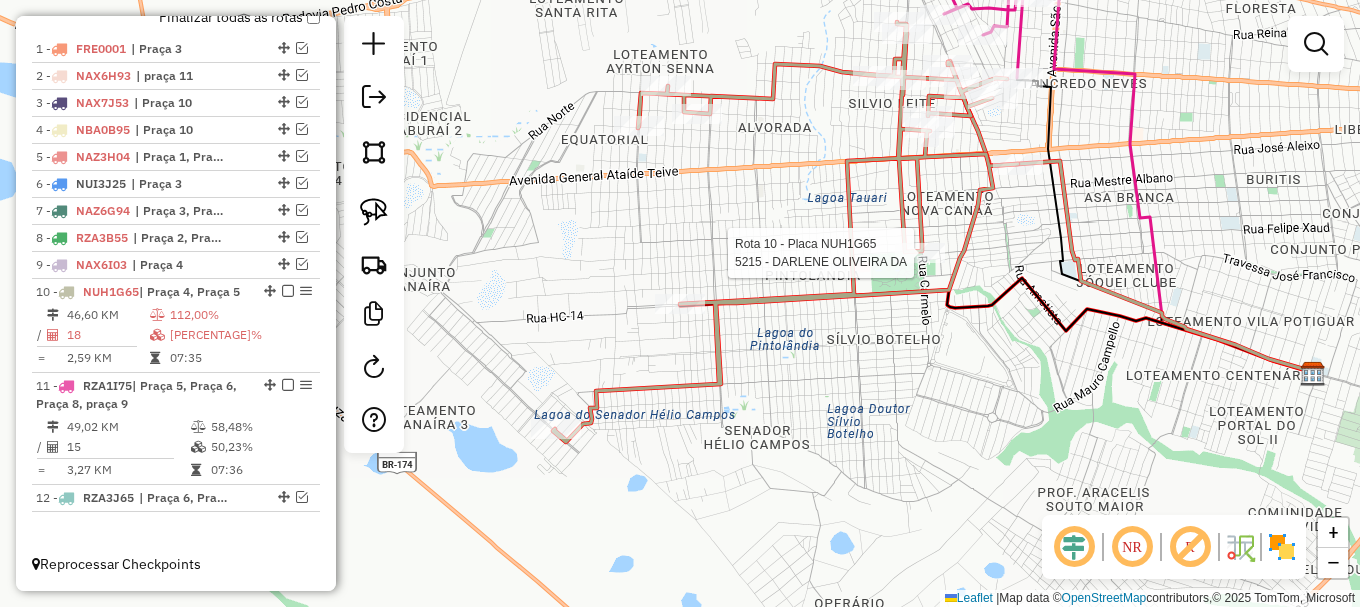select on "**********" 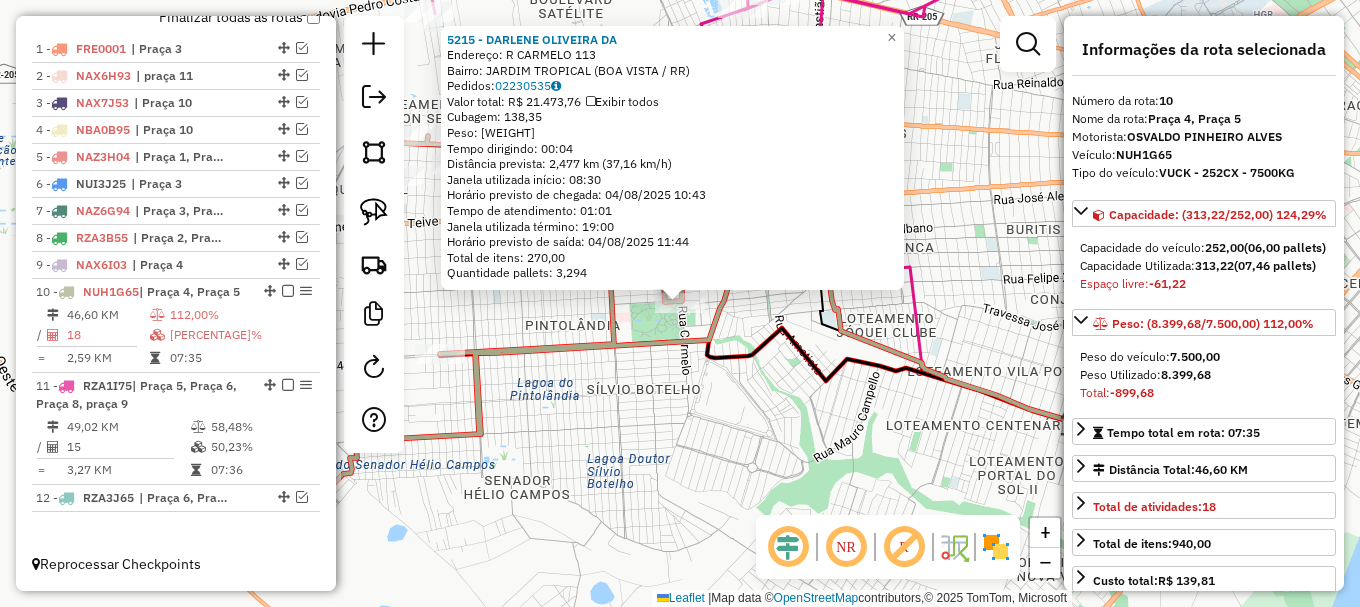 click 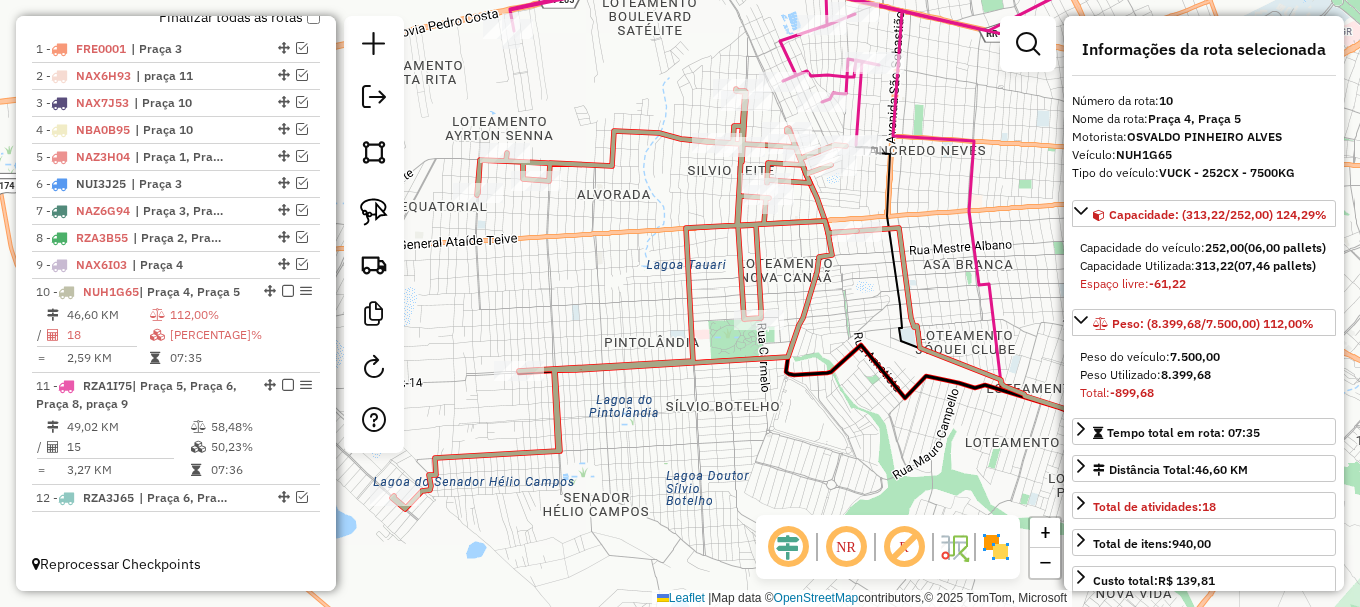 drag, startPoint x: 677, startPoint y: 364, endPoint x: 773, endPoint y: 385, distance: 98.270035 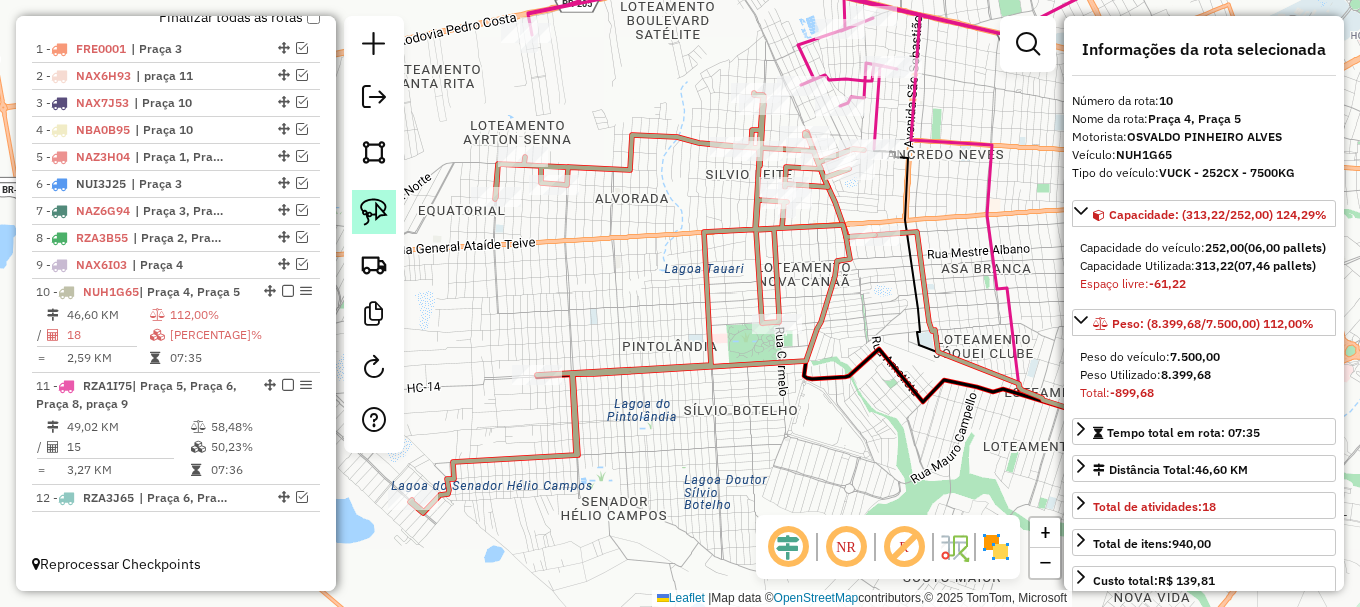 click 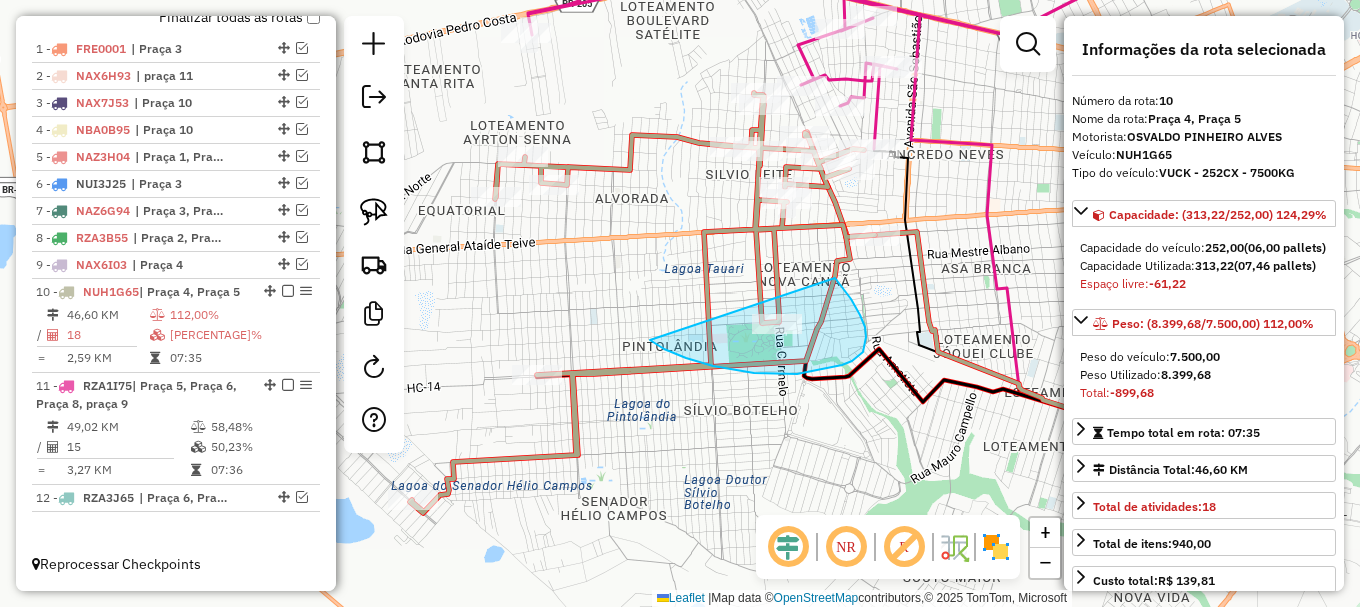 drag, startPoint x: 713, startPoint y: 366, endPoint x: 818, endPoint y: 258, distance: 150.62868 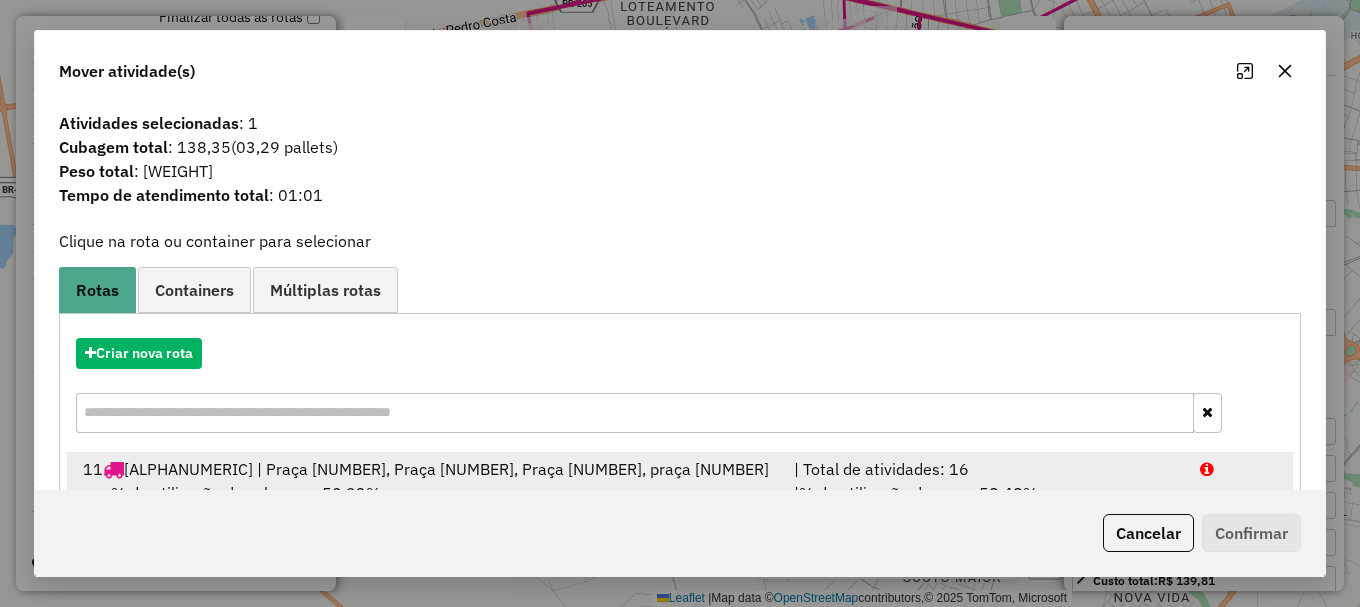 scroll, scrollTop: 78, scrollLeft: 0, axis: vertical 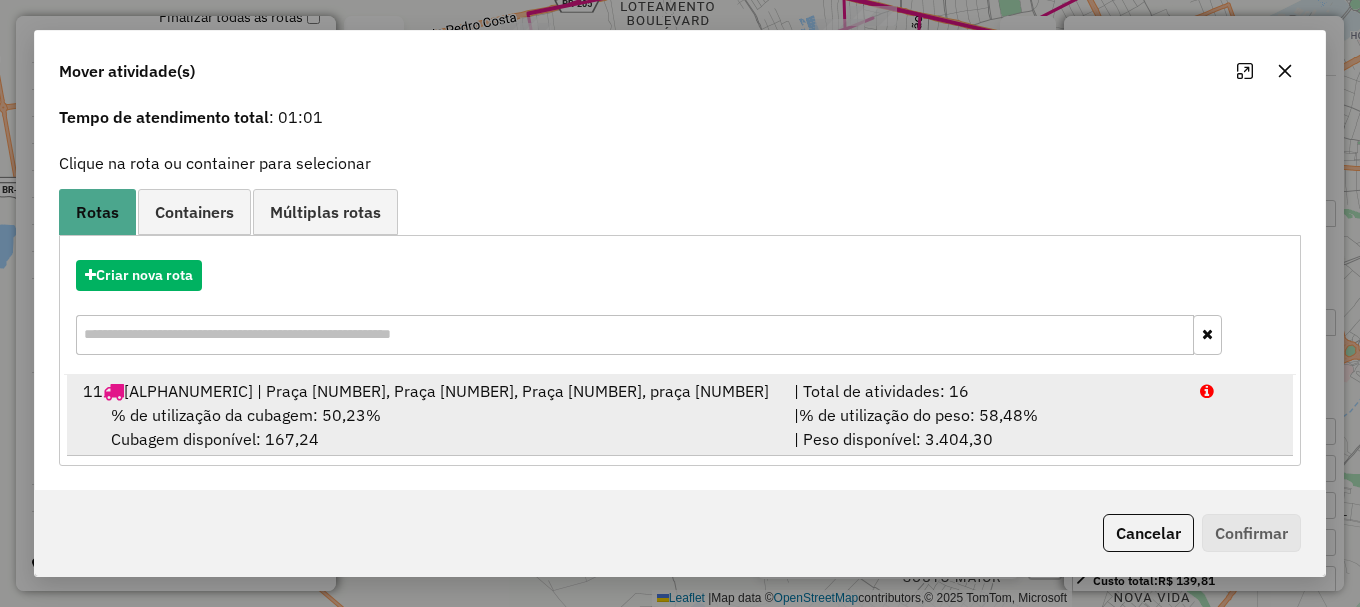 click on "|  % de utilização do peso: 58,48%  | Peso disponível: 3.404,30" at bounding box center [985, 427] 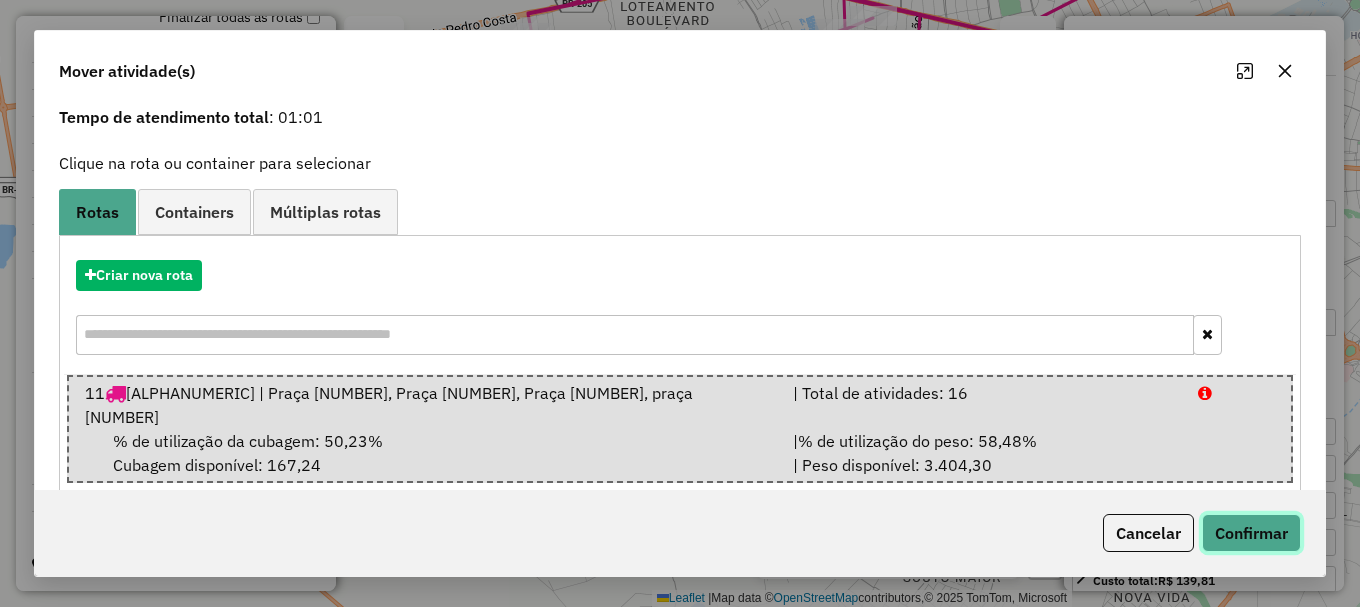 click on "Confirmar" 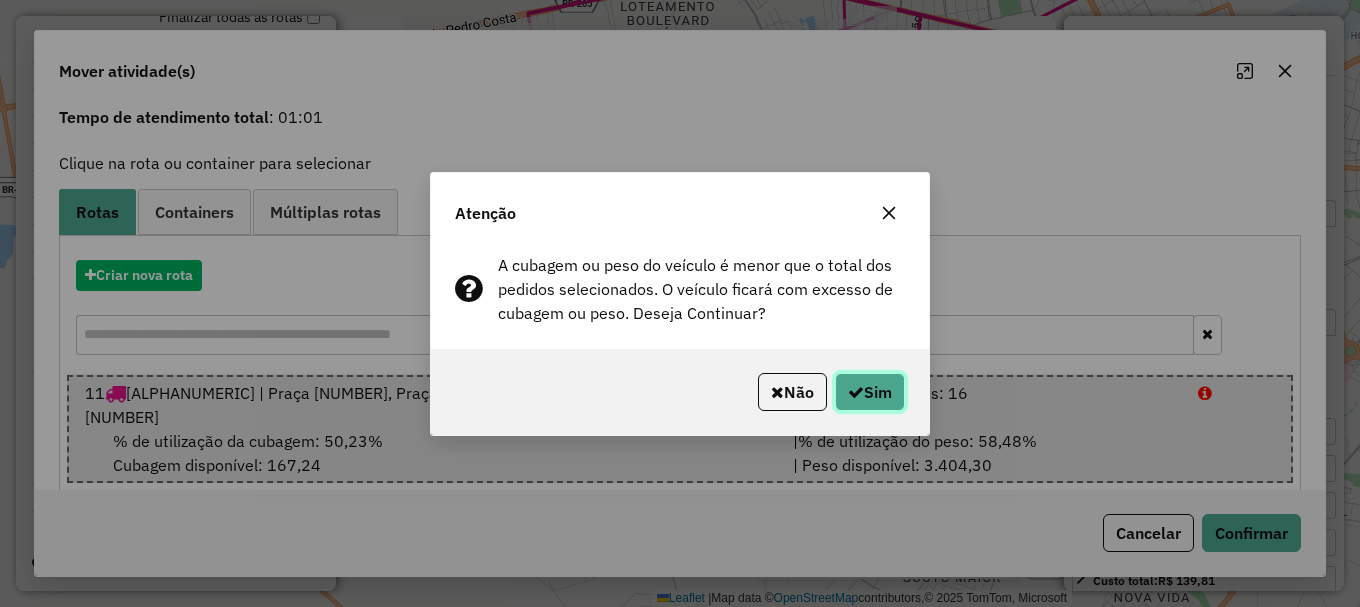 click 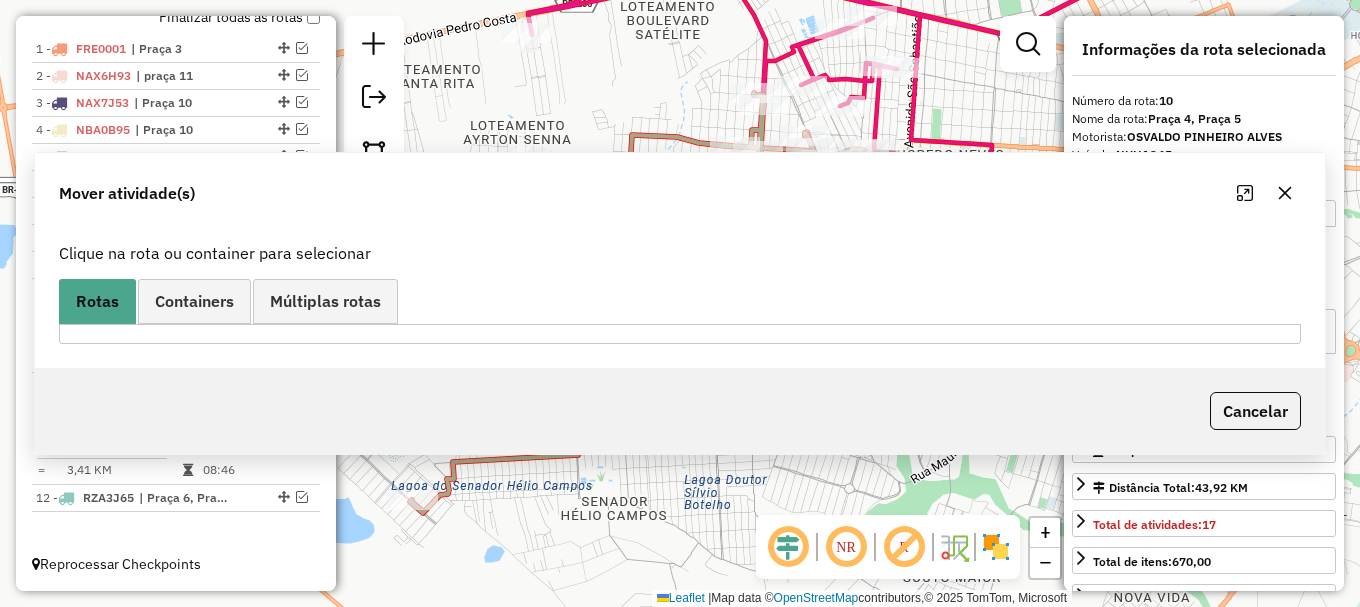 scroll, scrollTop: 0, scrollLeft: 0, axis: both 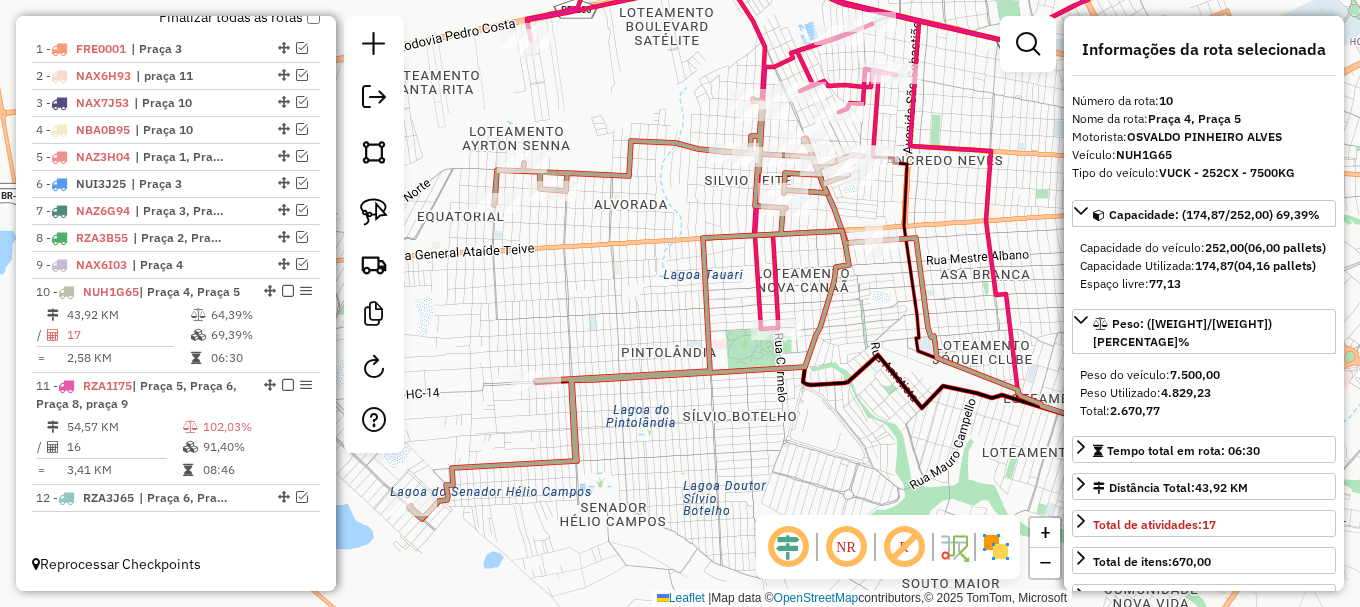 drag, startPoint x: 963, startPoint y: 145, endPoint x: 942, endPoint y: 226, distance: 83.677956 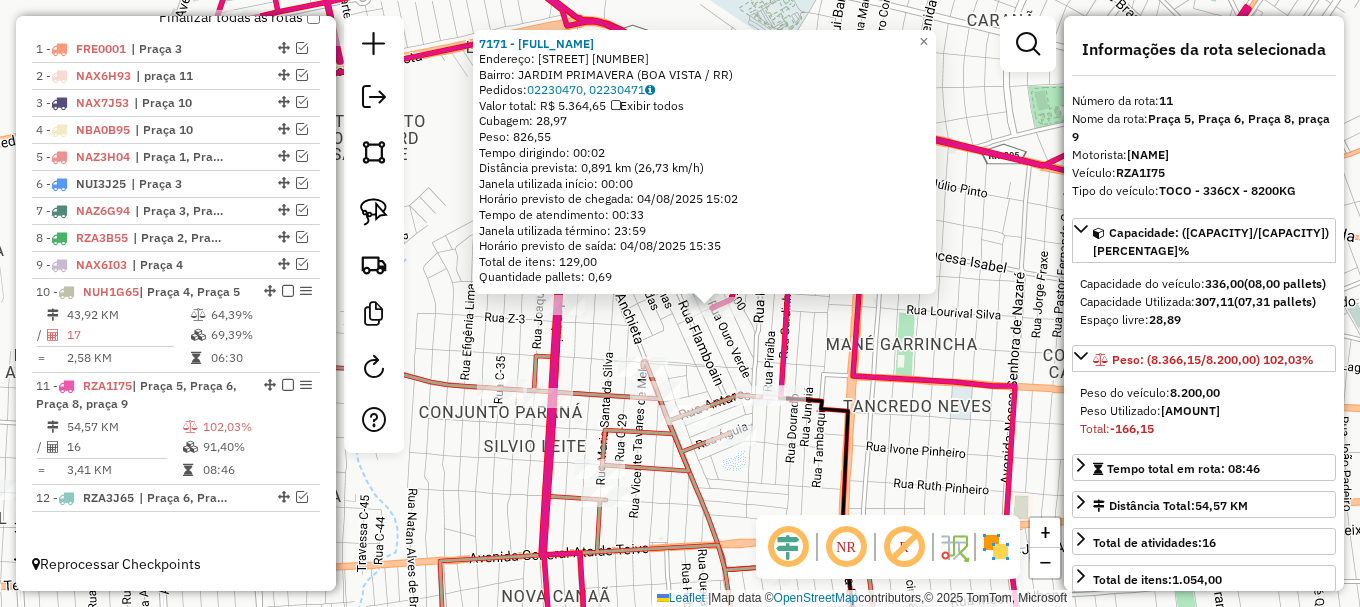 click on "7171 - RAURYENE TEIXEIRA DE  Endereço: OURO VERDE                    473   Bairro: JARDIM PRIMAVERA (BOA VISTA / RR)   Pedidos:  02230470, 02230471   Valor total: R$ 5.364,65   Exibir todos   Cubagem: 28,97  Peso: 826,55  Tempo dirigindo: 00:02   Distância prevista: 0,891 km (26,73 km/h)   Janela utilizada início: 00:00   Horário previsto de chegada: 04/08/2025 15:02   Tempo de atendimento: 00:33   Janela utilizada término: 23:59   Horário previsto de saída: 04/08/2025 15:35   Total de itens: 129,00   Quantidade pallets: 0,69  × Janela de atendimento Grade de atendimento Capacidade Transportadoras Veículos Cliente Pedidos  Rotas Selecione os dias de semana para filtrar as janelas de atendimento  Seg   Ter   Qua   Qui   Sex   Sáb   Dom  Informe o período da janela de atendimento: De: Até:  Filtrar exatamente a janela do cliente  Considerar janela de atendimento padrão  Selecione os dias de semana para filtrar as grades de atendimento  Seg   Ter   Qua   Qui   Sex   Sáb   Dom   Peso mínimo:   De:" 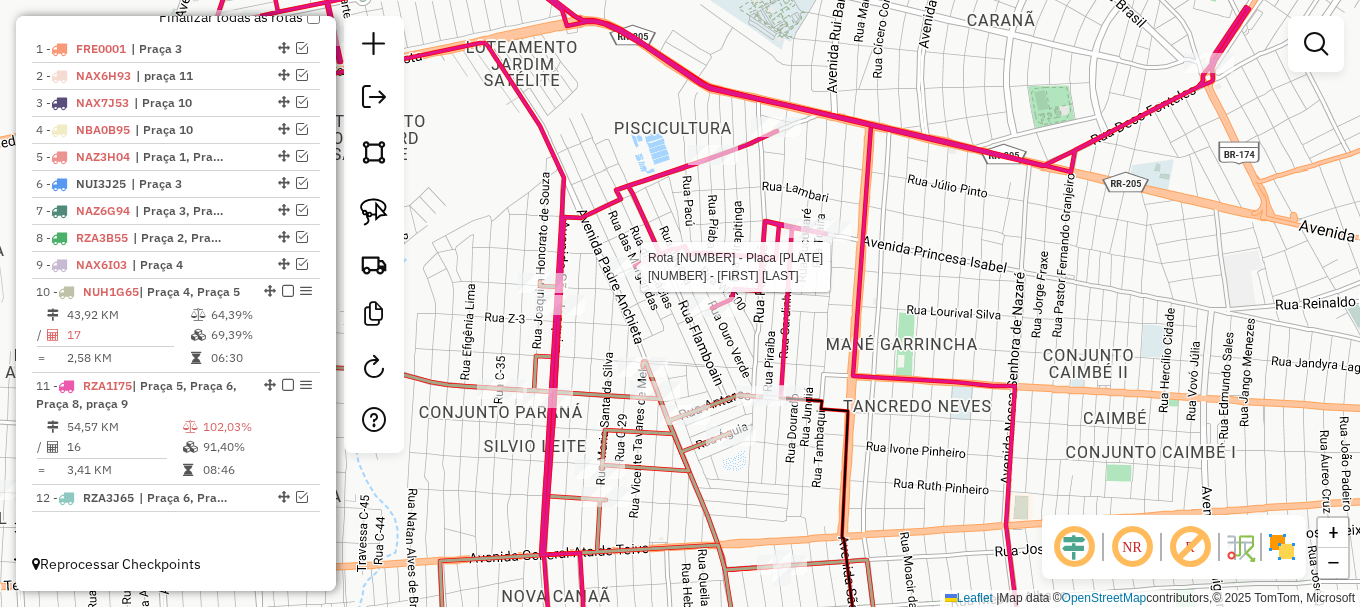select on "**********" 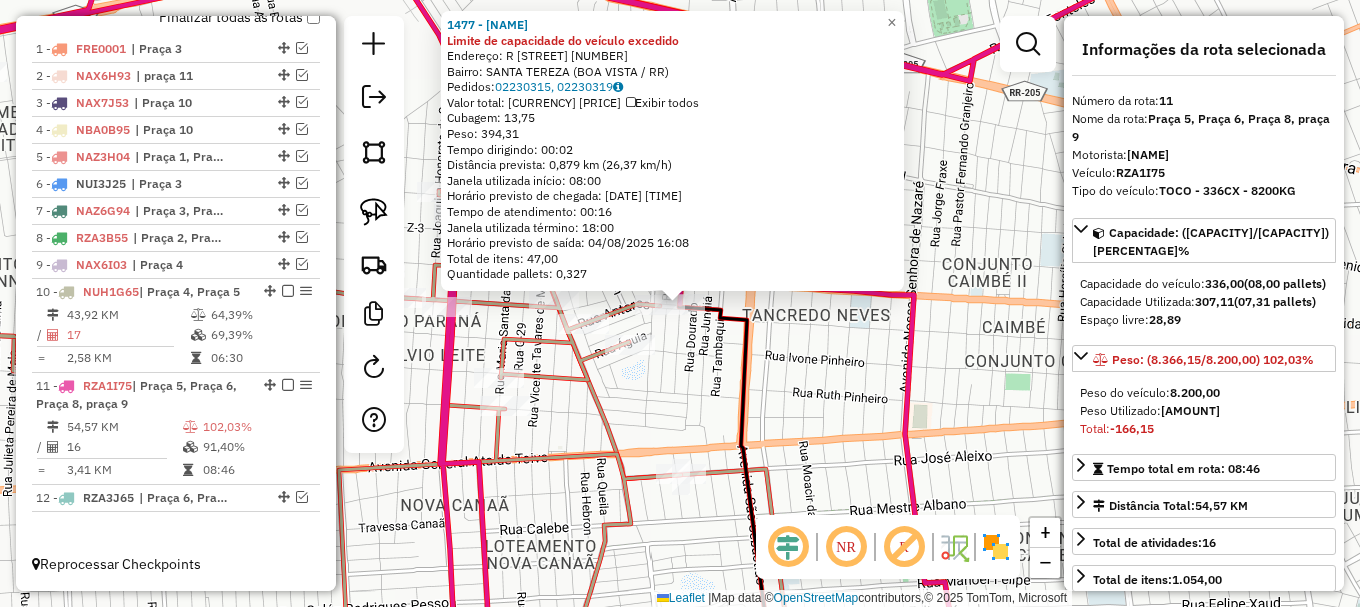 click on "1477 - REGILSON ANTUNES DOS Limite de capacidade do veículo excedido  Endereço: R   SARDINHA                      433   Bairro: SANTA TEREZA (BOA VISTA / RR)   Pedidos:  02230315, 02230319   Valor total: R$ 1.432,79   Exibir todos   Cubagem: 13,75  Peso: 394,31  Tempo dirigindo: 00:02   Distância prevista: 0,879 km (26,37 km/h)   Janela utilizada início: 08:00   Horário previsto de chegada: 04/08/2025 15:52   Tempo de atendimento: 00:16   Janela utilizada término: 18:00   Horário previsto de saída: 04/08/2025 16:08   Total de itens: 47,00   Quantidade pallets: 0,327  × Janela de atendimento Grade de atendimento Capacidade Transportadoras Veículos Cliente Pedidos  Rotas Selecione os dias de semana para filtrar as janelas de atendimento  Seg   Ter   Qua   Qui   Sex   Sáb   Dom  Informe o período da janela de atendimento: De: Até:  Filtrar exatamente a janela do cliente  Considerar janela de atendimento padrão  Selecione os dias de semana para filtrar as grades de atendimento  Seg   Ter   Qua  De:" 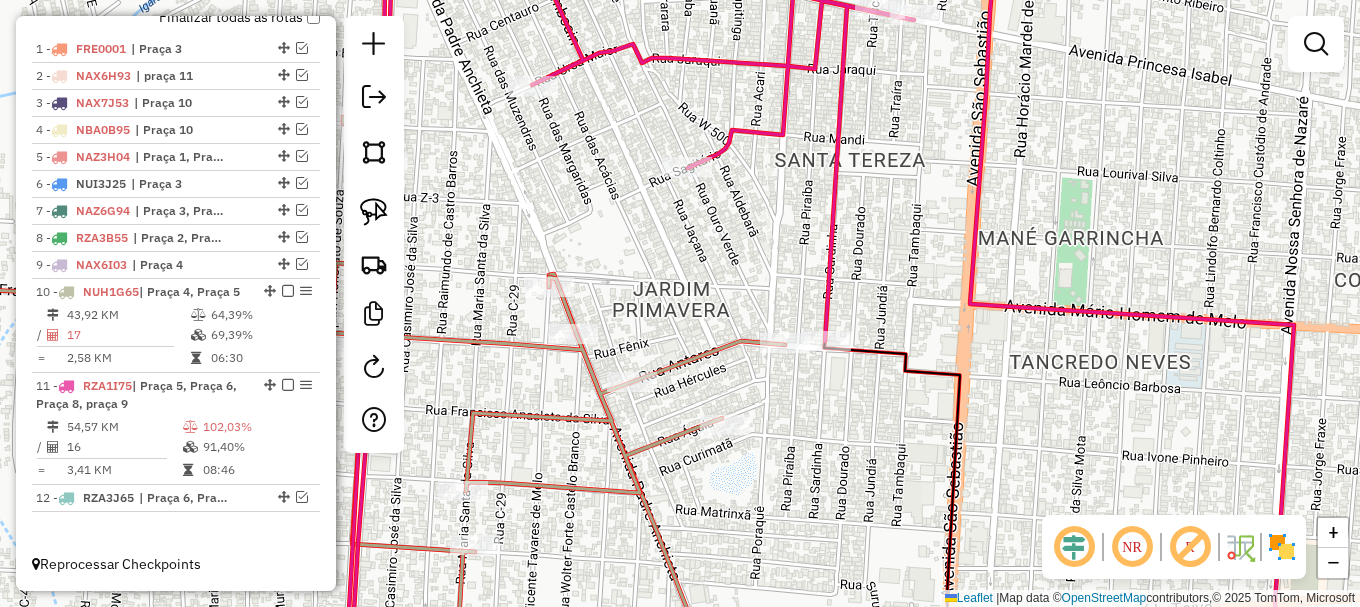 drag, startPoint x: 585, startPoint y: 259, endPoint x: 632, endPoint y: 261, distance: 47.042534 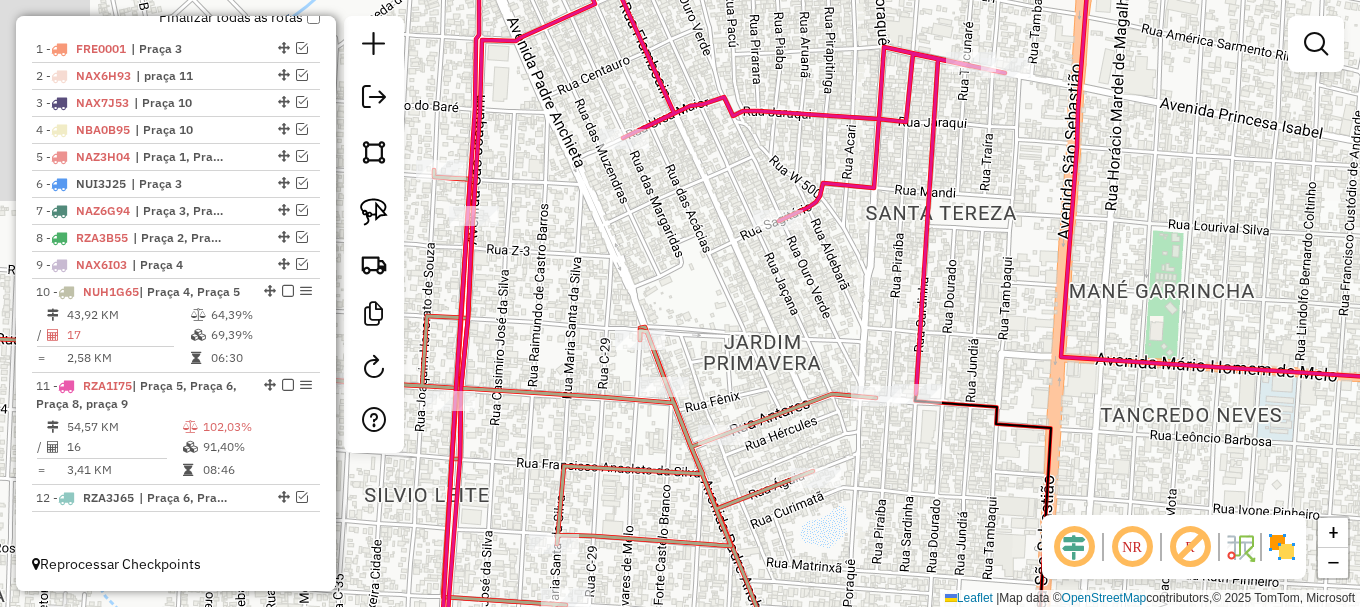 drag, startPoint x: 703, startPoint y: 246, endPoint x: 657, endPoint y: 251, distance: 46.270943 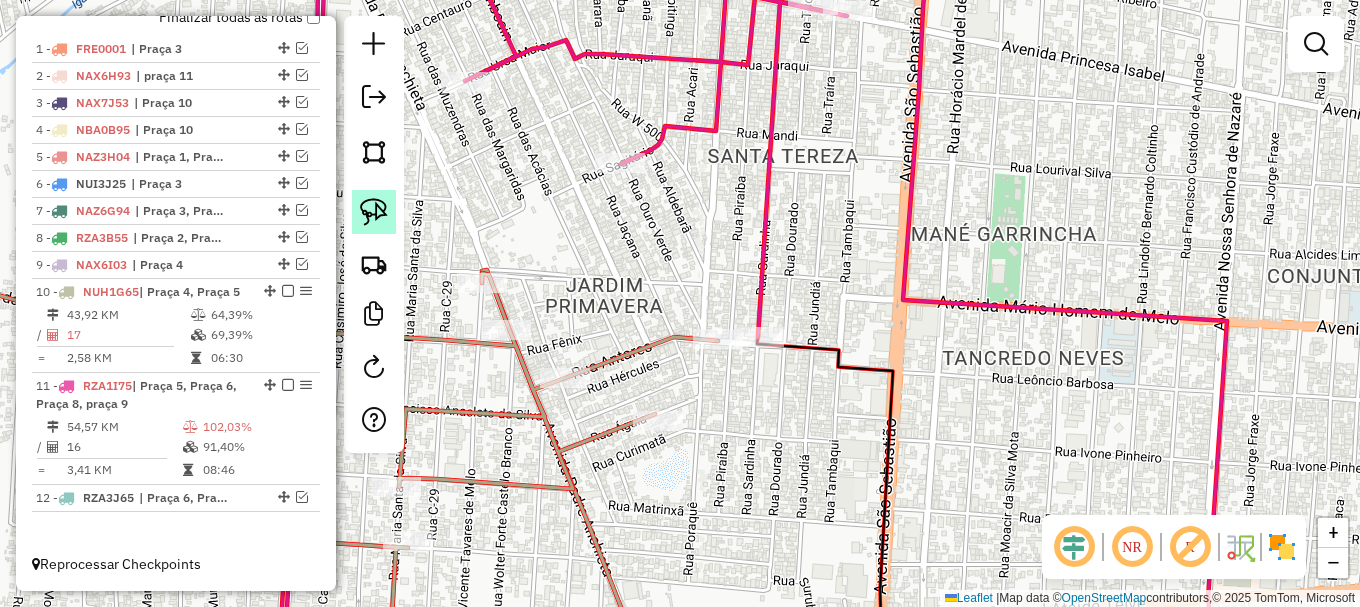 click 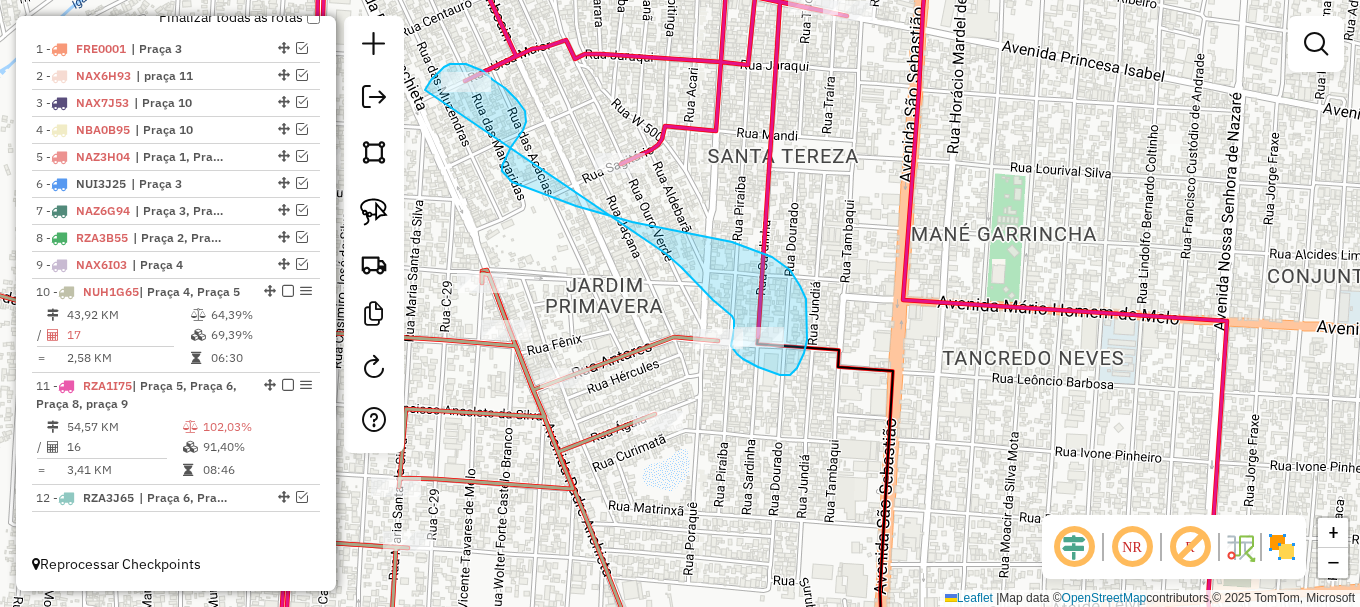 drag, startPoint x: 684, startPoint y: 270, endPoint x: 425, endPoint y: 91, distance: 314.83646 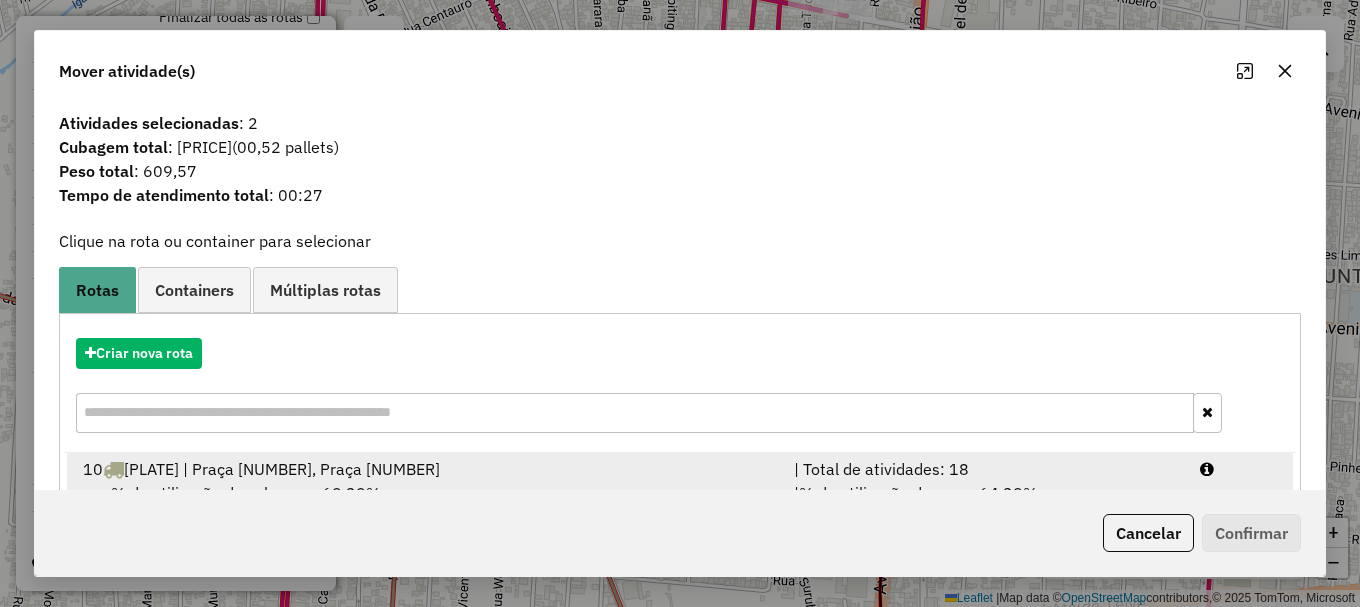 click at bounding box center (1239, 469) 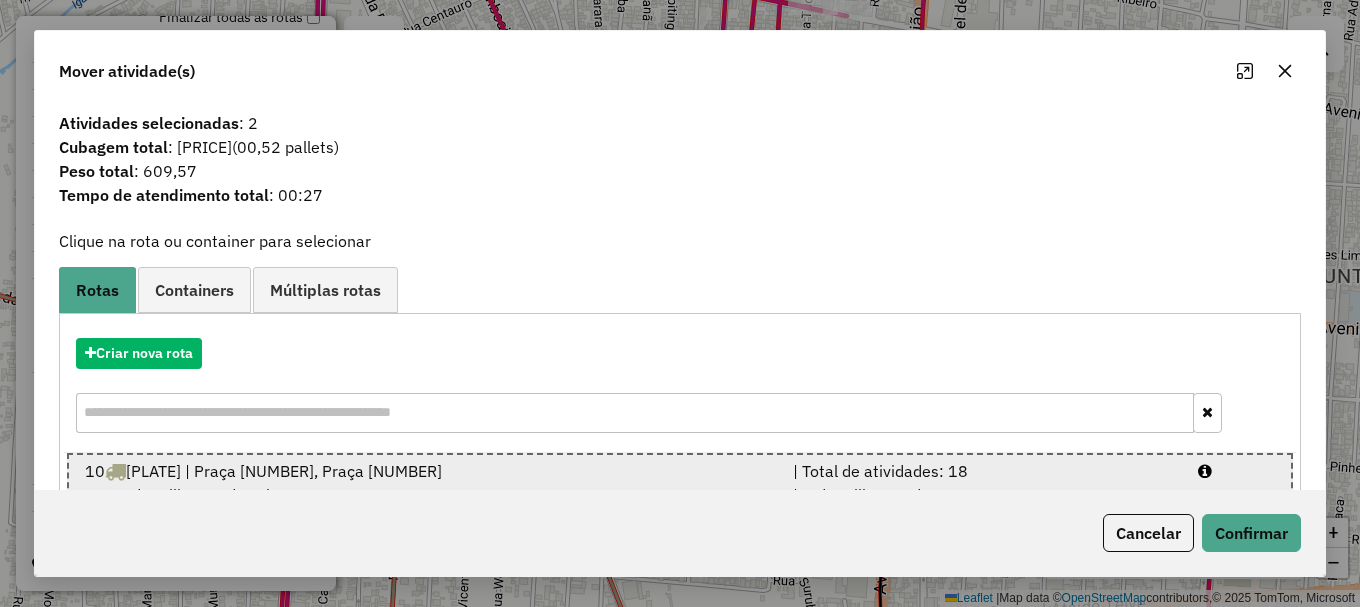drag, startPoint x: 1220, startPoint y: 464, endPoint x: 1234, endPoint y: 510, distance: 48.08326 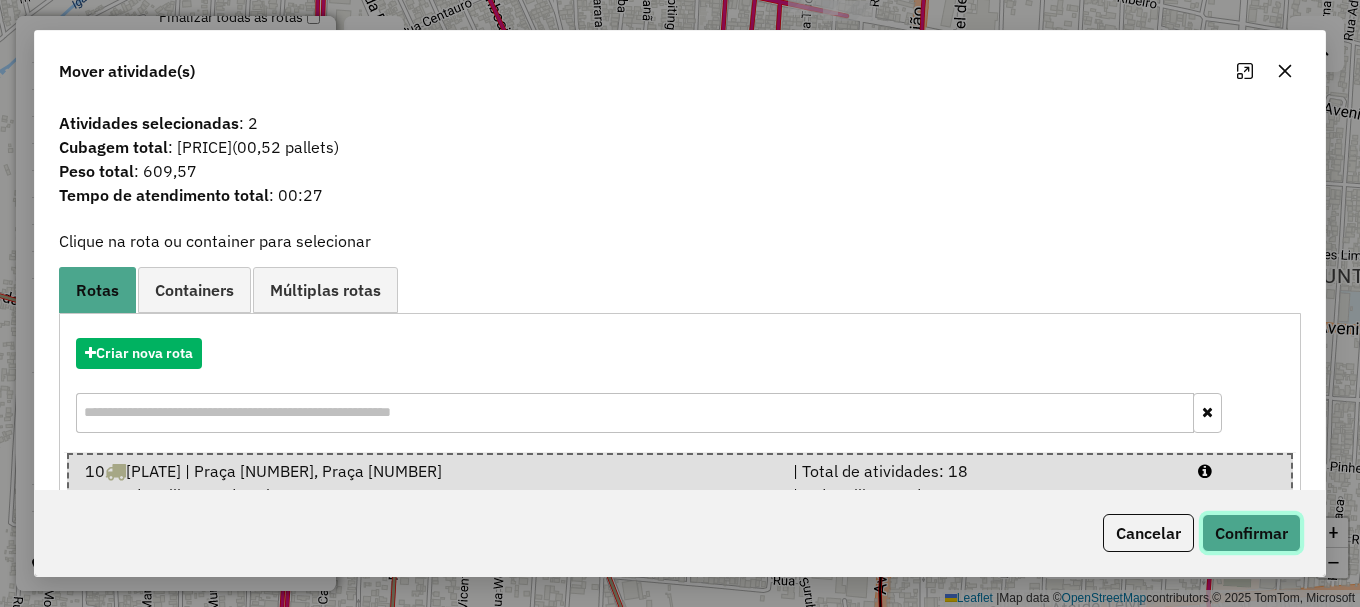 click on "Confirmar" 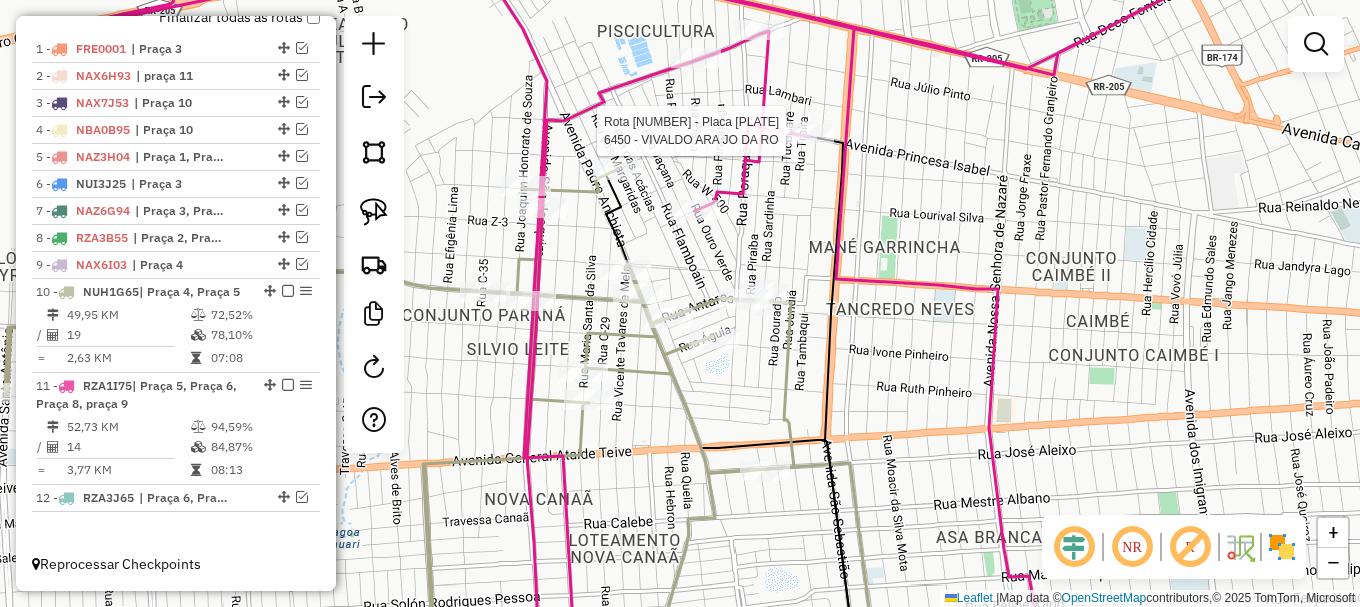 select on "**********" 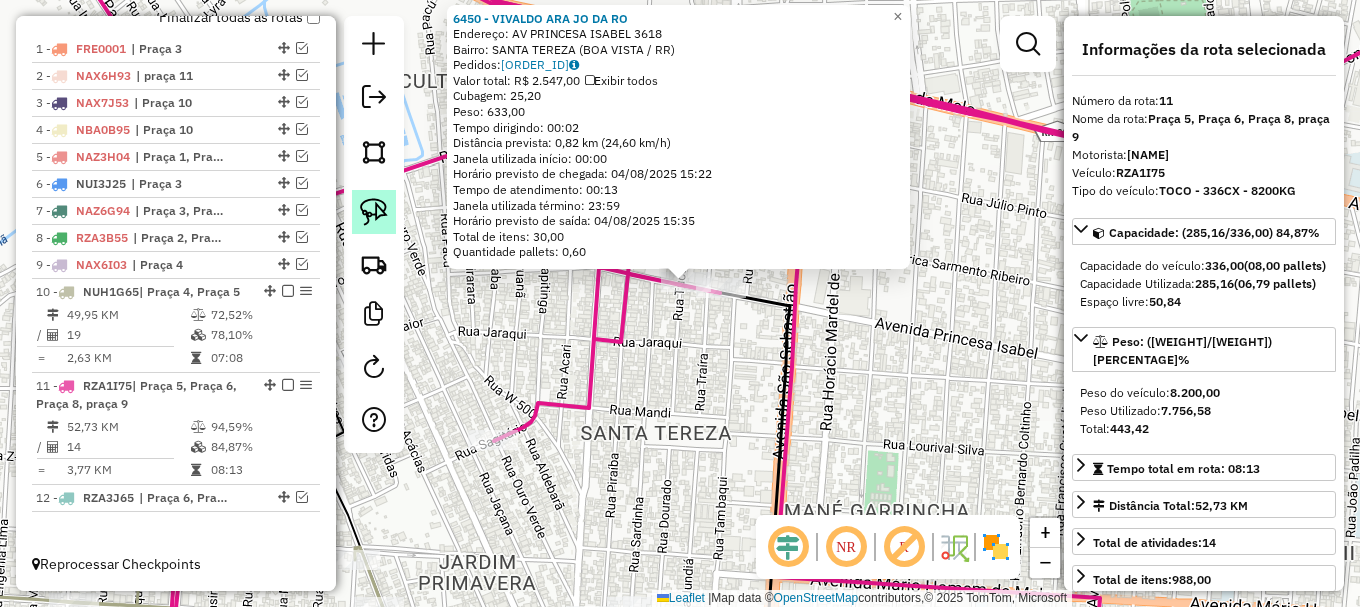 click 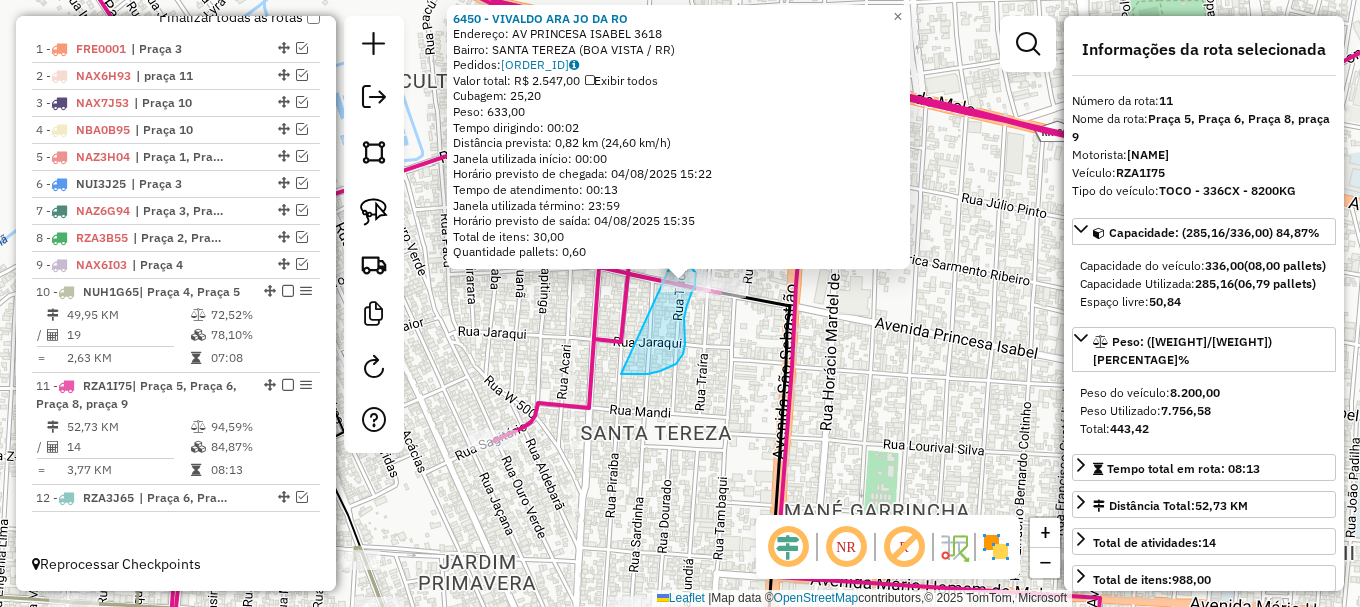 drag, startPoint x: 632, startPoint y: 374, endPoint x: 661, endPoint y: 239, distance: 138.07968 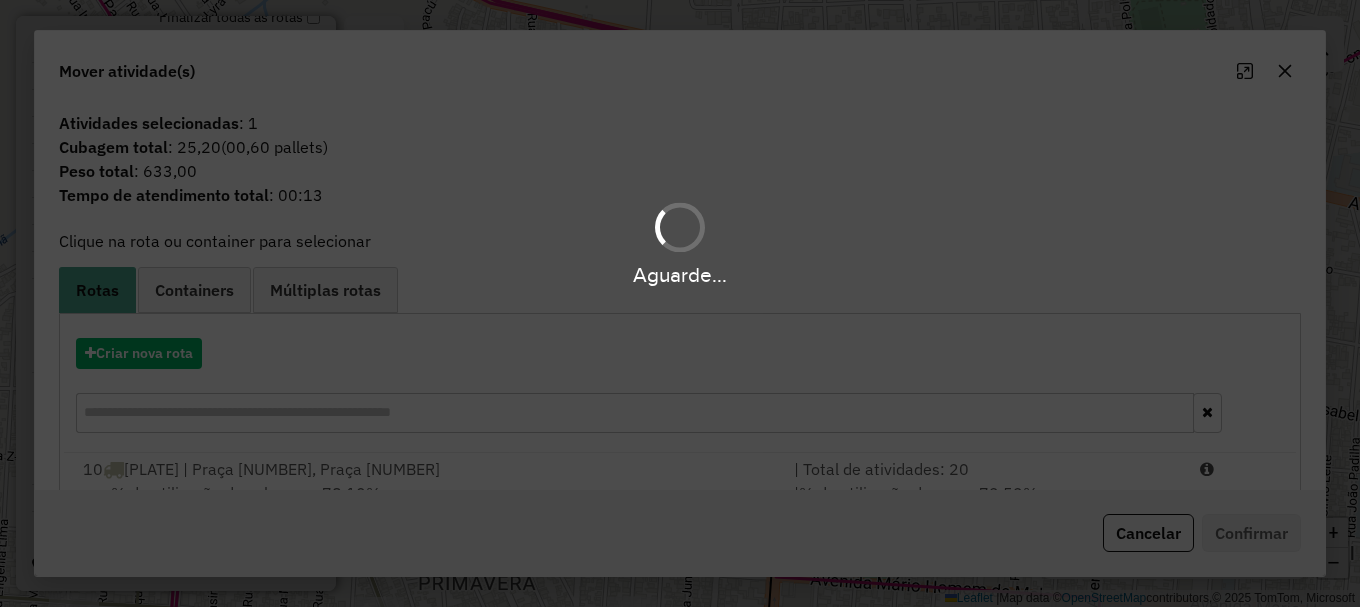 click on "Aguarde...  Pop-up bloqueado!  Seu navegador bloqueou automáticamente a abertura de uma nova janela.   Acesse as configurações e adicione o endereço do sistema a lista de permissão.   Fechar  Informações da Sessão 974438 - 04/08/2025     Criação: 02/08/2025 15:00   Depósito:  Amascol - Boa Vista  Total de rotas:  12  Distância Total:  3.348,58 km  Tempo total:  142:17  Custo total:  R$ 10.663,35  Valor total:  R$ 699.277,67  - Total roteirizado:  R$ 699.277,67  - Total não roteirizado:  R$ 0,00  Total de Atividades Roteirizadas:  202  Total de Pedidos Roteirizados:  300  Peso total roteirizado:  93.662,73  Cubagem total roteirizado:  3.490,68  Total de Atividades não Roteirizadas:  0  Total de Pedidos não Roteirizados:  0 Total de caixas por viagem:  3.490,68 /   12 =  290,89 Média de Atividades por viagem:  202 /   12 =  16,83 Ocupação média da frota:  81,77%   Rotas improdutivas:  1  Rotas vários dias:  3  Clientes Priorizados NR:  0  Transportadoras  Rotas  Recargas: 6   Ver rotas  / =" at bounding box center [680, 303] 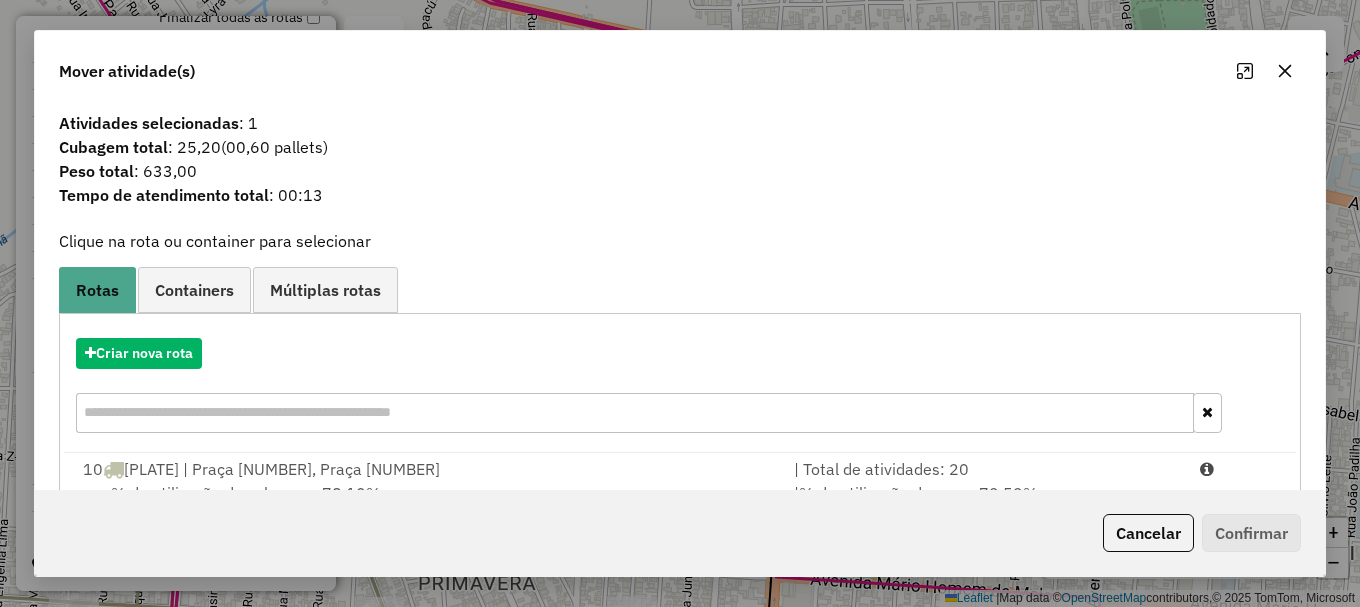 click at bounding box center (1239, 469) 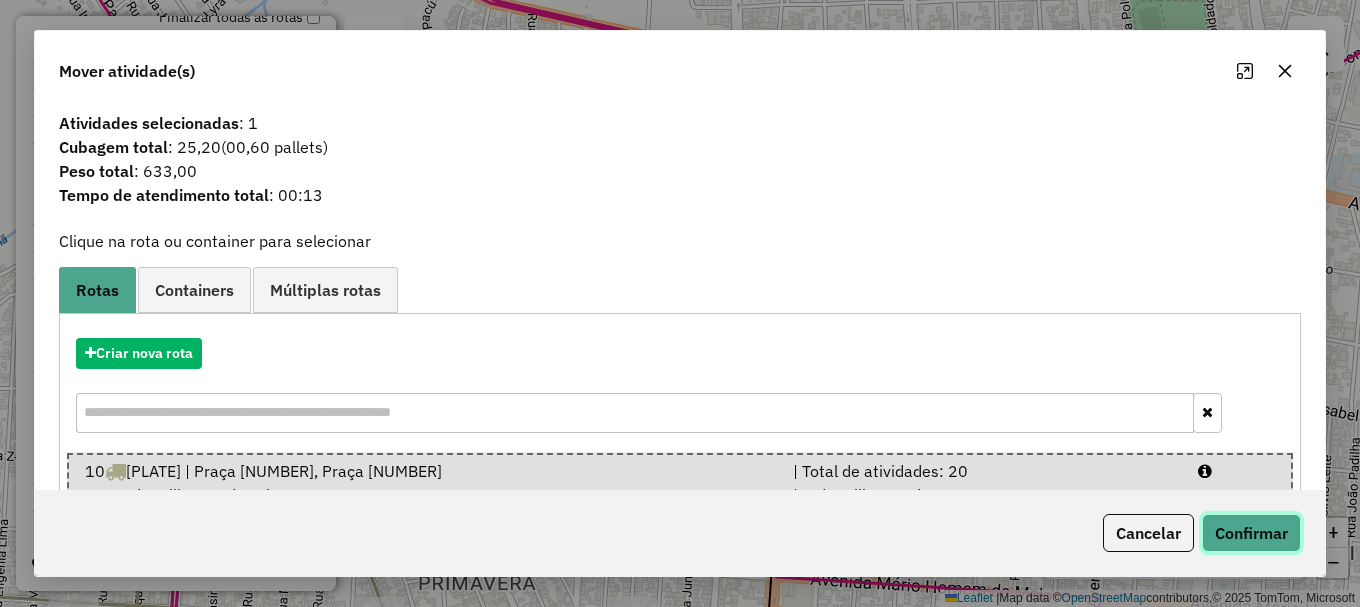 click on "Confirmar" 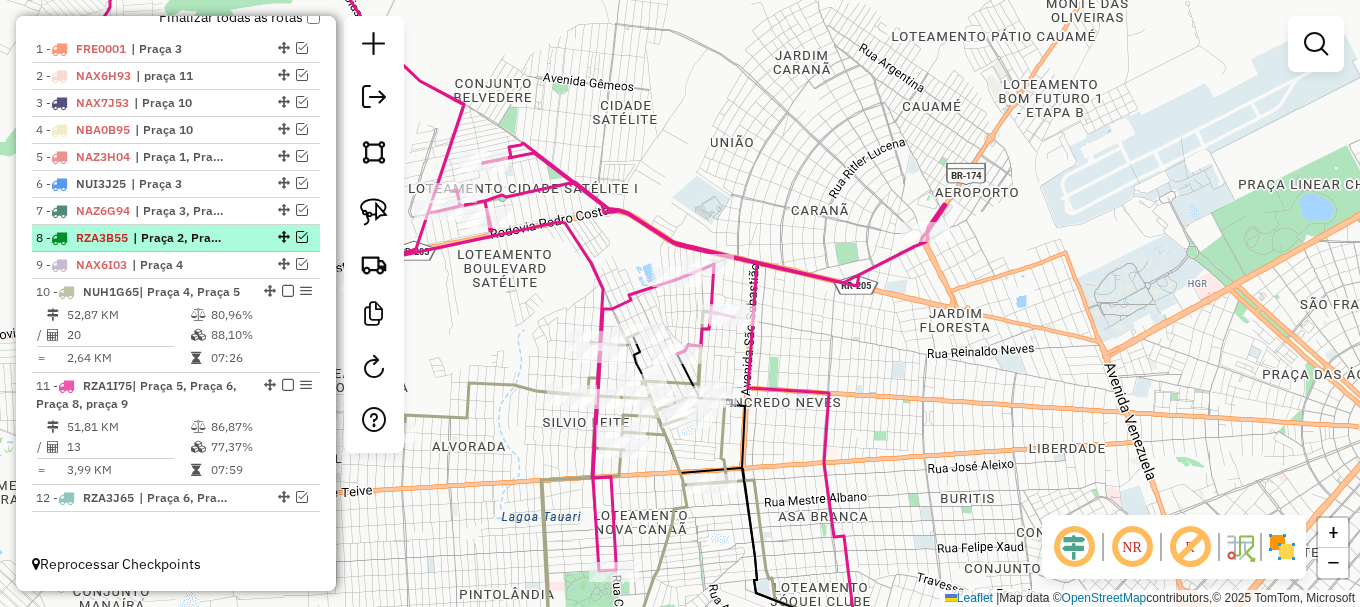 click at bounding box center [302, 237] 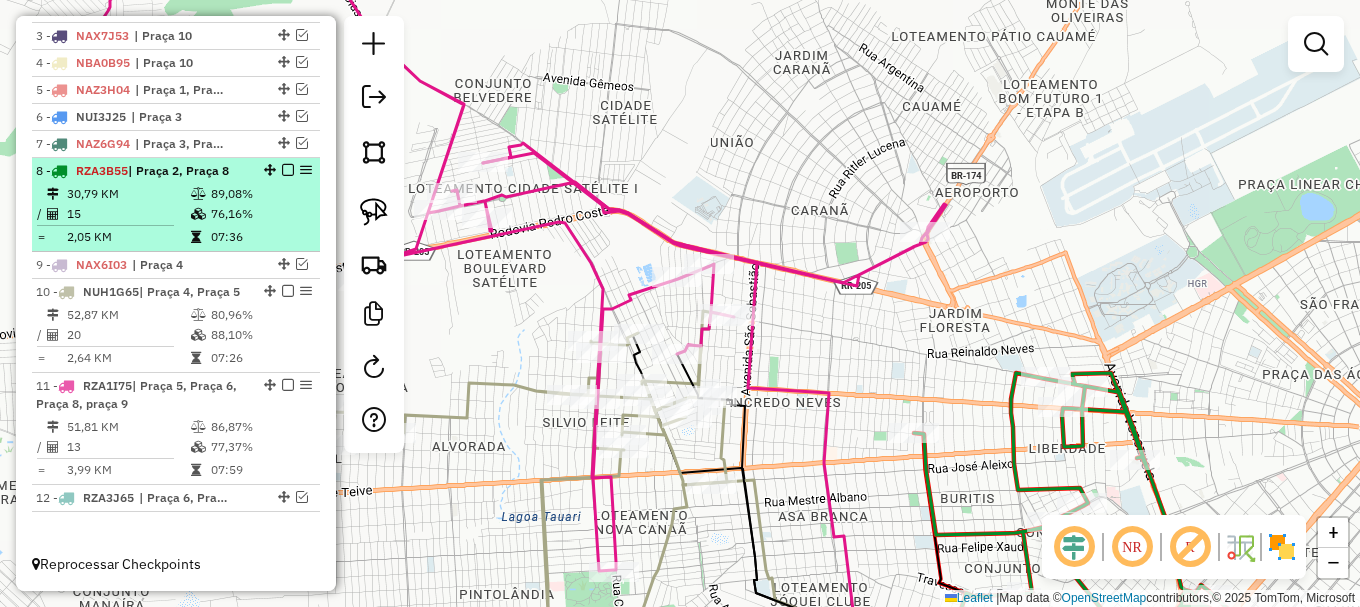 click at bounding box center [288, 170] 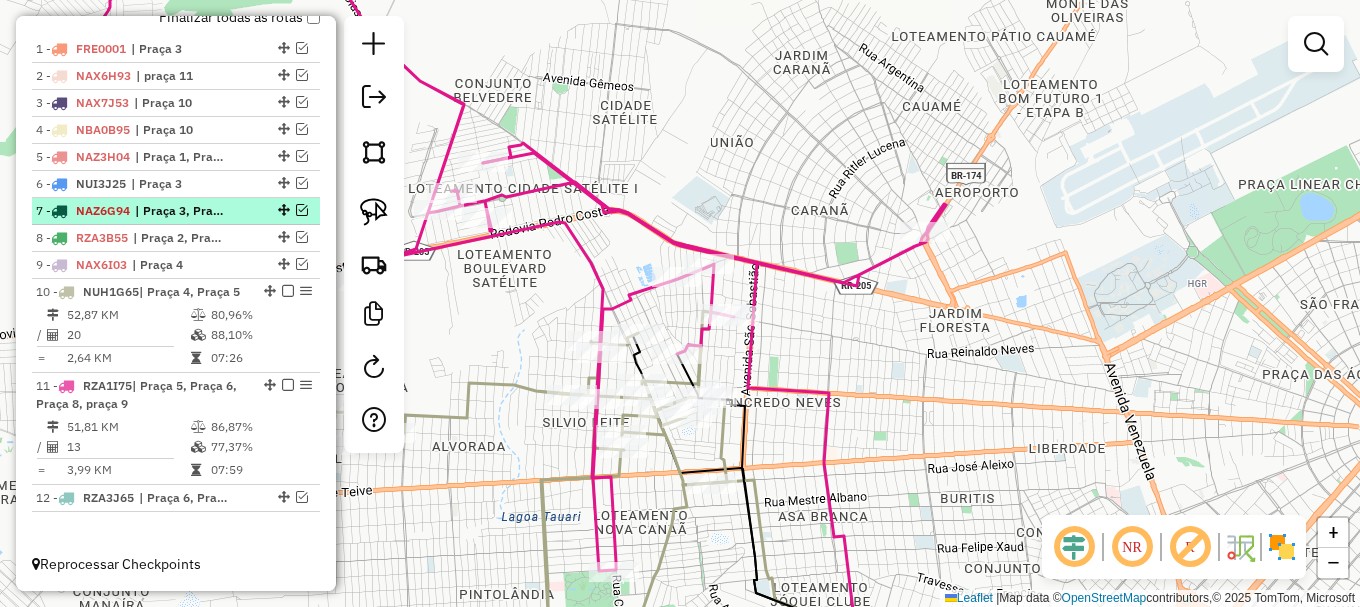 scroll, scrollTop: 797, scrollLeft: 0, axis: vertical 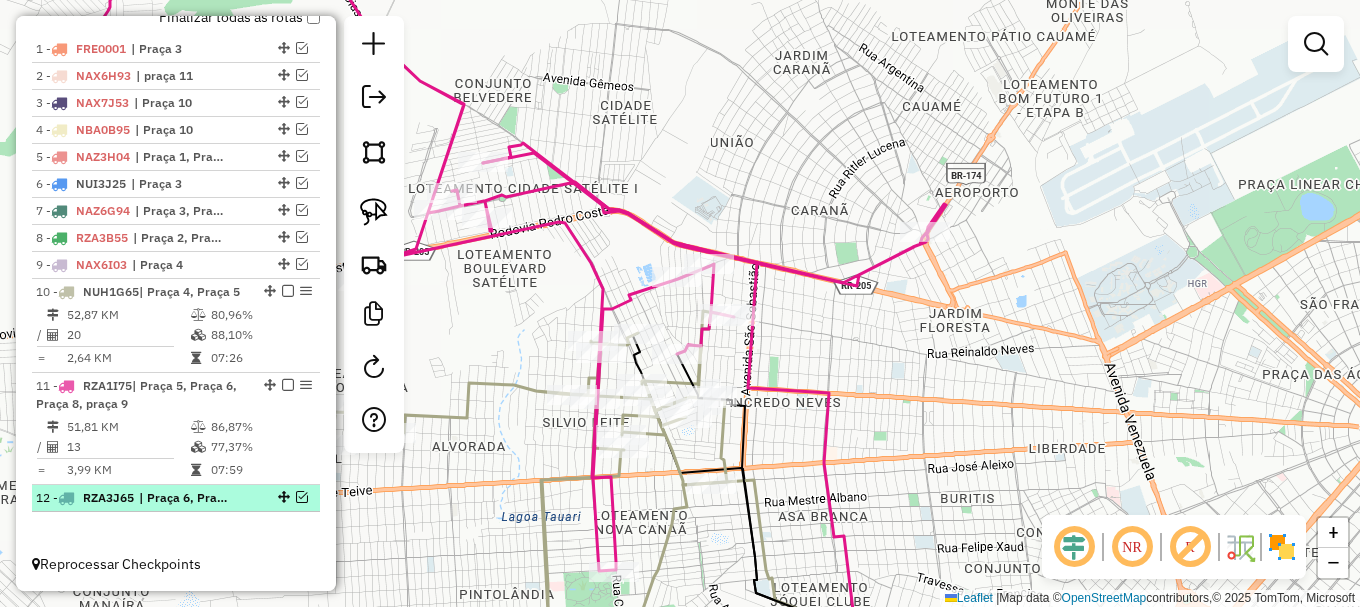 click at bounding box center (302, 497) 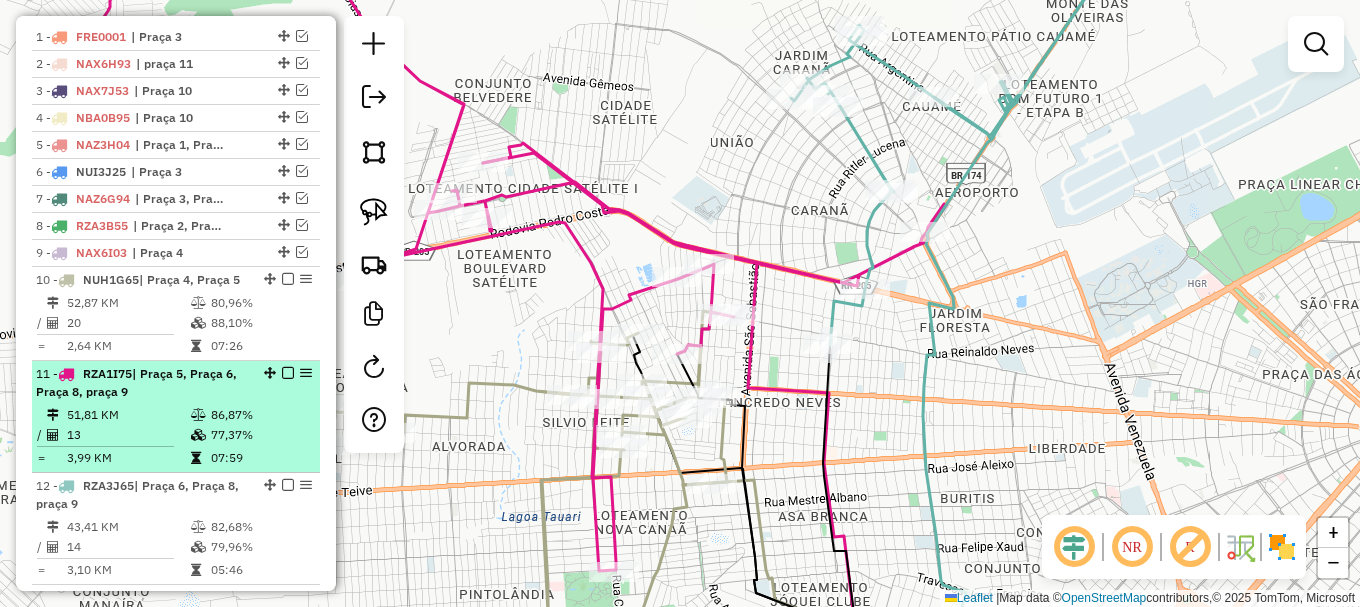 scroll, scrollTop: 782, scrollLeft: 0, axis: vertical 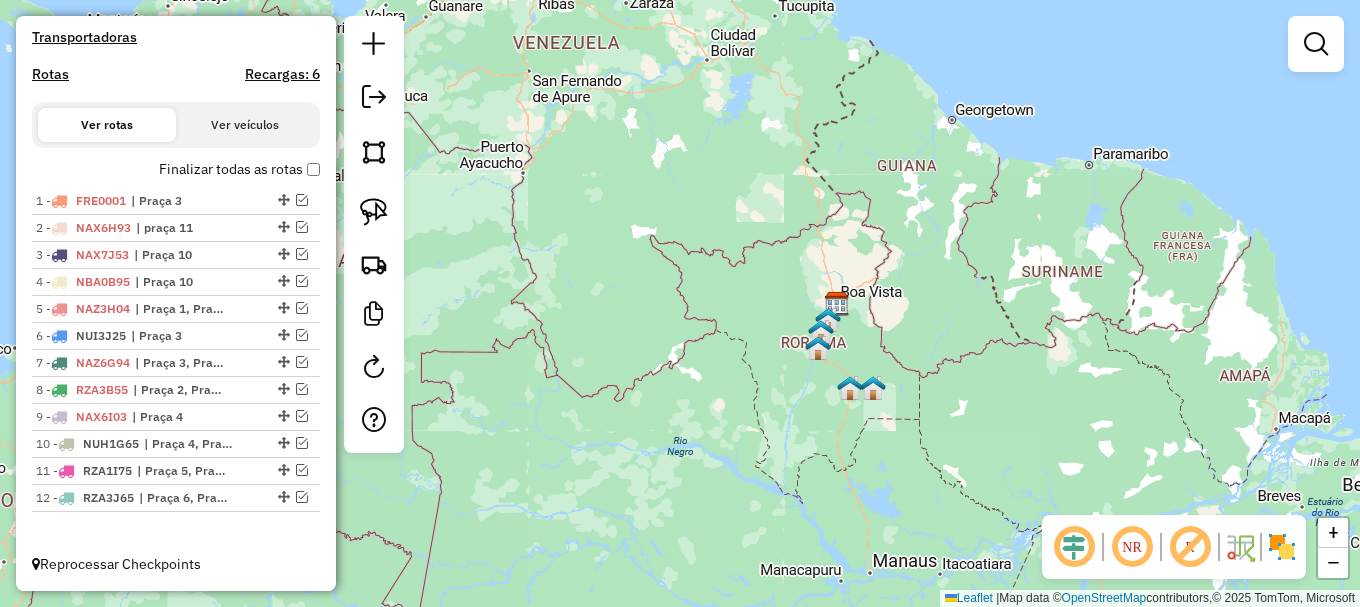 drag, startPoint x: 715, startPoint y: 433, endPoint x: 711, endPoint y: 326, distance: 107.07474 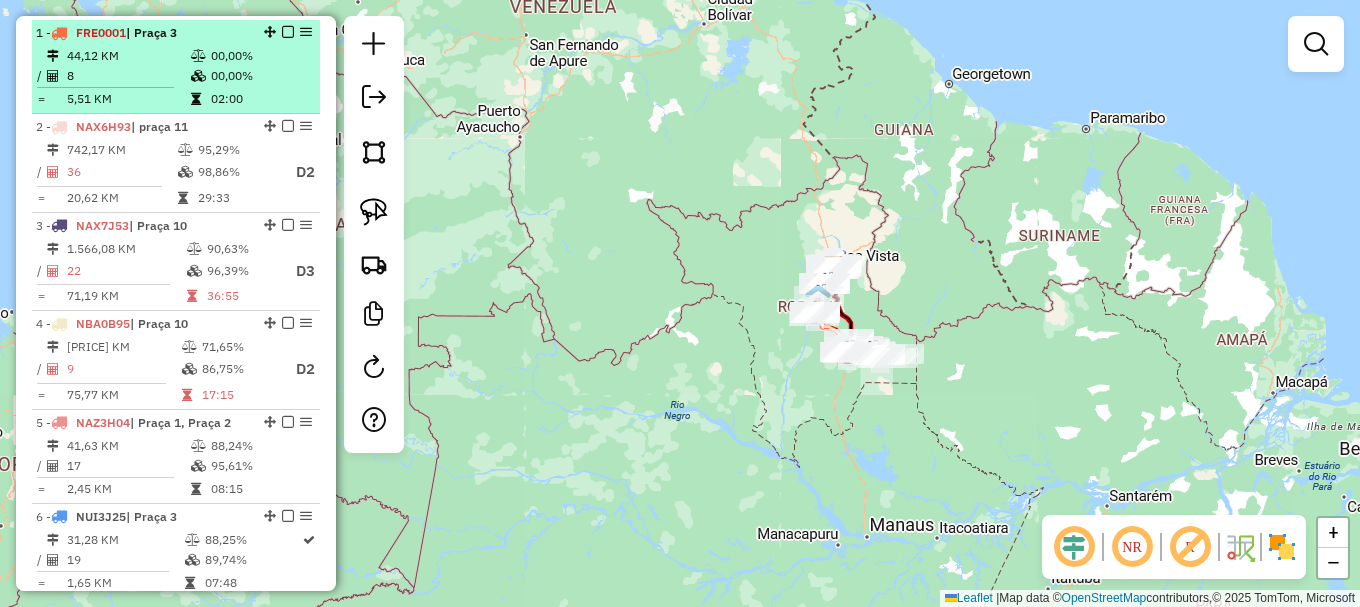 scroll, scrollTop: 817, scrollLeft: 0, axis: vertical 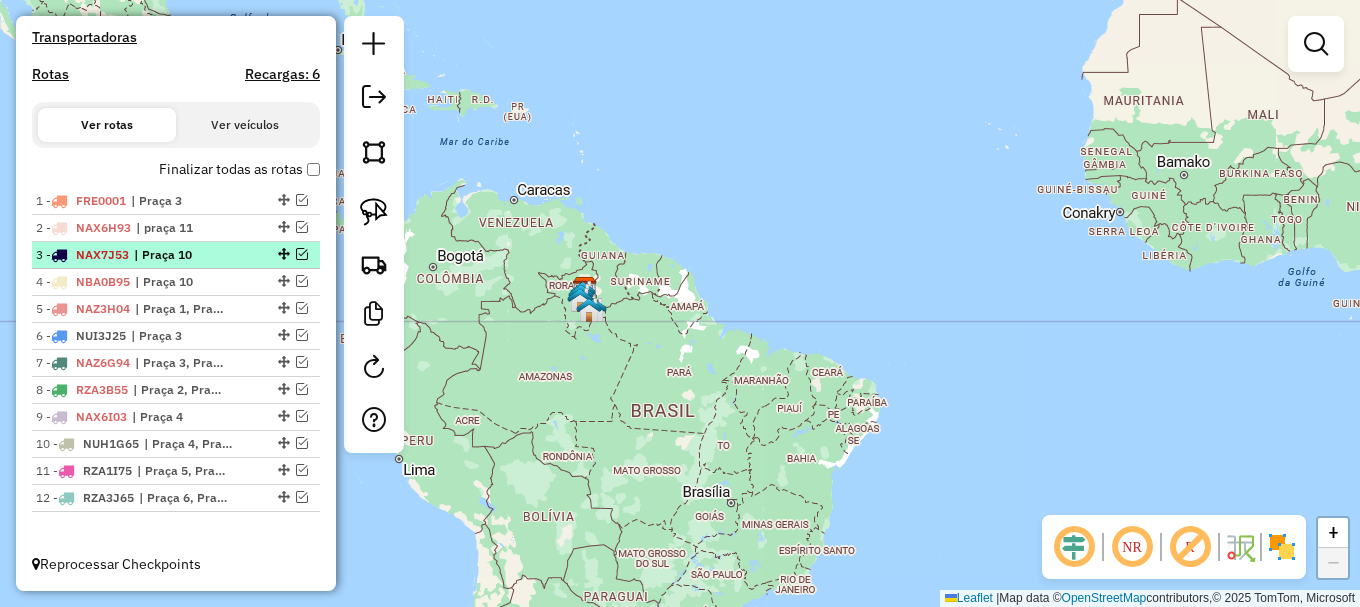 drag, startPoint x: 298, startPoint y: 250, endPoint x: 282, endPoint y: 266, distance: 22.627417 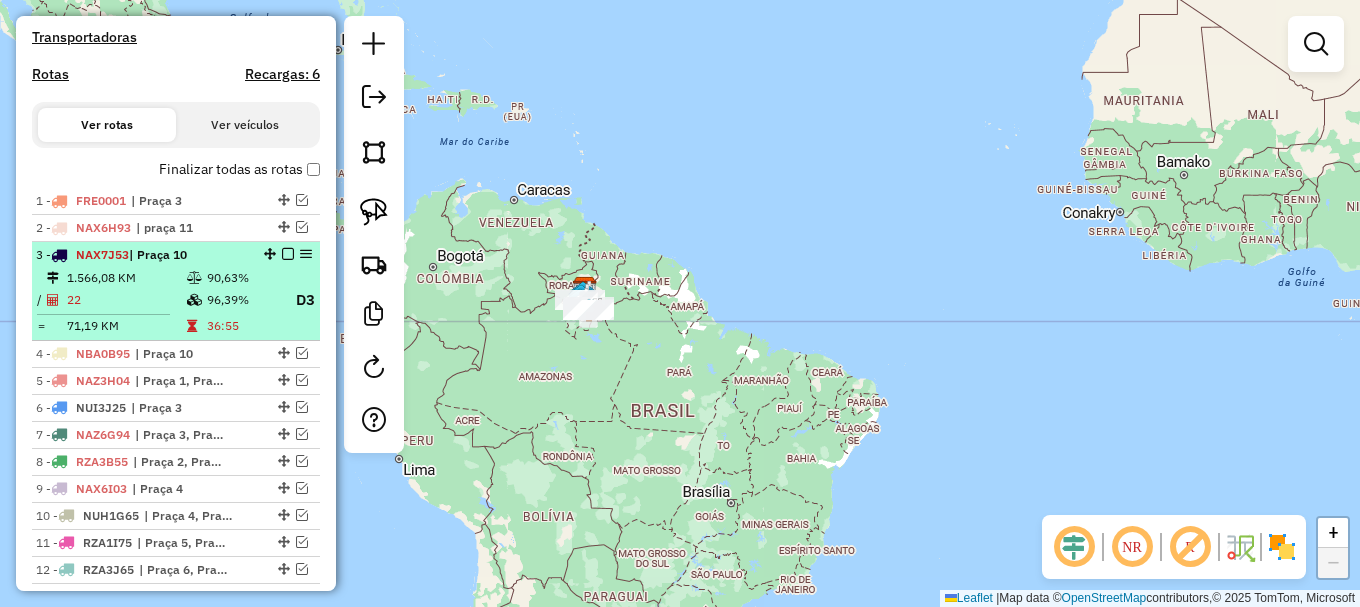 click on "90,63%" at bounding box center (243, 278) 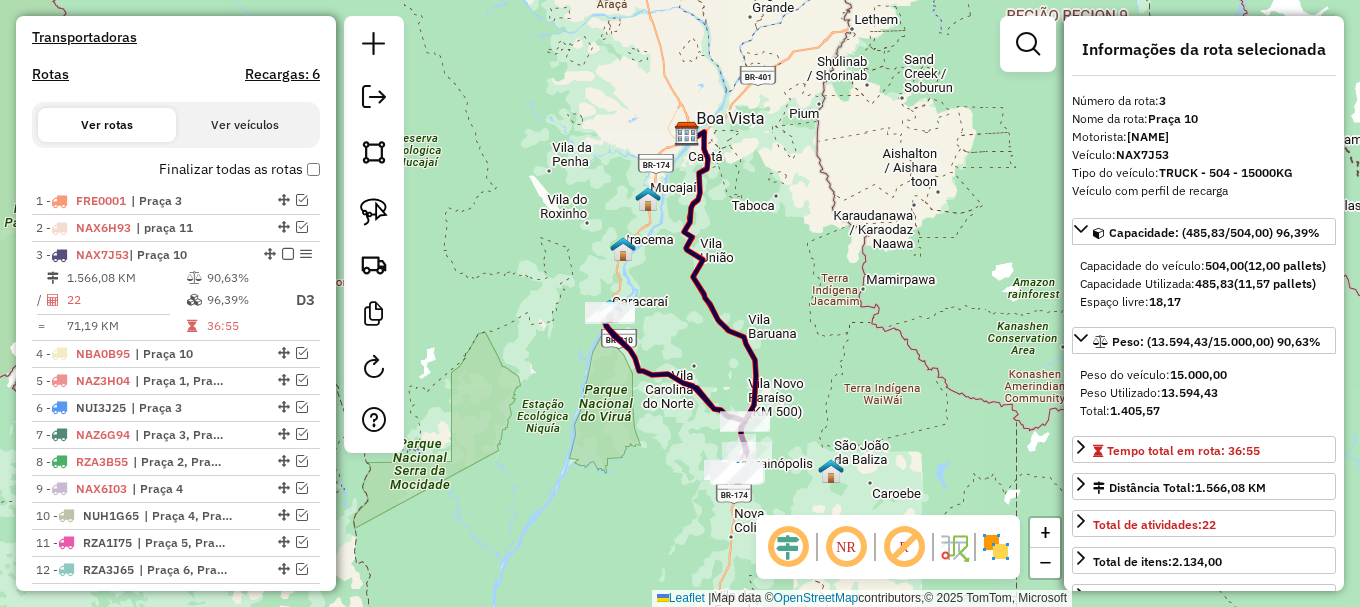 drag, startPoint x: 624, startPoint y: 464, endPoint x: 684, endPoint y: 320, distance: 156 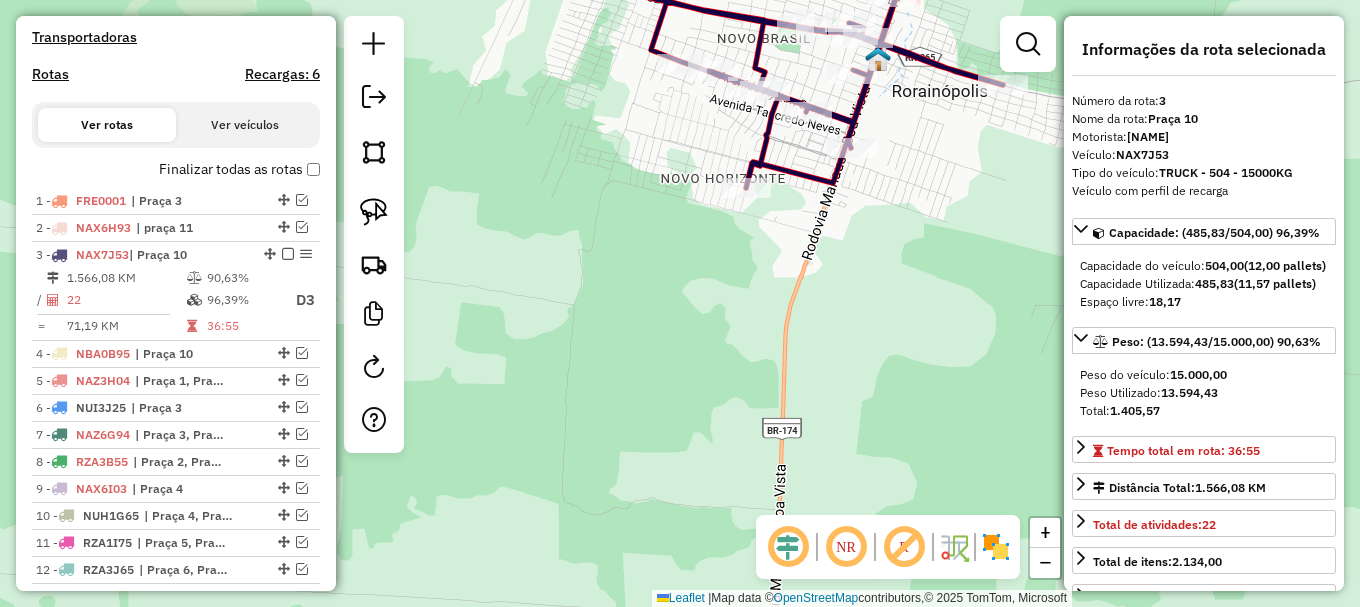 click 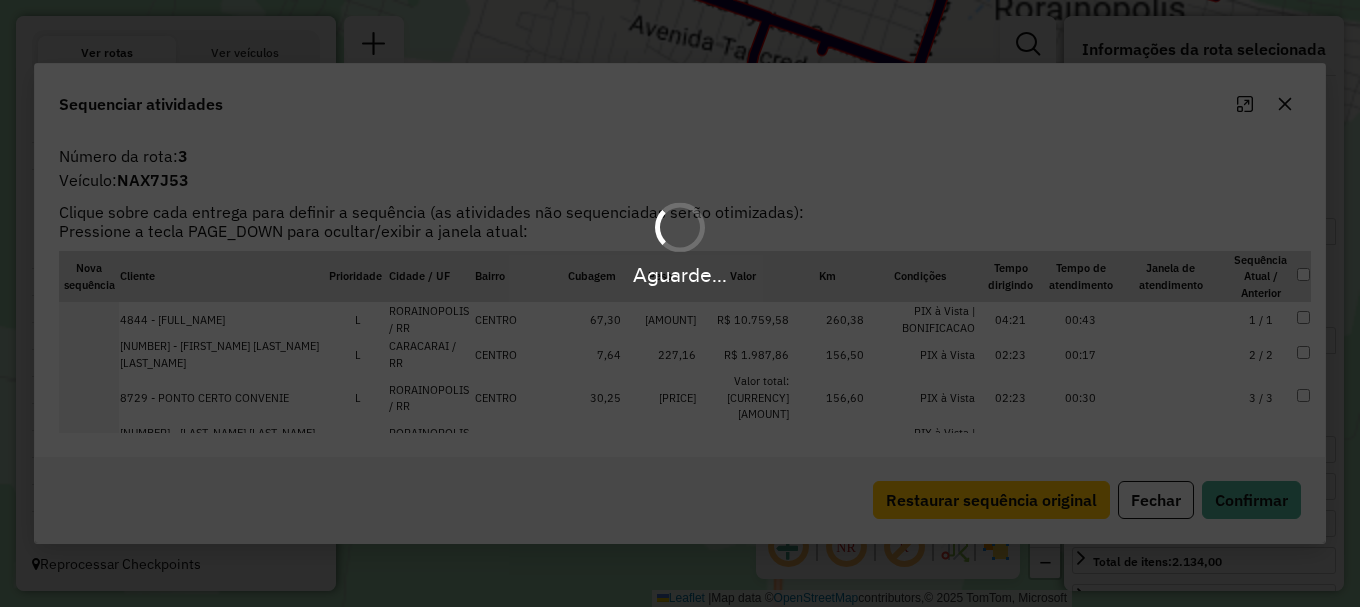 scroll, scrollTop: 717, scrollLeft: 0, axis: vertical 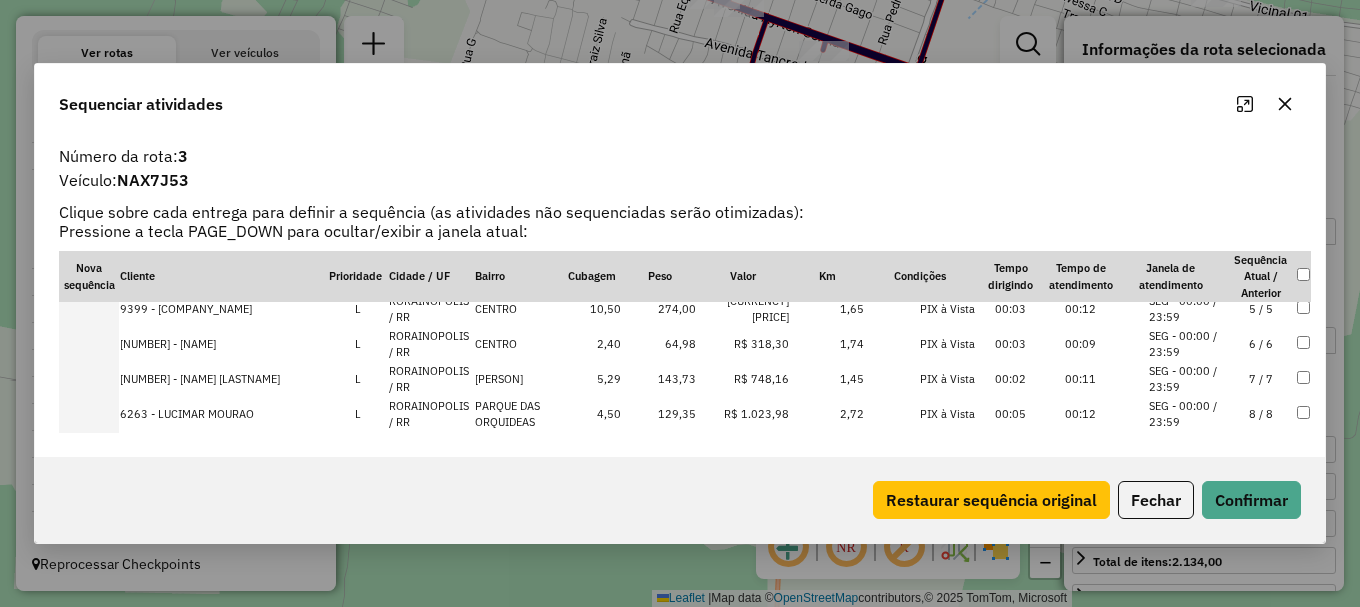 click on "SEG - 00:00 / 23:59" at bounding box center (1187, 414) 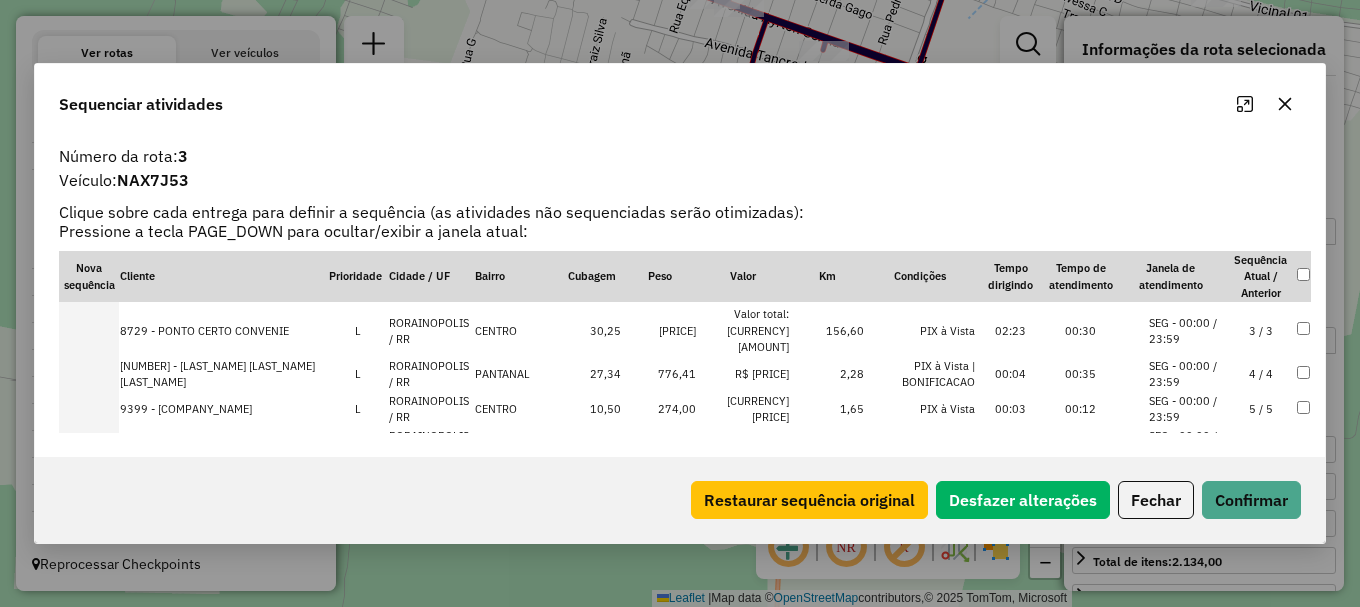 click on "SEG - 00:00 / 23:59" at bounding box center [1187, 331] 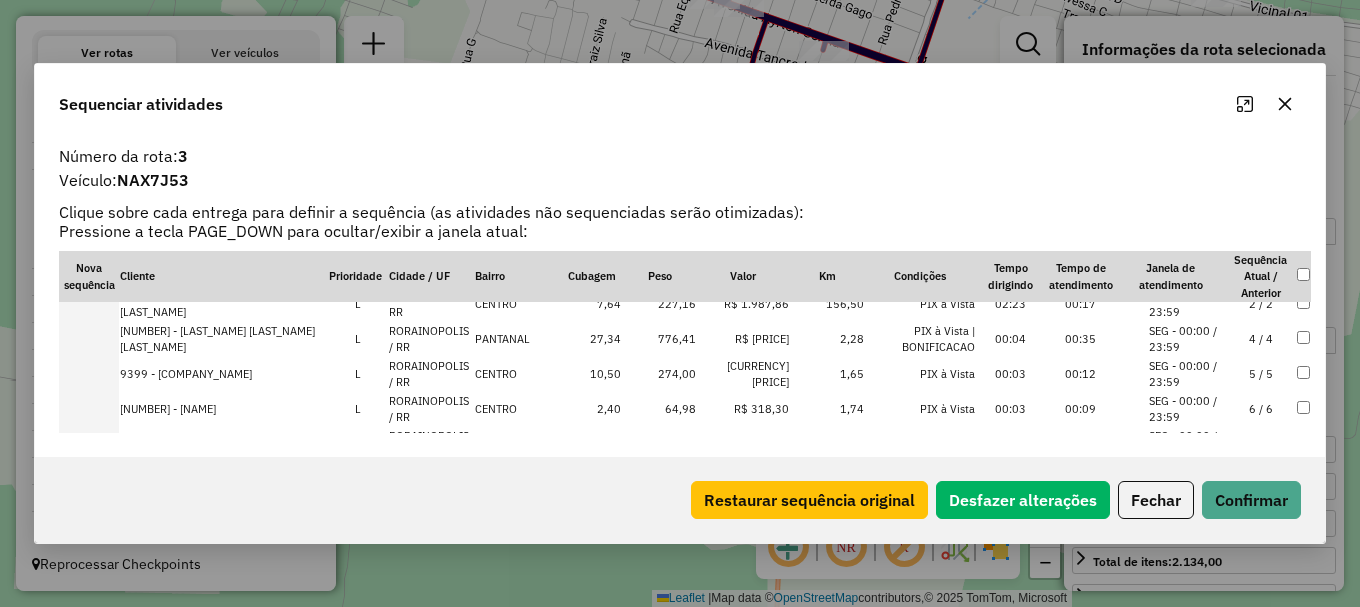 click on "SEG - 00:00 / 23:59" at bounding box center [1187, 409] 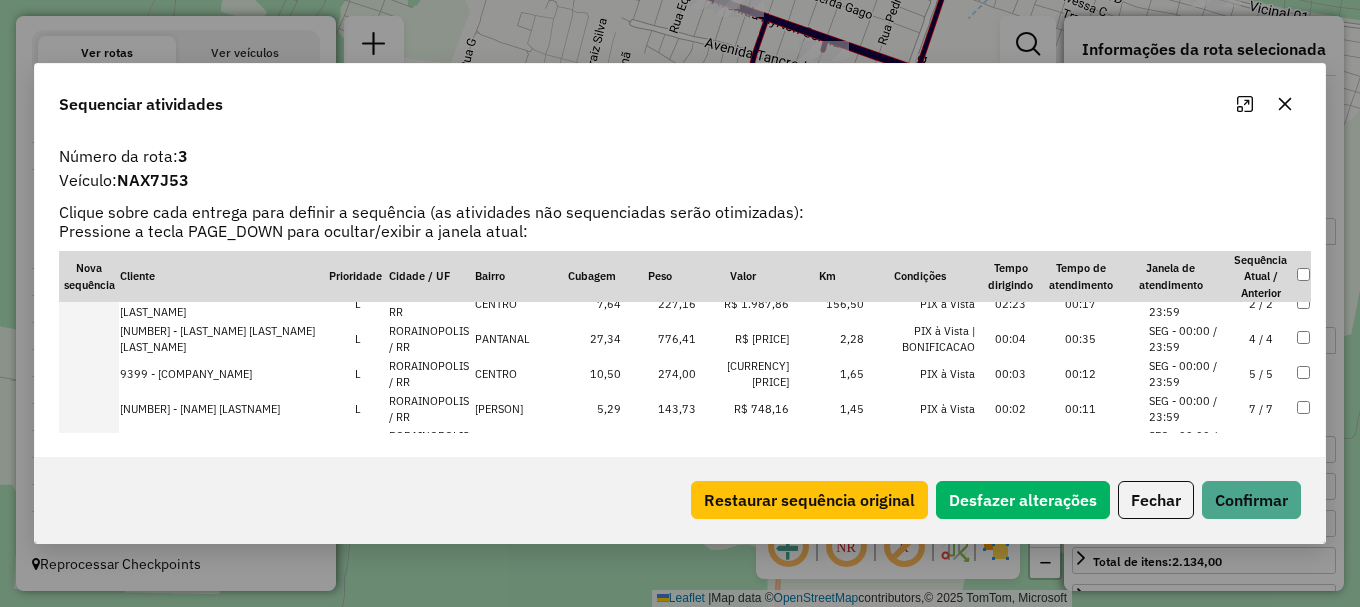click on "SEG - 00:00 / 23:59" at bounding box center [1187, 444] 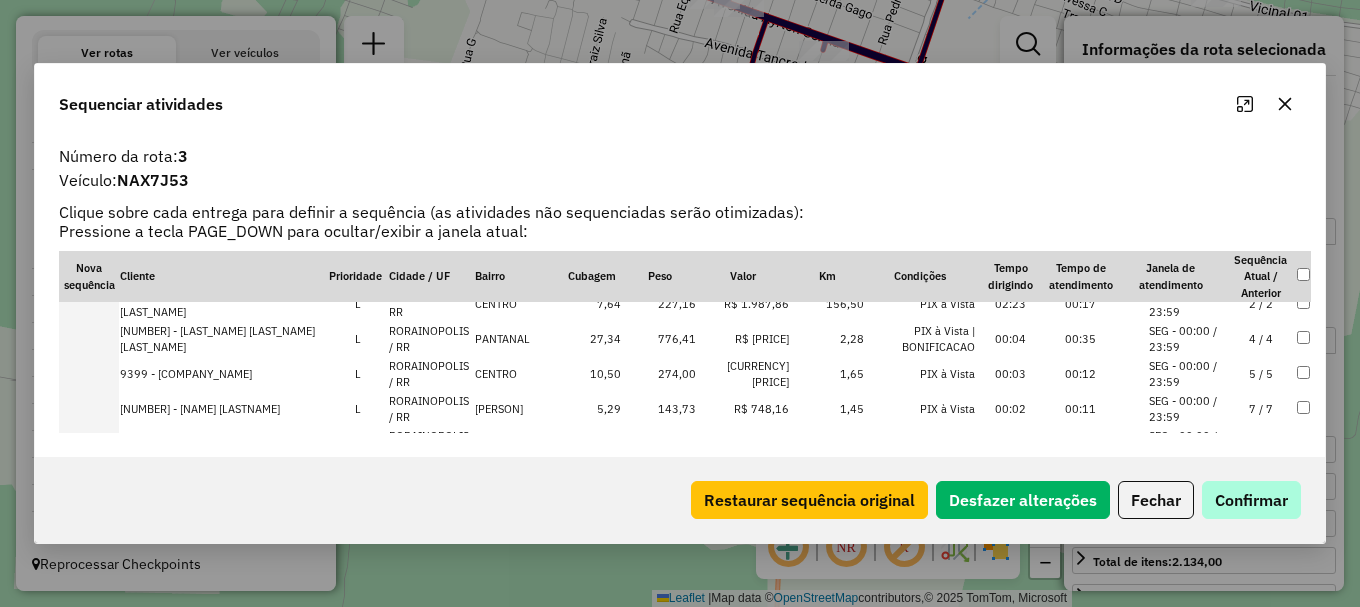 scroll, scrollTop: 240, scrollLeft: 0, axis: vertical 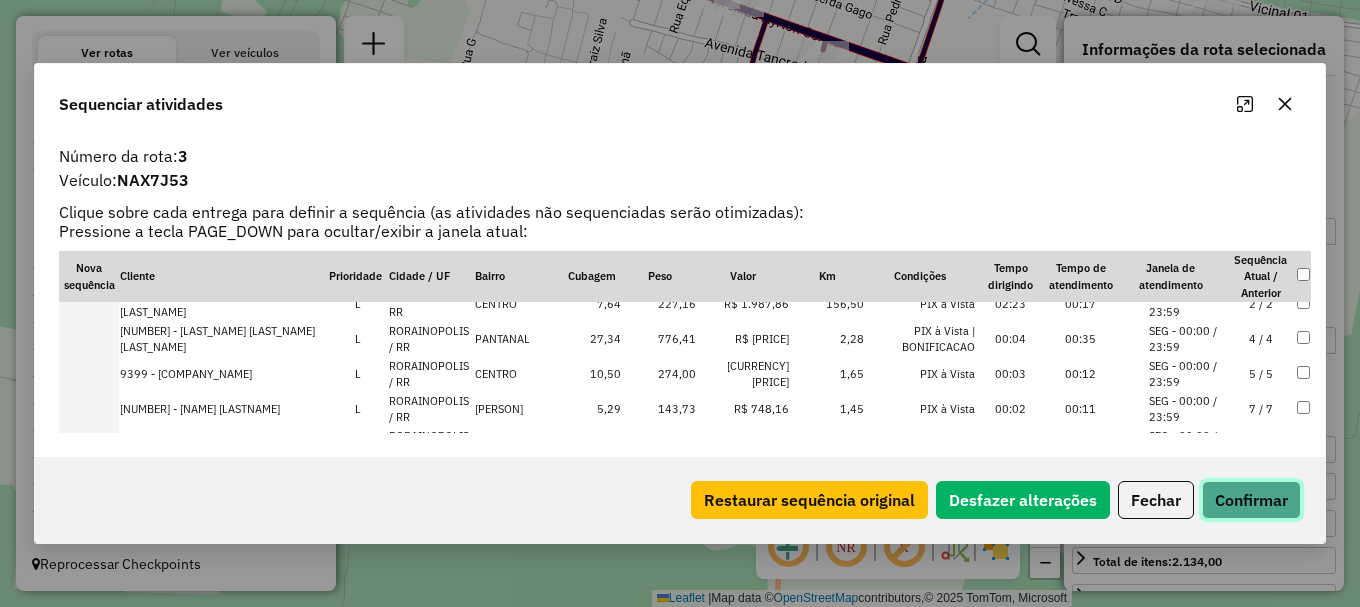 click on "Confirmar" 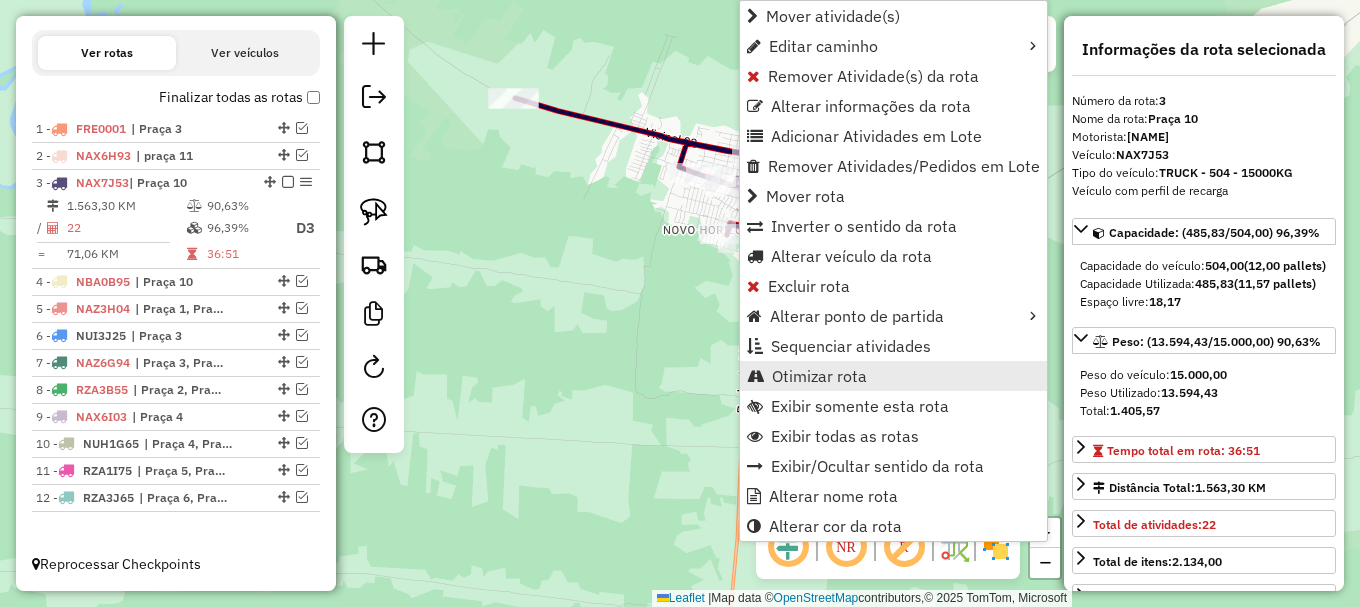 click on "Otimizar rota" at bounding box center (819, 376) 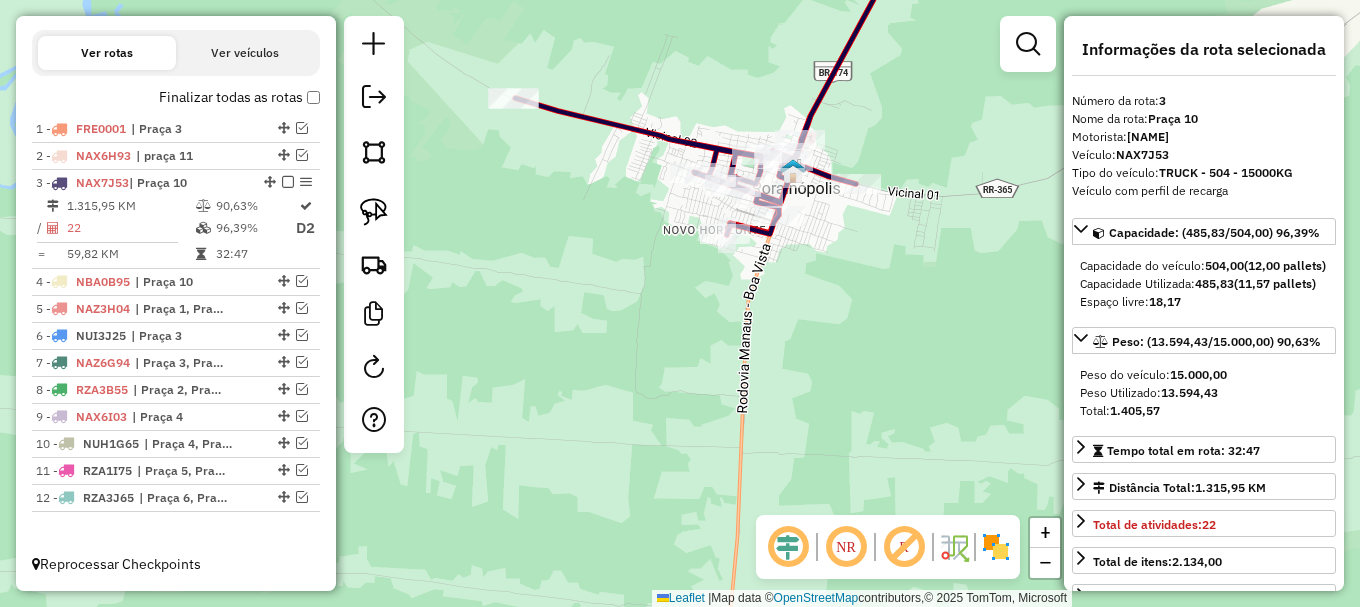 click on "Janela de atendimento Grade de atendimento Capacidade Transportadoras Veículos Cliente Pedidos  Rotas Selecione os dias de semana para filtrar as janelas de atendimento  Seg   Ter   Qua   Qui   Sex   Sáb   Dom  Informe o período da janela de atendimento: De: Até:  Filtrar exatamente a janela do cliente  Considerar janela de atendimento padrão  Selecione os dias de semana para filtrar as grades de atendimento  Seg   Ter   Qua   Qui   Sex   Sáb   Dom   Considerar clientes sem dia de atendimento cadastrado  Clientes fora do dia de atendimento selecionado Filtrar as atividades entre os valores definidos abaixo:  Peso mínimo:   Peso máximo:   Cubagem mínima:   Cubagem máxima:   De:   Até:  Filtrar as atividades entre o tempo de atendimento definido abaixo:  De:   Até:   Considerar capacidade total dos clientes não roteirizados Transportadora: Selecione um ou mais itens Tipo de veículo: Selecione um ou mais itens Veículo: Selecione um ou mais itens Motorista: Selecione um ou mais itens Nome: Rótulo:" 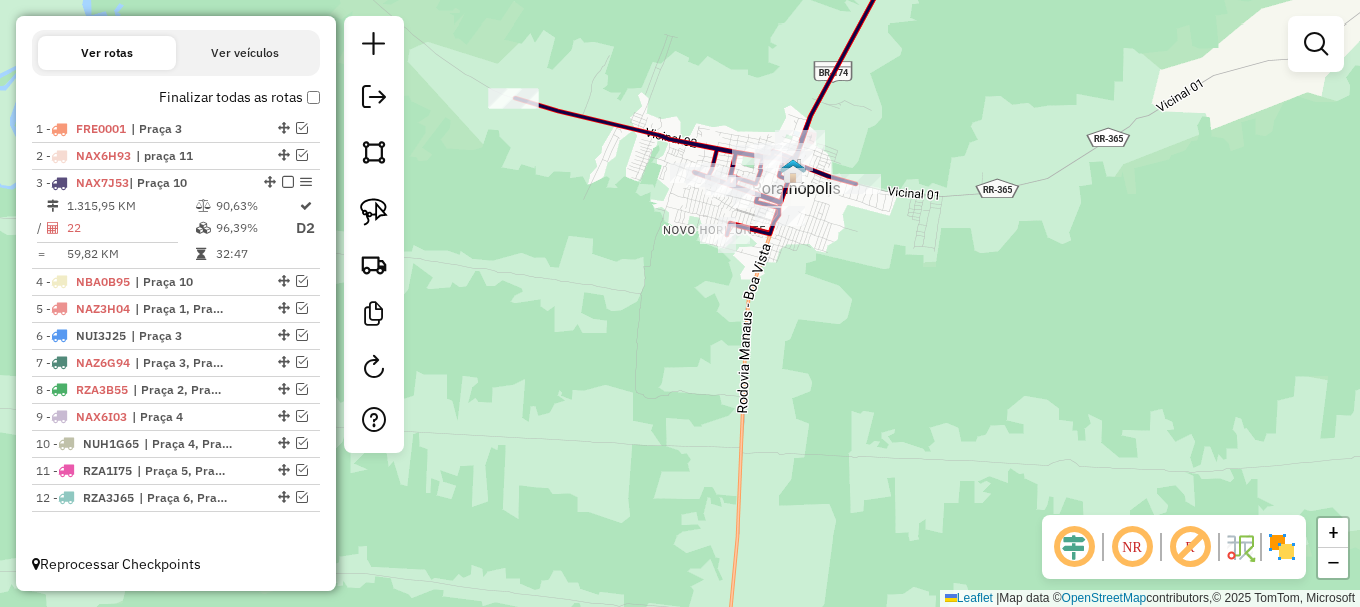 click 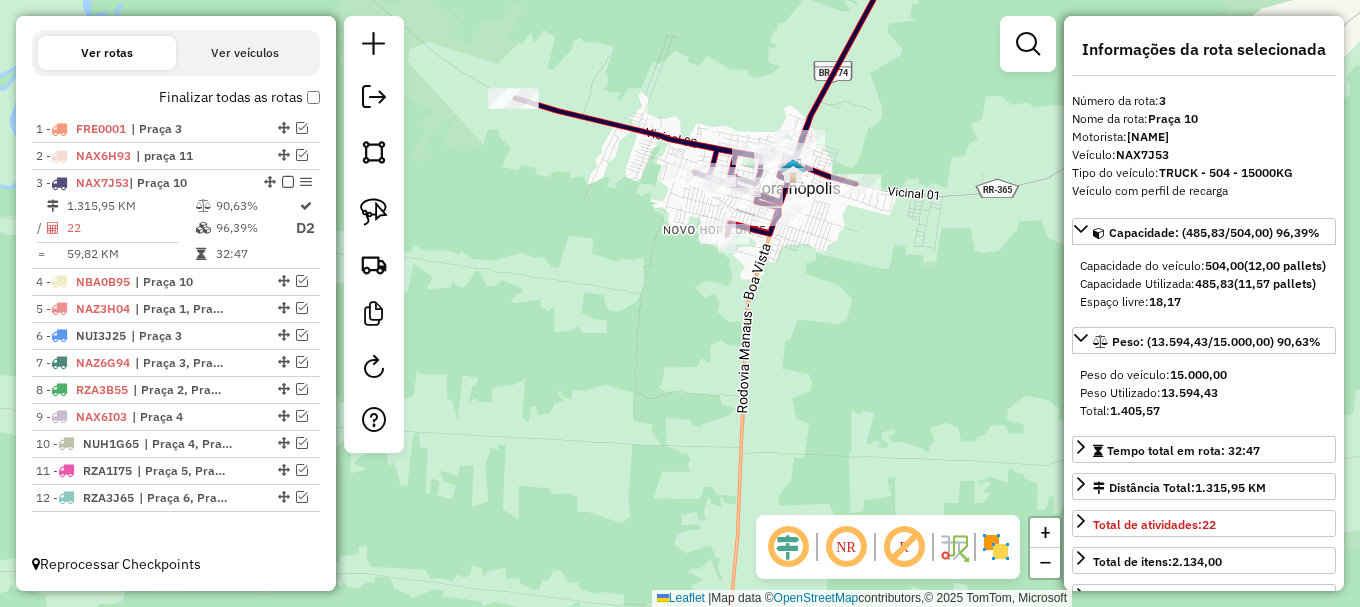 click 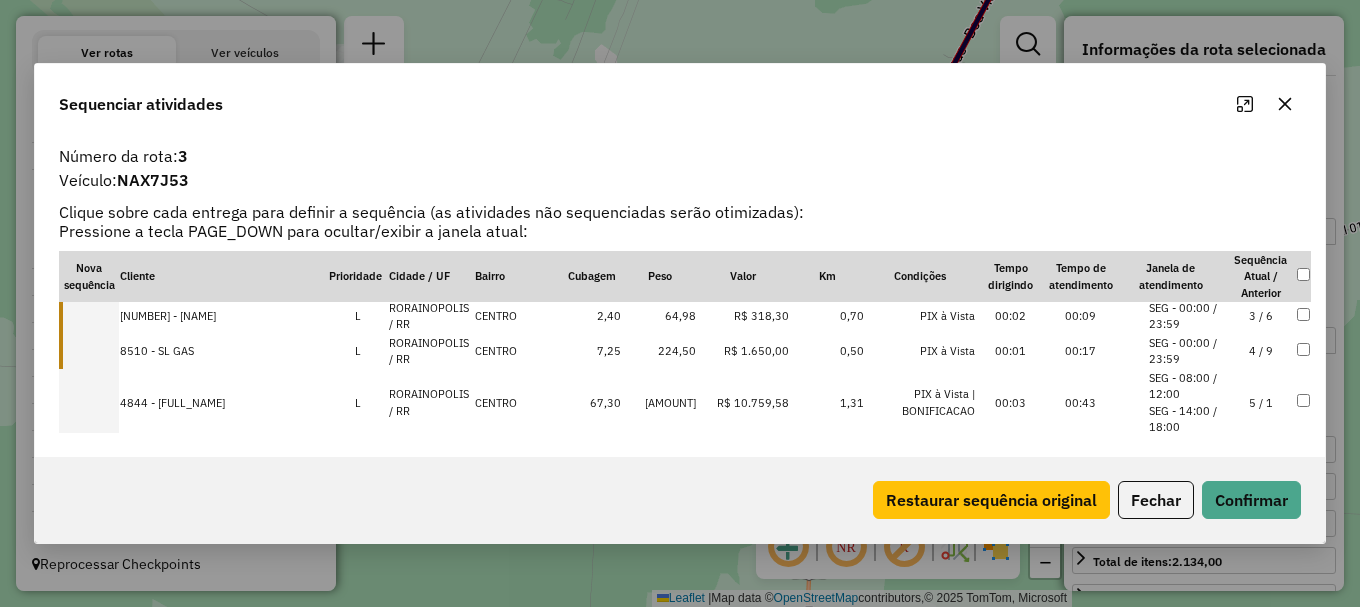 scroll, scrollTop: 0, scrollLeft: 0, axis: both 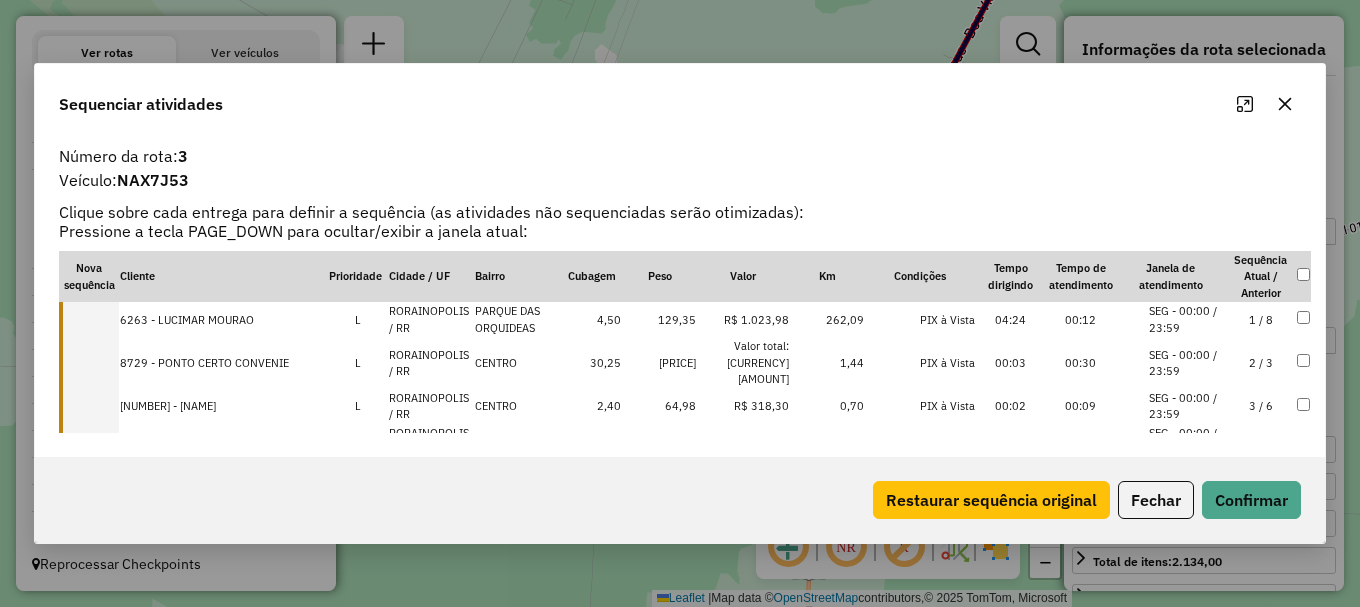 click on "RORAINOPOLIS / RR" at bounding box center [430, 319] 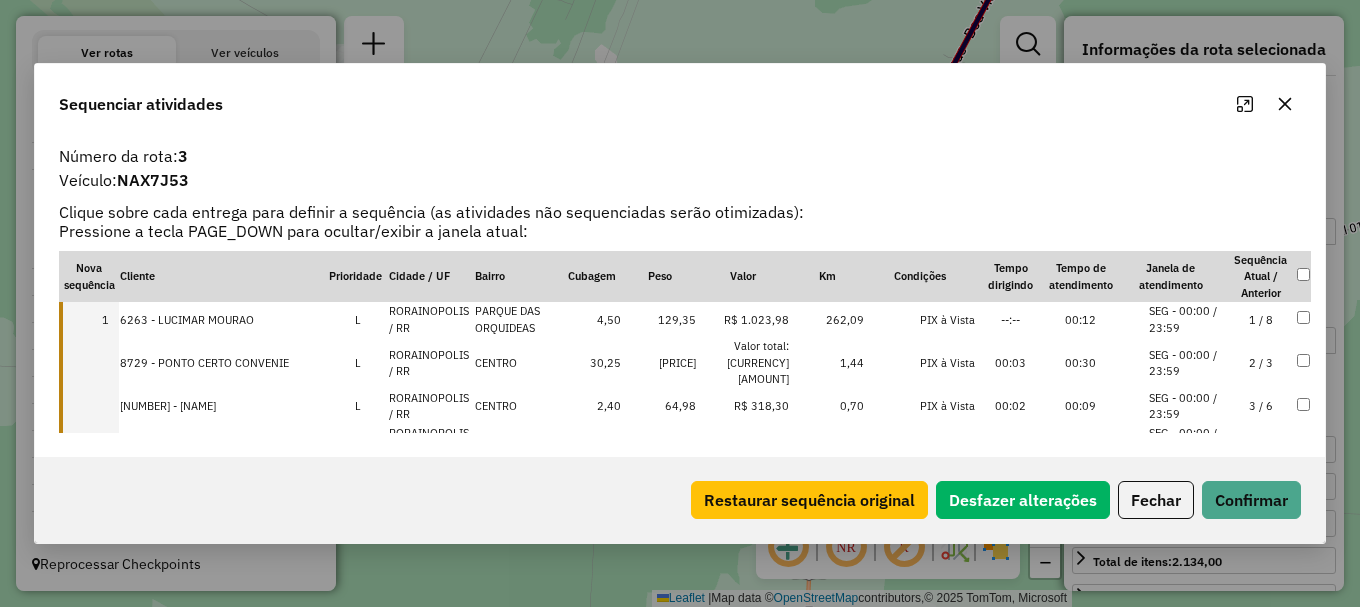 drag, startPoint x: 432, startPoint y: 340, endPoint x: 432, endPoint y: 368, distance: 28 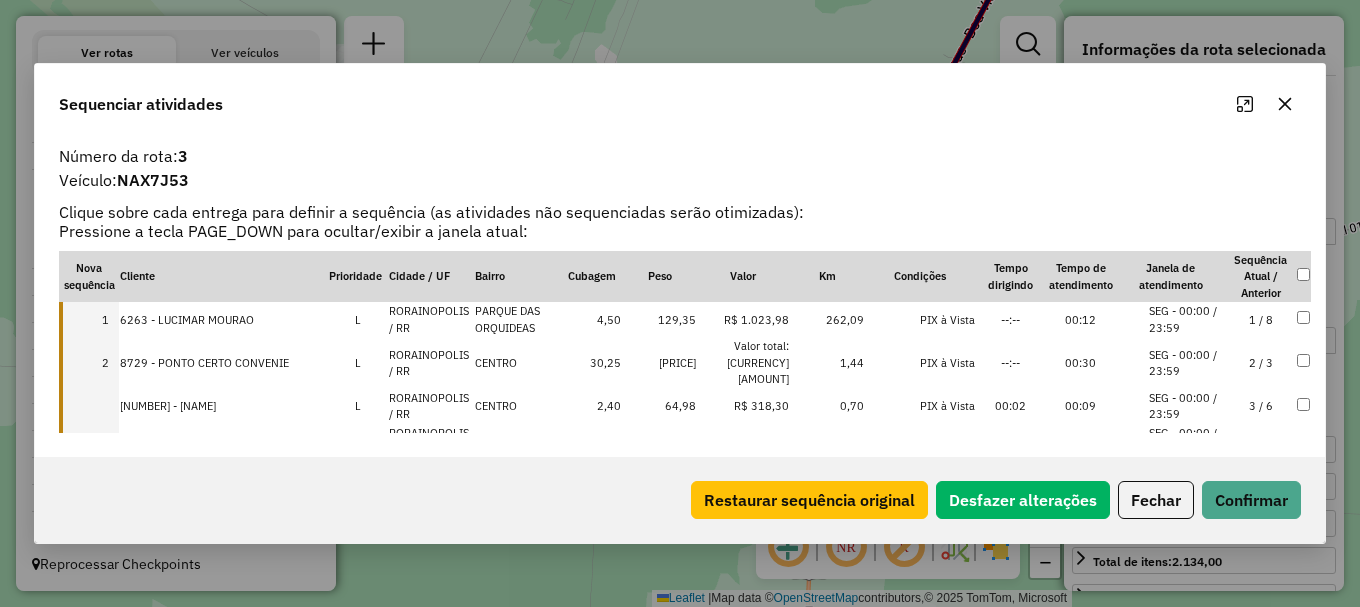 click on "RORAINOPOLIS / RR" at bounding box center (430, 406) 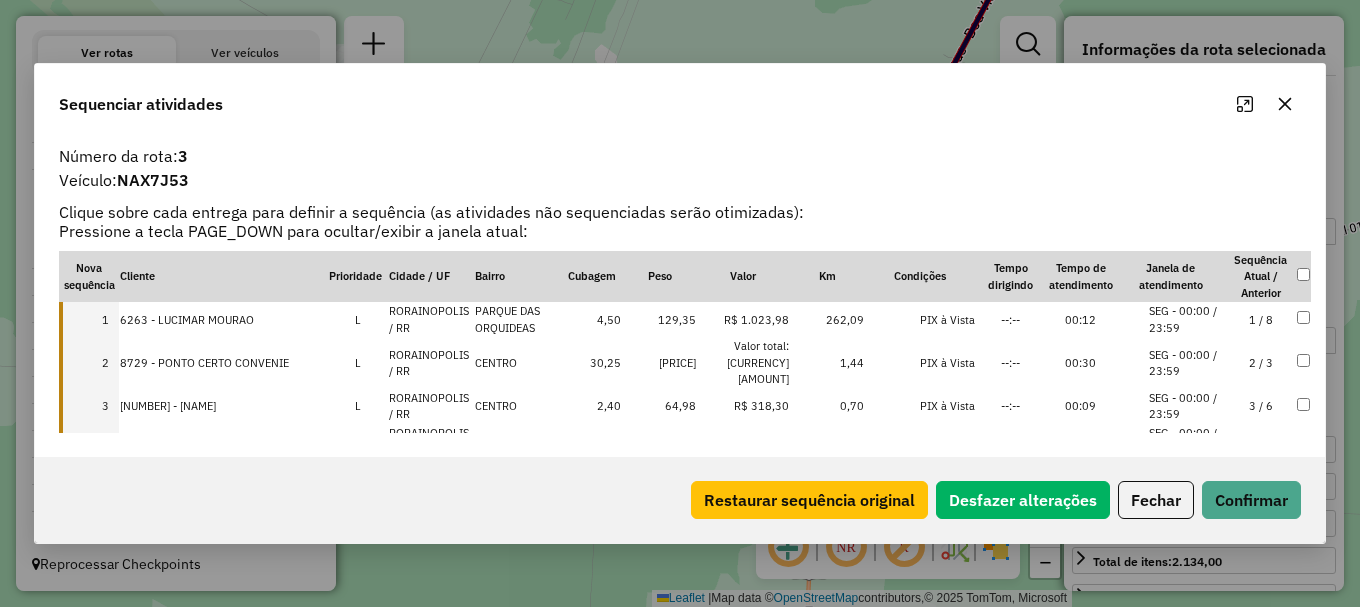 click on "RORAINOPOLIS / RR" at bounding box center [430, 441] 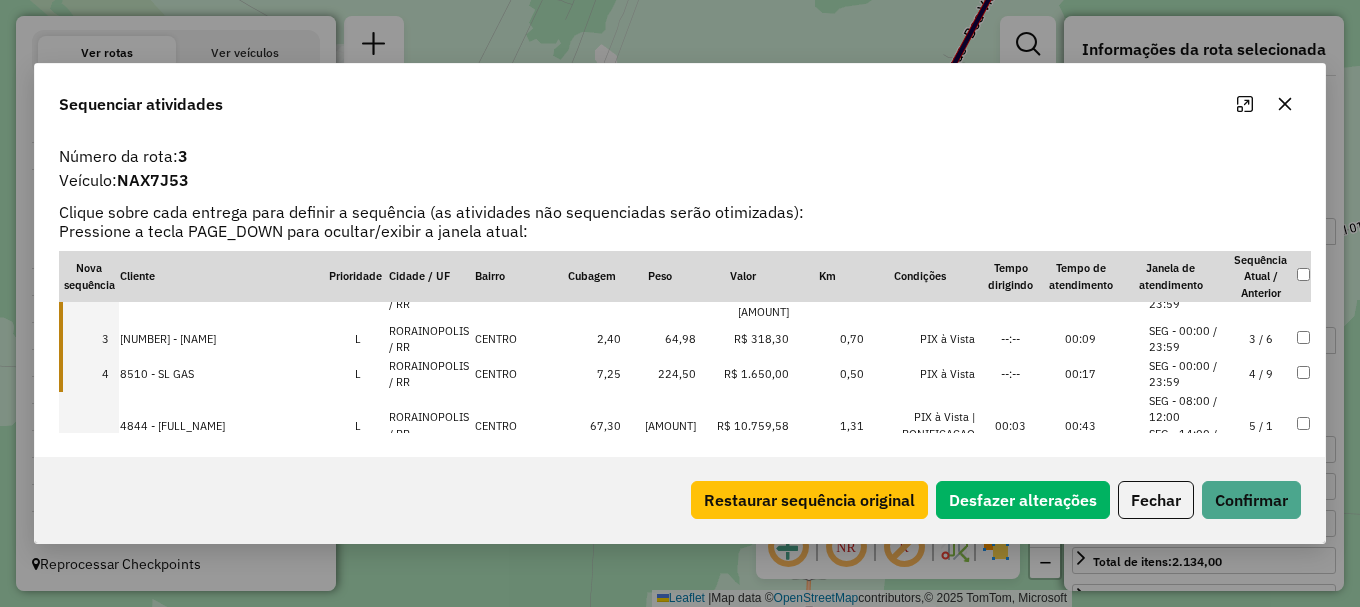 scroll, scrollTop: 100, scrollLeft: 0, axis: vertical 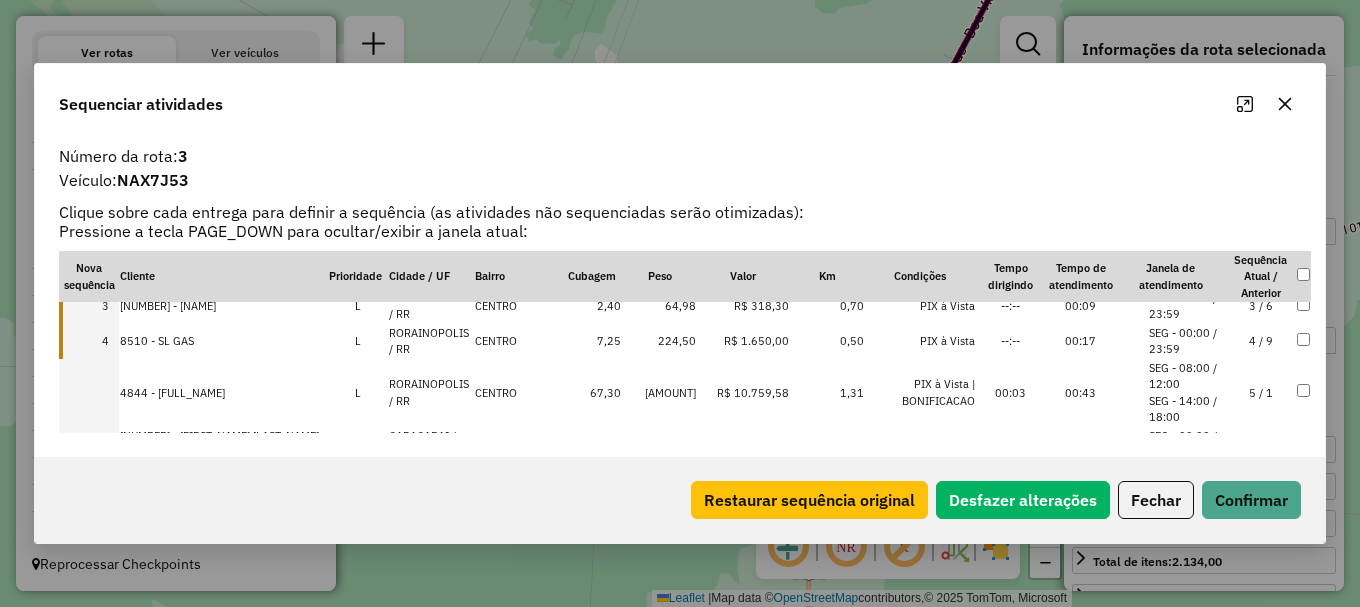 click on "RORAINOPOLIS / RR" at bounding box center (430, 393) 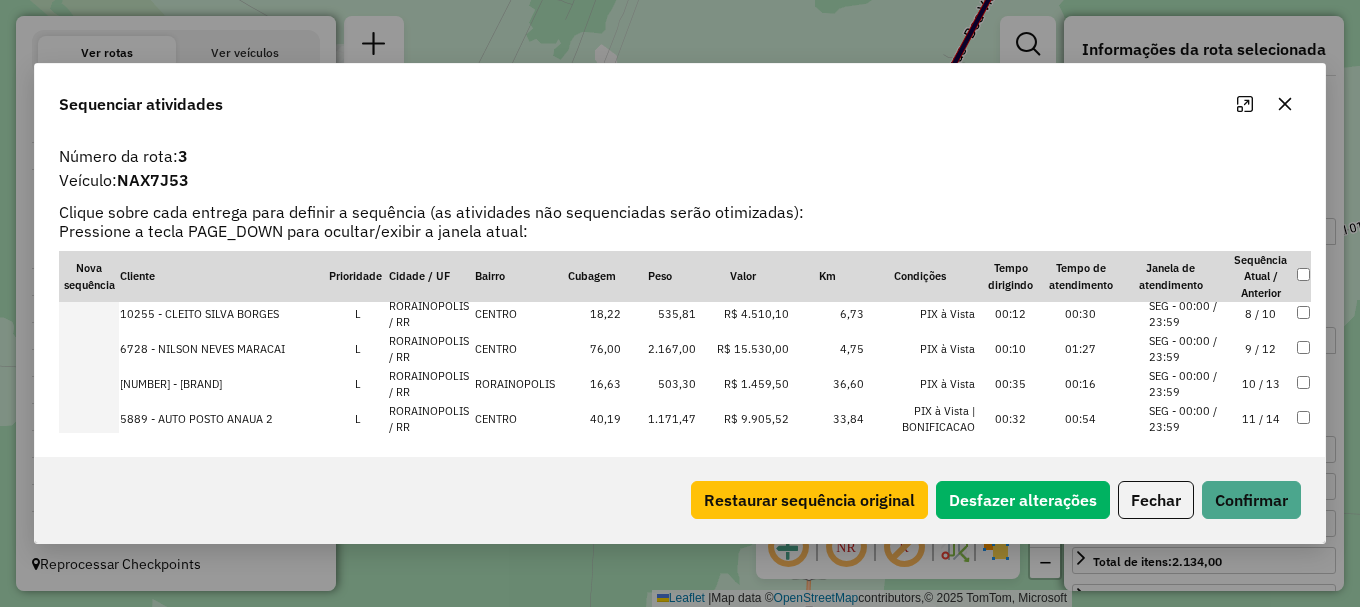 click on "RORAINOPOLIS / RR" at bounding box center [430, 419] 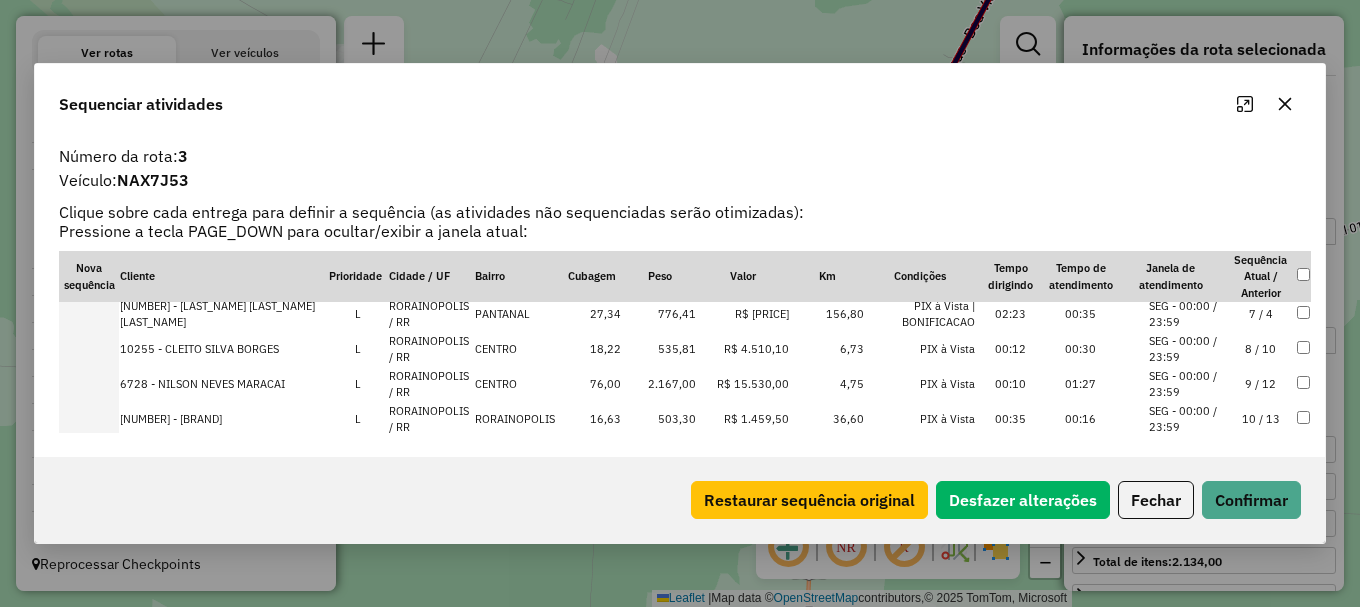 scroll, scrollTop: 335, scrollLeft: 0, axis: vertical 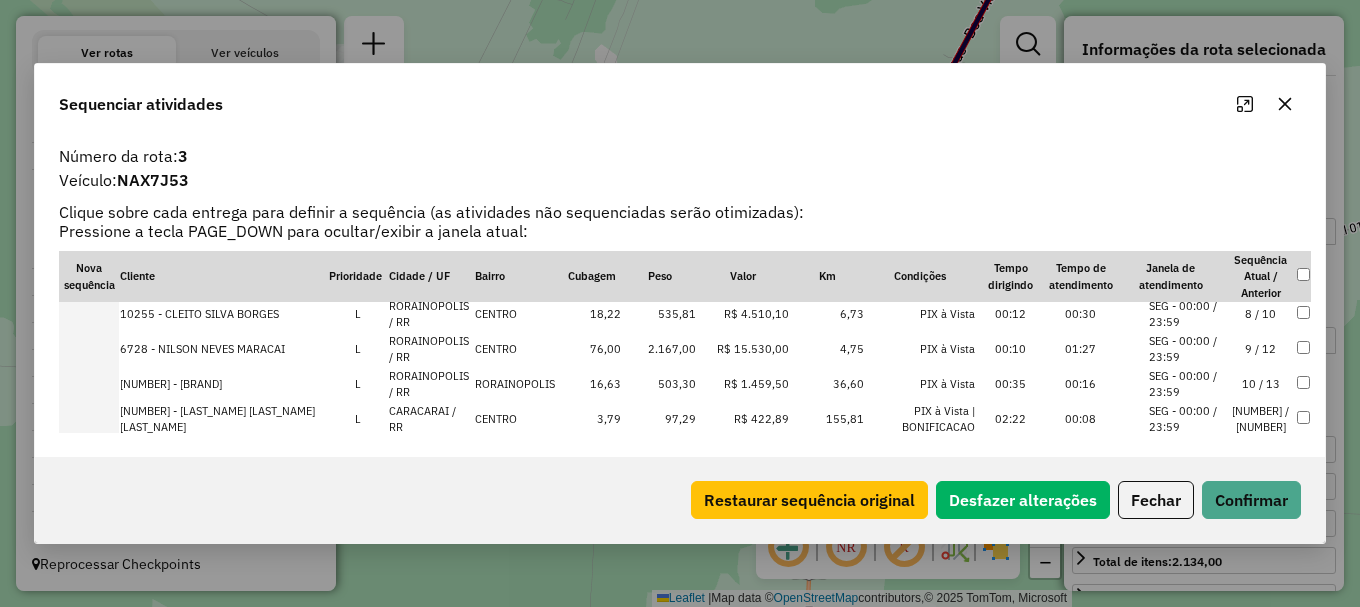 click on "RORAINOPOLIS / RR" at bounding box center [430, 384] 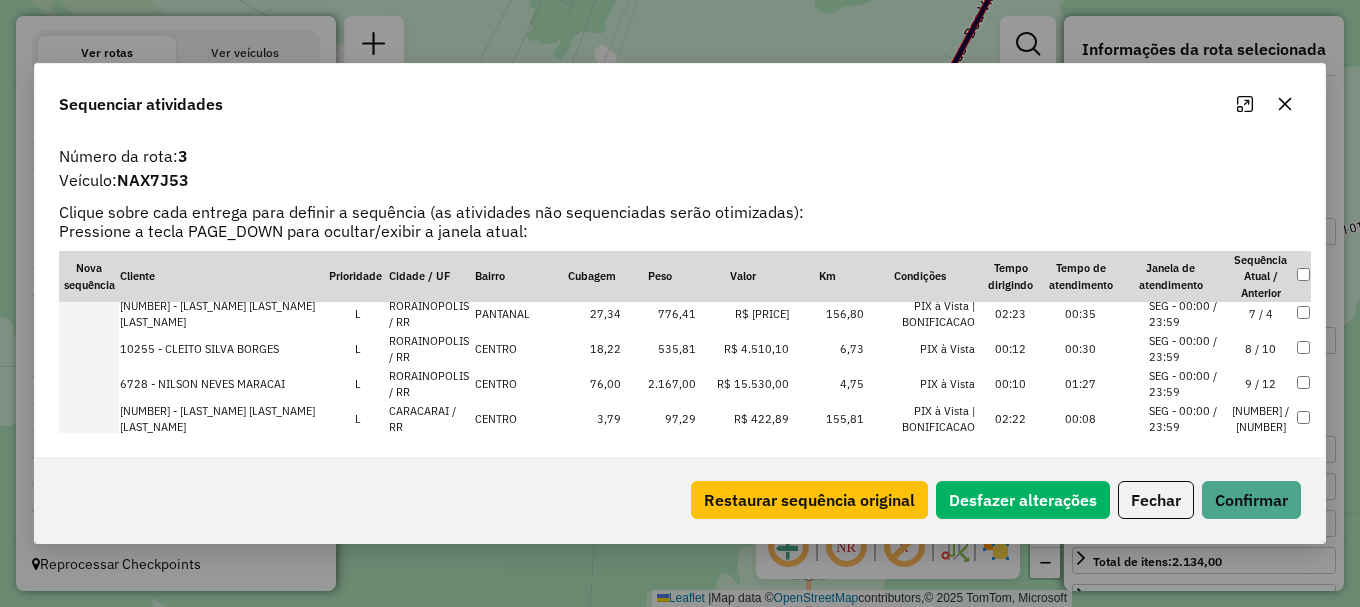 scroll, scrollTop: 370, scrollLeft: 0, axis: vertical 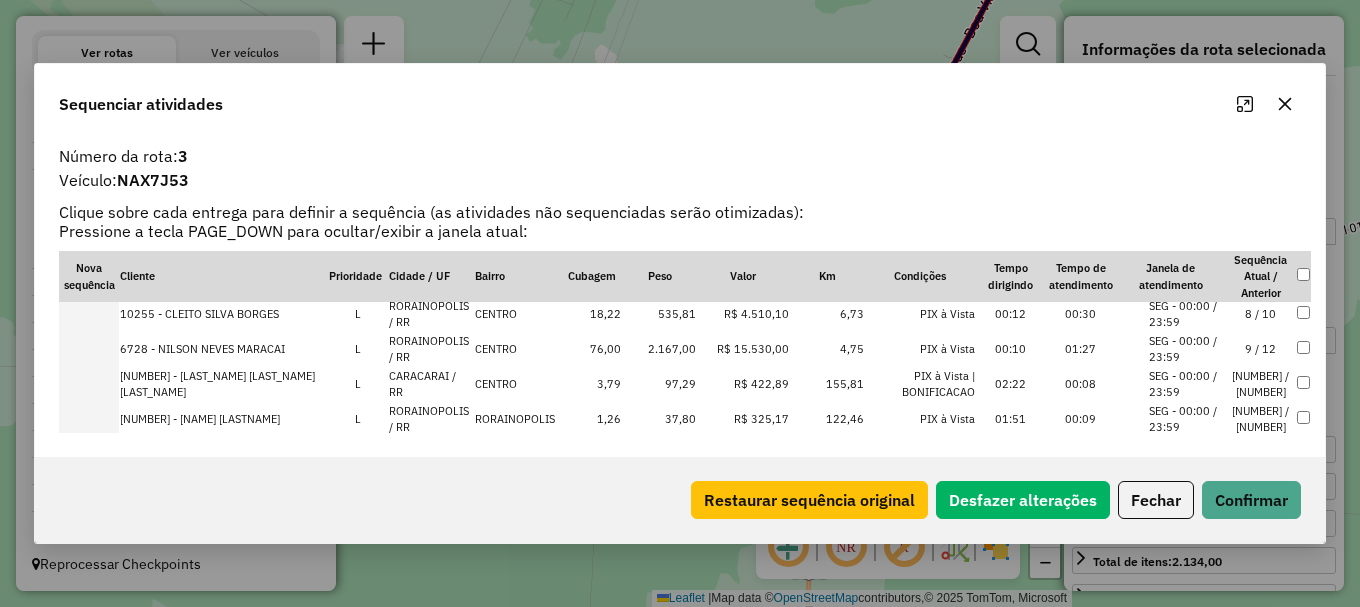 click on "RORAINOPOLIS / RR" at bounding box center [430, 454] 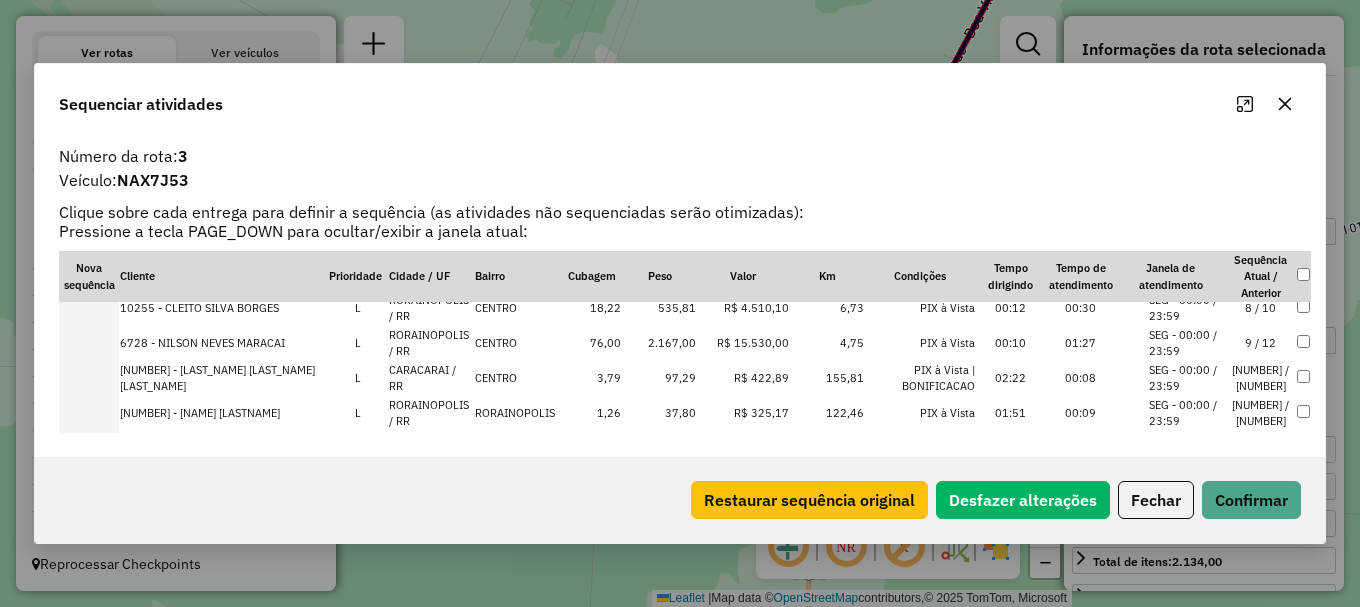click on "RORAINOPOLIS / RR" at bounding box center (430, 448) 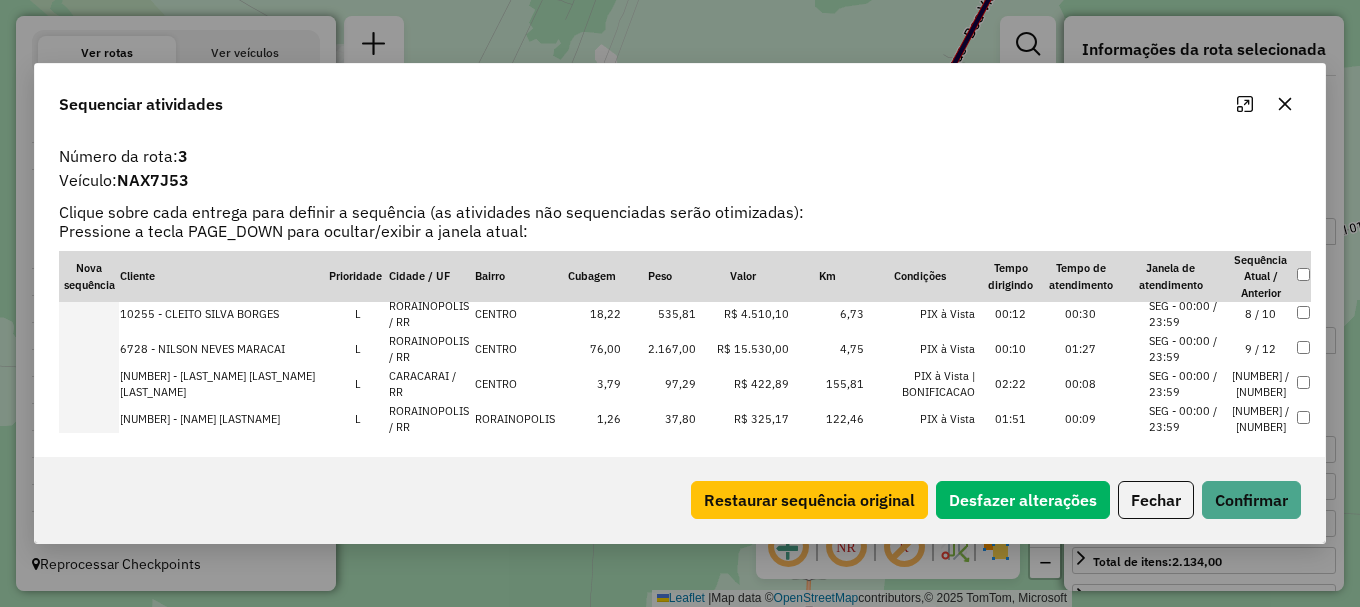click on "RORAINOPOLIS / RR" at bounding box center (430, 454) 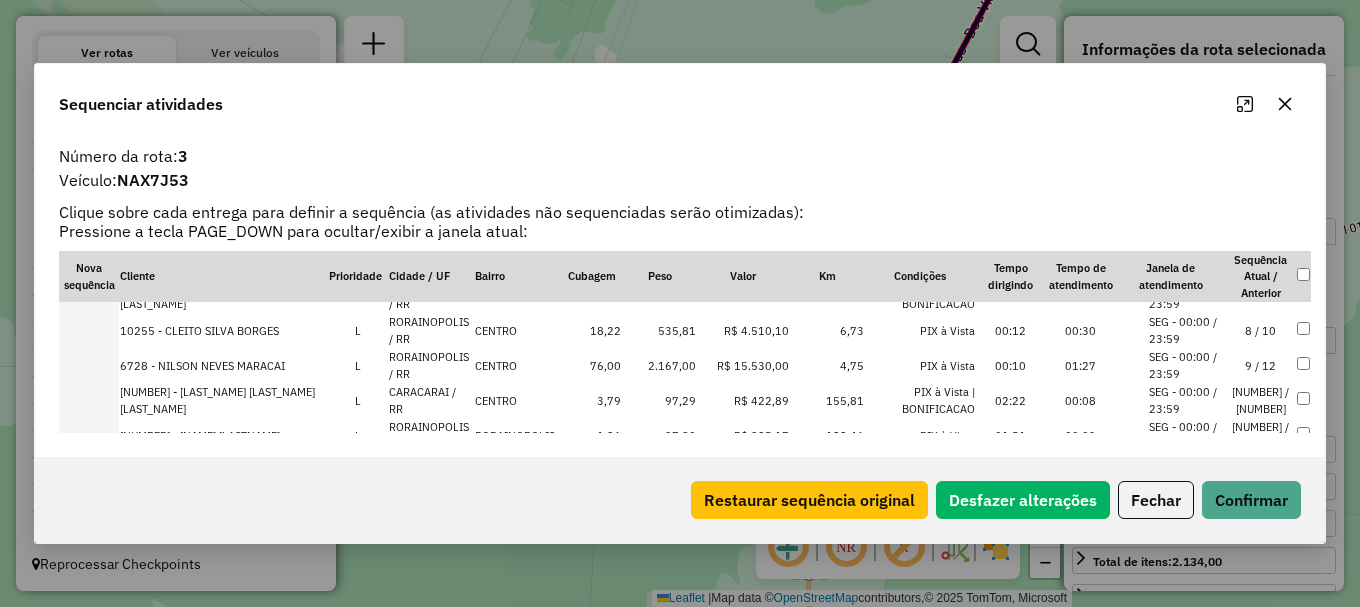 click on "RORAINOPOLIS / RR" at bounding box center [430, 470] 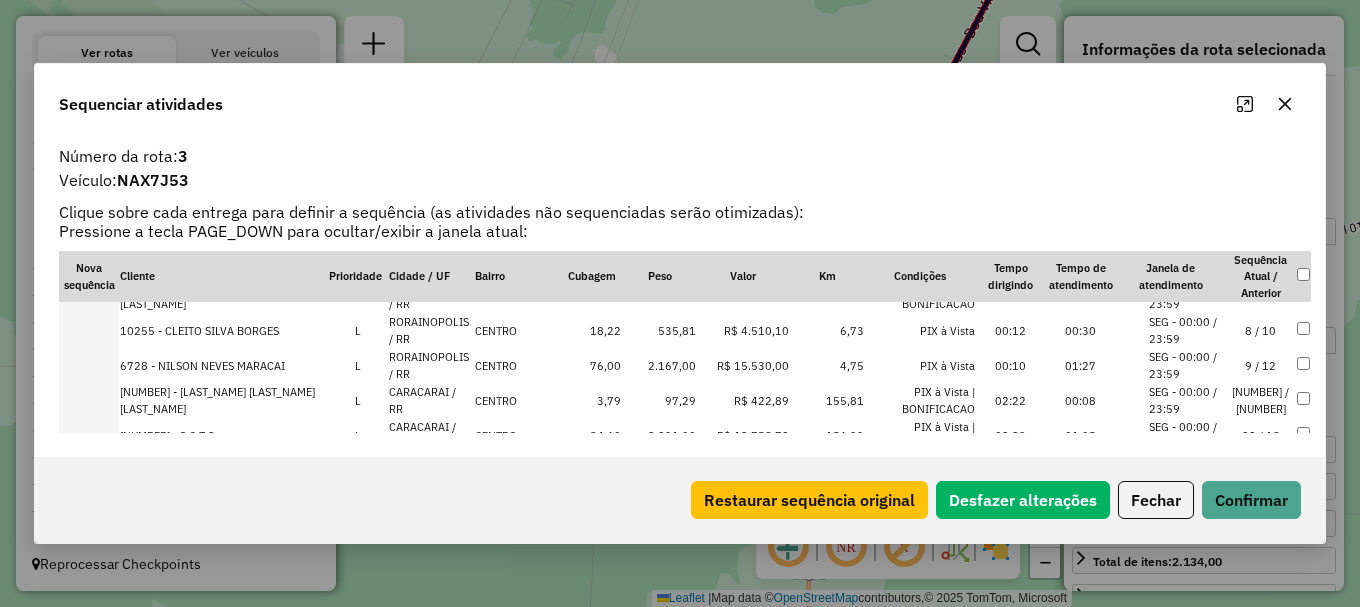 click on "RORAINOPOLIS / RR" at bounding box center (430, 365) 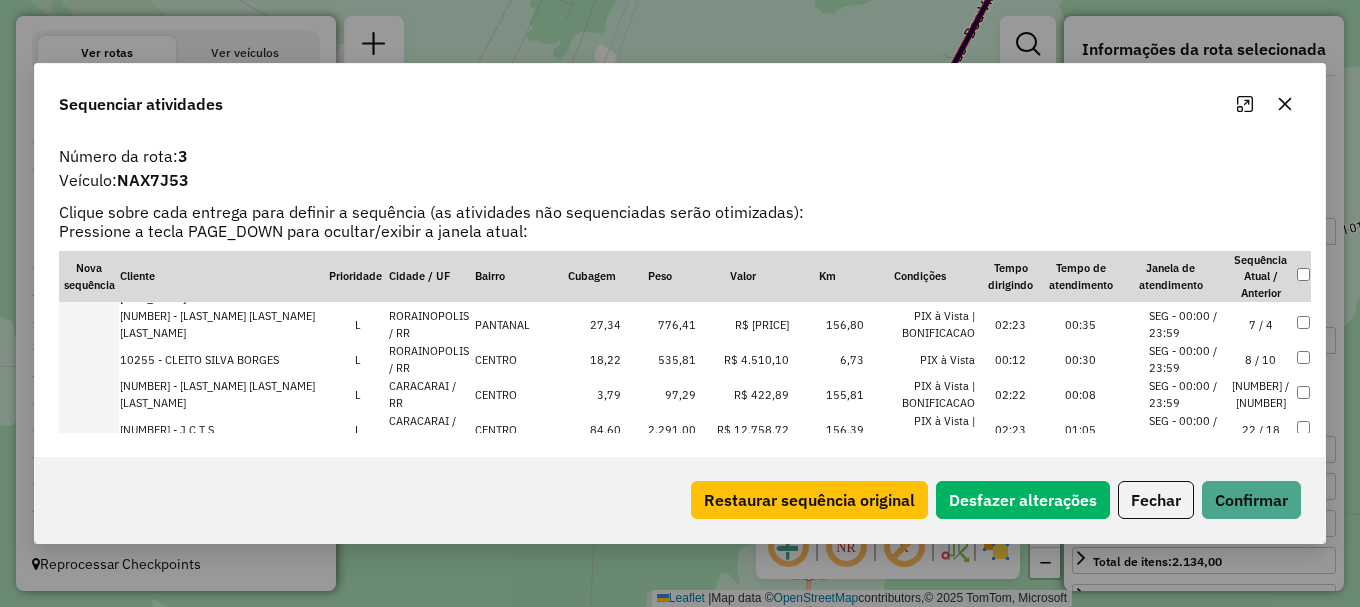 scroll, scrollTop: 591, scrollLeft: 0, axis: vertical 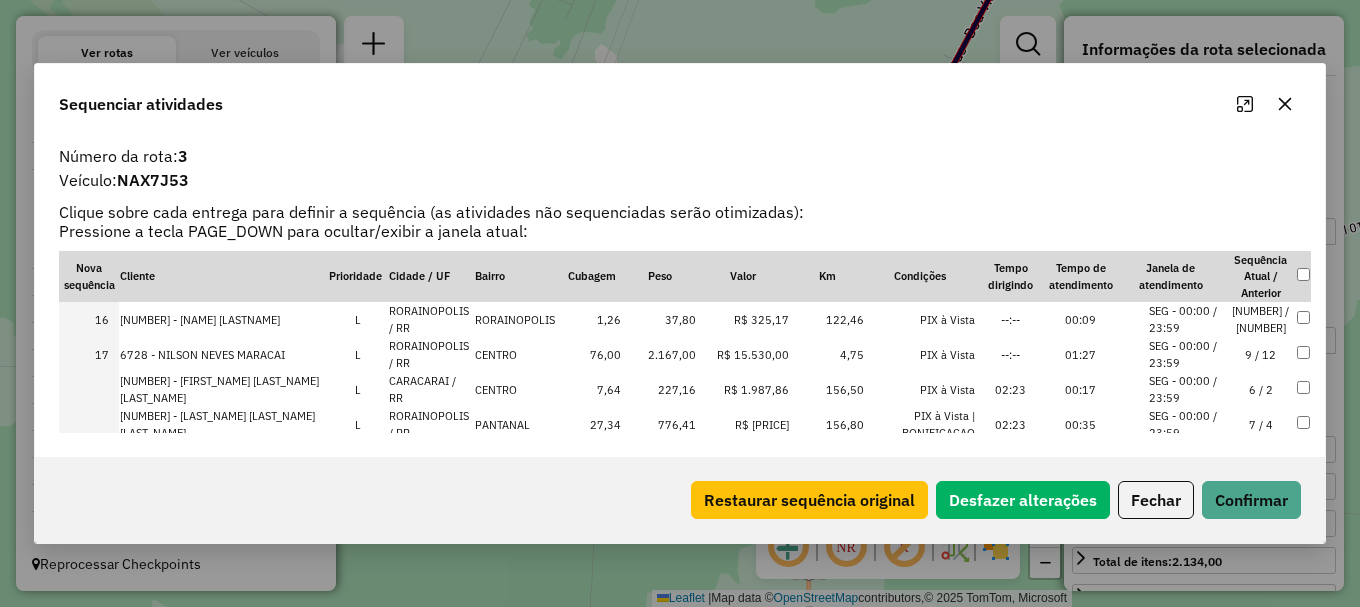 click on "RORAINOPOLIS / RR" at bounding box center (430, 459) 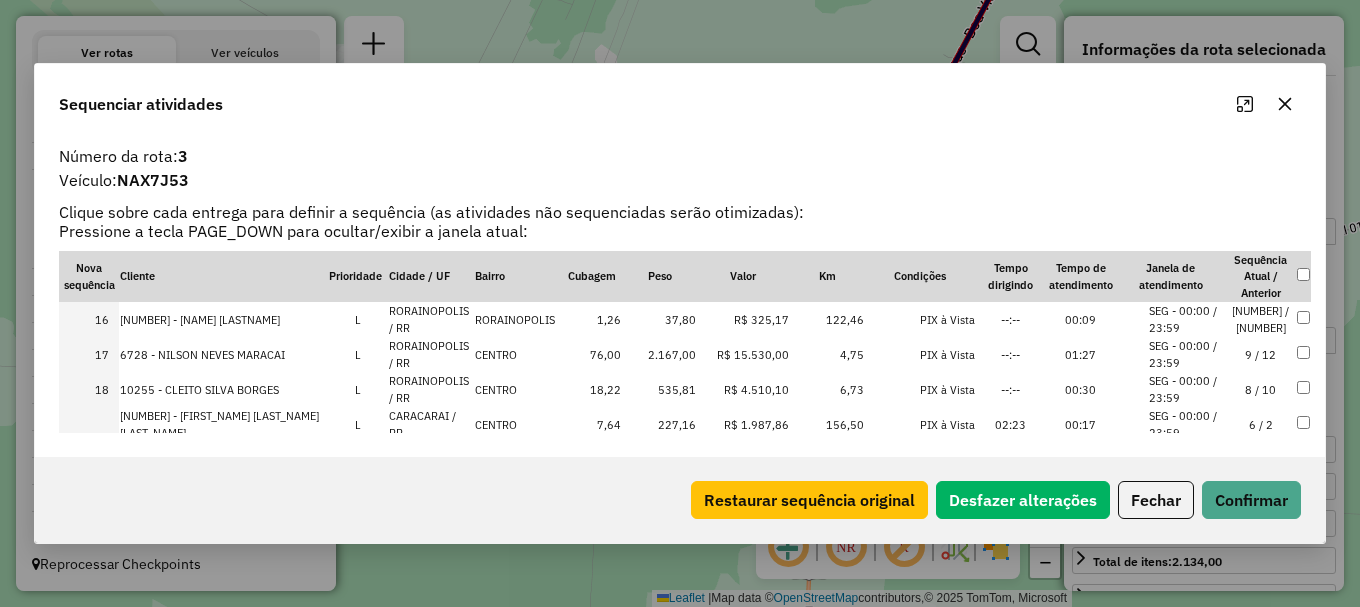 click on "RORAINOPOLIS / RR" at bounding box center (430, 459) 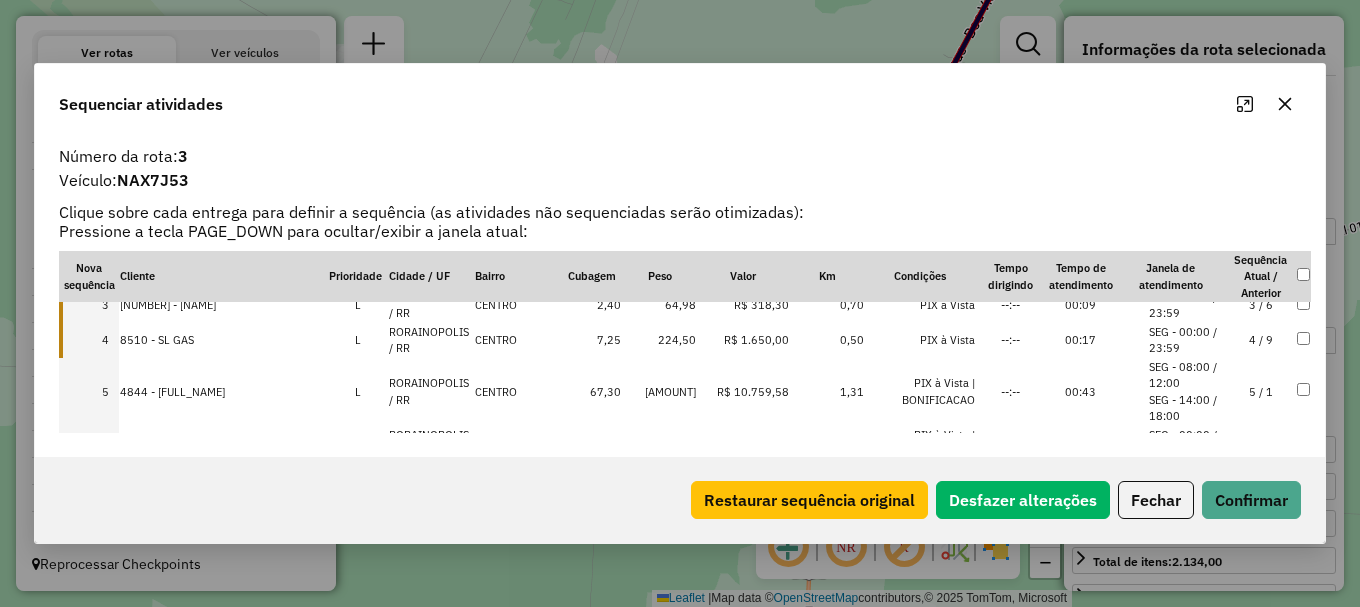 scroll, scrollTop: 91, scrollLeft: 0, axis: vertical 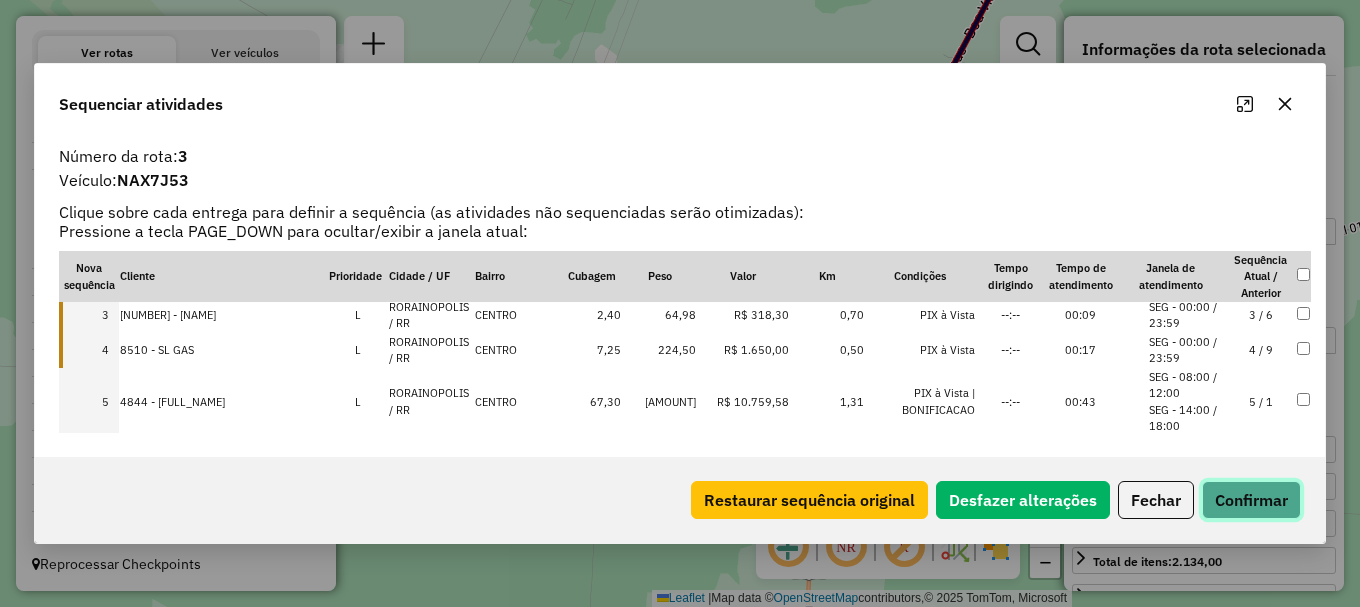 click on "Confirmar" 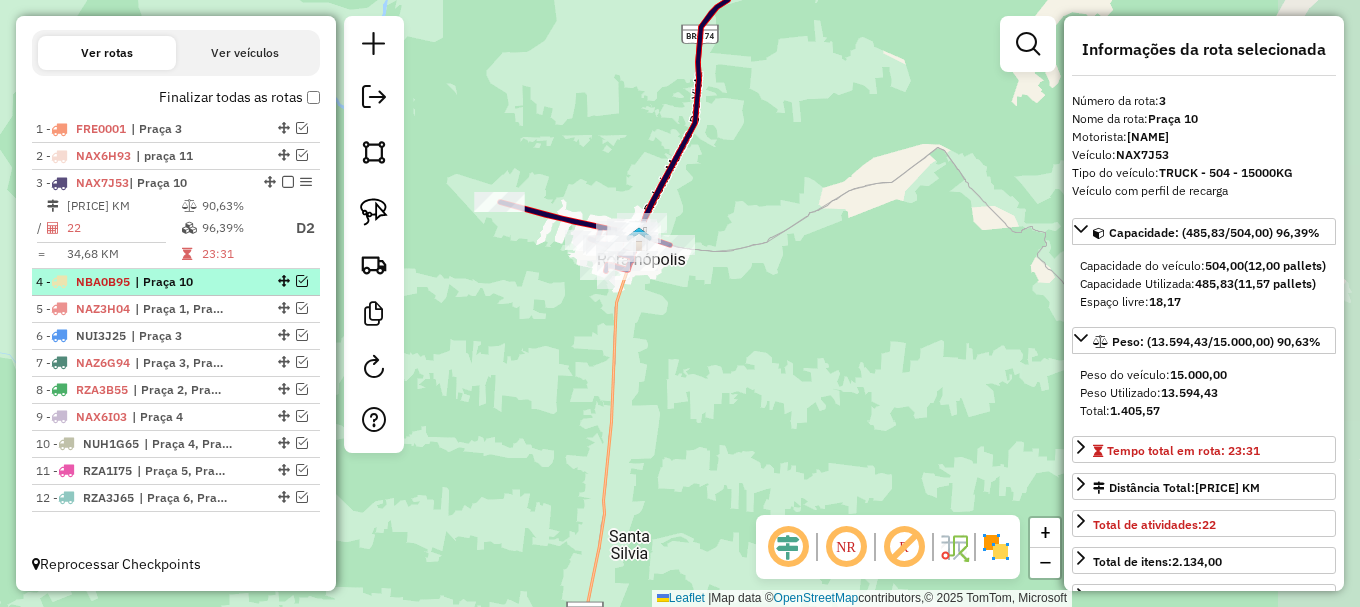 click at bounding box center [302, 281] 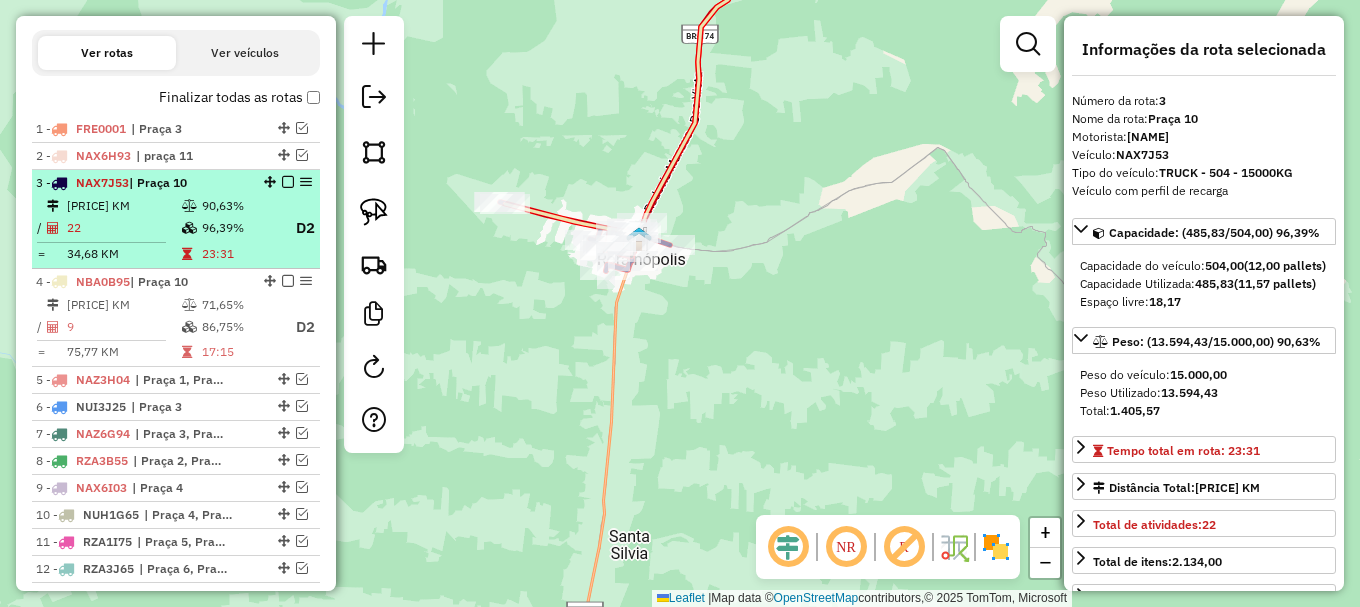 click at bounding box center (288, 182) 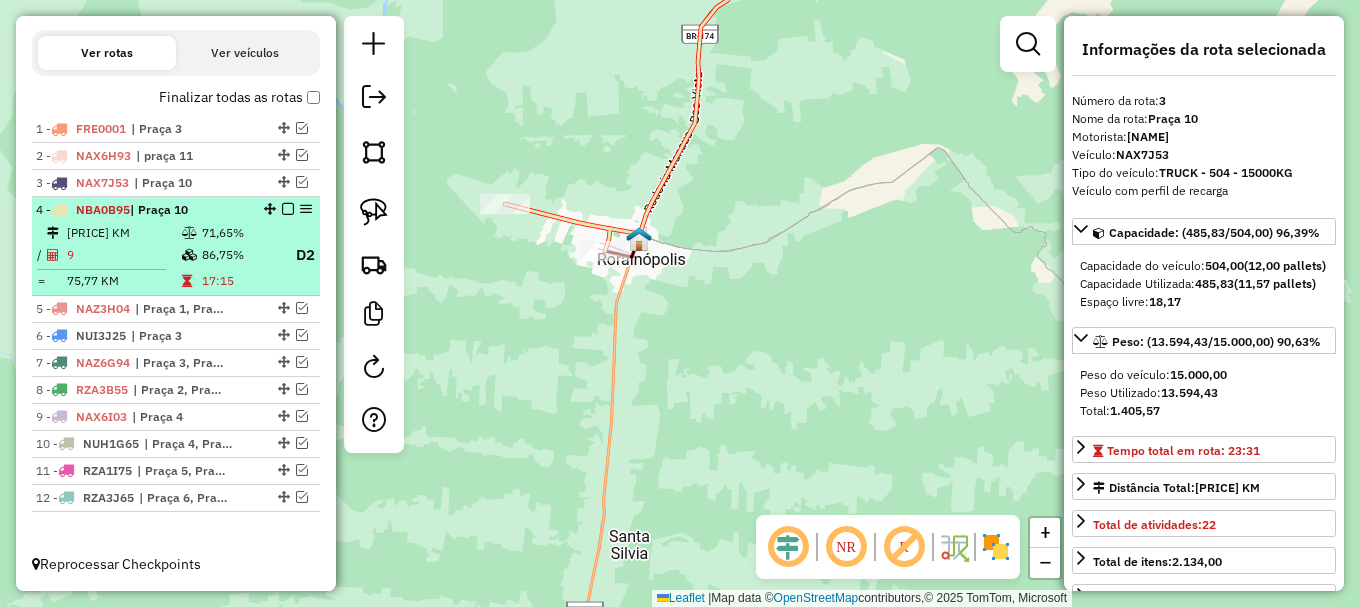 click on "86,75%" at bounding box center [240, 255] 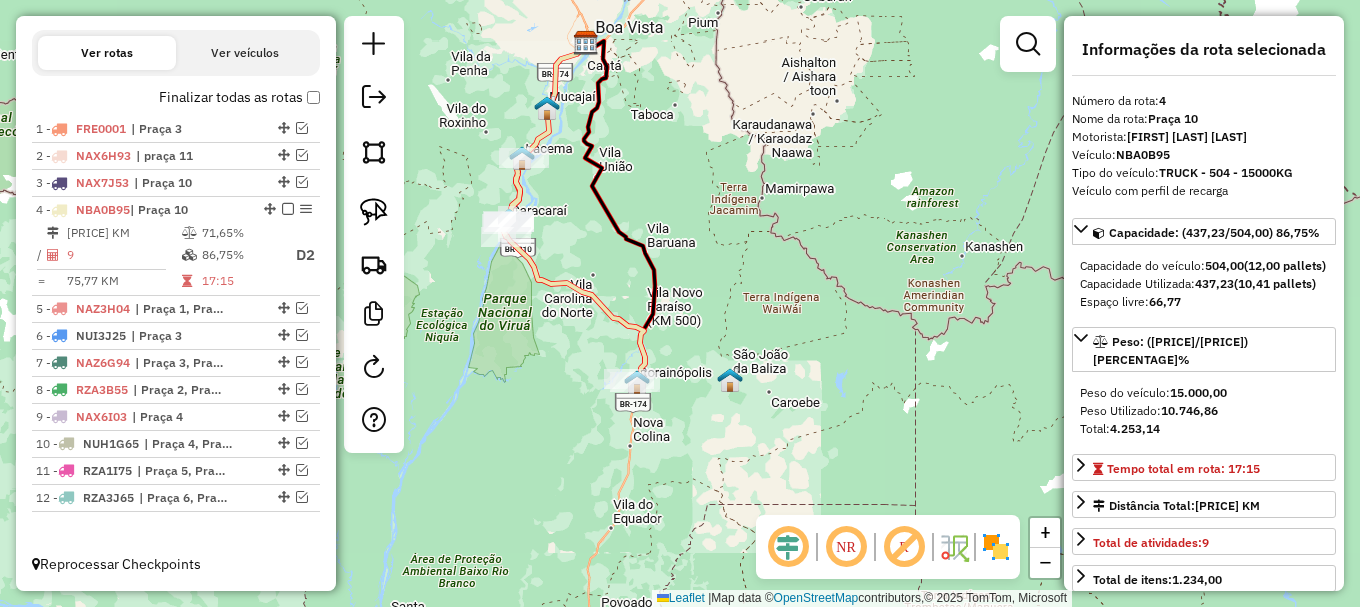 drag, startPoint x: 574, startPoint y: 255, endPoint x: 753, endPoint y: 302, distance: 185.06755 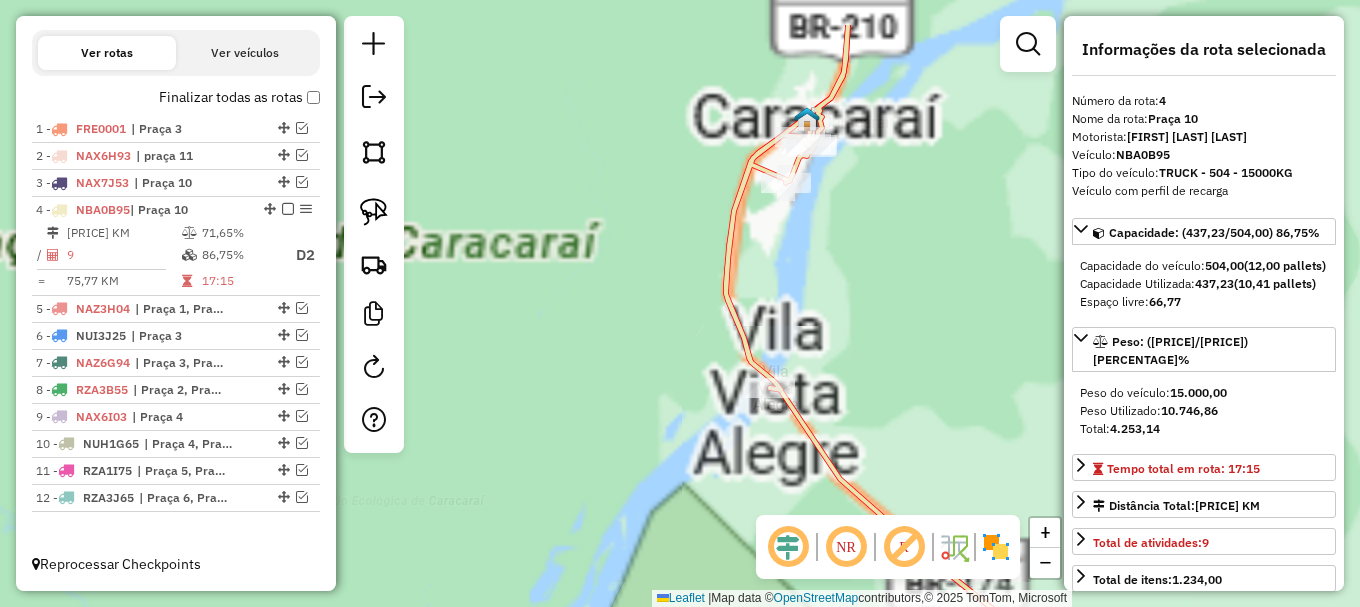 drag, startPoint x: 891, startPoint y: 159, endPoint x: 805, endPoint y: 356, distance: 214.95348 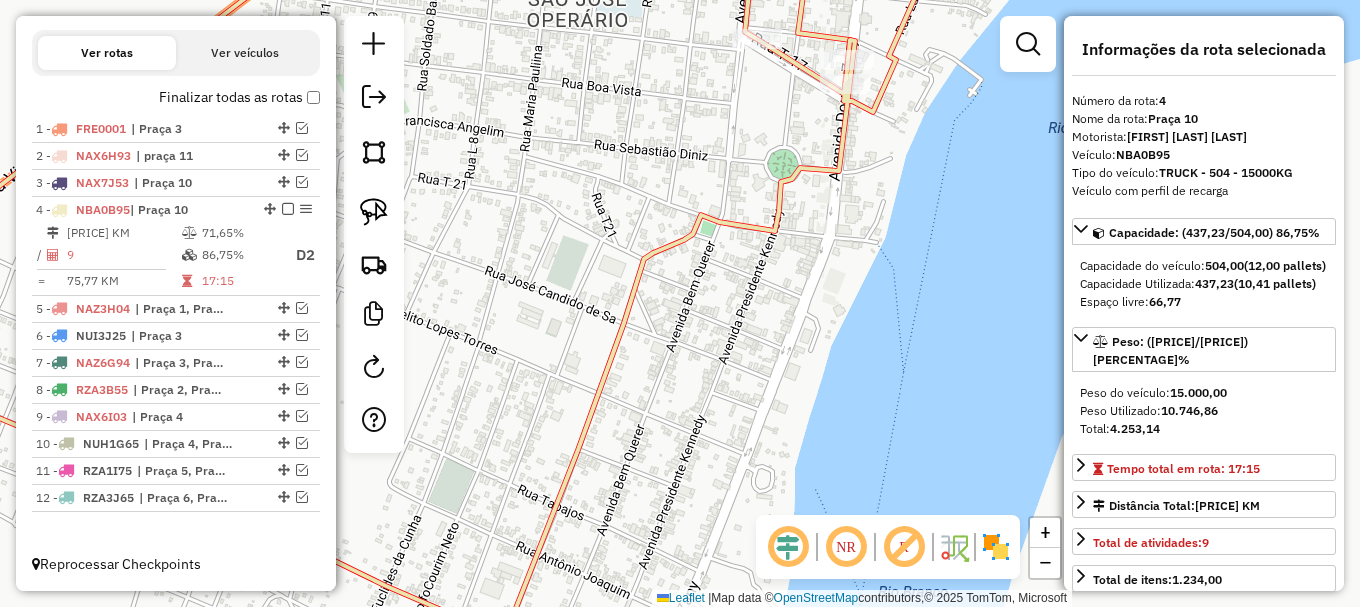 click 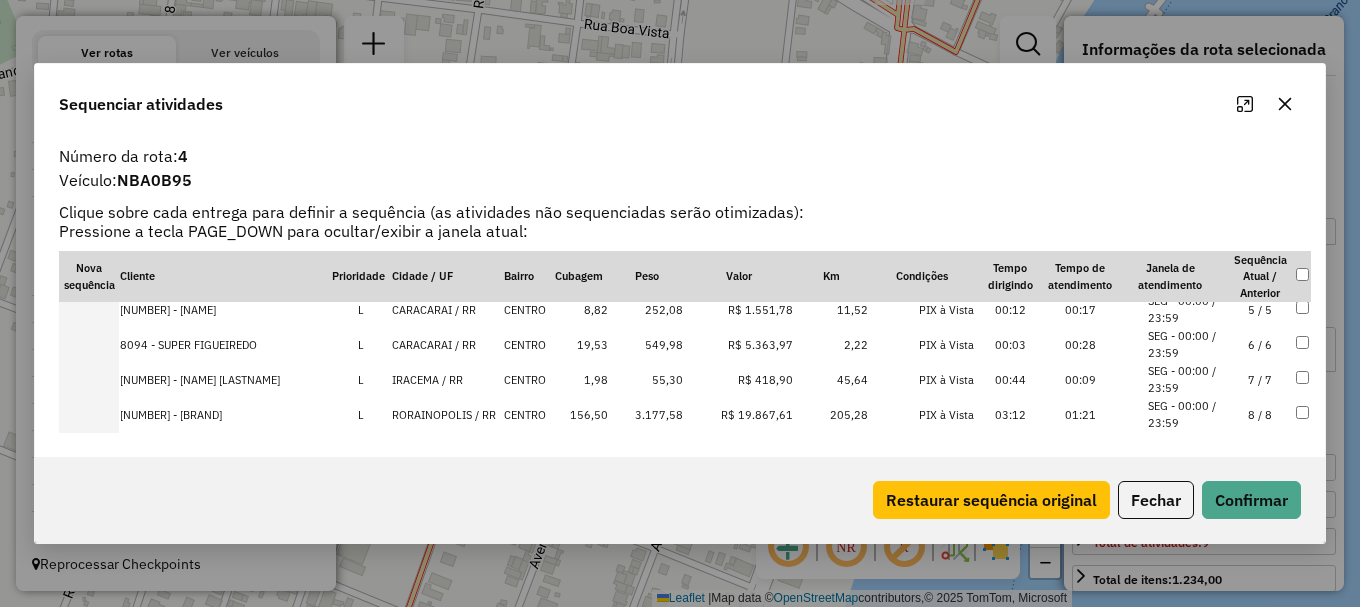 scroll, scrollTop: 203, scrollLeft: 0, axis: vertical 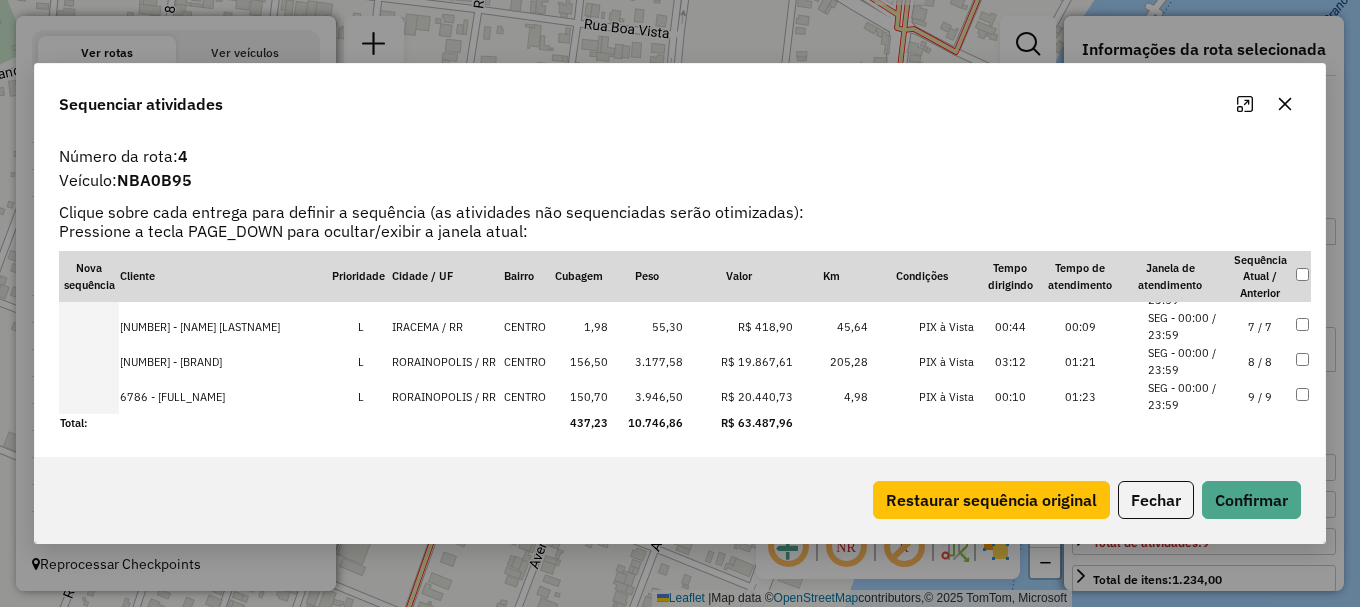 click on "SEG - 00:00 / 23:59" at bounding box center [1186, 396] 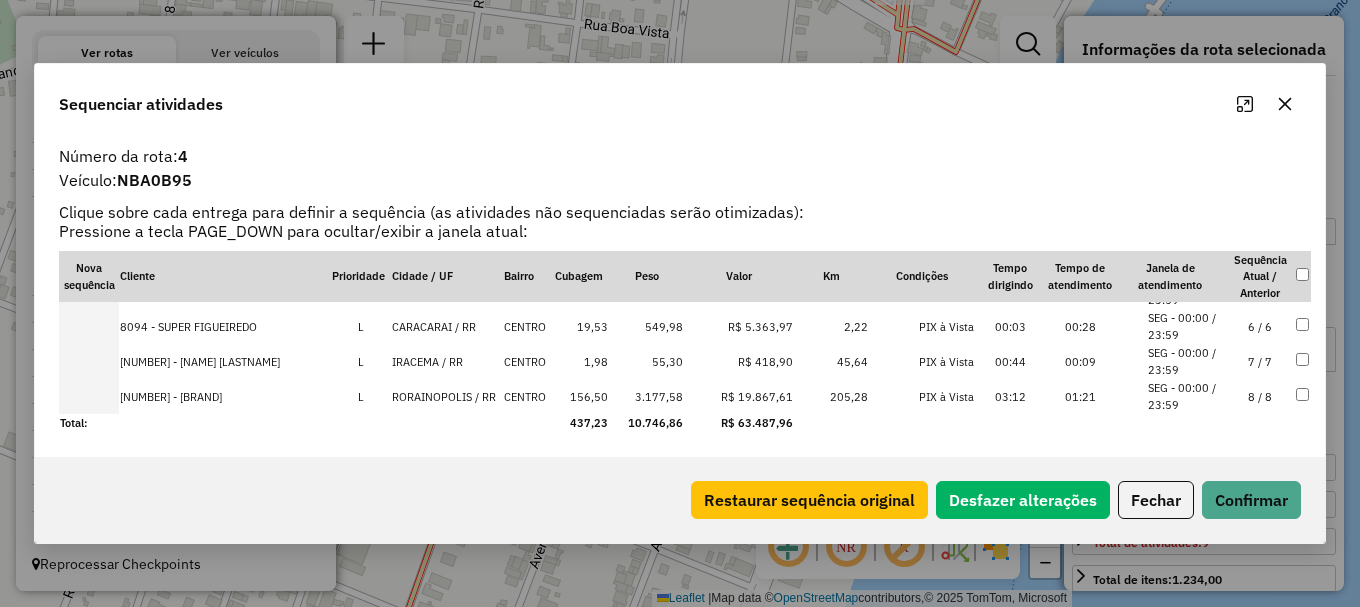 click on "SEG - 00:00 / 23:59" at bounding box center (1186, 396) 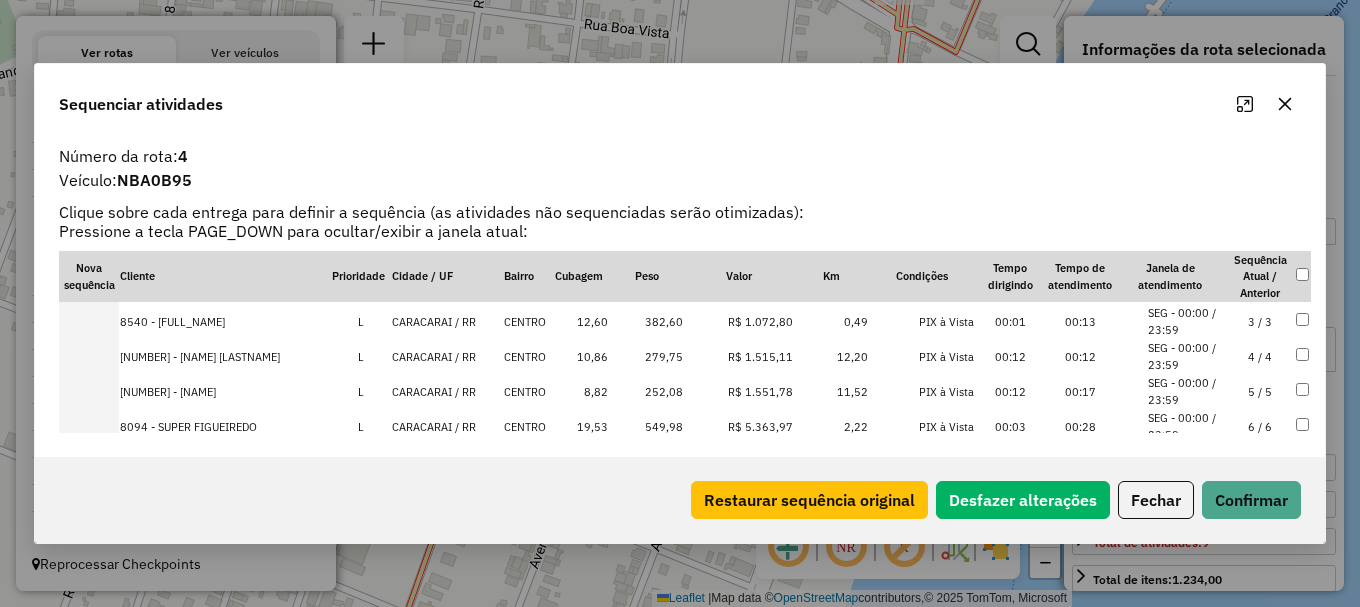 scroll, scrollTop: 103, scrollLeft: 0, axis: vertical 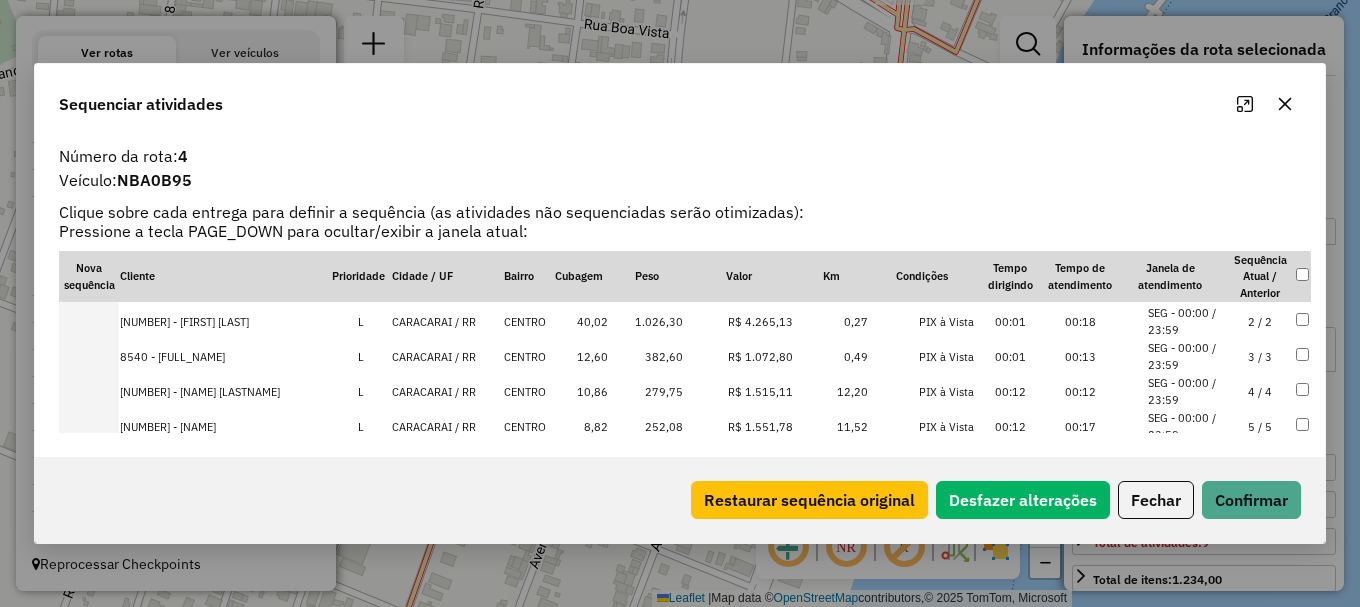 click on "SEG - 00:00 / 23:59" at bounding box center (1186, 391) 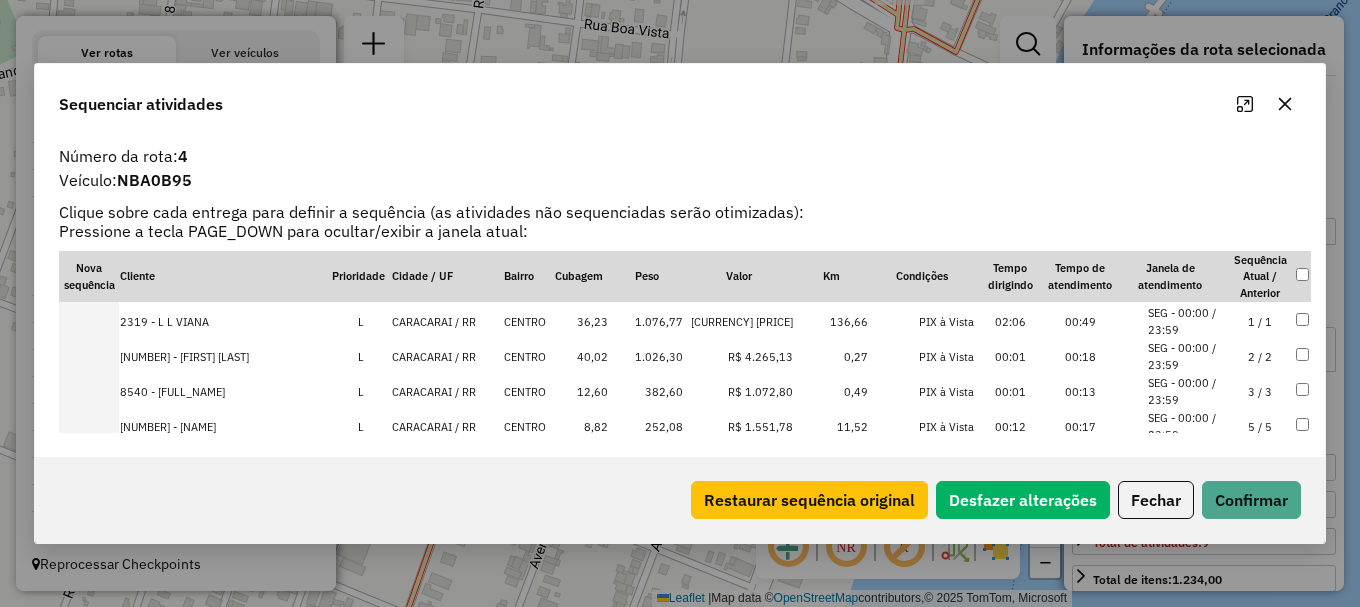 click on "SEG - 00:00 / 23:59" at bounding box center (1186, 426) 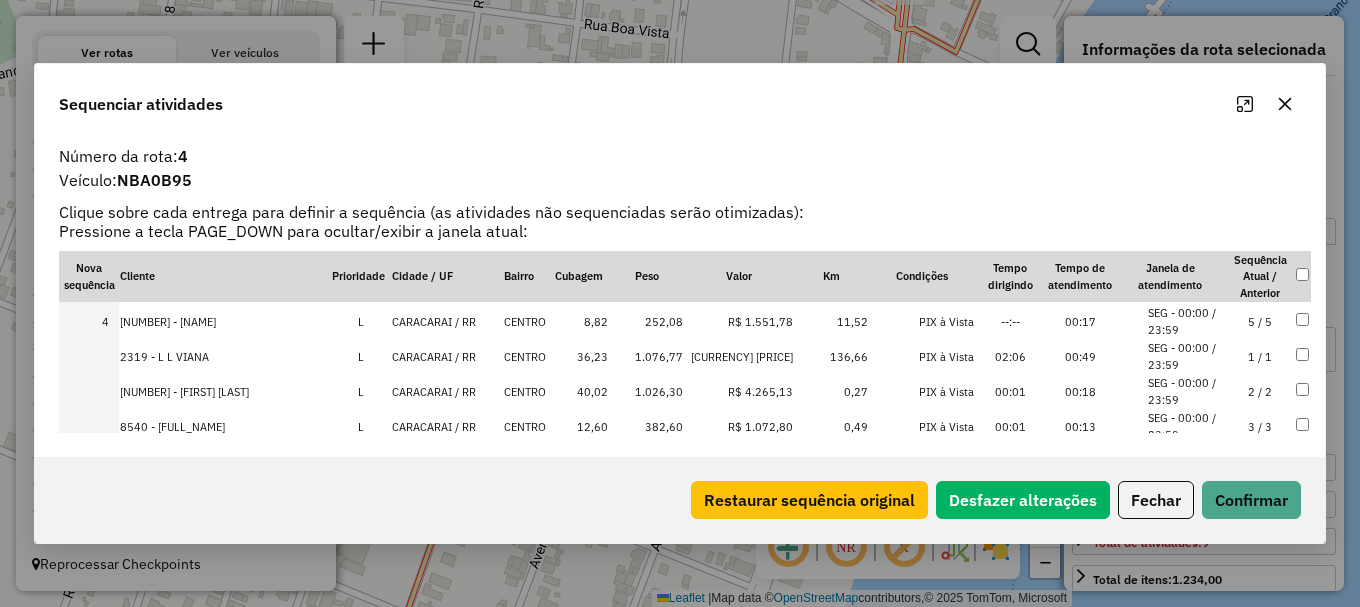 click on "SEG - 00:00 / 23:59" at bounding box center (1186, 356) 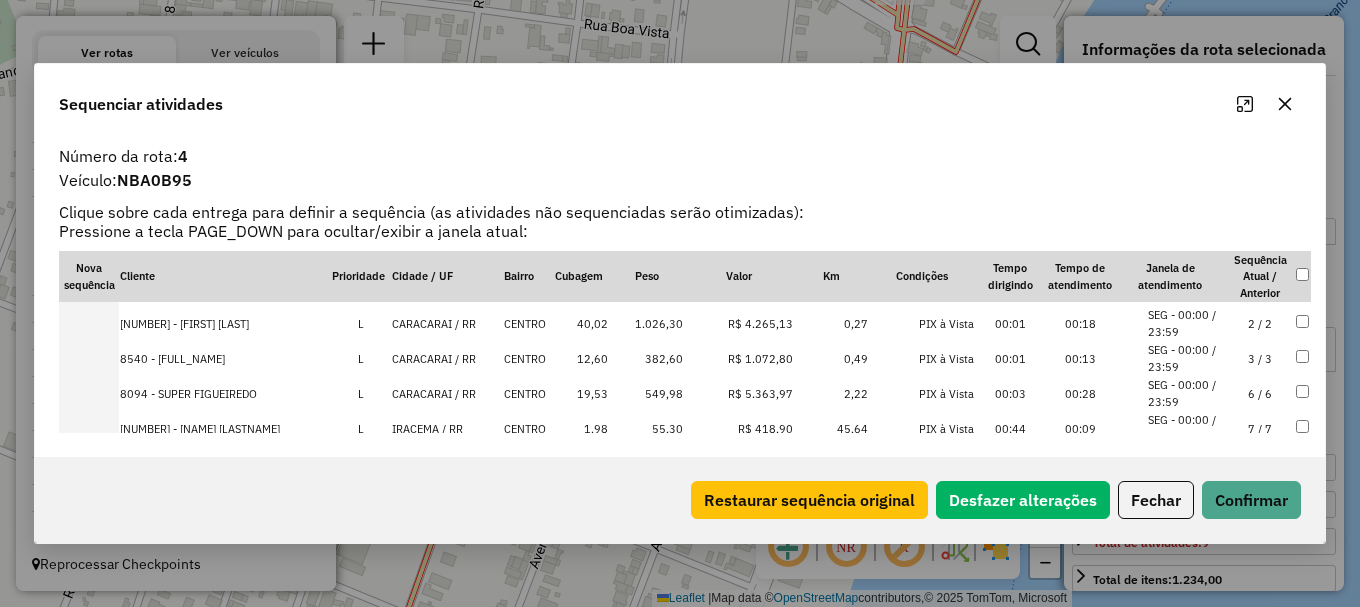 scroll, scrollTop: 203, scrollLeft: 0, axis: vertical 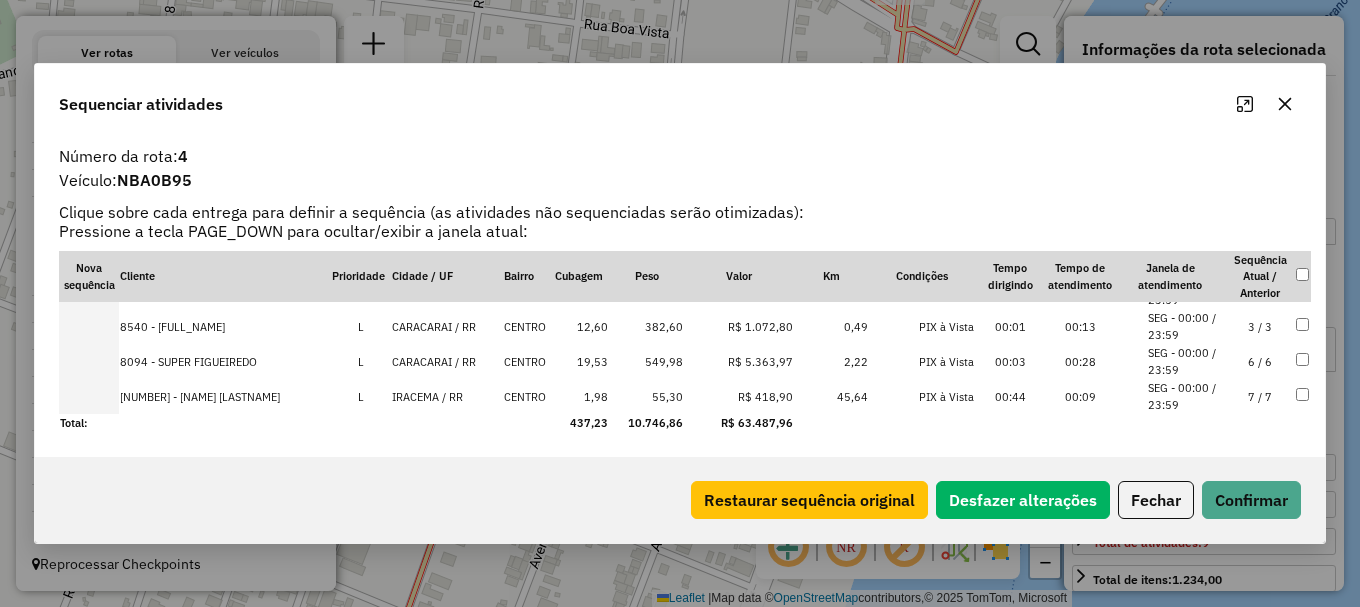 click on "SEG - 00:00 / 23:59" at bounding box center (1186, 361) 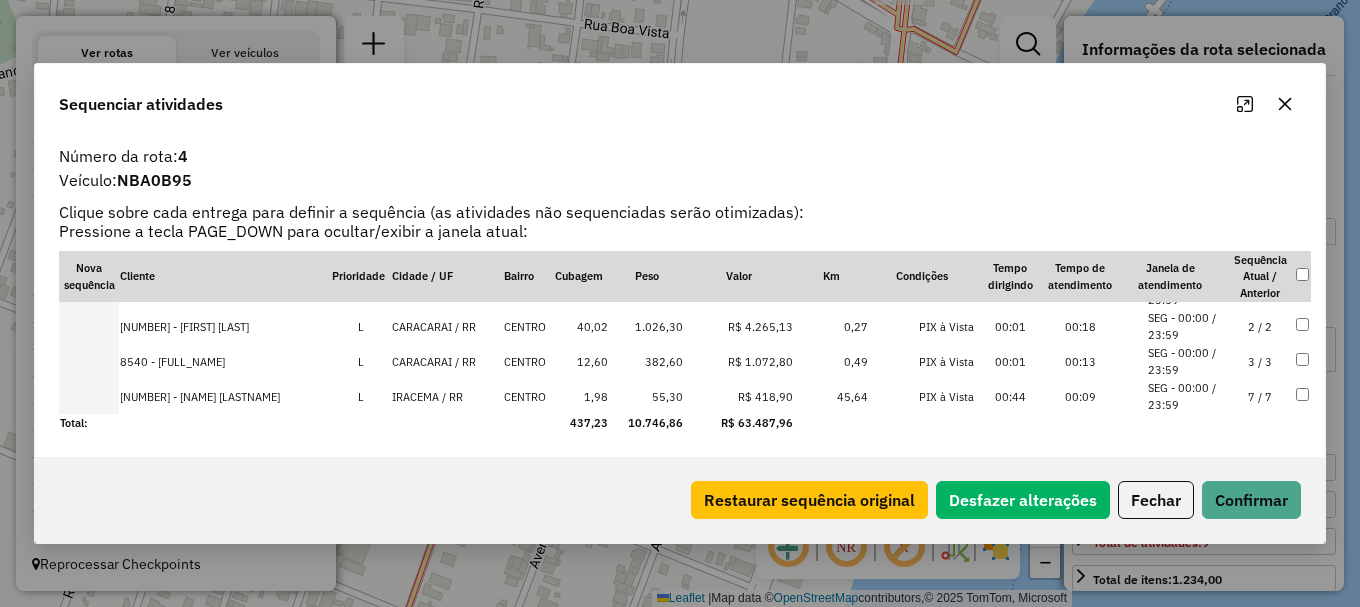 click on "SEG - 00:00 / 23:59" at bounding box center (1186, 326) 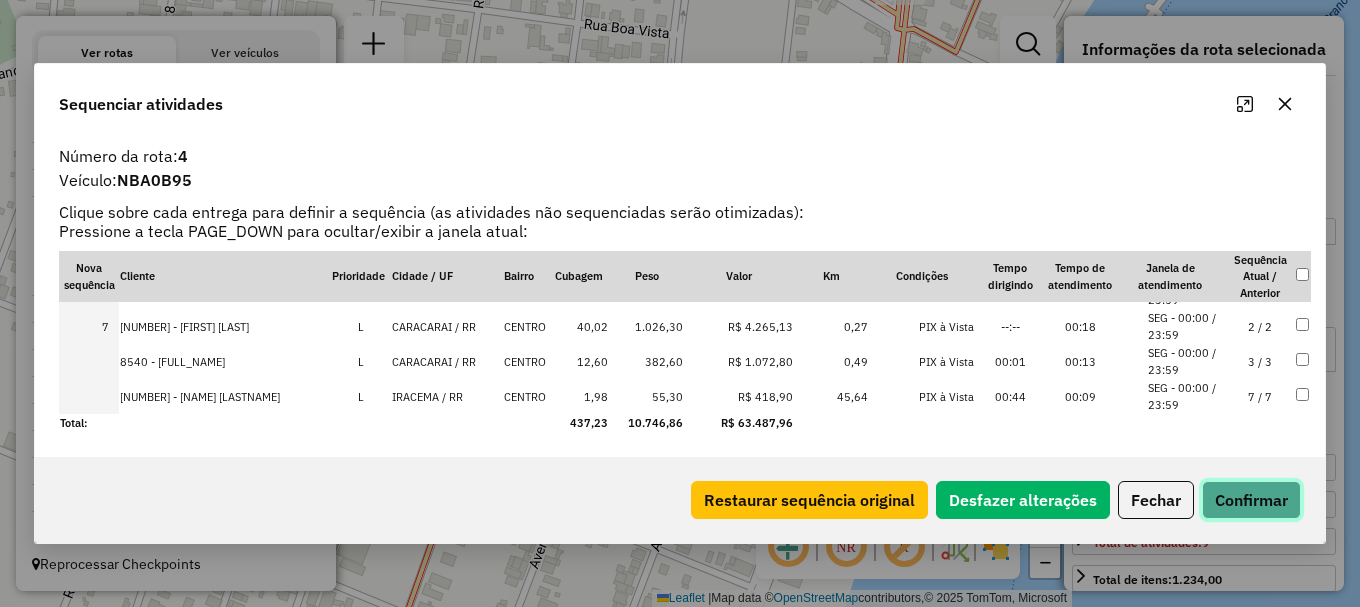 click on "Confirmar" 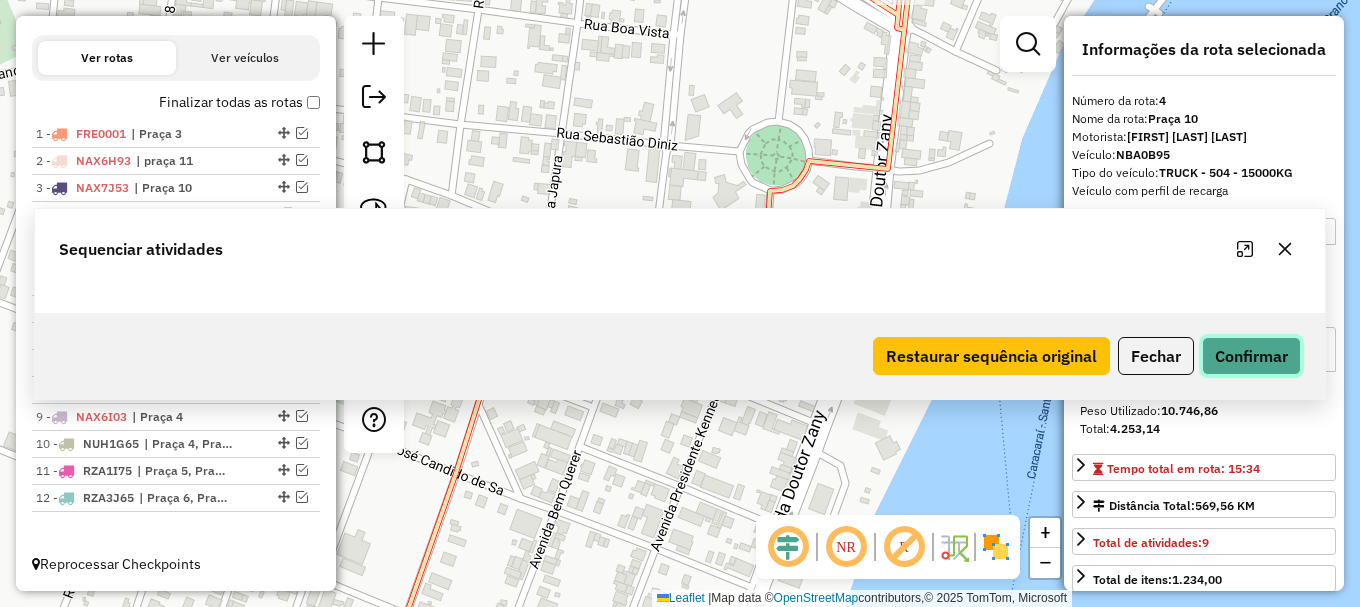 scroll, scrollTop: 712, scrollLeft: 0, axis: vertical 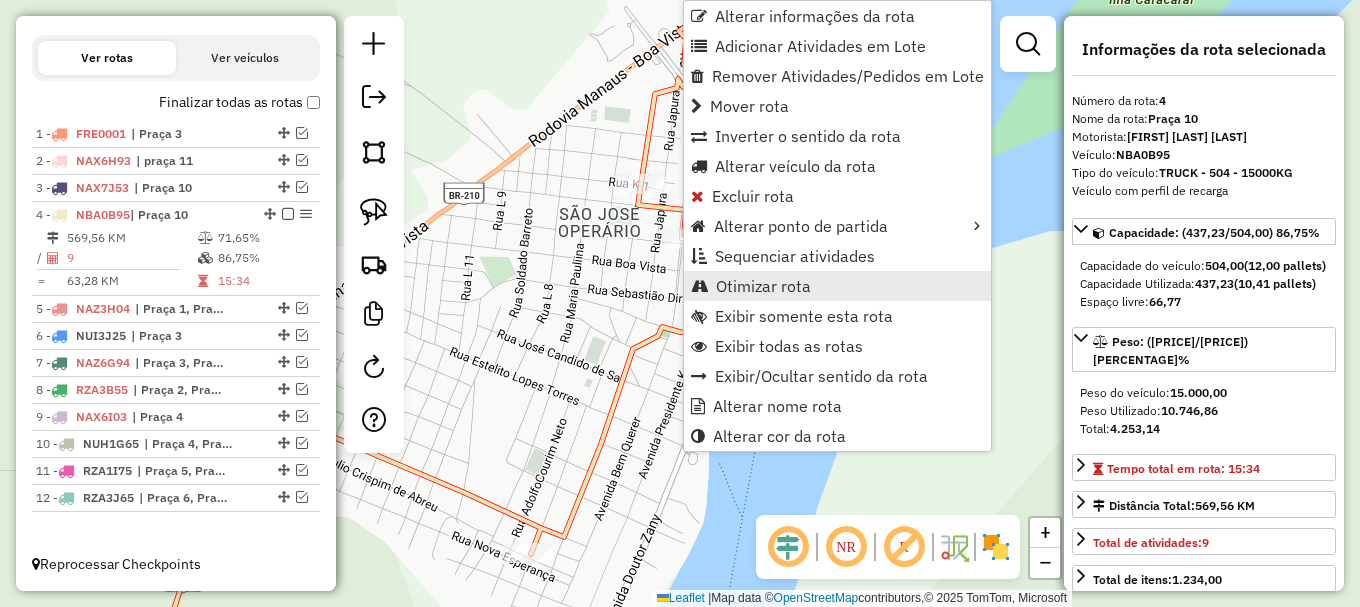 click on "Otimizar rota" at bounding box center [763, 286] 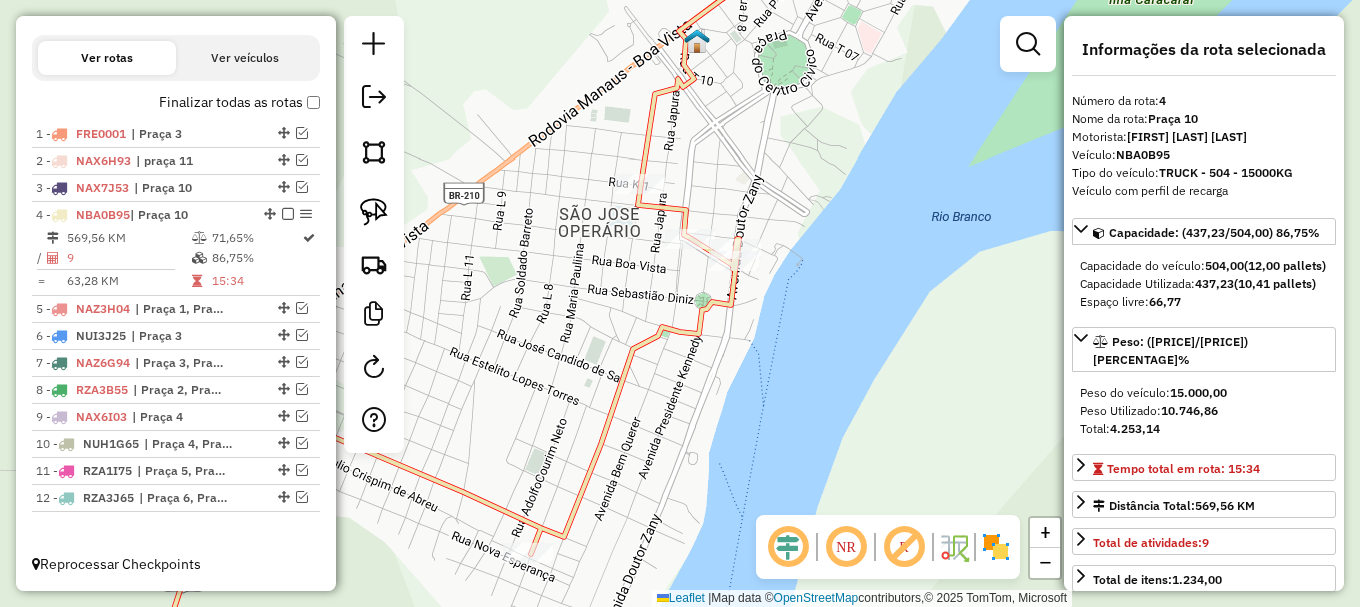 click 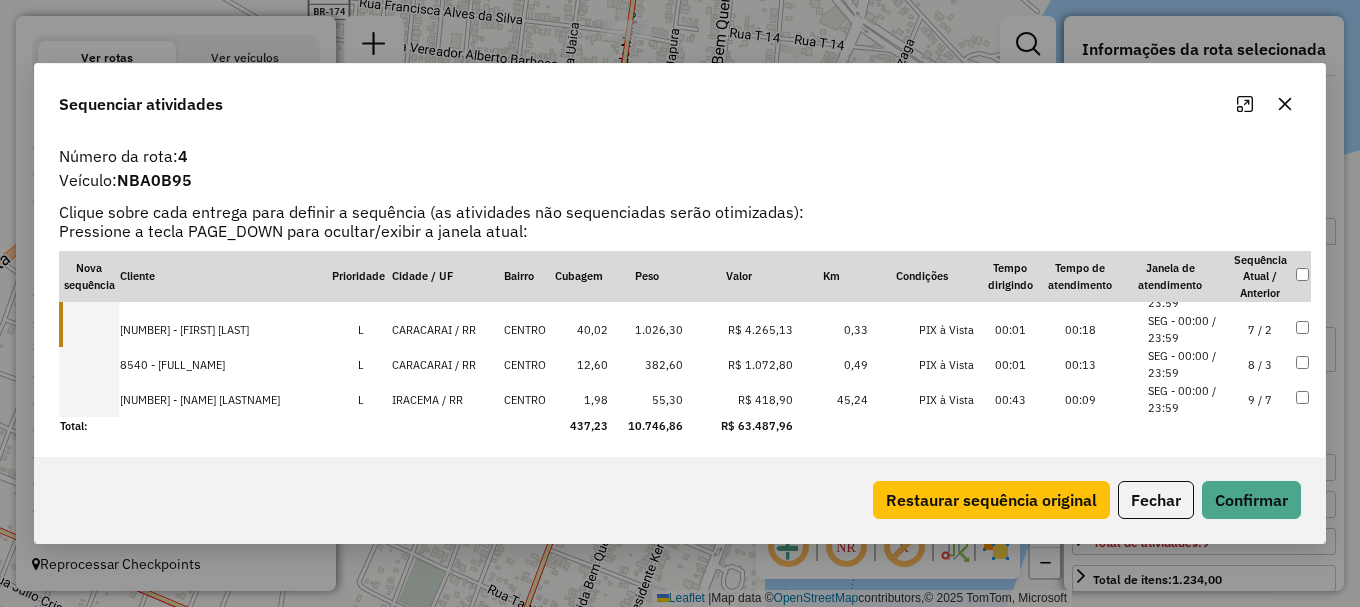 scroll, scrollTop: 203, scrollLeft: 0, axis: vertical 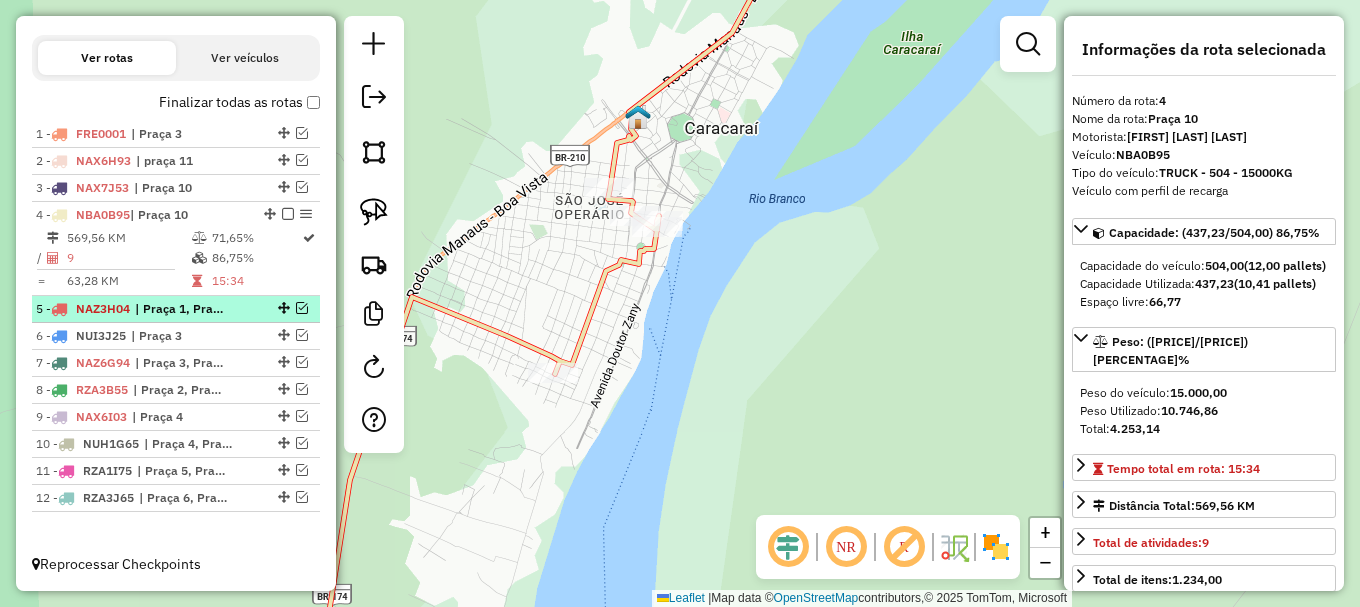 click at bounding box center (302, 308) 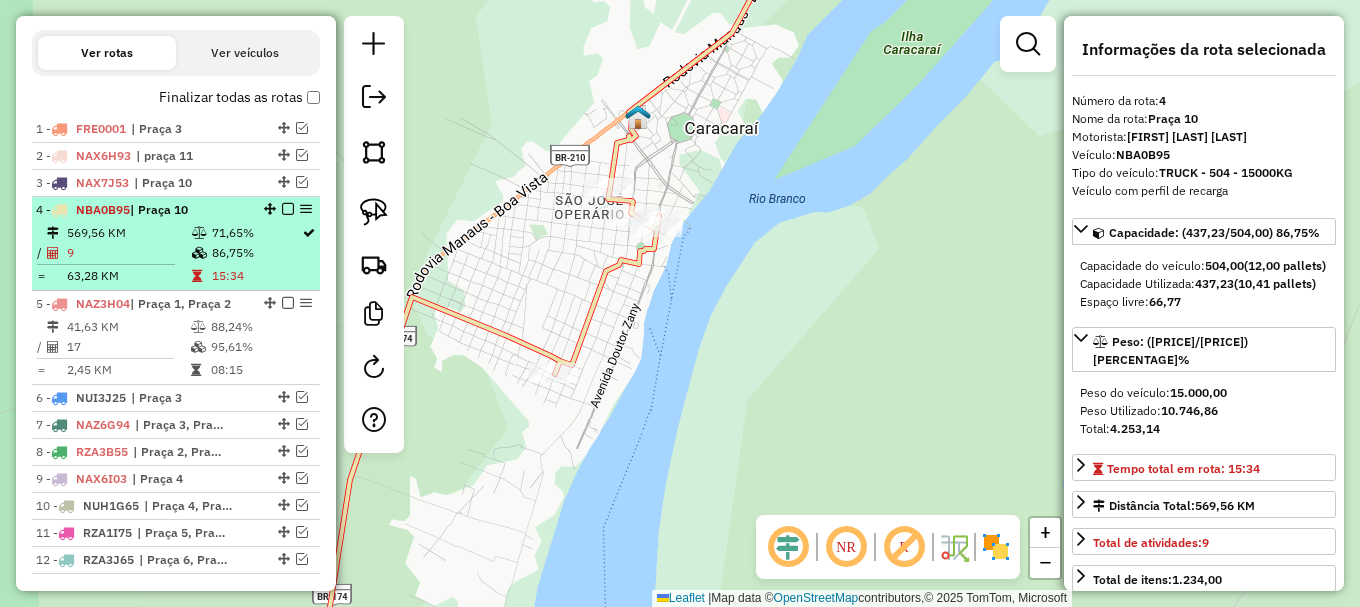 click at bounding box center [288, 209] 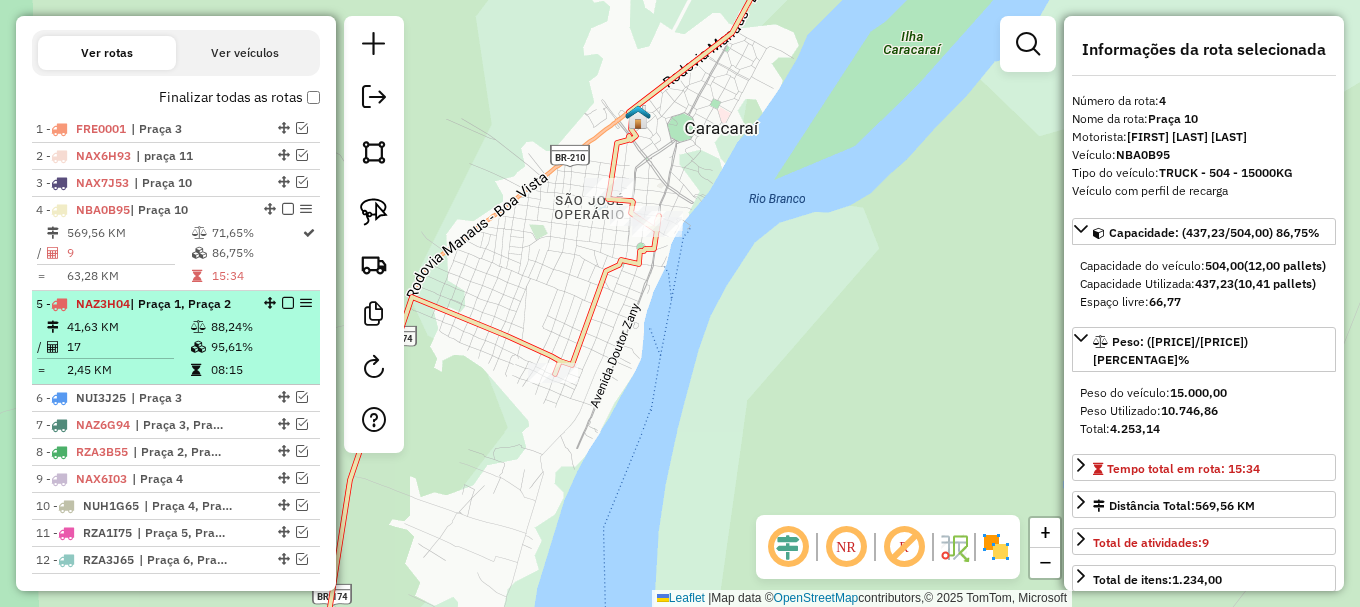scroll, scrollTop: 712, scrollLeft: 0, axis: vertical 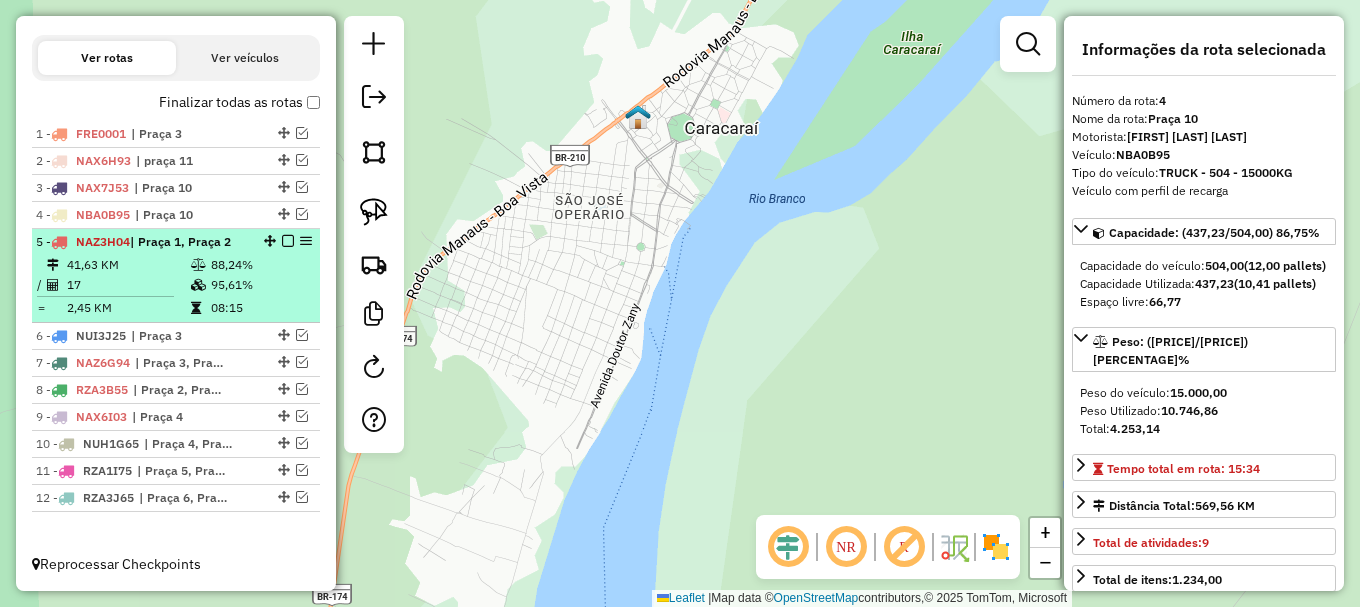 click on "95,61%" at bounding box center [260, 285] 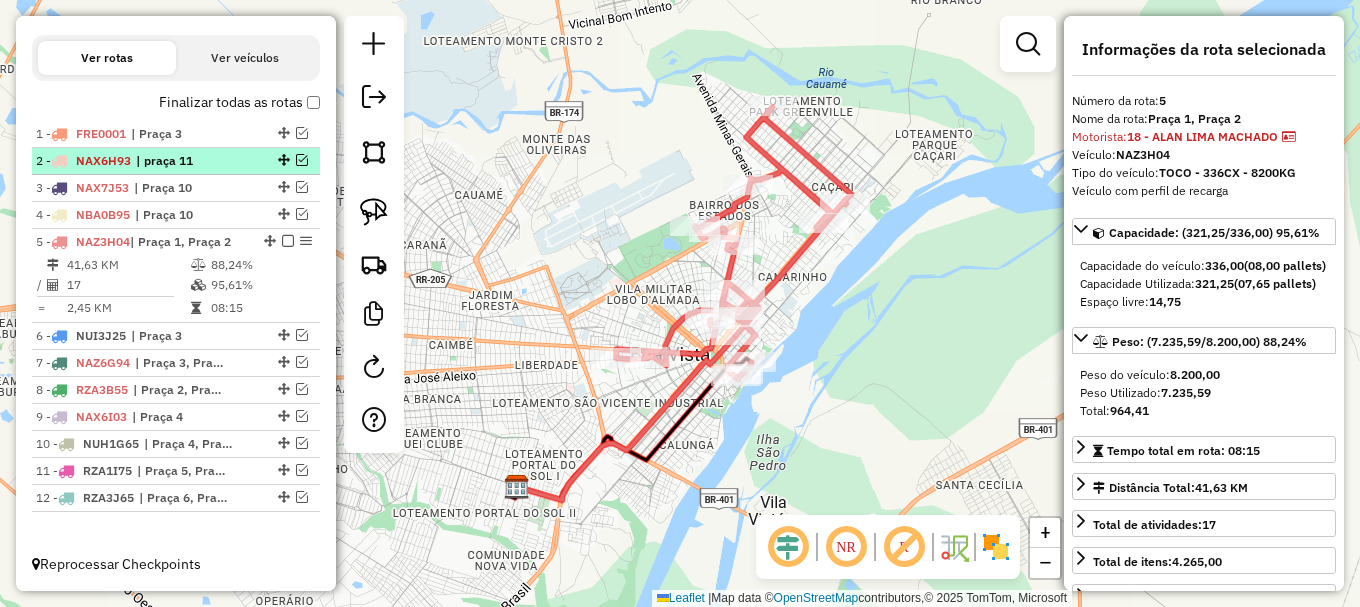 click at bounding box center (302, 160) 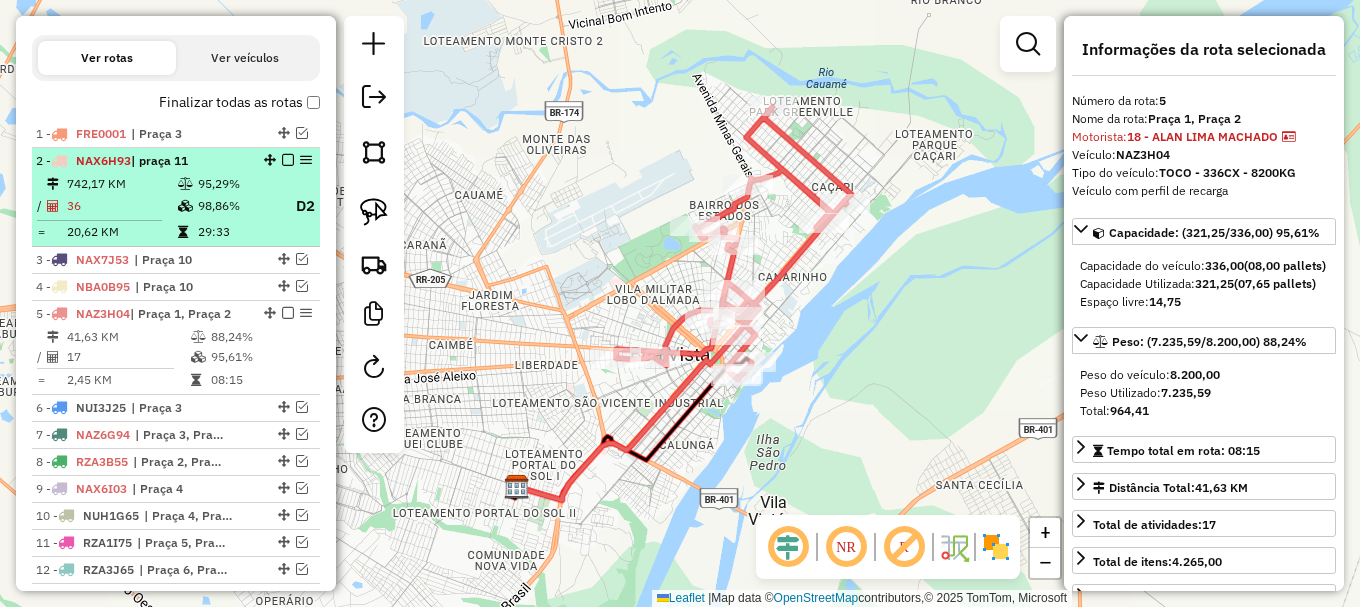 scroll, scrollTop: 717, scrollLeft: 0, axis: vertical 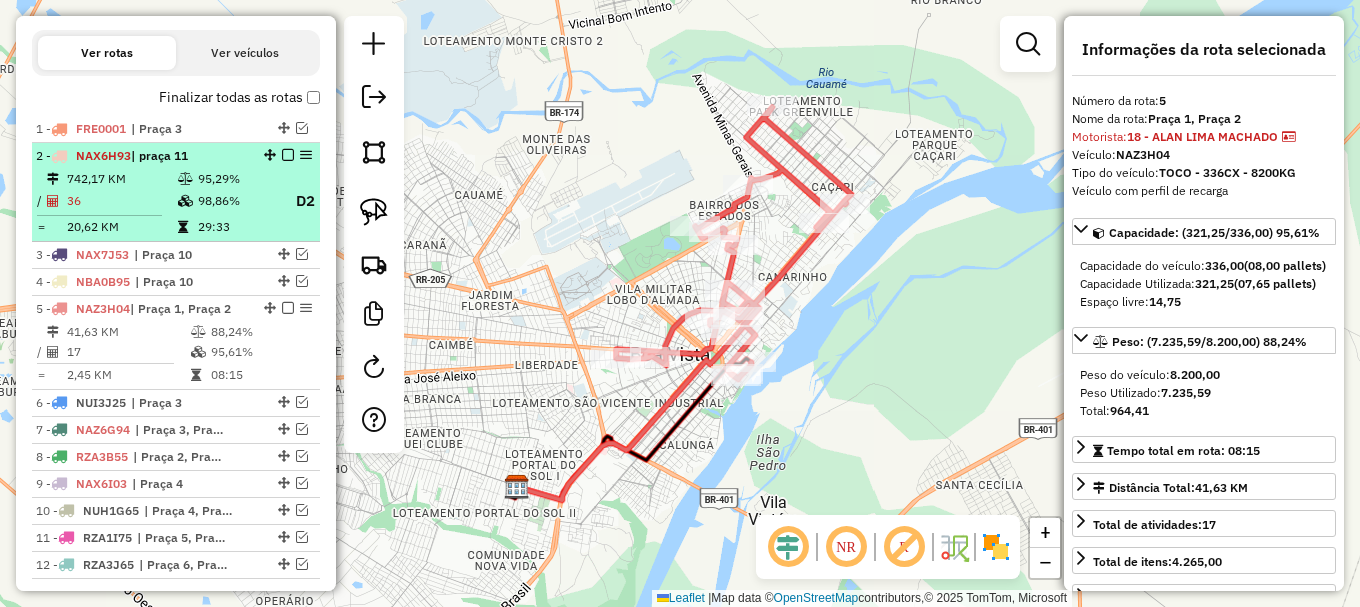 click on "98,86%" at bounding box center [237, 201] 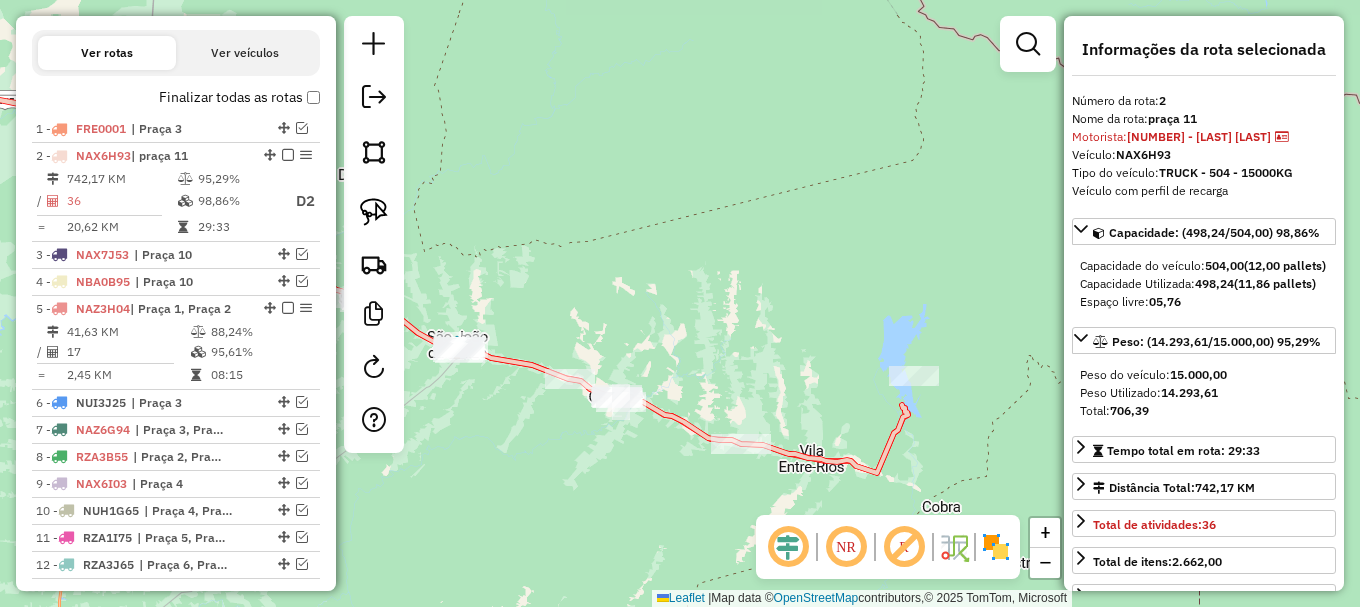 click 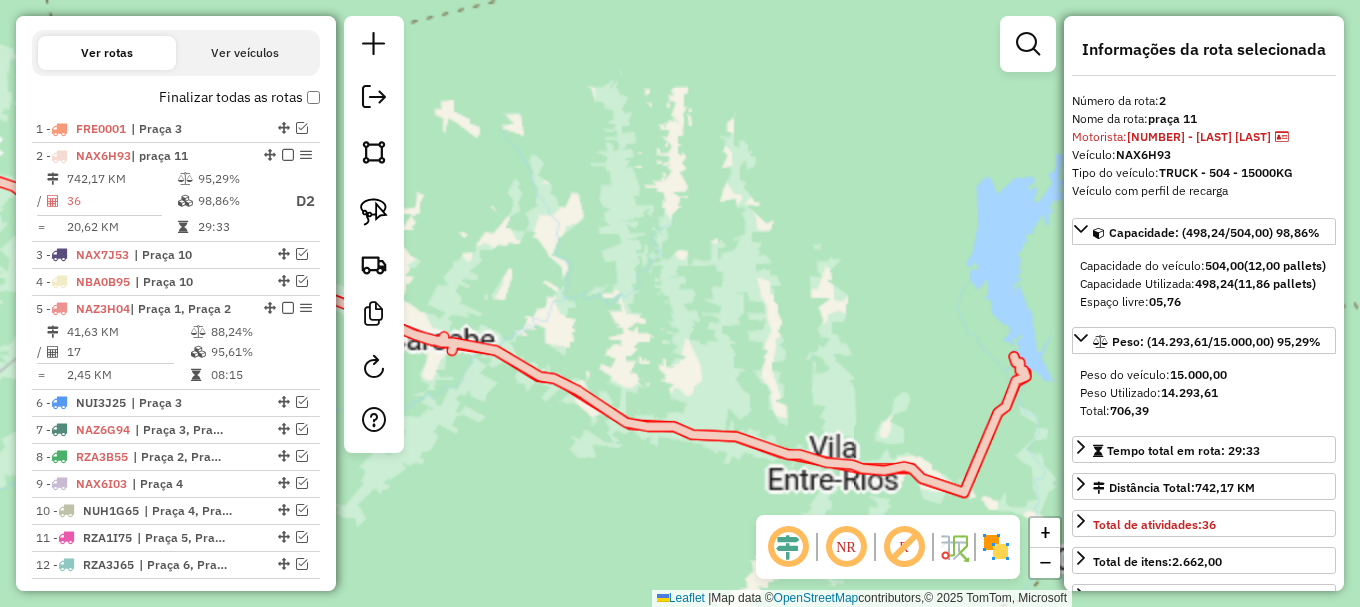 scroll, scrollTop: 784, scrollLeft: 0, axis: vertical 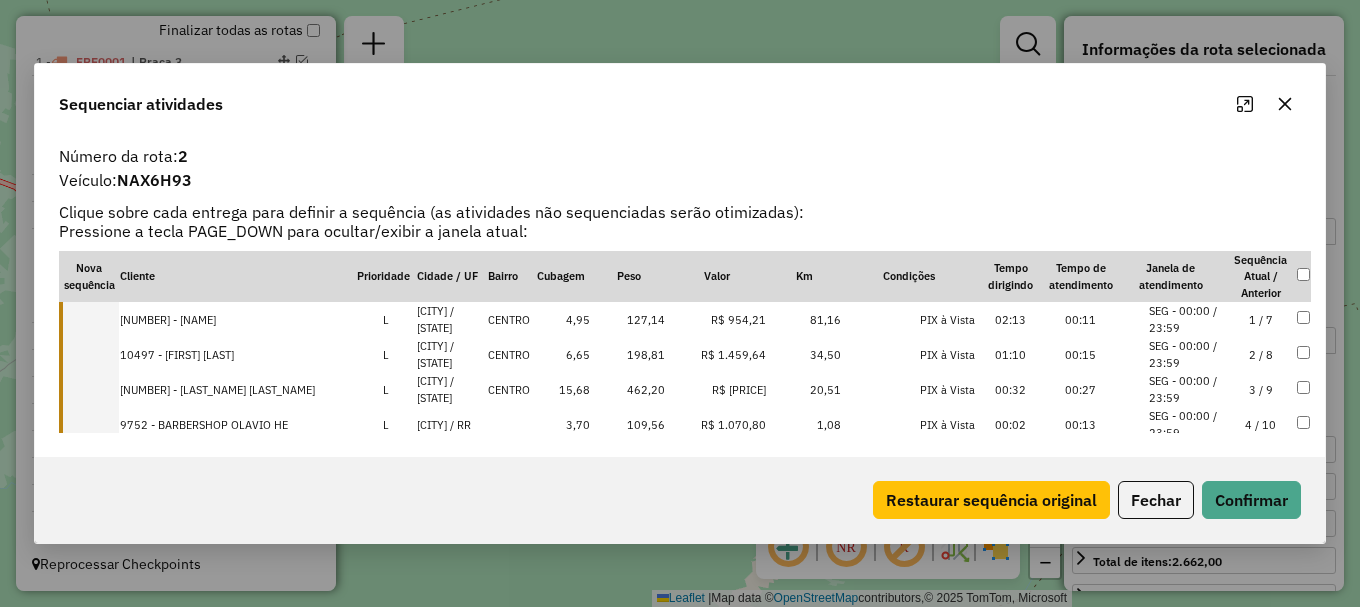click on "CAROEBE / [STATE]" at bounding box center [451, 319] 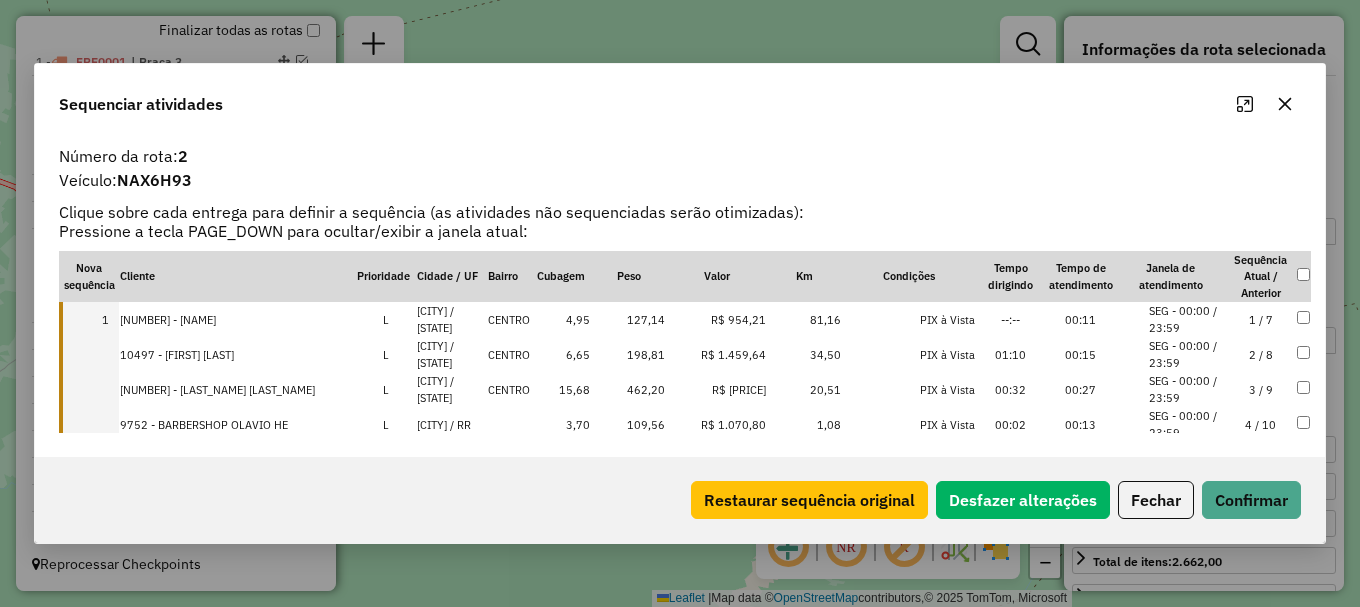 click on "CAROEBE / [STATE]" at bounding box center (451, 354) 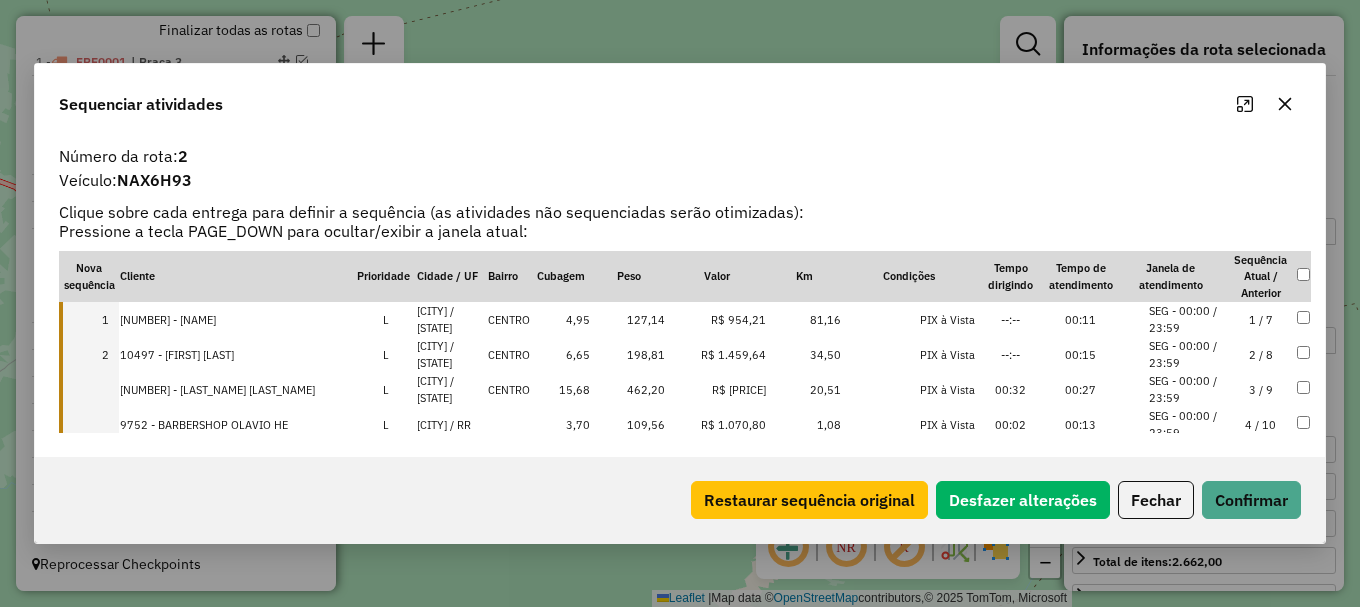 drag, startPoint x: 429, startPoint y: 383, endPoint x: 429, endPoint y: 405, distance: 22 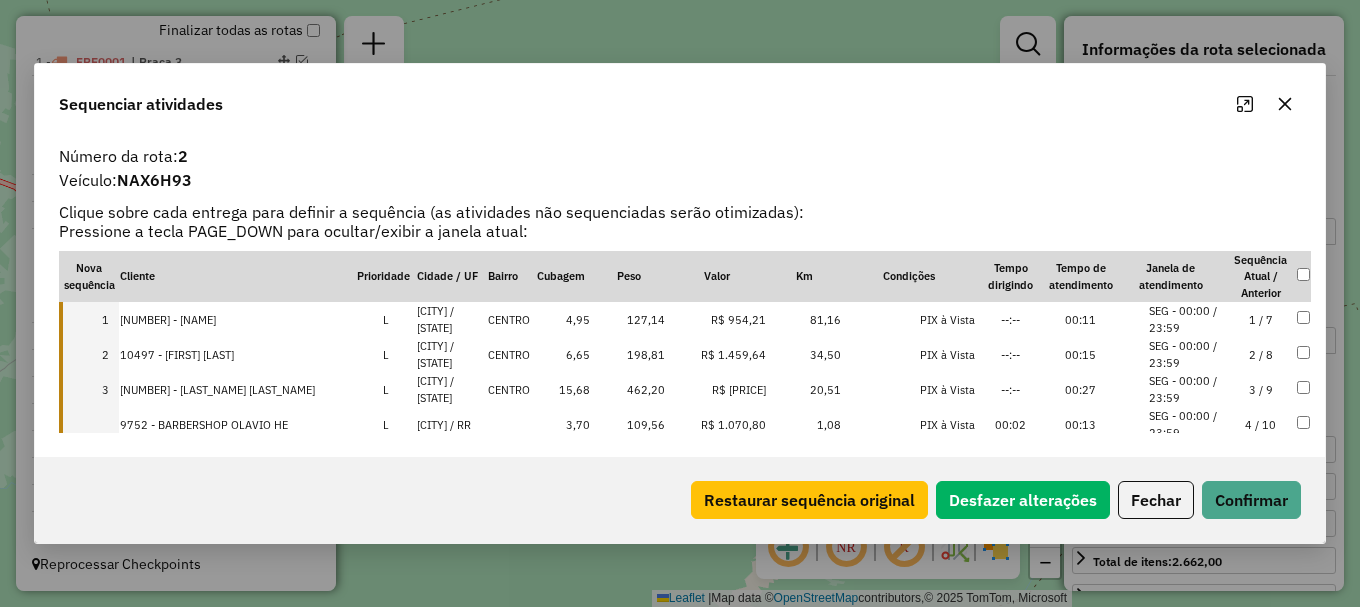 click on "Caroebe / [STATE]" at bounding box center (451, 424) 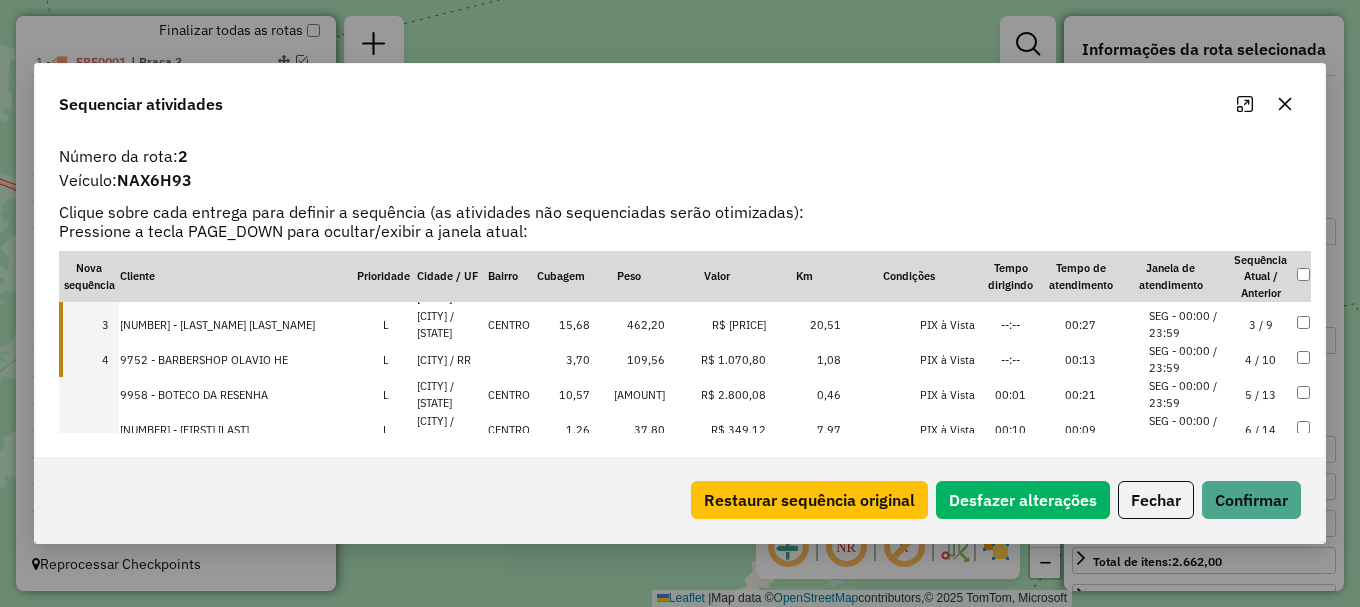 scroll, scrollTop: 100, scrollLeft: 0, axis: vertical 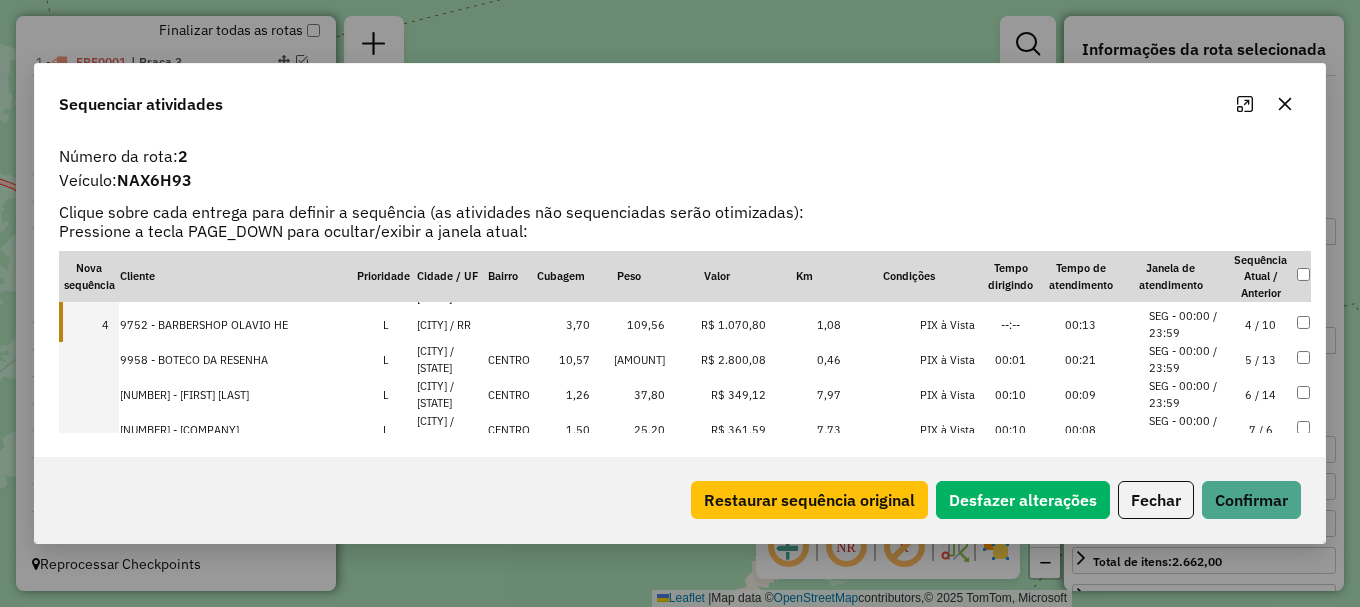 click on "CAROEBE / [STATE]" at bounding box center [451, 359] 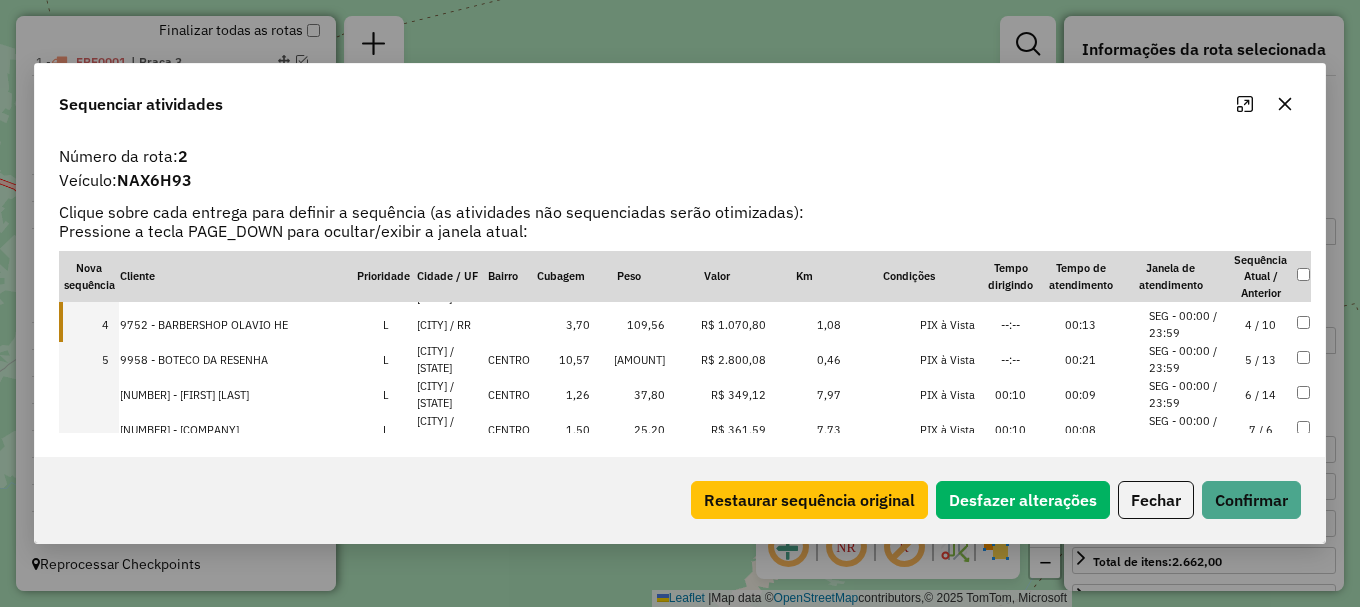 click on "CAROEBE / [STATE]" at bounding box center (451, 394) 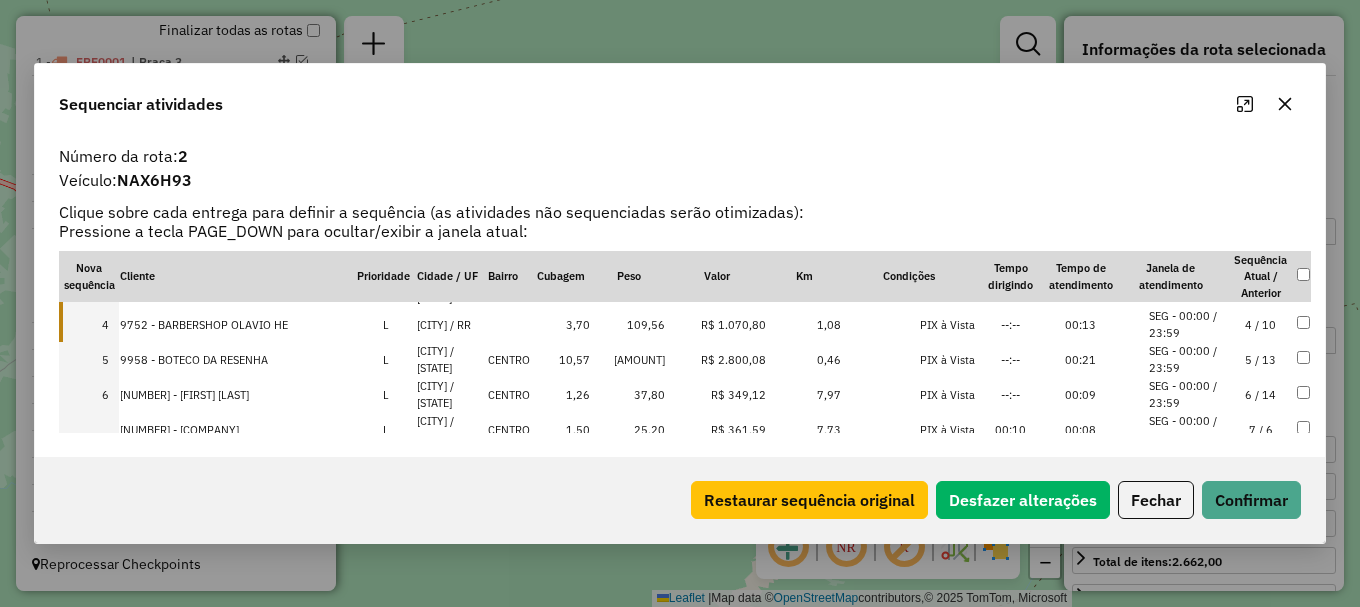 click on "CAROEBE / [STATE]" at bounding box center (451, 429) 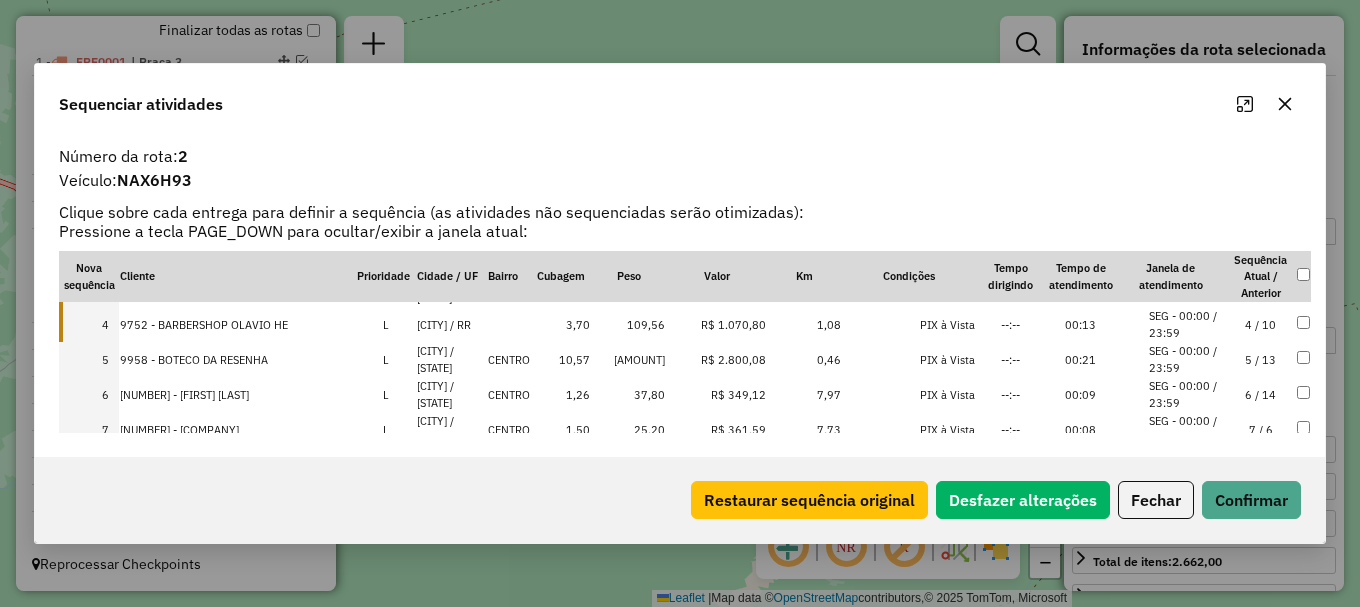 scroll, scrollTop: 200, scrollLeft: 0, axis: vertical 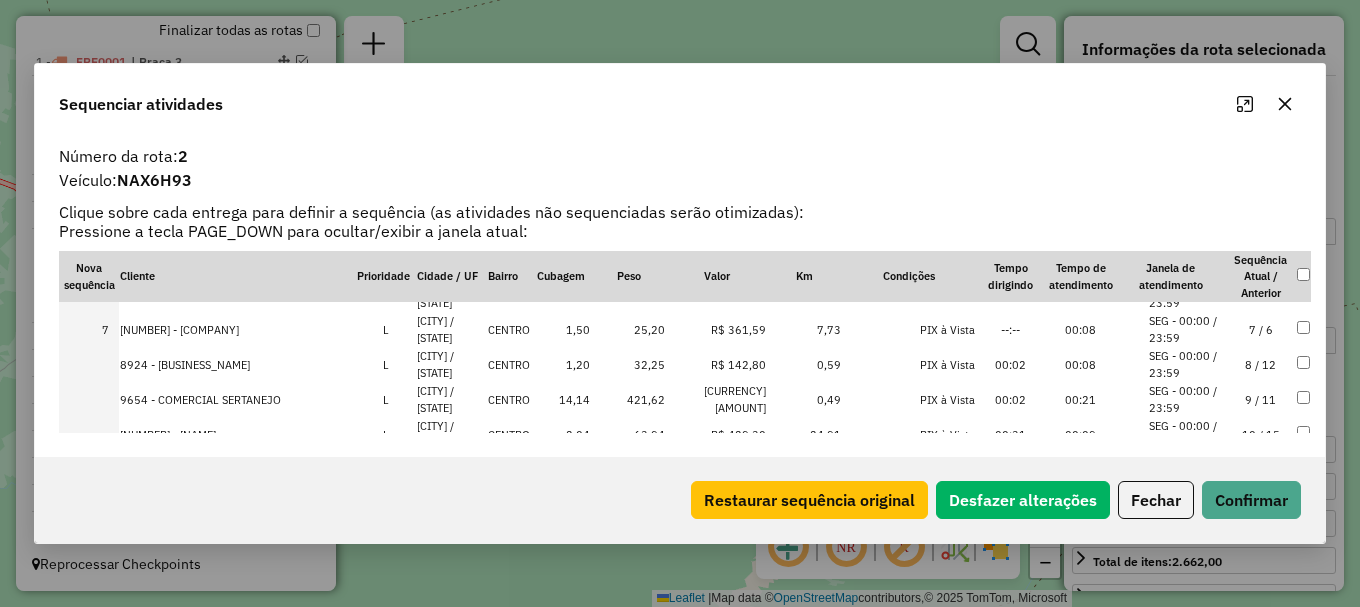 click on "CAROEBE / [STATE]" at bounding box center [451, 364] 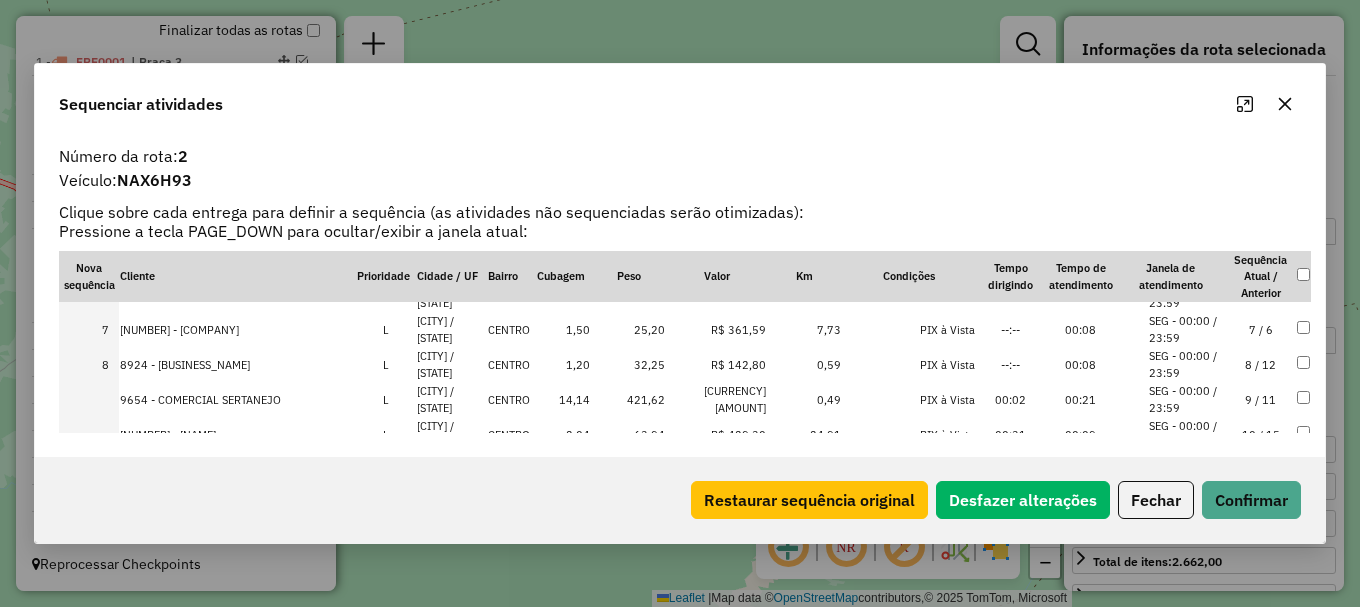 click on "CAROEBE / [STATE]" at bounding box center [451, 399] 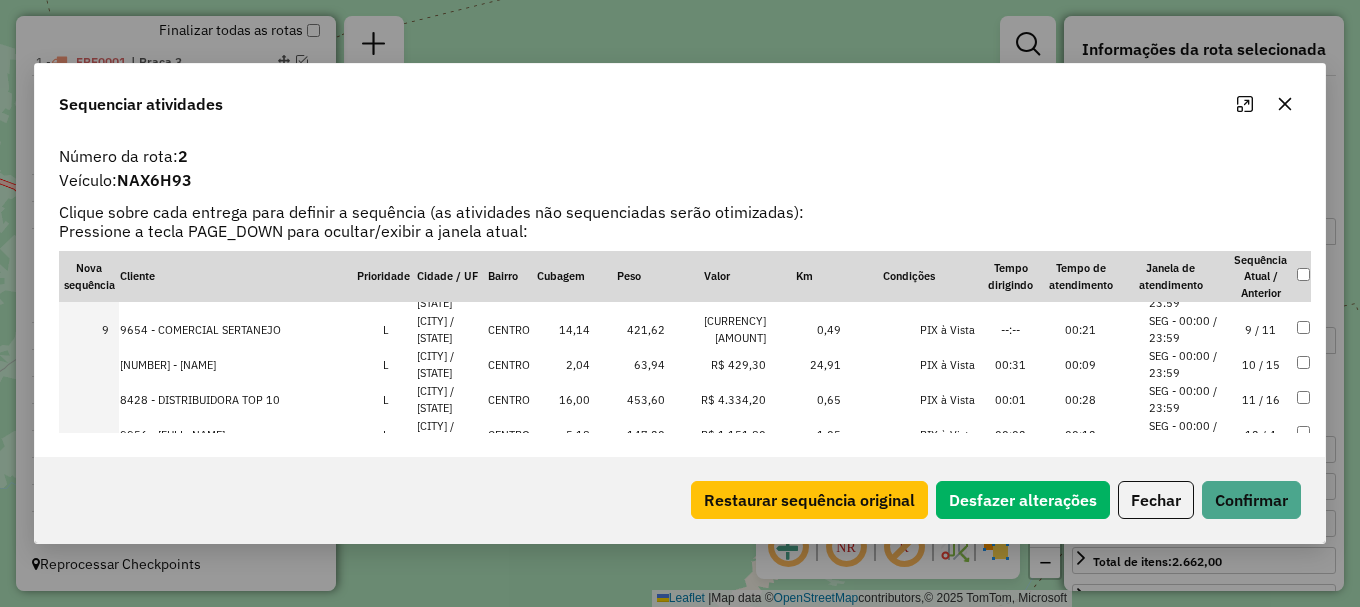 scroll, scrollTop: 300, scrollLeft: 0, axis: vertical 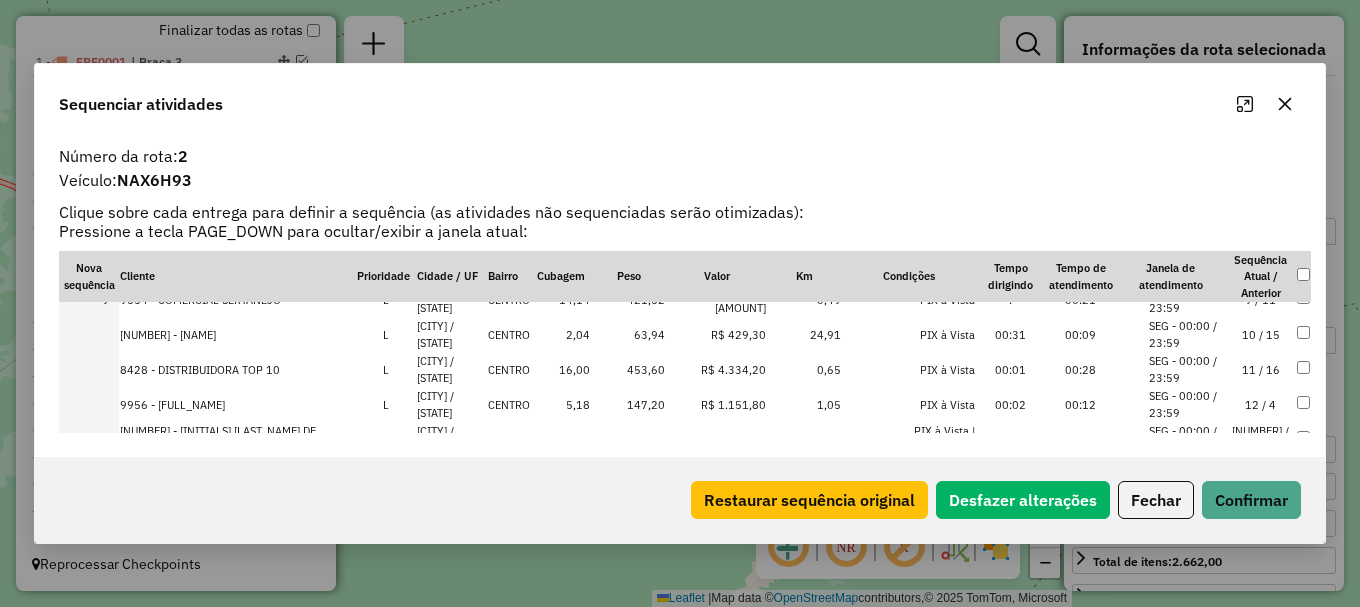 click on "[CITY] / [STATE]" at bounding box center (451, 334) 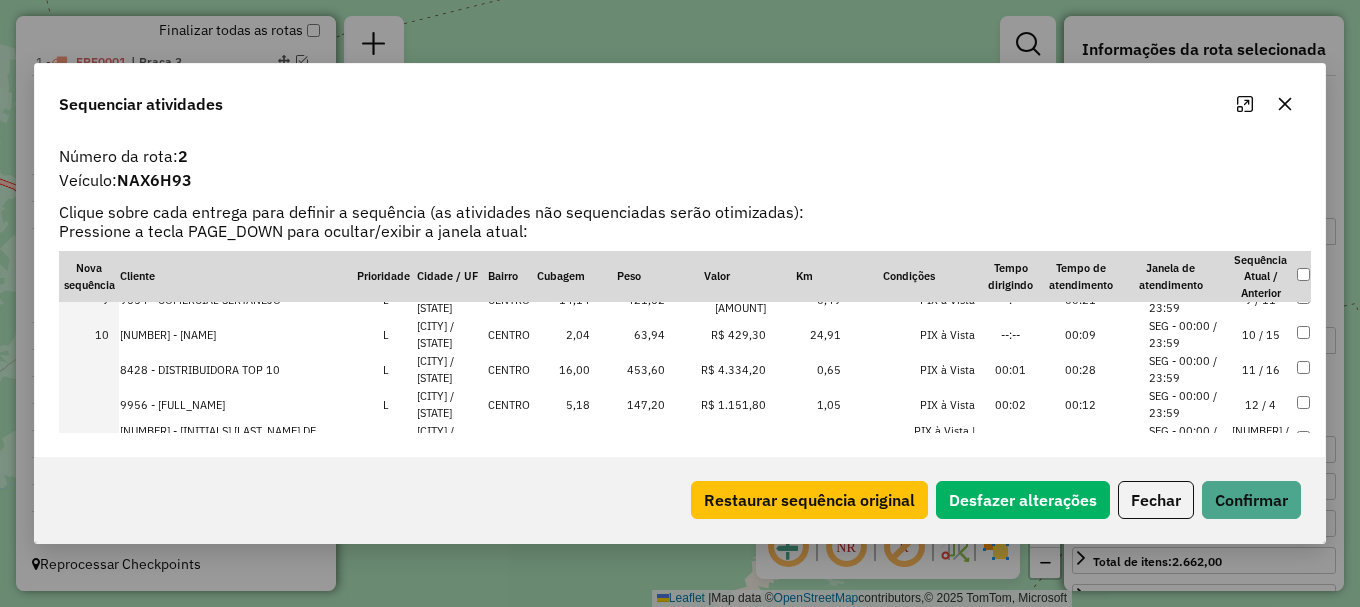 click on "[CITY] / [STATE]" at bounding box center [451, 369] 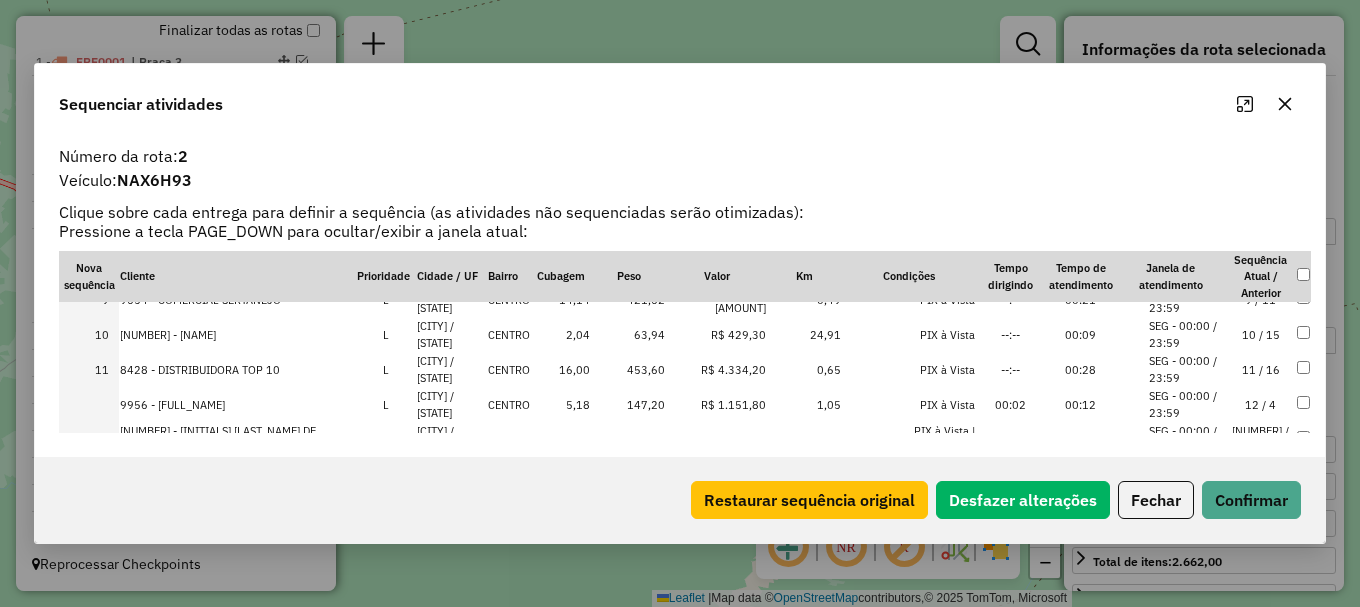 click on "[CITY] / [STATE]" at bounding box center (451, 404) 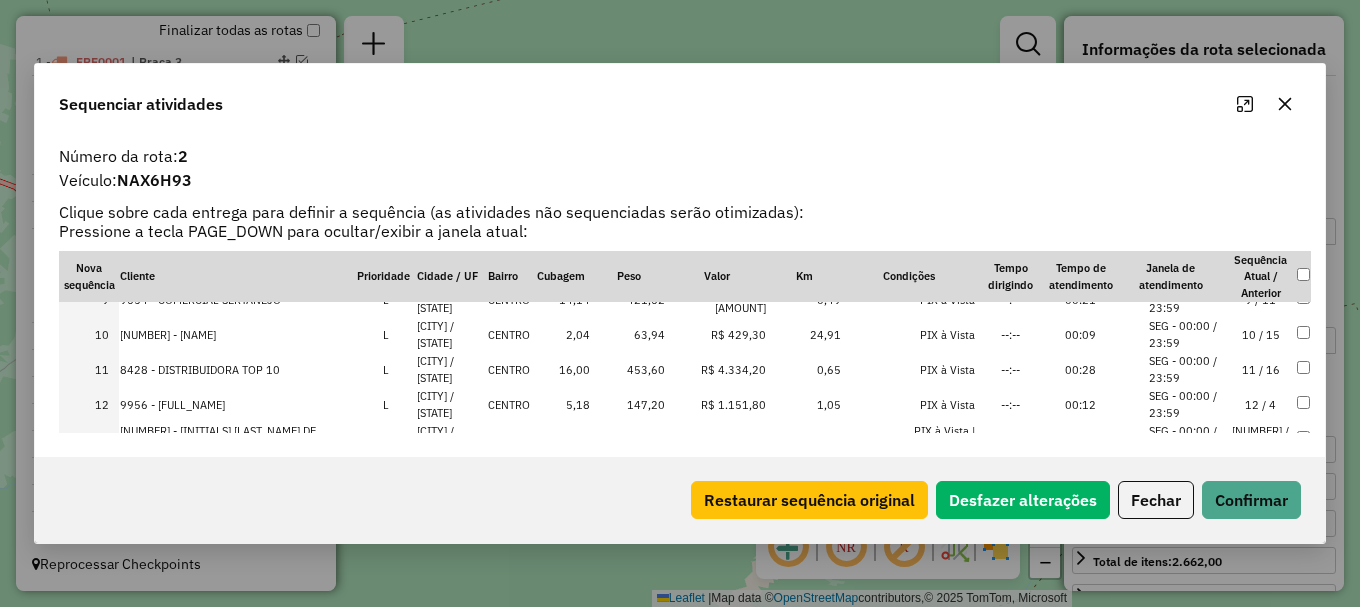 click on "[CITY] / [STATE]" at bounding box center [451, 404] 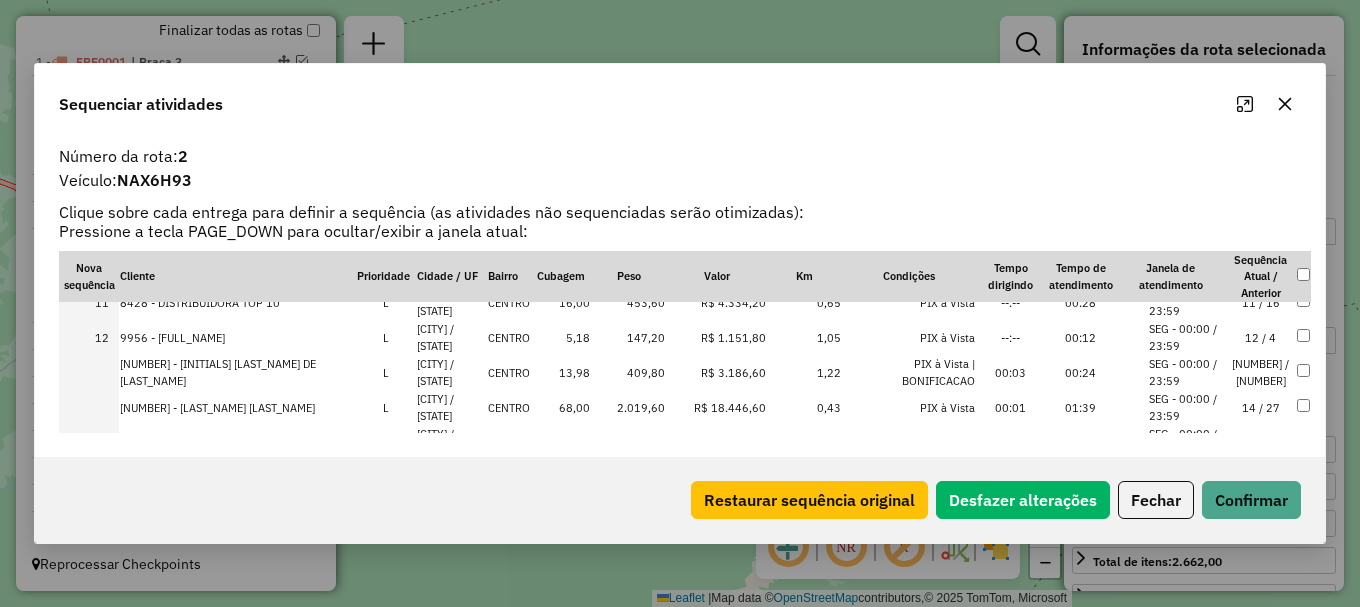 scroll, scrollTop: 400, scrollLeft: 0, axis: vertical 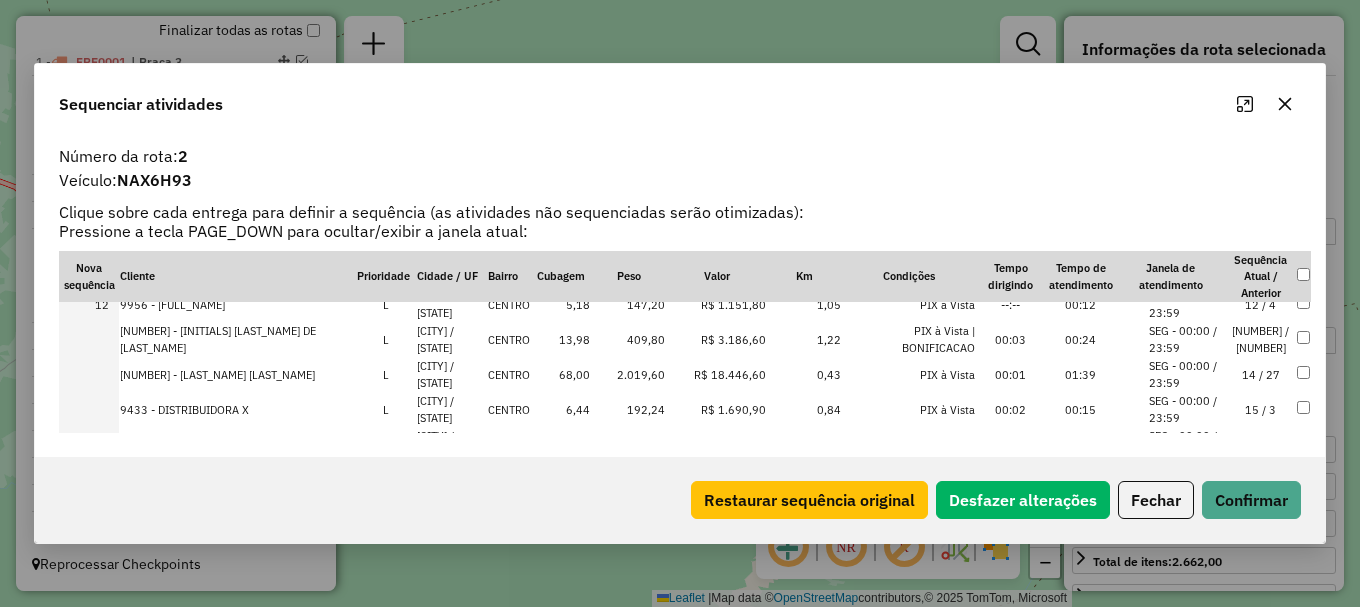 click on "[CITY] / [STATE]" at bounding box center (451, 409) 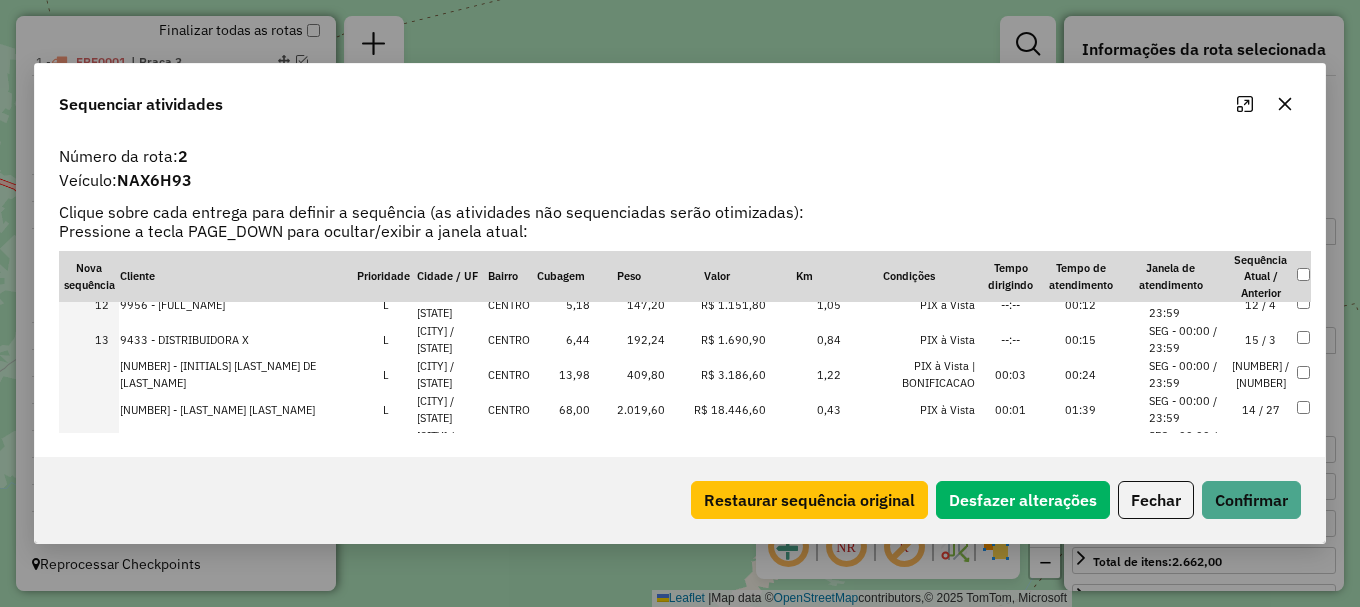 click on "[CITY] / [STATE]" at bounding box center [451, 409] 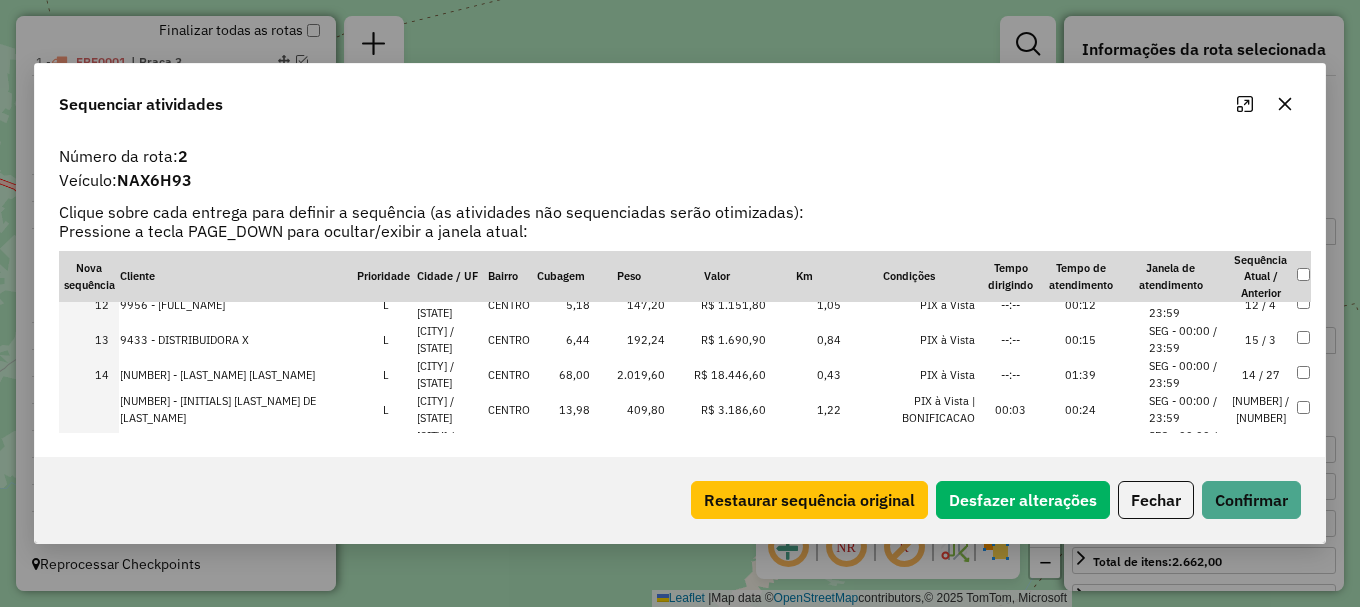 click on "[NEIGHBORHOOD] / [STATE]" at bounding box center (451, 409) 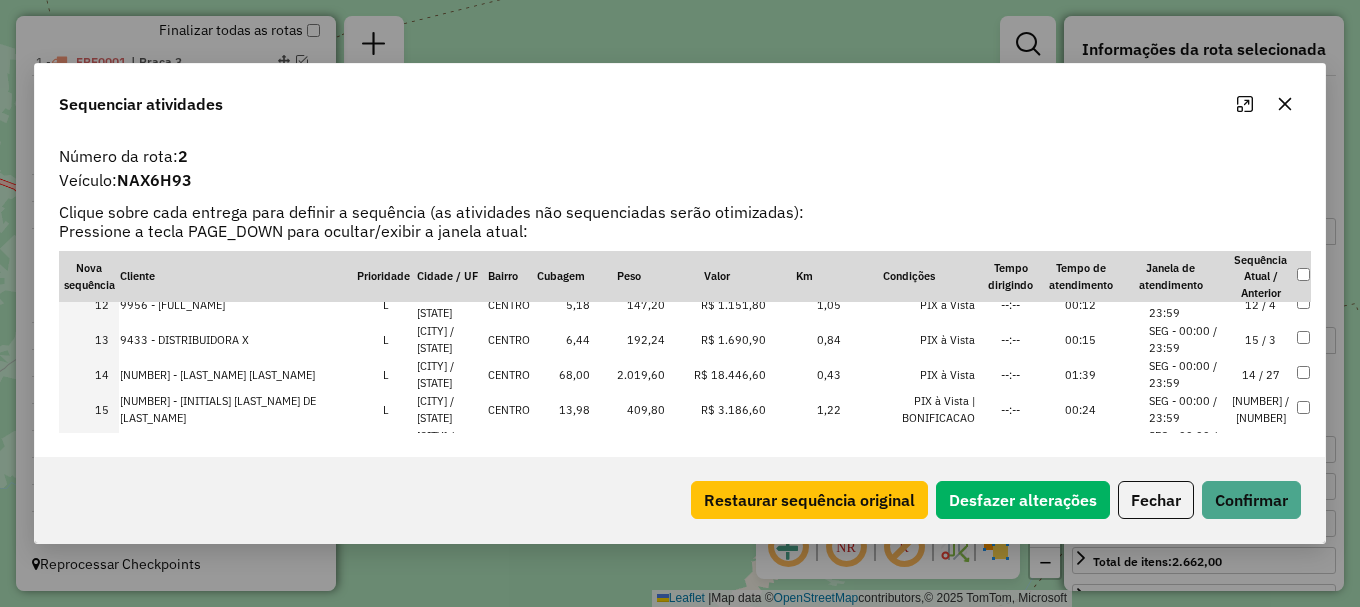 scroll, scrollTop: 500, scrollLeft: 0, axis: vertical 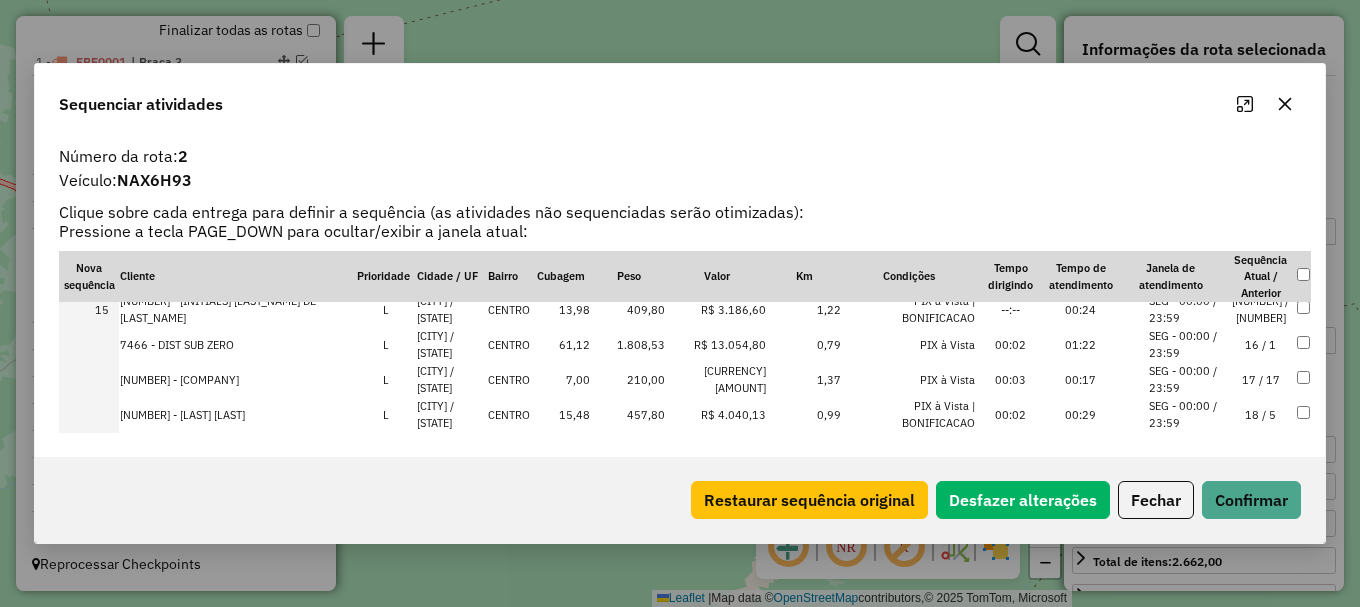 drag, startPoint x: 396, startPoint y: 338, endPoint x: 405, endPoint y: 361, distance: 24.698177 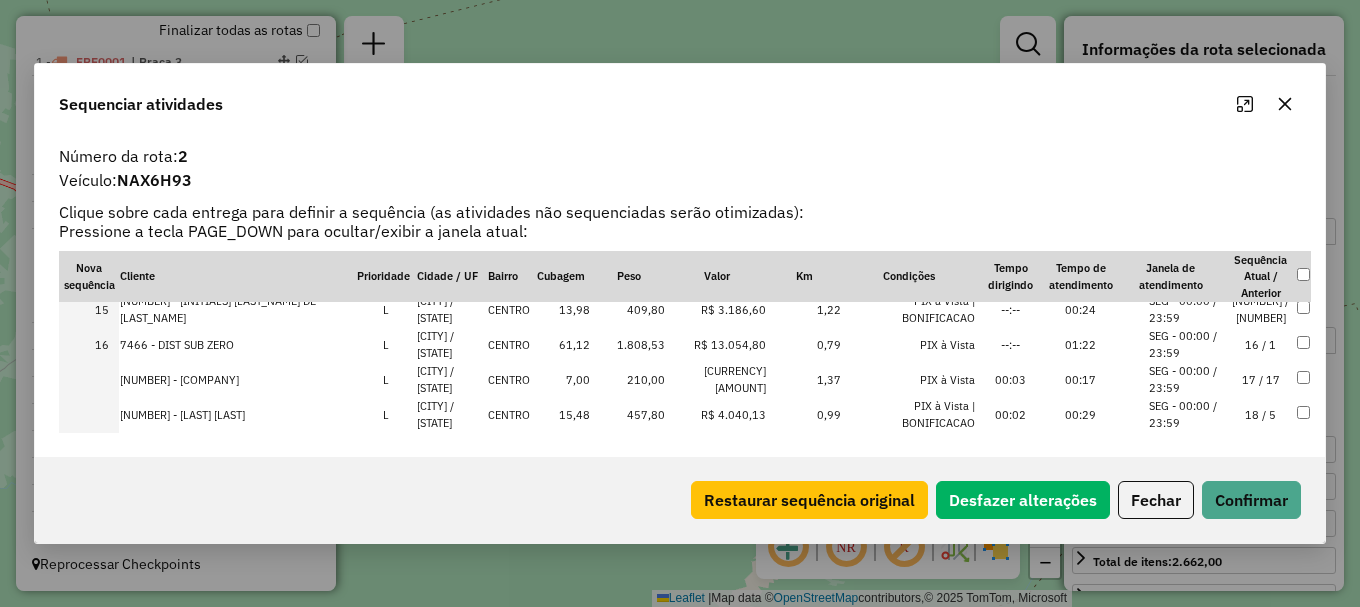 click on "[CITY] / [STATE]" at bounding box center [451, 379] 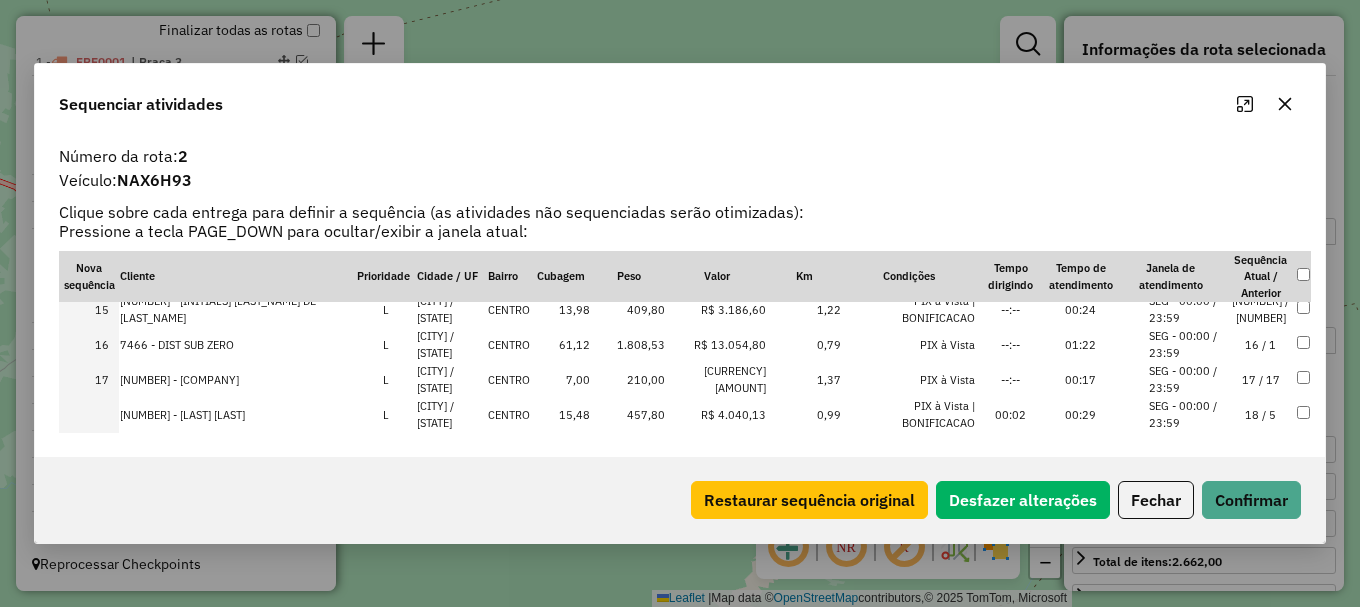 drag, startPoint x: 384, startPoint y: 413, endPoint x: 398, endPoint y: 399, distance: 19.79899 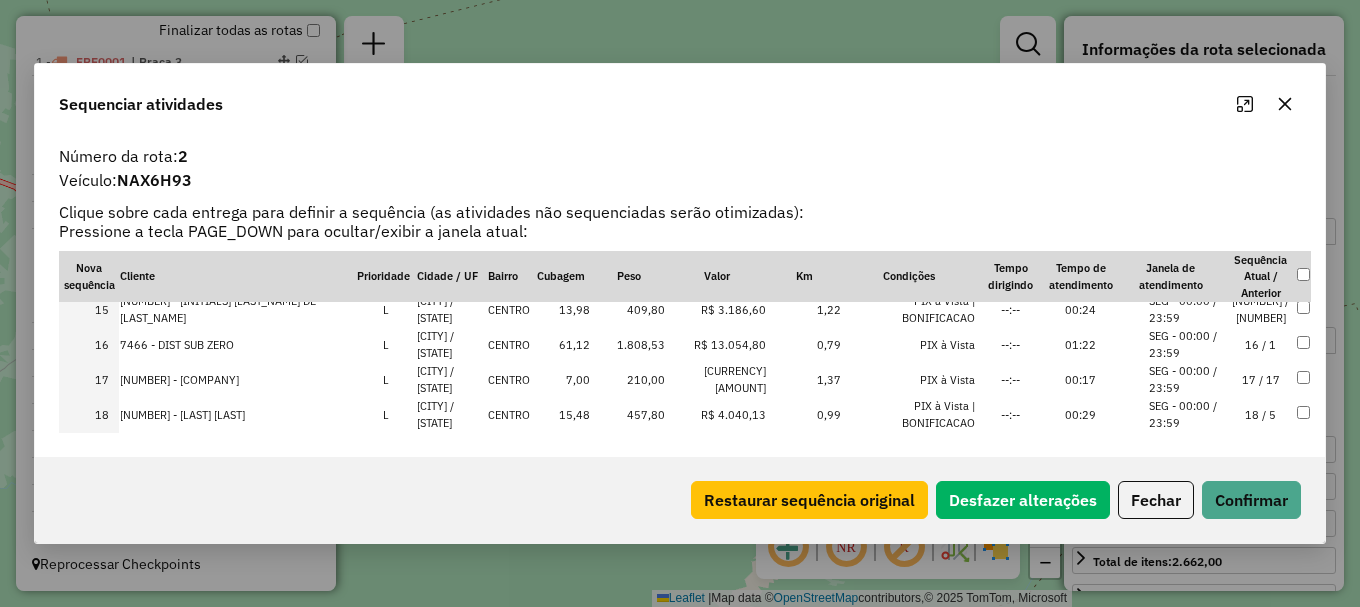 scroll, scrollTop: 600, scrollLeft: 0, axis: vertical 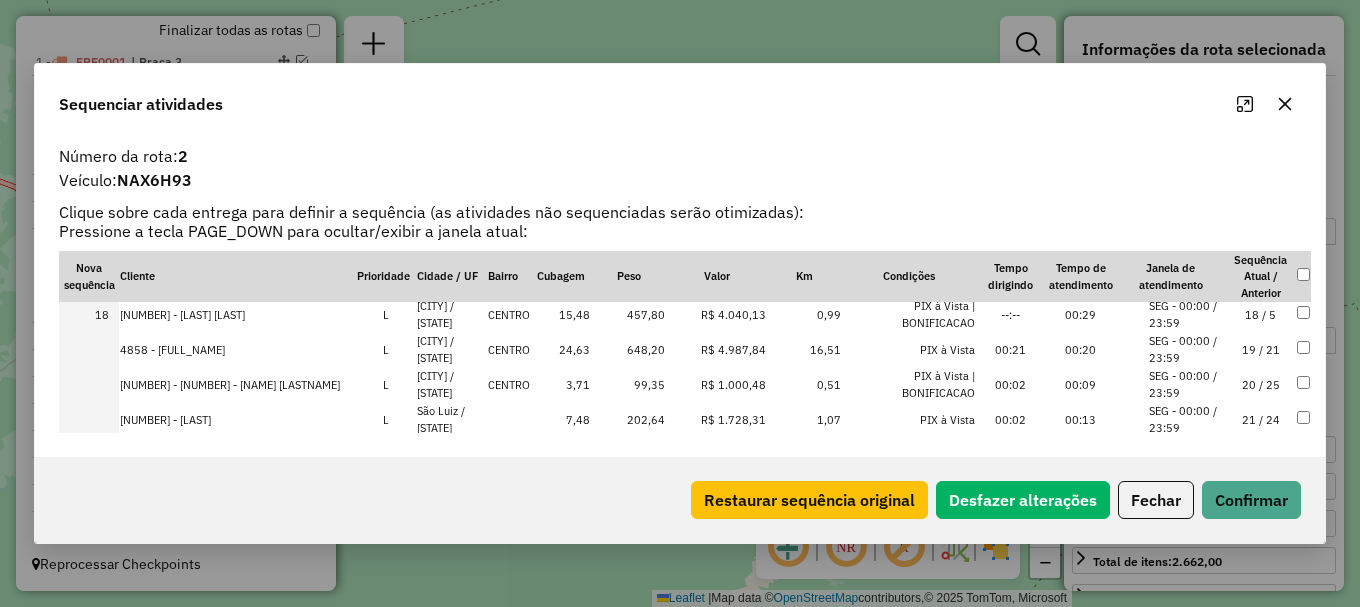 click on "SAO LUIZ / RR" at bounding box center [451, 349] 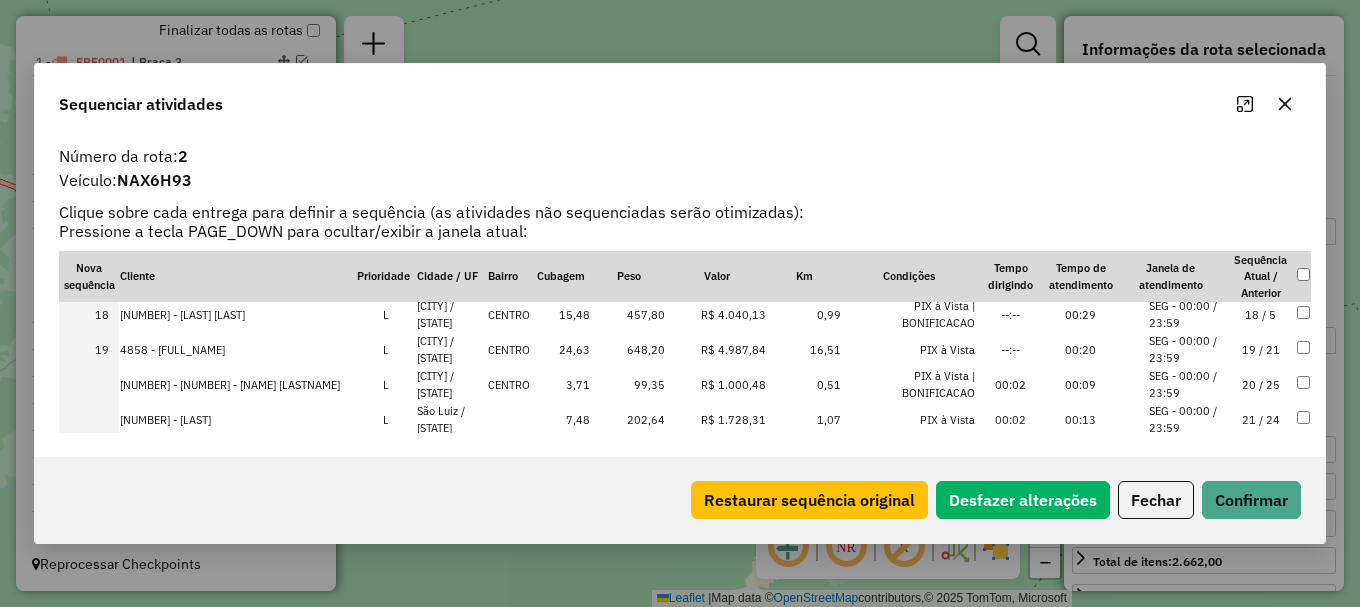 click on "SAO LUIZ / RR" at bounding box center [451, 384] 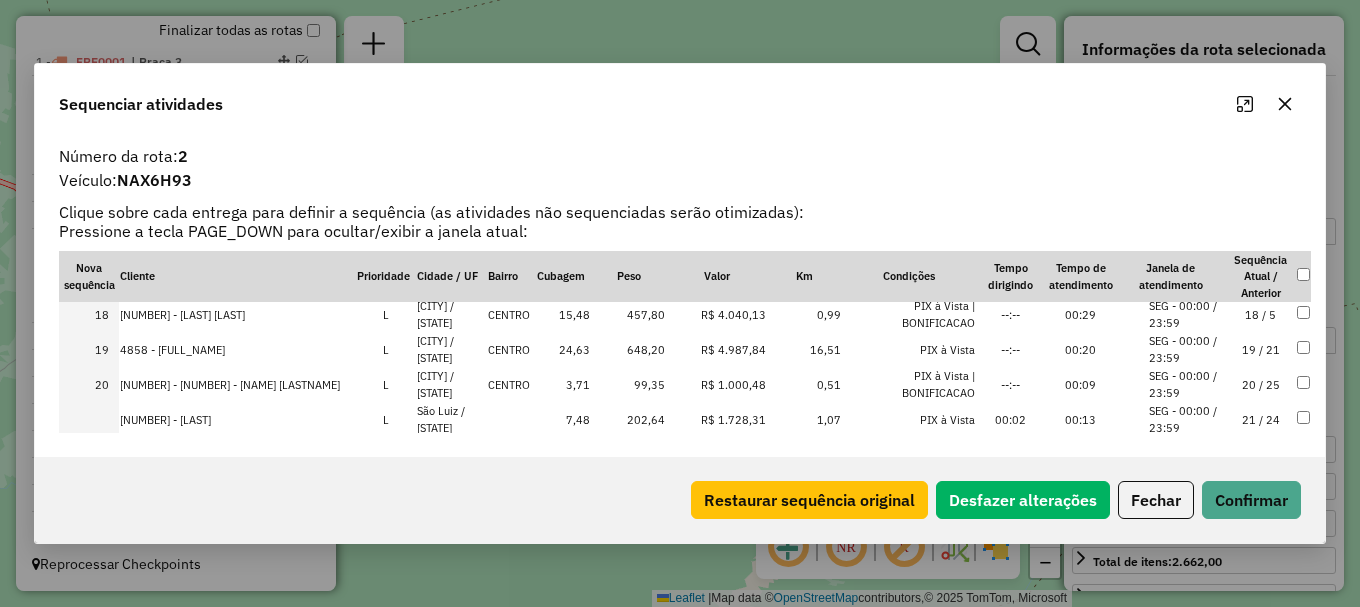 drag, startPoint x: 402, startPoint y: 422, endPoint x: 413, endPoint y: 412, distance: 14.866069 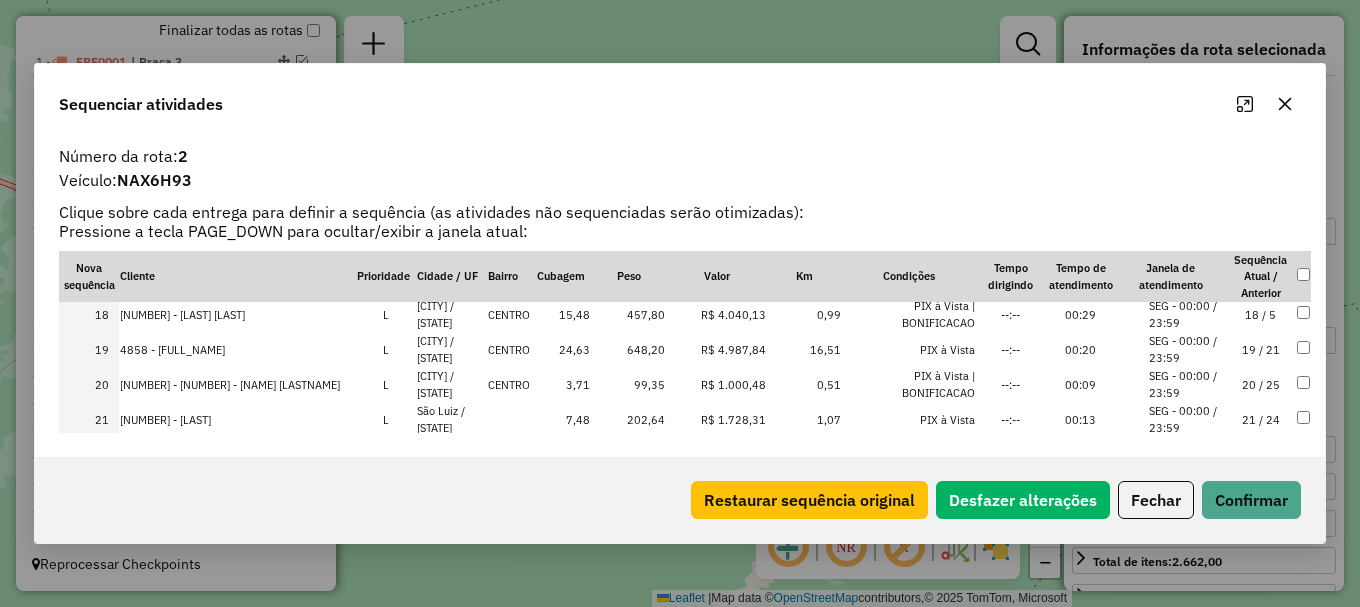 scroll, scrollTop: 700, scrollLeft: 0, axis: vertical 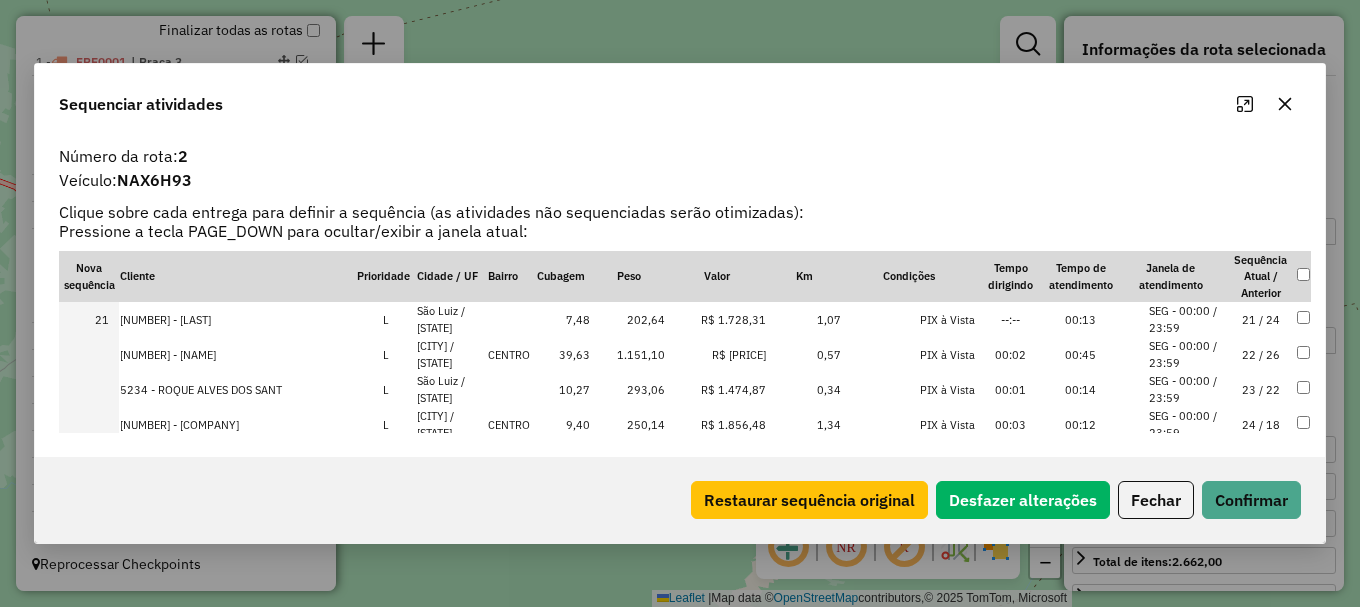 click on "SAO LUIZ / RR" at bounding box center (451, 354) 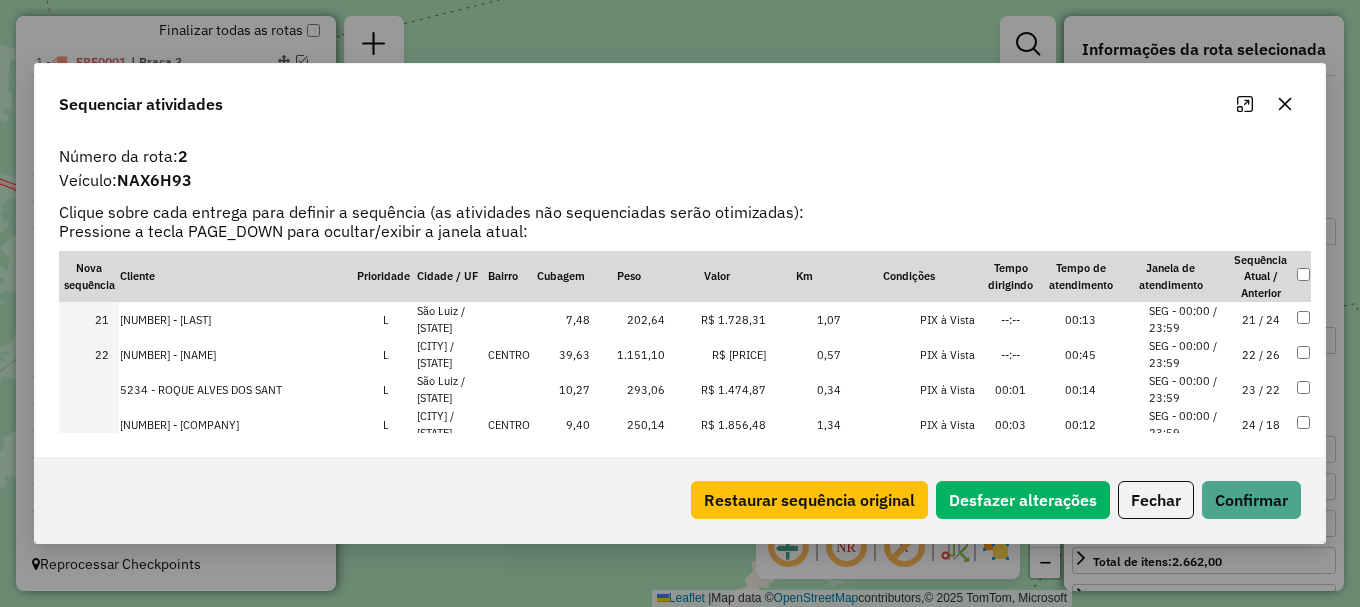 click on "[CITY] / RR" at bounding box center [451, 389] 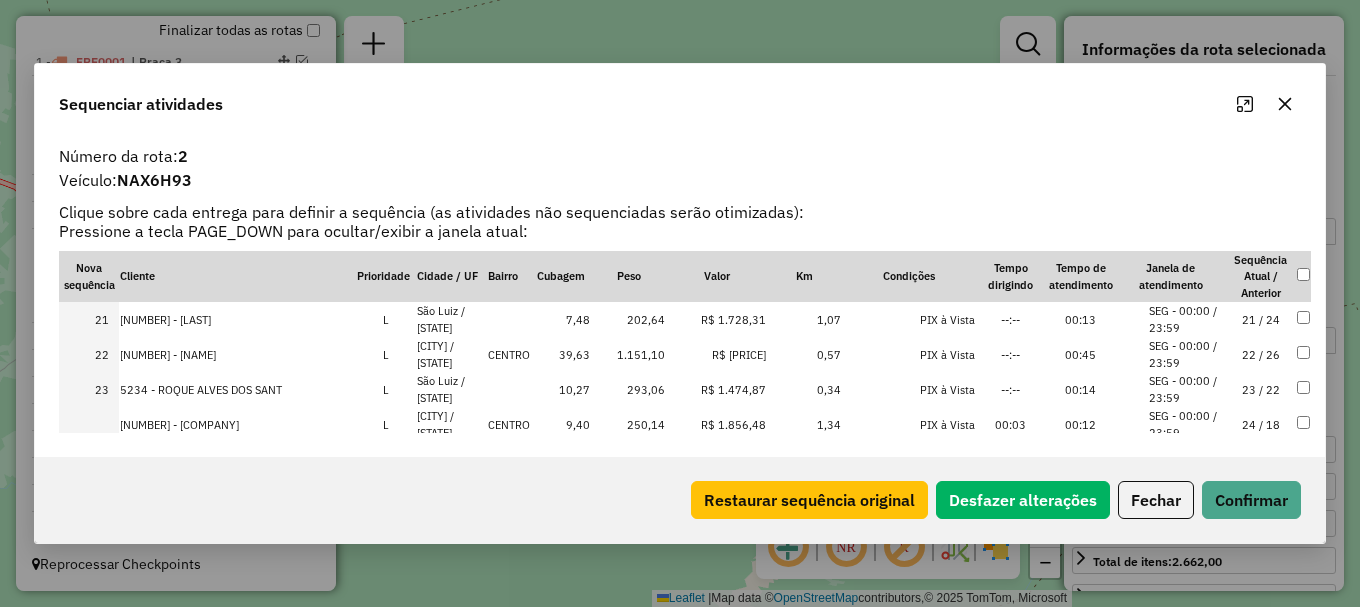 click on "SAO LUIZ / RR" at bounding box center (451, 424) 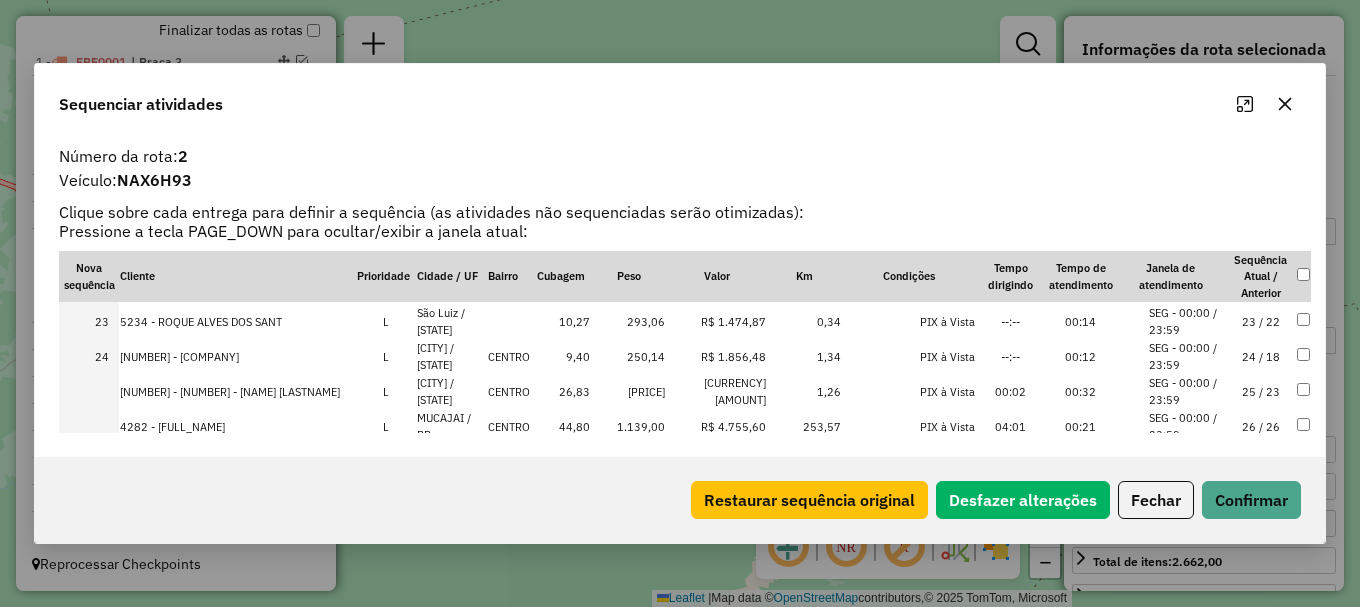 scroll, scrollTop: 800, scrollLeft: 0, axis: vertical 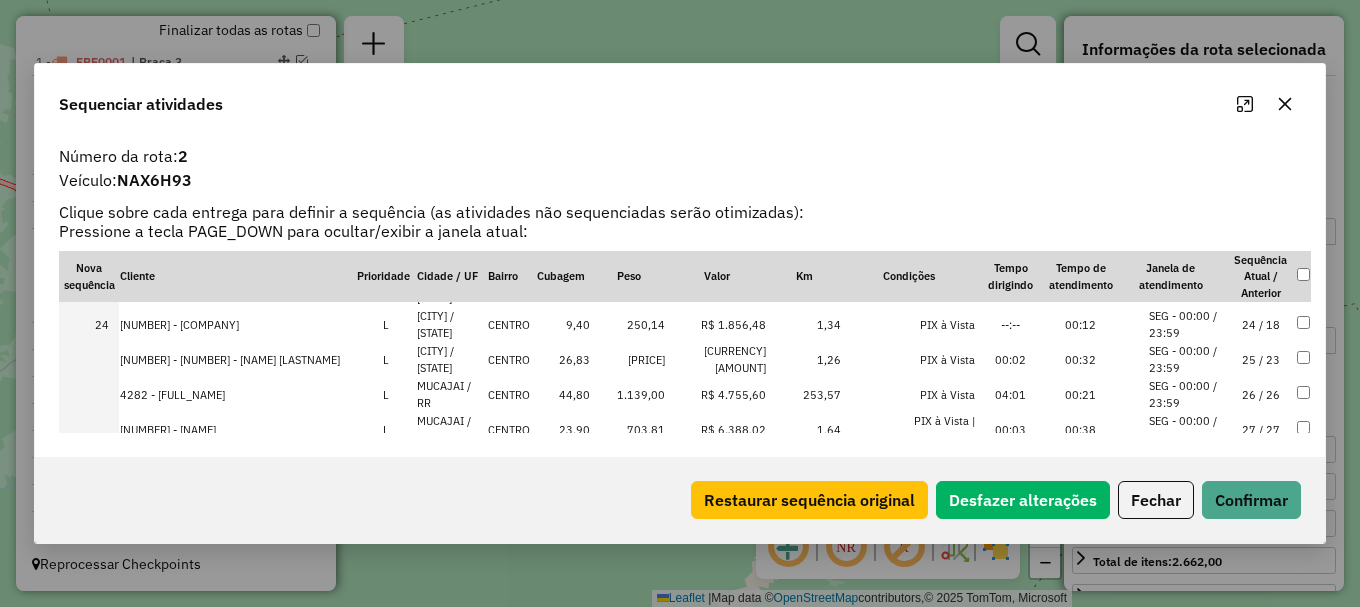 click on "SAO LUIZ / RR" at bounding box center [451, 359] 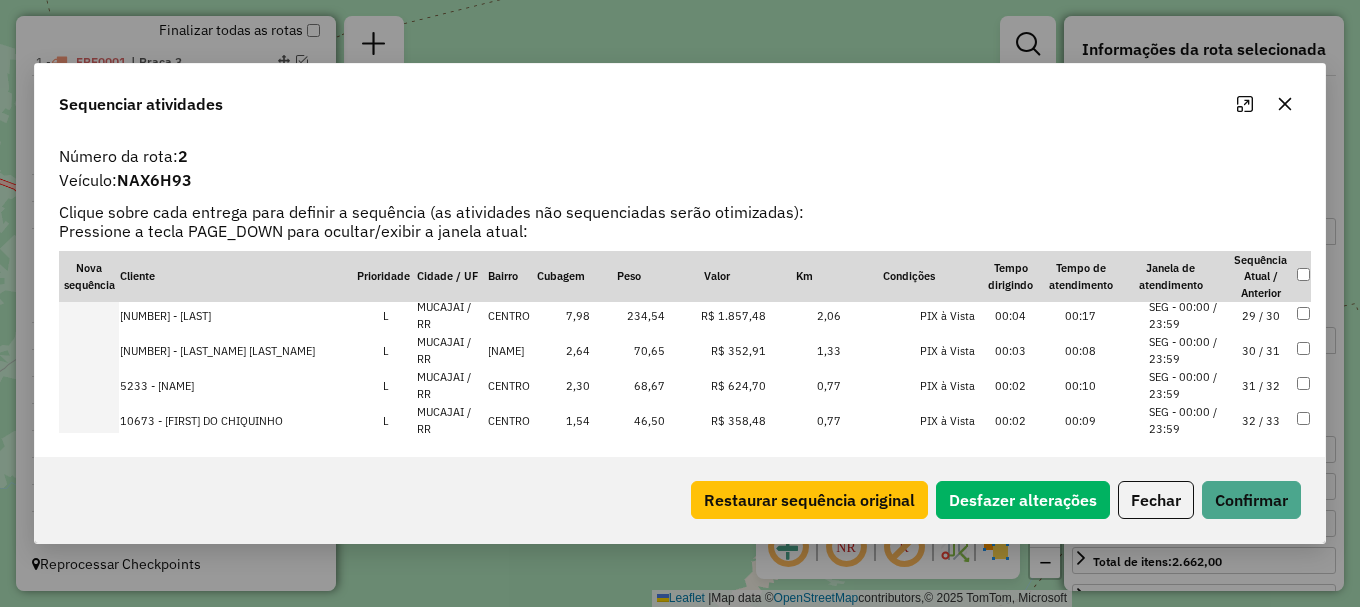 scroll, scrollTop: 1148, scrollLeft: 0, axis: vertical 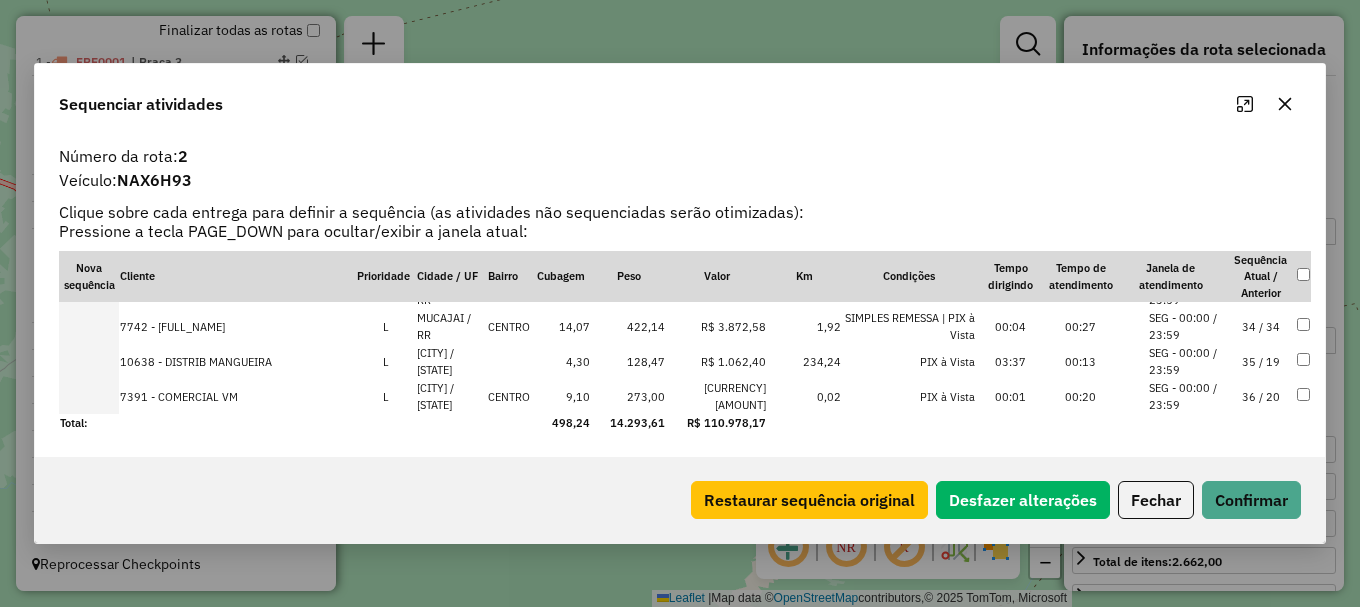 click on "SAO LUIZ / RR" at bounding box center [451, 396] 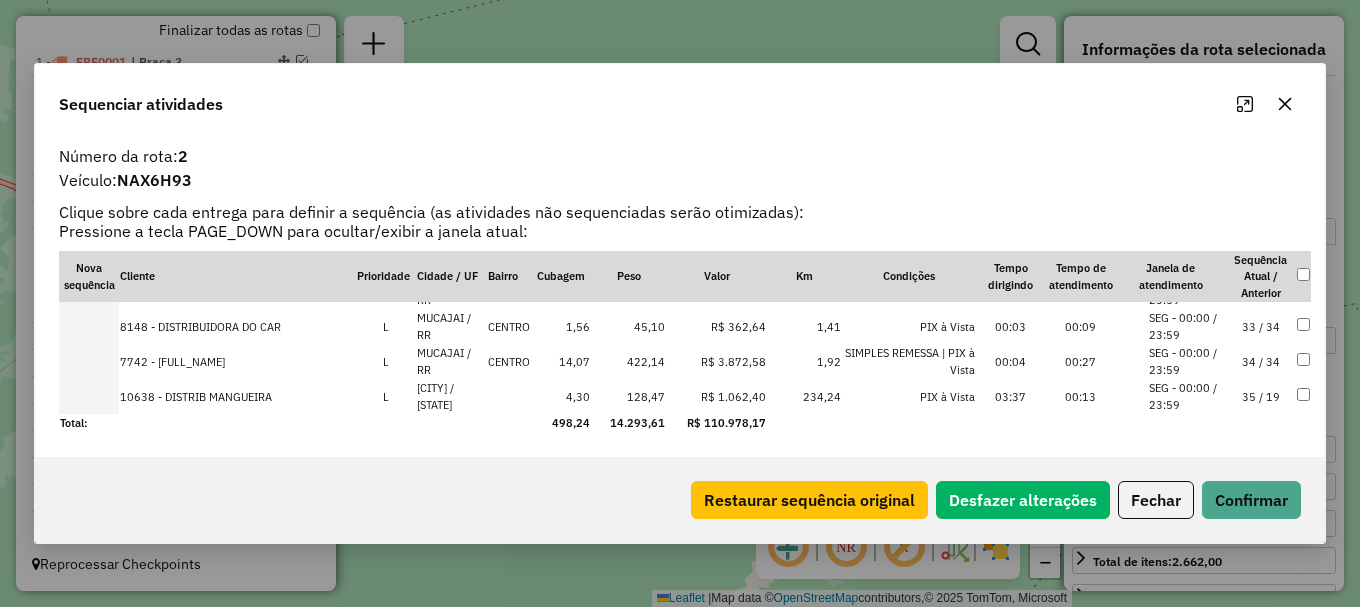 click on "SAO LUIZ / RR" at bounding box center (451, 396) 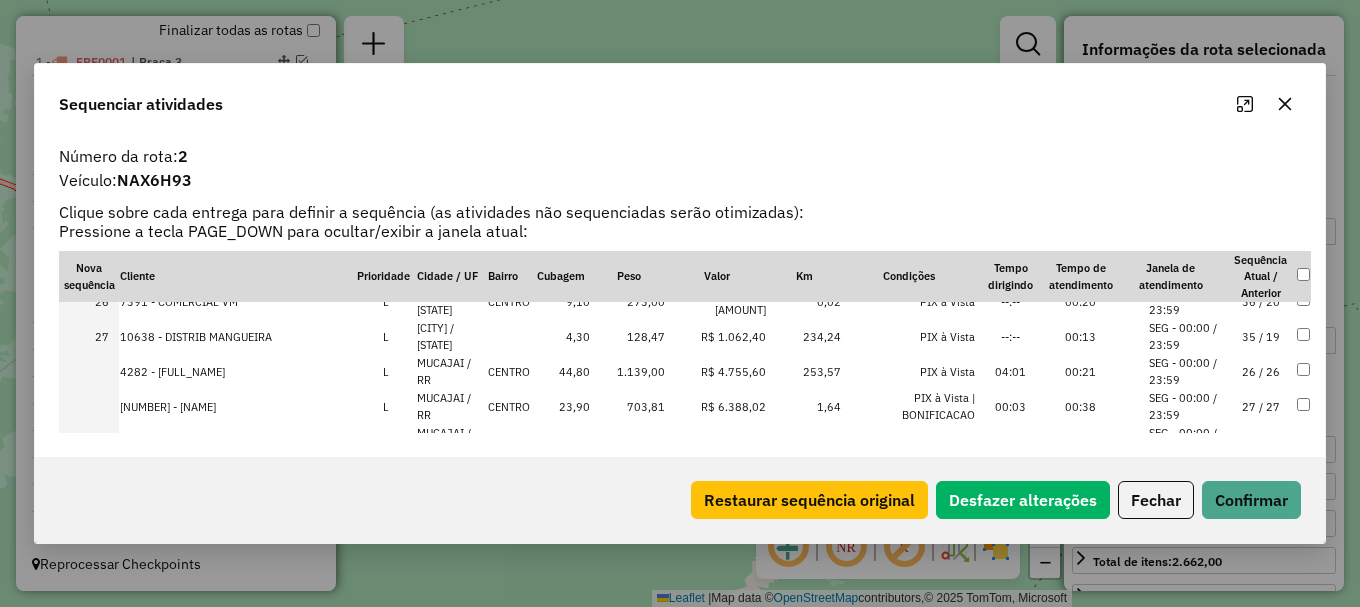 scroll, scrollTop: 848, scrollLeft: 0, axis: vertical 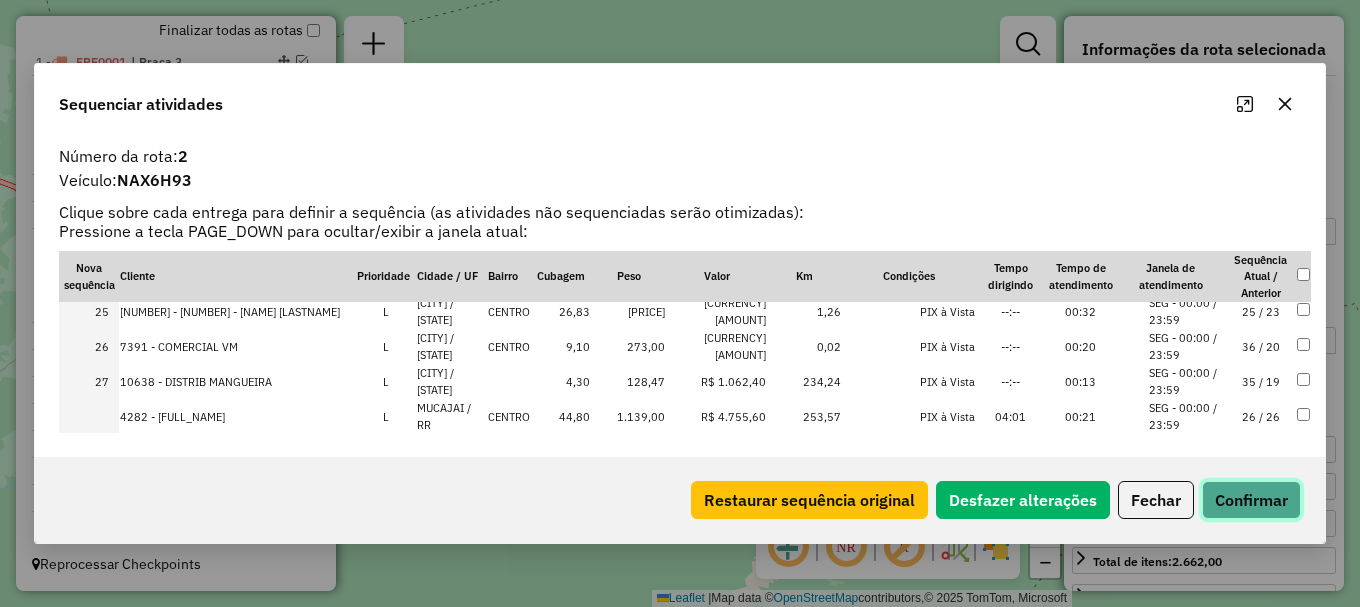 click on "Confirmar" 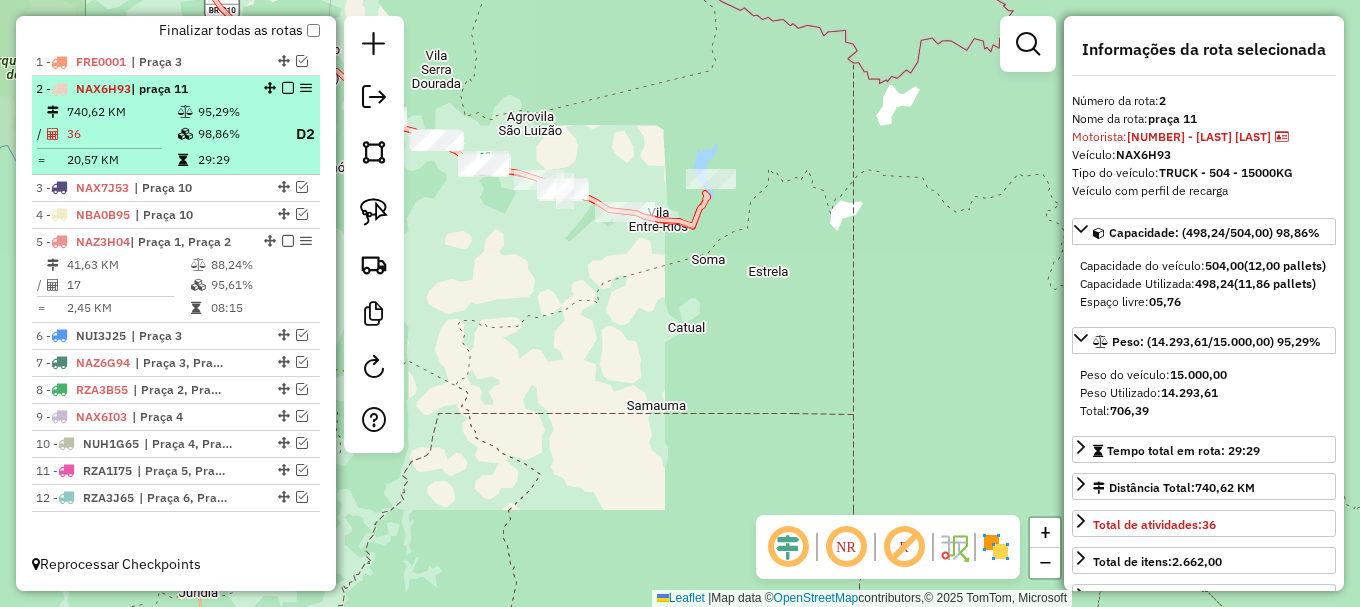 click at bounding box center (288, 88) 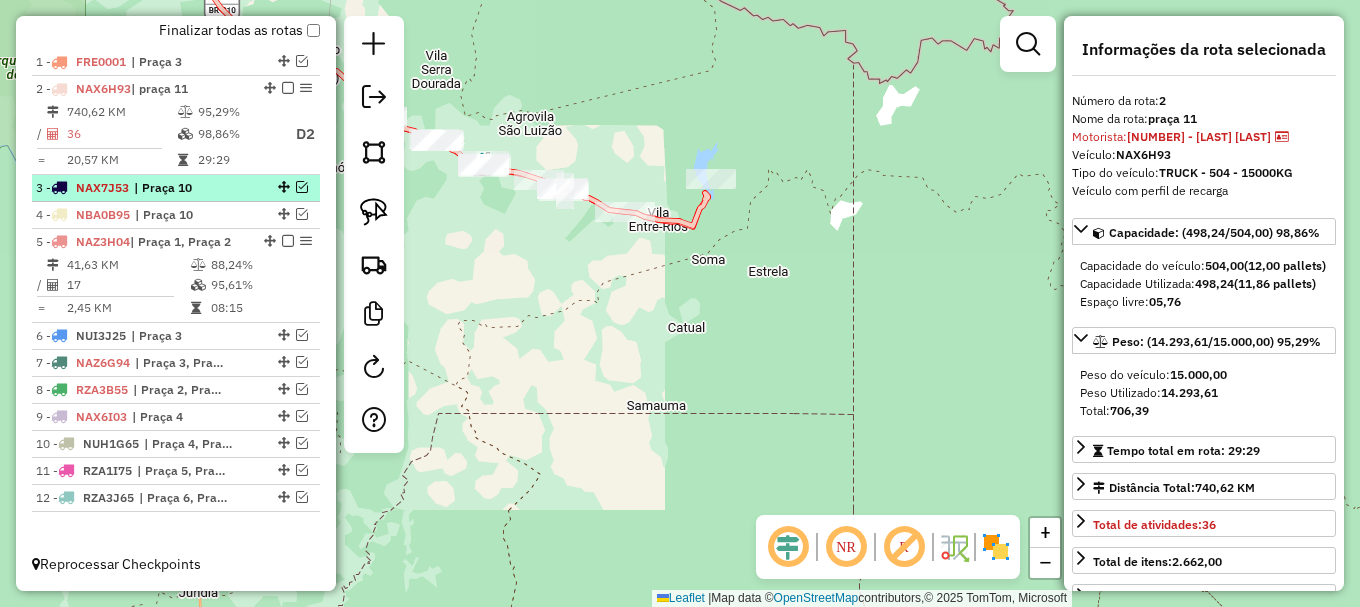 scroll, scrollTop: 712, scrollLeft: 0, axis: vertical 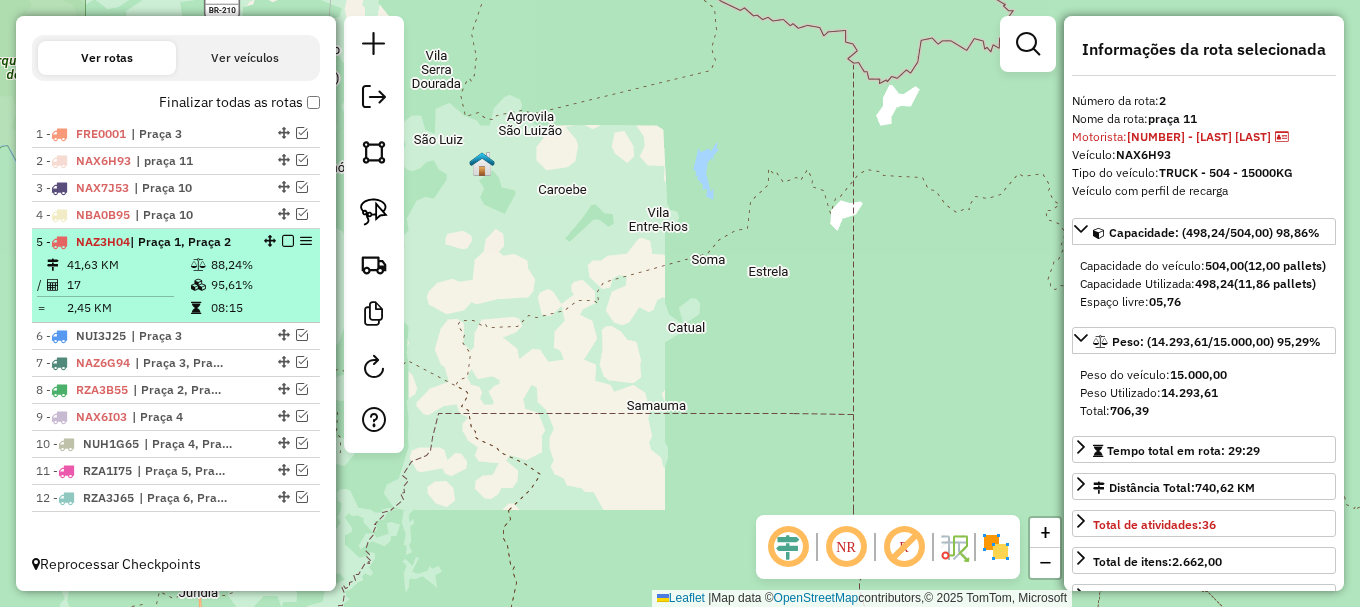 click at bounding box center [270, 241] 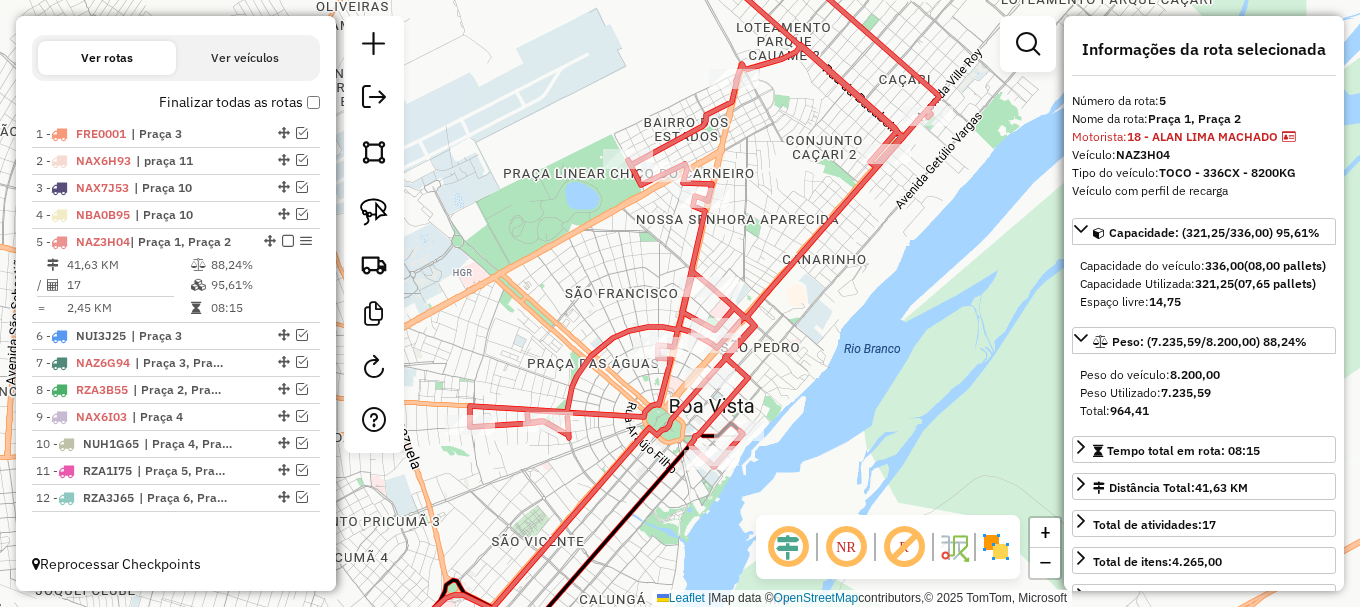 click 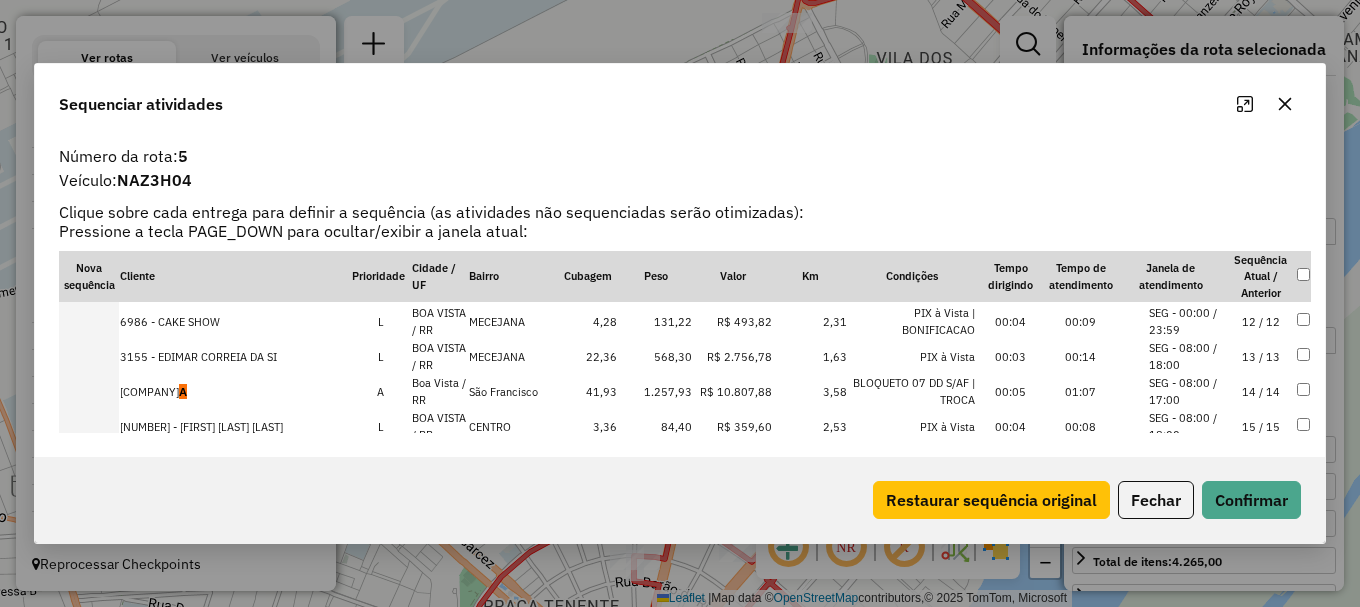 click on "SEG - 08:00 / 17:00" at bounding box center (1187, 391) 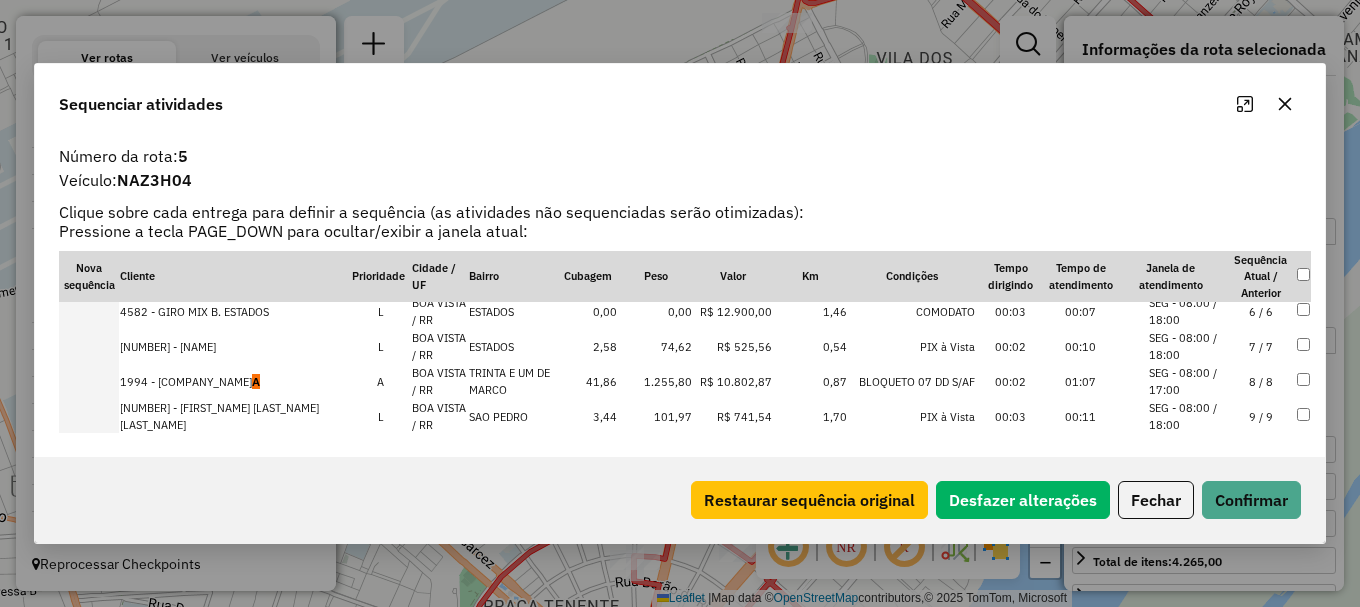 click on "SEG - 08:00 / 17:00" at bounding box center (1187, 381) 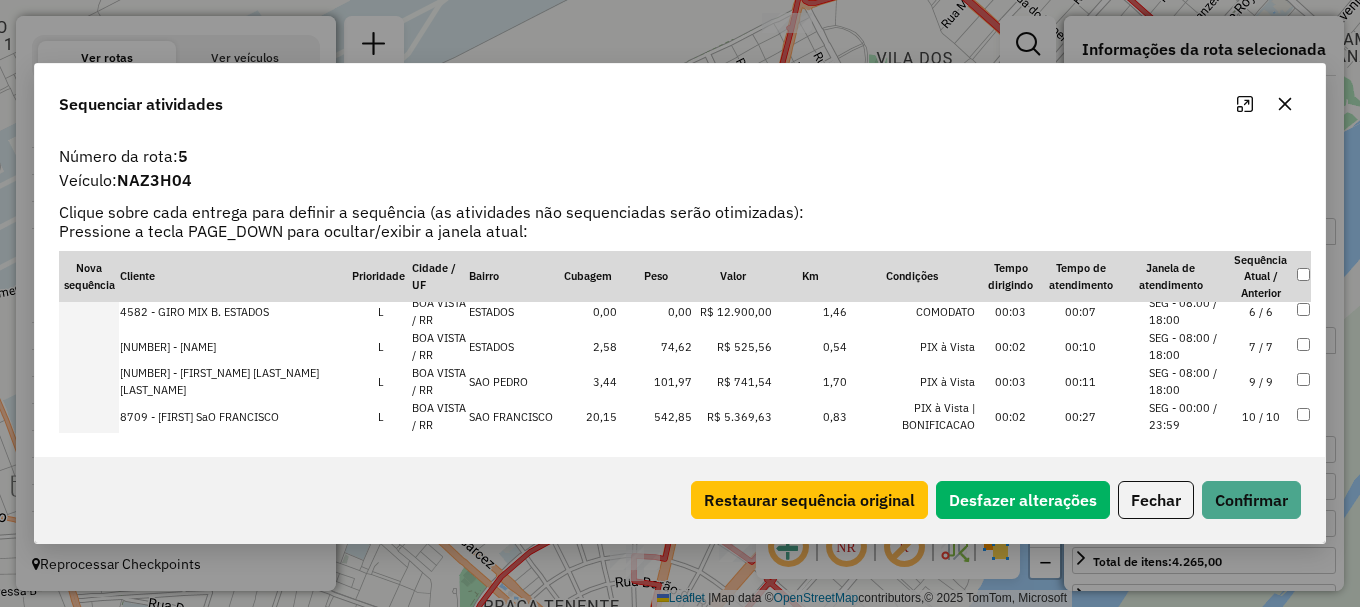 click on "SEG - 08:00 / 18:00" at bounding box center [1187, 346] 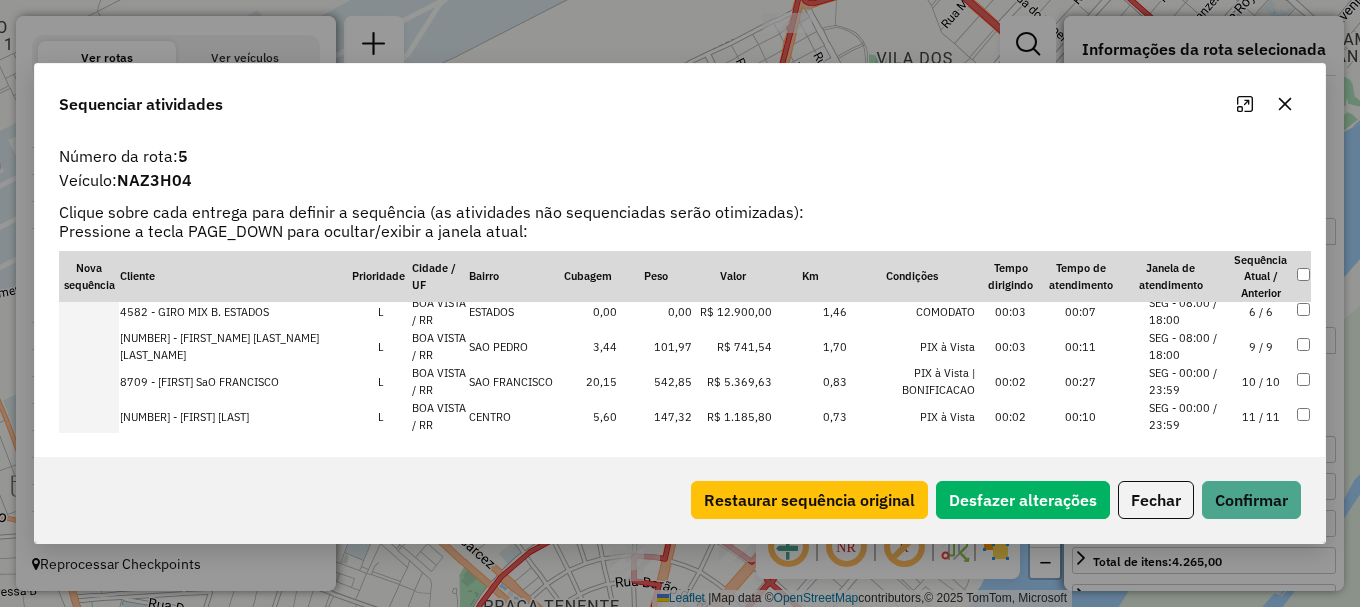 click on "SEG - 08:00 / 18:00" at bounding box center [1187, 311] 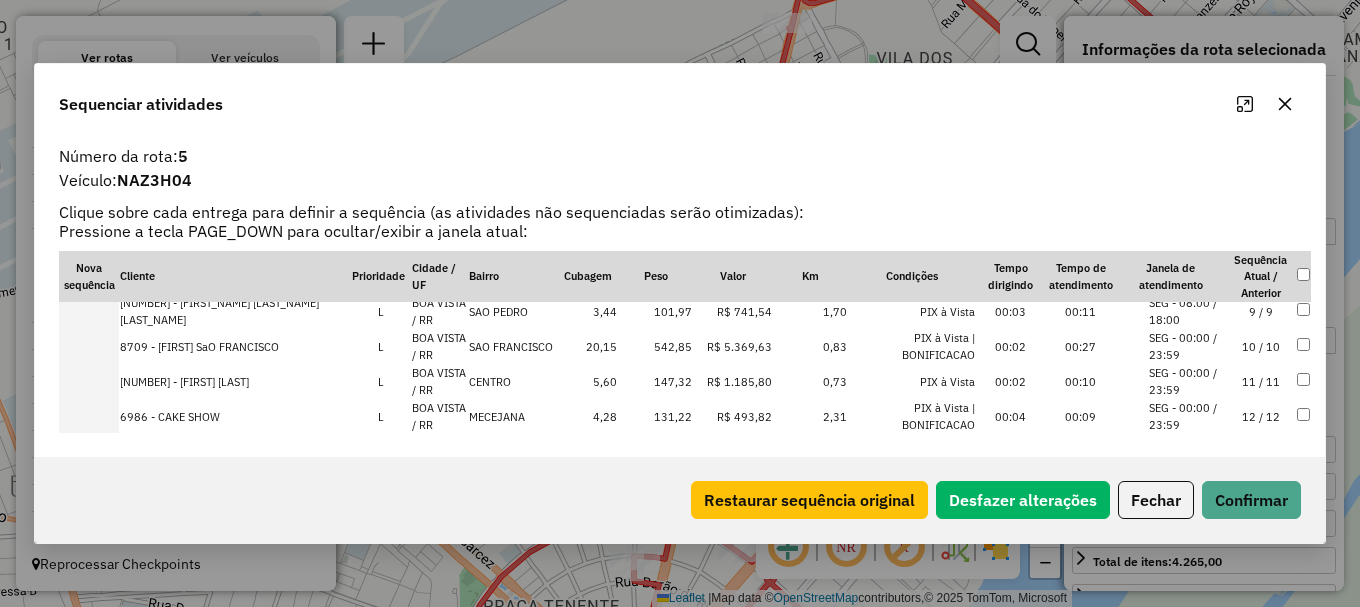 scroll, scrollTop: 223, scrollLeft: 0, axis: vertical 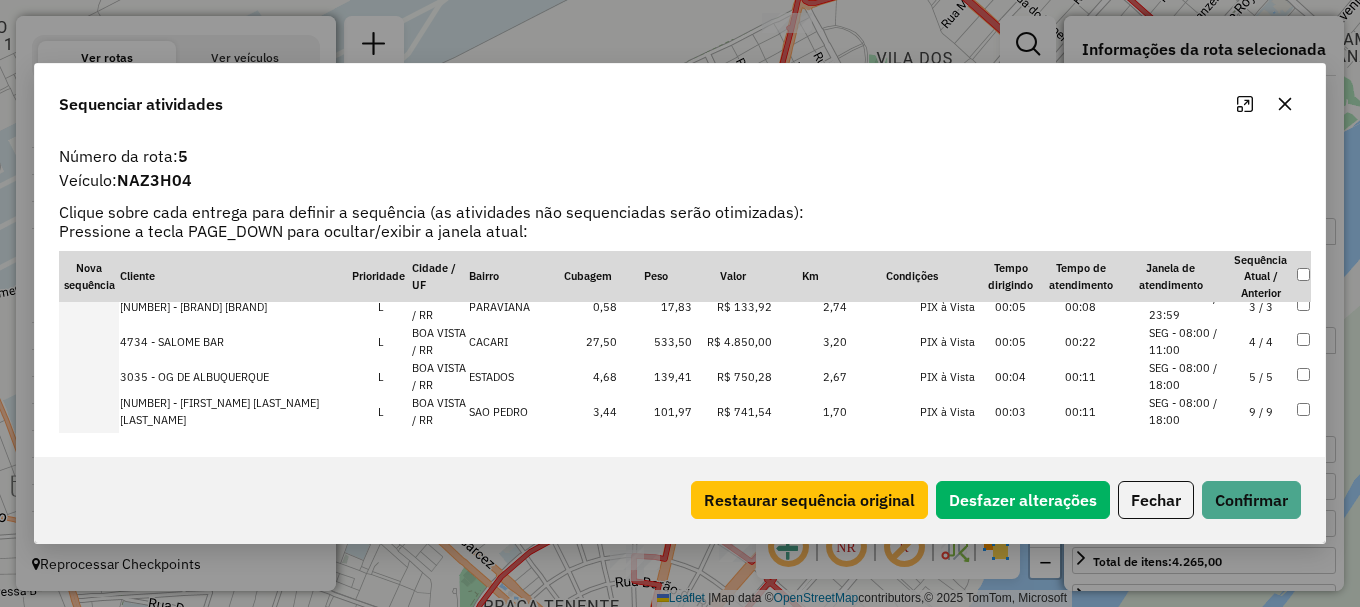 drag, startPoint x: 1213, startPoint y: 361, endPoint x: 1224, endPoint y: 402, distance: 42.44997 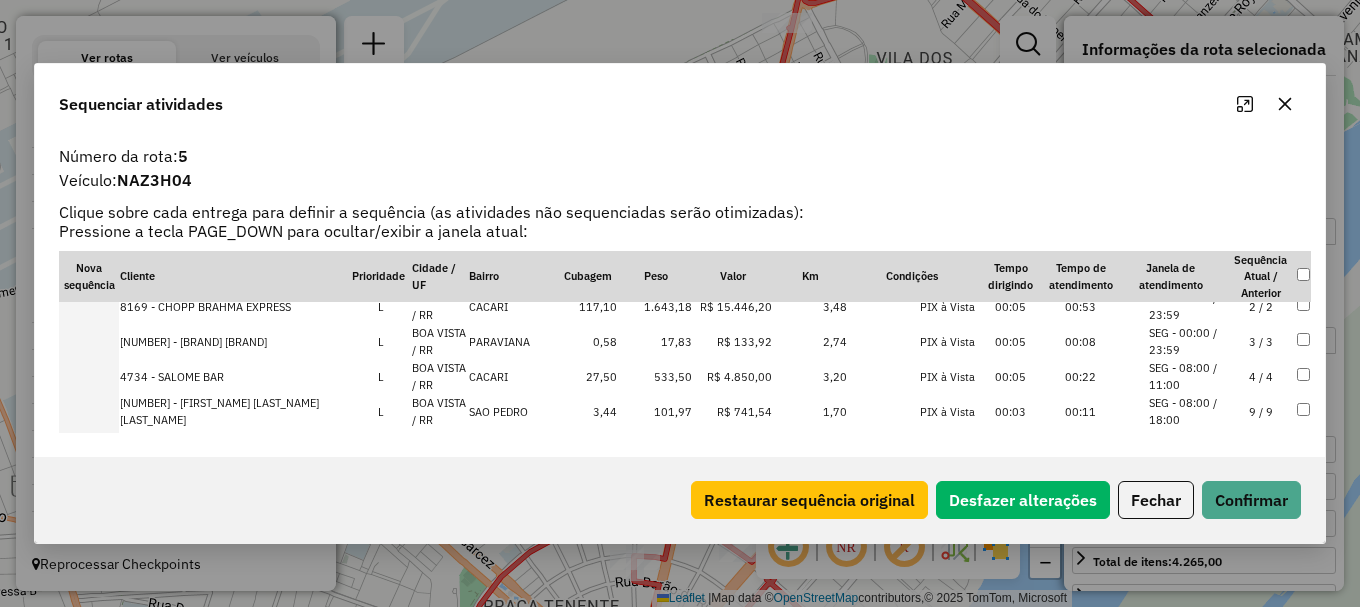 scroll, scrollTop: 258, scrollLeft: 0, axis: vertical 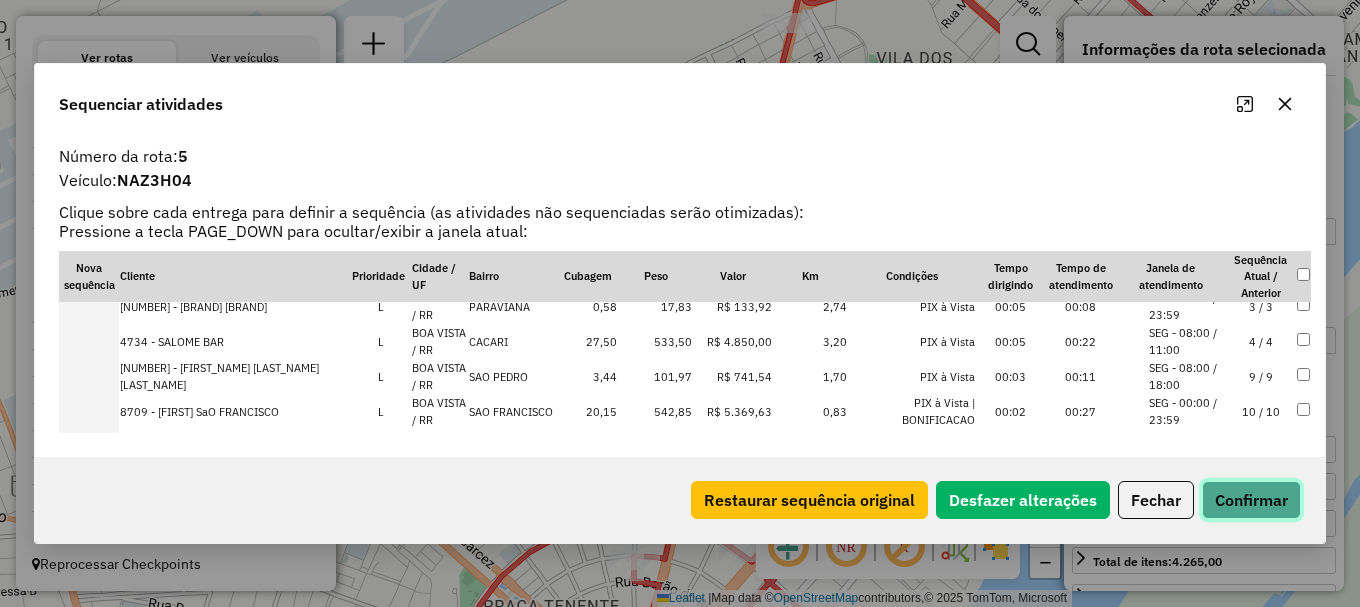click on "Confirmar" 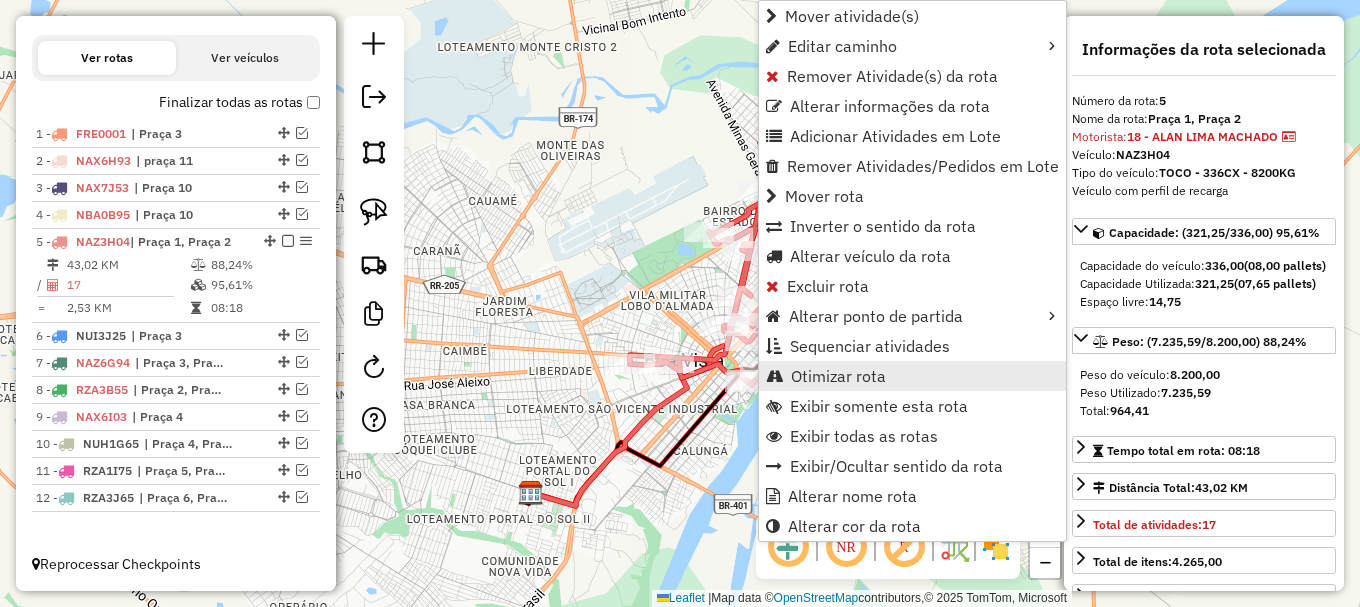 click on "Otimizar rota" at bounding box center [838, 376] 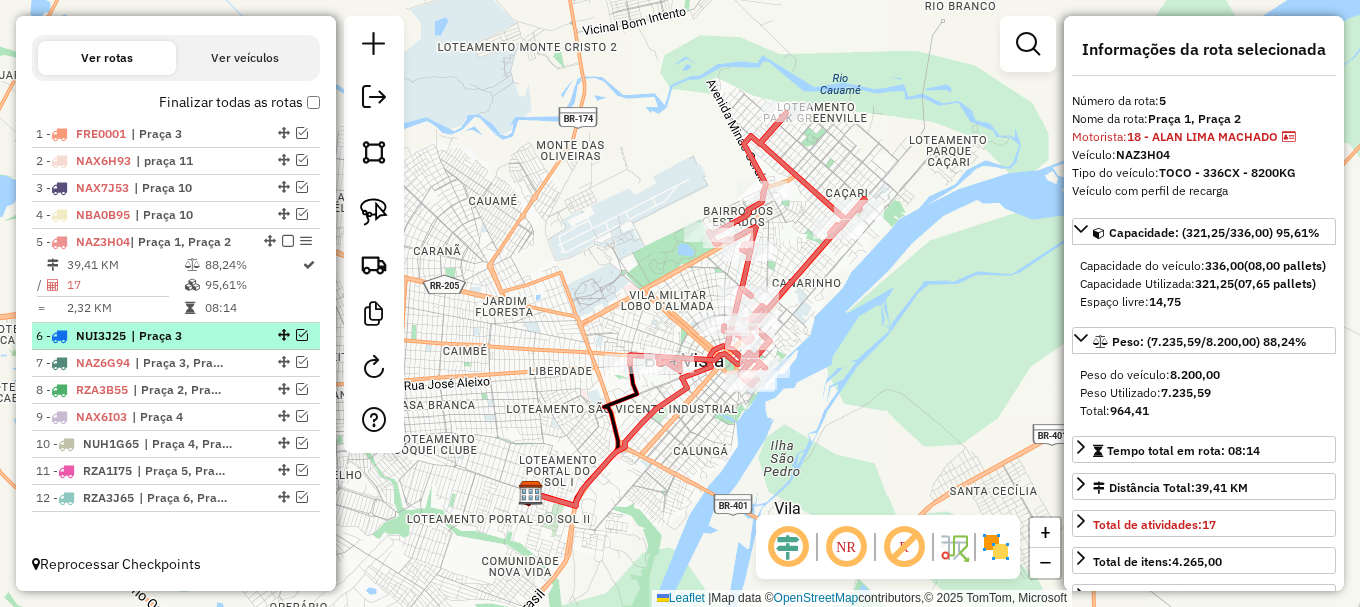 click at bounding box center (302, 335) 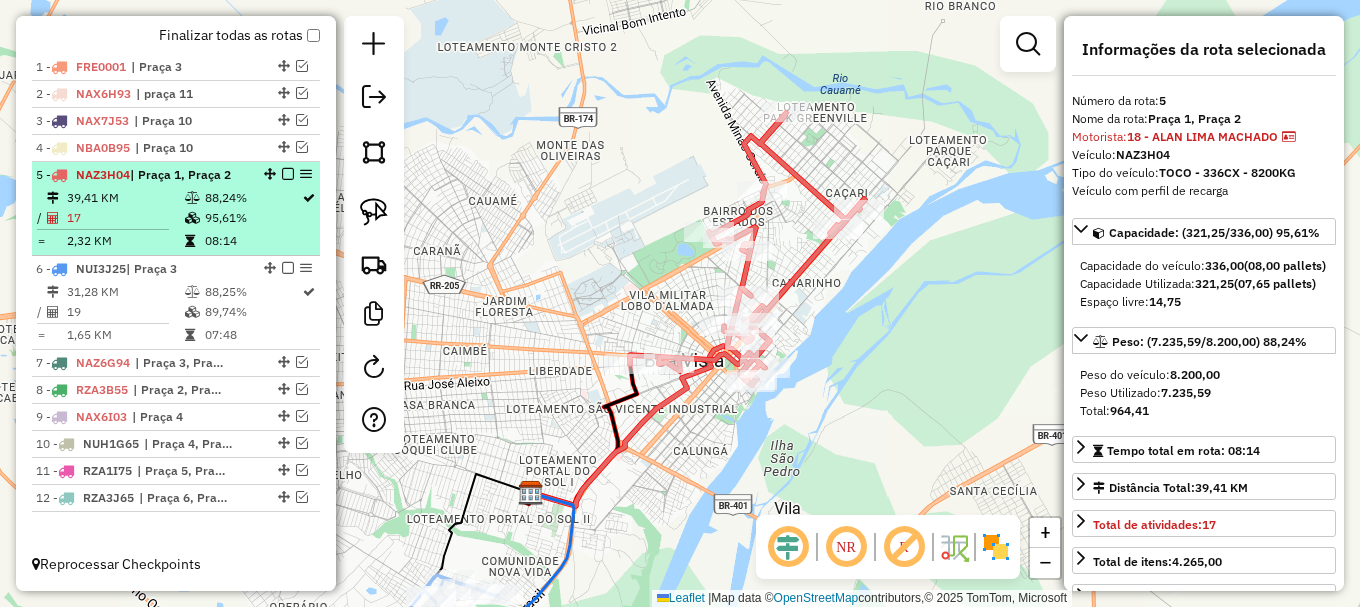 click at bounding box center [288, 174] 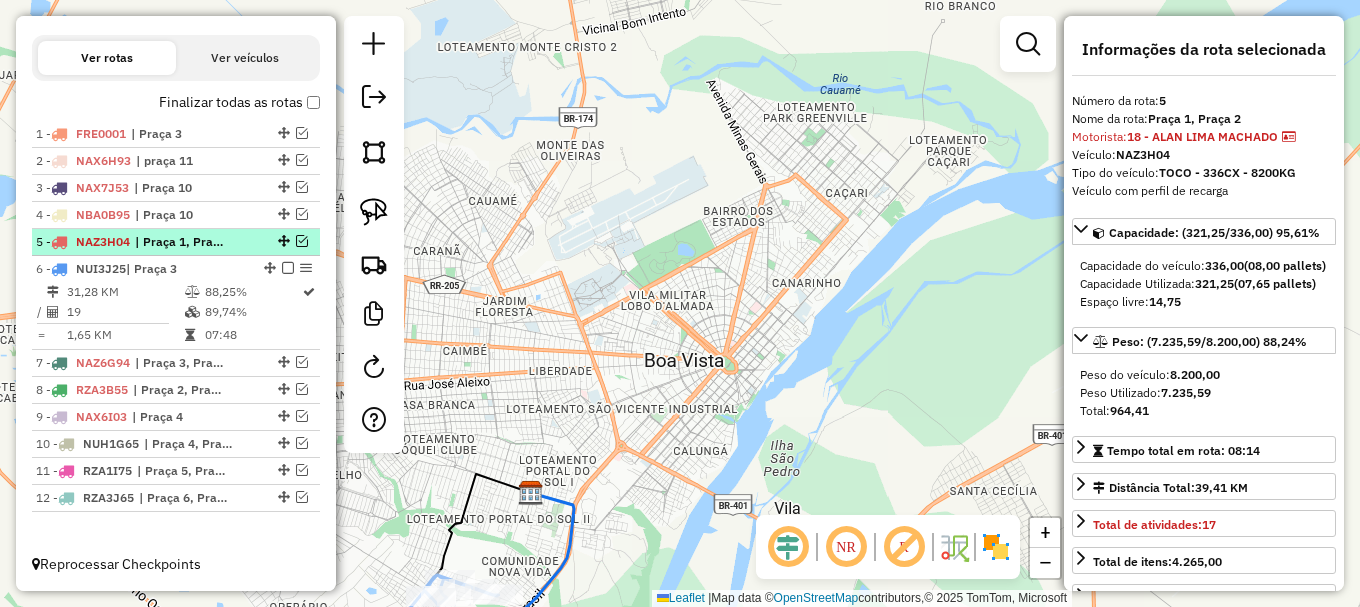 scroll, scrollTop: 712, scrollLeft: 0, axis: vertical 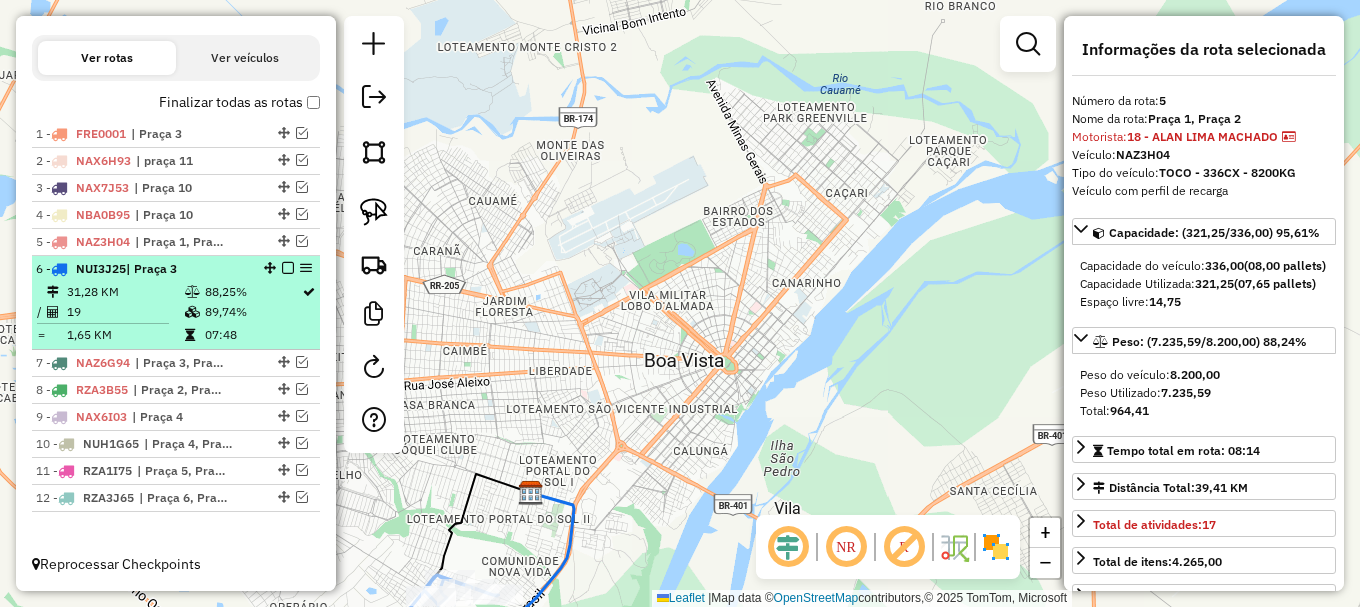 click on "88,25%" at bounding box center (252, 292) 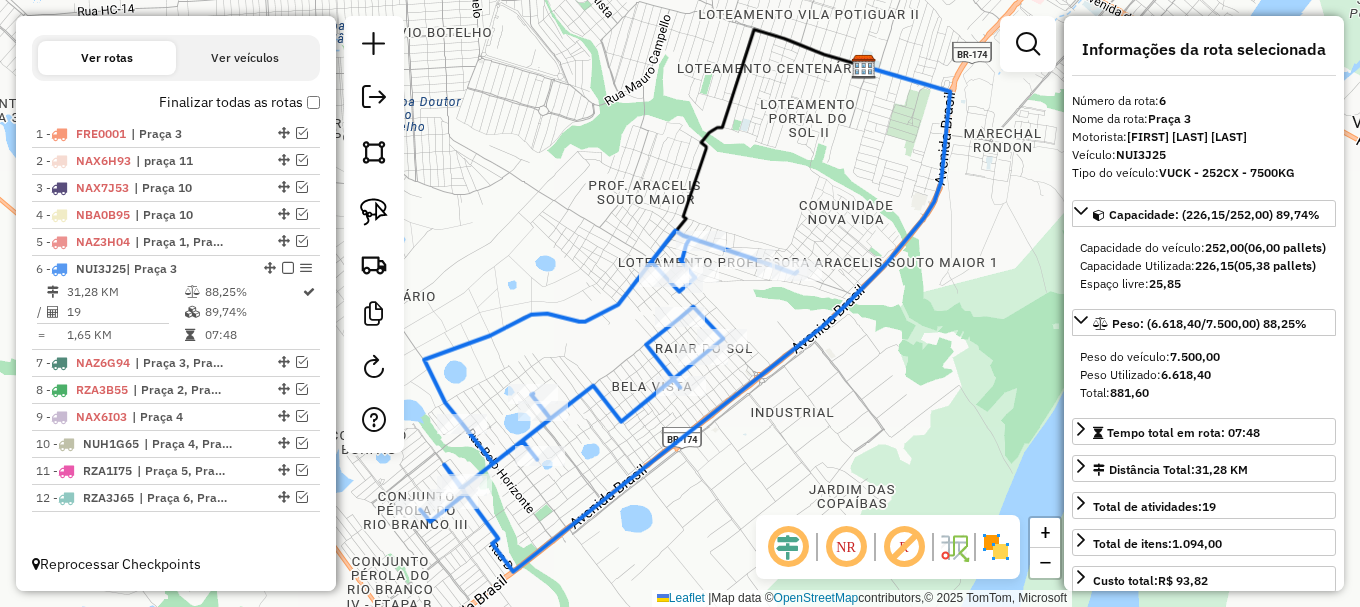 drag, startPoint x: 632, startPoint y: 484, endPoint x: 761, endPoint y: 329, distance: 201.65813 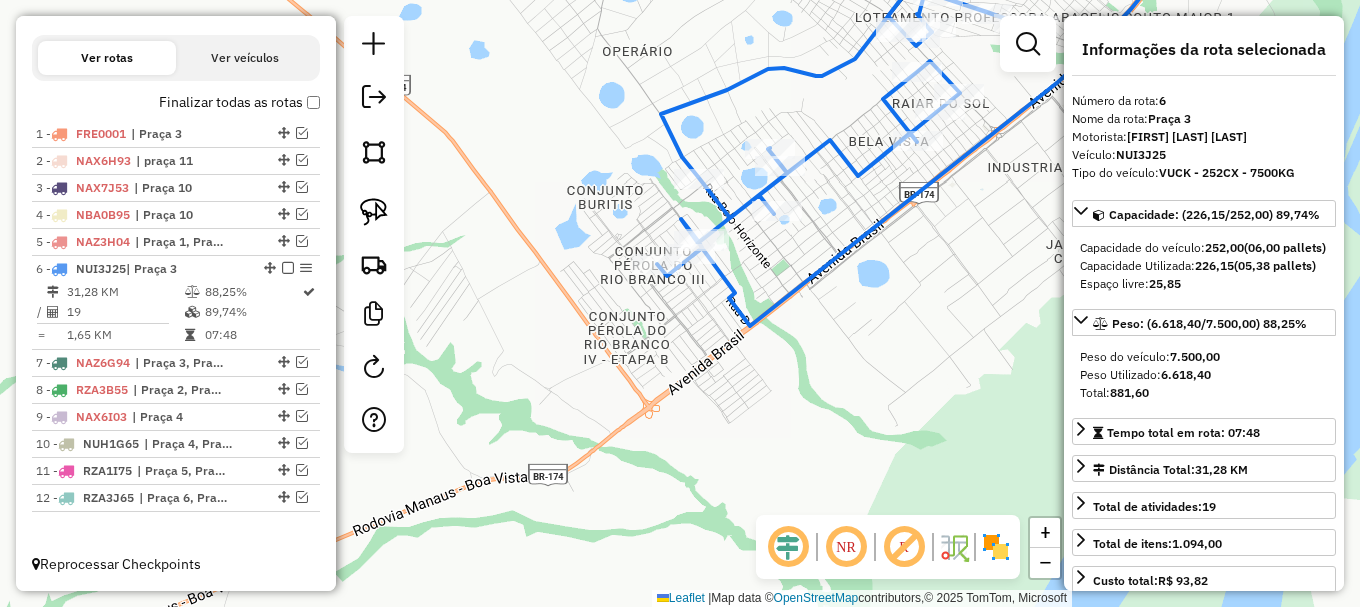 click 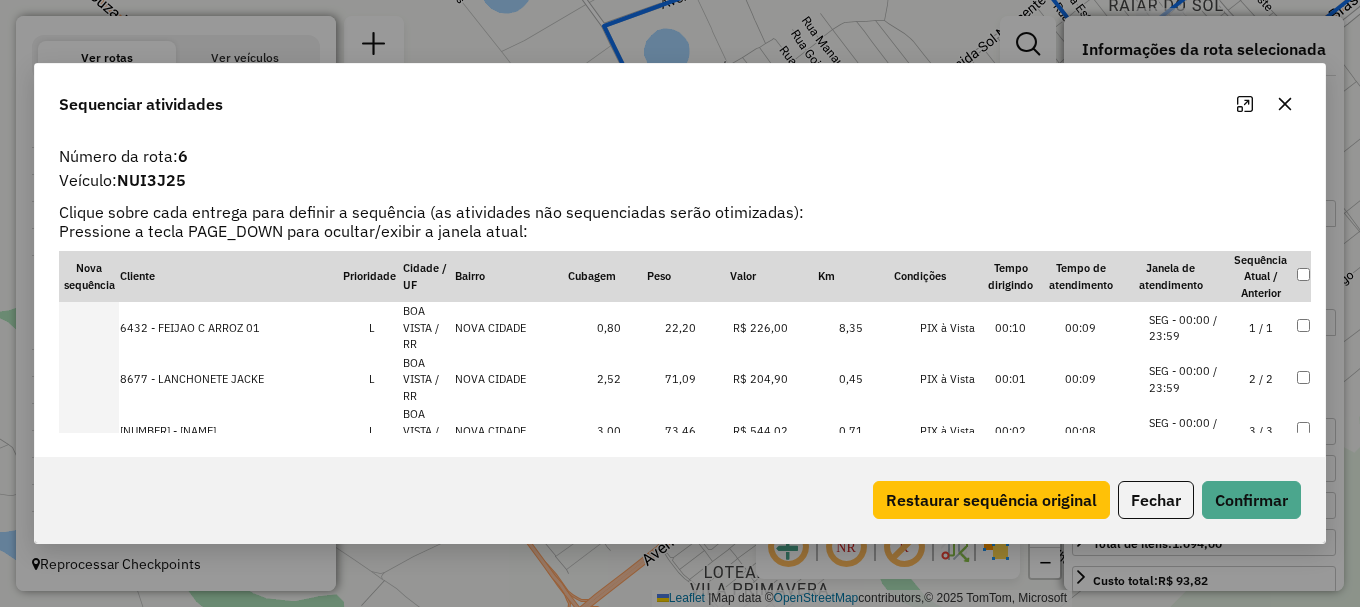 click on "2 / 2" at bounding box center [1261, 380] 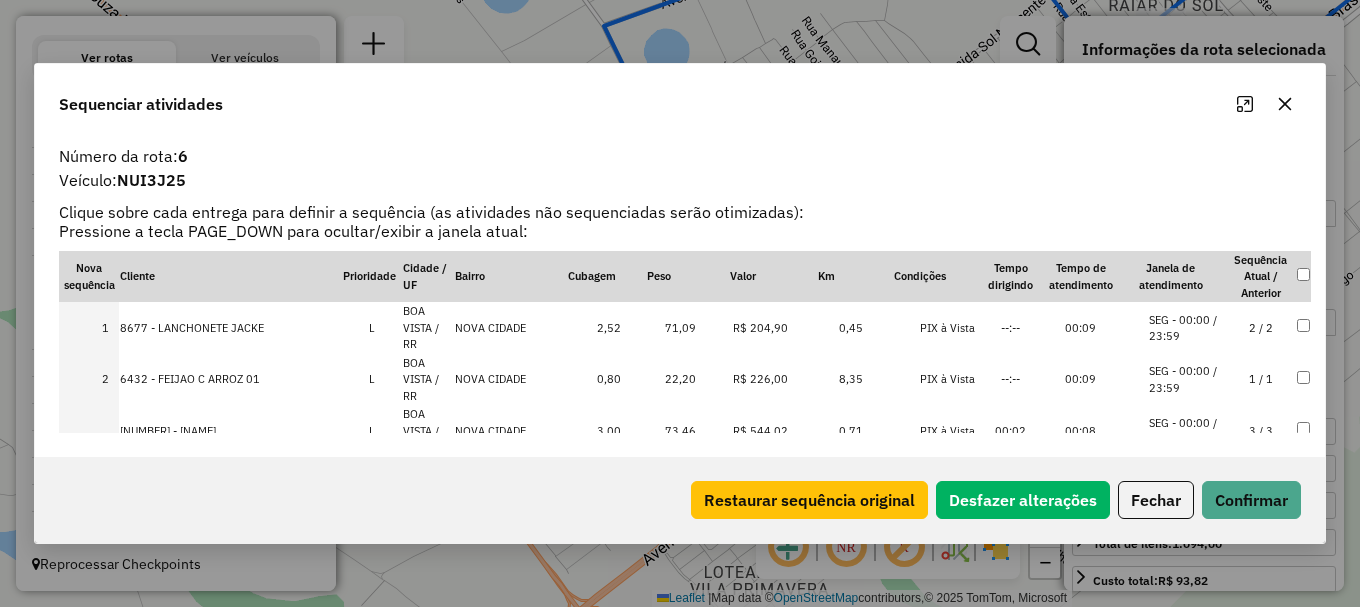 click on "4 / 4" at bounding box center (1261, 483) 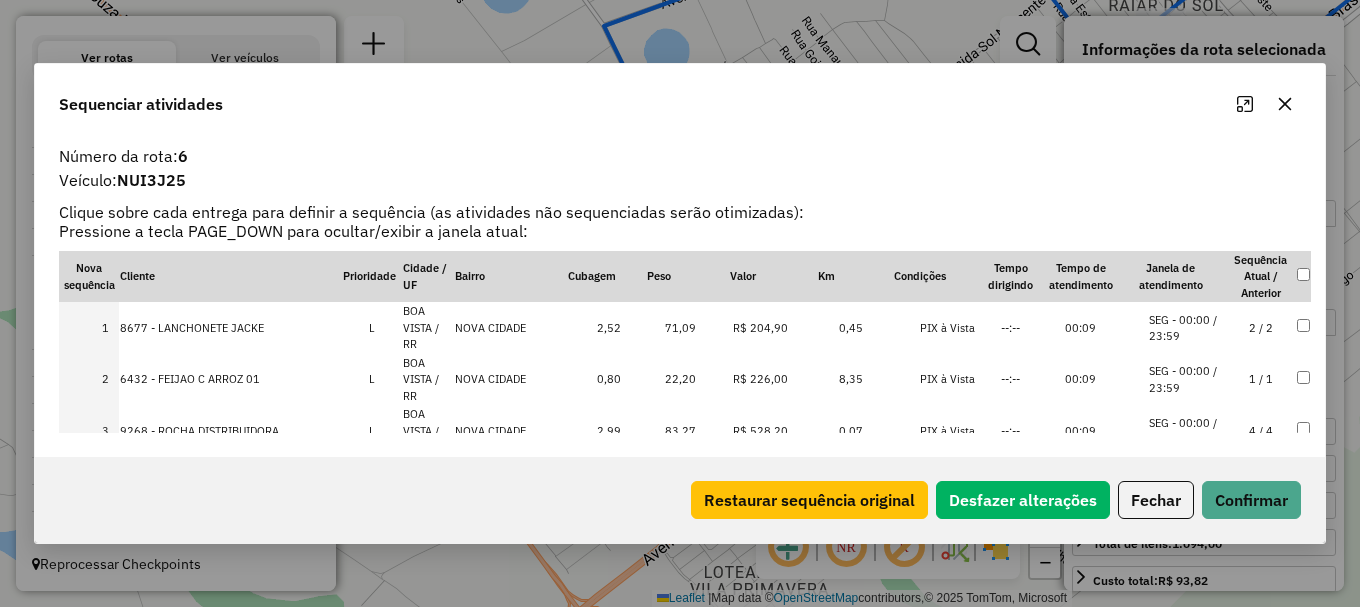 click on "3 / 3" at bounding box center (1261, 483) 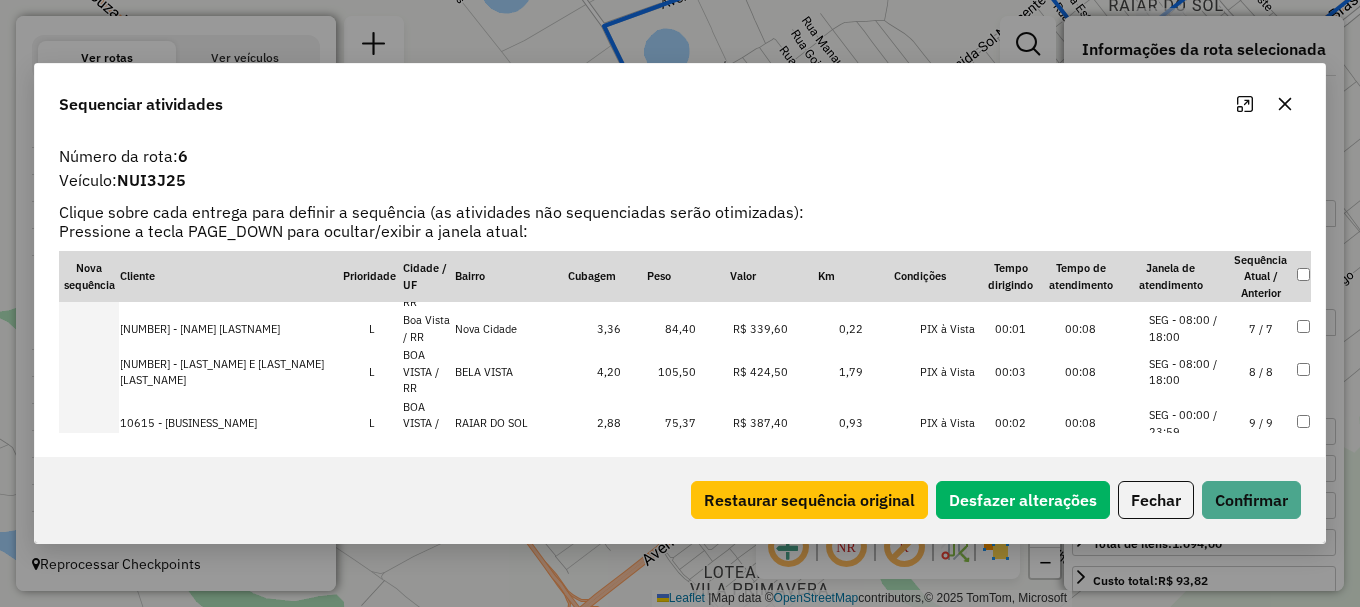 click on "SEG - 10:00 / 19:00" at bounding box center [1187, 578] 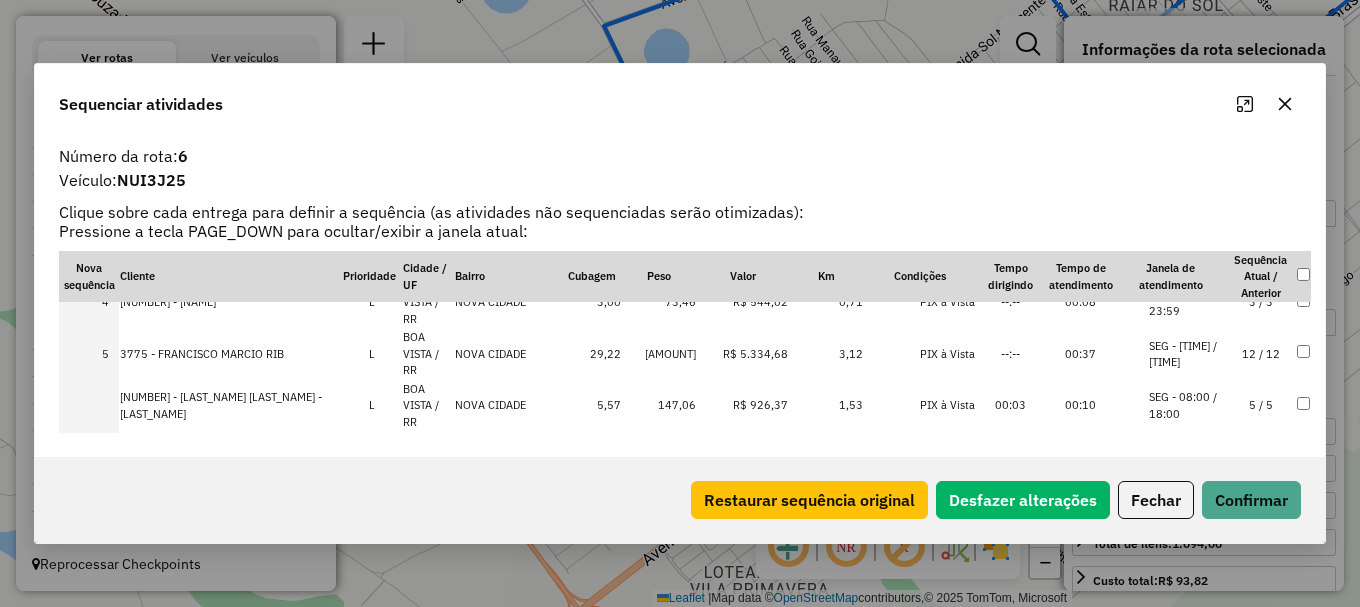 scroll, scrollTop: 135, scrollLeft: 0, axis: vertical 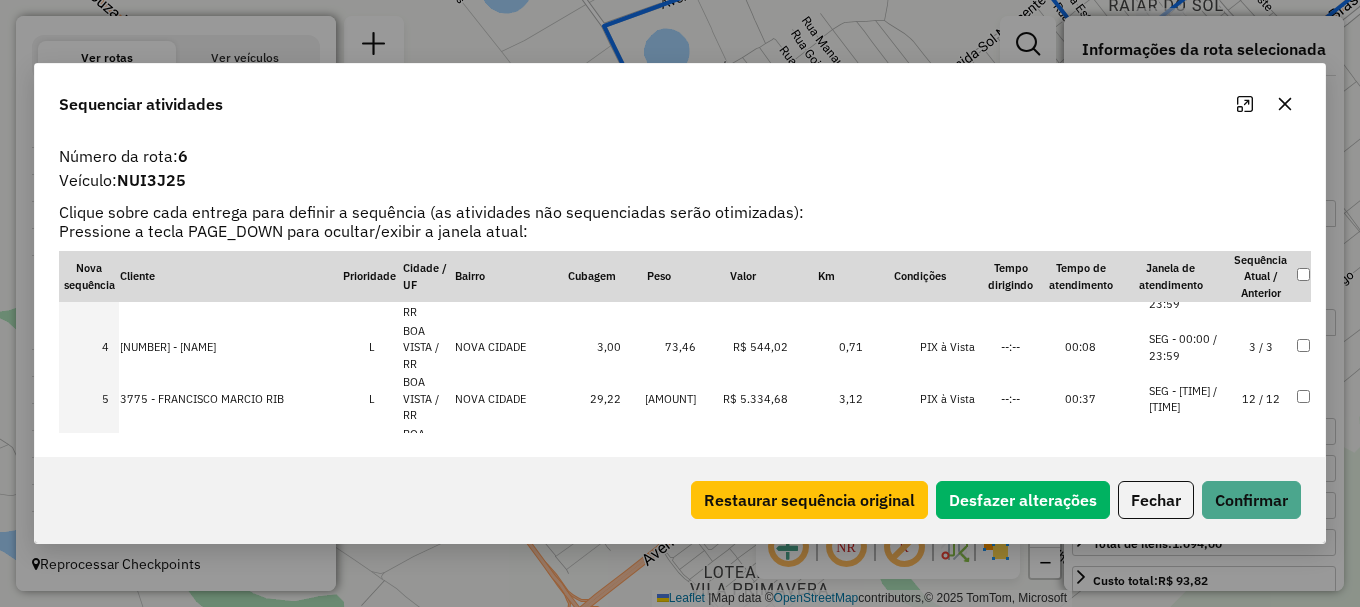 click on "5 / 5" at bounding box center [1261, 451] 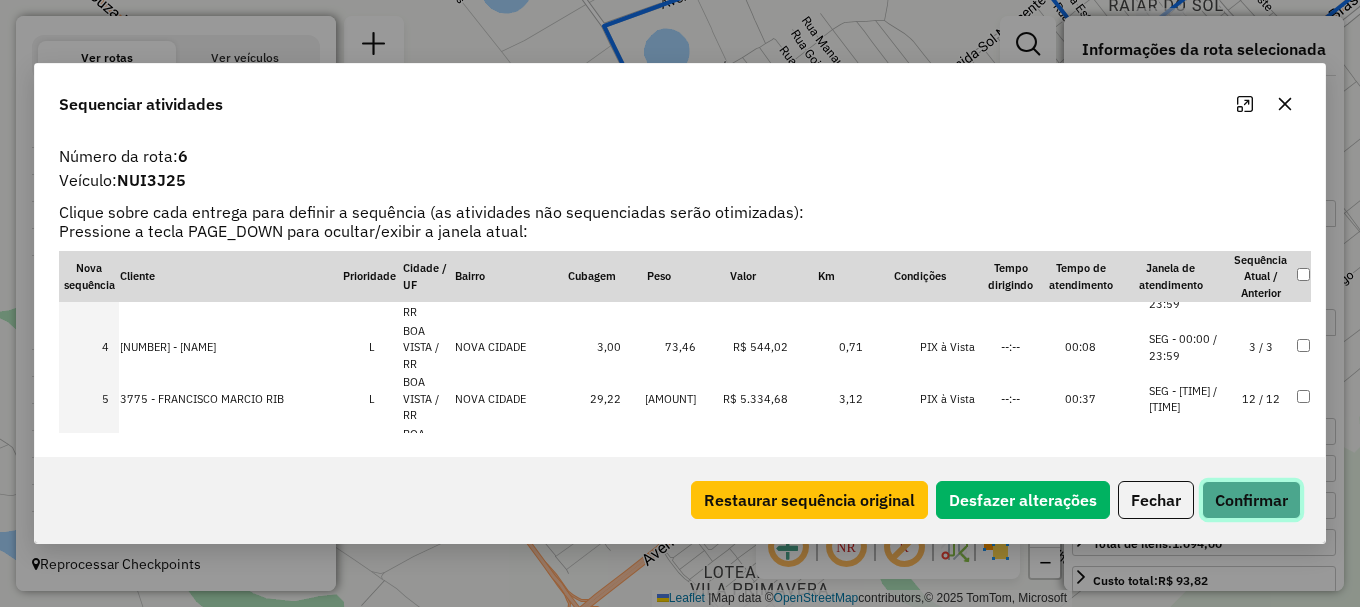 click on "Confirmar" 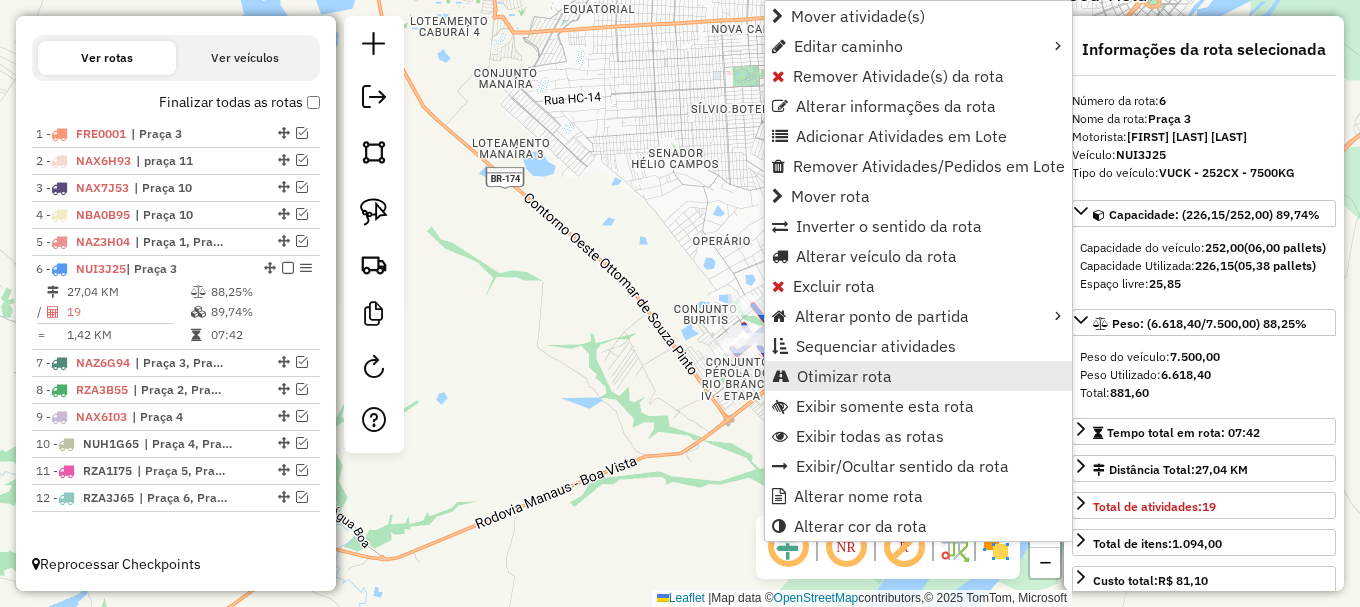 click on "Otimizar rota" at bounding box center [918, 376] 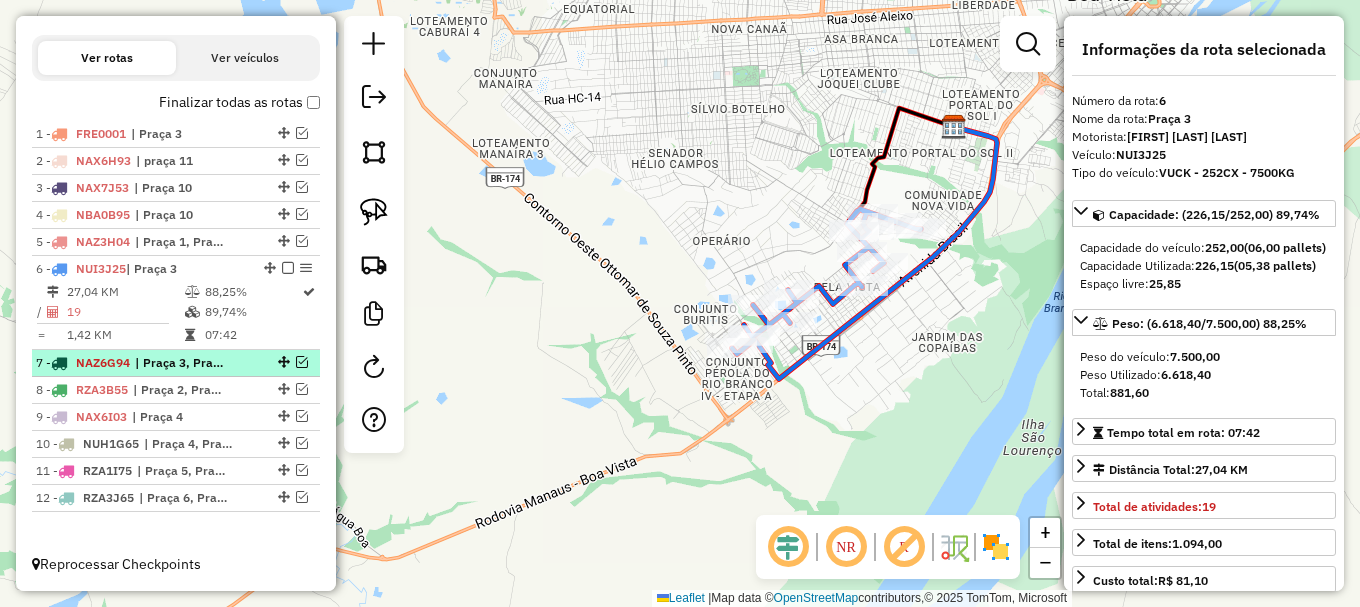 click on "7 -       NAZ6G94   | Praça 3, Praça 7, Praça 8" at bounding box center (176, 363) 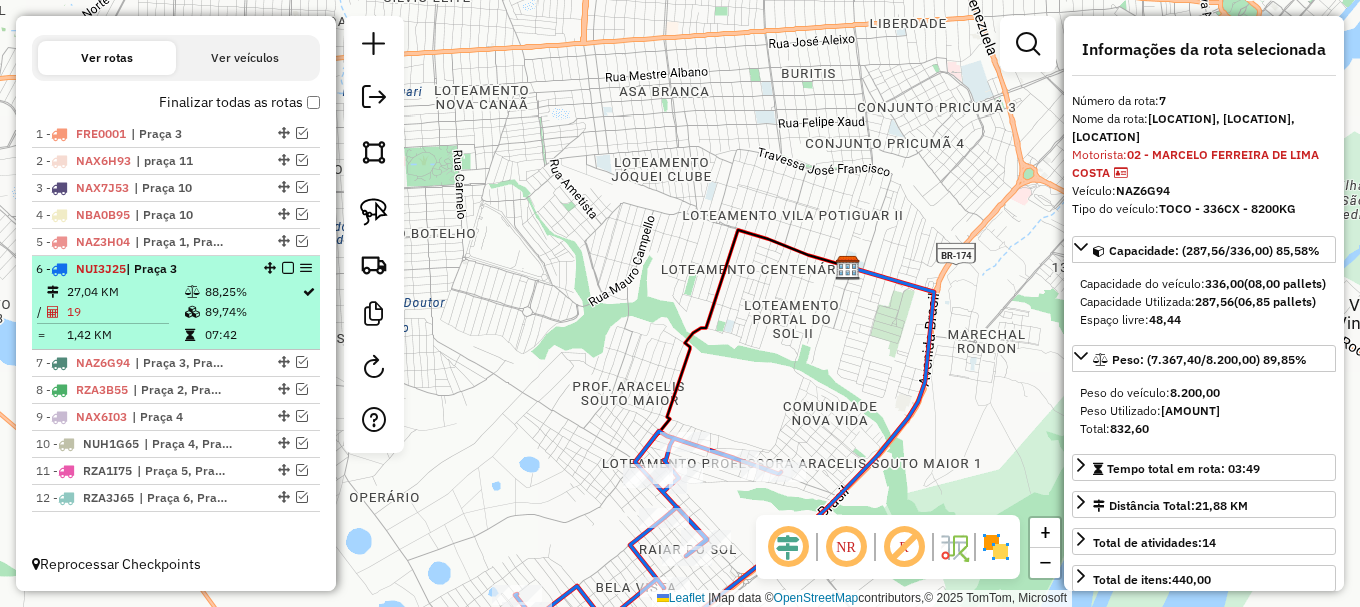click at bounding box center (288, 268) 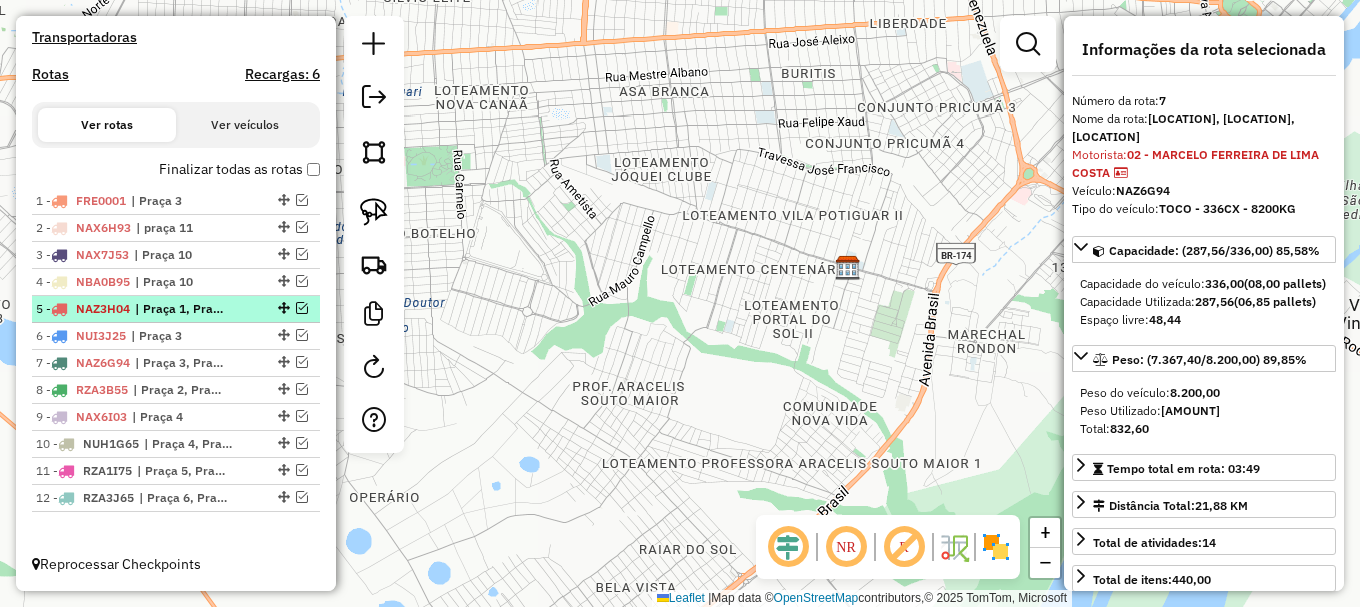 scroll, scrollTop: 645, scrollLeft: 0, axis: vertical 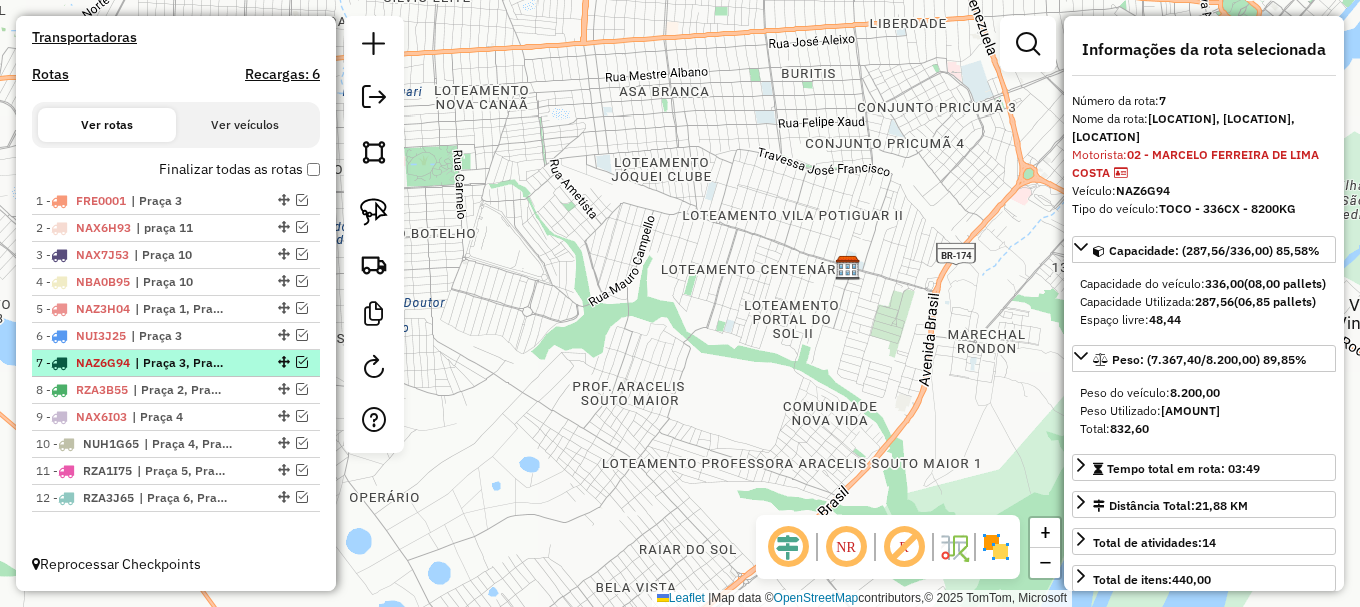 click at bounding box center (302, 362) 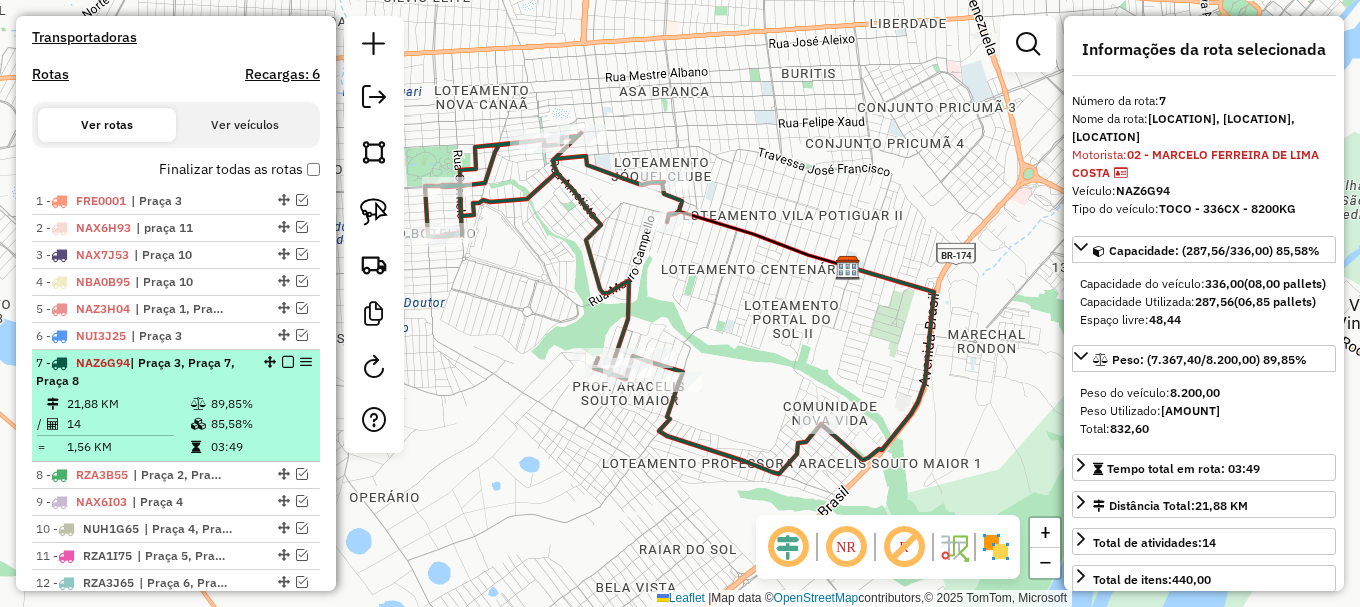 scroll, scrollTop: 730, scrollLeft: 0, axis: vertical 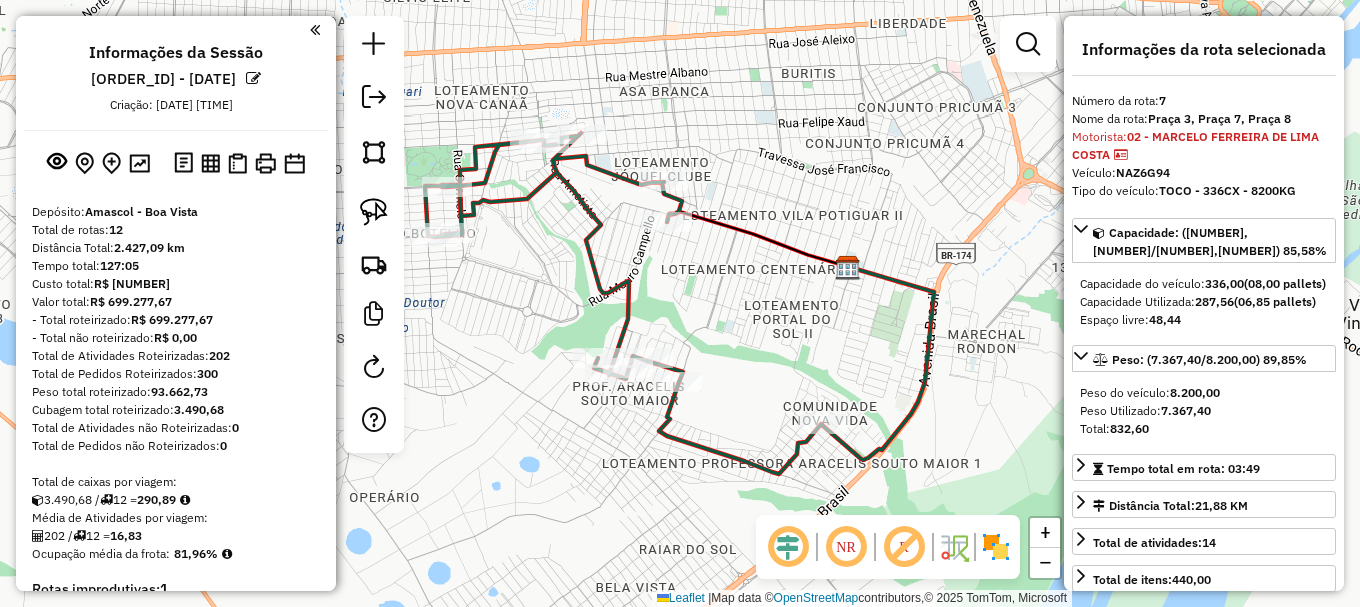 select on "**********" 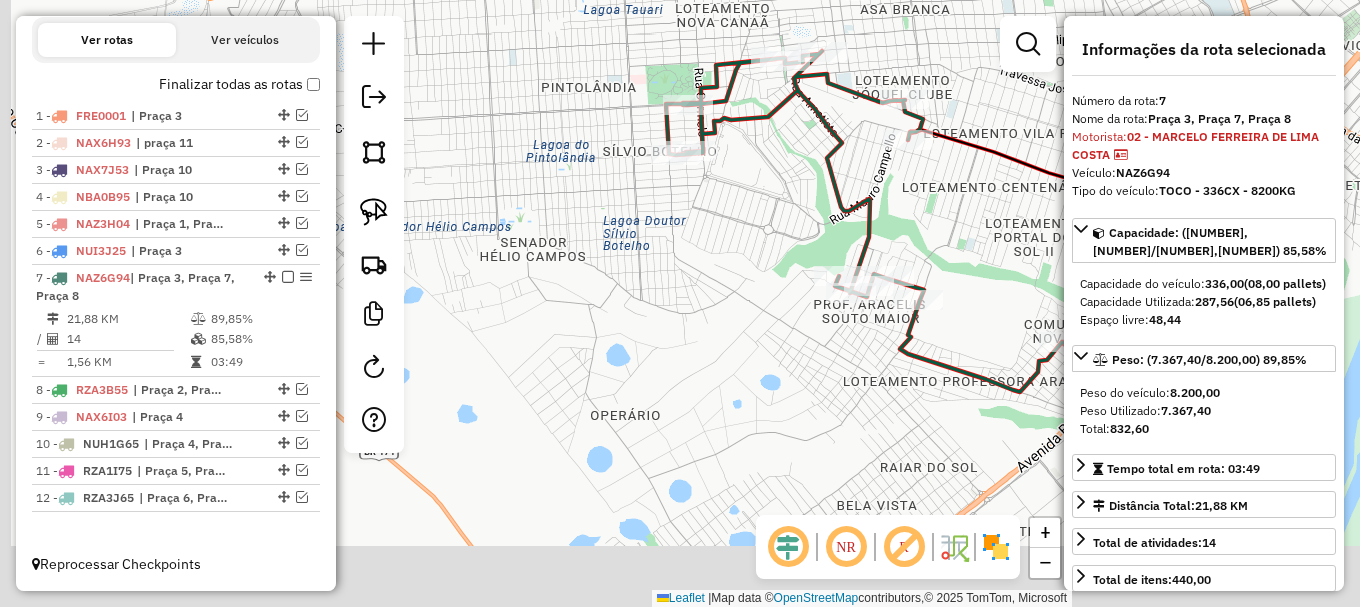 drag, startPoint x: 688, startPoint y: 283, endPoint x: 900, endPoint y: 208, distance: 224.87552 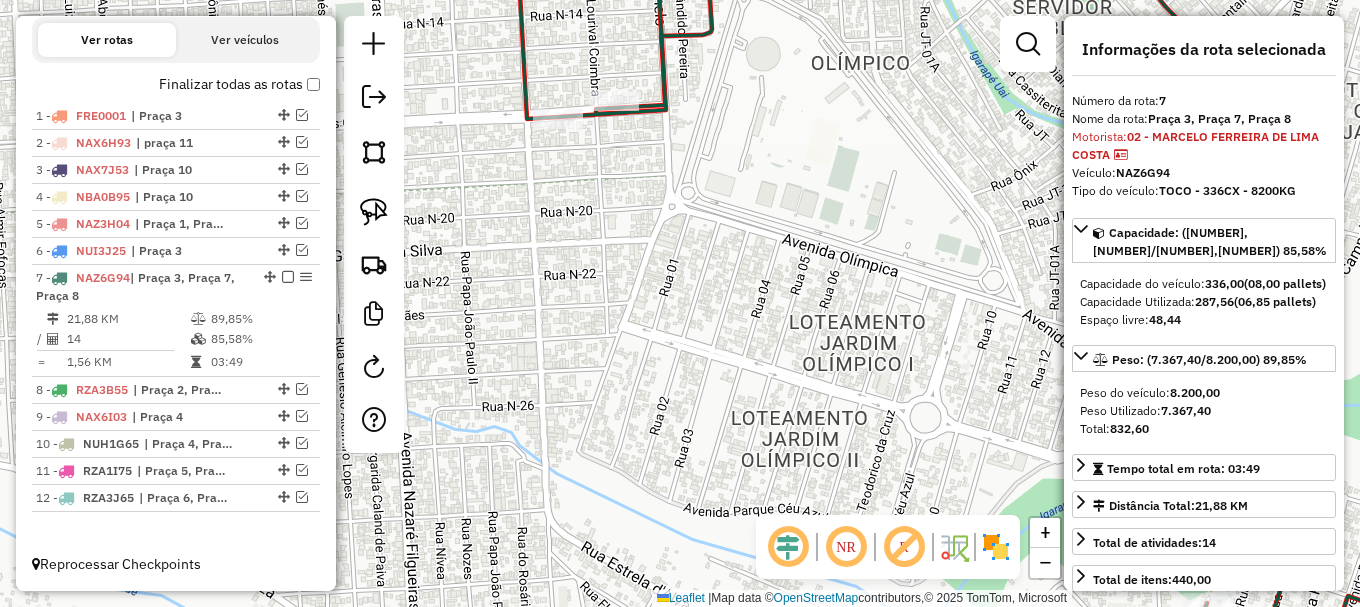 drag, startPoint x: 680, startPoint y: 153, endPoint x: 640, endPoint y: 366, distance: 216.72333 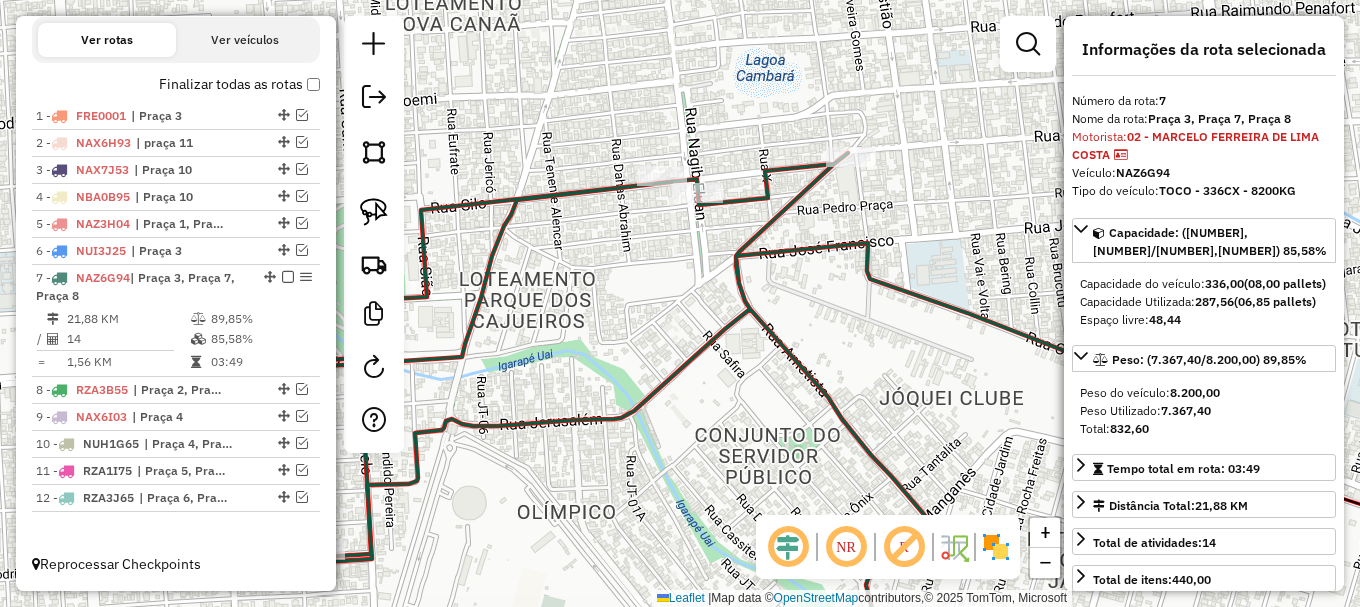 drag, startPoint x: 689, startPoint y: 288, endPoint x: 492, endPoint y: 182, distance: 223.7074 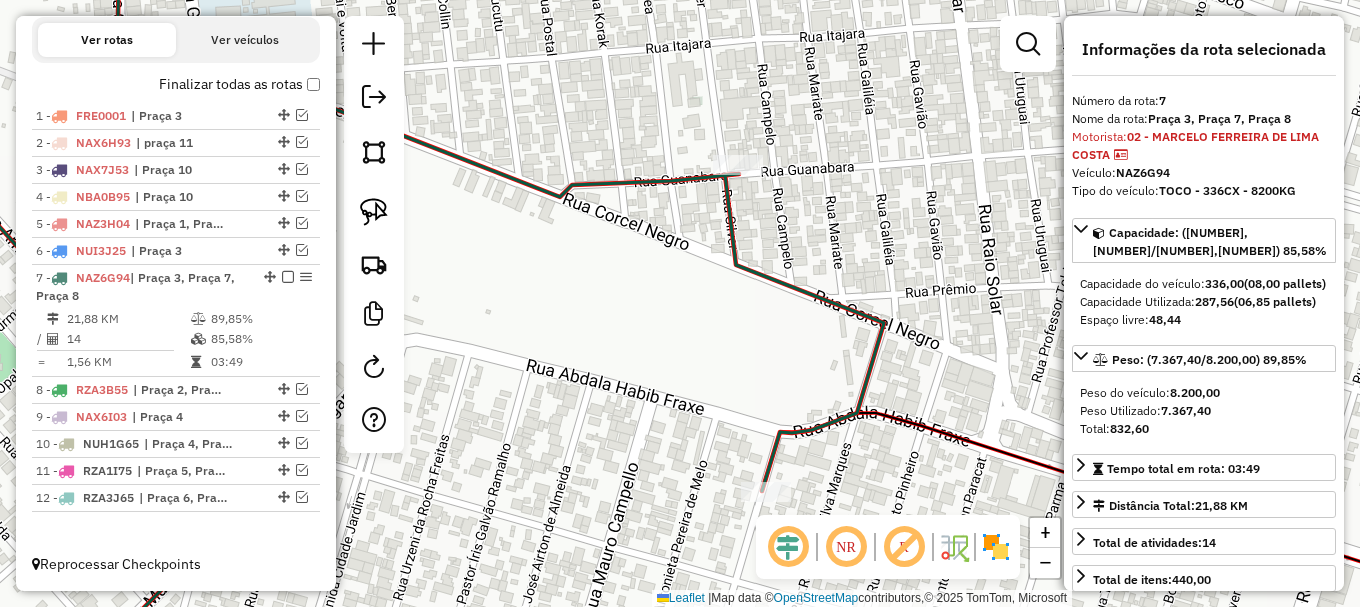 click 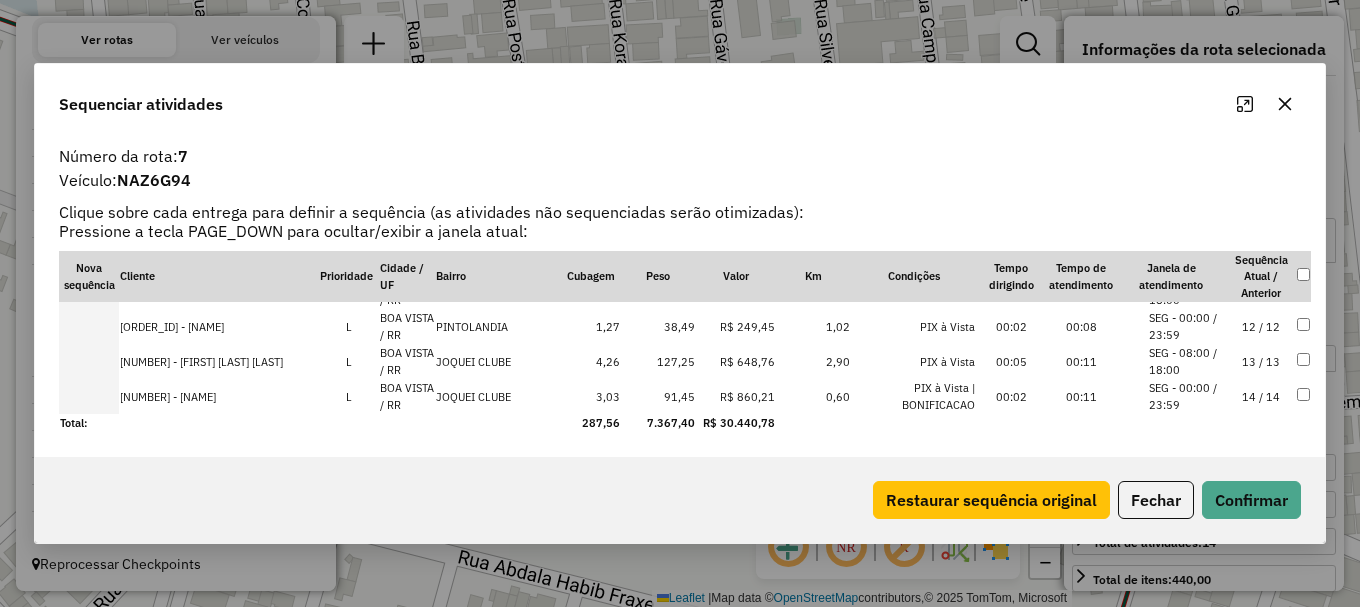 click on "SEG - 00:00 / 23:59" at bounding box center (1187, 326) 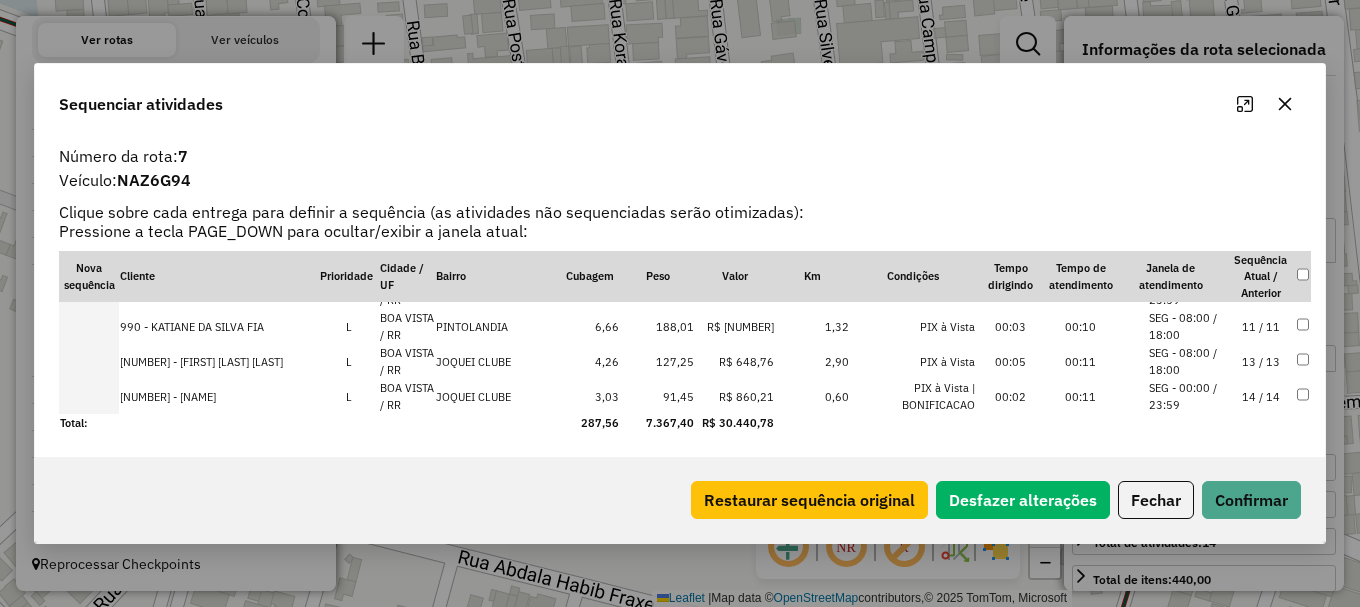 click on "SEG - 00:00 / 23:59" at bounding box center (1187, 256) 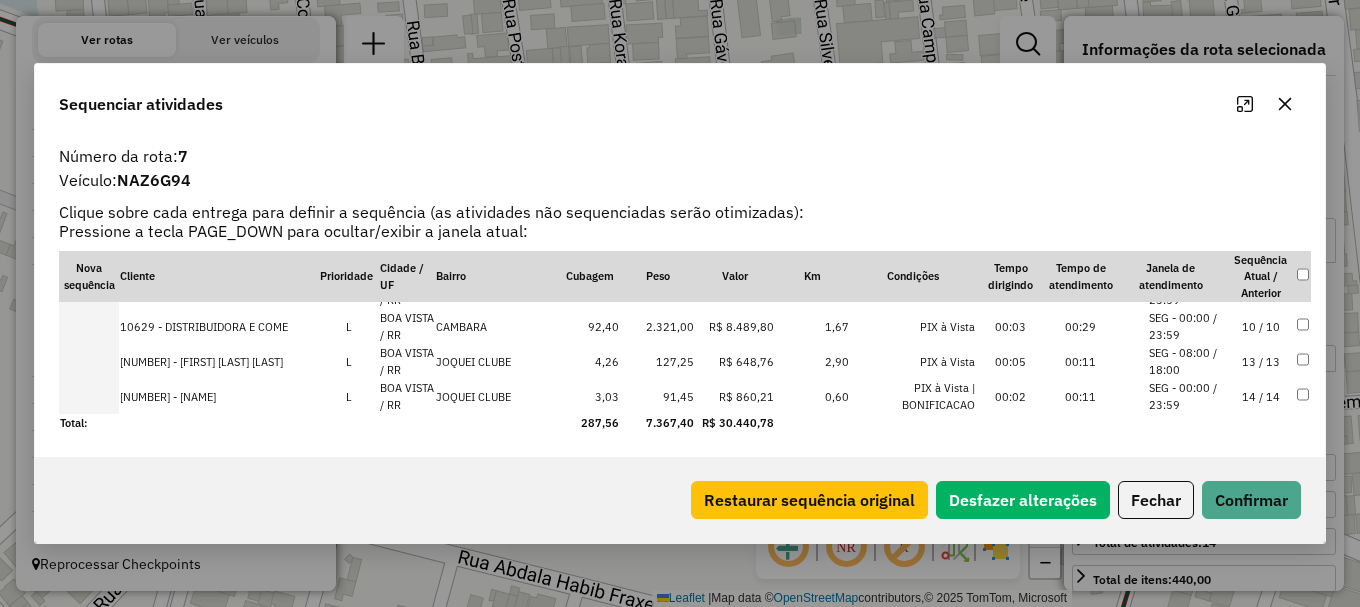click on "SEG - 00:00 / 23:59" at bounding box center [1187, 326] 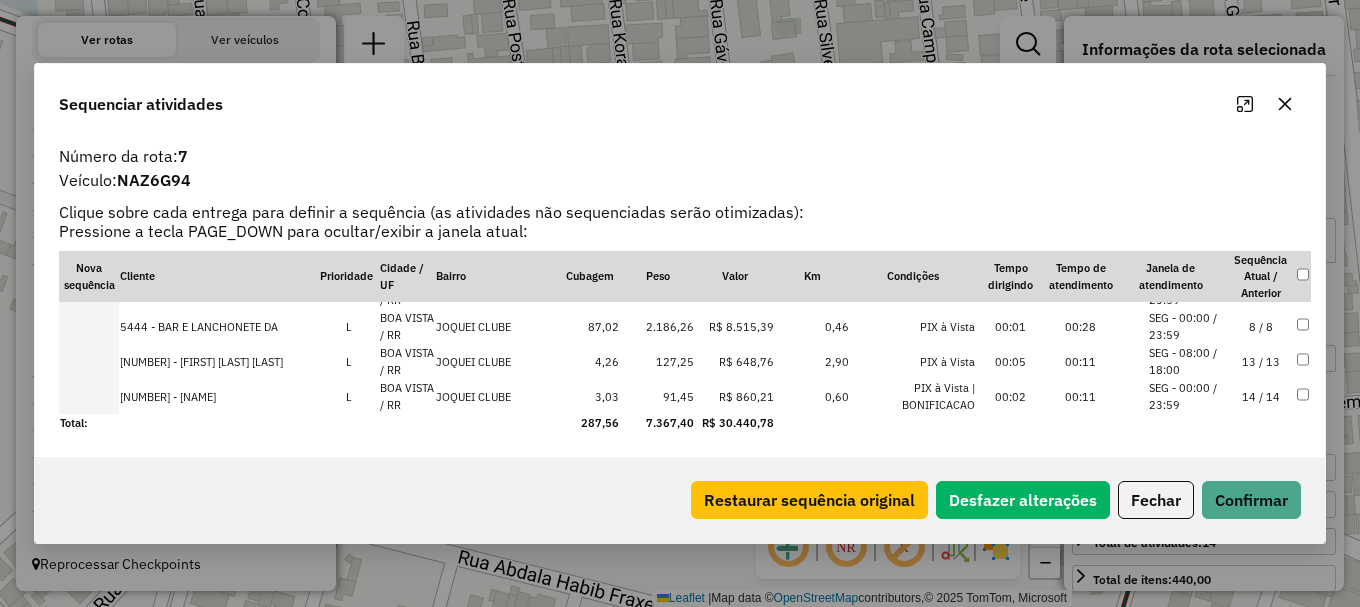 click on "SEG - 00:00 / 23:59" at bounding box center [1187, 326] 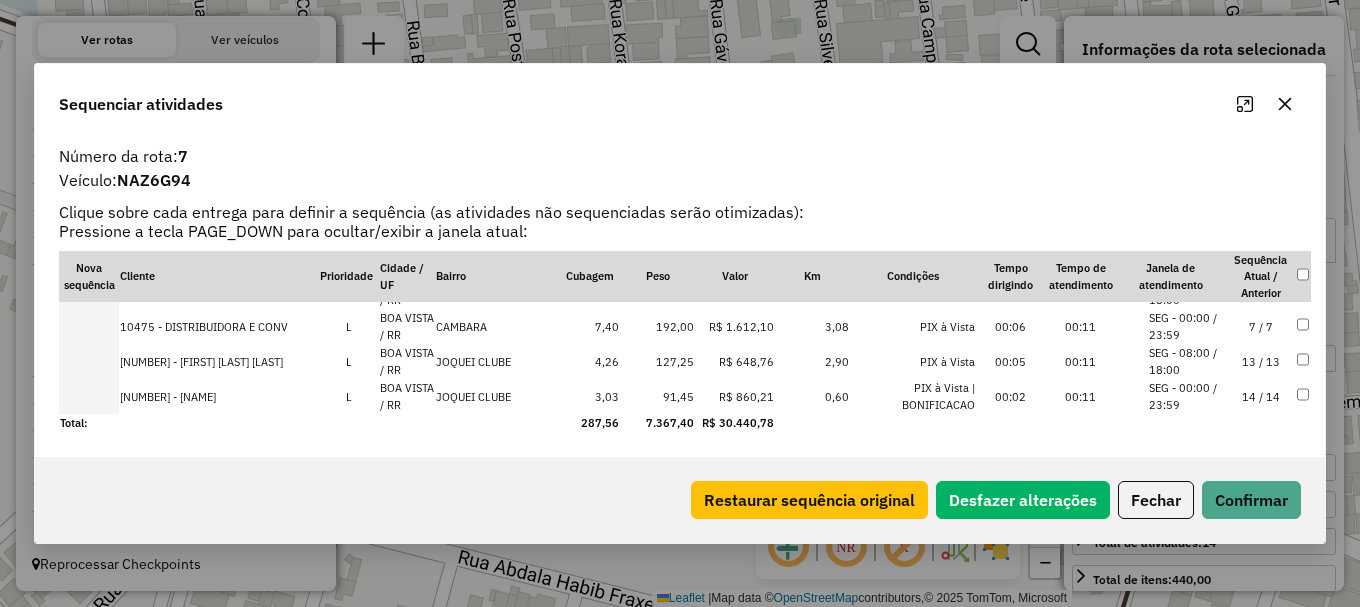 click on "SEG - 00:00 / 23:59" at bounding box center [1187, 326] 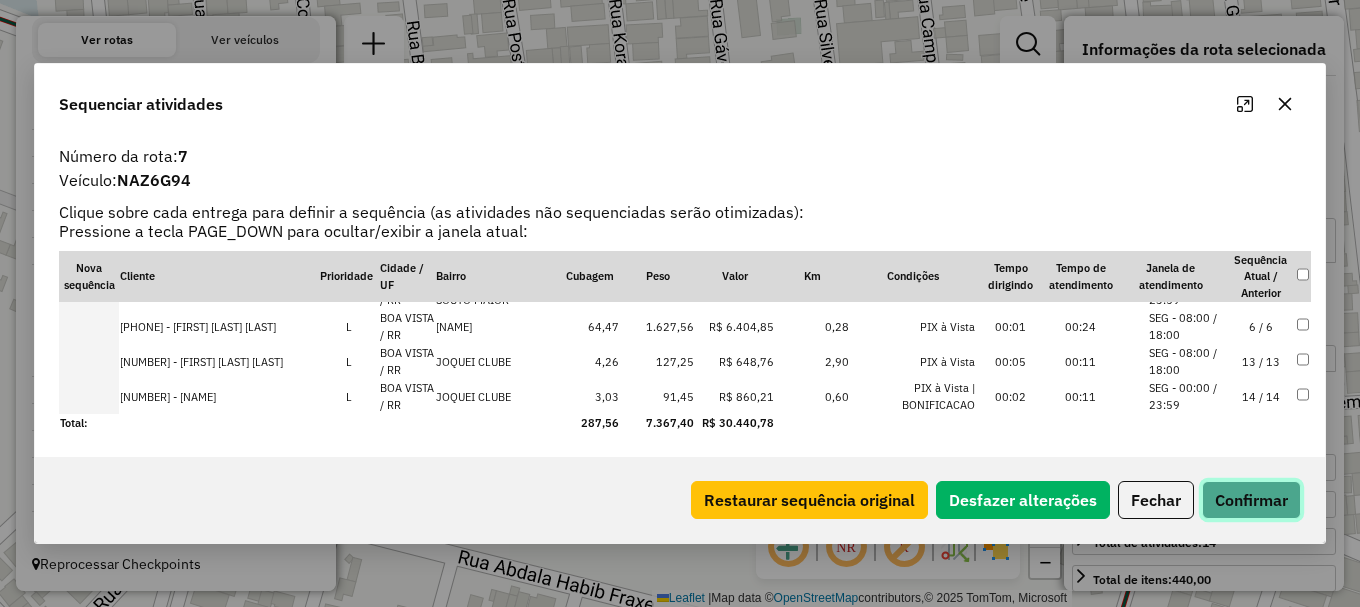 click on "Confirmar" 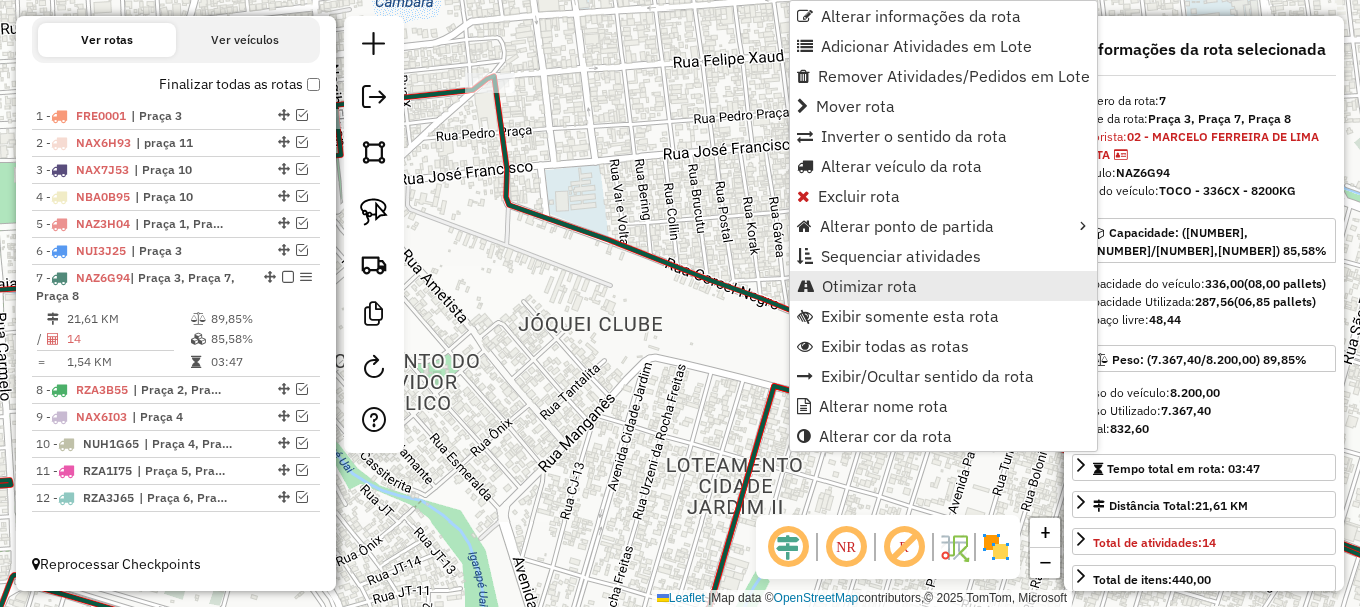 click on "Otimizar rota" at bounding box center (869, 286) 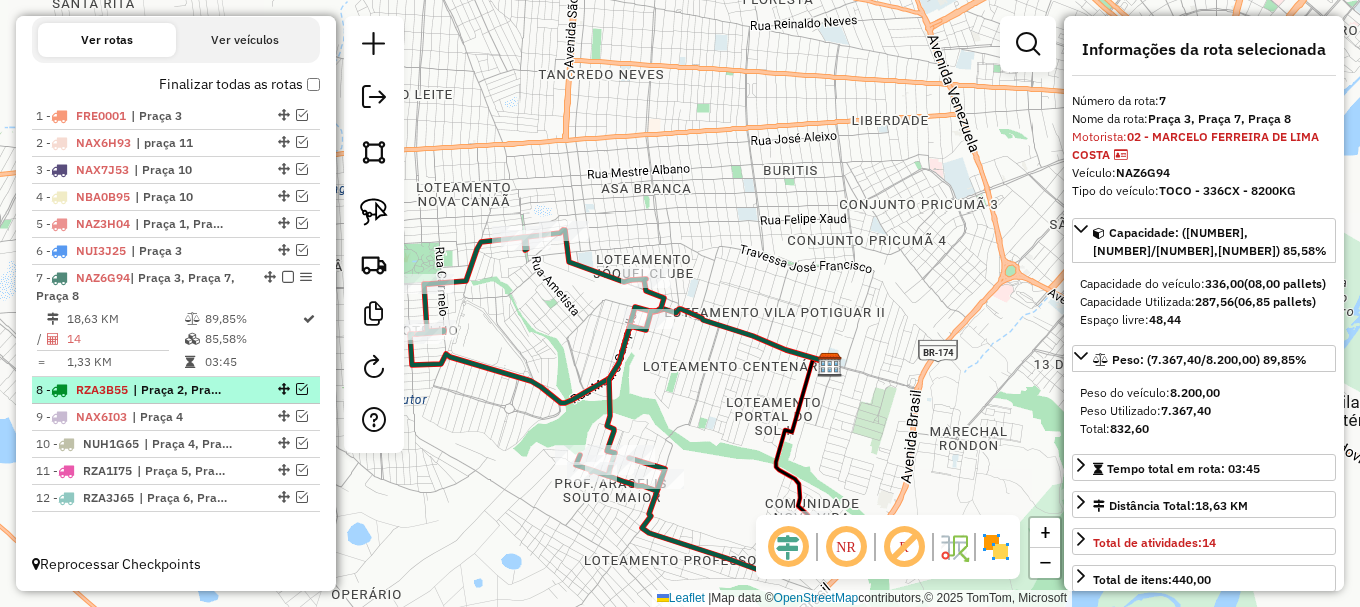 click at bounding box center (302, 389) 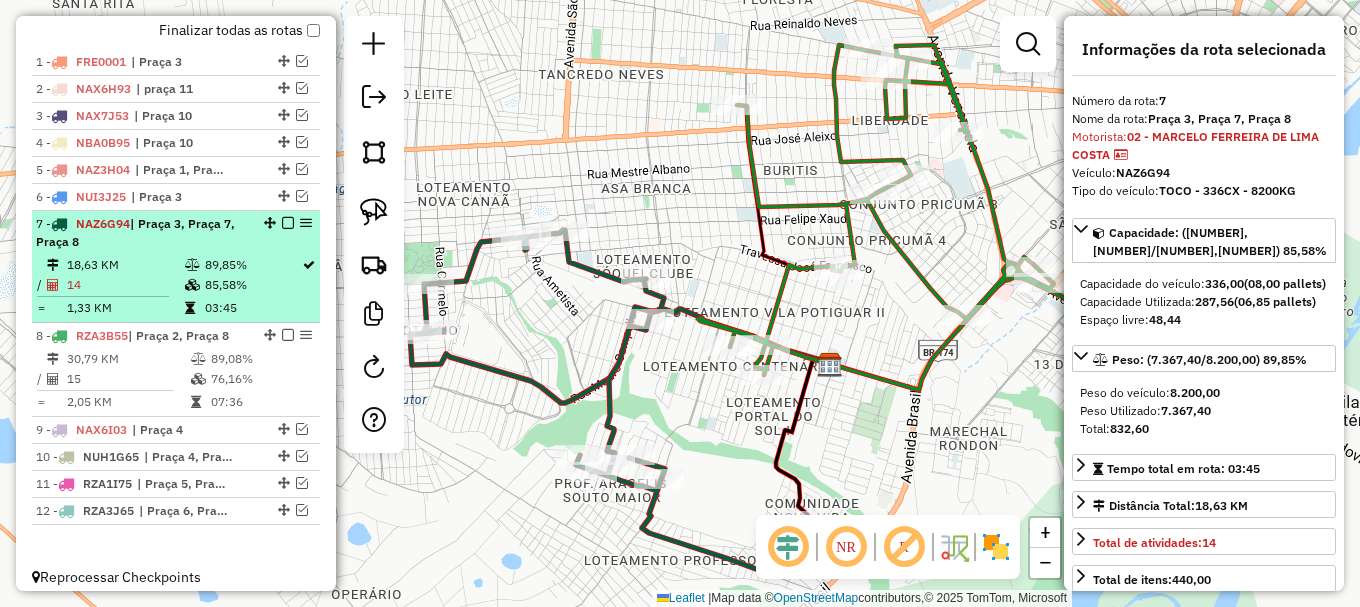 click at bounding box center (282, 223) 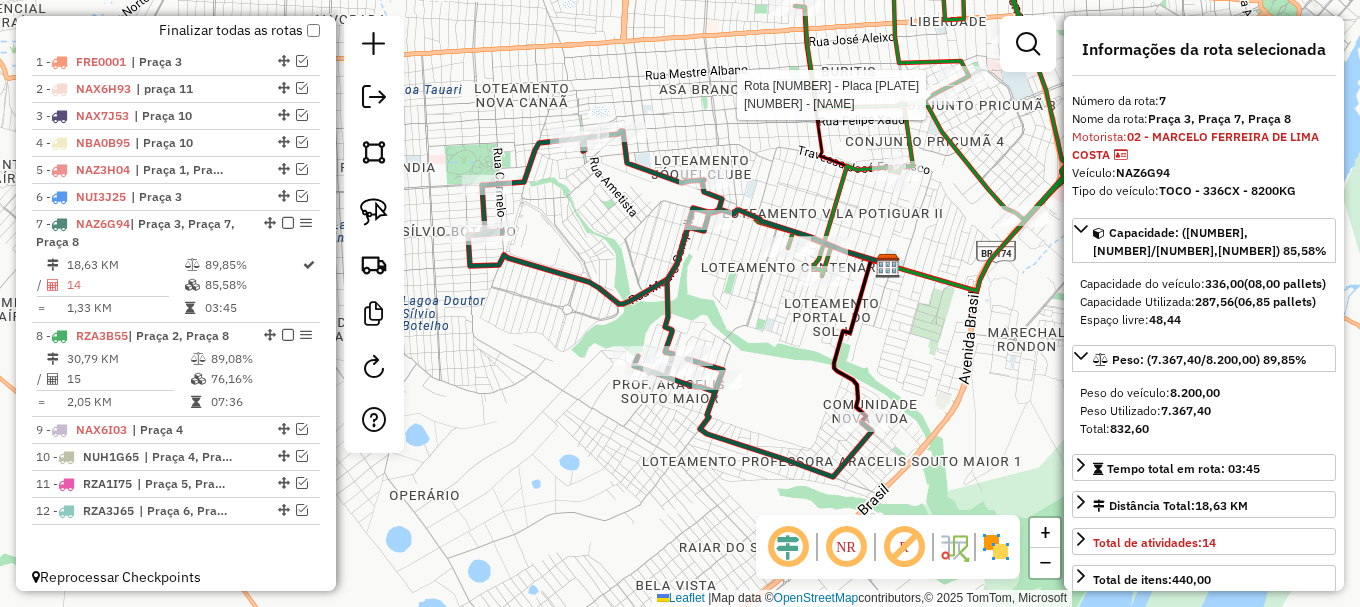 scroll, scrollTop: 797, scrollLeft: 0, axis: vertical 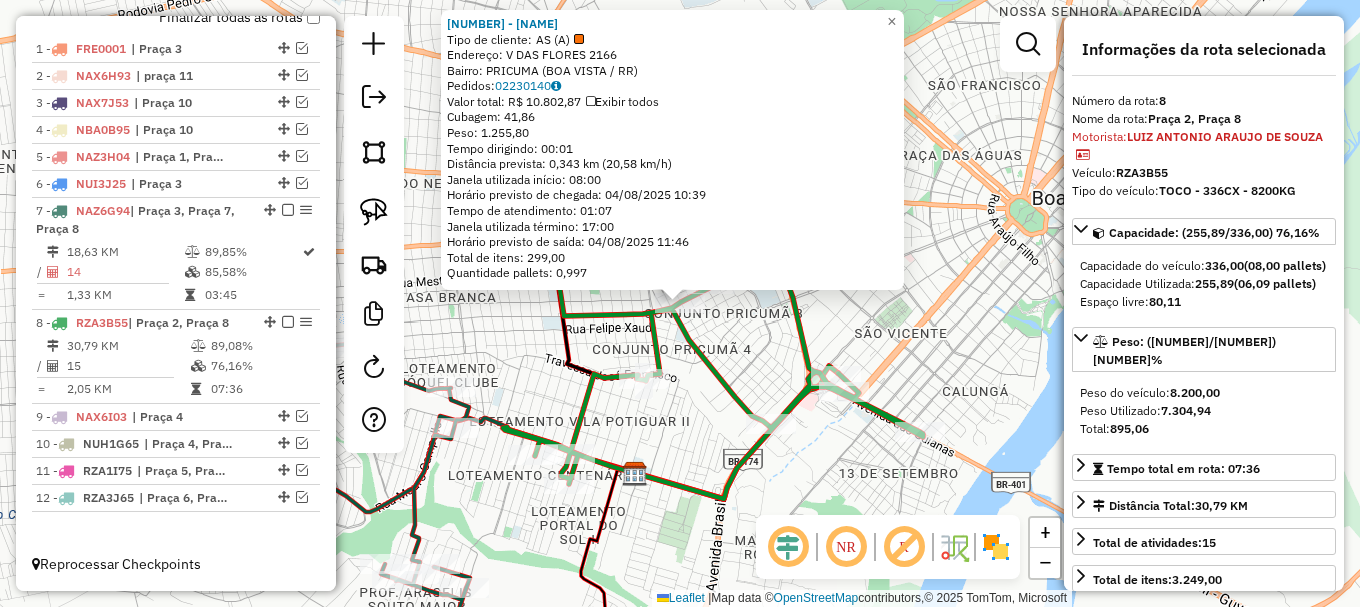 click on "2840 - ARAUJO E SARAIVA LTD  Tipo de cliente:   AS (A)   Endereço: V   DAS FLORES                    2166   Bairro: PRICUMA (BOA VISTA / RR)   Pedidos:  02230140   Valor total: R$ 10.802,87   Exibir todos   Cubagem: 41,86  Peso: 1.255,80  Tempo dirigindo: 00:01   Distância prevista: 0,343 km (20,58 km/h)   Janela utilizada início: 08:00   Horário previsto de chegada: 04/08/2025 10:39   Tempo de atendimento: 01:07   Janela utilizada término: 17:00   Horário previsto de saída: 04/08/2025 11:46   Total de itens: 299,00   Quantidade pallets: 0,997  × Janela de atendimento Grade de atendimento Capacidade Transportadoras Veículos Cliente Pedidos  Rotas Selecione os dias de semana para filtrar as janelas de atendimento  Seg   Ter   Qua   Qui   Sex   Sáb   Dom  Informe o período da janela de atendimento: De: Até:  Filtrar exatamente a janela do cliente  Considerar janela de atendimento padrão  Selecione os dias de semana para filtrar as grades de atendimento  Seg   Ter   Qua   Qui   Sex   Sáb   Dom  De:" 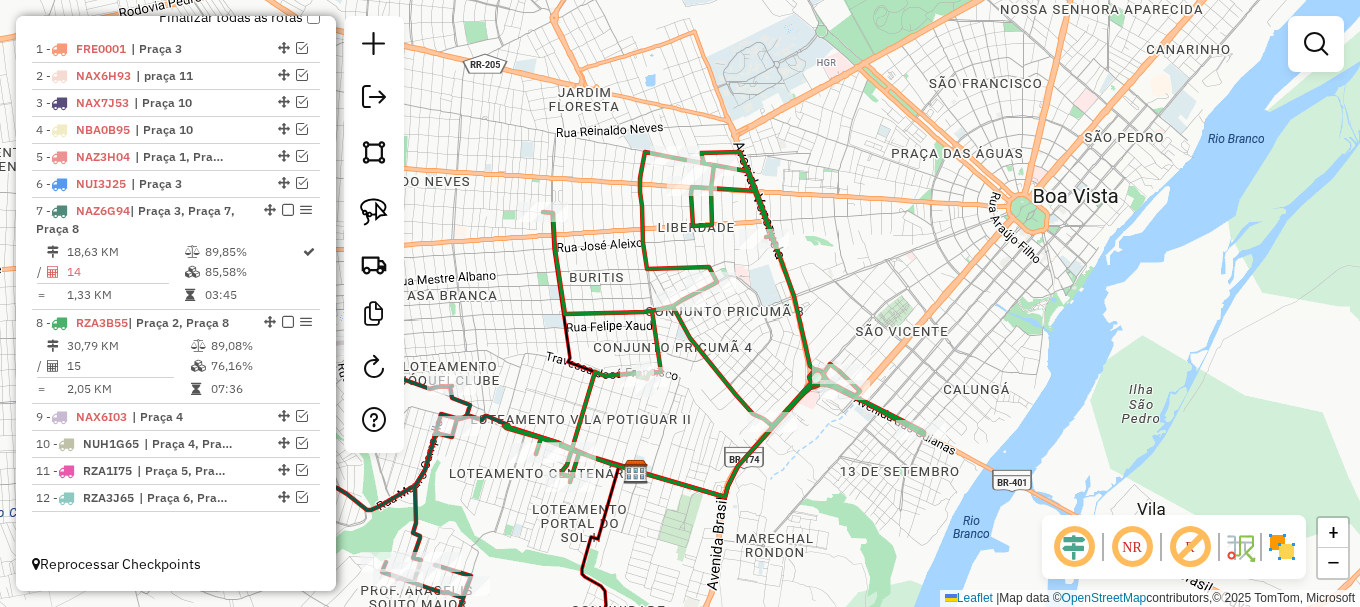 drag, startPoint x: 541, startPoint y: 379, endPoint x: 690, endPoint y: 322, distance: 159.53056 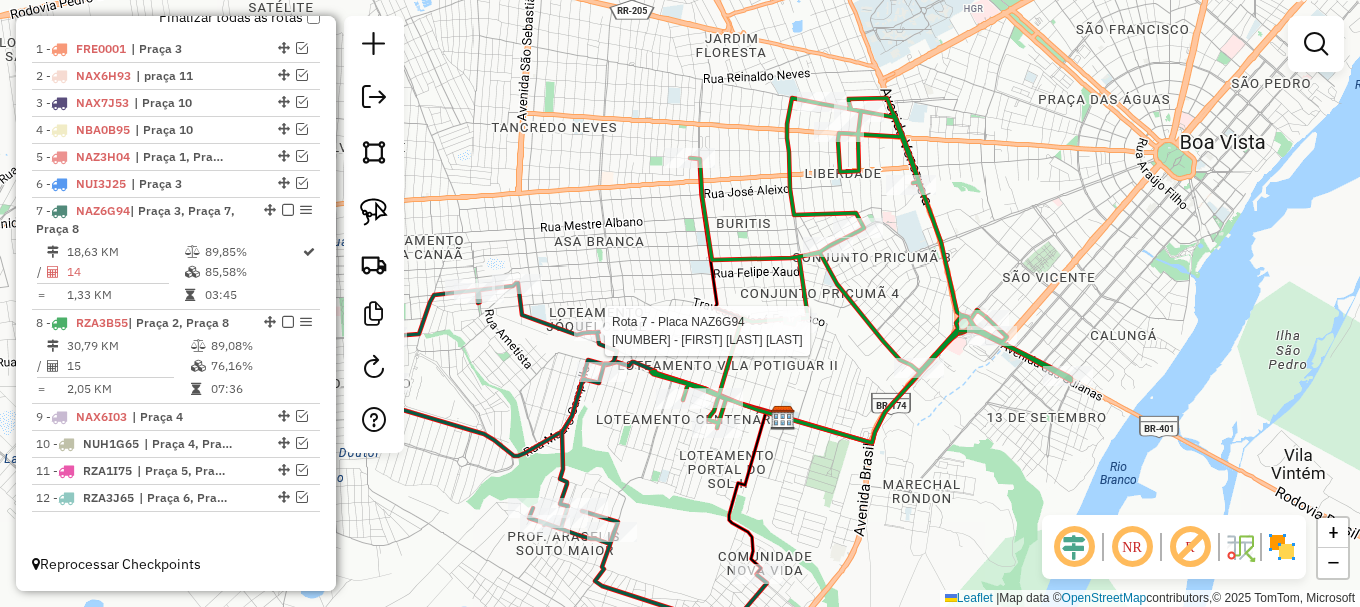 select on "**********" 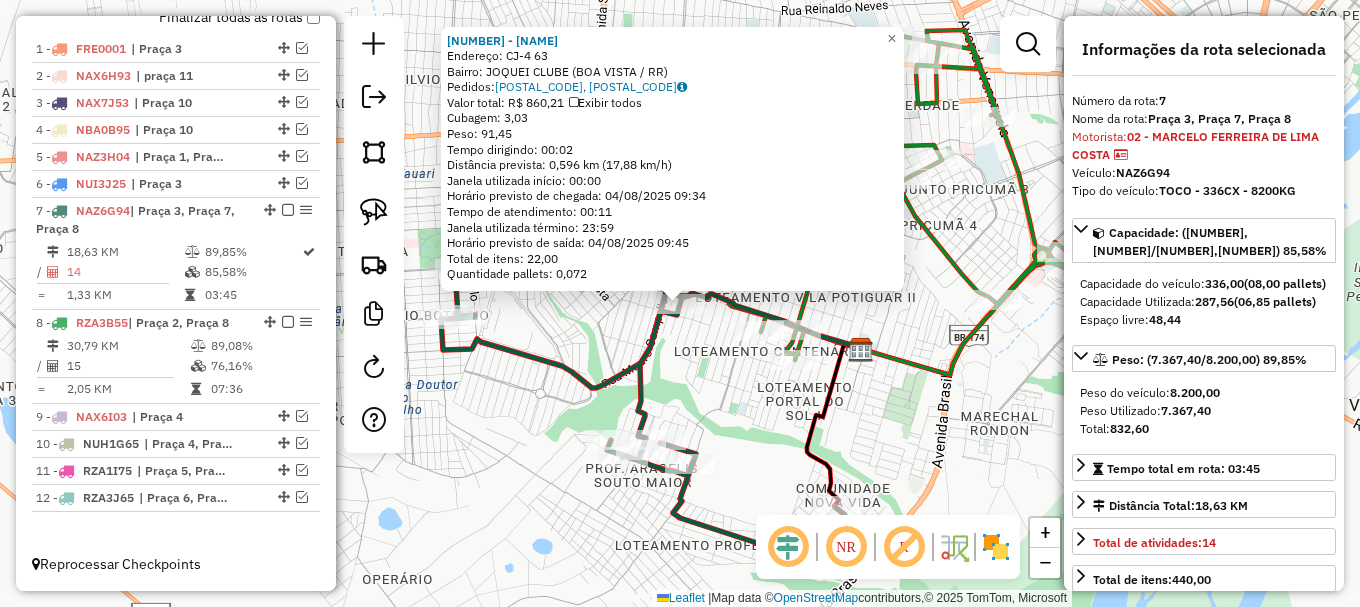 click on "10395 - BAR DO NEGAO  Endereço:  CJ-4 63   Bairro: JOQUEI CLUBE (BOA VISTA / RR)   Pedidos:  02230331, 02230332   Valor total: R$ 860,21   Exibir todos   Cubagem: 3,03  Peso: 91,45  Tempo dirigindo: 00:02   Distância prevista: 0,596 km (17,88 km/h)   Janela utilizada início: 00:00   Horário previsto de chegada: 04/08/2025 09:34   Tempo de atendimento: 00:11   Janela utilizada término: 23:59   Horário previsto de saída: 04/08/2025 09:45   Total de itens: 22,00   Quantidade pallets: 0,072  × Janela de atendimento Grade de atendimento Capacidade Transportadoras Veículos Cliente Pedidos  Rotas Selecione os dias de semana para filtrar as janelas de atendimento  Seg   Ter   Qua   Qui   Sex   Sáb   Dom  Informe o período da janela de atendimento: De: Até:  Filtrar exatamente a janela do cliente  Considerar janela de atendimento padrão  Selecione os dias de semana para filtrar as grades de atendimento  Seg   Ter   Qua   Qui   Sex   Sáb   Dom   Considerar clientes sem dia de atendimento cadastrado  De:" 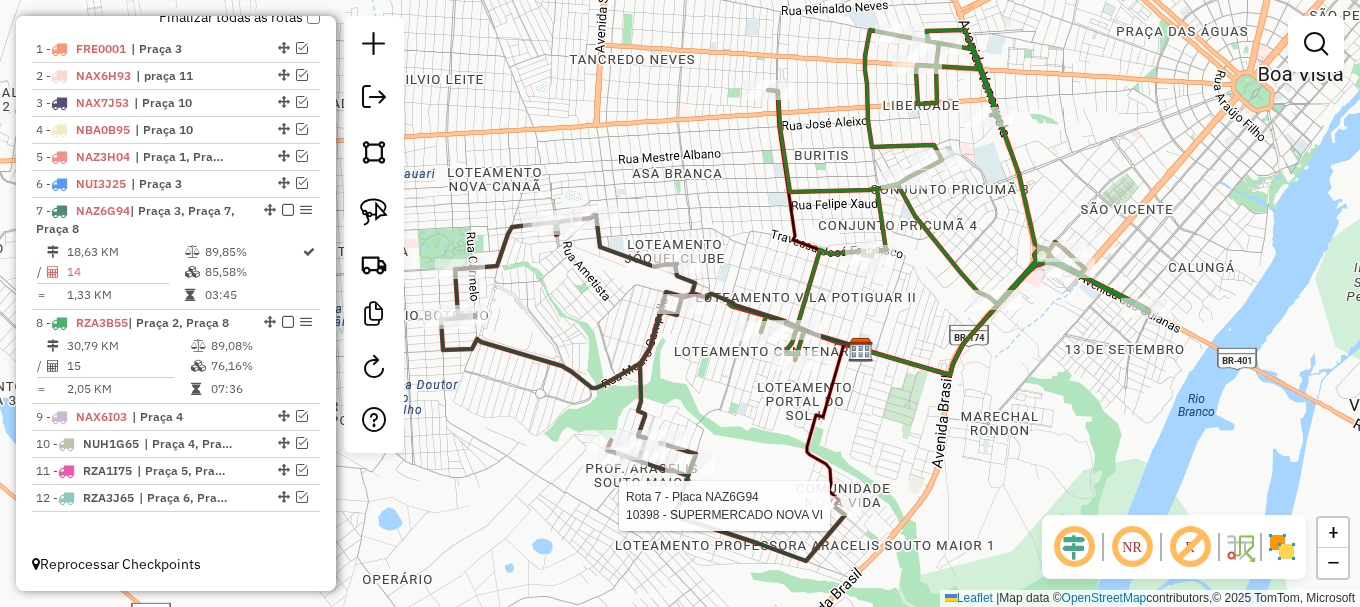 select on "**********" 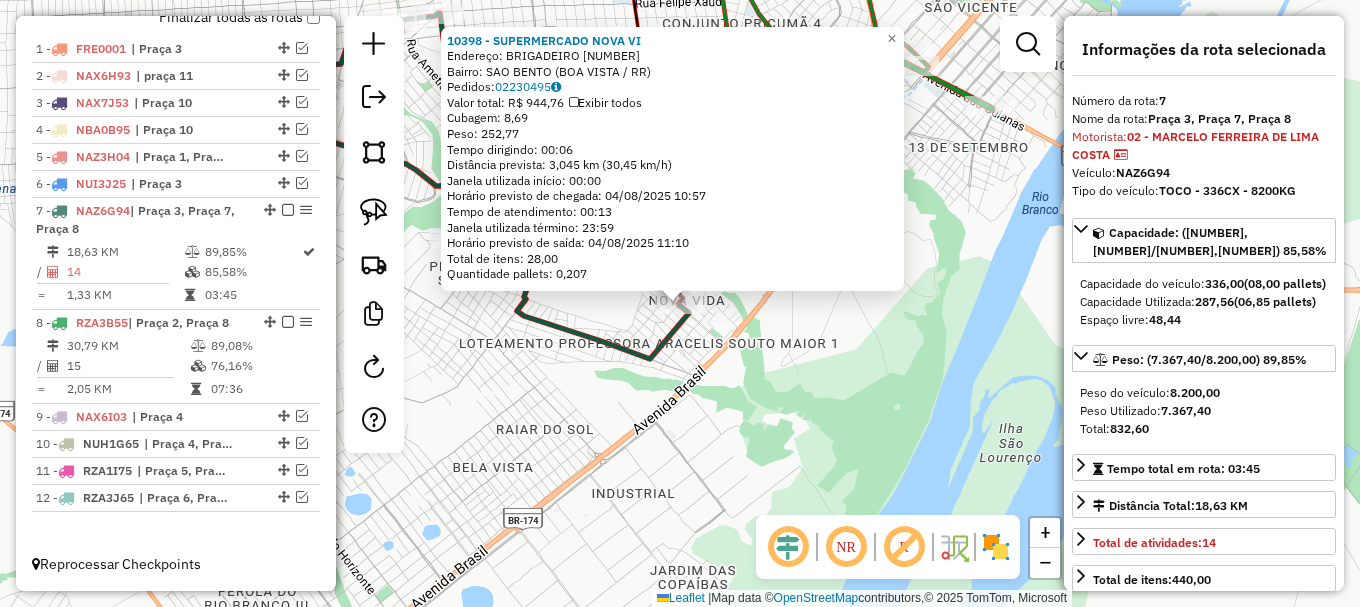 click on "10398 - SUPERMERCADO NOVA VI  Endereço:  BRIGADEIRO 512   Bairro: SAO BENTO (BOA VISTA / RR)   Pedidos:  02230495   Valor total: R$ 944,76   Exibir todos   Cubagem: 8,69  Peso: 252,77  Tempo dirigindo: 00:06   Distância prevista: 3,045 km (30,45 km/h)   Janela utilizada início: 00:00   Horário previsto de chegada: 04/08/2025 10:57   Tempo de atendimento: 00:13   Janela utilizada término: 23:59   Horário previsto de saída: 04/08/2025 11:10   Total de itens: 28,00   Quantidade pallets: 0,207  × Janela de atendimento Grade de atendimento Capacidade Transportadoras Veículos Cliente Pedidos  Rotas Selecione os dias de semana para filtrar as janelas de atendimento  Seg   Ter   Qua   Qui   Sex   Sáb   Dom  Informe o período da janela de atendimento: De: Até:  Filtrar exatamente a janela do cliente  Considerar janela de atendimento padrão  Selecione os dias de semana para filtrar as grades de atendimento  Seg   Ter   Qua   Qui   Sex   Sáb   Dom   Considerar clientes sem dia de atendimento cadastrado De:" 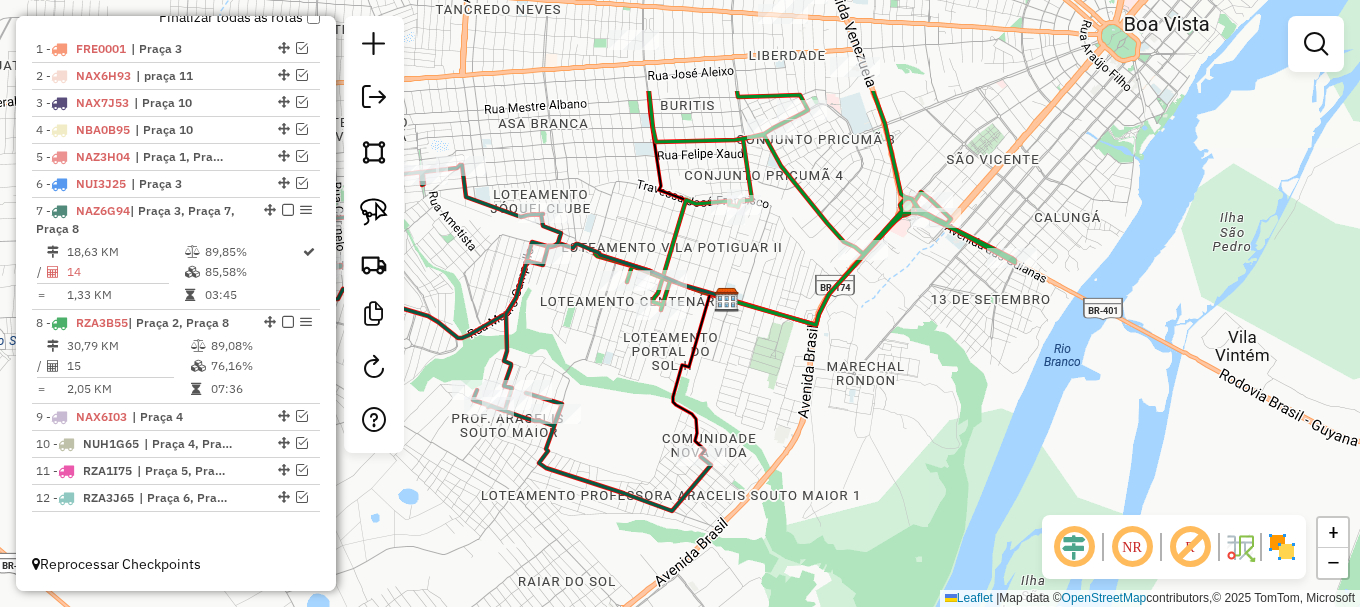 drag, startPoint x: 783, startPoint y: 324, endPoint x: 817, endPoint y: 497, distance: 176.30939 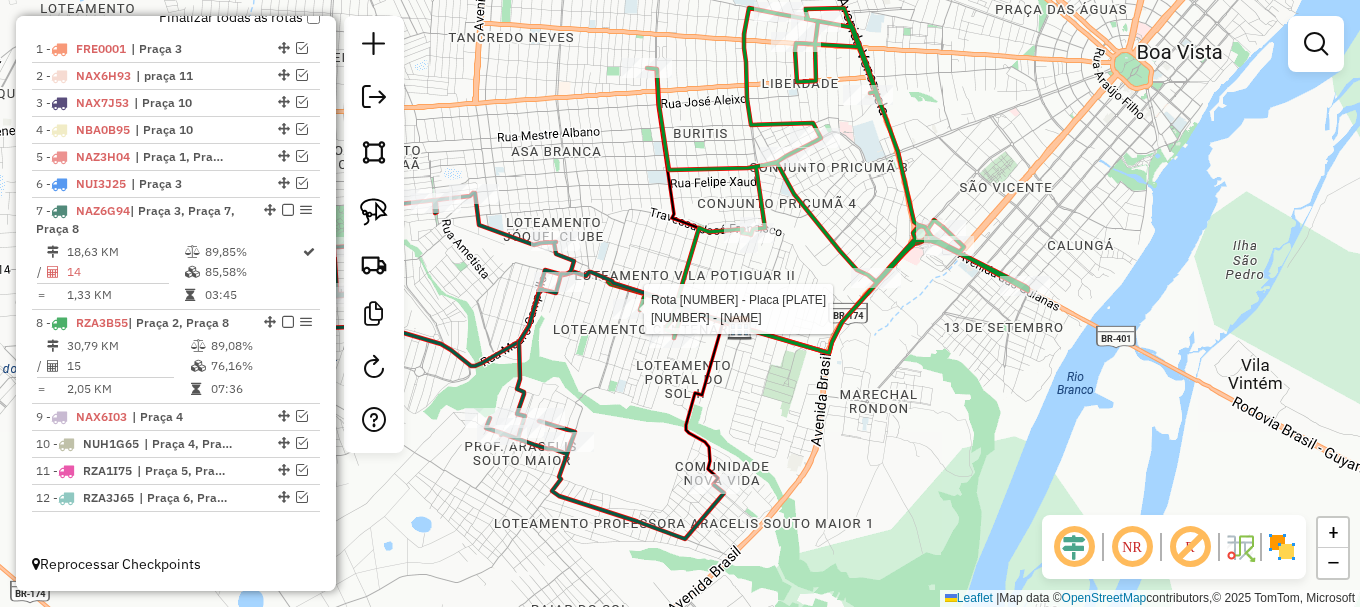 select on "**********" 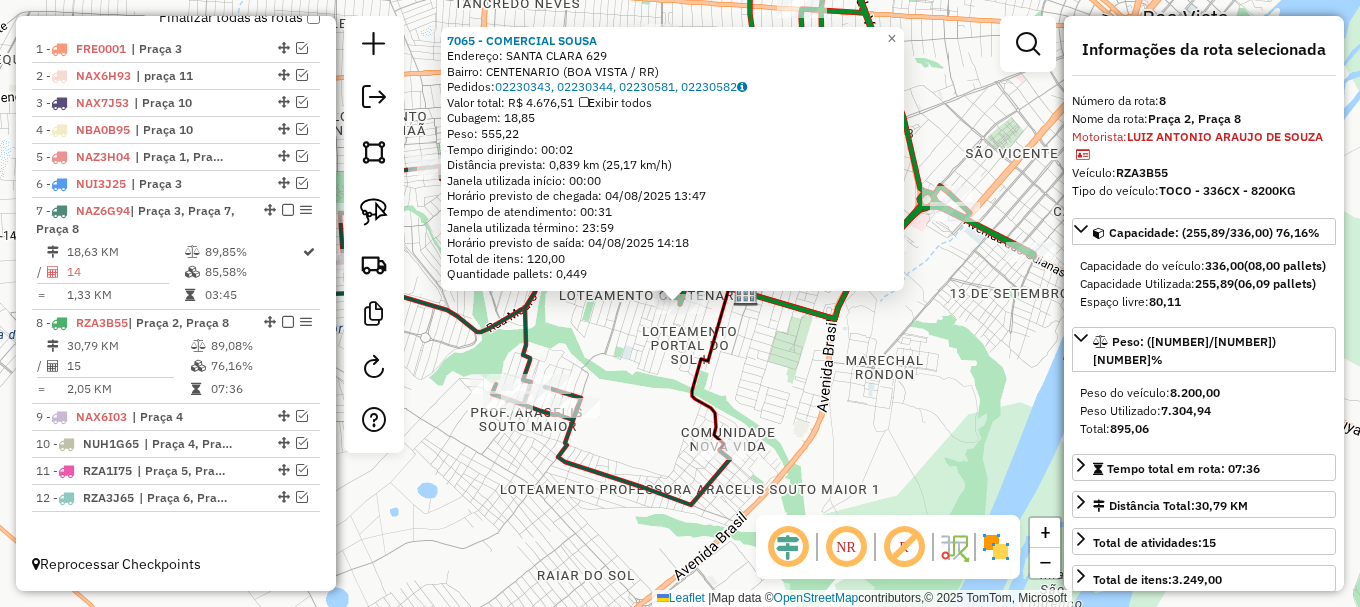 click 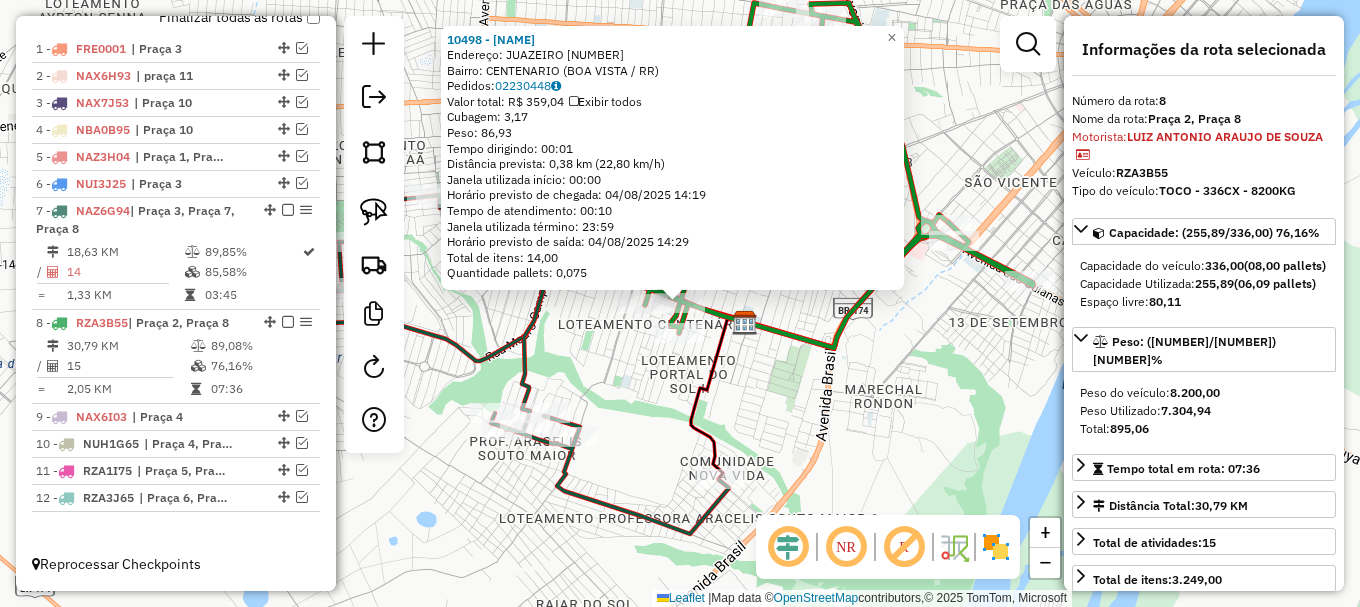 click on "10498 - FILIPE DIAS  Endereço:  JUAZEIRO 987   Bairro: CENTENARIO (BOA VISTA / RR)   Pedidos:  02230448   Valor total: R$ 359,04   Exibir todos   Cubagem: 3,17  Peso: 86,93  Tempo dirigindo: 00:01   Distância prevista: 0,38 km (22,80 km/h)   Janela utilizada início: 00:00   Horário previsto de chegada: 04/08/2025 14:19   Tempo de atendimento: 00:10   Janela utilizada término: 23:59   Horário previsto de saída: 04/08/2025 14:29   Total de itens: 14,00   Quantidade pallets: 0,075  × Janela de atendimento Grade de atendimento Capacidade Transportadoras Veículos Cliente Pedidos  Rotas Selecione os dias de semana para filtrar as janelas de atendimento  Seg   Ter   Qua   Qui   Sex   Sáb   Dom  Informe o período da janela de atendimento: De: Até:  Filtrar exatamente a janela do cliente  Considerar janela de atendimento padrão  Selecione os dias de semana para filtrar as grades de atendimento  Seg   Ter   Qua   Qui   Sex   Sáb   Dom   Considerar clientes sem dia de atendimento cadastrado  Peso mínimo:" 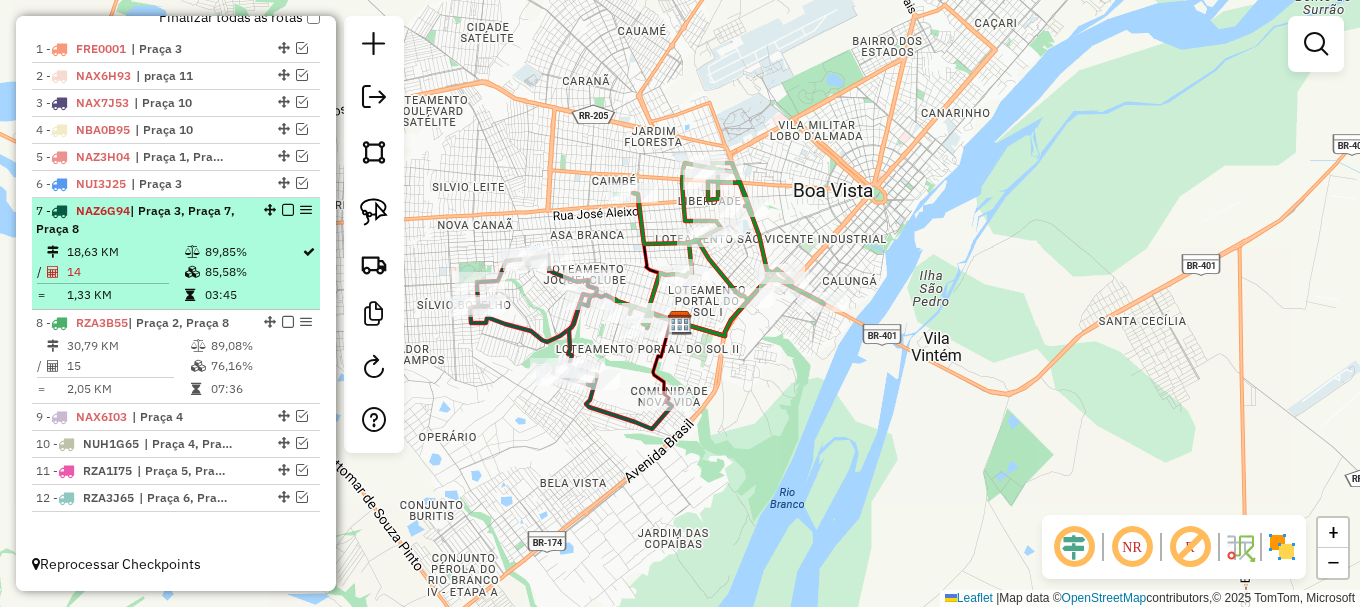 click at bounding box center [288, 210] 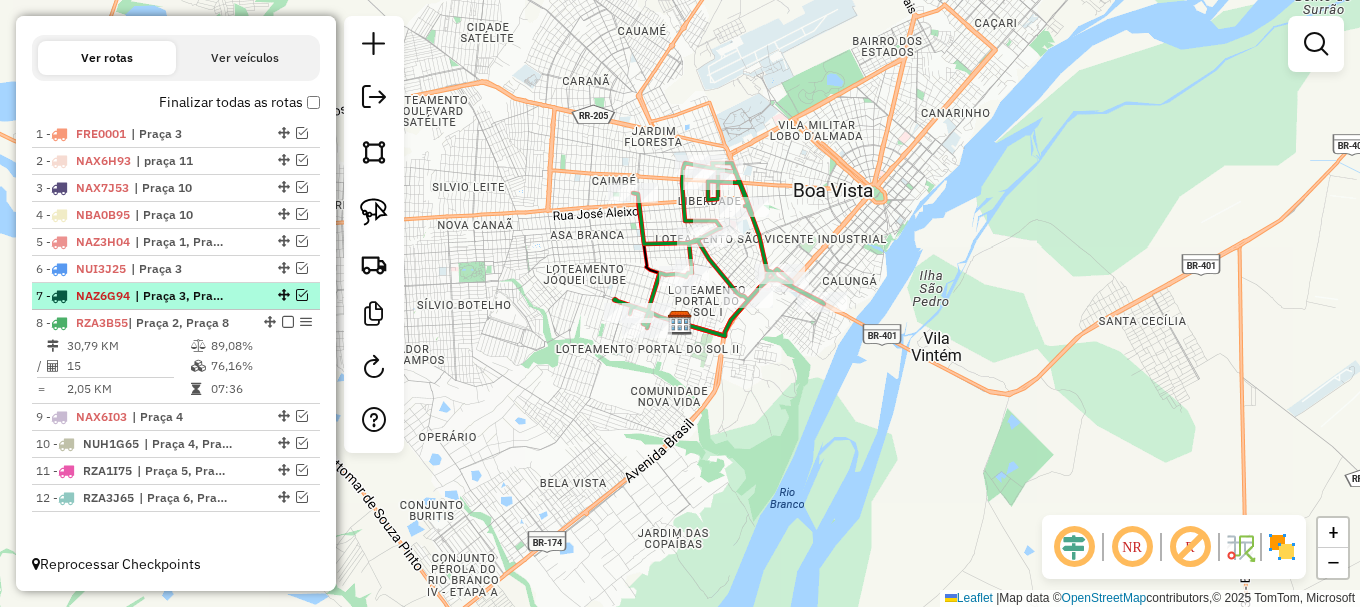 scroll, scrollTop: 712, scrollLeft: 0, axis: vertical 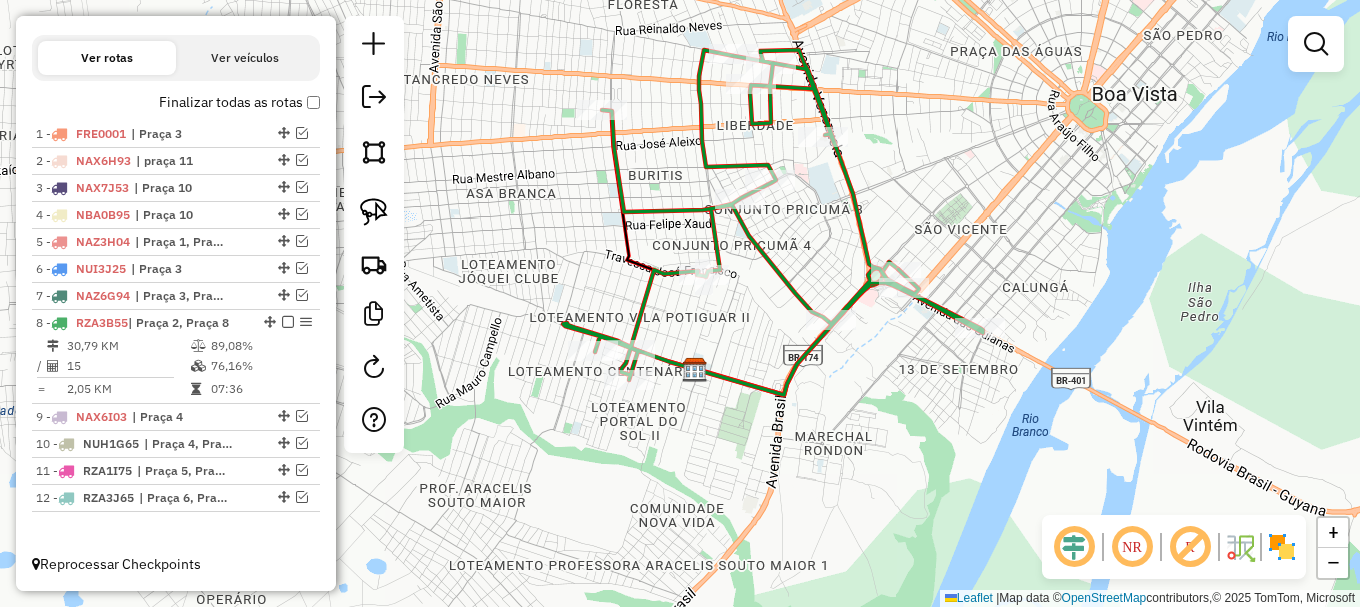 click 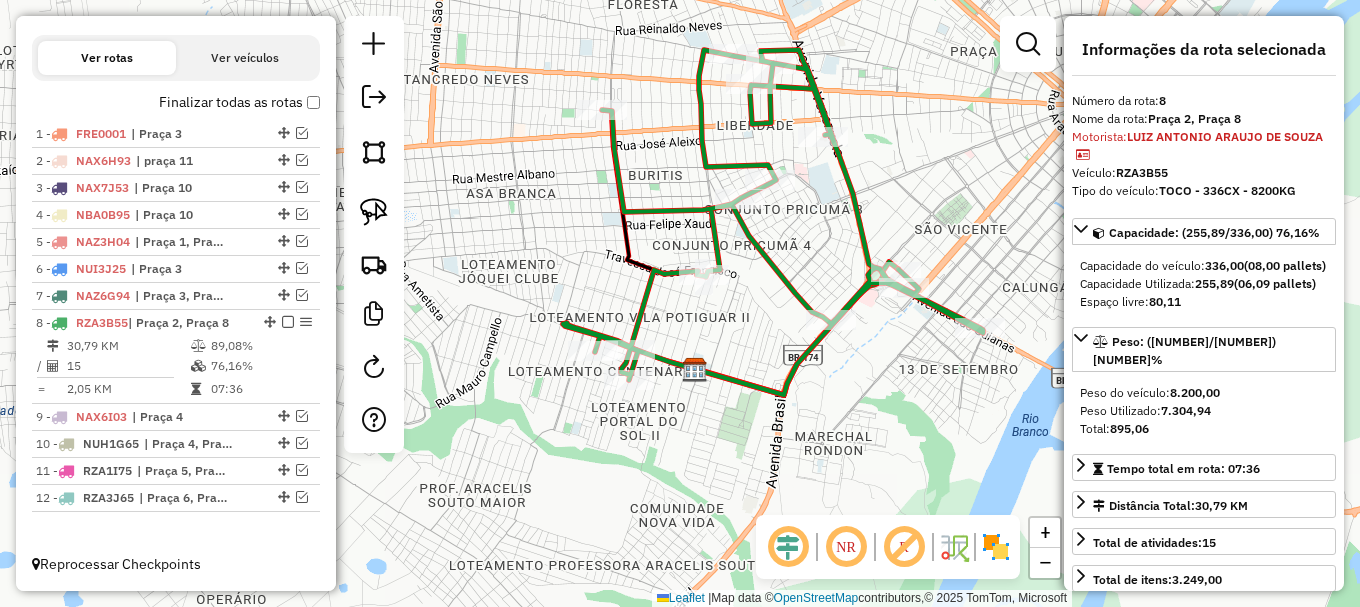 click 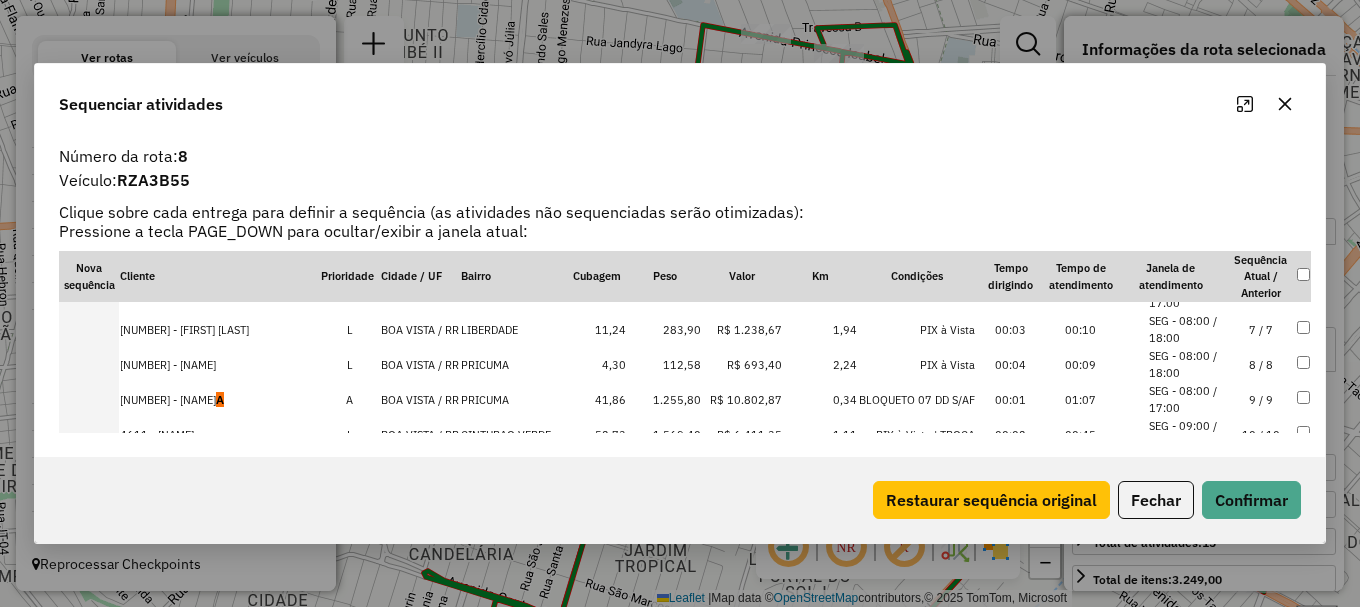 click on "SEG - 08:00 / 17:00" at bounding box center [1187, 399] 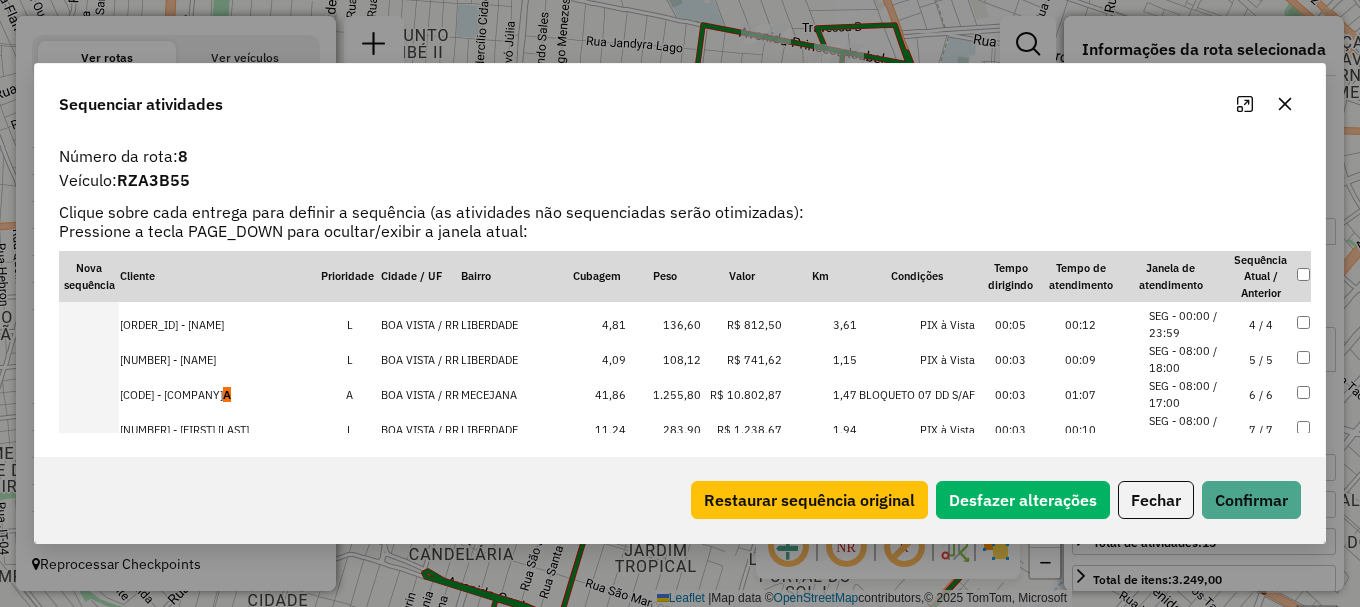 click on "6 / 6" at bounding box center [1261, 394] 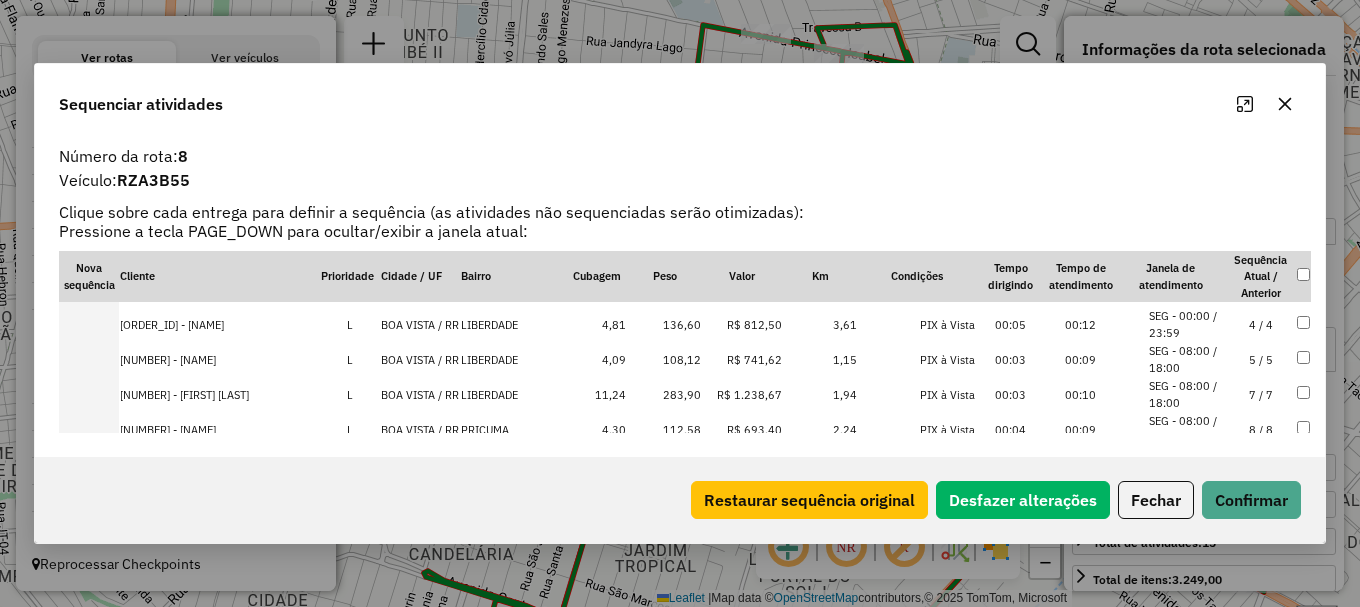 click on "SEG - 08:00 / 18:00" at bounding box center (1187, 359) 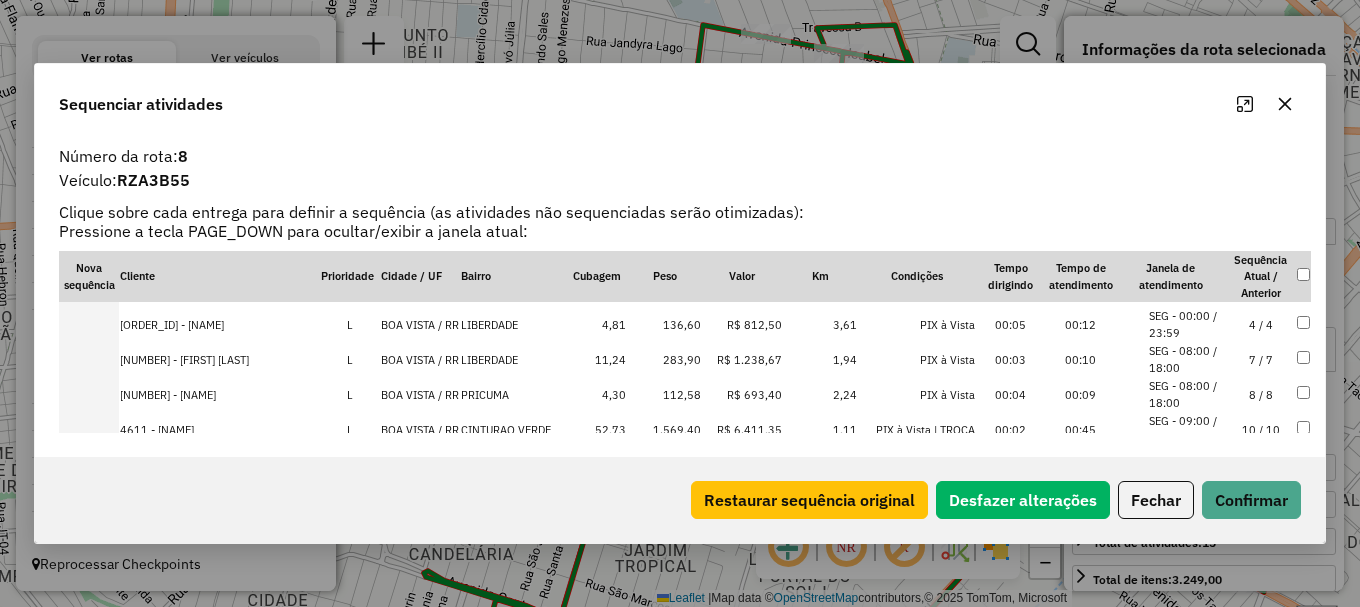click on "SEG - 00:00 / 23:59" at bounding box center (1187, 324) 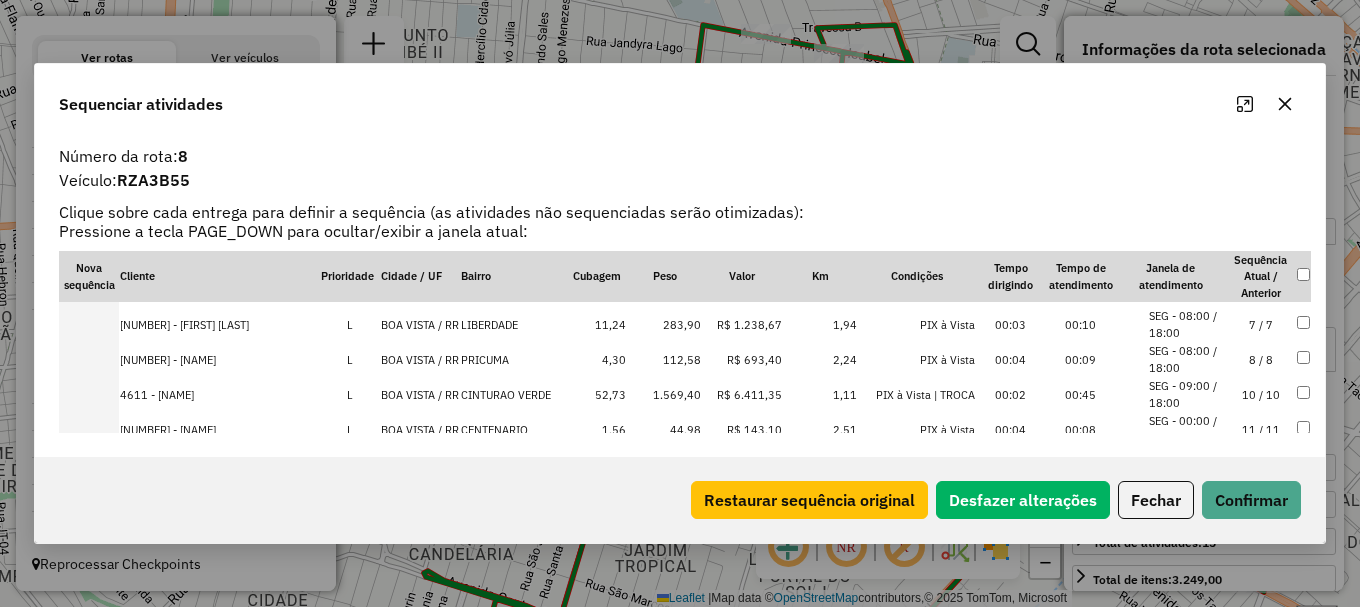 click on "SEG - 08:00 / 18:00" at bounding box center (1187, 324) 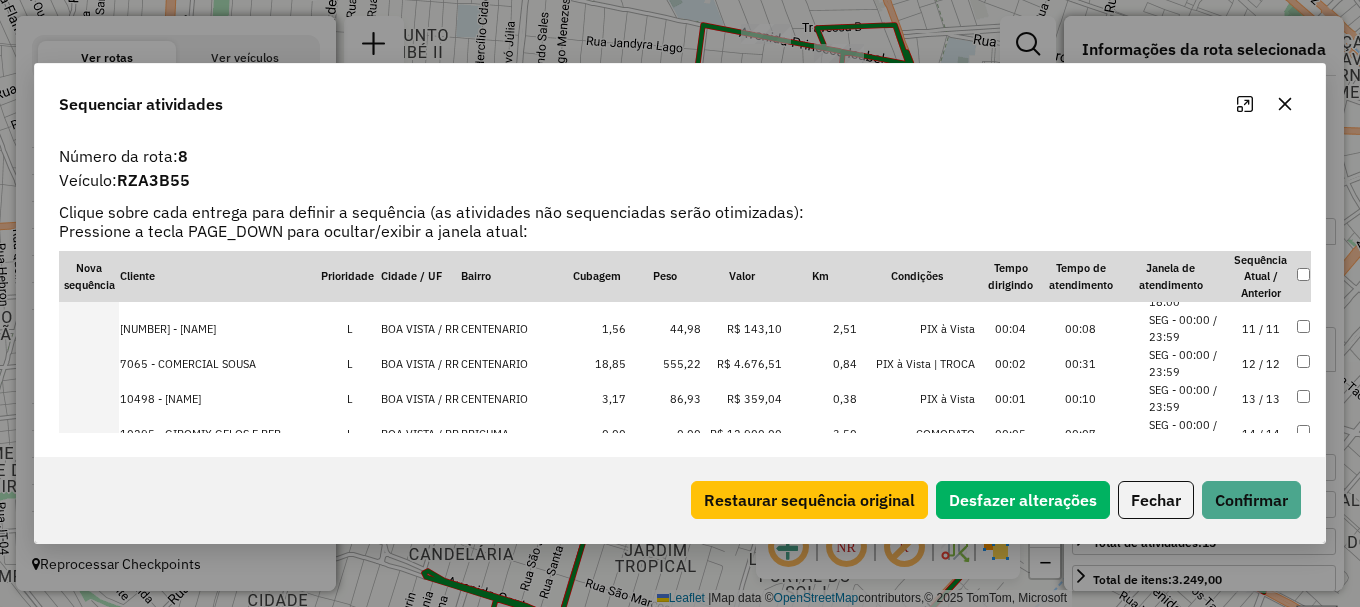 scroll, scrollTop: 375, scrollLeft: 0, axis: vertical 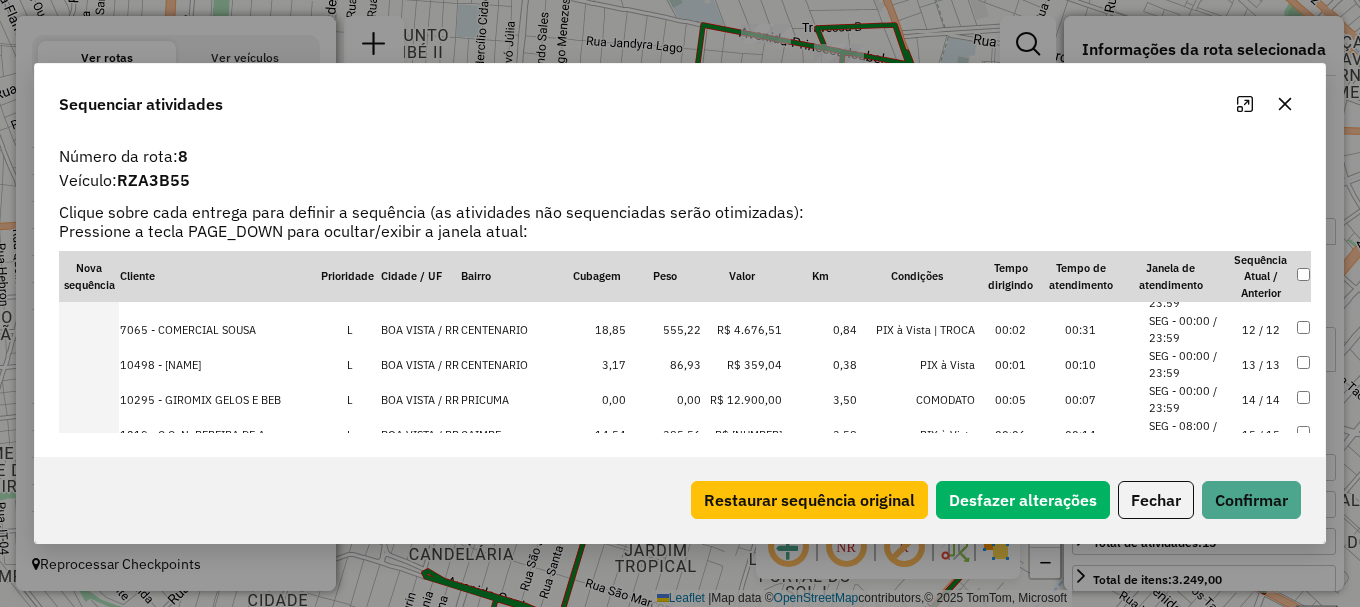 click on "SEG - 08:00 / 18:00" at bounding box center [1187, 434] 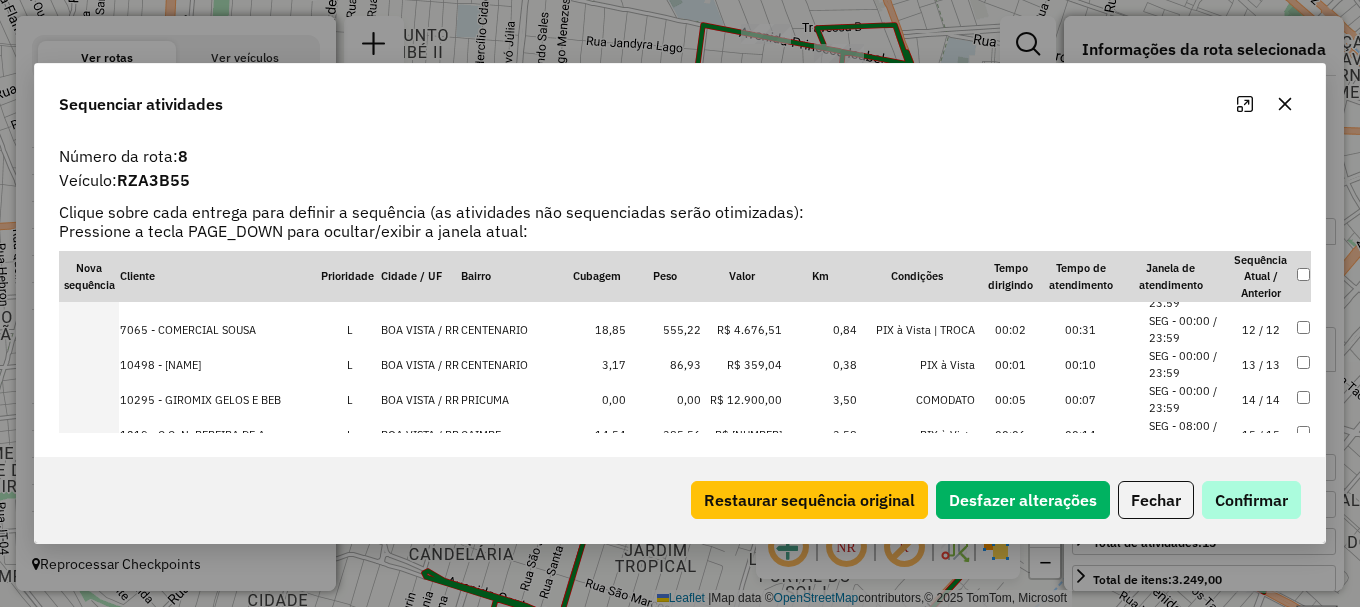 scroll, scrollTop: 410, scrollLeft: 0, axis: vertical 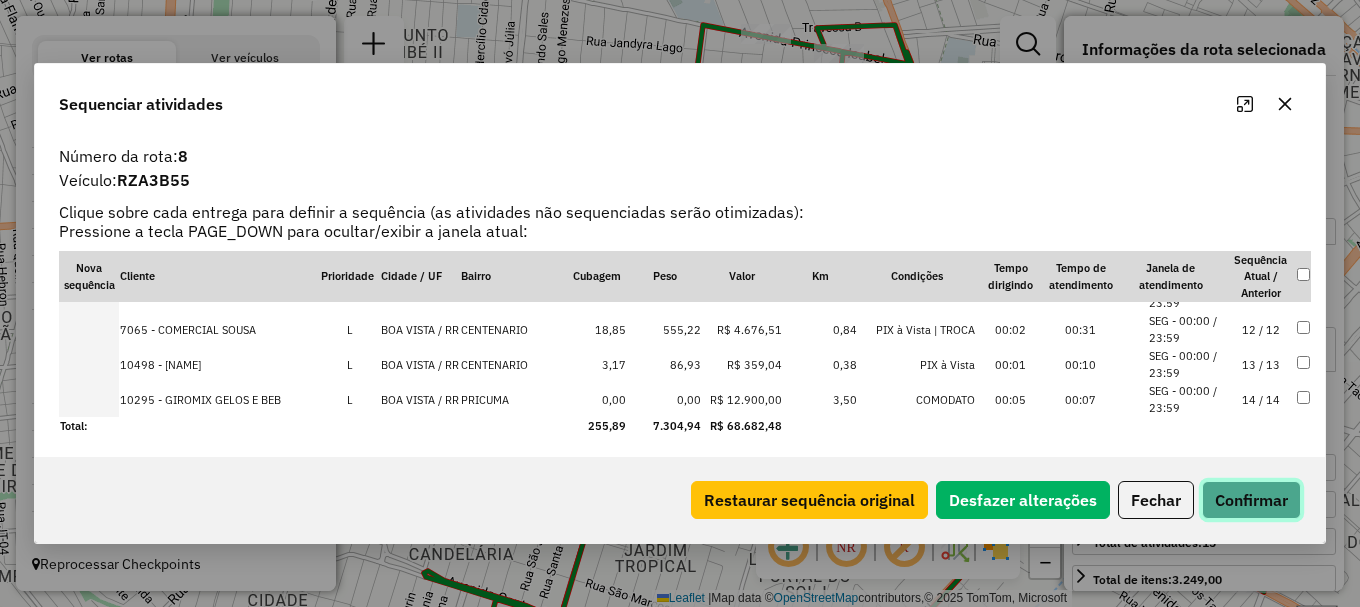 click on "Confirmar" 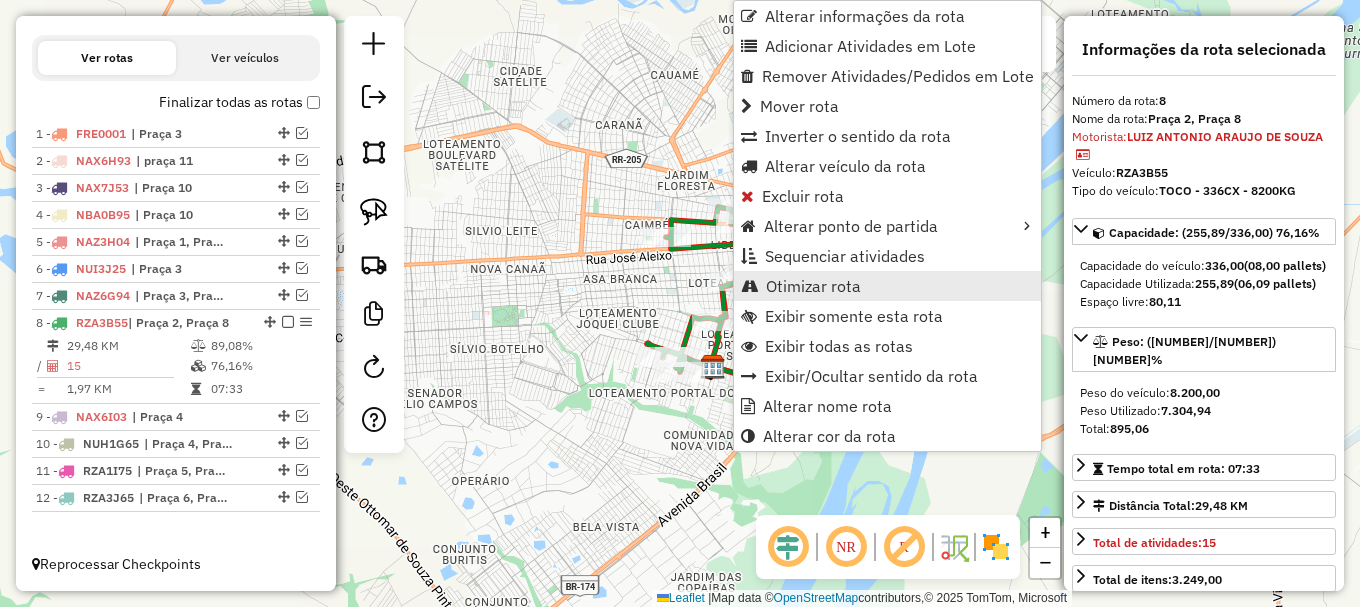 click on "Otimizar rota" at bounding box center [813, 286] 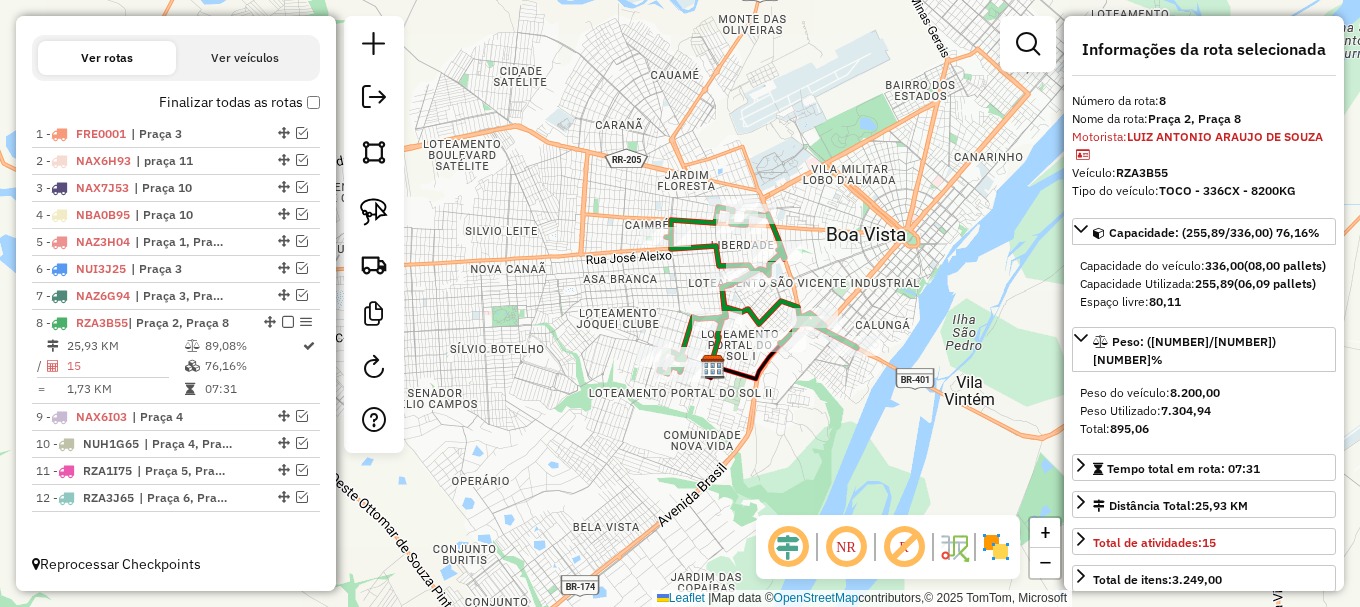 click at bounding box center (302, 416) 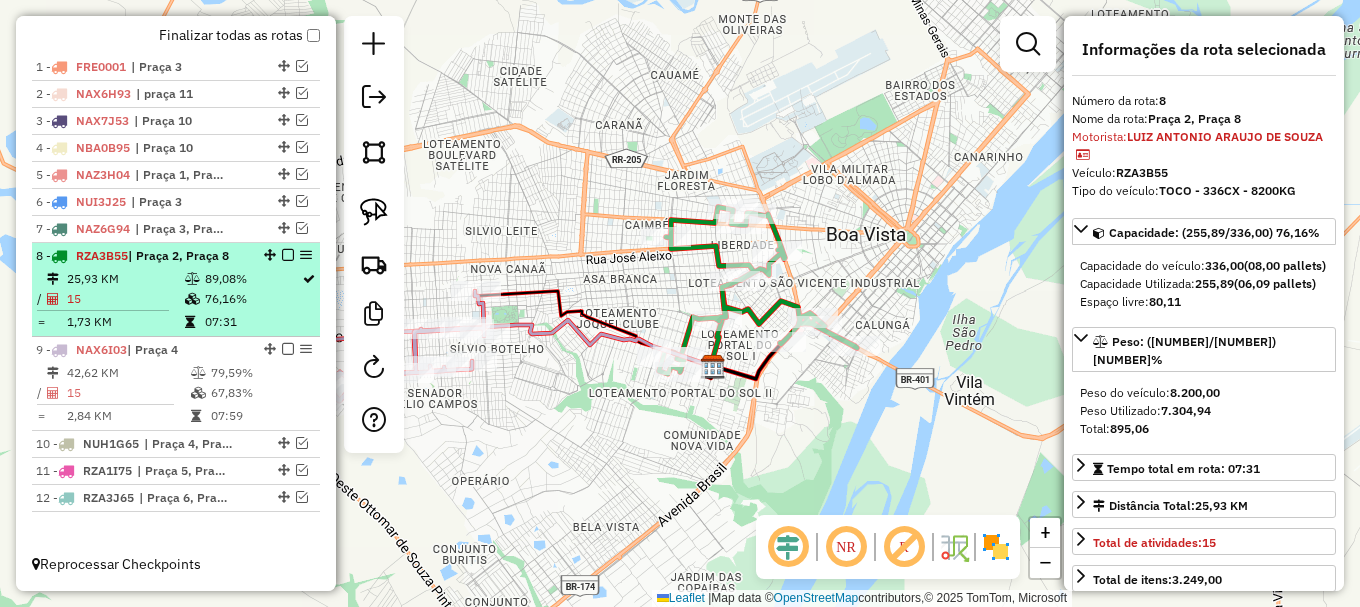 click at bounding box center [288, 255] 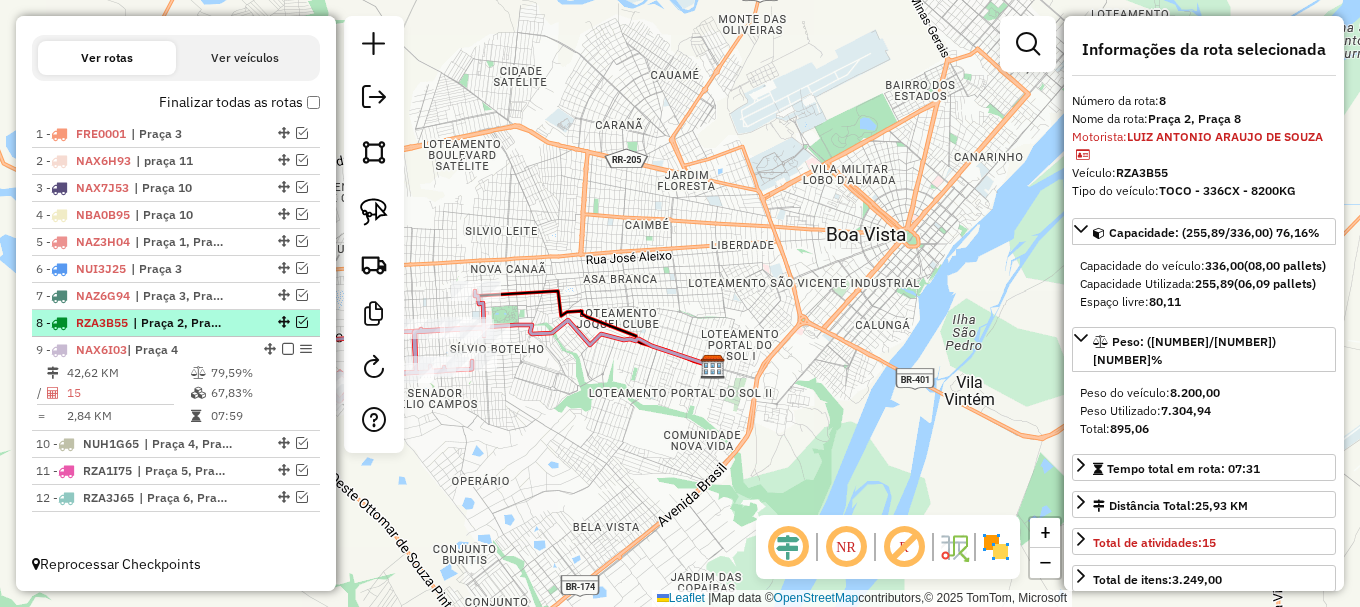 scroll, scrollTop: 712, scrollLeft: 0, axis: vertical 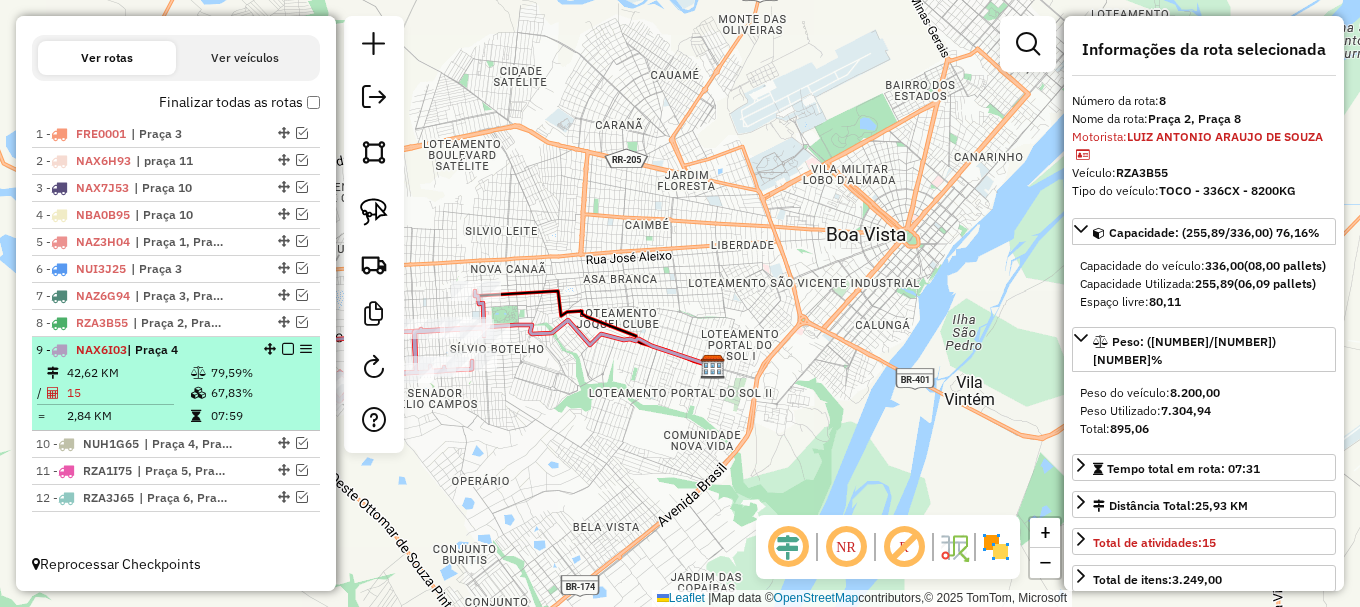 click on "79,59%" at bounding box center (260, 373) 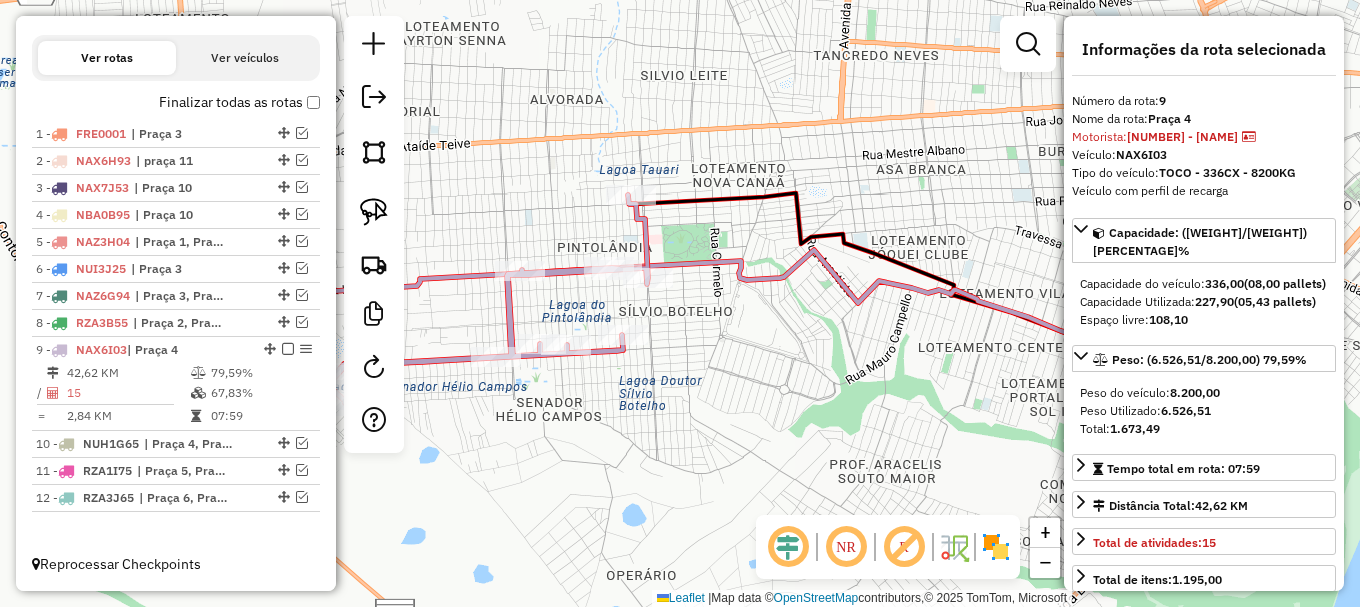 drag, startPoint x: 575, startPoint y: 428, endPoint x: 740, endPoint y: 358, distance: 179.23448 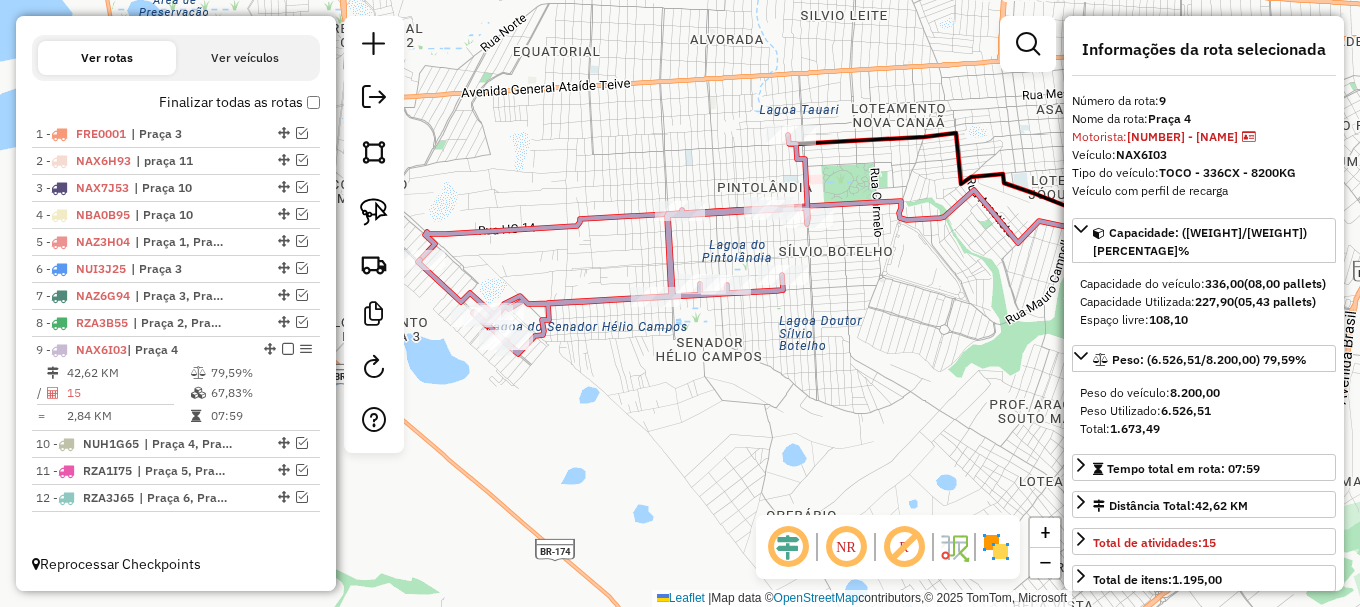 drag, startPoint x: 626, startPoint y: 383, endPoint x: 748, endPoint y: 351, distance: 126.12692 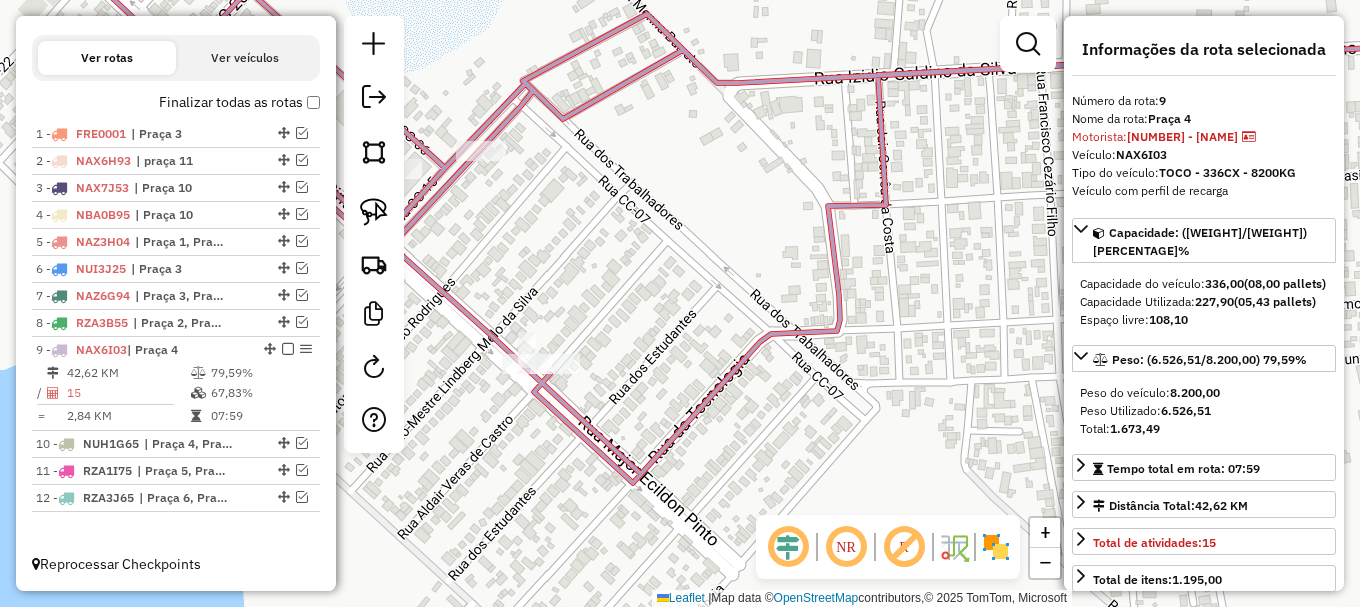 click 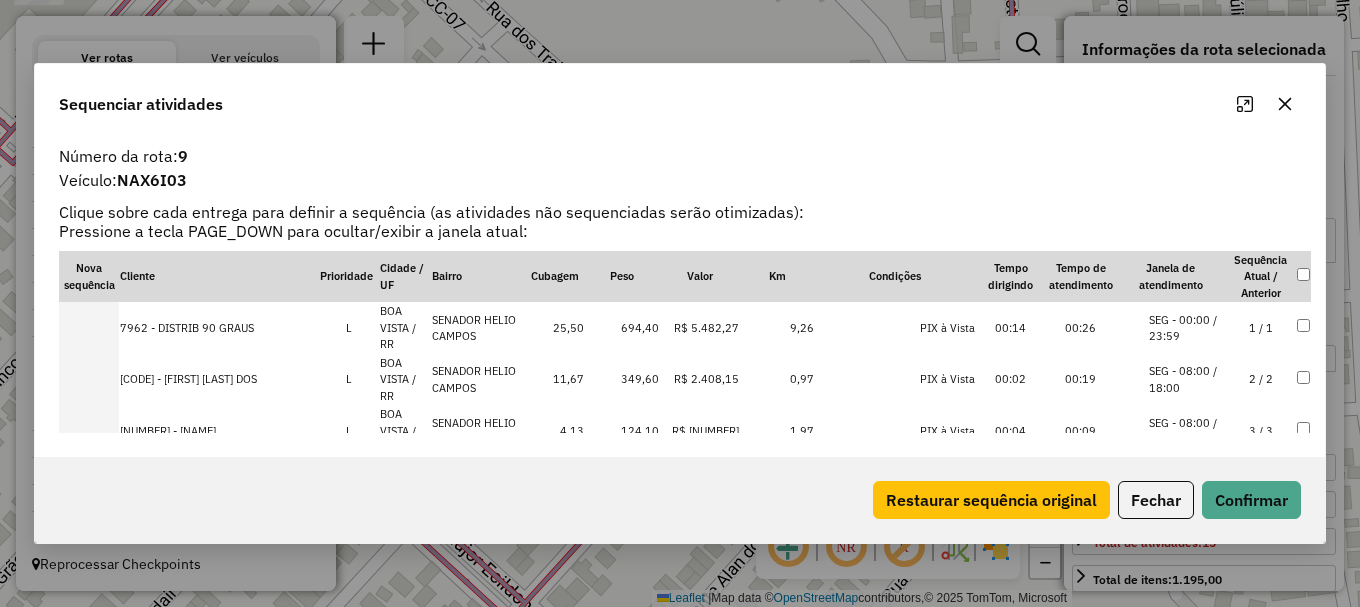 click on "SEG - 00:00 / 23:59" at bounding box center (1187, 328) 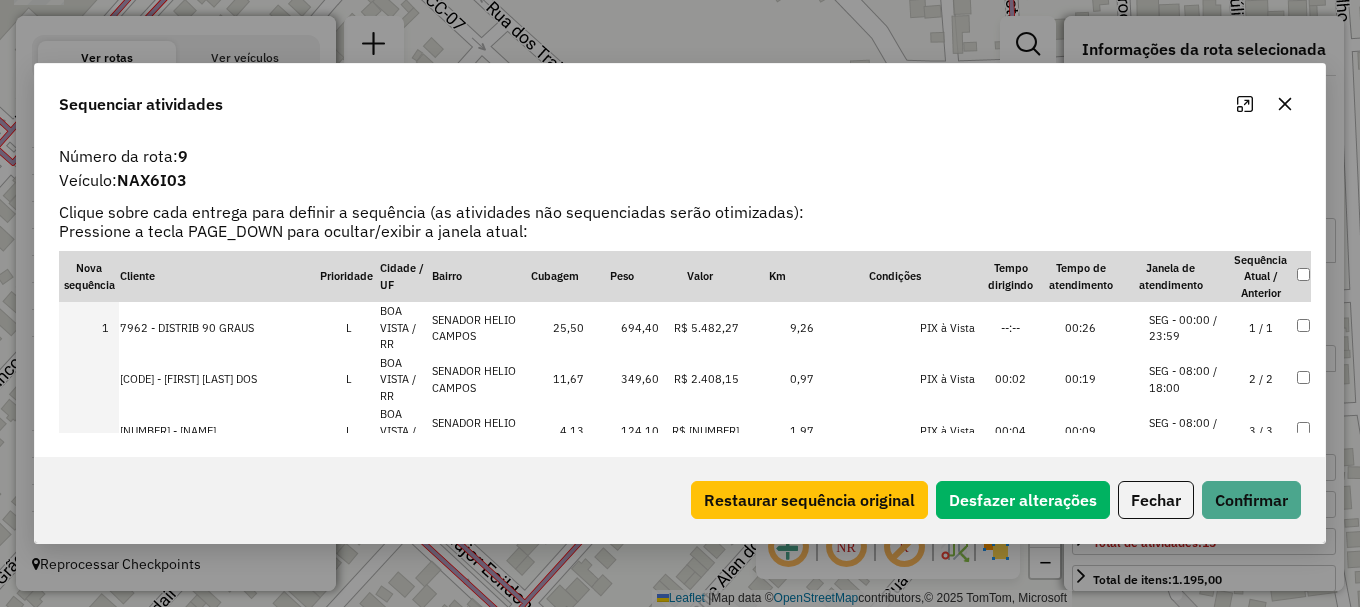scroll, scrollTop: 200, scrollLeft: 0, axis: vertical 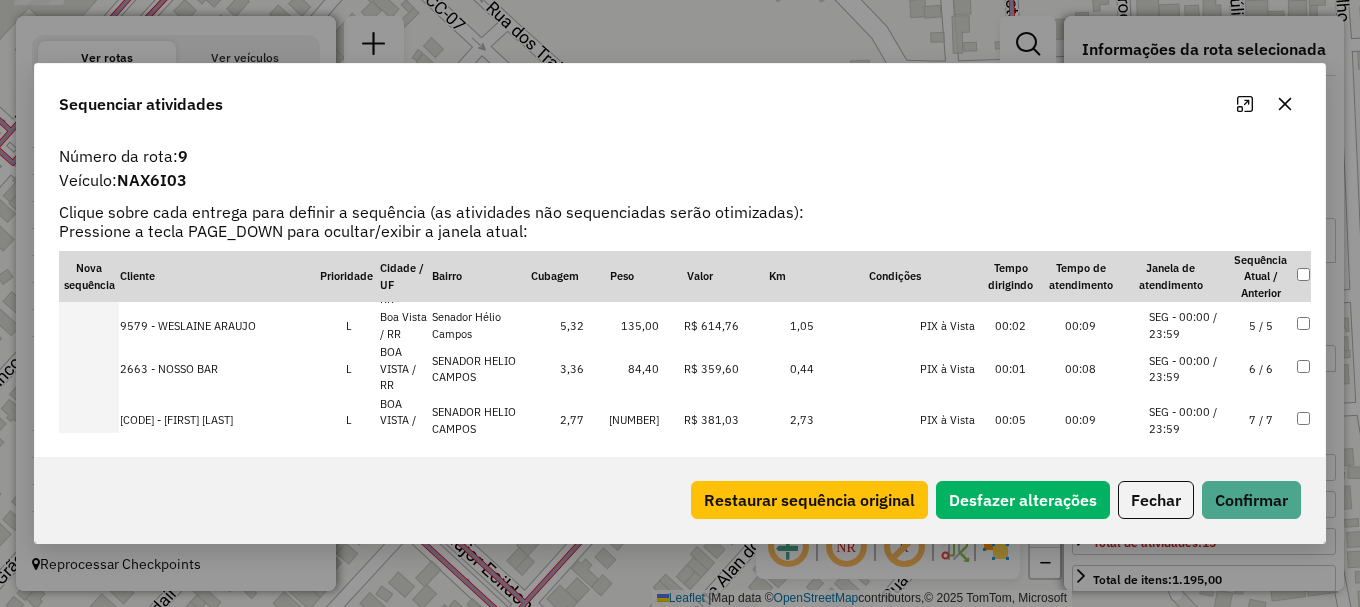 click on "7 / 7" at bounding box center [1261, 421] 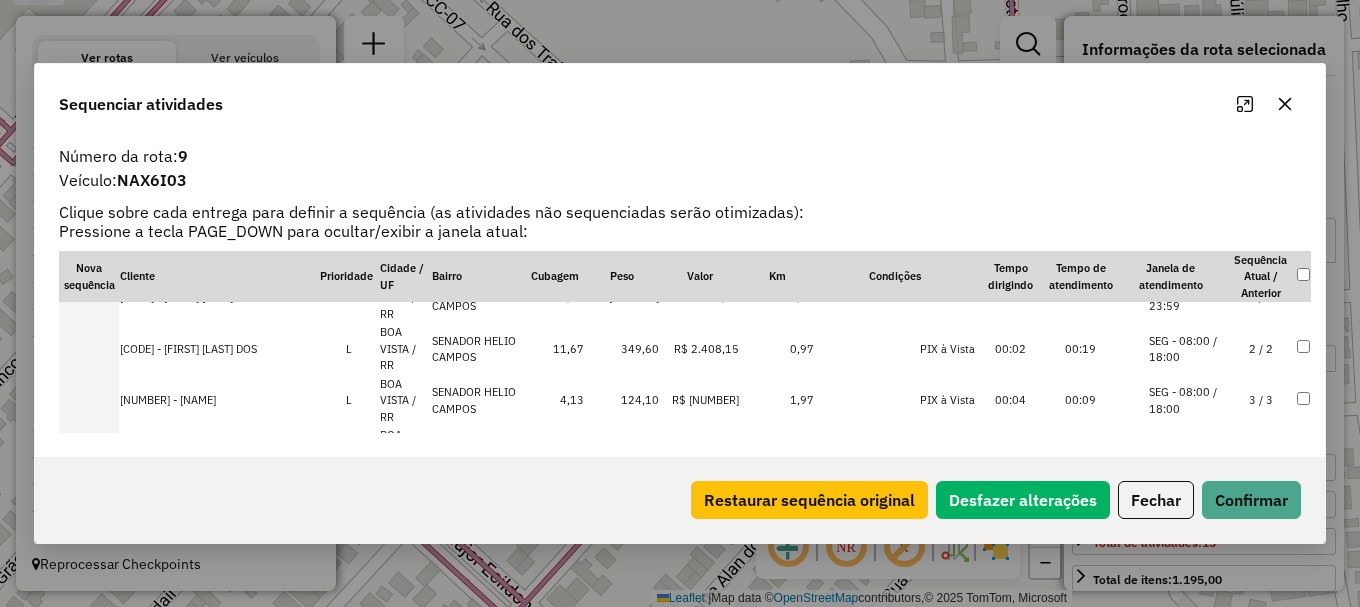 scroll, scrollTop: 51, scrollLeft: 0, axis: vertical 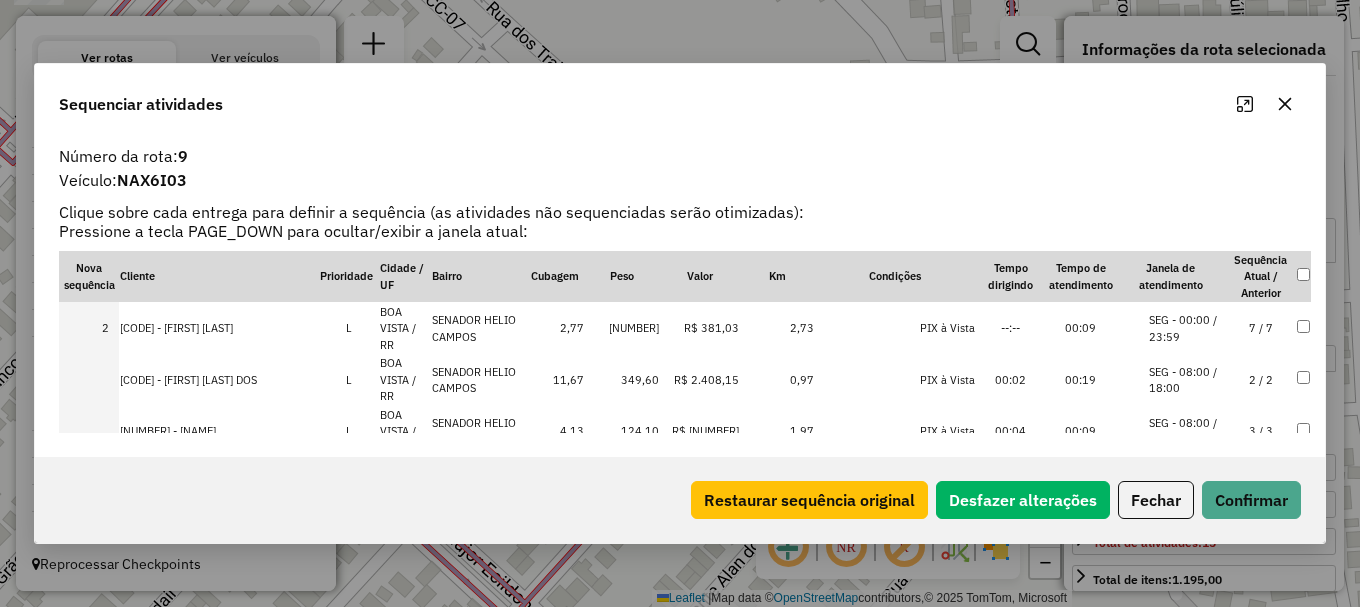click on "SEG - 08:00 / 18:00" at bounding box center (1187, 380) 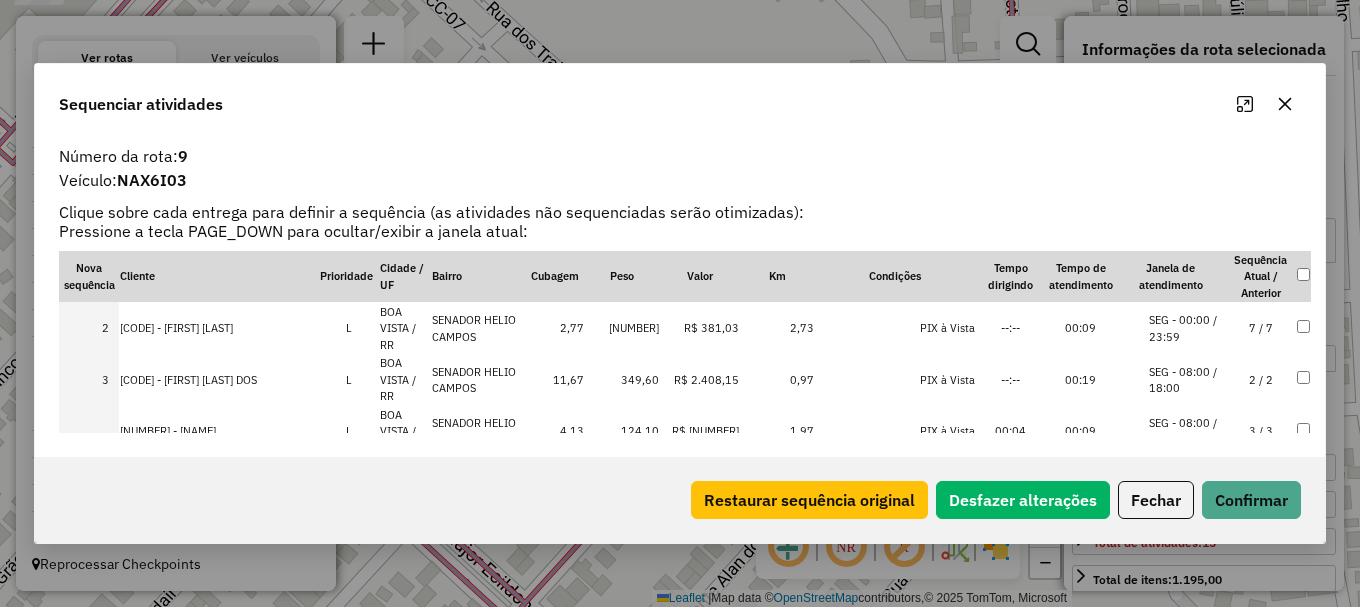 click on "SEG - 08:00 / 18:00" at bounding box center (1187, 431) 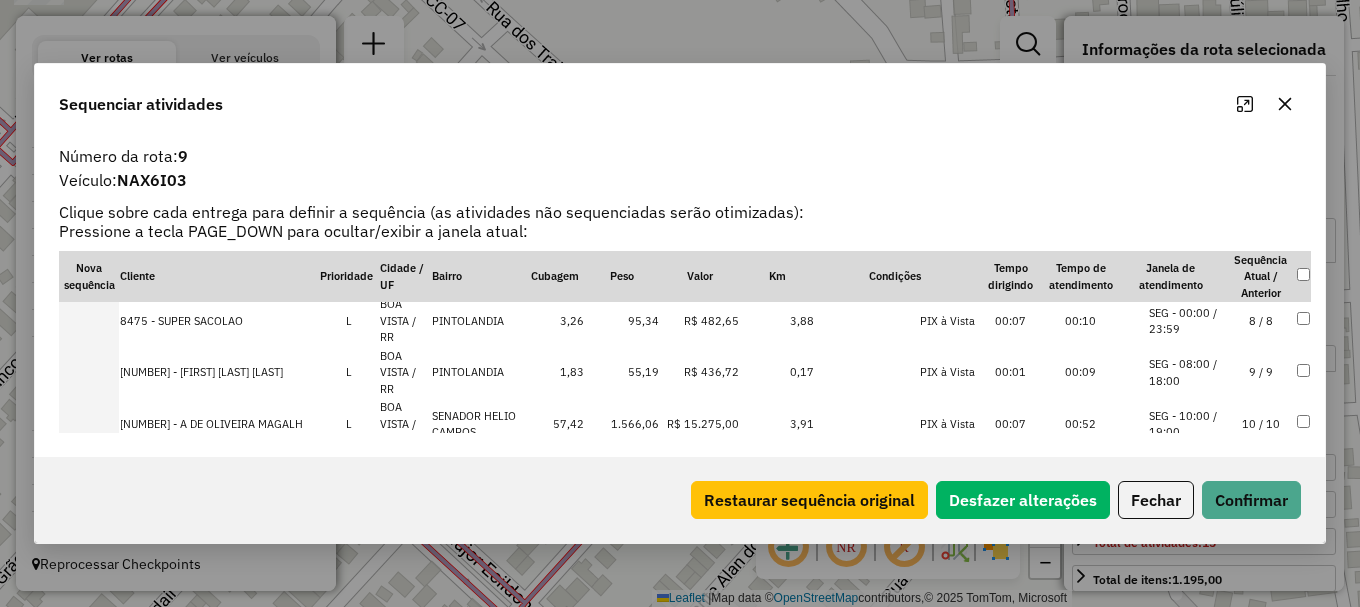 scroll, scrollTop: 451, scrollLeft: 0, axis: vertical 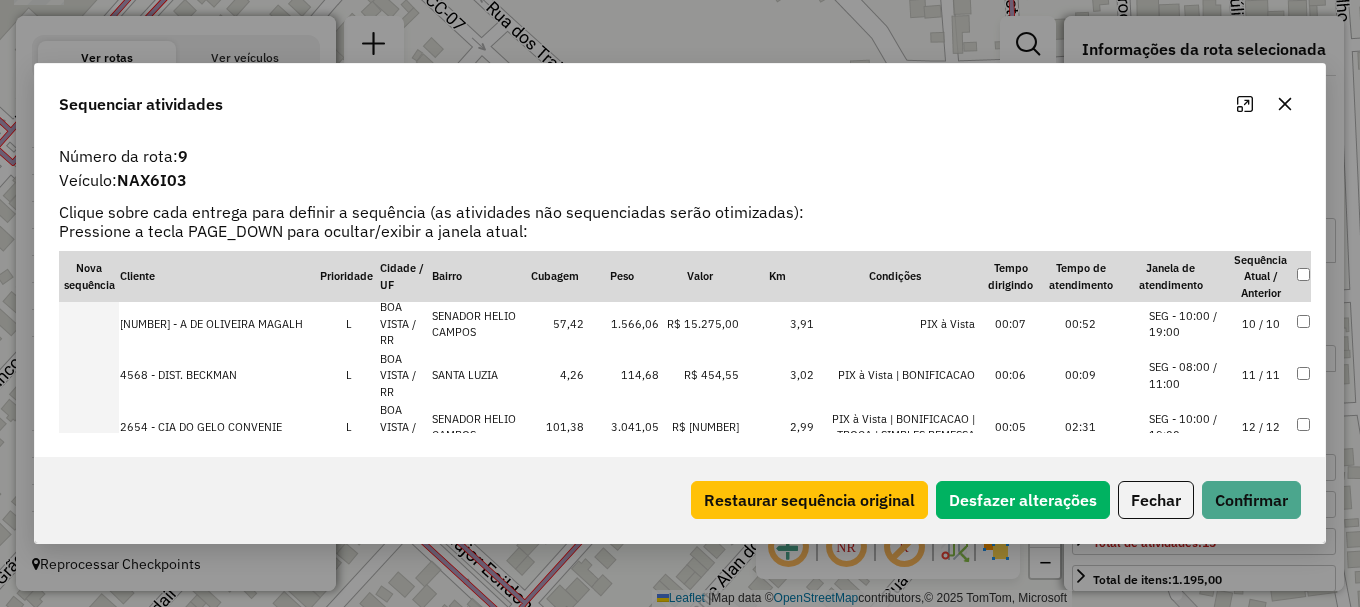 click on "SEG - 10:00 / 19:00" at bounding box center [1187, 427] 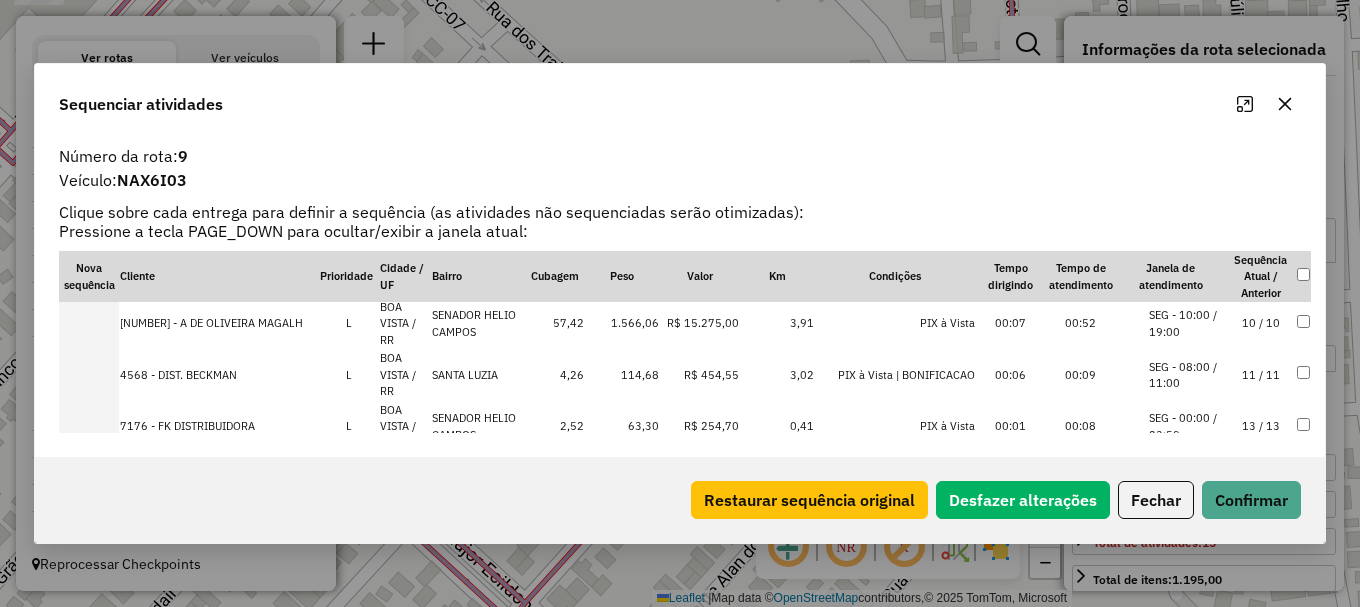click on "SEG - 10:00 / 19:00" at bounding box center [1187, 323] 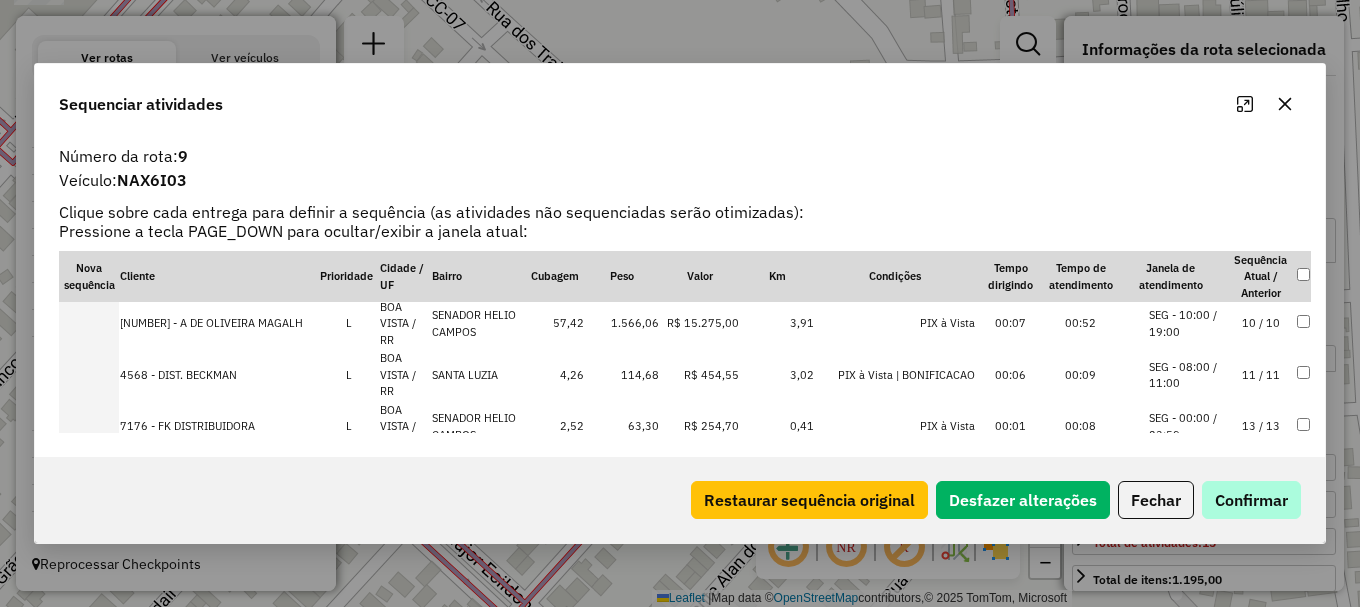 scroll, scrollTop: 554, scrollLeft: 0, axis: vertical 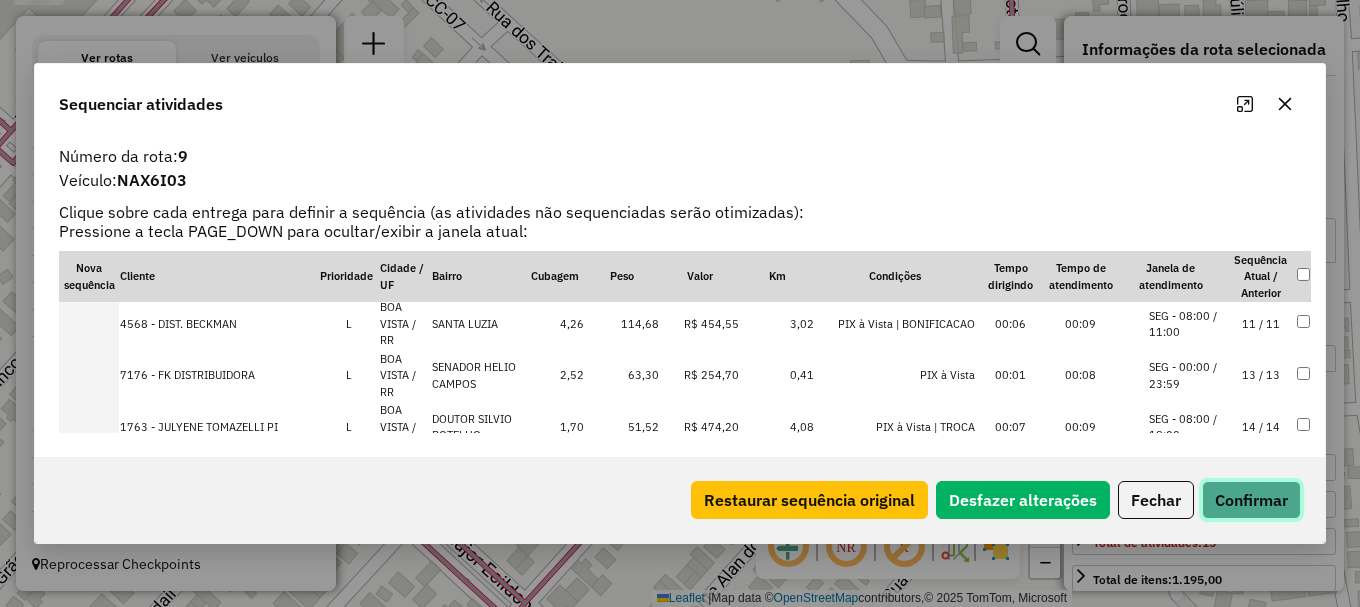 click on "Confirmar" 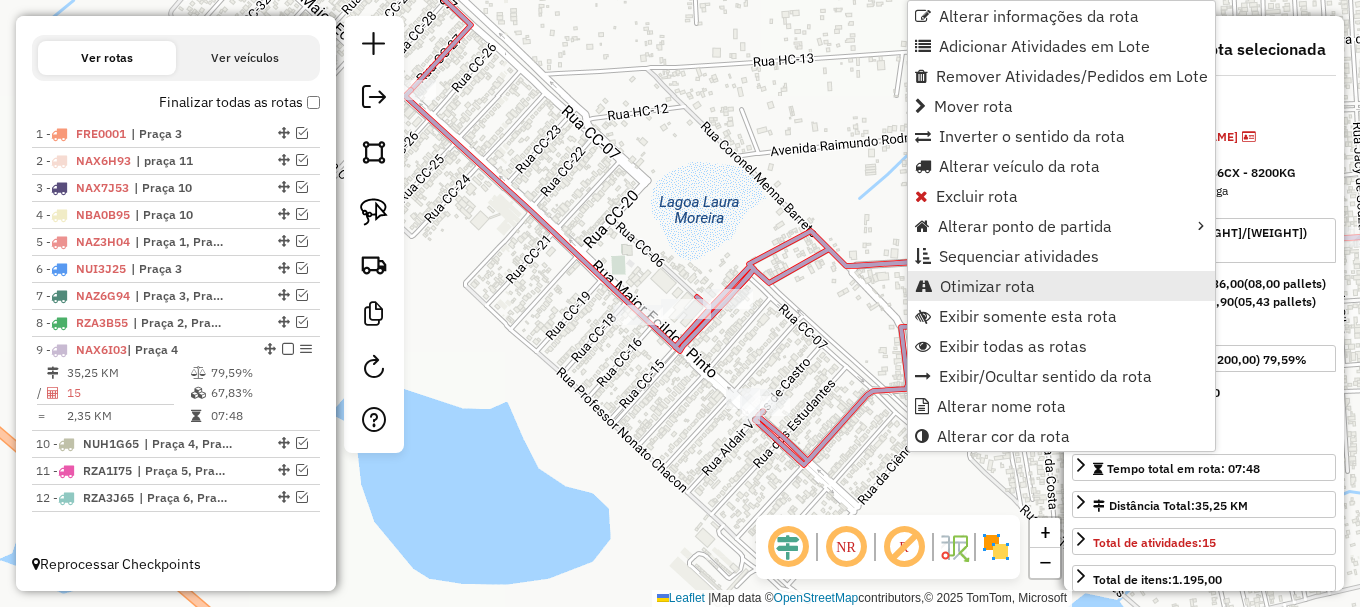 click on "Otimizar rota" at bounding box center [987, 286] 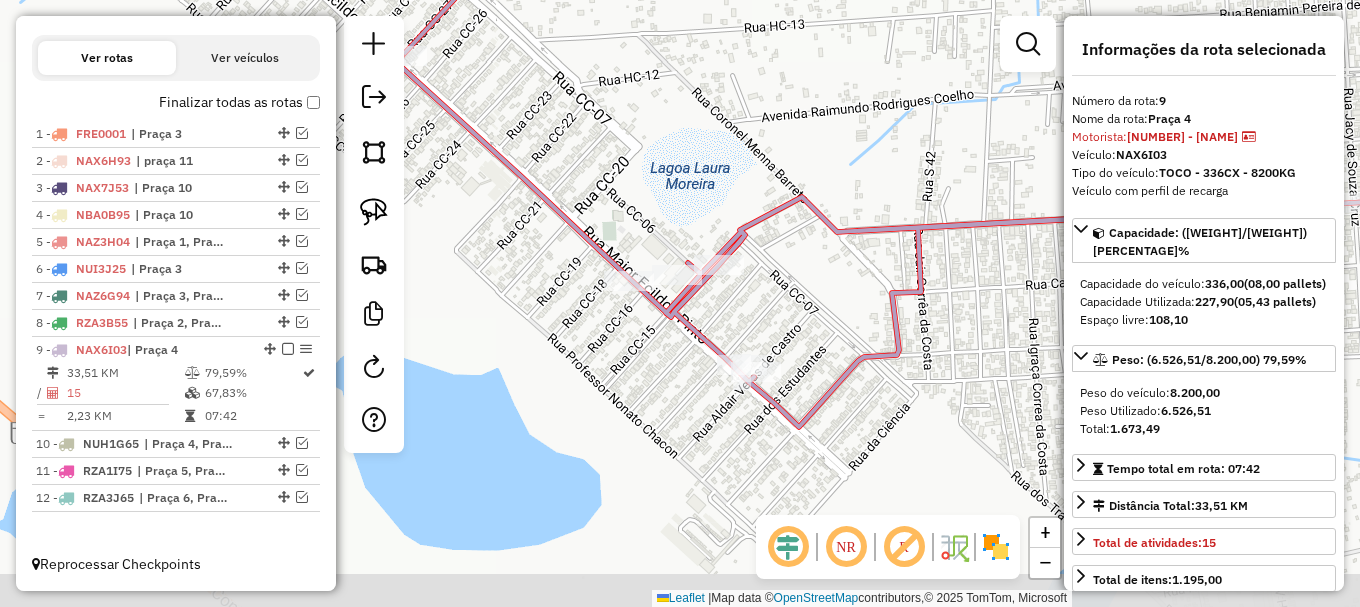 drag, startPoint x: 578, startPoint y: 330, endPoint x: 561, endPoint y: 296, distance: 38.013157 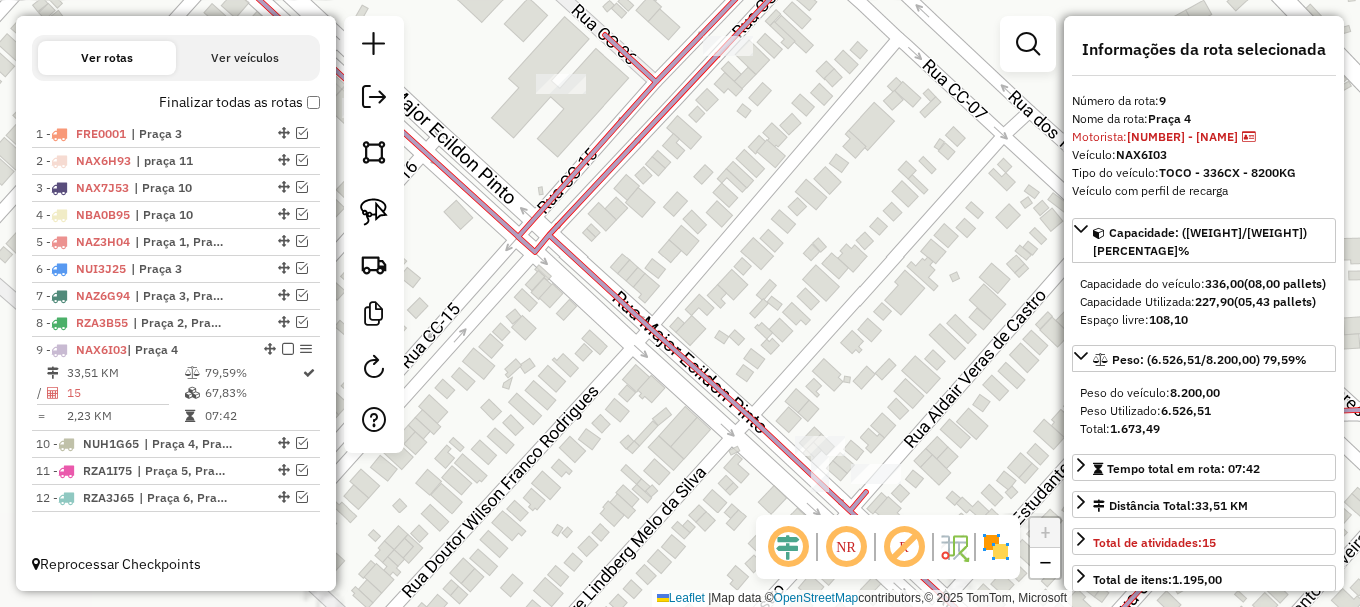 drag, startPoint x: 743, startPoint y: 270, endPoint x: 702, endPoint y: 225, distance: 60.876926 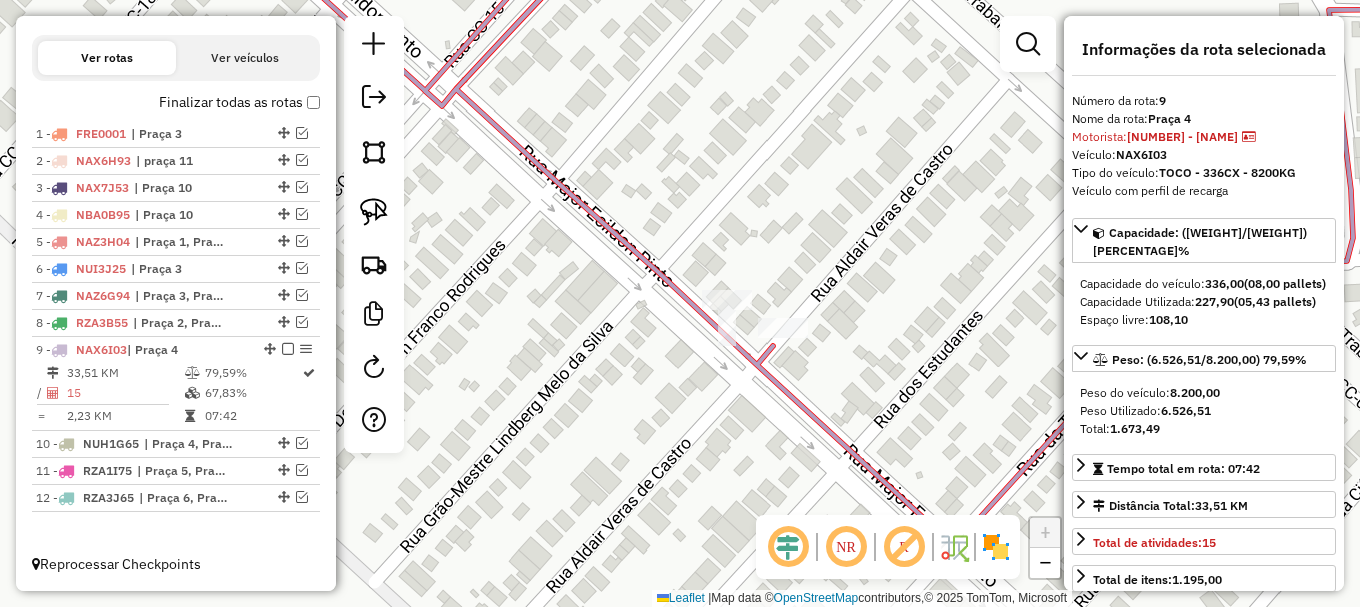 click 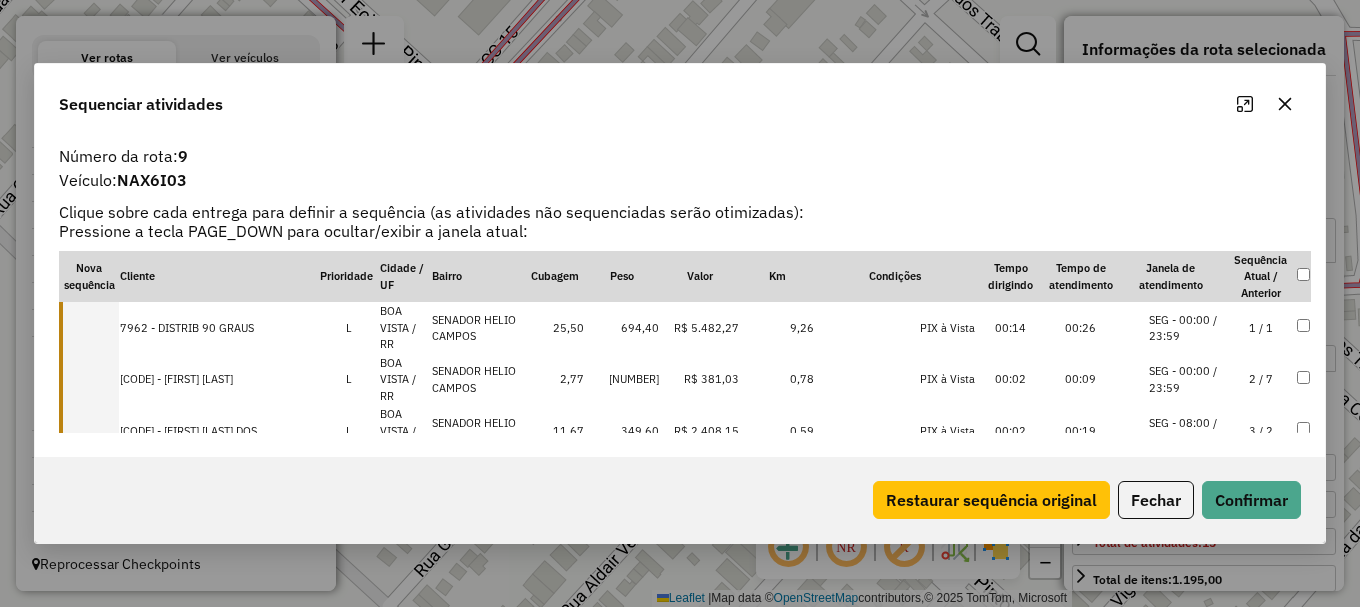 click on "SEG - 00:00 / 23:59" at bounding box center [1187, 379] 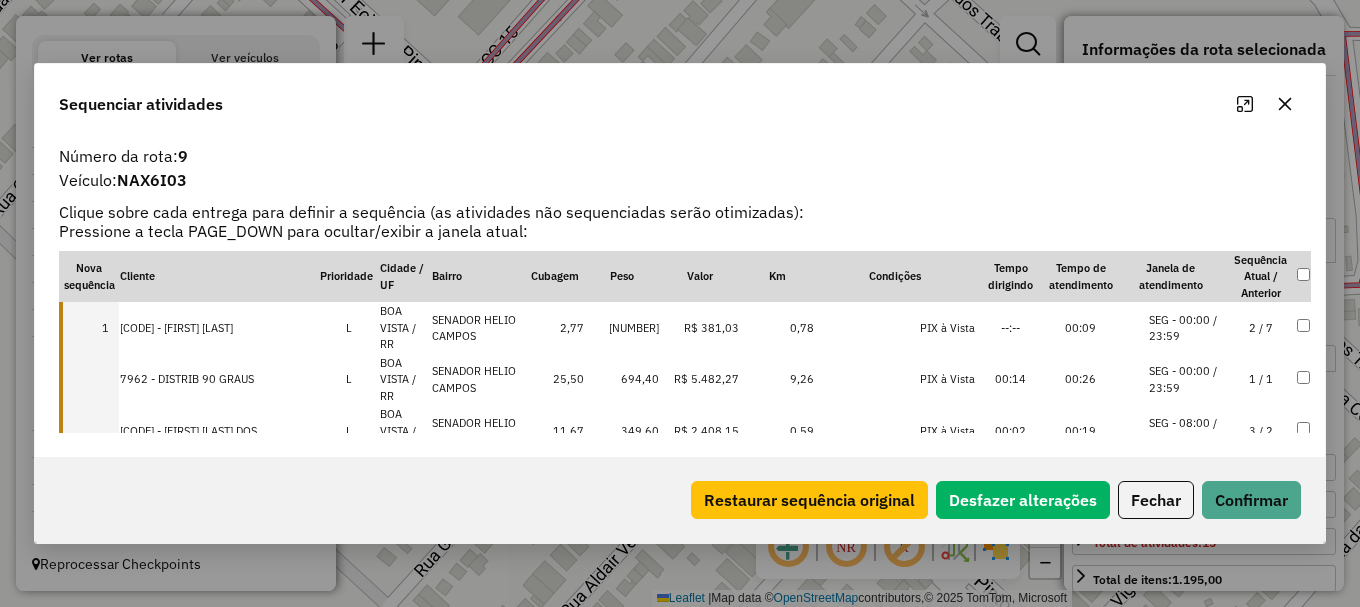 click on "SEG - 08:00 / 18:00" at bounding box center (1187, 431) 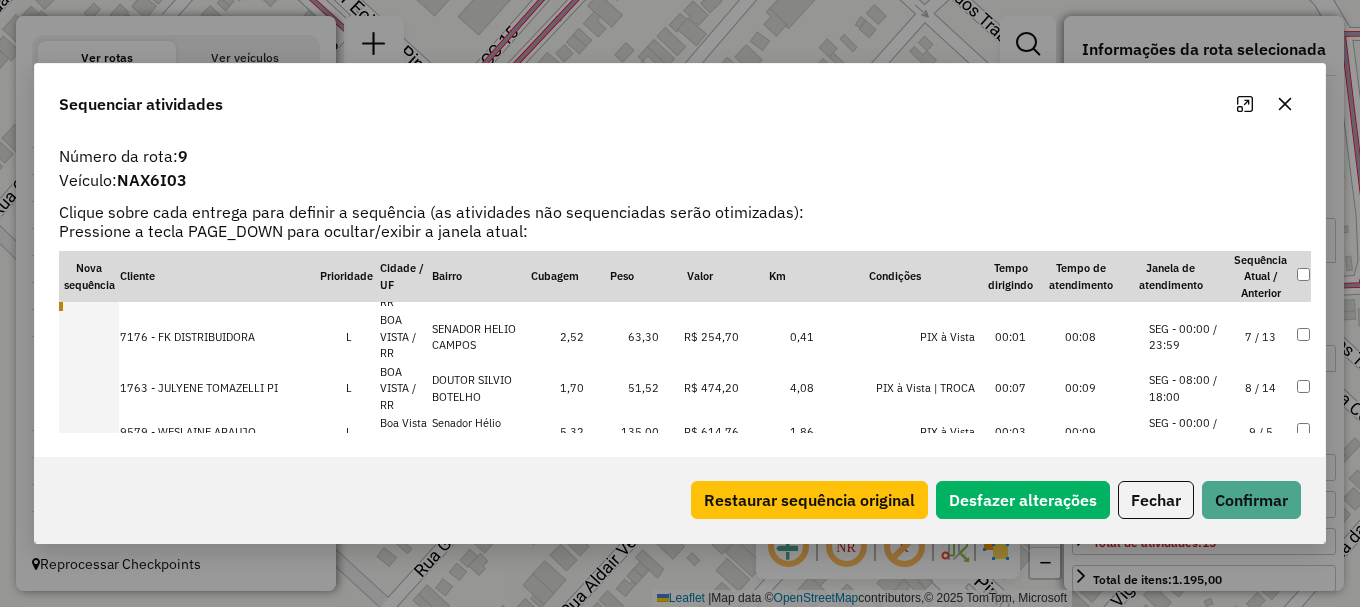 click on "SEG - 00:00 / 23:59" at bounding box center (1187, 337) 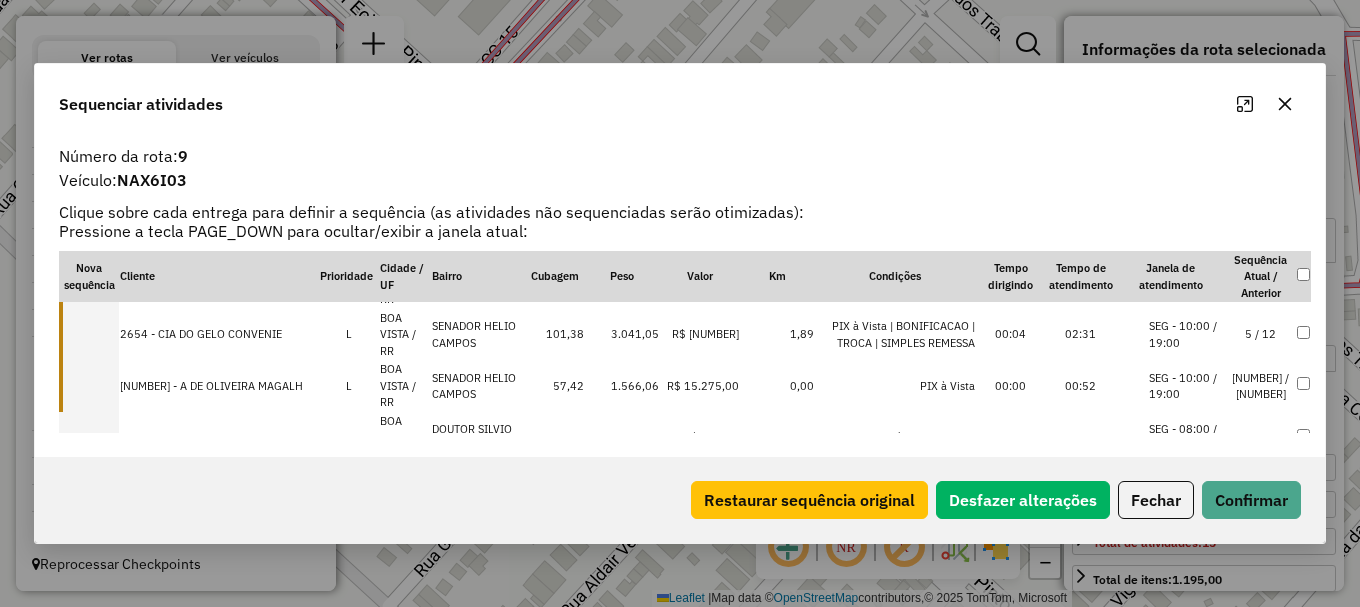 click on "SEG - 10:00 / 19:00" at bounding box center [1187, 386] 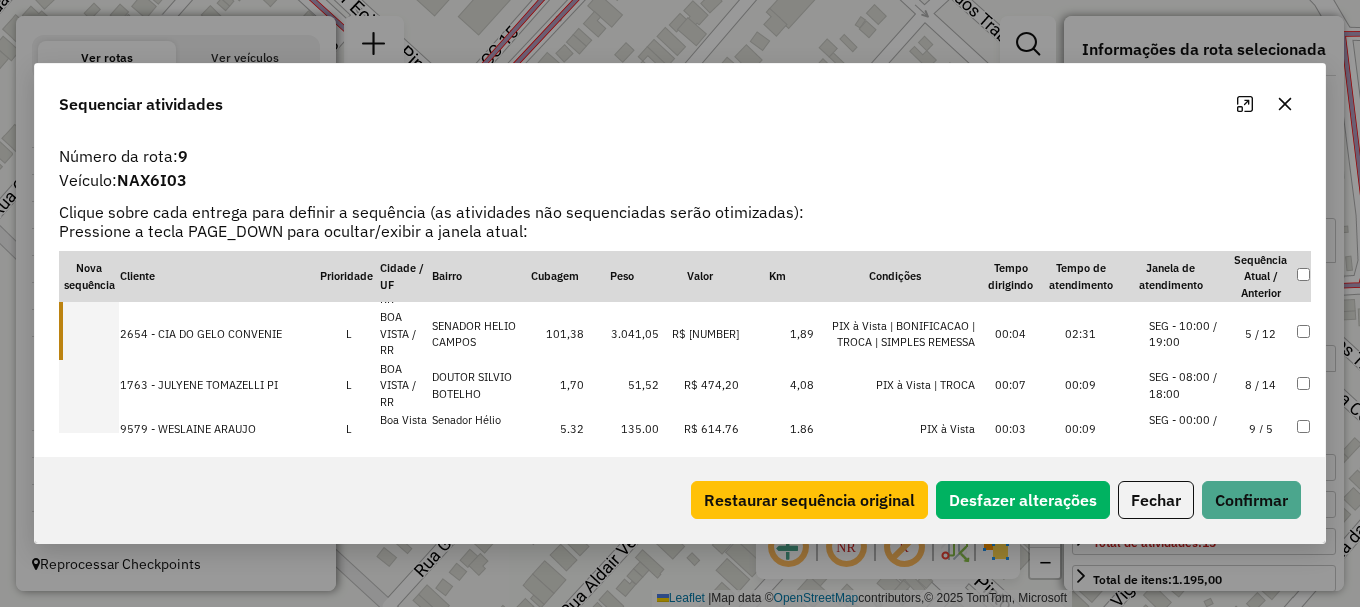 click on "SEG - 10:00 / 19:00" at bounding box center [1187, 334] 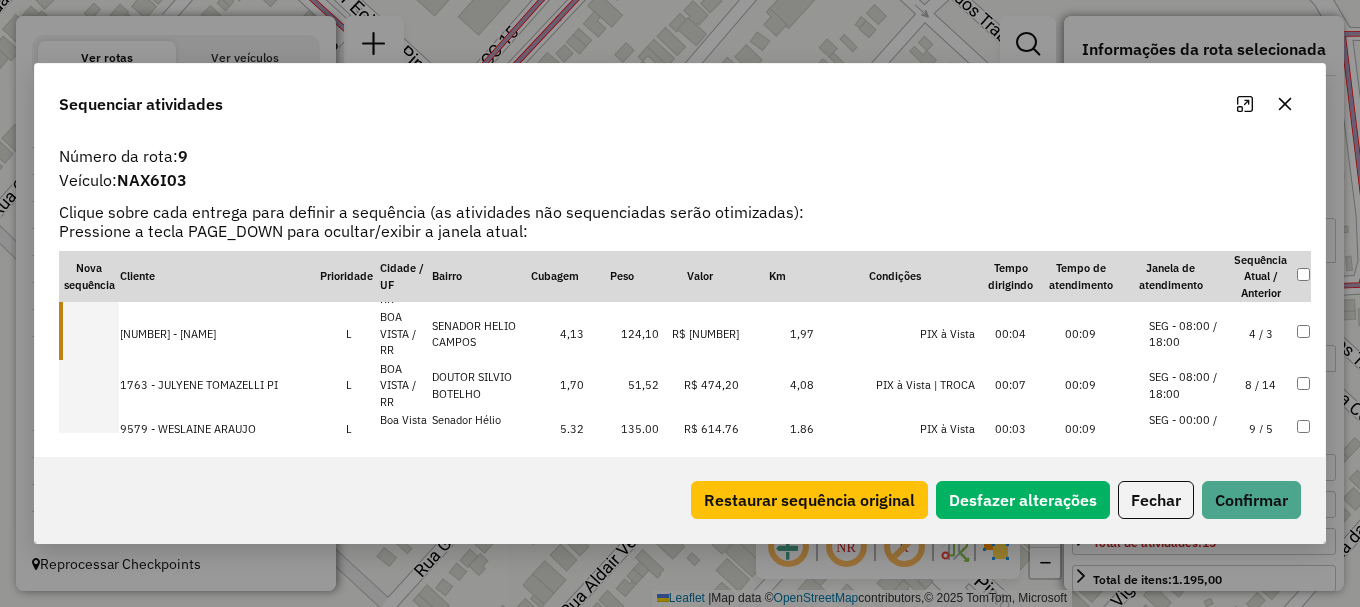 scroll, scrollTop: 354, scrollLeft: 0, axis: vertical 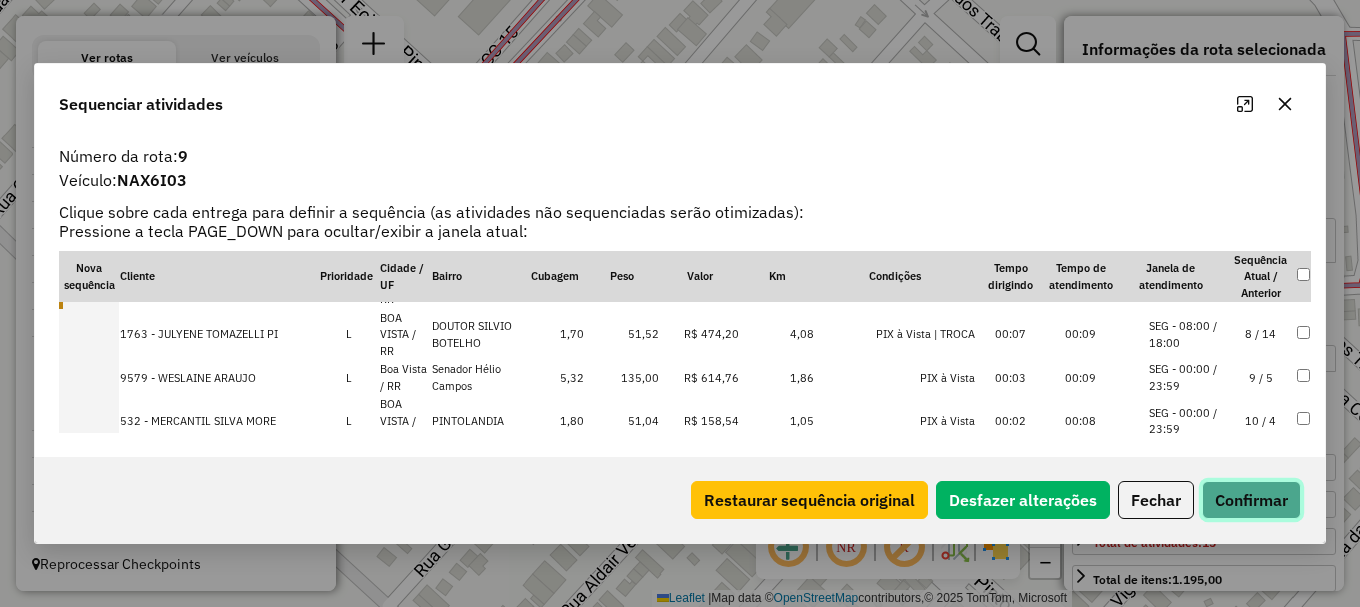 click on "Confirmar" 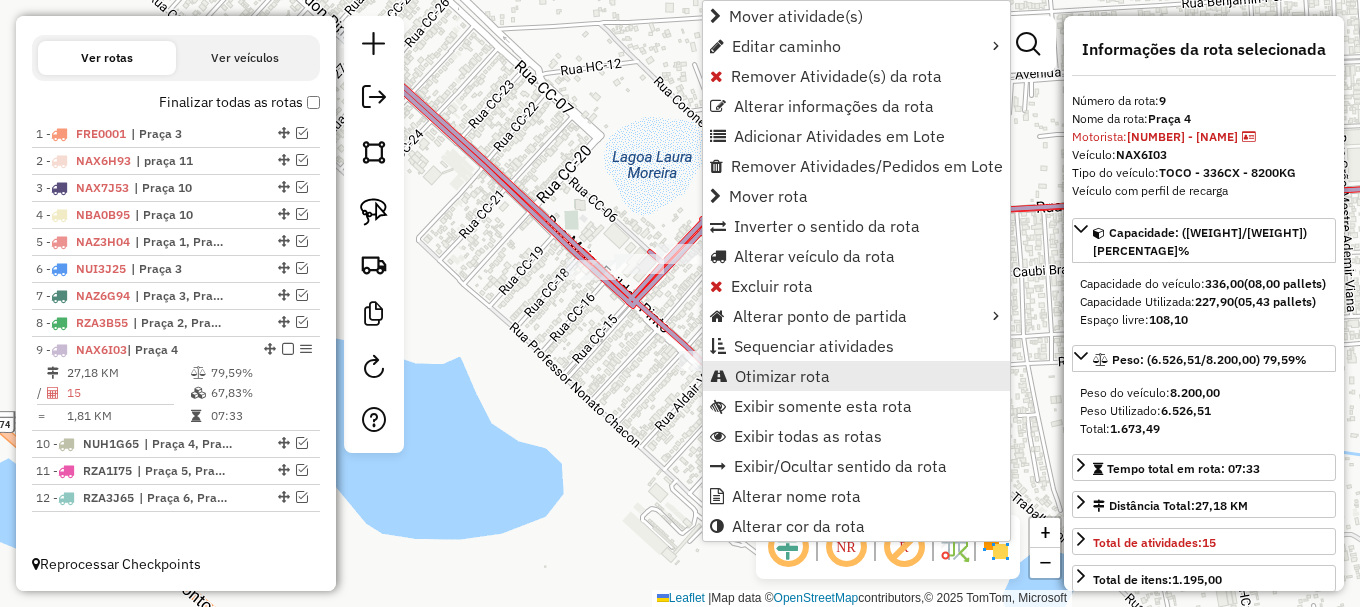 click on "Otimizar rota" at bounding box center (782, 376) 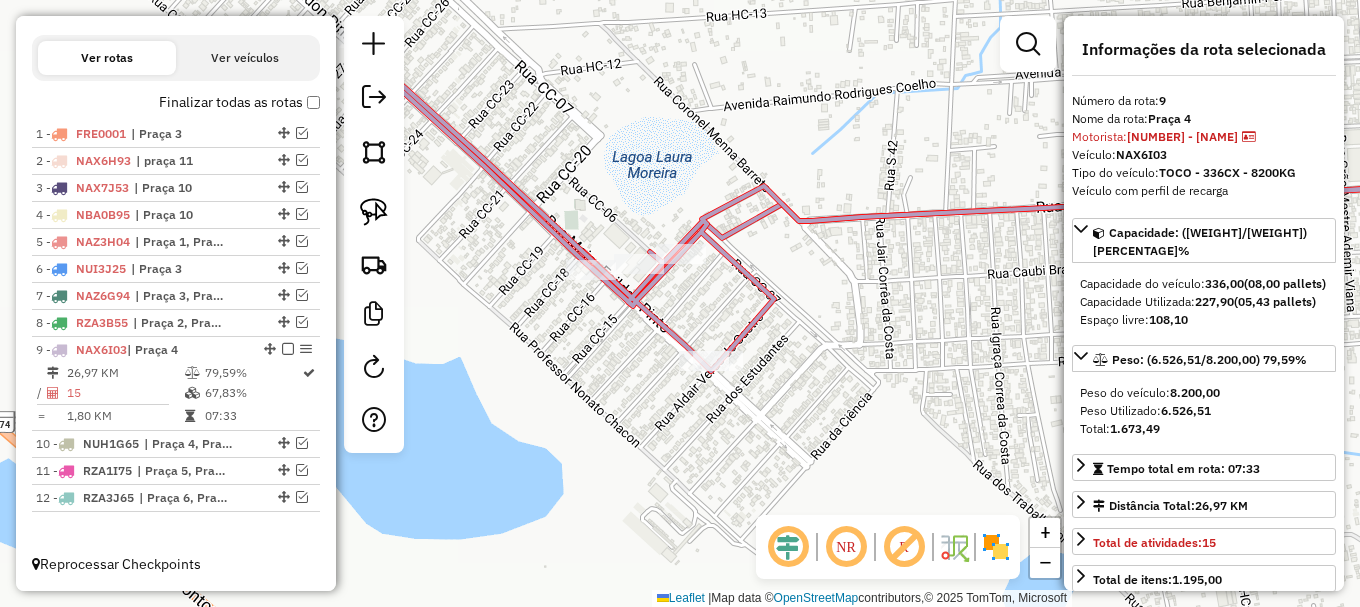 click on "Janela de atendimento Grade de atendimento Capacidade Transportadoras Veículos Cliente Pedidos  Rotas Selecione os dias de semana para filtrar as janelas de atendimento  Seg   Ter   Qua   Qui   Sex   Sáb   Dom  Informe o período da janela de atendimento: De: Até:  Filtrar exatamente a janela do cliente  Considerar janela de atendimento padrão  Selecione os dias de semana para filtrar as grades de atendimento  Seg   Ter   Qua   Qui   Sex   Sáb   Dom   Considerar clientes sem dia de atendimento cadastrado  Clientes fora do dia de atendimento selecionado Filtrar as atividades entre os valores definidos abaixo:  Peso mínimo:   Peso máximo:   Cubagem mínima:   Cubagem máxima:   De:   Até:  Filtrar as atividades entre o tempo de atendimento definido abaixo:  De:   Até:   Considerar capacidade total dos clientes não roteirizados Transportadora: Selecione um ou mais itens Tipo de veículo: Selecione um ou mais itens Veículo: Selecione um ou mais itens Motorista: Selecione um ou mais itens Nome: Rótulo:" 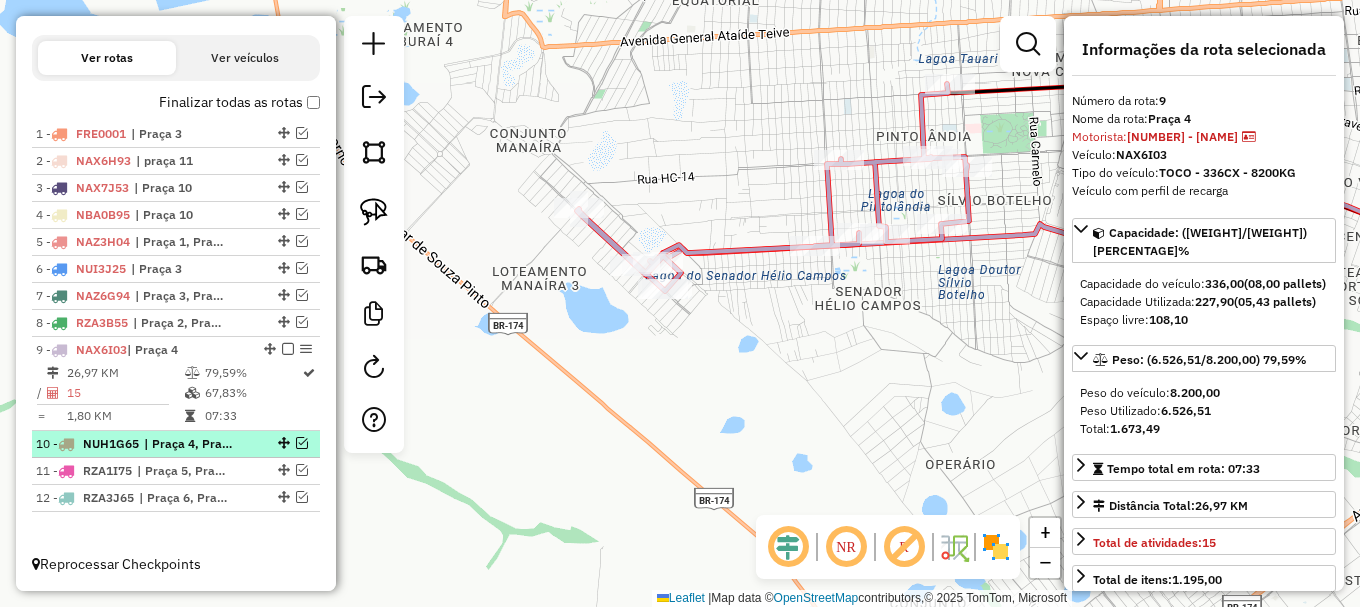 click at bounding box center (302, 443) 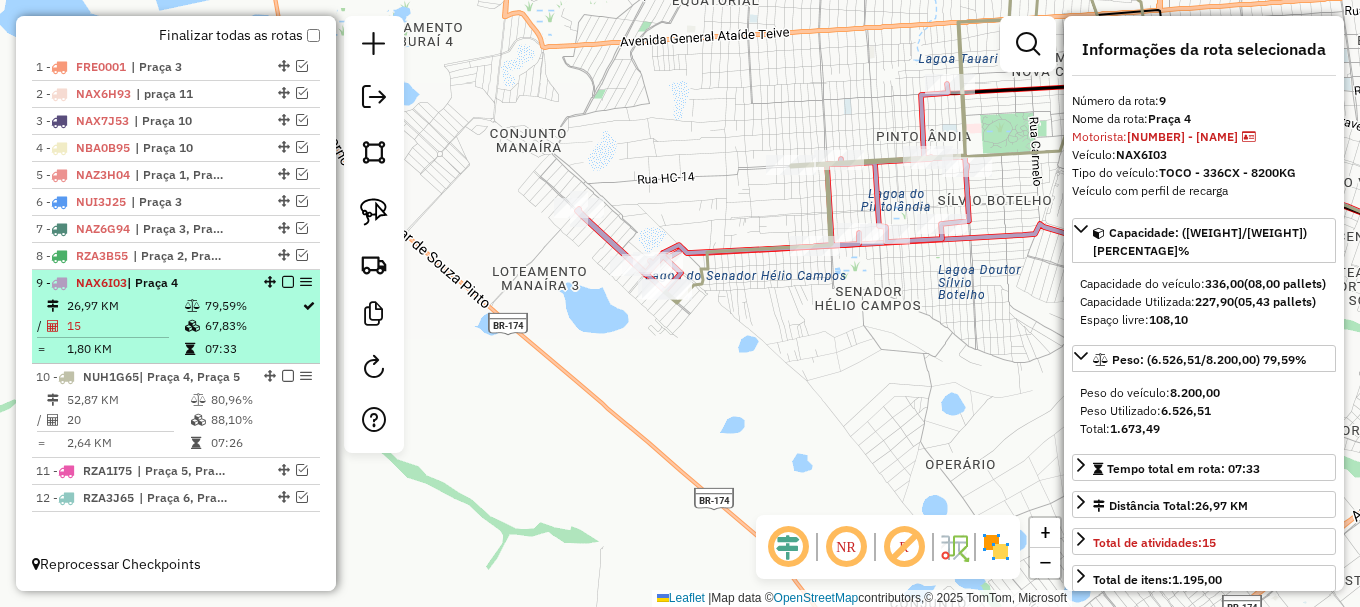 click at bounding box center [288, 282] 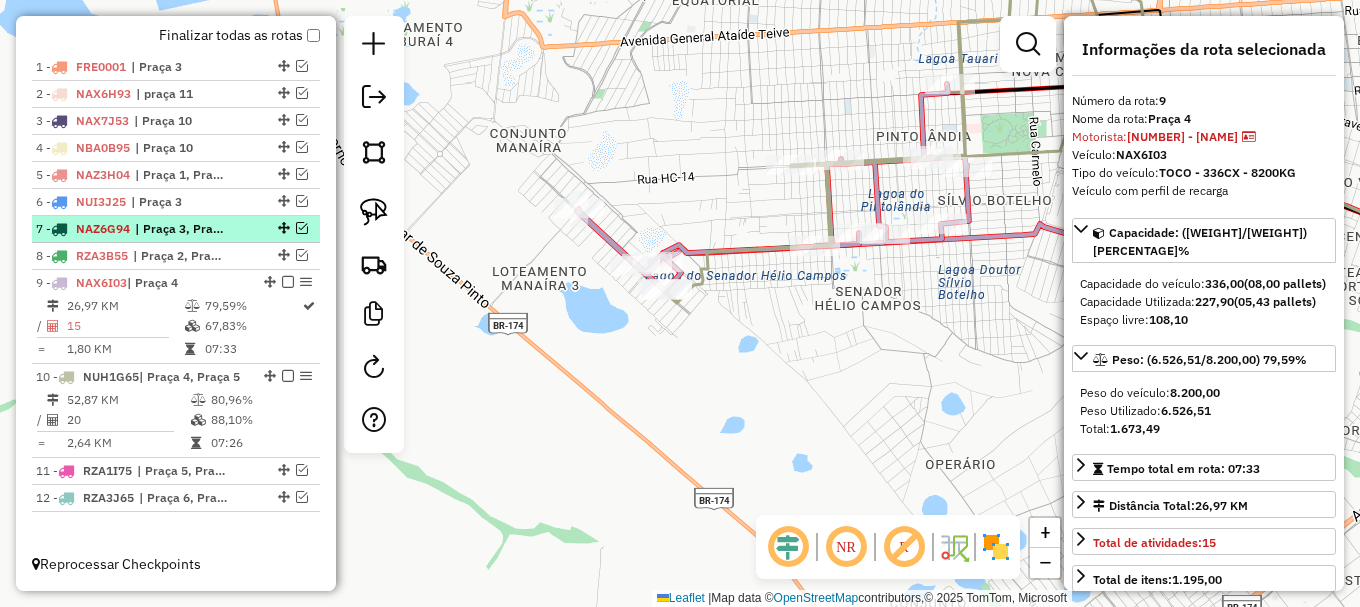 scroll, scrollTop: 712, scrollLeft: 0, axis: vertical 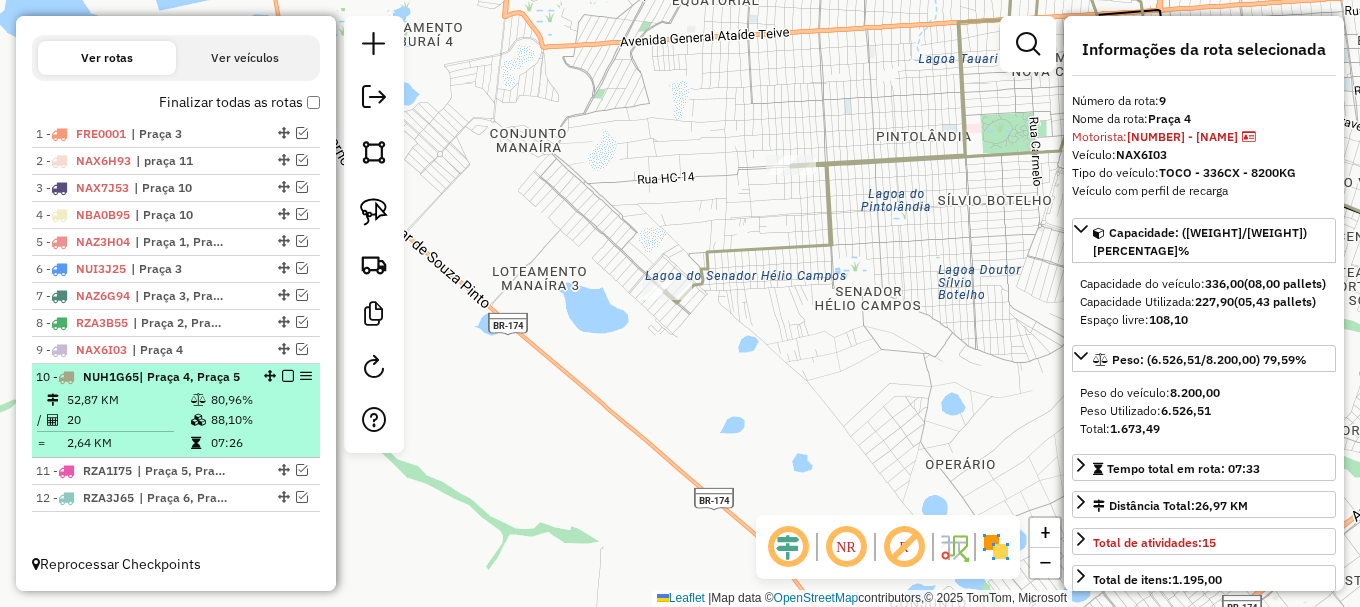 click on "88,10%" at bounding box center [260, 420] 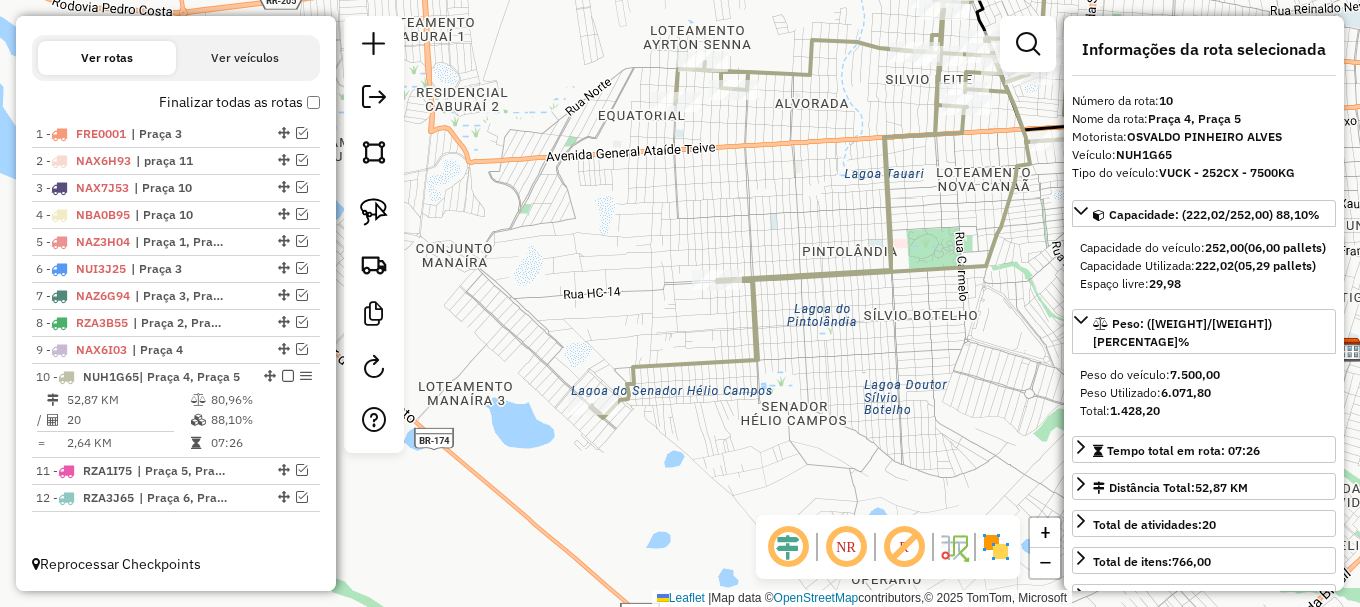 drag, startPoint x: 614, startPoint y: 482, endPoint x: 906, endPoint y: 372, distance: 312.03204 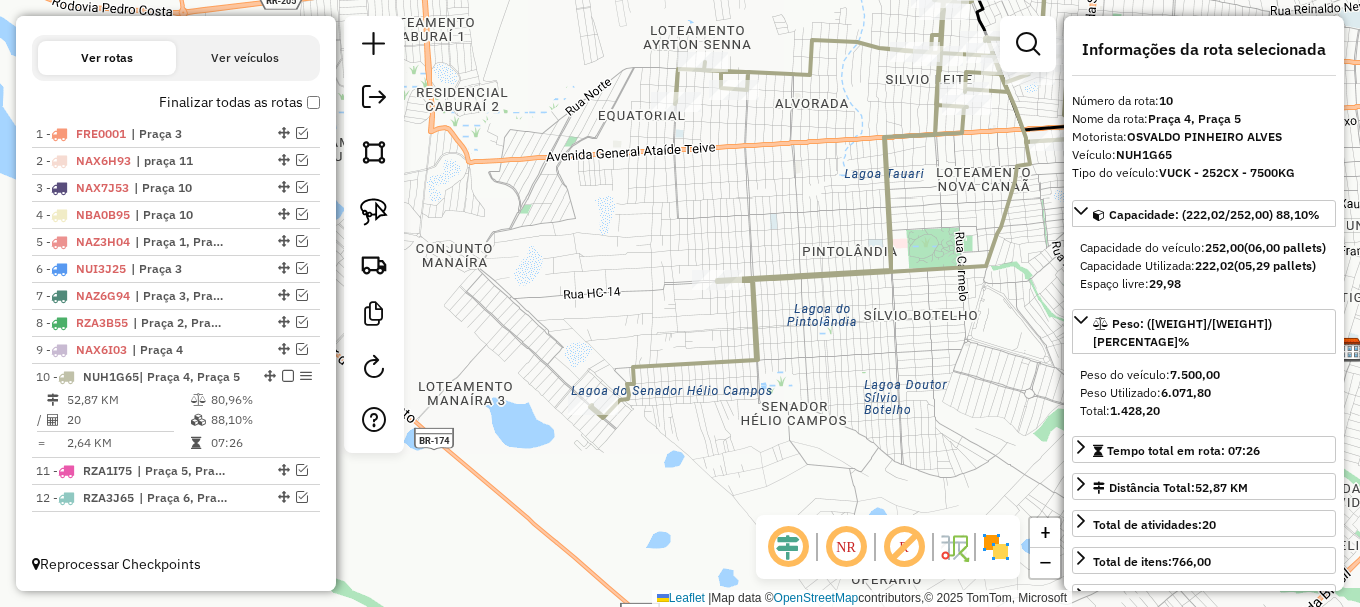 click on "Janela de atendimento Grade de atendimento Capacidade Transportadoras Veículos Cliente Pedidos  Rotas Selecione os dias de semana para filtrar as janelas de atendimento  Seg   Ter   Qua   Qui   Sex   Sáb   Dom  Informe o período da janela de atendimento: De: Até:  Filtrar exatamente a janela do cliente  Considerar janela de atendimento padrão  Selecione os dias de semana para filtrar as grades de atendimento  Seg   Ter   Qua   Qui   Sex   Sáb   Dom   Considerar clientes sem dia de atendimento cadastrado  Clientes fora do dia de atendimento selecionado Filtrar as atividades entre os valores definidos abaixo:  Peso mínimo:   Peso máximo:   Cubagem mínima:   Cubagem máxima:   De:   Até:  Filtrar as atividades entre o tempo de atendimento definido abaixo:  De:   Até:   Considerar capacidade total dos clientes não roteirizados Transportadora: Selecione um ou mais itens Tipo de veículo: Selecione um ou mais itens Veículo: Selecione um ou mais itens Motorista: Selecione um ou mais itens Nome: Rótulo:" 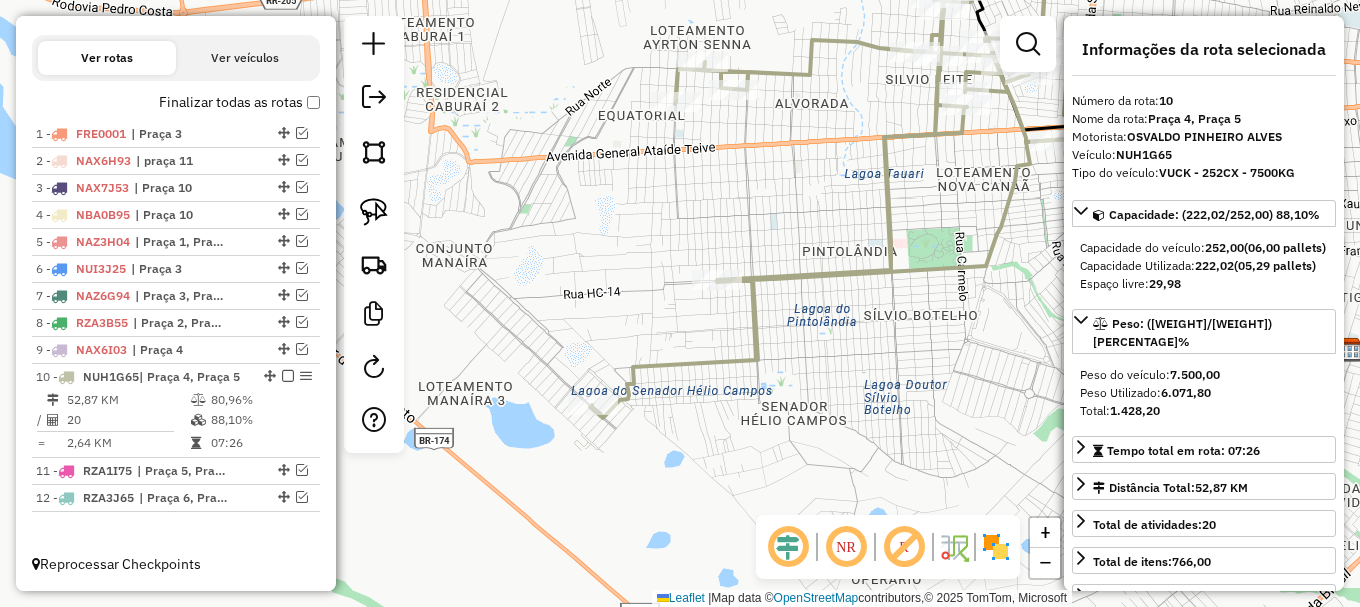 drag, startPoint x: 929, startPoint y: 204, endPoint x: 737, endPoint y: 350, distance: 241.2053 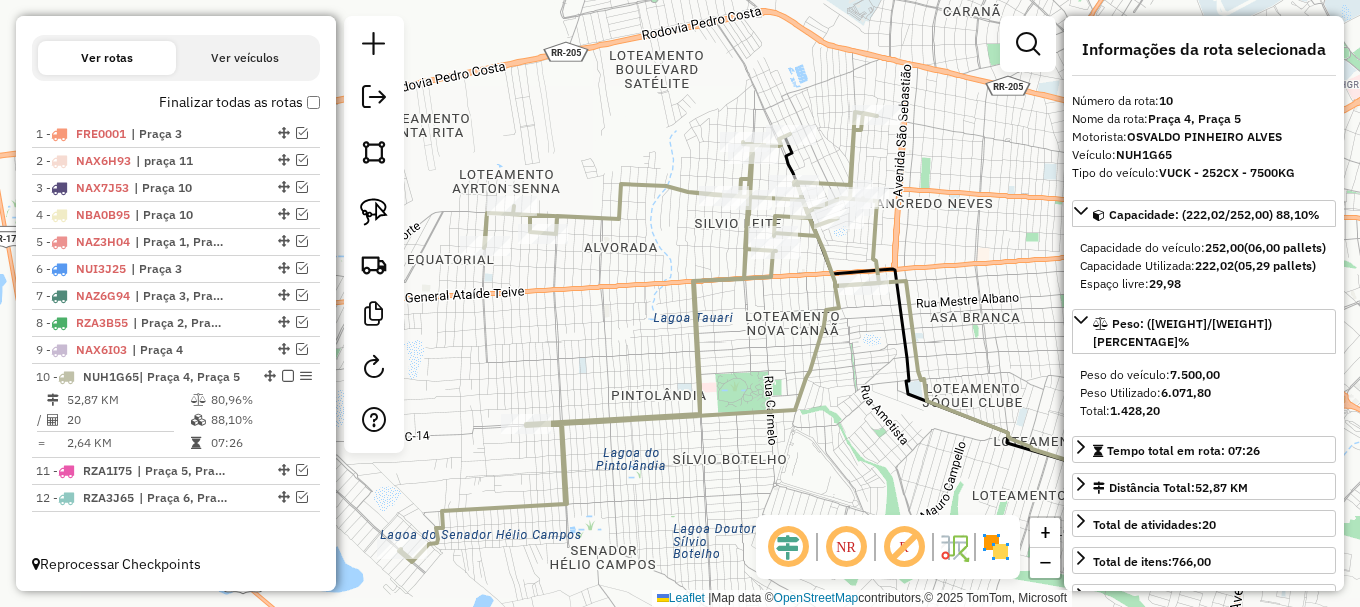 click 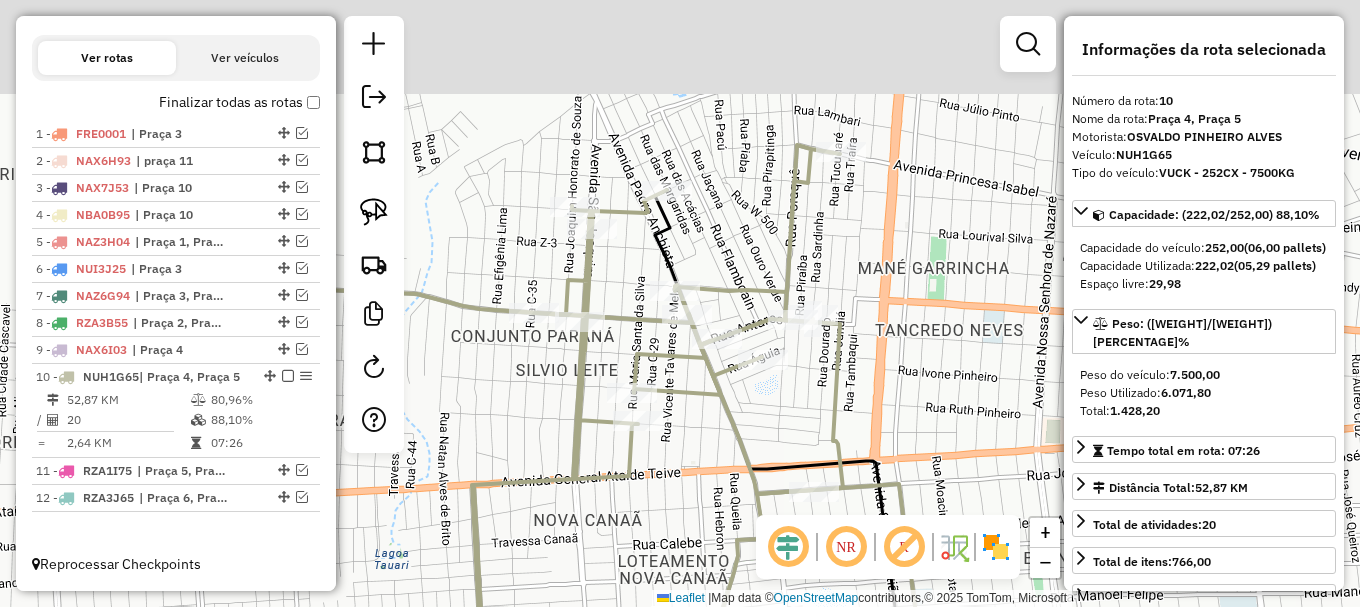drag, startPoint x: 926, startPoint y: 164, endPoint x: 912, endPoint y: 284, distance: 120.8139 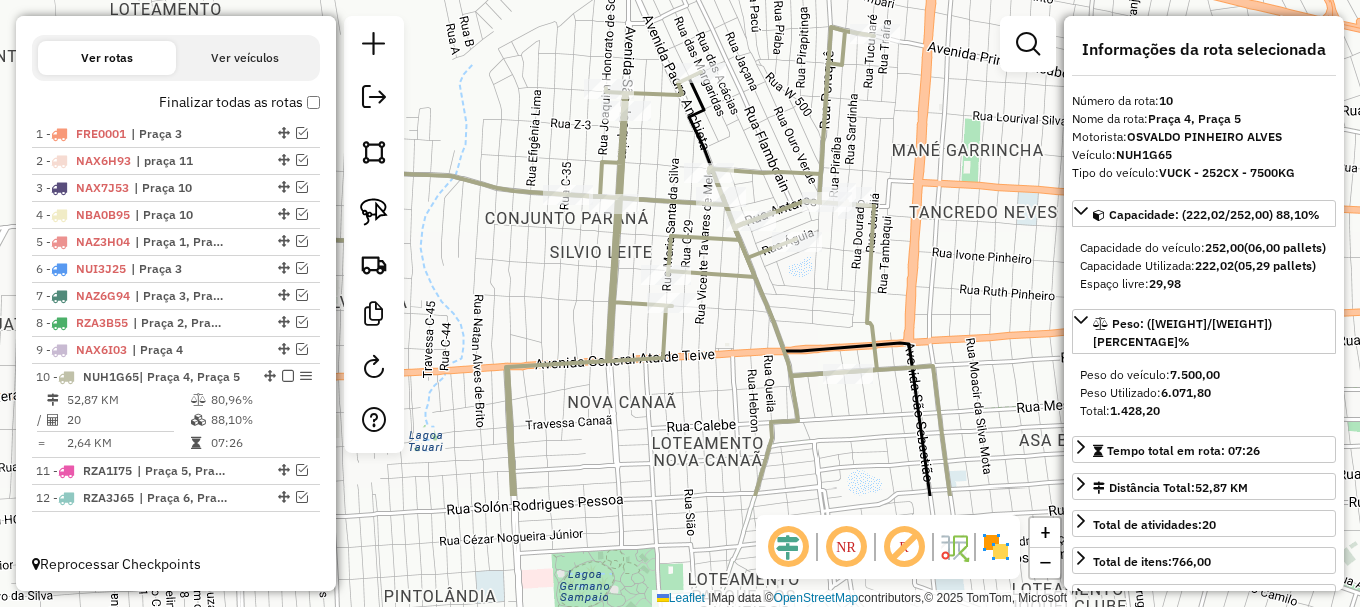 drag, startPoint x: 888, startPoint y: 374, endPoint x: 907, endPoint y: 258, distance: 117.54574 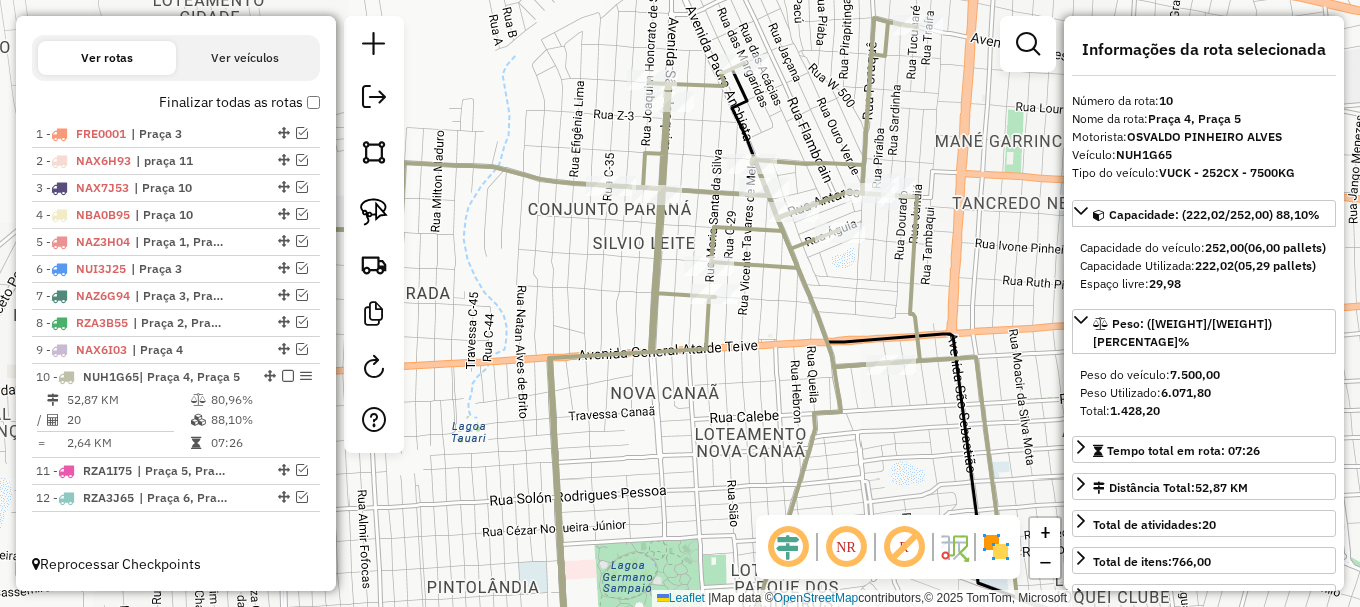 drag, startPoint x: 949, startPoint y: 129, endPoint x: 906, endPoint y: 288, distance: 164.71187 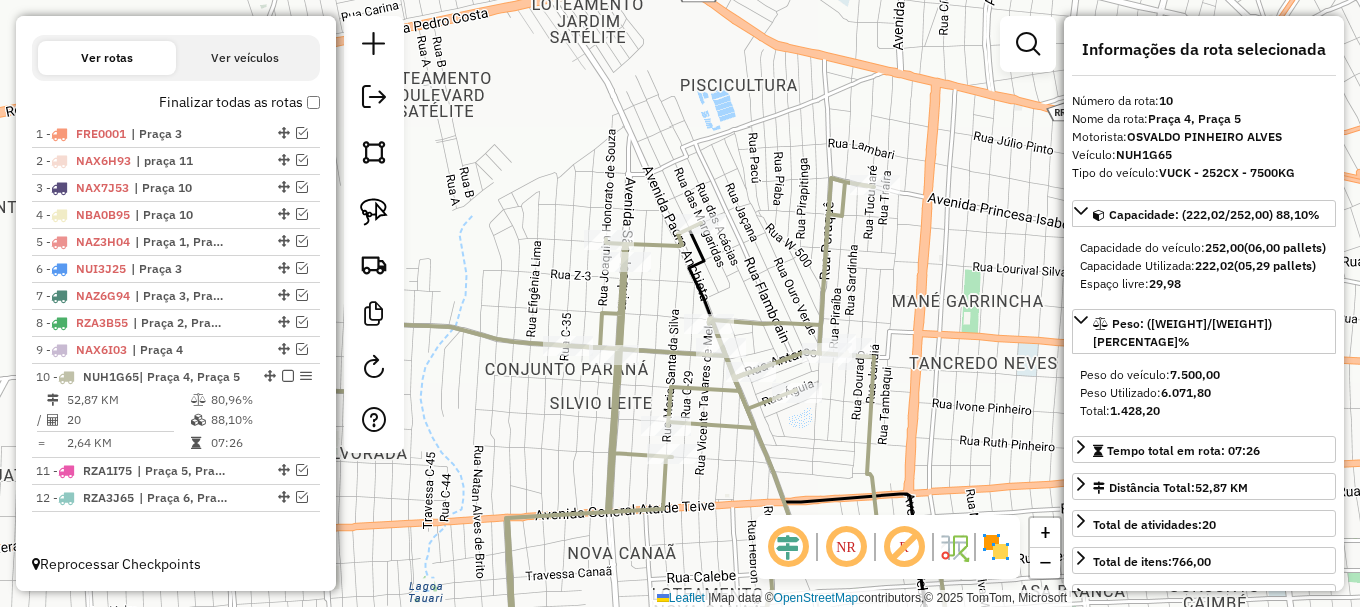 click 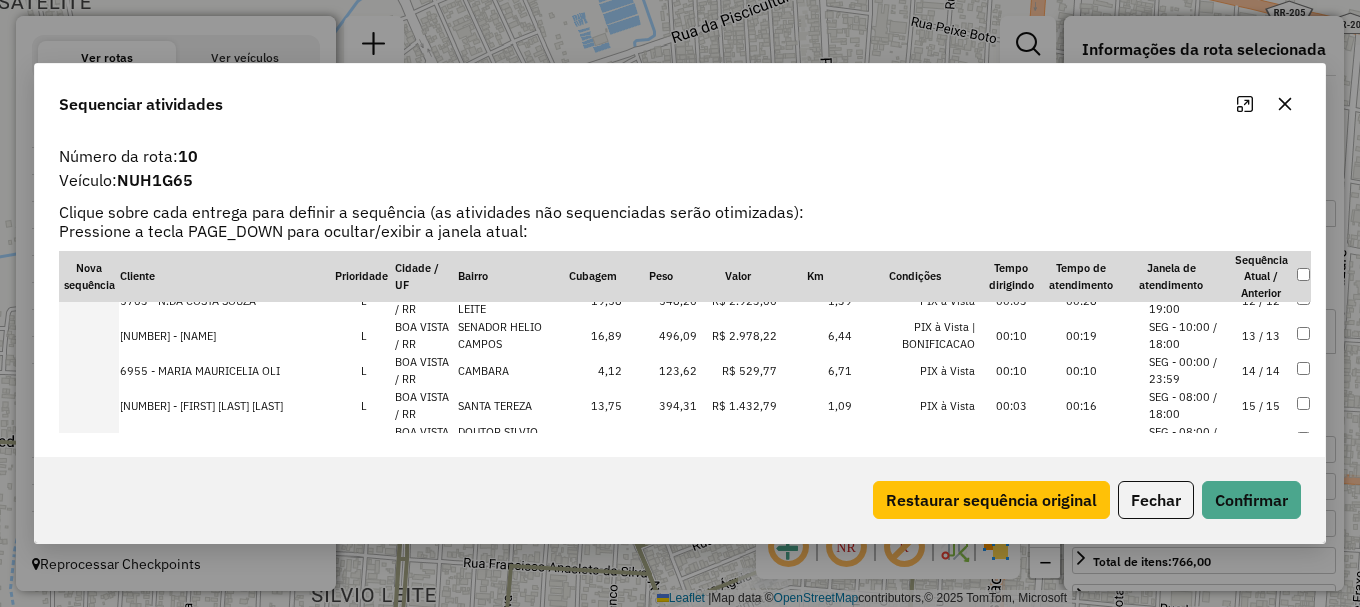 scroll, scrollTop: 388, scrollLeft: 0, axis: vertical 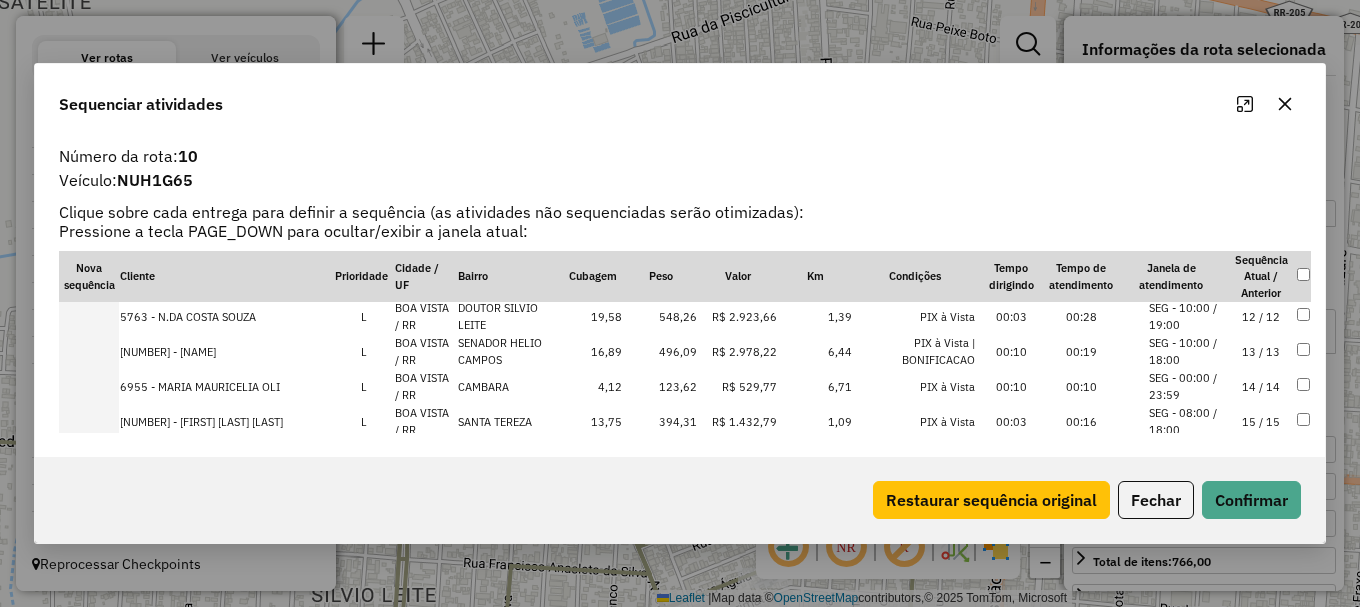 click on "SEG - 00:00 / 23:59" at bounding box center (1171, 386) 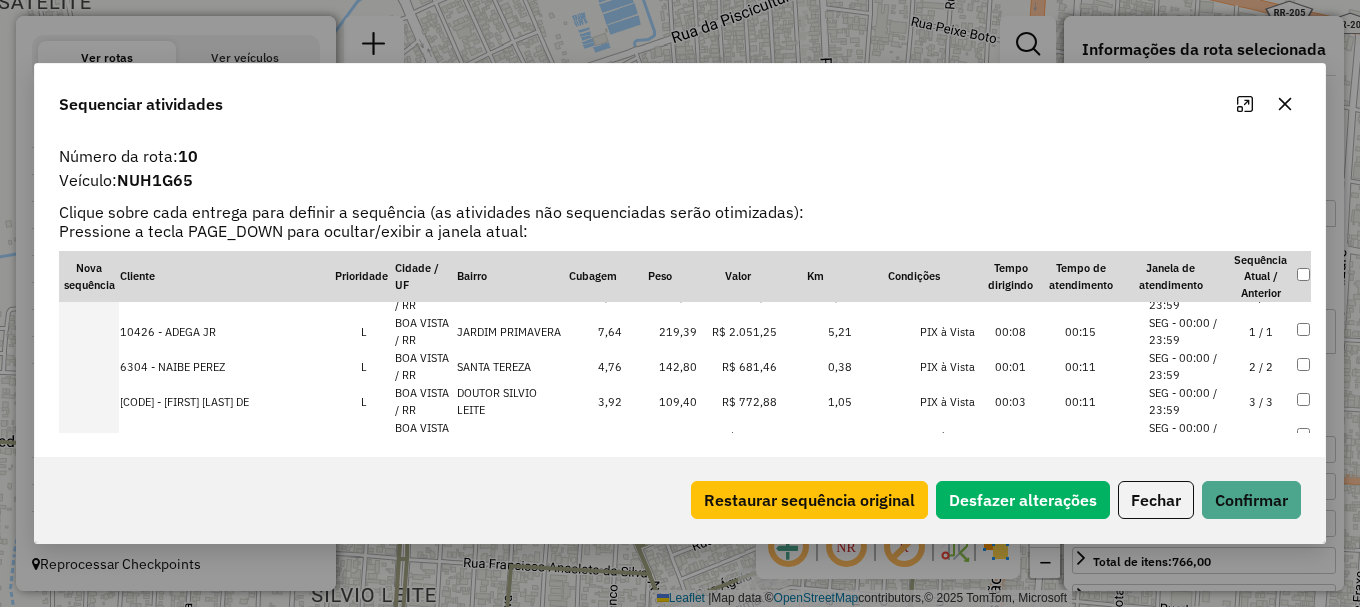 click on "SEG - 00:00 / 23:59" at bounding box center (1187, 366) 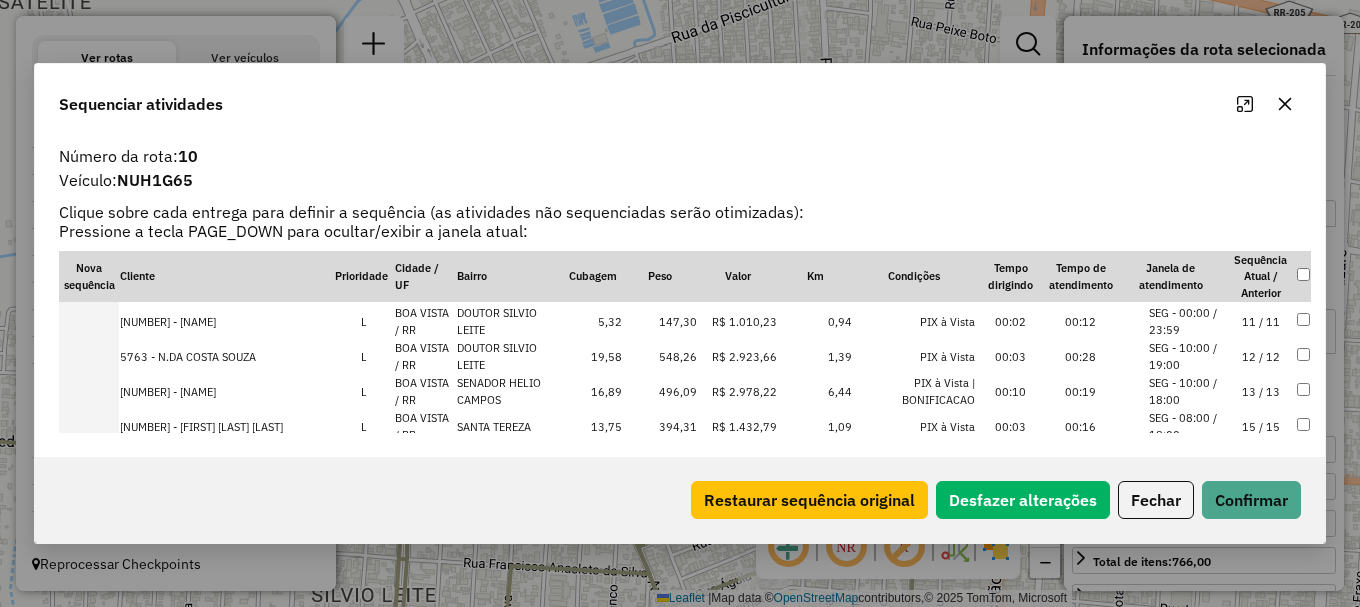 scroll, scrollTop: 523, scrollLeft: 0, axis: vertical 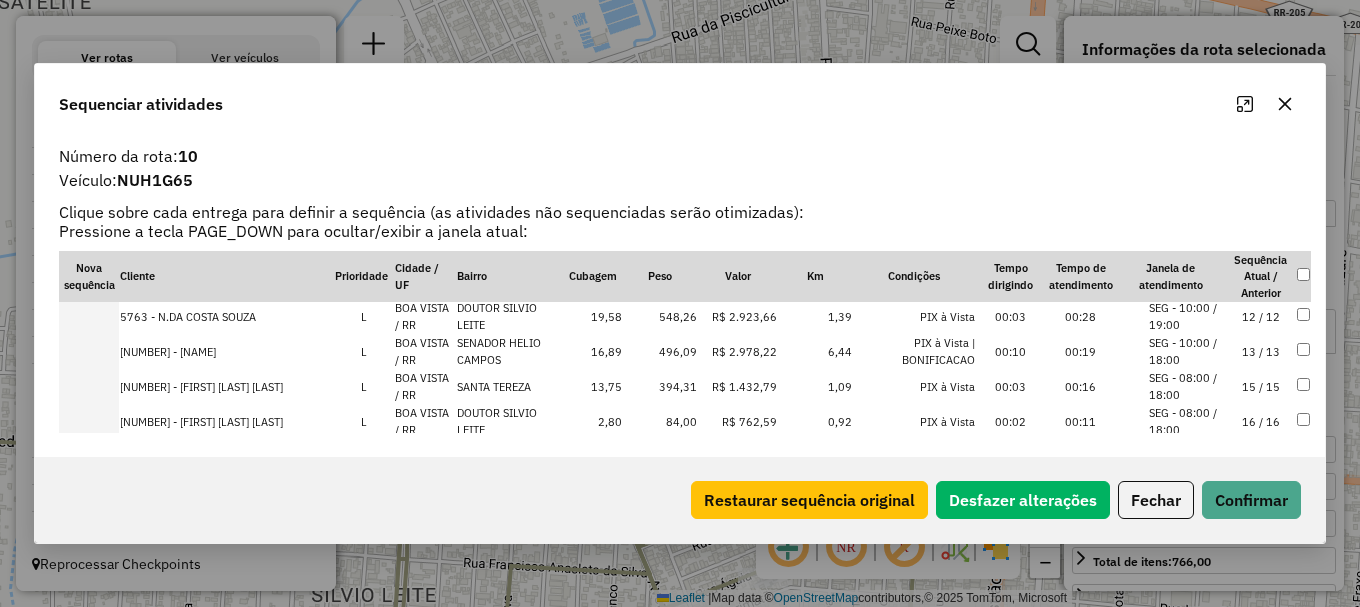 click on "SEG - 08:00 / 18:00" at bounding box center [1187, 386] 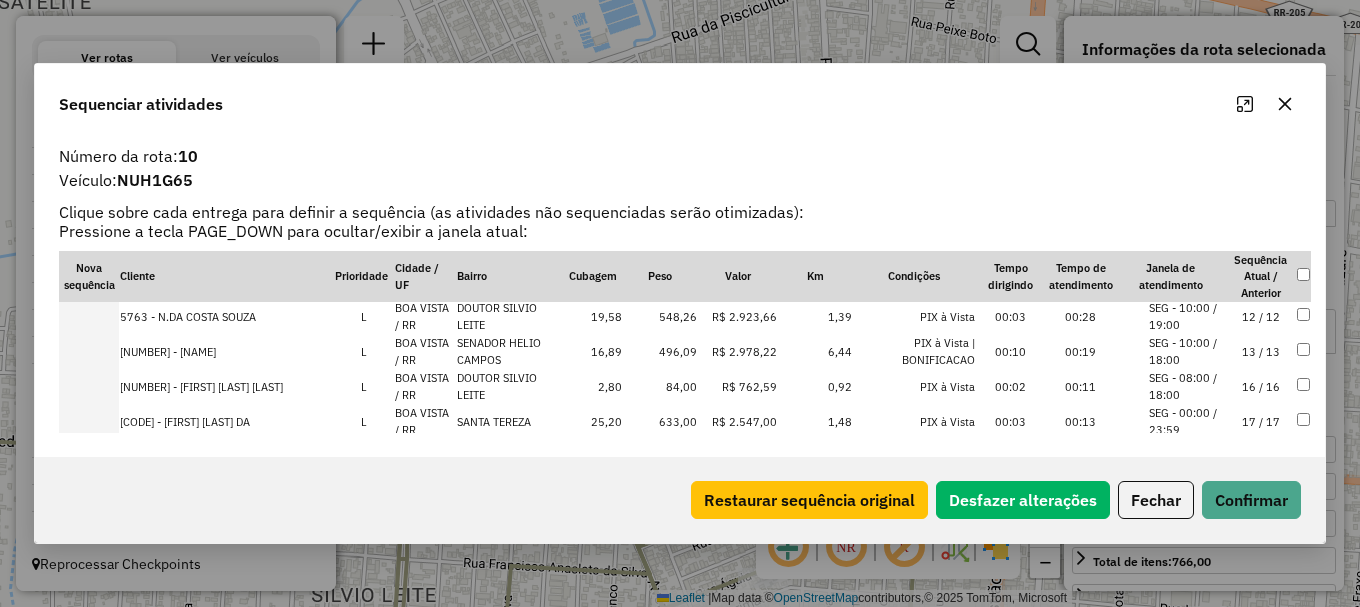 click on "SEG - 00:00 / 23:59" at bounding box center (1187, 421) 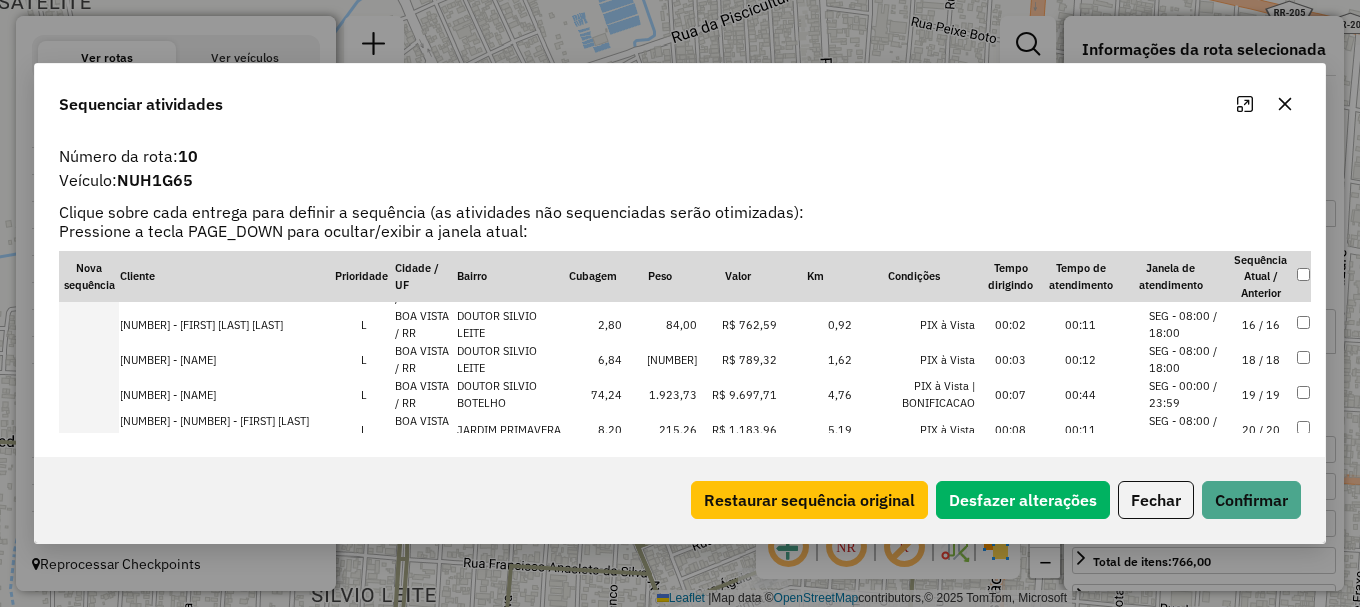 scroll, scrollTop: 588, scrollLeft: 0, axis: vertical 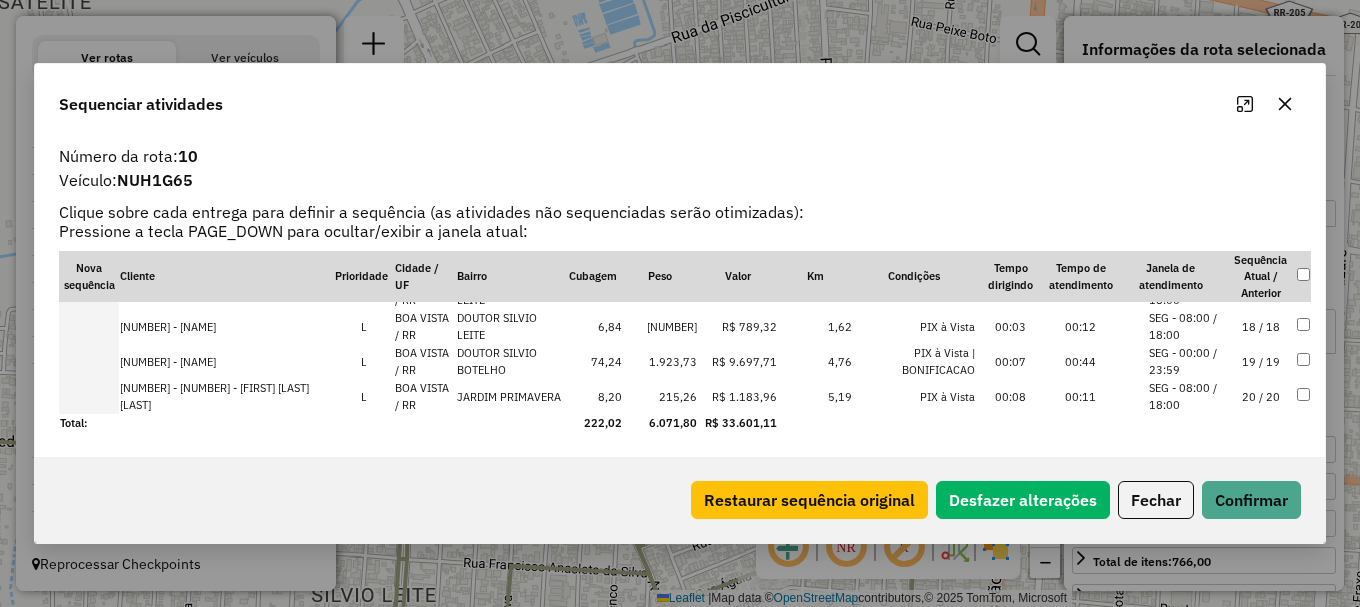click on "SEG - 08:00 / 18:00" at bounding box center [1187, 396] 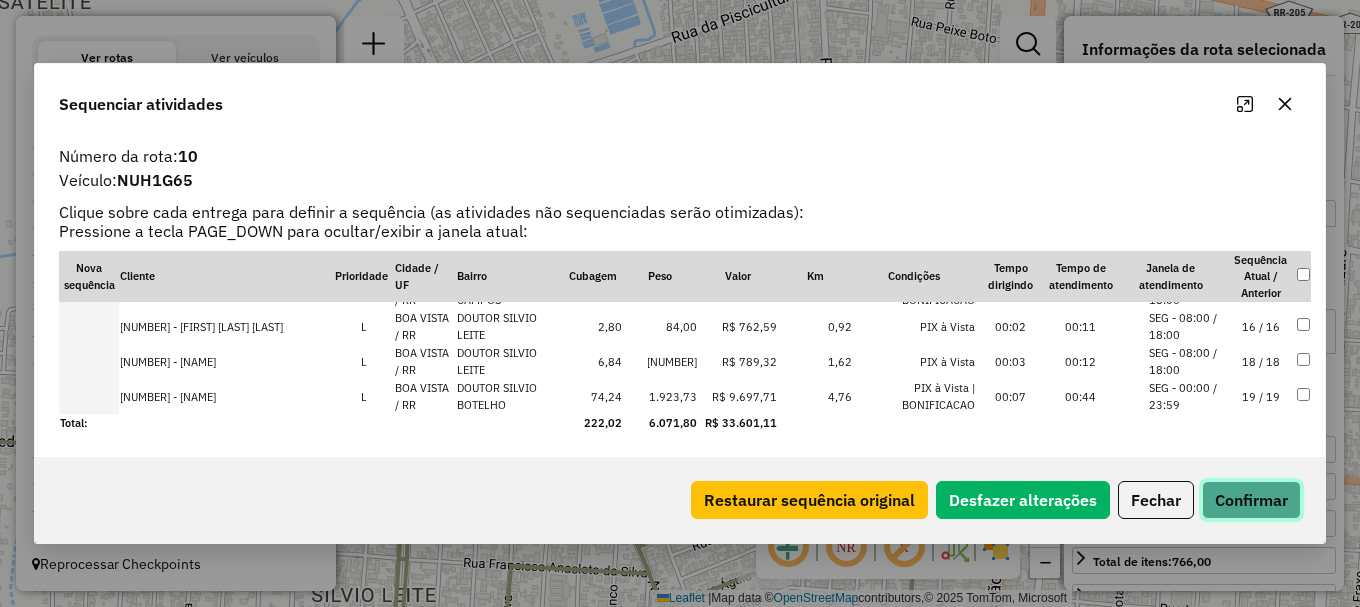 click on "Confirmar" 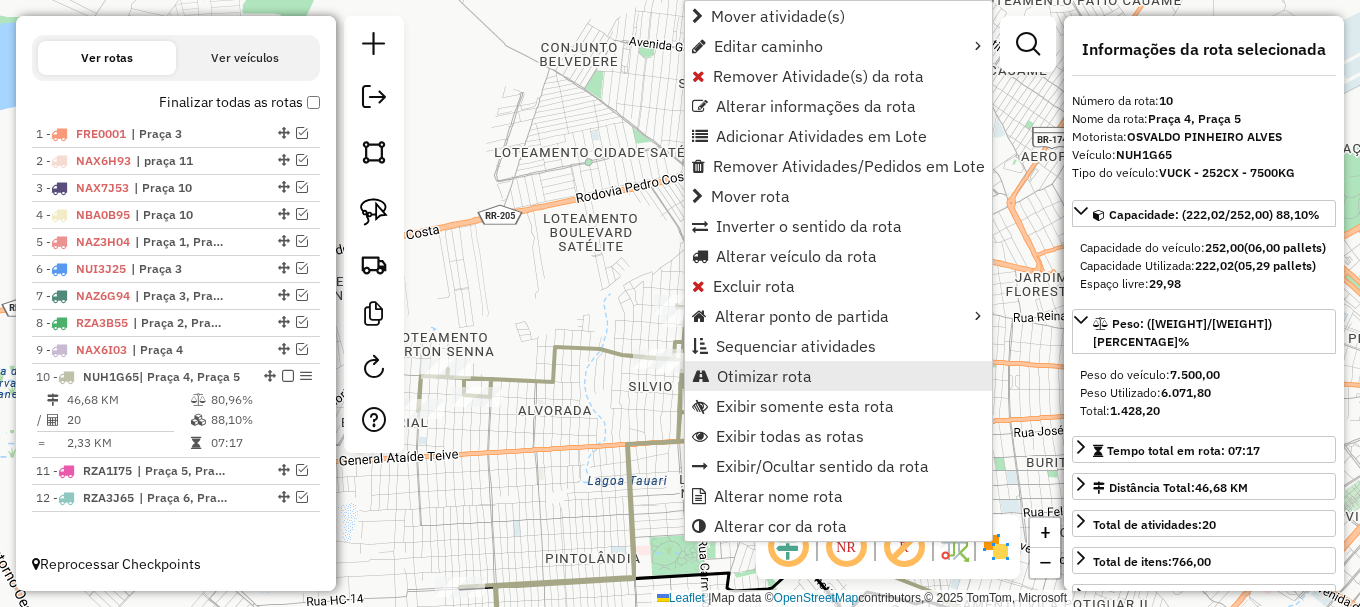 click on "Otimizar rota" at bounding box center (764, 376) 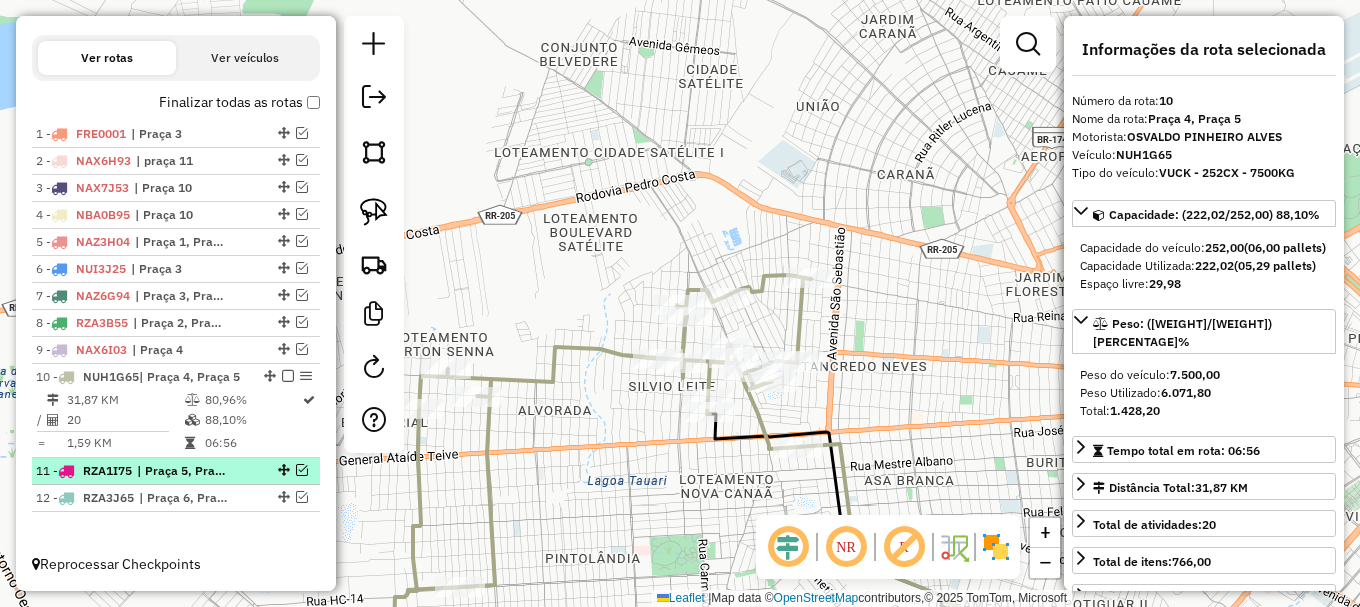 click at bounding box center [302, 470] 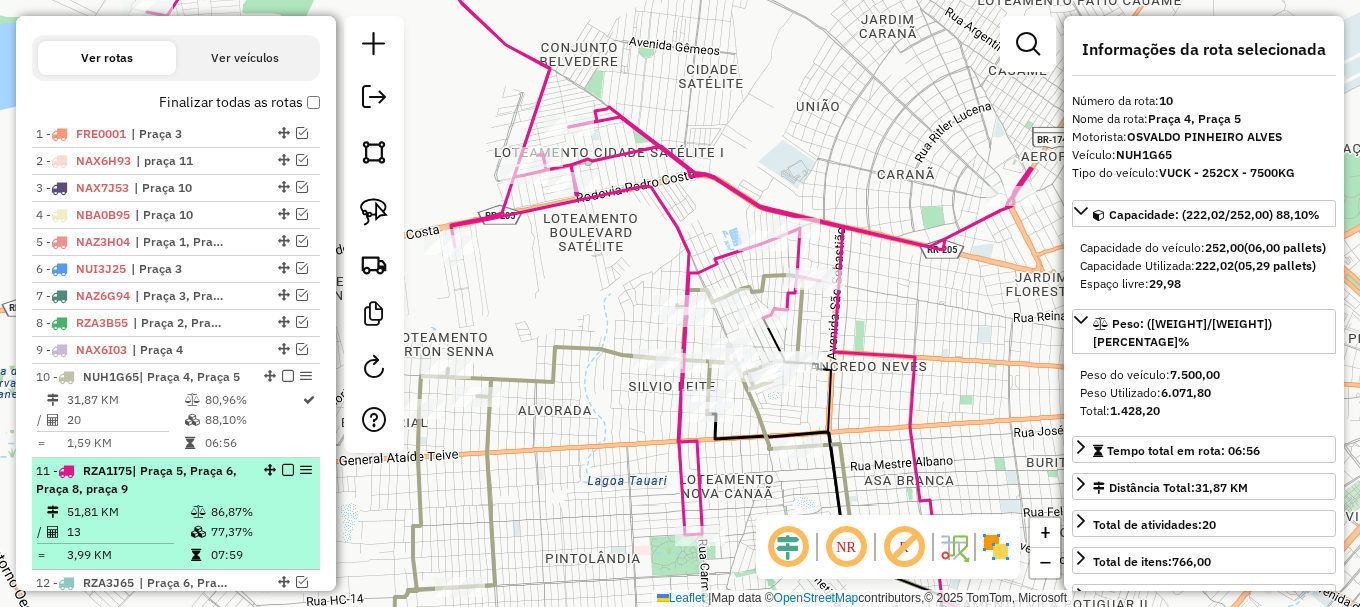 scroll, scrollTop: 797, scrollLeft: 0, axis: vertical 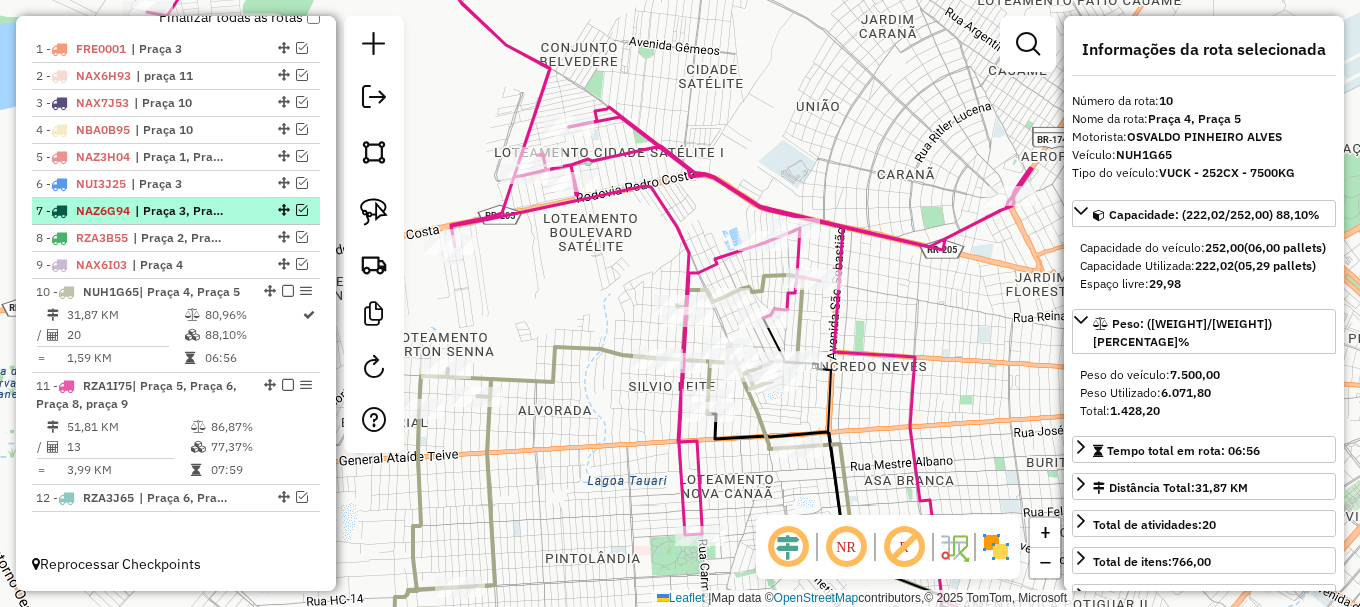 click at bounding box center (288, 291) 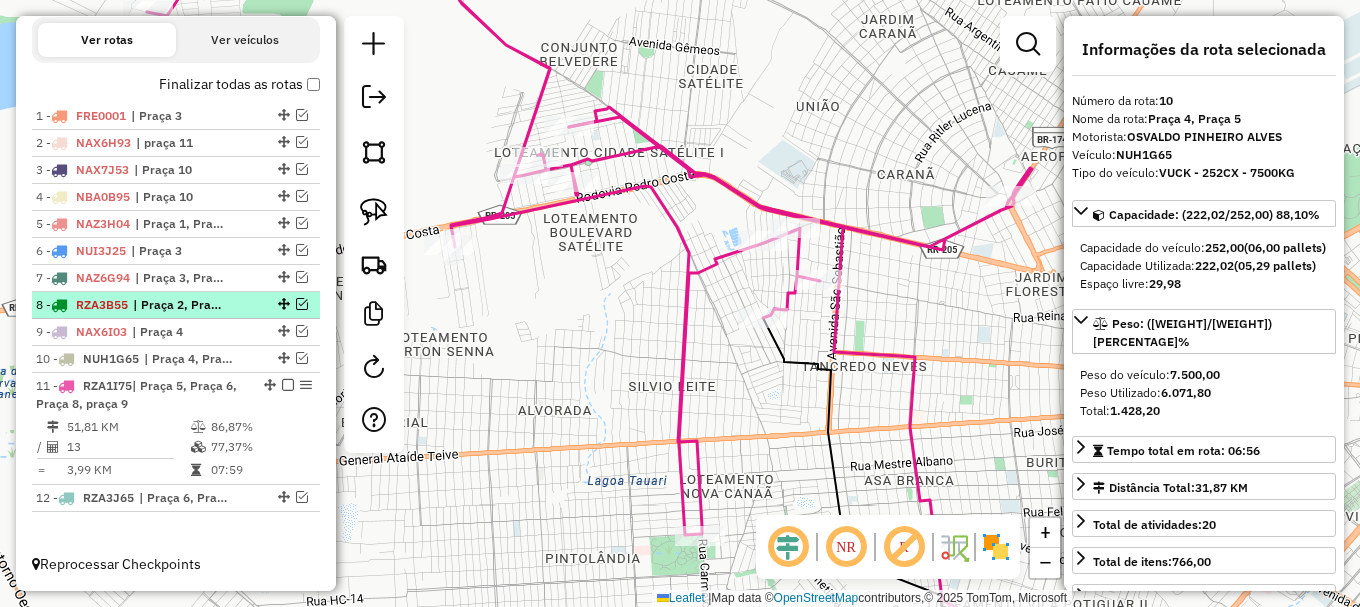 scroll, scrollTop: 730, scrollLeft: 0, axis: vertical 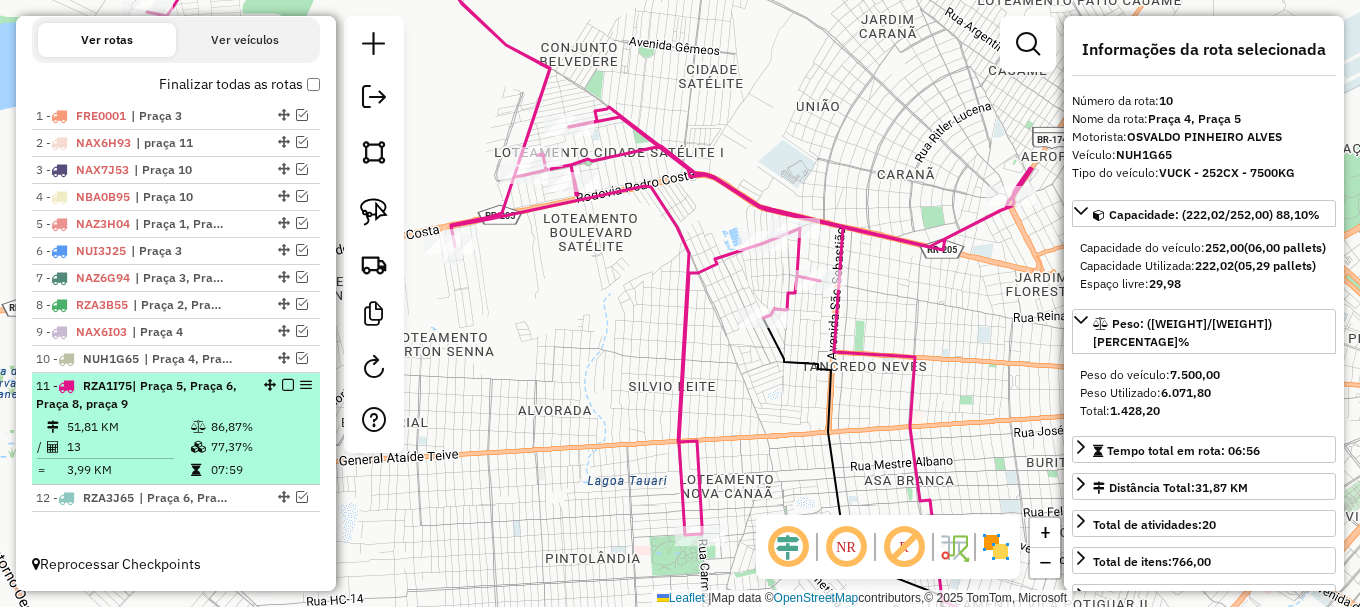 click on "86,87%" at bounding box center [260, 427] 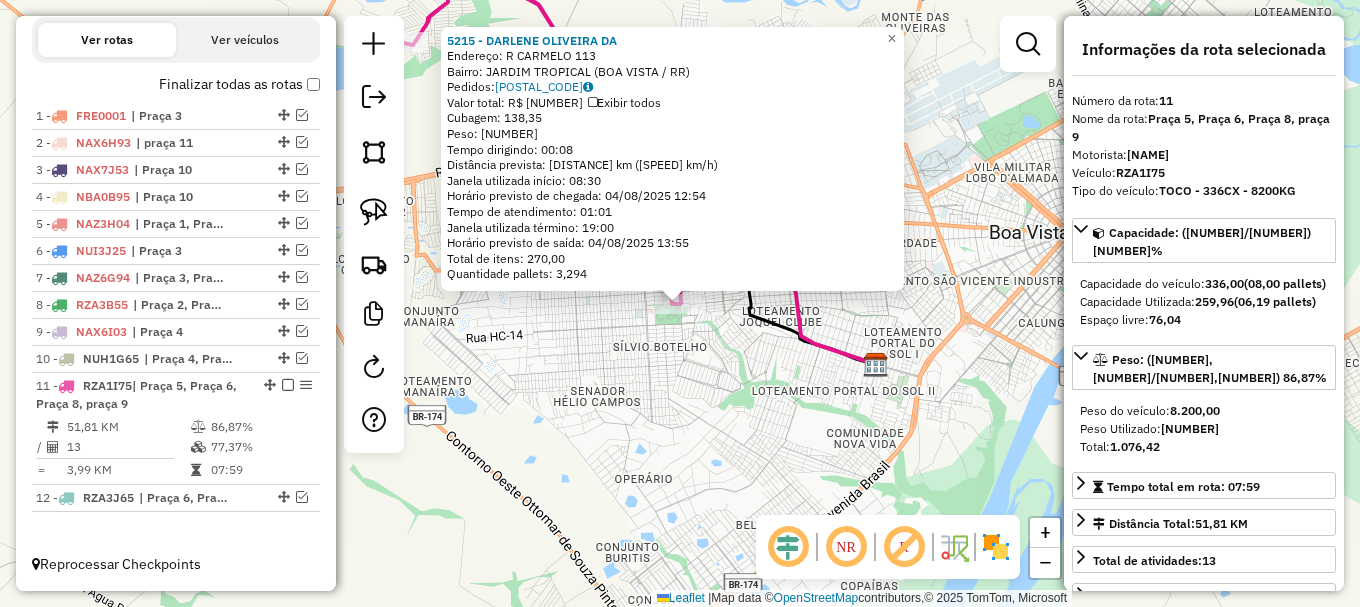 click on "5215 - DARLENE OLIVEIRA DA  Endereço: R   CARMELO                       113   Bairro: JARDIM TROPICAL (BOA VISTA / RR)   Pedidos:  02230535   Valor total: R$ 21.473,76   Exibir todos   Cubagem: 138,35  Peso: 3.570,45  Tempo dirigindo: 00:08   Distância prevista: 5,772 km (43,29 km/h)   Janela utilizada início: 08:30   Horário previsto de chegada: 04/08/2025 12:54   Tempo de atendimento: 01:01   Janela utilizada término: 19:00   Horário previsto de saída: 04/08/2025 13:55   Total de itens: 270,00   Quantidade pallets: 3,294  × Janela de atendimento Grade de atendimento Capacidade Transportadoras Veículos Cliente Pedidos  Rotas Selecione os dias de semana para filtrar as janelas de atendimento  Seg   Ter   Qua   Qui   Sex   Sáb   Dom  Informe o período da janela de atendimento: De: Até:  Filtrar exatamente a janela do cliente  Considerar janela de atendimento padrão  Selecione os dias de semana para filtrar as grades de atendimento  Seg   Ter   Qua   Qui   Sex   Sáb   Dom   Peso mínimo:   De:  +" 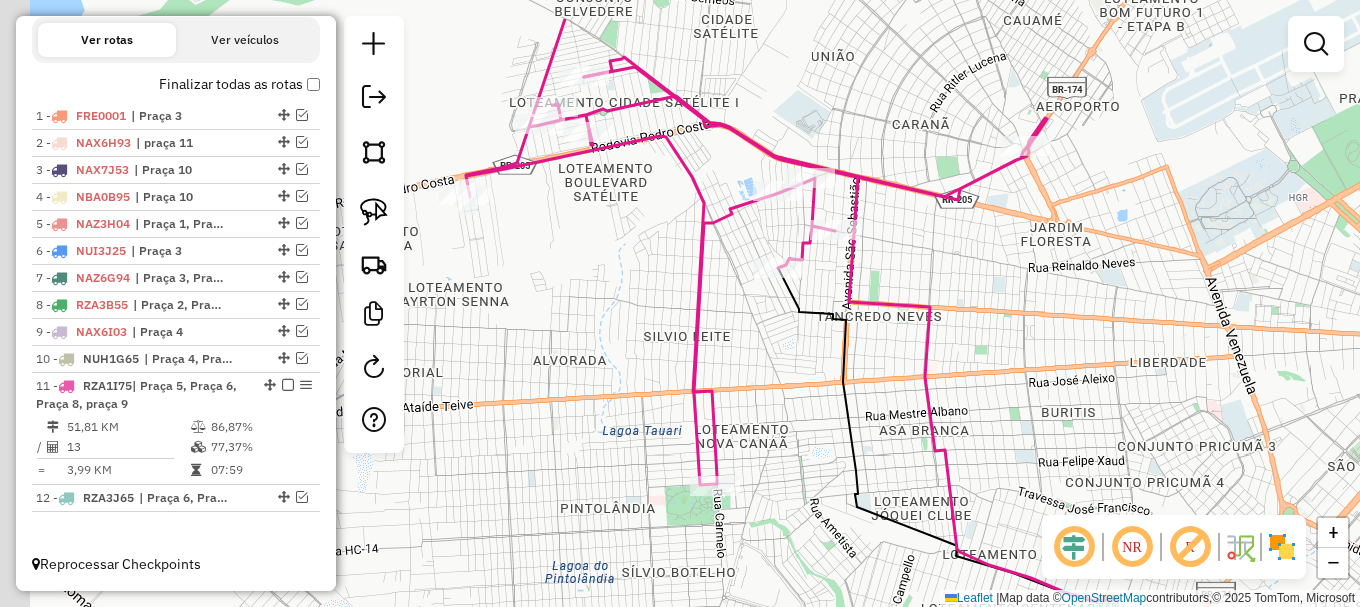 drag, startPoint x: 689, startPoint y: 98, endPoint x: 838, endPoint y: 222, distance: 193.84789 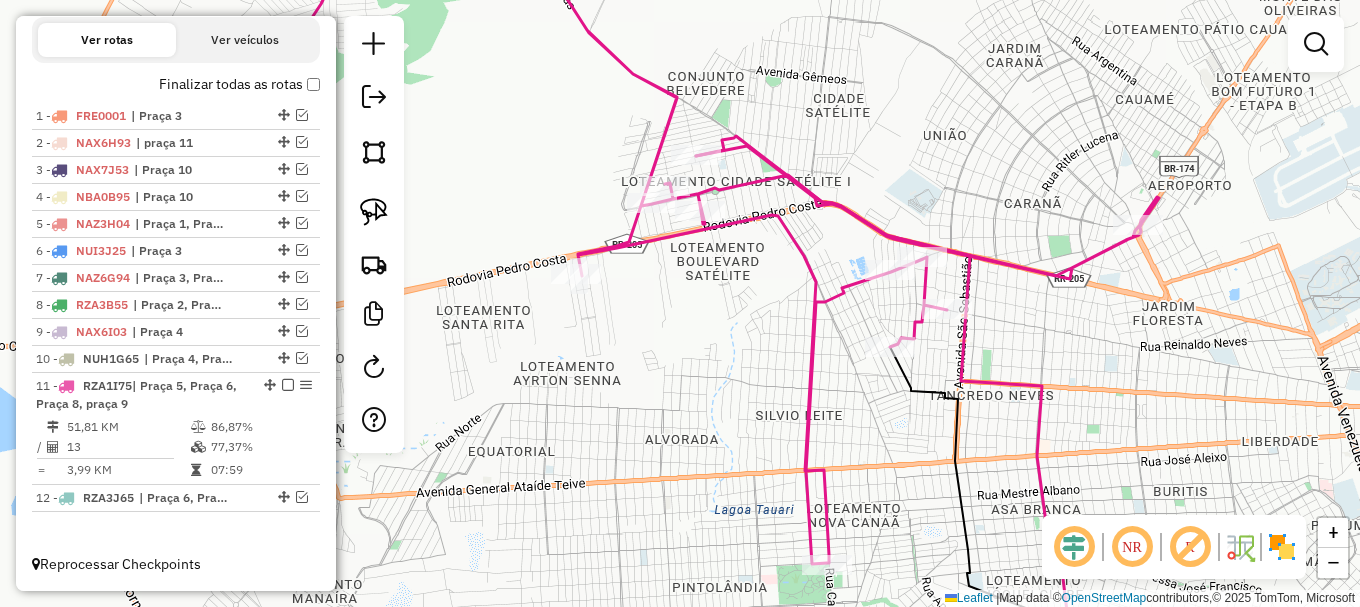 click 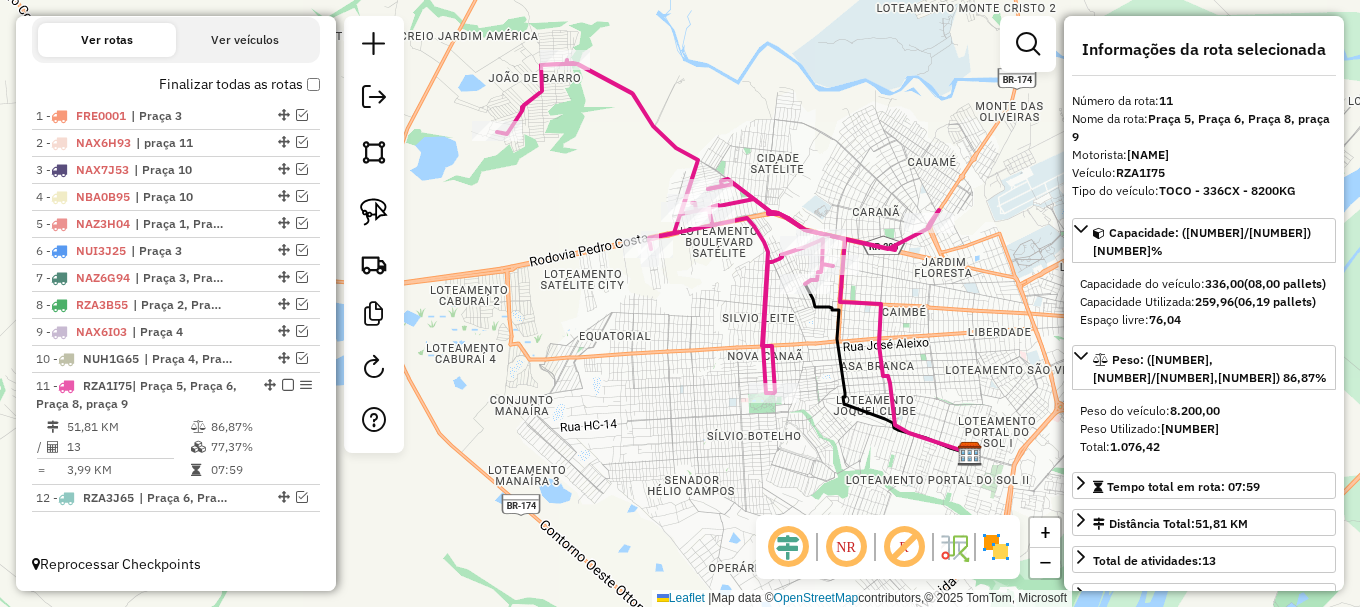 click 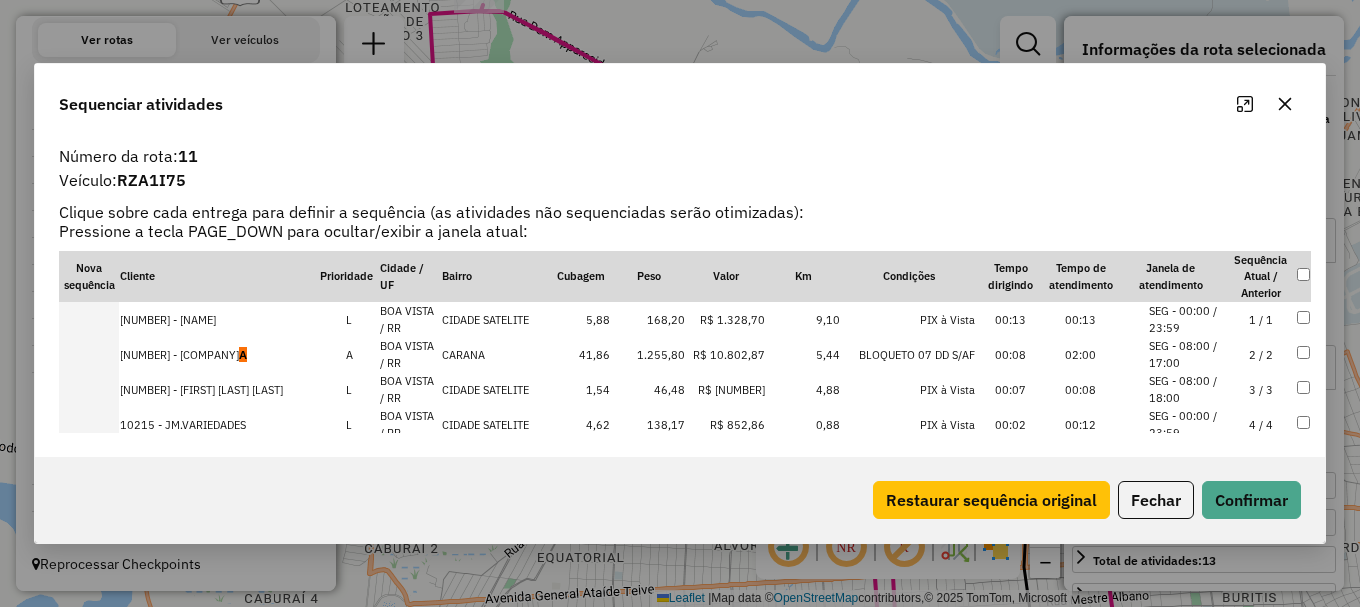 click on "SEG - 08:00 / 17:00" at bounding box center [1187, 354] 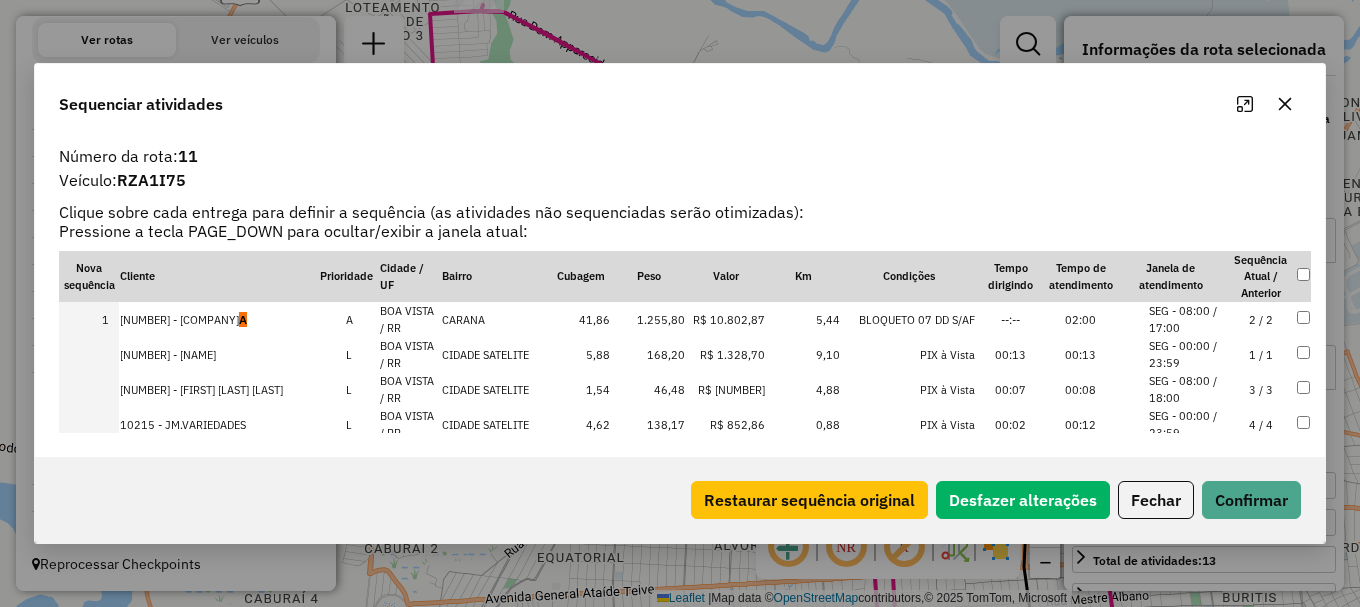 scroll, scrollTop: 343, scrollLeft: 0, axis: vertical 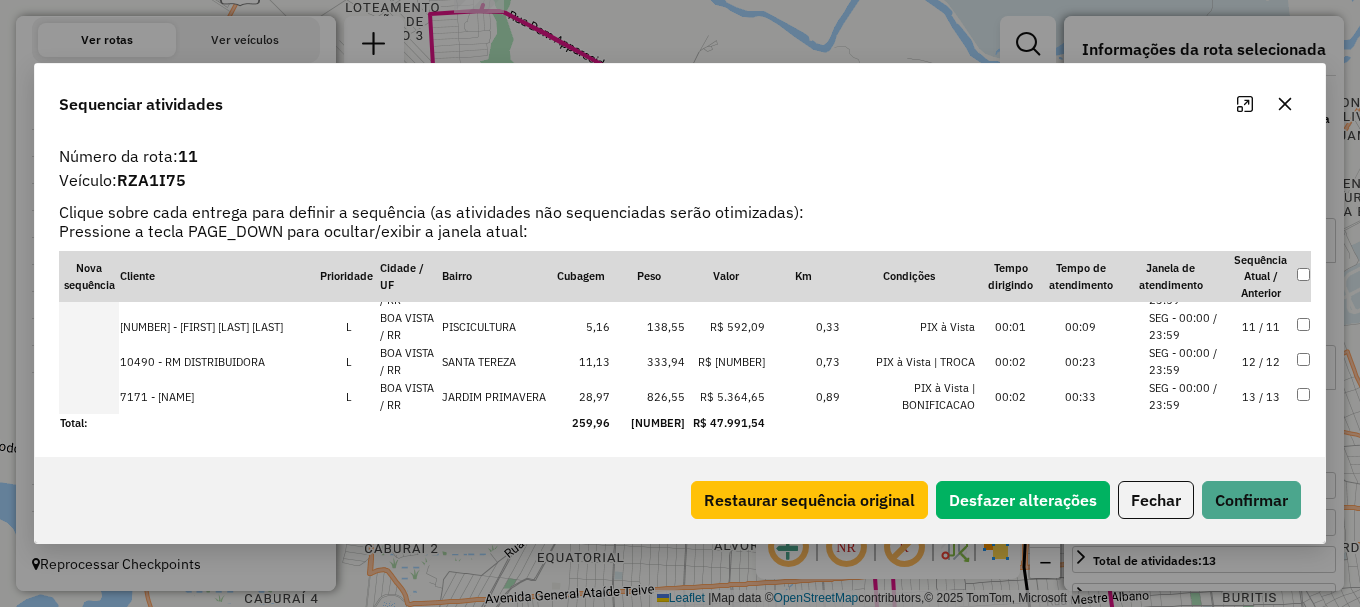 click on "SEG - 00:00 / 23:59" at bounding box center [1187, 326] 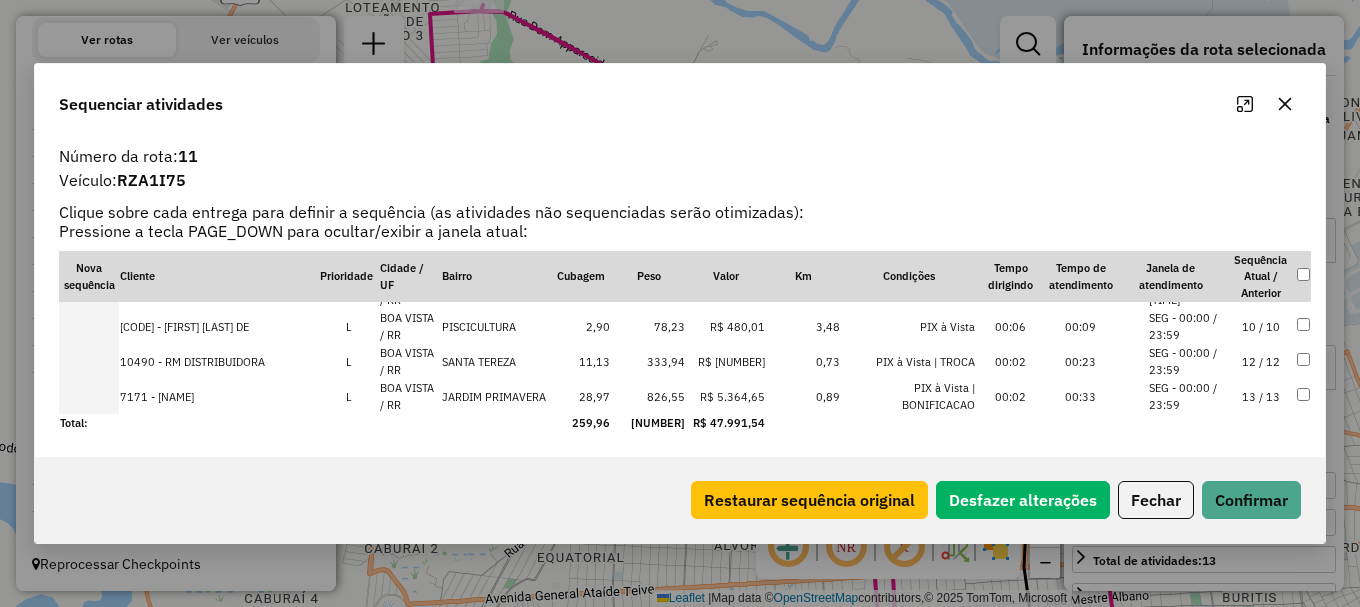 click on "SEG - 00:00 / 23:59" at bounding box center (1187, 326) 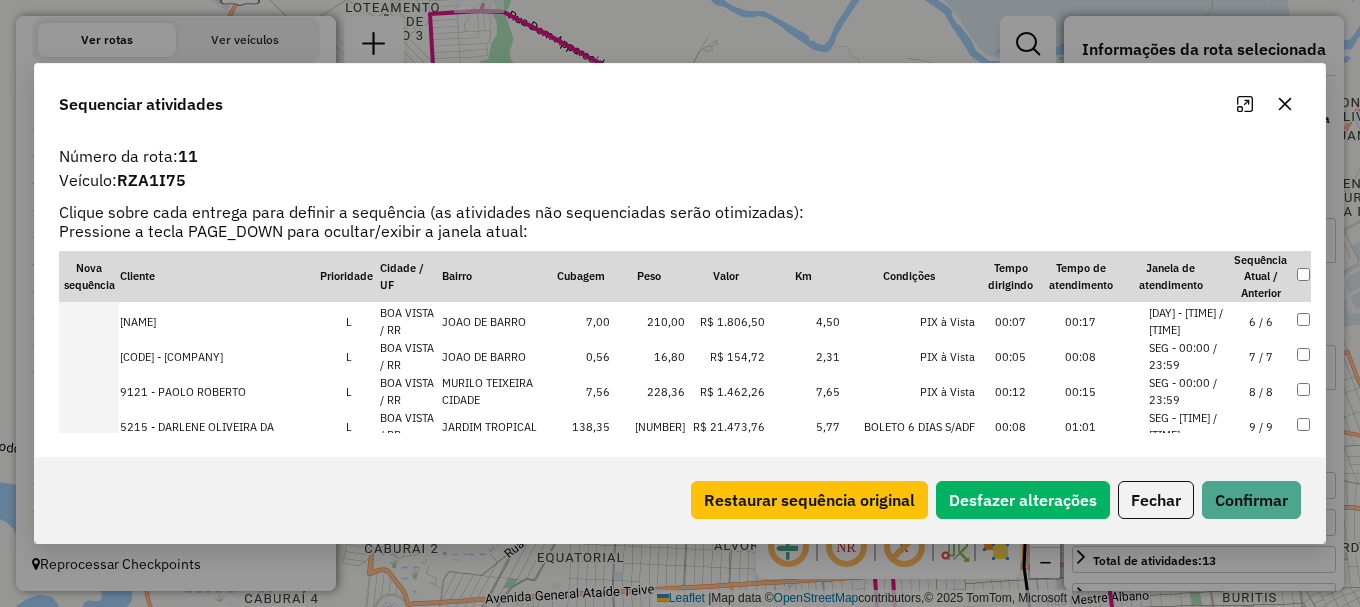 click on "SEG - 09:00 / 19:00" at bounding box center [1187, 321] 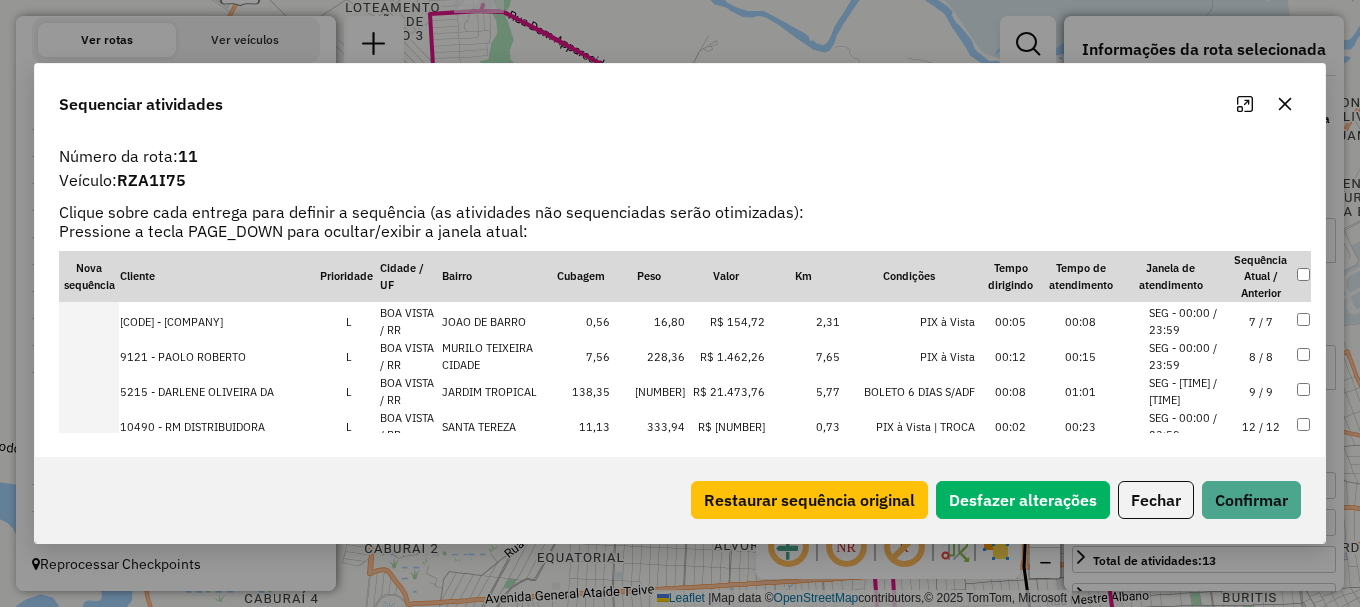 click on "SEG - 00:00 / 23:59" at bounding box center [1187, 321] 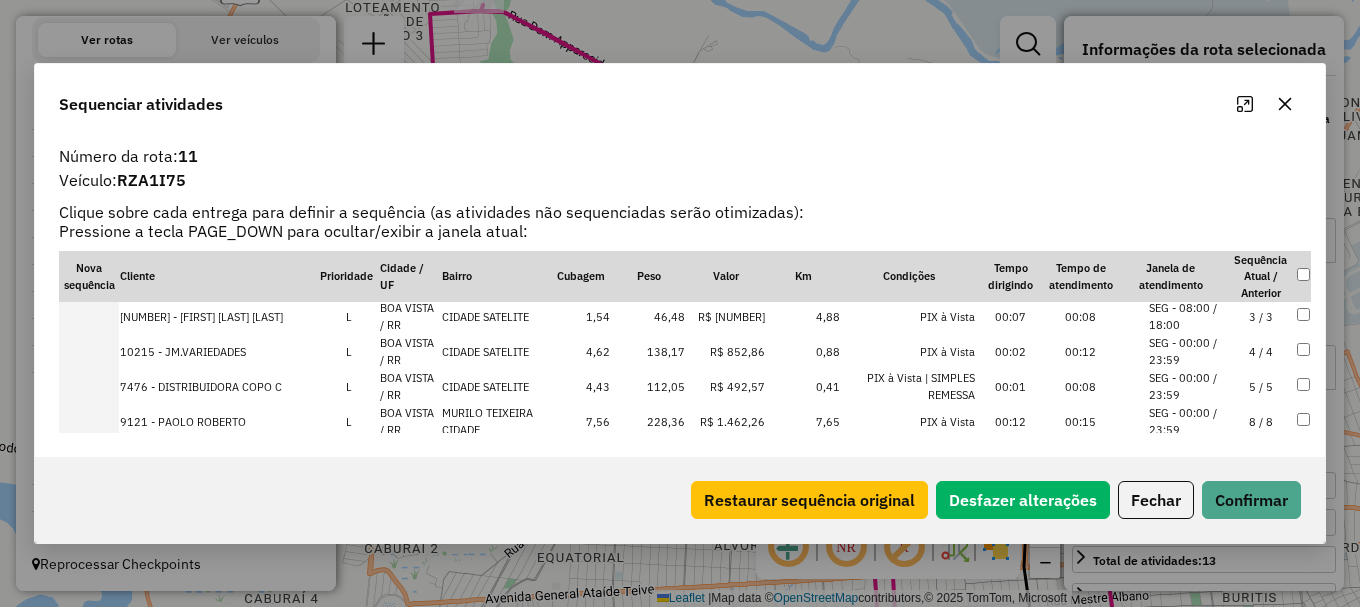 scroll, scrollTop: 113, scrollLeft: 0, axis: vertical 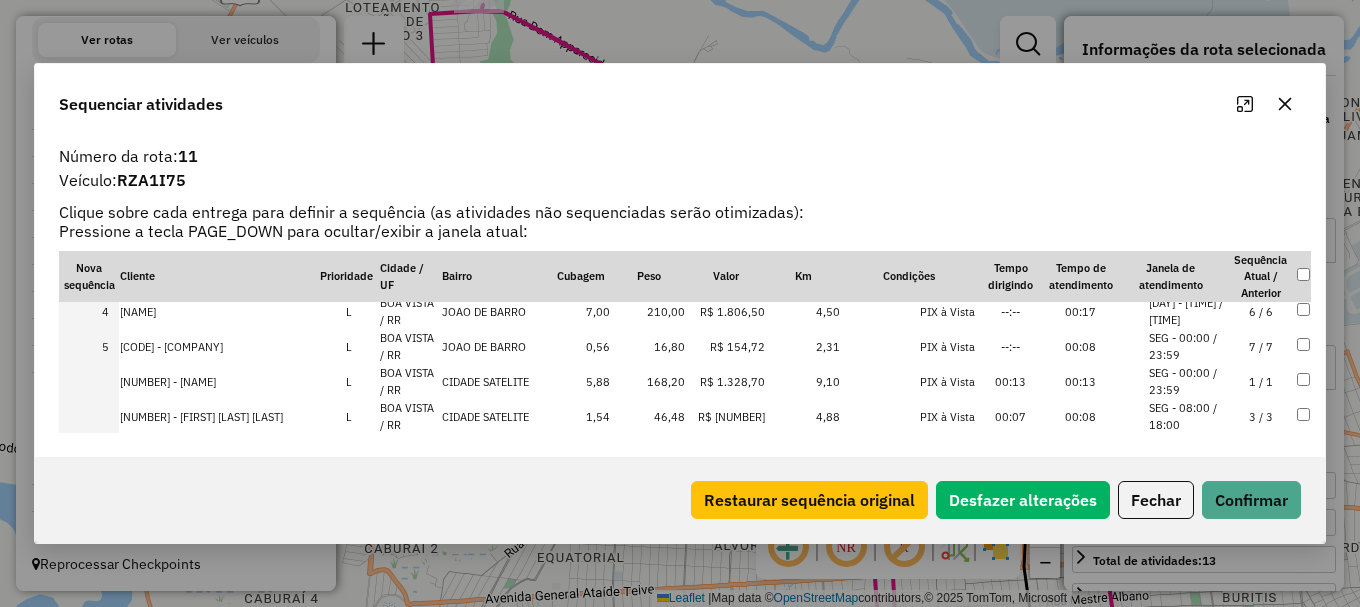 click on "SEG - 00:00 / 23:59" at bounding box center (1187, 381) 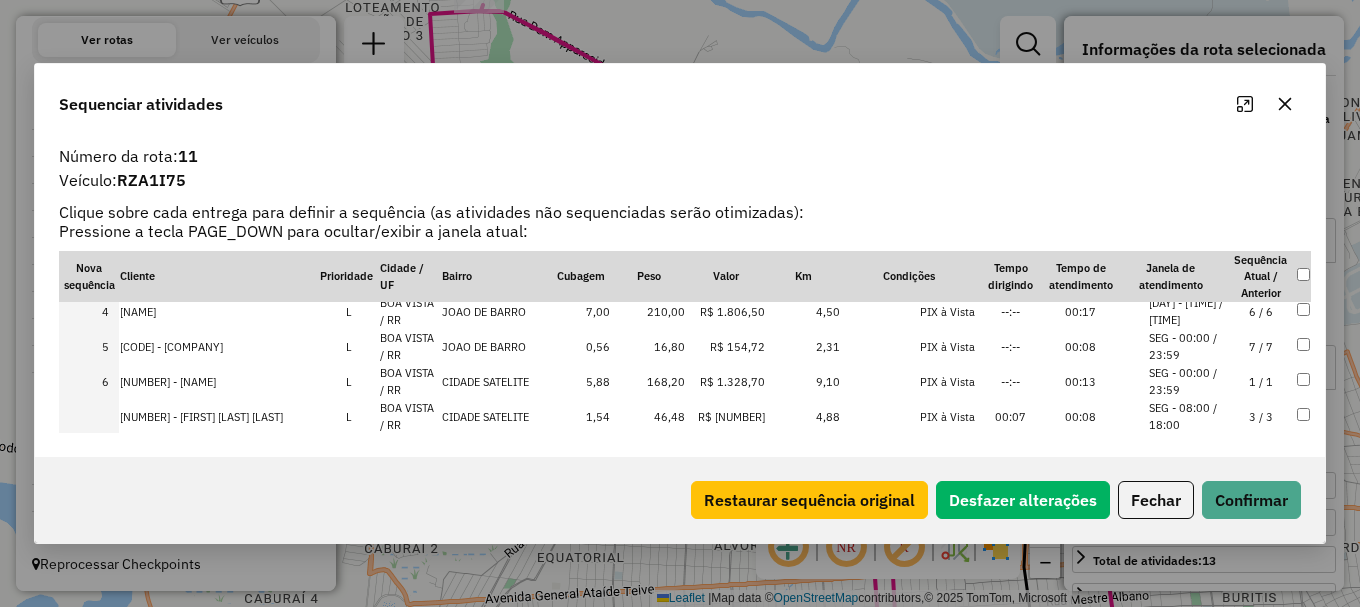 scroll, scrollTop: 213, scrollLeft: 0, axis: vertical 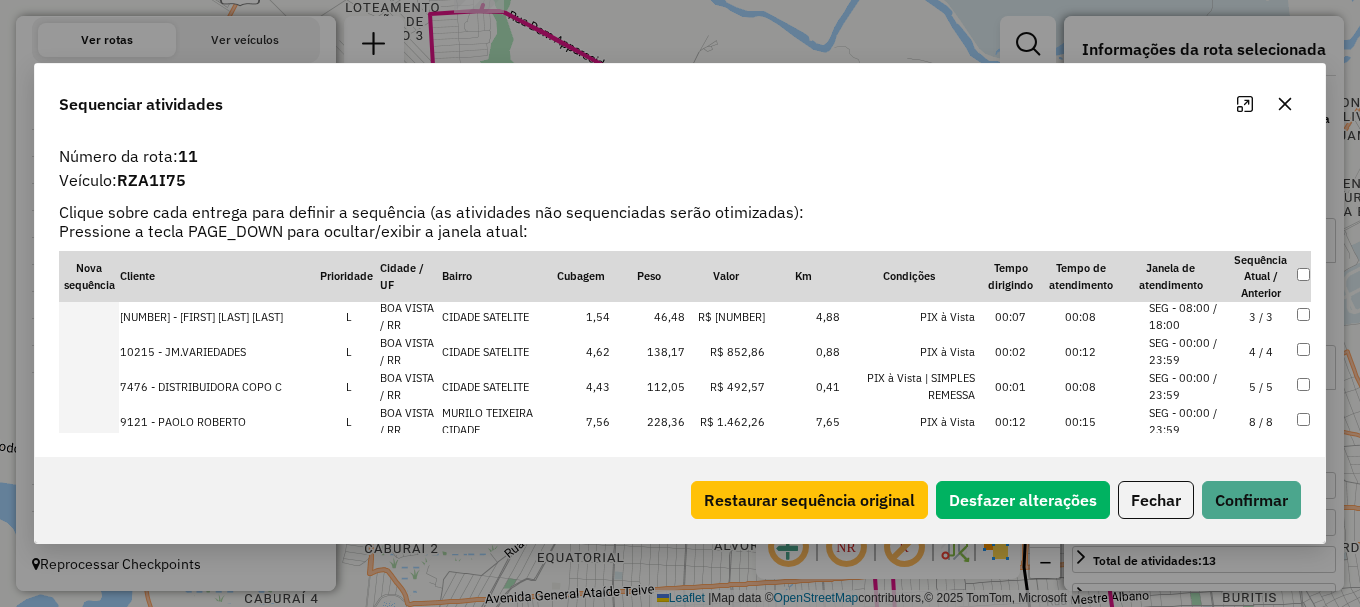 click on "SEG - 00:00 / 23:59" at bounding box center (1187, 351) 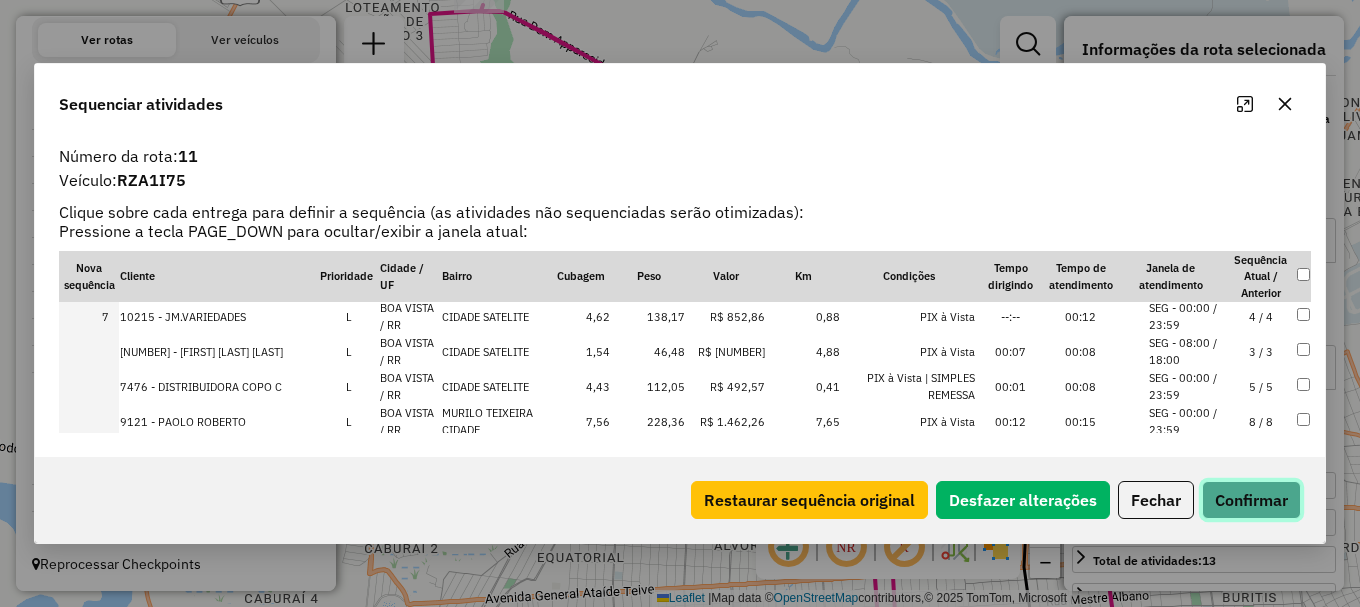 click on "Confirmar" 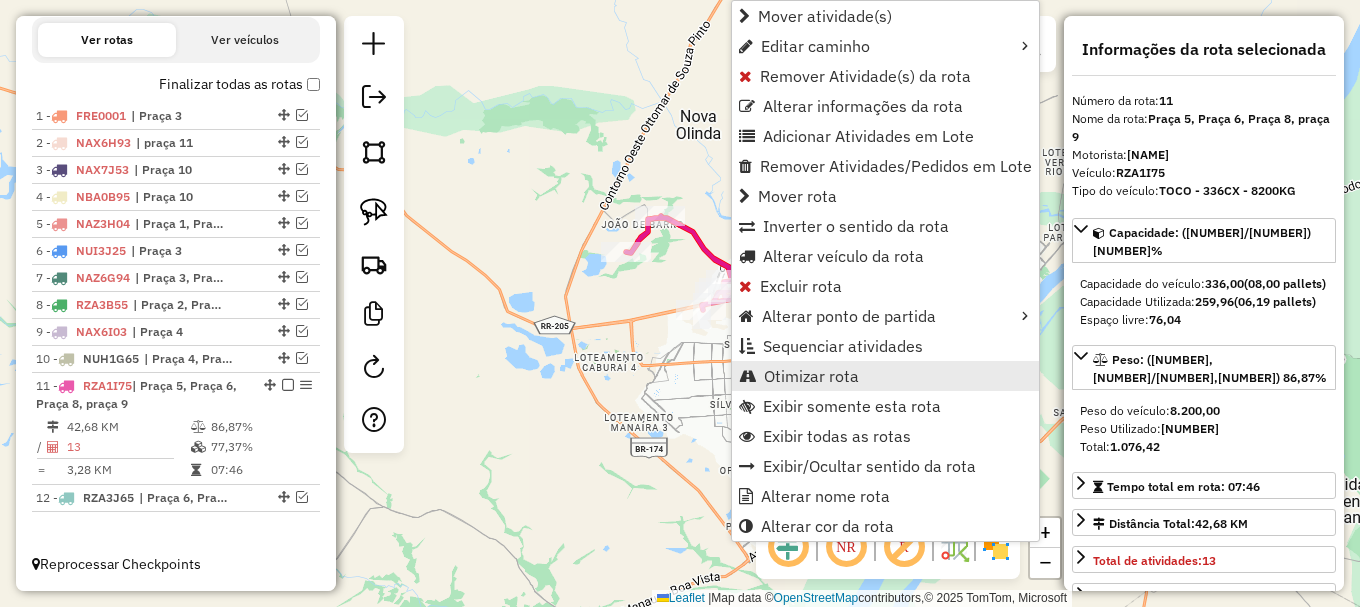 click on "Otimizar rota" at bounding box center [885, 376] 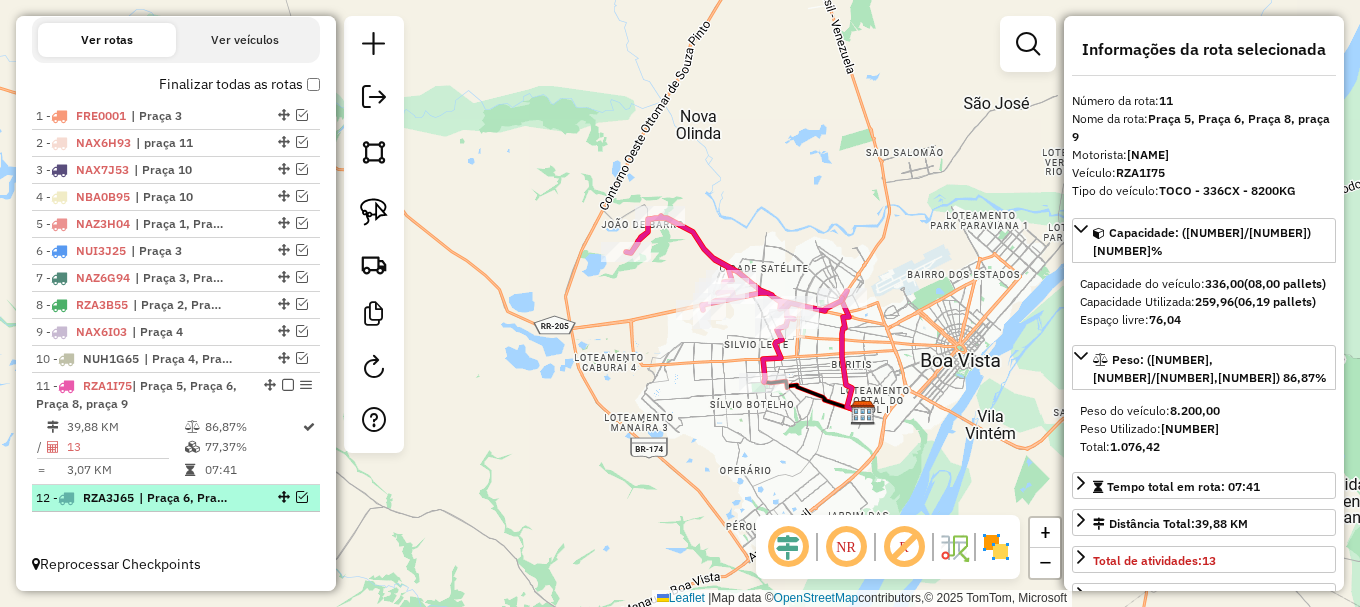 click at bounding box center (302, 497) 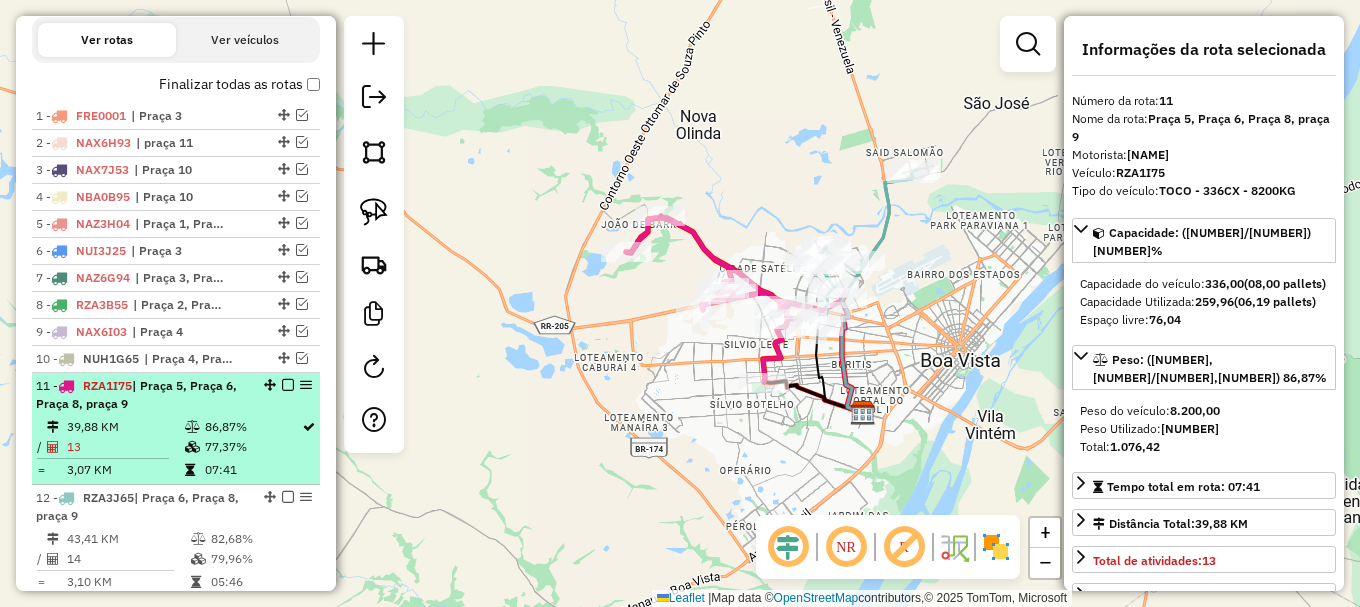 scroll, scrollTop: 797, scrollLeft: 0, axis: vertical 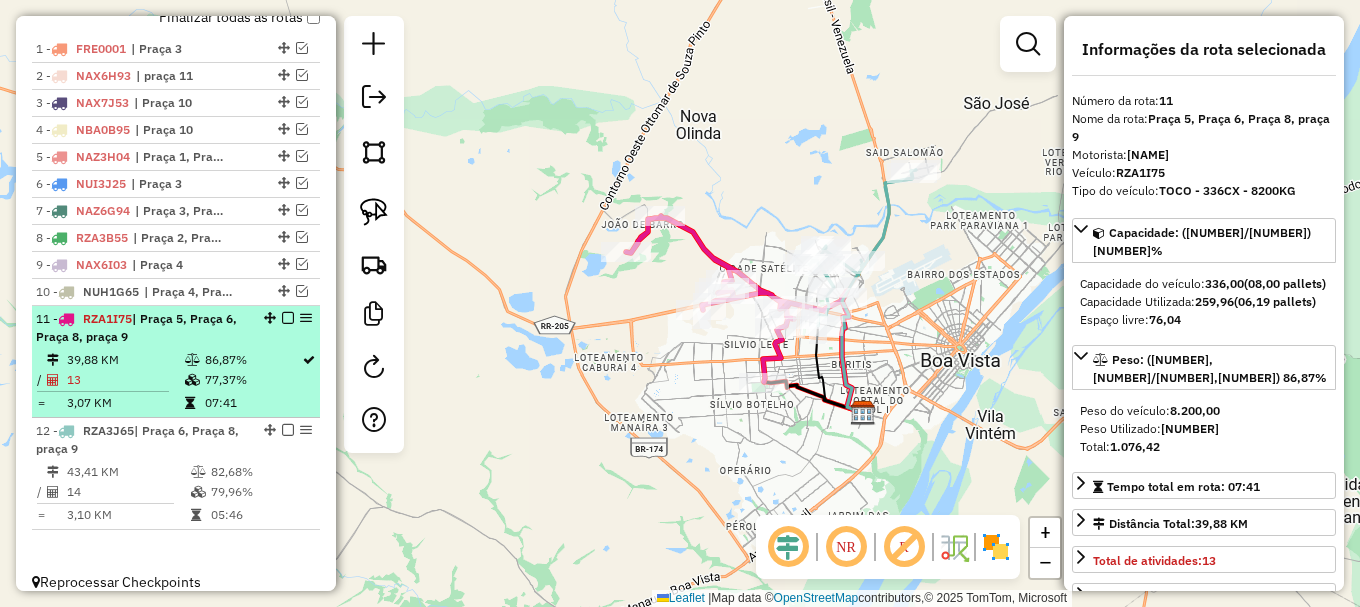 click at bounding box center (288, 318) 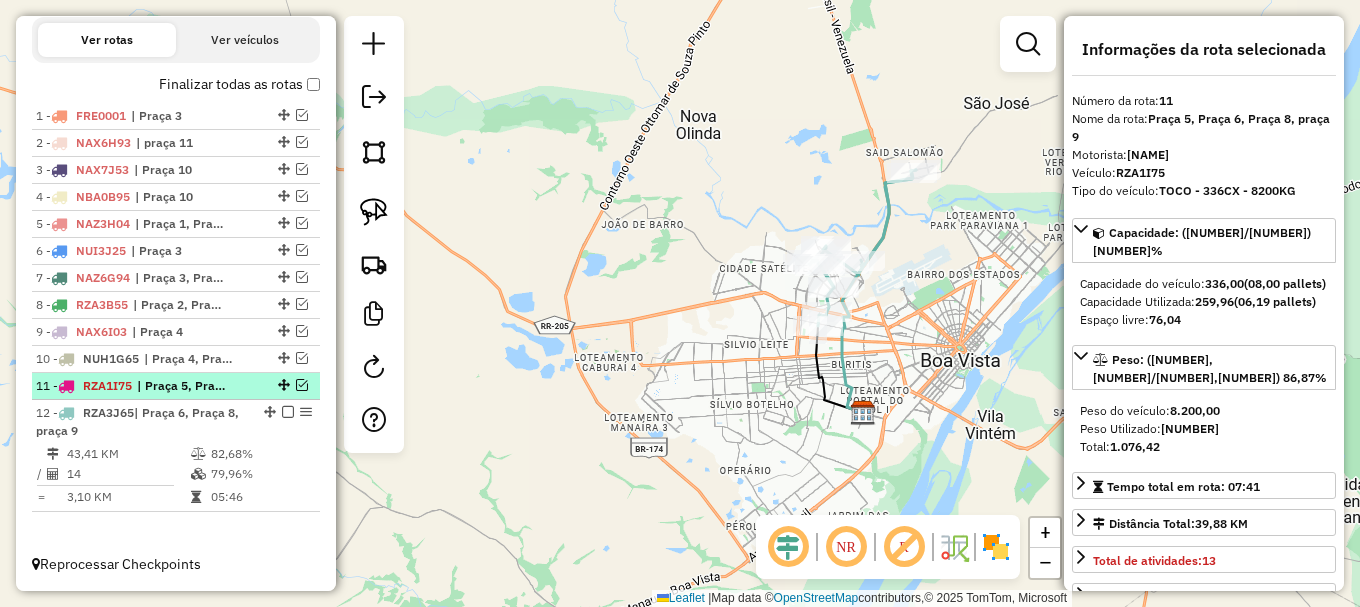 scroll, scrollTop: 730, scrollLeft: 0, axis: vertical 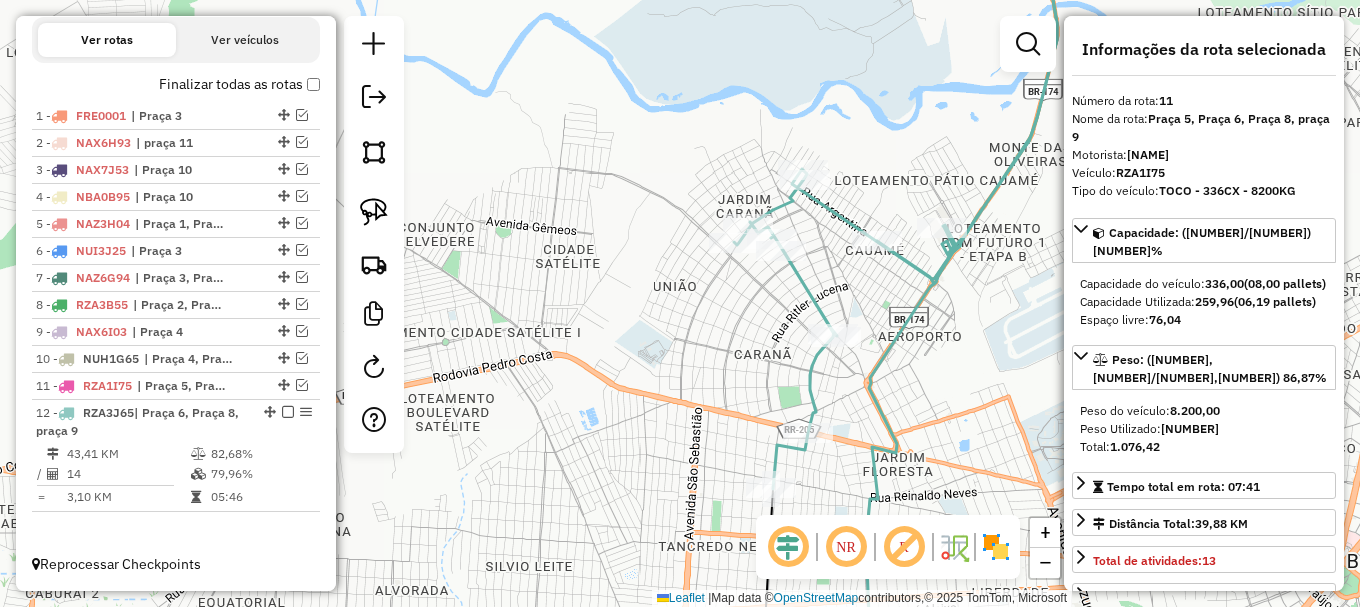 drag, startPoint x: 875, startPoint y: 299, endPoint x: 446, endPoint y: 381, distance: 436.76654 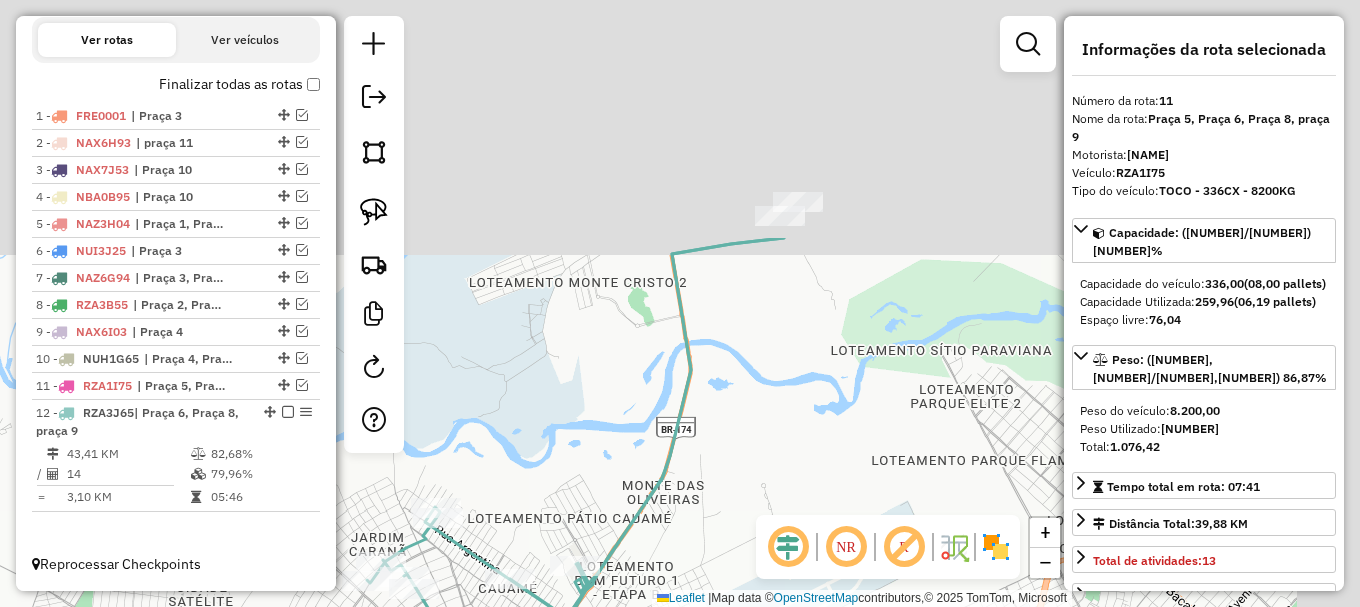 drag, startPoint x: 762, startPoint y: 411, endPoint x: 707, endPoint y: 592, distance: 189.17188 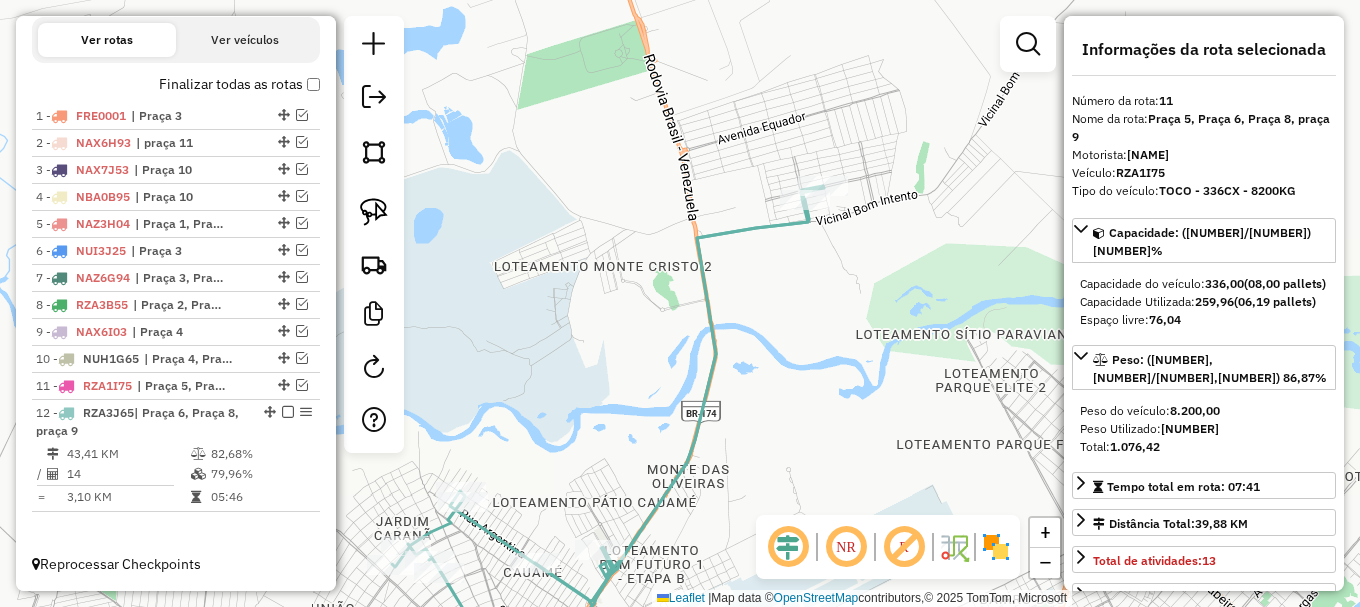 drag, startPoint x: 640, startPoint y: 452, endPoint x: 734, endPoint y: 283, distance: 193.38304 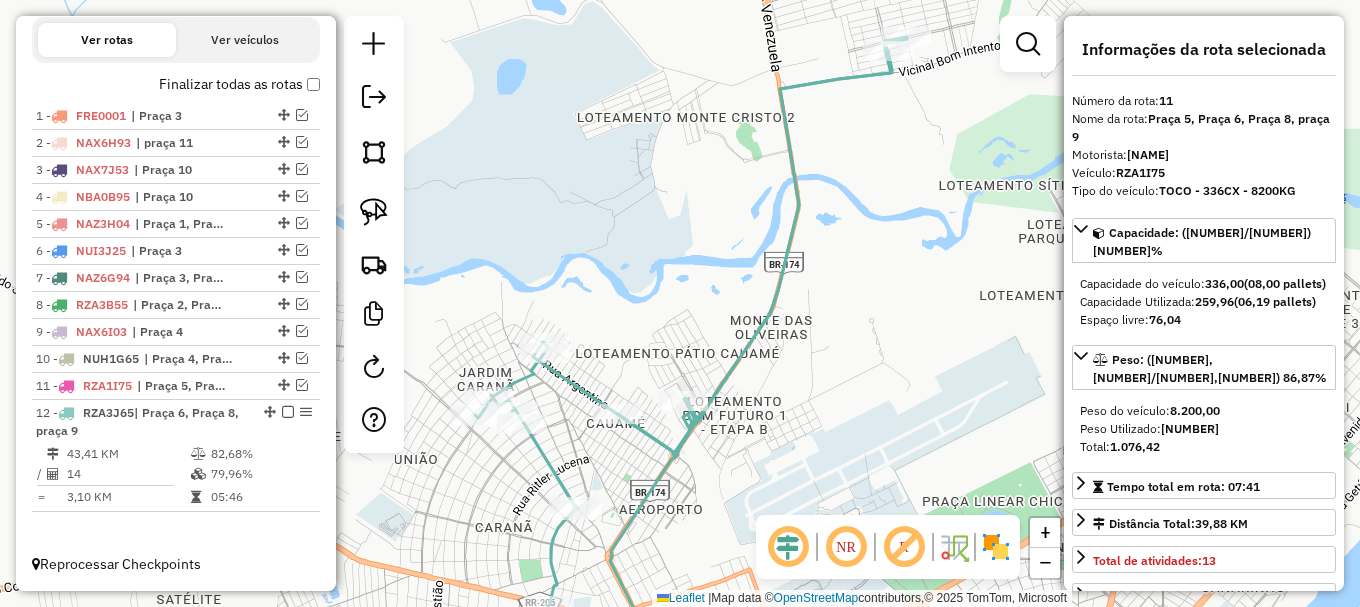 click 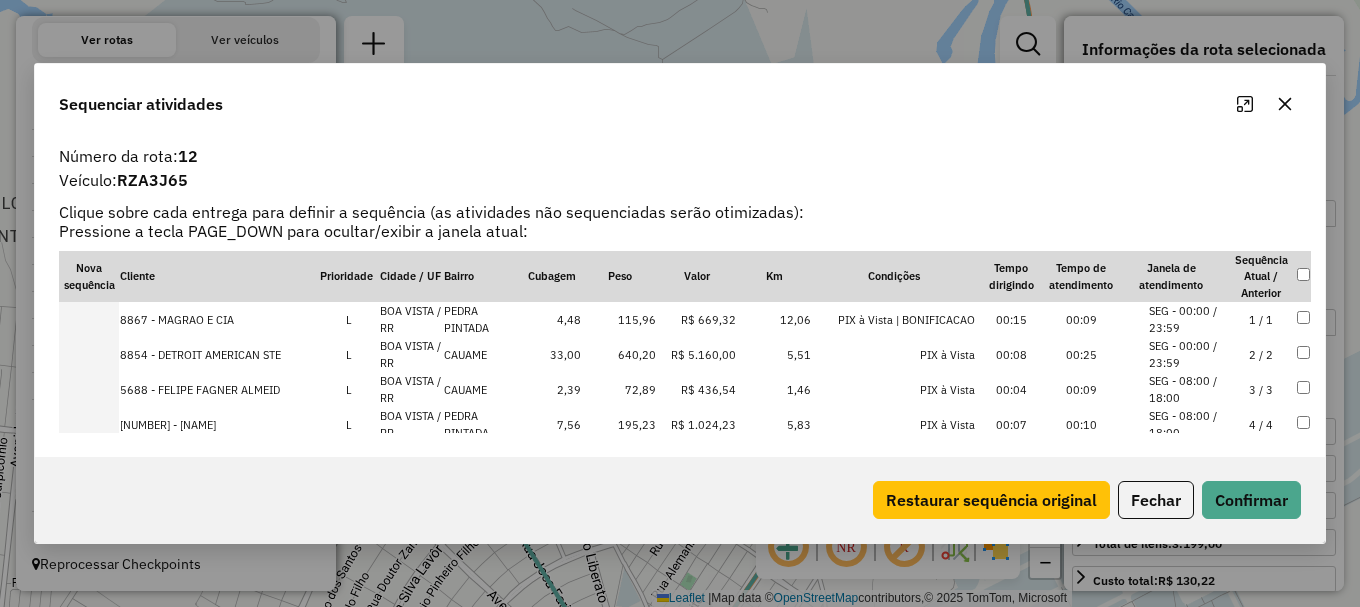 click on "SEG - 00:00 / 23:59" at bounding box center (1187, 319) 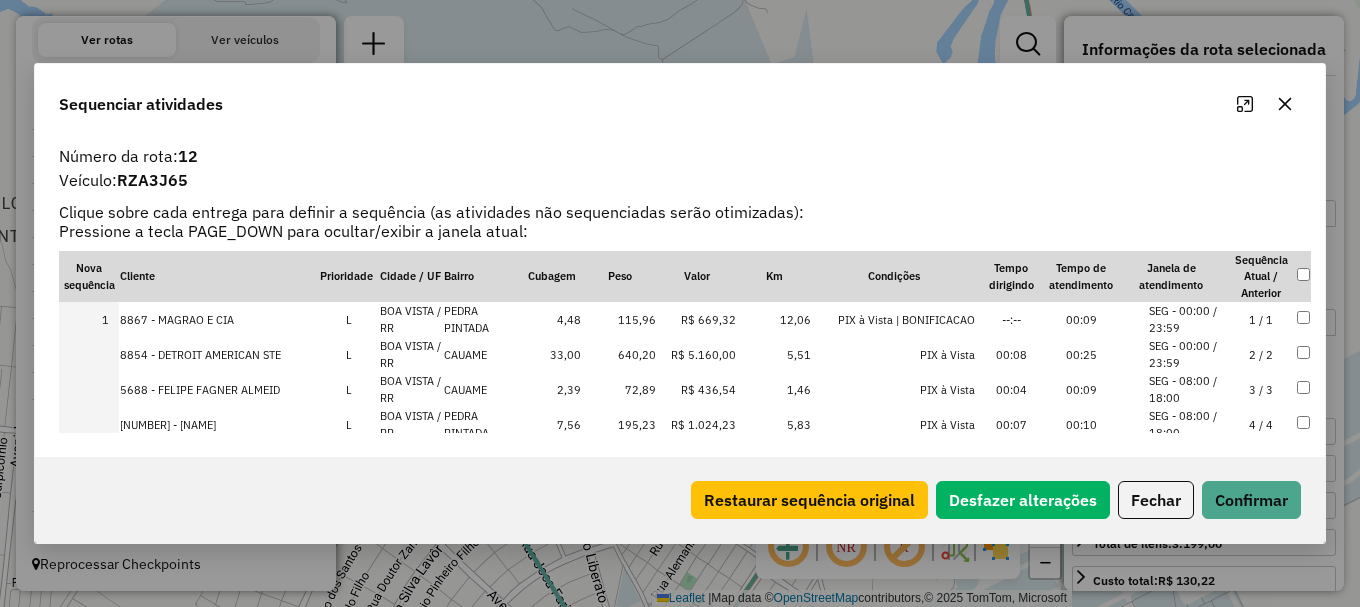 click on "SEG - 08:00 / 18:00" at bounding box center [1187, 424] 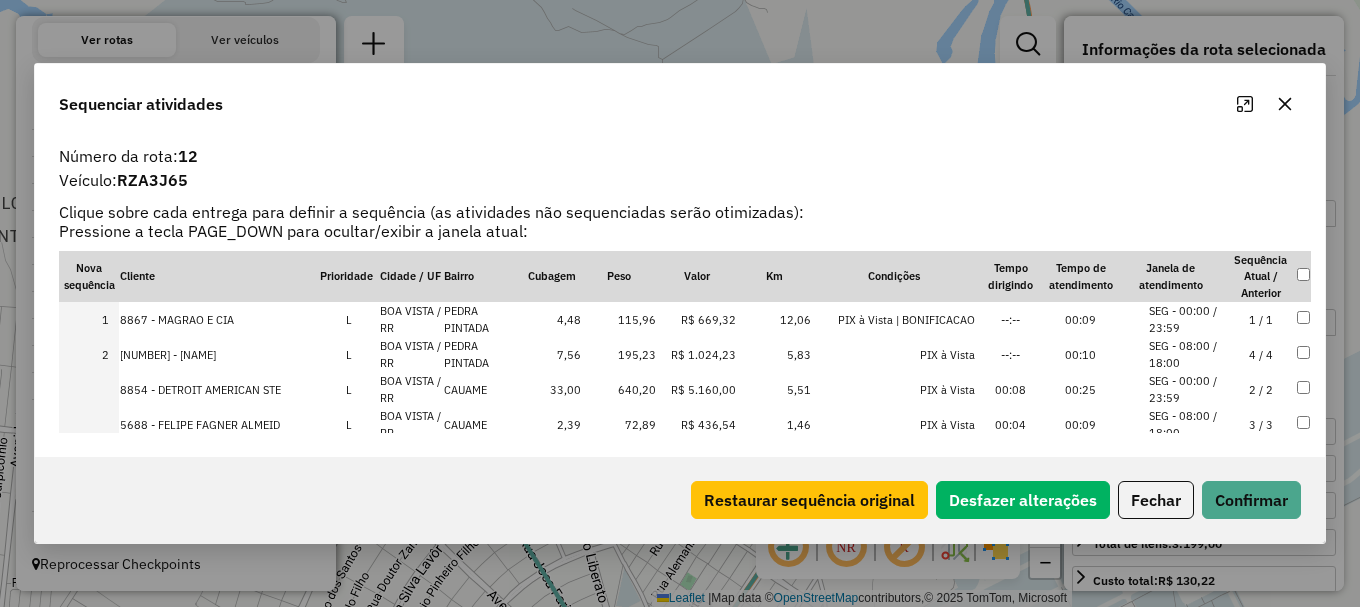 click on "SEG - 00:00 / 23:59" at bounding box center [1187, 389] 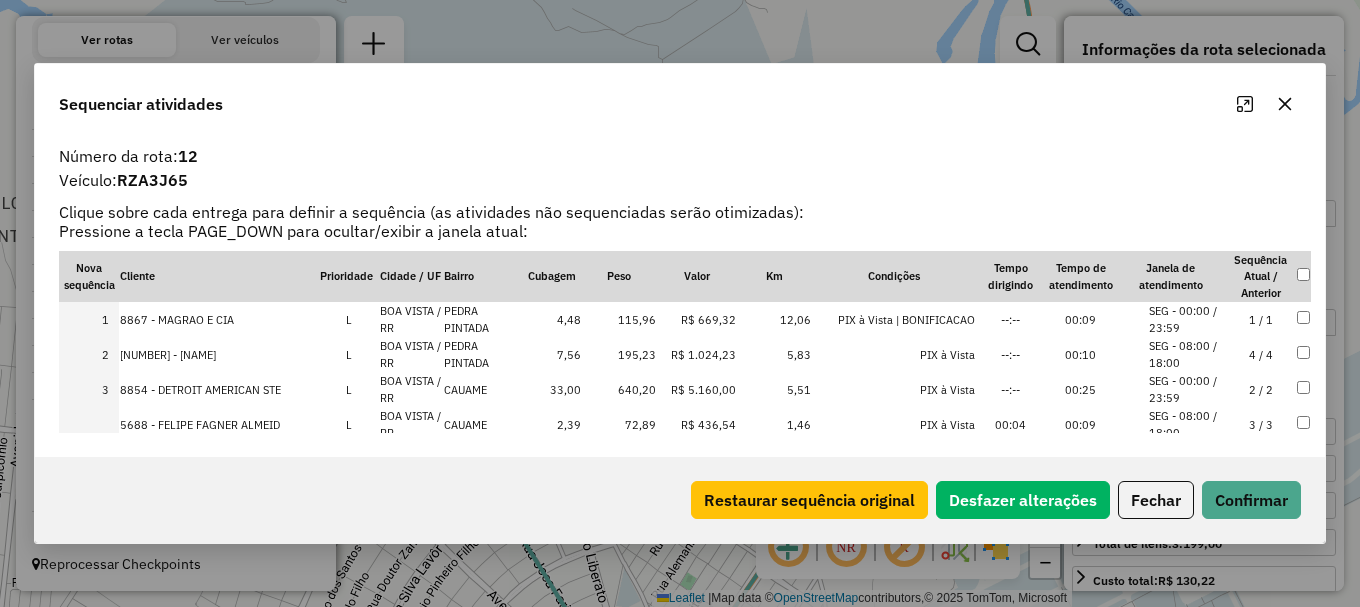 click on "SEG - 08:00 / 18:00" at bounding box center (1187, 424) 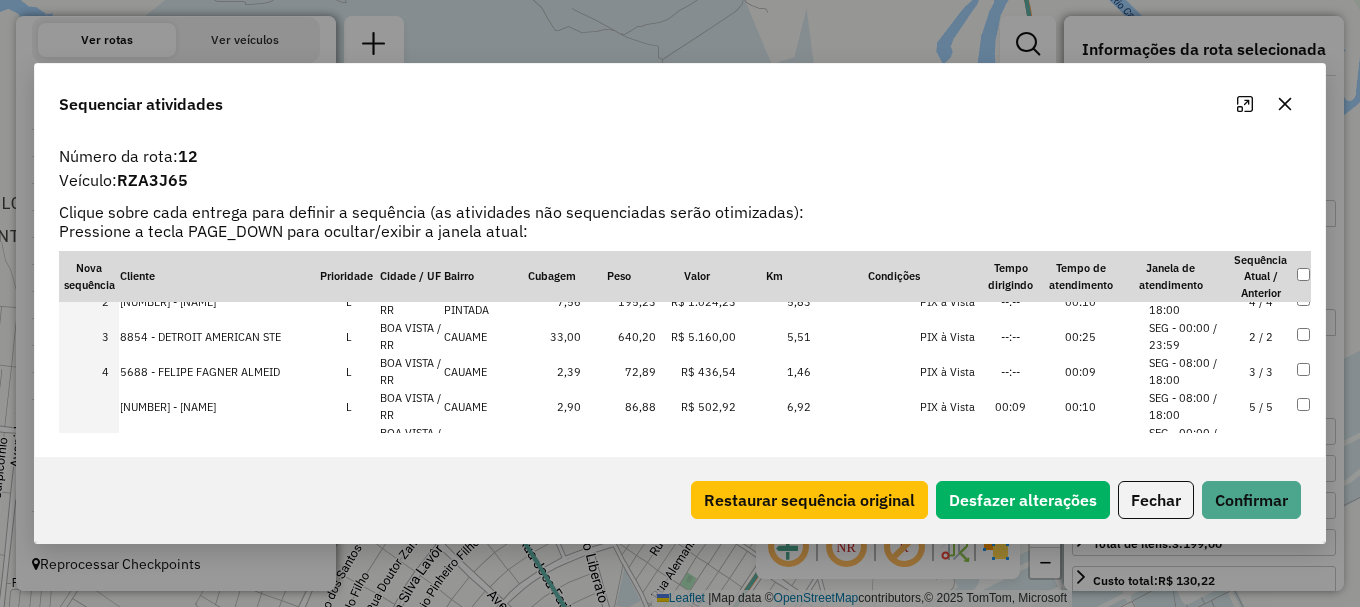 scroll, scrollTop: 100, scrollLeft: 0, axis: vertical 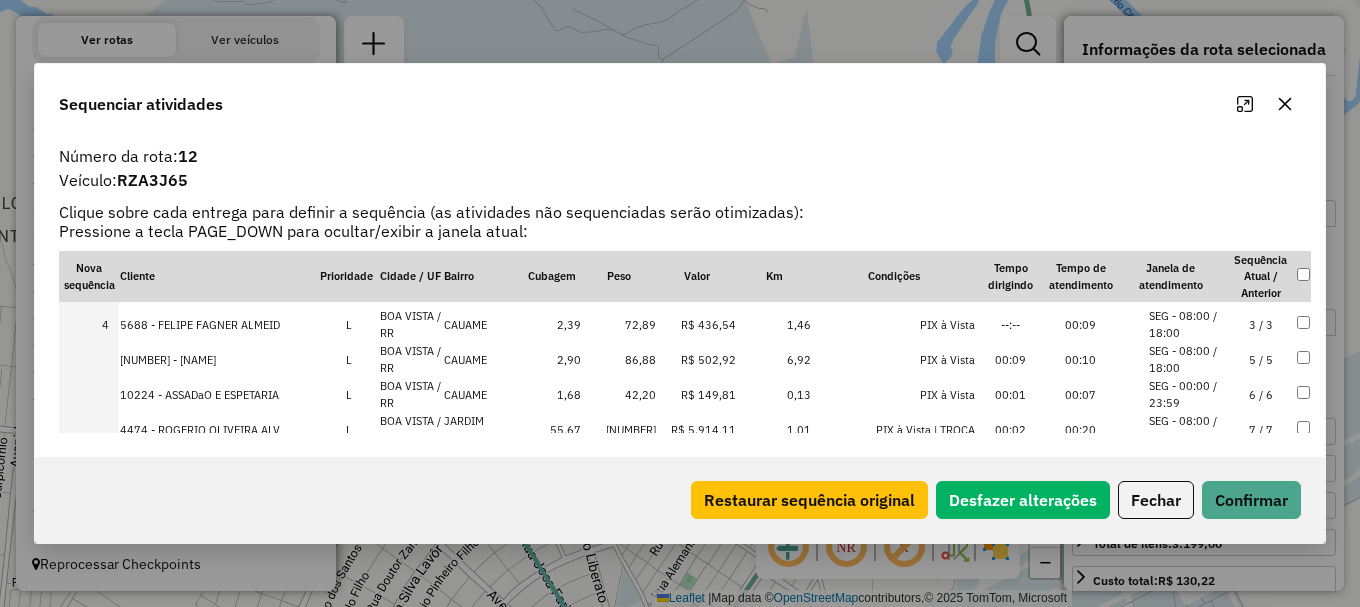 click on "SEG - 00:00 / 23:59" at bounding box center (1187, 394) 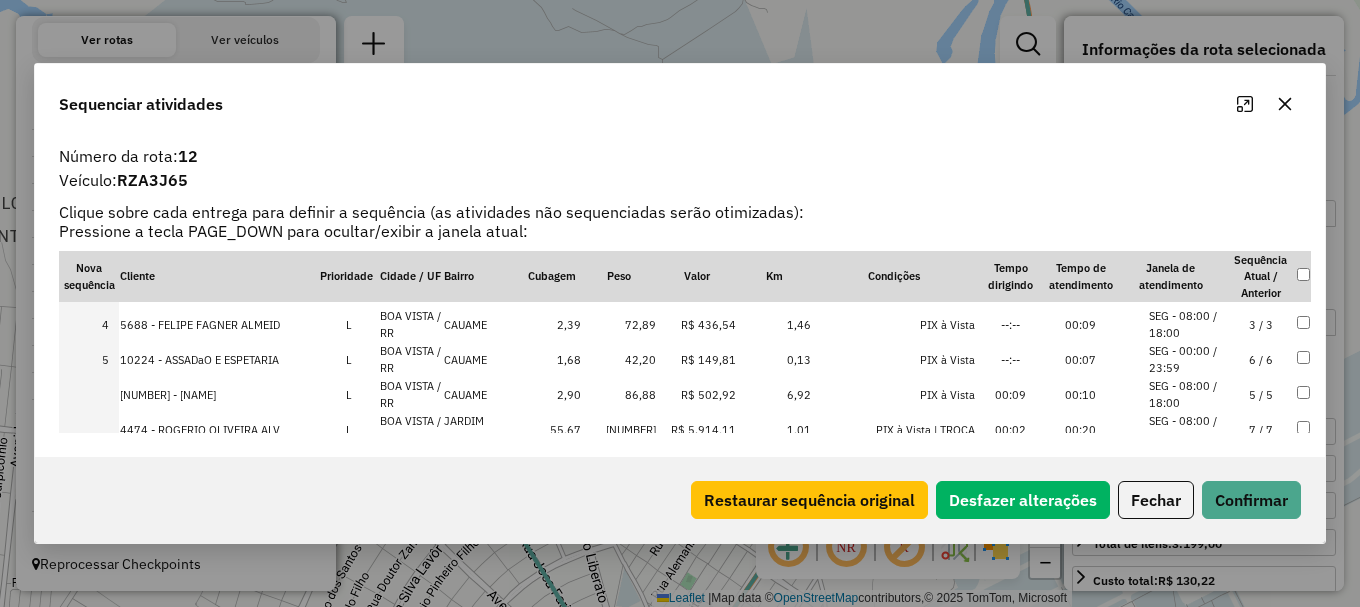 click on "SEG - 08:00 / 18:00" at bounding box center (1187, 394) 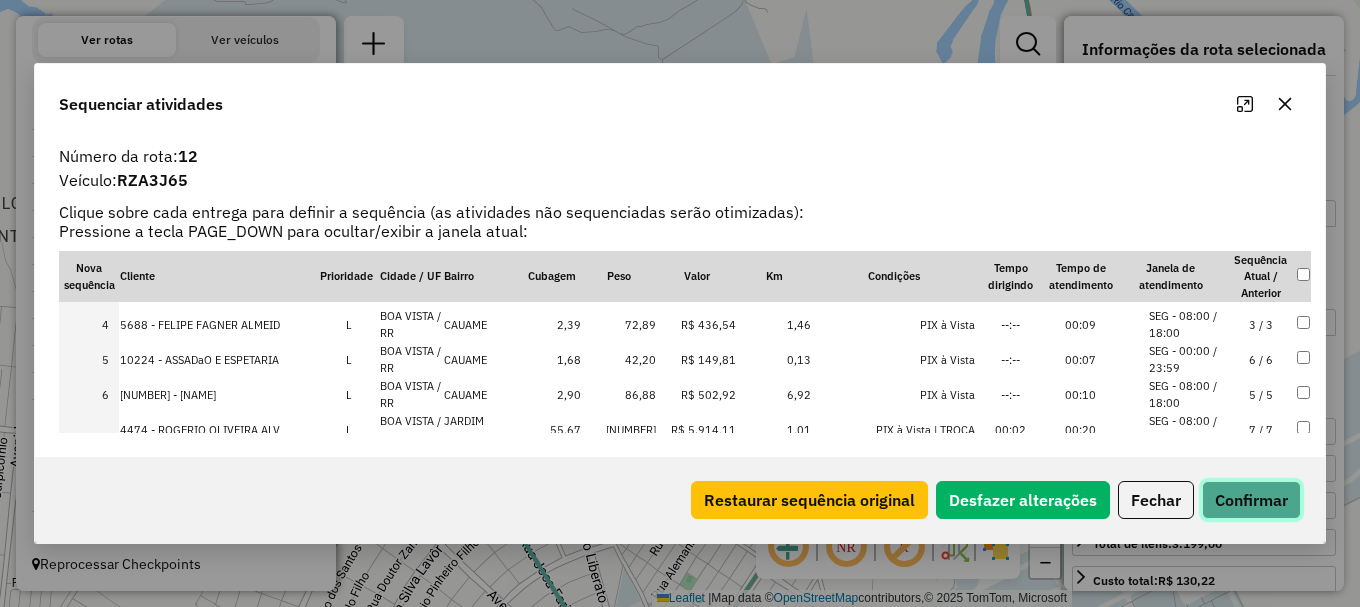 click on "Confirmar" 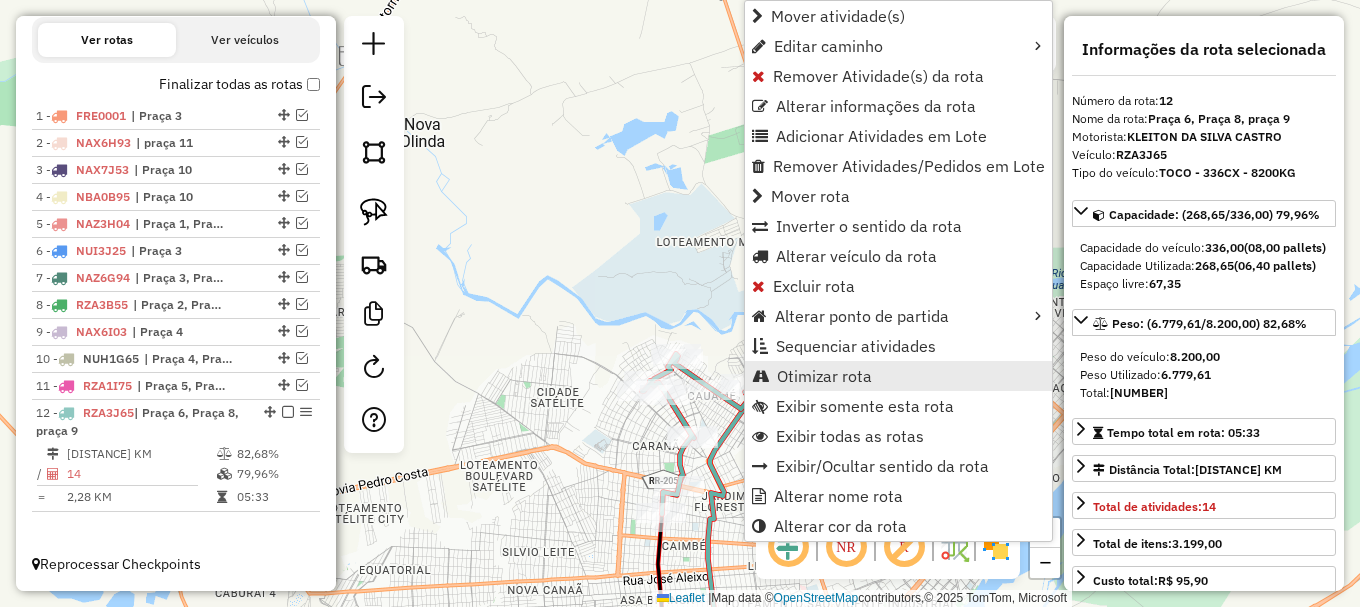 click on "Otimizar rota" at bounding box center (824, 376) 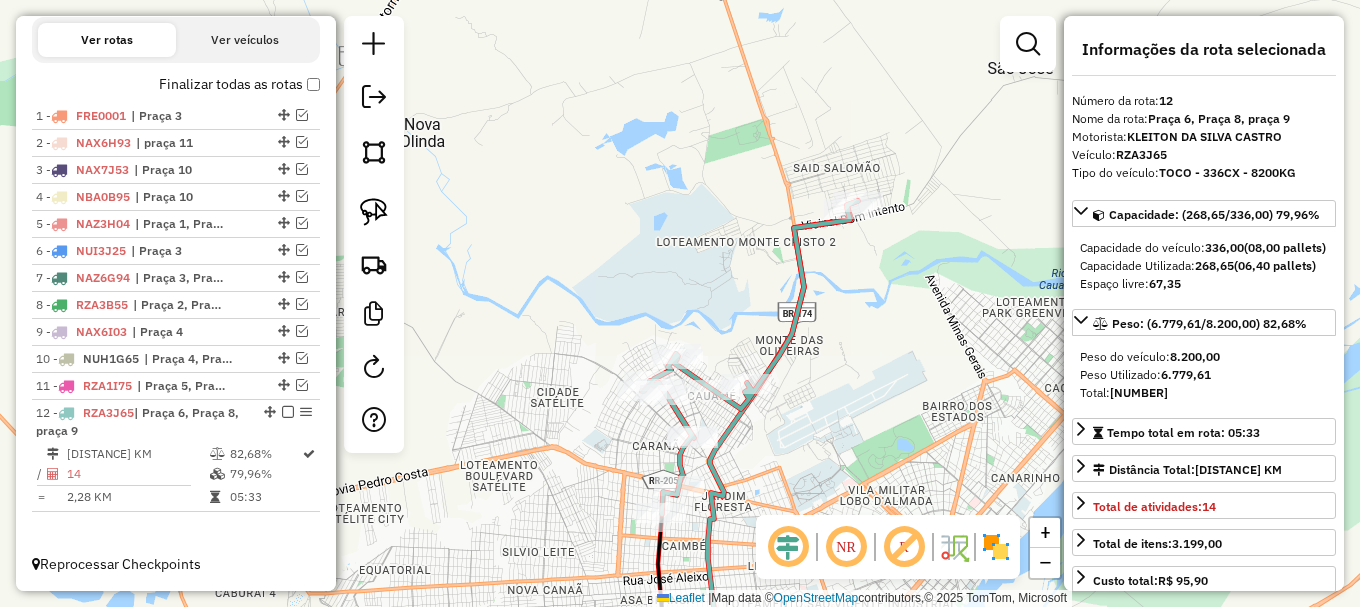 drag, startPoint x: 283, startPoint y: 410, endPoint x: 314, endPoint y: 402, distance: 32.01562 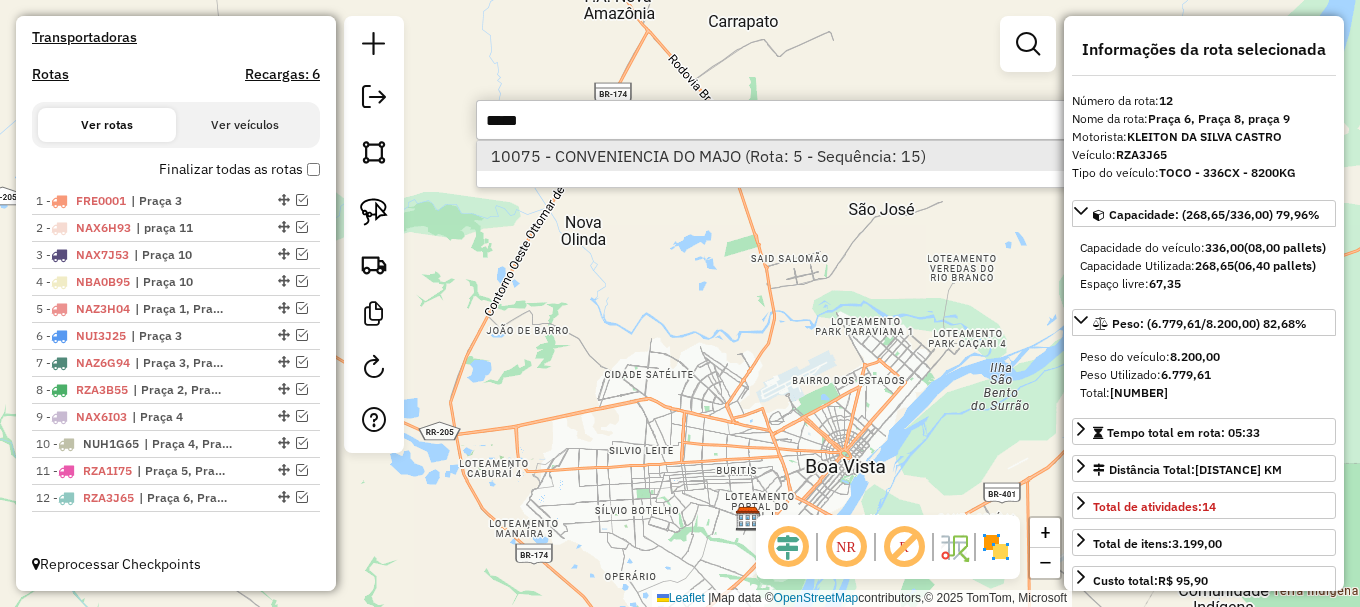 type on "*****" 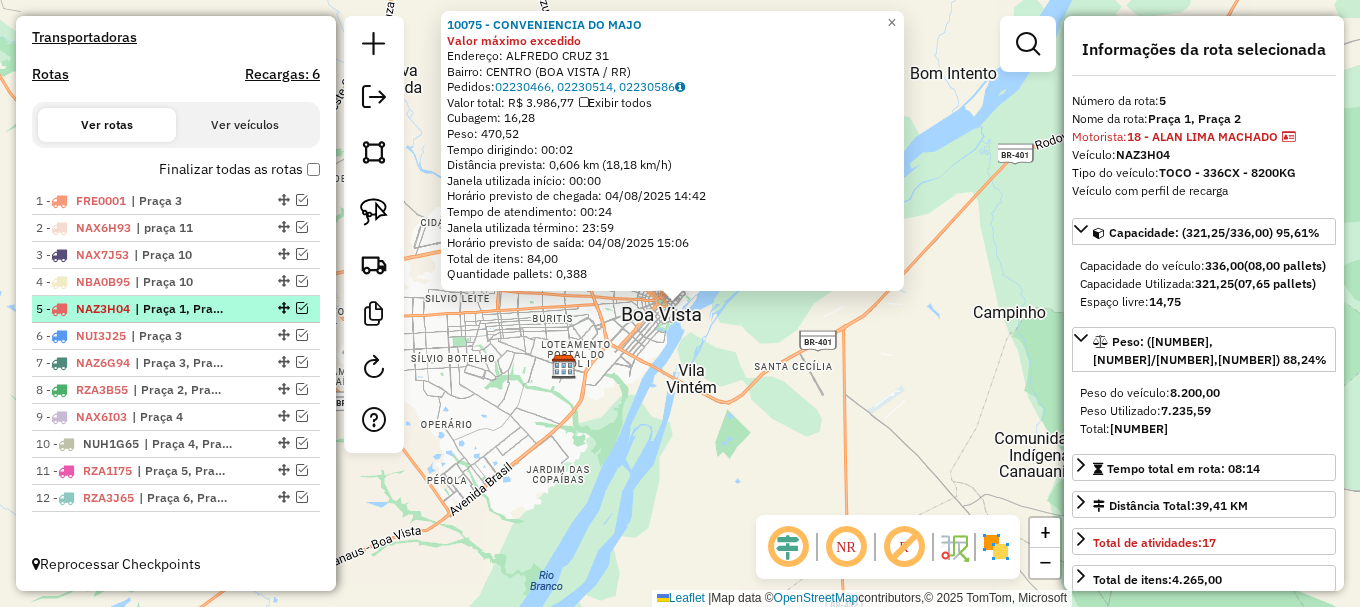 click at bounding box center [302, 308] 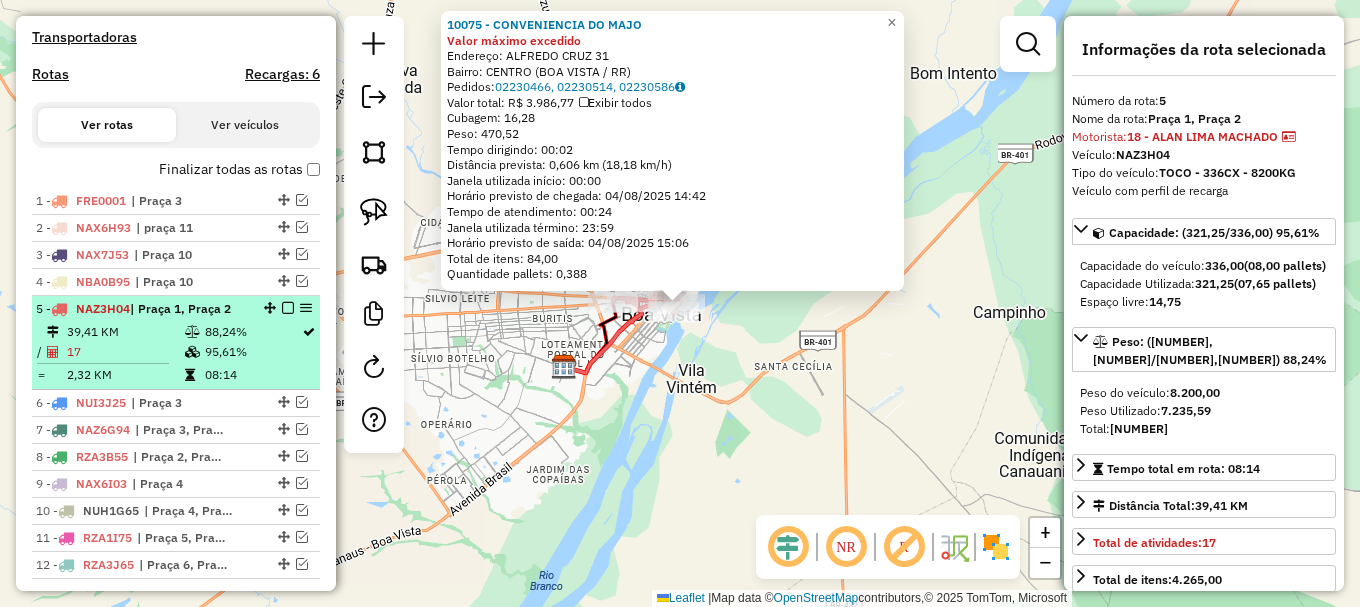 scroll, scrollTop: 712, scrollLeft: 0, axis: vertical 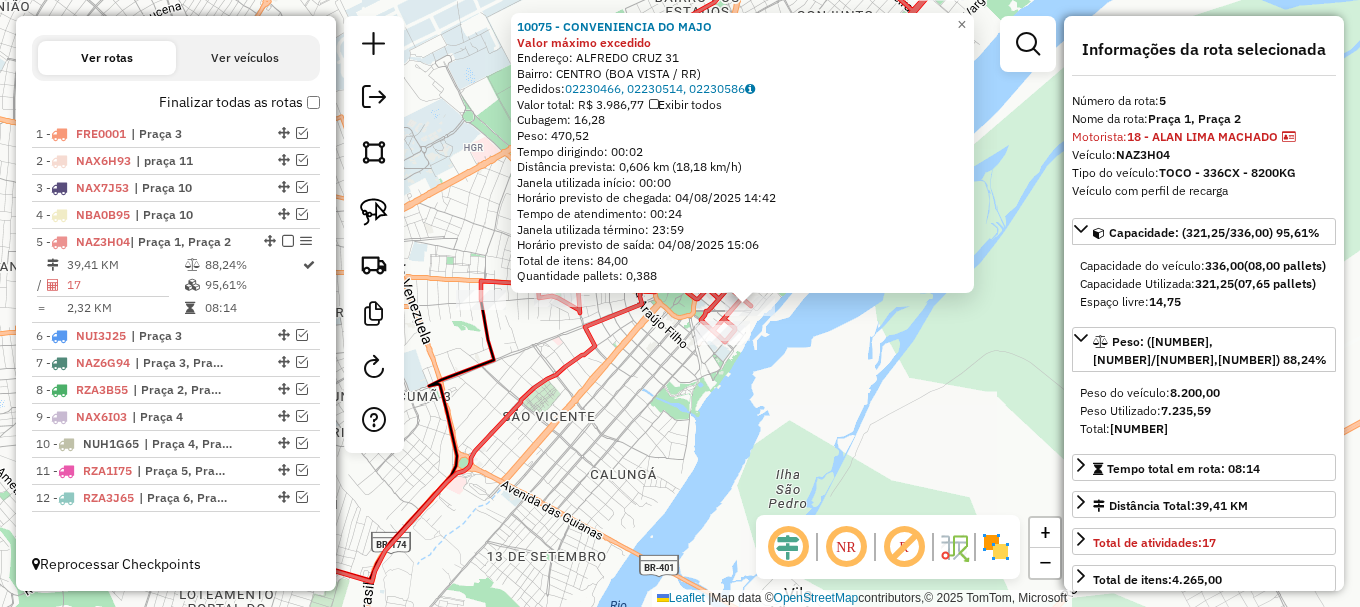 drag, startPoint x: 610, startPoint y: 397, endPoint x: 691, endPoint y: 388, distance: 81.49847 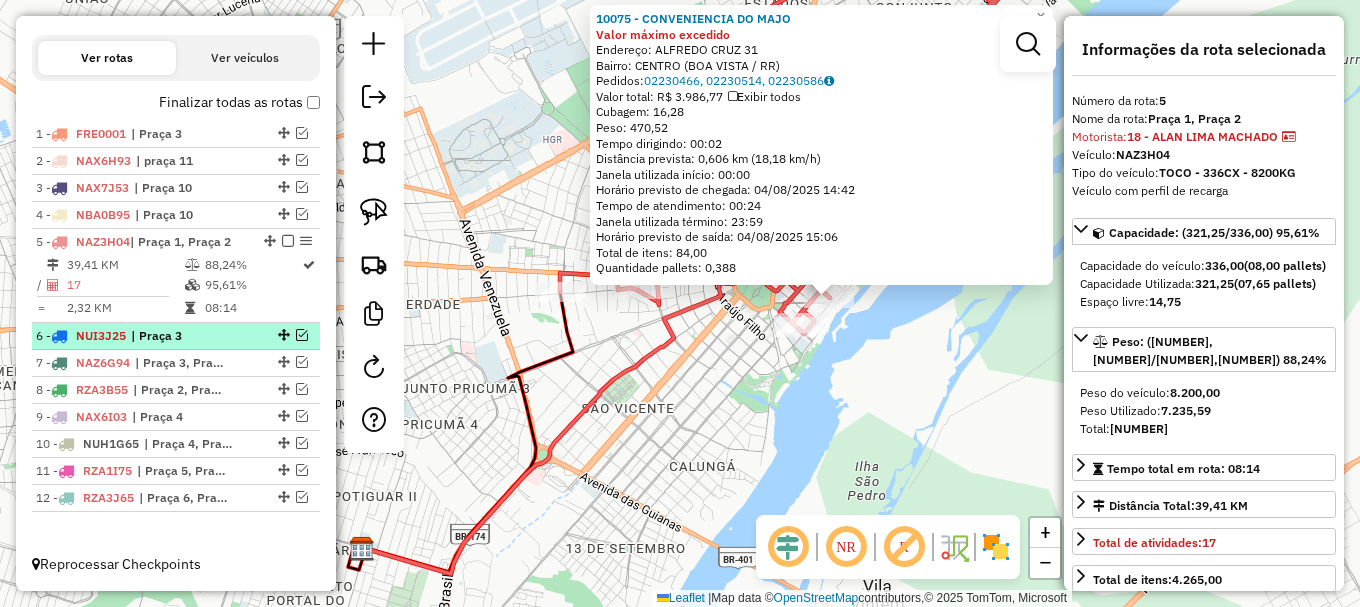 click at bounding box center [302, 335] 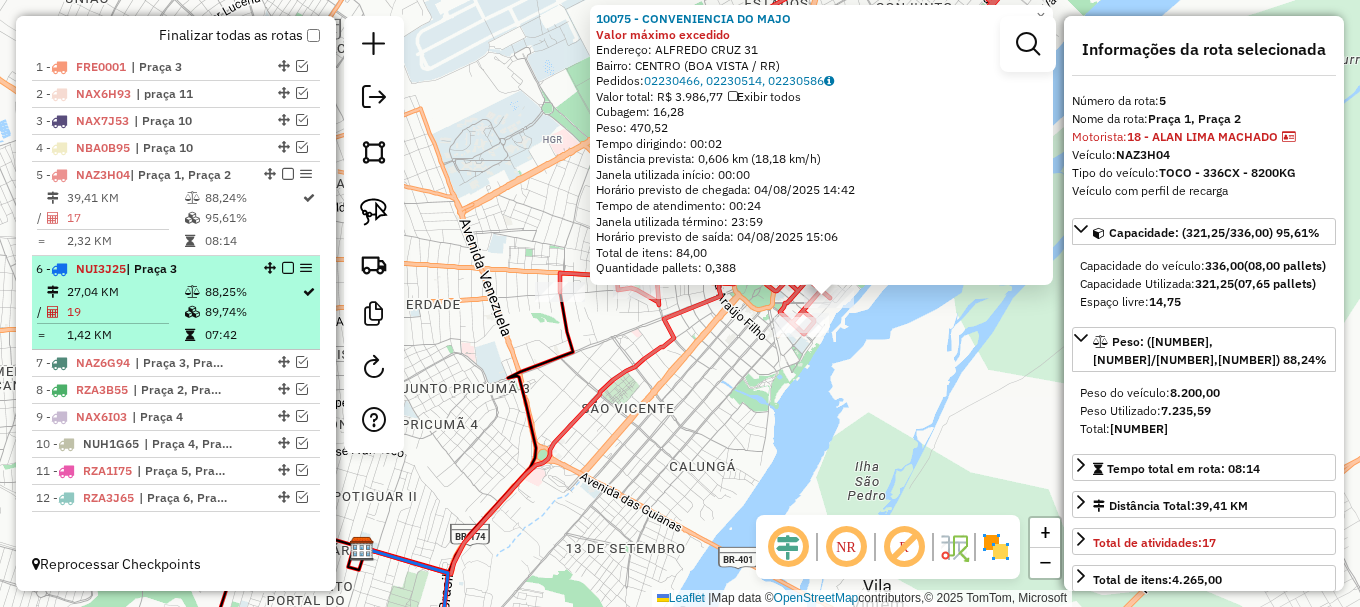 click at bounding box center (288, 268) 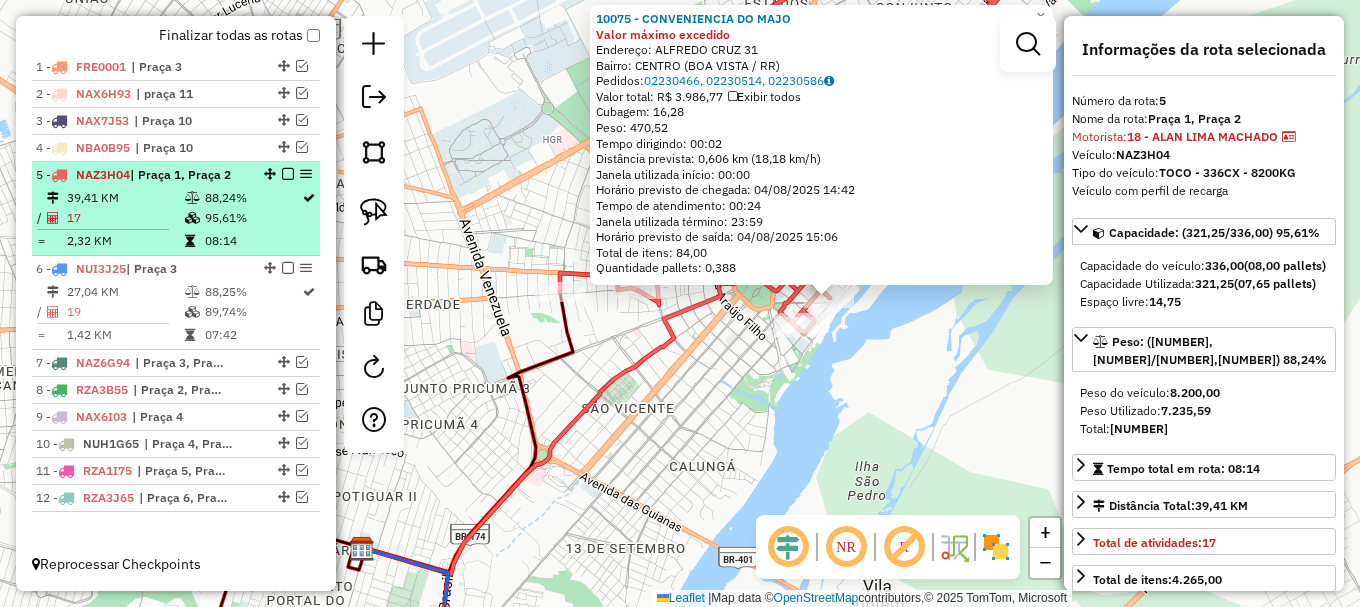 scroll, scrollTop: 712, scrollLeft: 0, axis: vertical 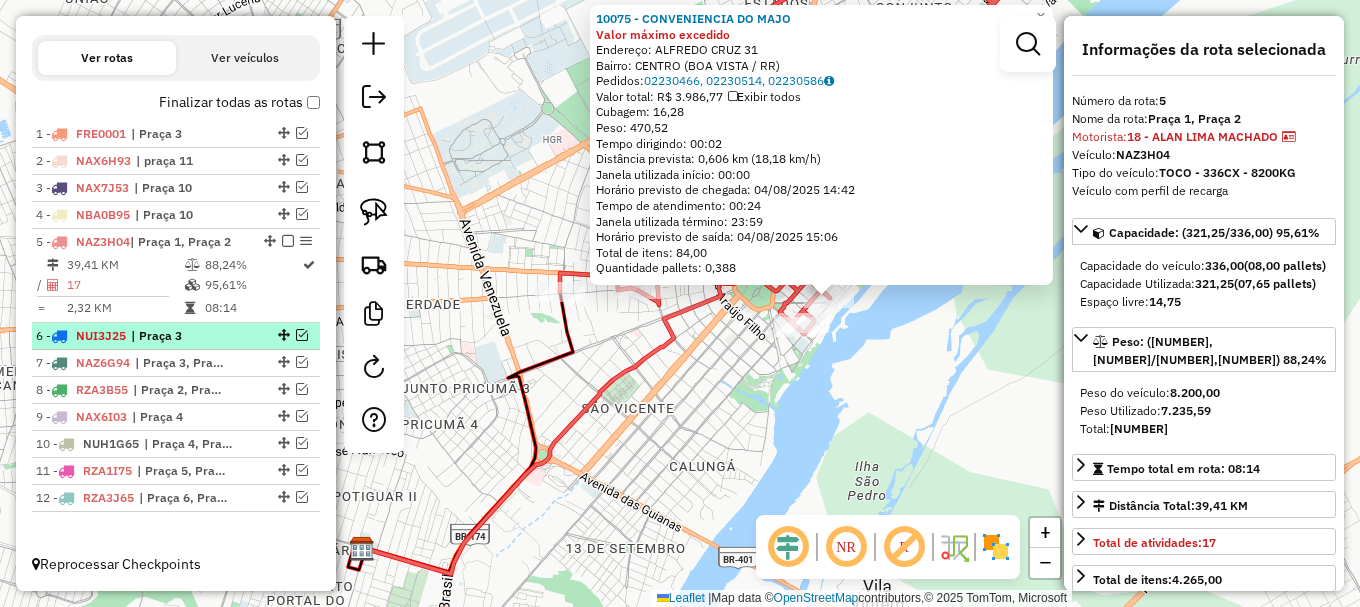 click on "6 -       NUI3J25   | Praça 3" at bounding box center [176, 336] 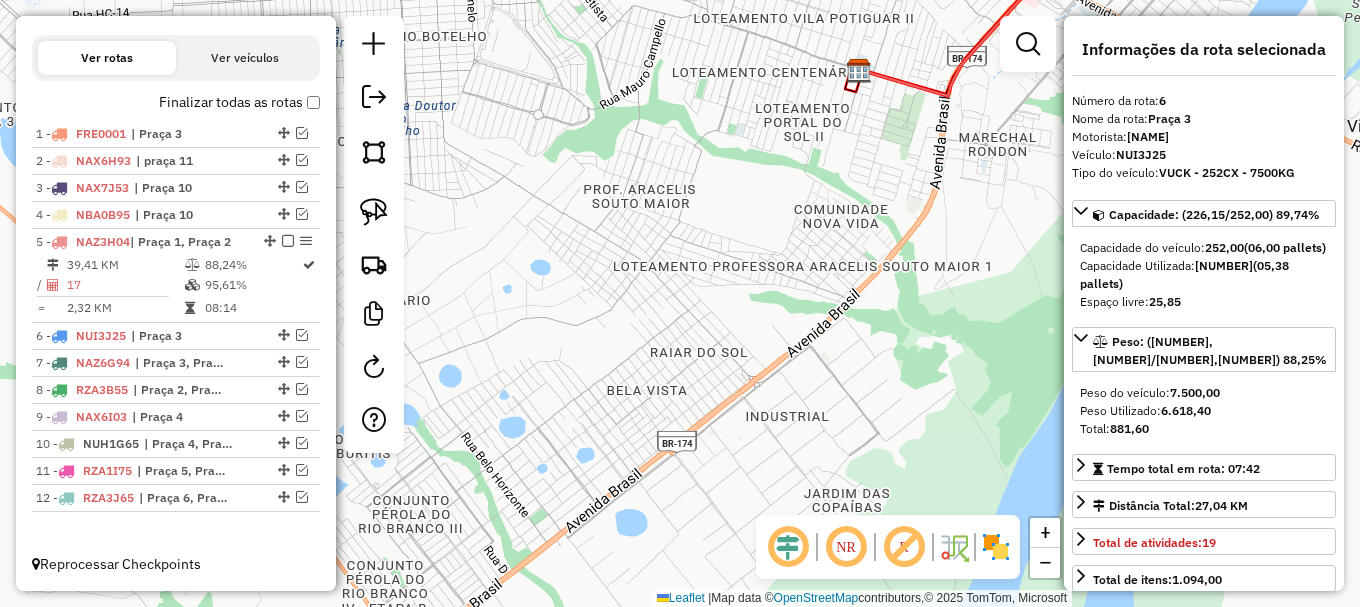 drag, startPoint x: 645, startPoint y: 273, endPoint x: 474, endPoint y: 300, distance: 173.11845 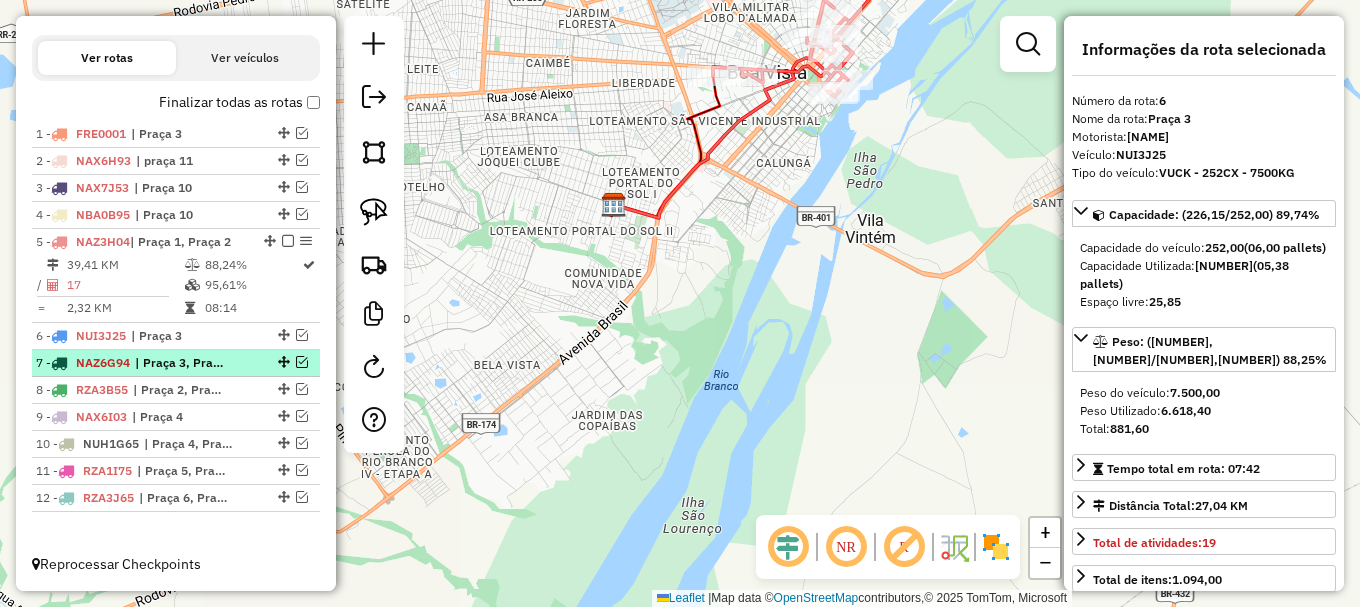 click at bounding box center [302, 362] 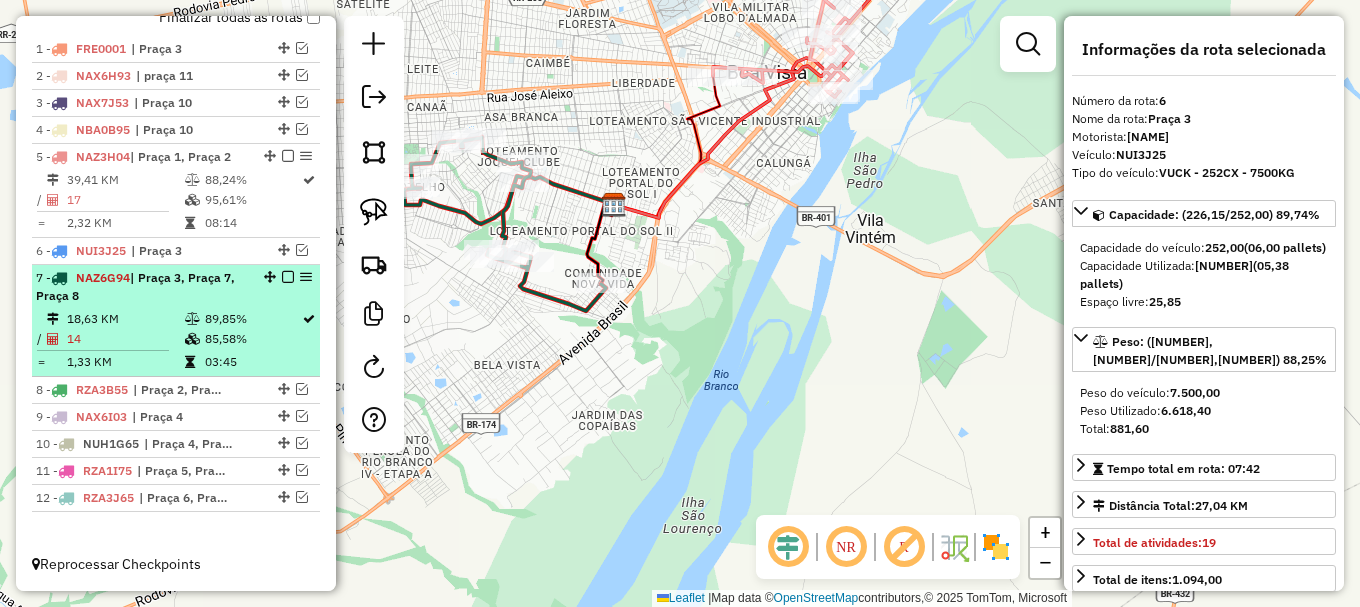 click at bounding box center (288, 277) 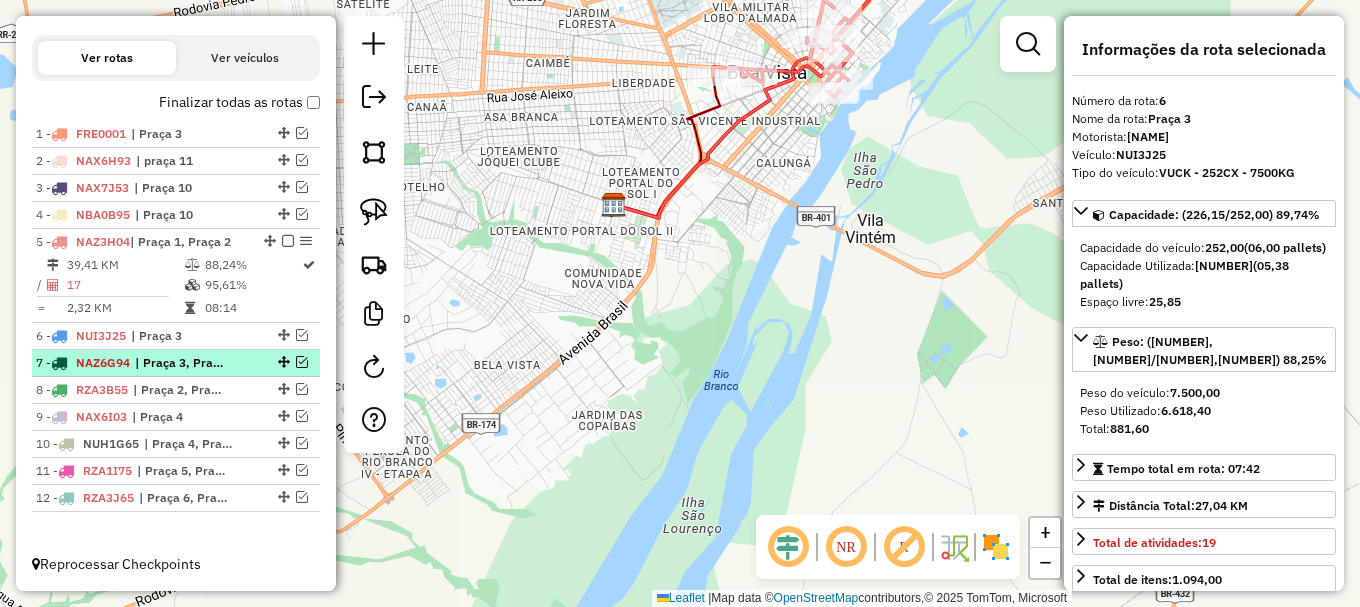 scroll, scrollTop: 712, scrollLeft: 0, axis: vertical 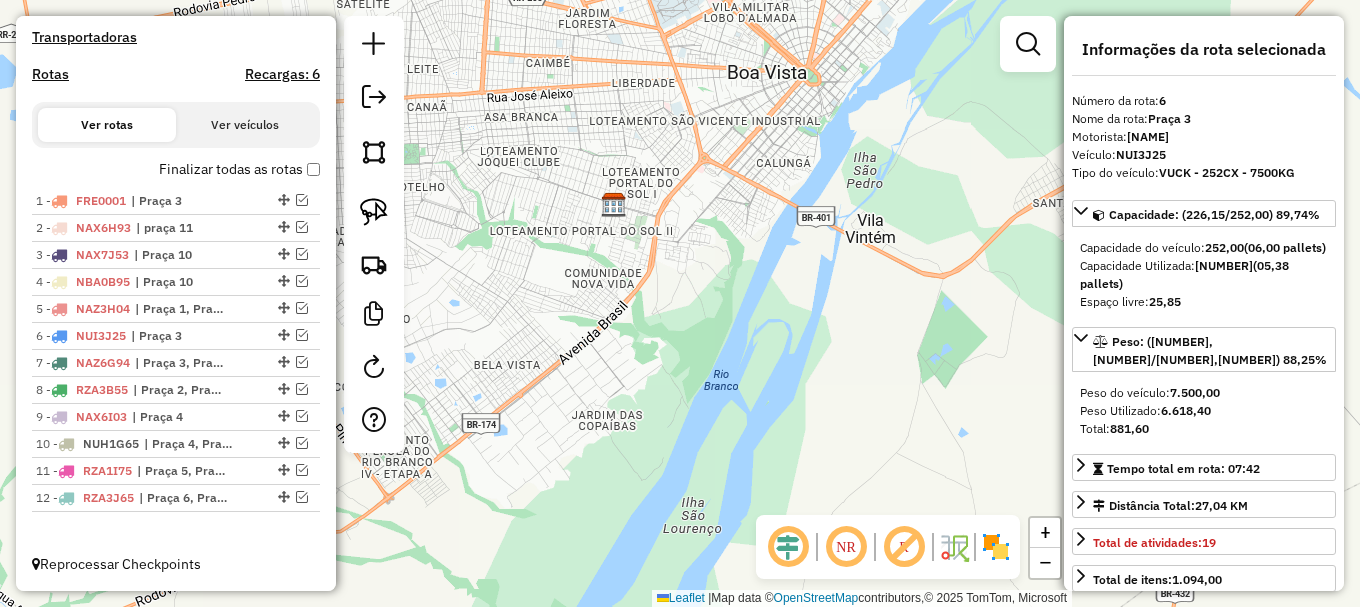 click on "Ver veículos" at bounding box center (245, 125) 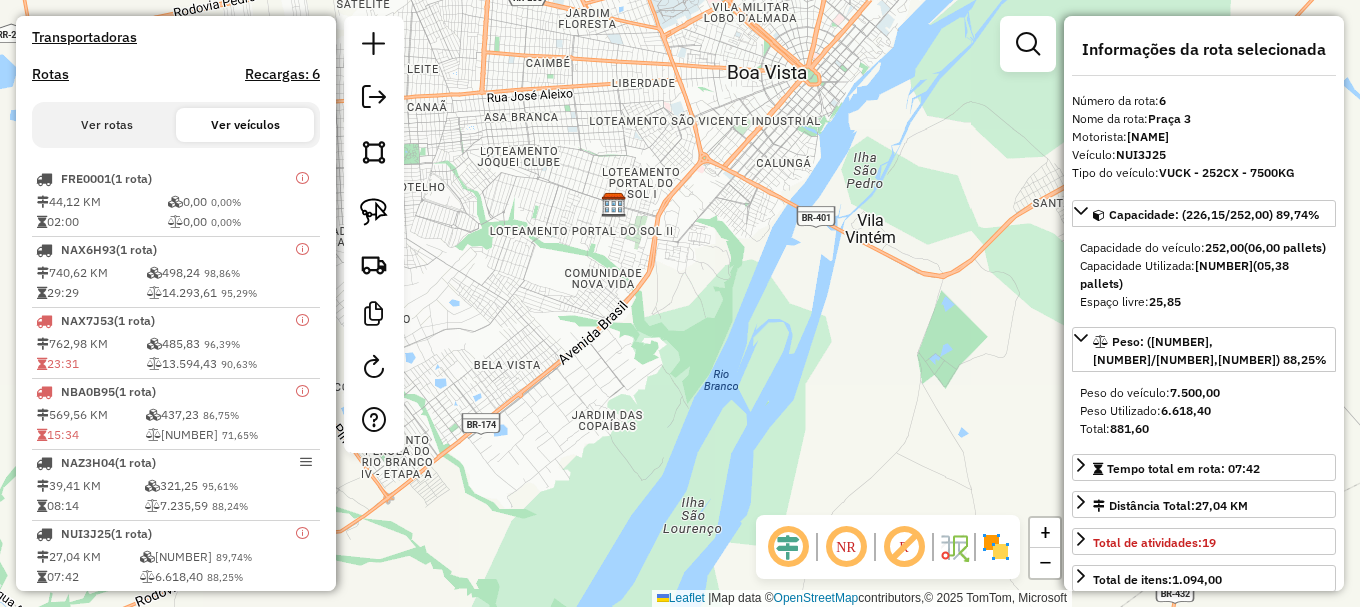 click on "Ver rotas" at bounding box center [107, 125] 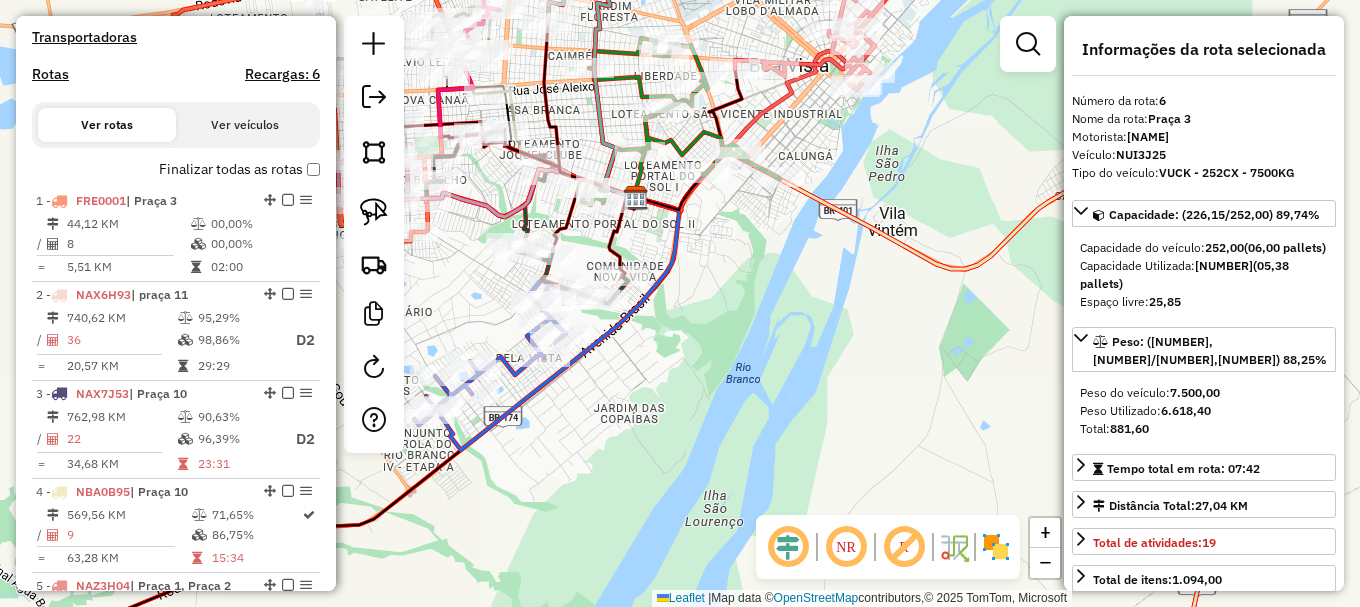 drag, startPoint x: 723, startPoint y: 328, endPoint x: 754, endPoint y: 319, distance: 32.280025 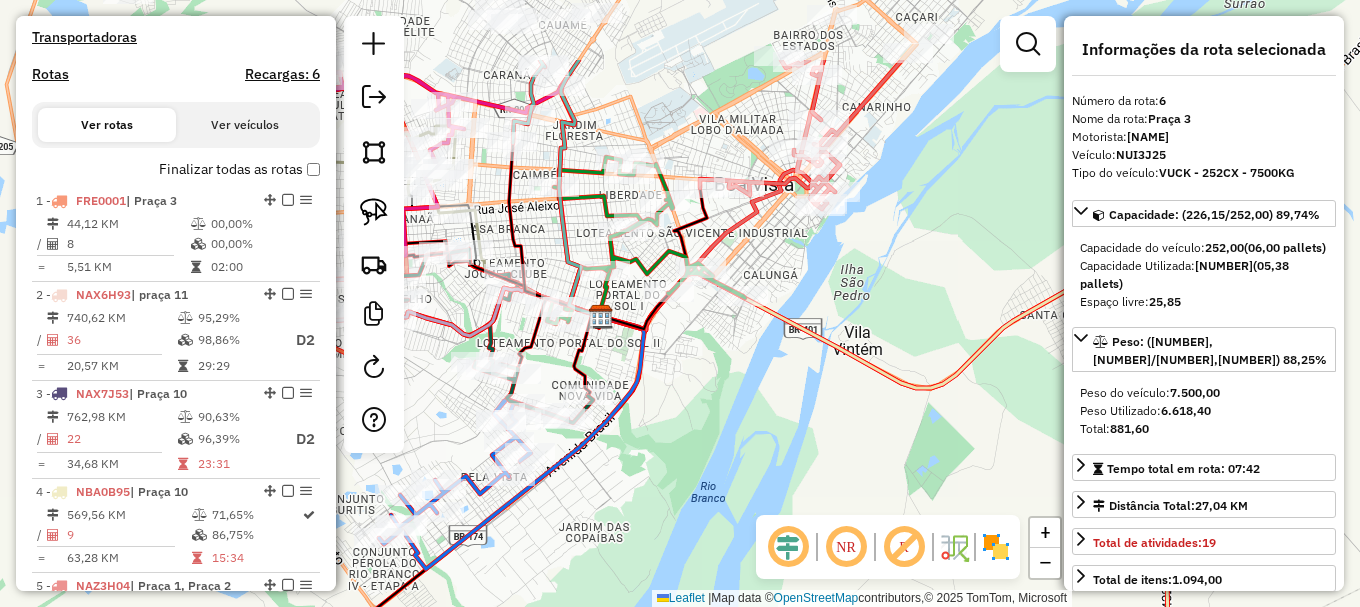 drag, startPoint x: 739, startPoint y: 389, endPoint x: 719, endPoint y: 423, distance: 39.446167 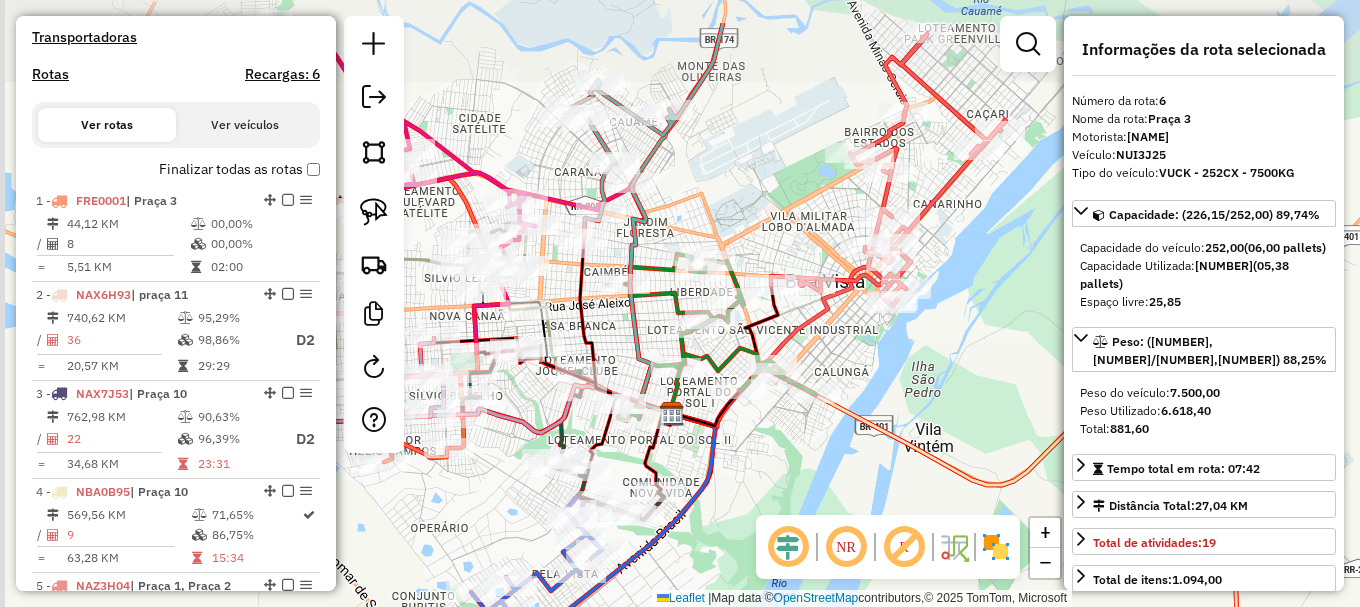 drag, startPoint x: 658, startPoint y: 103, endPoint x: 750, endPoint y: 193, distance: 128.7012 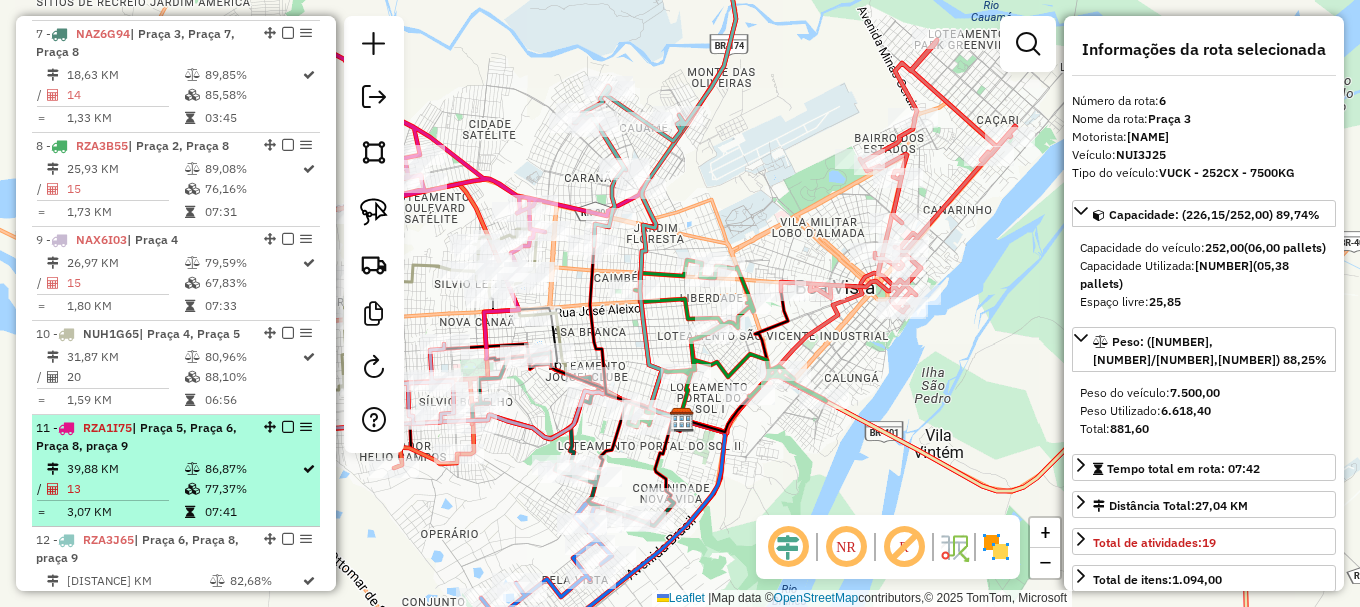 scroll, scrollTop: 1512, scrollLeft: 0, axis: vertical 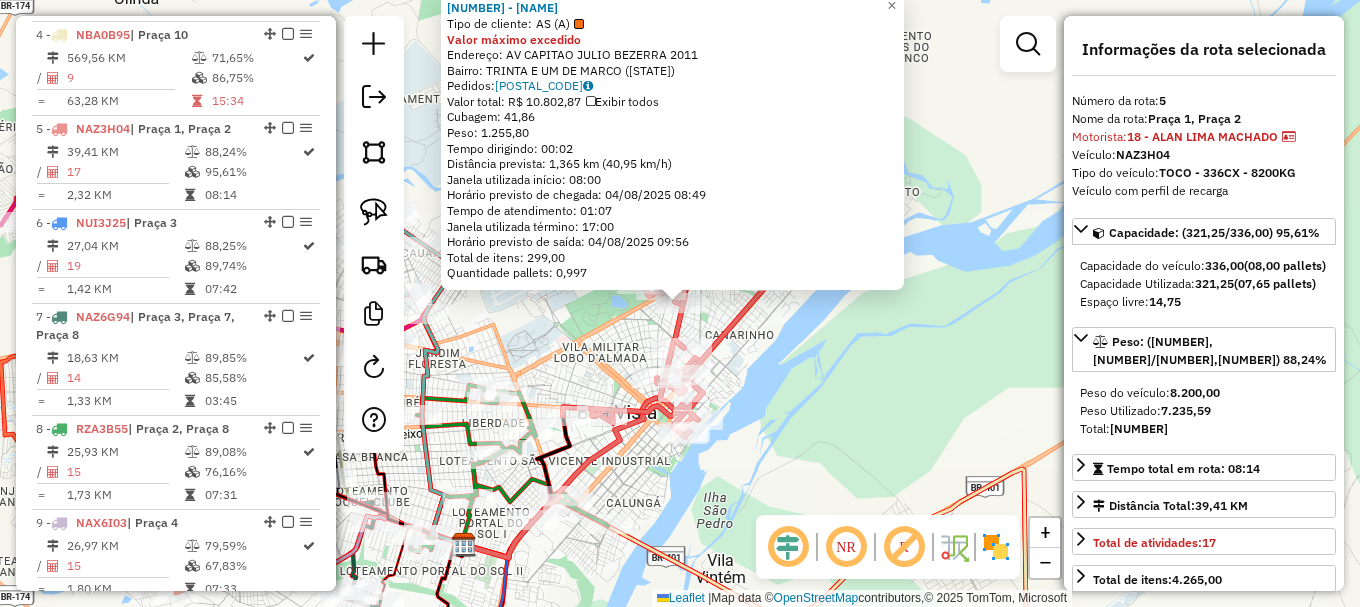 click on "1994 - SUPERMERCADO GOIANA  Tipo de cliente:   AS (A)  Valor máximo excedido  Endereço: AV  CAPITAO JULIO BEZERRA         2011   Bairro: TRINTA E UM DE MARCO (BOA VISTA / RR)   Pedidos:  02230132   Valor total: R$ 10.802,87   Exibir todos   Cubagem: 41,86  Peso: 1.255,80  Tempo dirigindo: 00:02   Distância prevista: 1,365 km (40,95 km/h)   Janela utilizada início: 08:00   Horário previsto de chegada: 04/08/2025 08:49   Tempo de atendimento: 01:07   Janela utilizada término: 17:00   Horário previsto de saída: 04/08/2025 09:56   Total de itens: 299,00   Quantidade pallets: 0,997  × Janela de atendimento Grade de atendimento Capacidade Transportadoras Veículos Cliente Pedidos  Rotas Selecione os dias de semana para filtrar as janelas de atendimento  Seg   Ter   Qua   Qui   Sex   Sáb   Dom  Informe o período da janela de atendimento: De: Até:  Filtrar exatamente a janela do cliente  Considerar janela de atendimento padrão  Selecione os dias de semana para filtrar as grades de atendimento  Seg   Ter" 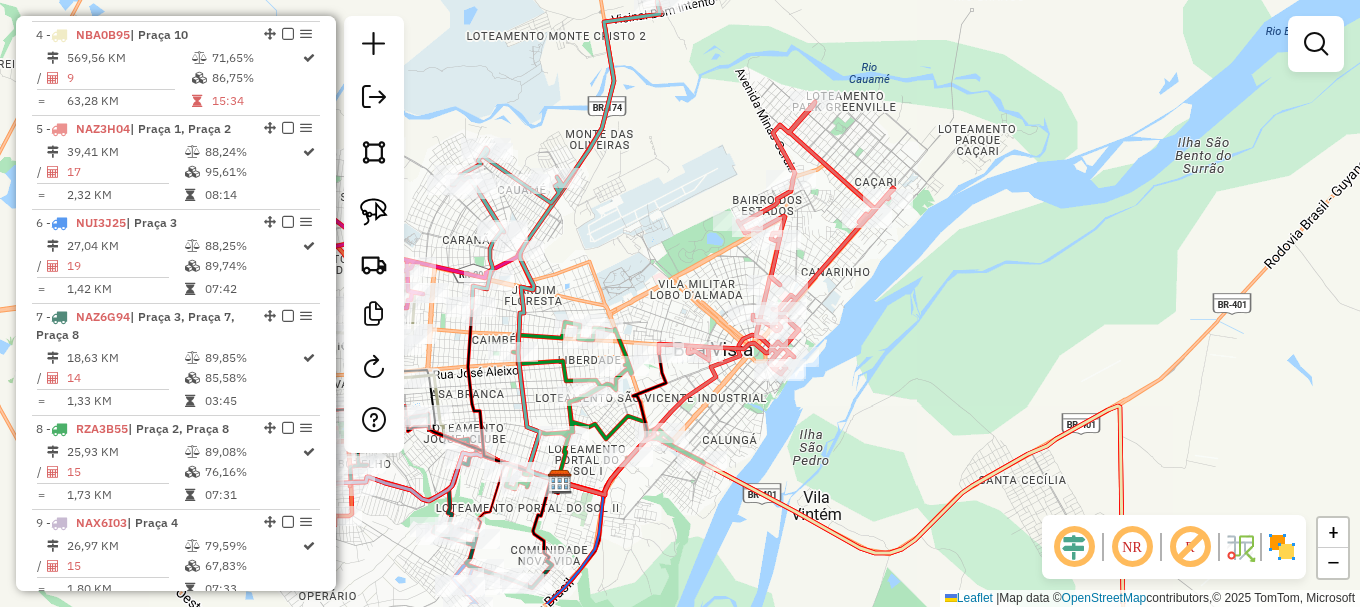 drag, startPoint x: 583, startPoint y: 294, endPoint x: 664, endPoint y: 237, distance: 99.04544 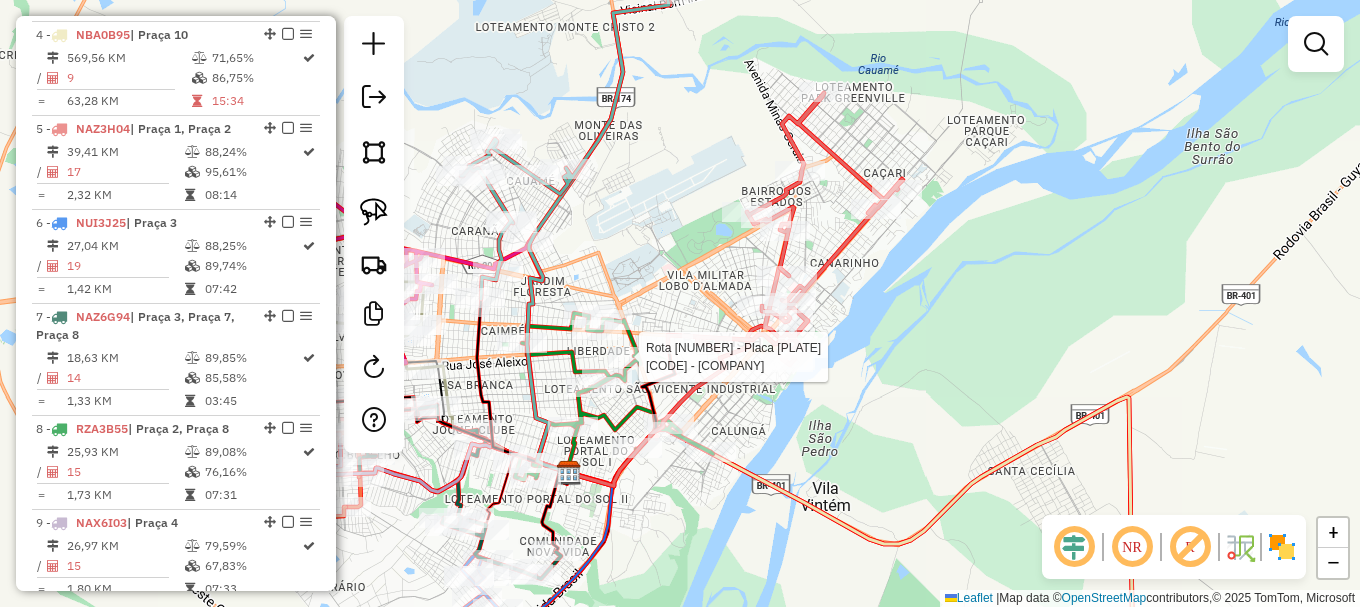 select on "**********" 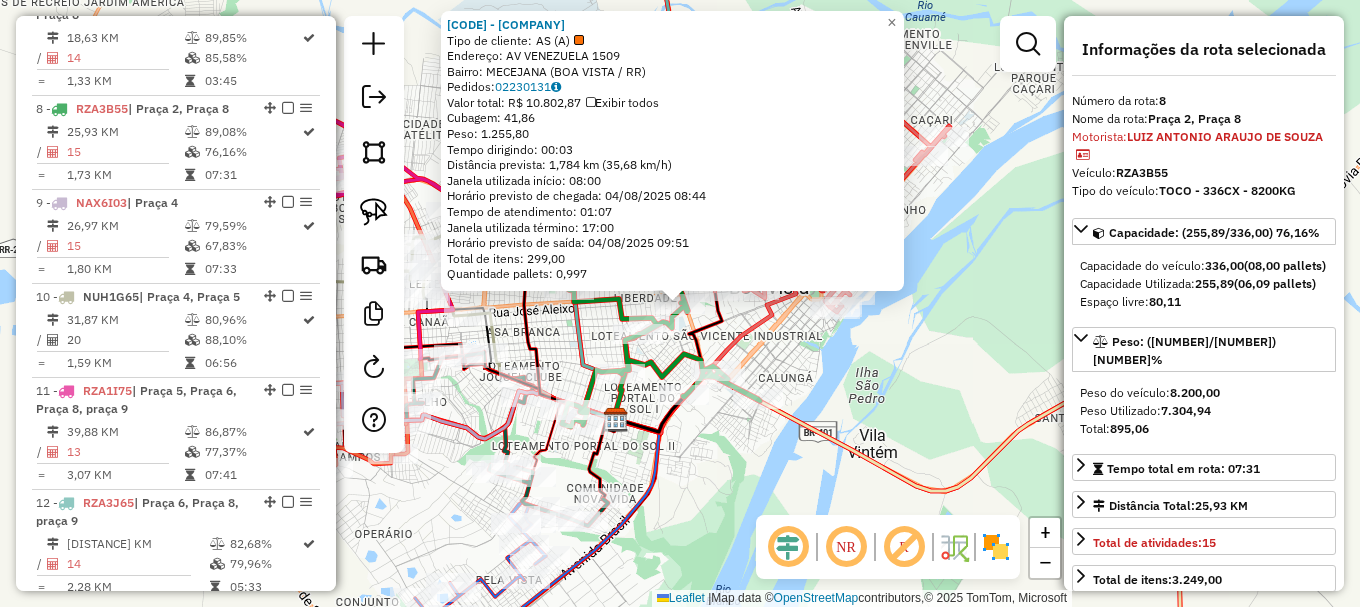 scroll, scrollTop: 1502, scrollLeft: 0, axis: vertical 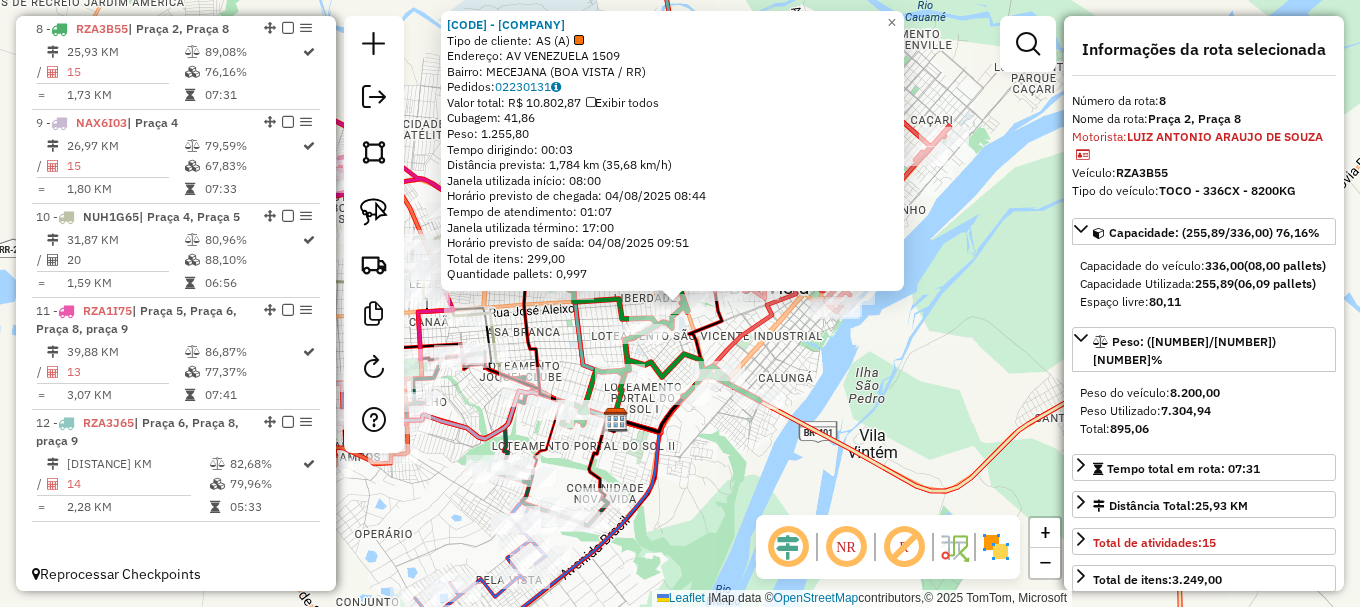 click on "1394 - ARAUJO E SARAIVA LTD  Tipo de cliente:   AS (A)   Endereço: AV  VENEZUELA                     1509   Bairro: MECEJANA (BOA VISTA / RR)   Pedidos:  02230131   Valor total: R$ 10.802,87   Exibir todos   Cubagem: 41,86  Peso: 1.255,80  Tempo dirigindo: 00:03   Distância prevista: 1,784 km (35,68 km/h)   Janela utilizada início: 08:00   Horário previsto de chegada: 04/08/2025 08:44   Tempo de atendimento: 01:07   Janela utilizada término: 17:00   Horário previsto de saída: 04/08/2025 09:51   Total de itens: 299,00   Quantidade pallets: 0,997  × Janela de atendimento Grade de atendimento Capacidade Transportadoras Veículos Cliente Pedidos  Rotas Selecione os dias de semana para filtrar as janelas de atendimento  Seg   Ter   Qua   Qui   Sex   Sáb   Dom  Informe o período da janela de atendimento: De: Até:  Filtrar exatamente a janela do cliente  Considerar janela de atendimento padrão  Selecione os dias de semana para filtrar as grades de atendimento  Seg   Ter   Qua   Qui   Sex   Sáb   Dom  +" 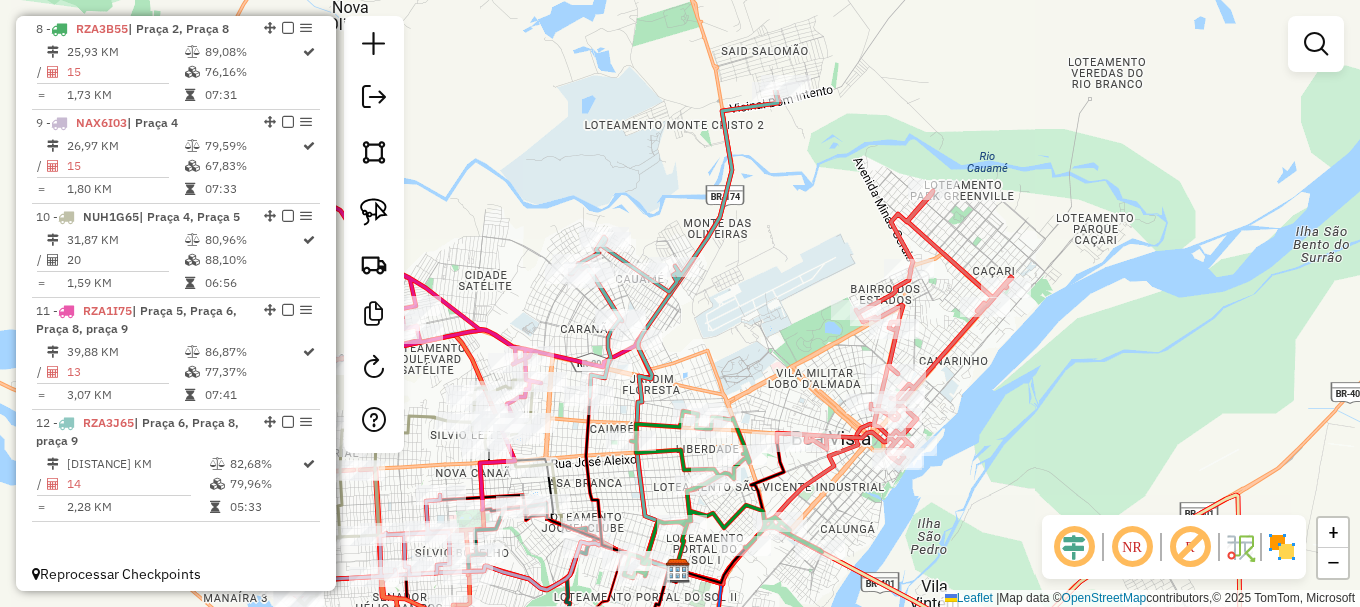 drag, startPoint x: 699, startPoint y: 138, endPoint x: 784, endPoint y: 262, distance: 150.33629 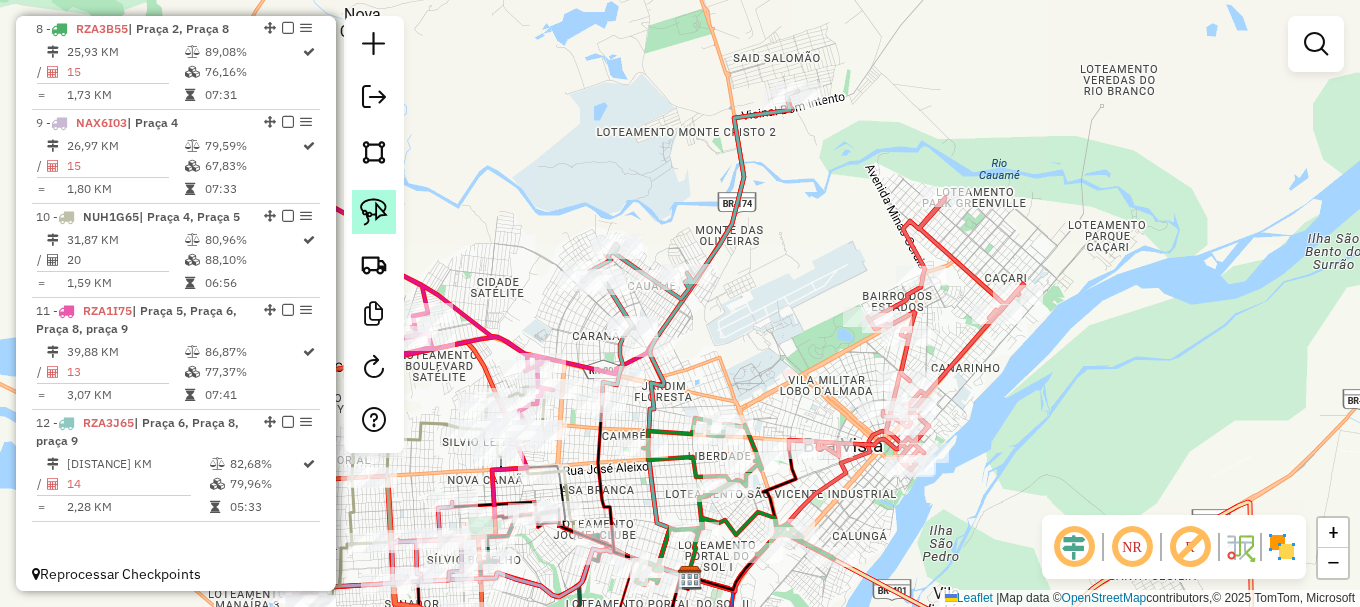 click 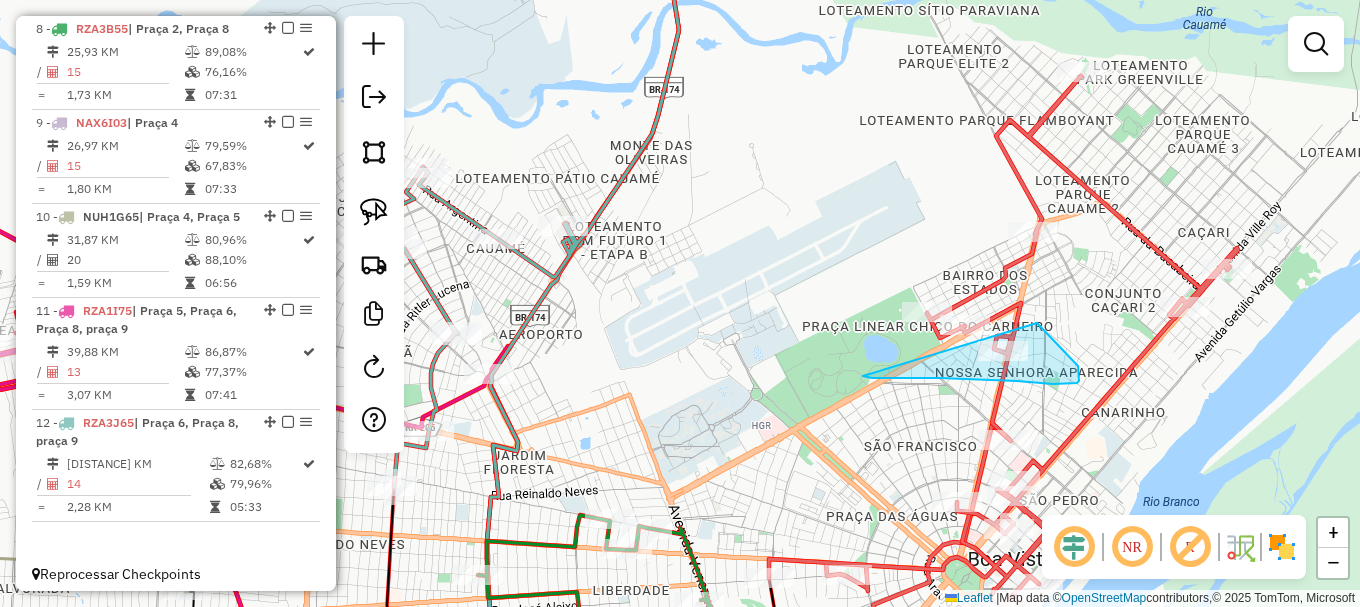 drag, startPoint x: 887, startPoint y: 378, endPoint x: 1037, endPoint y: 323, distance: 159.76546 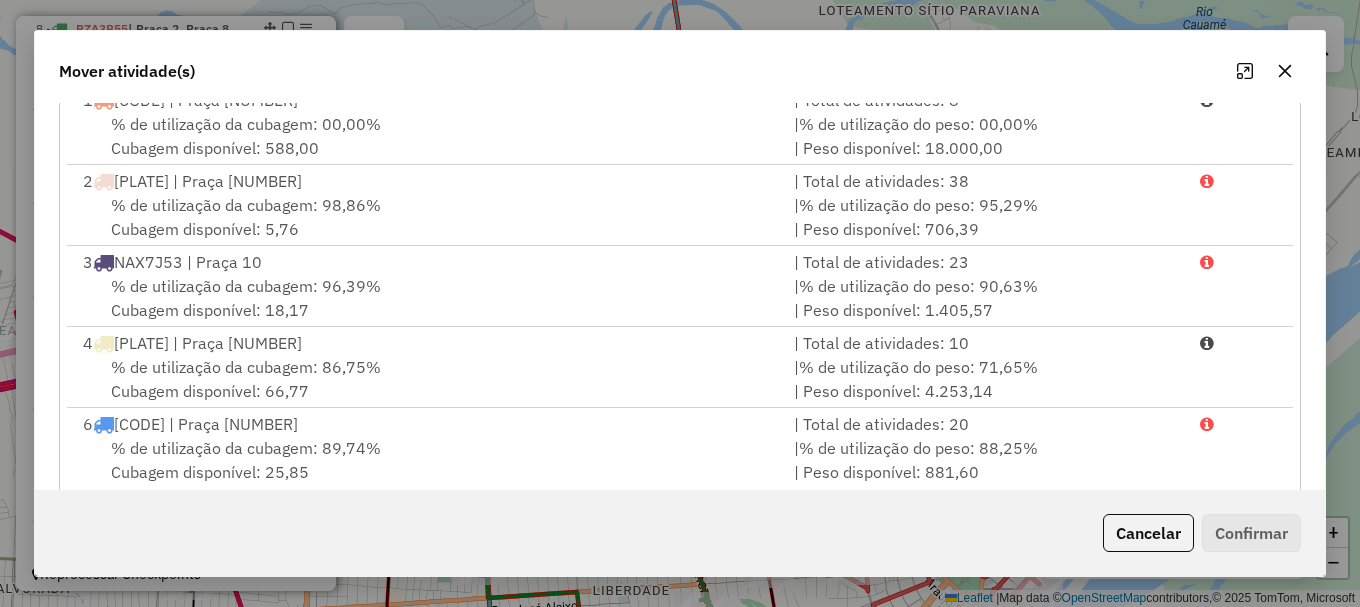 scroll, scrollTop: 397, scrollLeft: 0, axis: vertical 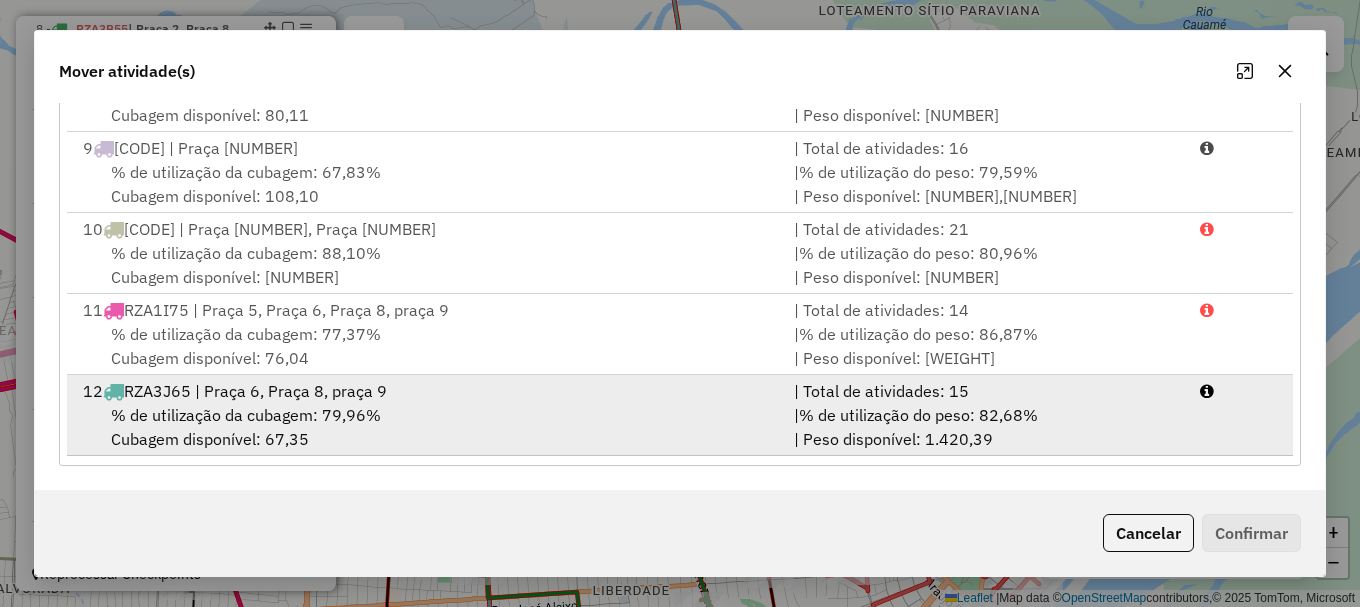 click on "| Total de atividades: 15" at bounding box center [985, 391] 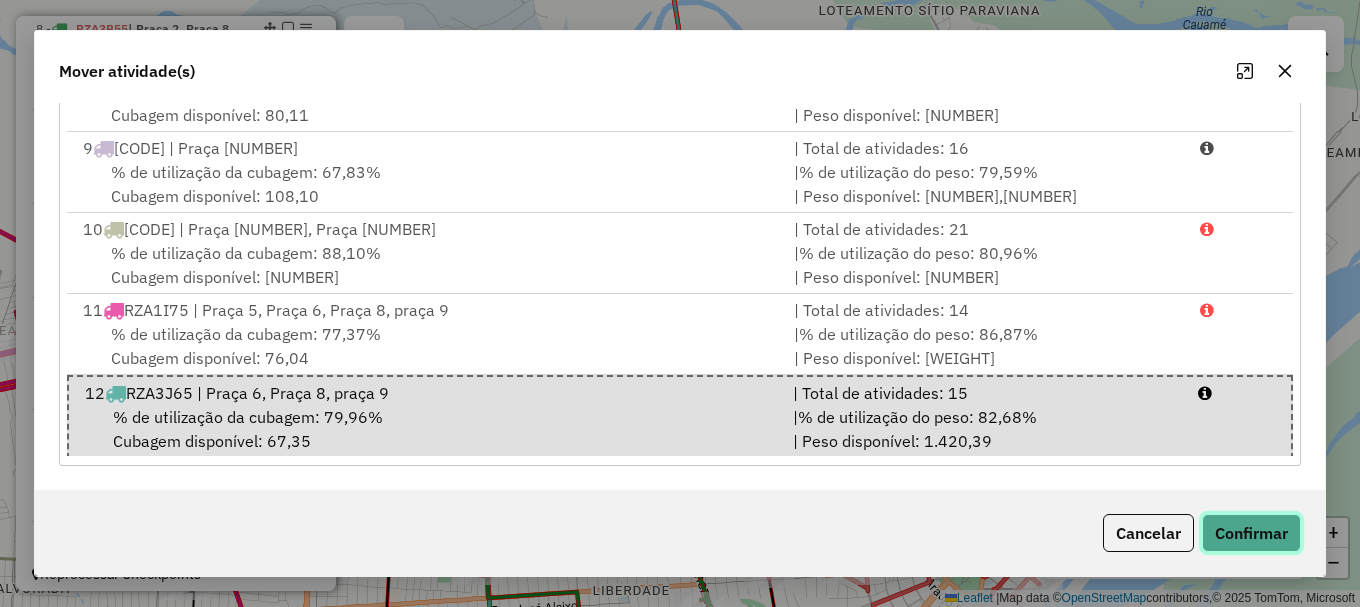 click on "Confirmar" 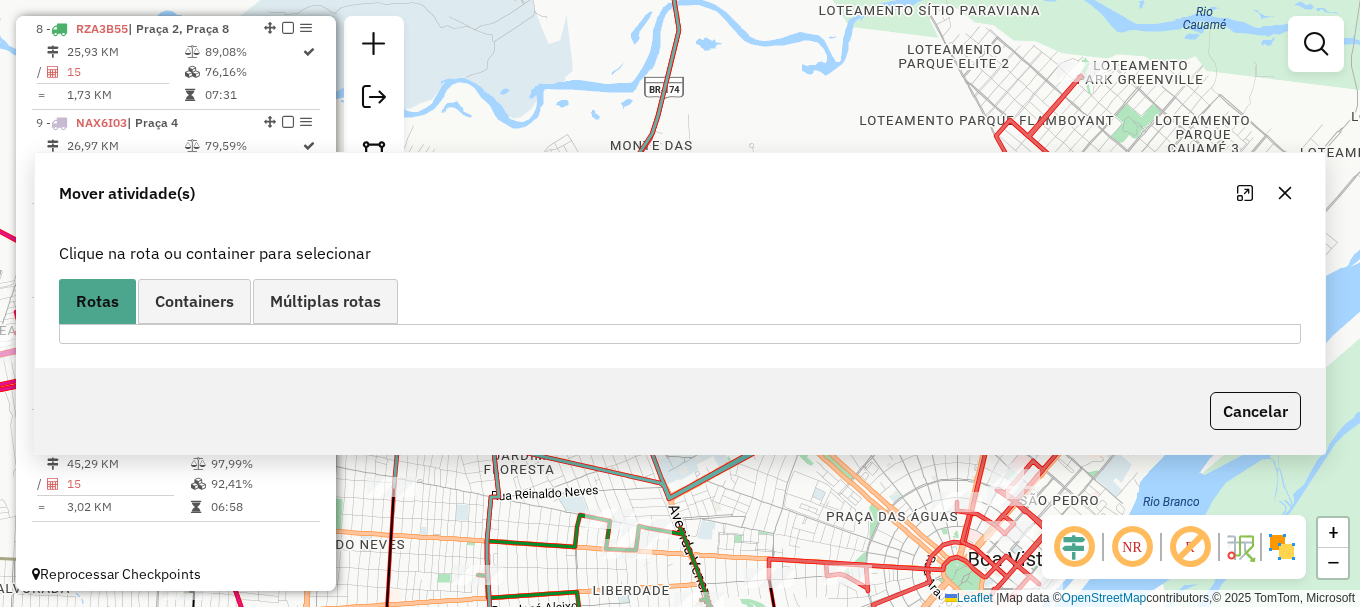 scroll, scrollTop: 0, scrollLeft: 0, axis: both 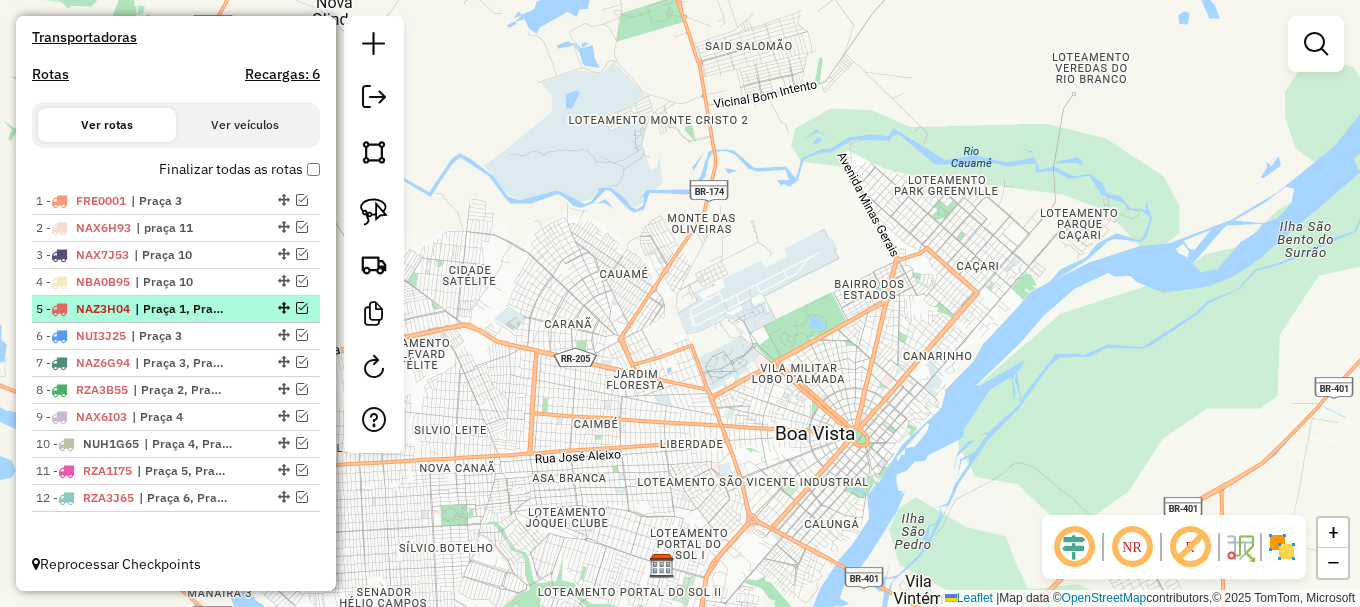 click at bounding box center [302, 308] 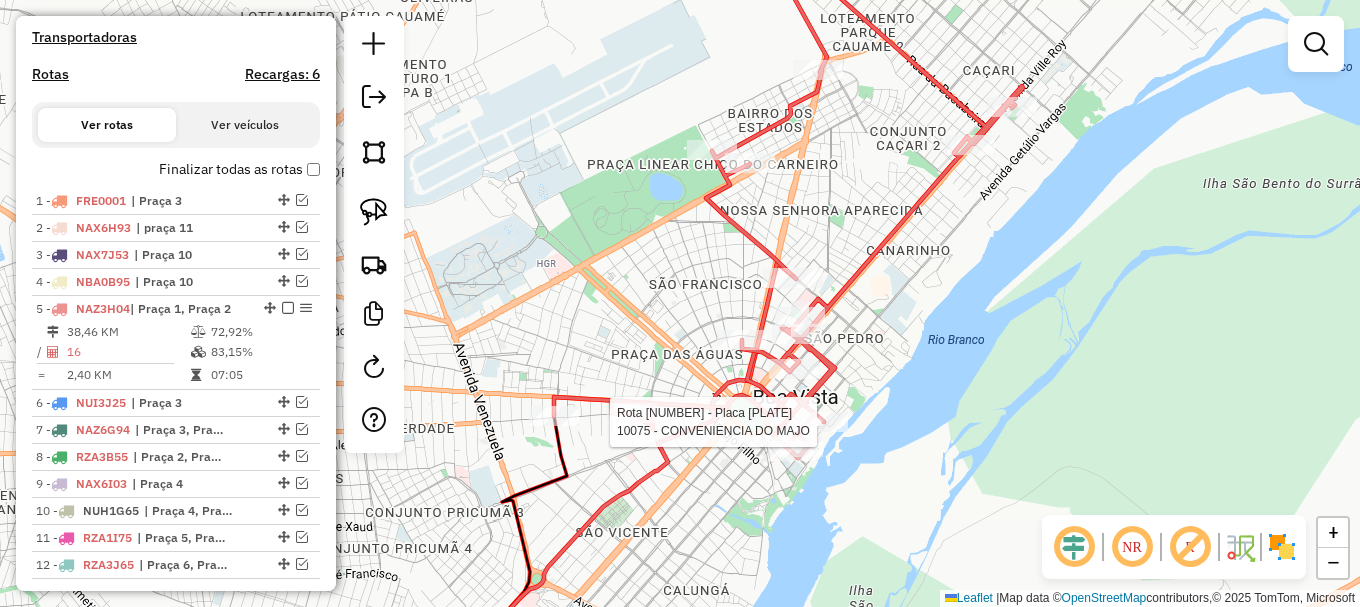 select on "**********" 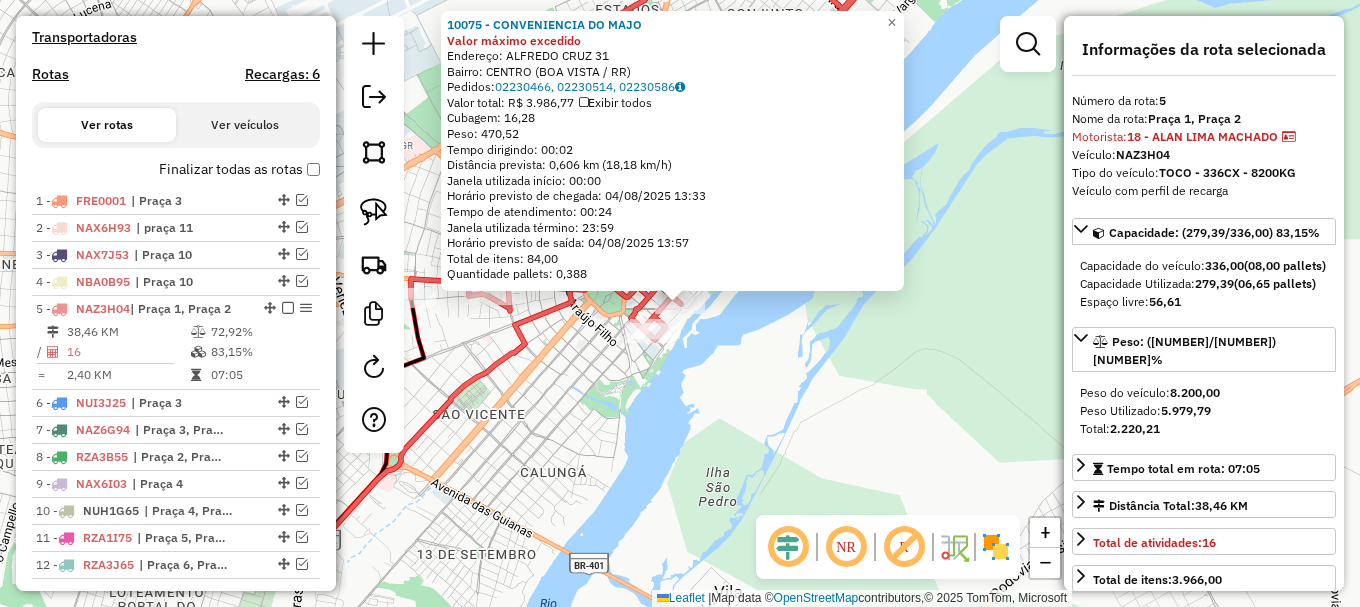 scroll, scrollTop: 712, scrollLeft: 0, axis: vertical 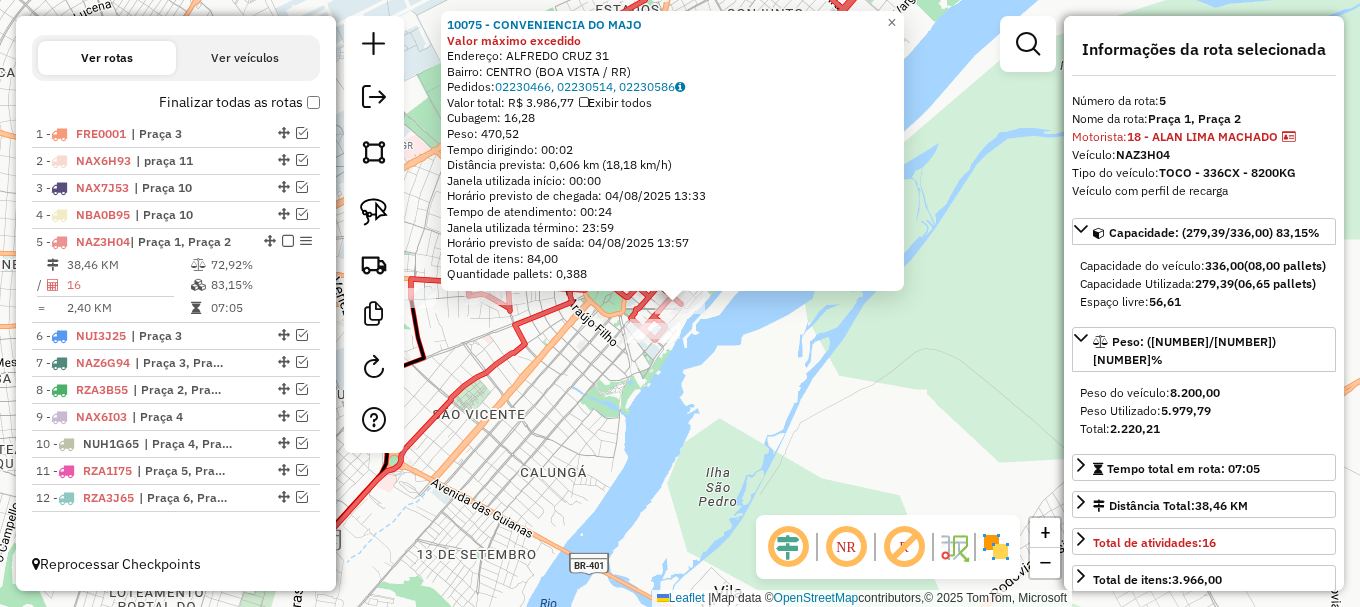 click on "10075 - CONVENIENCIA DO MAJO Valor máximo excedido  Endereço:  ALFREDO CRUZ 31   Bairro: CENTRO (BOA VISTA / RR)   Pedidos:  02230466, 02230514, 02230586   Valor total: R$ 3.986,77   Exibir todos   Cubagem: 16,28  Peso: 470,52  Tempo dirigindo: 00:02   Distância prevista: 0,606 km (18,18 km/h)   Janela utilizada início: 00:00   Horário previsto de chegada: 04/08/2025 13:33   Tempo de atendimento: 00:24   Janela utilizada término: 23:59   Horário previsto de saída: 04/08/2025 13:57   Total de itens: 84,00   Quantidade pallets: 0,388  × Janela de atendimento Grade de atendimento Capacidade Transportadoras Veículos Cliente Pedidos  Rotas Selecione os dias de semana para filtrar as janelas de atendimento  Seg   Ter   Qua   Qui   Sex   Sáb   Dom  Informe o período da janela de atendimento: De: Até:  Filtrar exatamente a janela do cliente  Considerar janela de atendimento padrão  Selecione os dias de semana para filtrar as grades de atendimento  Seg   Ter   Qua   Qui   Sex   Sáb   Dom   De:   Até:" 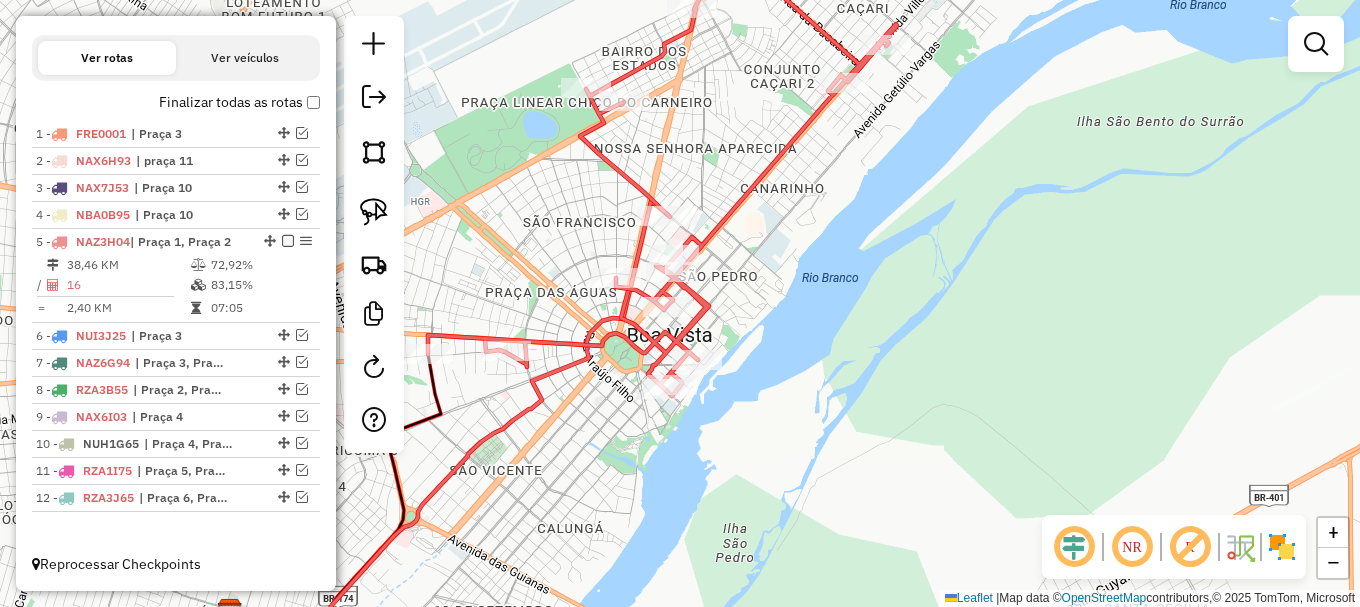 drag, startPoint x: 791, startPoint y: 255, endPoint x: 830, endPoint y: 355, distance: 107.33592 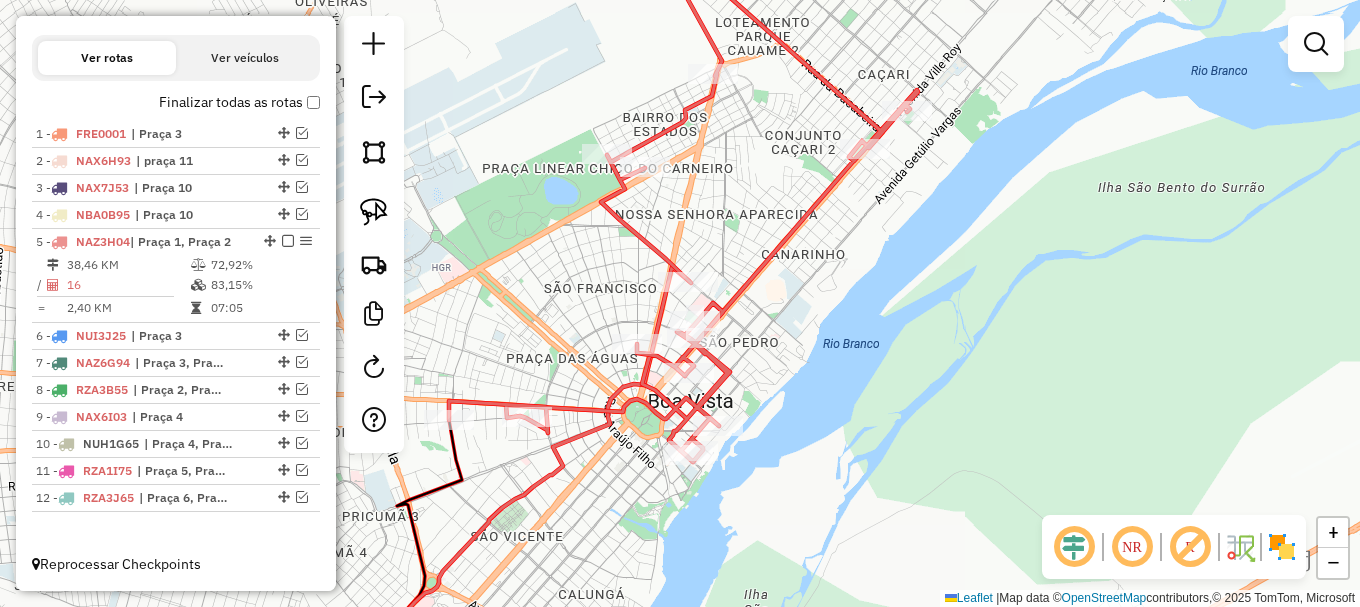 drag, startPoint x: 781, startPoint y: 206, endPoint x: 743, endPoint y: 358, distance: 156.67801 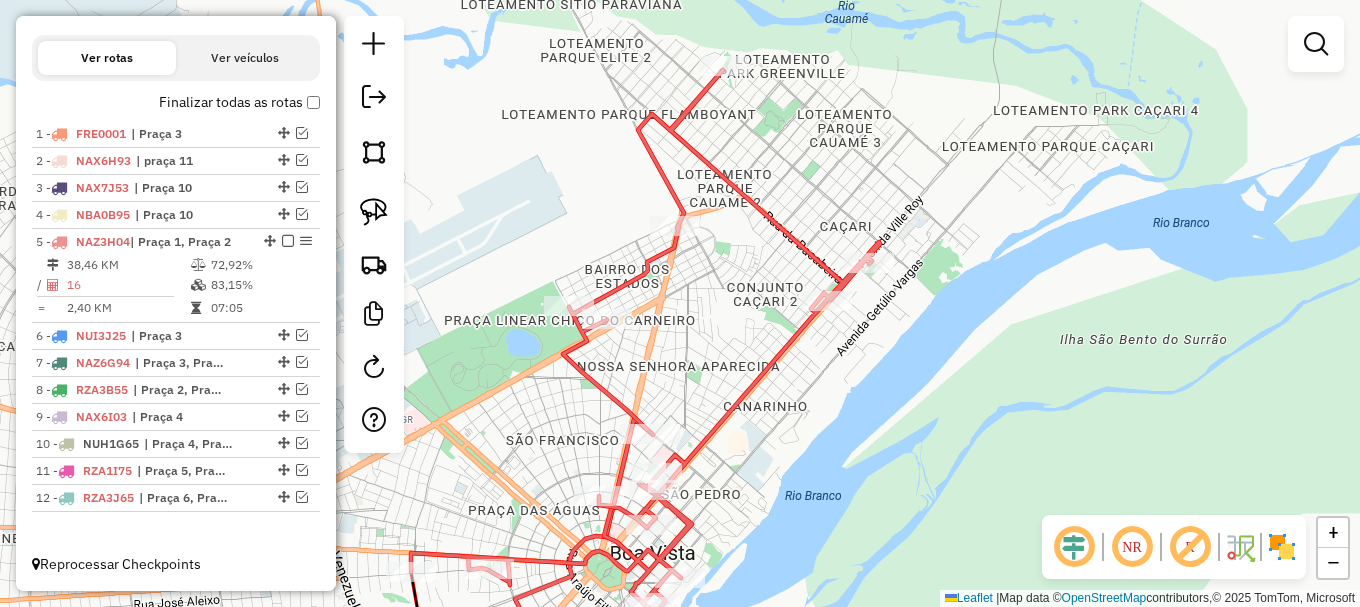 click 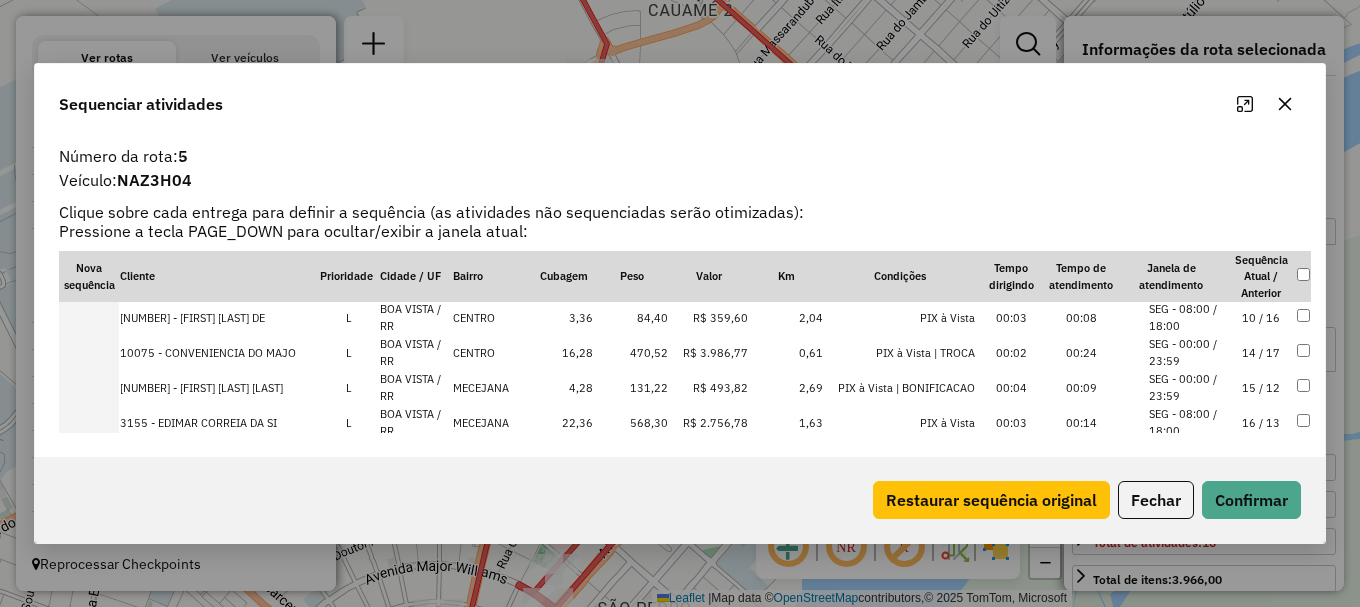 scroll, scrollTop: 448, scrollLeft: 0, axis: vertical 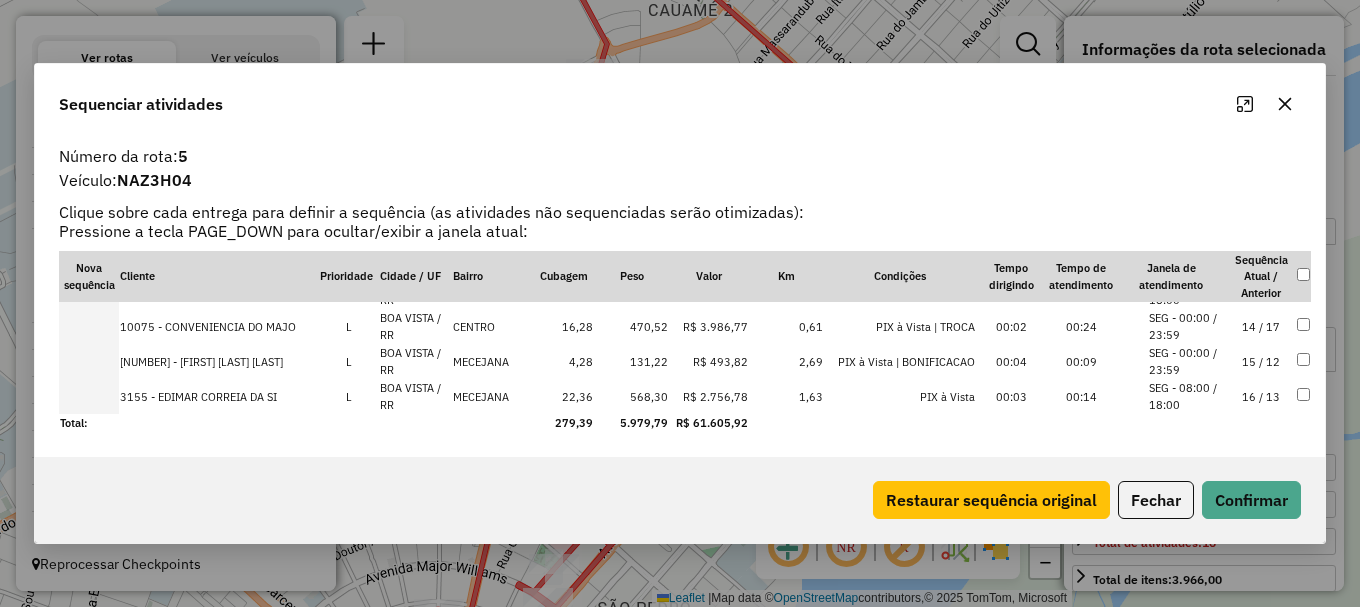 click on "SEG - 00:00 / 23:59" at bounding box center [1187, 326] 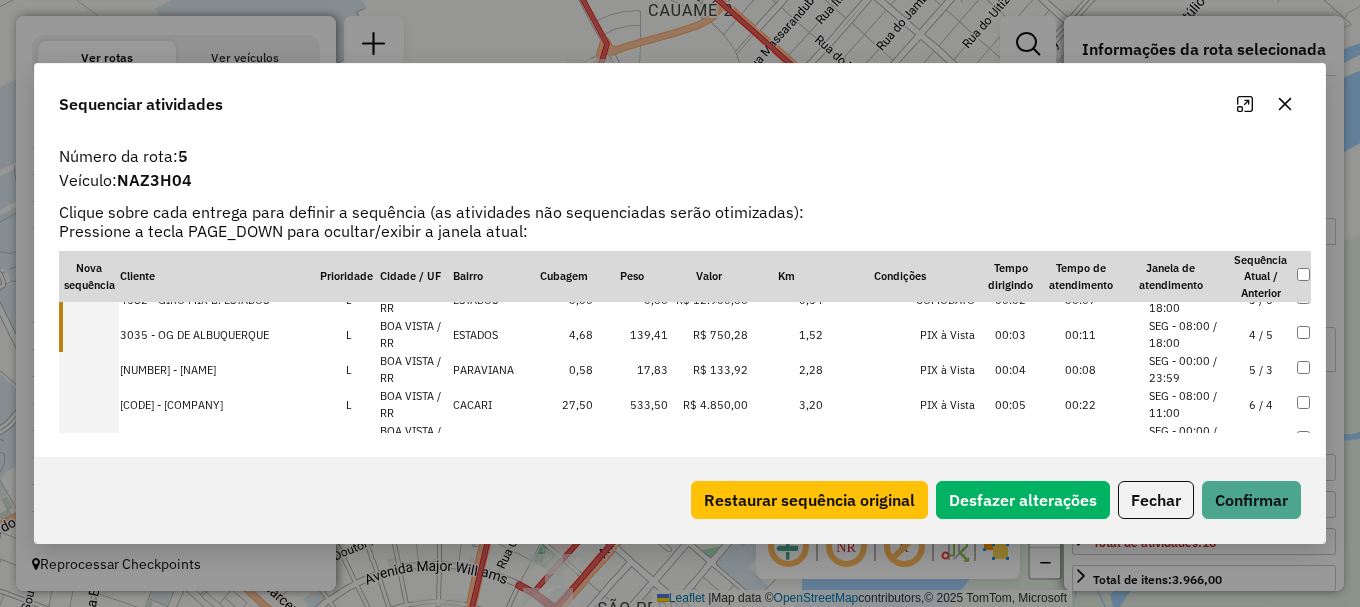 scroll, scrollTop: 0, scrollLeft: 0, axis: both 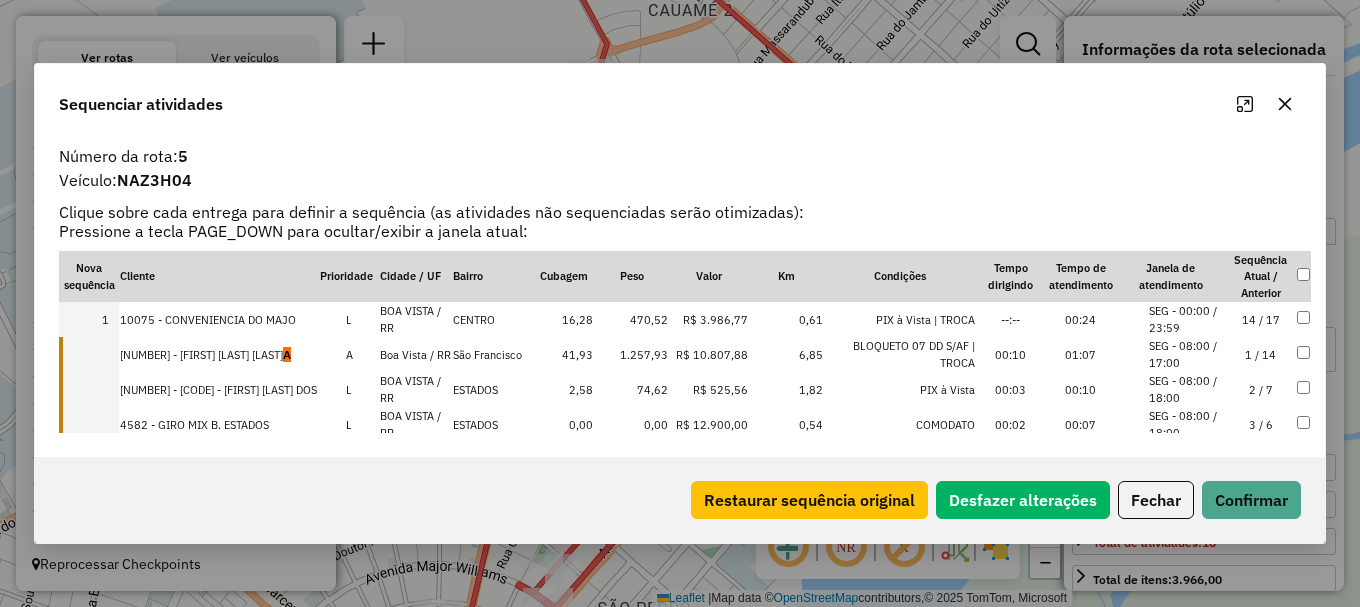 drag, startPoint x: 257, startPoint y: 359, endPoint x: 254, endPoint y: 383, distance: 24.186773 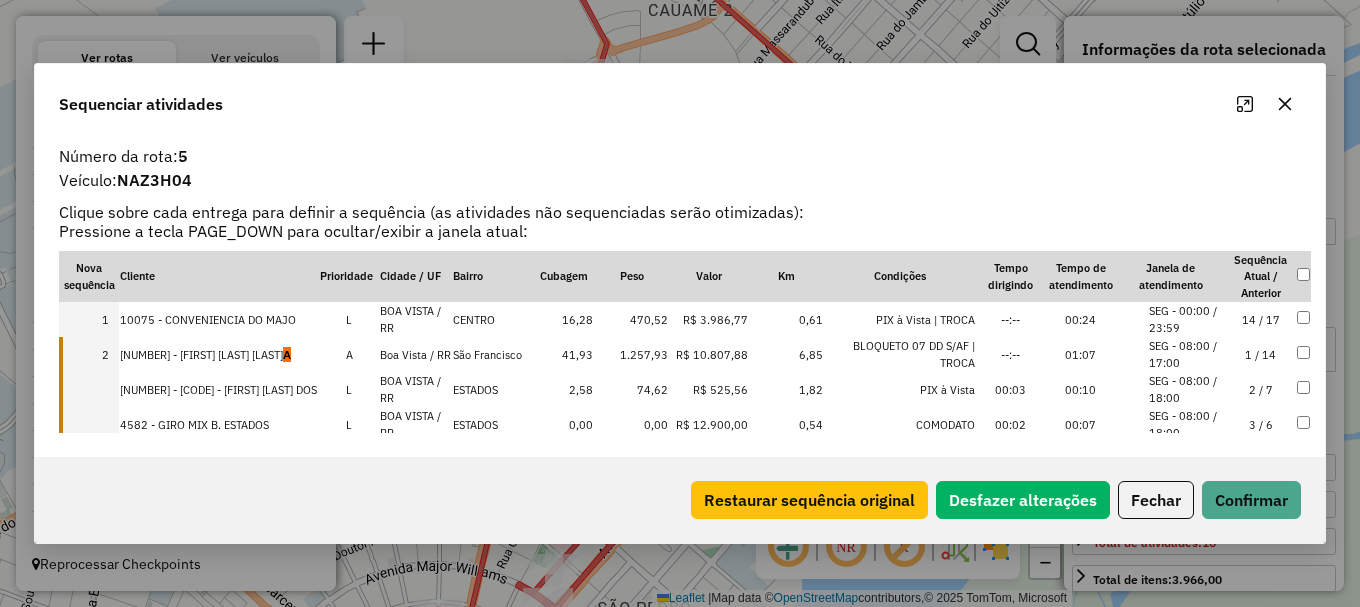 click on "[NUMBER] - OSENIR GONCALVES DOS" at bounding box center (219, 389) 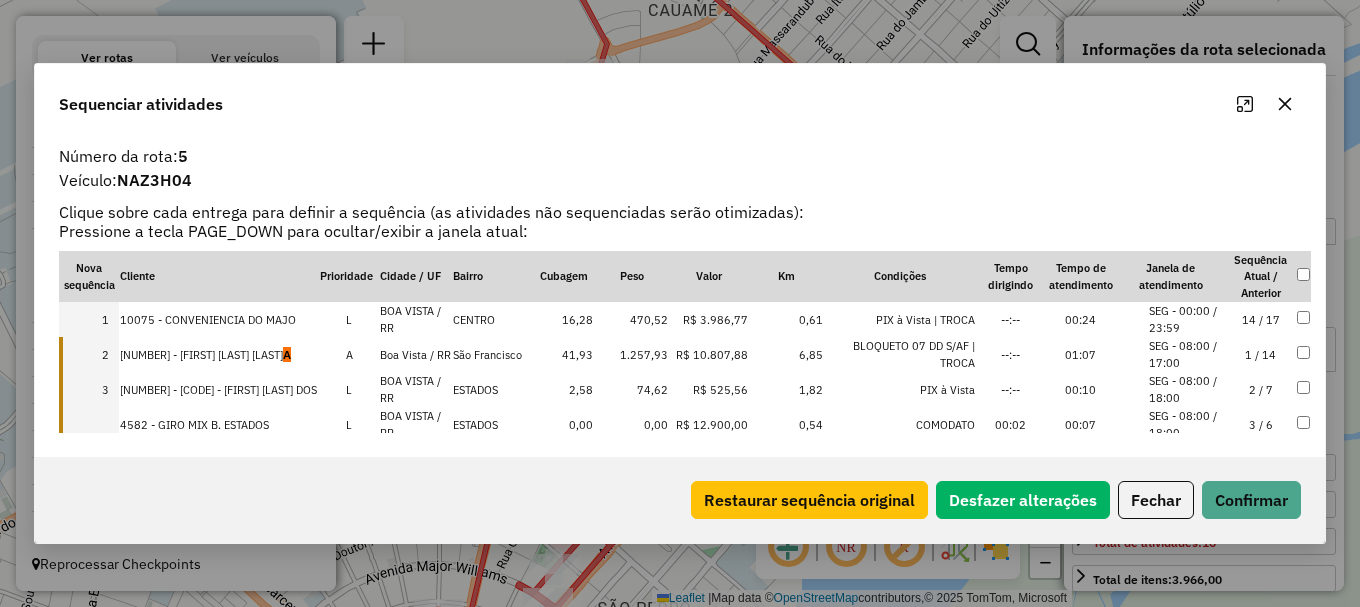 click on "4582 - GIRO MIX B. ESTADOS" at bounding box center [219, 424] 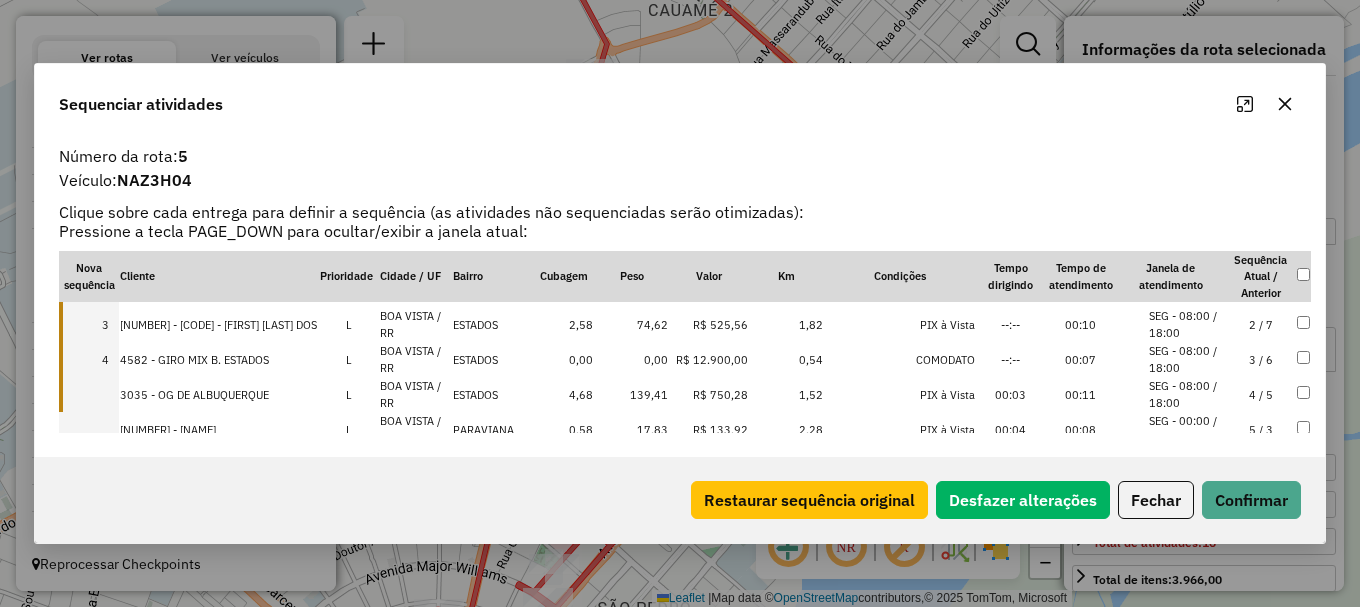 scroll, scrollTop: 100, scrollLeft: 0, axis: vertical 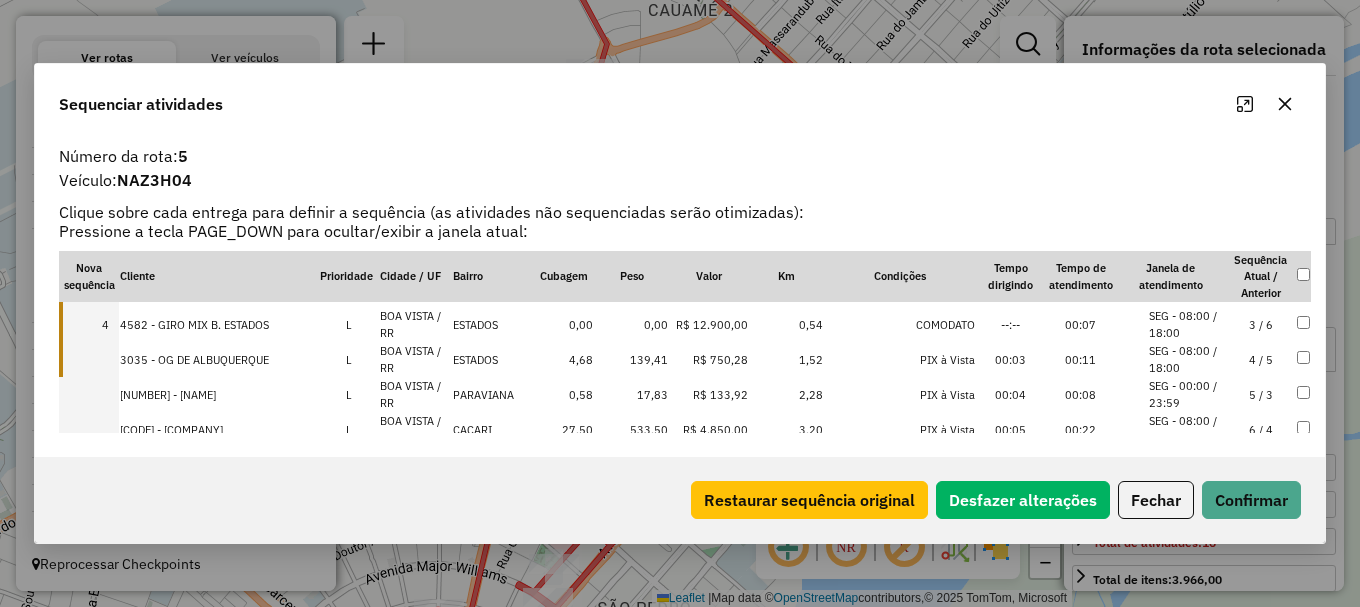 drag, startPoint x: 239, startPoint y: 361, endPoint x: 233, endPoint y: 394, distance: 33.54102 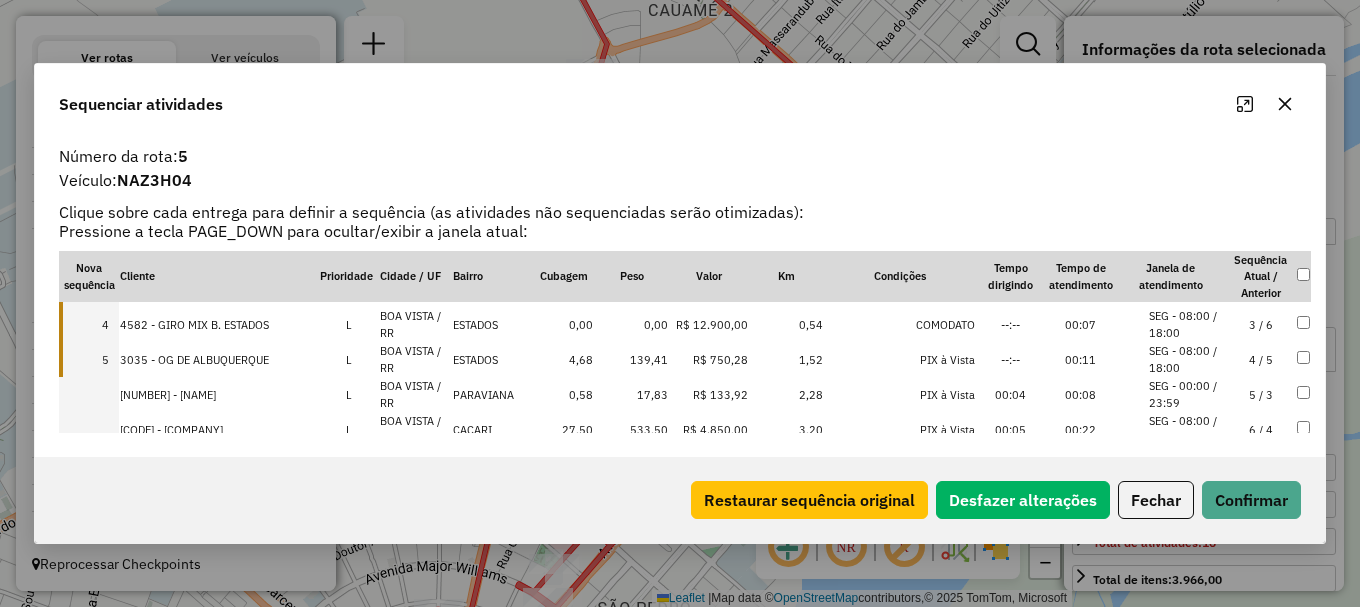 click on "10406 - CANTINHO DA FAMILIA" at bounding box center (219, 394) 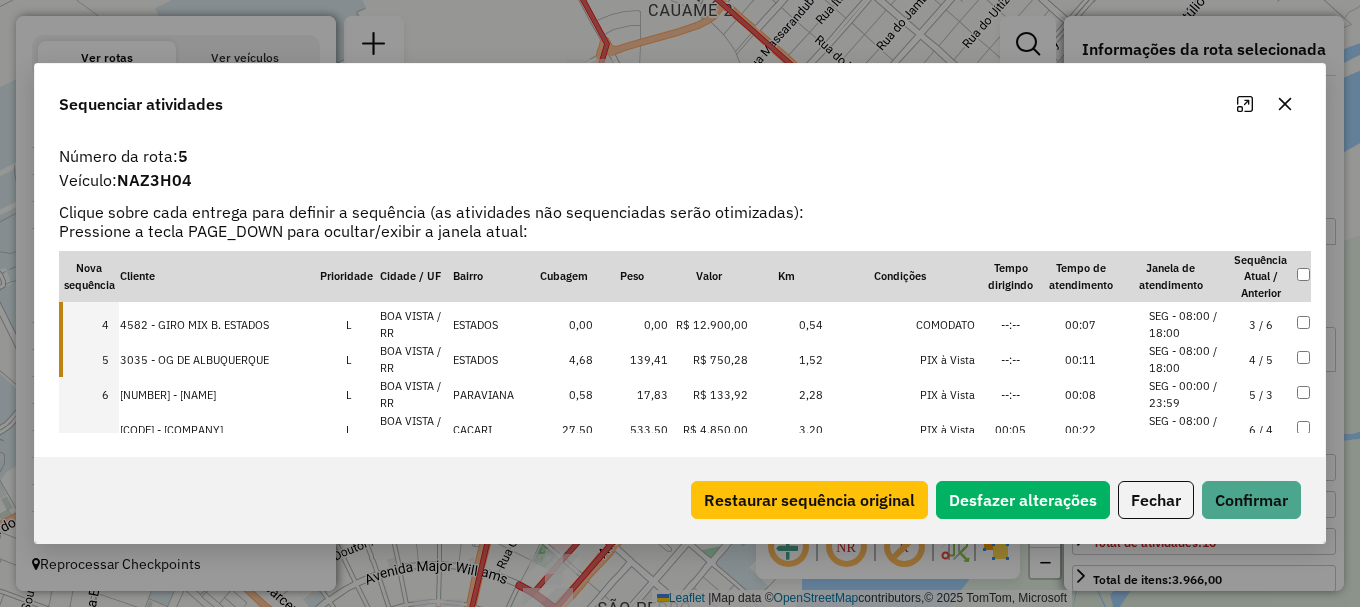 click on "4734 - [LAST_NAME] [LAST_NAME]" at bounding box center (219, 429) 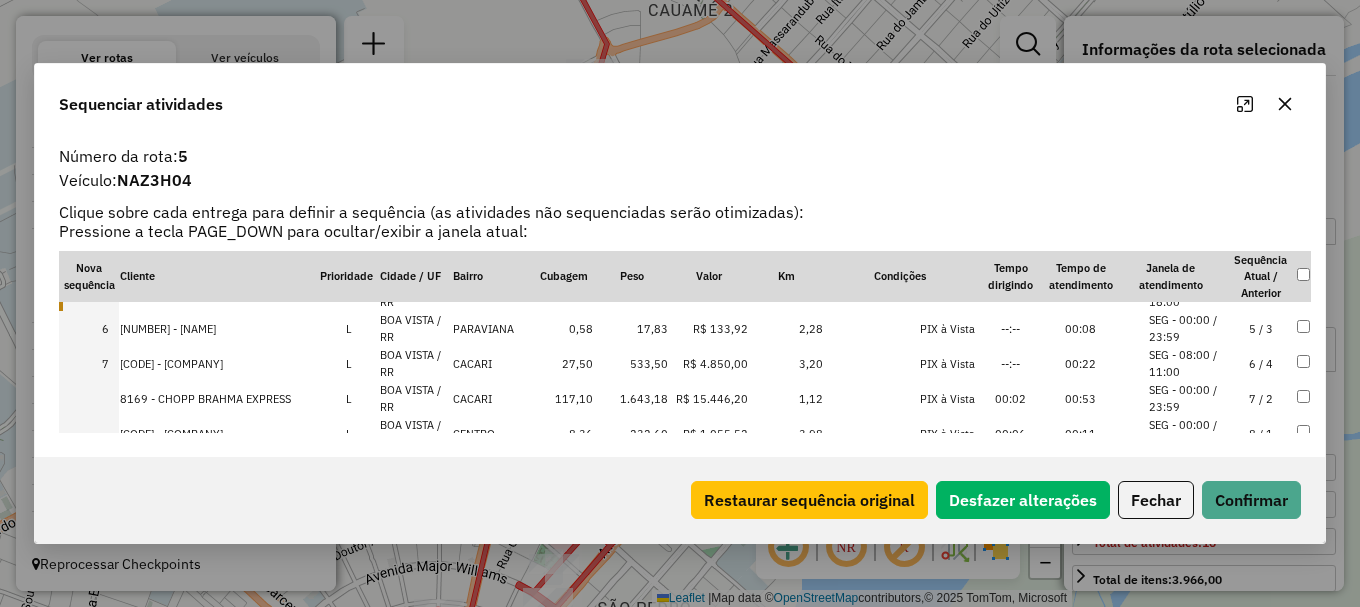 scroll, scrollTop: 200, scrollLeft: 0, axis: vertical 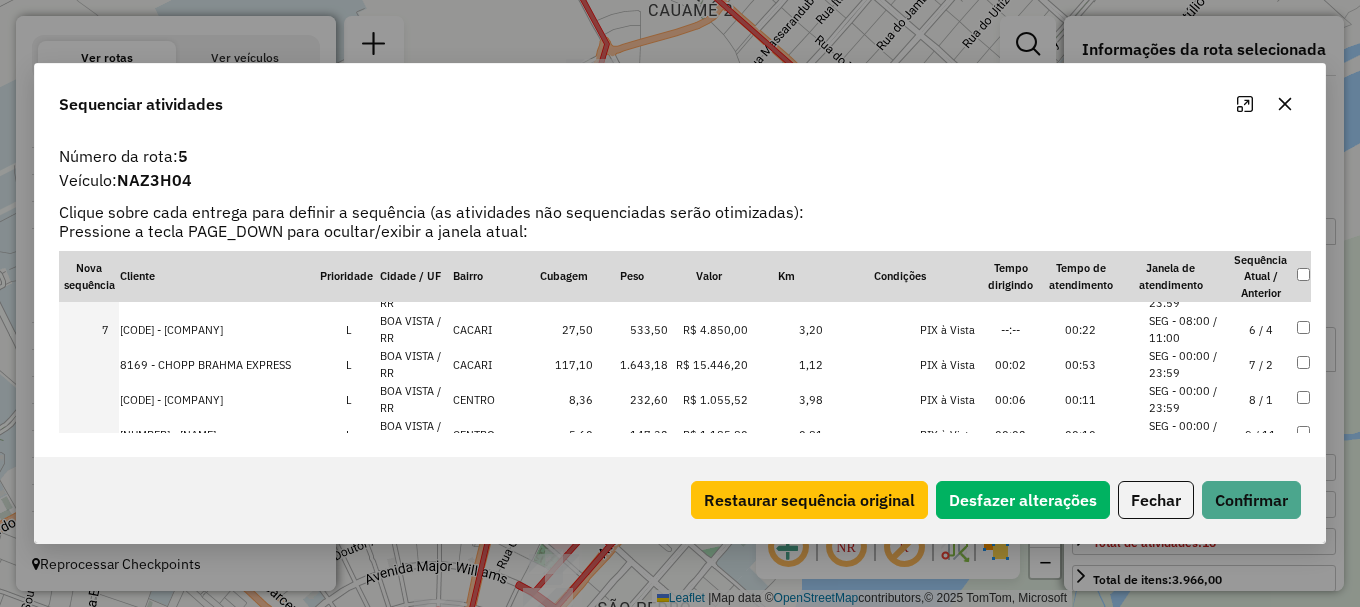 click on "8169 - CHOPP BRAHMA EXPRESS" at bounding box center [219, 364] 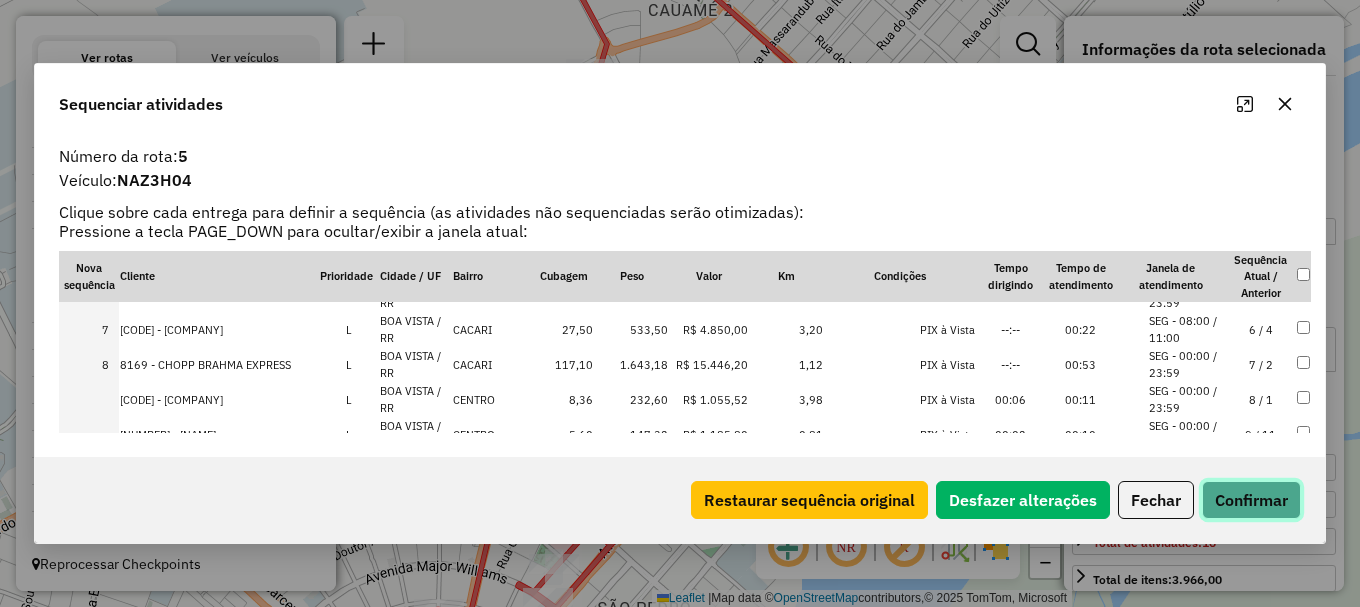 click on "Confirmar" 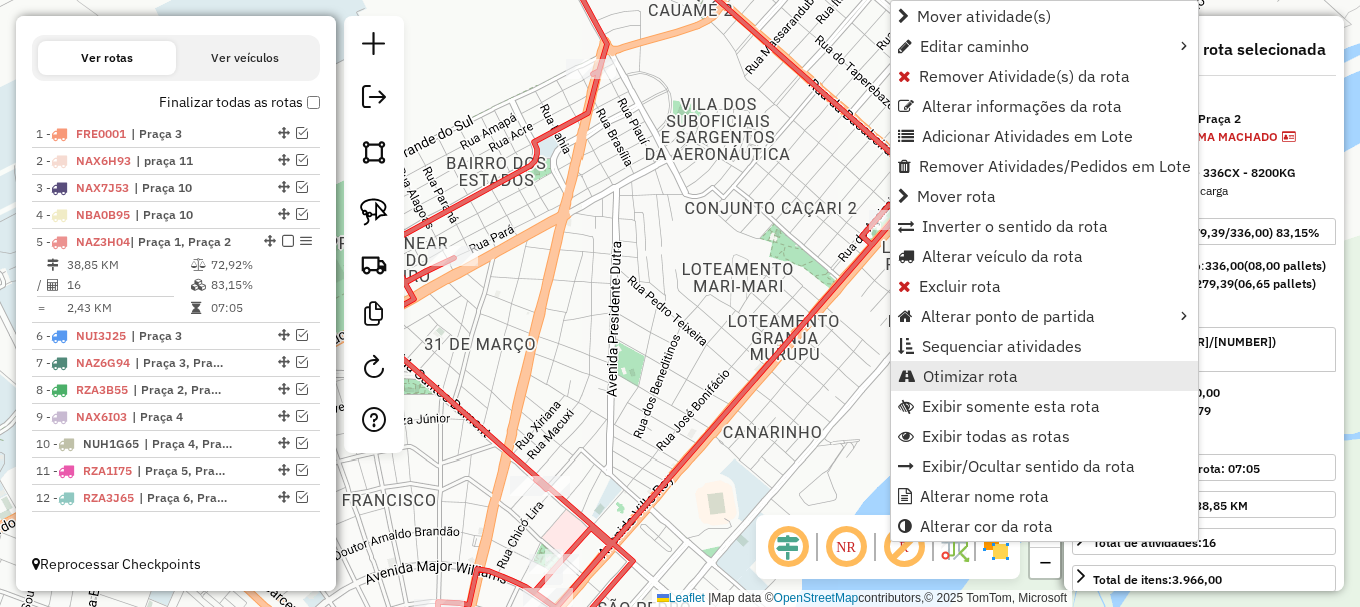 click on "Otimizar rota" at bounding box center (970, 376) 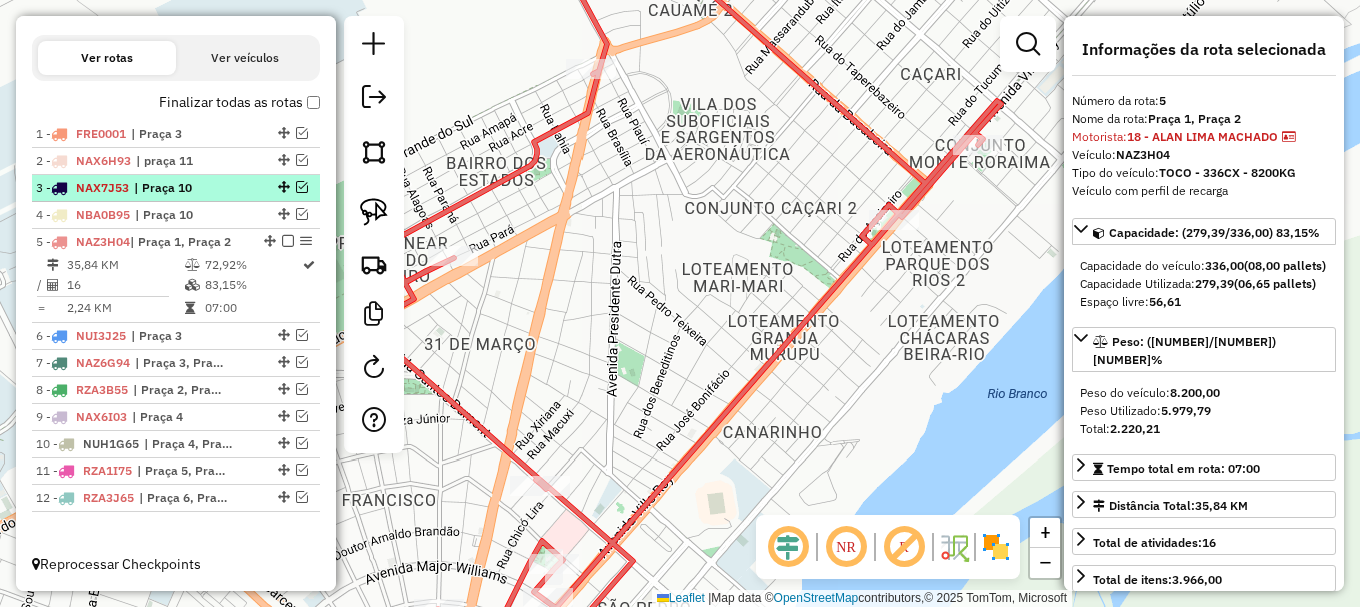 click at bounding box center [288, 241] 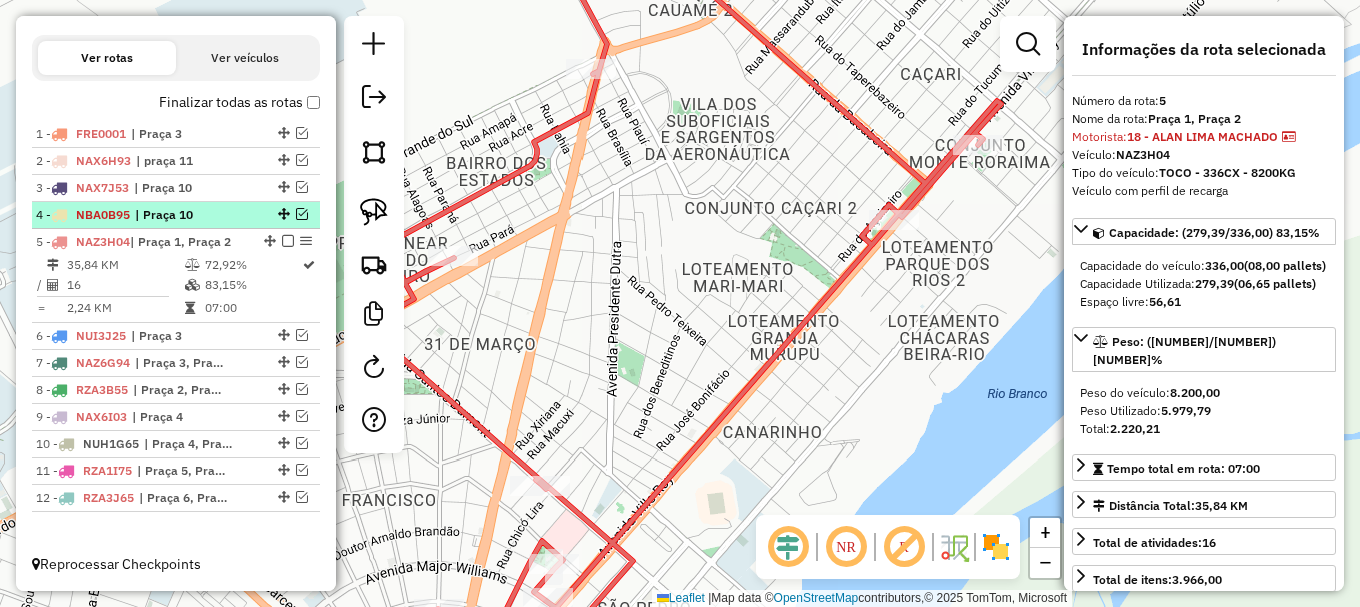scroll, scrollTop: 645, scrollLeft: 0, axis: vertical 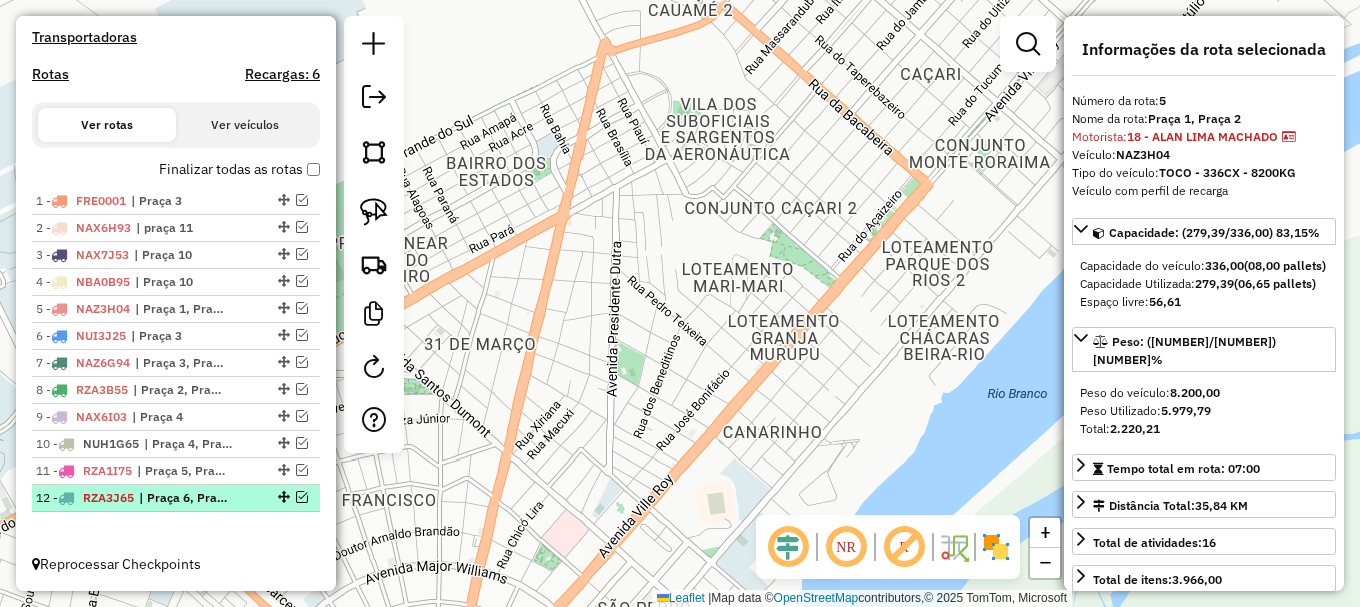 click at bounding box center (302, 497) 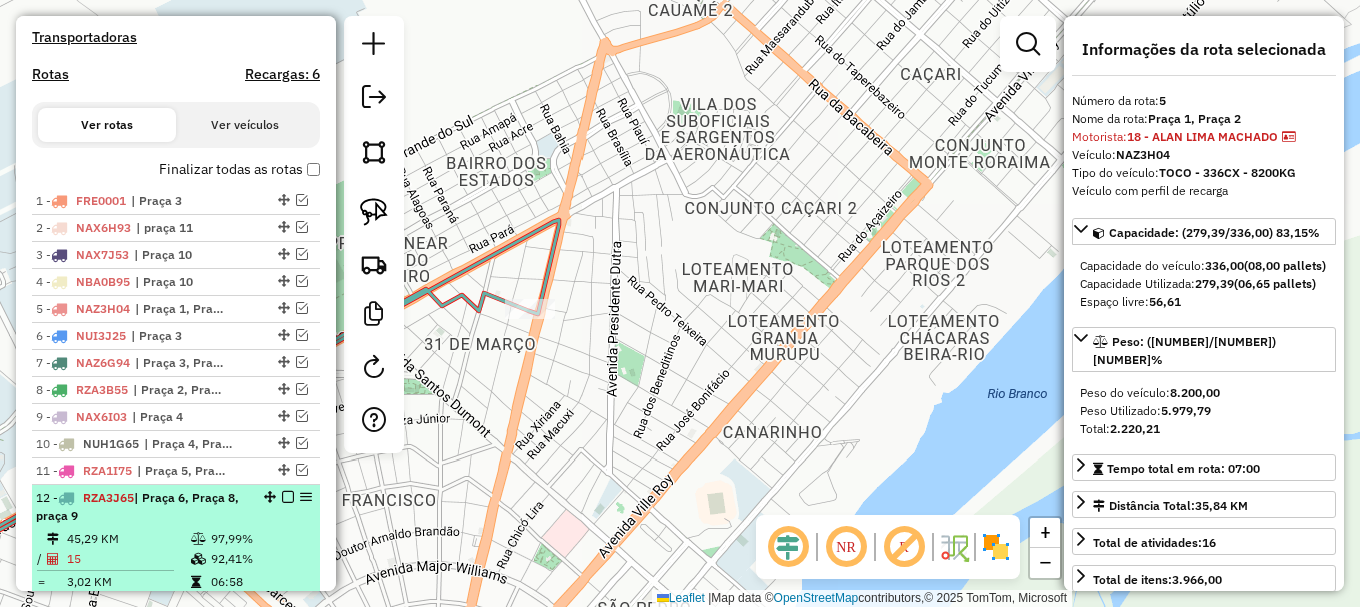scroll, scrollTop: 712, scrollLeft: 0, axis: vertical 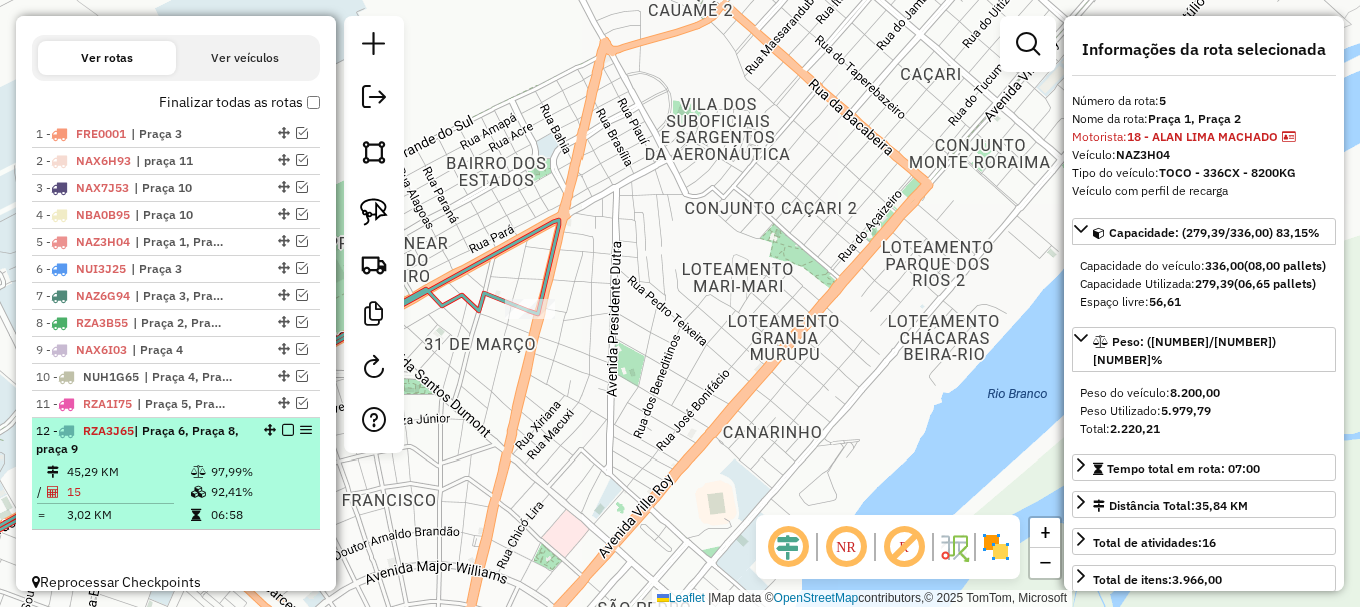 click on "92,41%" at bounding box center [260, 492] 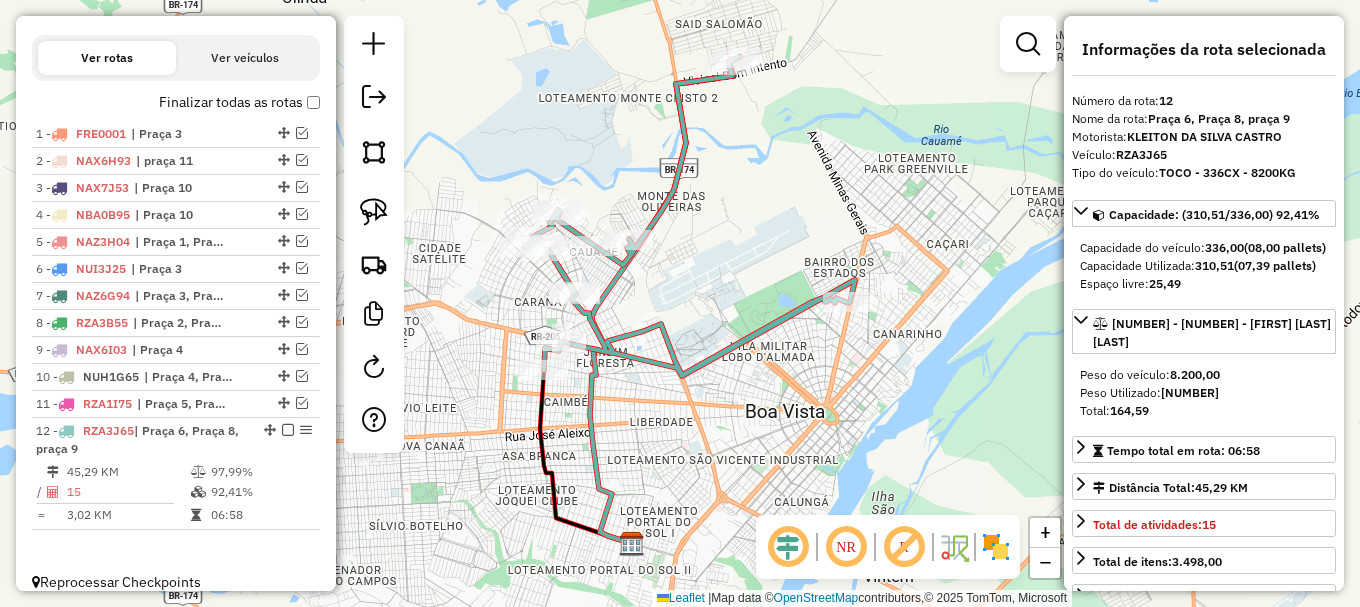 drag, startPoint x: 679, startPoint y: 307, endPoint x: 740, endPoint y: 287, distance: 64.195015 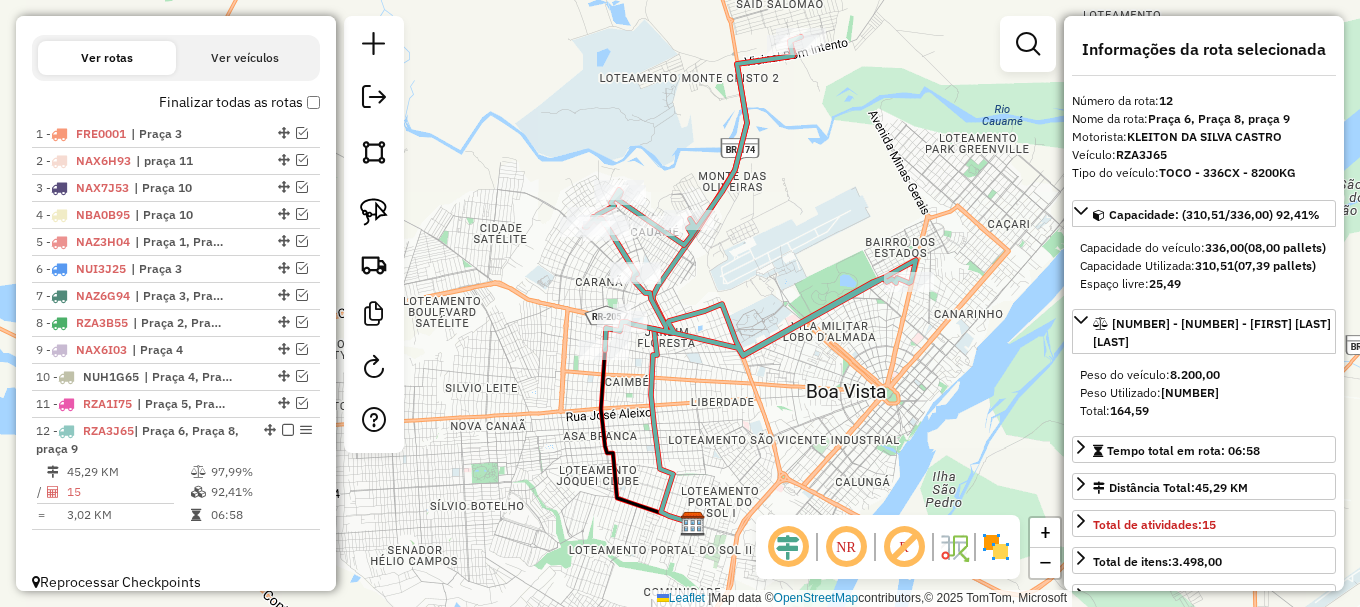 click 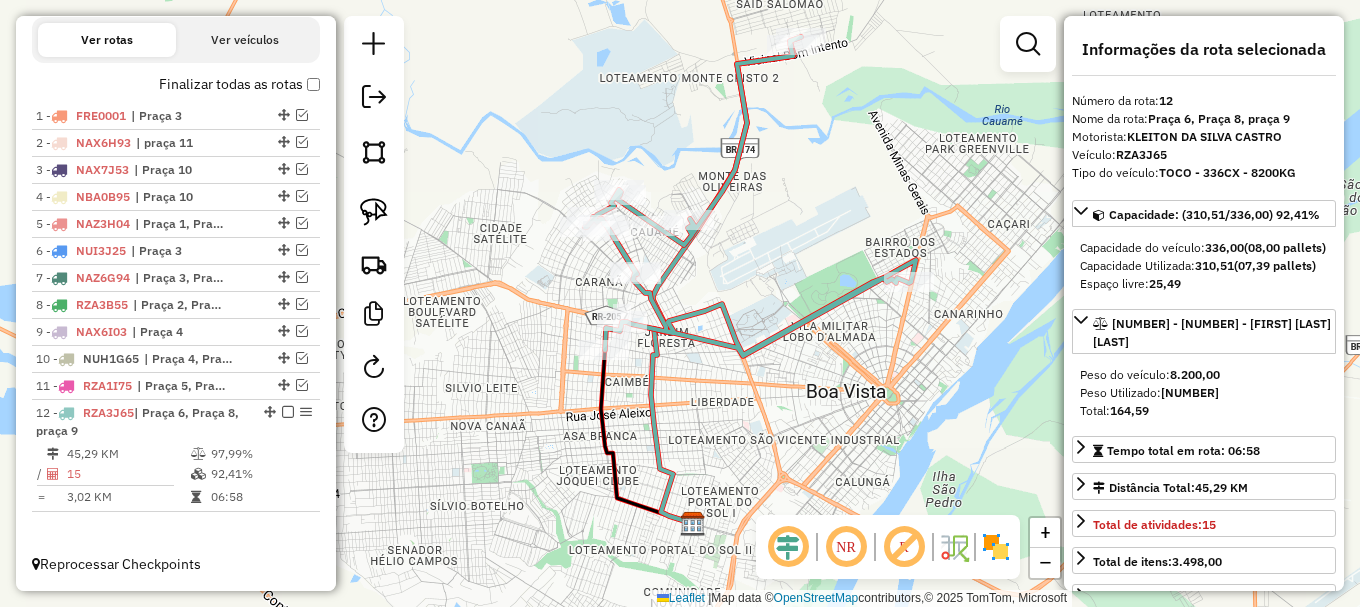 click 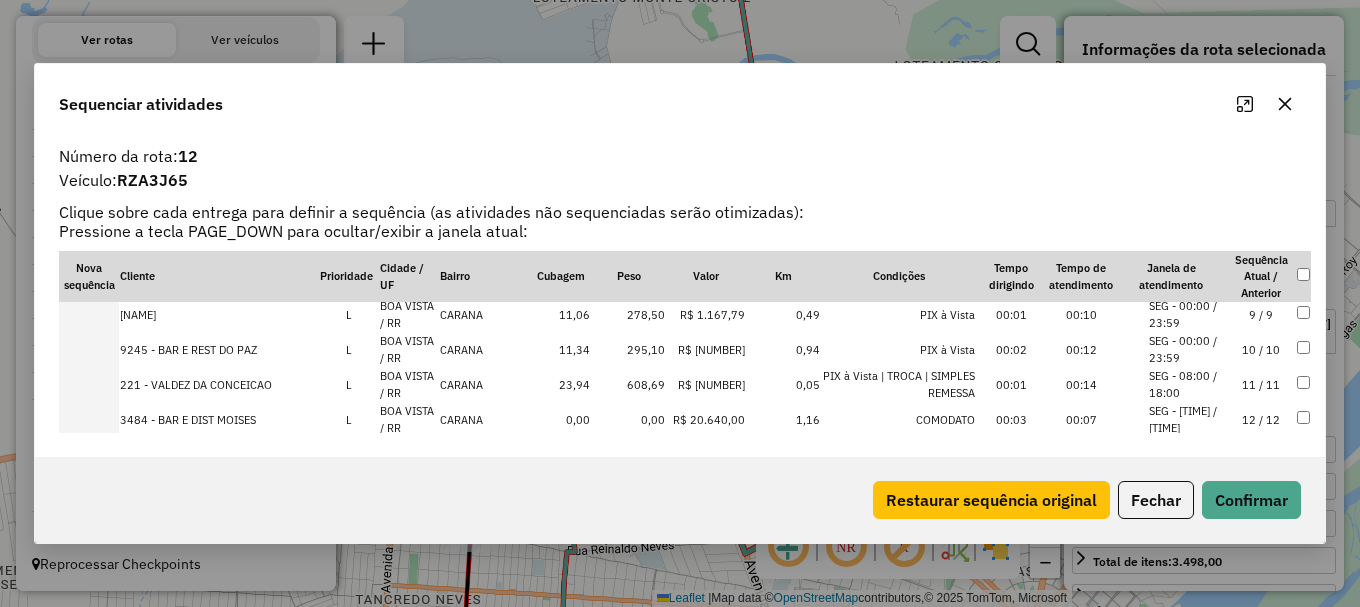 scroll, scrollTop: 413, scrollLeft: 0, axis: vertical 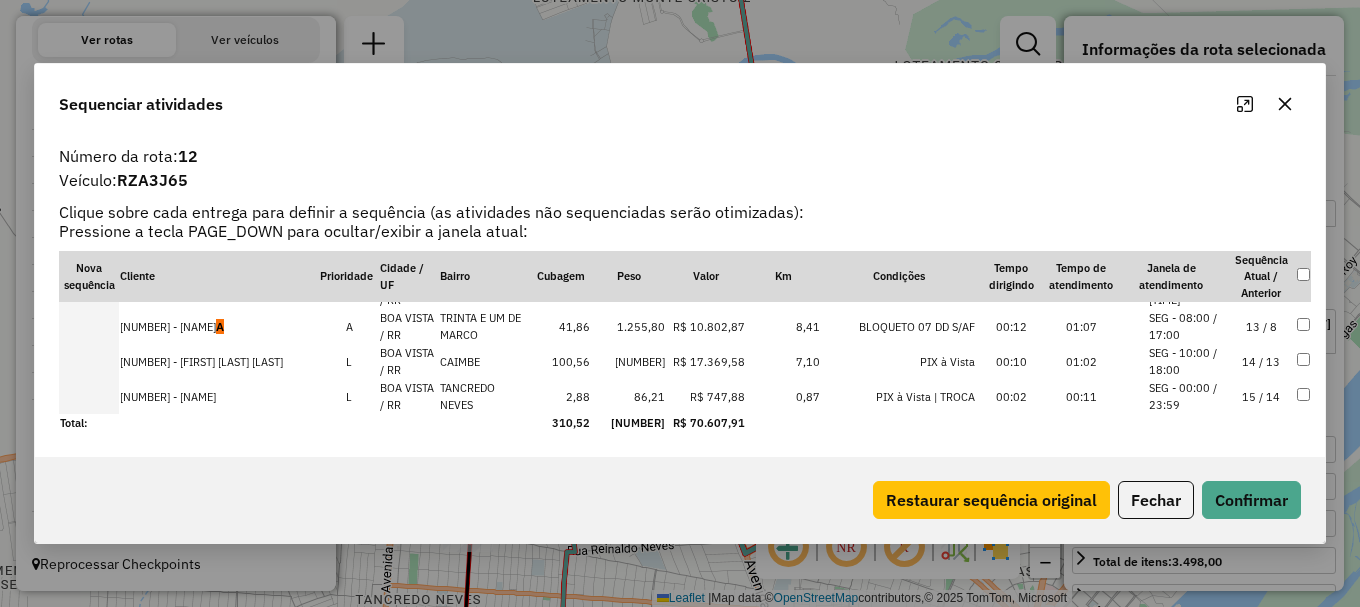 drag, startPoint x: 1160, startPoint y: 318, endPoint x: 1028, endPoint y: 350, distance: 135.82341 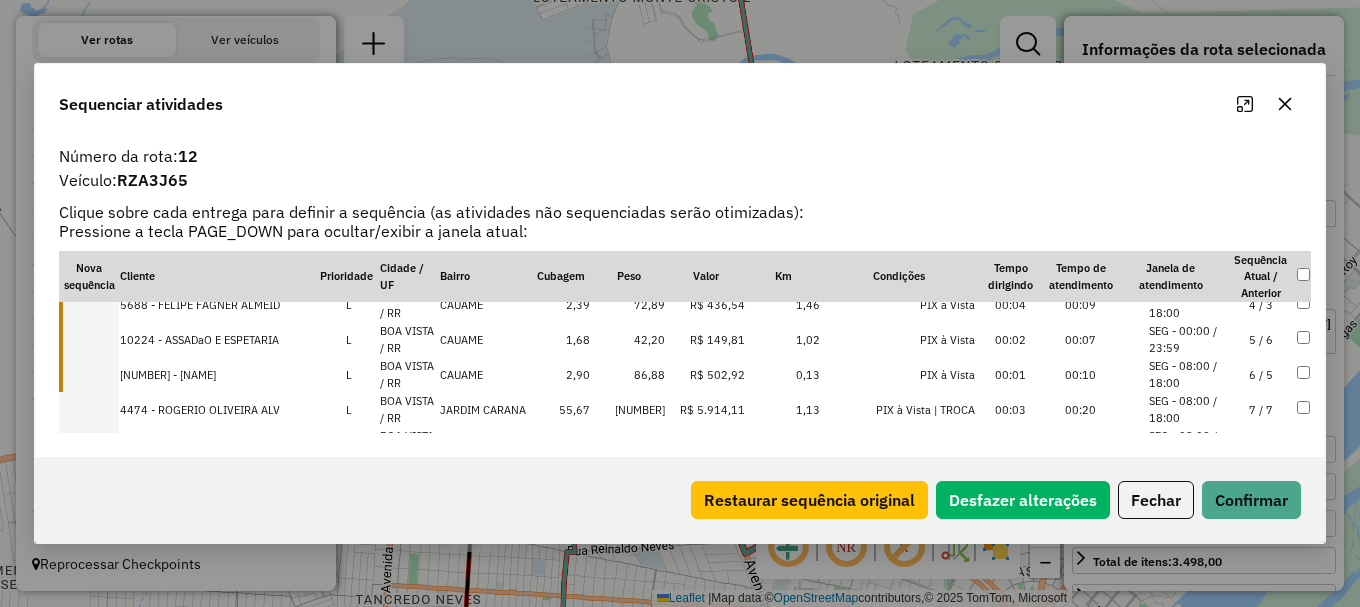 scroll, scrollTop: 0, scrollLeft: 0, axis: both 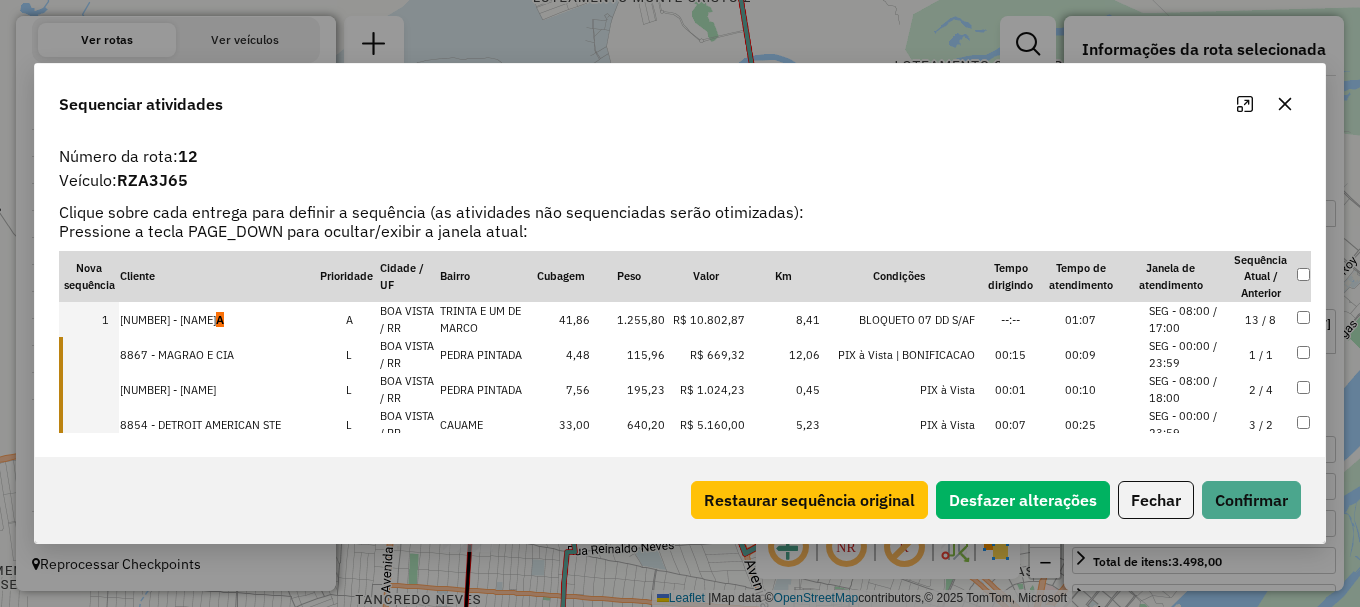 click at bounding box center [89, 354] 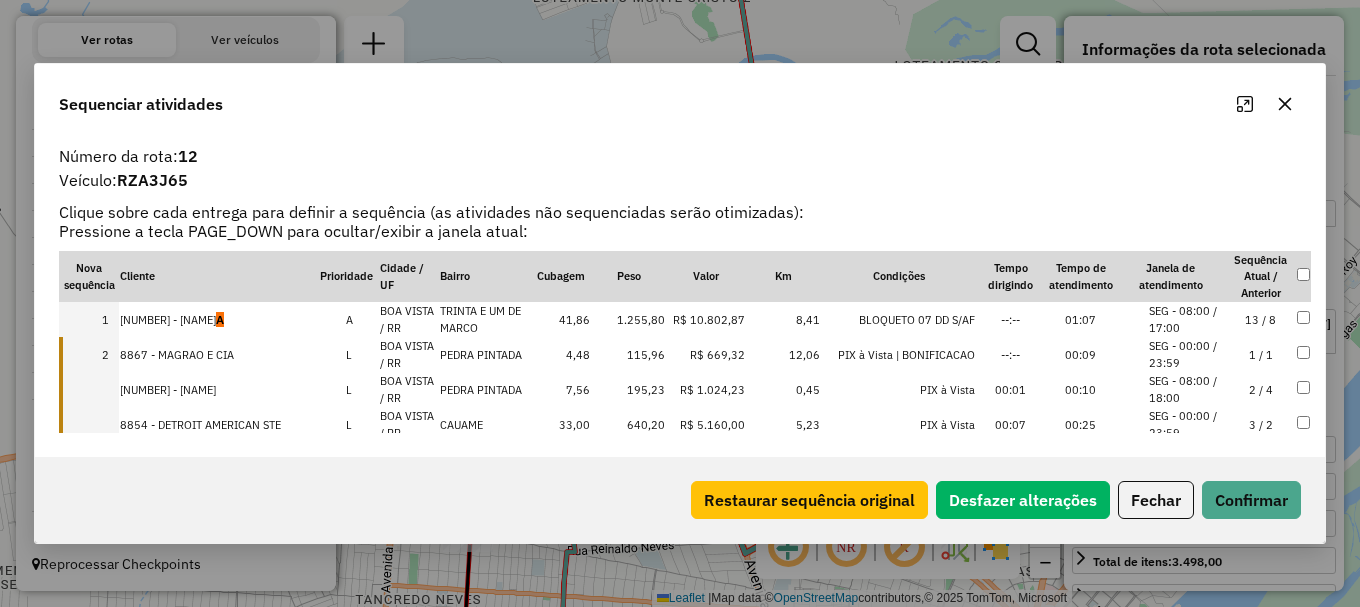 drag, startPoint x: 103, startPoint y: 384, endPoint x: 110, endPoint y: 409, distance: 25.96151 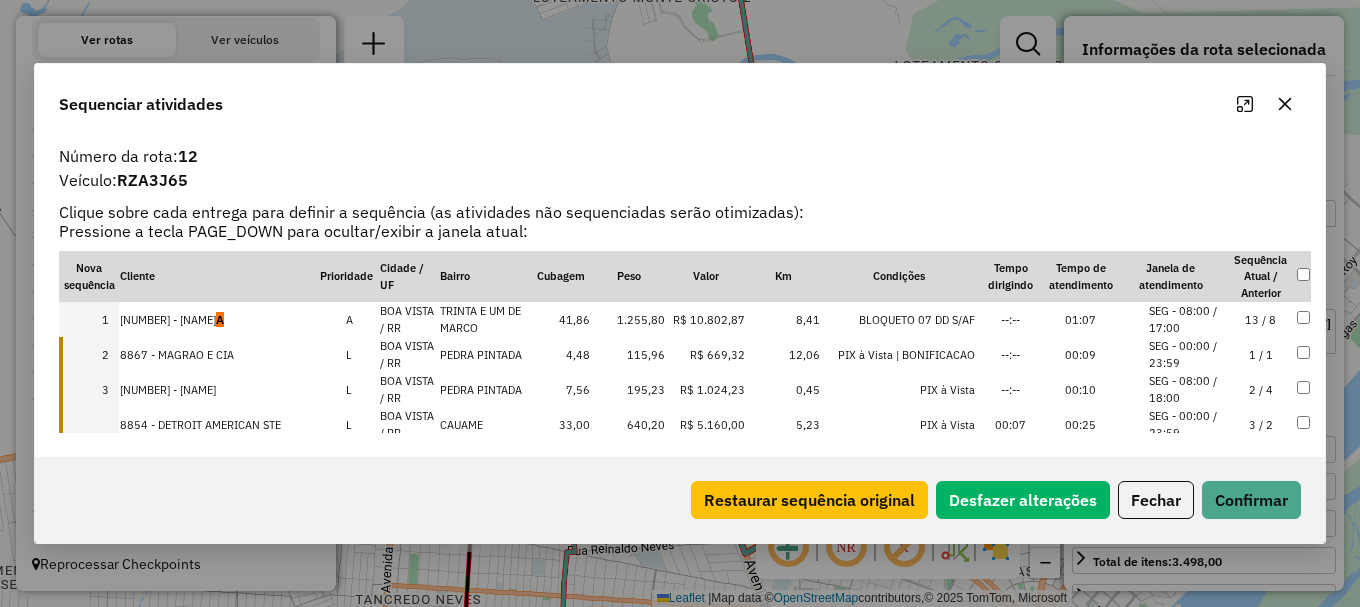 drag, startPoint x: 110, startPoint y: 421, endPoint x: 151, endPoint y: 399, distance: 46.52956 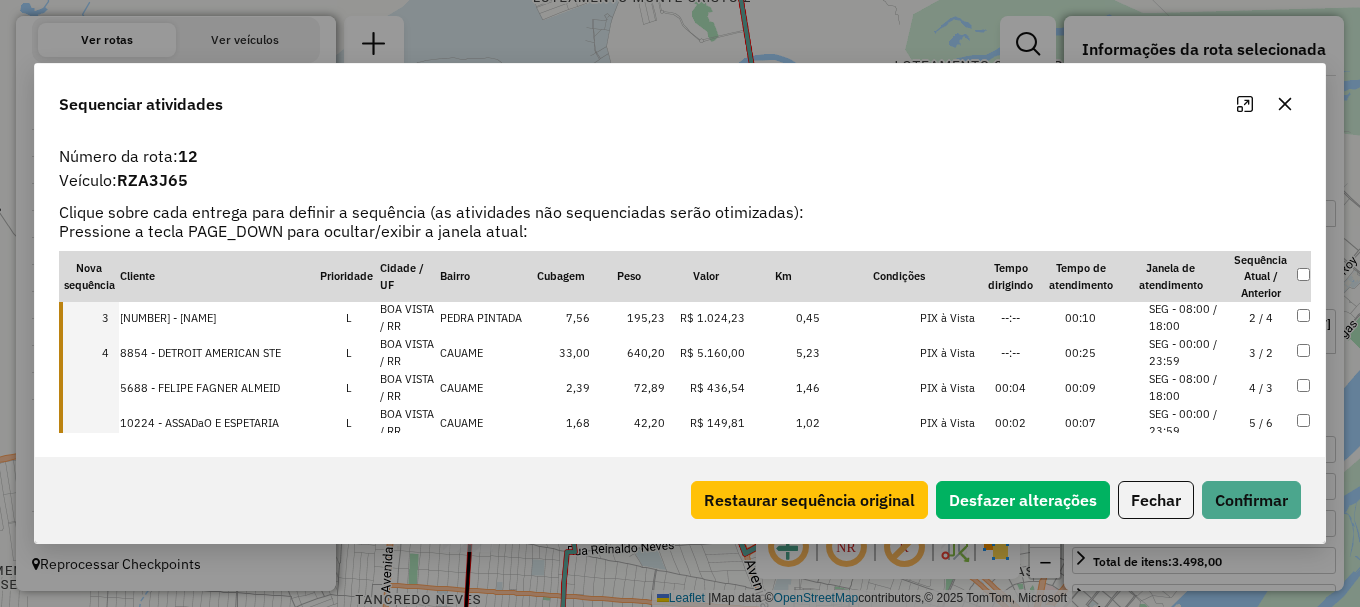 scroll, scrollTop: 100, scrollLeft: 0, axis: vertical 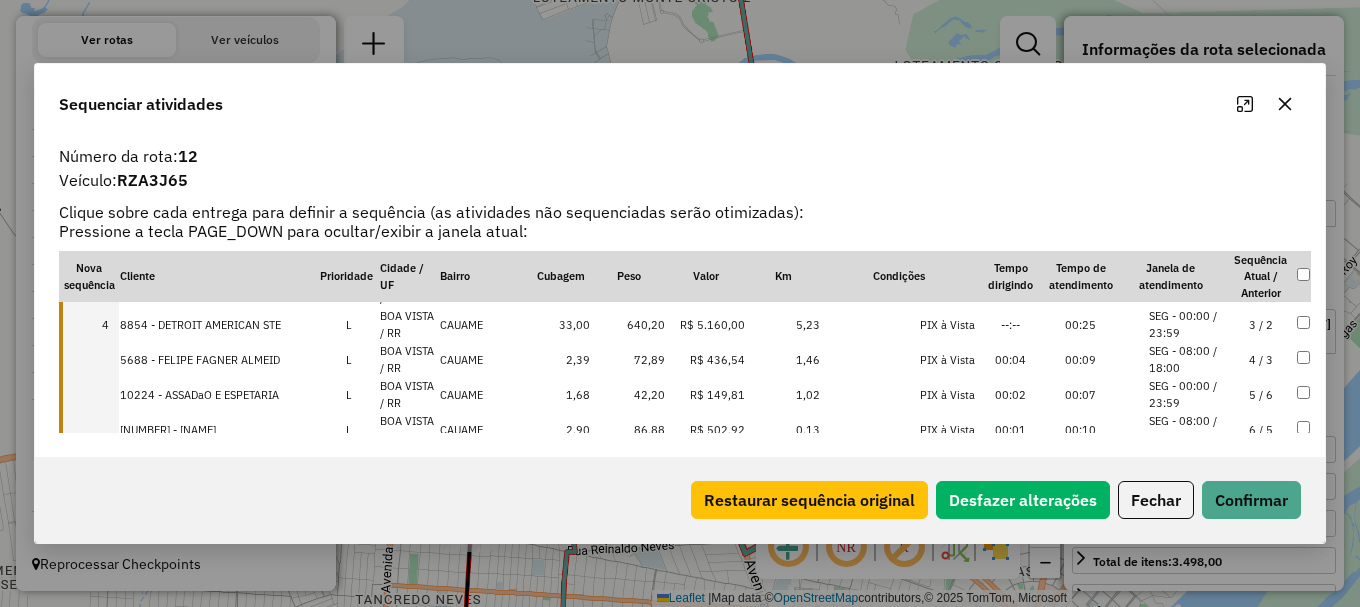 drag, startPoint x: 100, startPoint y: 360, endPoint x: 159, endPoint y: 388, distance: 65.30697 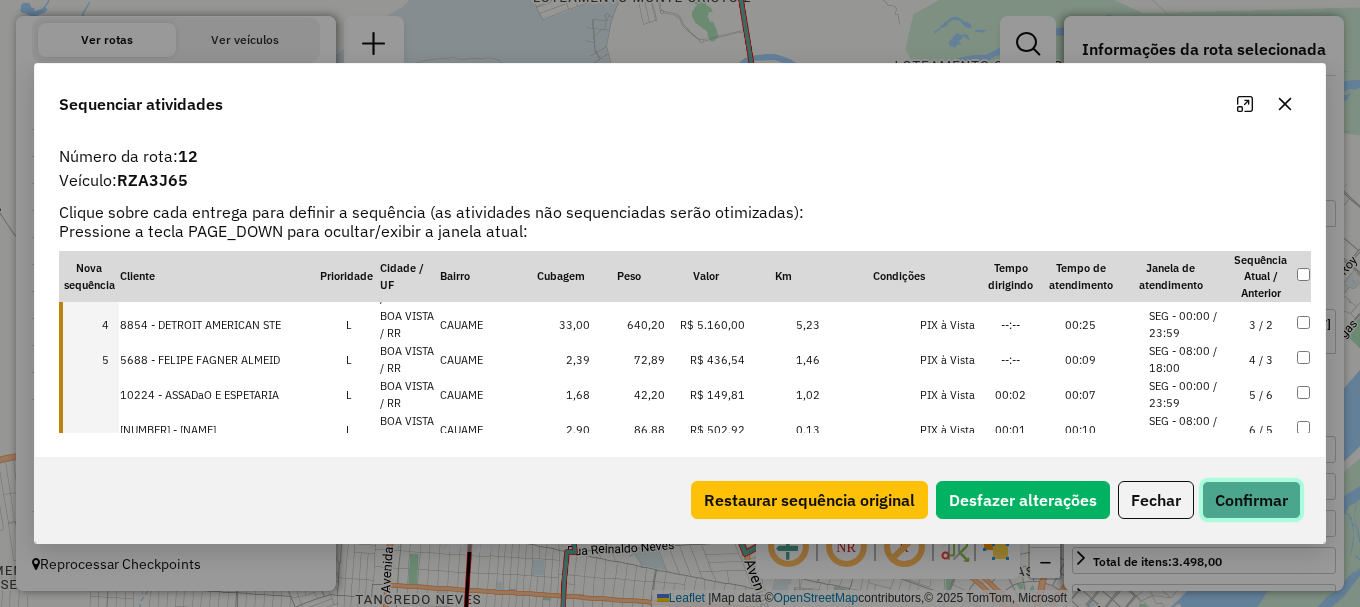 click on "Confirmar" 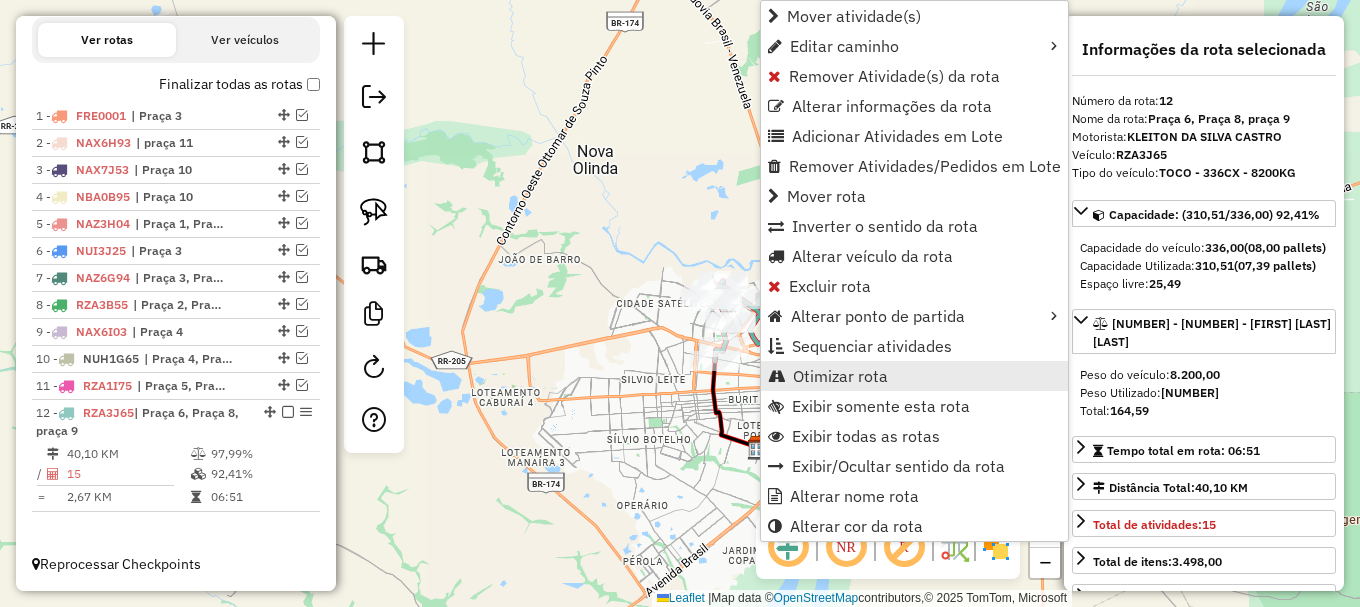 click on "Otimizar rota" at bounding box center (840, 376) 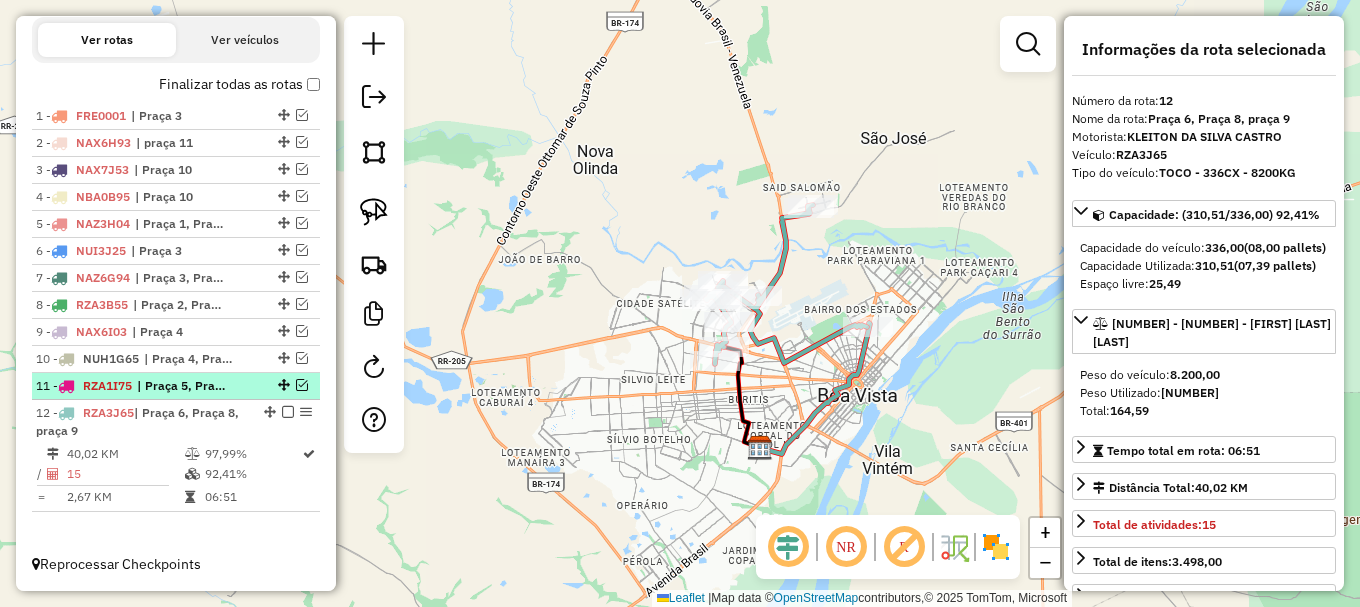 click at bounding box center (302, 385) 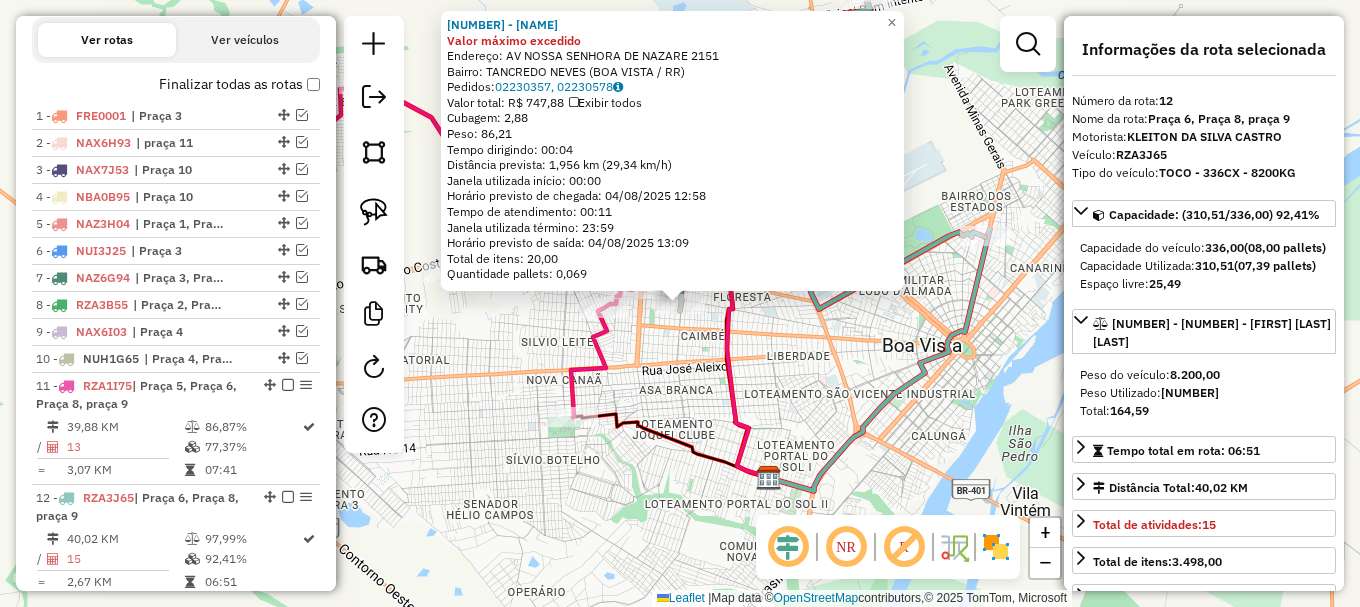 scroll, scrollTop: 815, scrollLeft: 0, axis: vertical 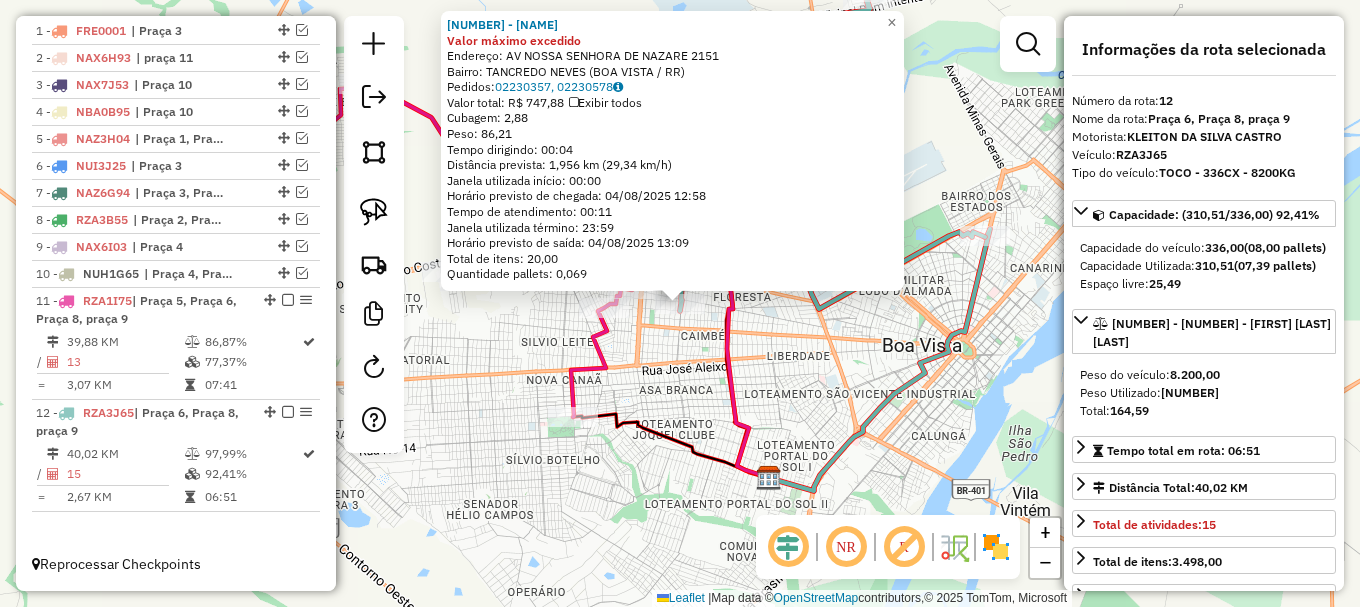 click on "6237 - TIAGO  MESQUITA DA C Valor máximo excedido  Endereço: AV  NOSSA SENHORA DE NAZARE       2151   Bairro: TANCREDO NEVES (BOA VISTA / RR)   Pedidos:  02230357, 02230578   Valor total: R$ 747,88   Exibir todos   Cubagem: 2,88  Peso: 86,21  Tempo dirigindo: 00:04   Distância prevista: 1,956 km (29,34 km/h)   Janela utilizada início: 00:00   Horário previsto de chegada: 04/08/2025 12:58   Tempo de atendimento: 00:11   Janela utilizada término: 23:59   Horário previsto de saída: 04/08/2025 13:09   Total de itens: 20,00   Quantidade pallets: 0,069  × Janela de atendimento Grade de atendimento Capacidade Transportadoras Veículos Cliente Pedidos  Rotas Selecione os dias de semana para filtrar as janelas de atendimento  Seg   Ter   Qua   Qui   Sex   Sáb   Dom  Informe o período da janela de atendimento: De: Até:  Filtrar exatamente a janela do cliente  Considerar janela de atendimento padrão  Selecione os dias de semana para filtrar as grades de atendimento  Seg   Ter   Qua   Qui   Sex   Sáb   Dom" 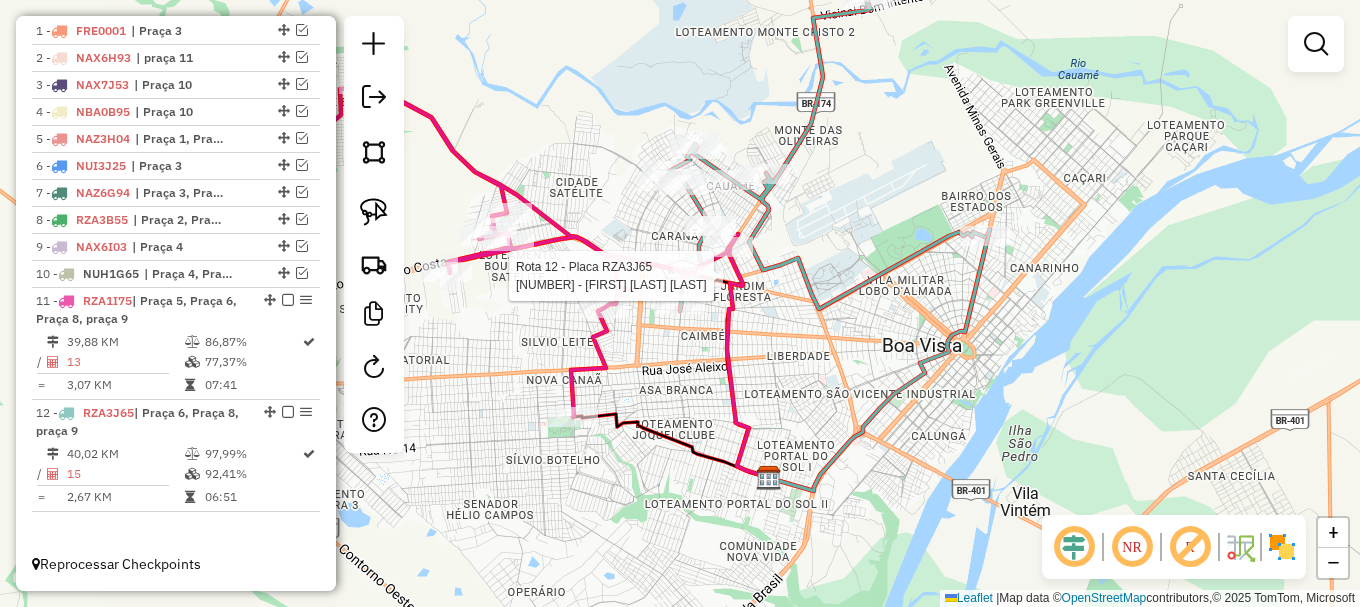 select on "**********" 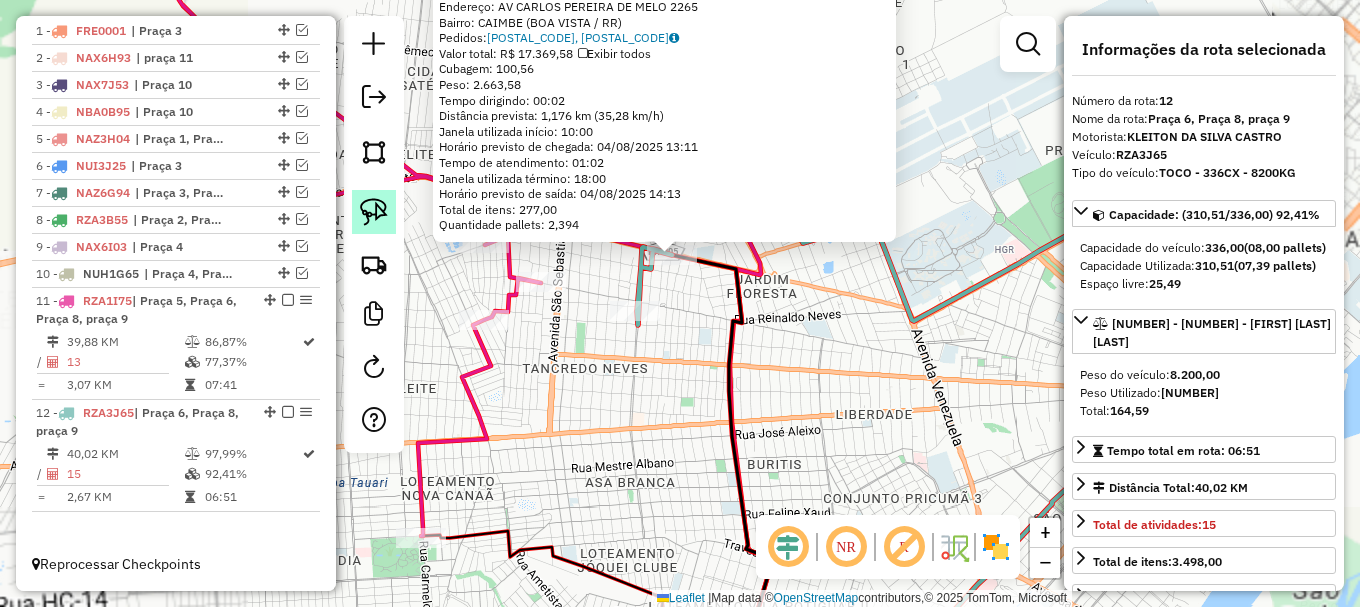 click 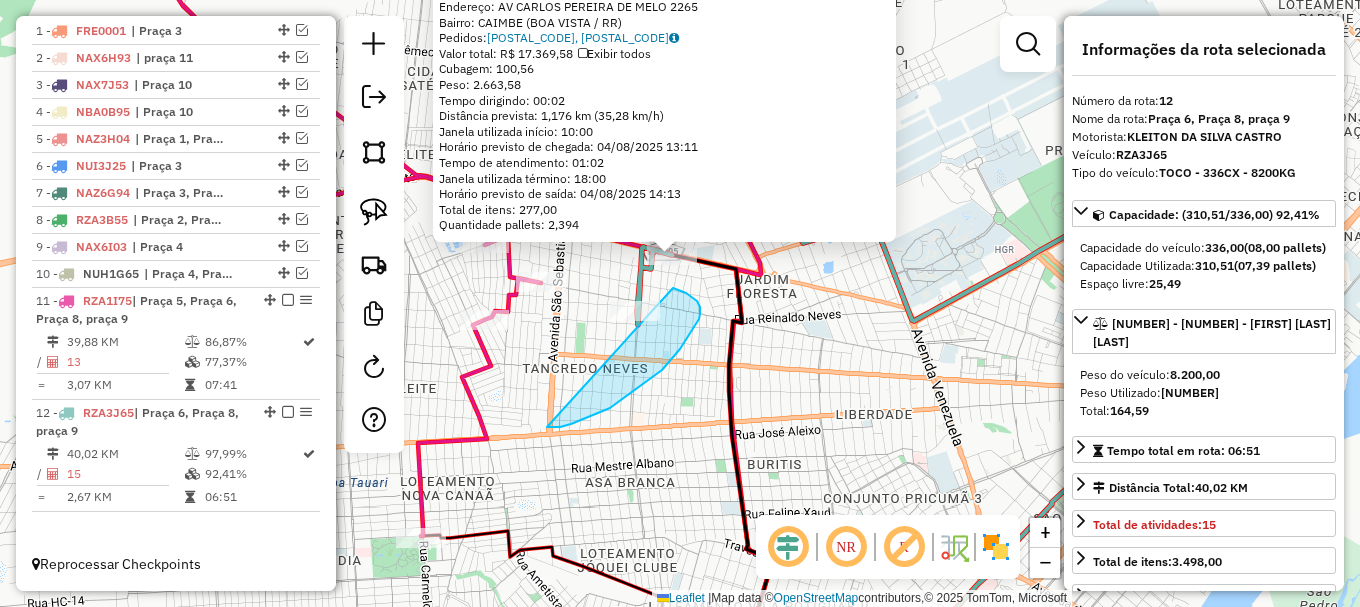 drag, startPoint x: 639, startPoint y: 387, endPoint x: 625, endPoint y: 272, distance: 115.84904 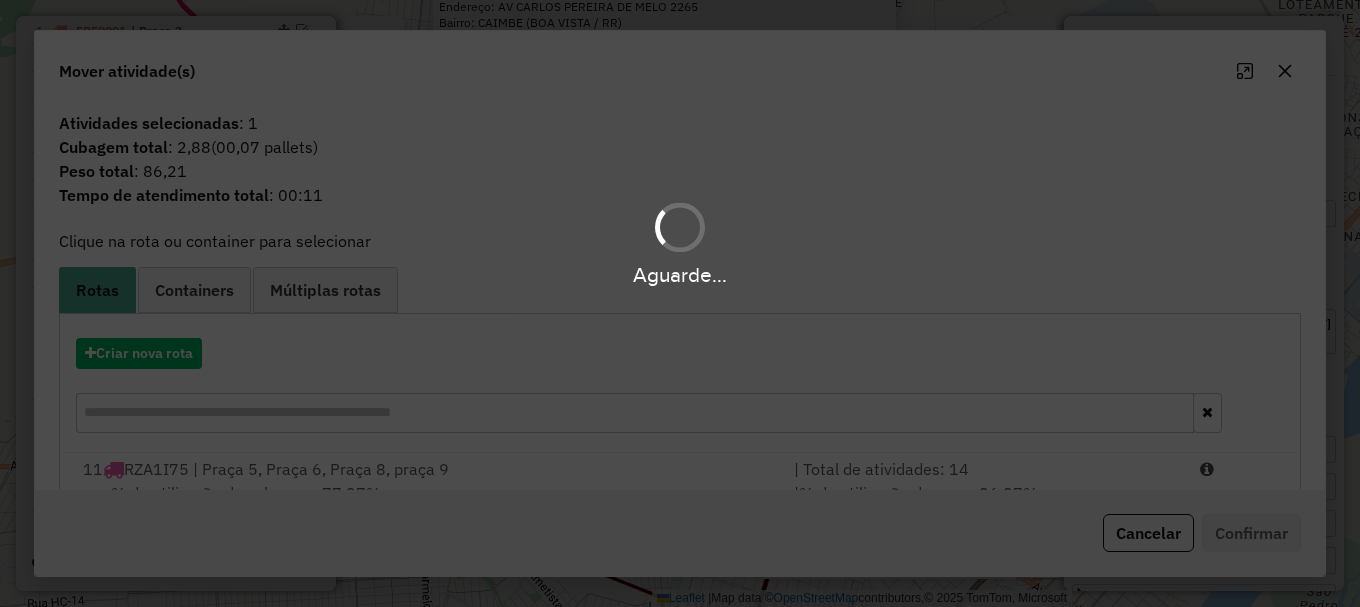 click on "Aguarde..." at bounding box center [680, 303] 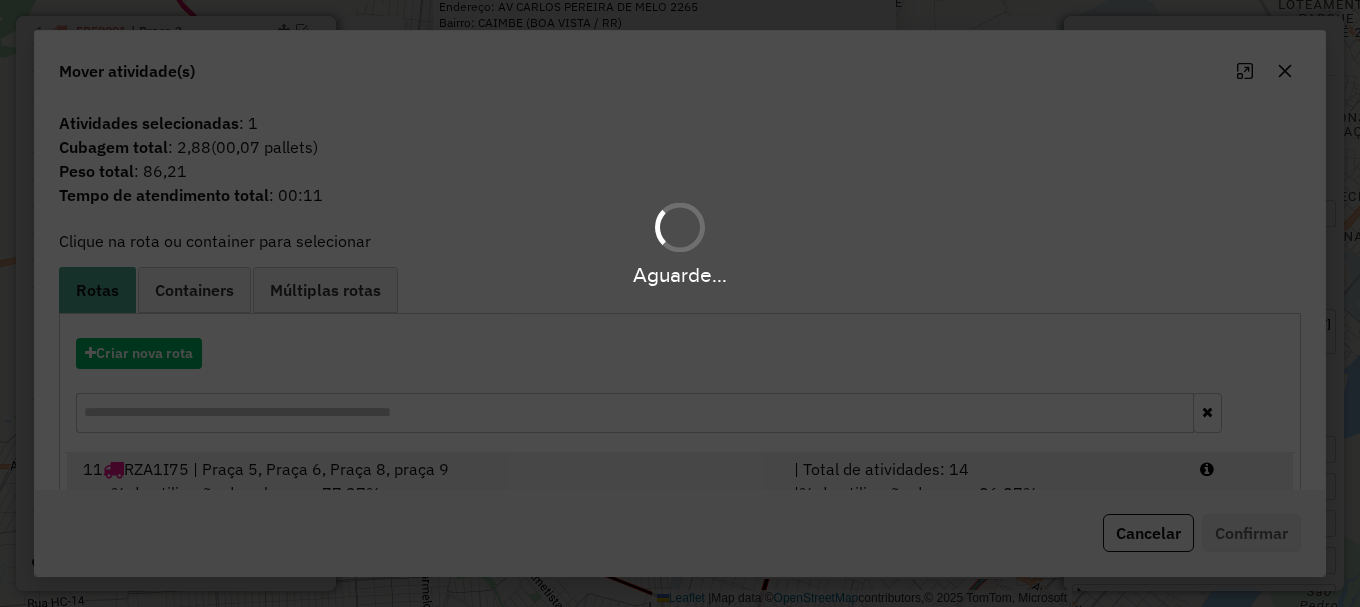 click at bounding box center [1239, 469] 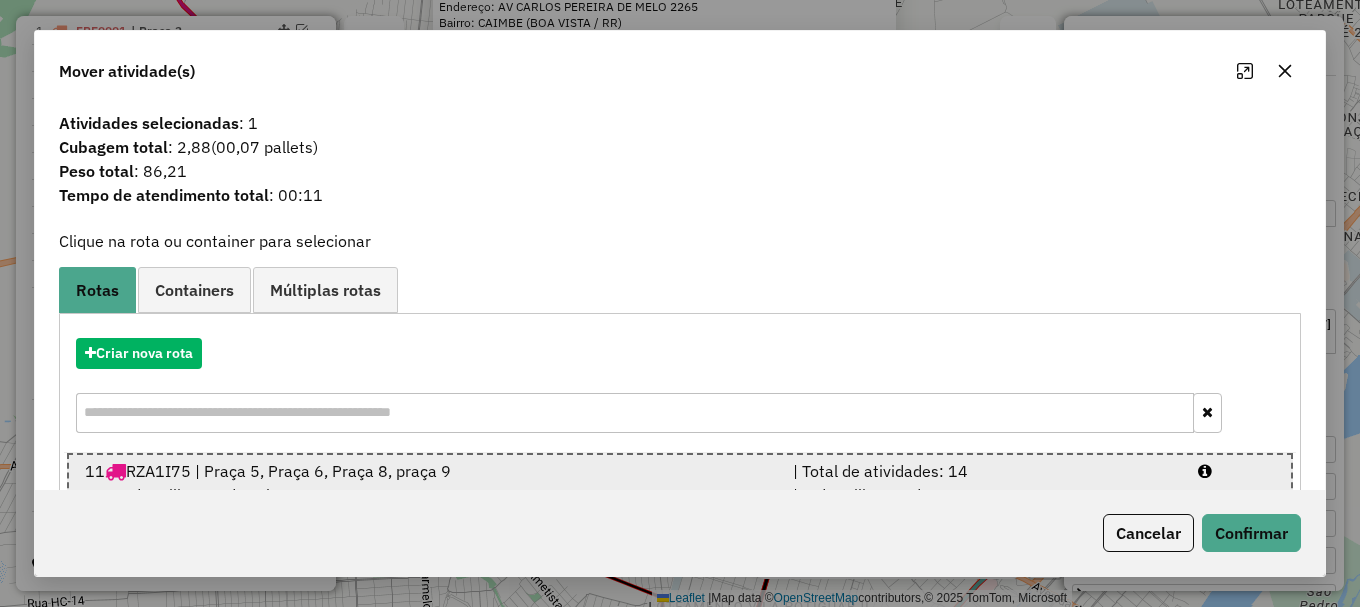 drag, startPoint x: 1208, startPoint y: 475, endPoint x: 1234, endPoint y: 512, distance: 45.221676 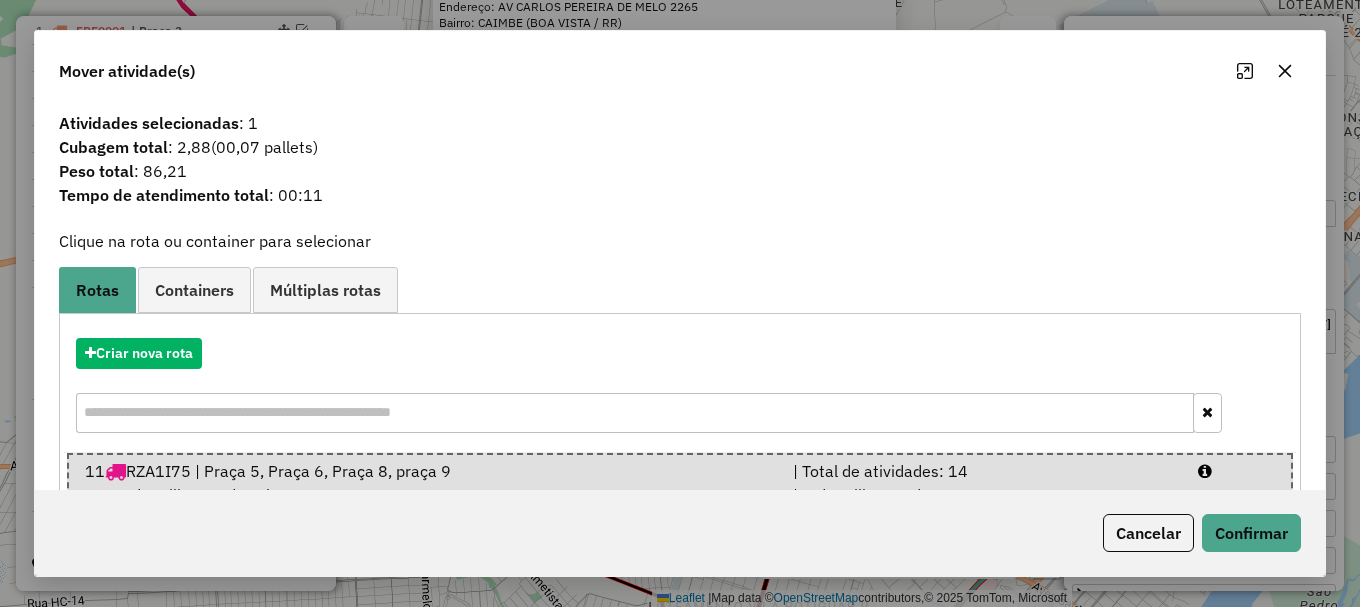 click at bounding box center [1236, 471] 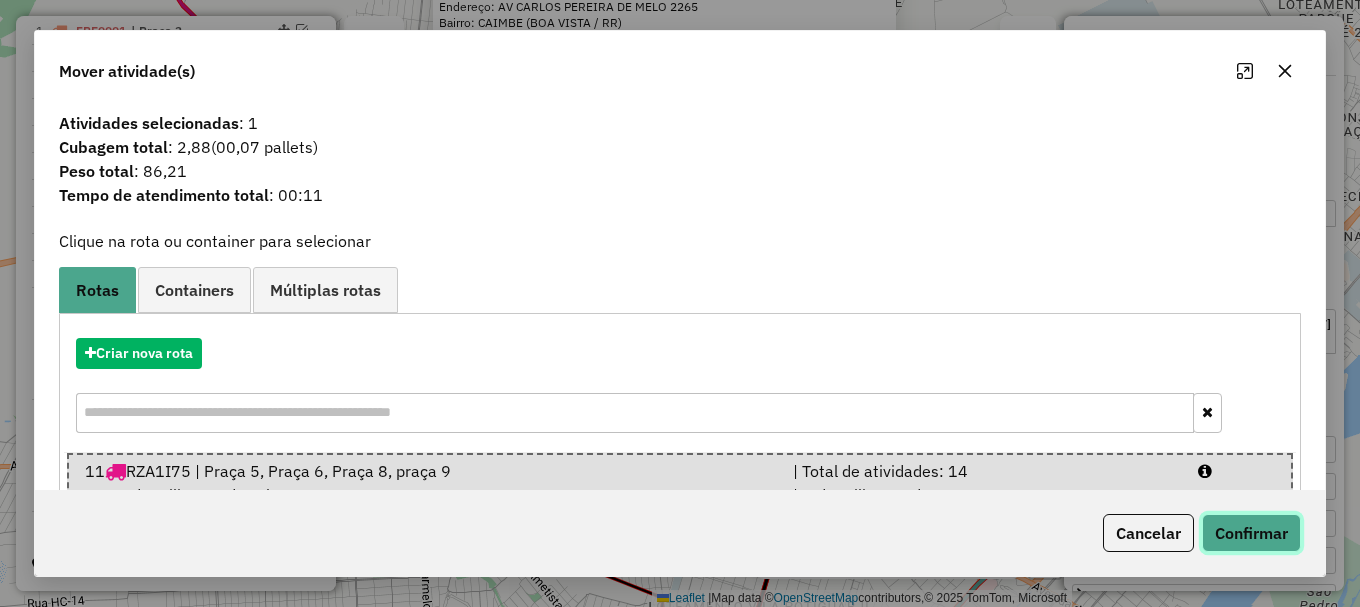 click on "Confirmar" 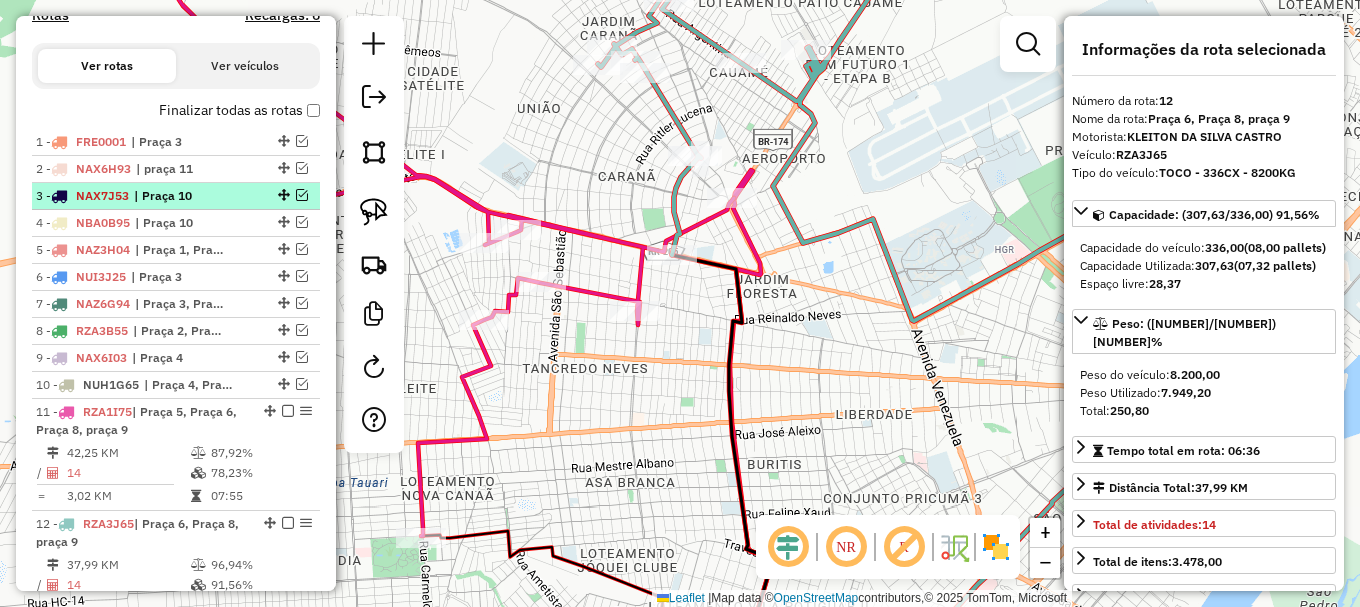scroll, scrollTop: 515, scrollLeft: 0, axis: vertical 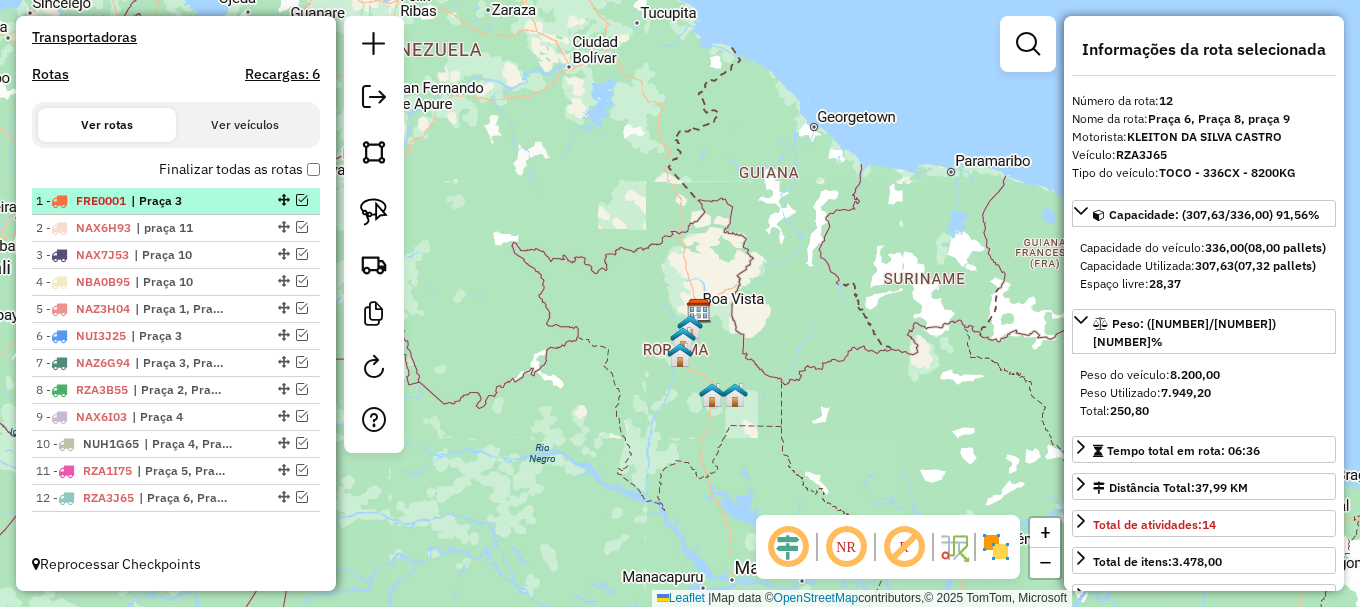 click at bounding box center (302, 200) 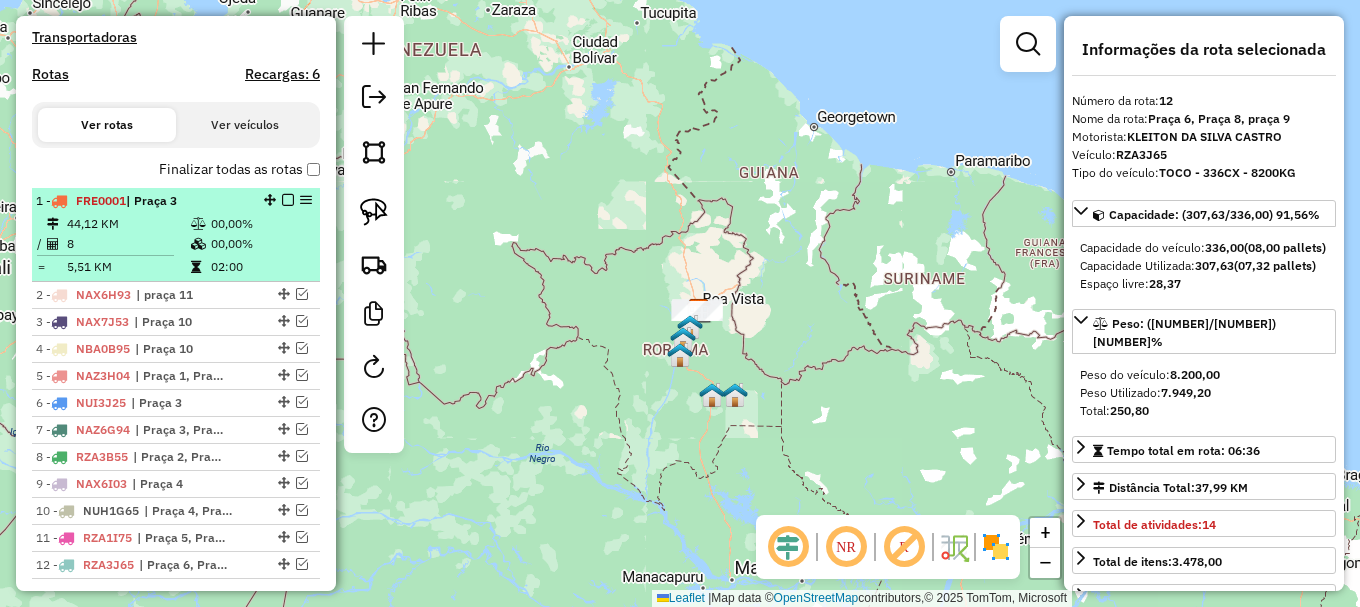 click at bounding box center (288, 200) 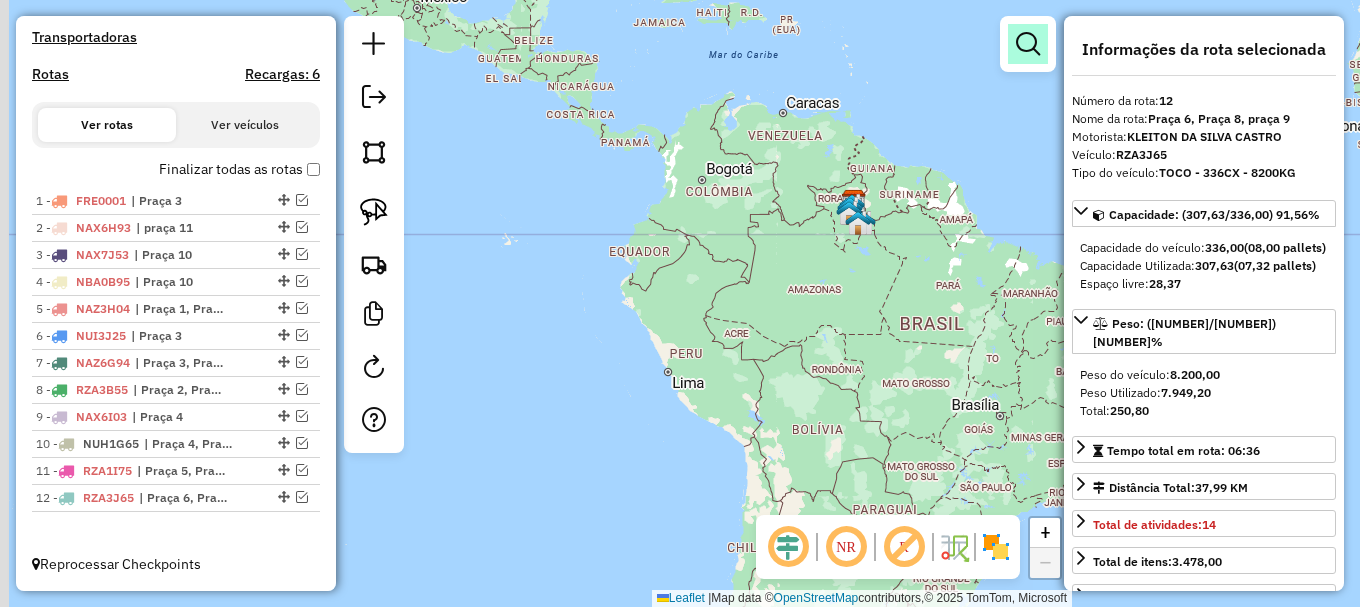 click at bounding box center (1028, 44) 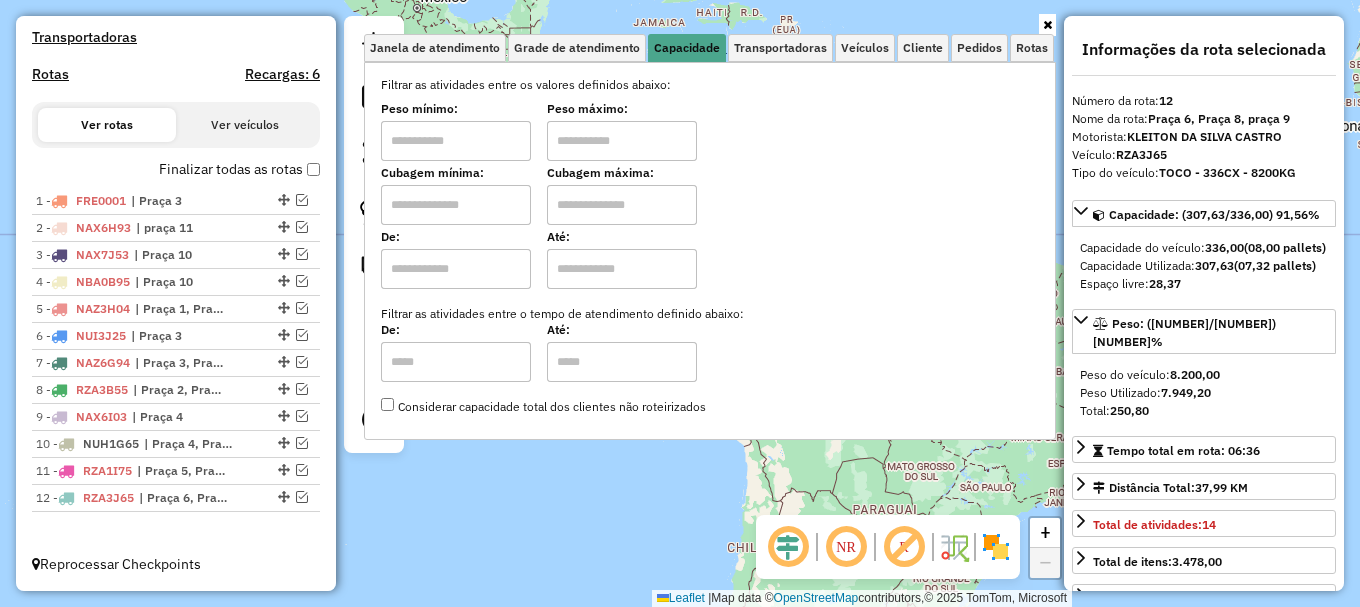 click on "Janela de atendimento Grade de atendimento Capacidade Transportadoras Veículos Cliente Pedidos  Rotas Selecione os dias de semana para filtrar as janelas de atendimento  Seg   Ter   Qua   Qui   Sex   Sáb   Dom  Informe o período da janela de atendimento: De: Até:  Filtrar exatamente a janela do cliente  Considerar janela de atendimento padrão  Selecione os dias de semana para filtrar as grades de atendimento  Seg   Ter   Qua   Qui   Sex   Sáb   Dom   Considerar clientes sem dia de atendimento cadastrado  Clientes fora do dia de atendimento selecionado Filtrar as atividades entre os valores definidos abaixo:  Peso mínimo:   Peso máximo:   Cubagem mínima:   Cubagem máxima:   De:   Até:  Filtrar as atividades entre o tempo de atendimento definido abaixo:  De:   Até:   Considerar capacidade total dos clientes não roteirizados Transportadora: Selecione um ou mais itens Tipo de veículo: Selecione um ou mais itens Veículo: Selecione um ou mais itens Motorista: Selecione um ou mais itens Nome: Rótulo:" 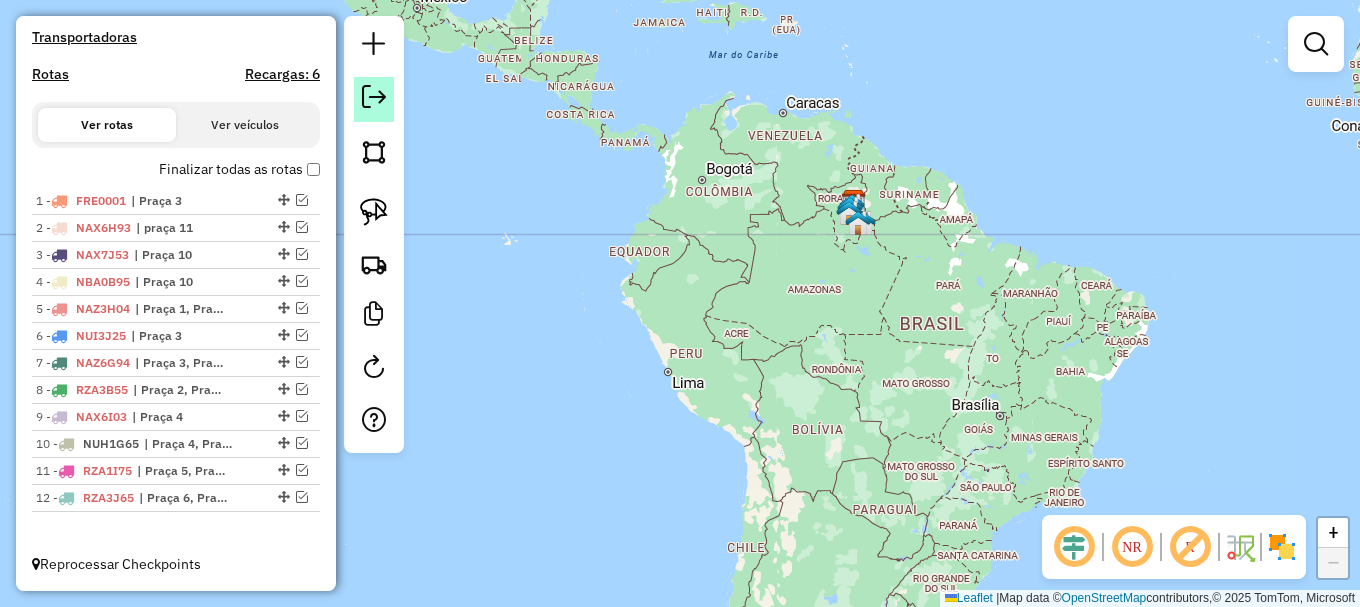 click 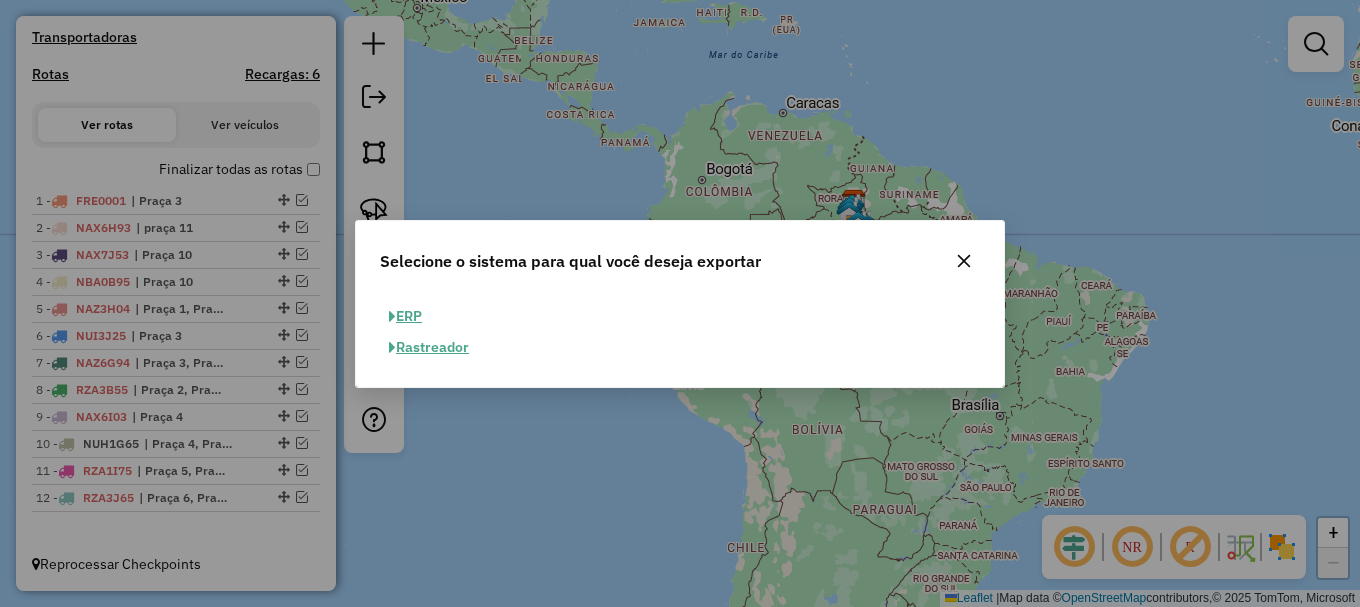 click on "ERP" 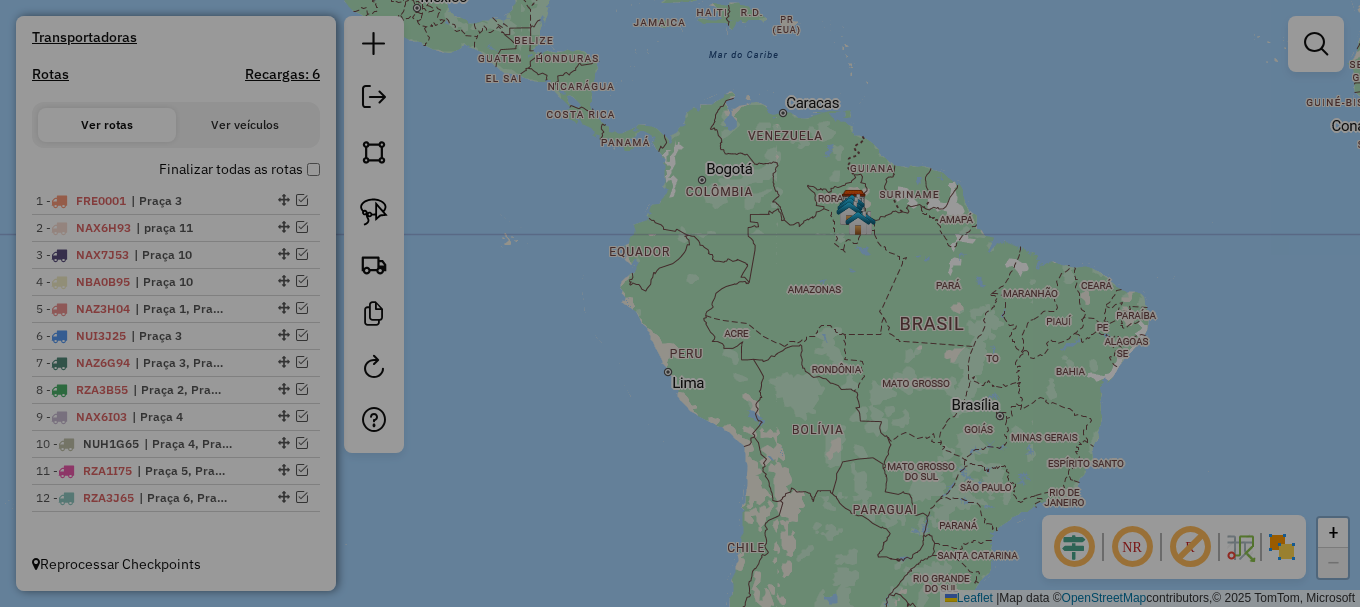 select on "**" 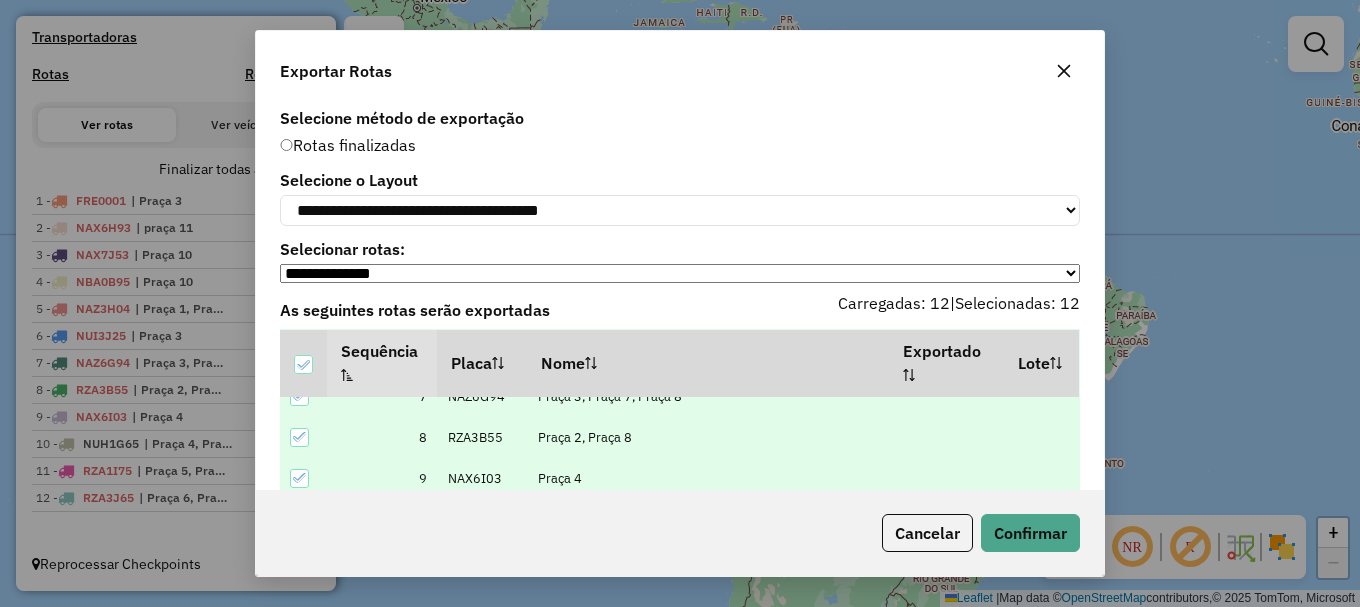scroll, scrollTop: 390, scrollLeft: 0, axis: vertical 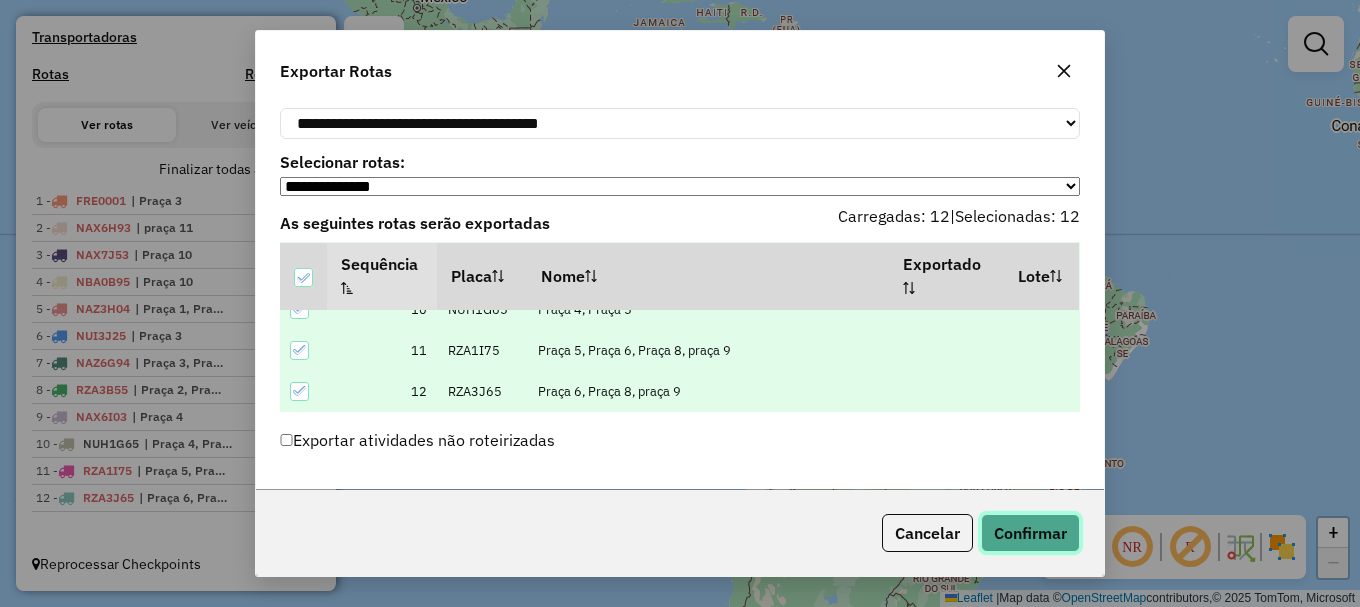 click on "Confirmar" 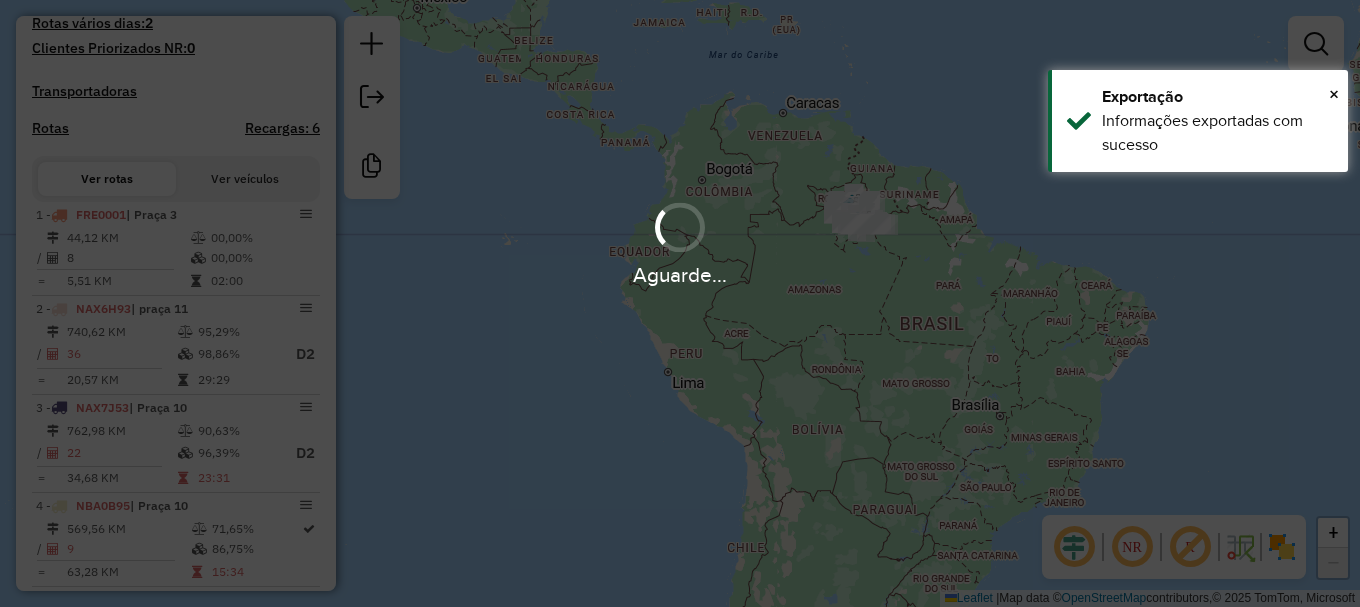 scroll, scrollTop: 699, scrollLeft: 0, axis: vertical 